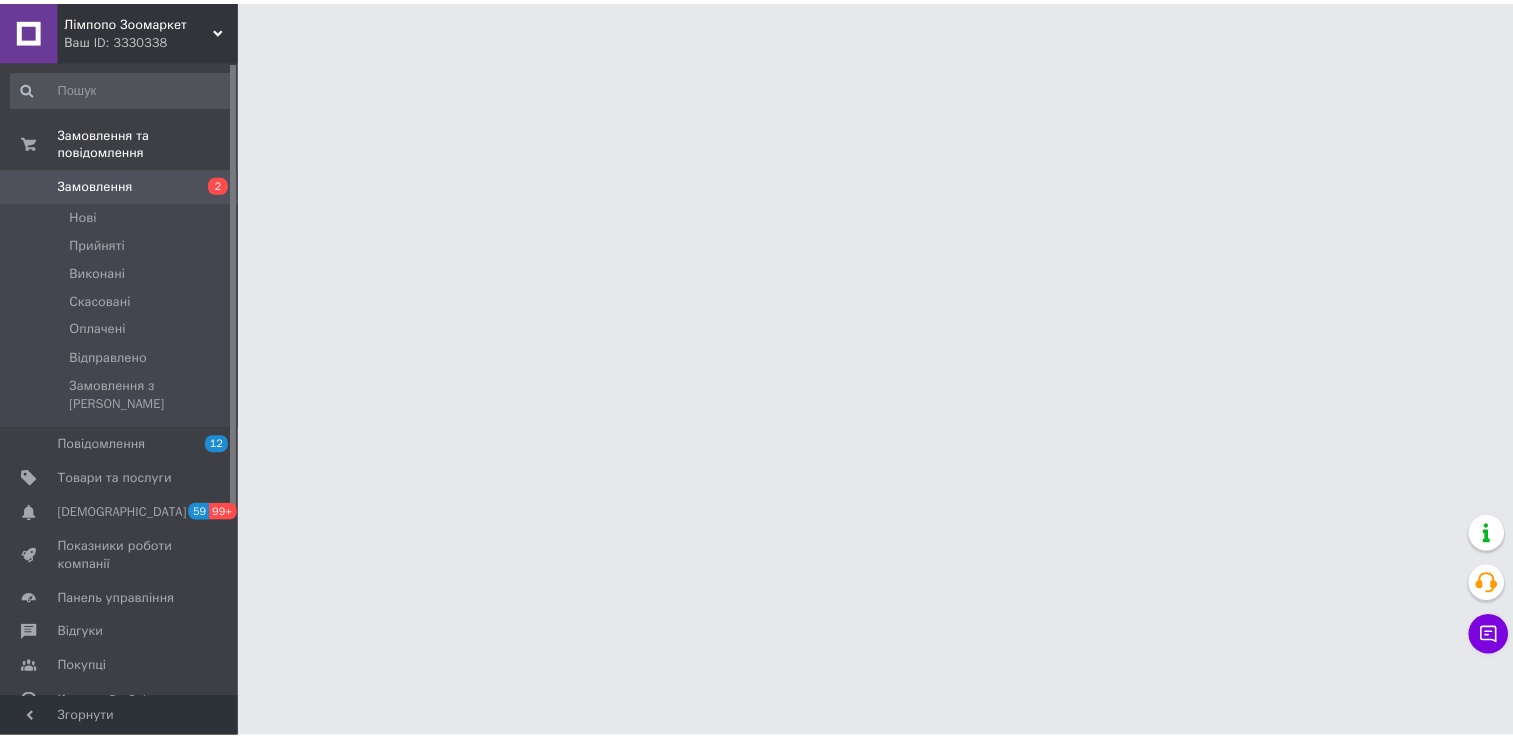 scroll, scrollTop: 0, scrollLeft: 0, axis: both 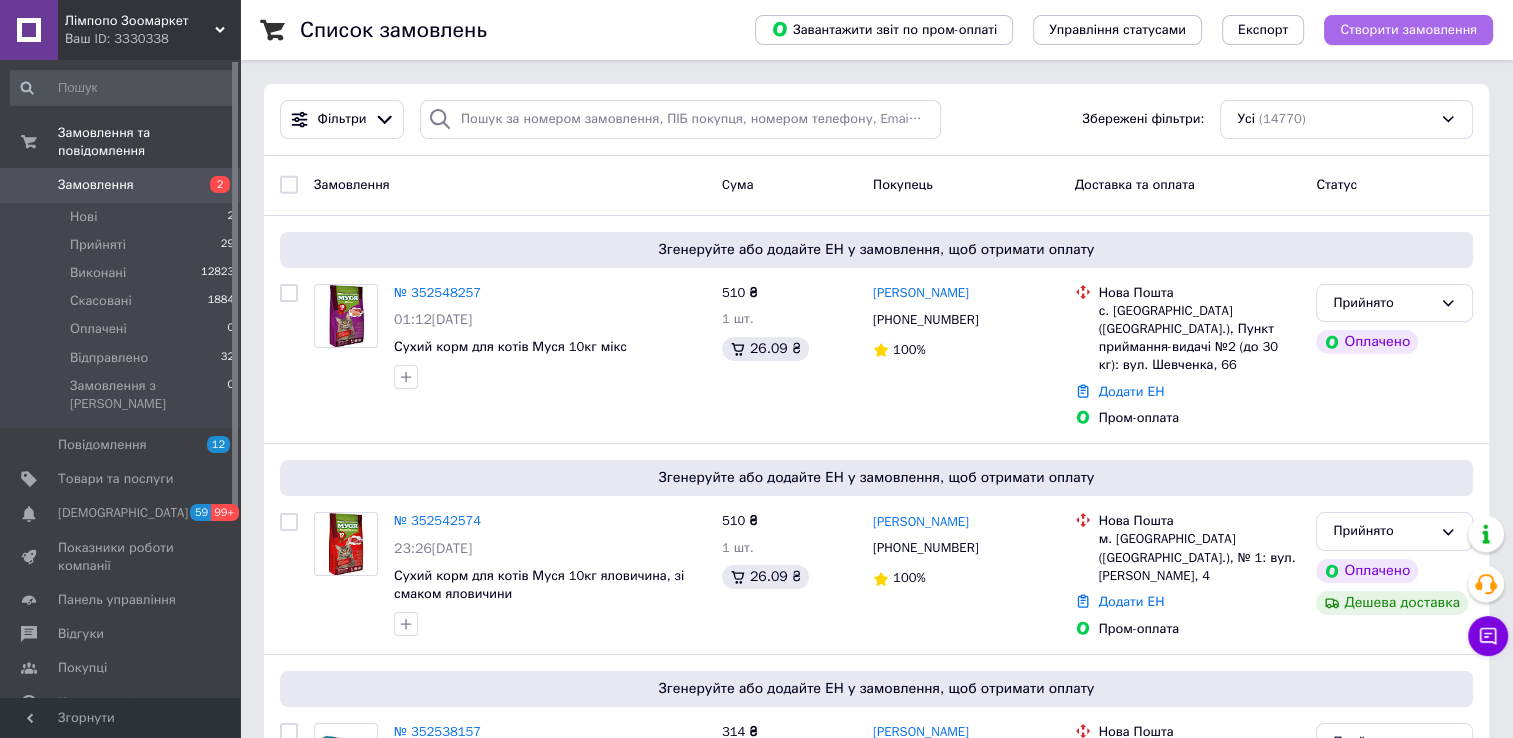 click on "Створити замовлення" at bounding box center [1408, 30] 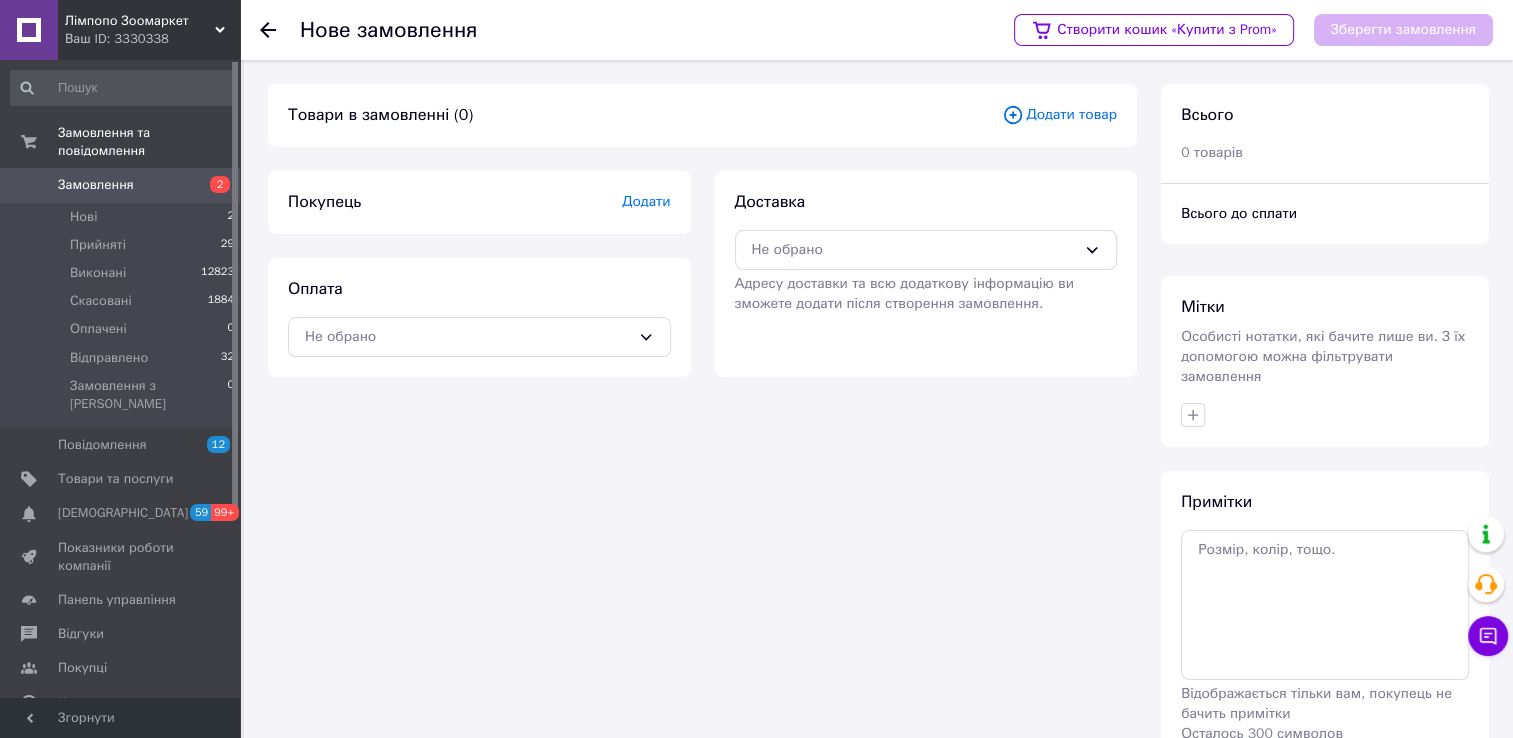 click on "Додати товар" at bounding box center [1059, 115] 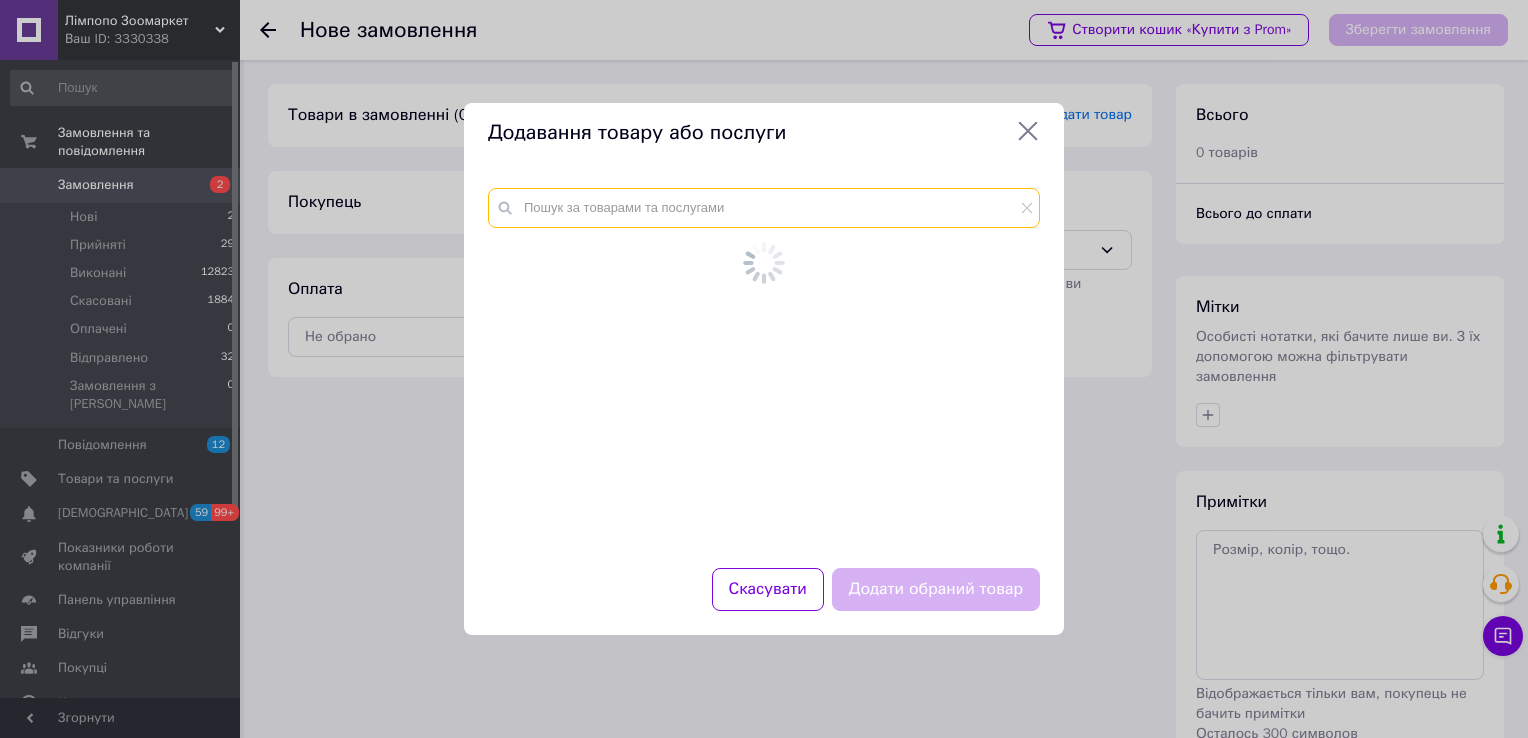 click at bounding box center (764, 208) 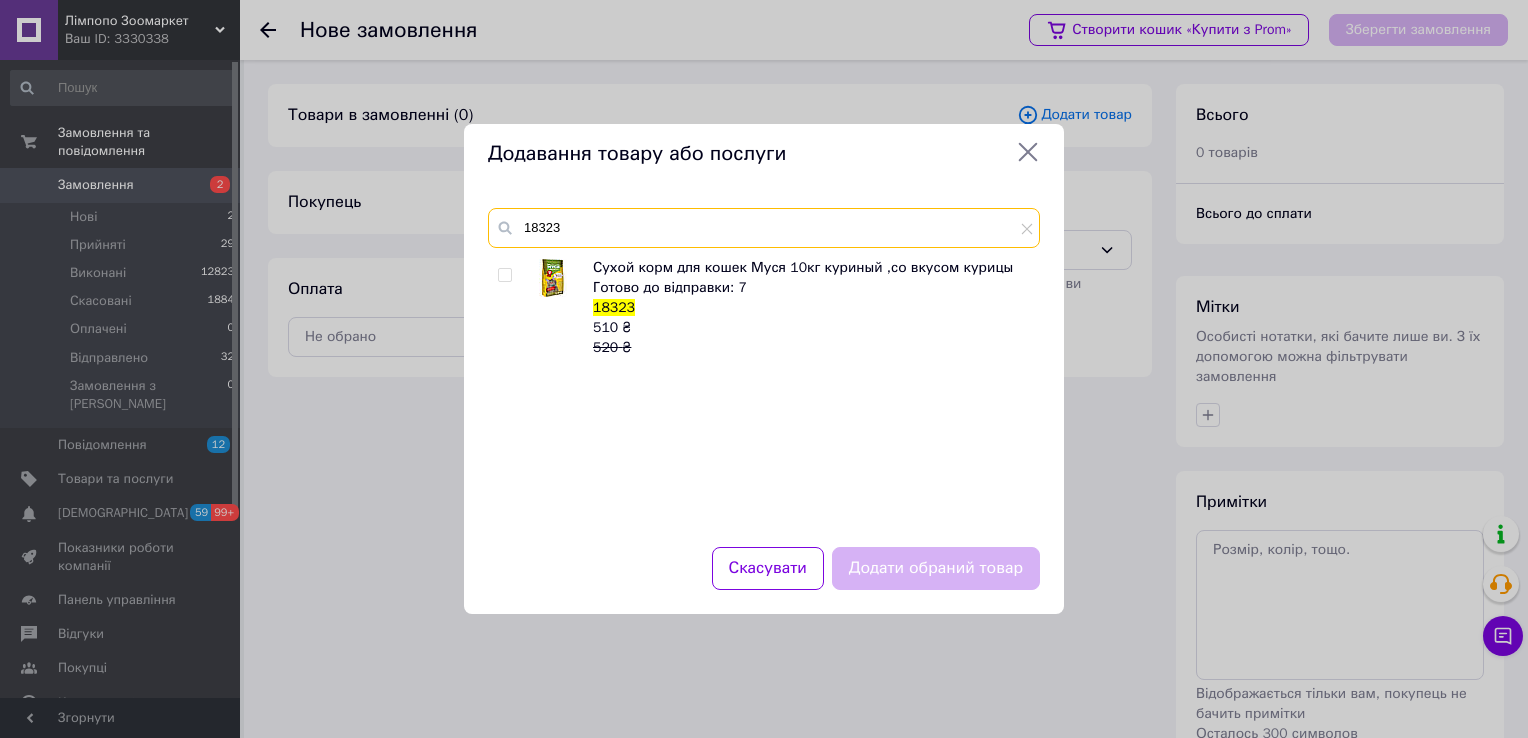 type on "18323" 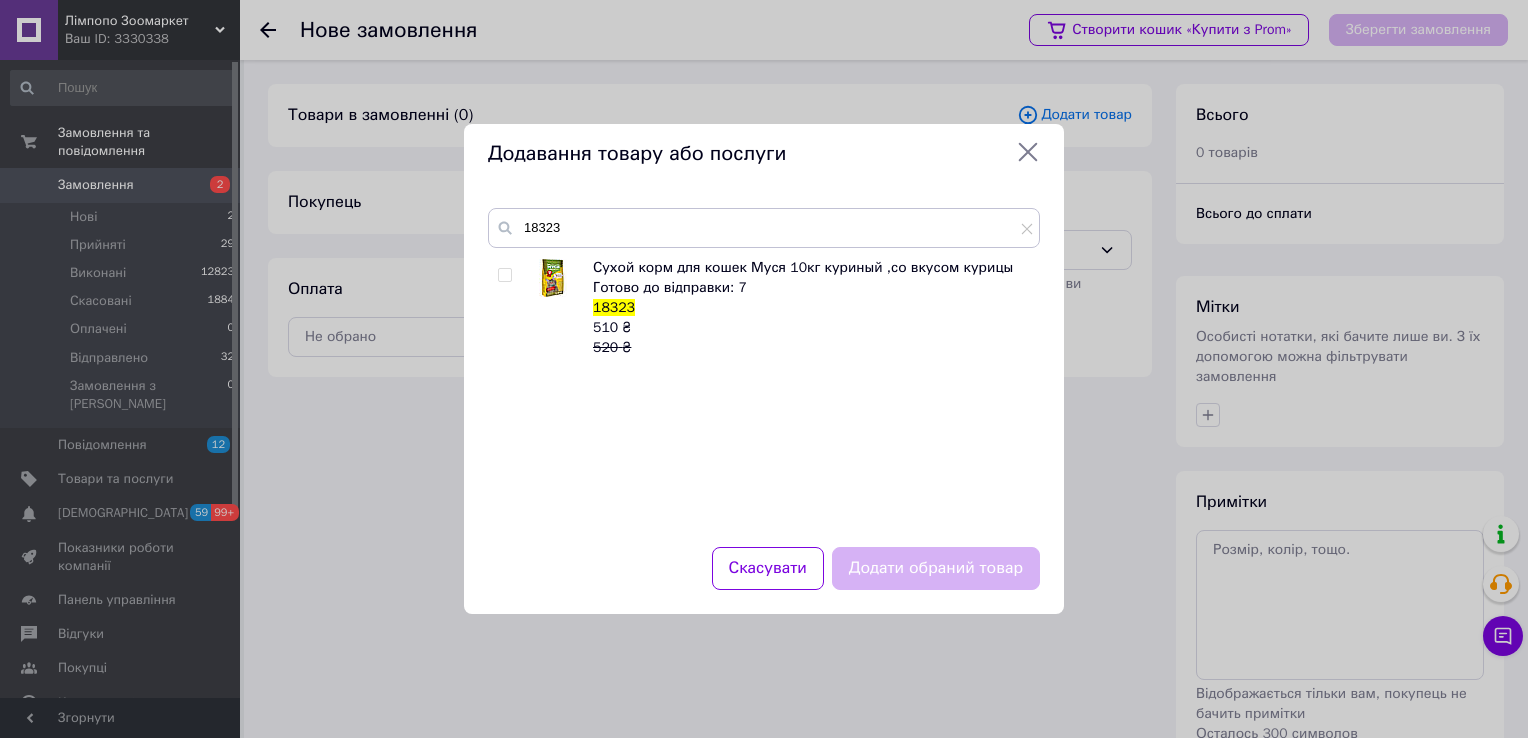 click at bounding box center [504, 275] 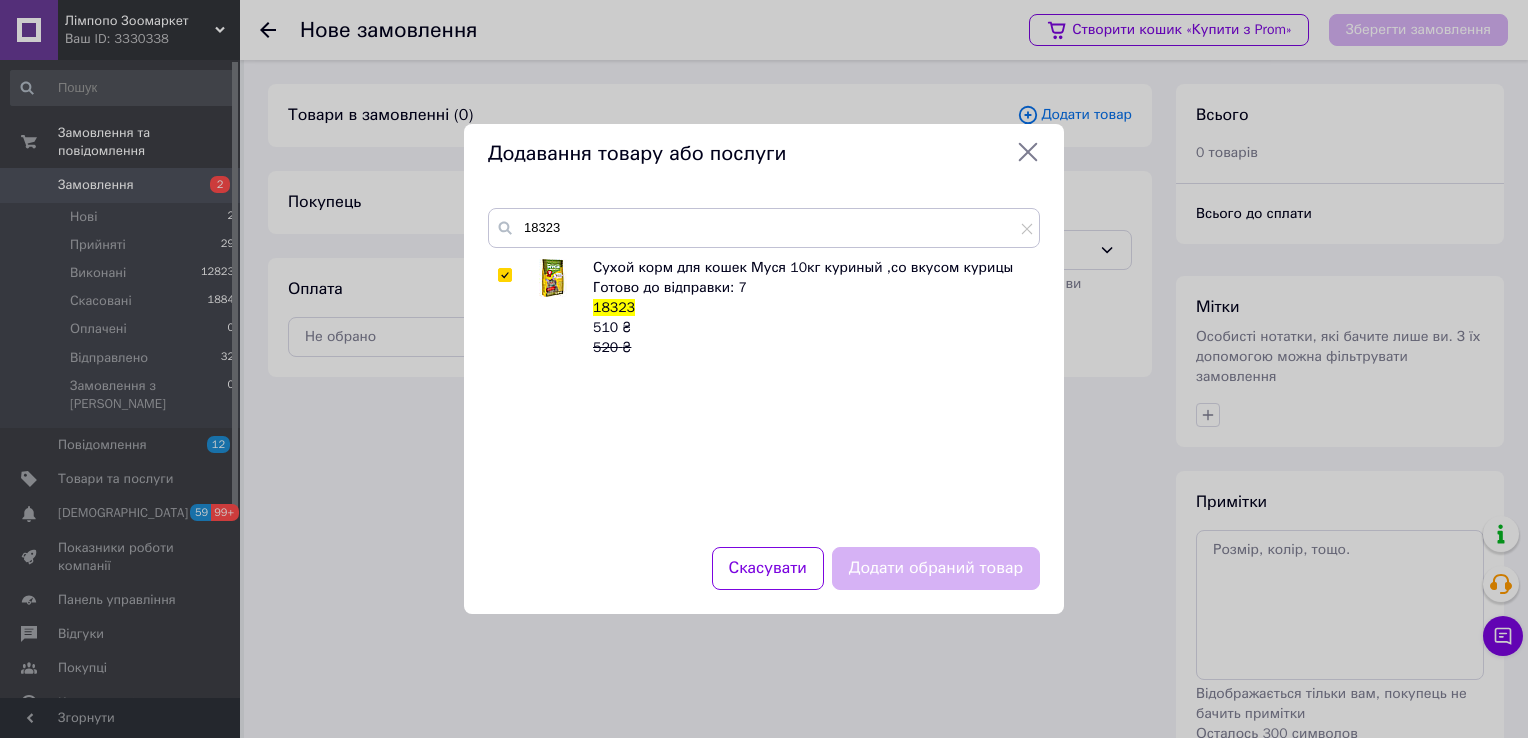 checkbox on "true" 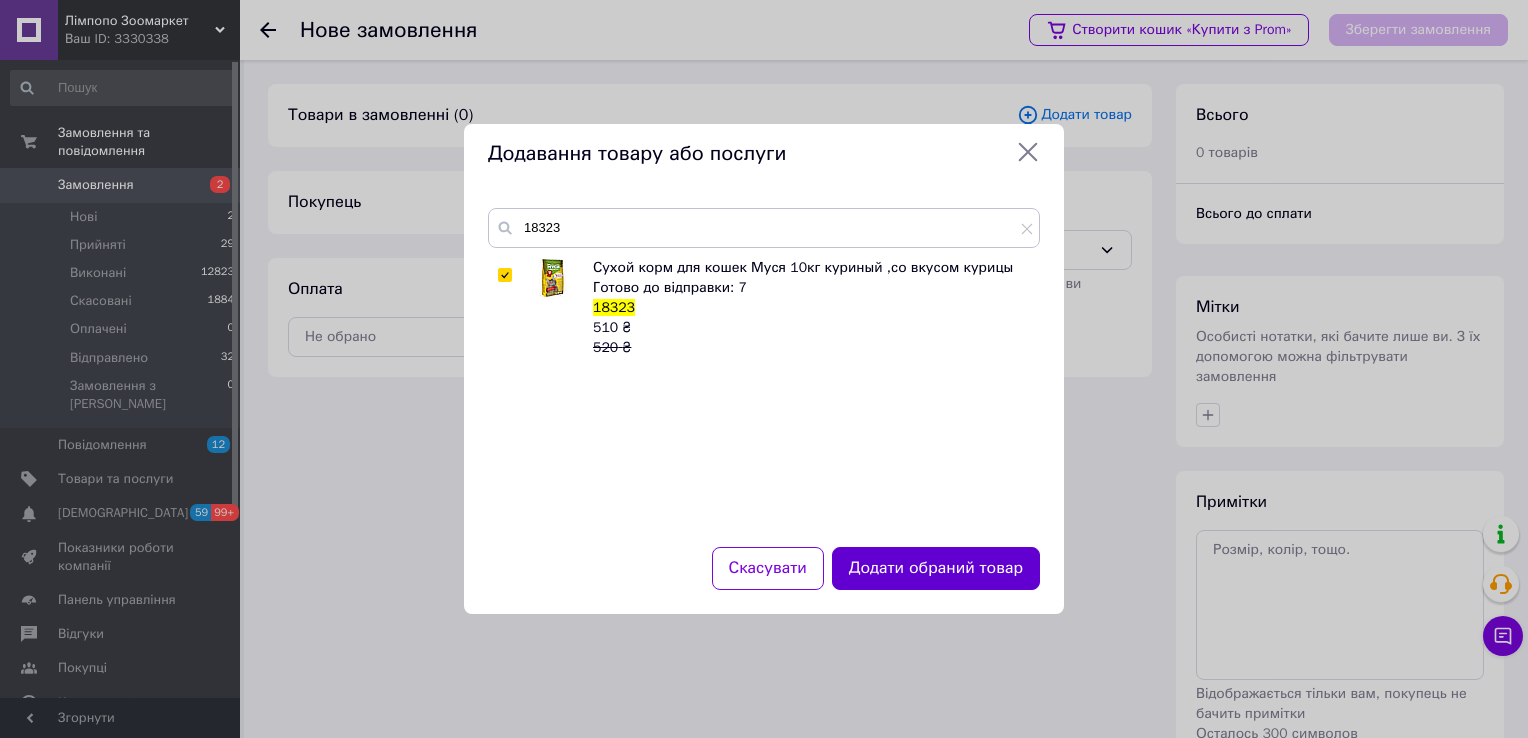 click on "Додати обраний товар" at bounding box center (936, 568) 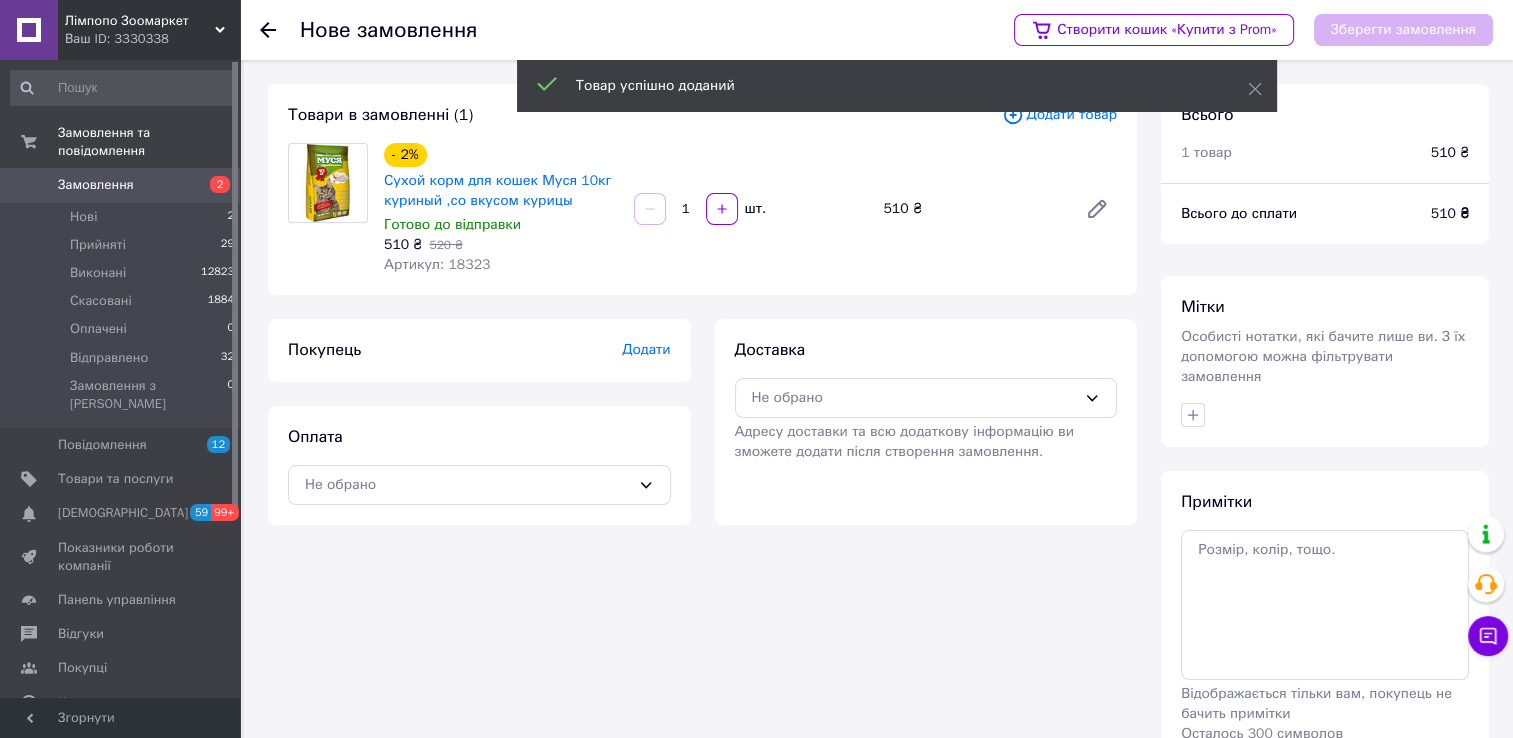 click on "Додати" at bounding box center [646, 349] 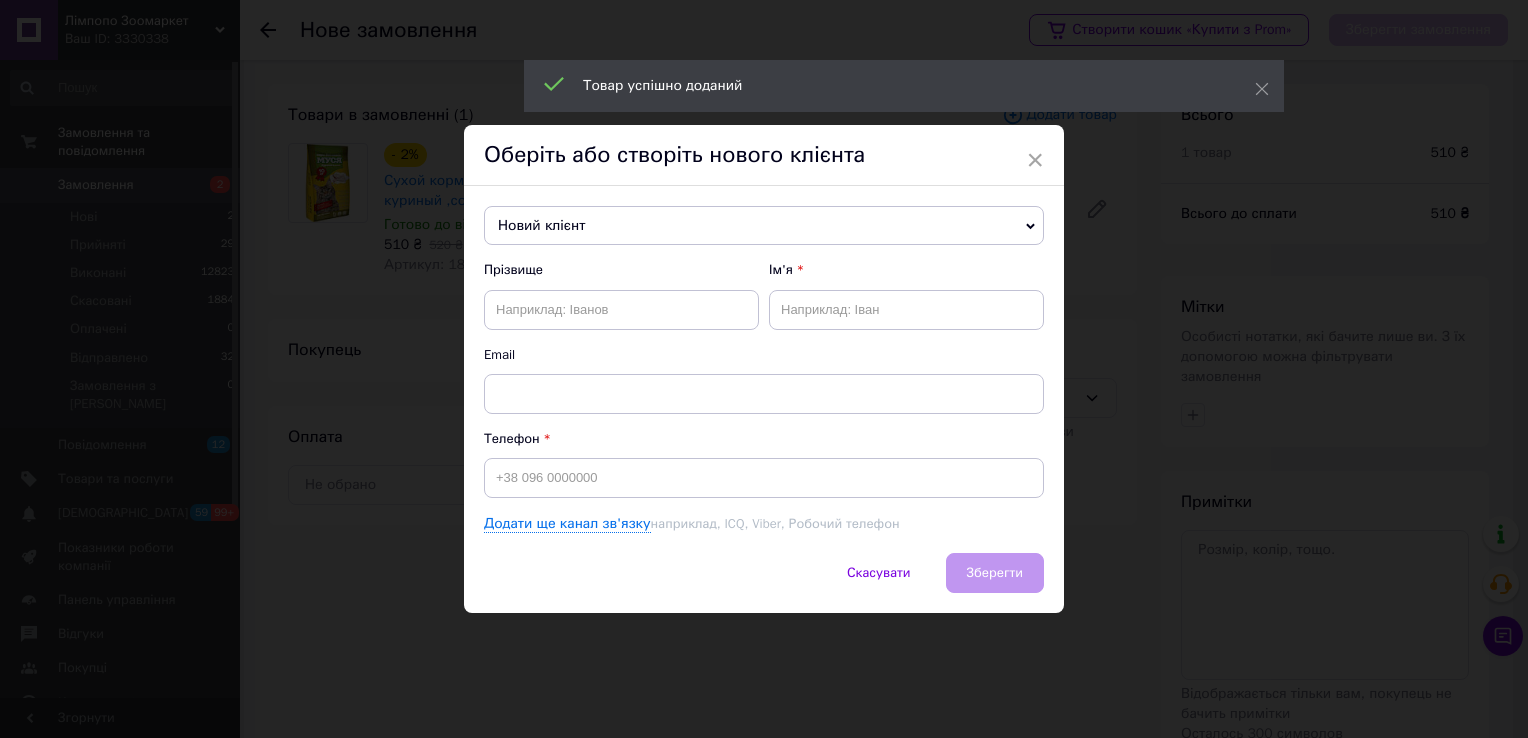 click on "Новий клієнт" at bounding box center (764, 226) 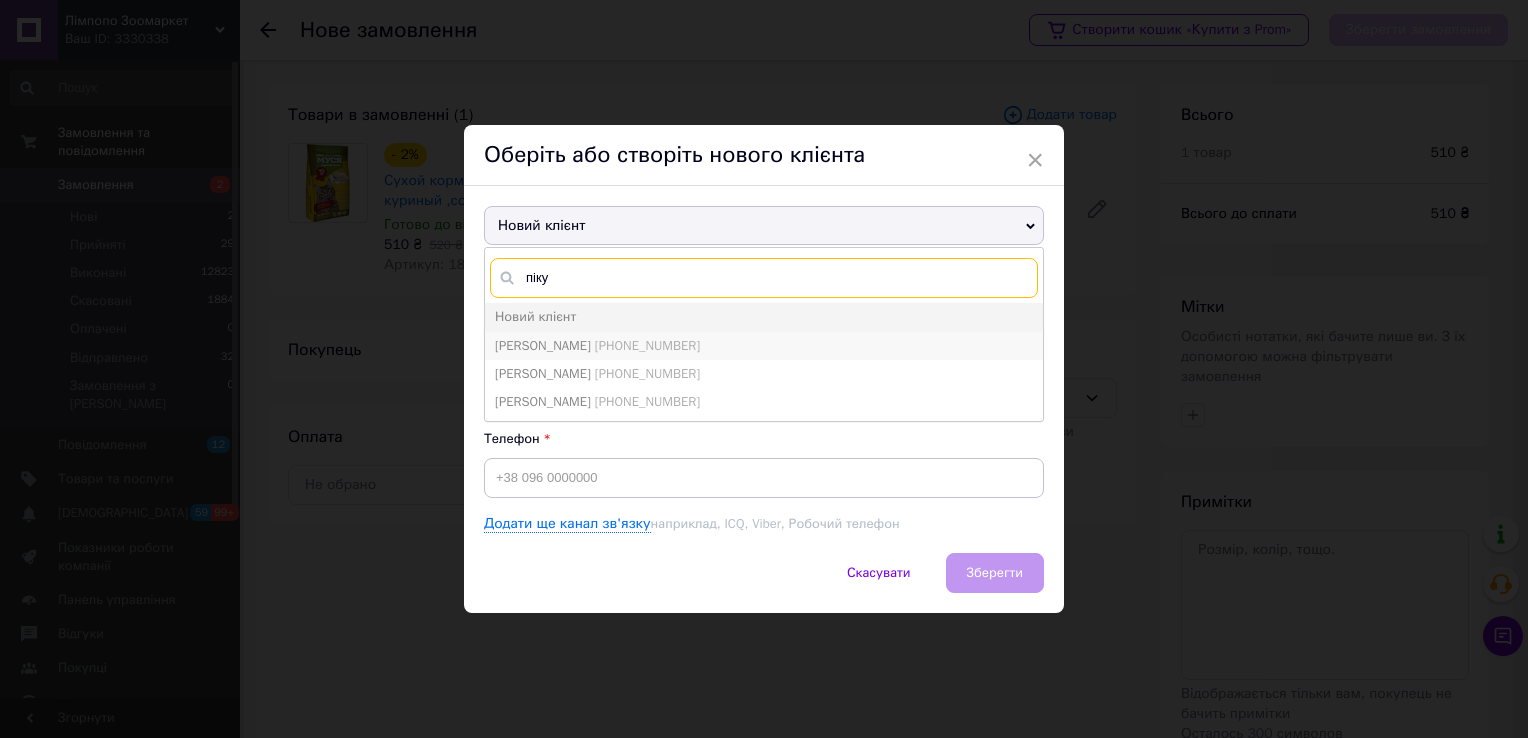 type on "піку" 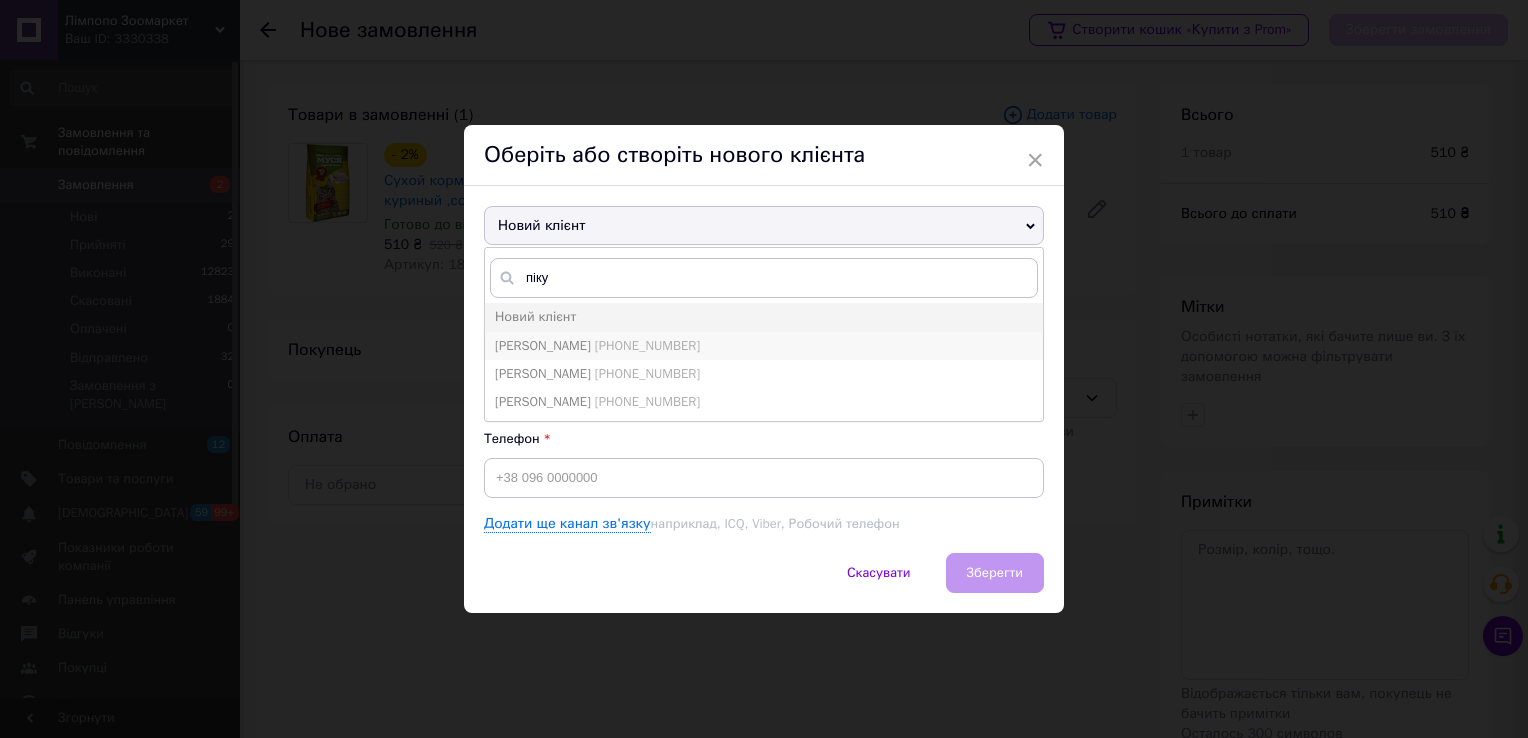 click on "[PHONE_NUMBER]" at bounding box center (647, 345) 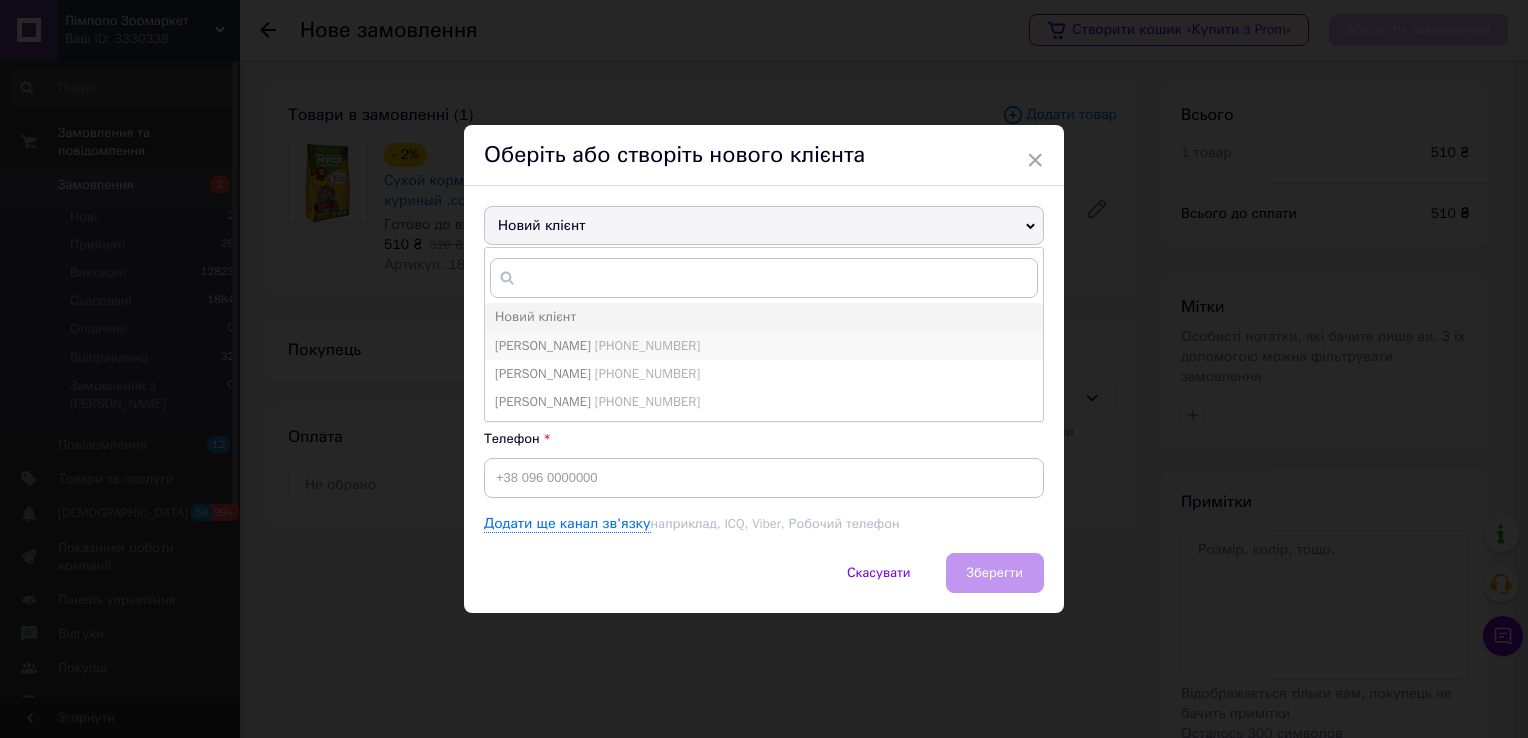 type on "[PHONE_NUMBER]" 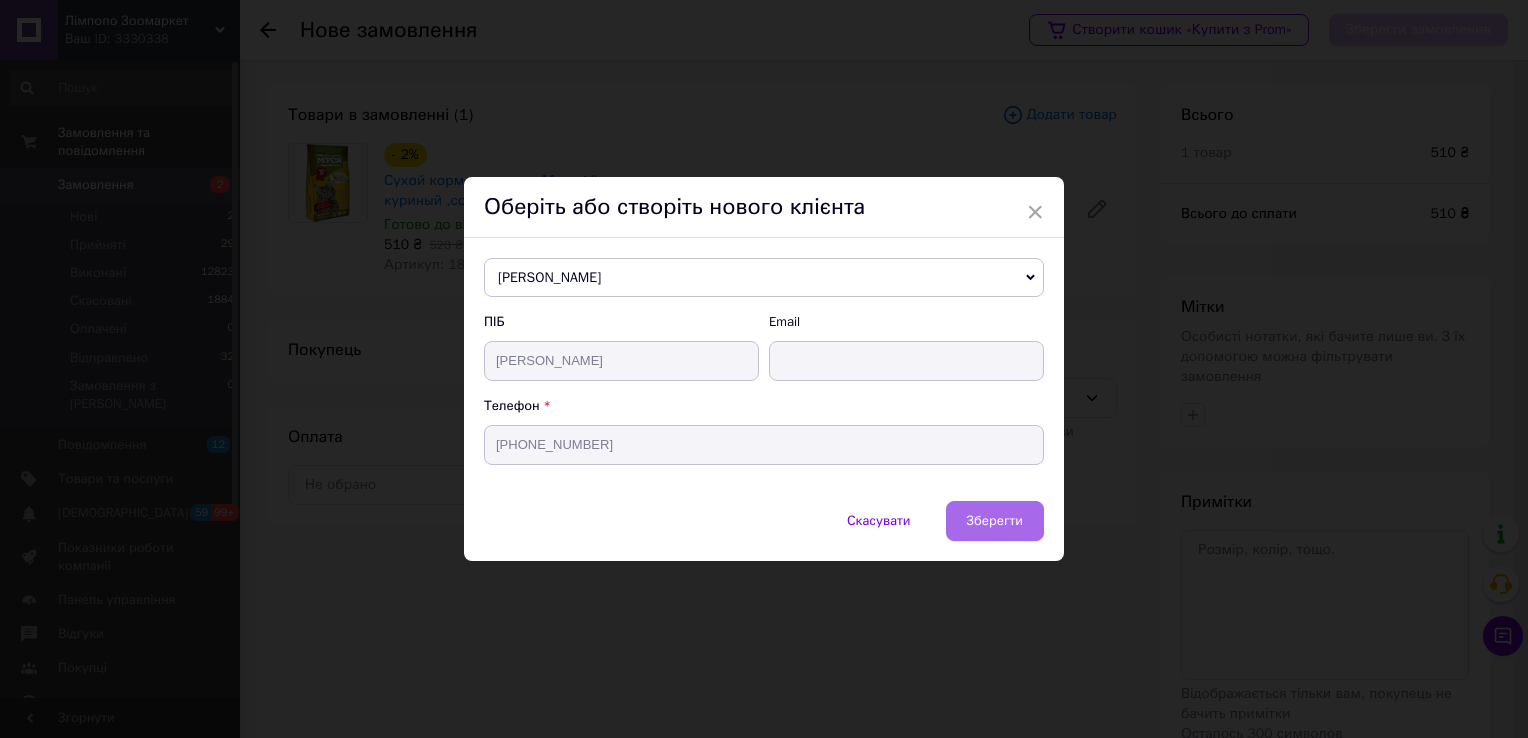 click on "Зберегти" at bounding box center [995, 520] 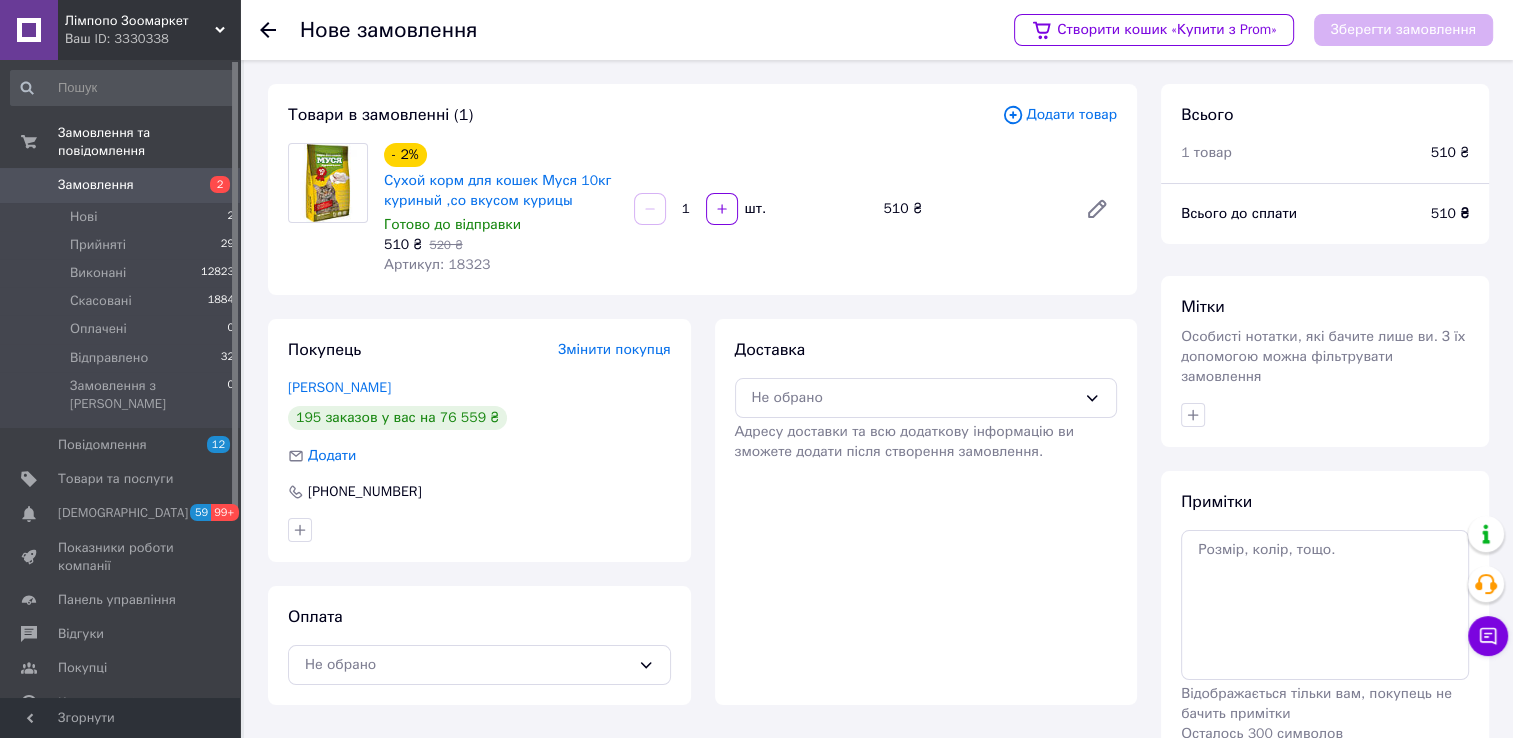 scroll, scrollTop: 84, scrollLeft: 0, axis: vertical 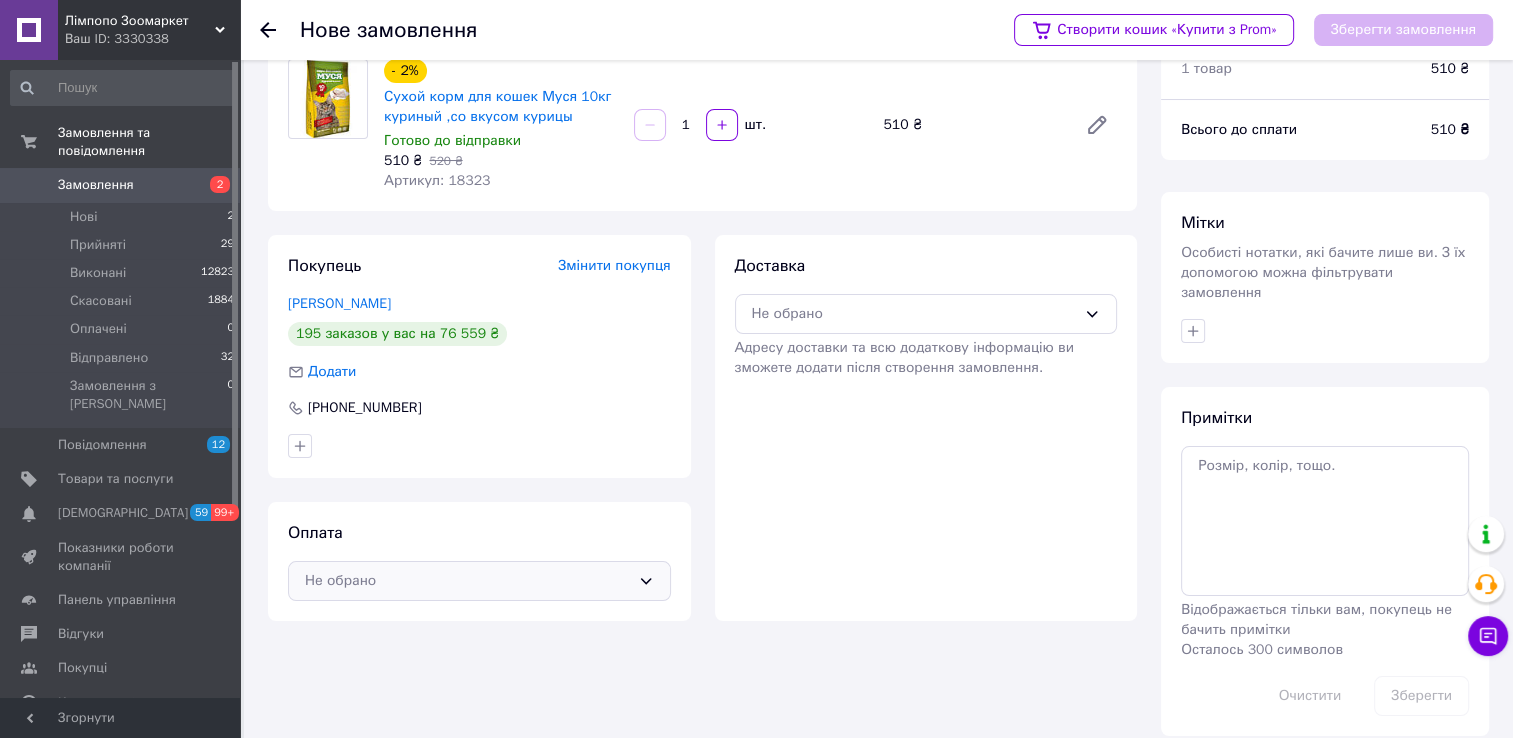 click on "Не обрано" at bounding box center (467, 581) 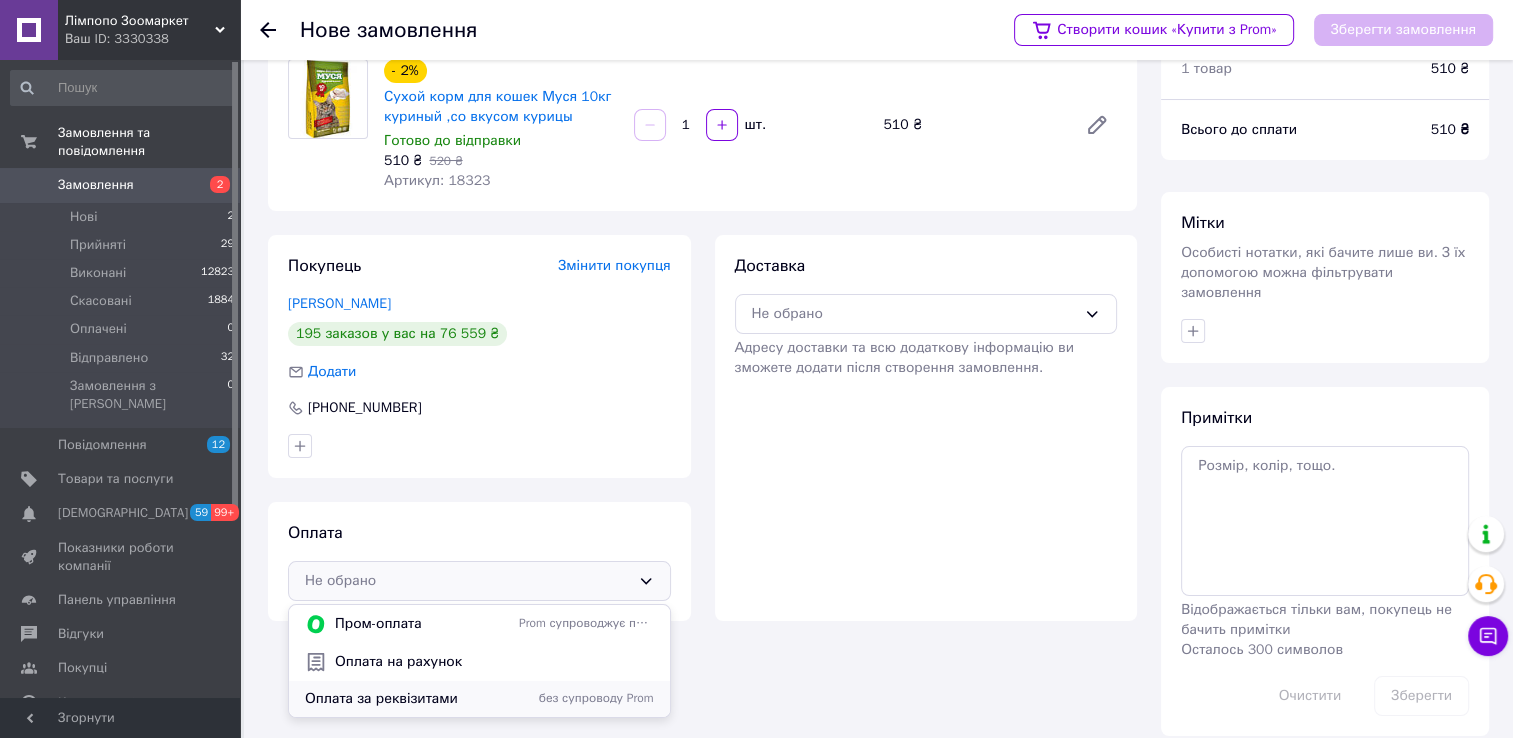 click on "без супроводу Prom" at bounding box center (586, 698) 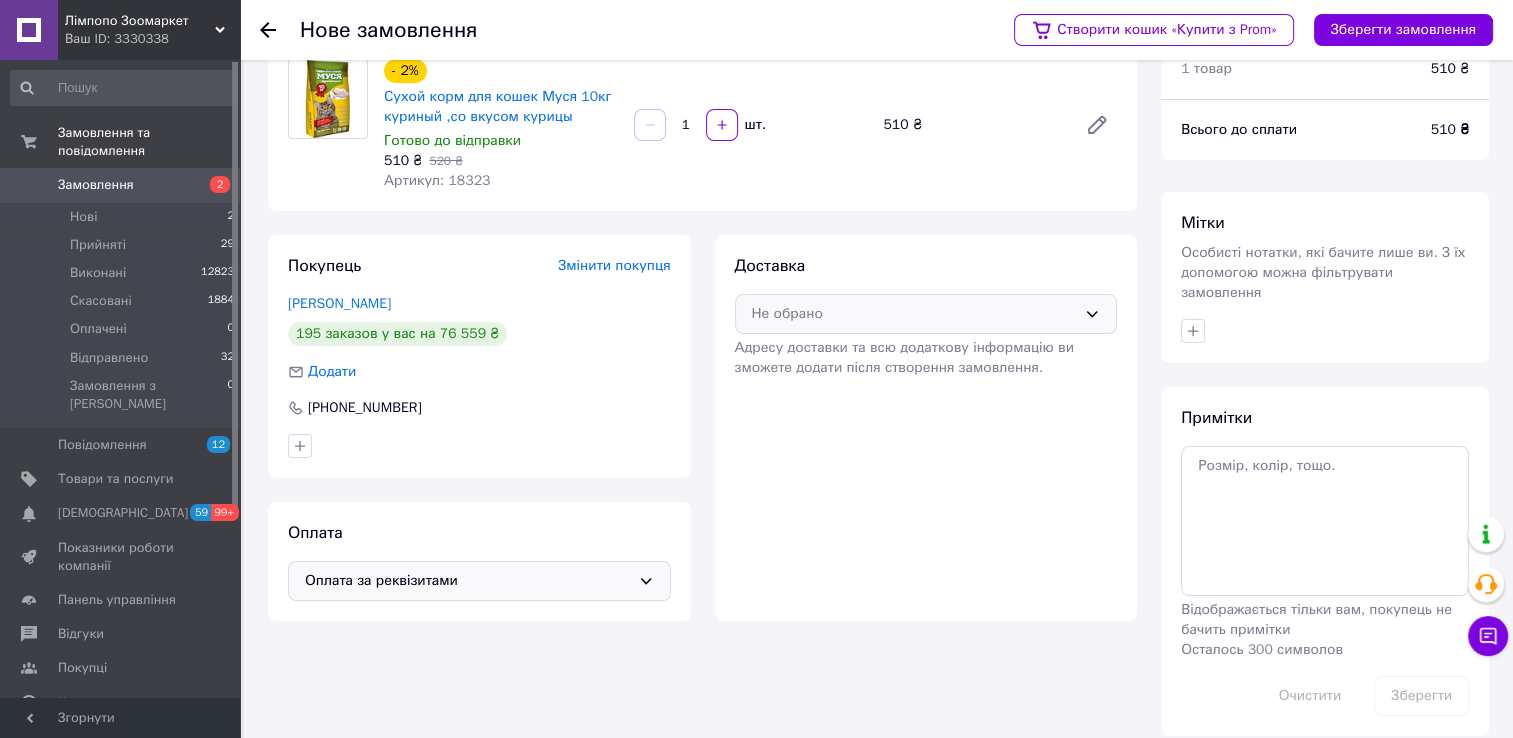 click on "Не обрано" at bounding box center (914, 314) 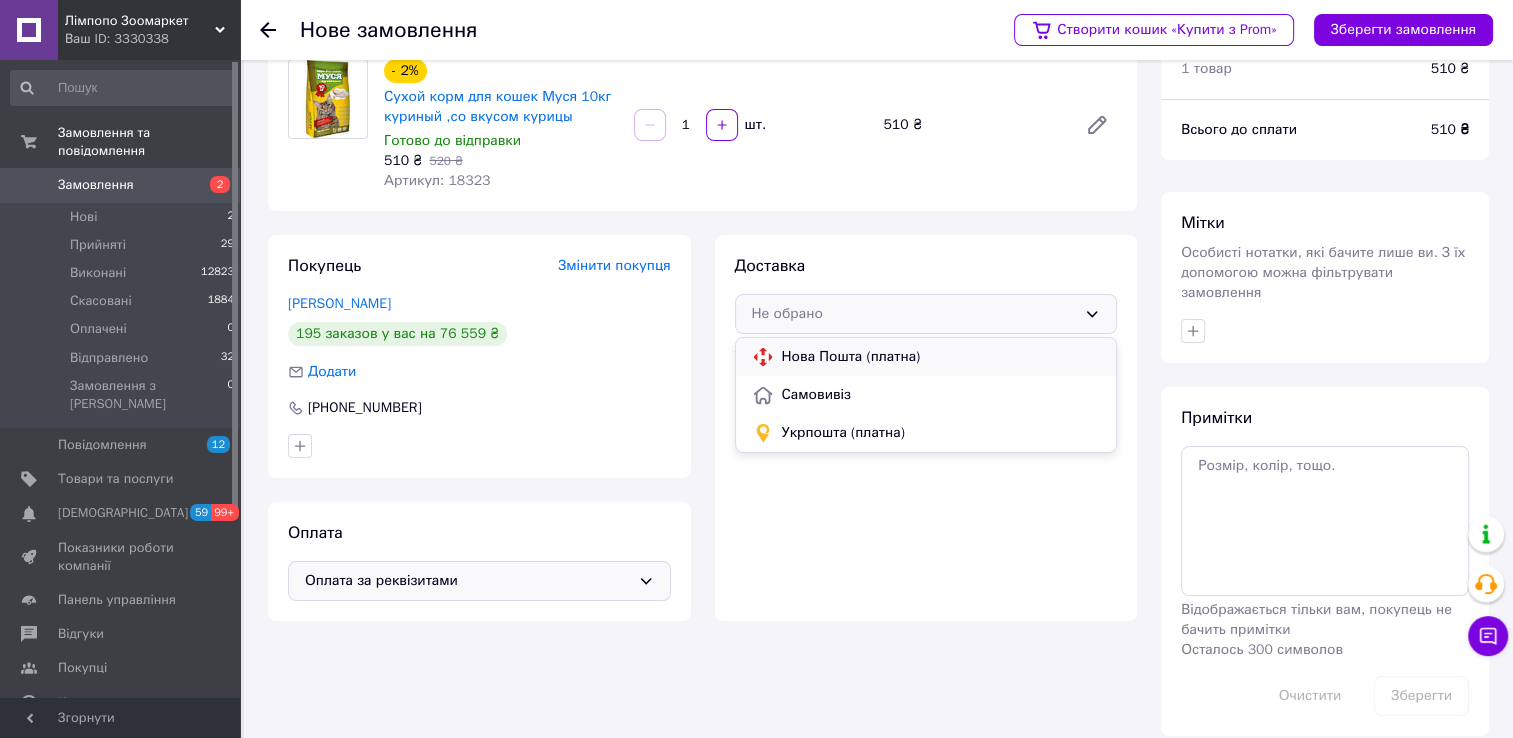 click on "Нова Пошта (платна)" at bounding box center (941, 357) 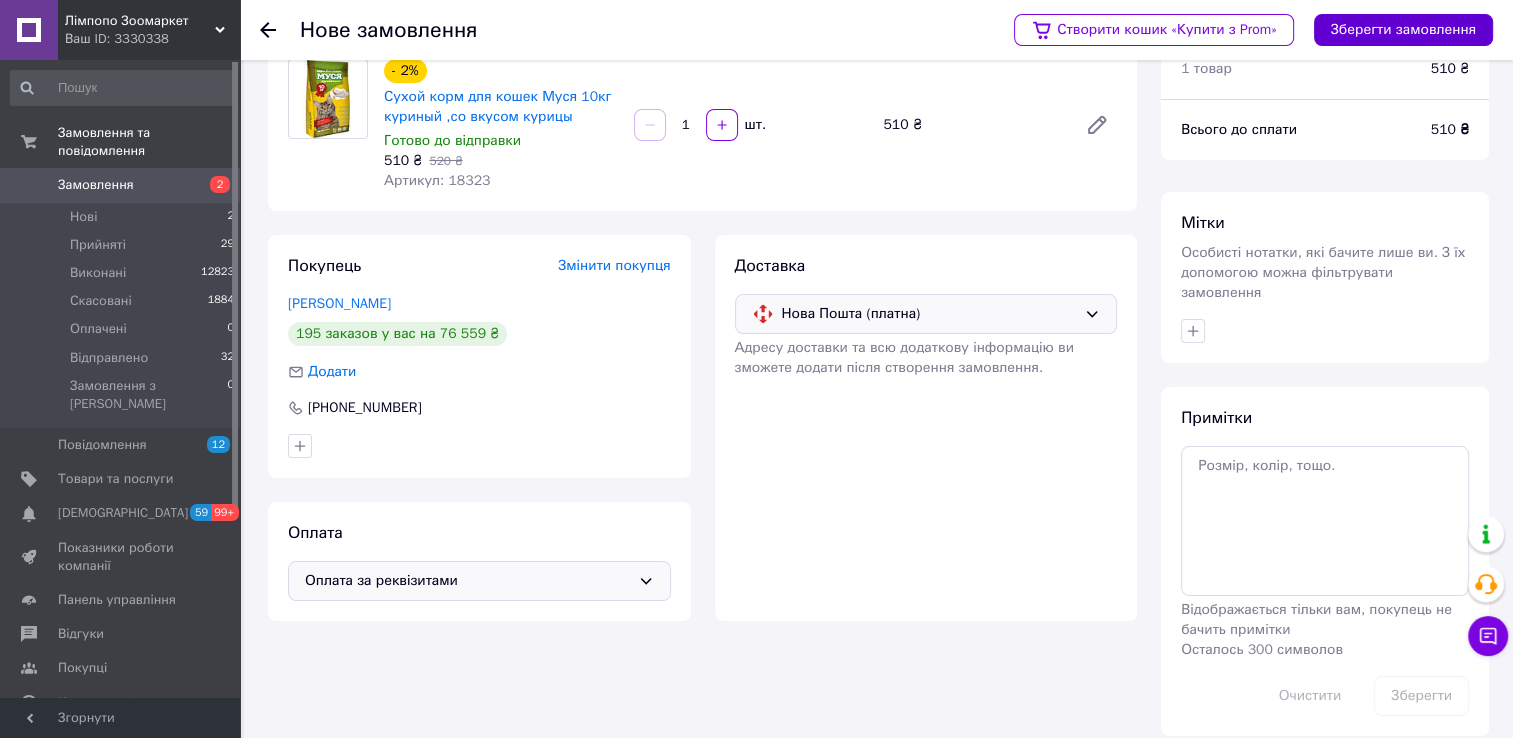 click on "Зберегти замовлення" at bounding box center [1403, 30] 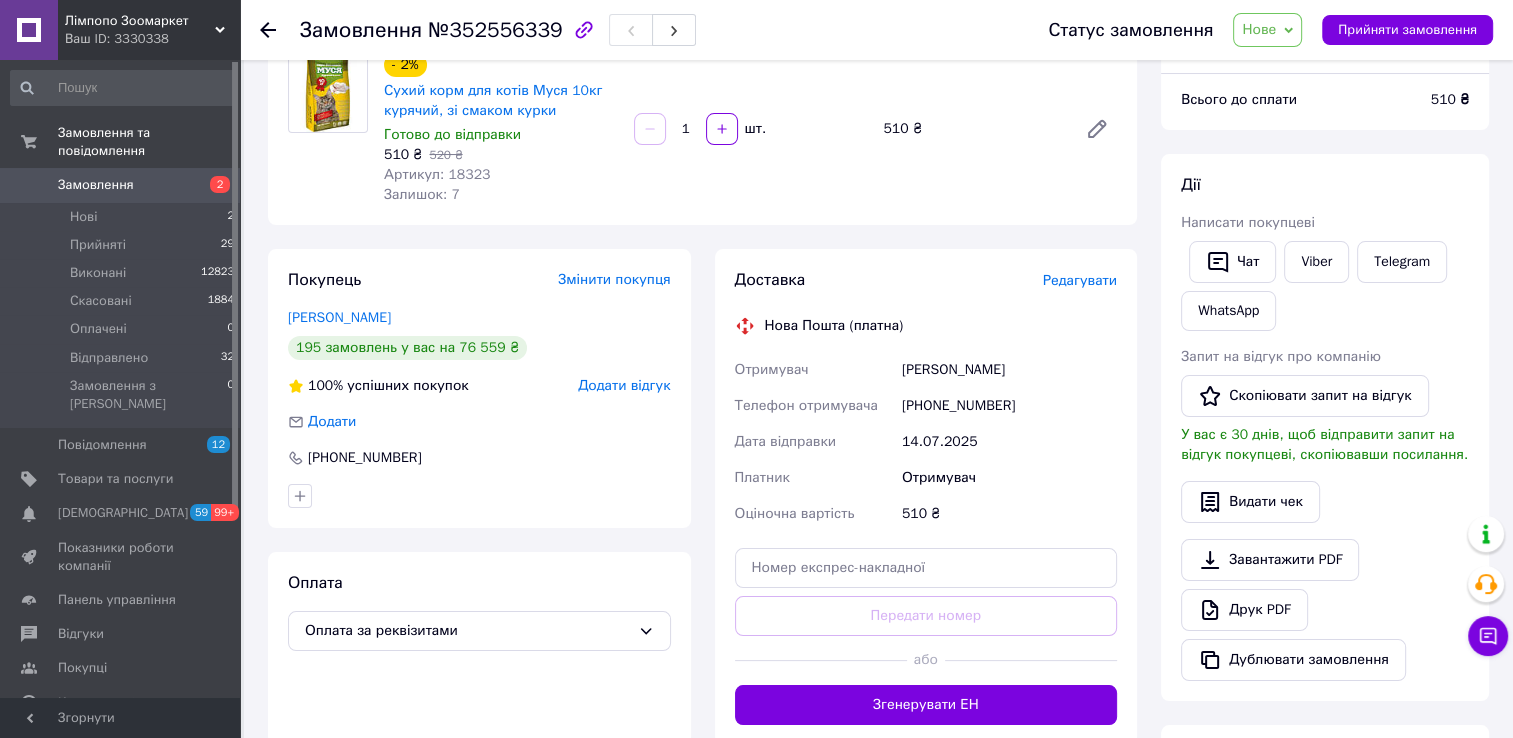 scroll, scrollTop: 284, scrollLeft: 0, axis: vertical 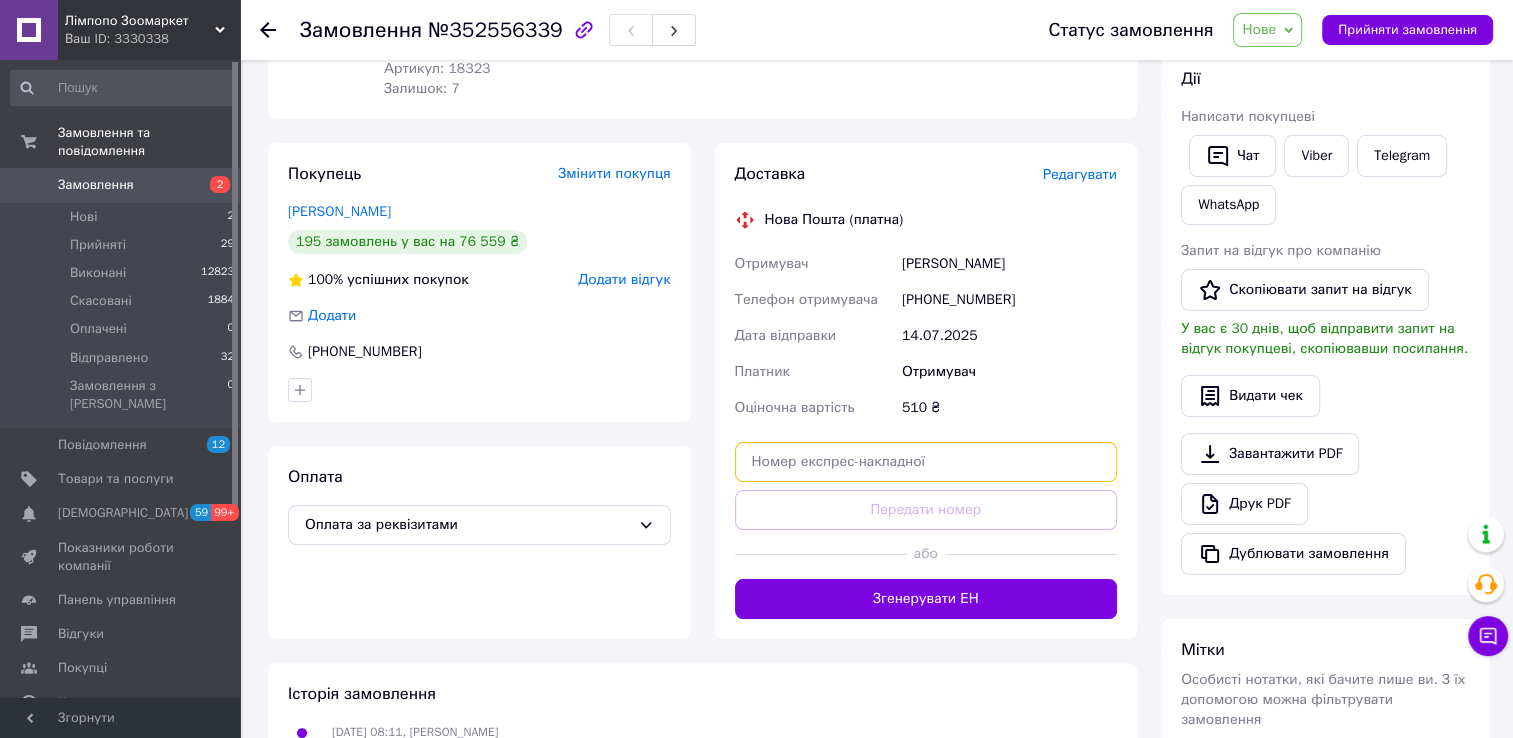 click at bounding box center (926, 462) 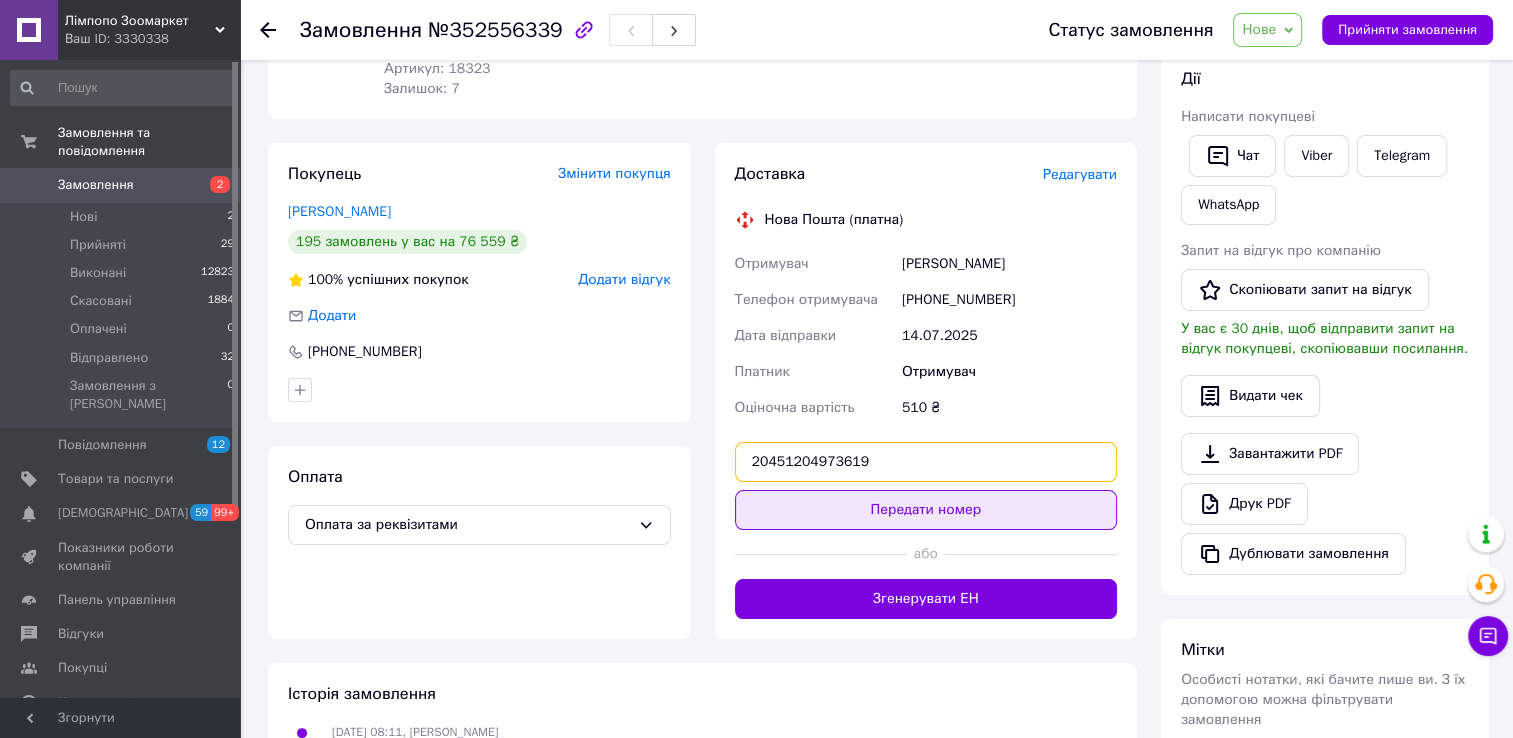 type on "20451204973619" 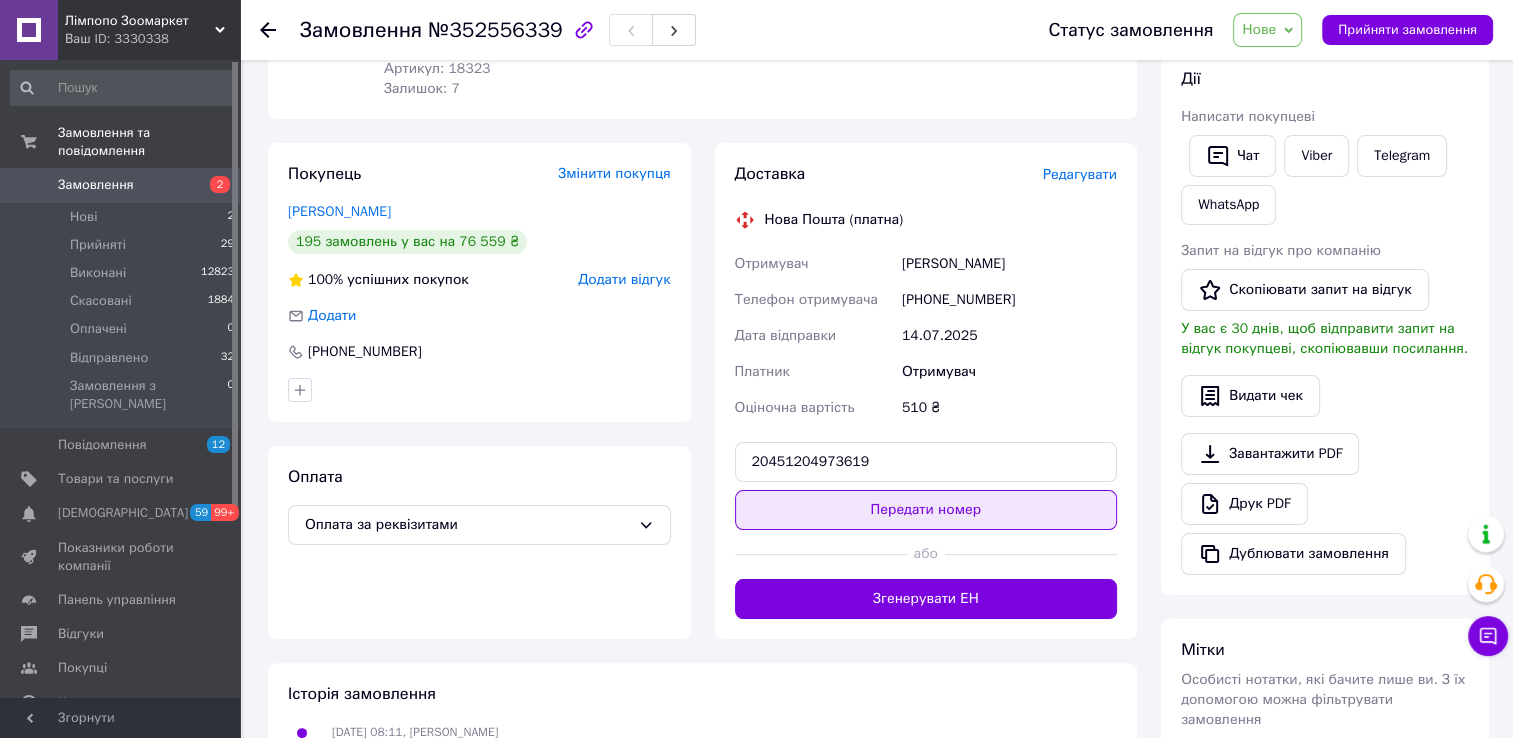 click on "Передати номер" at bounding box center [926, 510] 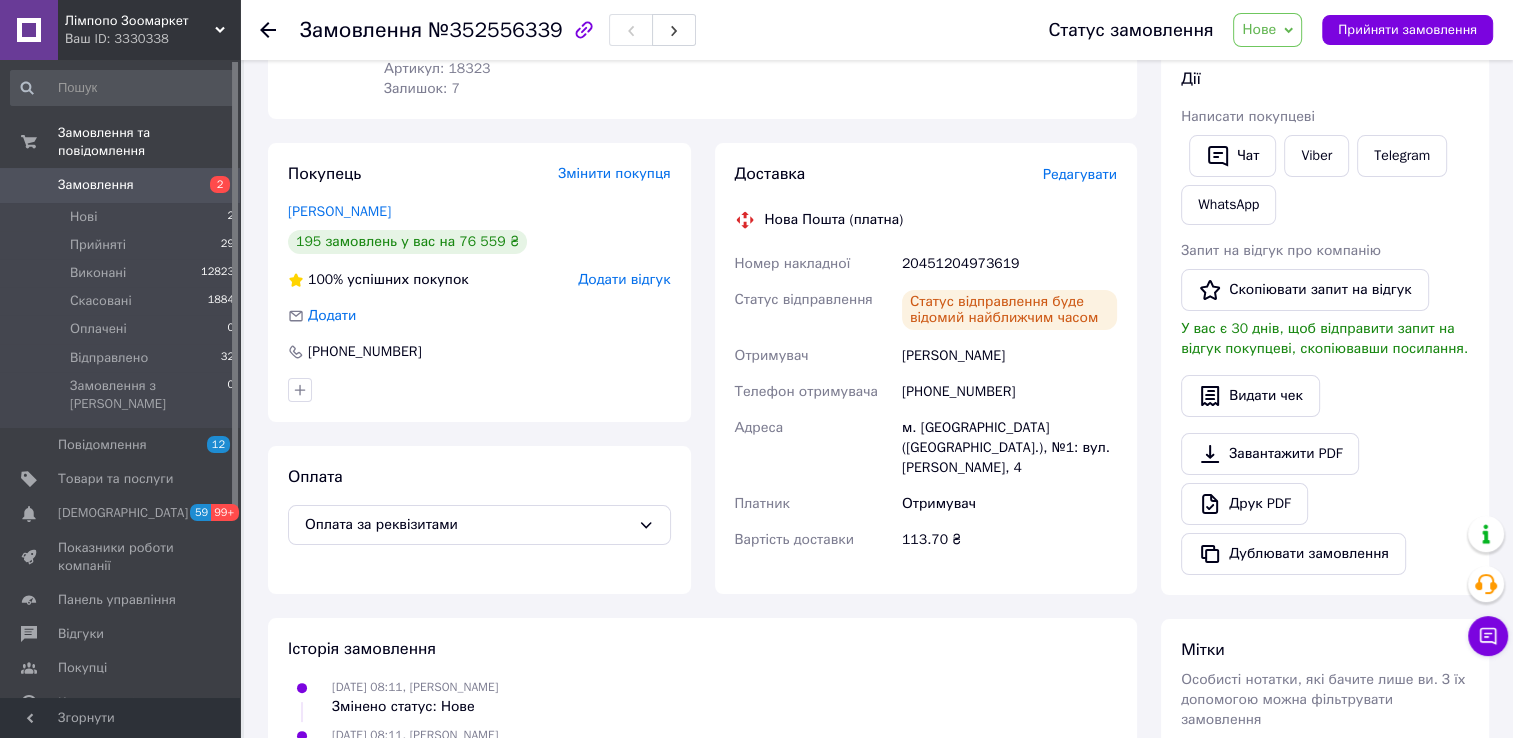 click on "Нове" at bounding box center [1259, 29] 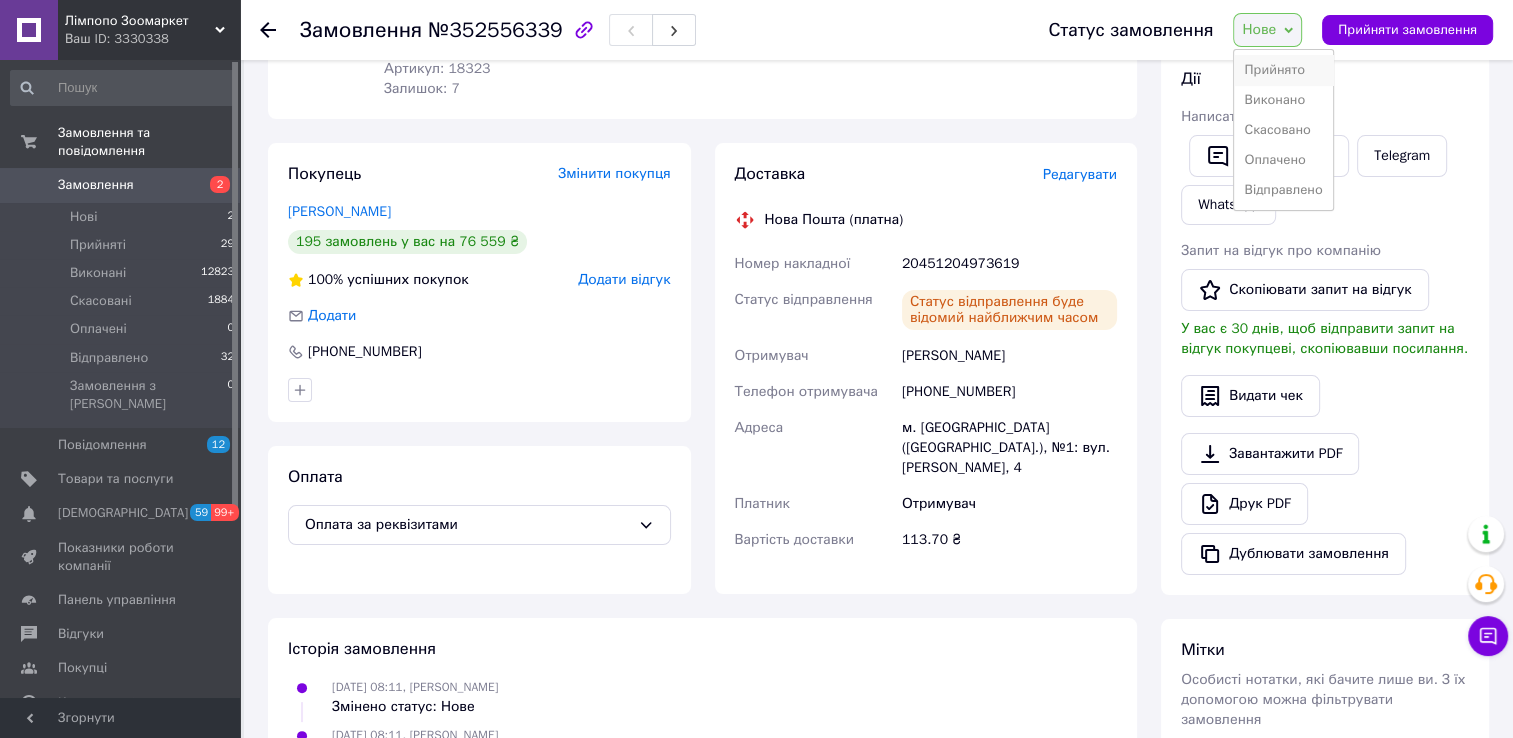 click on "Прийнято" at bounding box center [1283, 70] 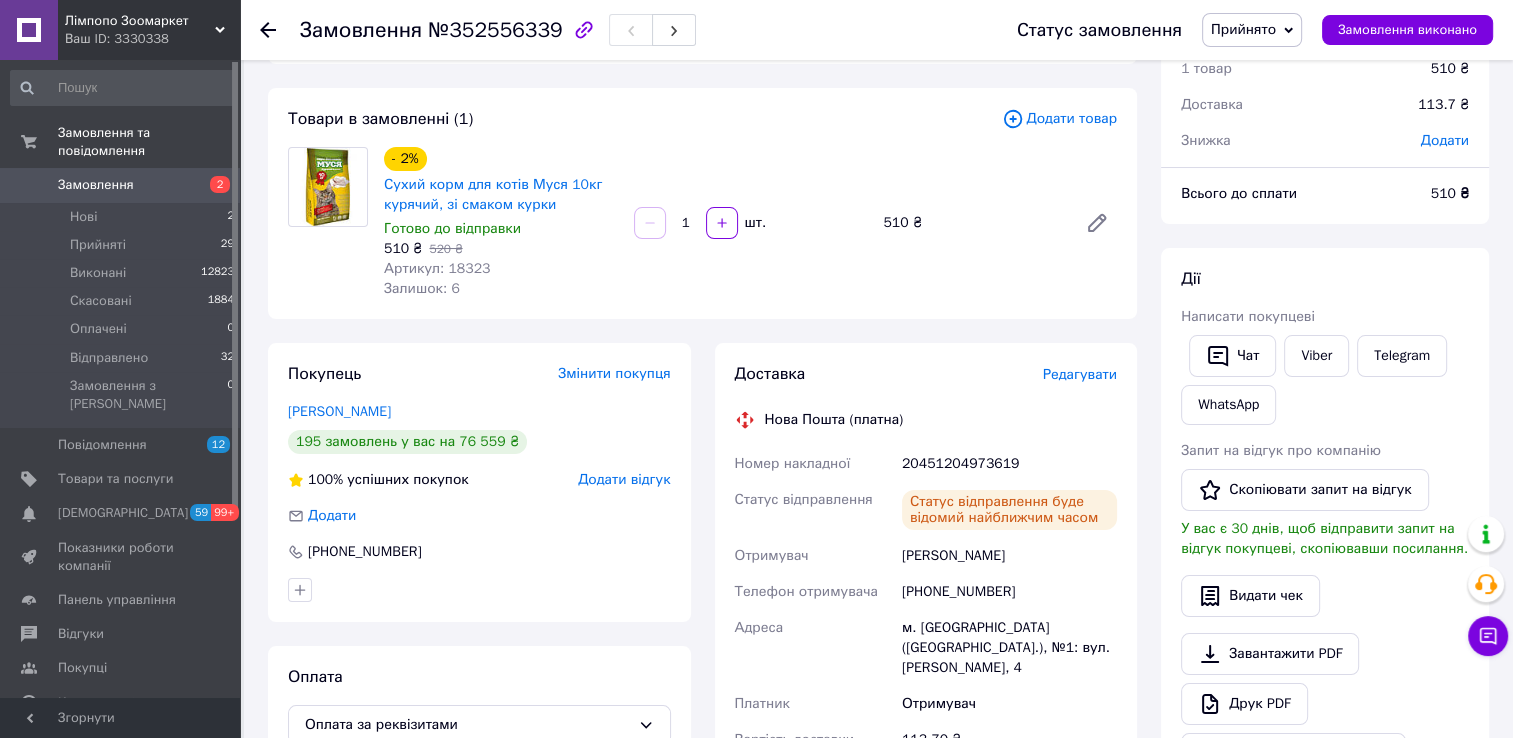 scroll, scrollTop: 284, scrollLeft: 0, axis: vertical 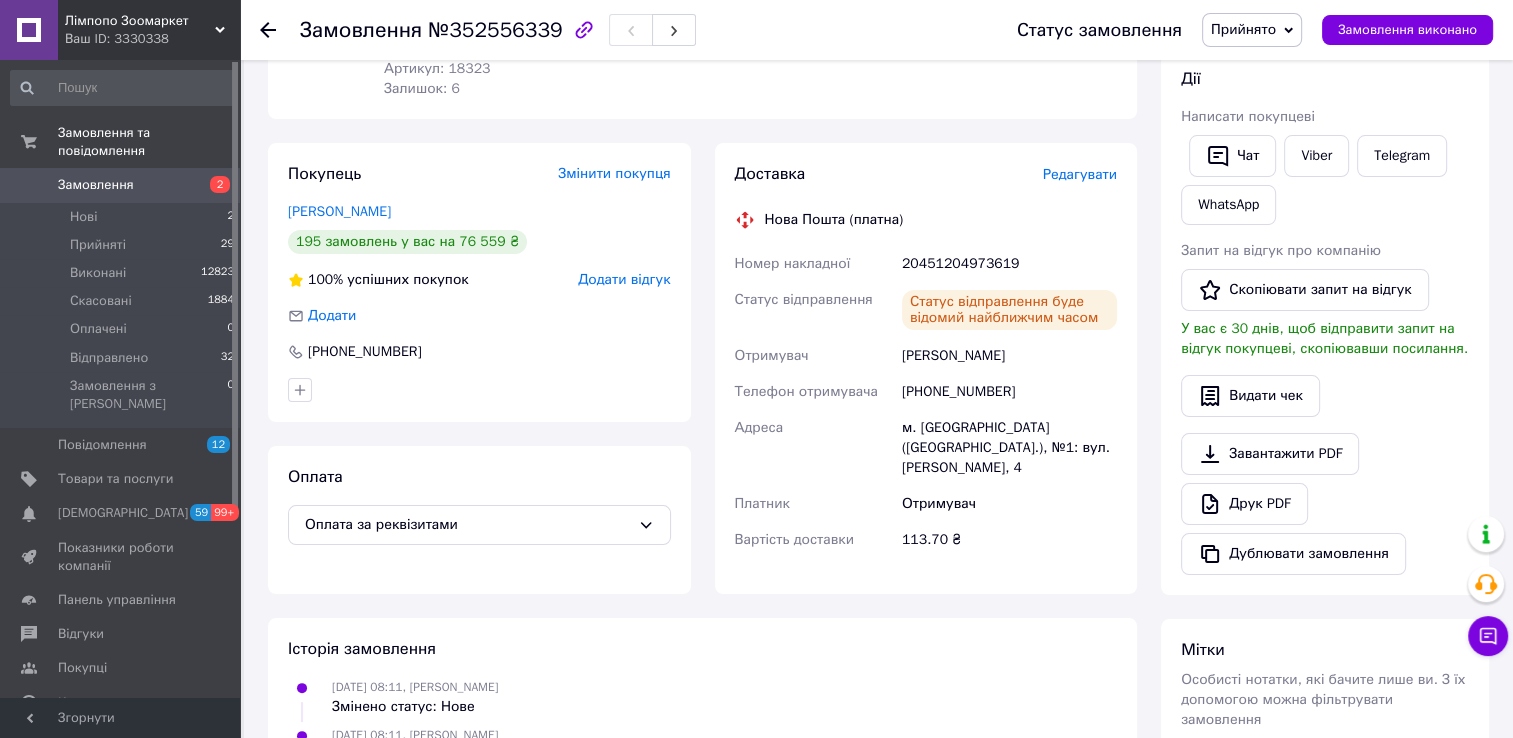 click 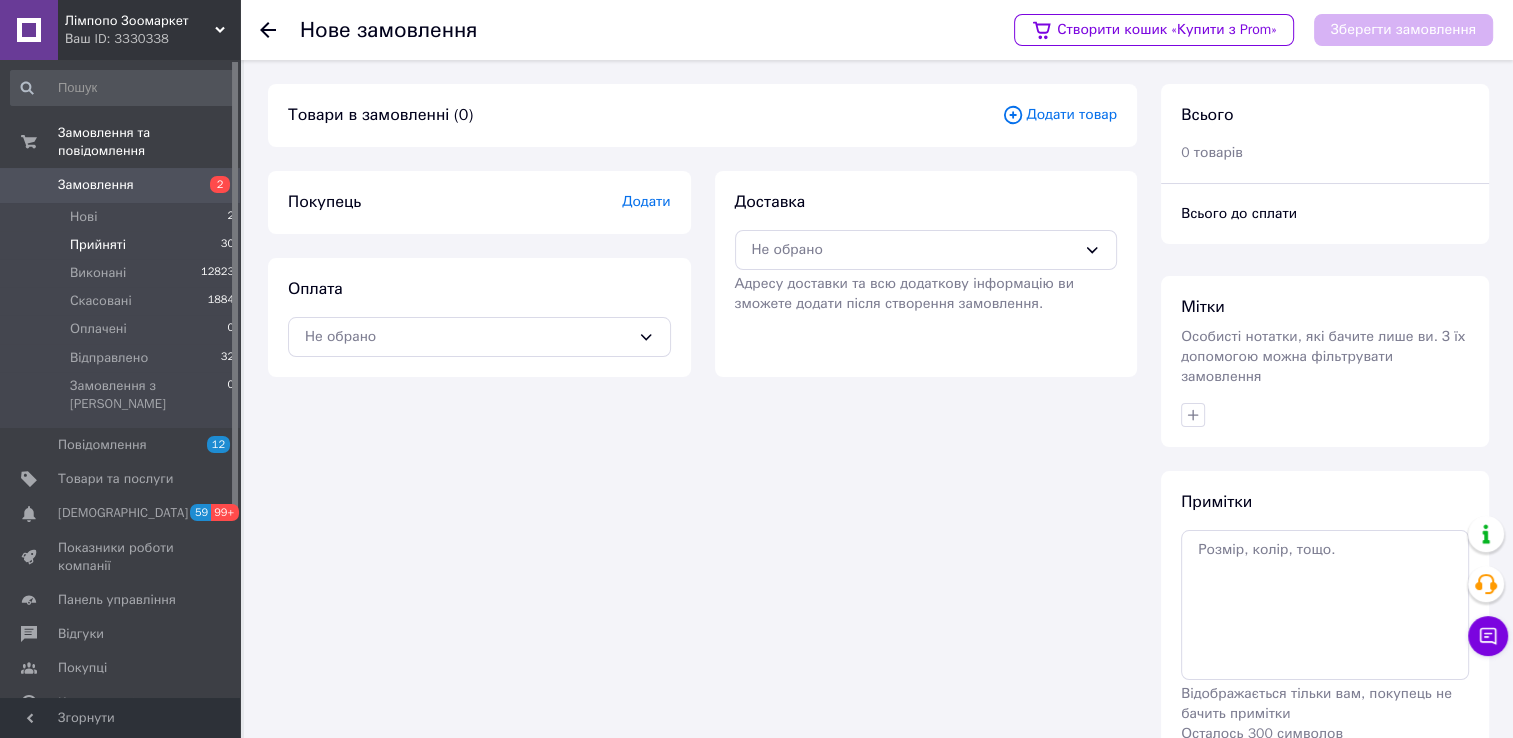 click on "Прийняті 30" at bounding box center [123, 245] 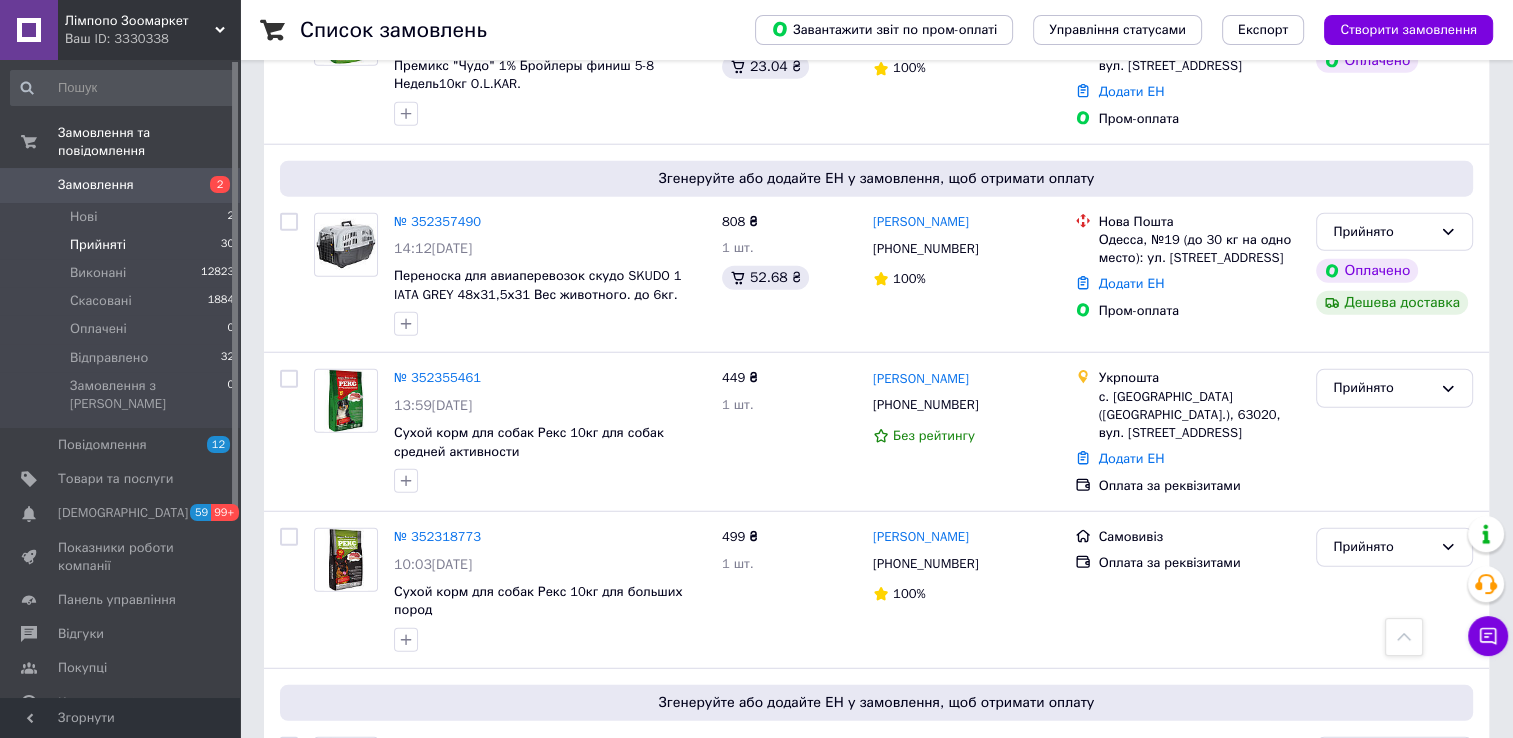 scroll, scrollTop: 5059, scrollLeft: 0, axis: vertical 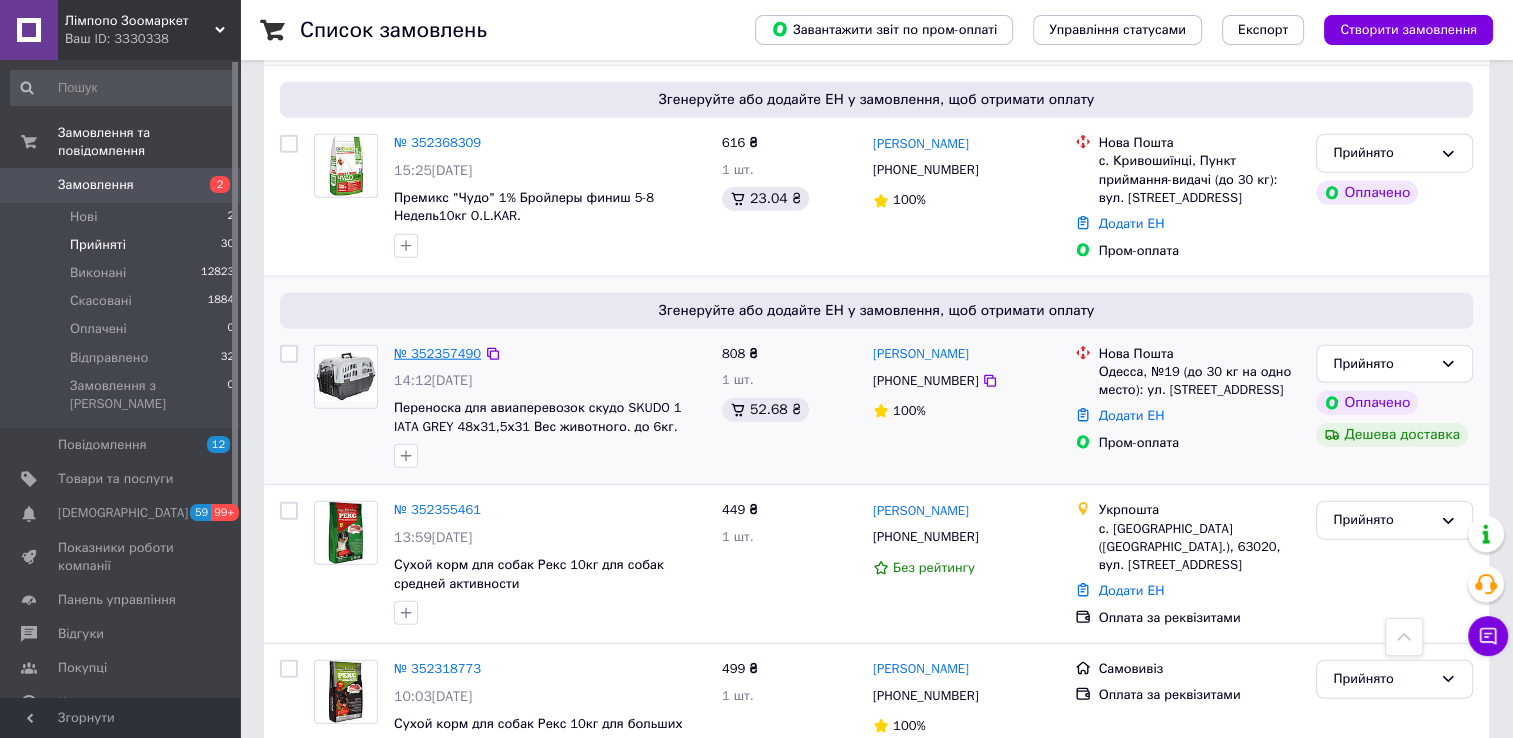 click on "№ 352357490" at bounding box center [437, 353] 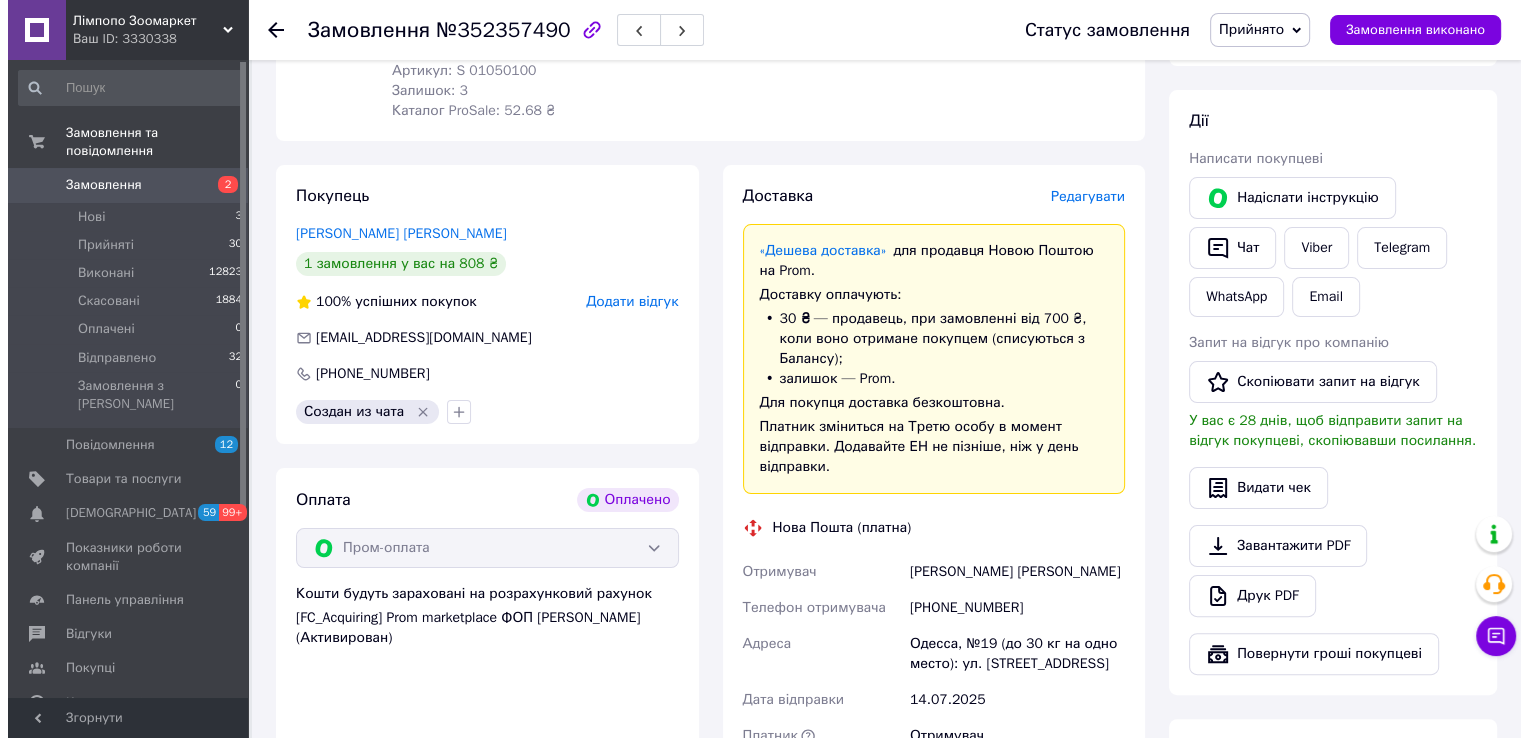 scroll, scrollTop: 312, scrollLeft: 0, axis: vertical 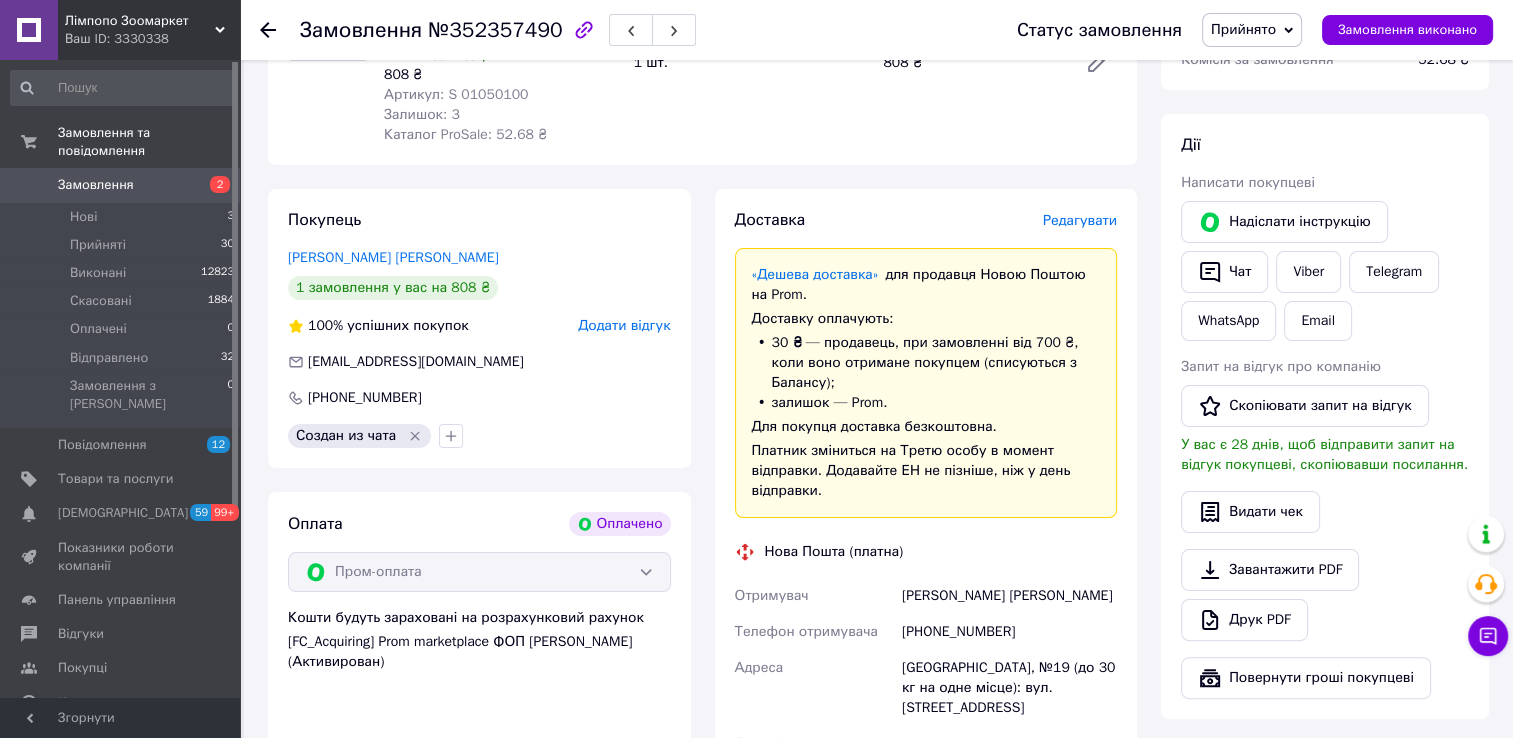 click on "Редагувати" at bounding box center [1080, 220] 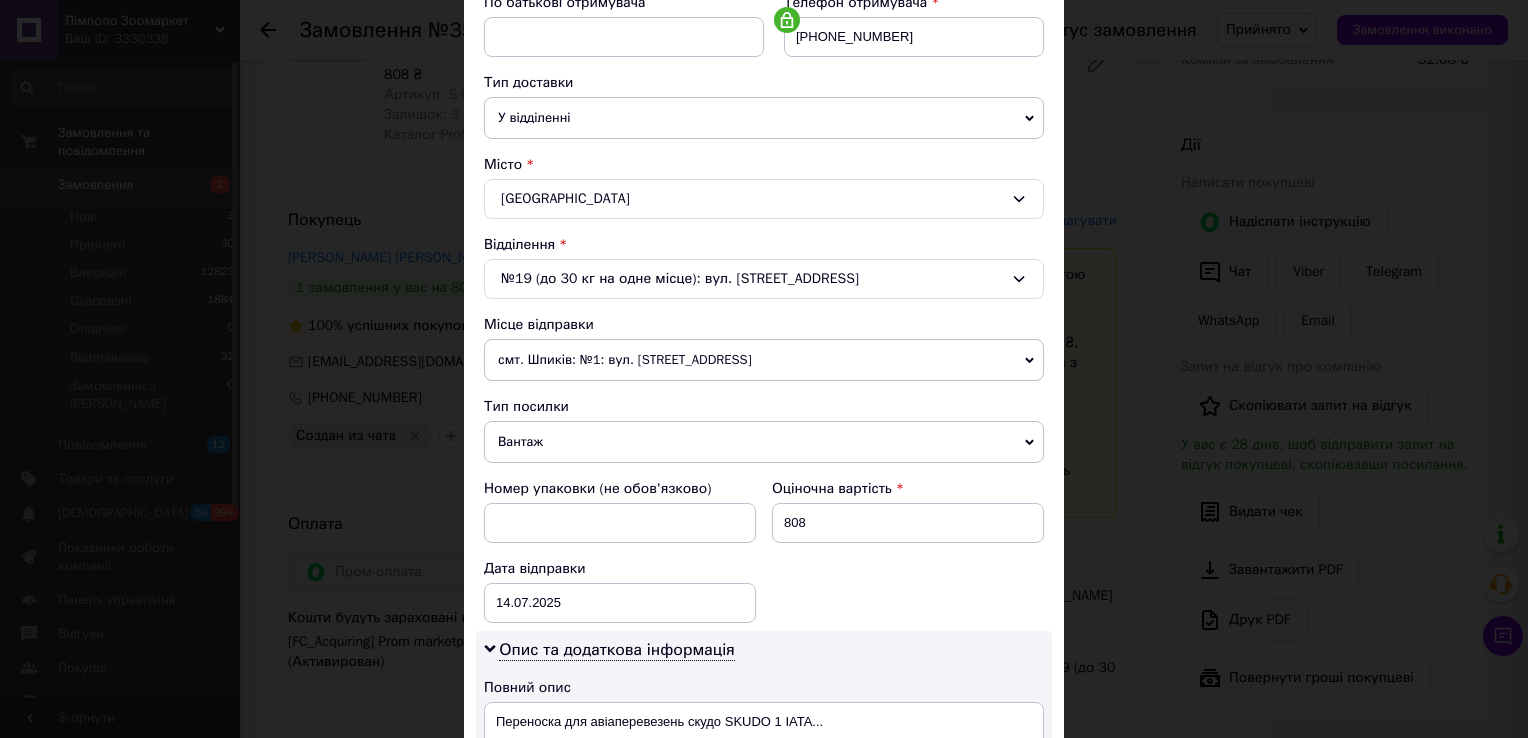 scroll, scrollTop: 600, scrollLeft: 0, axis: vertical 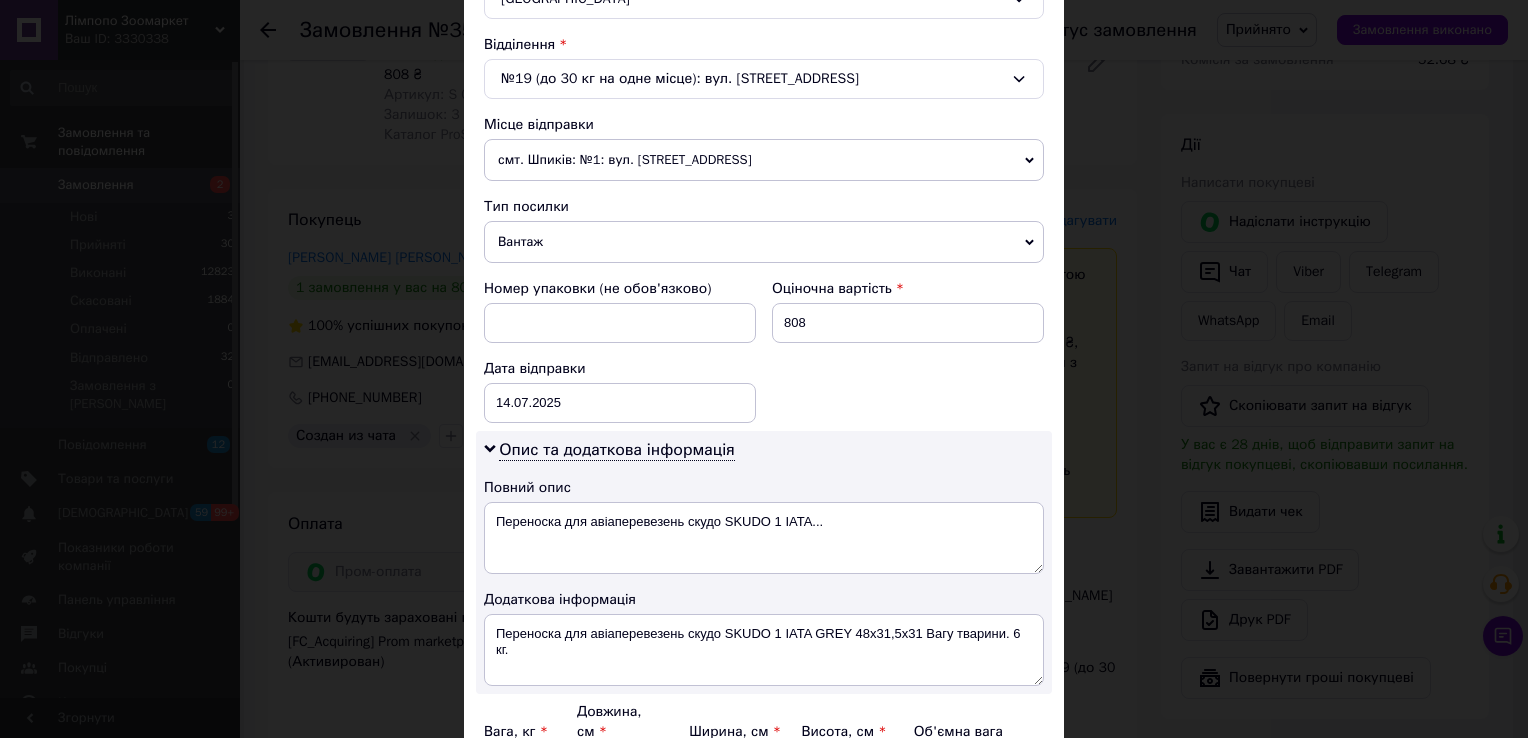 click on "смт. Шпиків: №1: вул. [STREET_ADDRESS]" at bounding box center [764, 160] 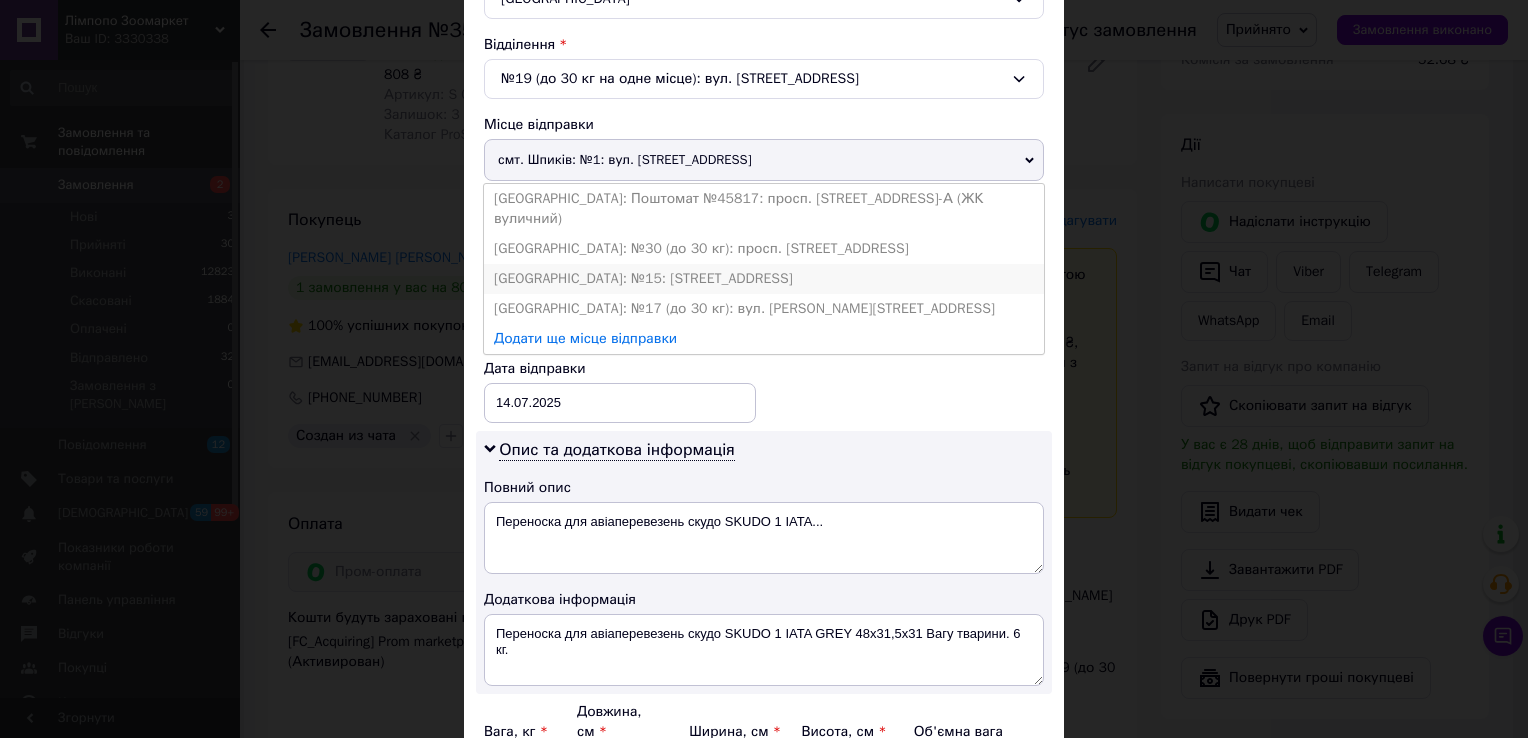 click on "[GEOGRAPHIC_DATA]: №15: [STREET_ADDRESS]" at bounding box center (764, 279) 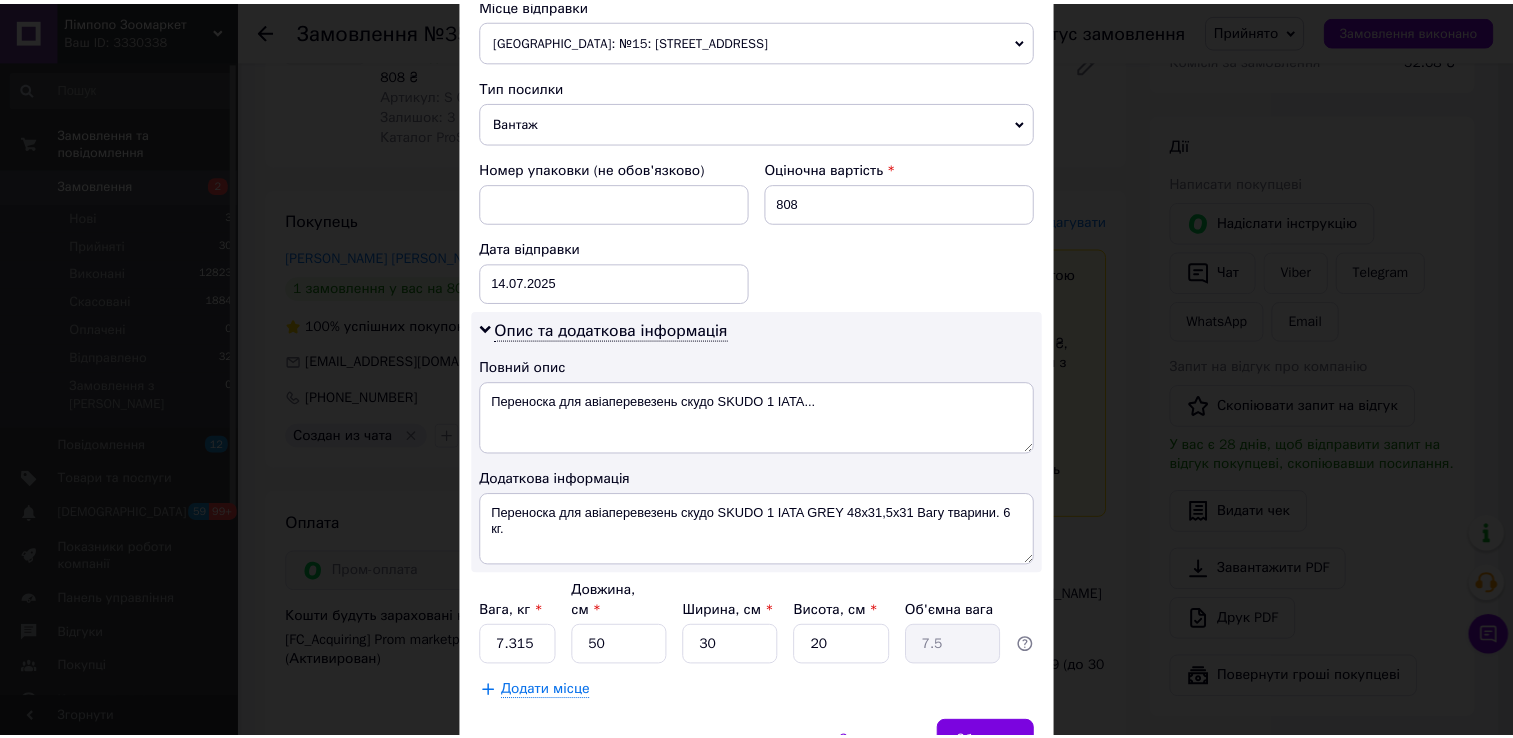 scroll, scrollTop: 807, scrollLeft: 0, axis: vertical 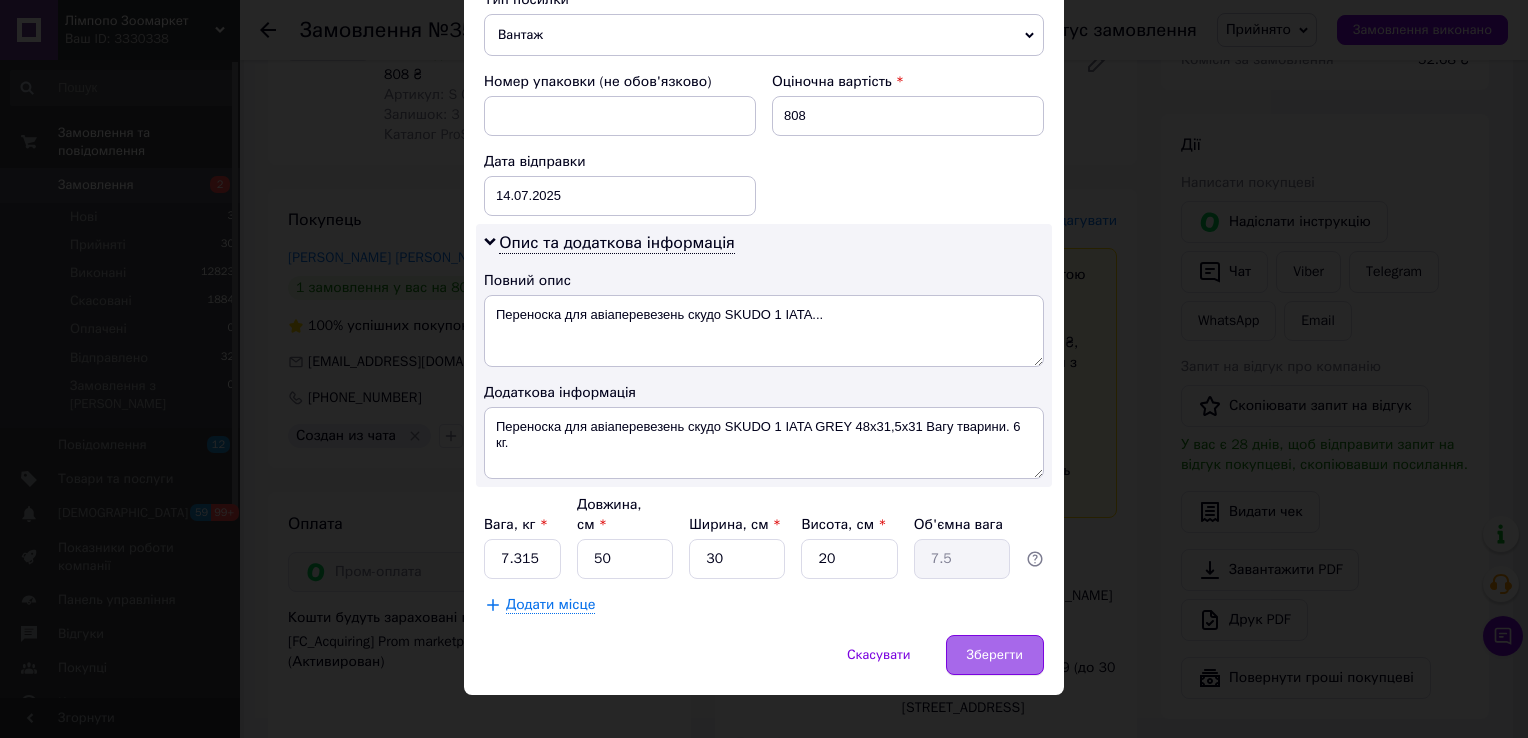 click on "Зберегти" at bounding box center (995, 655) 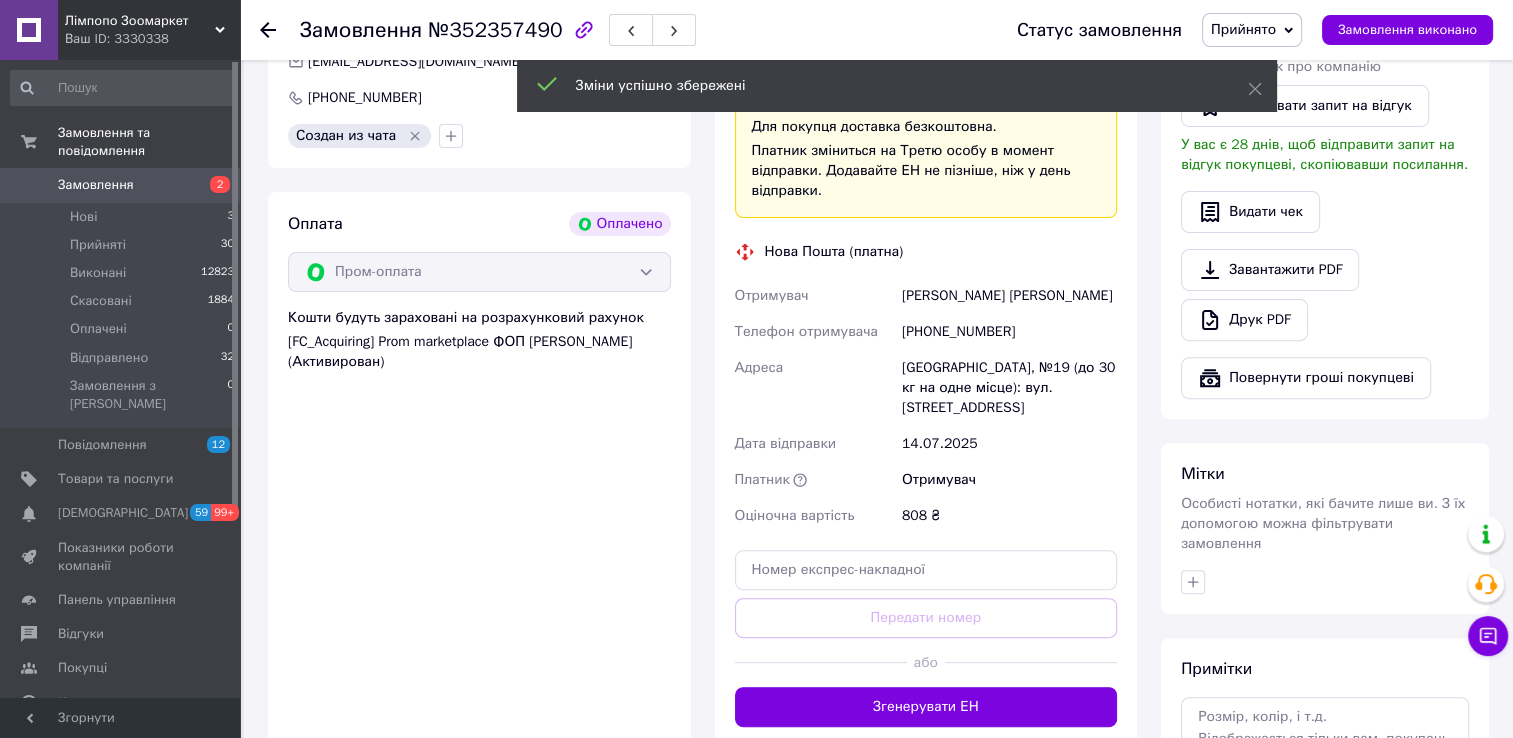 scroll, scrollTop: 712, scrollLeft: 0, axis: vertical 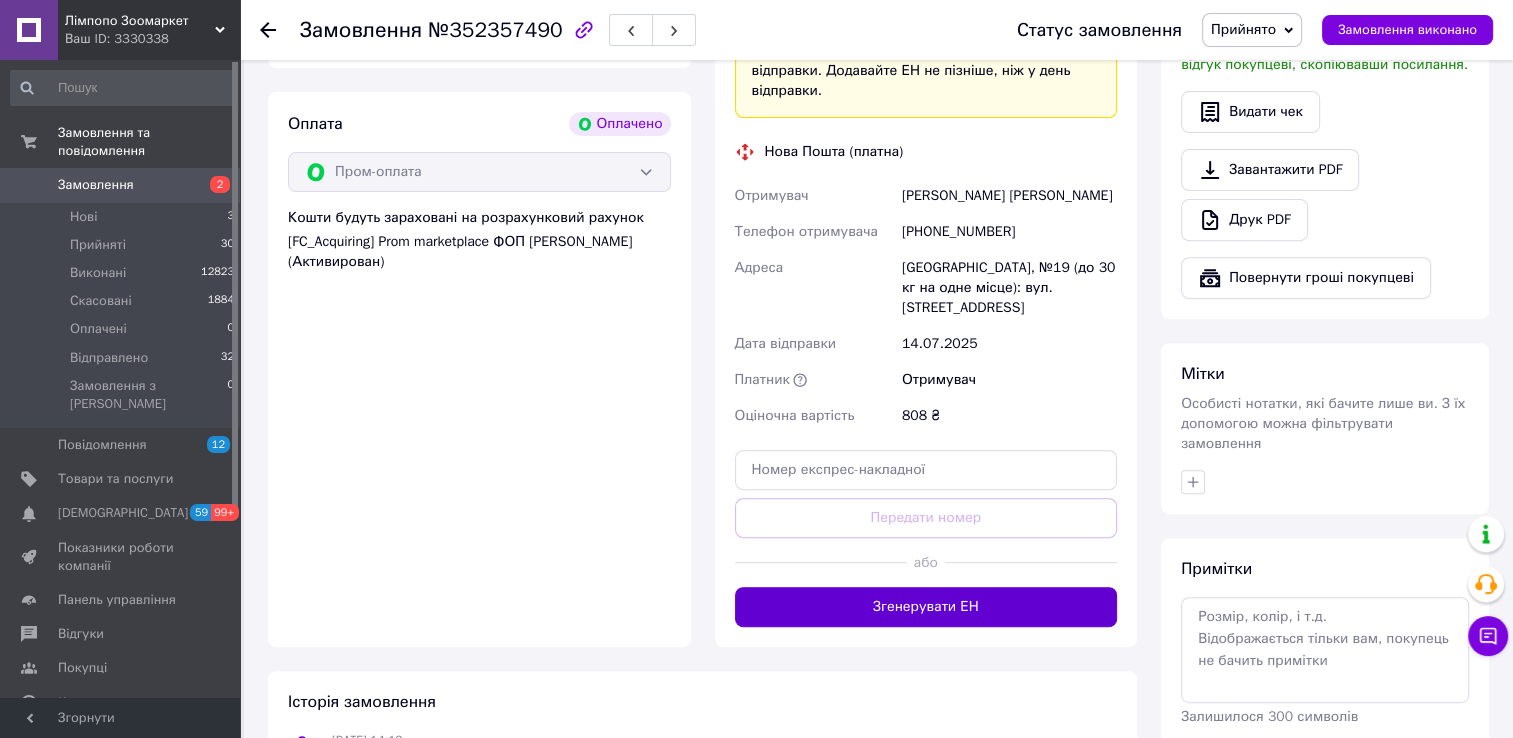 click on "Згенерувати ЕН" at bounding box center (926, 607) 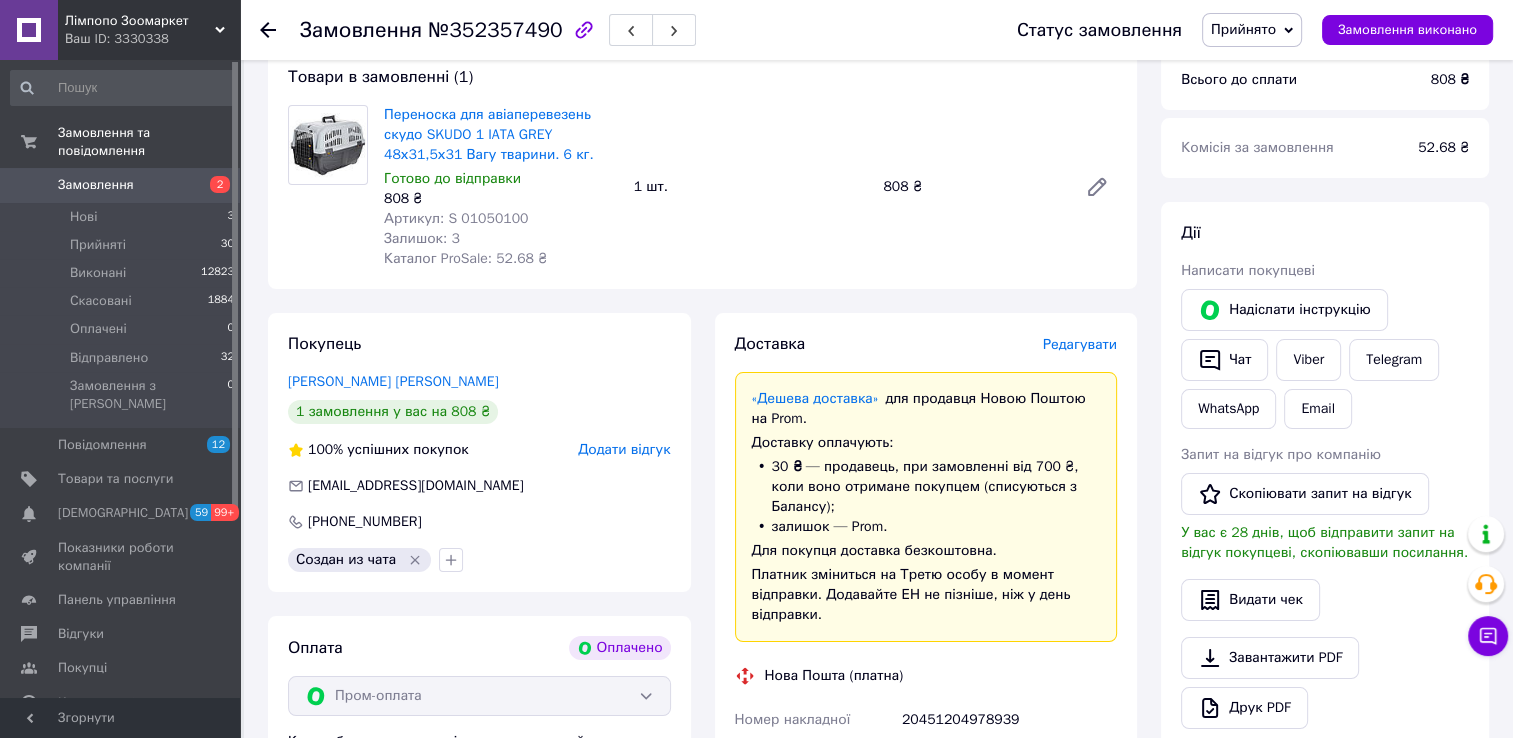 scroll, scrollTop: 12, scrollLeft: 0, axis: vertical 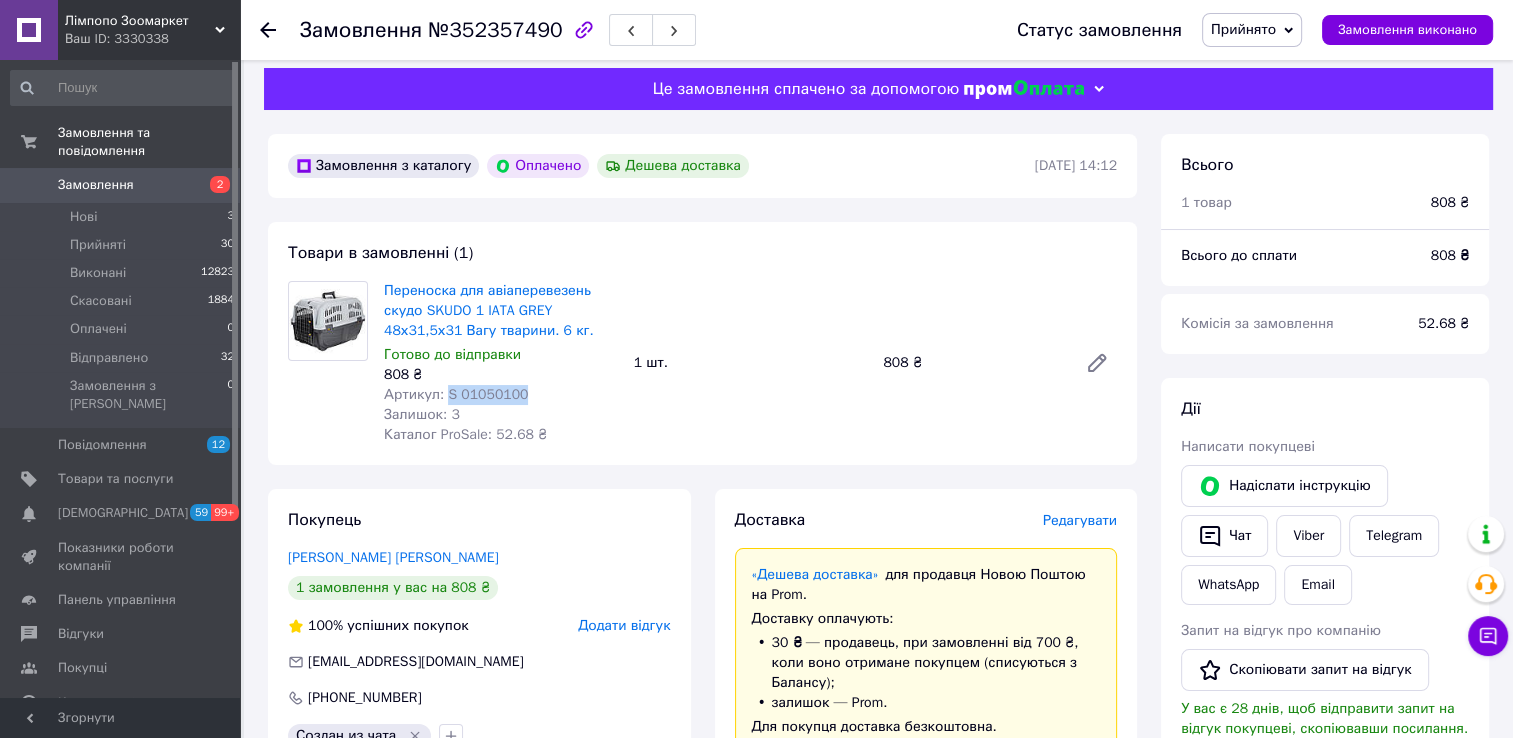 drag, startPoint x: 443, startPoint y: 393, endPoint x: 523, endPoint y: 398, distance: 80.1561 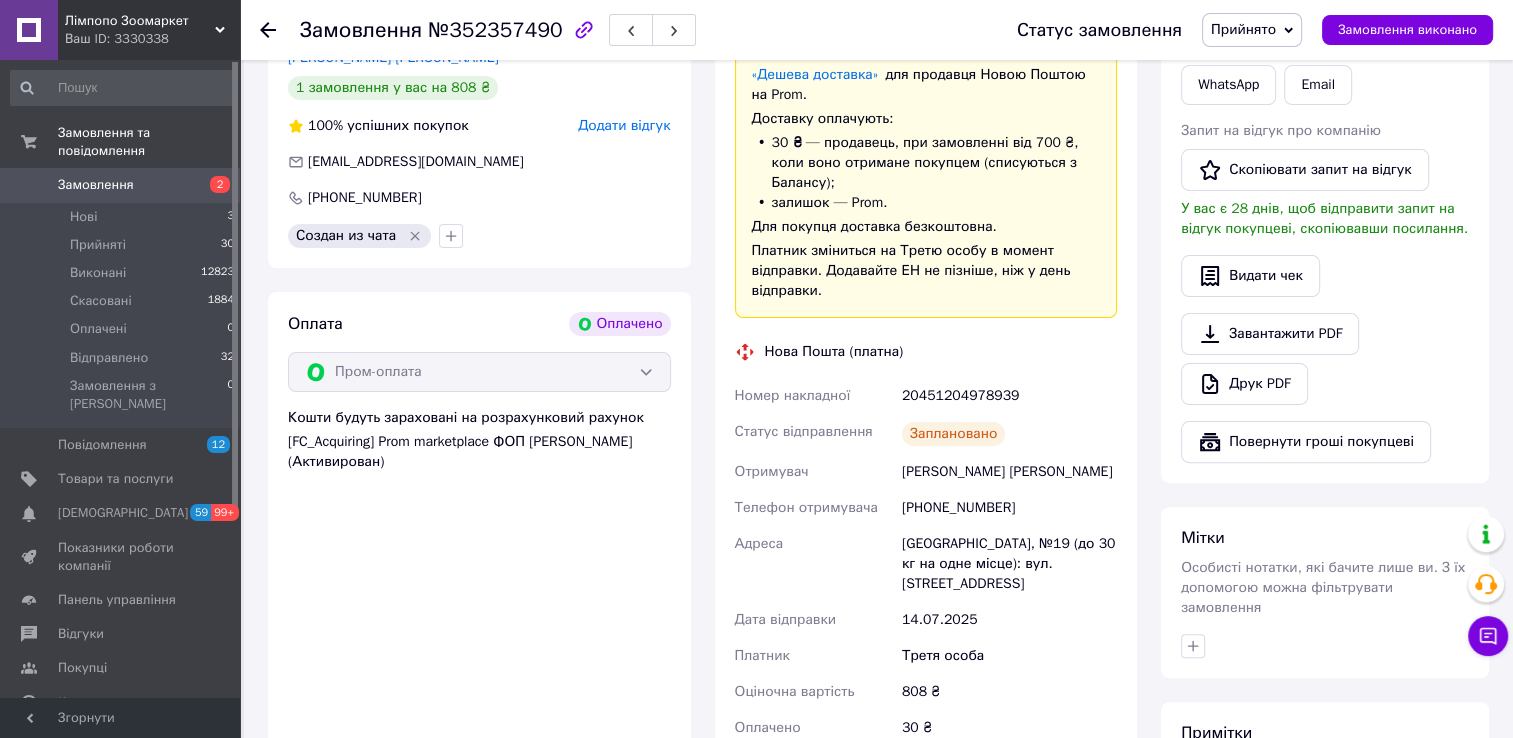 scroll, scrollTop: 412, scrollLeft: 0, axis: vertical 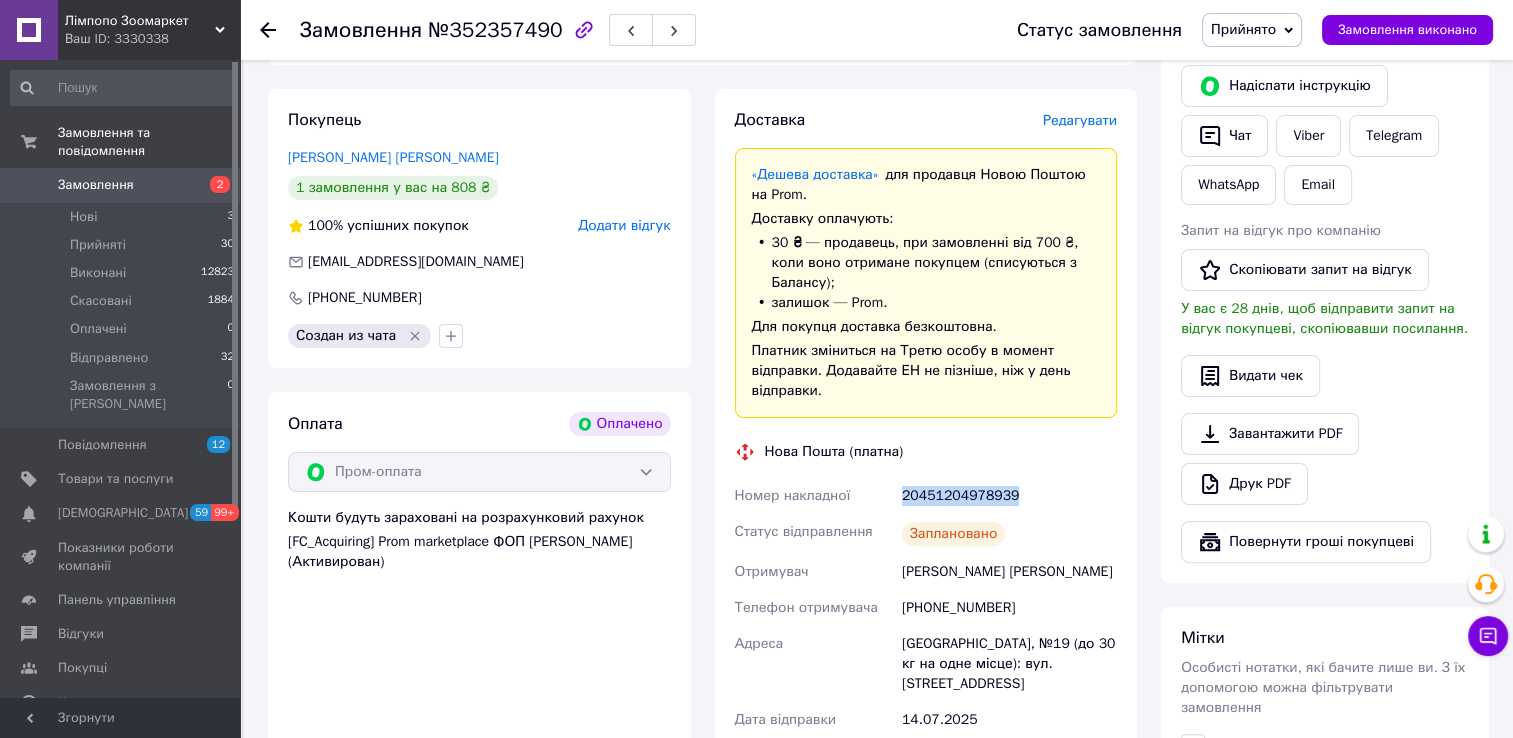 drag, startPoint x: 900, startPoint y: 494, endPoint x: 1010, endPoint y: 502, distance: 110.29053 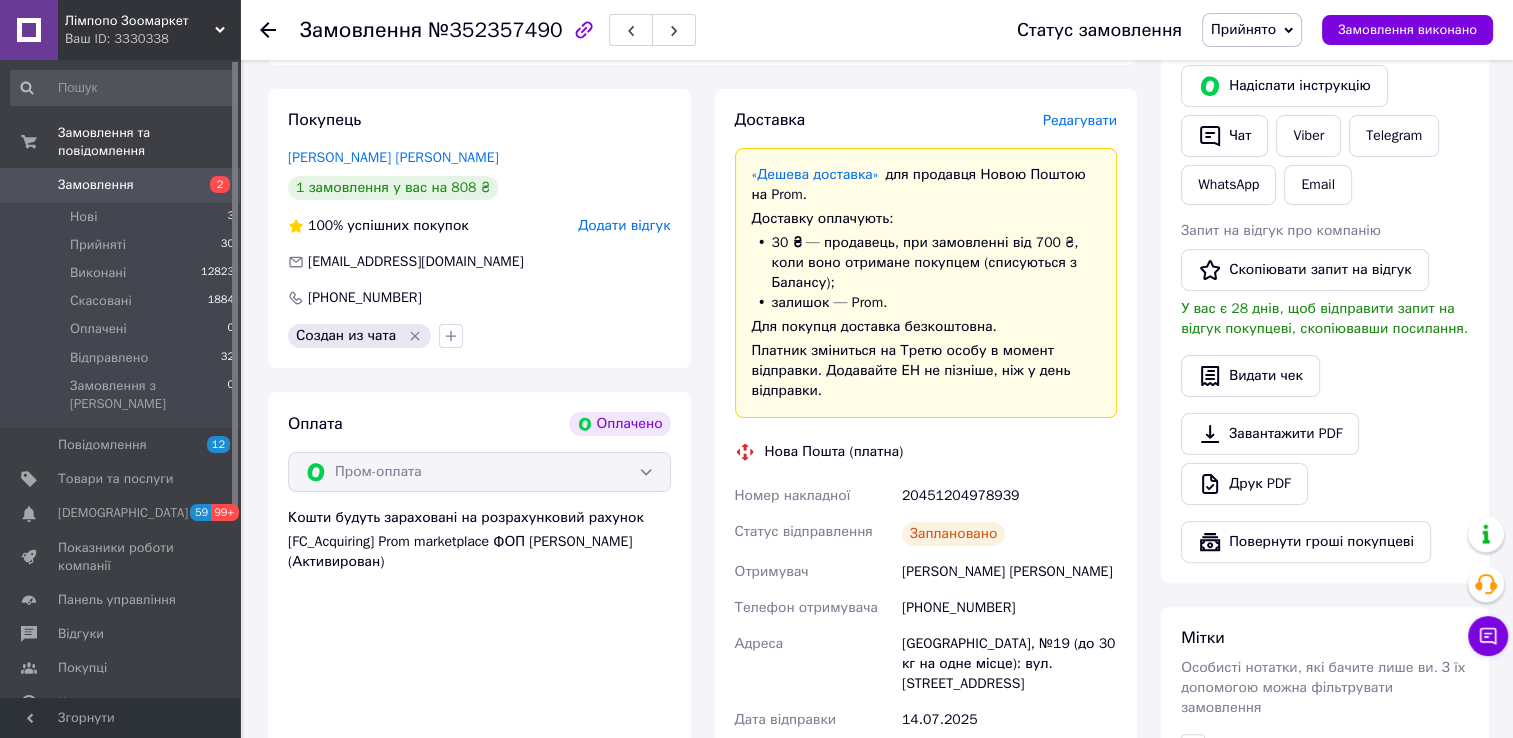 click 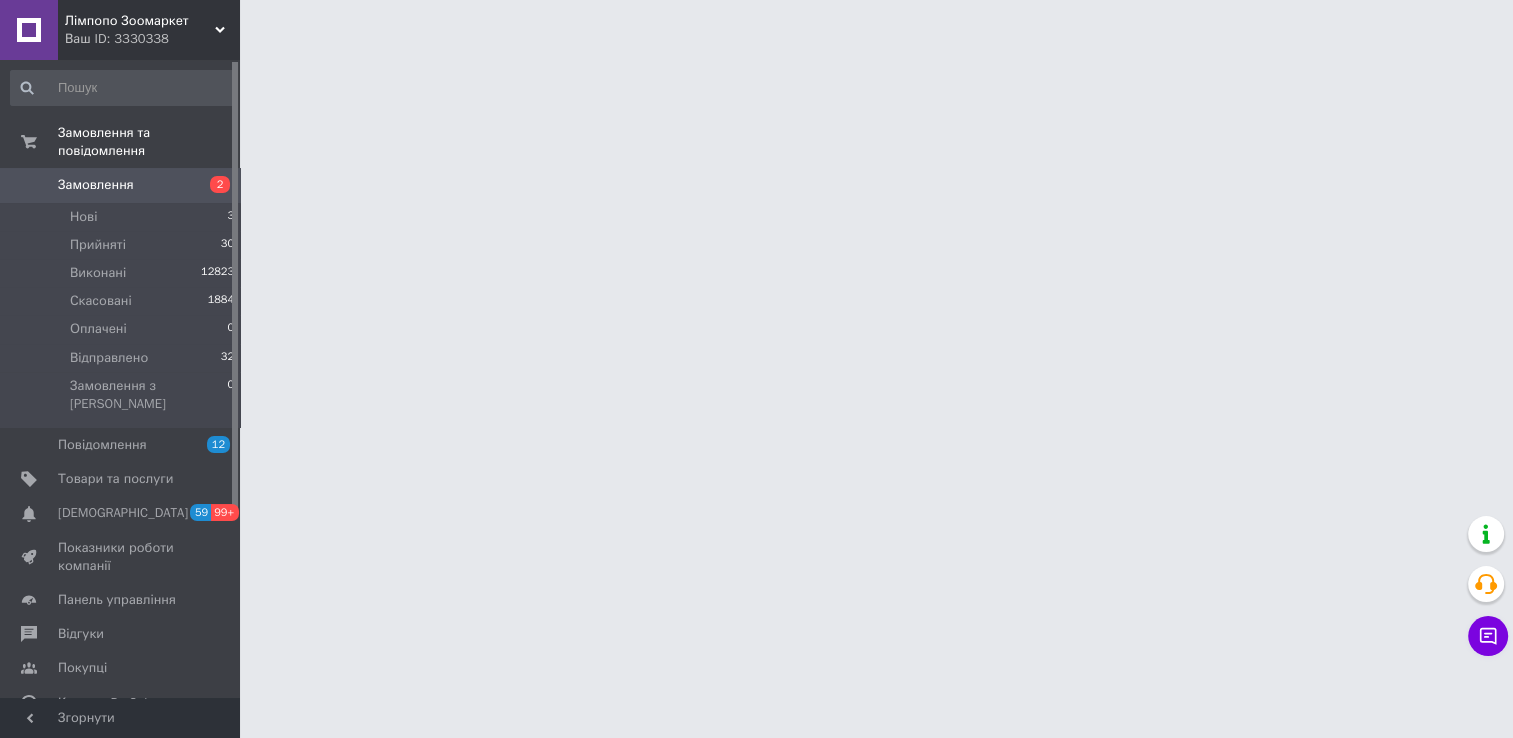 scroll, scrollTop: 0, scrollLeft: 0, axis: both 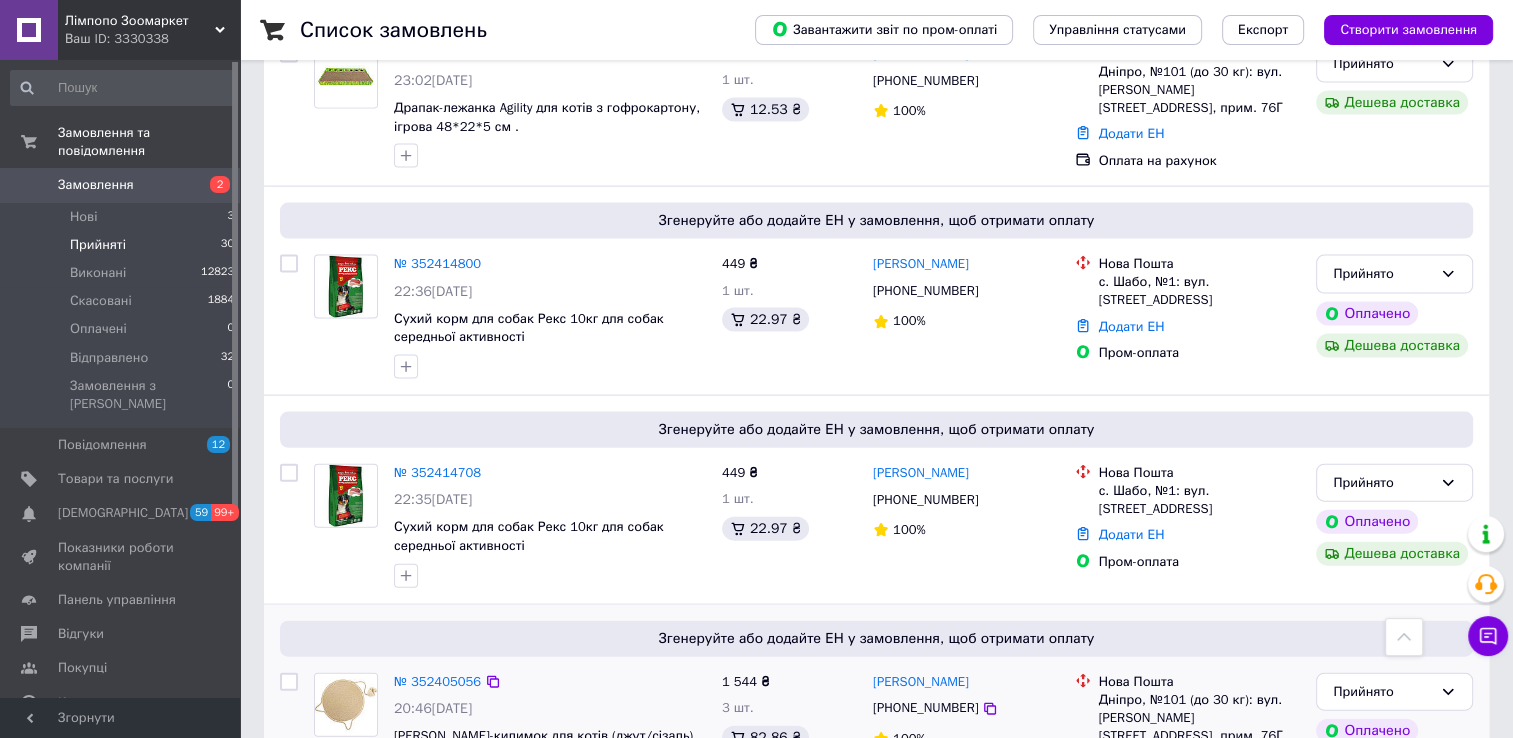 click on "3 товара у замовленні" at bounding box center (464, 815) 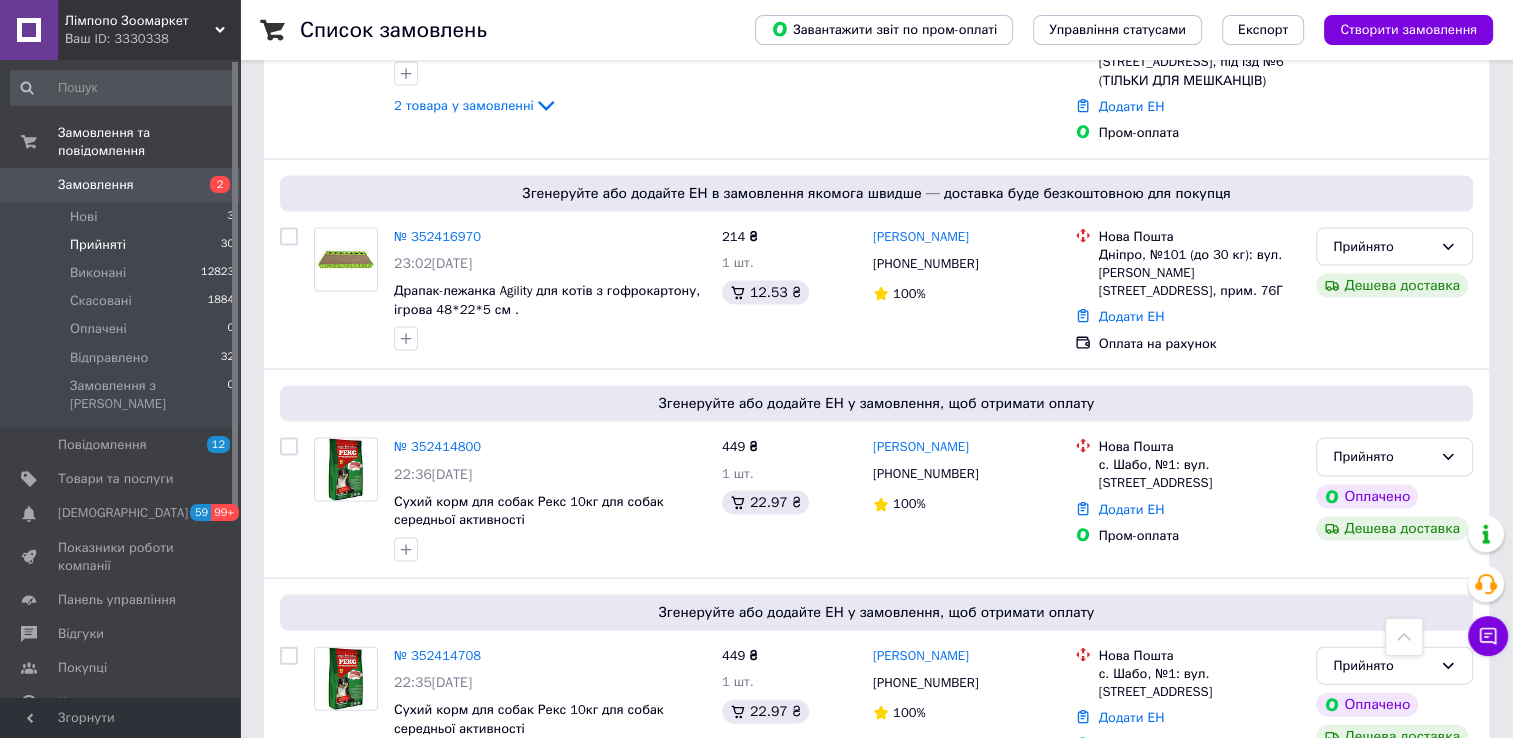 scroll, scrollTop: 3980, scrollLeft: 0, axis: vertical 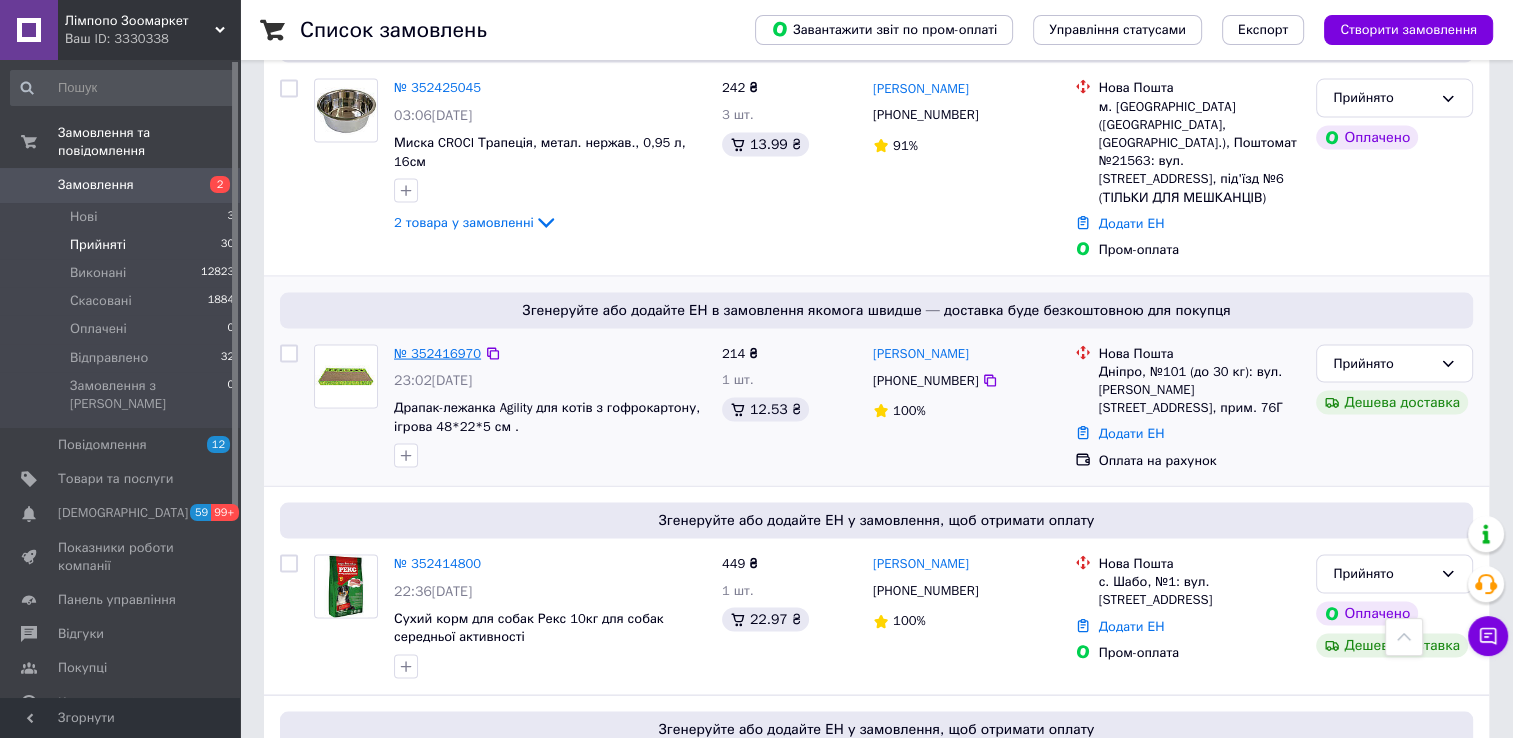 click on "№ 352416970" at bounding box center [437, 353] 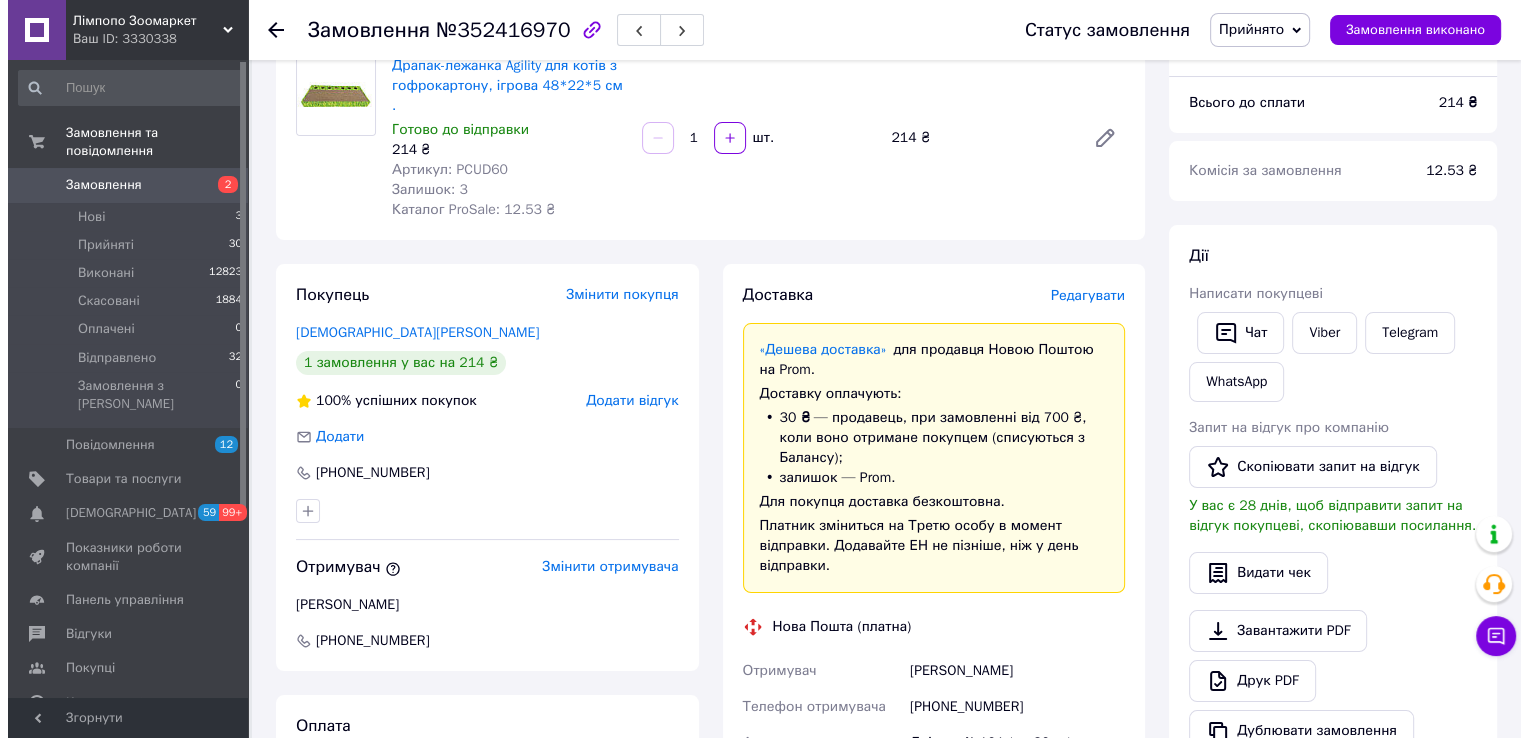 scroll, scrollTop: 220, scrollLeft: 0, axis: vertical 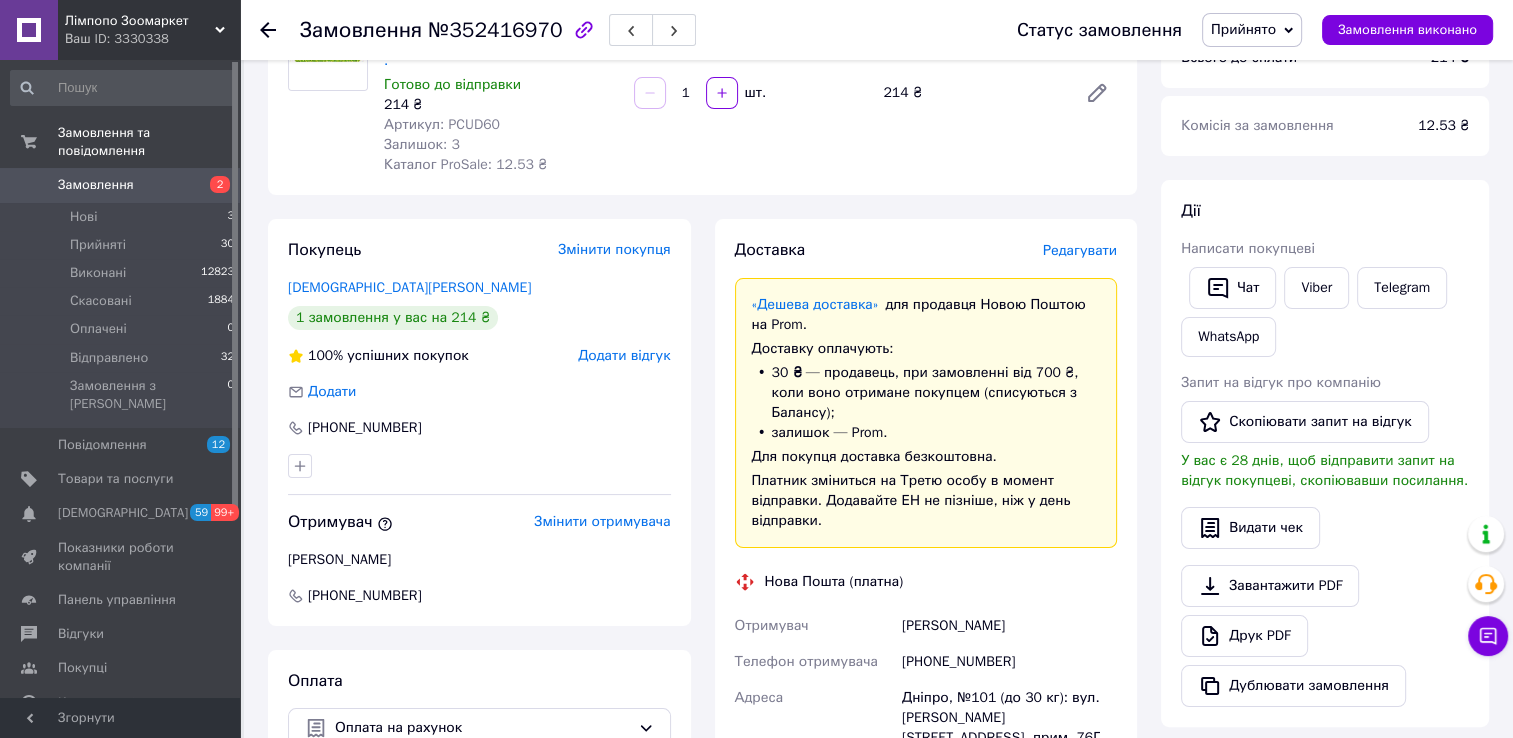 click on "Редагувати" at bounding box center (1080, 250) 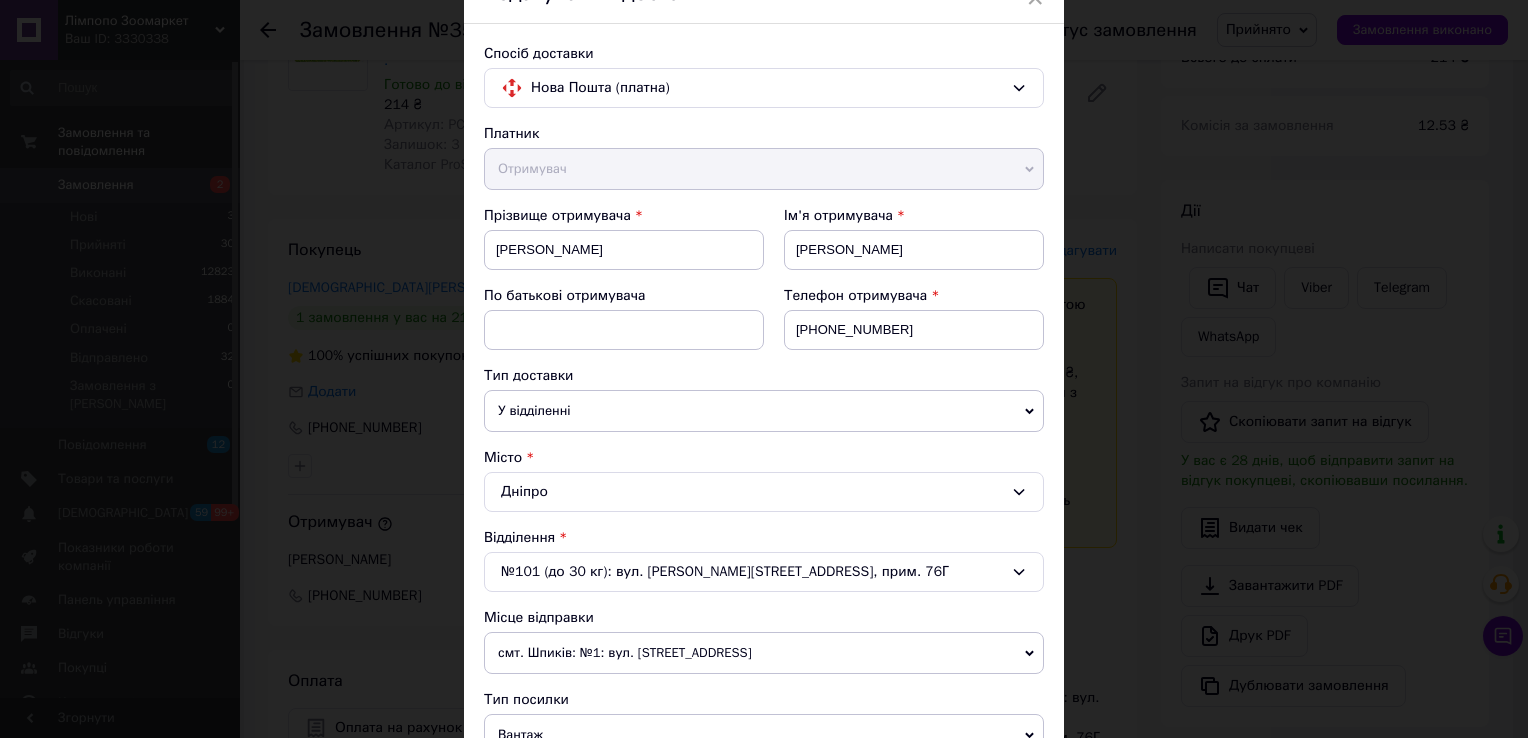 scroll, scrollTop: 300, scrollLeft: 0, axis: vertical 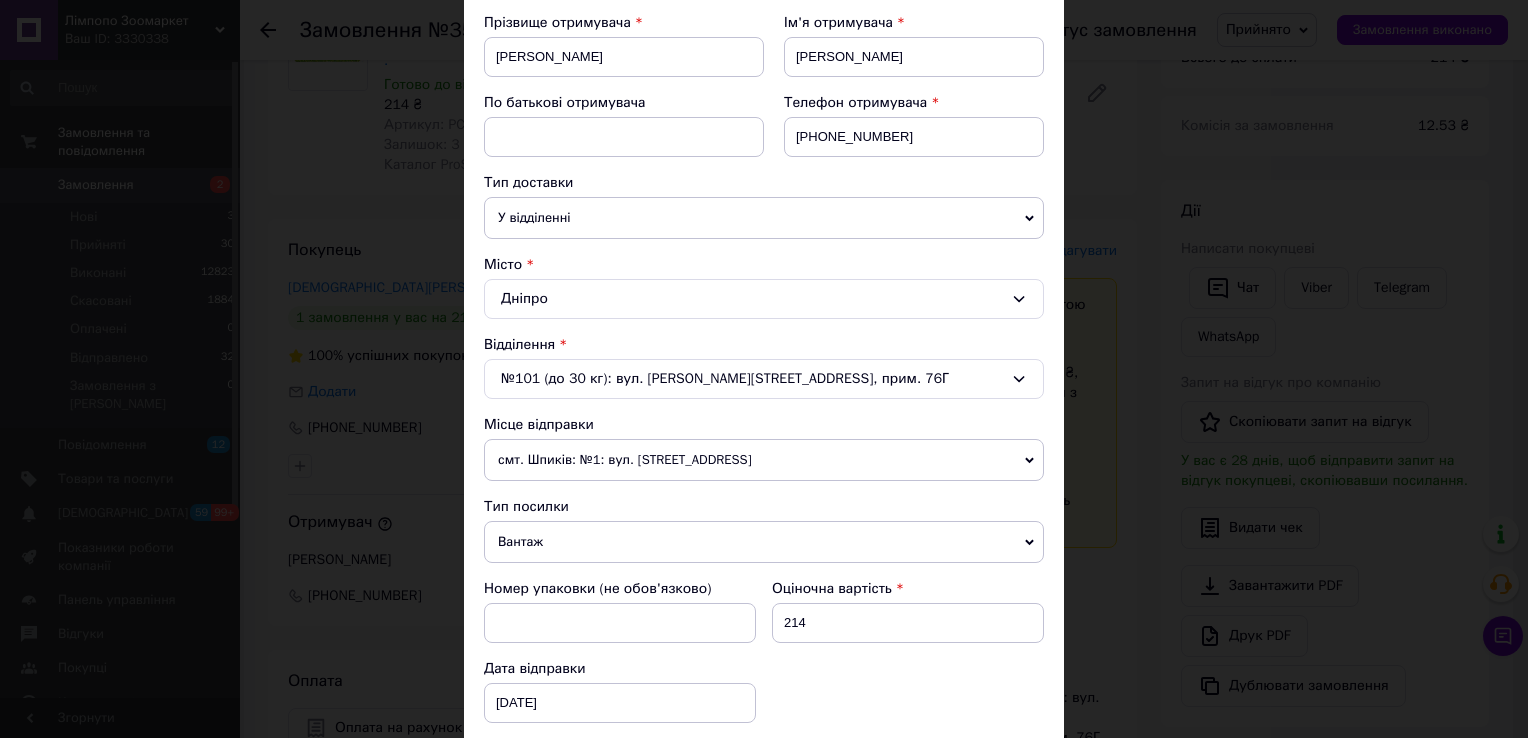 click on "смт. Шпиків: №1: вул. [STREET_ADDRESS]" at bounding box center [764, 460] 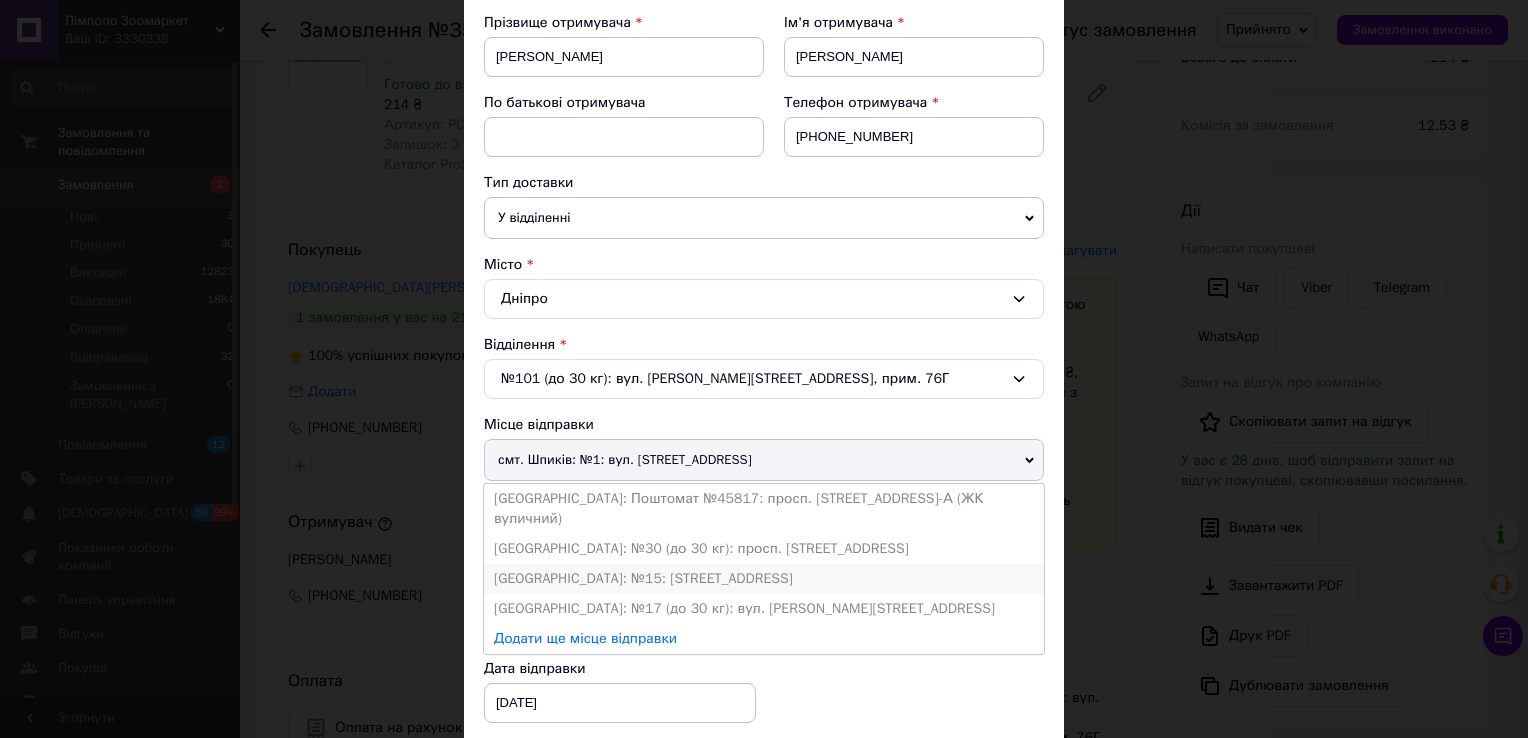 click on "[GEOGRAPHIC_DATA]: №15: [STREET_ADDRESS]" at bounding box center (764, 579) 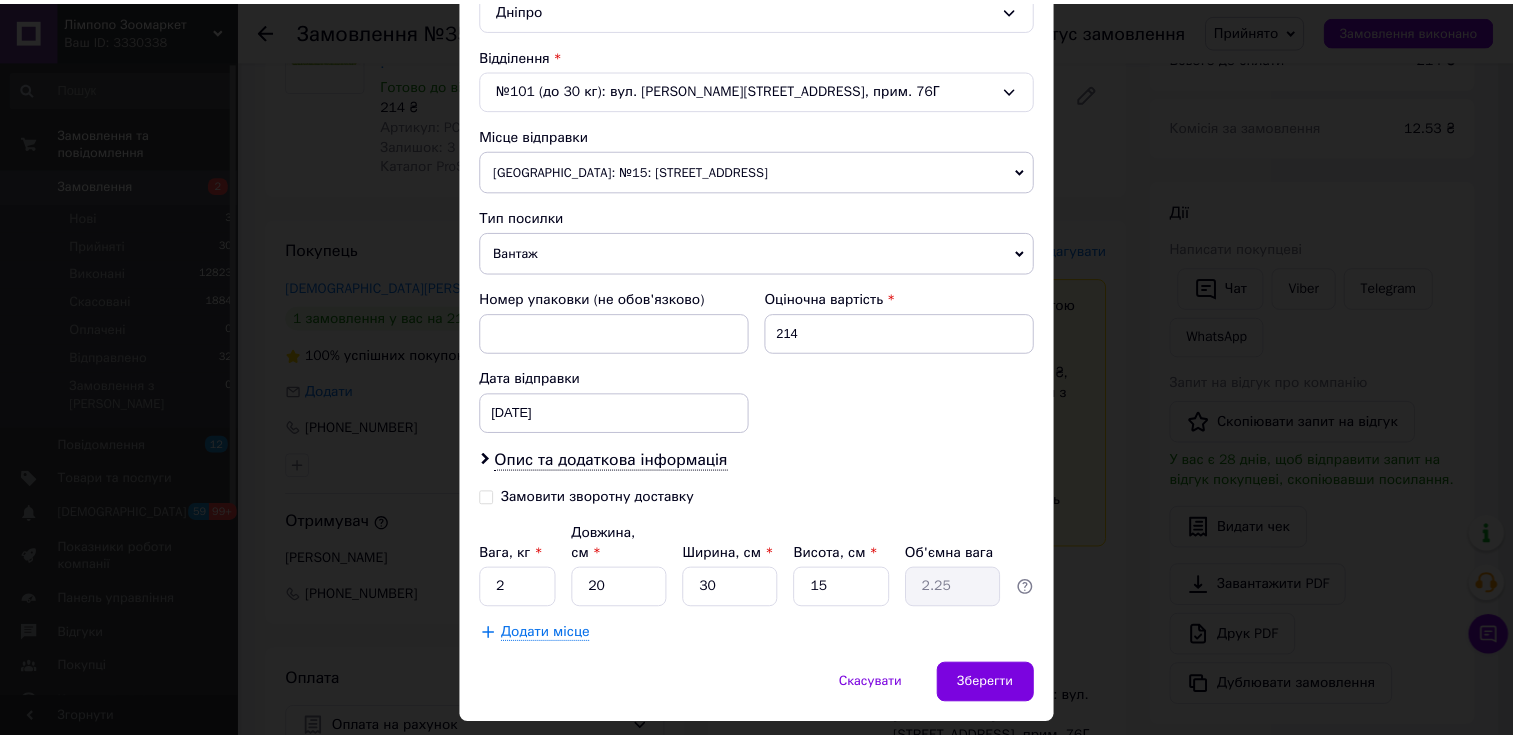 scroll, scrollTop: 620, scrollLeft: 0, axis: vertical 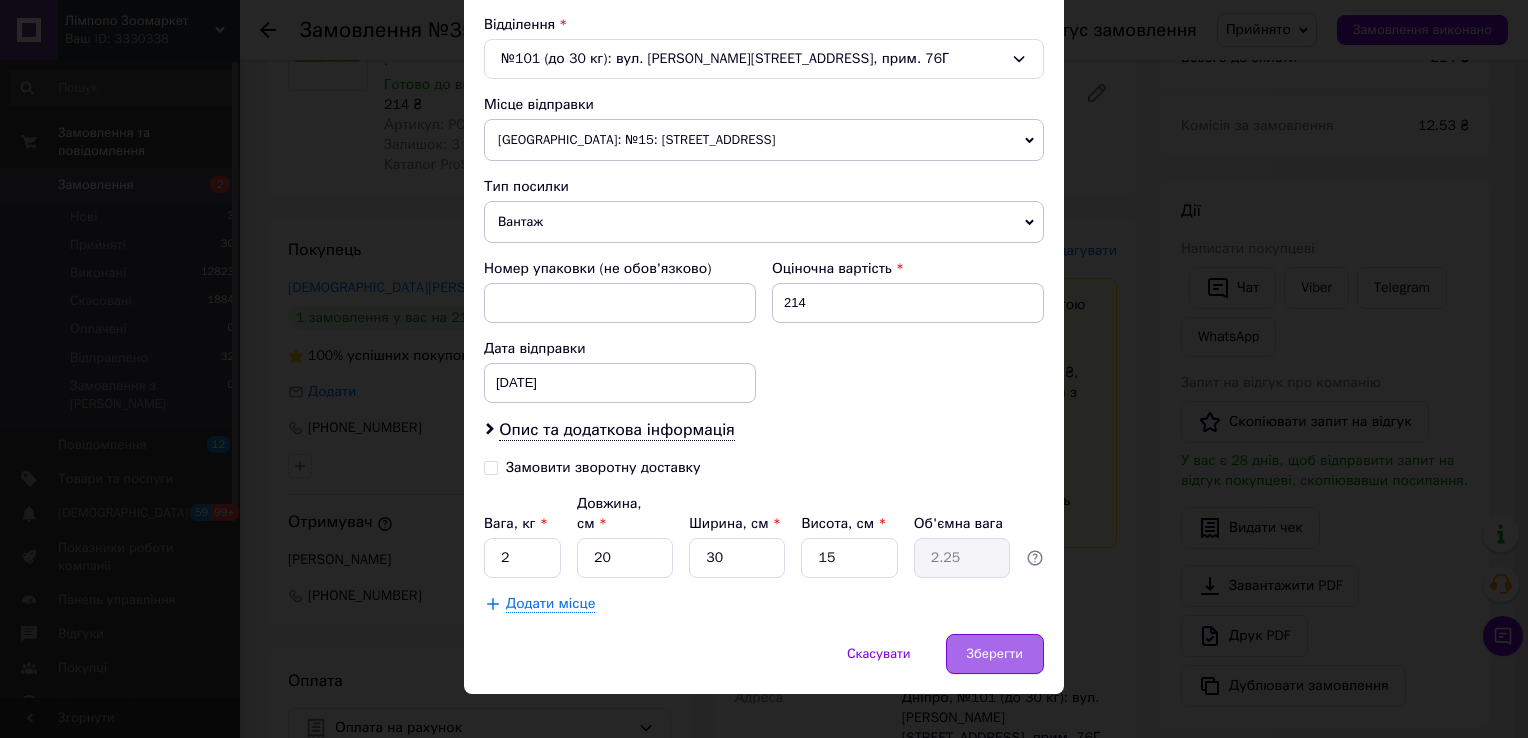 click on "Зберегти" at bounding box center [995, 654] 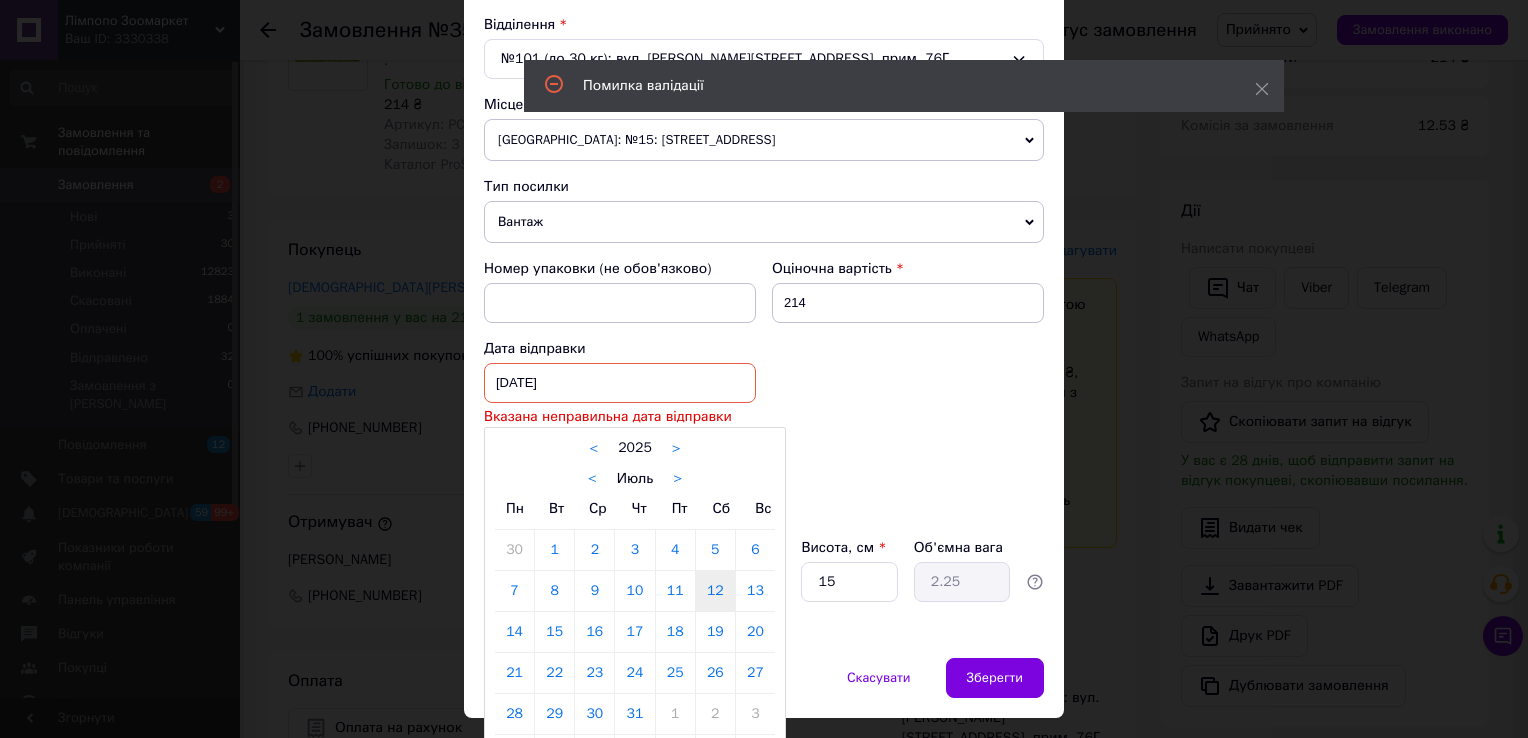 click on "12.07.2025 < 2025 > < Июль > Пн Вт Ср Чт Пт Сб Вс 30 1 2 3 4 5 6 7 8 9 10 11 12 13 14 15 16 17 18 19 20 21 22 23 24 25 26 27 28 29 30 31 1 2 3 4 5 6 7 8 9 10" at bounding box center [620, 383] 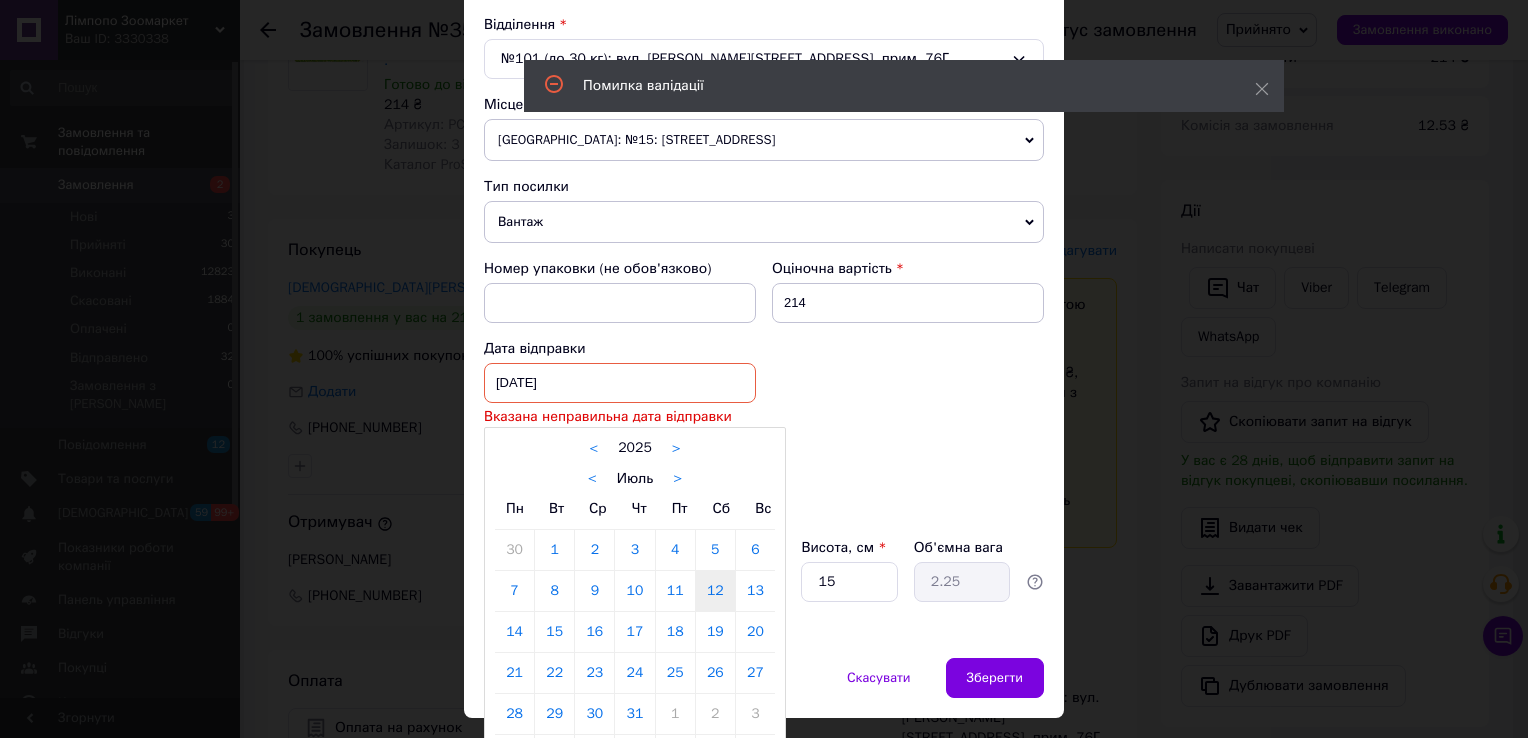 click on ">" at bounding box center (677, 479) 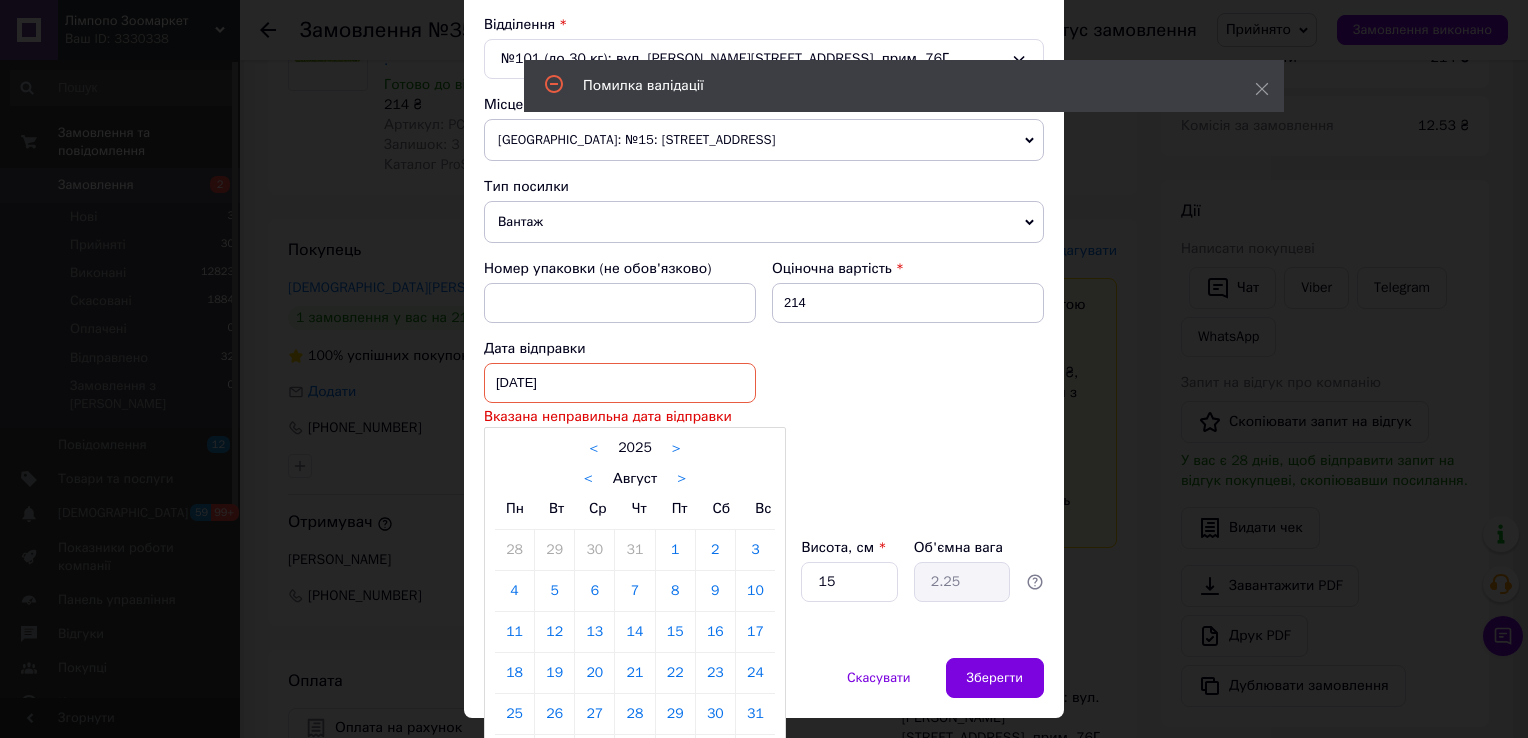 click on "<" at bounding box center [588, 479] 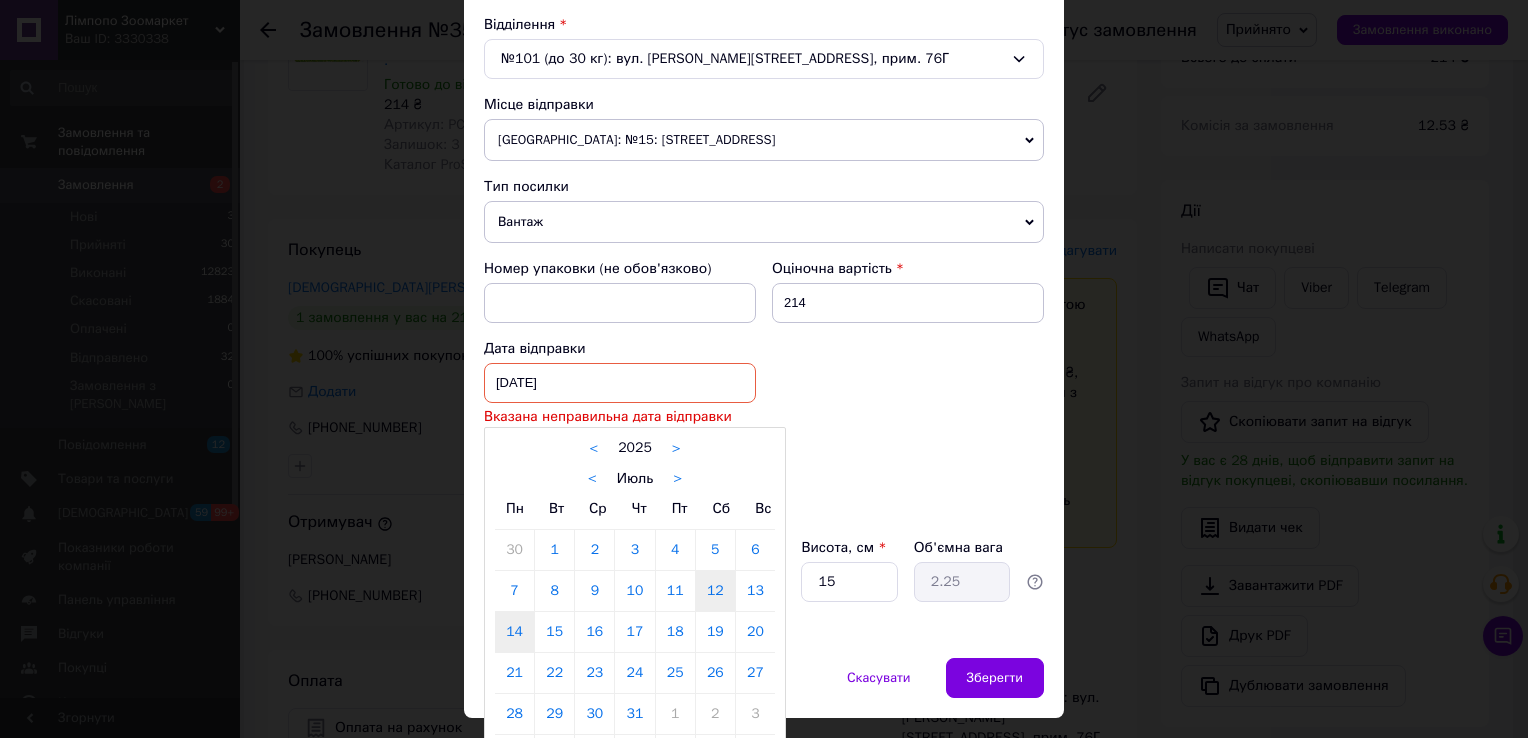 click on "14" at bounding box center [514, 632] 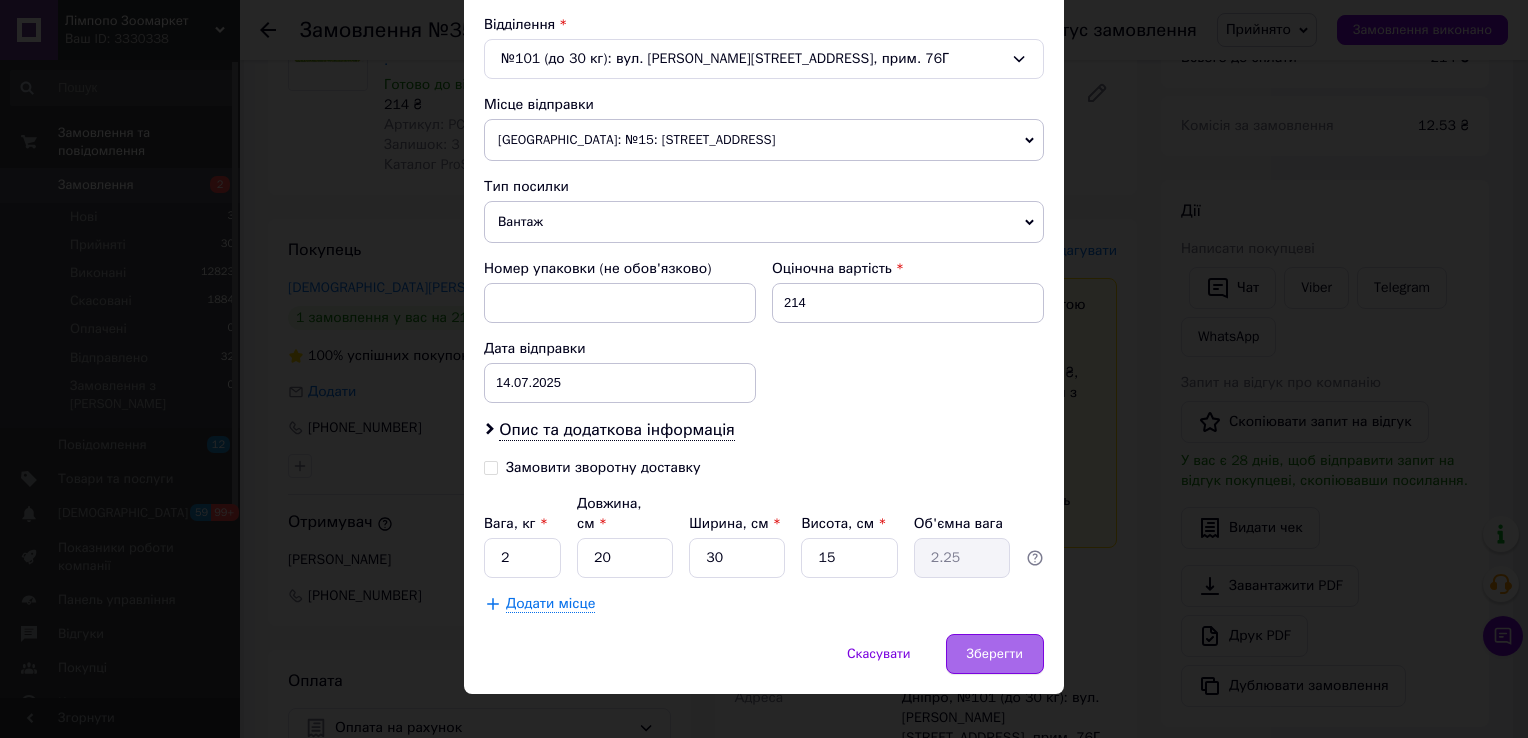 click on "Зберегти" at bounding box center [995, 654] 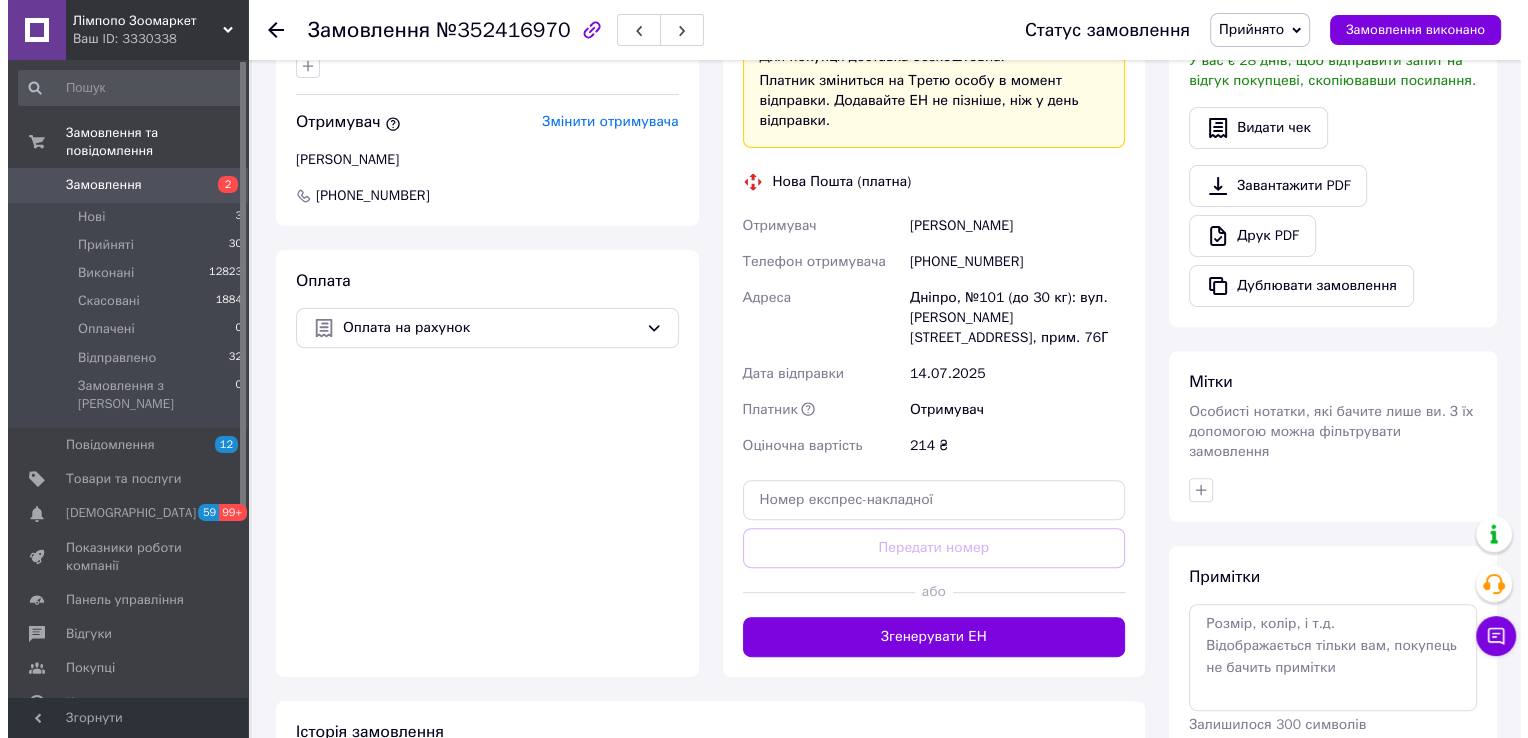 scroll, scrollTop: 320, scrollLeft: 0, axis: vertical 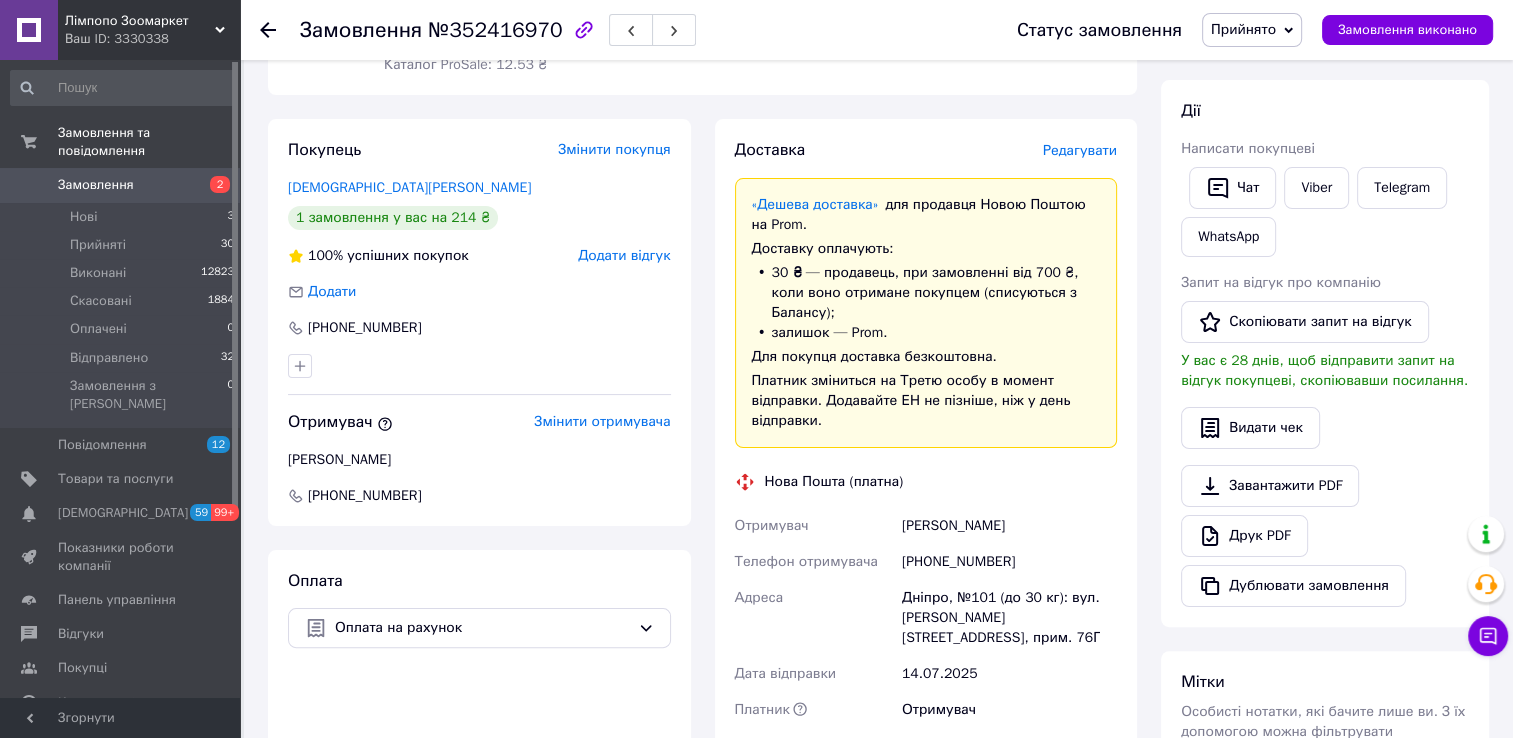 click on "Редагувати" at bounding box center [1080, 150] 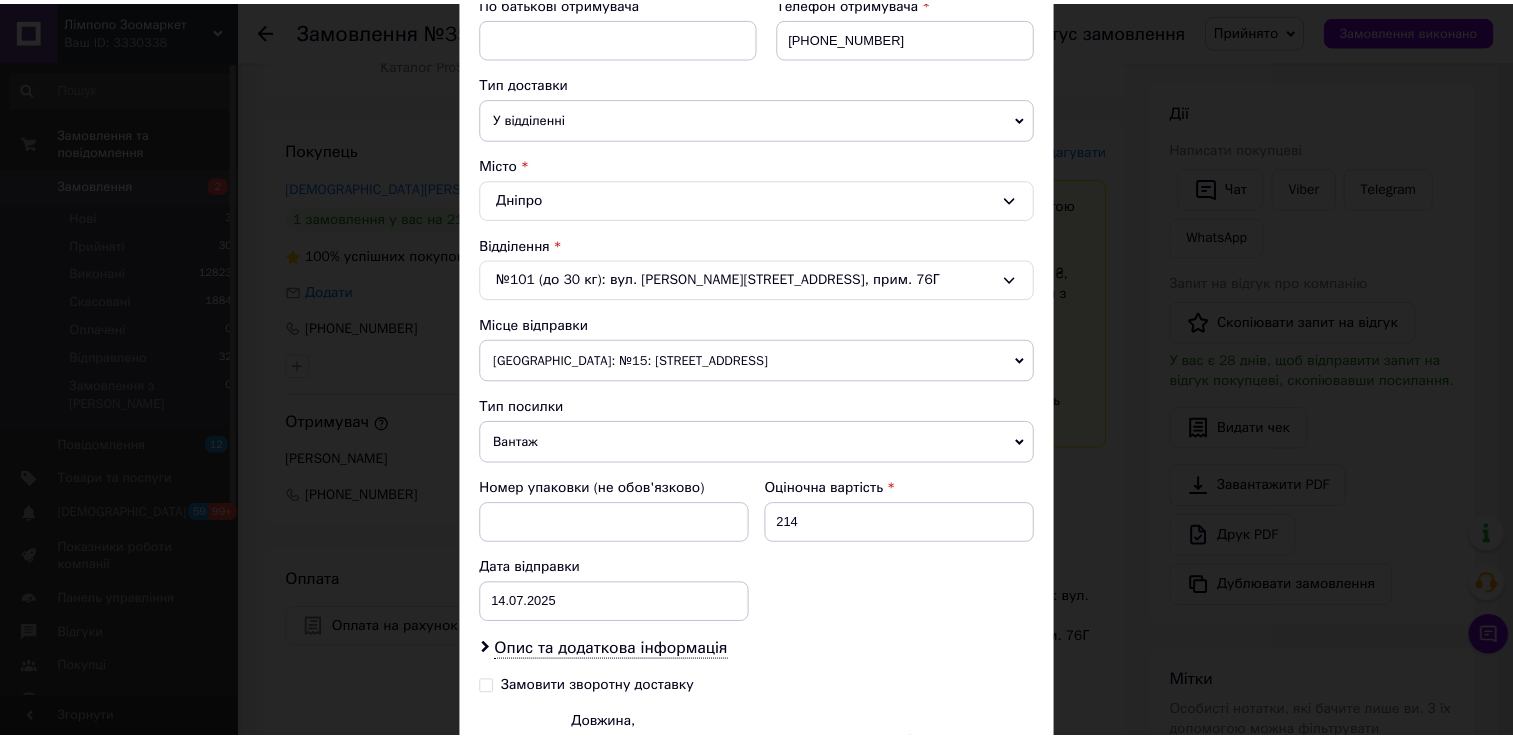 scroll, scrollTop: 620, scrollLeft: 0, axis: vertical 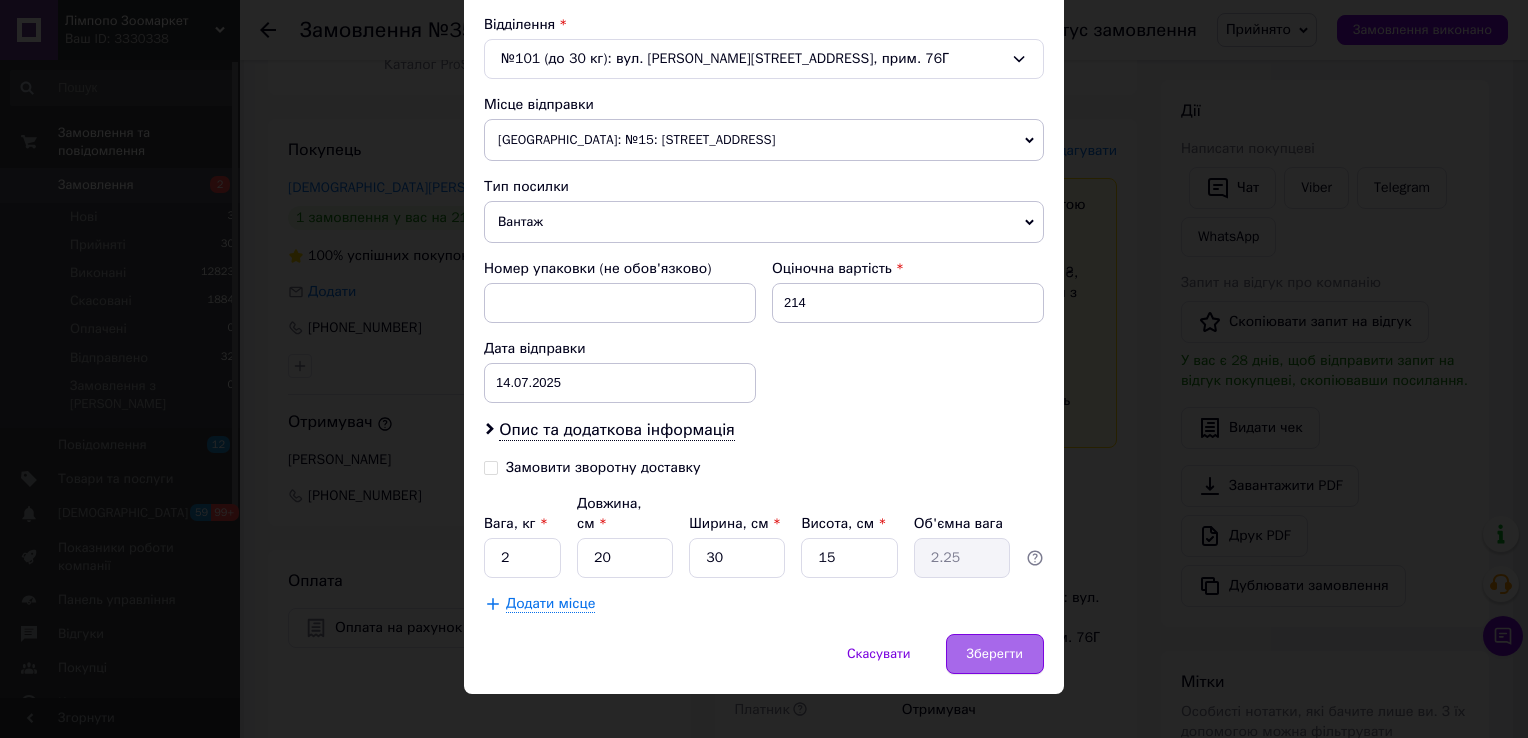 click on "Зберегти" at bounding box center [995, 654] 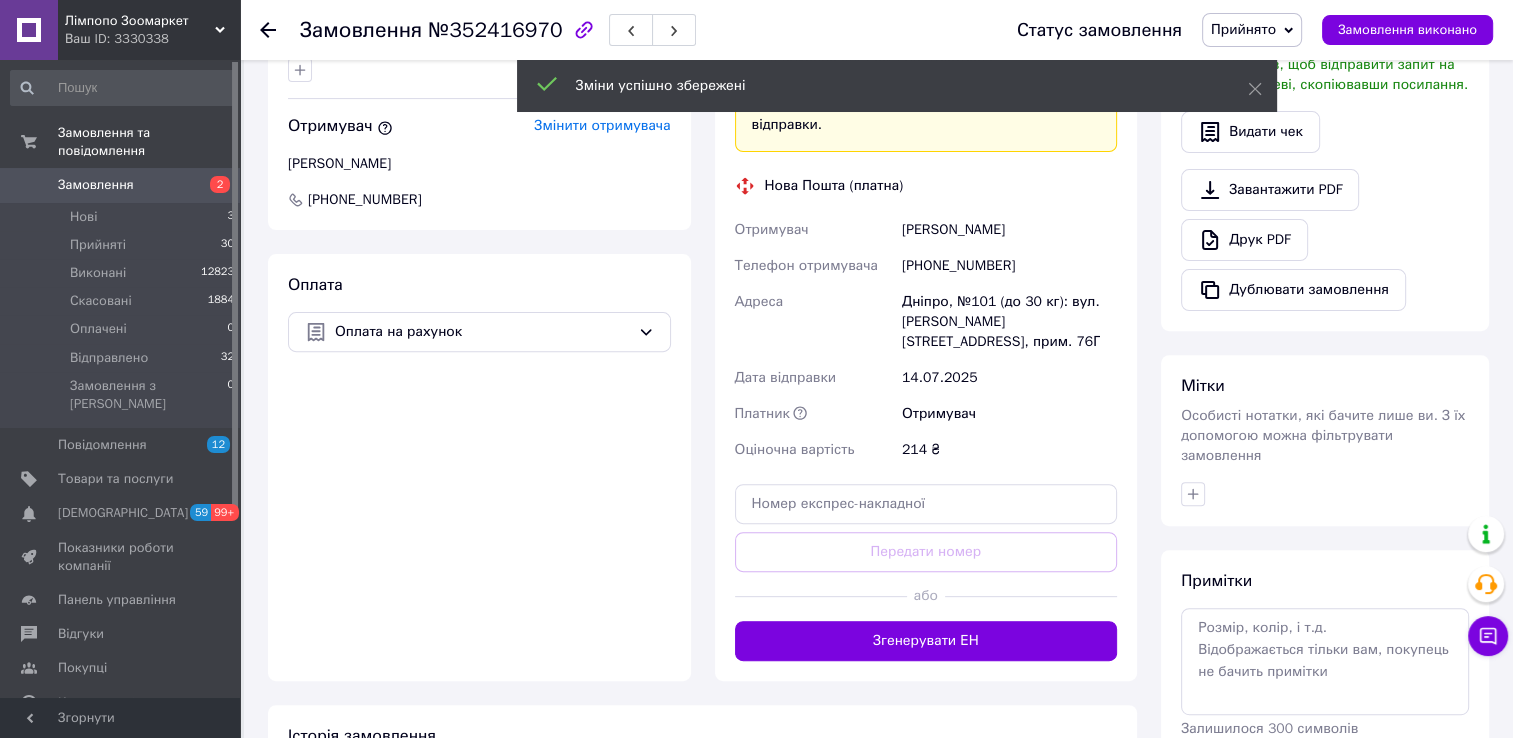 scroll, scrollTop: 620, scrollLeft: 0, axis: vertical 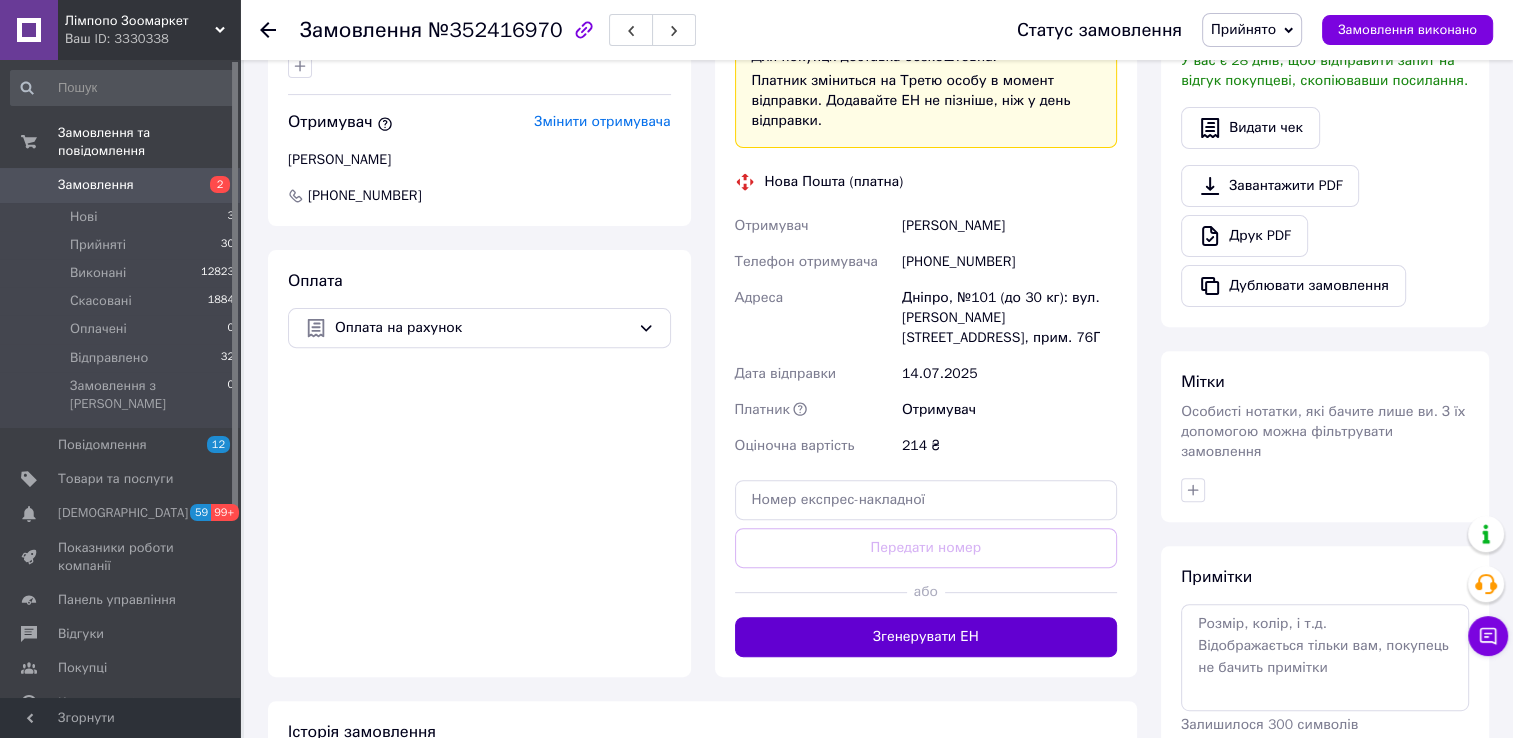 click on "Згенерувати ЕН" at bounding box center (926, 637) 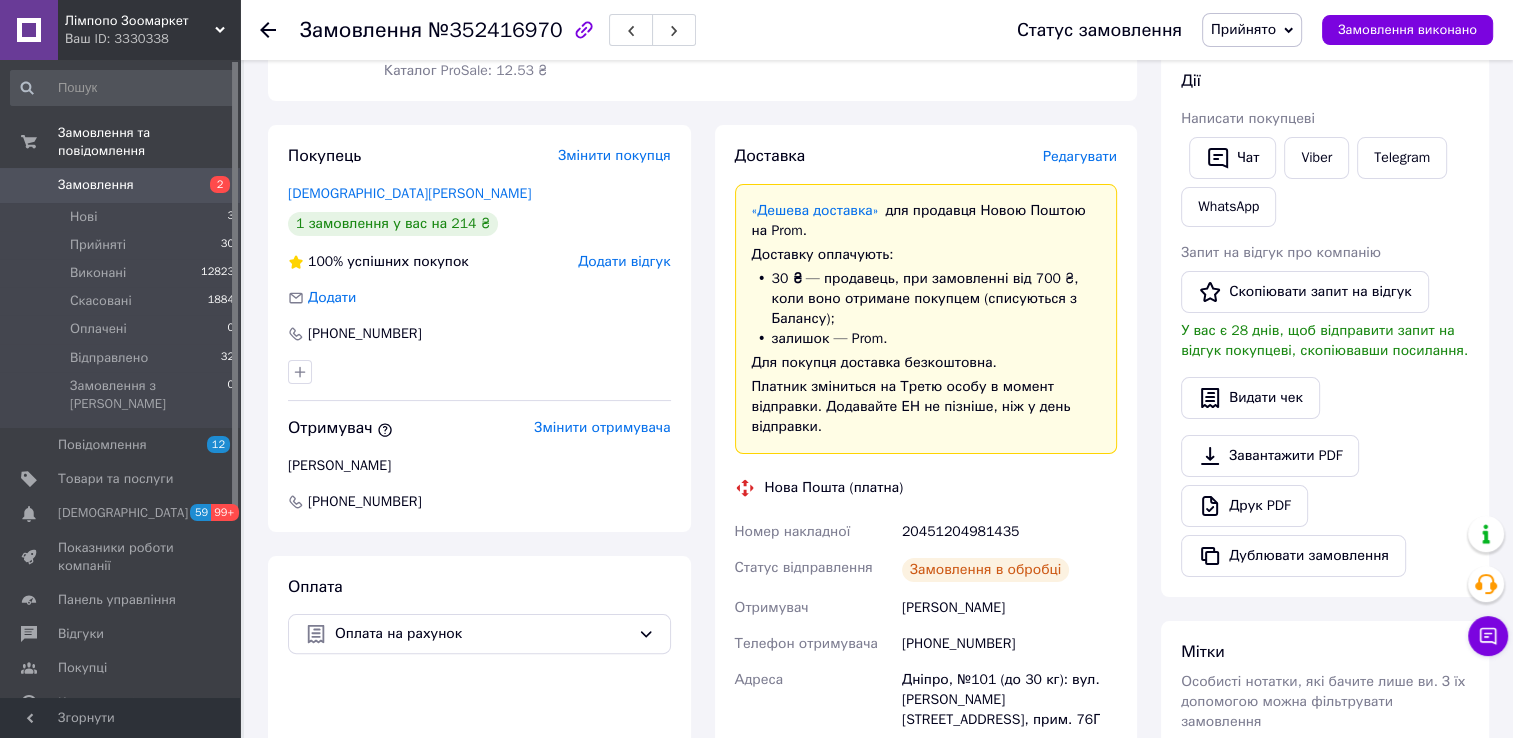 scroll, scrollTop: 0, scrollLeft: 0, axis: both 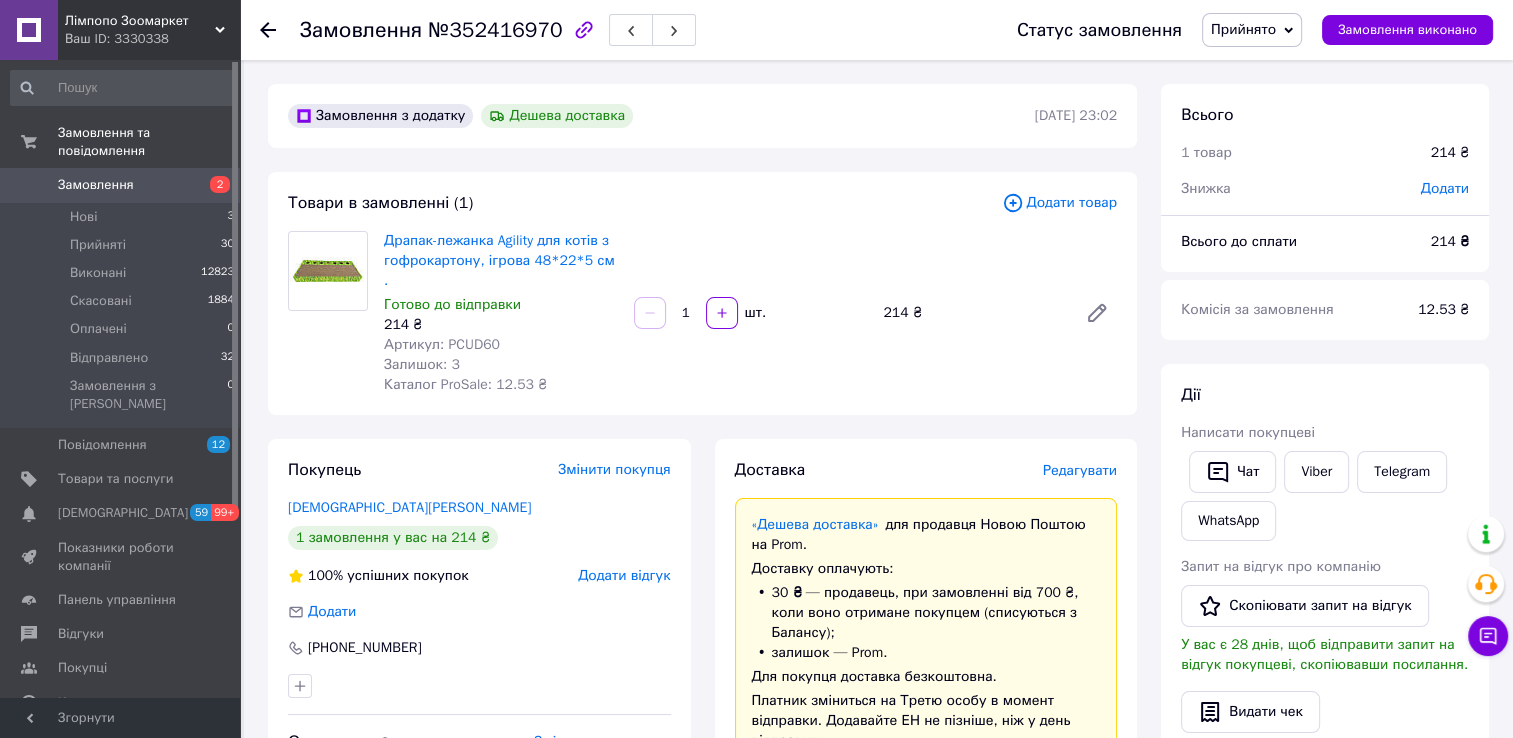 click 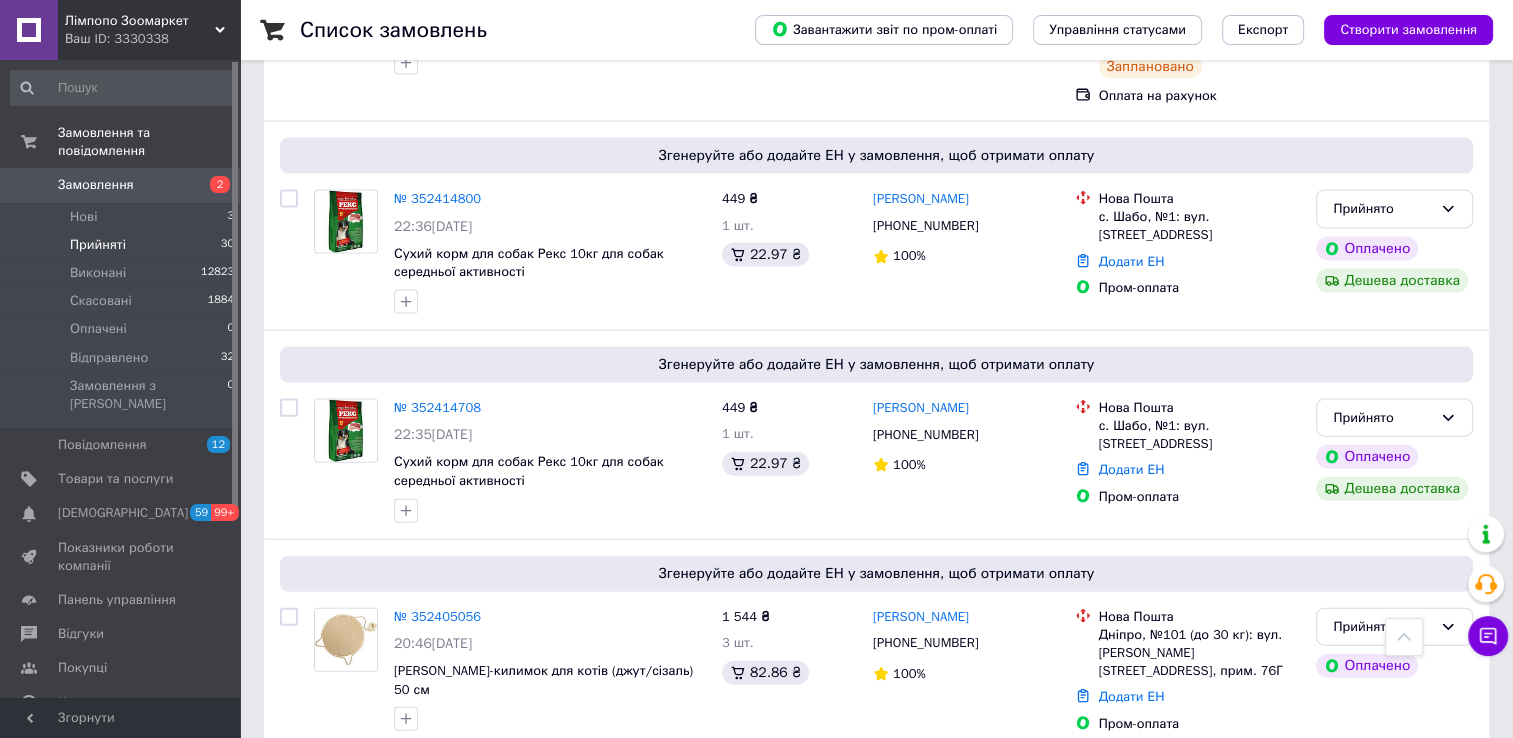 scroll, scrollTop: 4400, scrollLeft: 0, axis: vertical 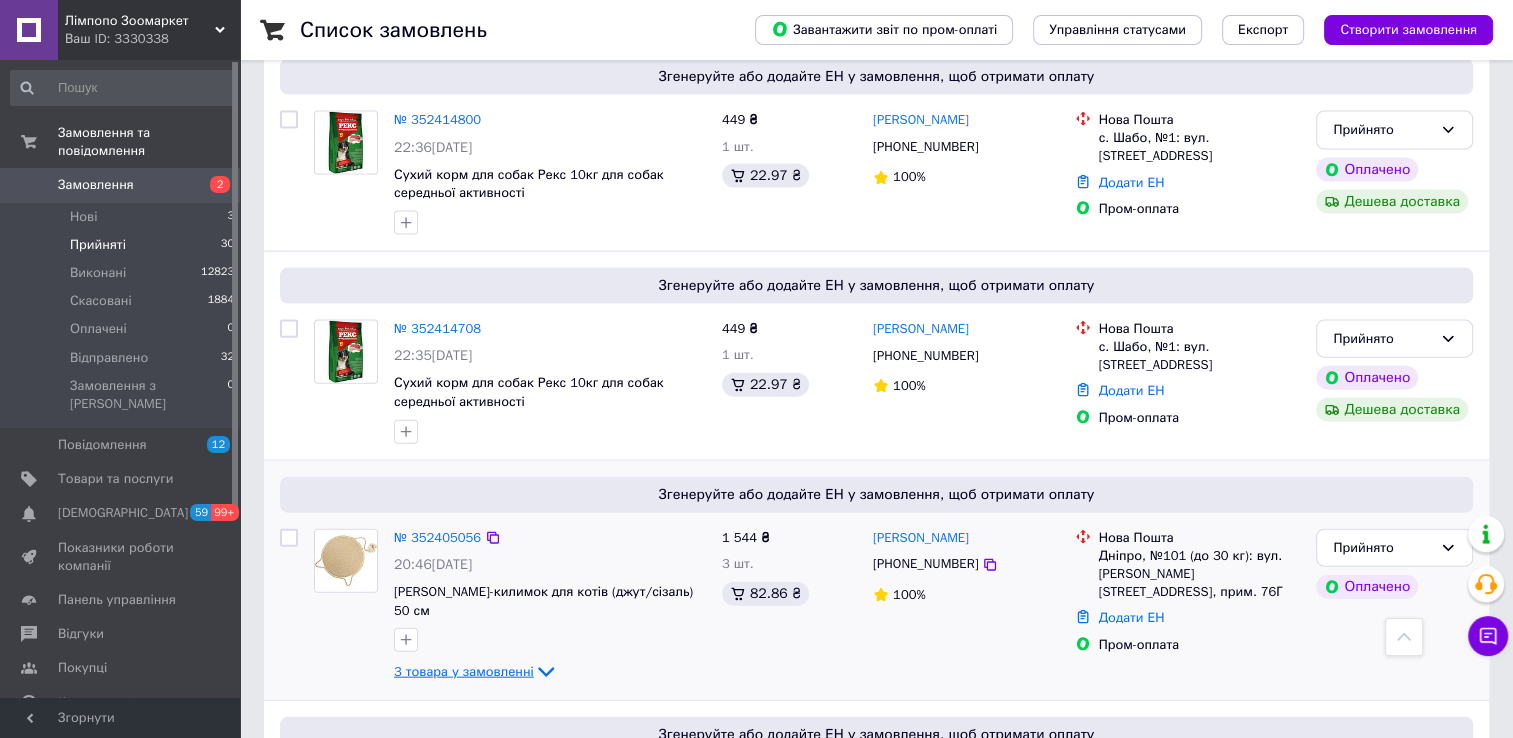click on "3 товара у замовленні" at bounding box center (464, 671) 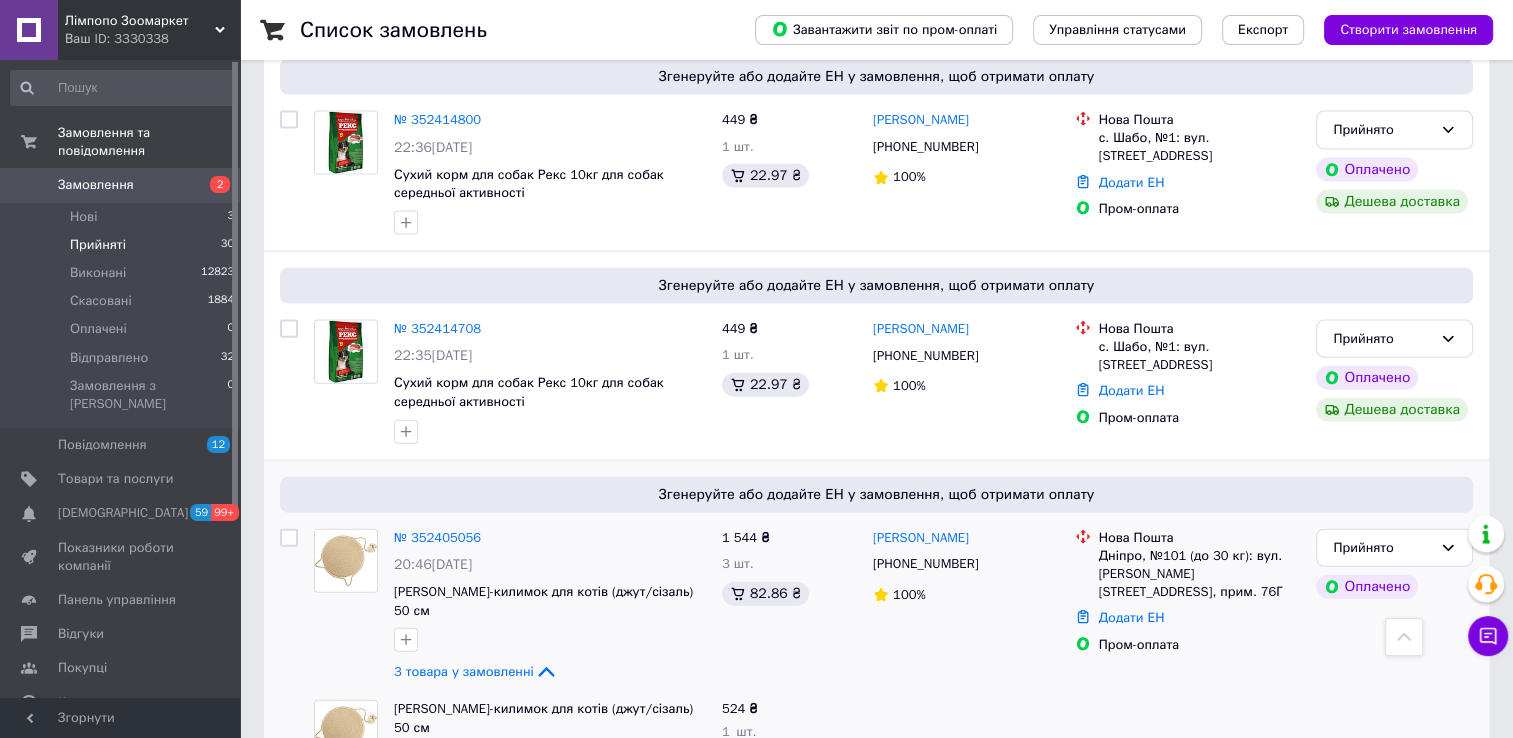 drag, startPoint x: 394, startPoint y: 500, endPoint x: 435, endPoint y: 502, distance: 41.04875 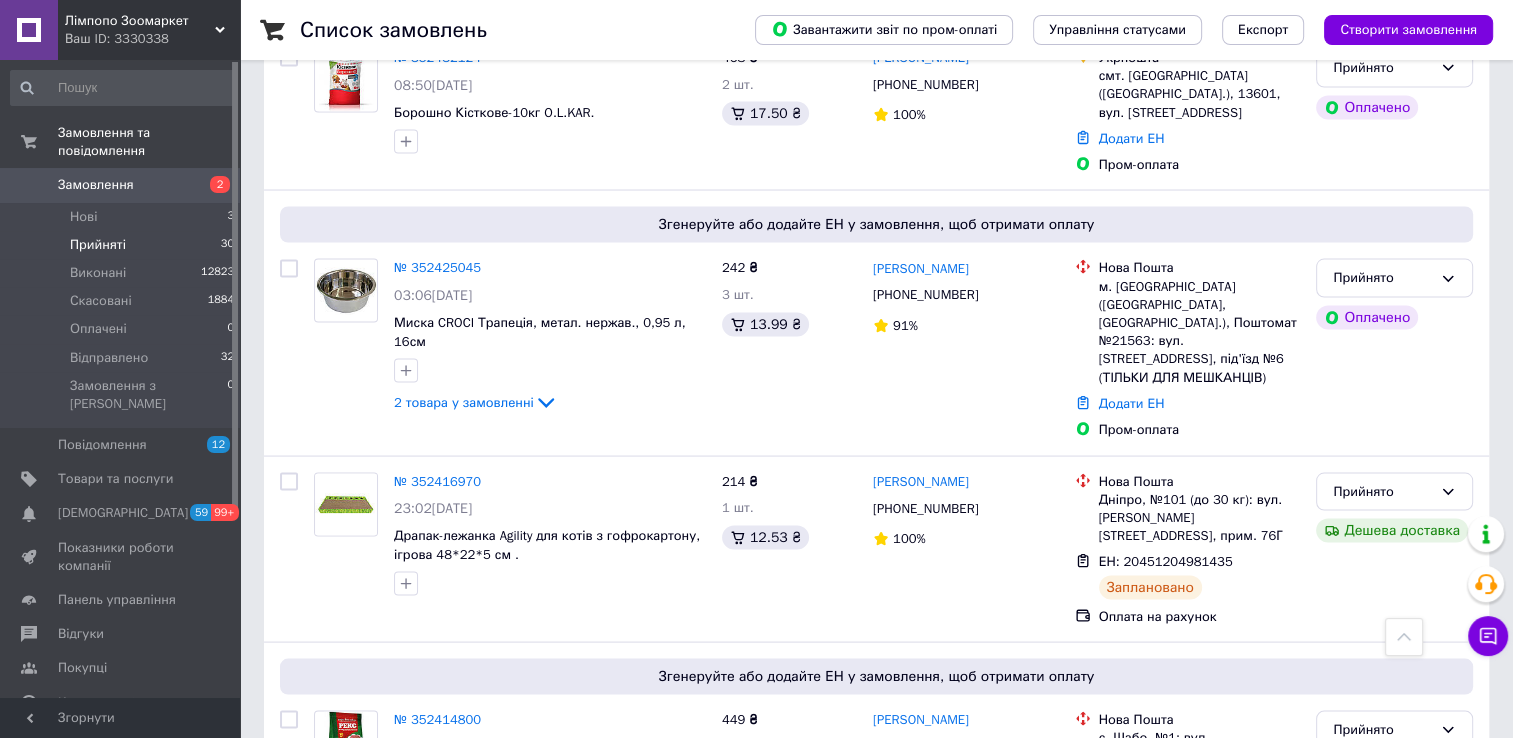 scroll, scrollTop: 3700, scrollLeft: 0, axis: vertical 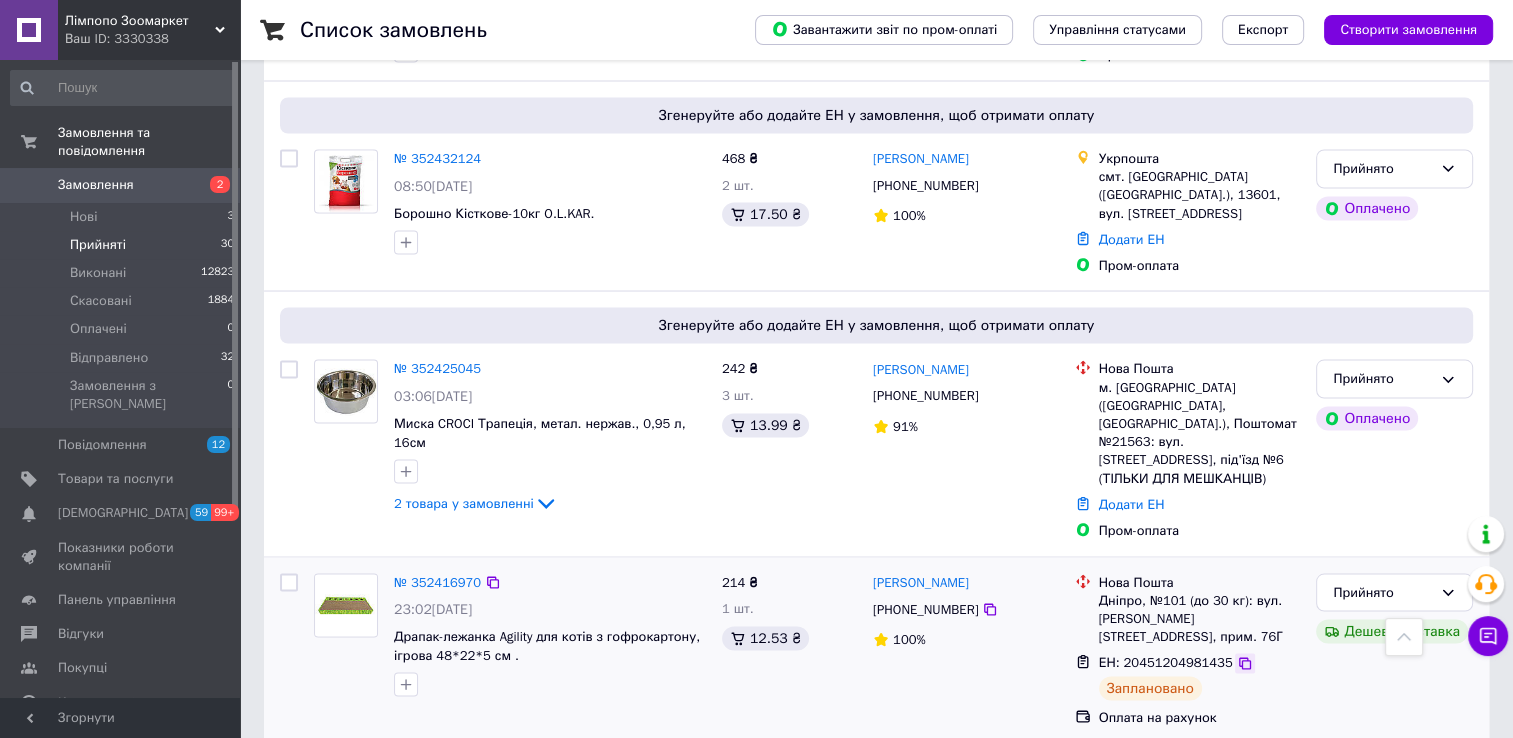 click 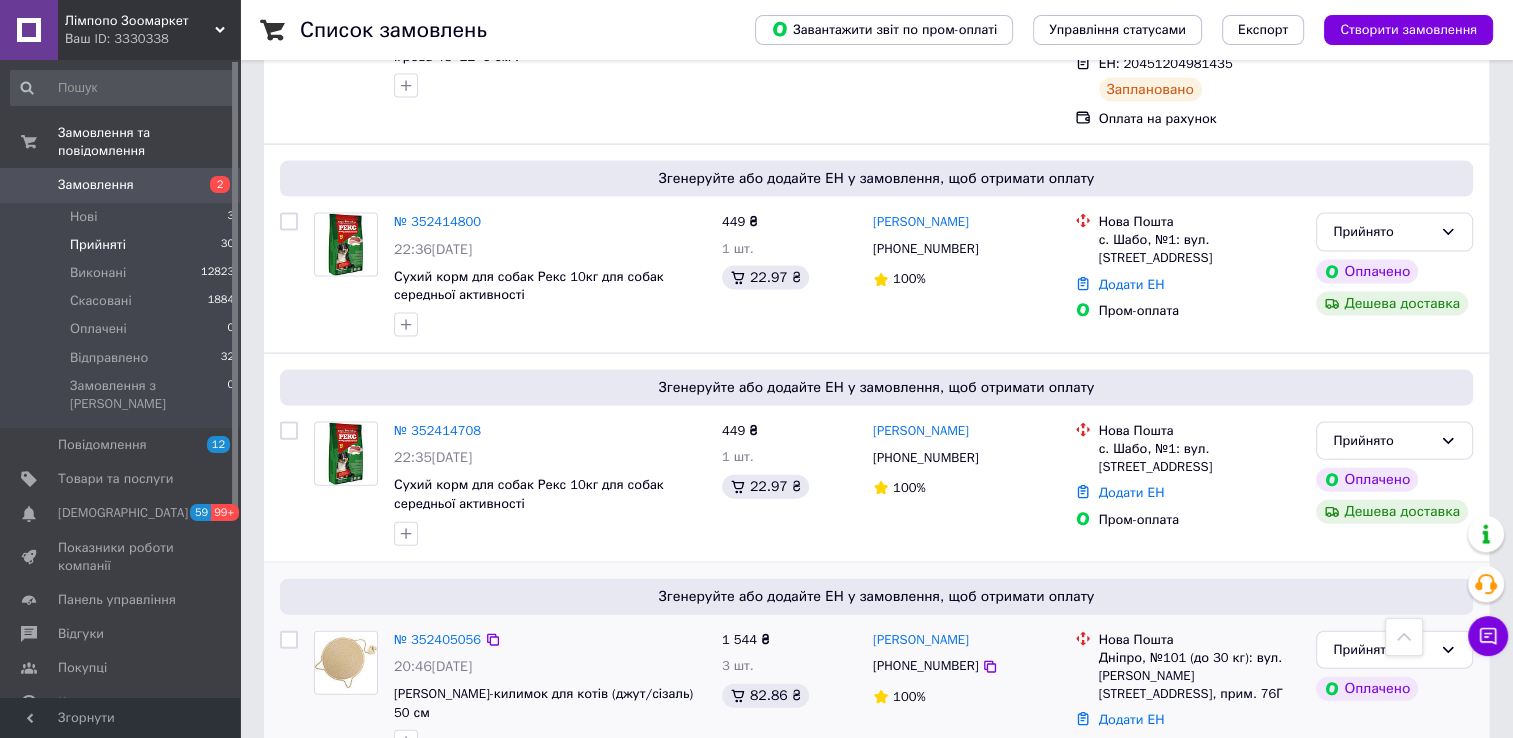 scroll, scrollTop: 4300, scrollLeft: 0, axis: vertical 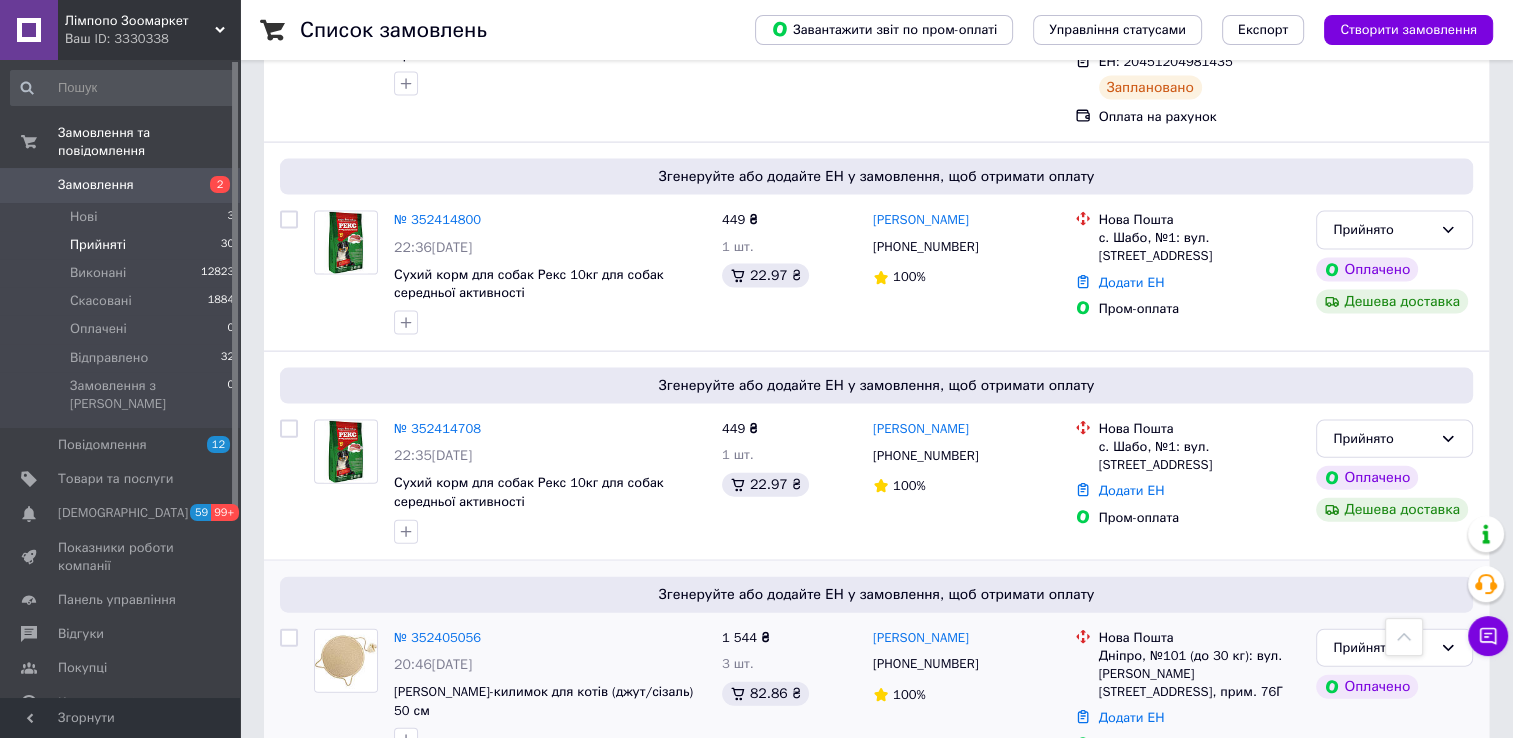 click on "[PERSON_NAME]-килимок для котів (джут/сізаль) 50 см" at bounding box center (543, 818) 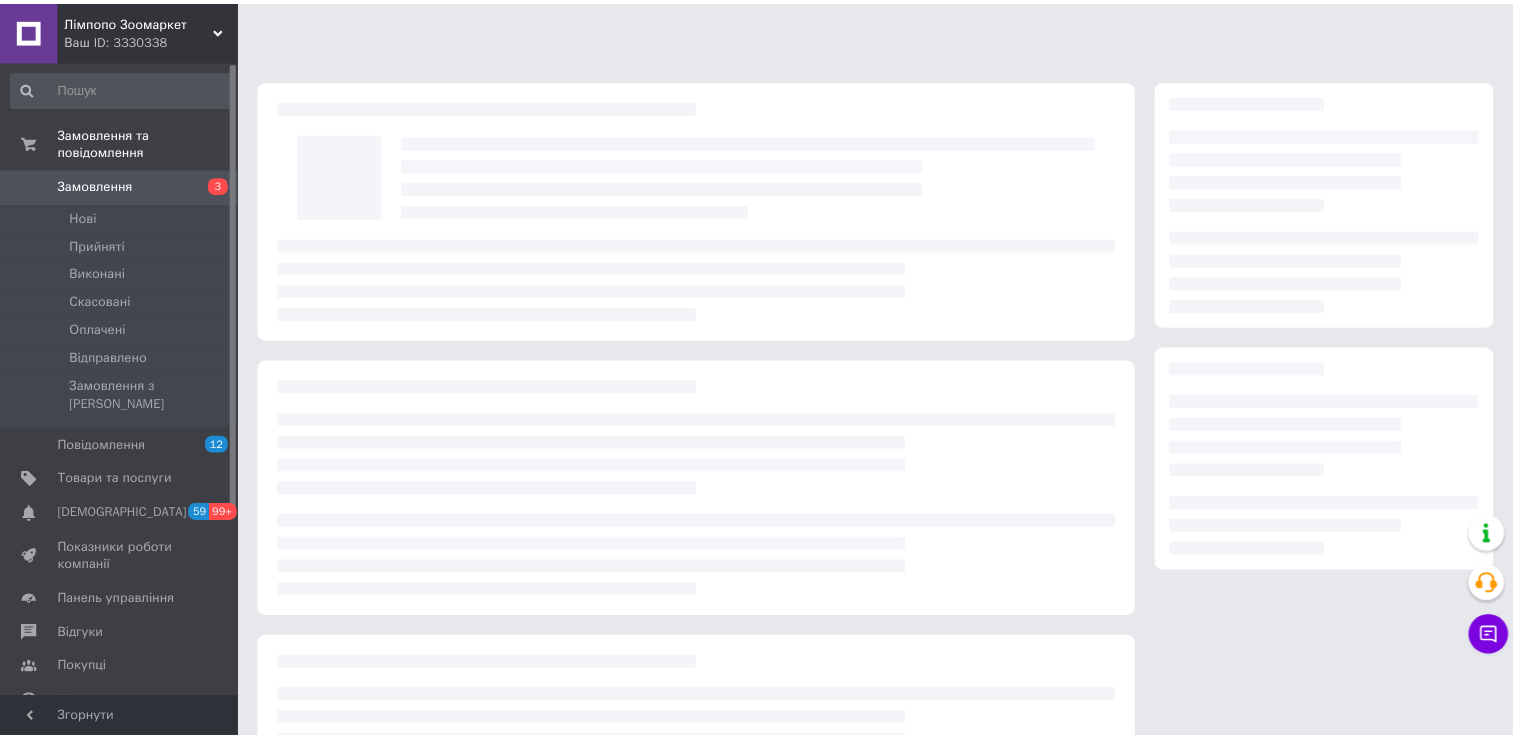 scroll, scrollTop: 0, scrollLeft: 0, axis: both 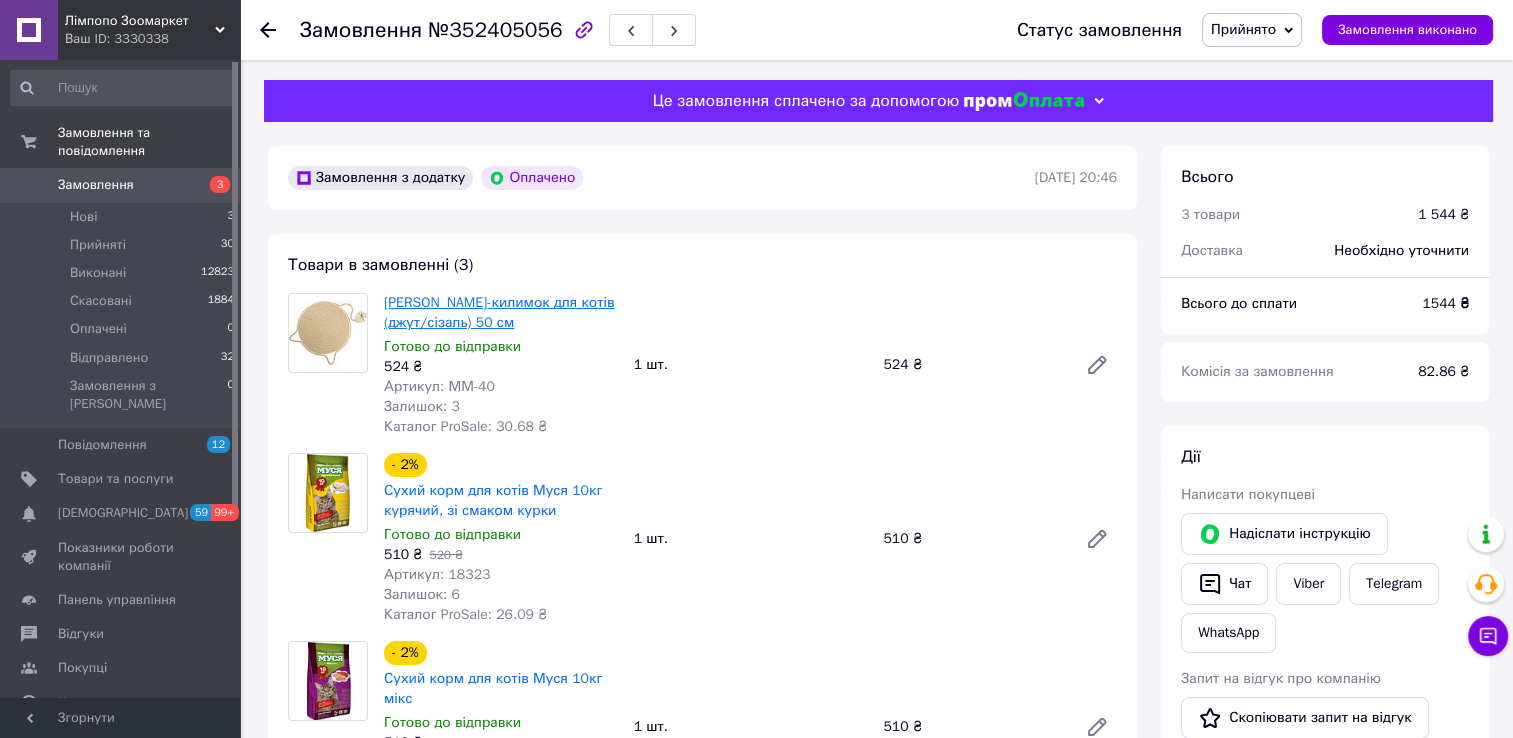 click on "[PERSON_NAME]-килимок для котів (джут/сізаль) 50 см" at bounding box center (499, 312) 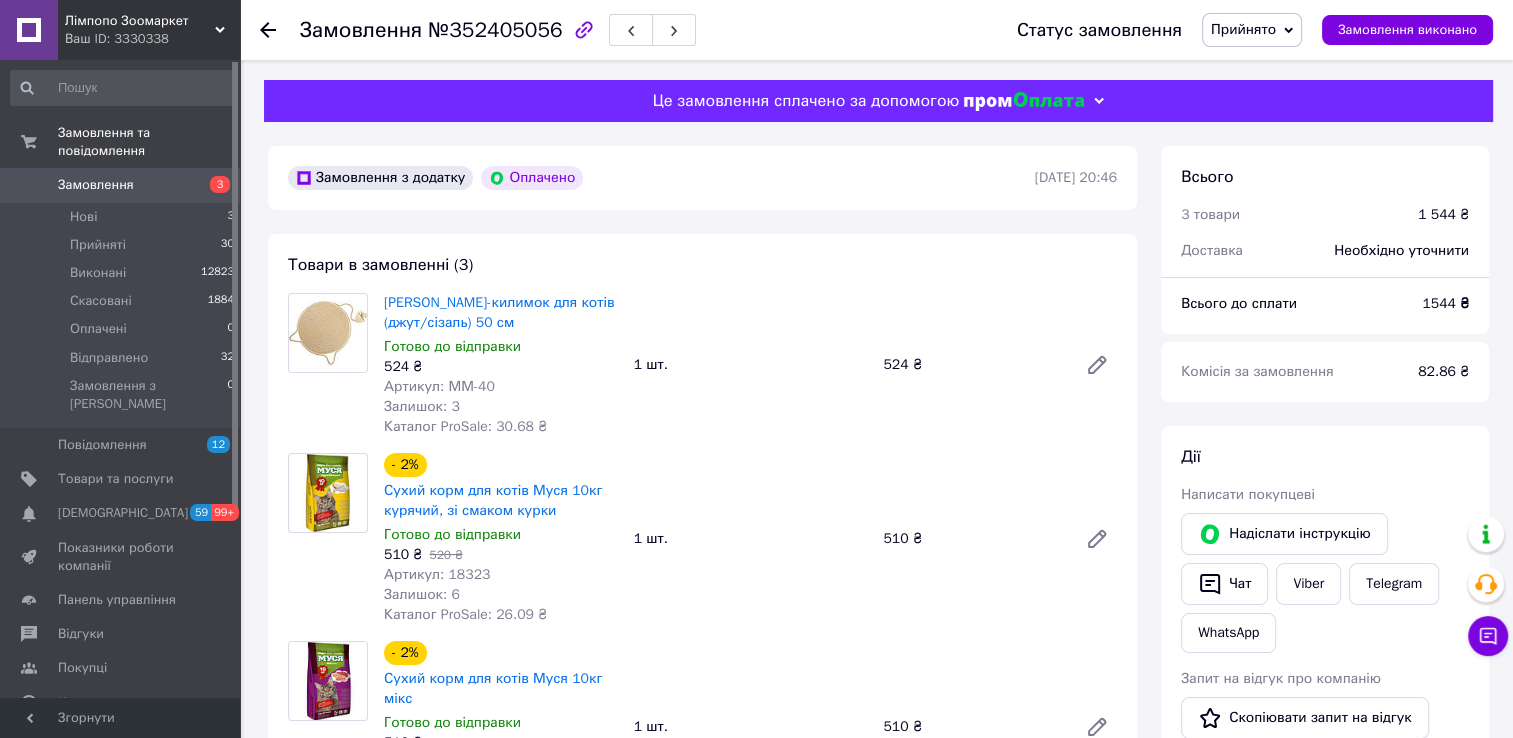 click 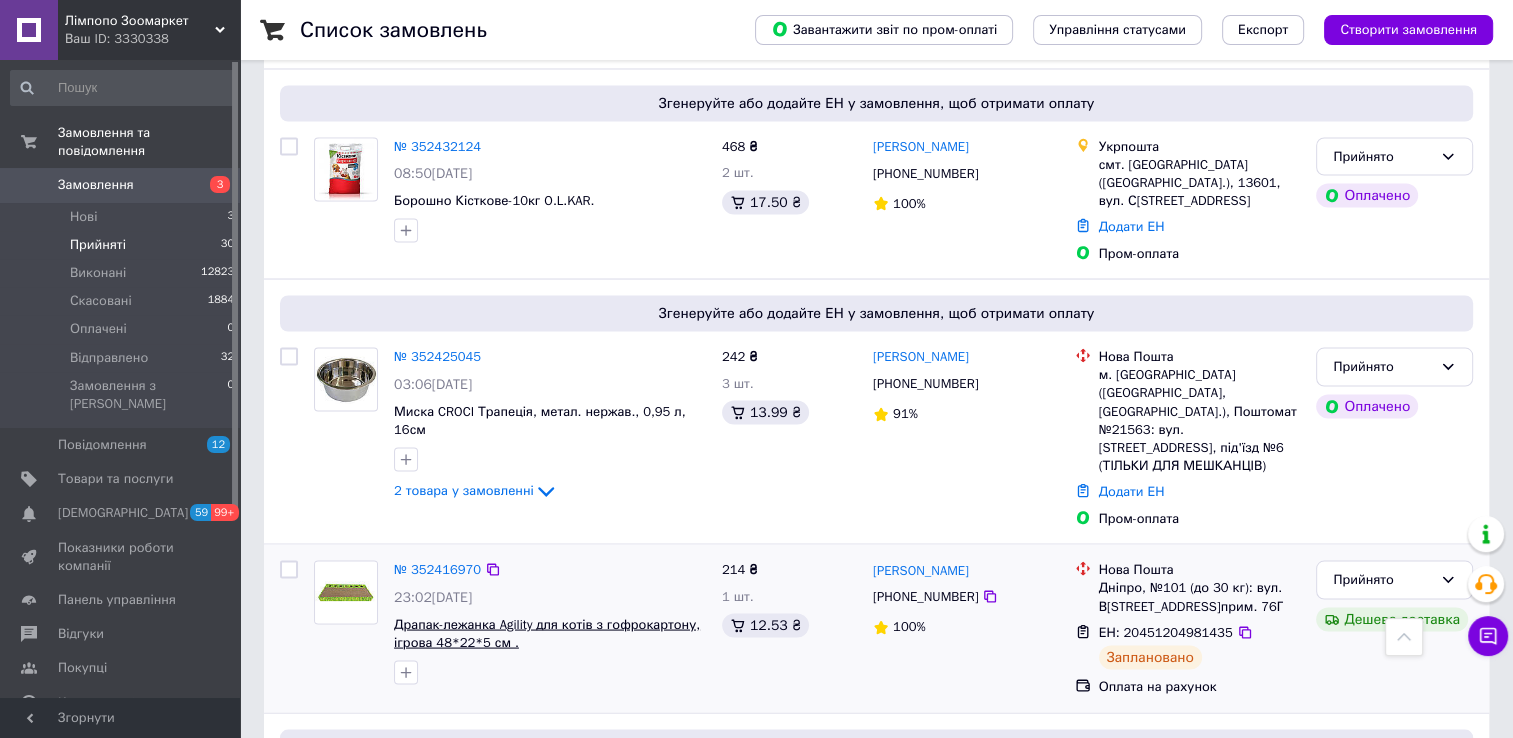 scroll, scrollTop: 3500, scrollLeft: 0, axis: vertical 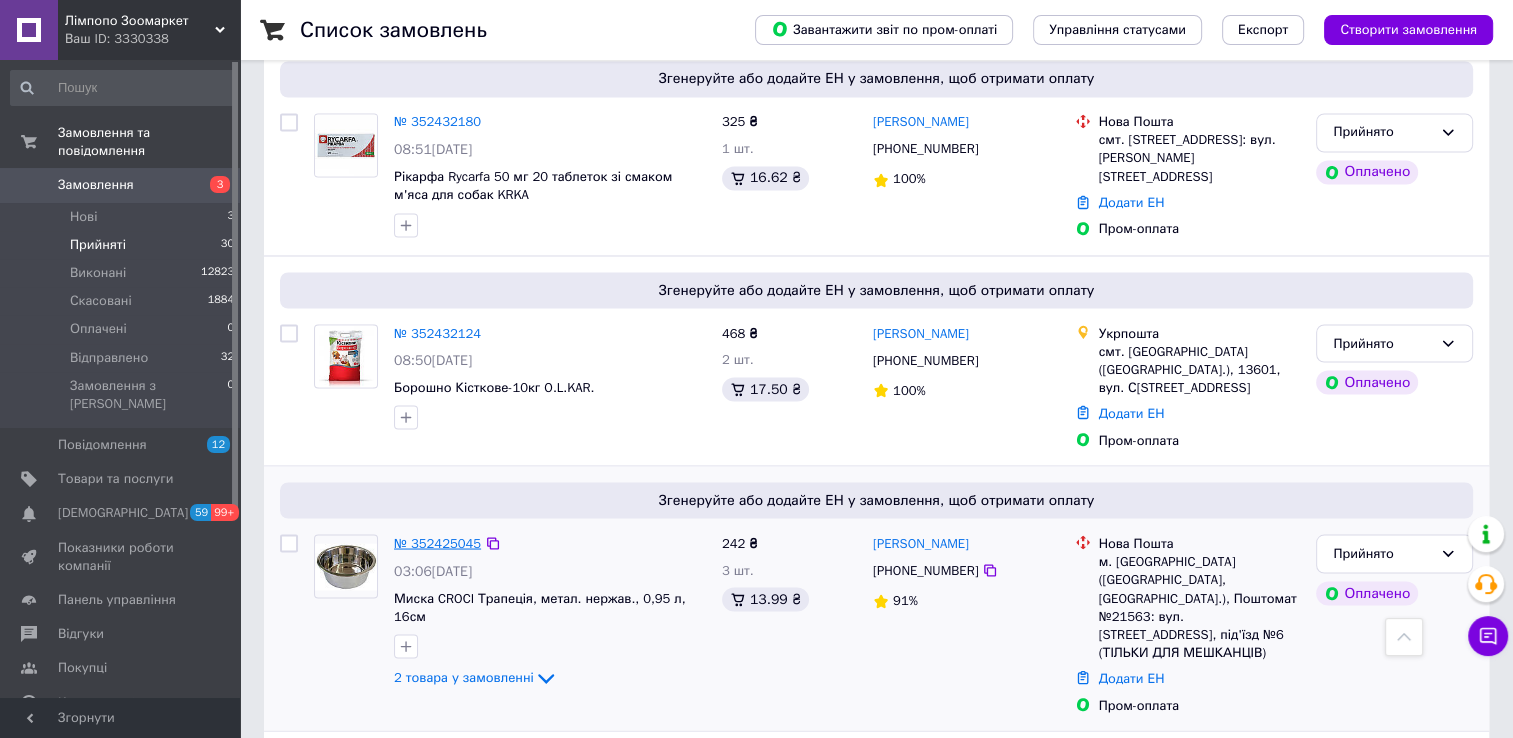 click on "№ 352425045" at bounding box center (437, 542) 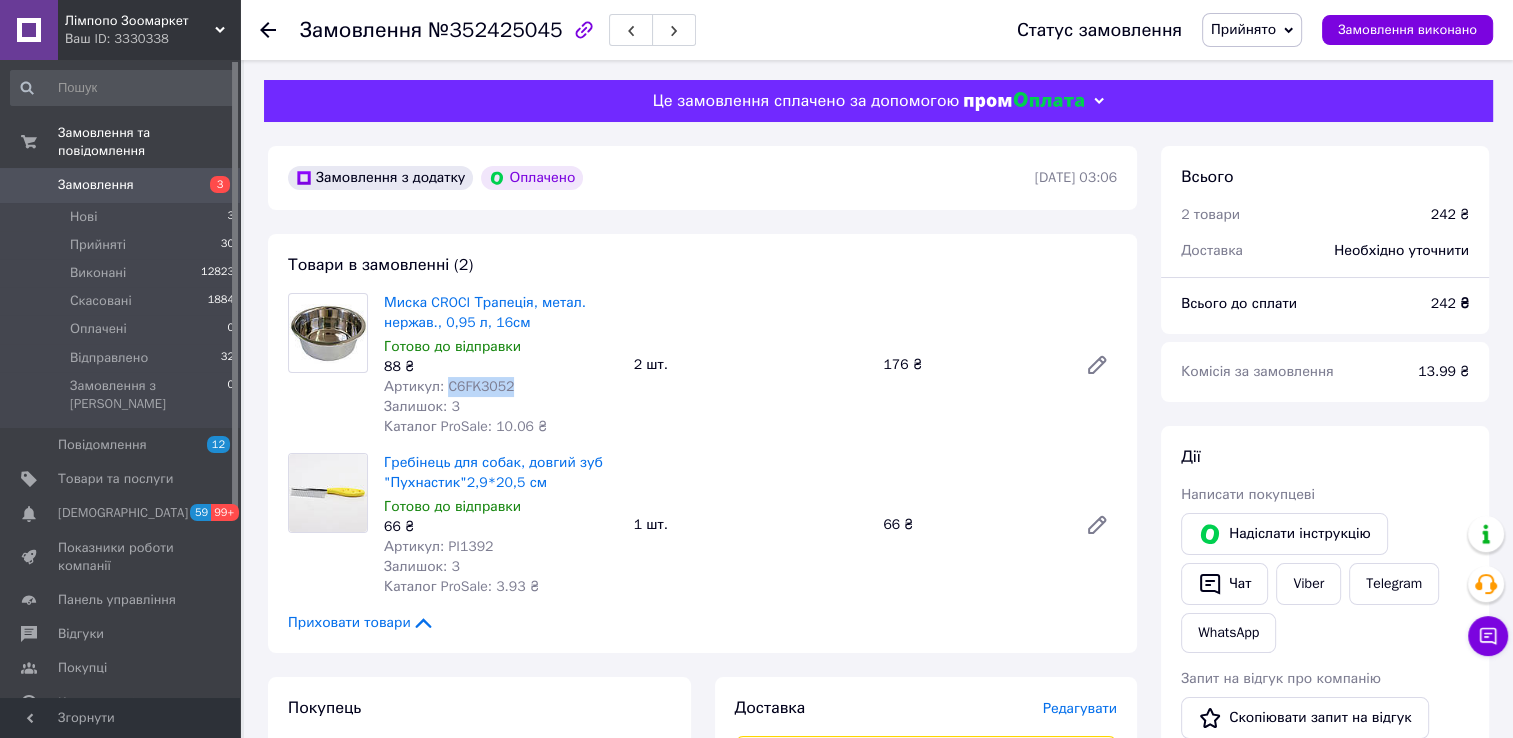drag, startPoint x: 443, startPoint y: 389, endPoint x: 510, endPoint y: 390, distance: 67.00746 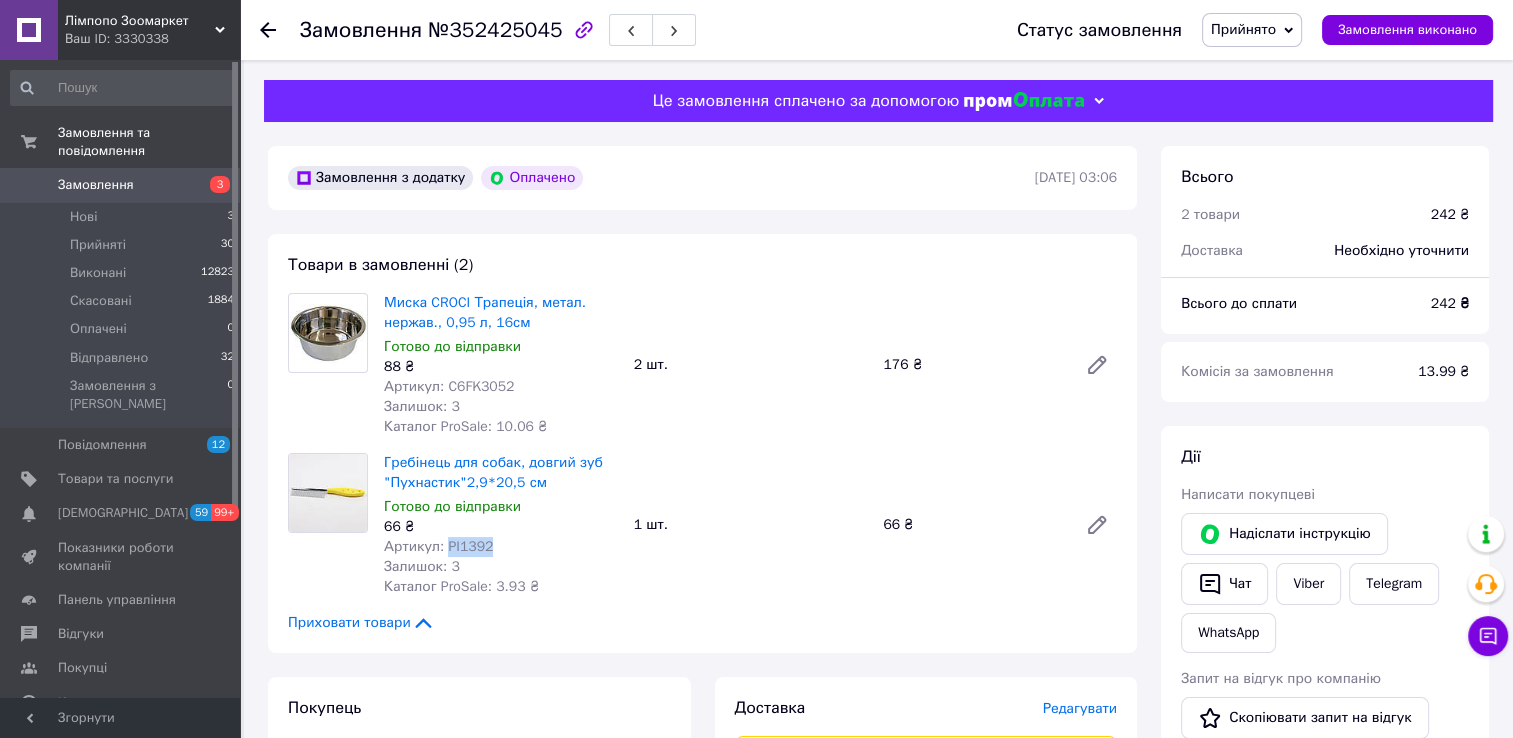 drag, startPoint x: 444, startPoint y: 549, endPoint x: 488, endPoint y: 554, distance: 44.28318 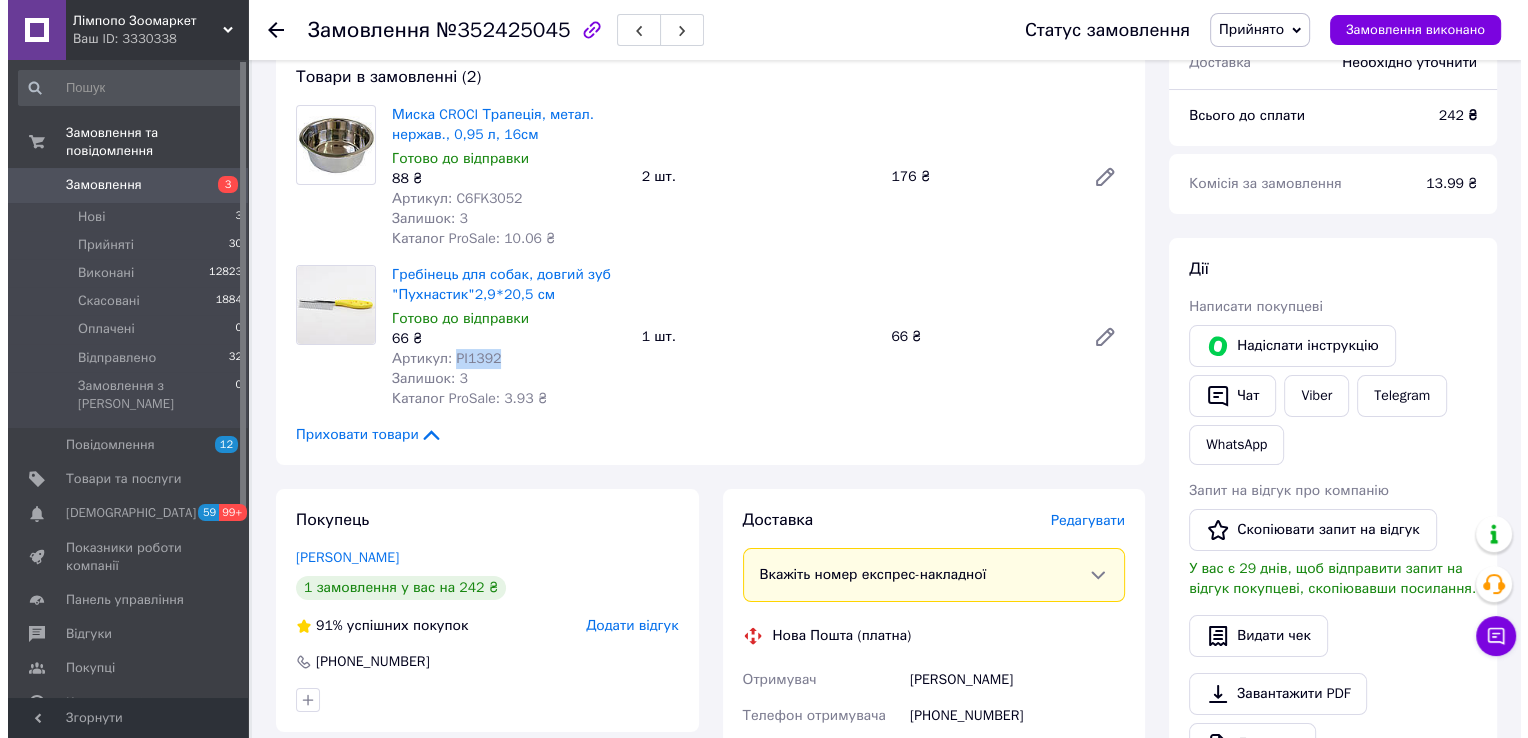 scroll, scrollTop: 400, scrollLeft: 0, axis: vertical 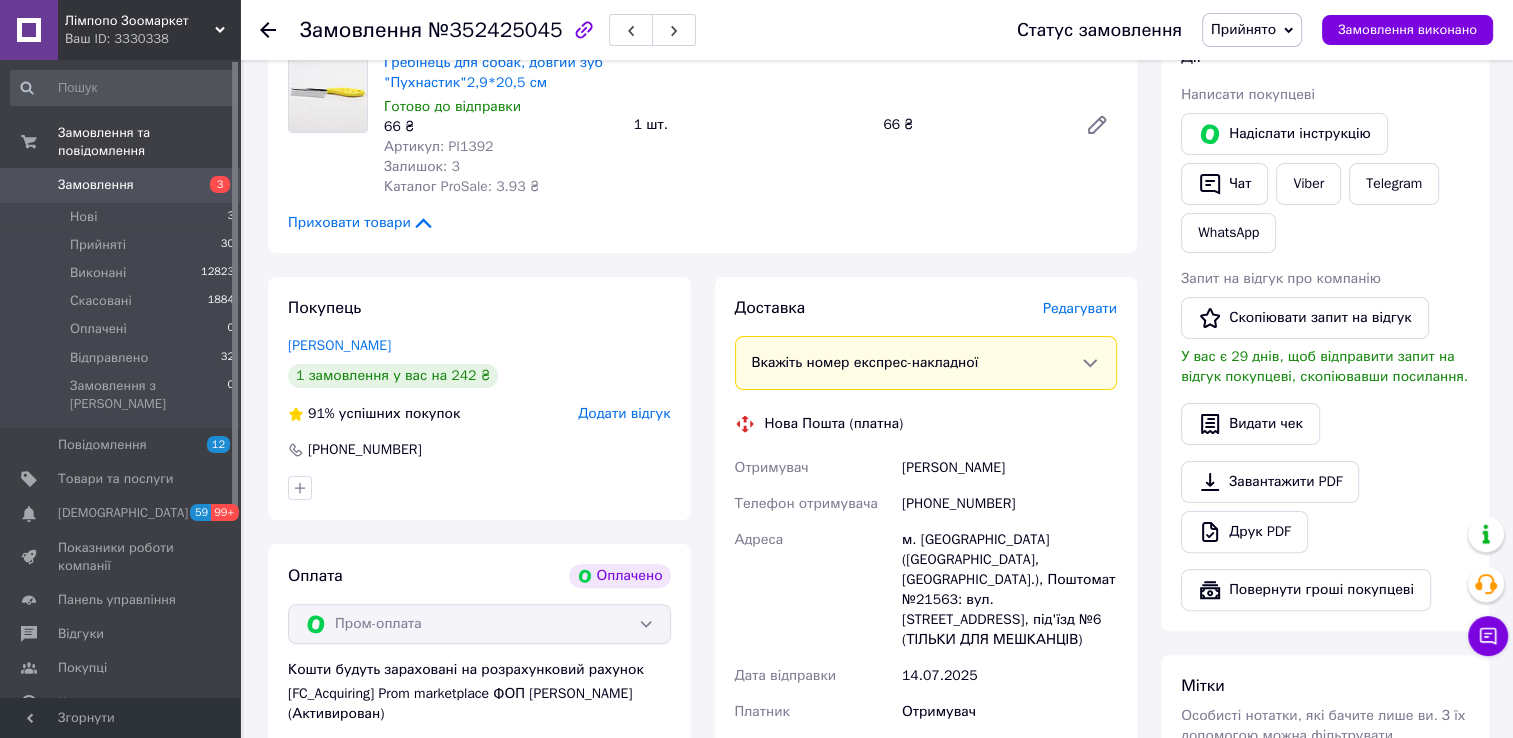 click on "Редагувати" at bounding box center (1080, 308) 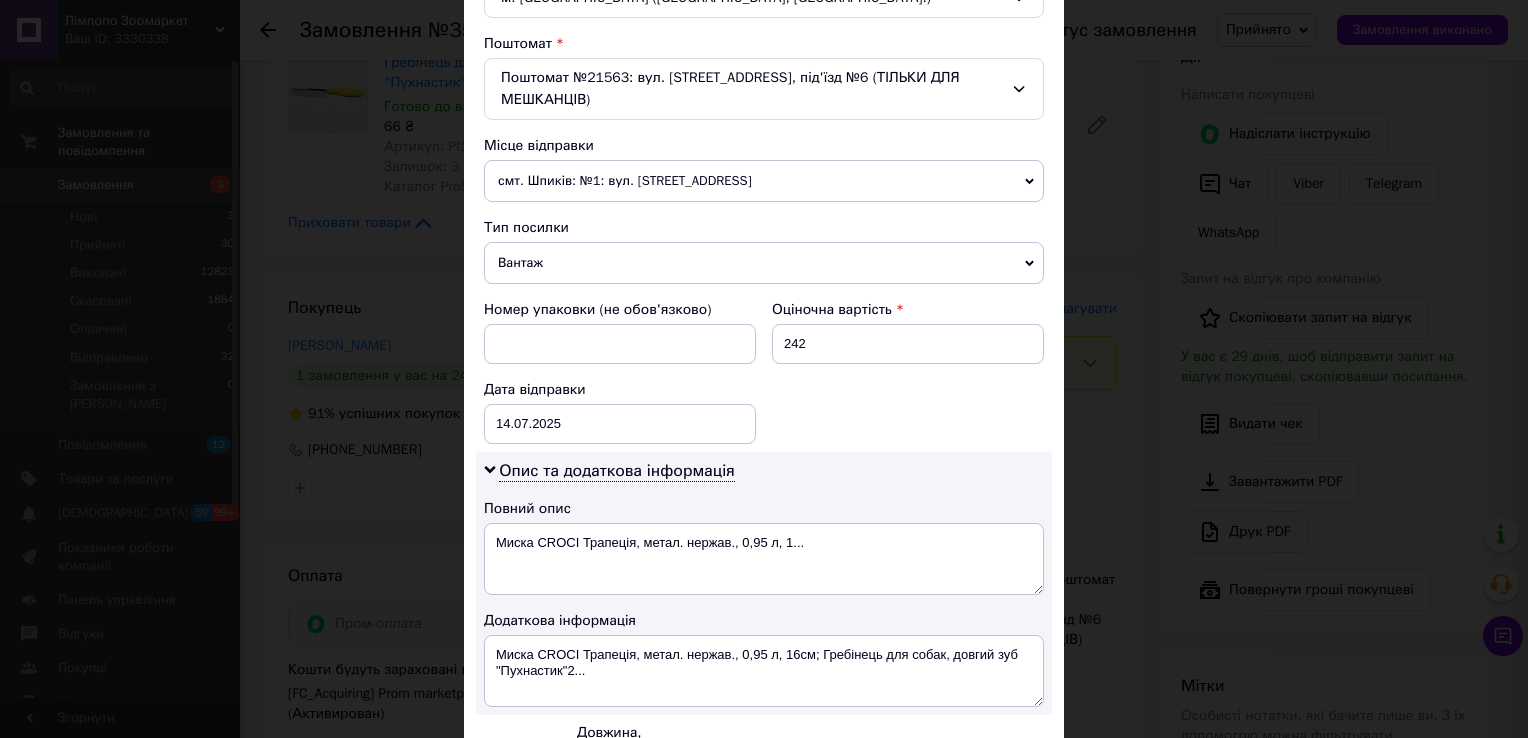 scroll, scrollTop: 800, scrollLeft: 0, axis: vertical 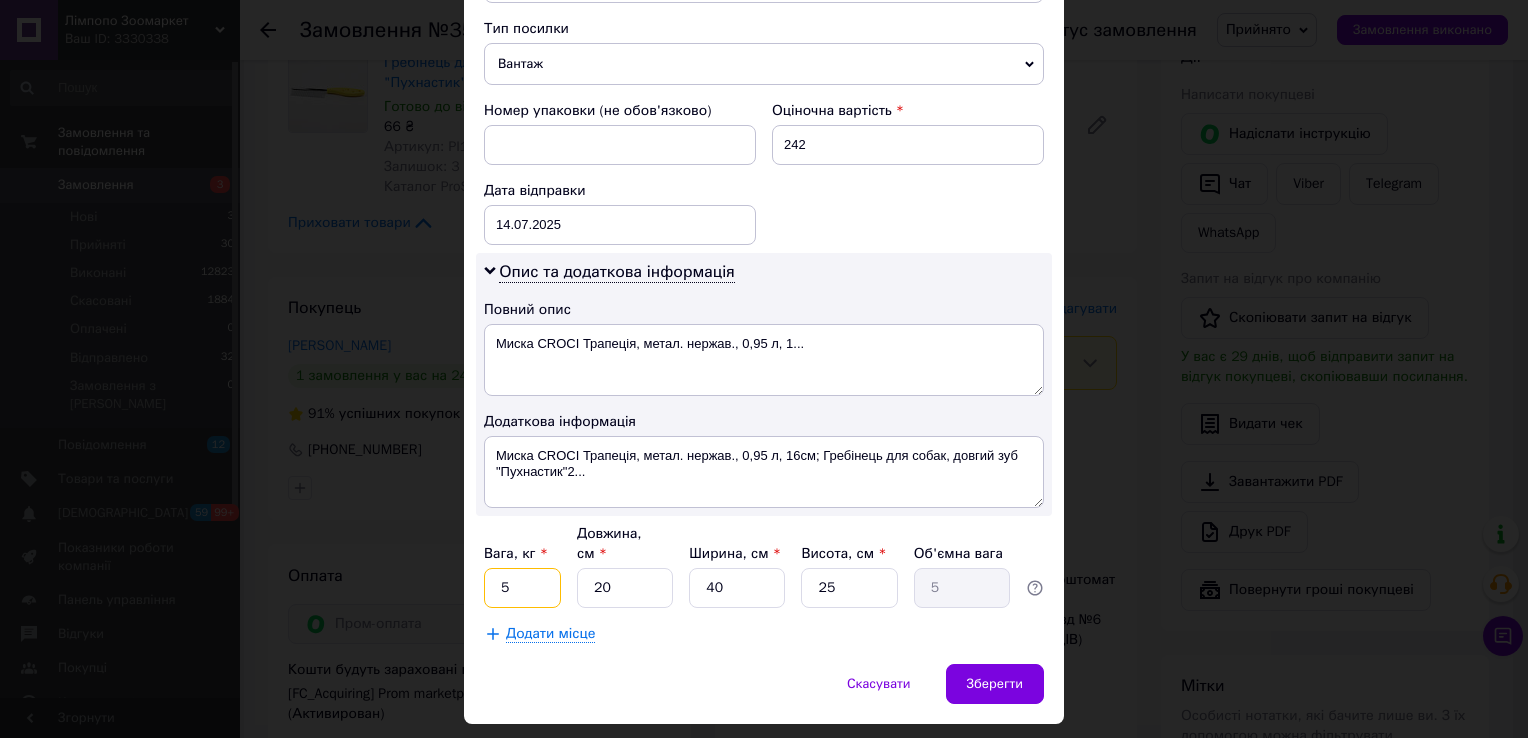 click on "5" at bounding box center [522, 588] 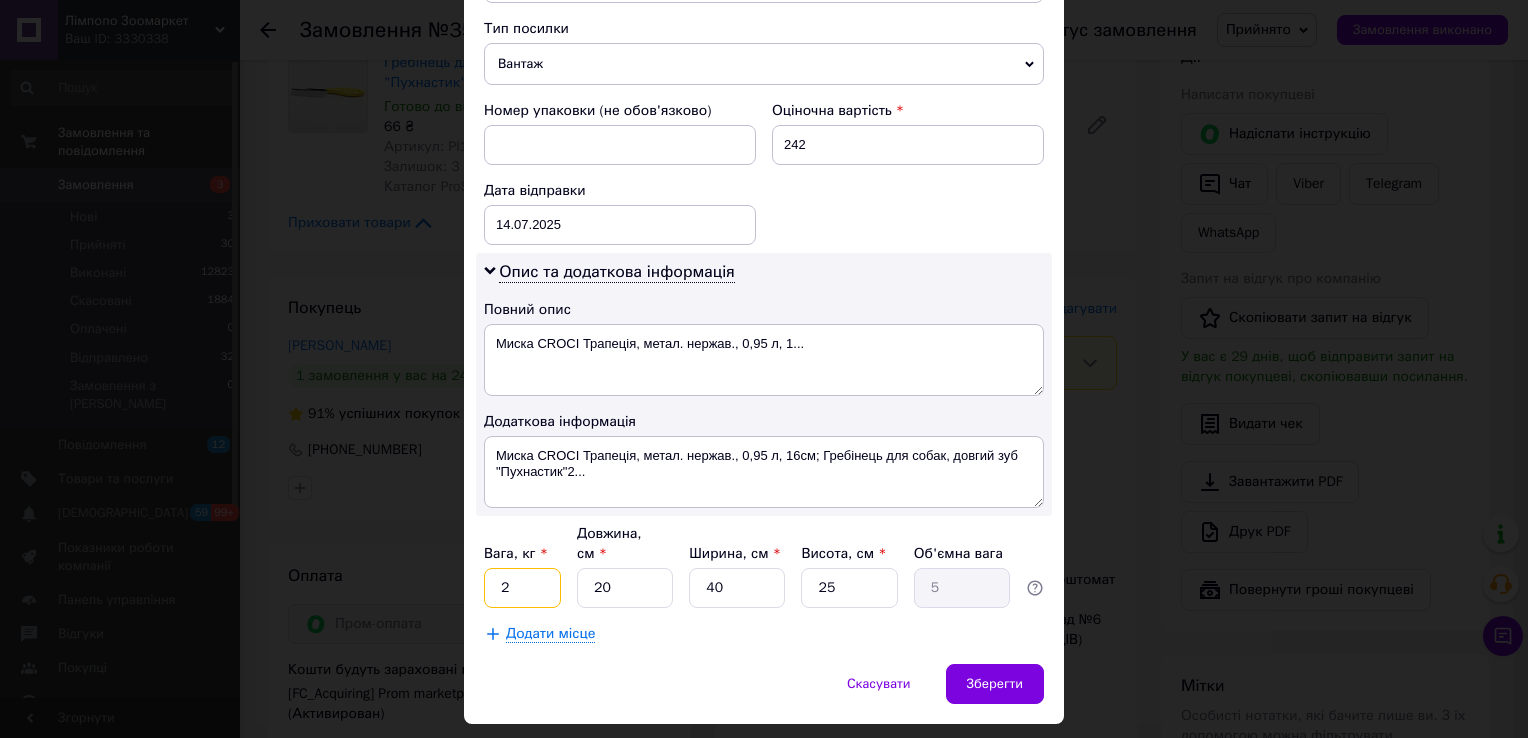type on "2" 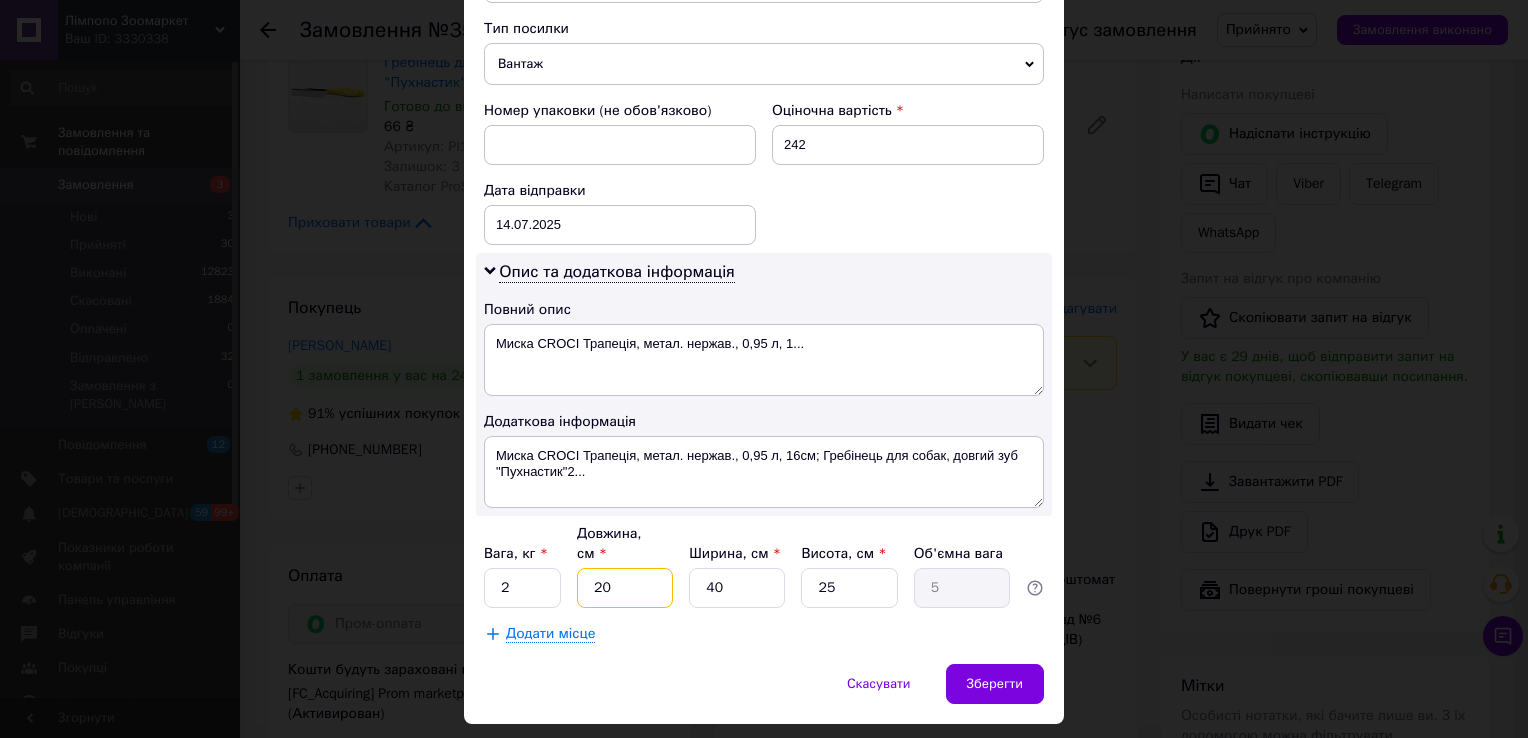 click on "20" at bounding box center [625, 588] 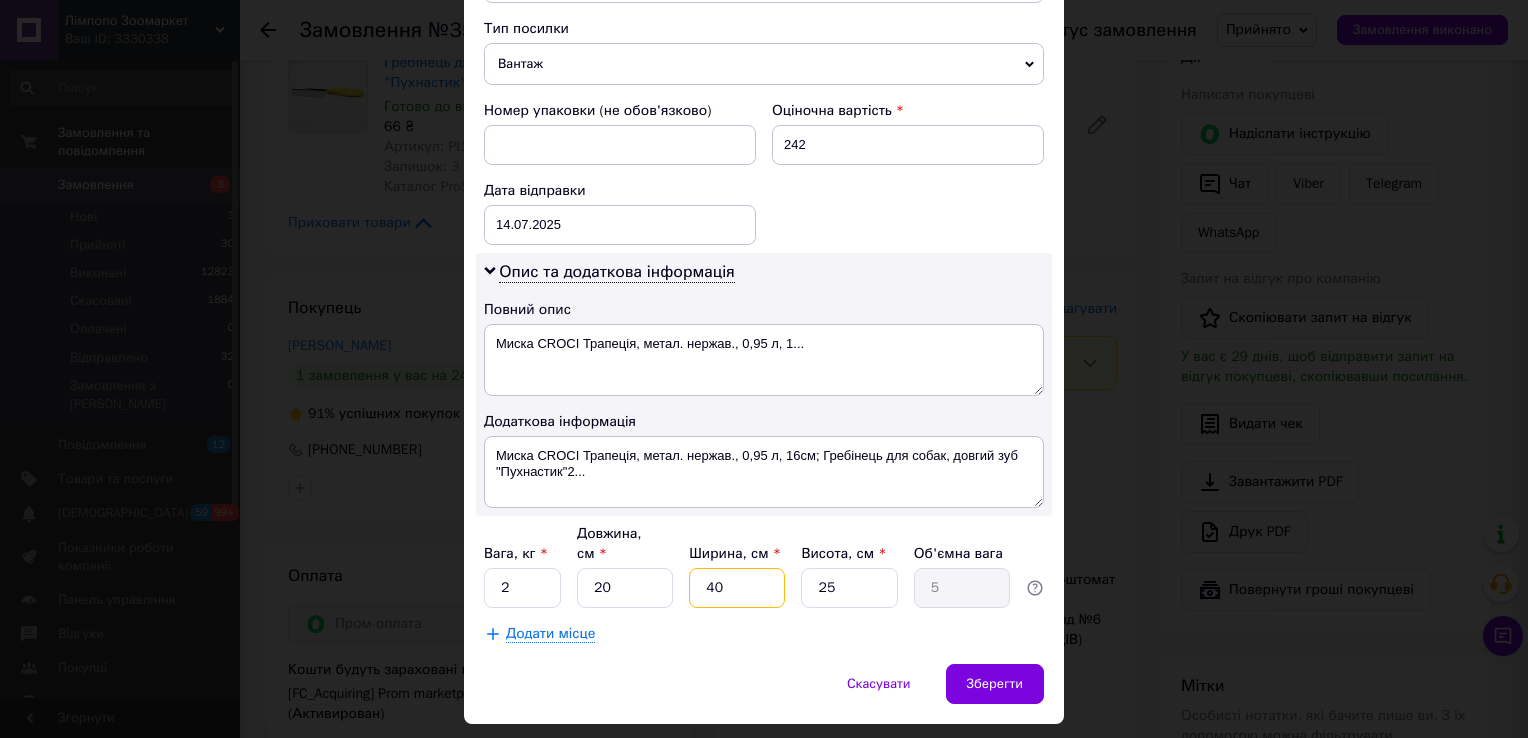 click on "40" at bounding box center (737, 588) 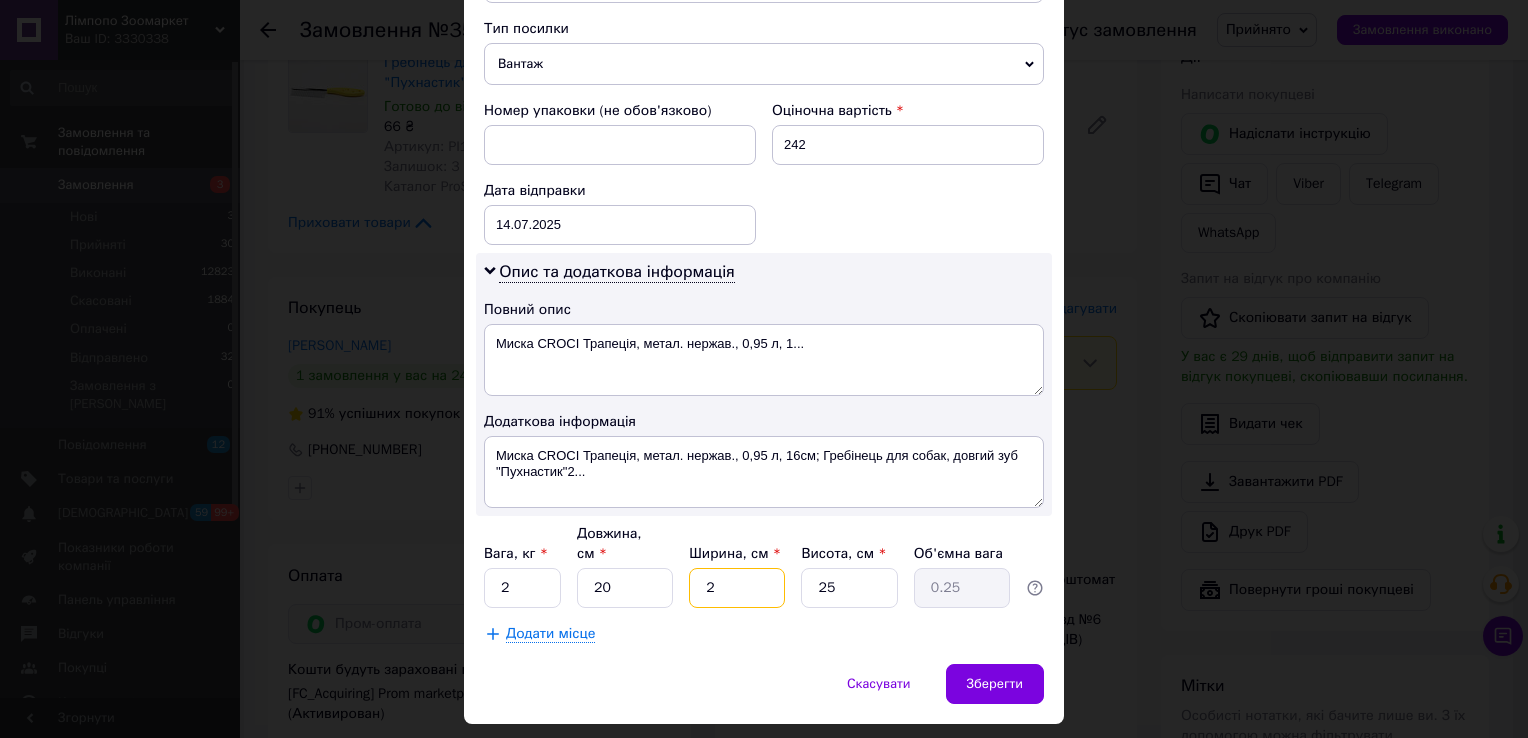 type on "20" 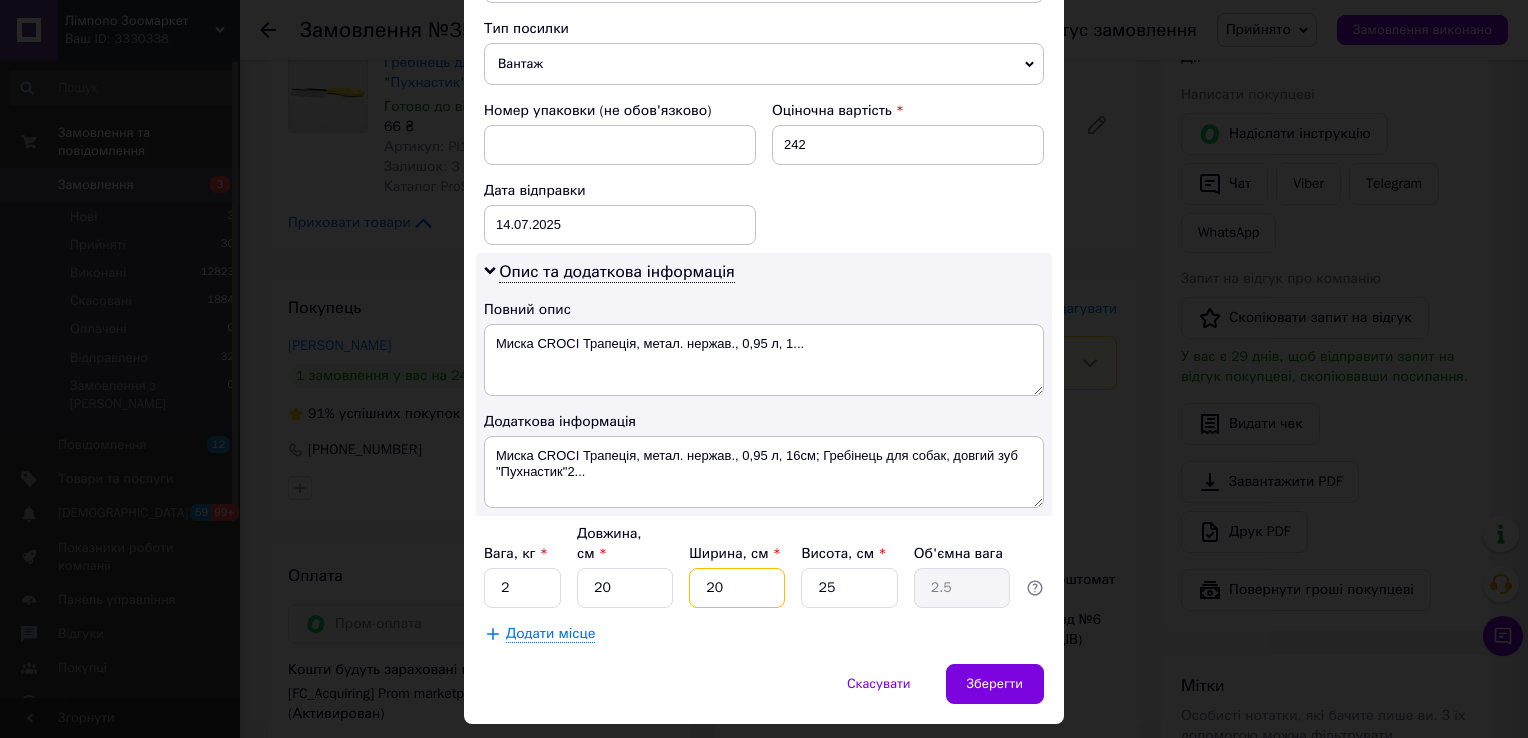 type on "20" 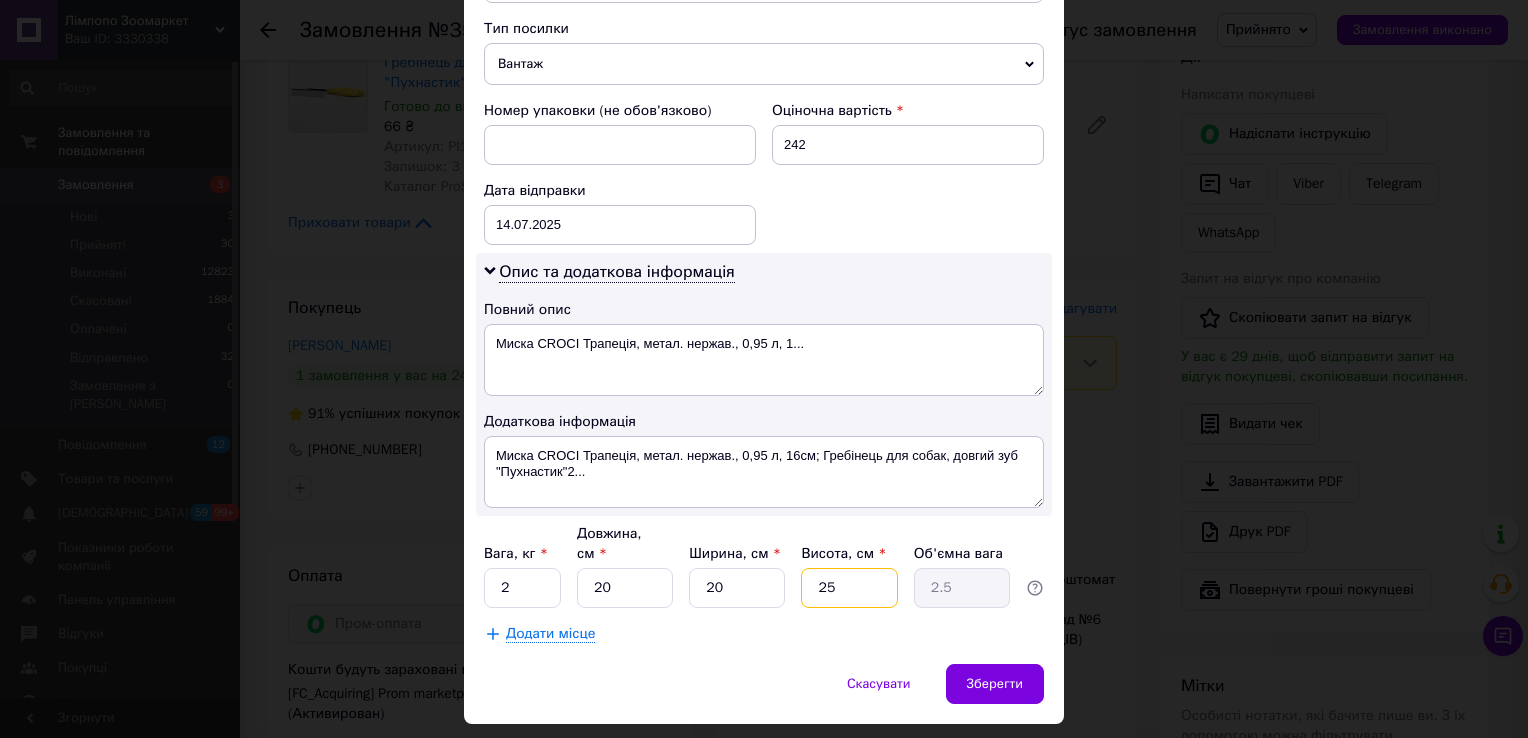 click on "25" at bounding box center [849, 588] 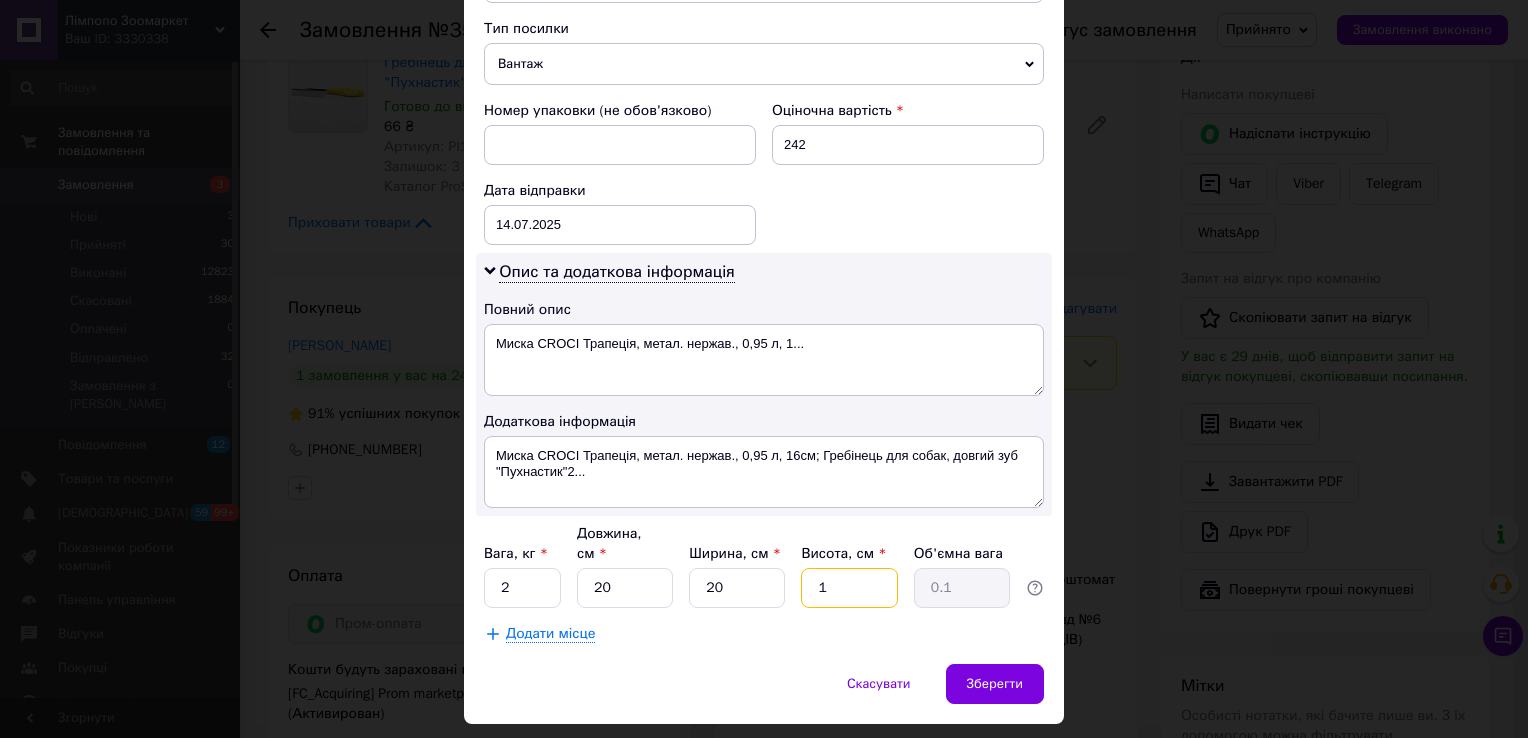 type on "10" 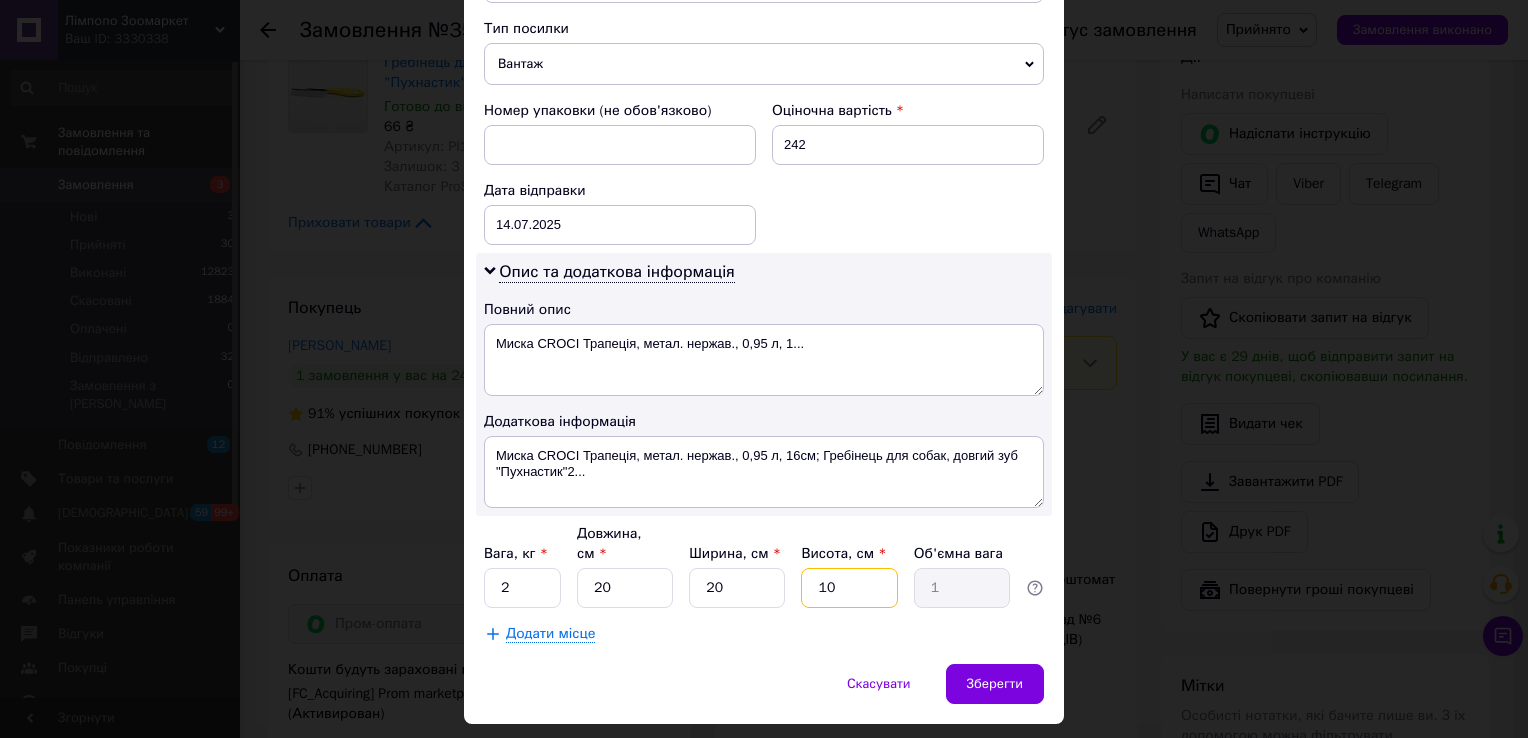 type on "10" 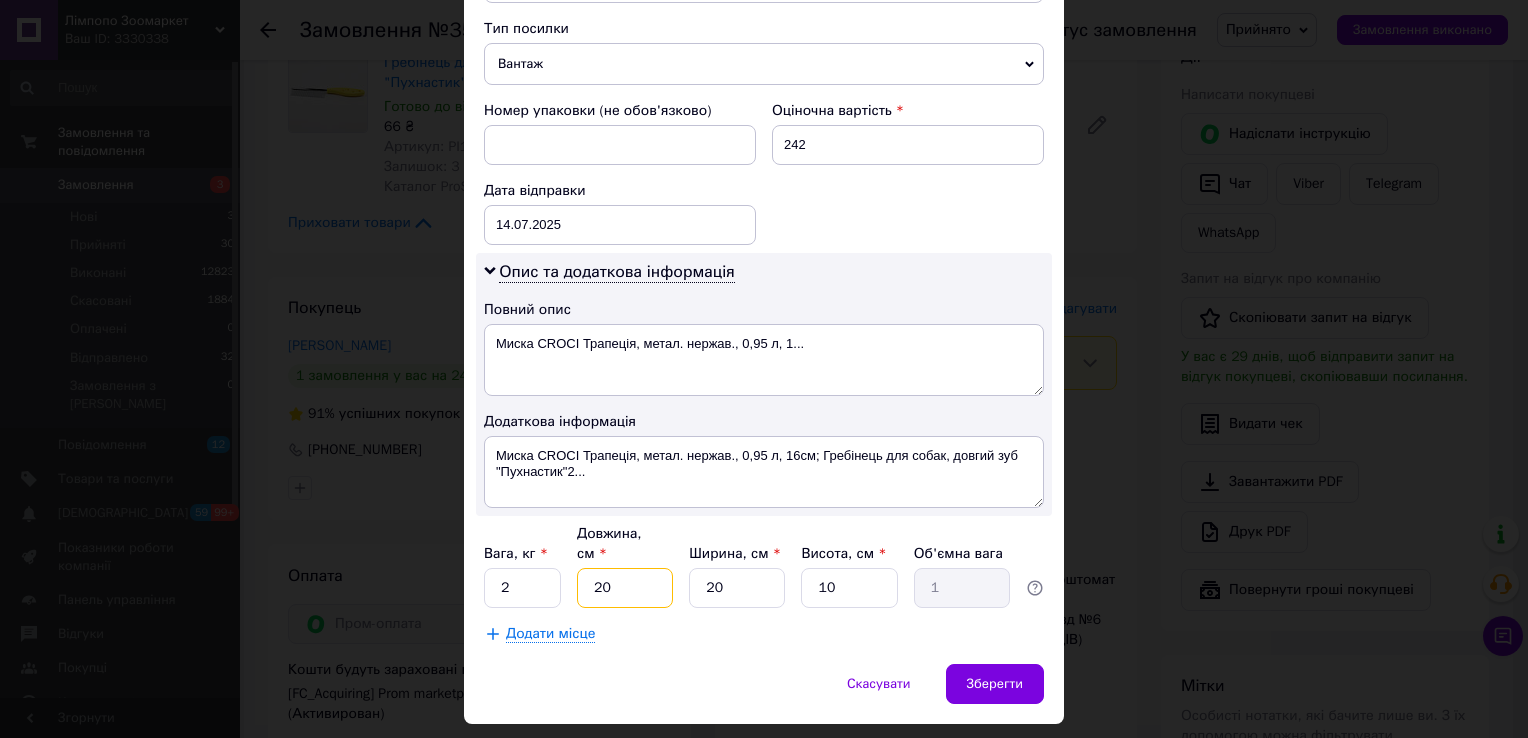 click on "20" at bounding box center [625, 588] 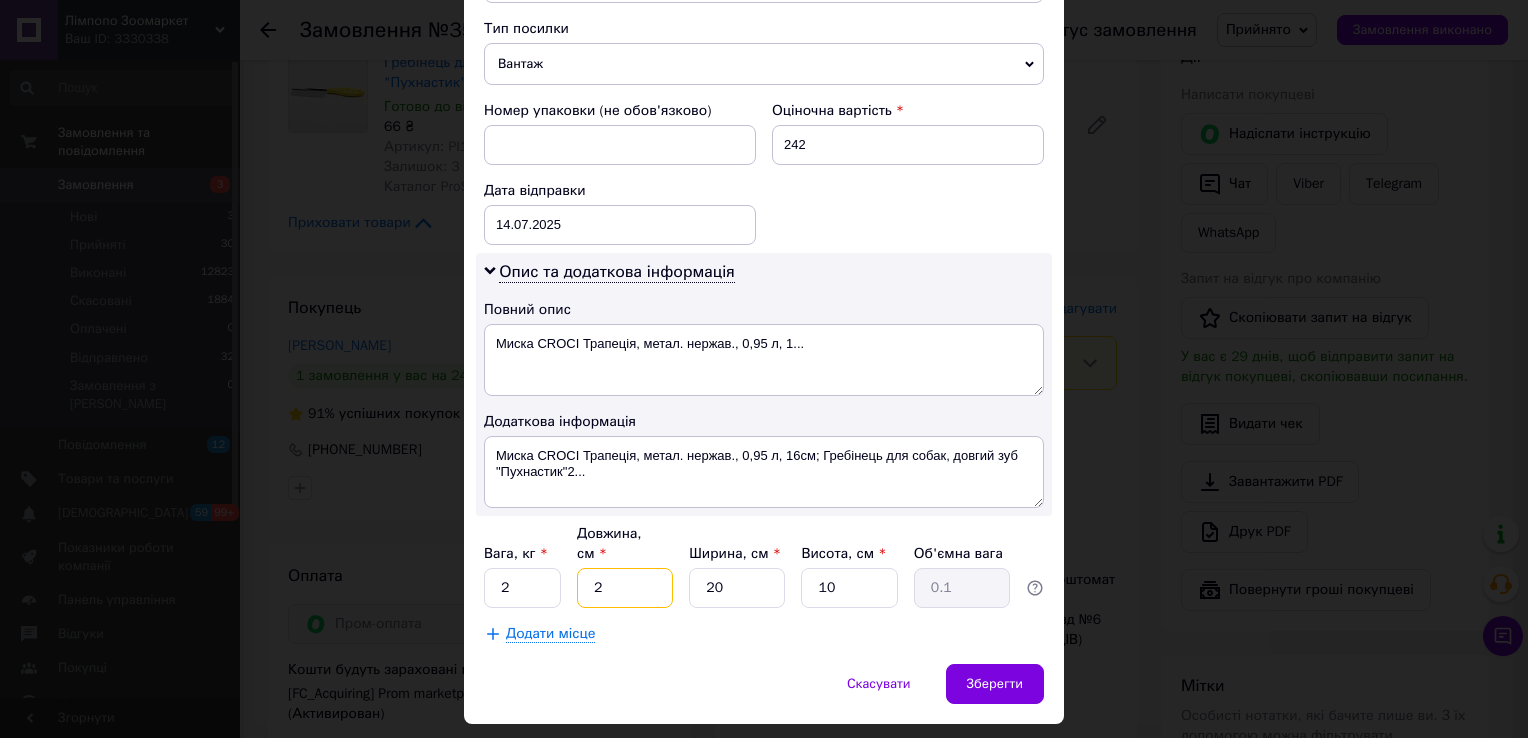type on "25" 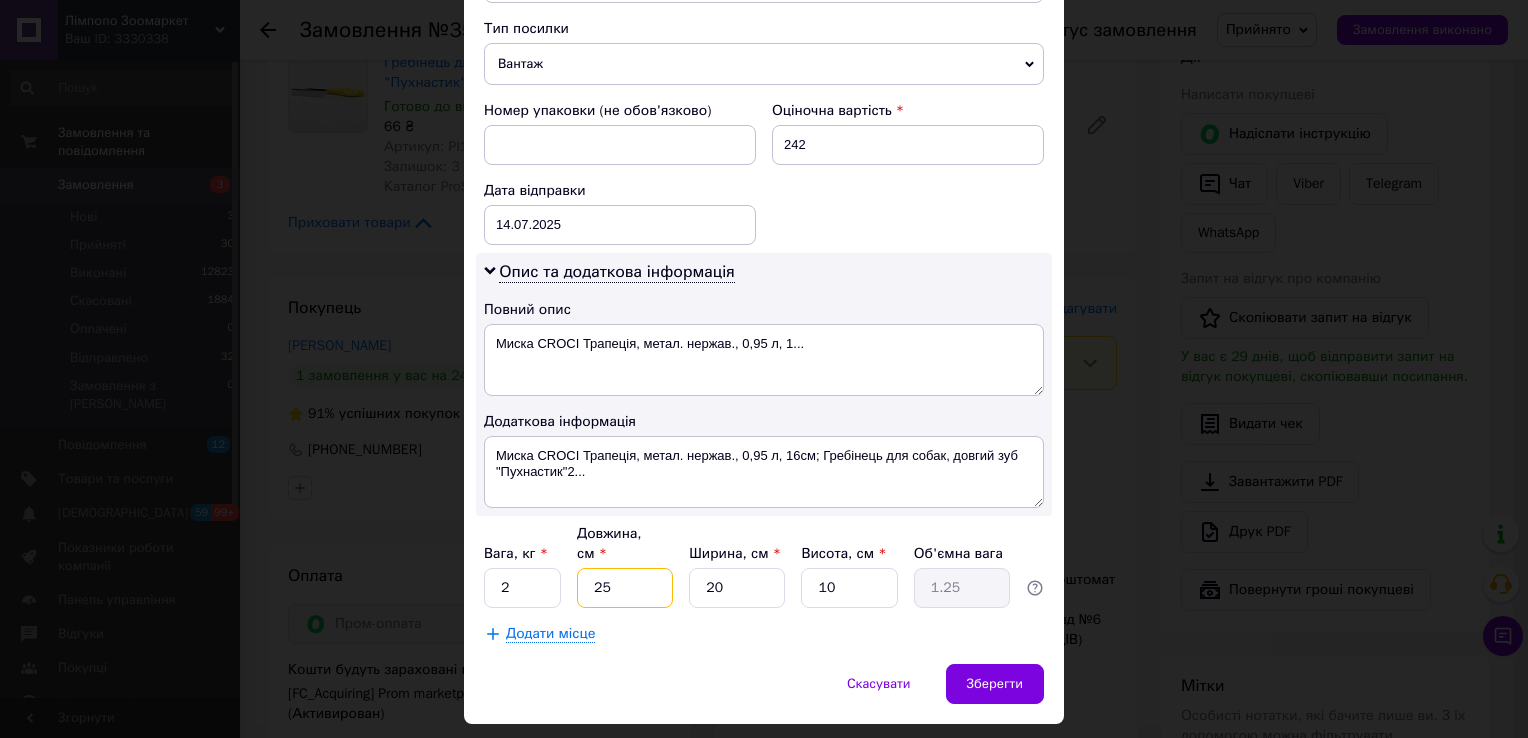 click on "25" at bounding box center [625, 588] 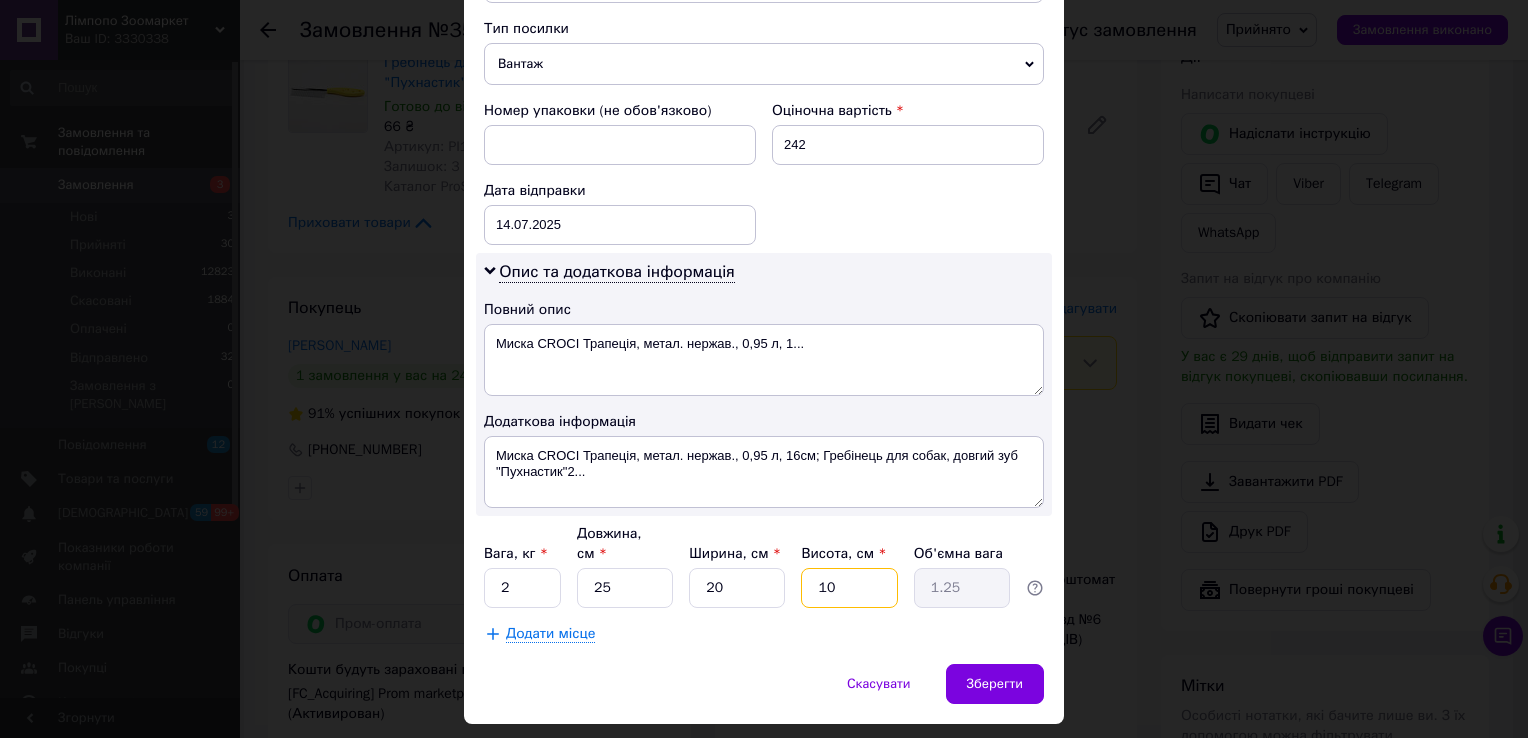 click on "10" at bounding box center [849, 588] 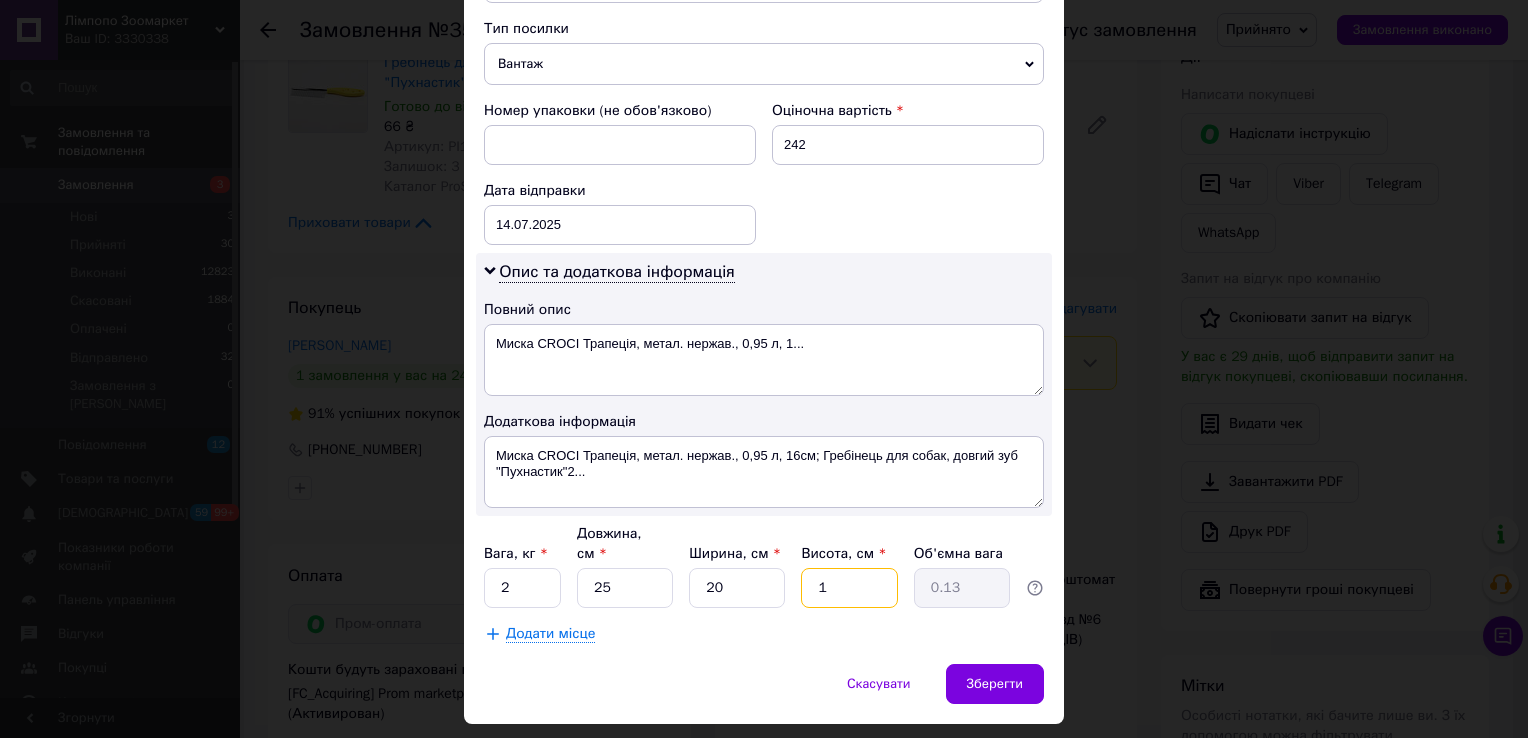 type on "15" 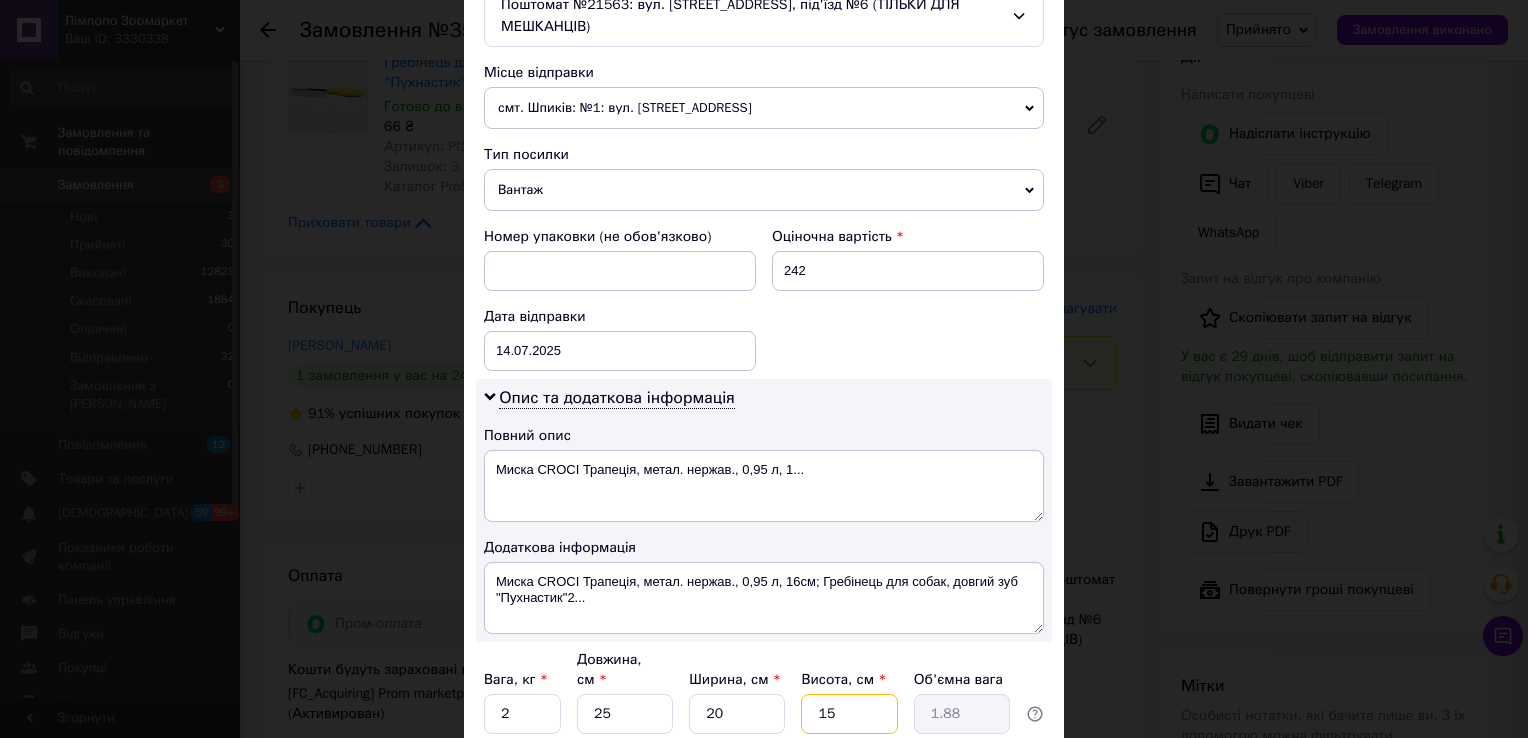 scroll, scrollTop: 500, scrollLeft: 0, axis: vertical 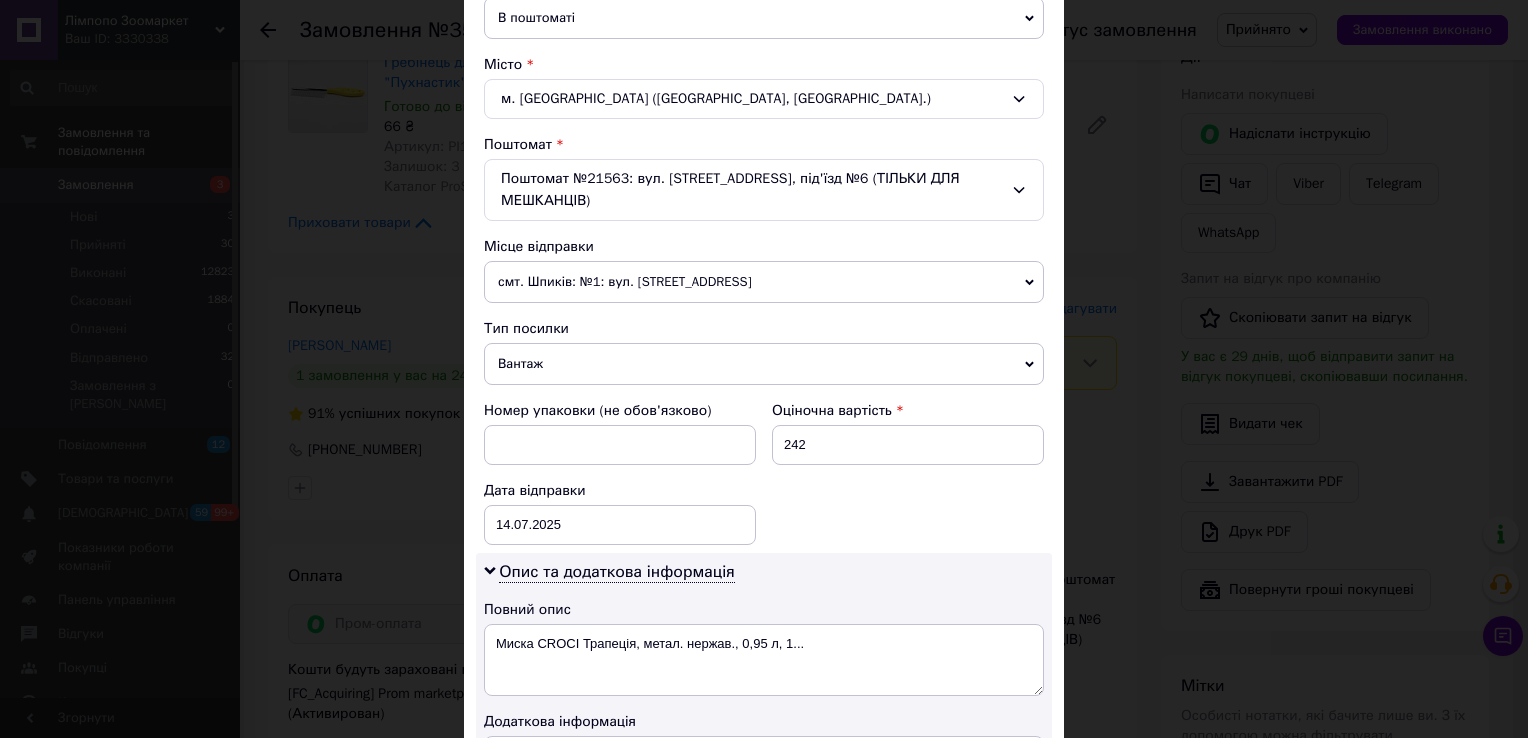 type on "15" 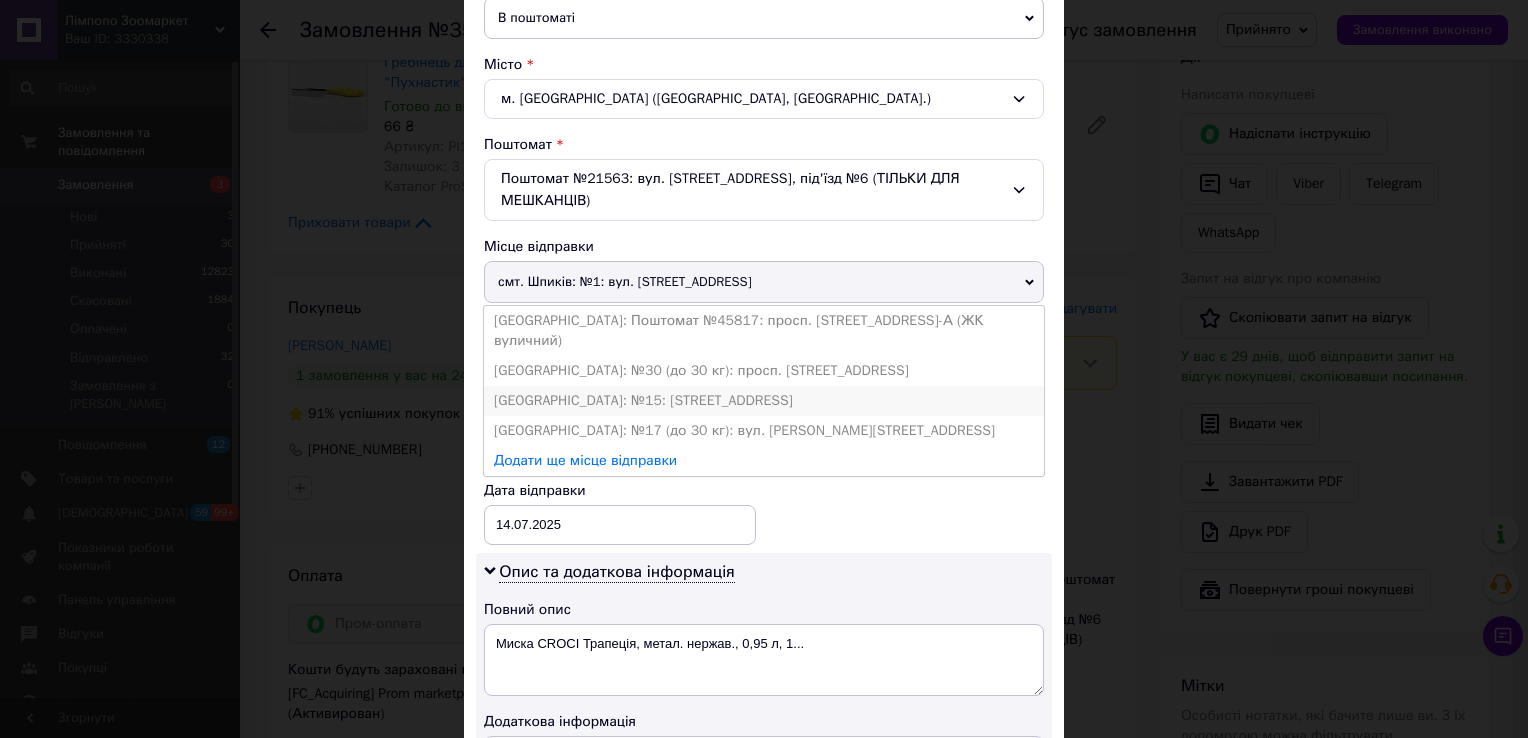 click on "[GEOGRAPHIC_DATA]: №15: [STREET_ADDRESS]" at bounding box center [764, 401] 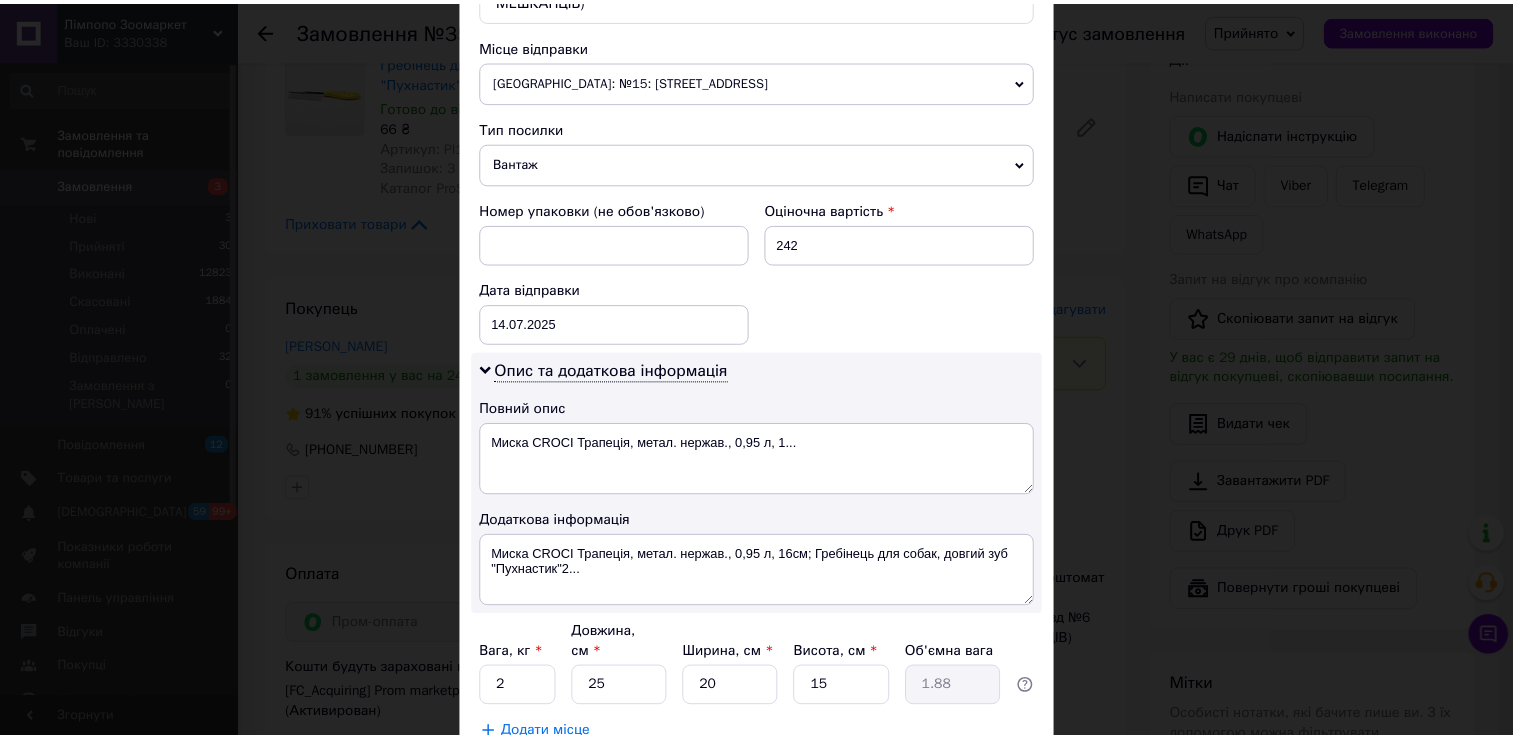 scroll, scrollTop: 829, scrollLeft: 0, axis: vertical 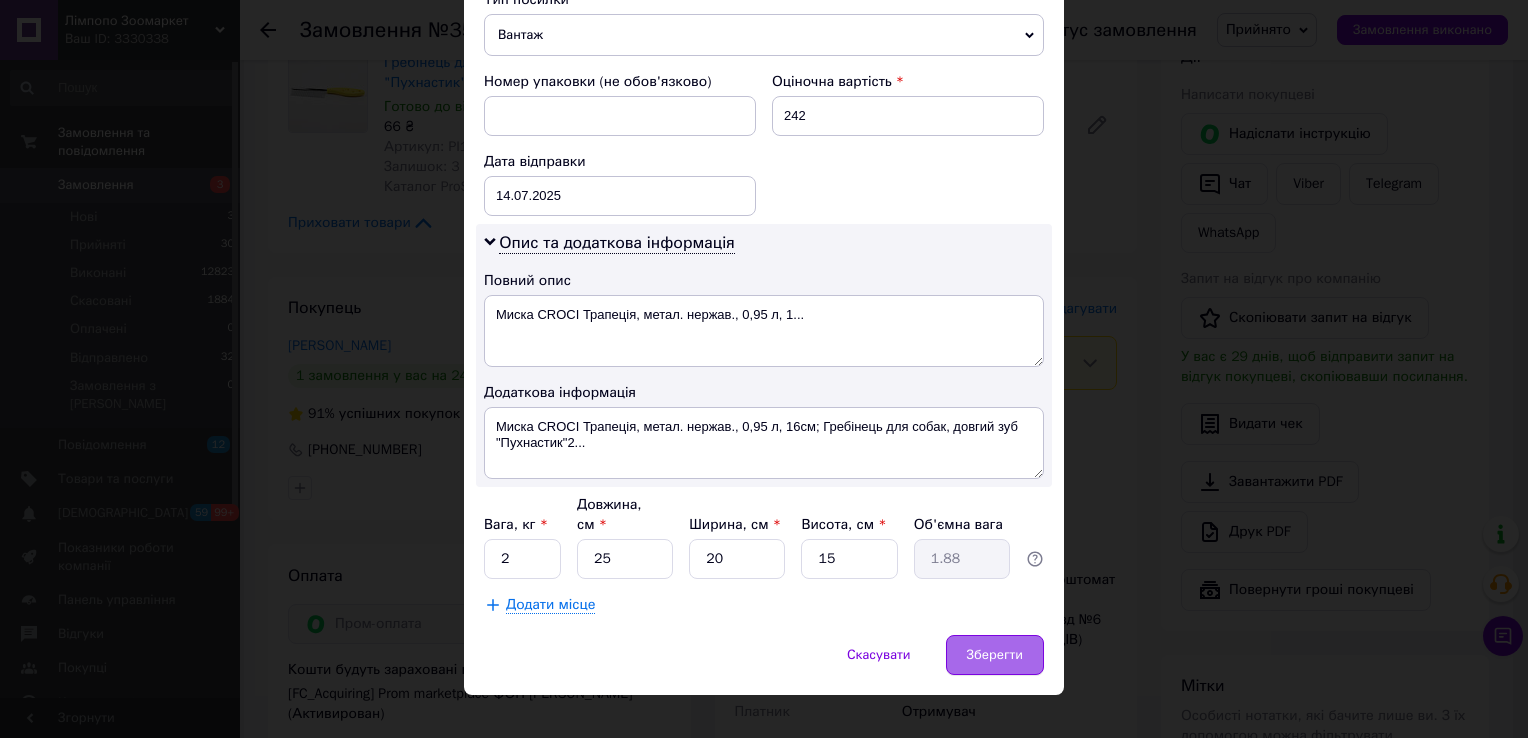 click on "Зберегти" at bounding box center (995, 655) 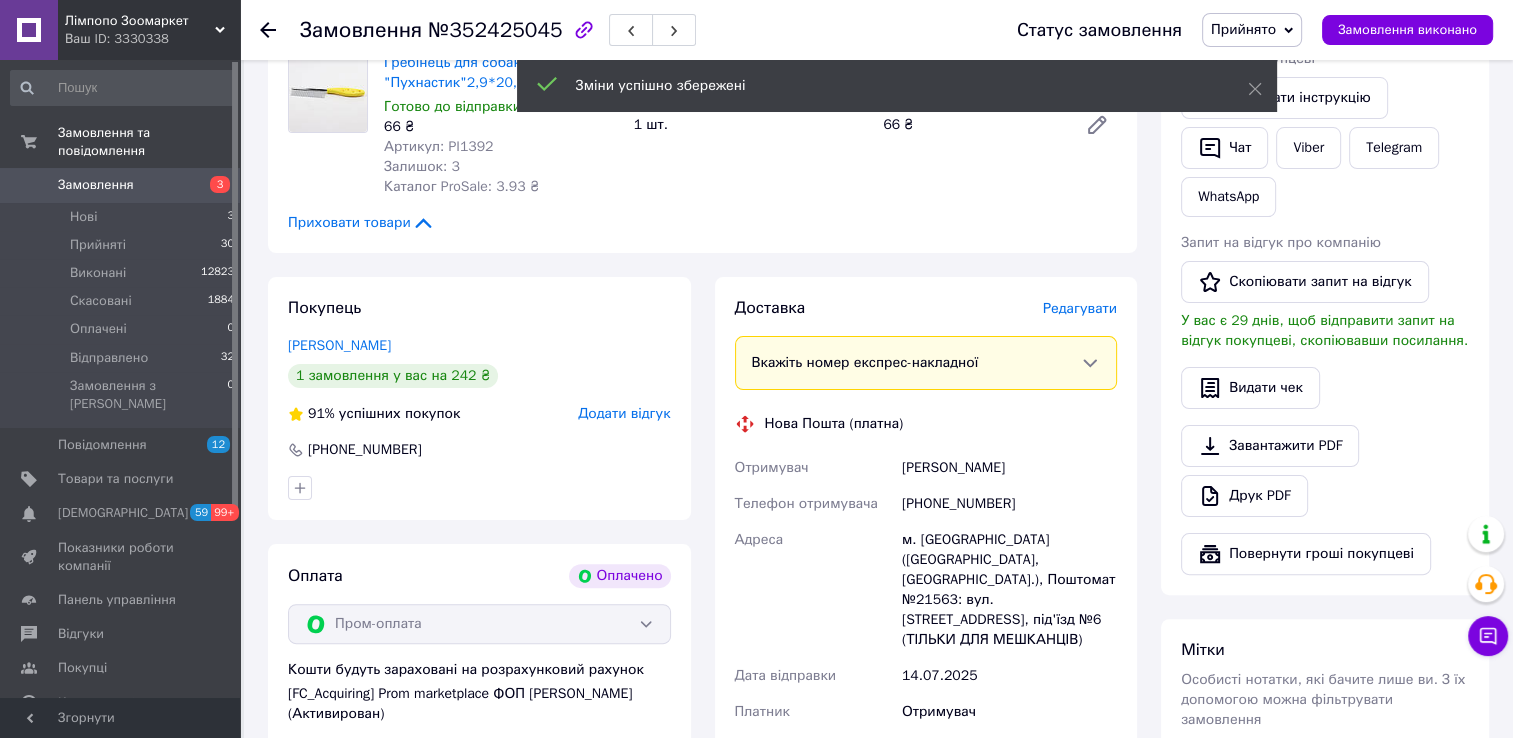 scroll, scrollTop: 700, scrollLeft: 0, axis: vertical 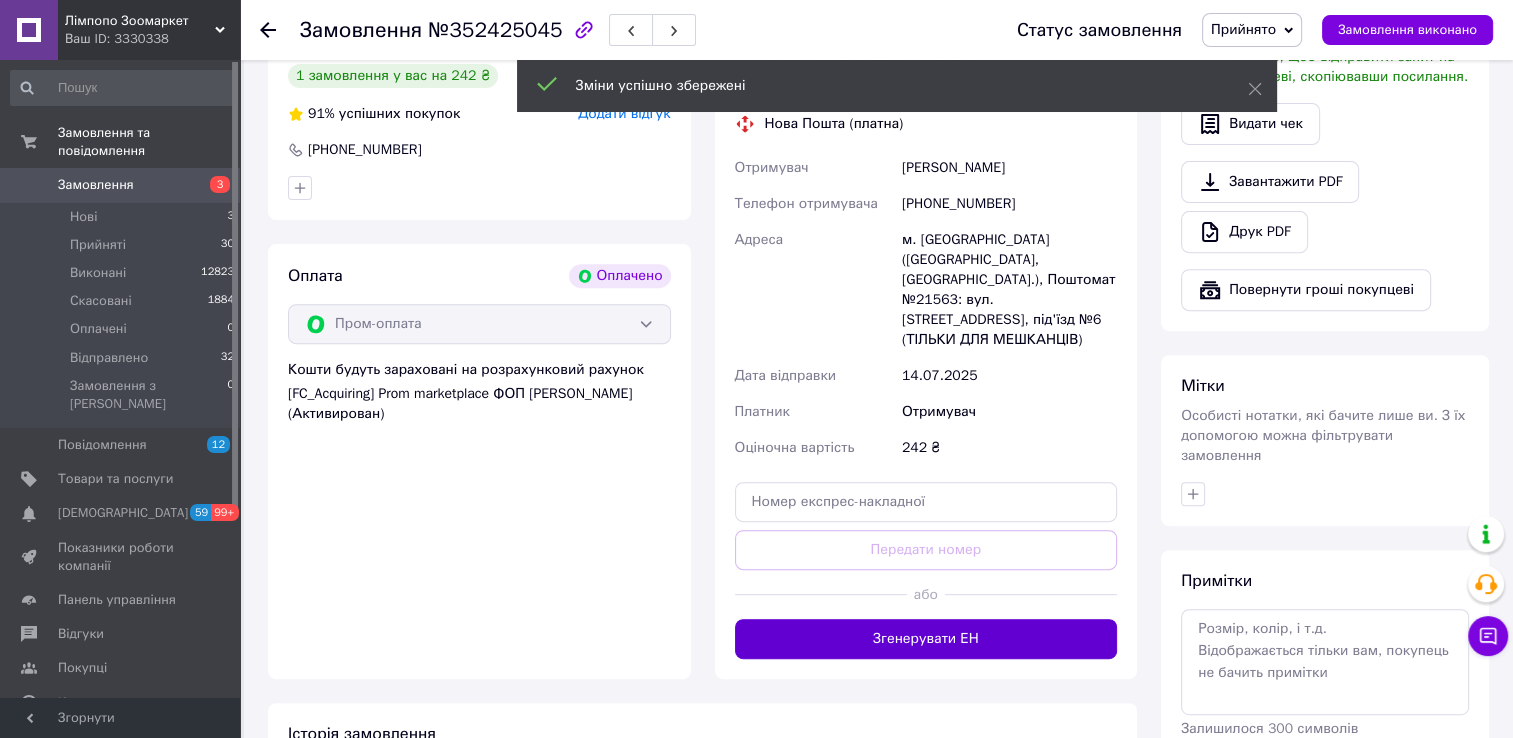 click on "Згенерувати ЕН" at bounding box center (926, 639) 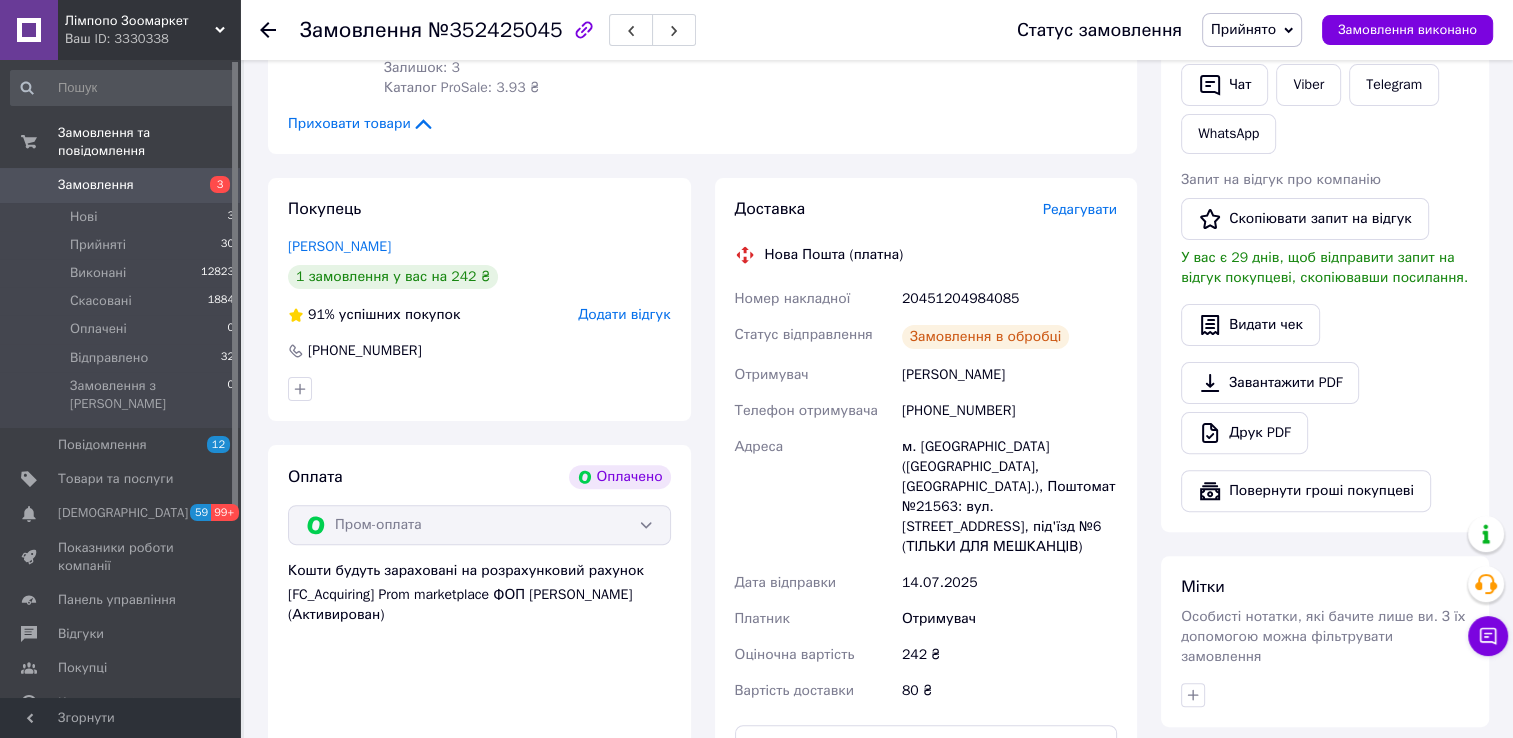 scroll, scrollTop: 400, scrollLeft: 0, axis: vertical 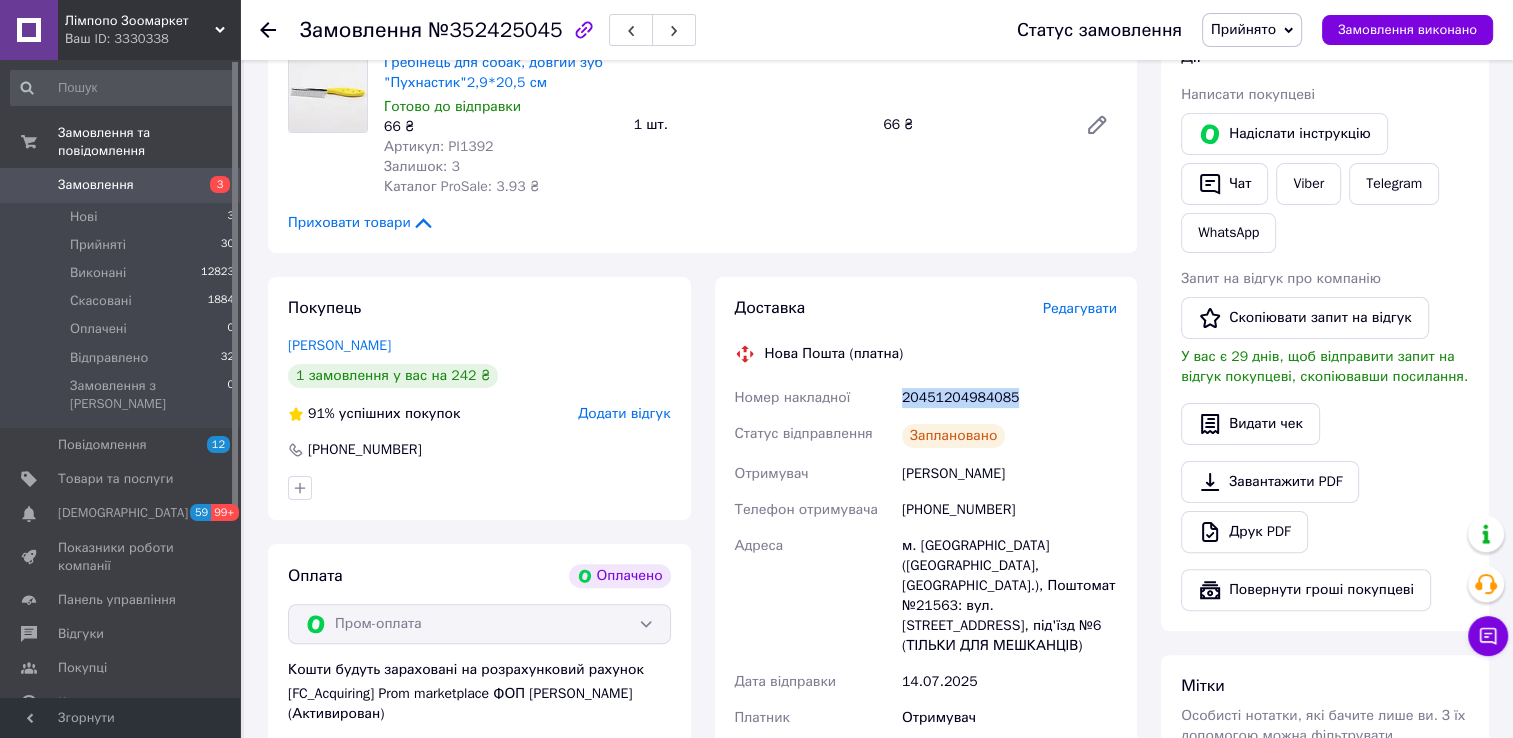 drag, startPoint x: 899, startPoint y: 394, endPoint x: 1004, endPoint y: 403, distance: 105.38501 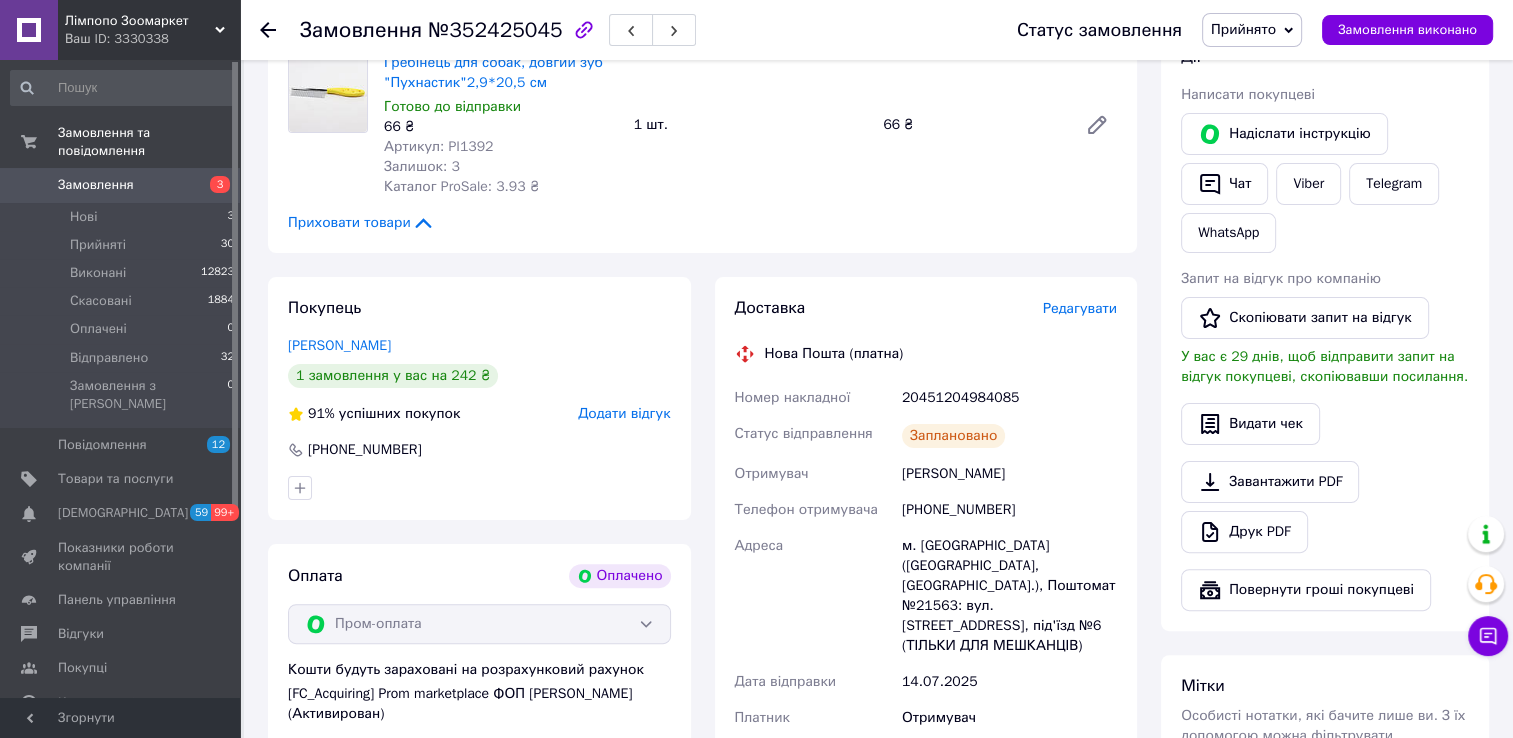 click at bounding box center [280, 30] 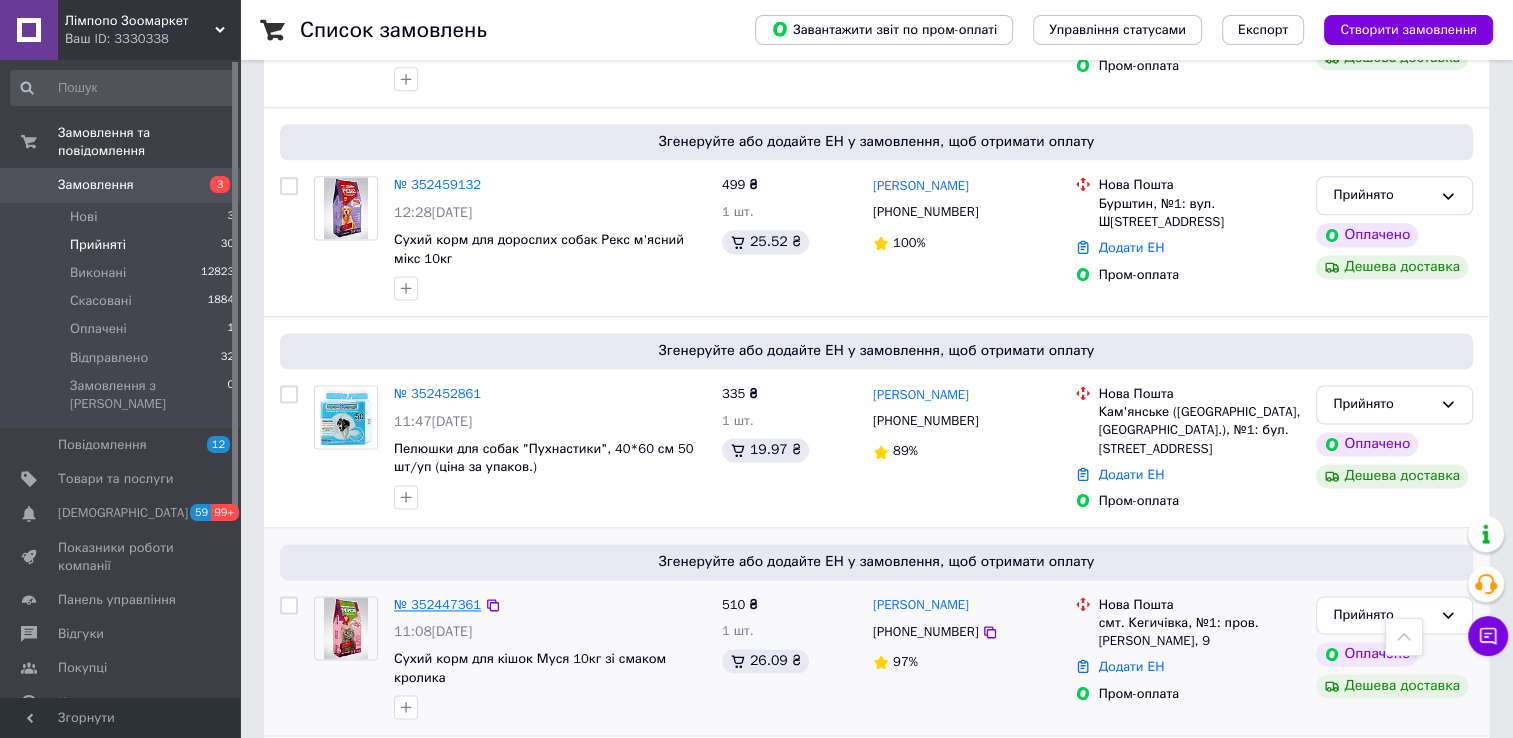 scroll, scrollTop: 2600, scrollLeft: 0, axis: vertical 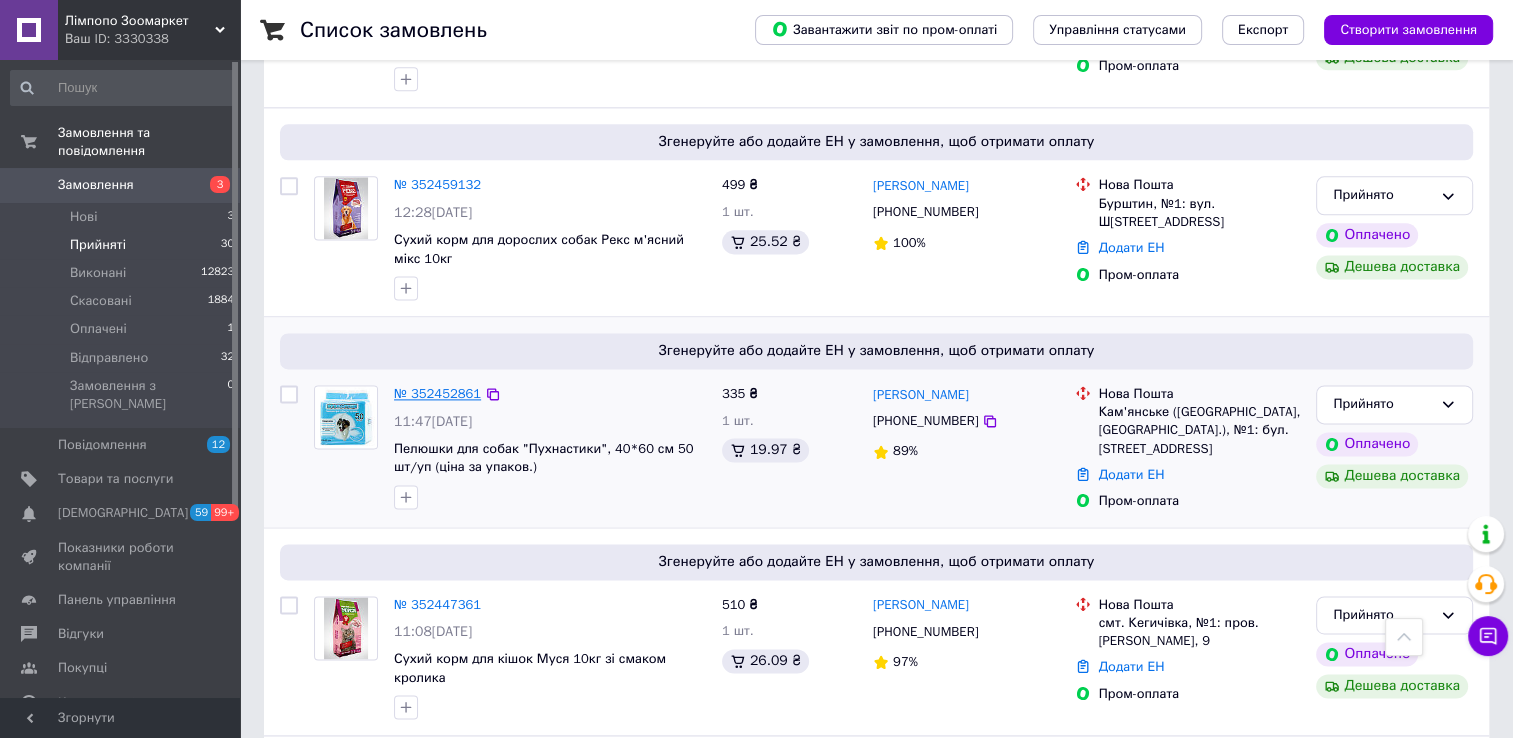 click on "№ 352452861" at bounding box center [437, 393] 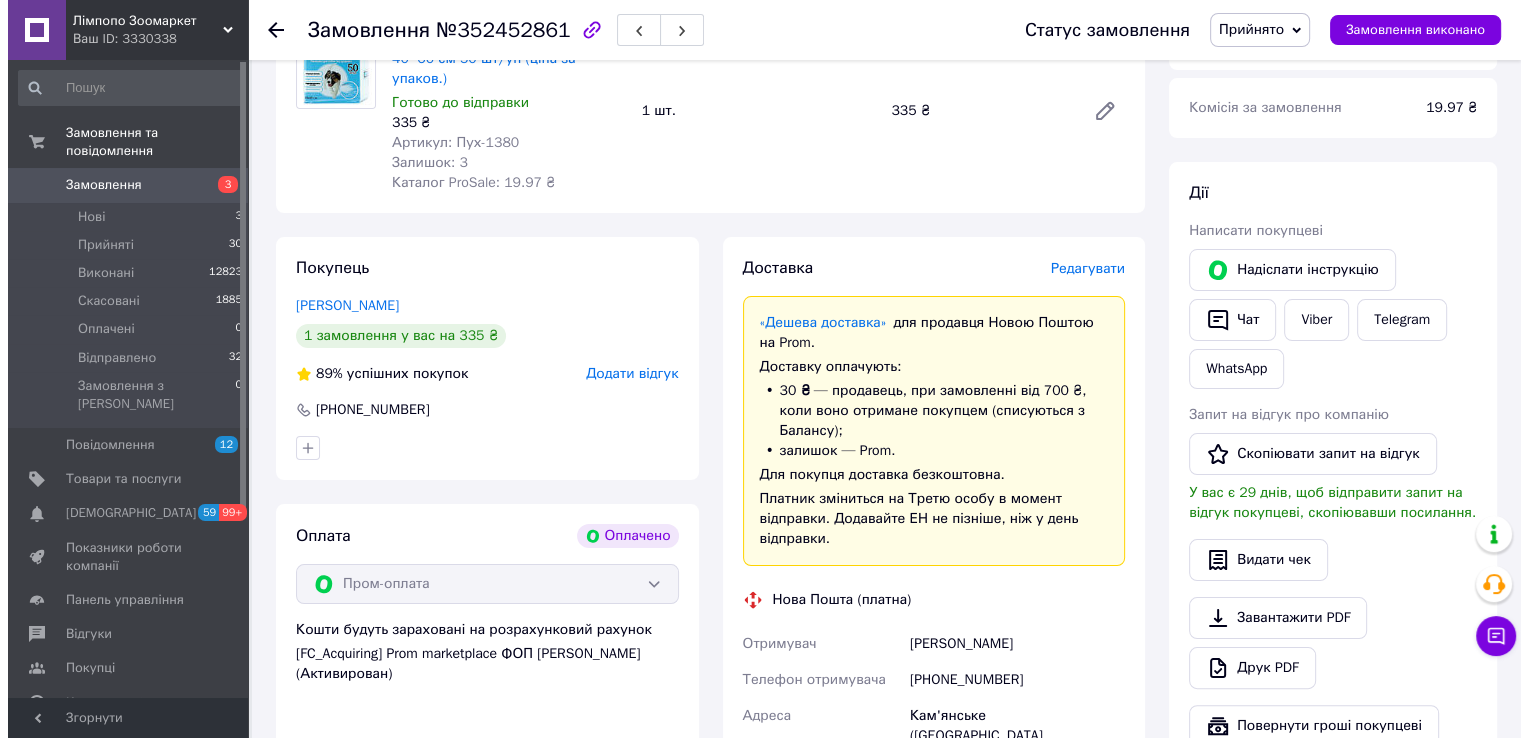 scroll, scrollTop: 143, scrollLeft: 0, axis: vertical 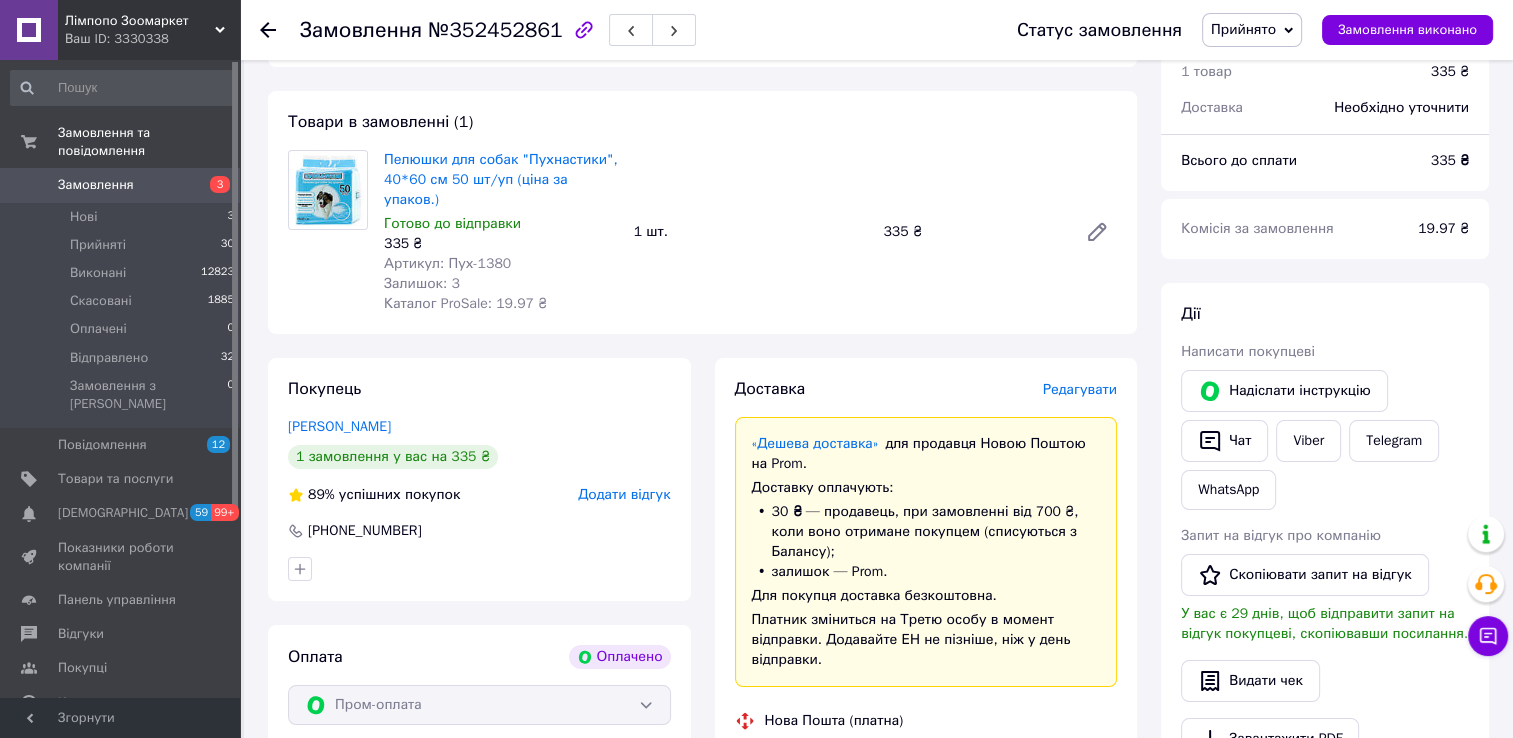 click on "Редагувати" at bounding box center (1080, 389) 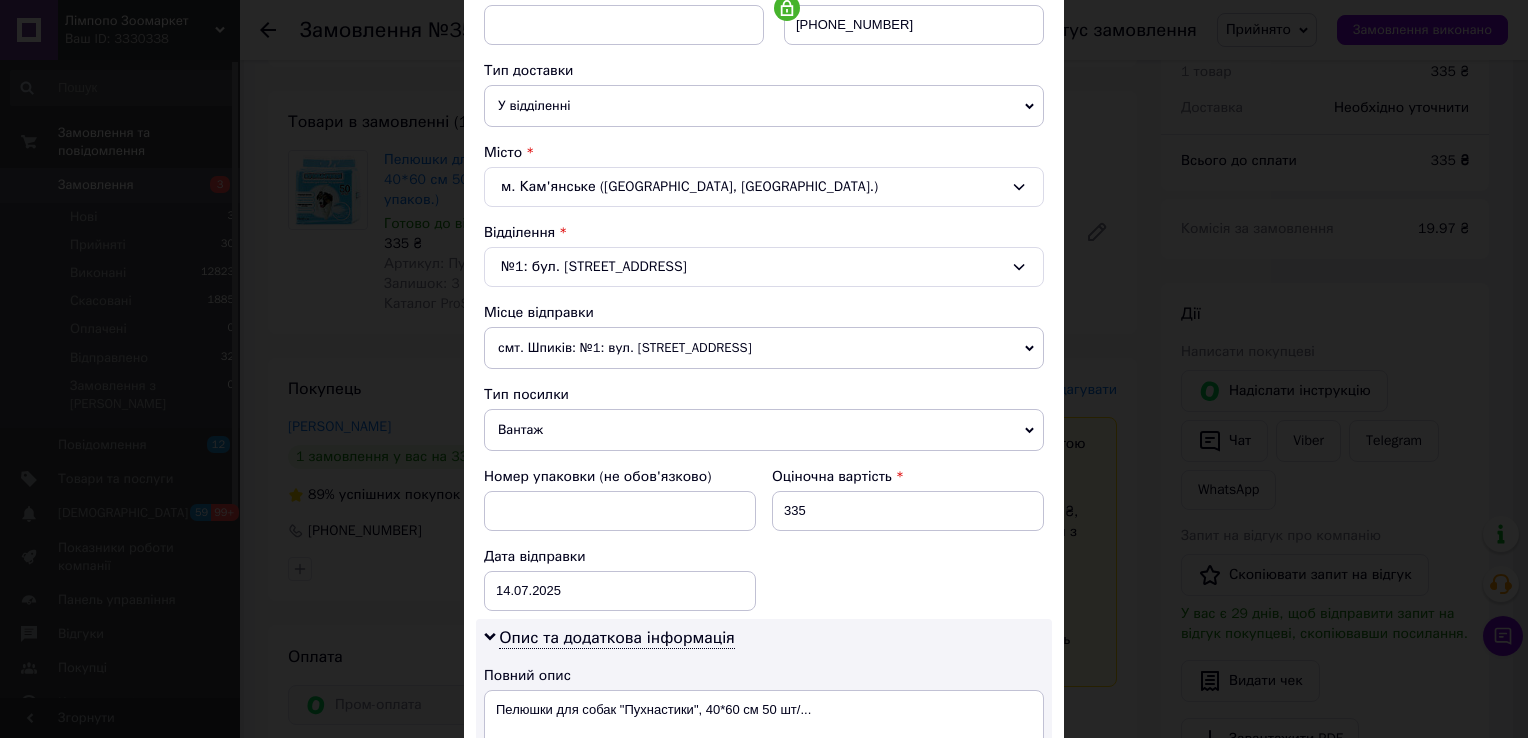 scroll, scrollTop: 400, scrollLeft: 0, axis: vertical 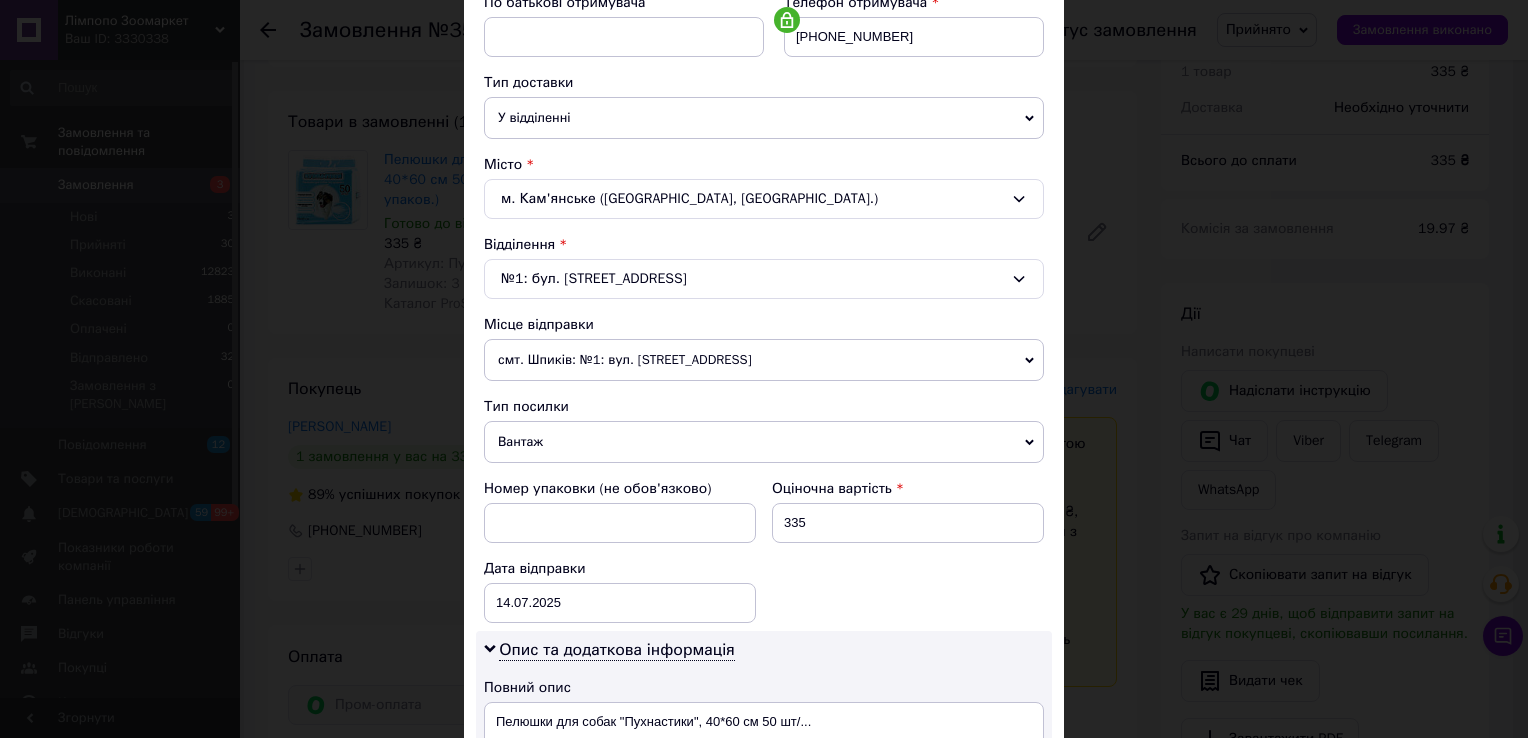 click on "смт. Шпиків: №1: вул. [STREET_ADDRESS]" at bounding box center [764, 360] 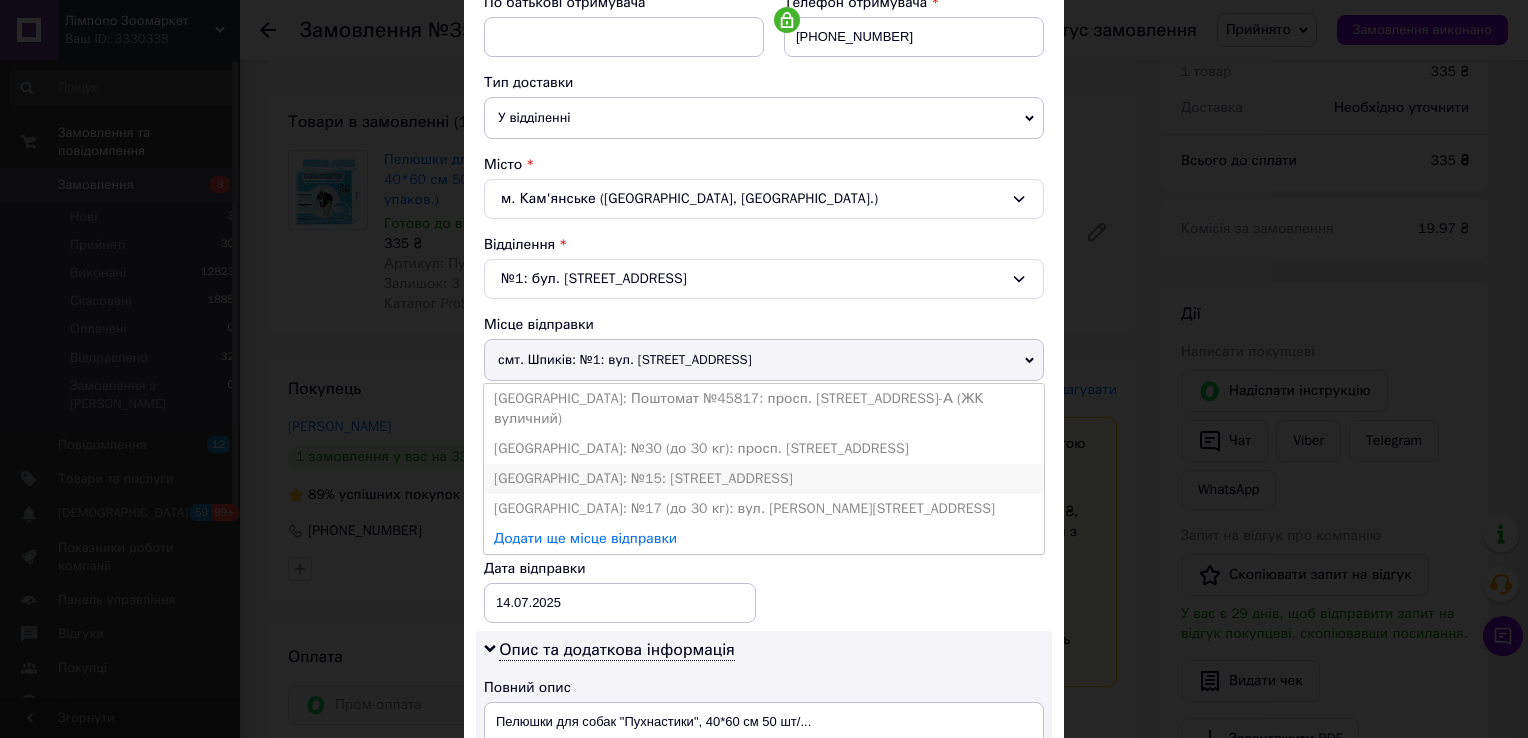 click on "[GEOGRAPHIC_DATA]: №15: [STREET_ADDRESS]" at bounding box center (764, 479) 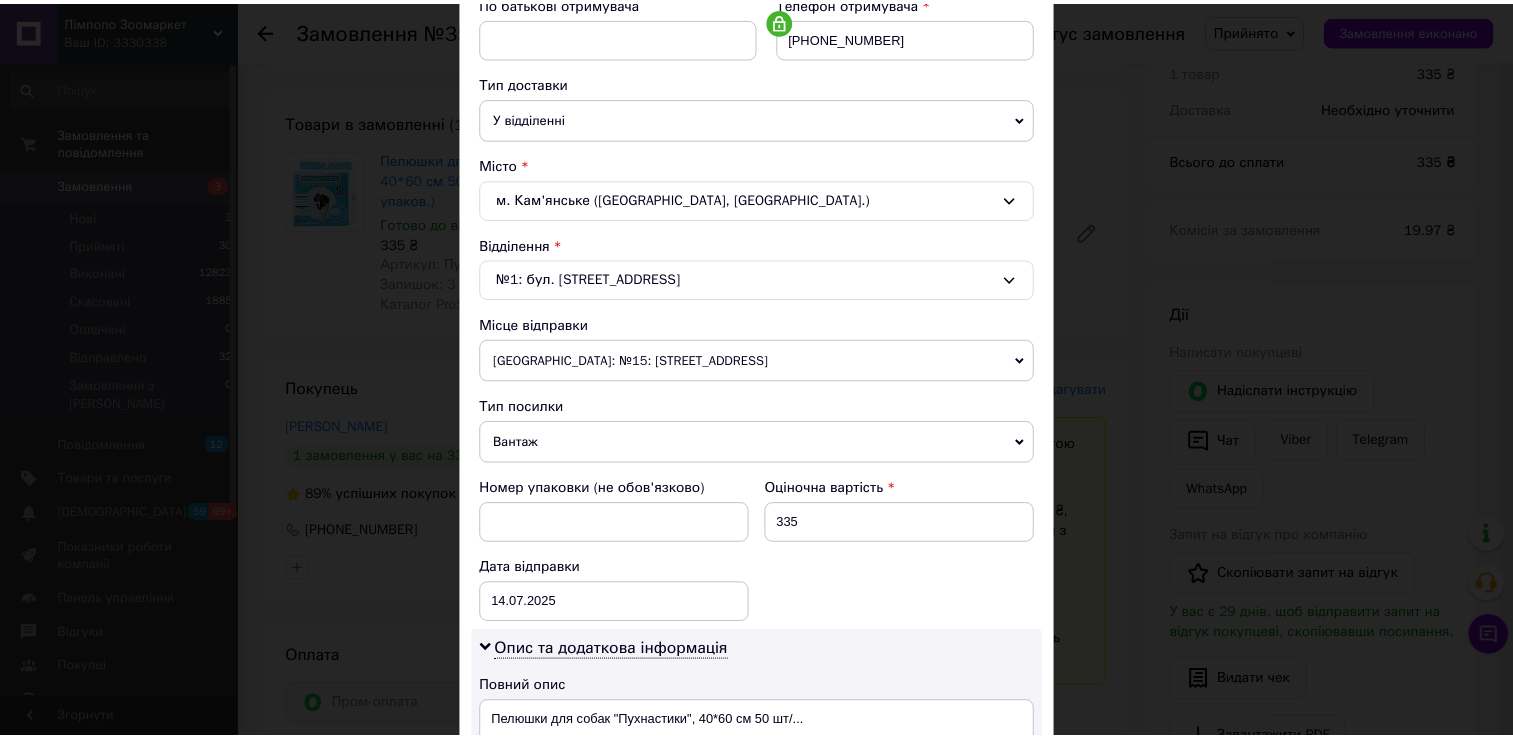 scroll, scrollTop: 800, scrollLeft: 0, axis: vertical 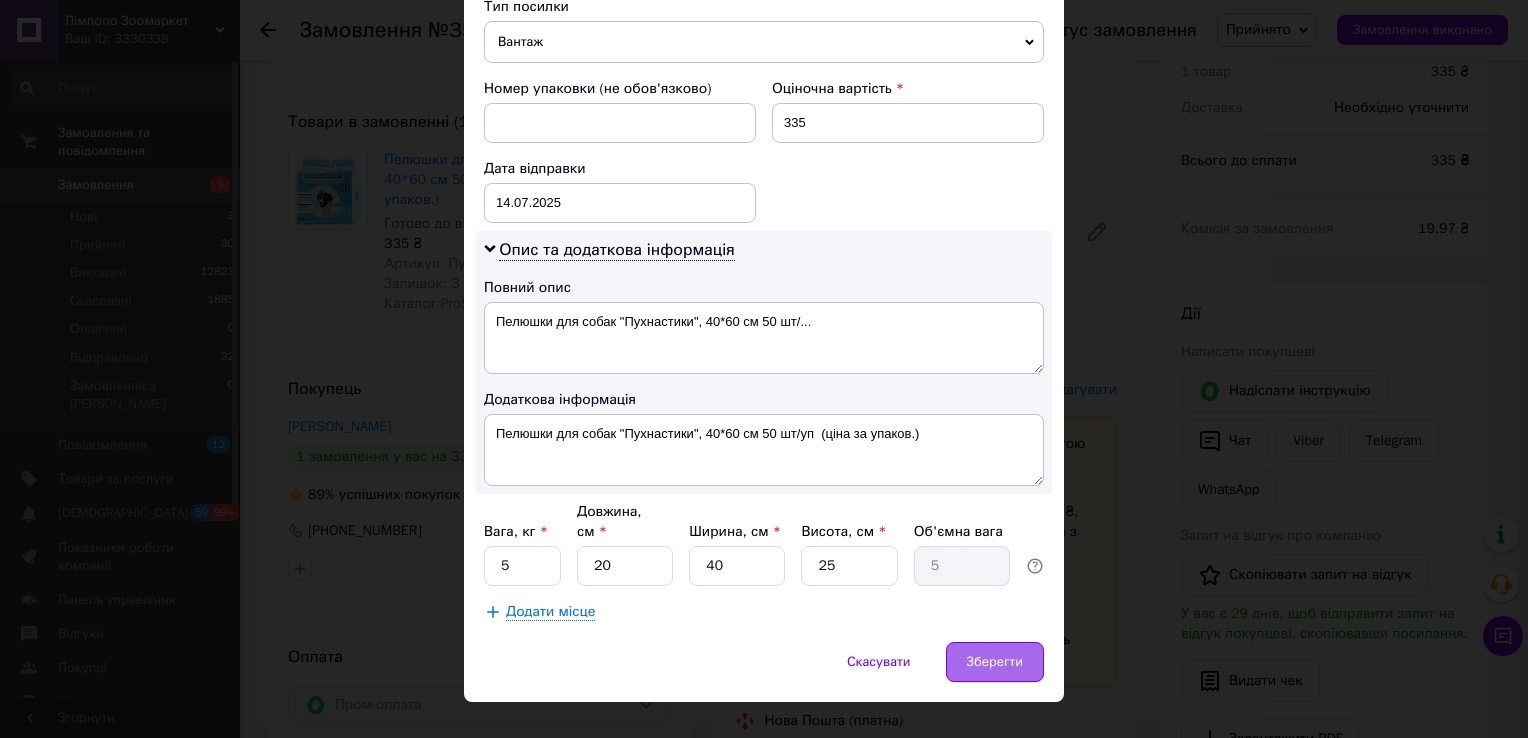 click on "Зберегти" at bounding box center (995, 662) 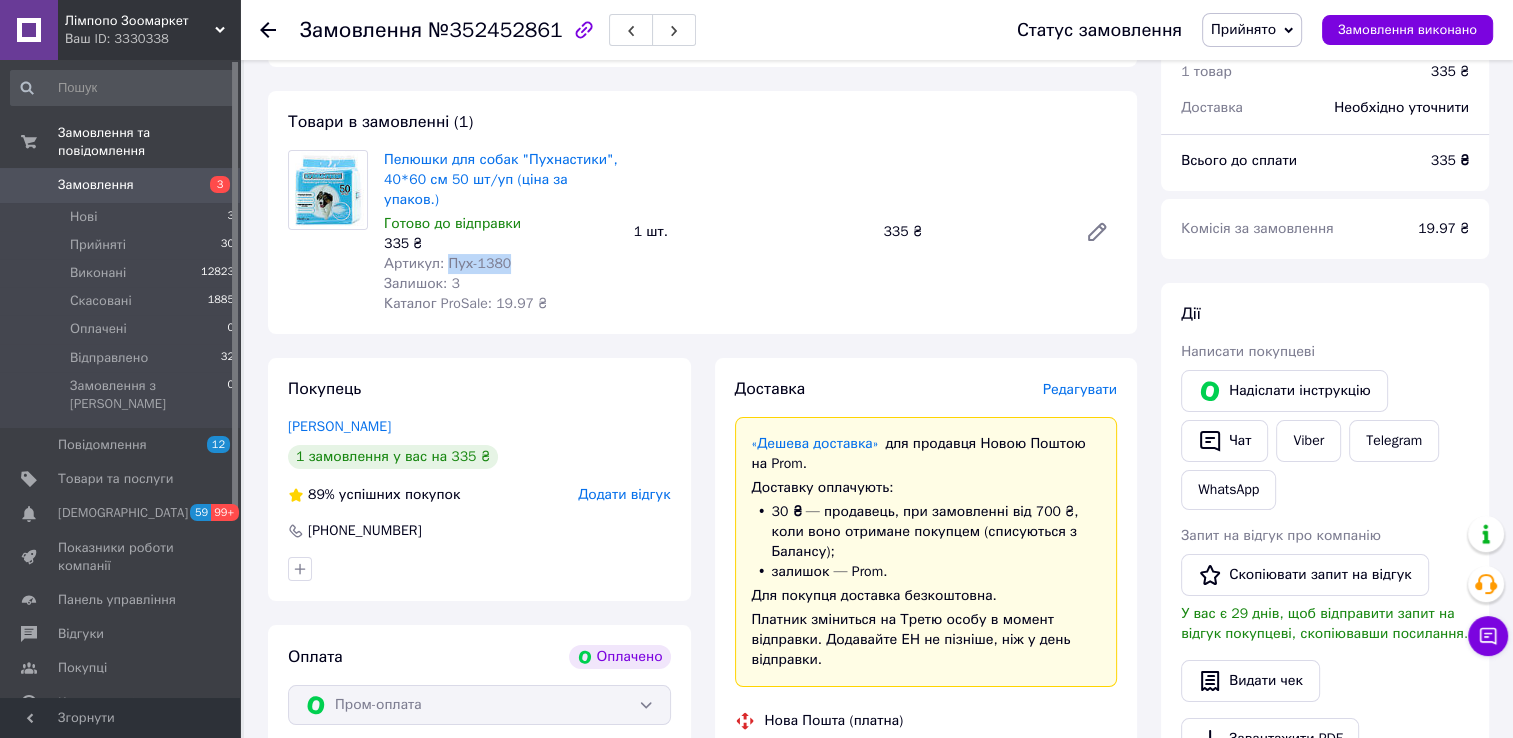 drag, startPoint x: 444, startPoint y: 241, endPoint x: 501, endPoint y: 249, distance: 57.558666 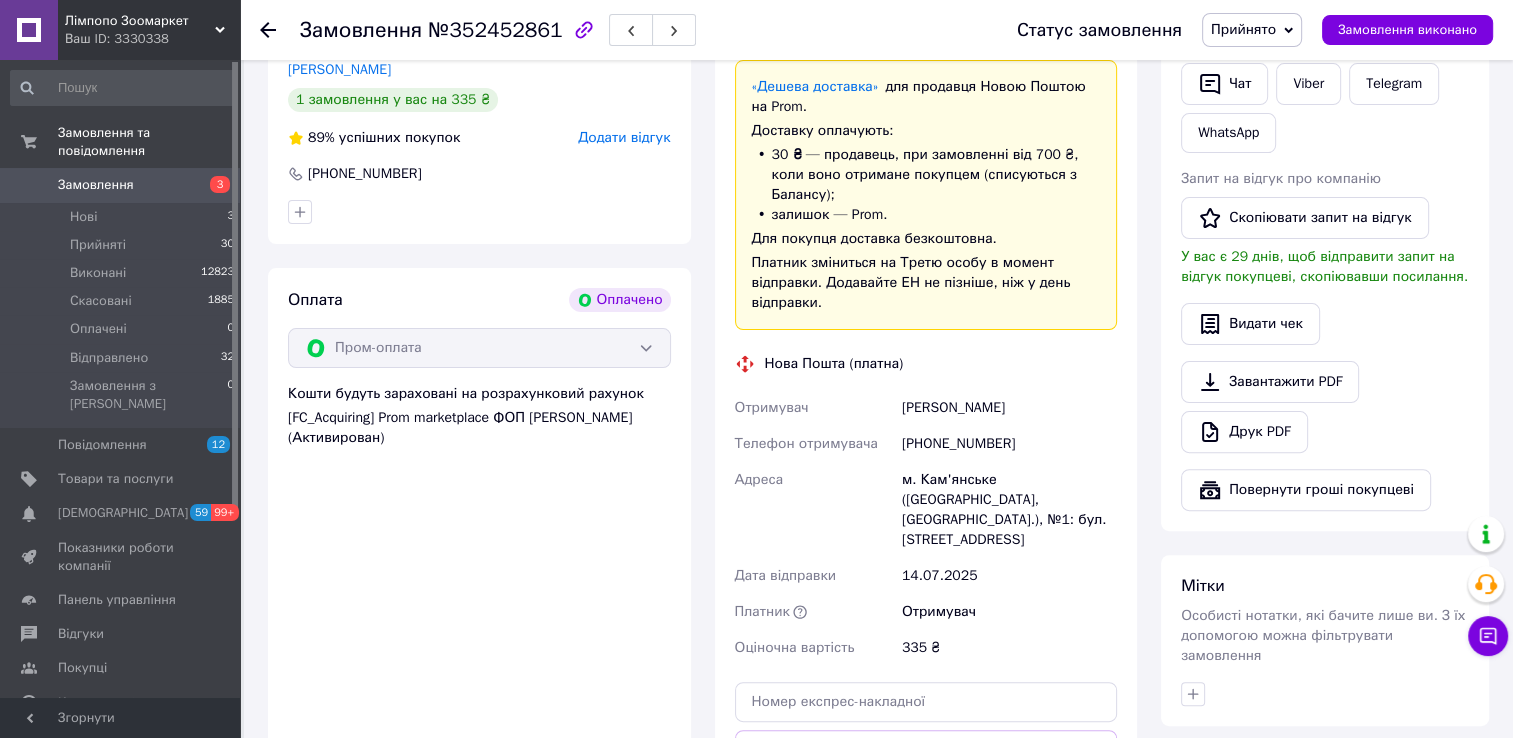 scroll, scrollTop: 700, scrollLeft: 0, axis: vertical 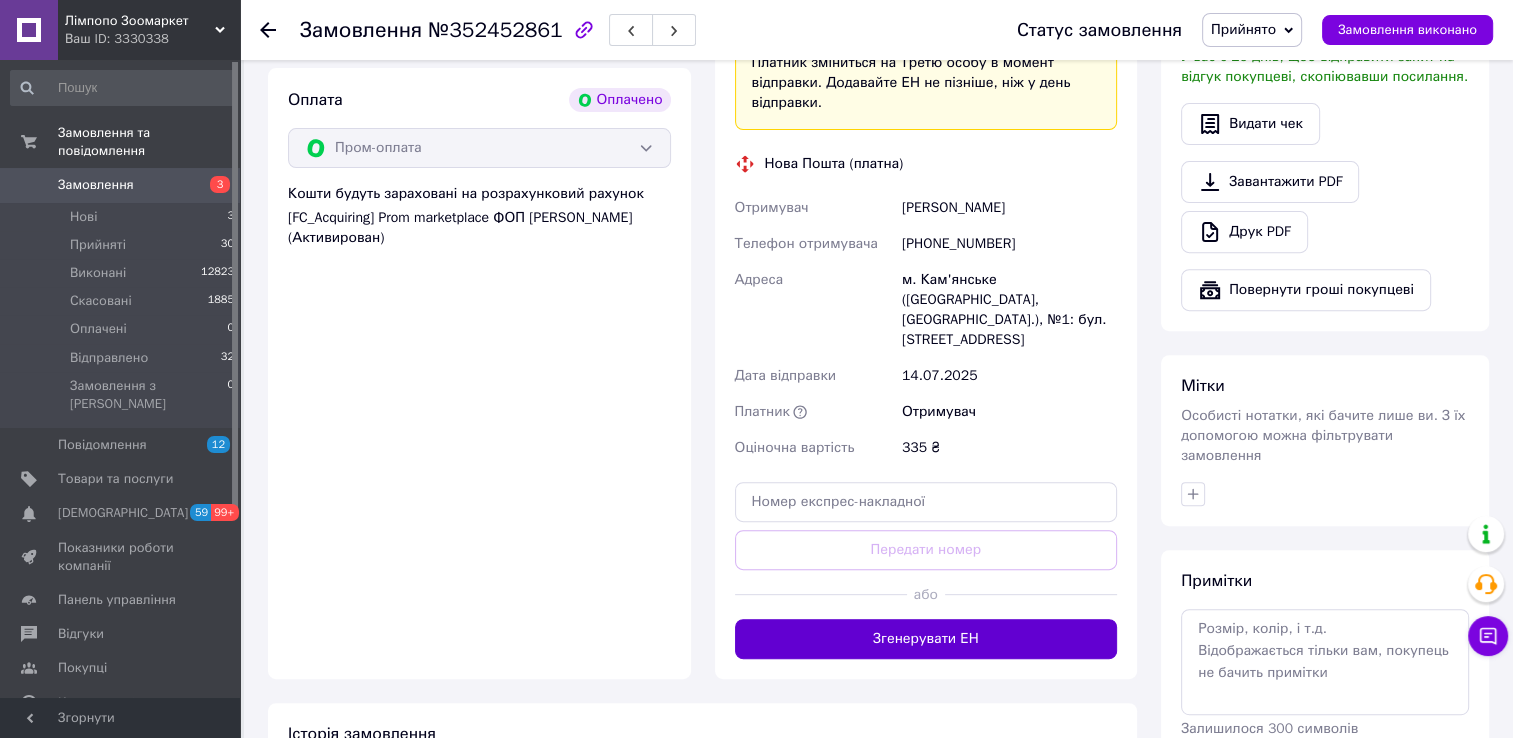 click on "Згенерувати ЕН" at bounding box center [926, 639] 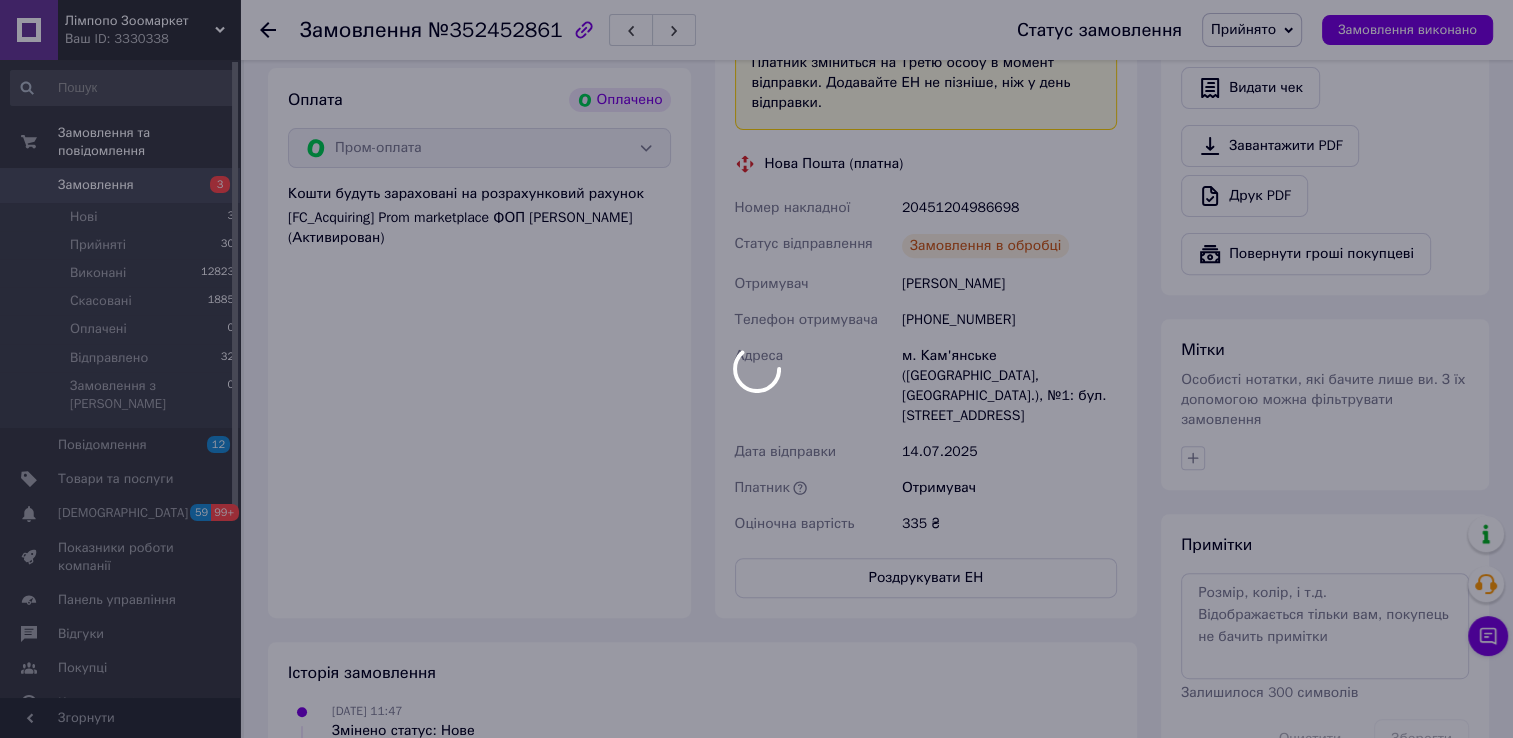 scroll, scrollTop: 500, scrollLeft: 0, axis: vertical 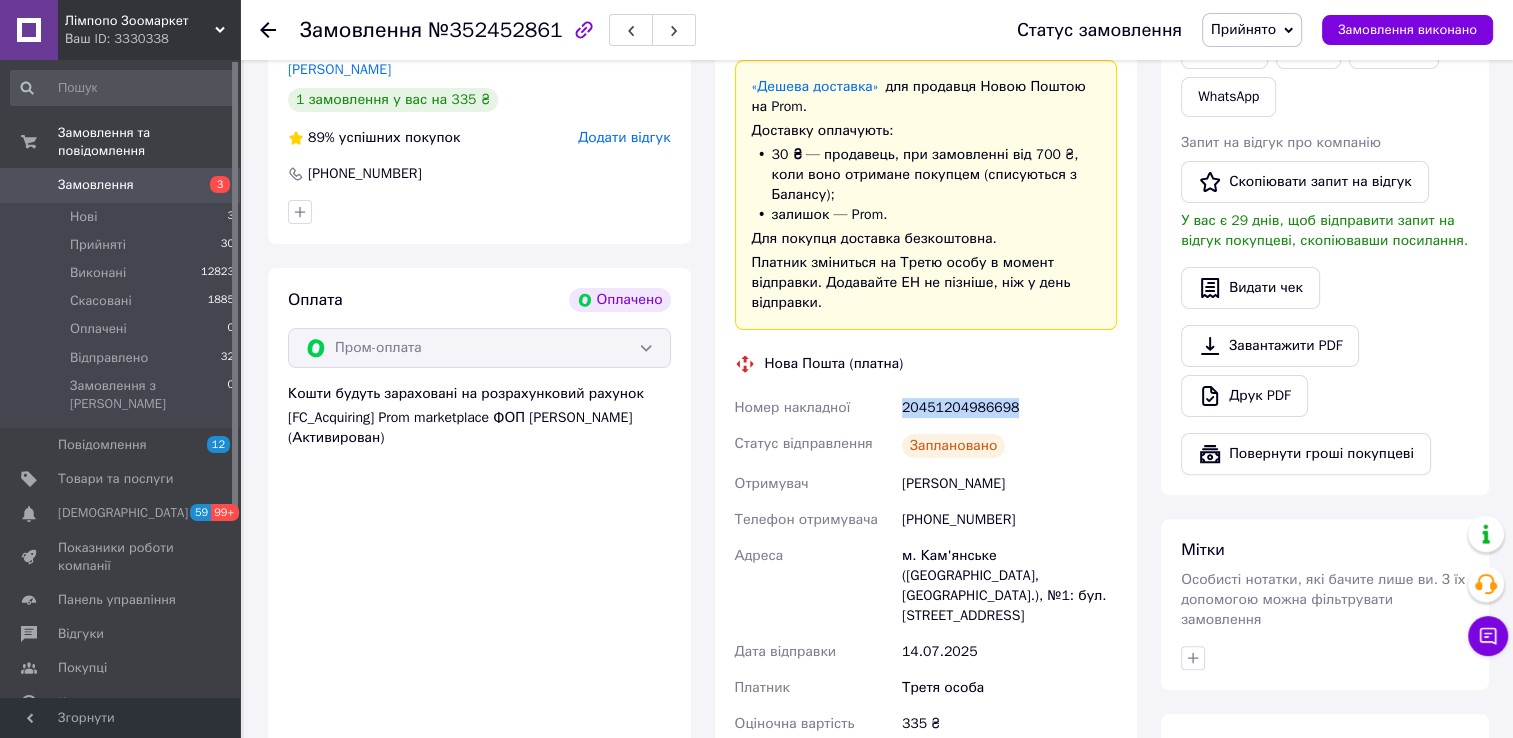 drag, startPoint x: 901, startPoint y: 387, endPoint x: 1006, endPoint y: 404, distance: 106.36729 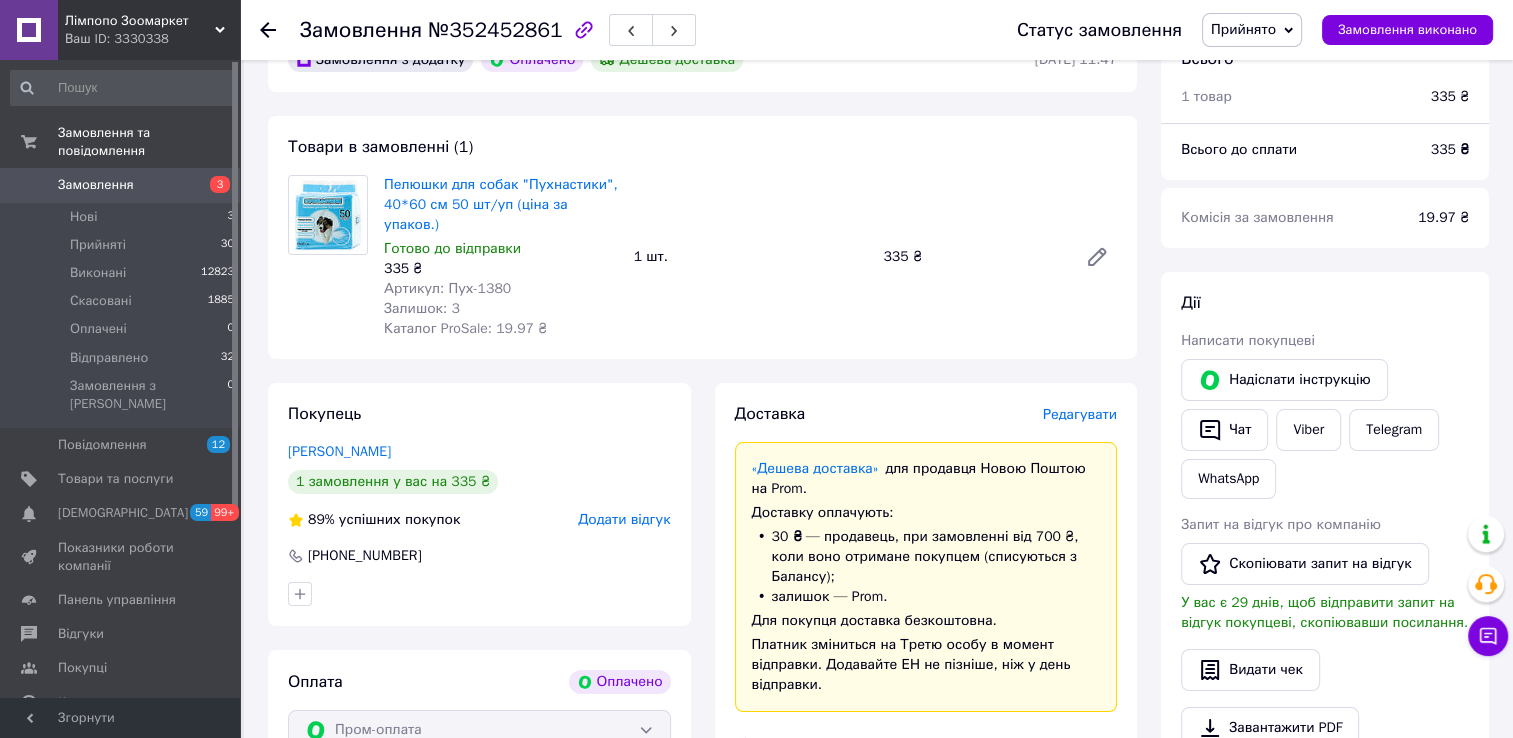 scroll, scrollTop: 400, scrollLeft: 0, axis: vertical 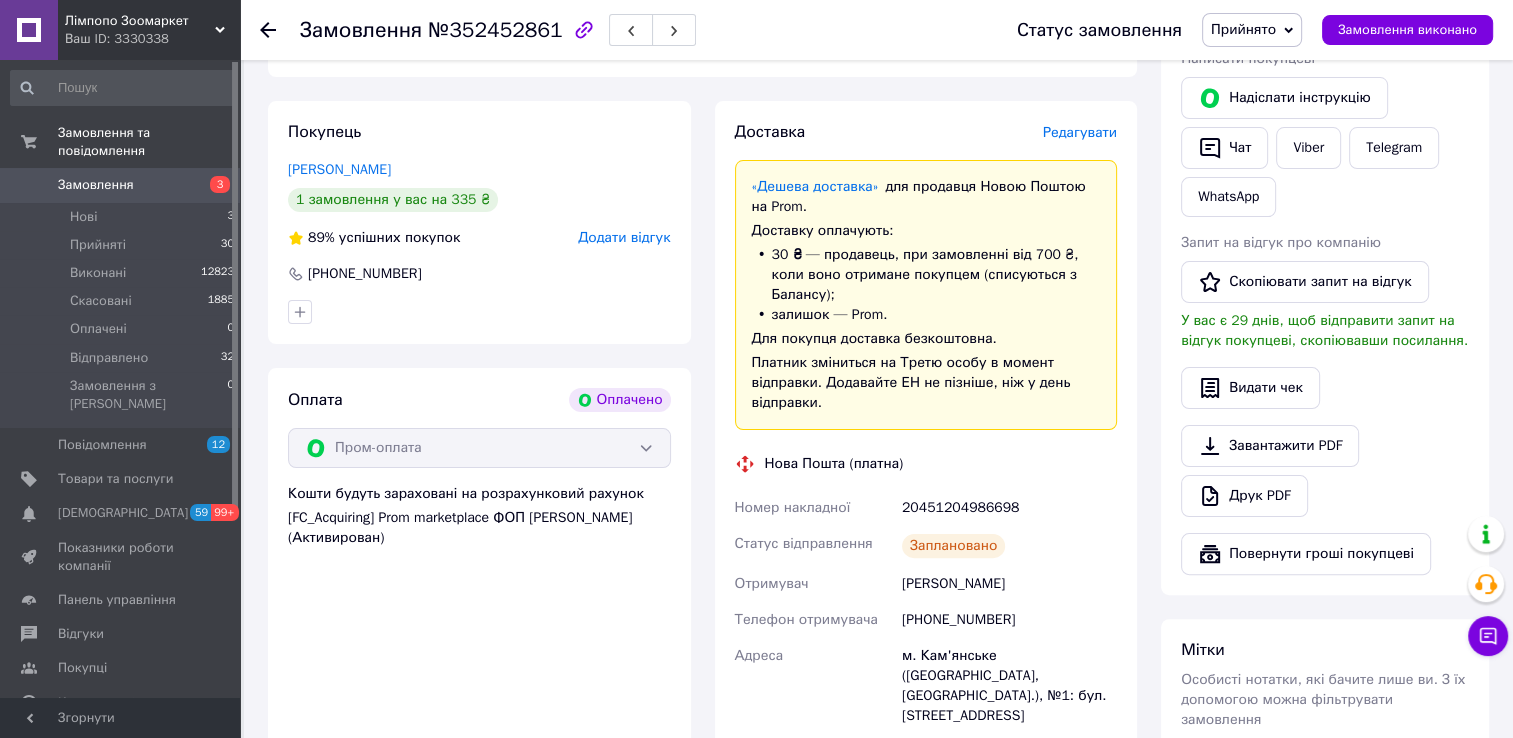 click 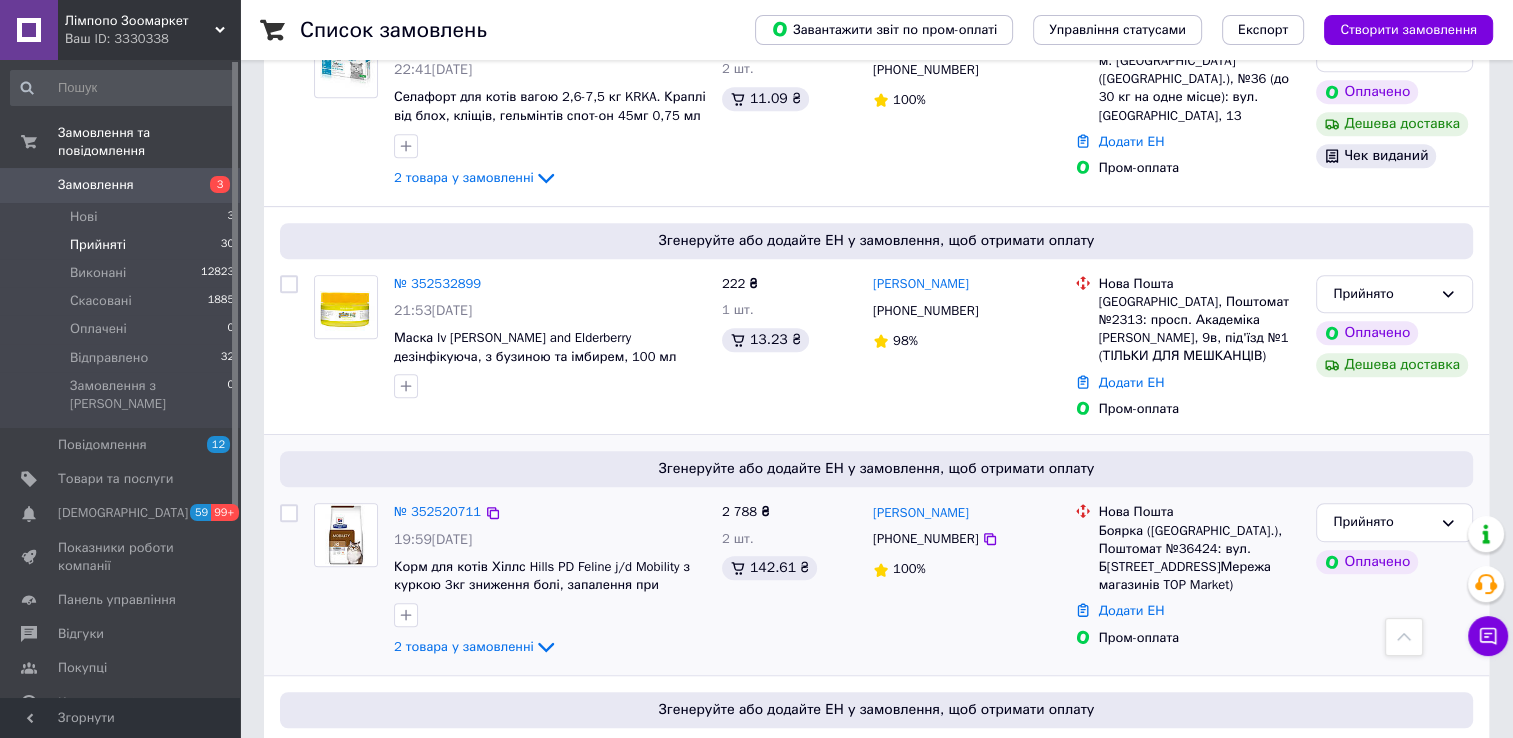 scroll, scrollTop: 900, scrollLeft: 0, axis: vertical 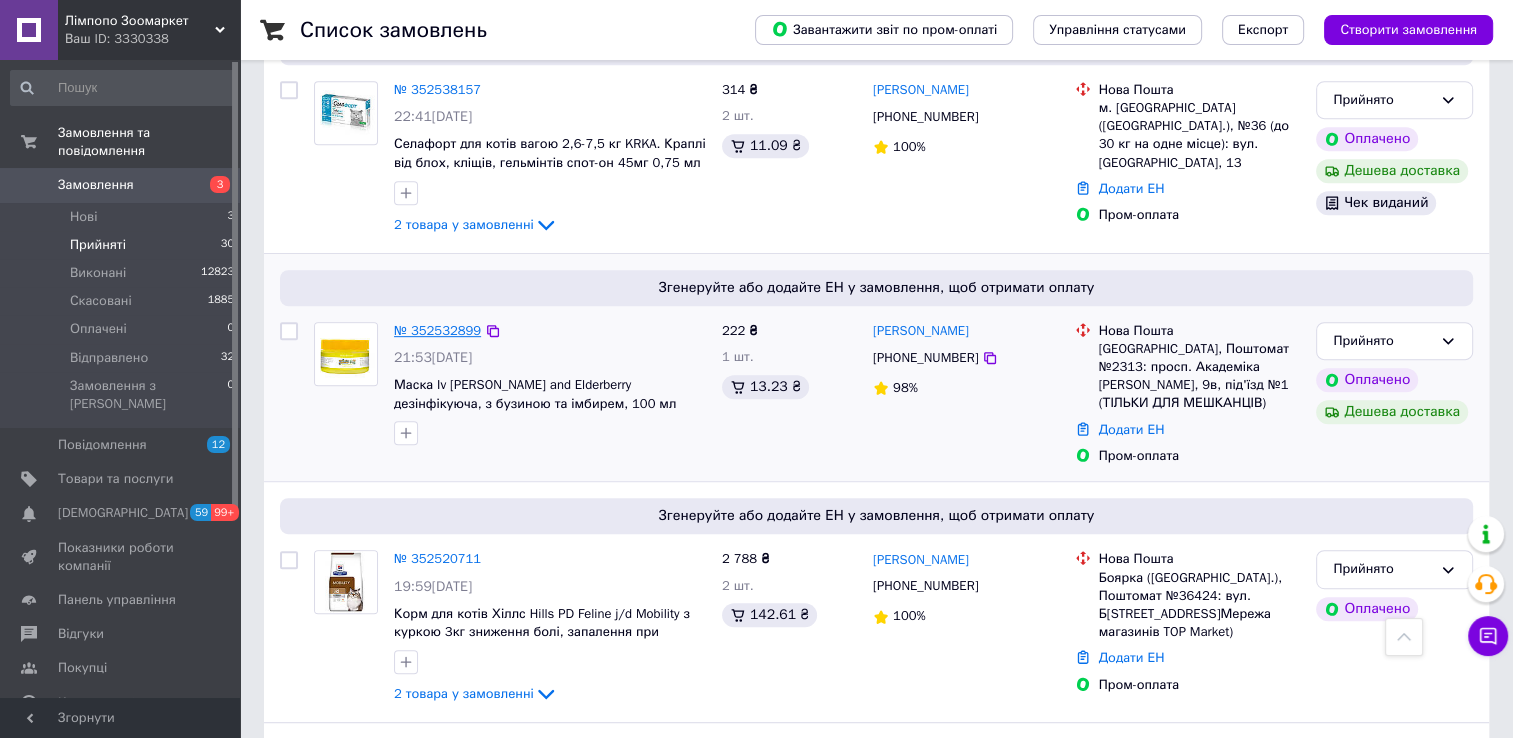 click on "№ 352532899" at bounding box center [437, 330] 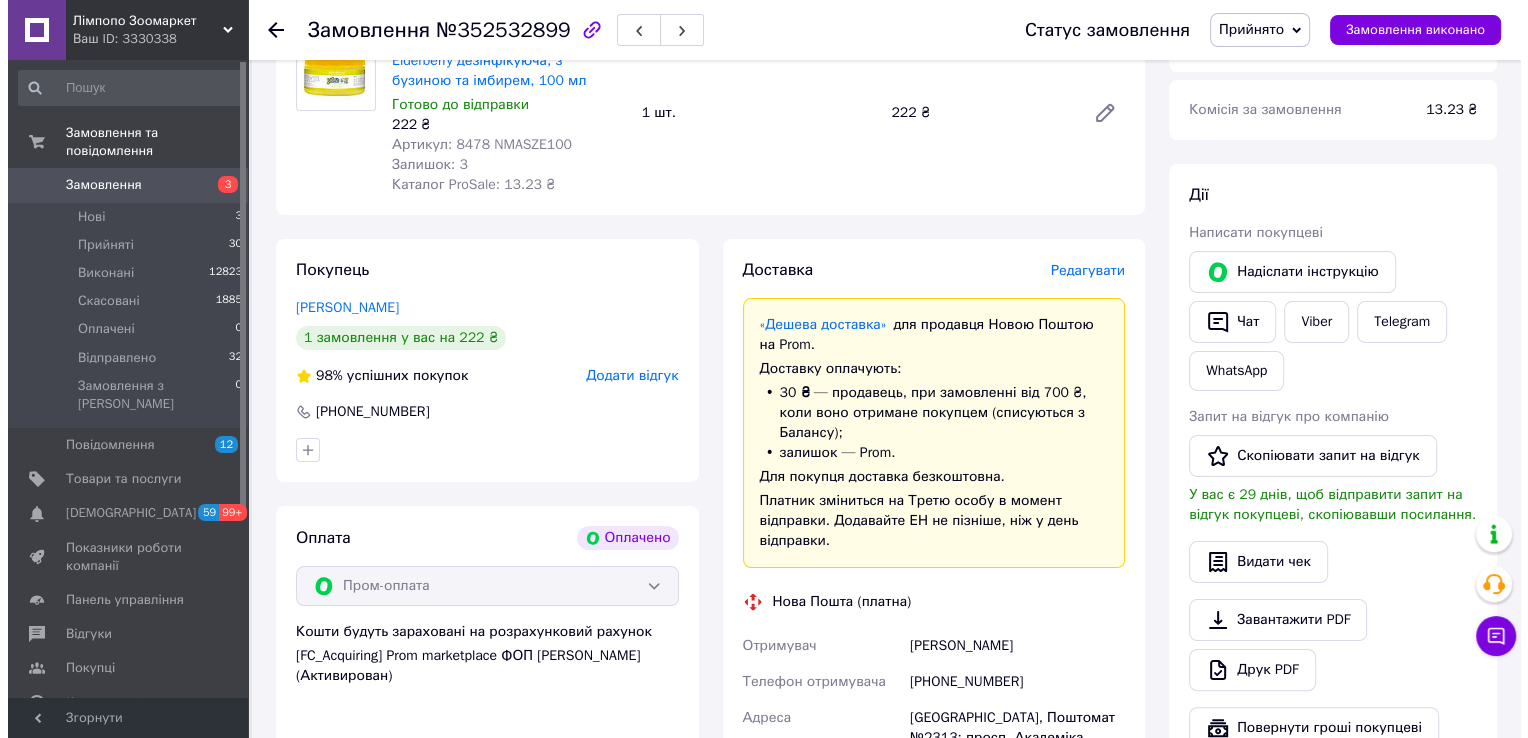 scroll, scrollTop: 243, scrollLeft: 0, axis: vertical 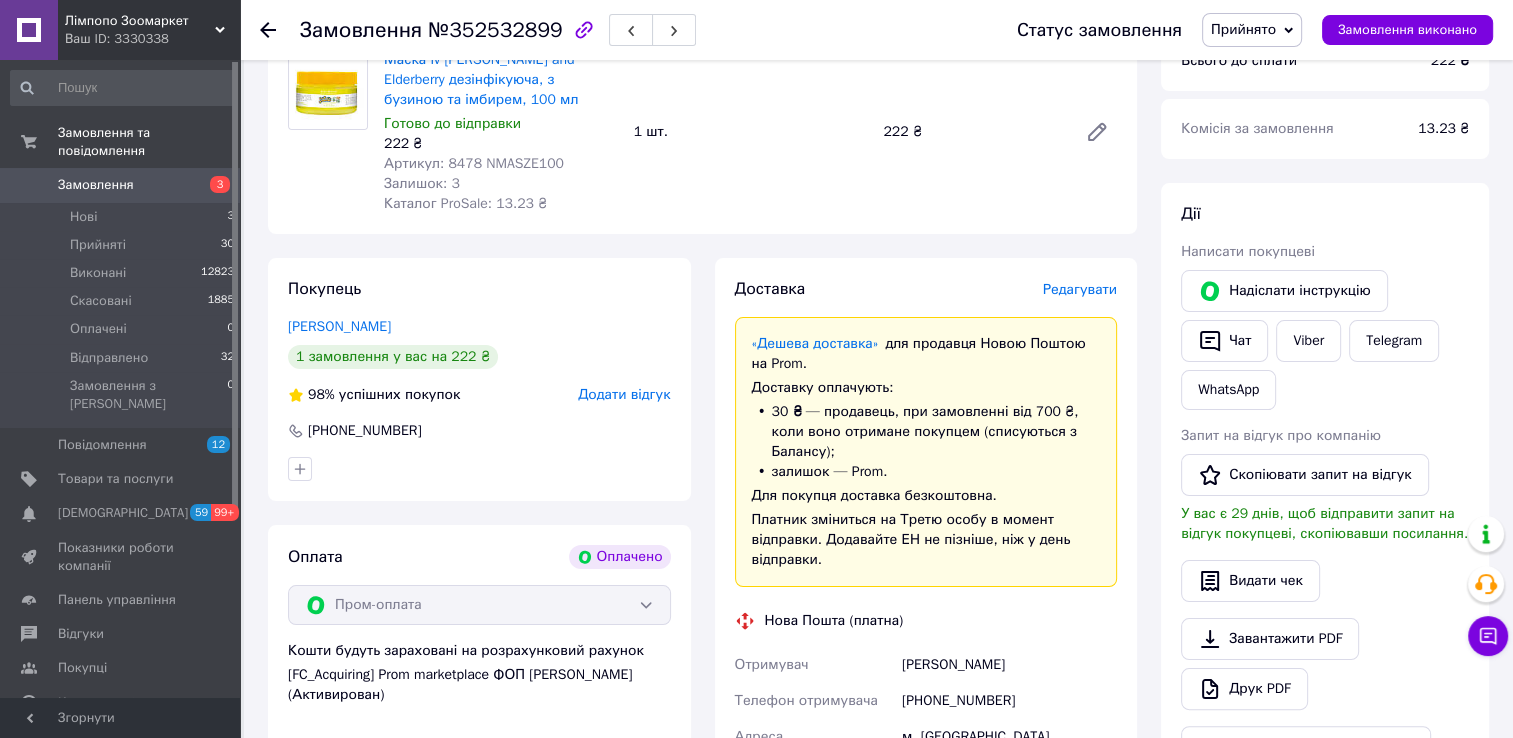 click on "Редагувати" at bounding box center (1080, 289) 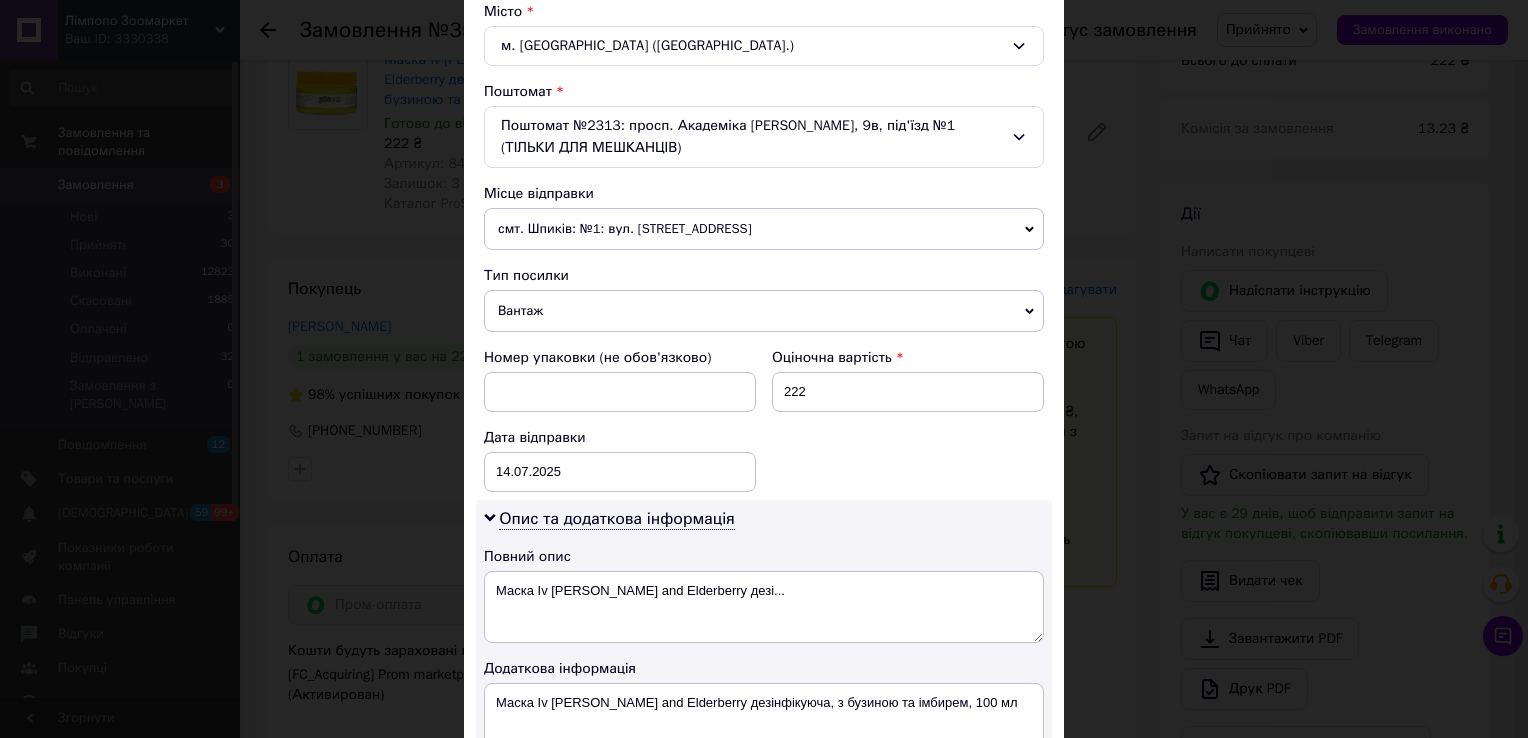 scroll, scrollTop: 522, scrollLeft: 0, axis: vertical 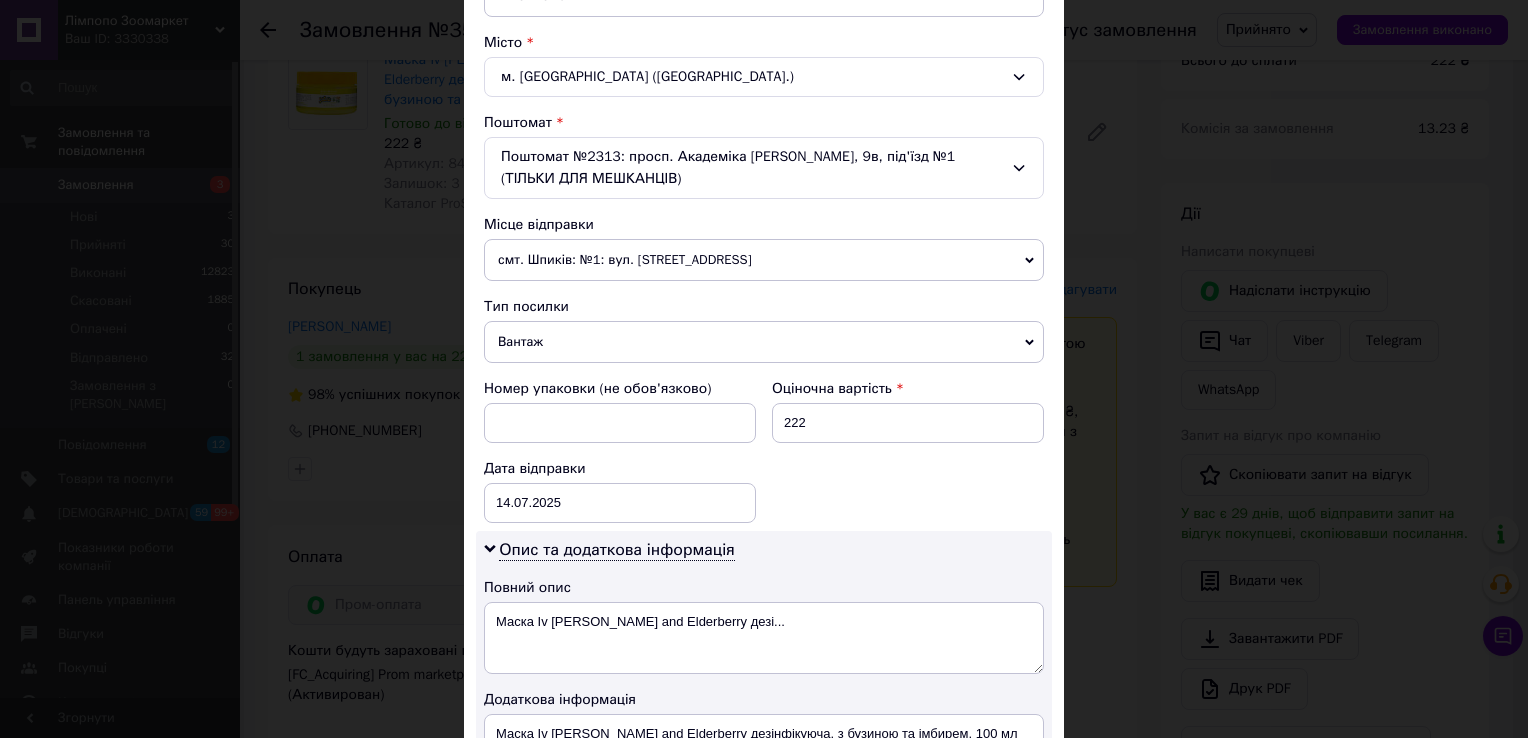 click on "смт. Шпиків: №1: вул. [STREET_ADDRESS]" at bounding box center (764, 260) 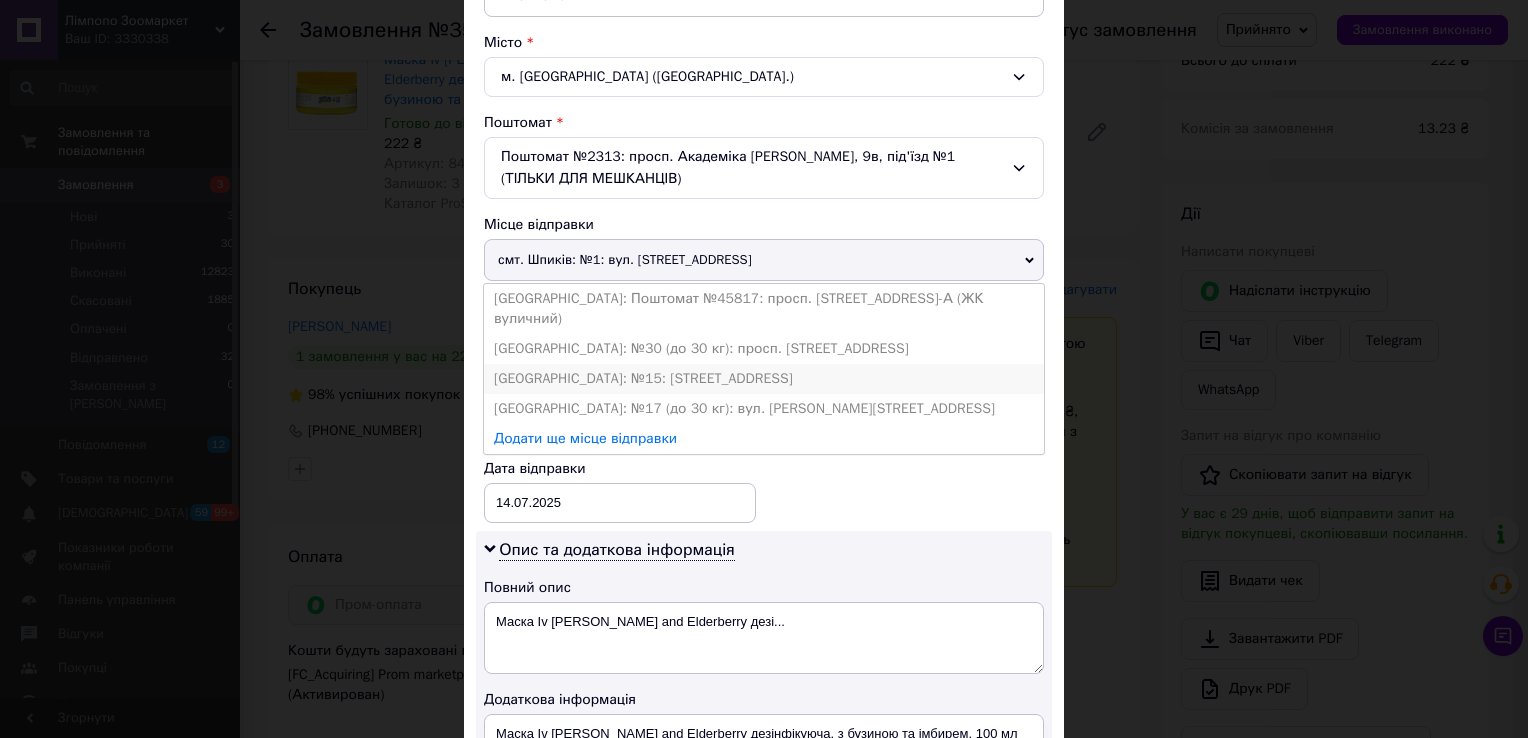 click on "[GEOGRAPHIC_DATA]: №15: [STREET_ADDRESS]" at bounding box center [764, 379] 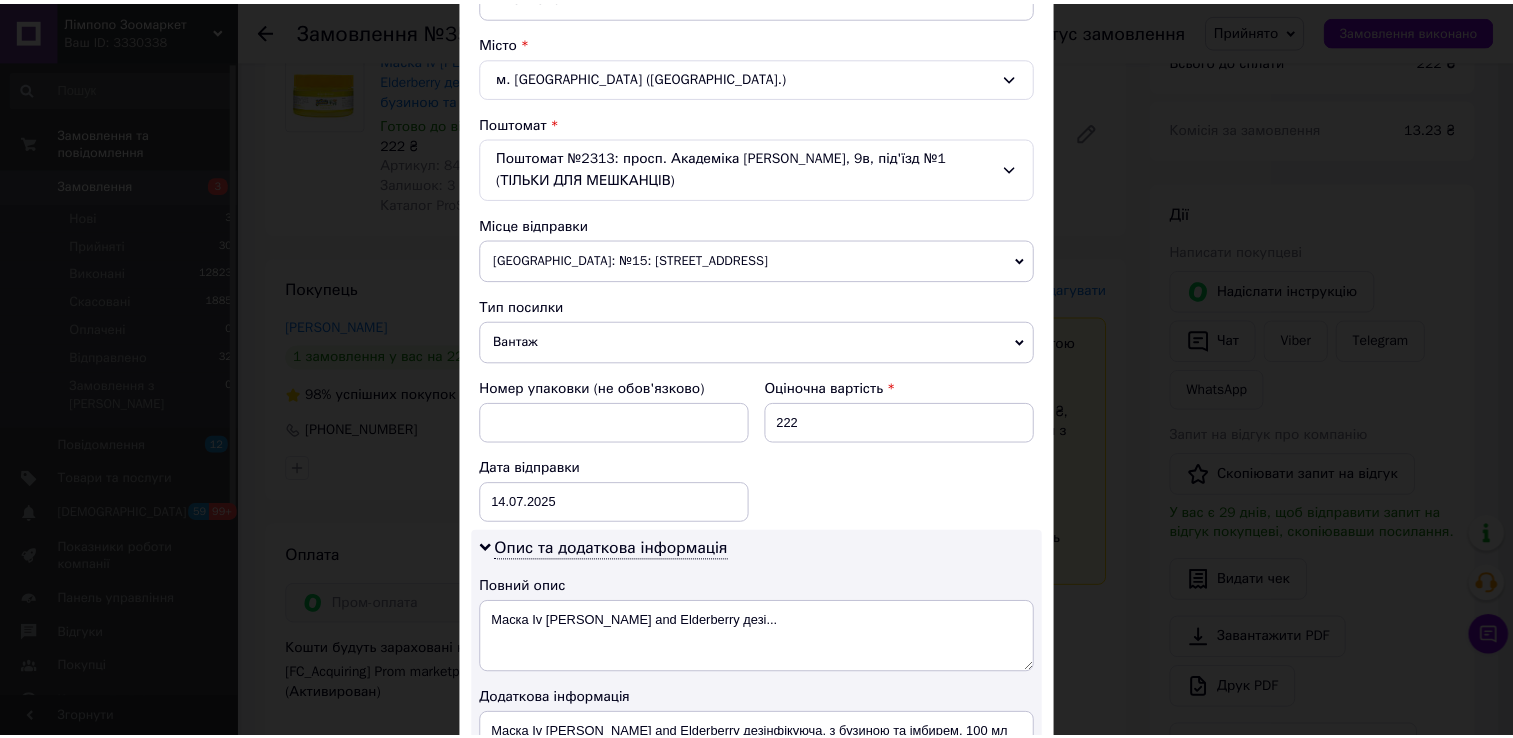 scroll, scrollTop: 829, scrollLeft: 0, axis: vertical 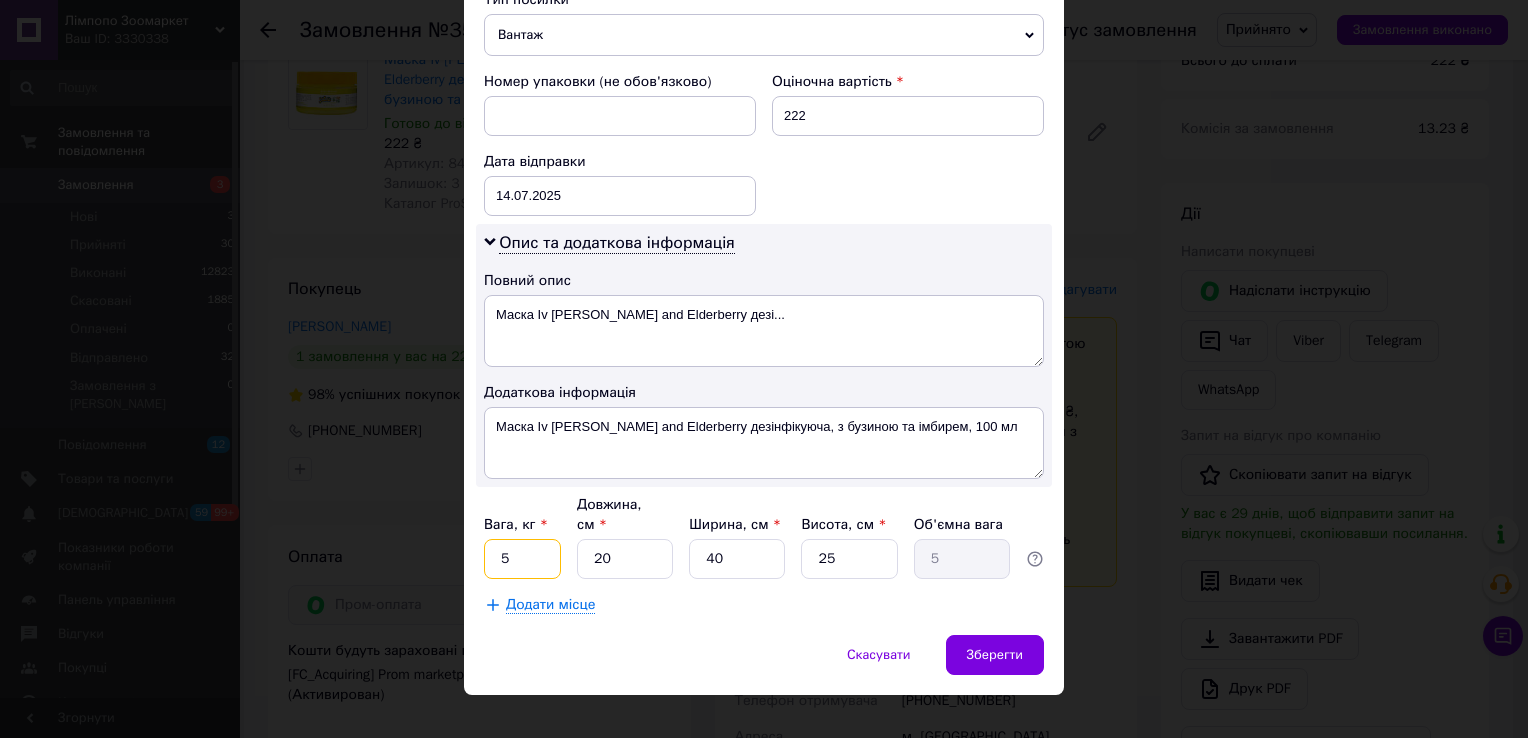click on "5" at bounding box center [522, 559] 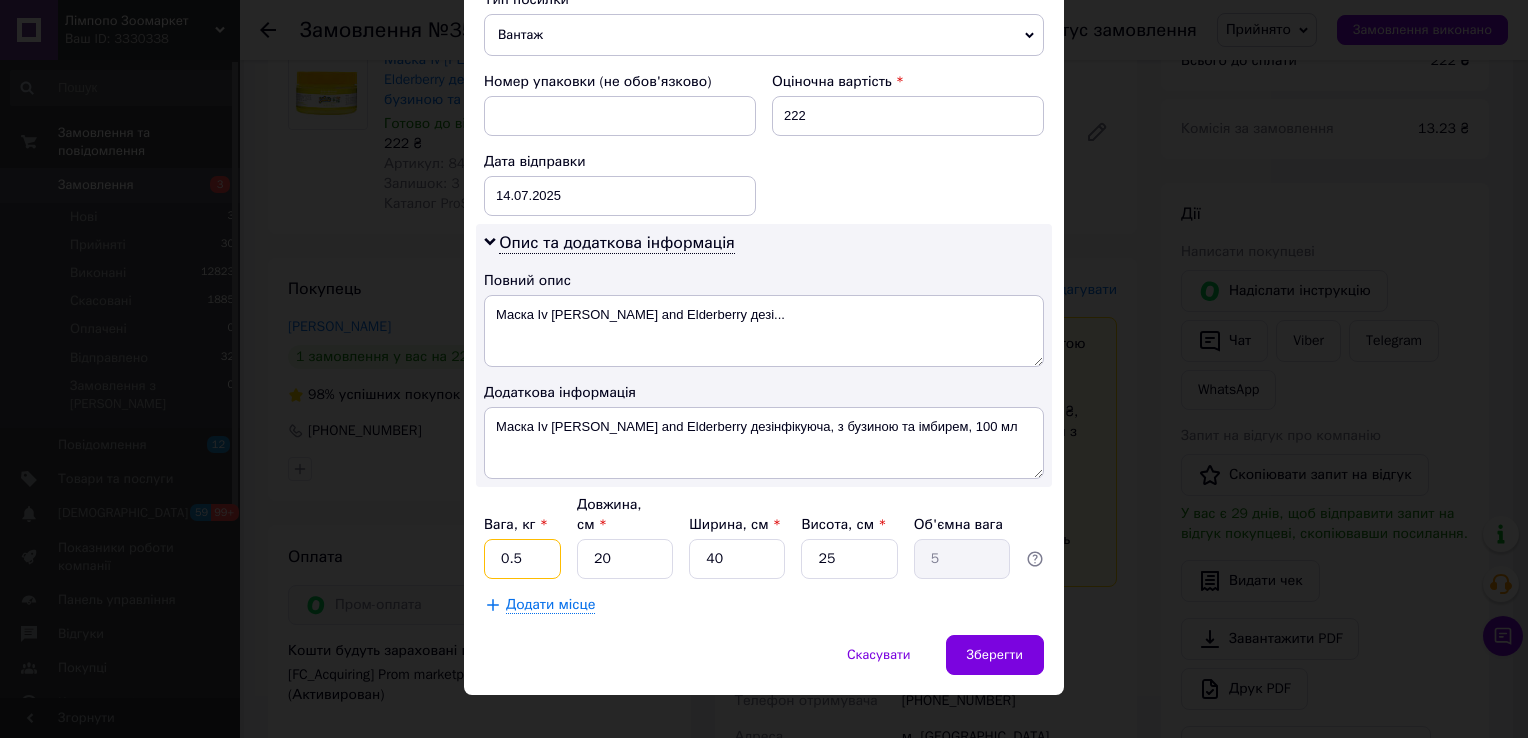 type on "0.5" 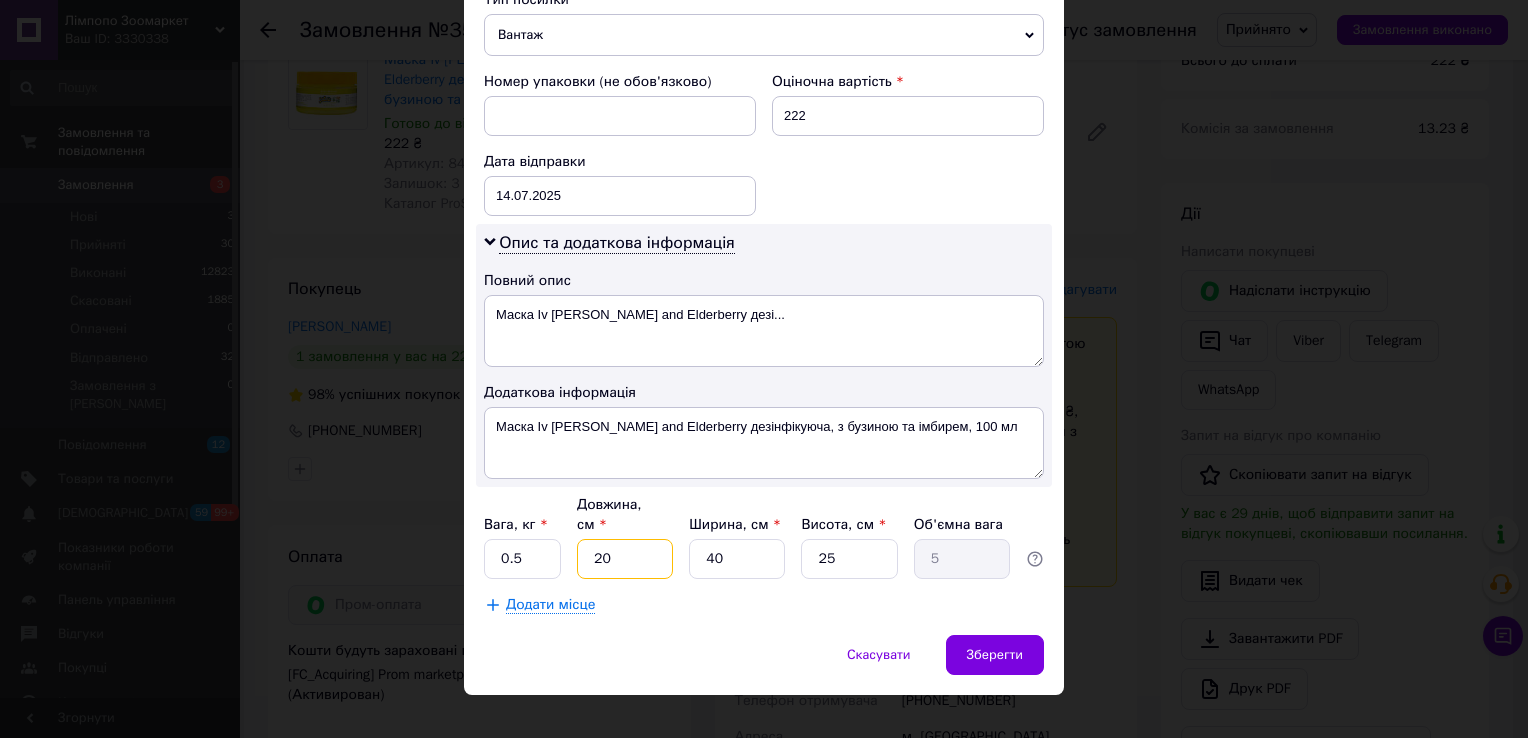 click on "20" at bounding box center [625, 559] 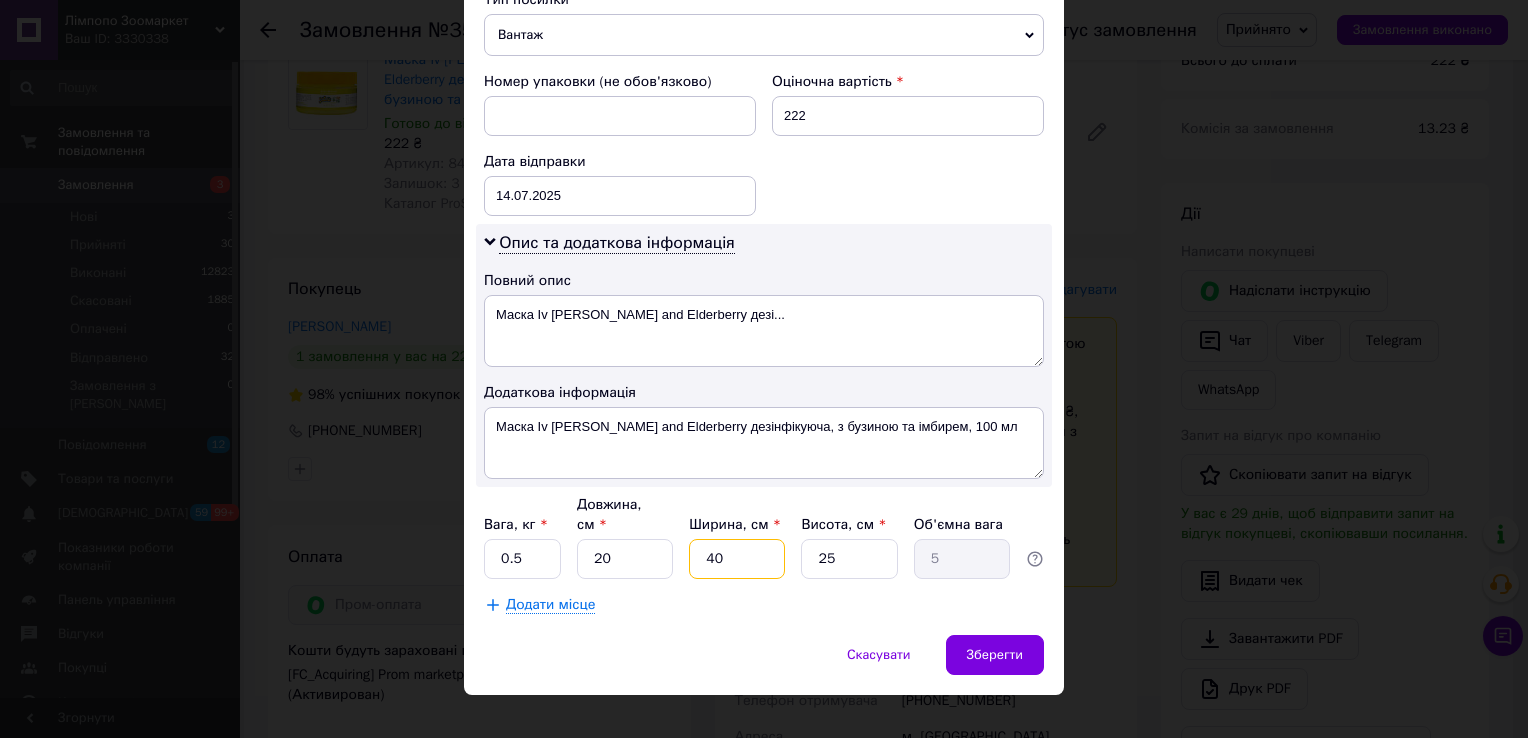 click on "40" at bounding box center [737, 559] 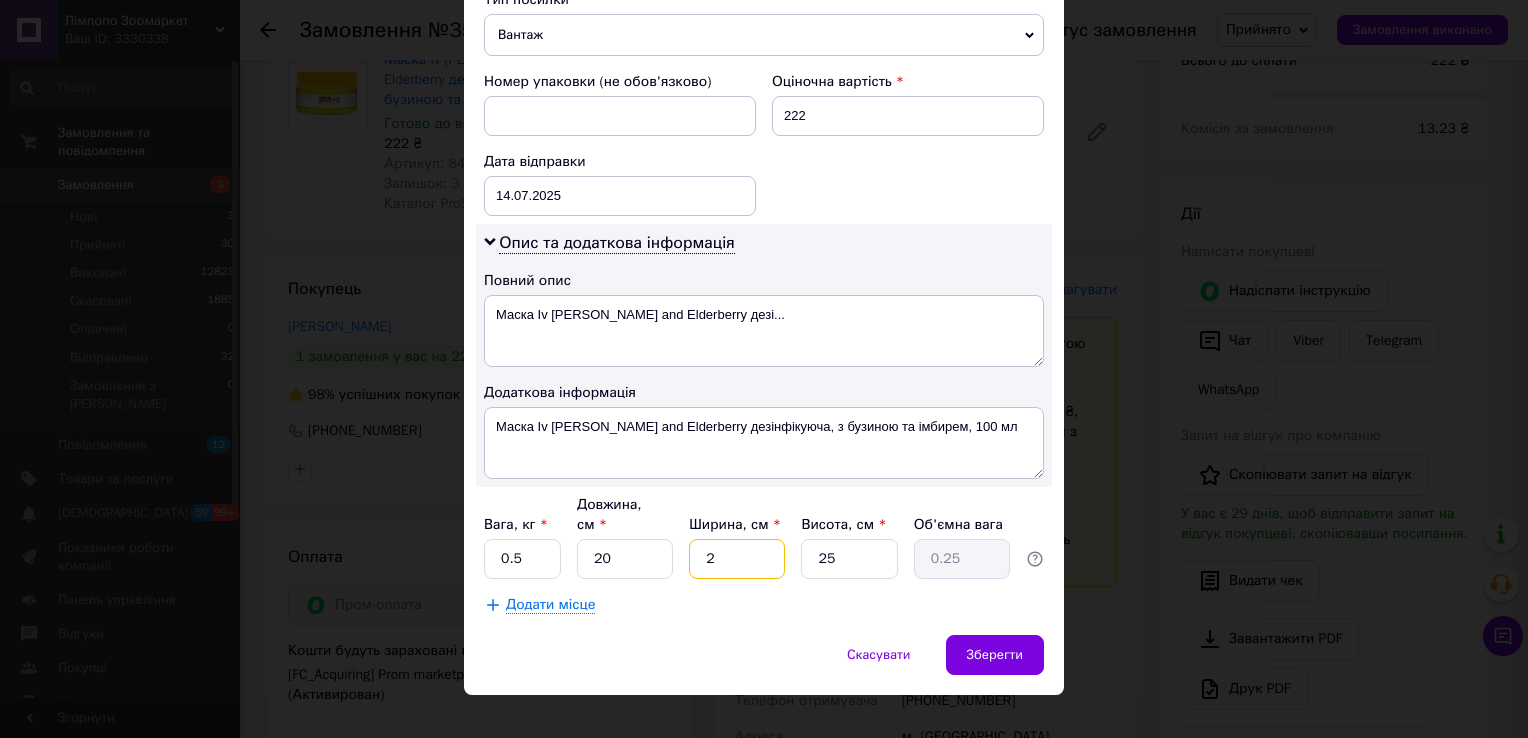 type on "20" 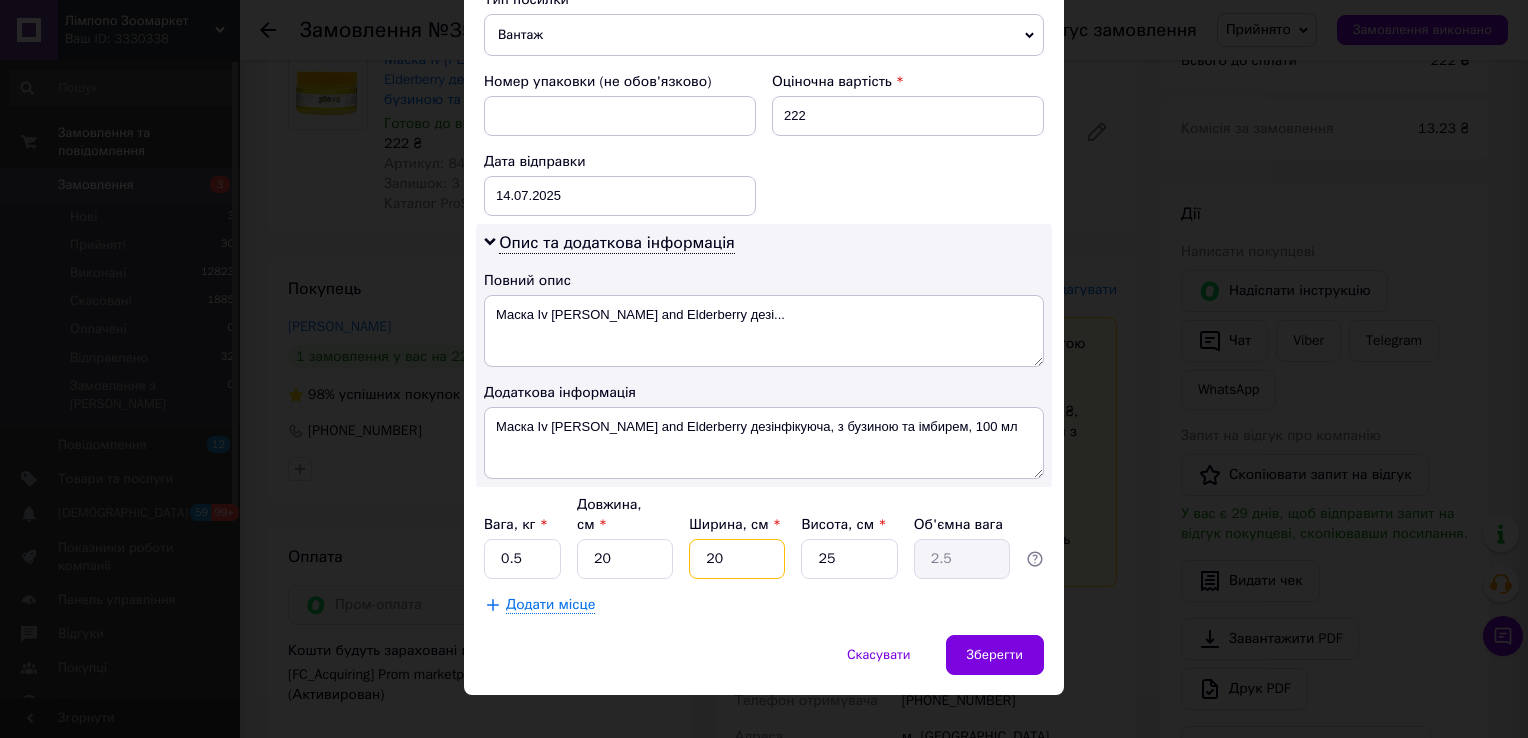 type on "20" 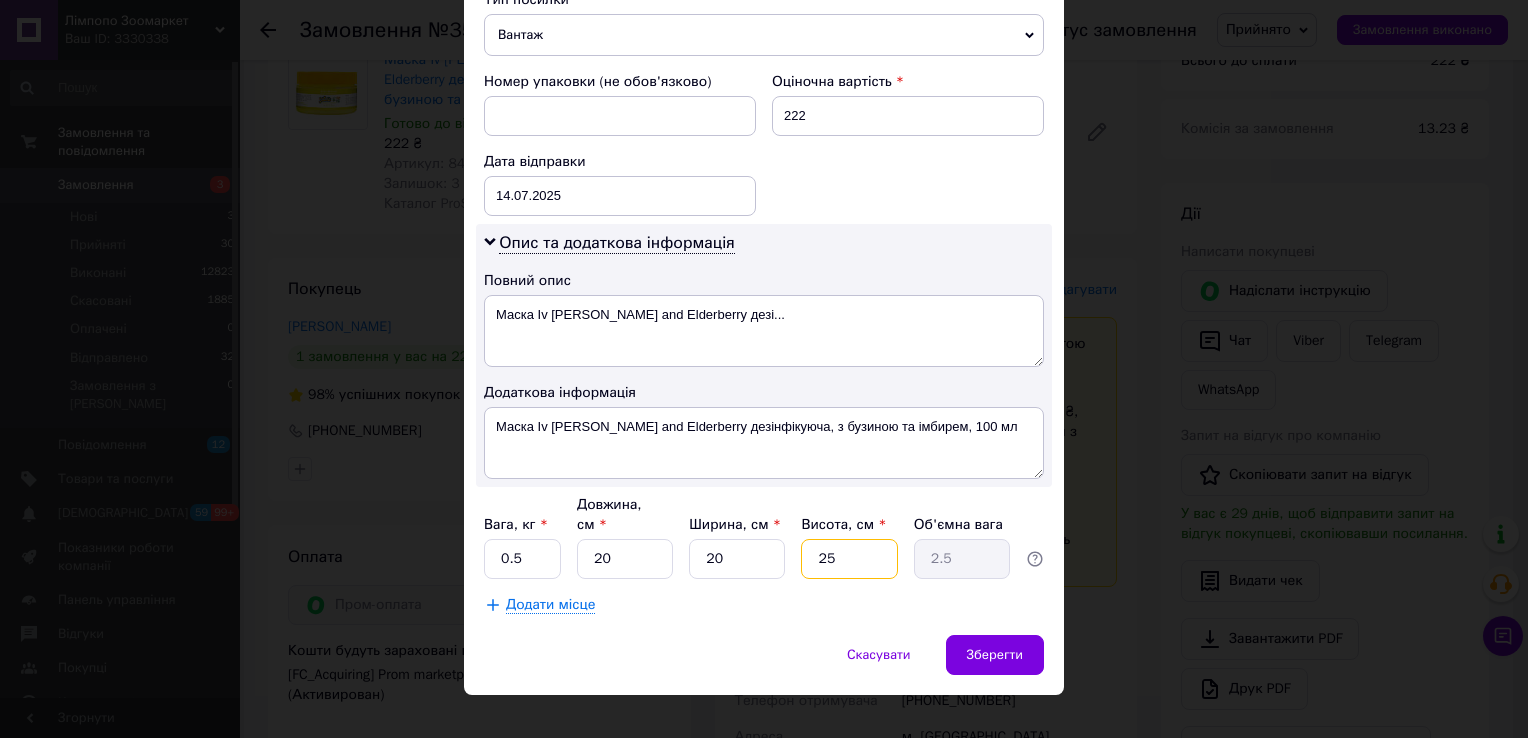 click on "25" at bounding box center [849, 559] 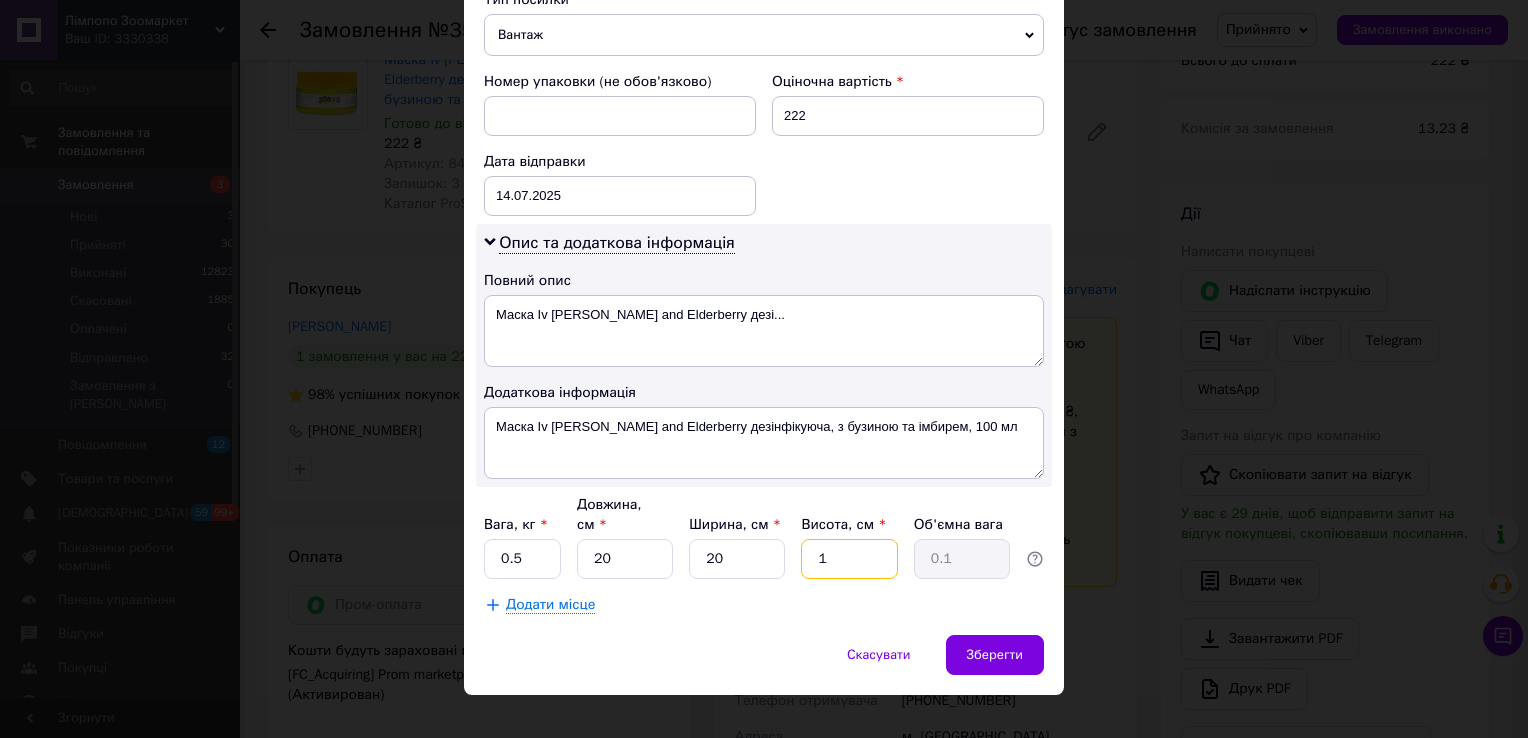type on "10" 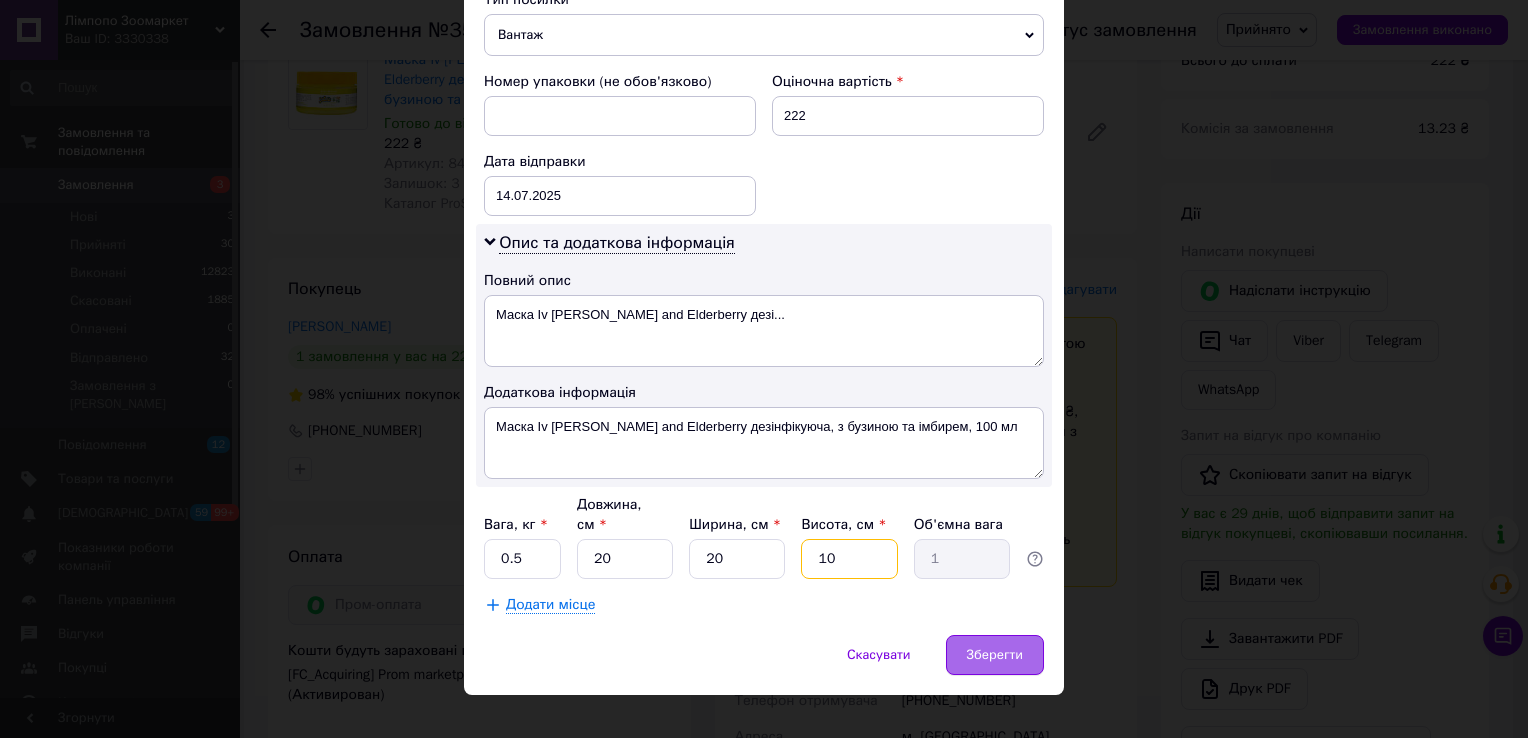 type on "10" 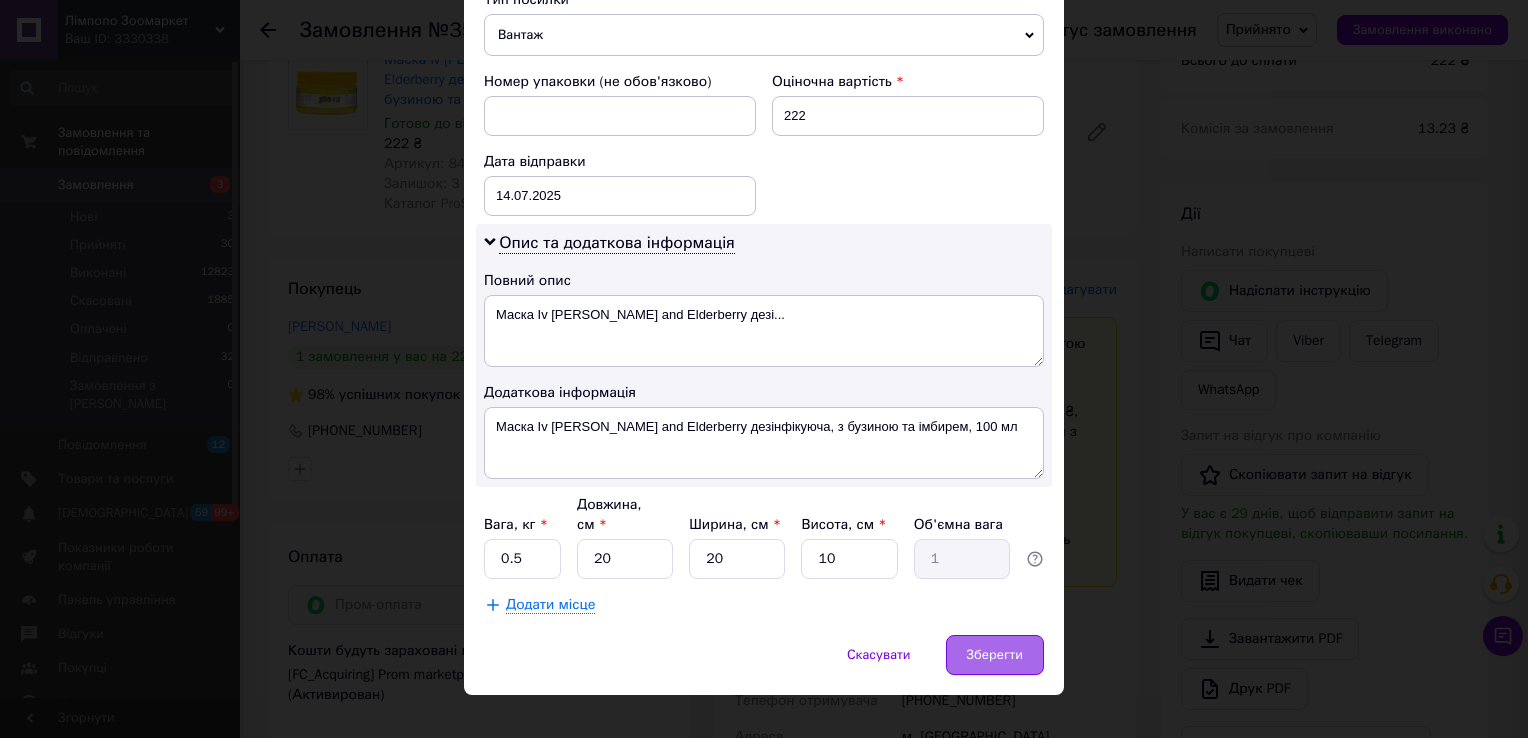 click on "Зберегти" at bounding box center [995, 655] 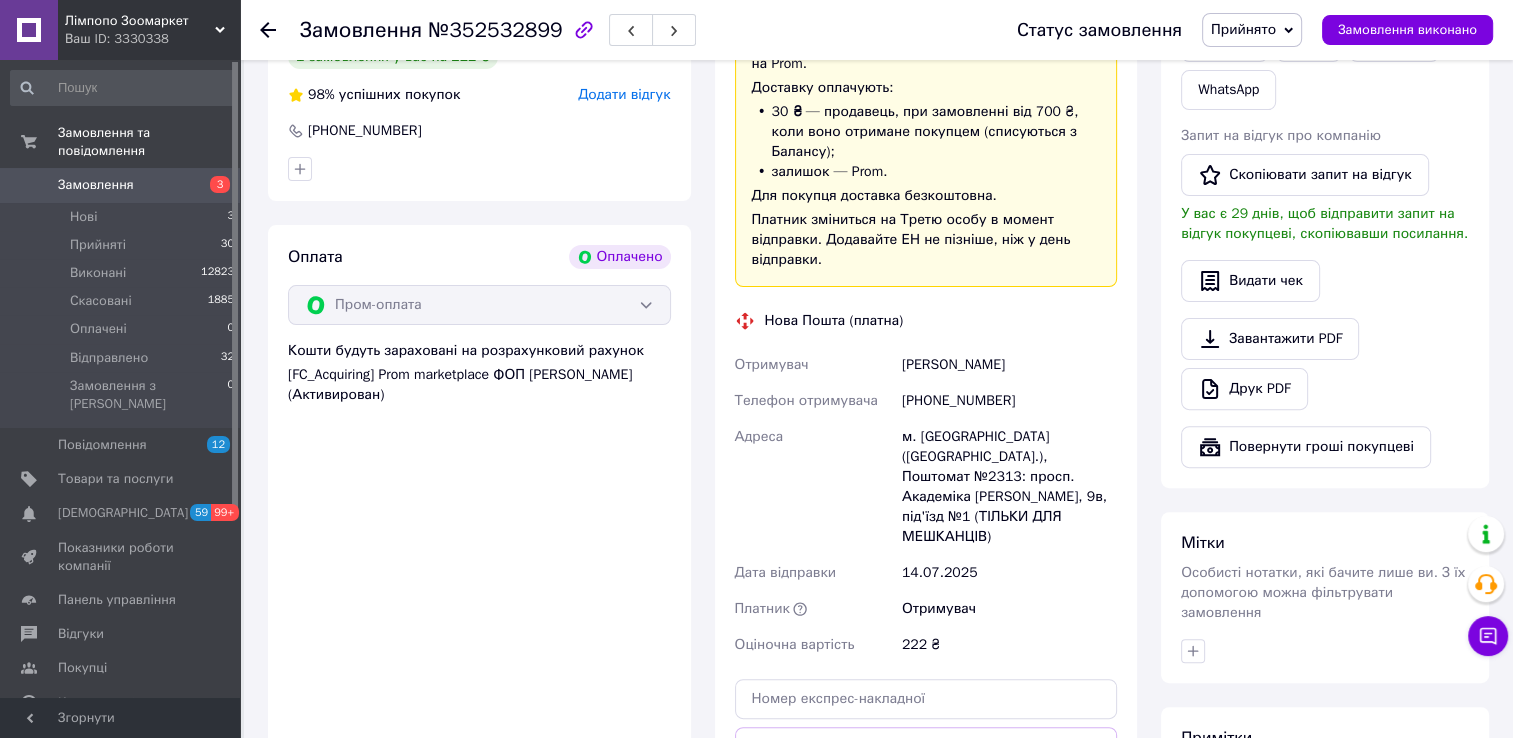 scroll, scrollTop: 143, scrollLeft: 0, axis: vertical 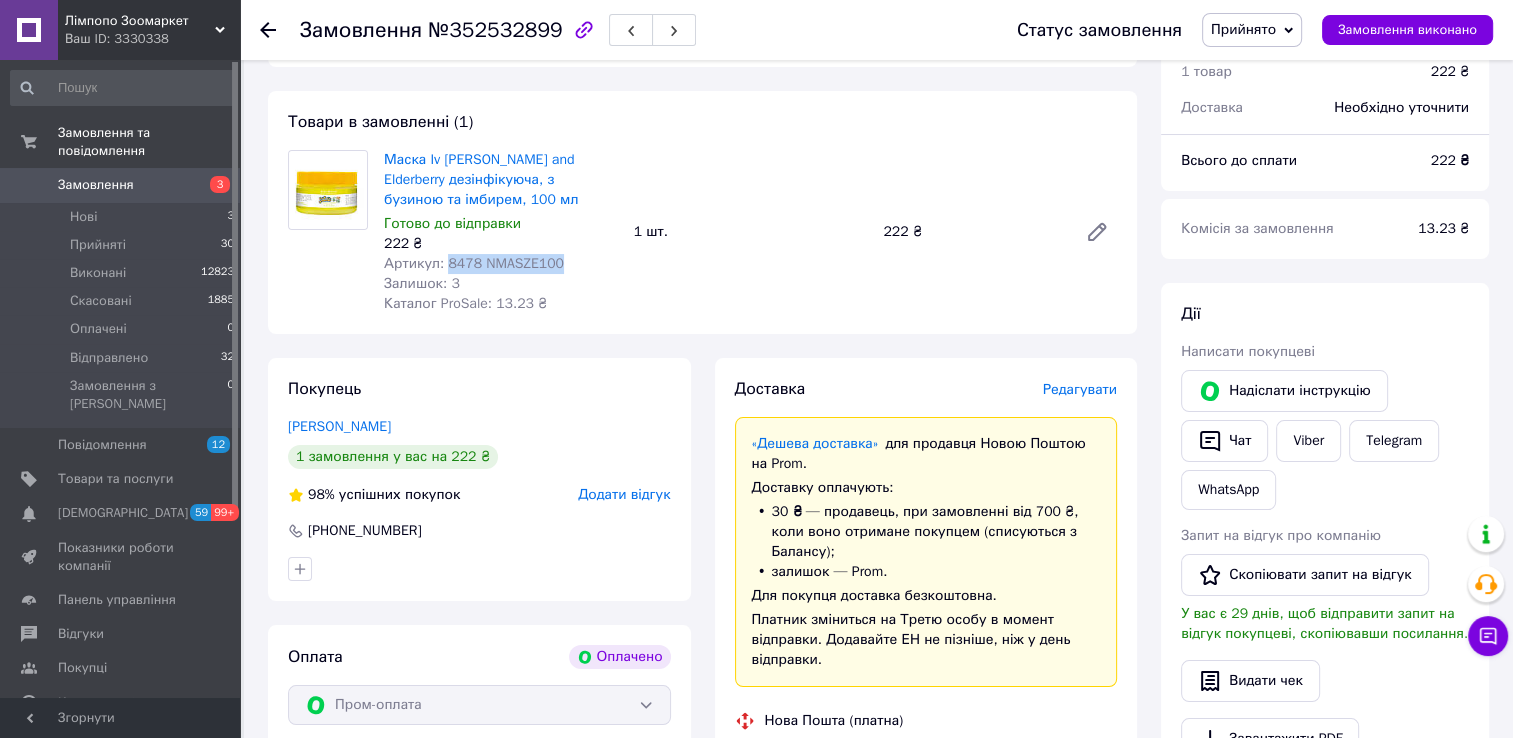 drag, startPoint x: 445, startPoint y: 265, endPoint x: 556, endPoint y: 274, distance: 111.364265 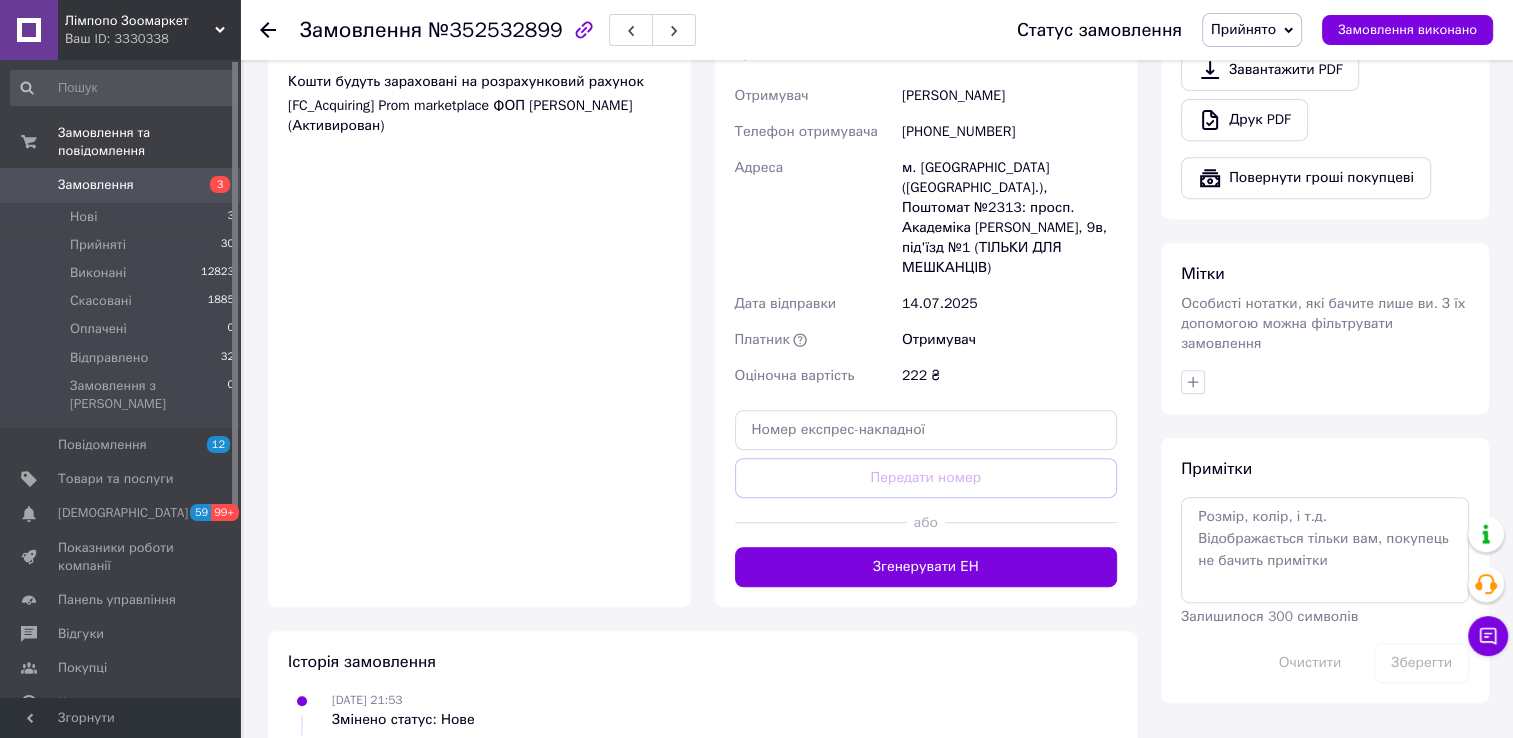 scroll, scrollTop: 843, scrollLeft: 0, axis: vertical 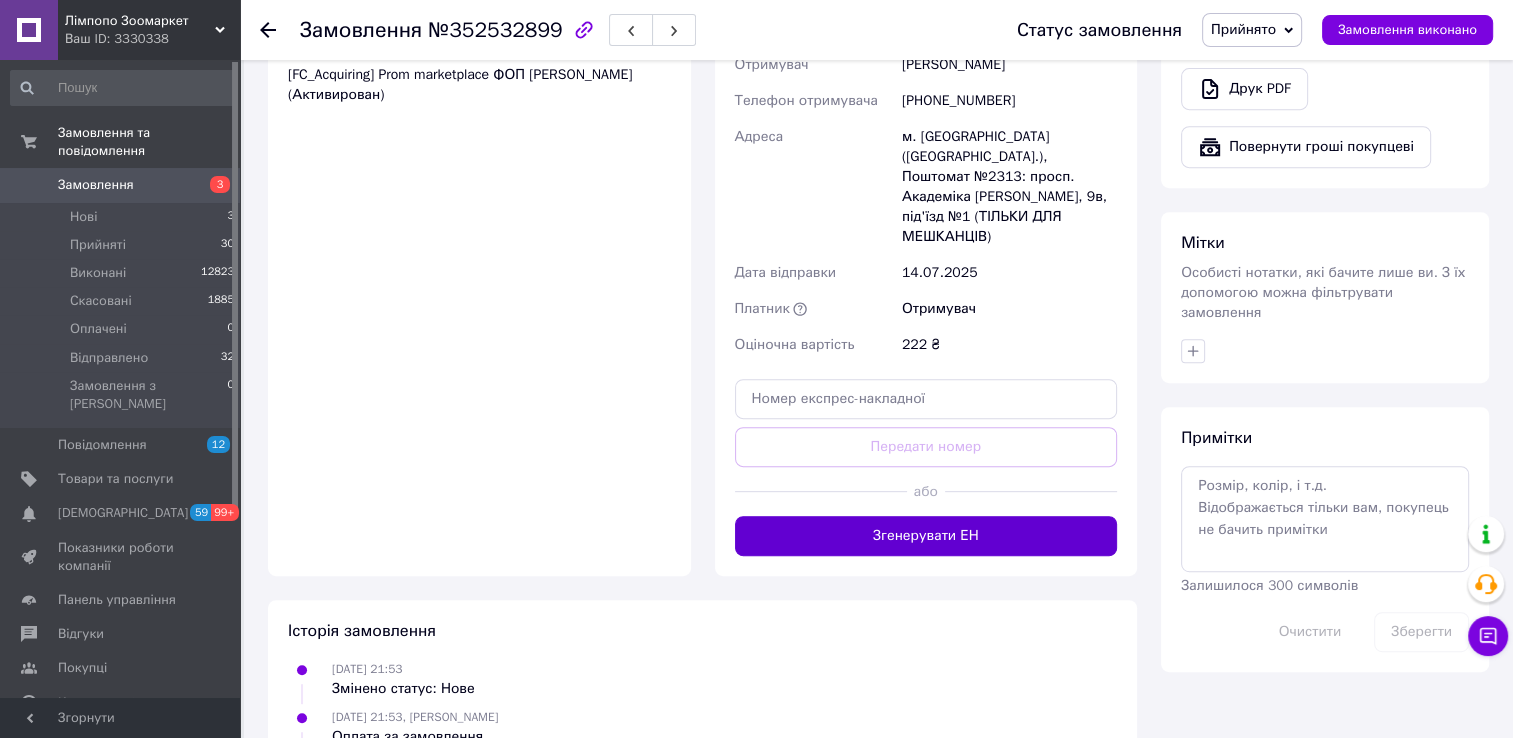 click on "Згенерувати ЕН" at bounding box center [926, 536] 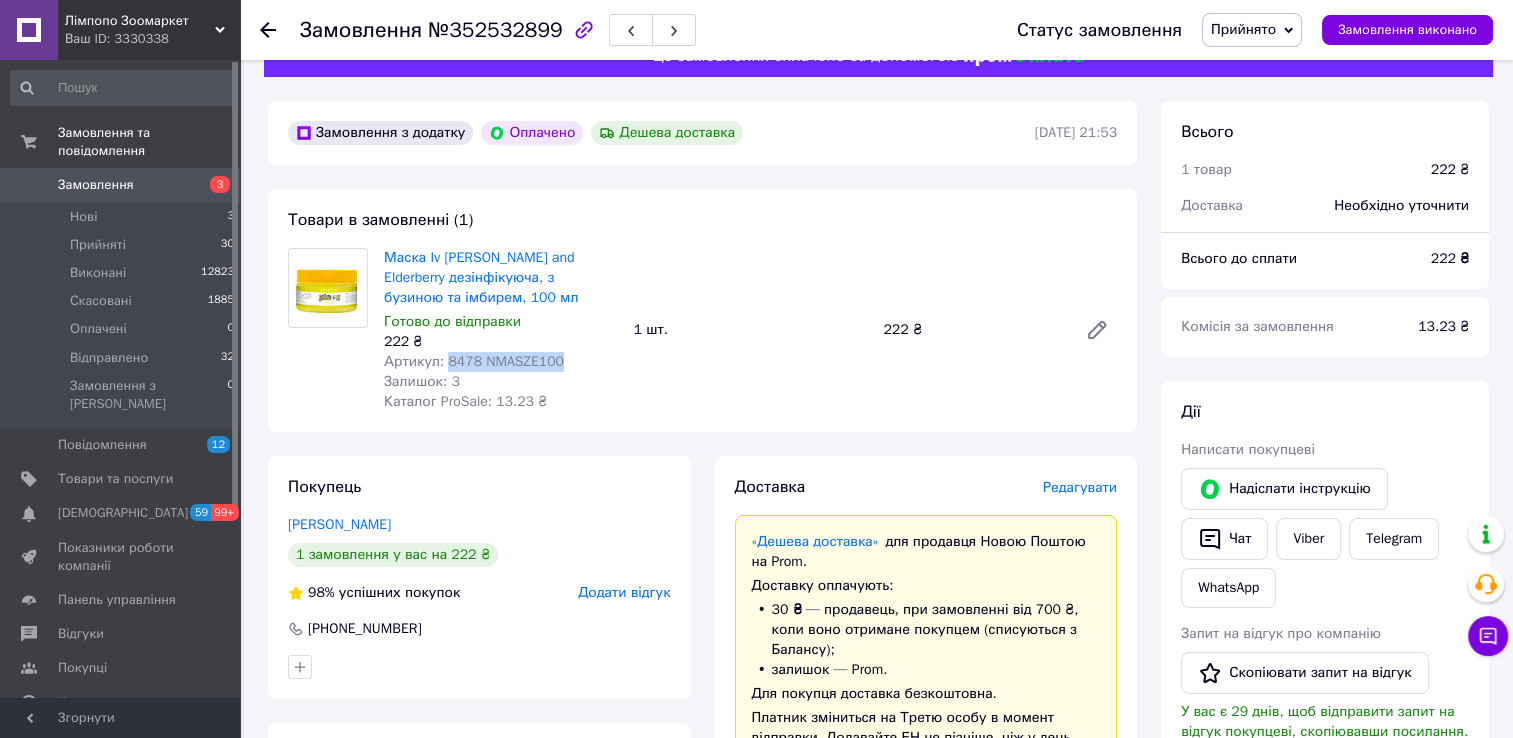 scroll, scrollTop: 43, scrollLeft: 0, axis: vertical 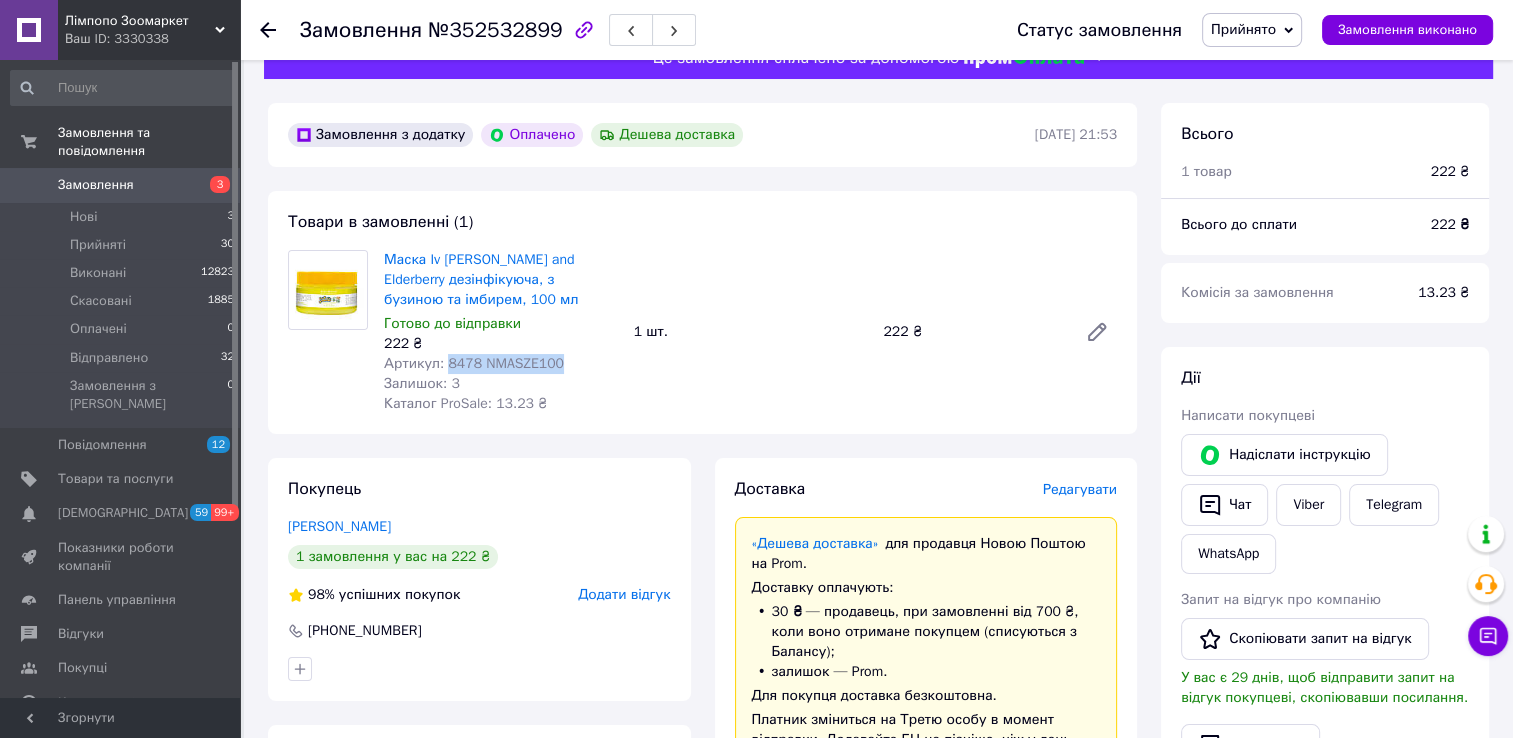 click on "Артикул: 8478 NMASZE100" at bounding box center (474, 363) 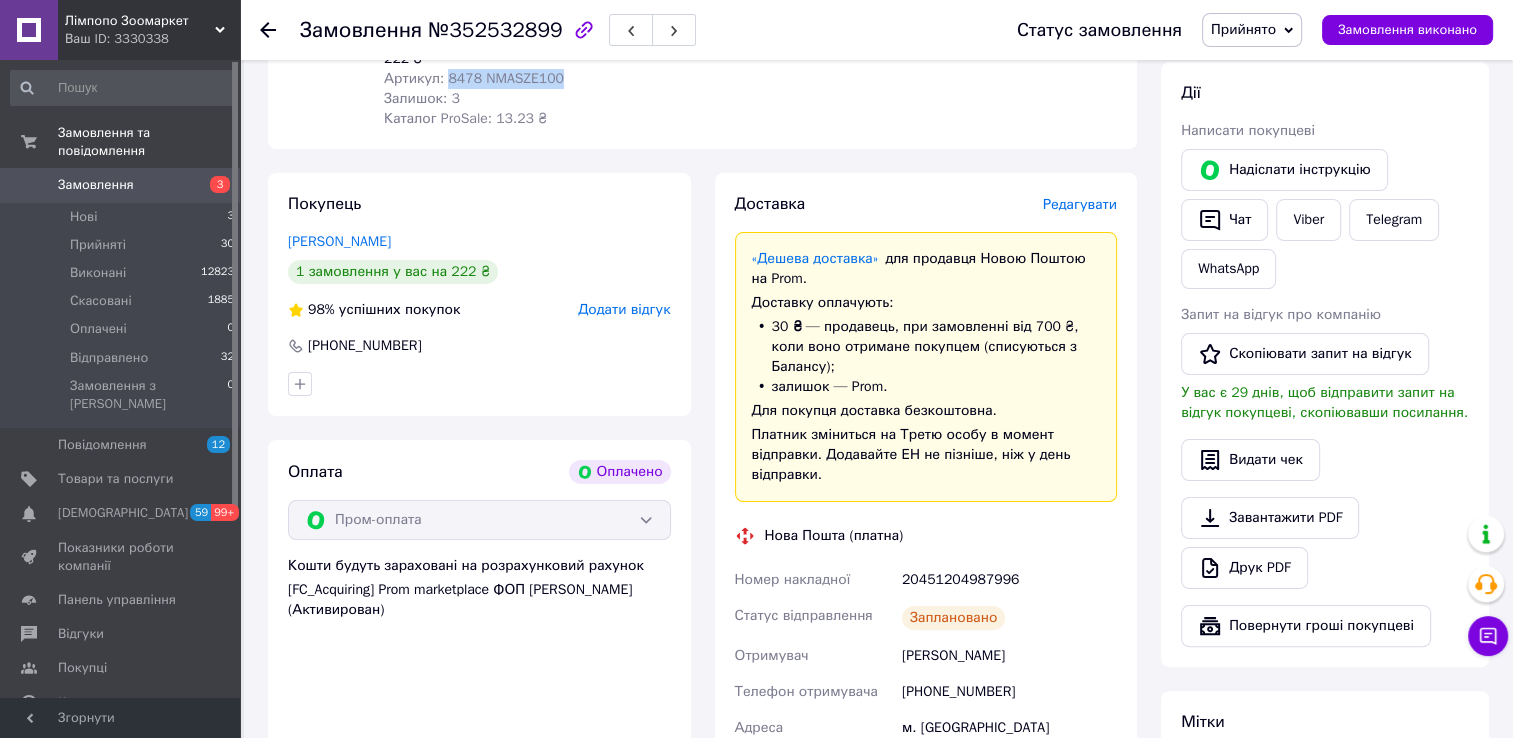 scroll, scrollTop: 343, scrollLeft: 0, axis: vertical 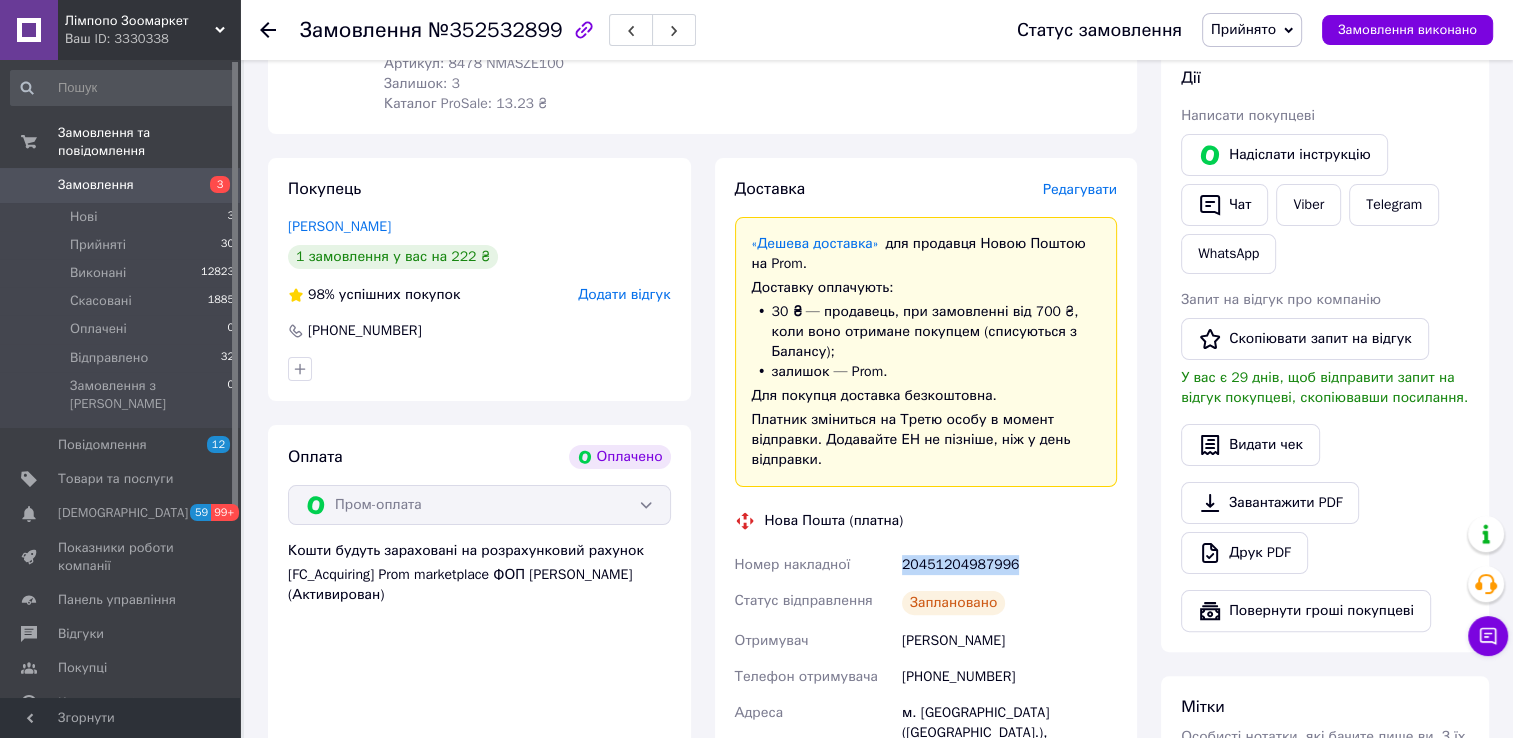 drag, startPoint x: 903, startPoint y: 565, endPoint x: 1006, endPoint y: 571, distance: 103.17461 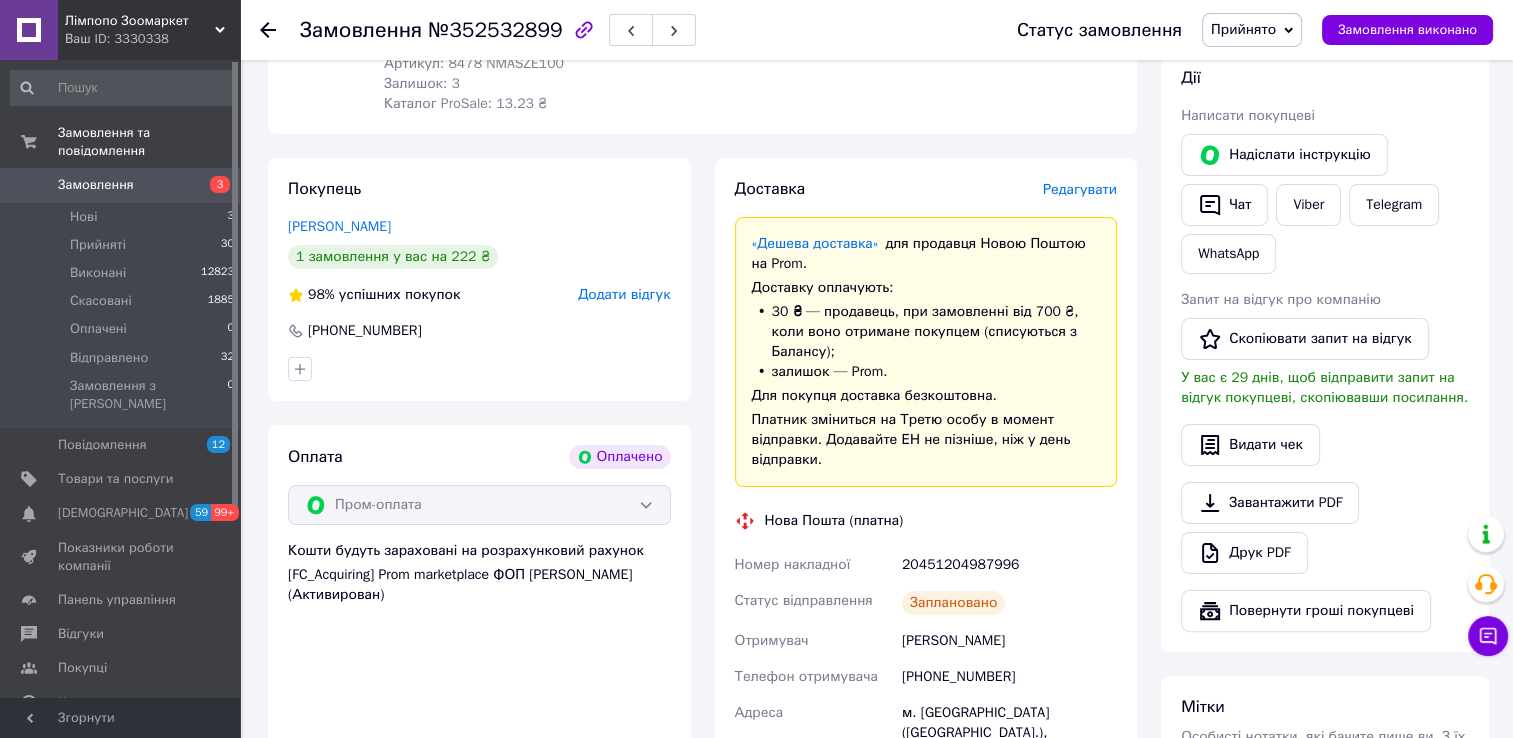 click 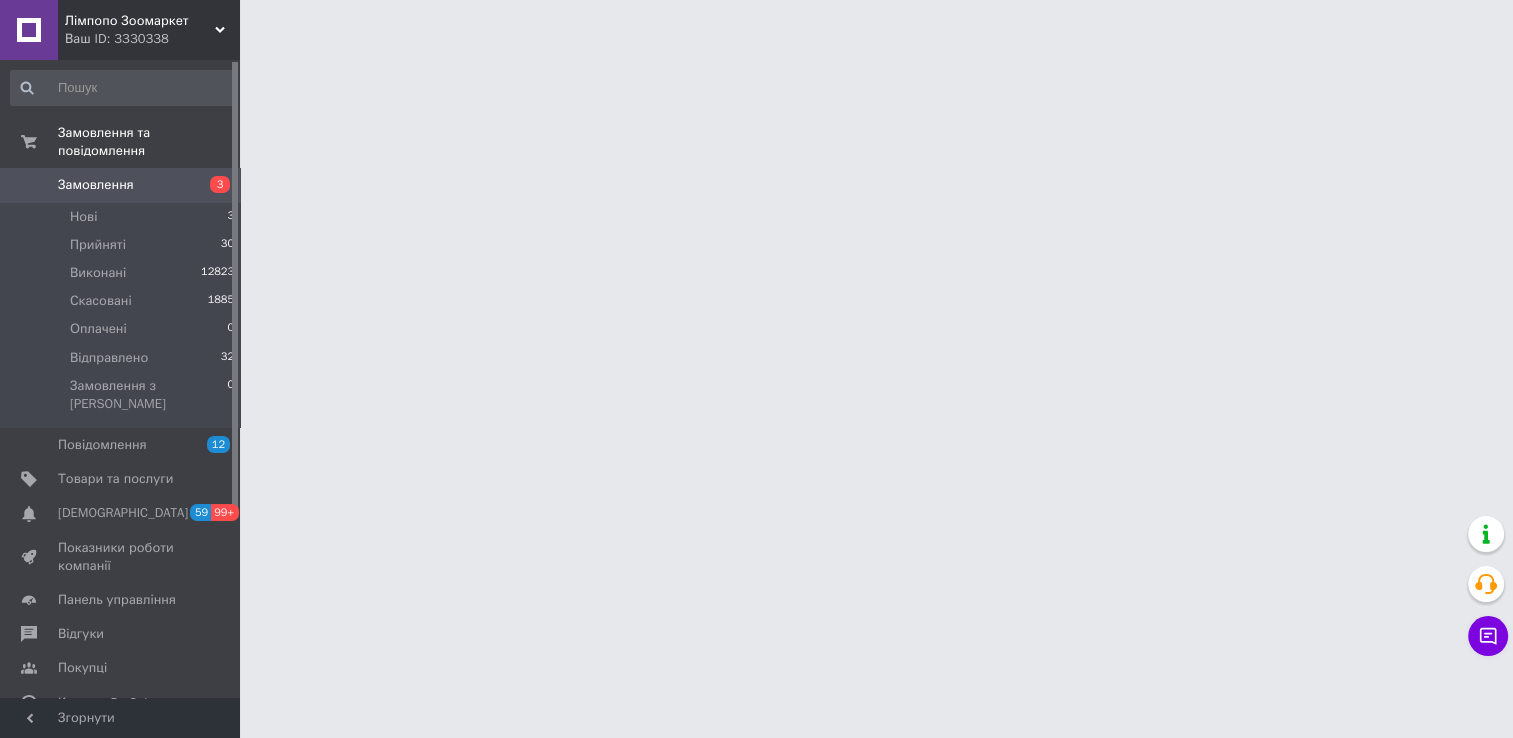 scroll, scrollTop: 0, scrollLeft: 0, axis: both 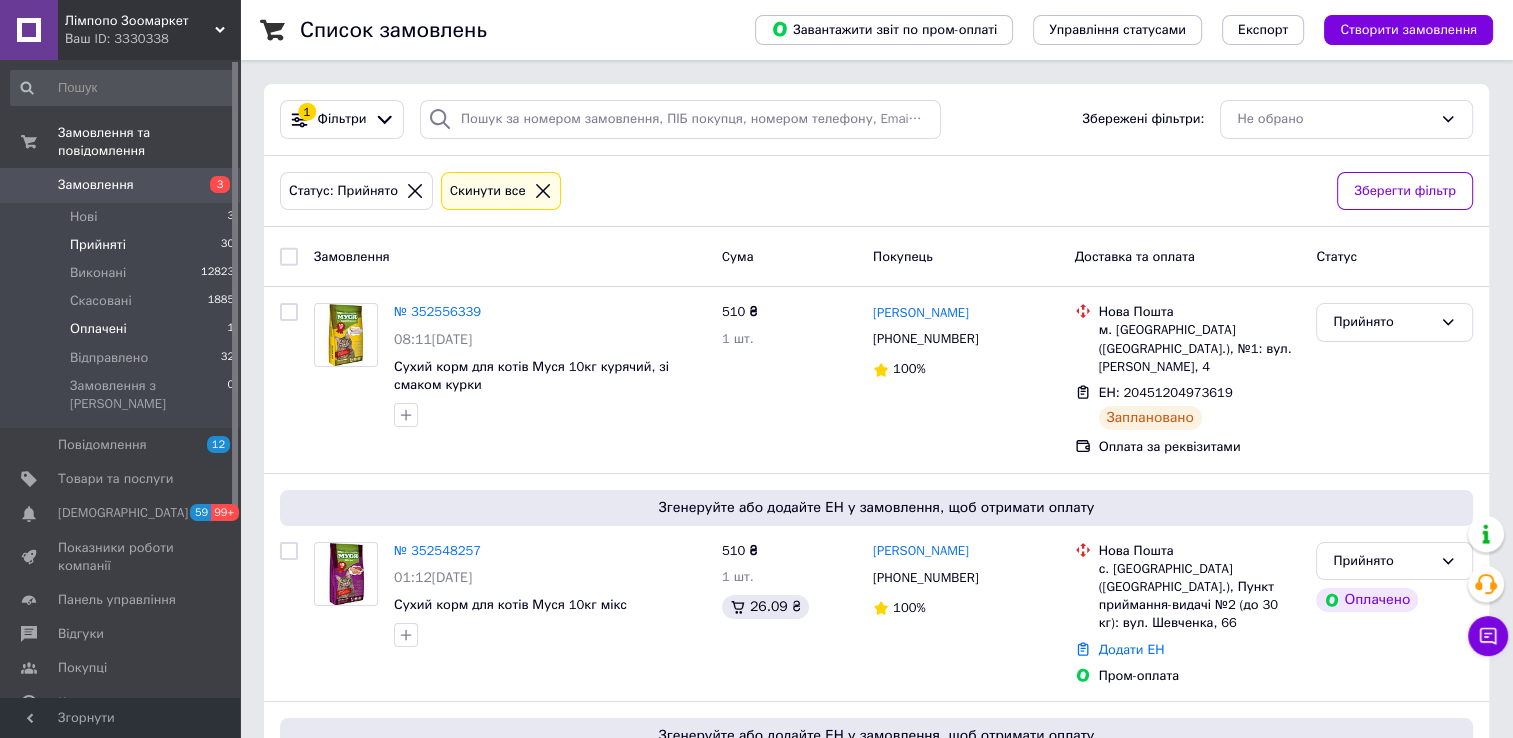 click on "Оплачені" at bounding box center (98, 329) 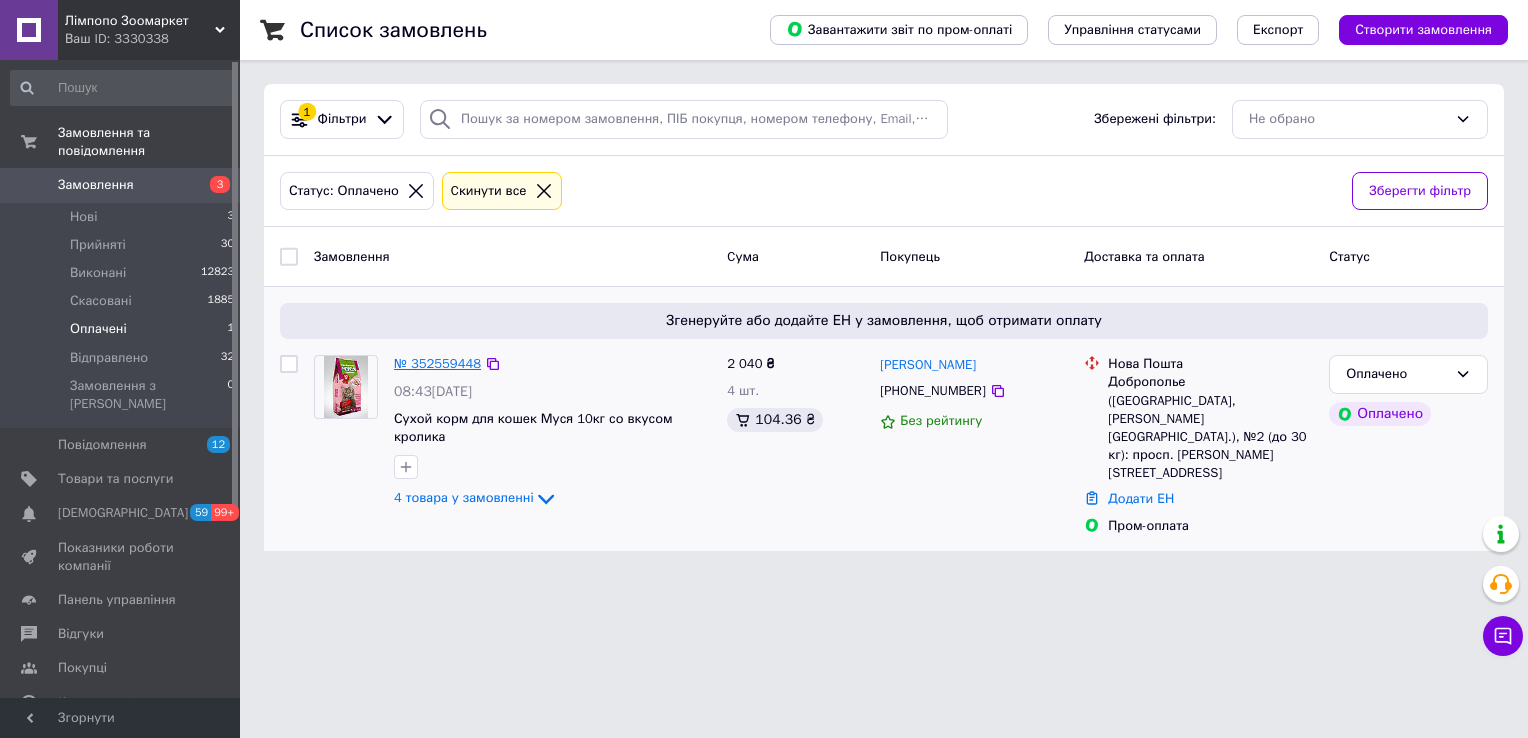 click on "№ 352559448" at bounding box center (437, 363) 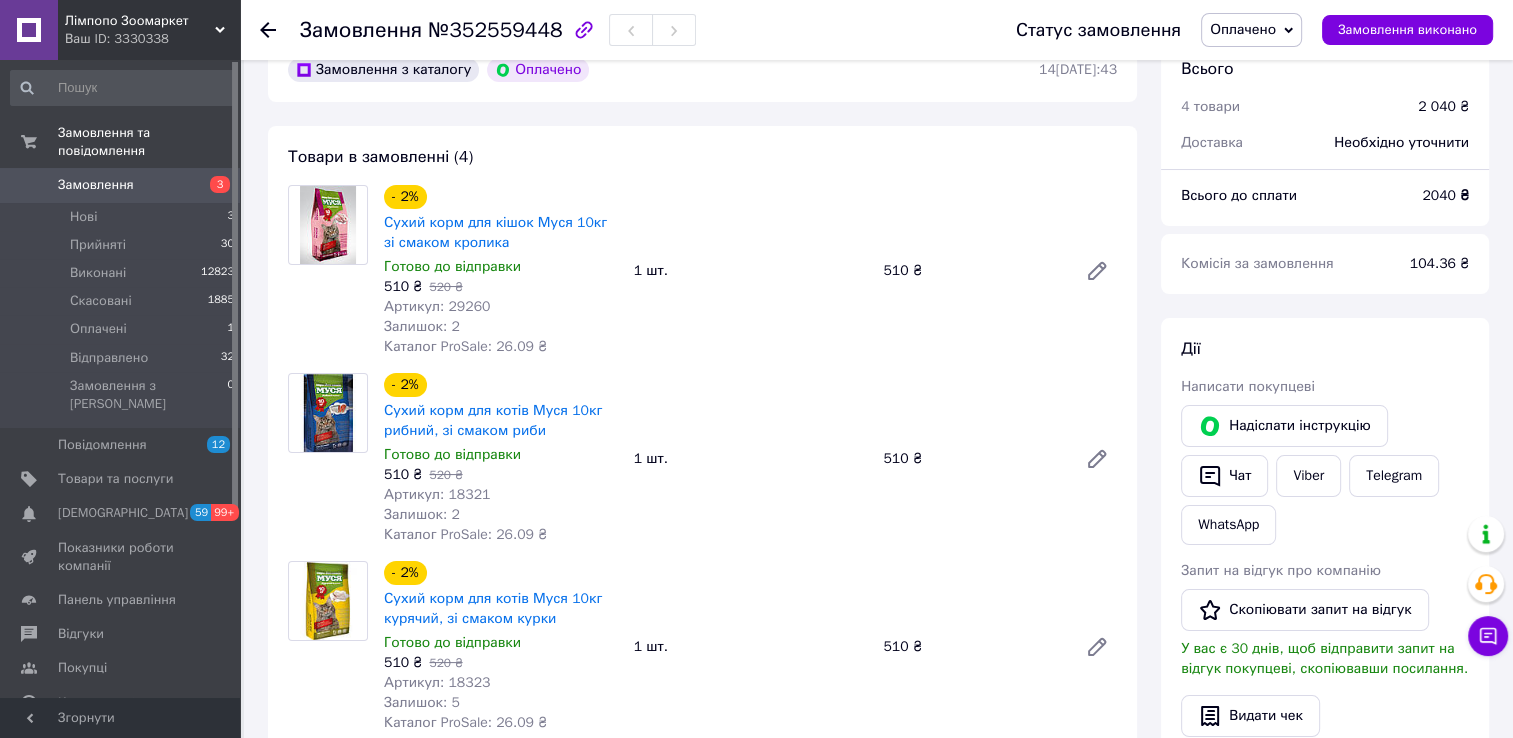 scroll, scrollTop: 100, scrollLeft: 0, axis: vertical 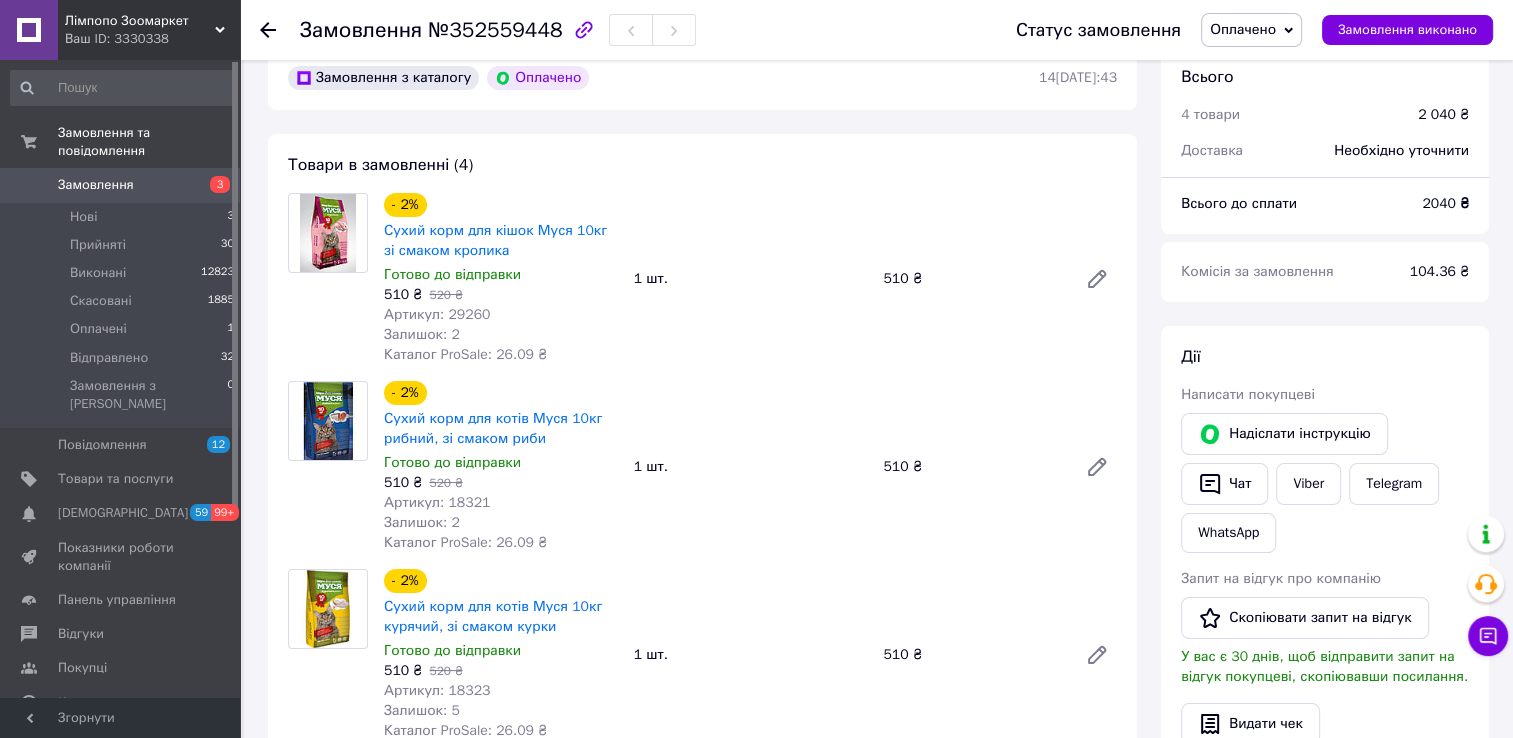 click on "Оплачено" at bounding box center [1243, 29] 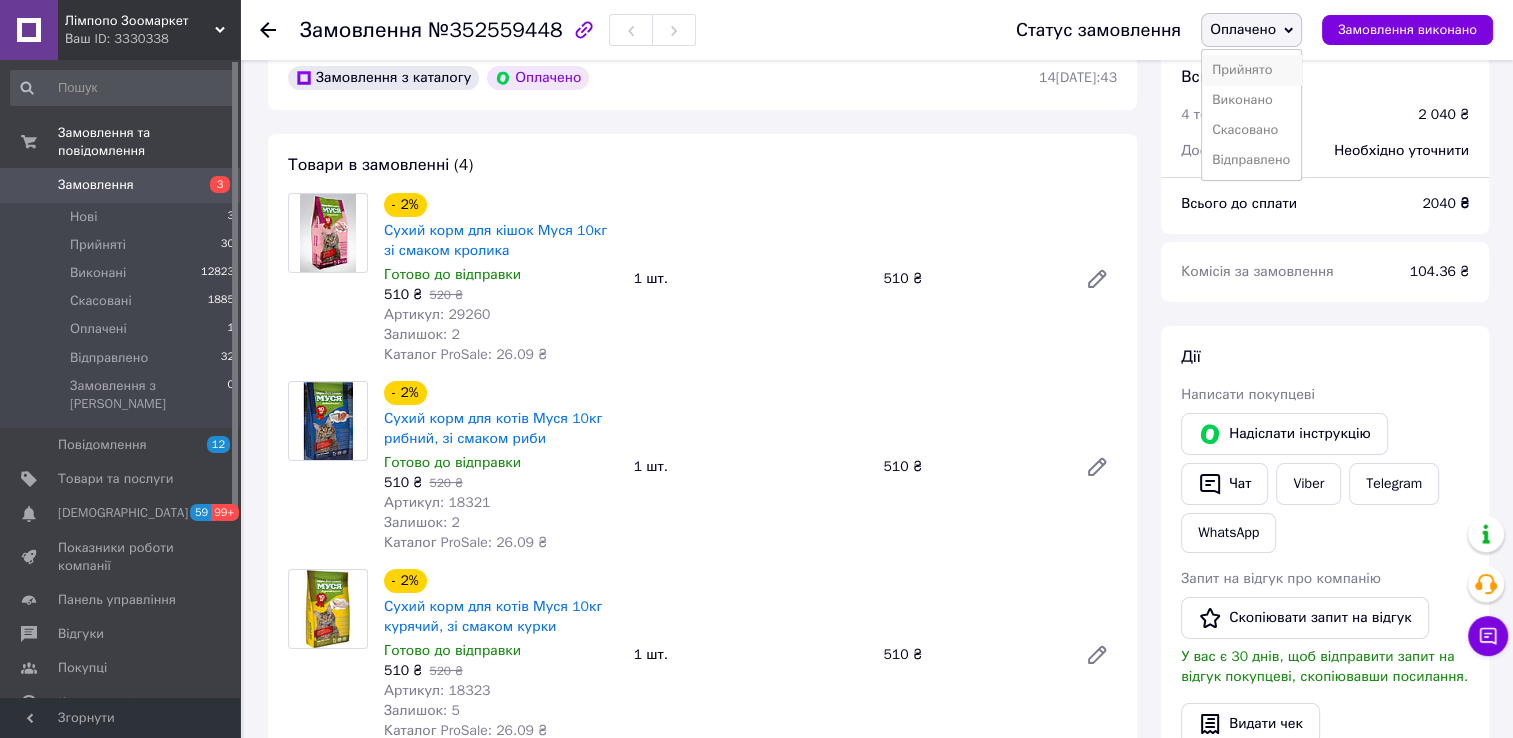 click on "Прийнято" at bounding box center [1251, 70] 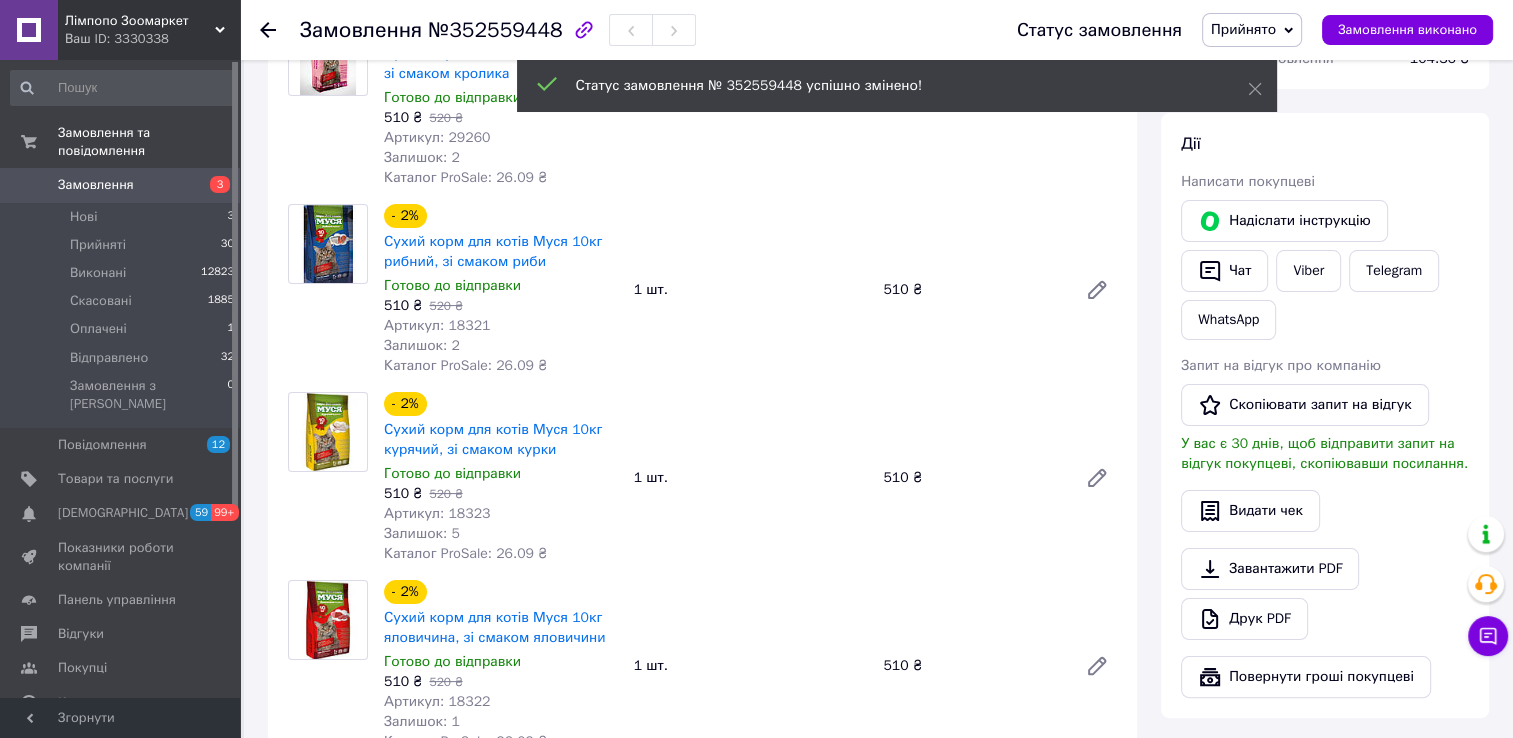 scroll, scrollTop: 300, scrollLeft: 0, axis: vertical 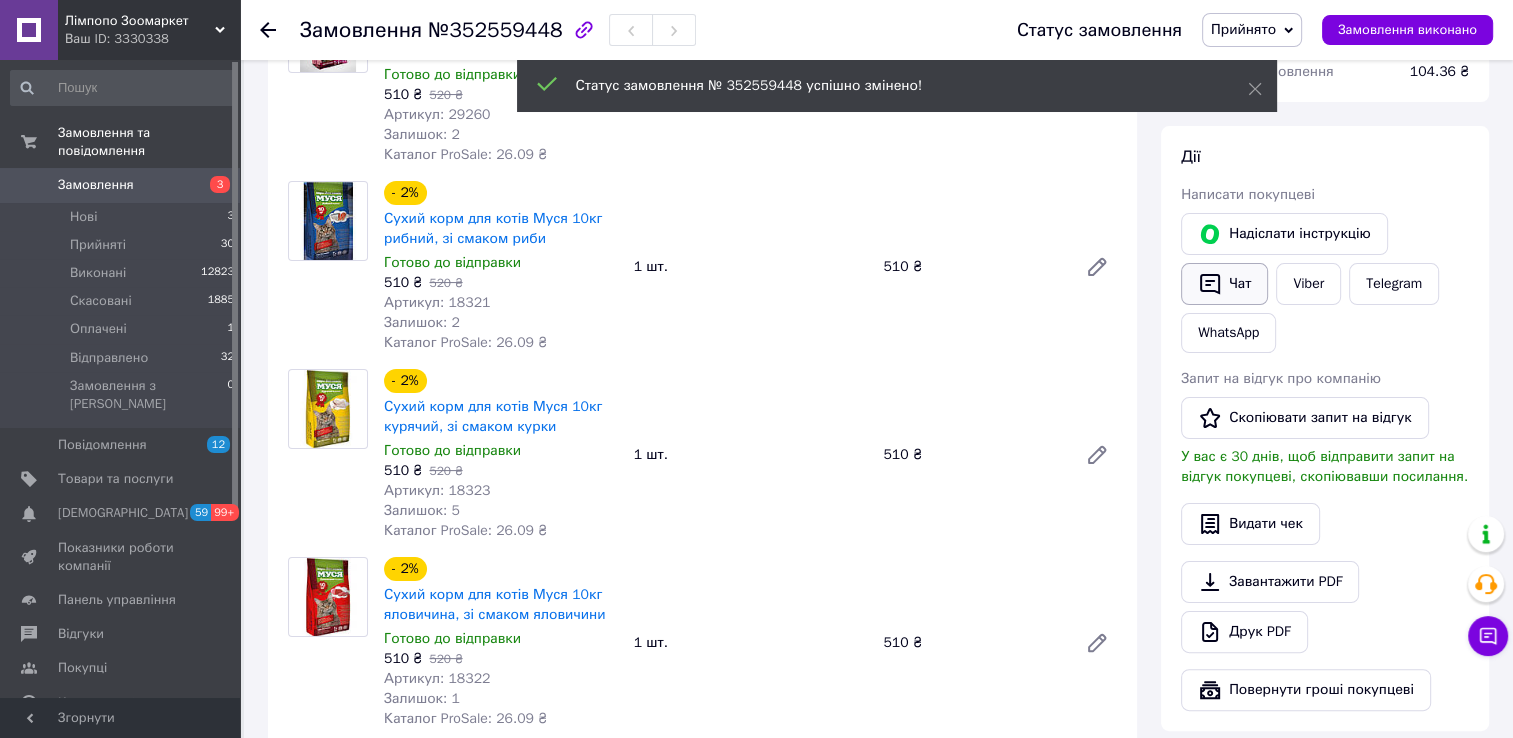 click on "Чат" at bounding box center (1224, 284) 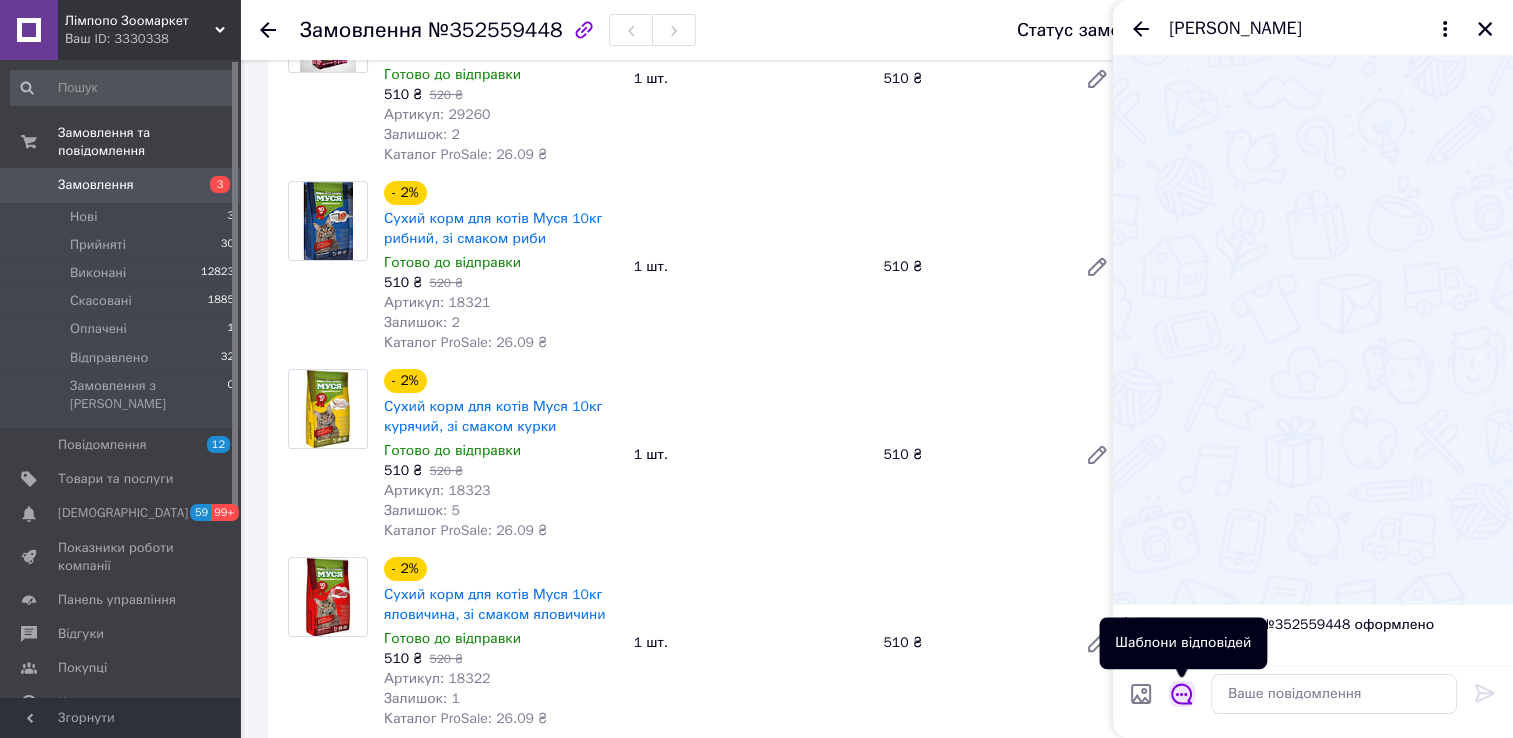 click 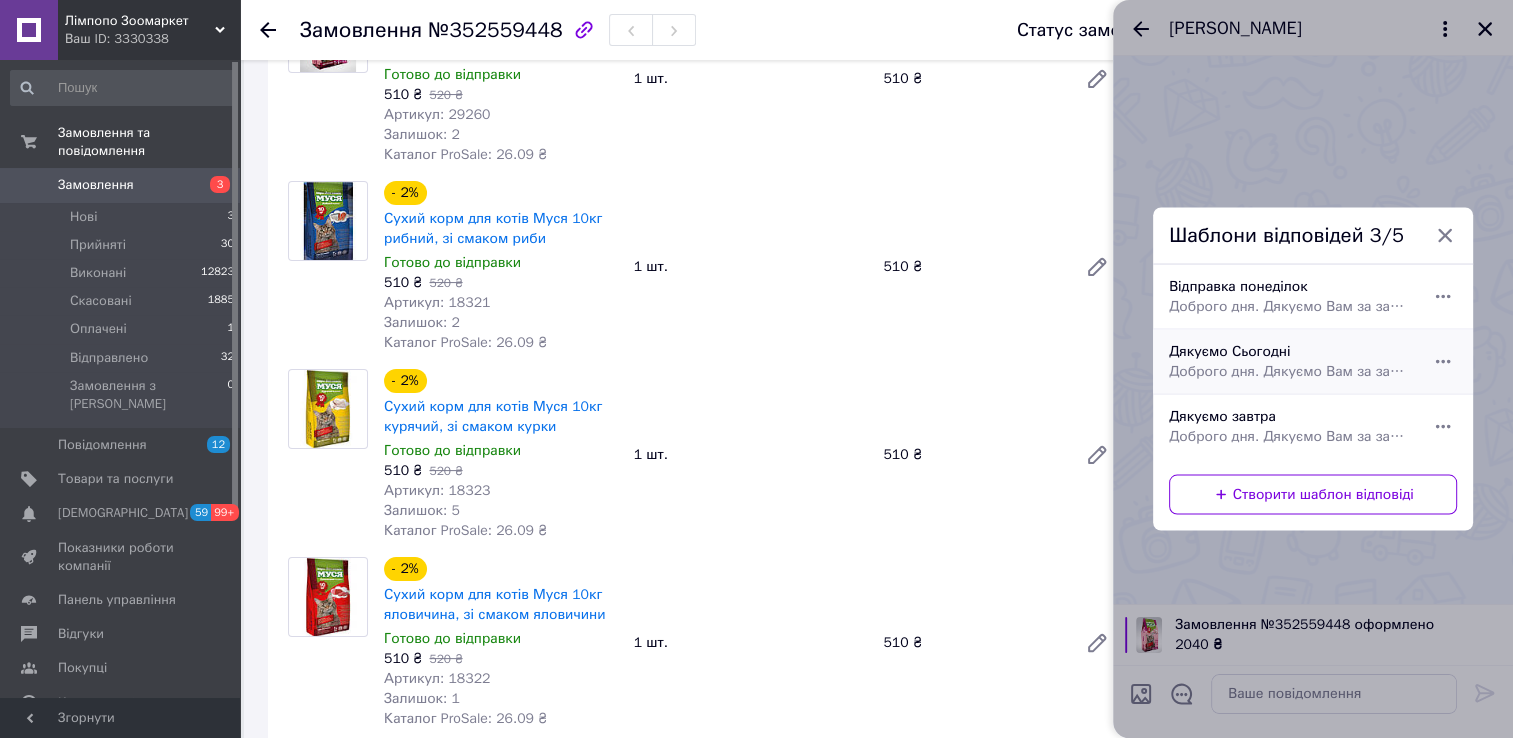click on "Доброго дня.
Дякуємо Вам за замовлення.
Сьогодні відправимо" at bounding box center [1291, 372] 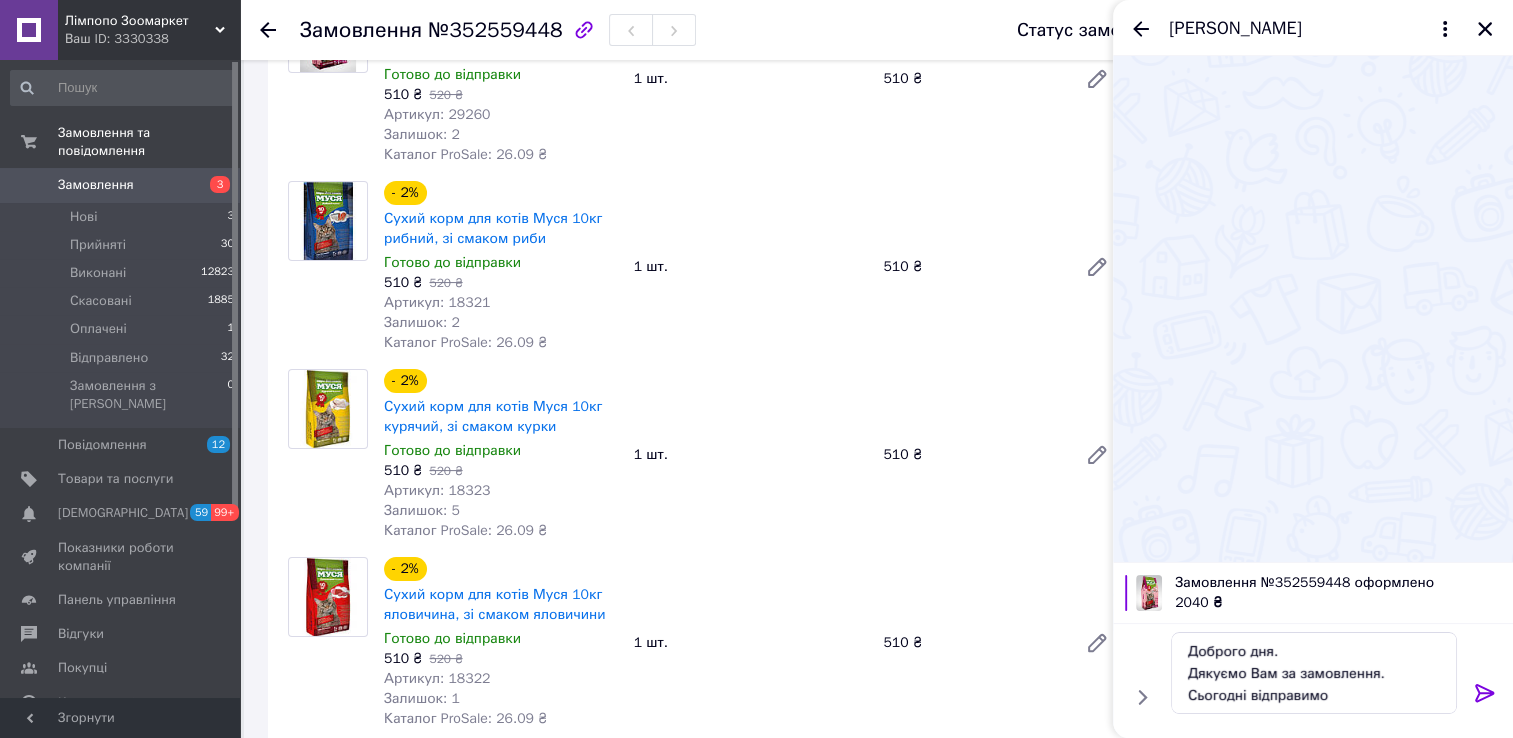 click 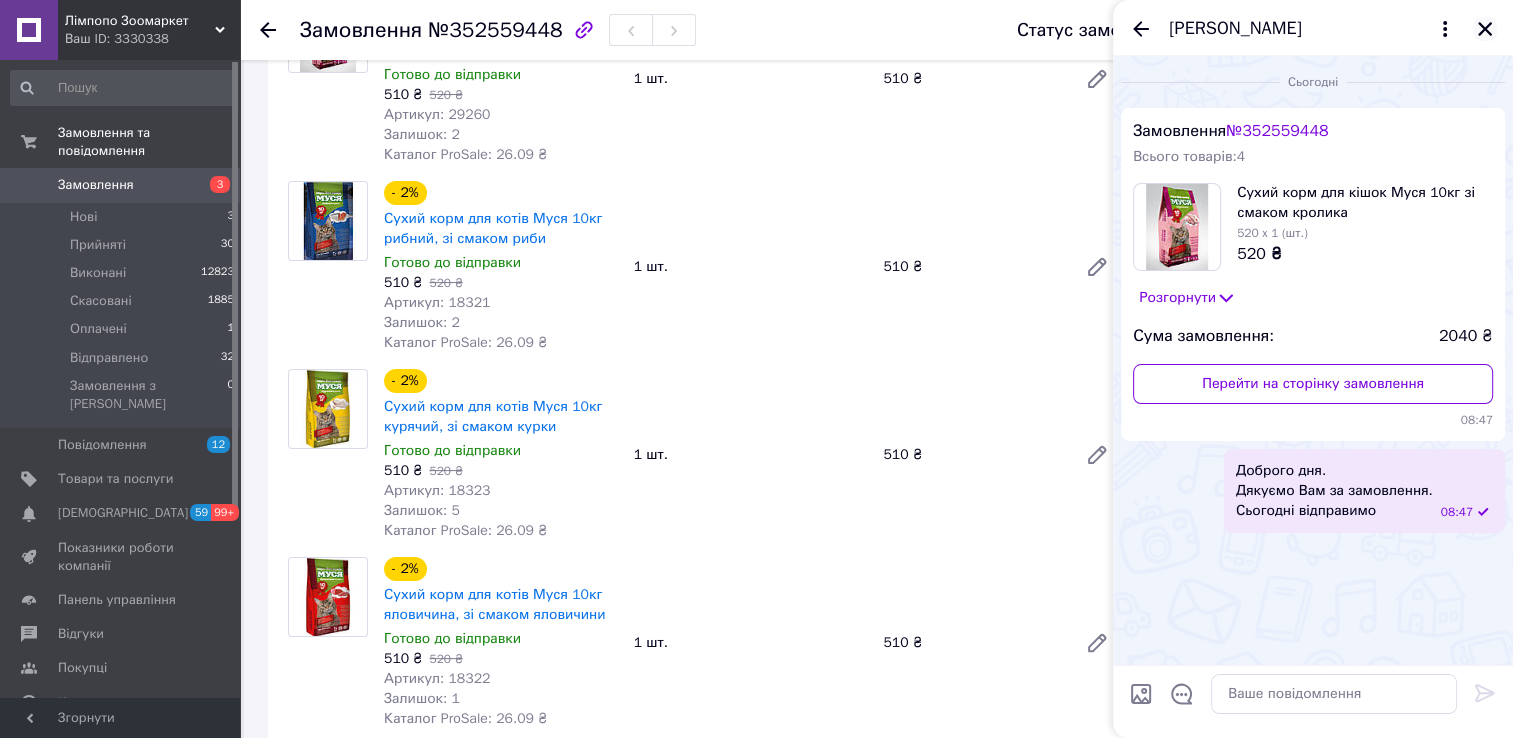 click 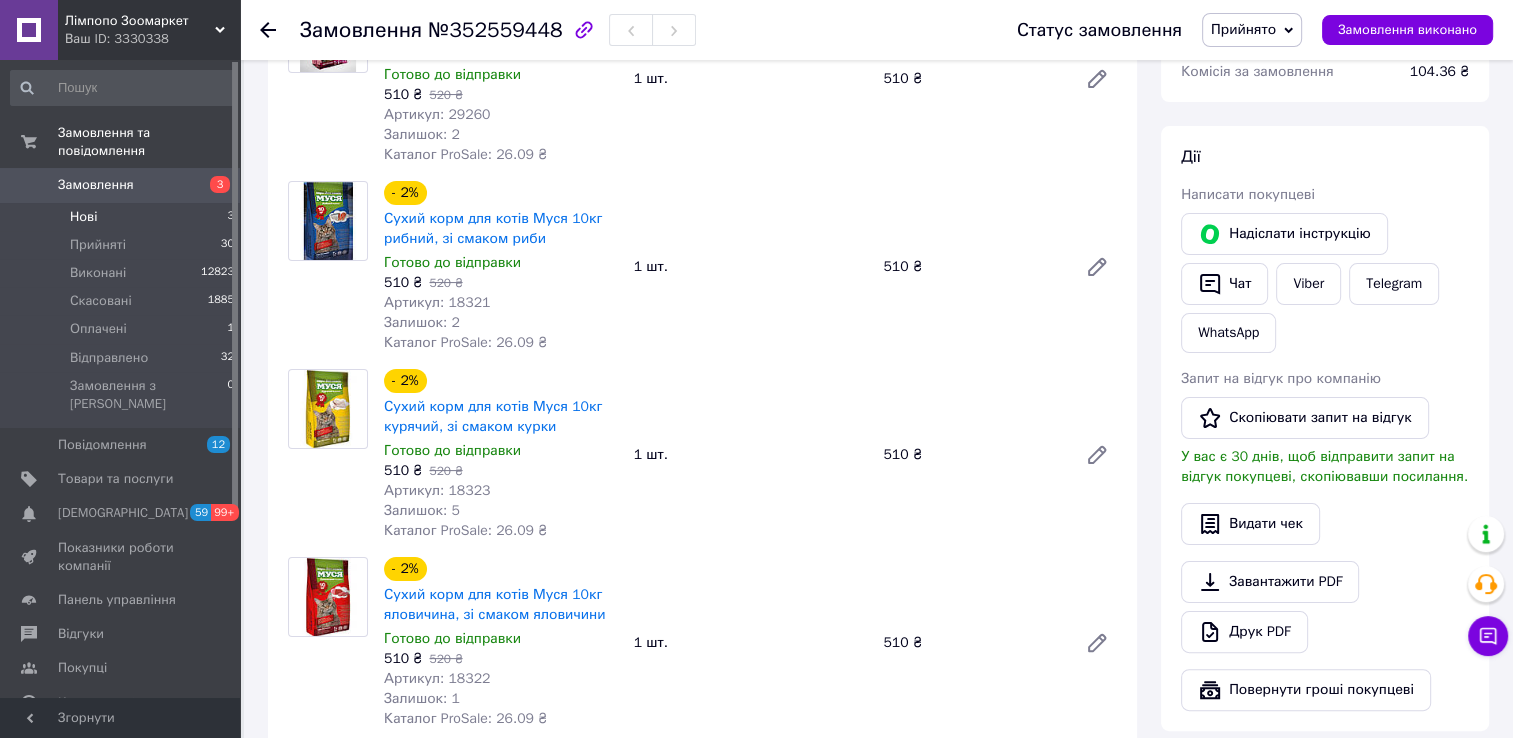 click on "Нові 3" at bounding box center [123, 217] 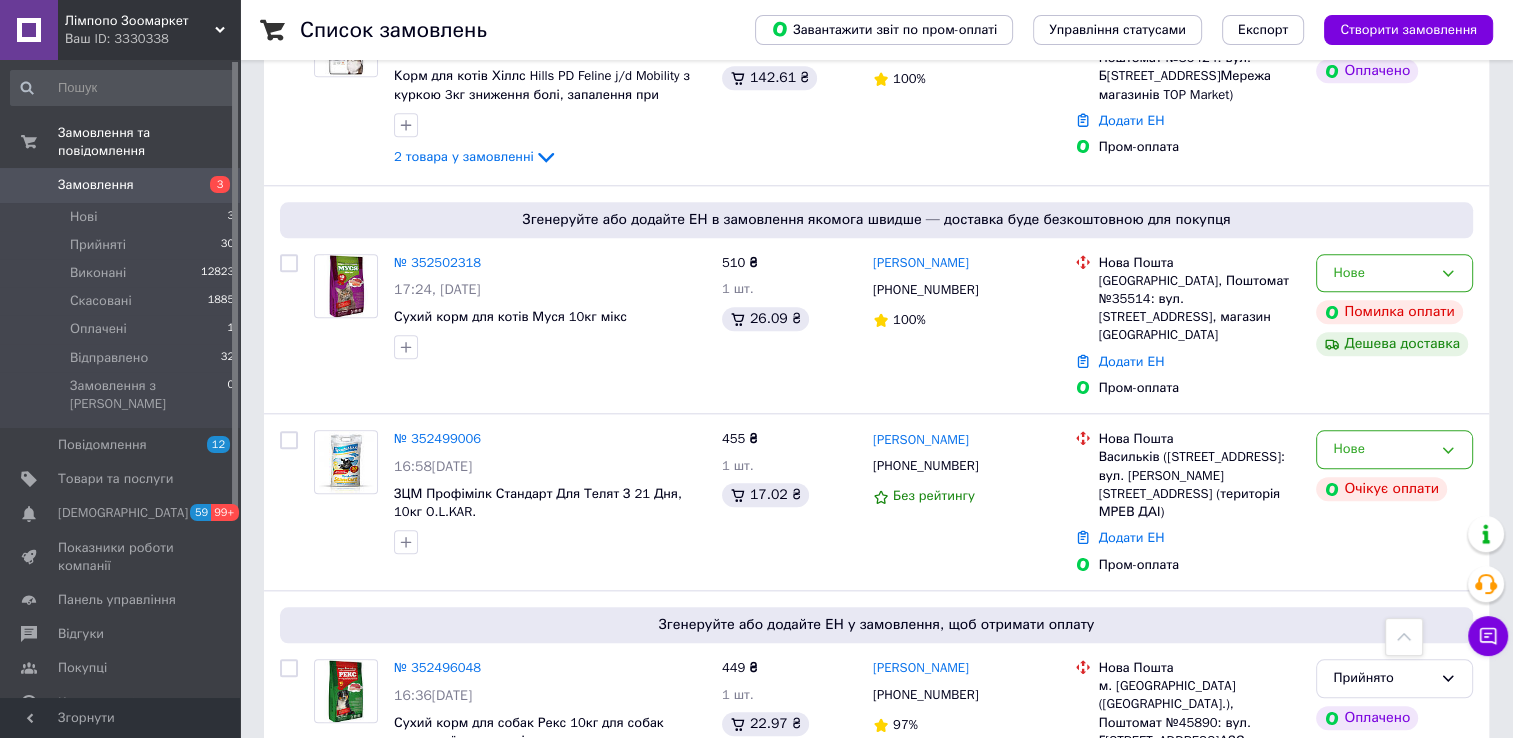 scroll, scrollTop: 2100, scrollLeft: 0, axis: vertical 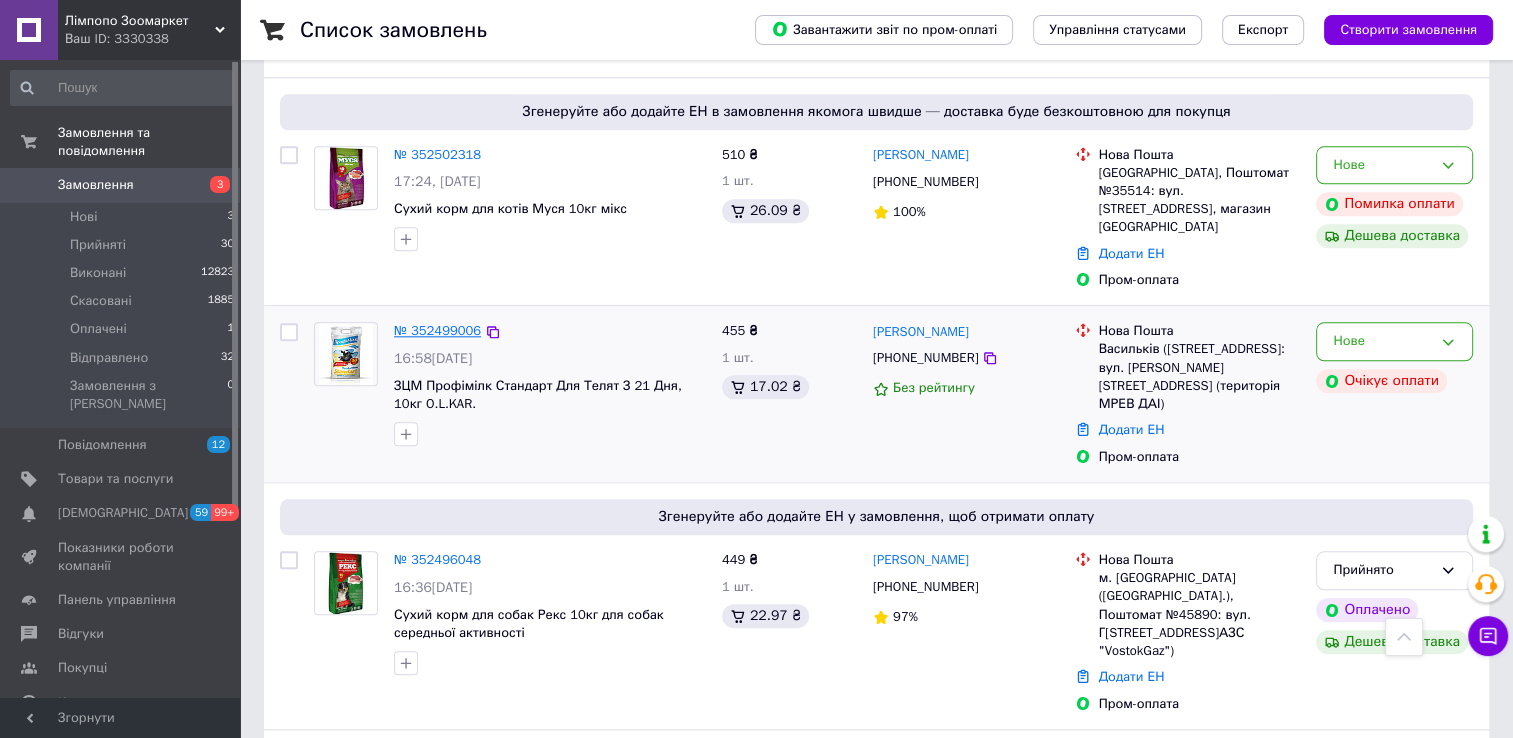 click on "№ 352499006" at bounding box center [437, 330] 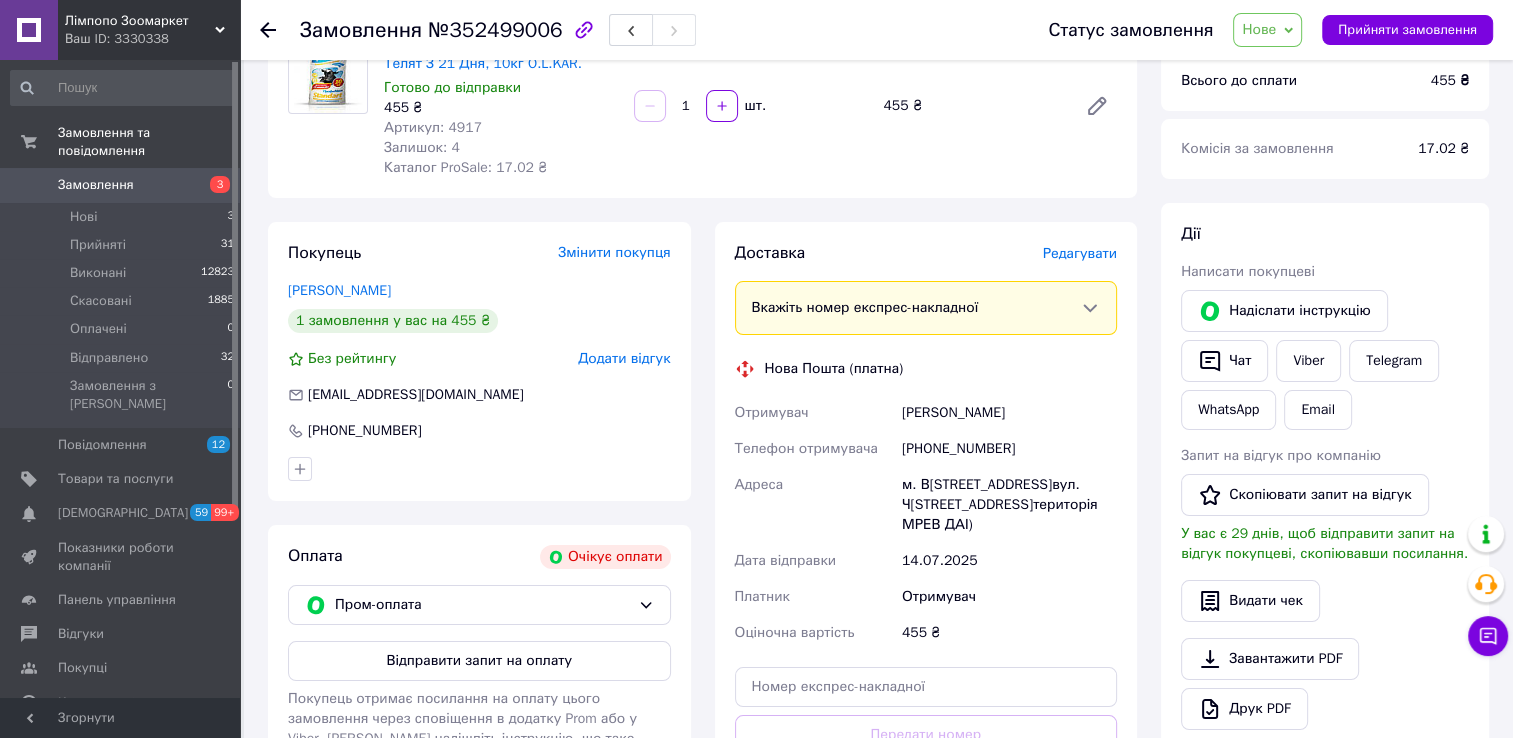 scroll, scrollTop: 157, scrollLeft: 0, axis: vertical 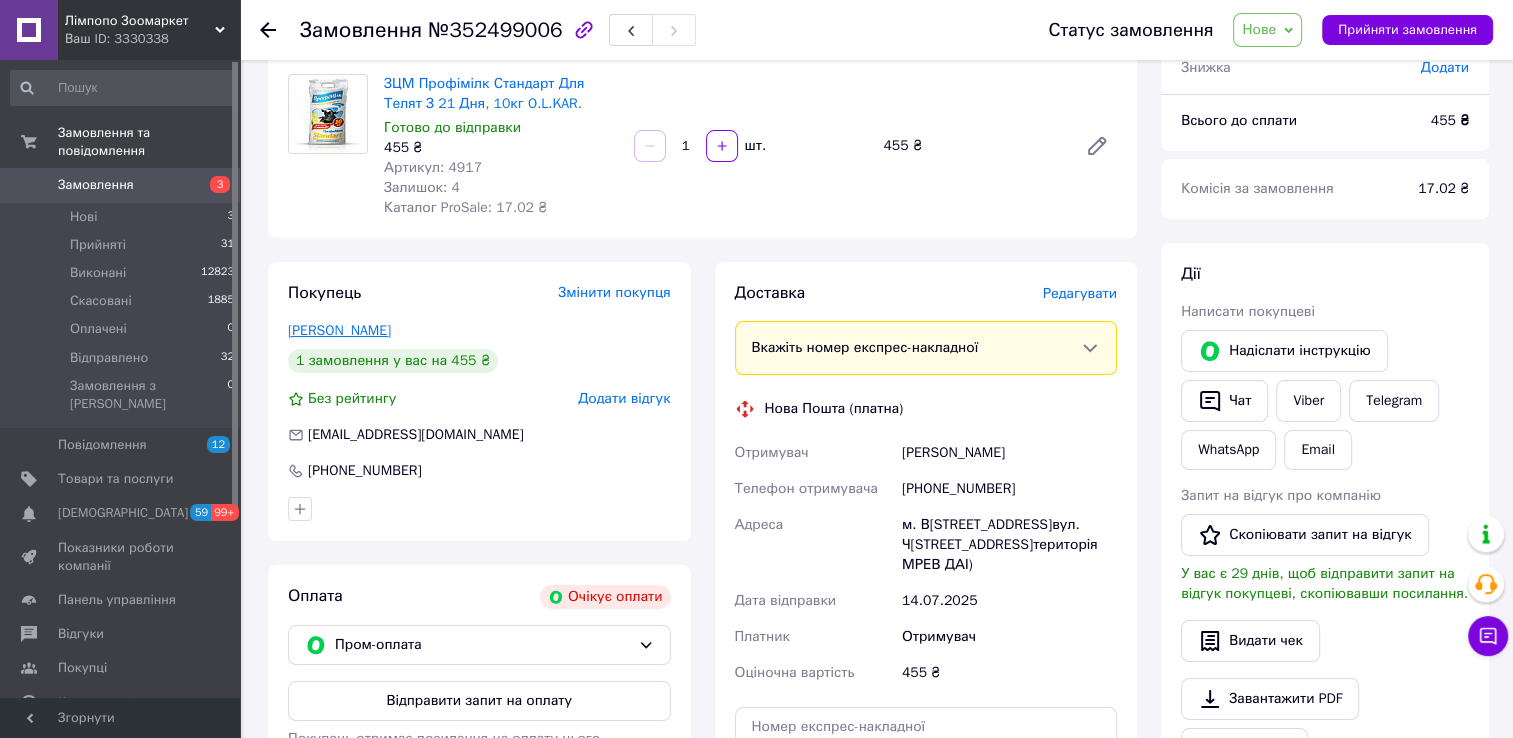 click on "[PERSON_NAME]" at bounding box center (339, 330) 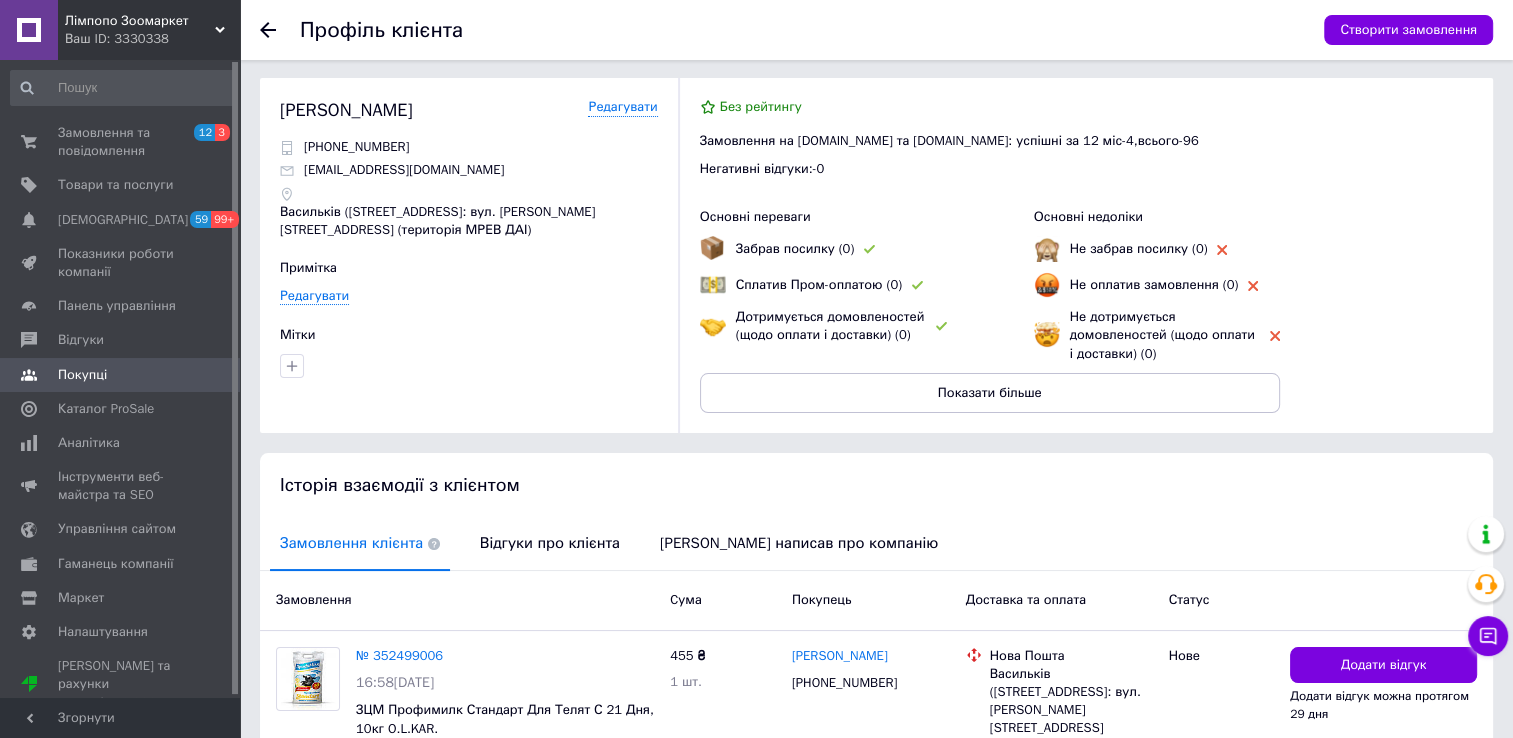 scroll, scrollTop: 0, scrollLeft: 0, axis: both 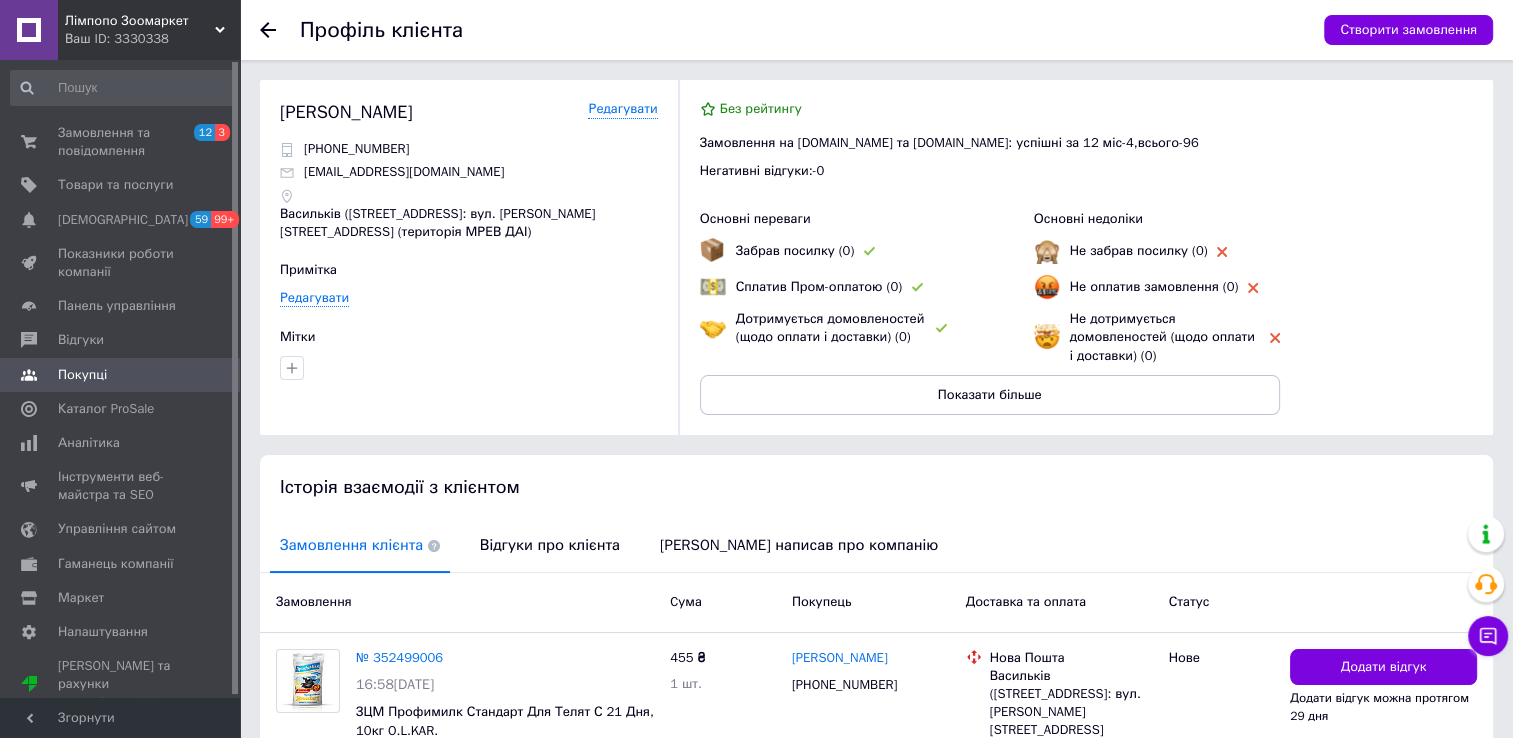 click 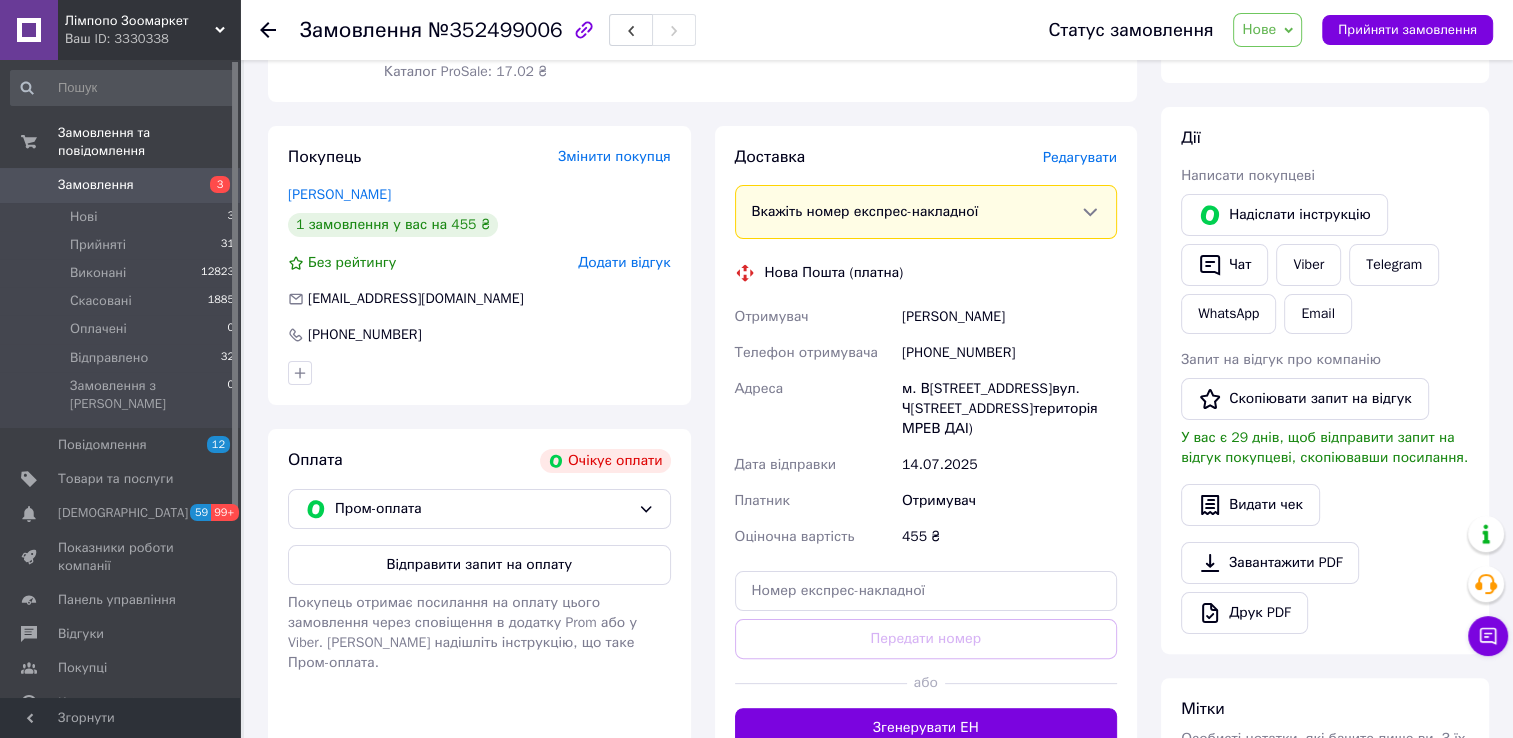 scroll, scrollTop: 300, scrollLeft: 0, axis: vertical 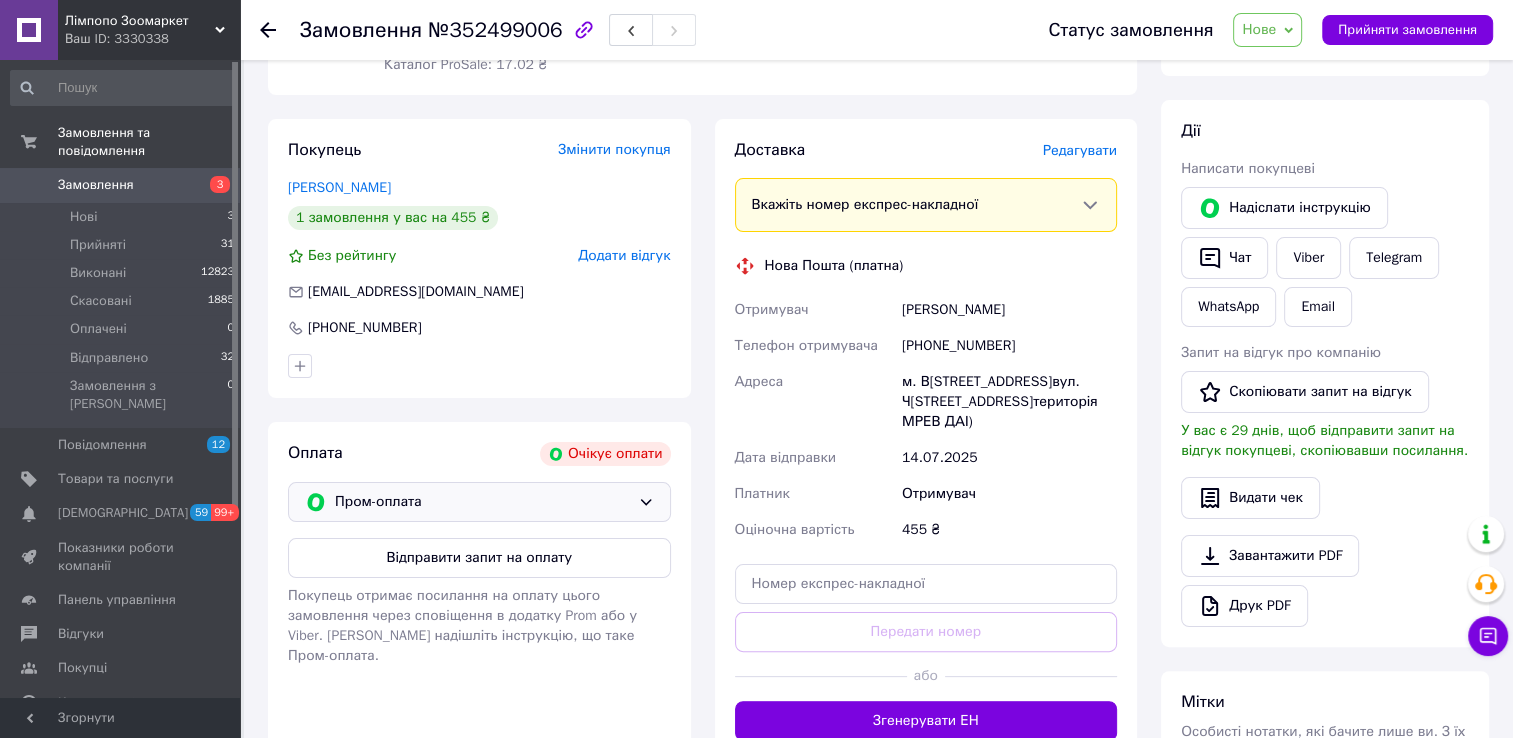 click on "Пром-оплата" at bounding box center [482, 502] 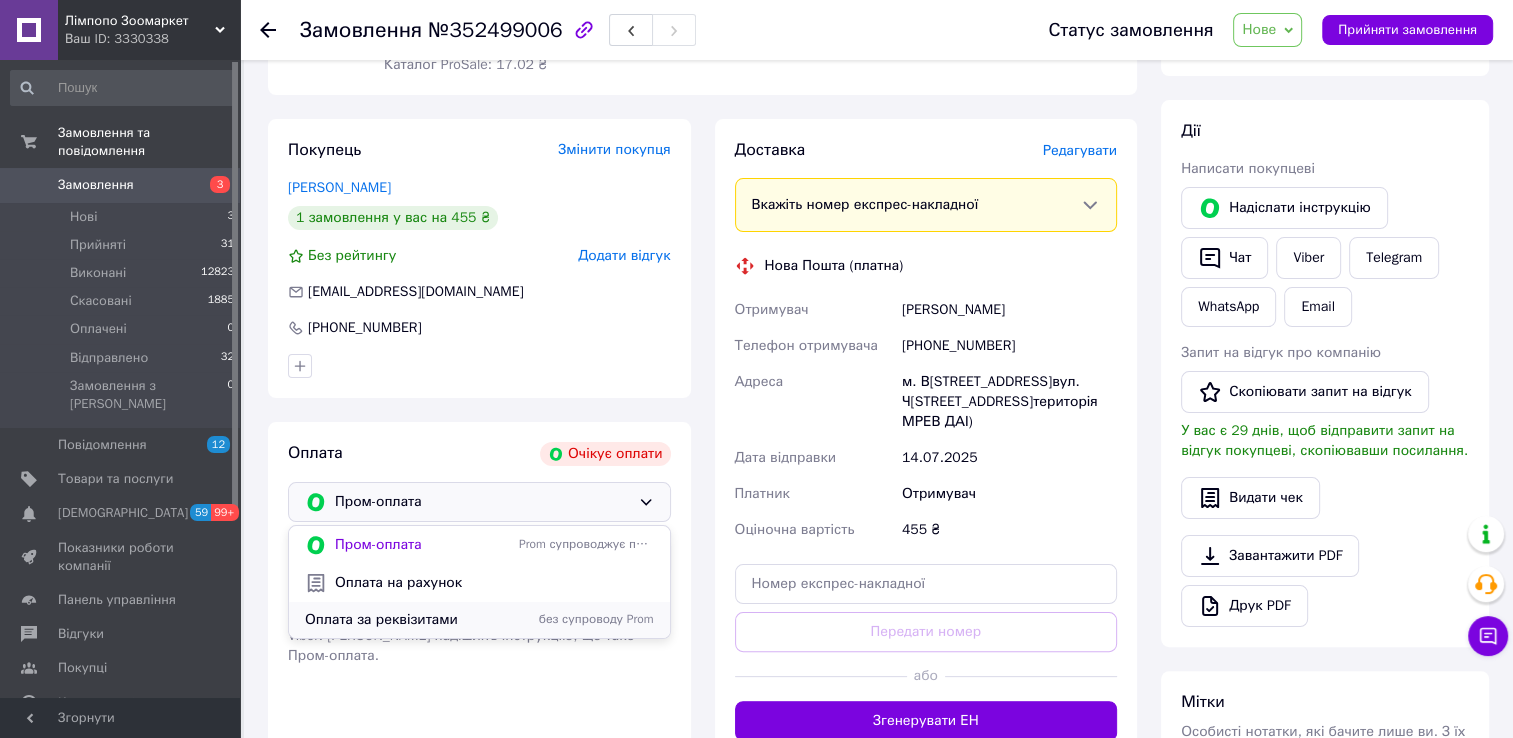 click on "Оплата за реквізитами" at bounding box center [408, 620] 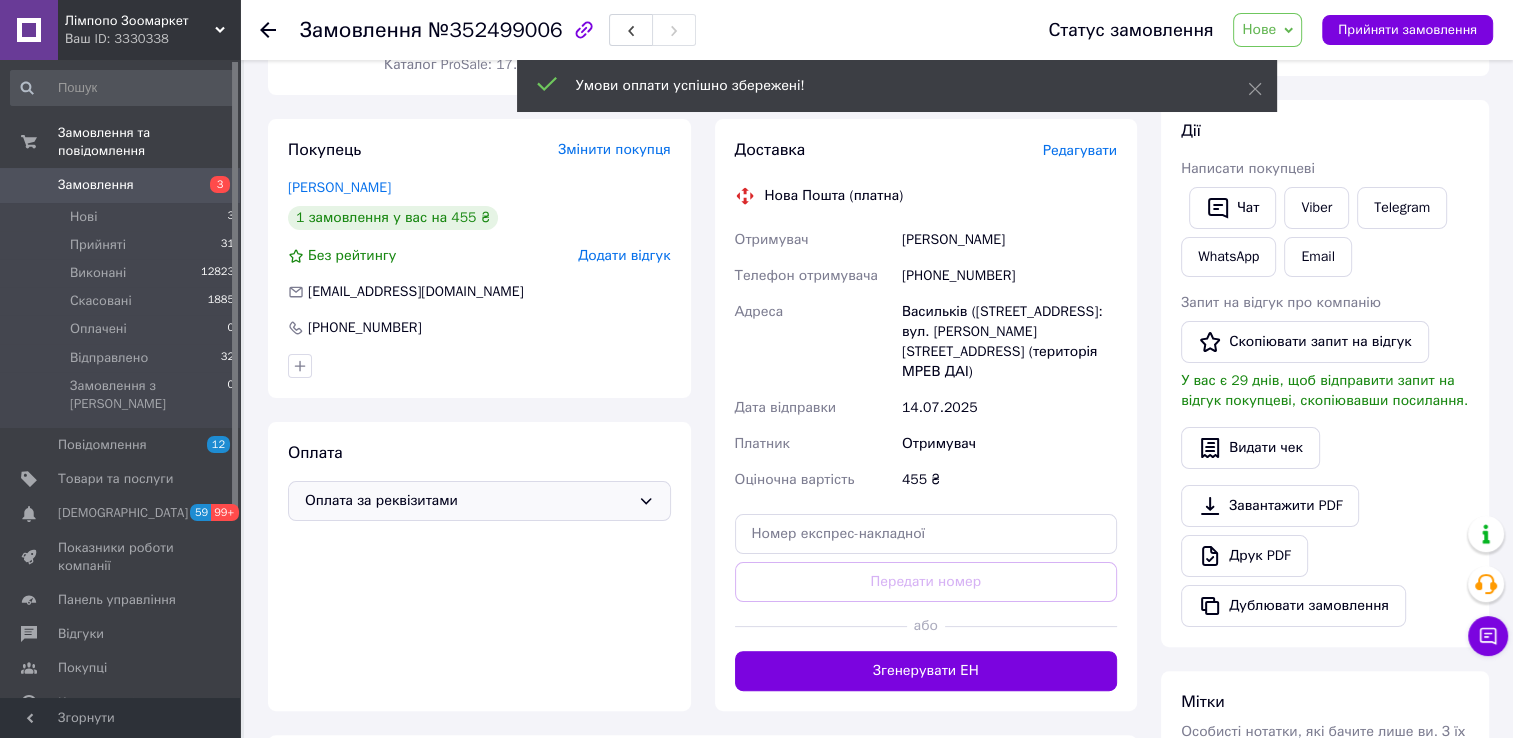 click on "Нове" at bounding box center (1267, 30) 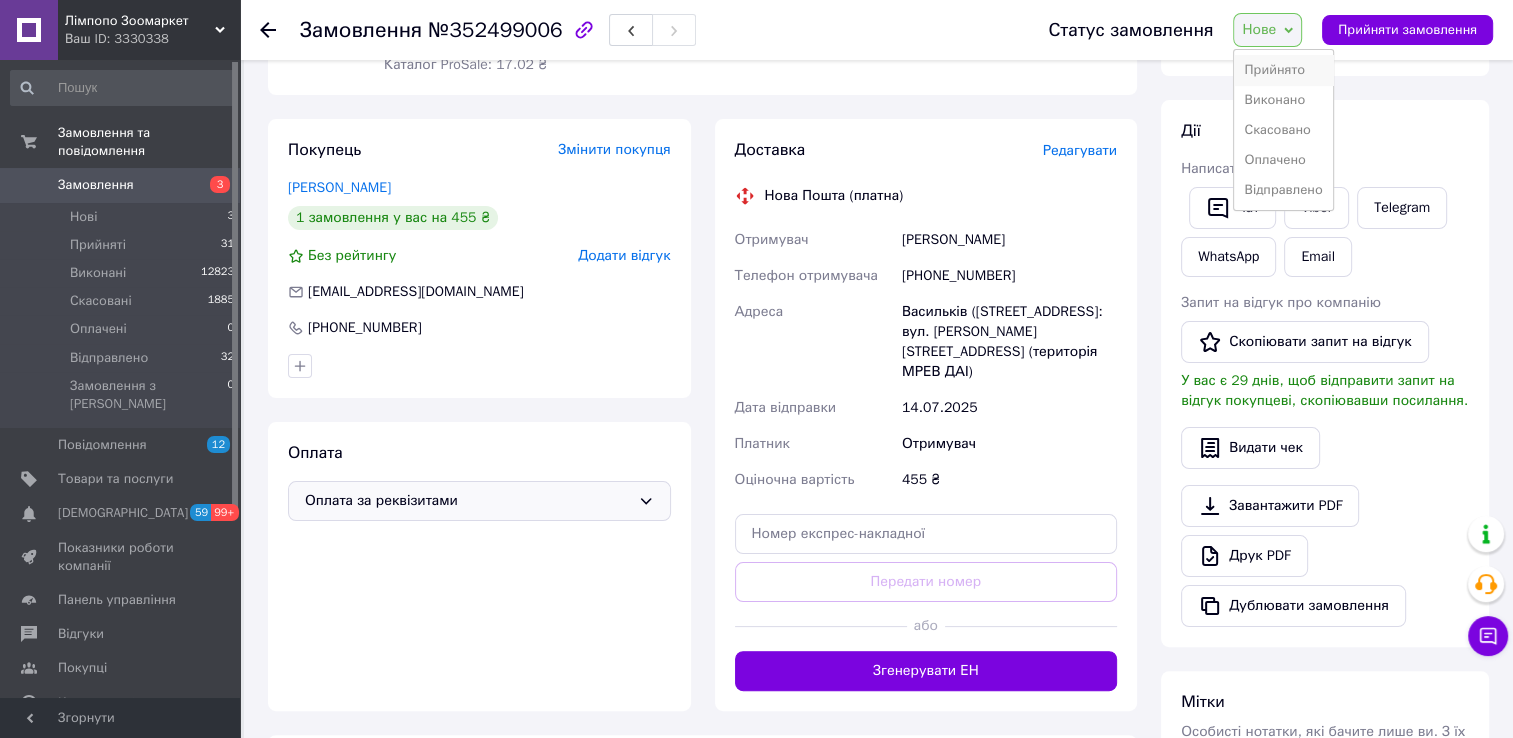 click on "Прийнято" at bounding box center (1283, 70) 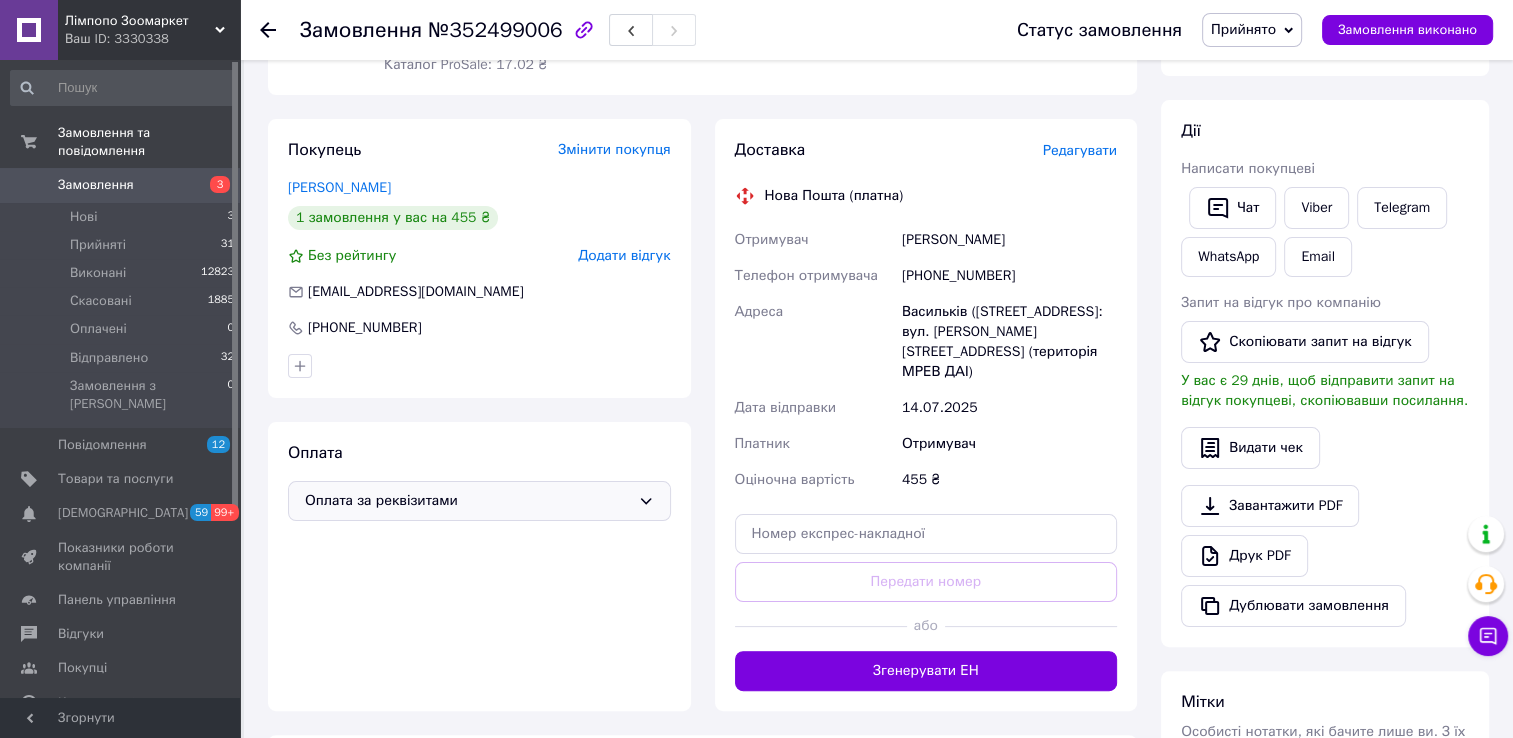click 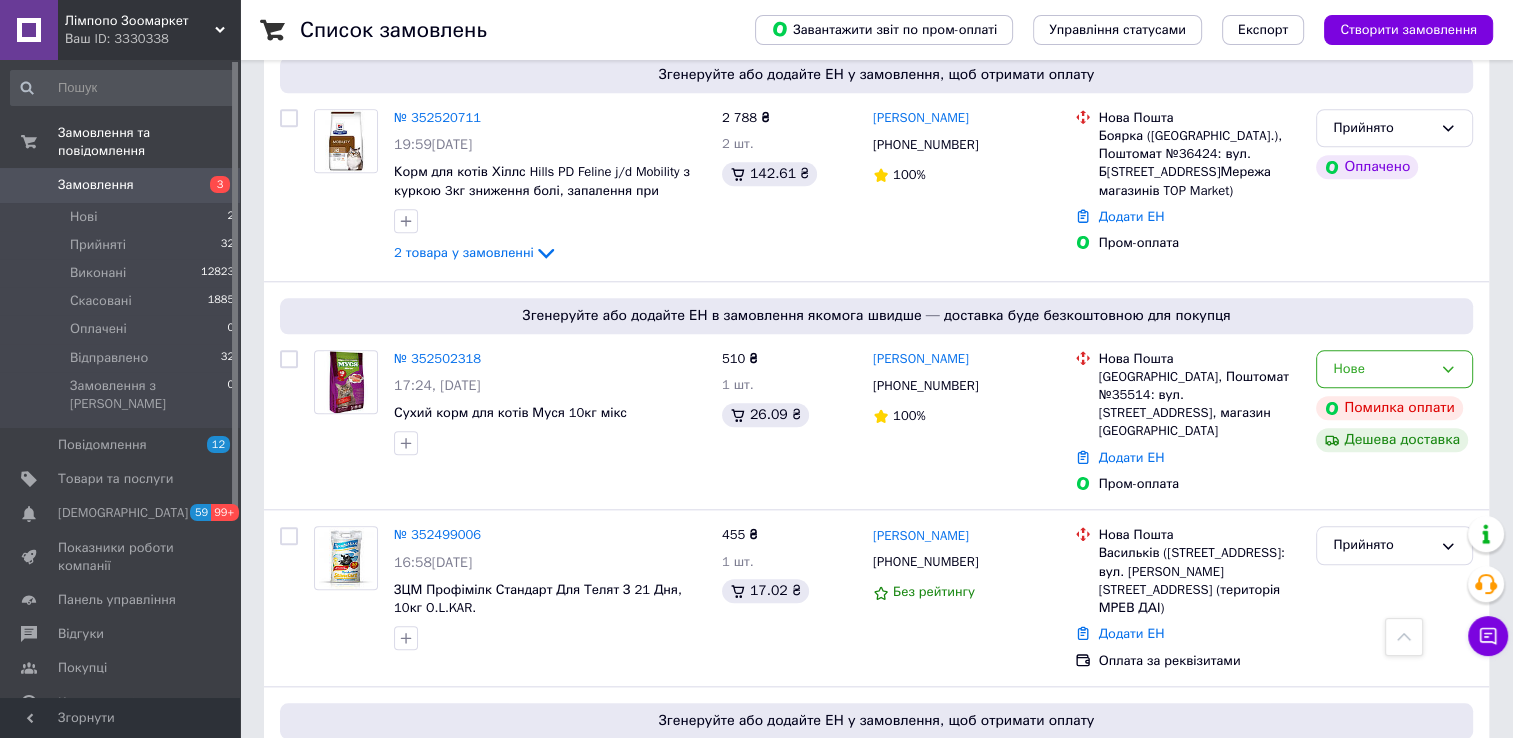 scroll, scrollTop: 1900, scrollLeft: 0, axis: vertical 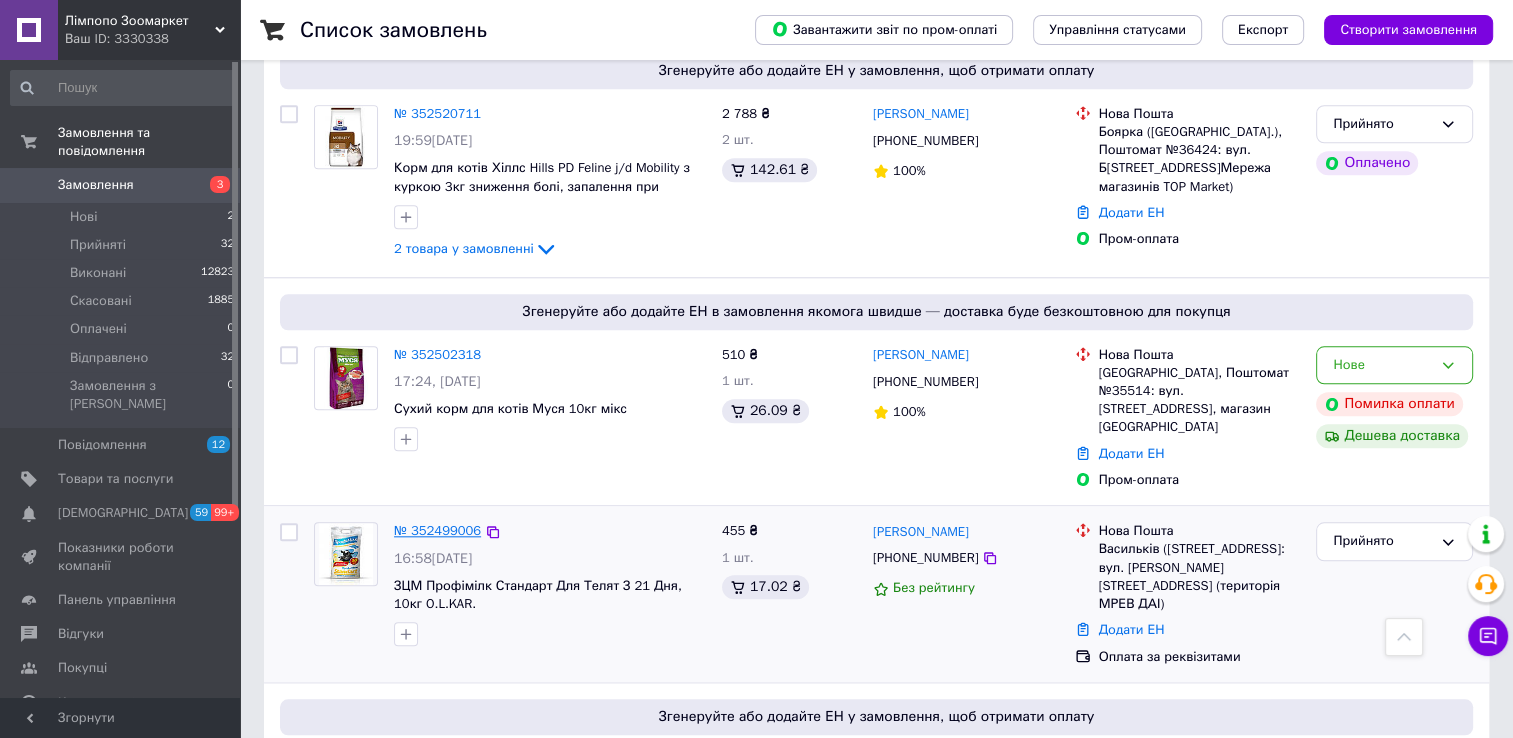 click on "№ 352499006" at bounding box center [437, 530] 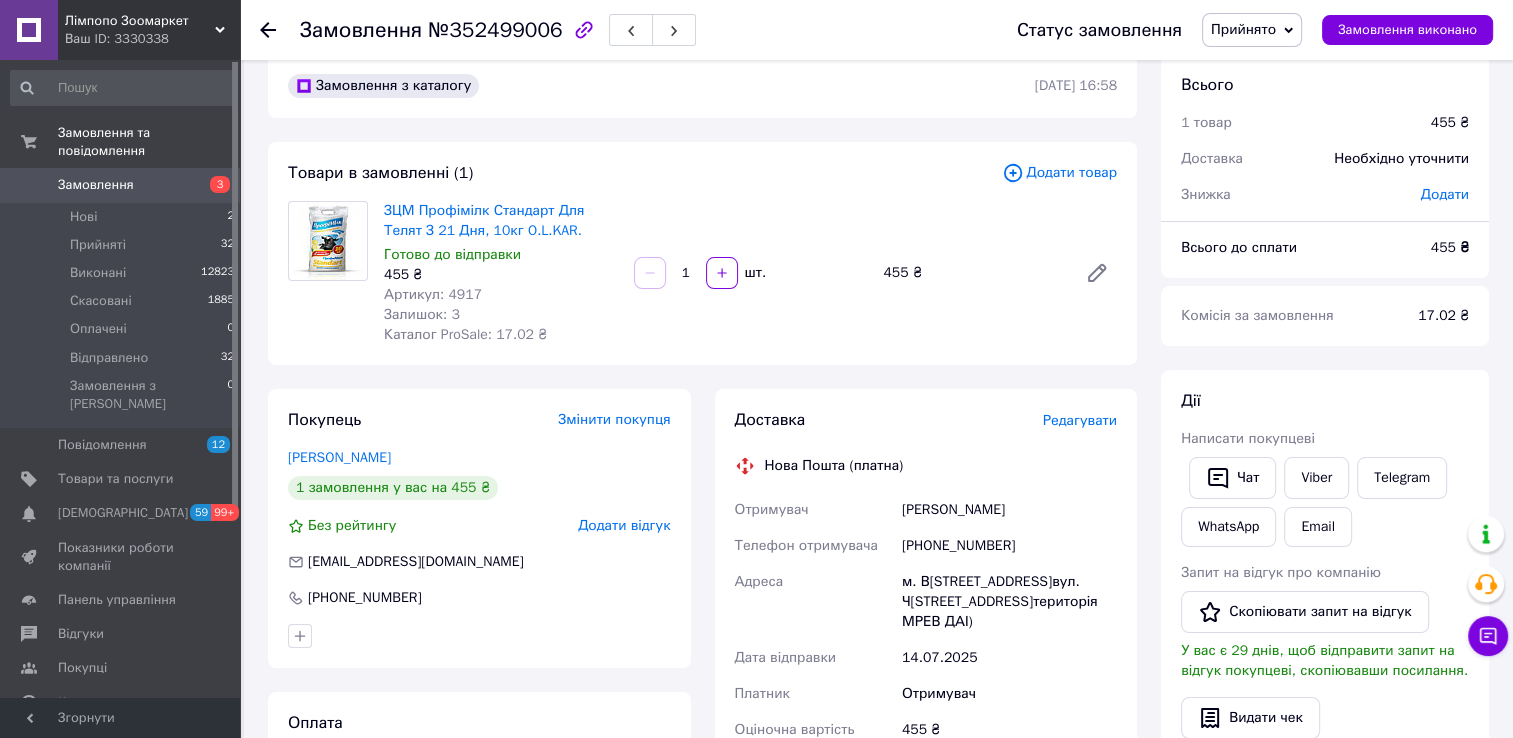 scroll, scrollTop: 0, scrollLeft: 0, axis: both 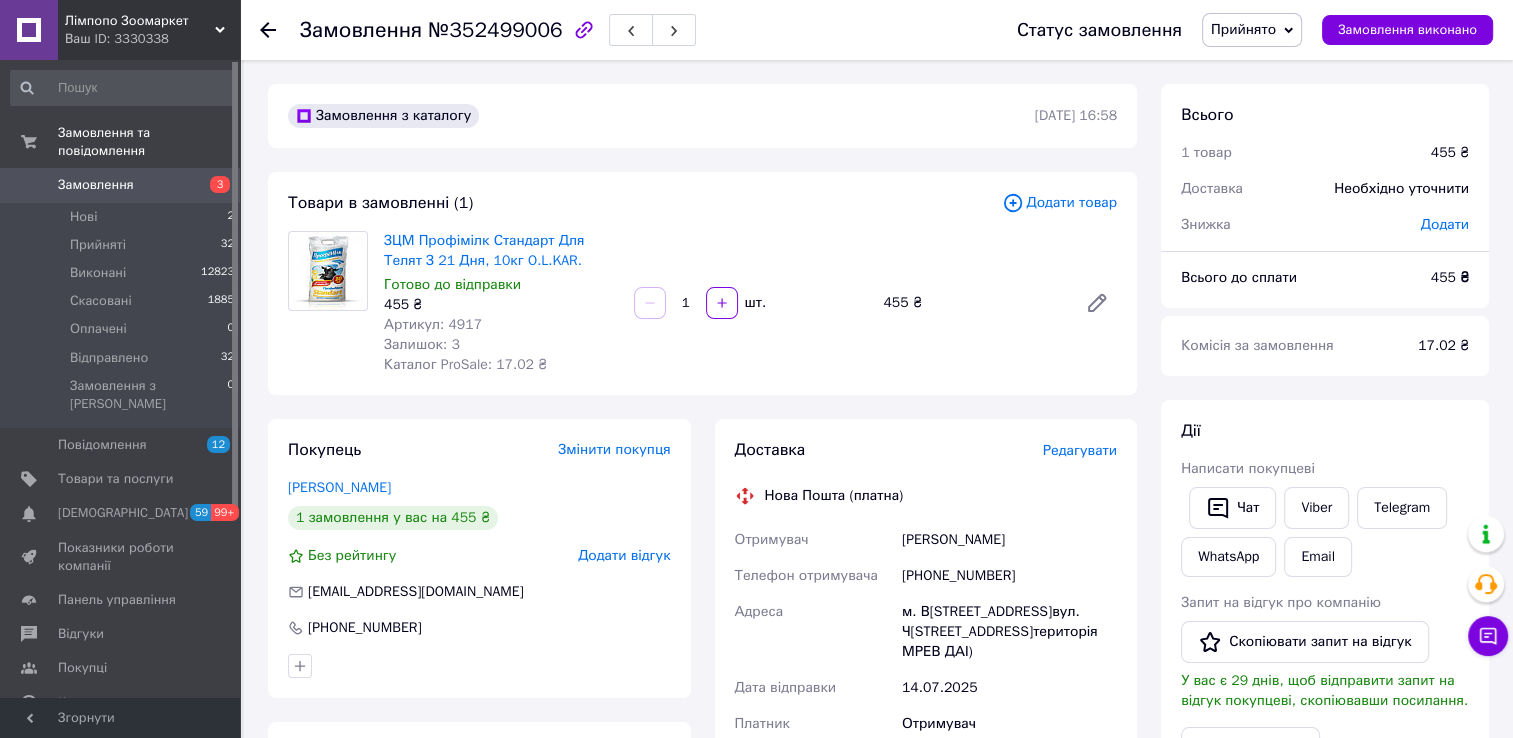 click 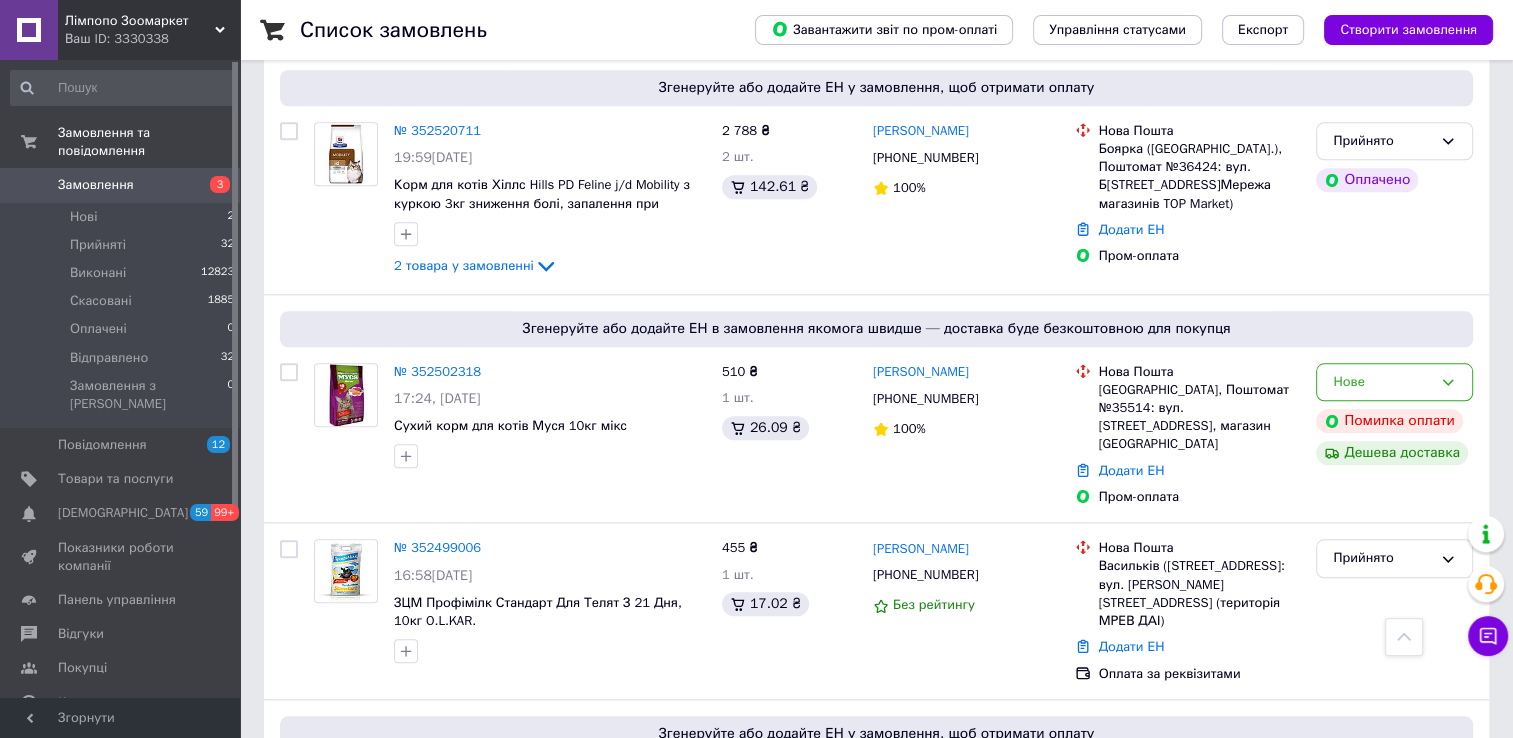 scroll, scrollTop: 2000, scrollLeft: 0, axis: vertical 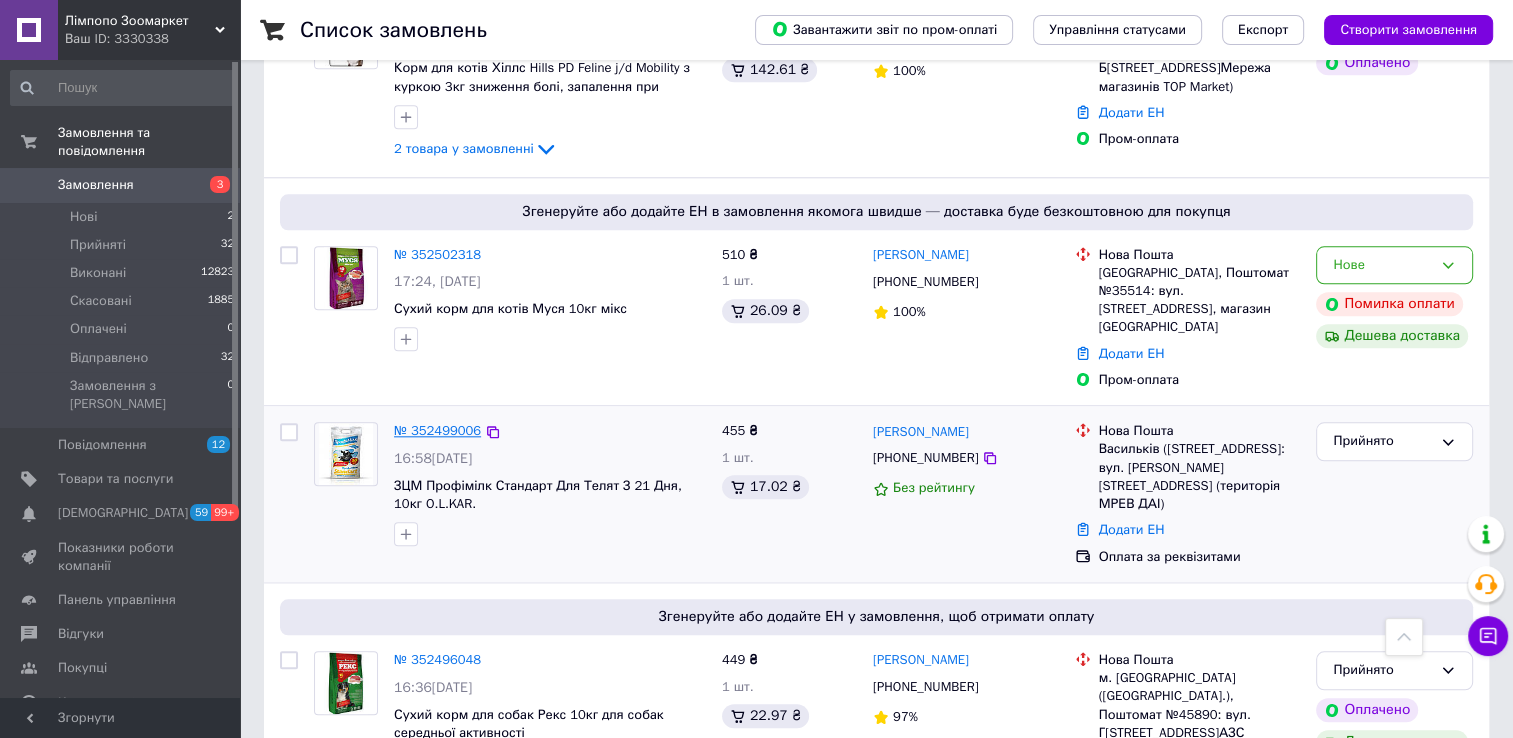 click on "№ 352499006" at bounding box center [437, 430] 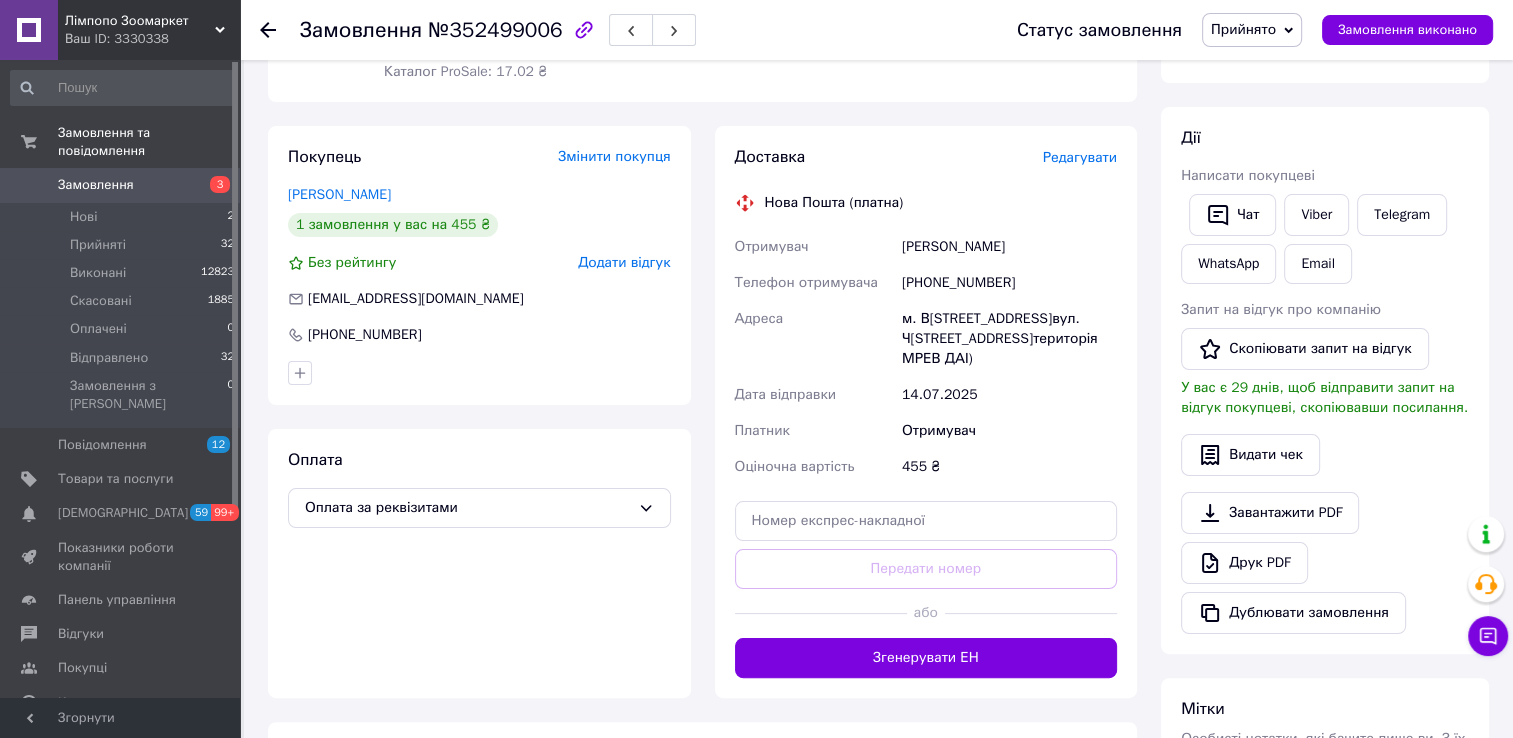 scroll, scrollTop: 0, scrollLeft: 0, axis: both 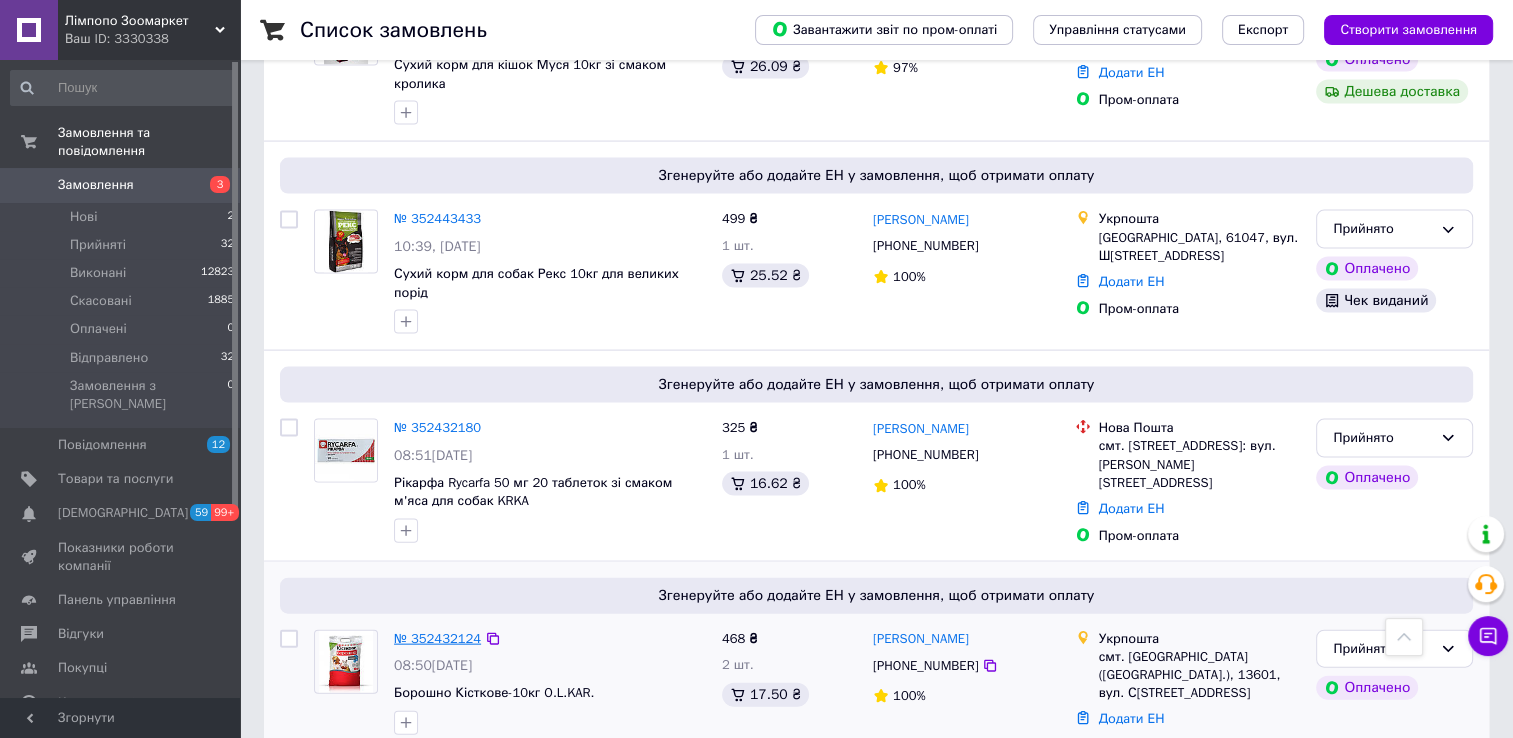 click on "№ 352432124" at bounding box center [437, 638] 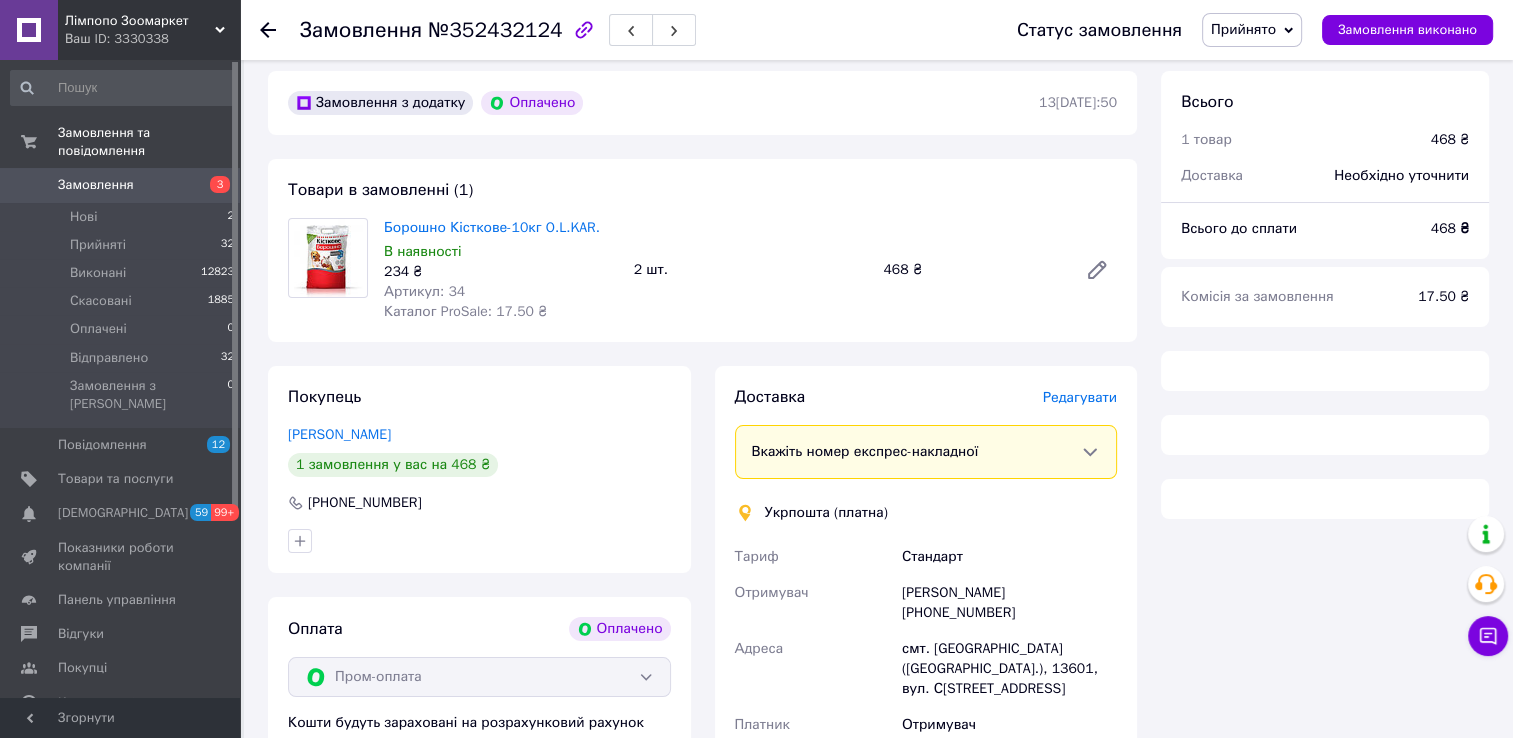 scroll, scrollTop: 0, scrollLeft: 0, axis: both 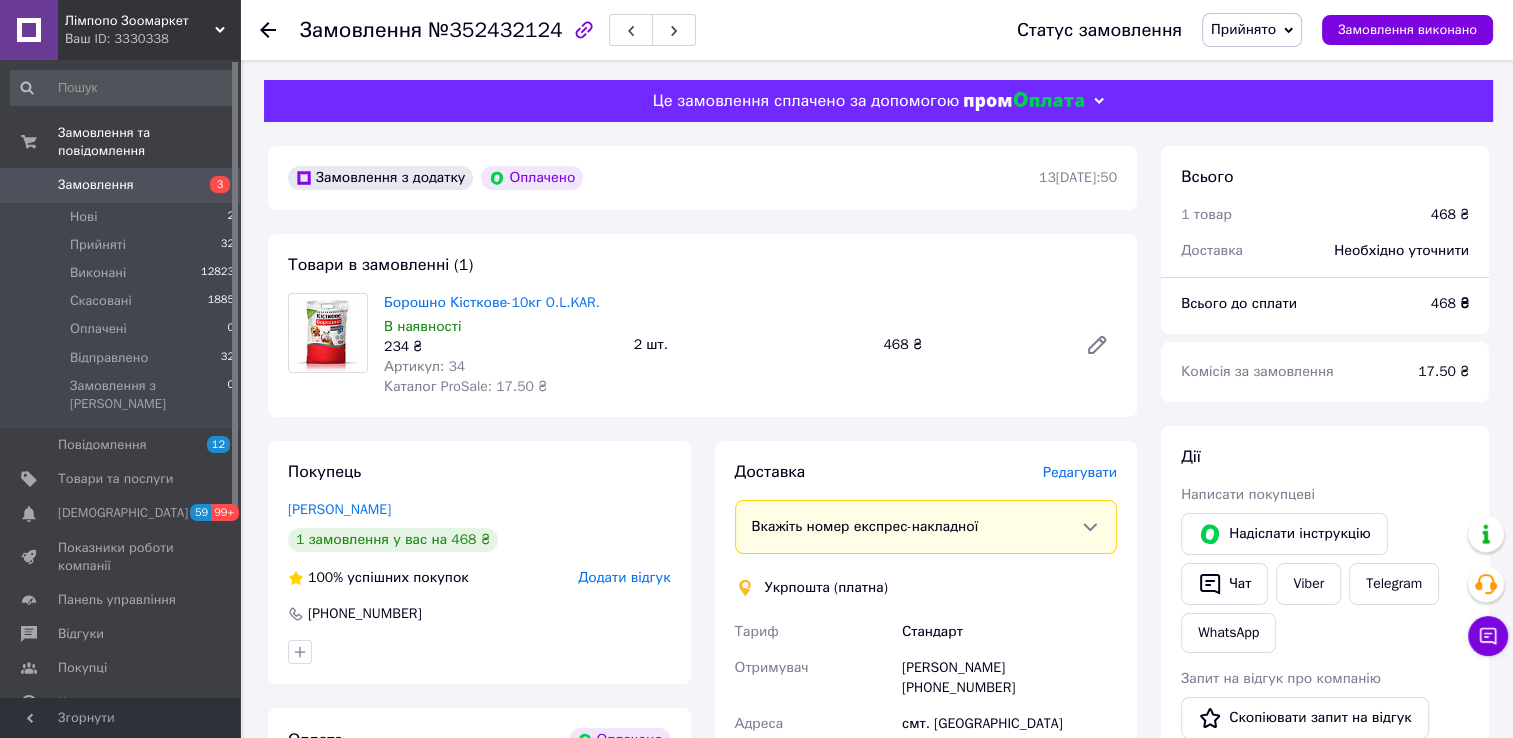 click 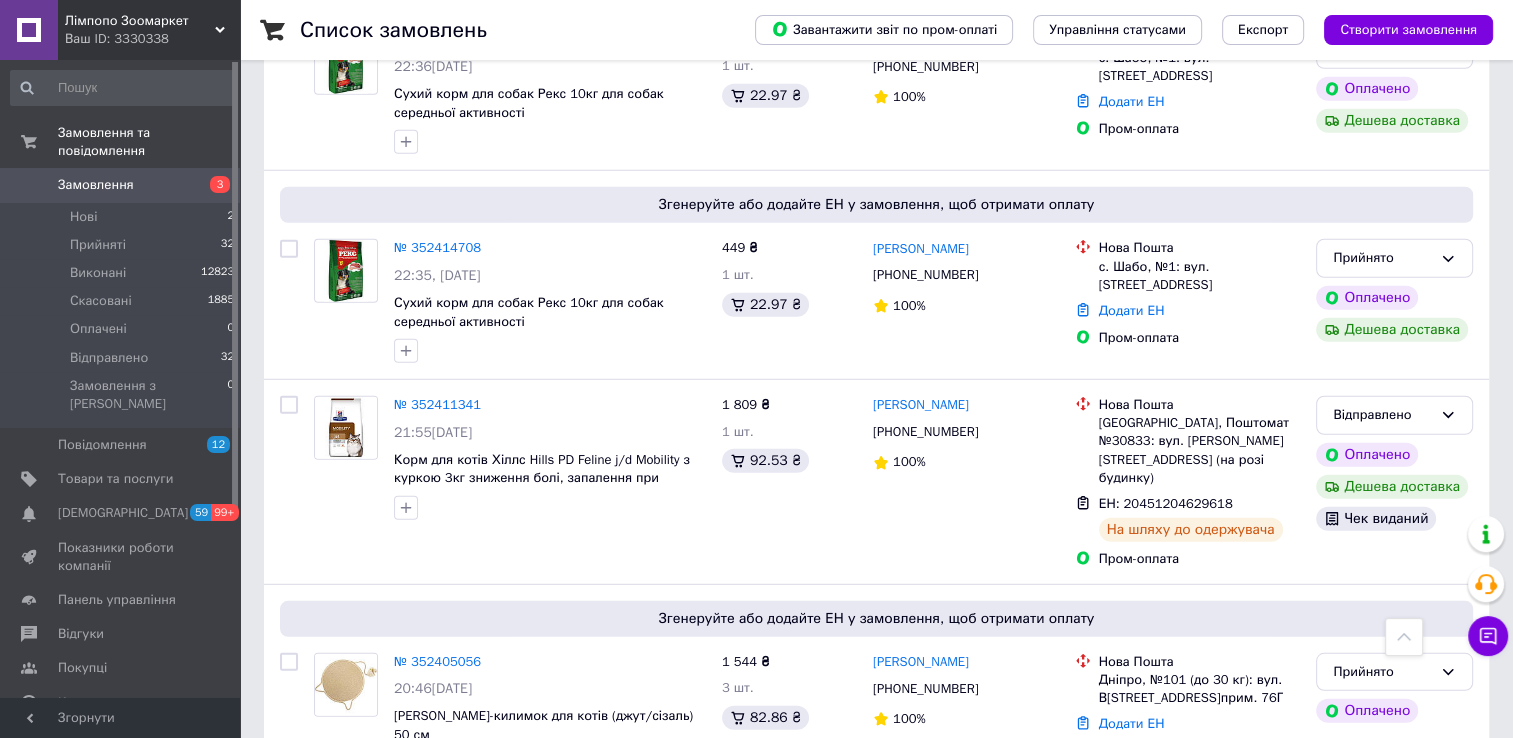 scroll, scrollTop: 5600, scrollLeft: 0, axis: vertical 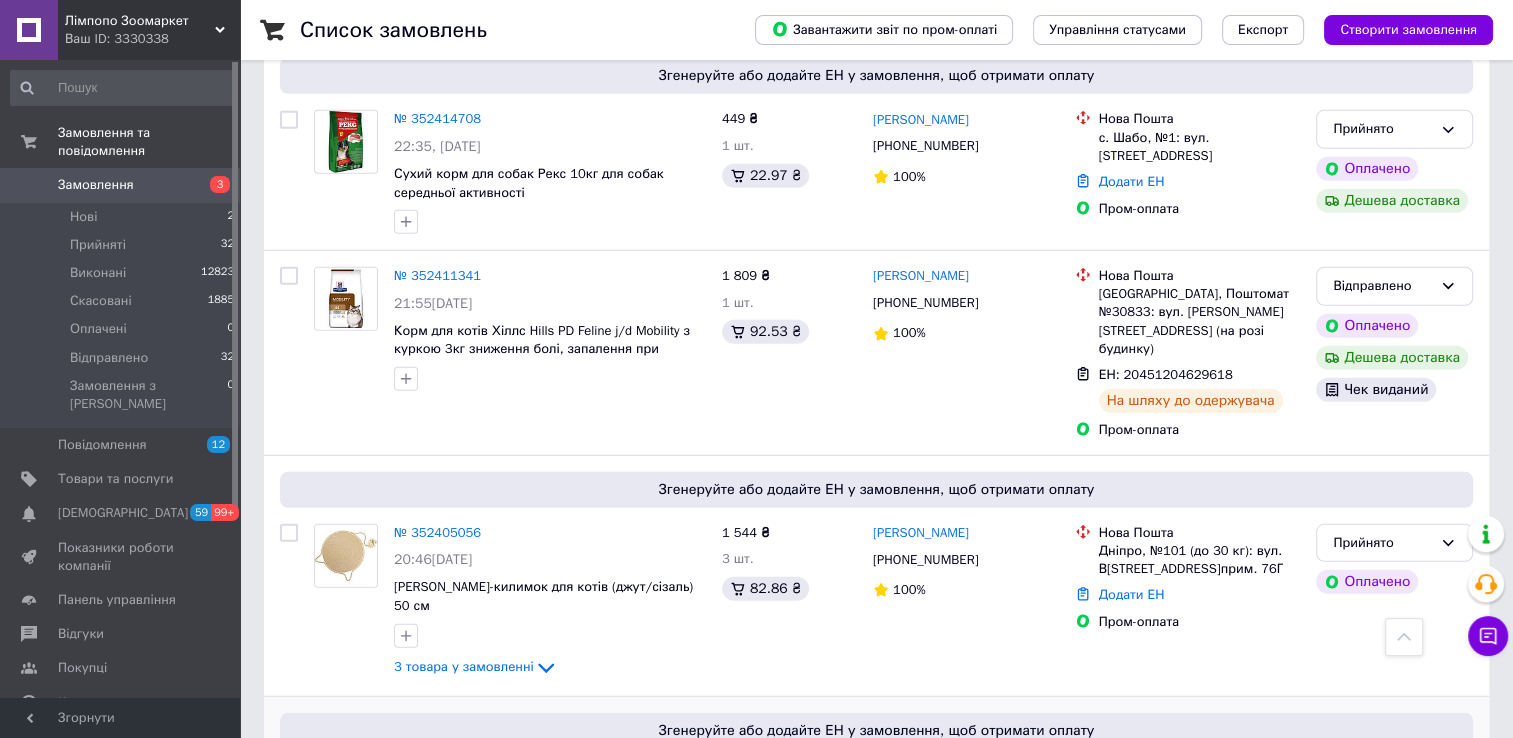 click on "№ 352368309" at bounding box center [437, 773] 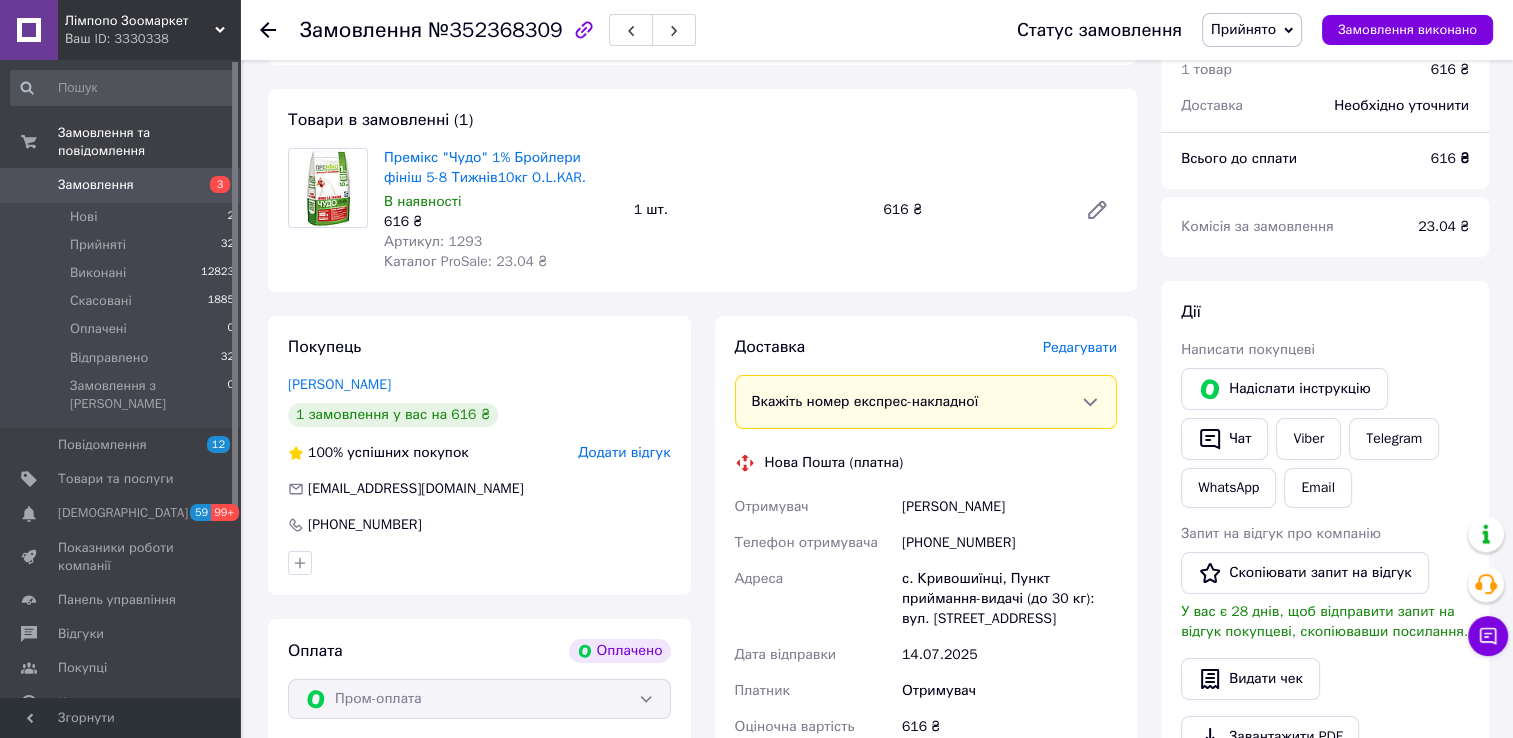 scroll, scrollTop: 143, scrollLeft: 0, axis: vertical 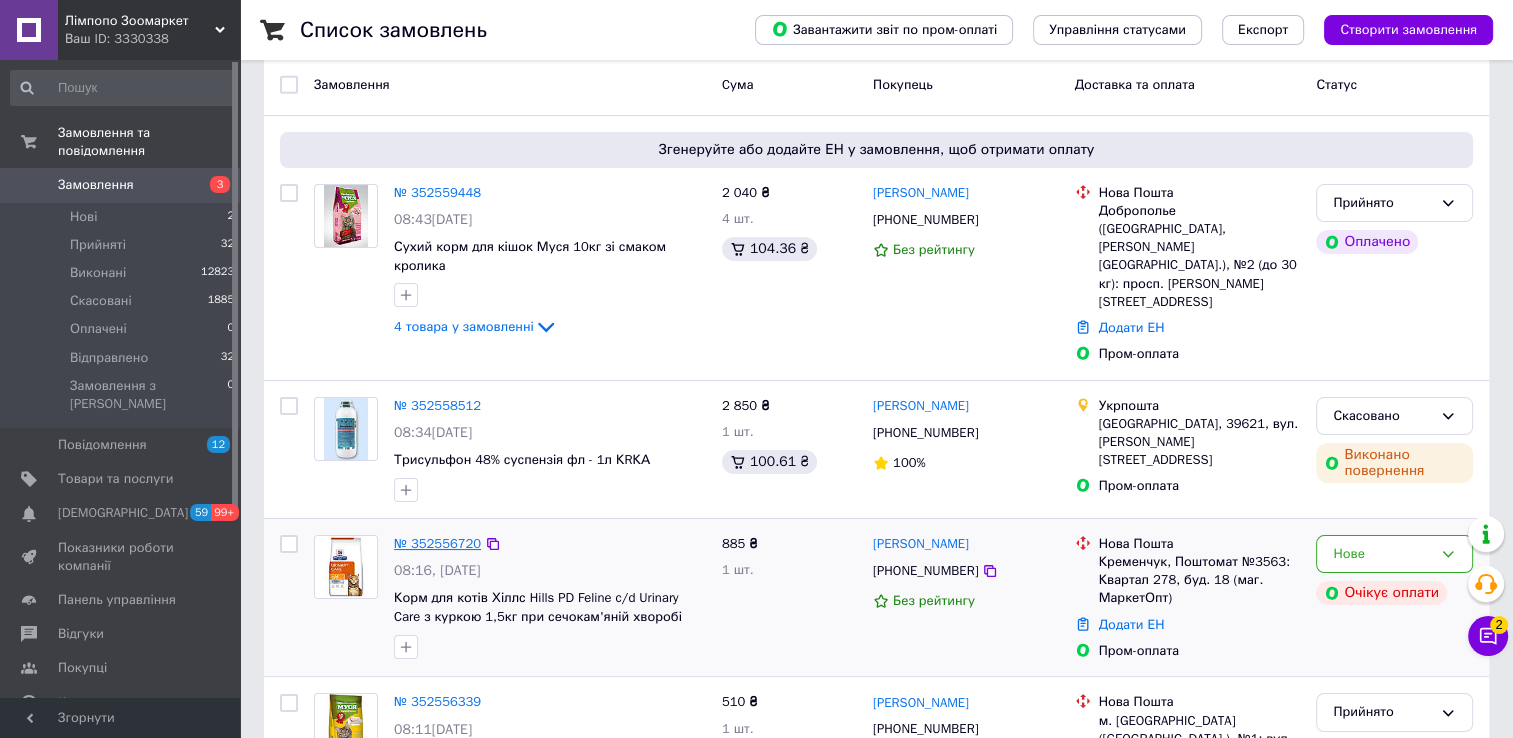 click on "№ 352556720" at bounding box center (437, 543) 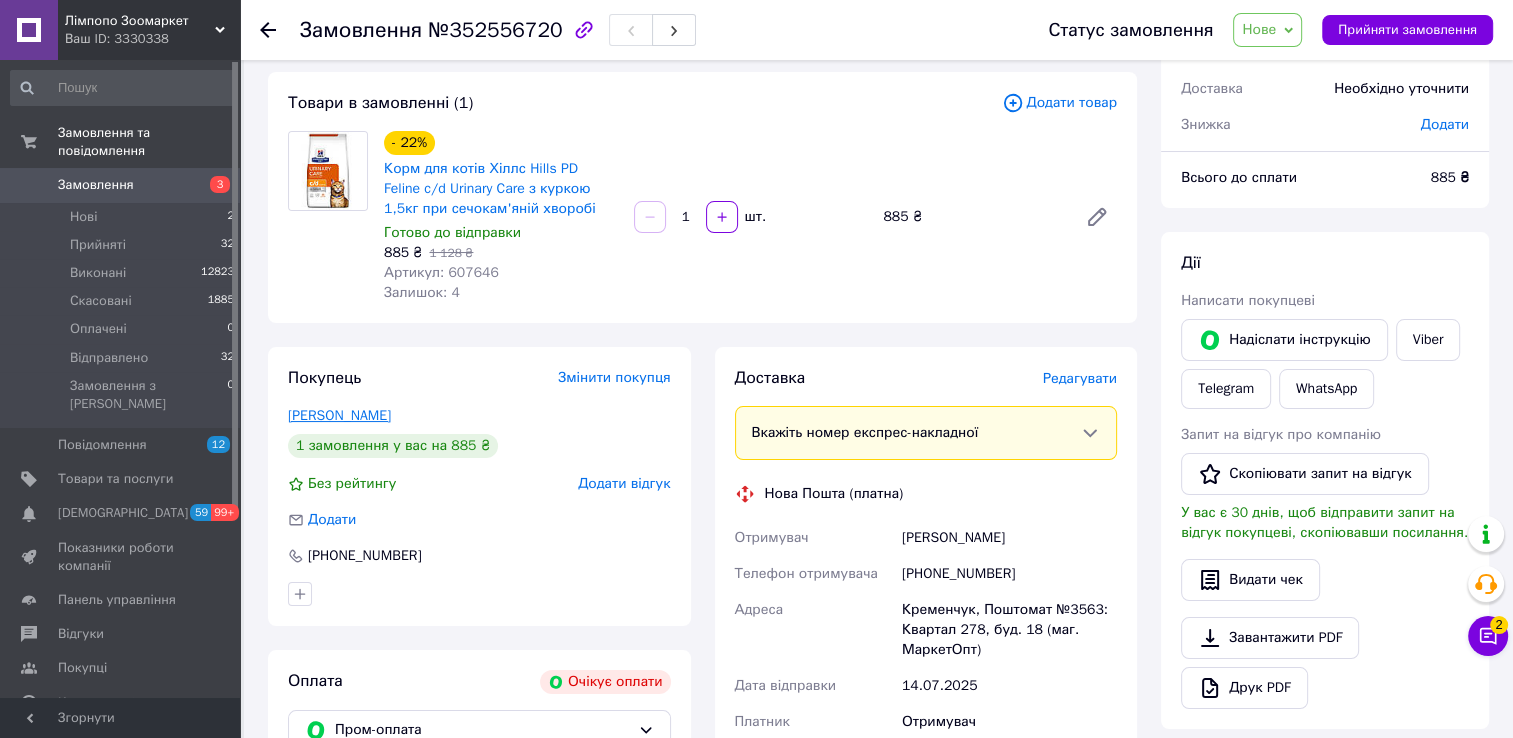 click on "[PERSON_NAME]" at bounding box center (339, 415) 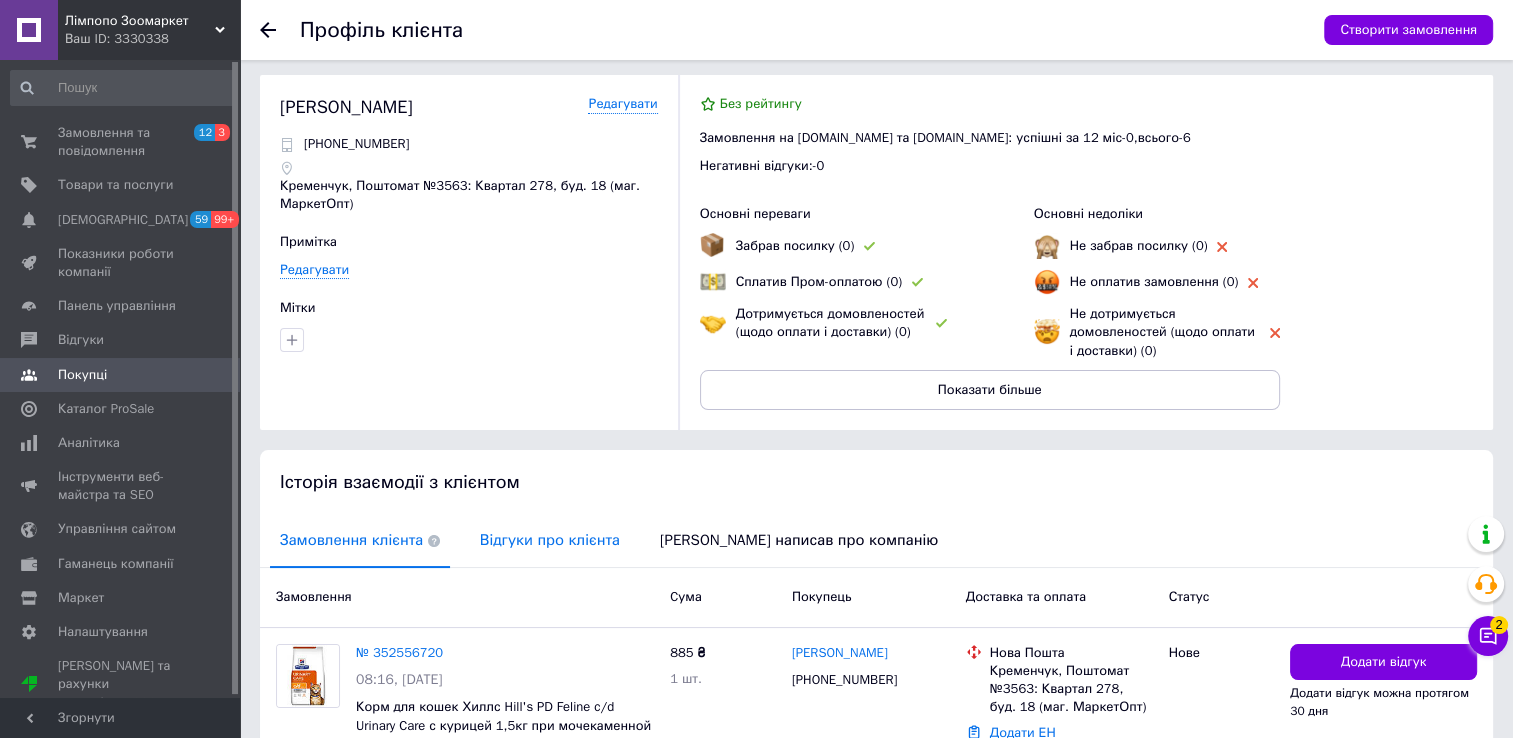 scroll, scrollTop: 0, scrollLeft: 0, axis: both 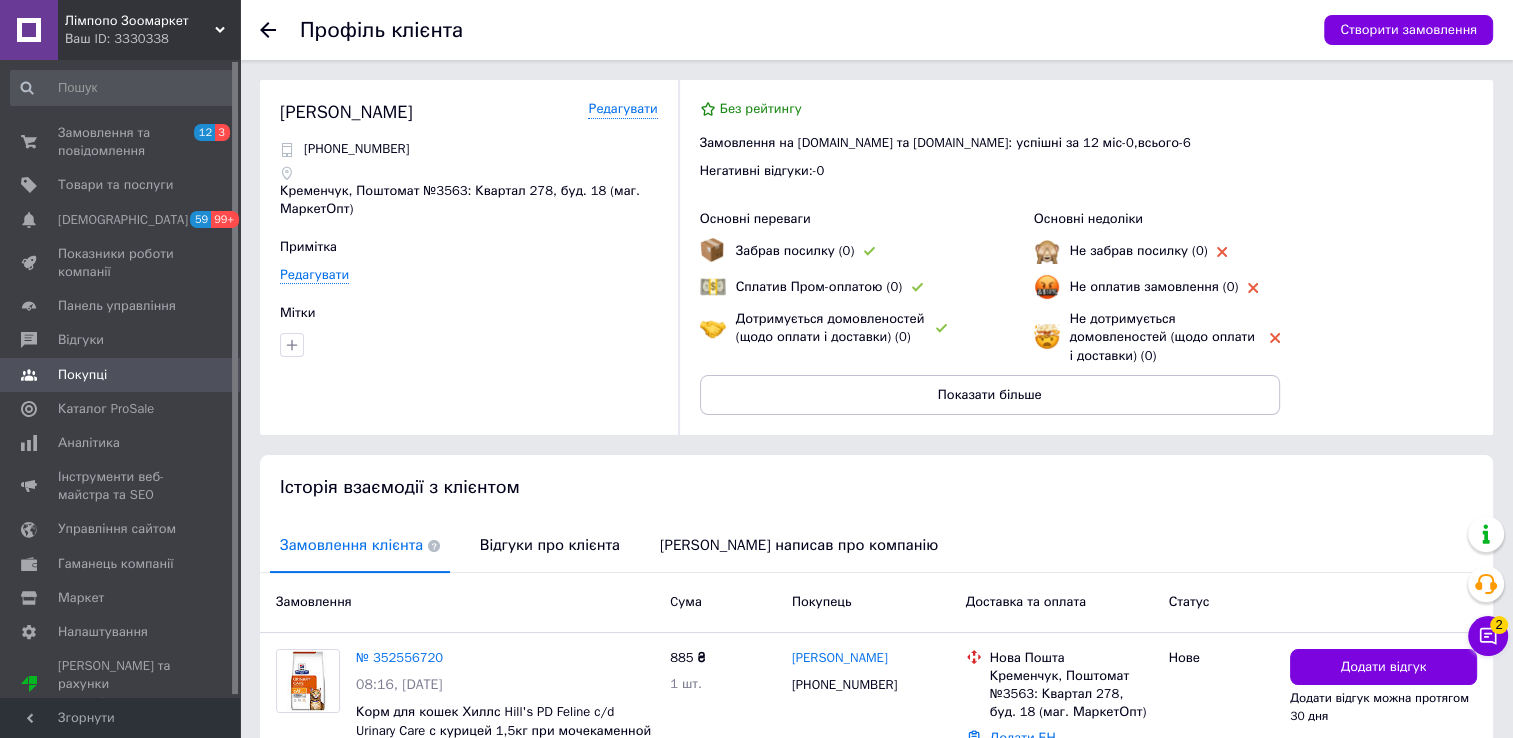 click 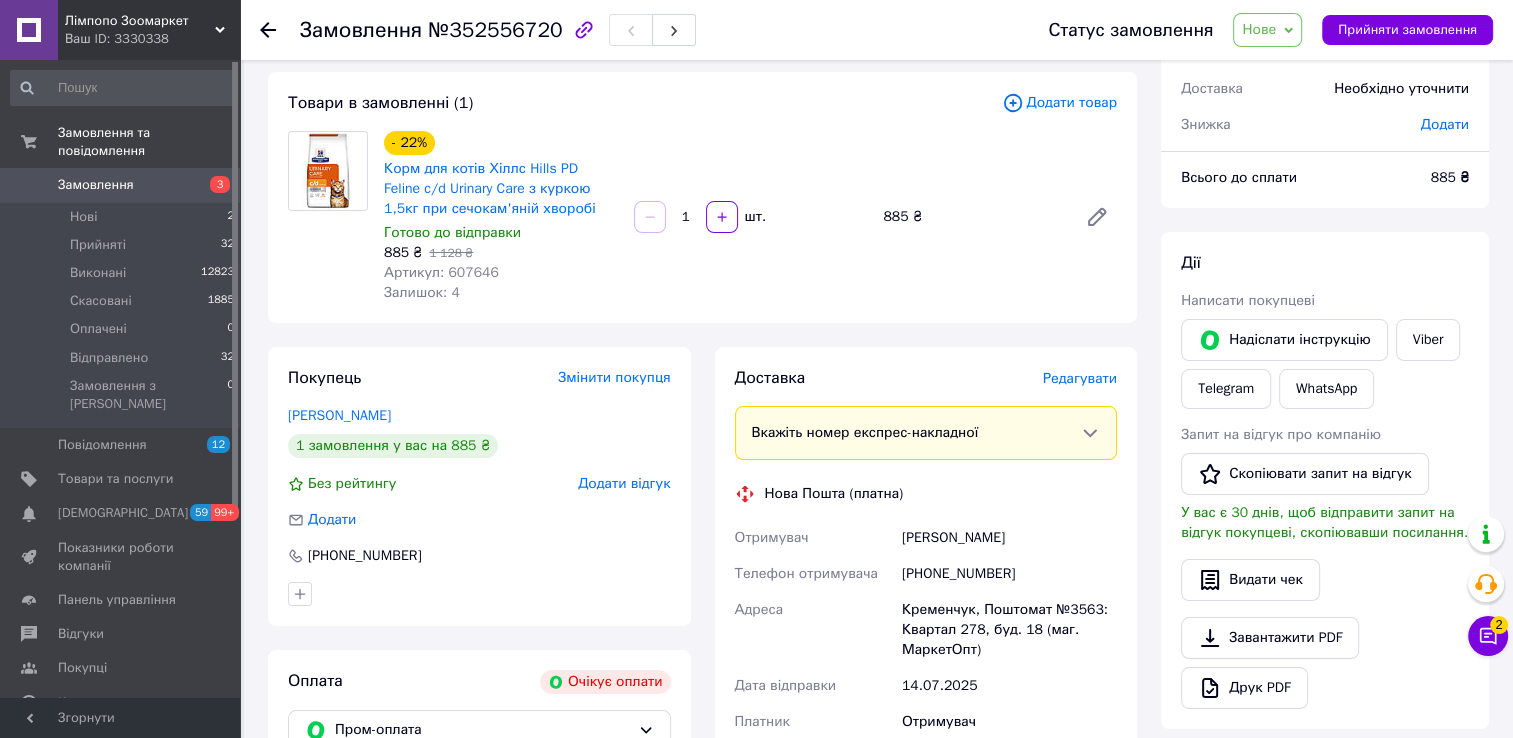 scroll, scrollTop: 300, scrollLeft: 0, axis: vertical 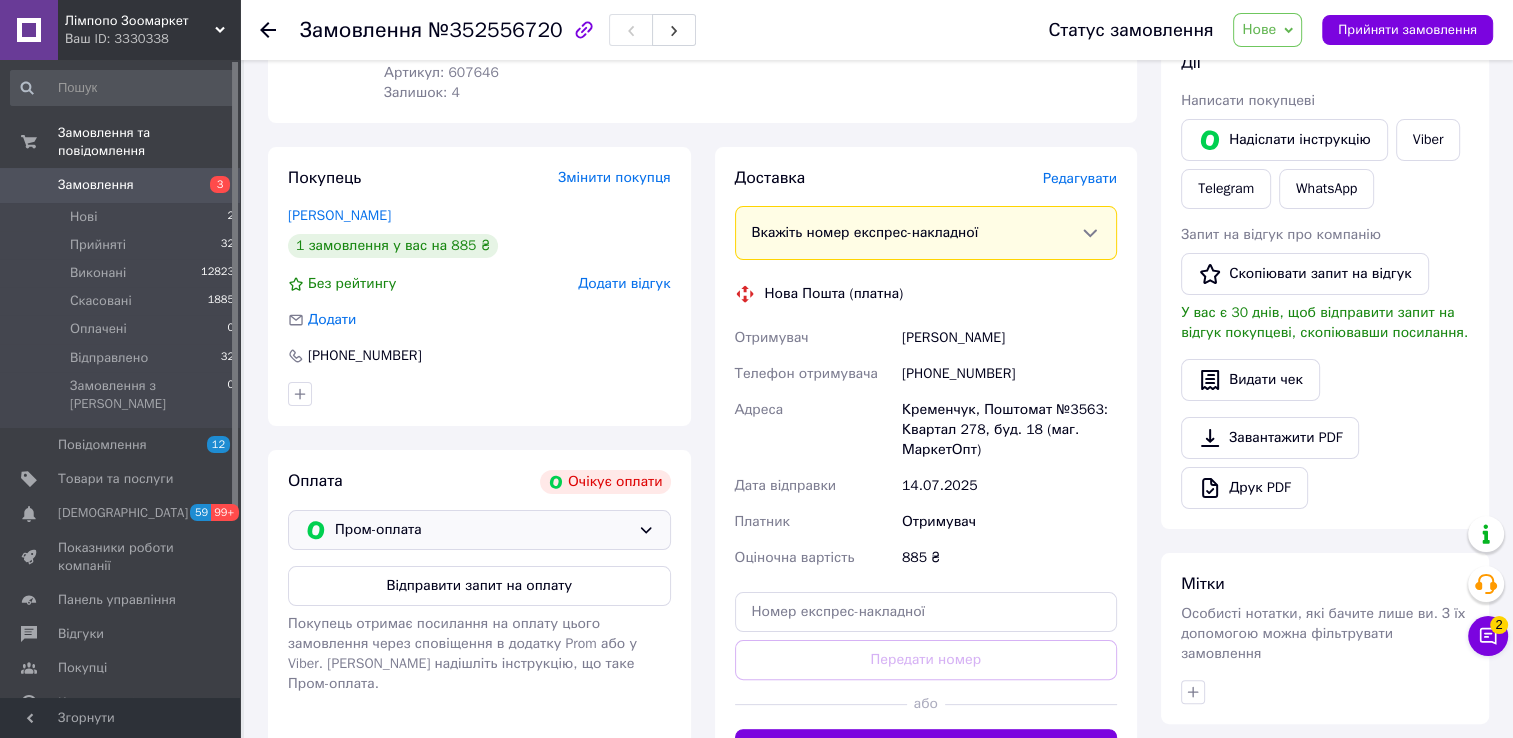 click 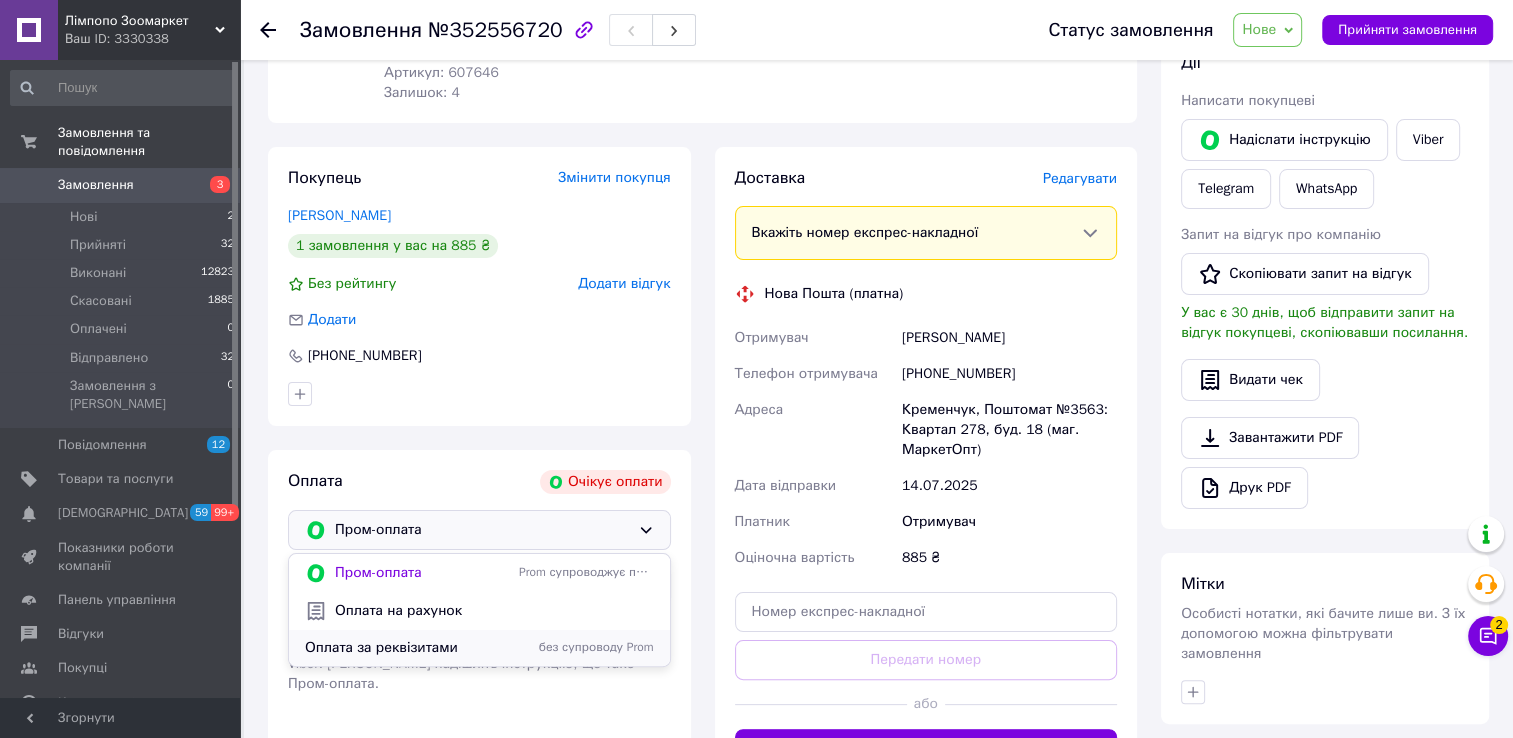 click on "Оплата за реквізитами" at bounding box center (408, 648) 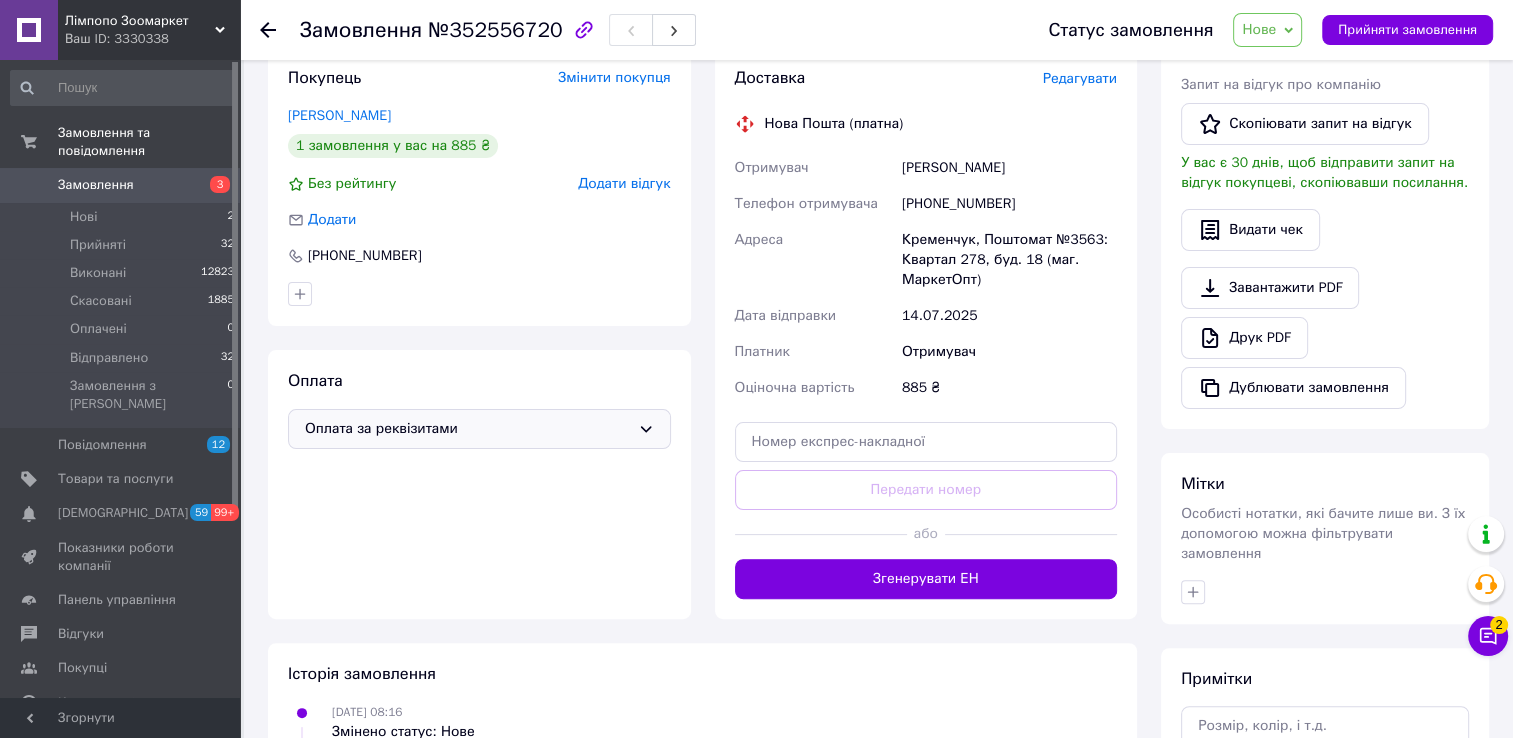 scroll, scrollTop: 576, scrollLeft: 0, axis: vertical 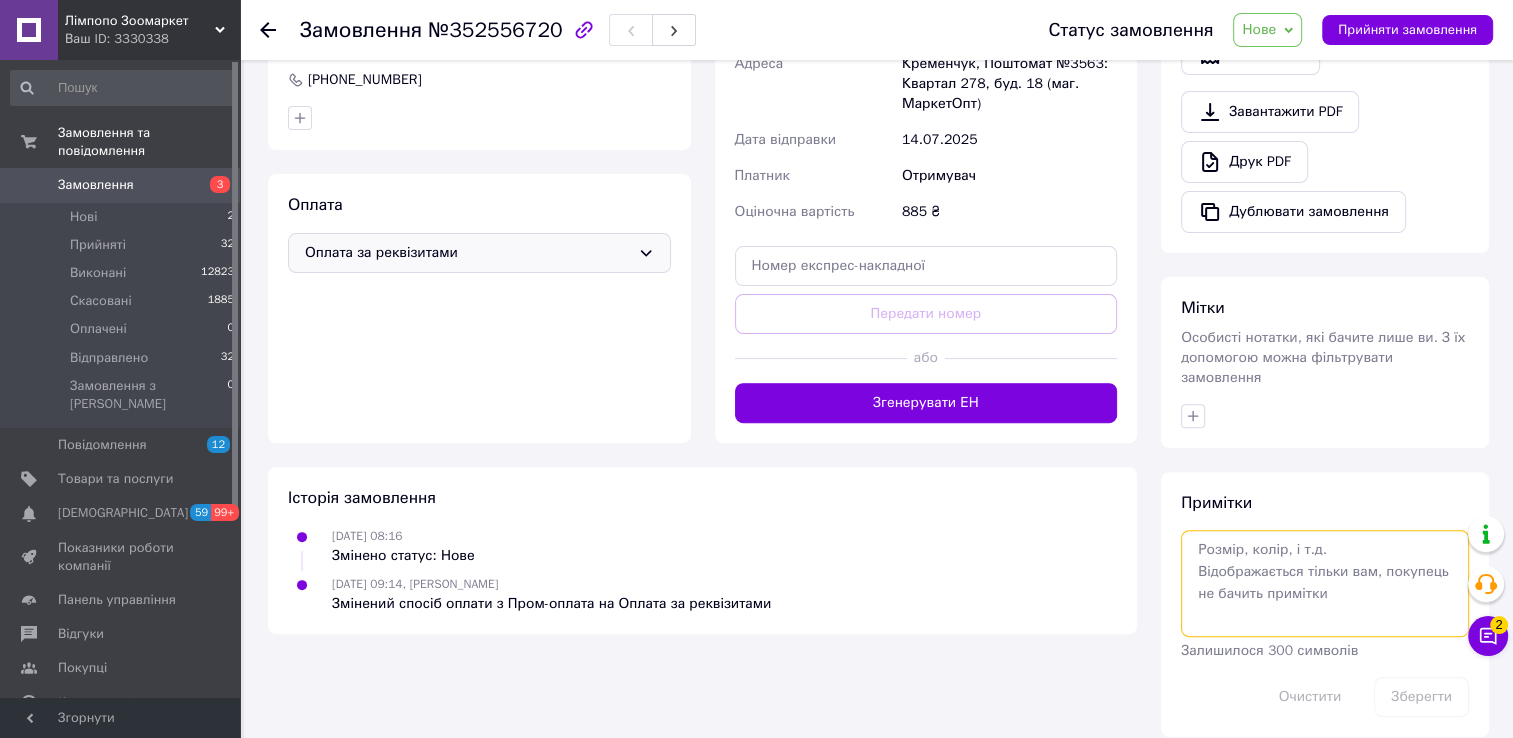 click at bounding box center [1325, 583] 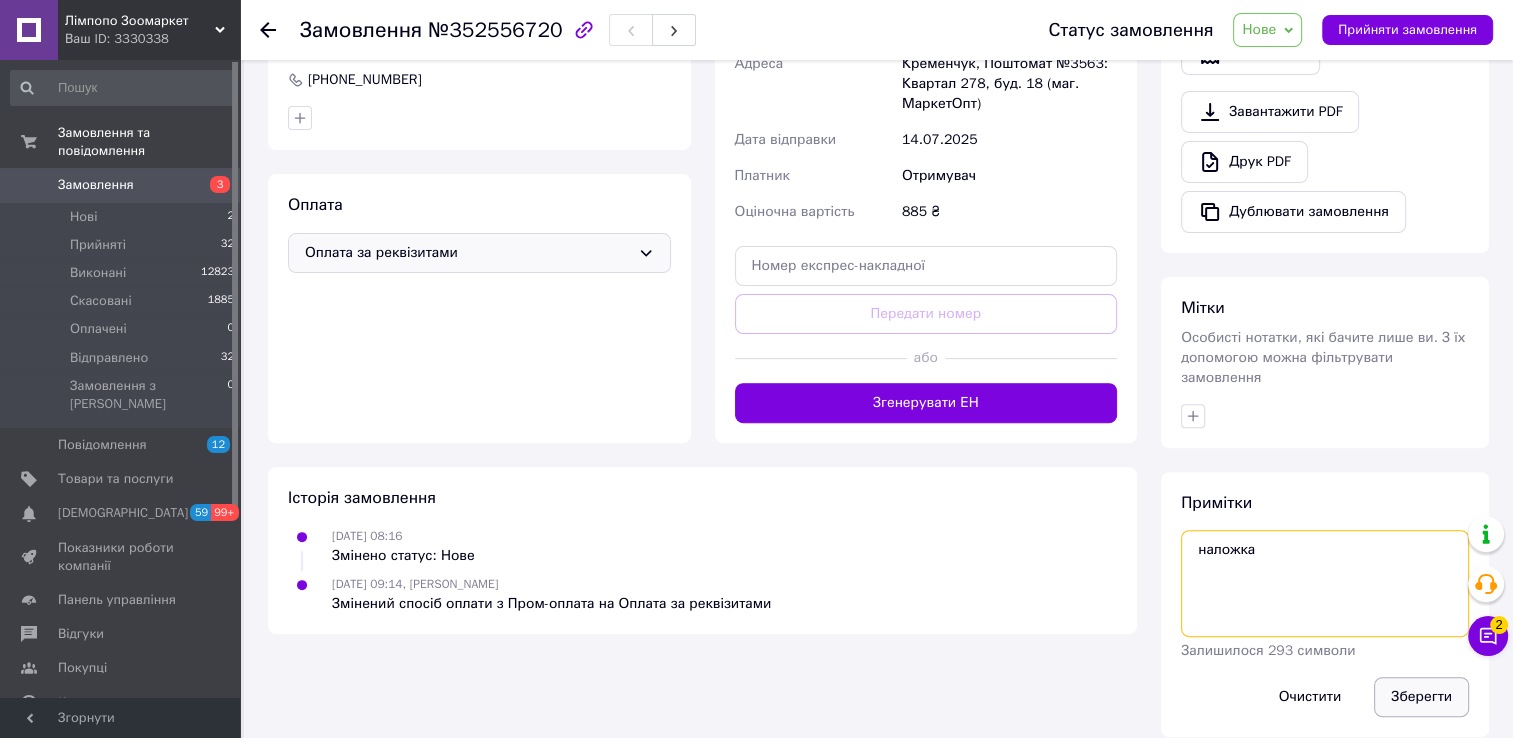 type on "наложка" 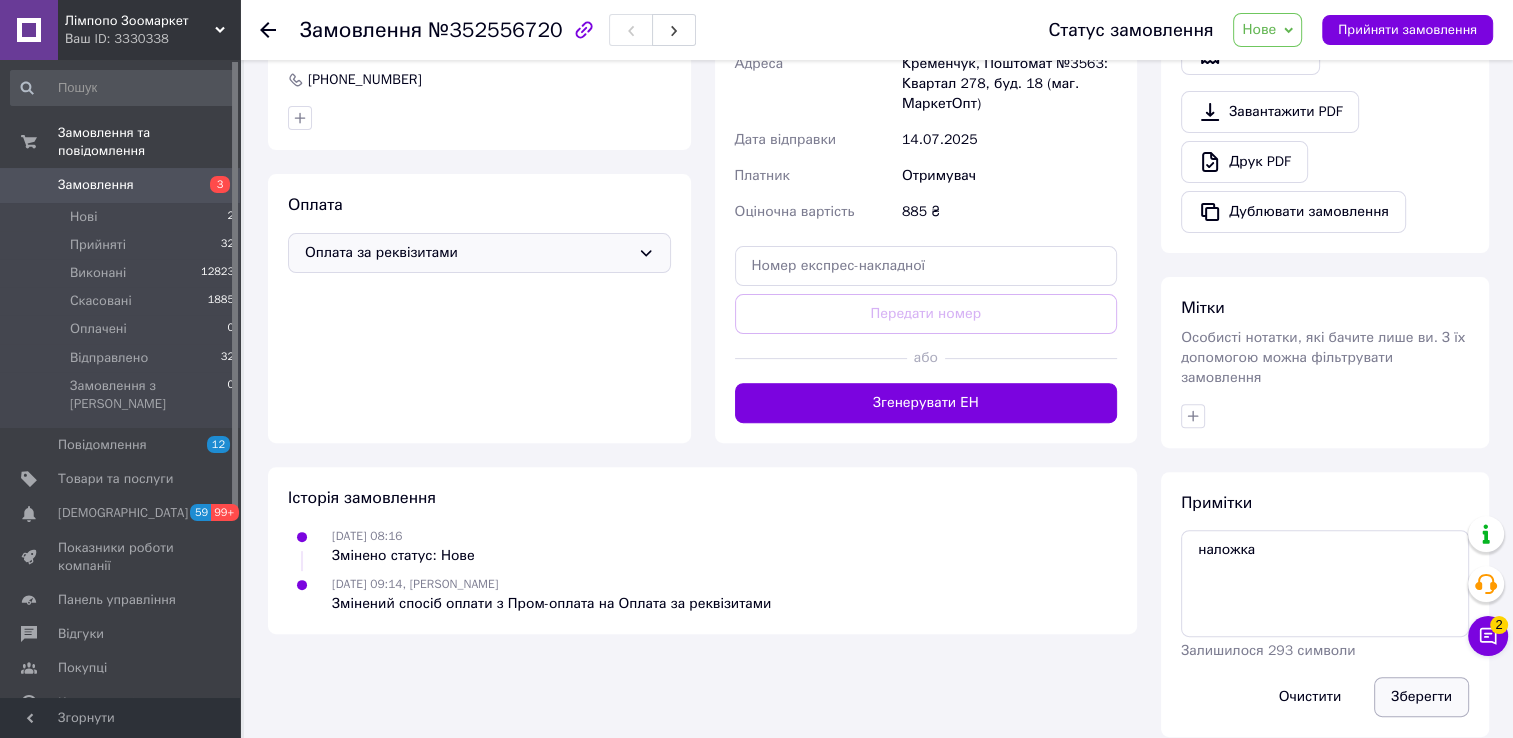 click on "Зберегти" at bounding box center [1421, 697] 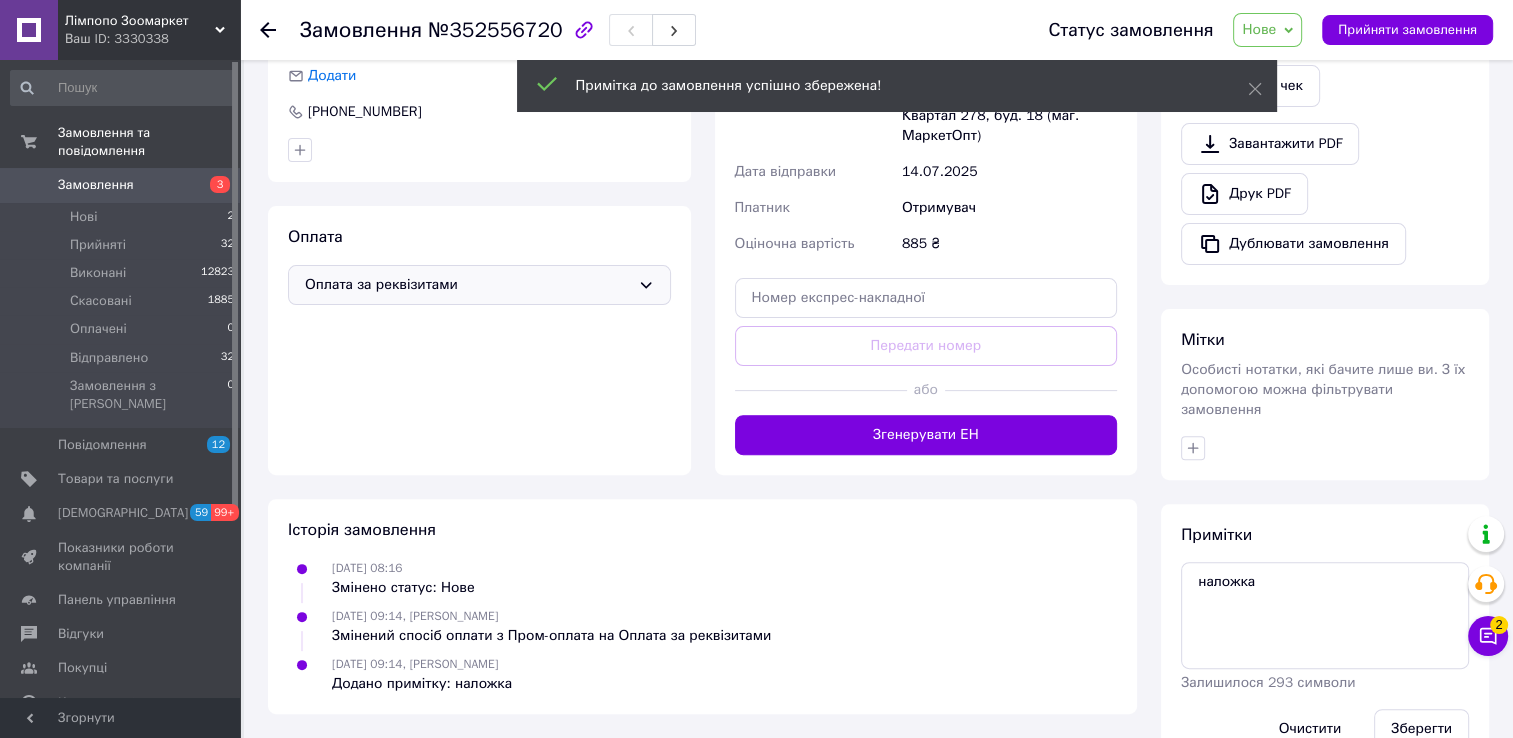 scroll, scrollTop: 576, scrollLeft: 0, axis: vertical 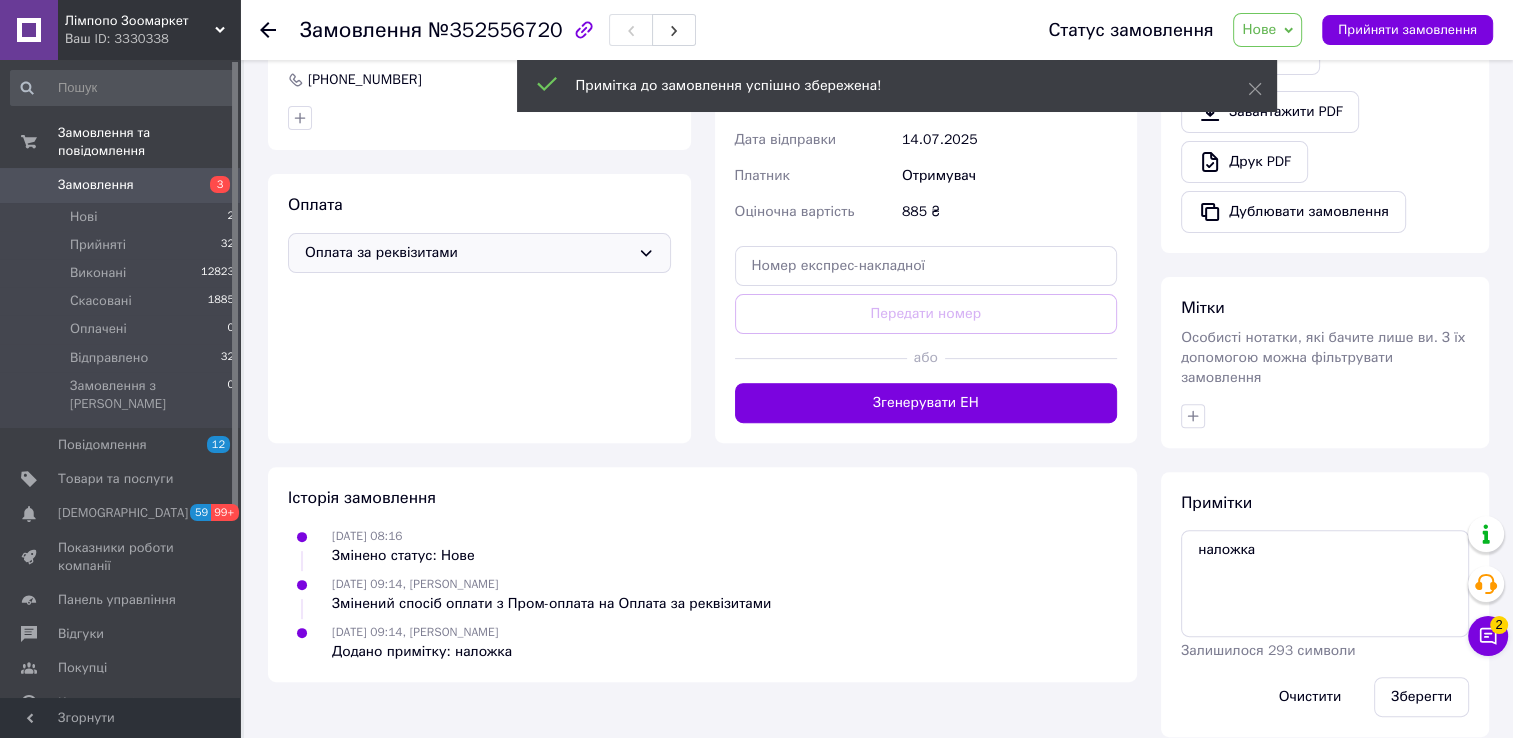 click 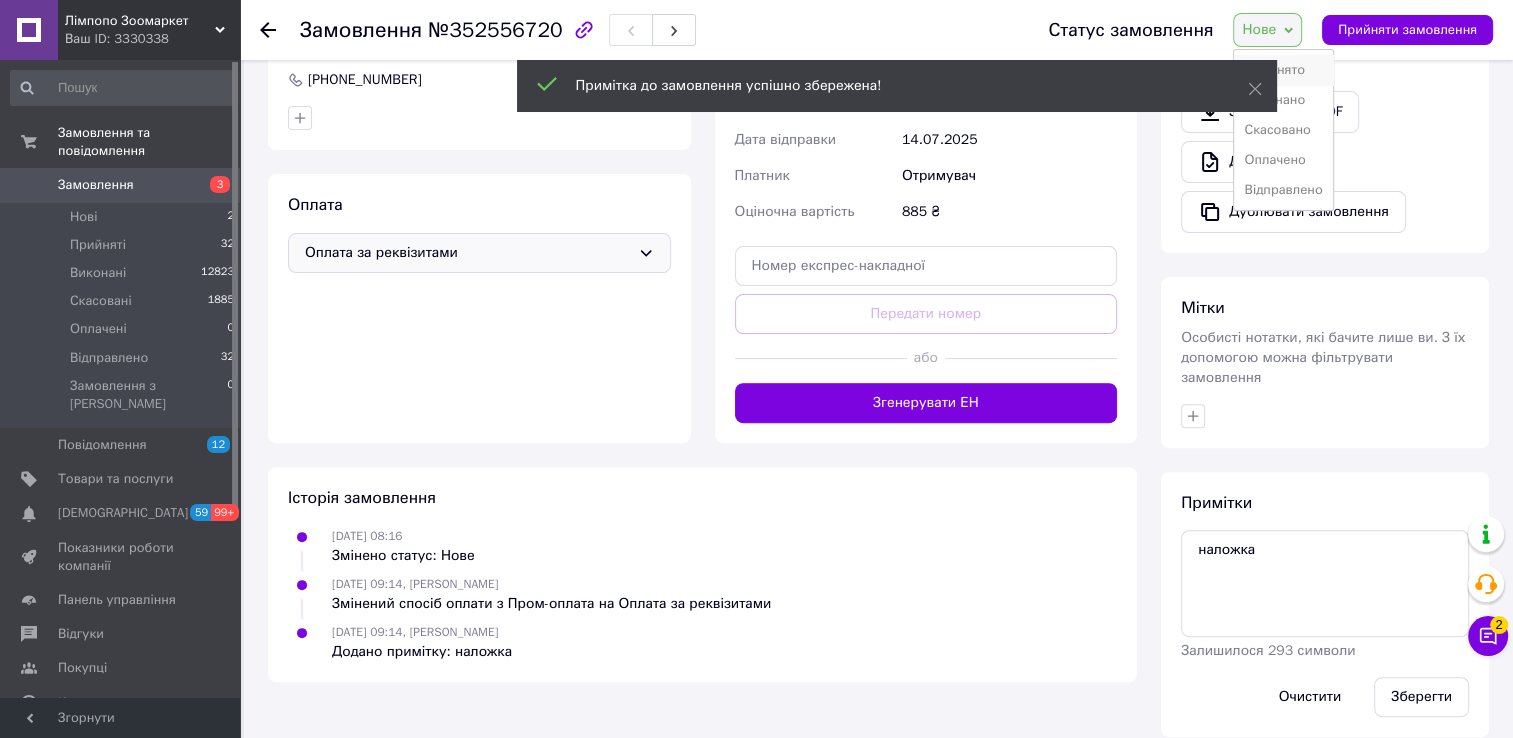 click on "Прийнято" at bounding box center (1283, 70) 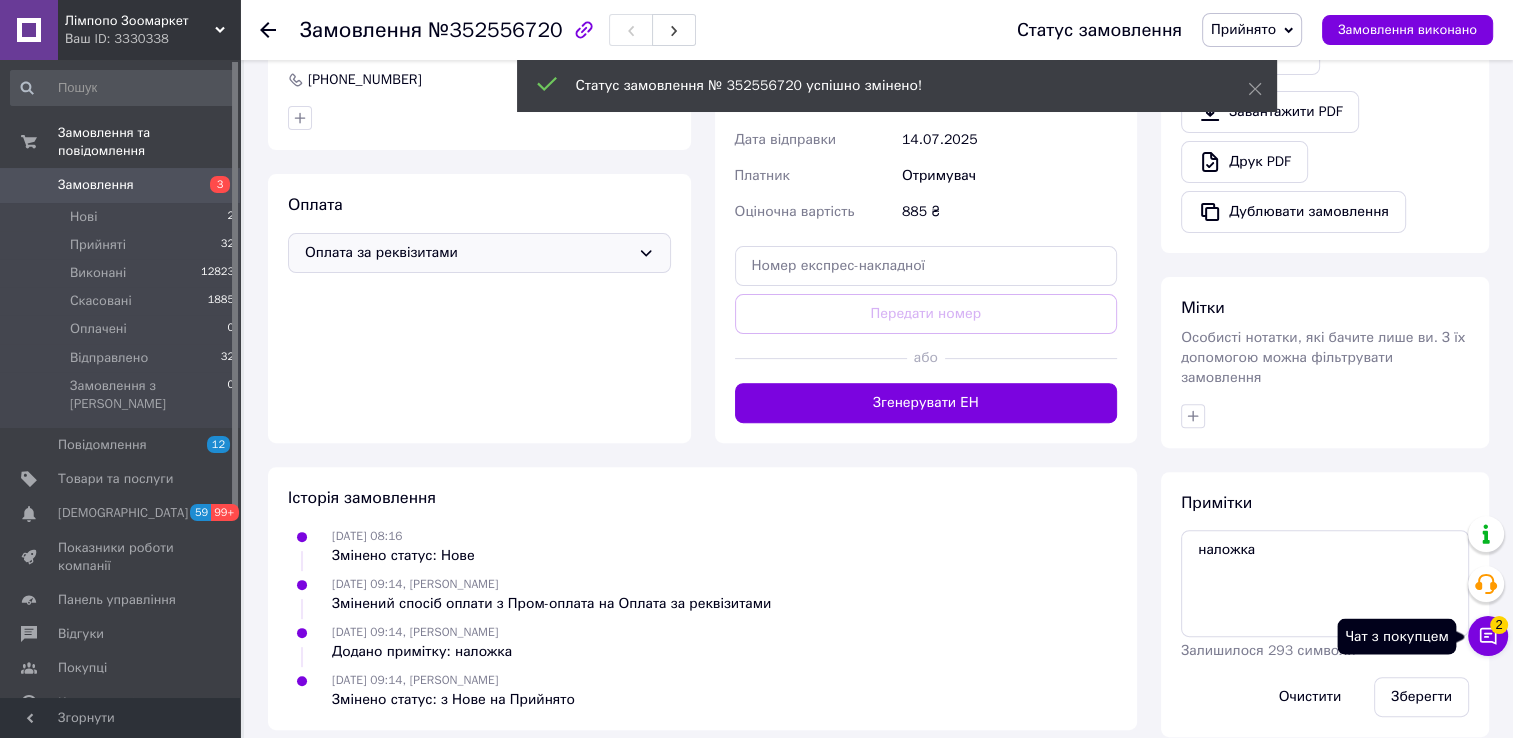 click 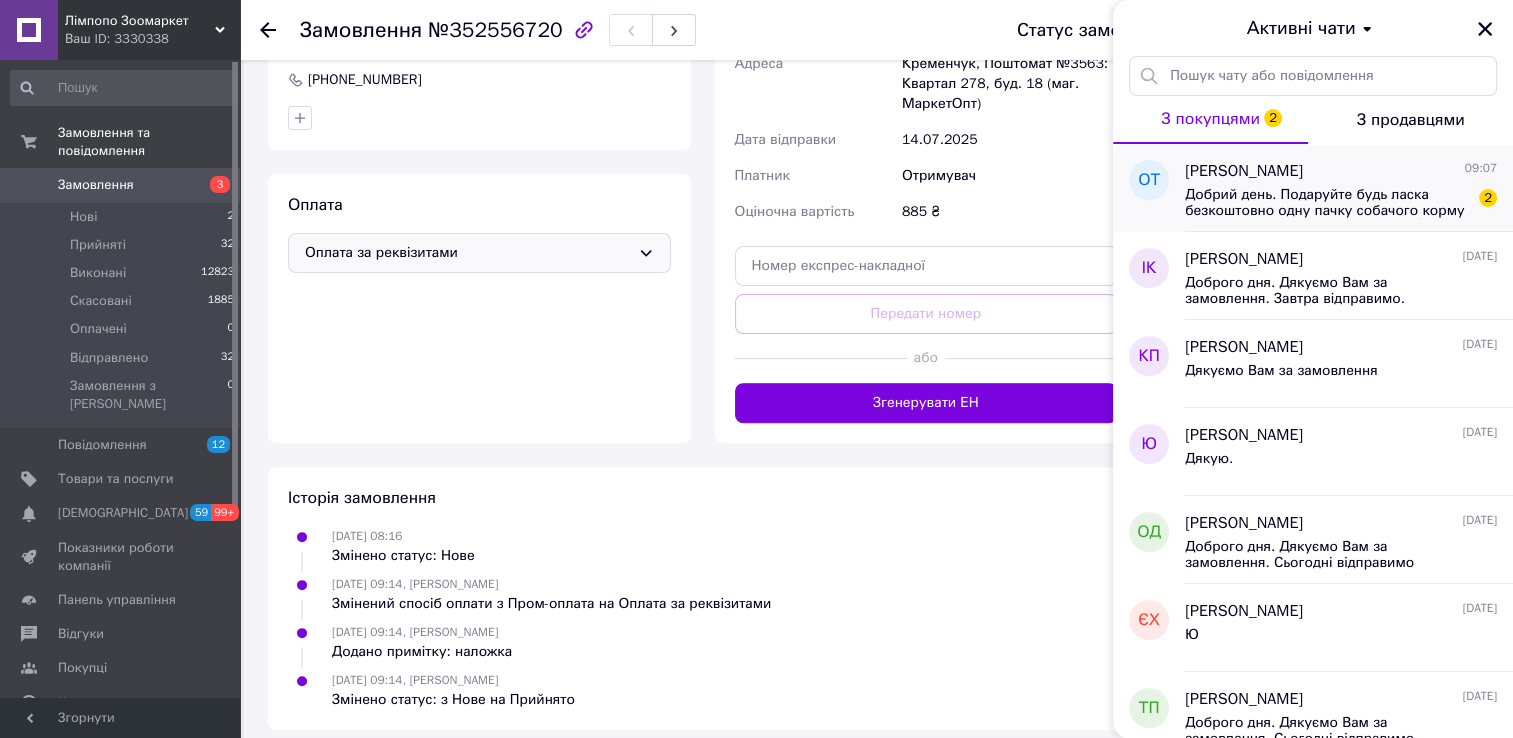 click on "Добрий день. Подаруйте будь ласка безкоштовно одну пачку собачого корму по укр пошті 5-10кг якщо можна 🙏😘 на добре діло собакам шукаю" at bounding box center [1327, 203] 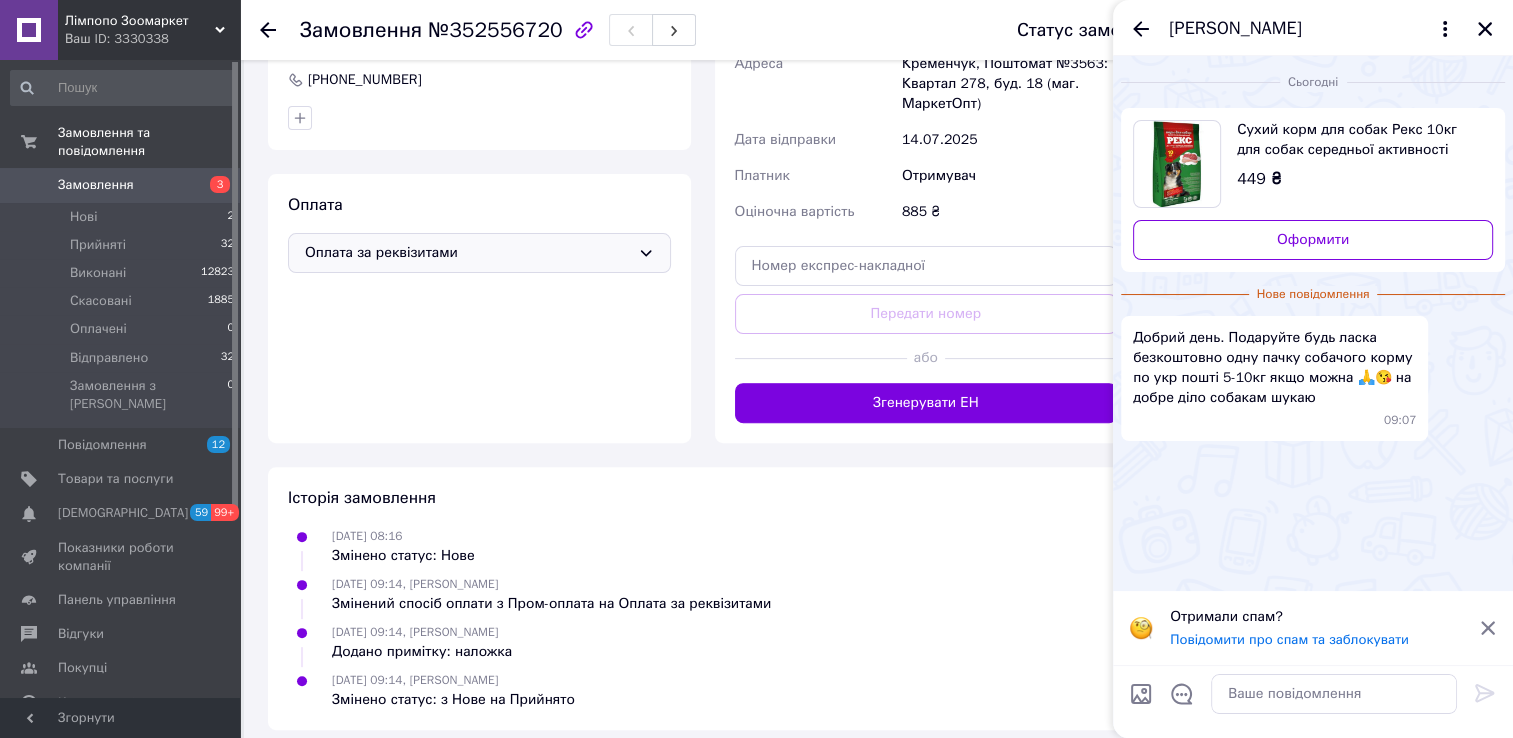 click on "[PERSON_NAME]" at bounding box center [1235, 29] 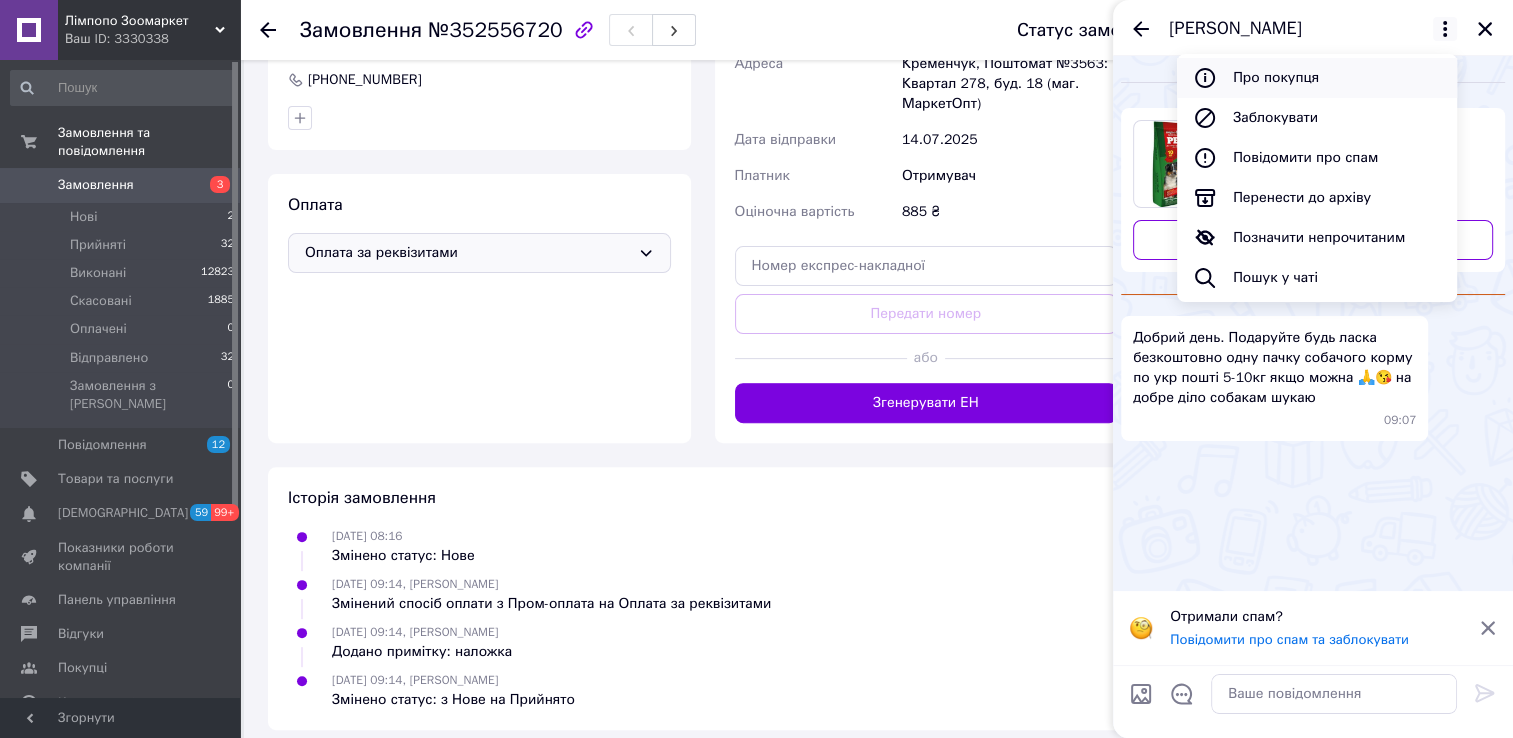 click on "Про покупця" at bounding box center (1317, 78) 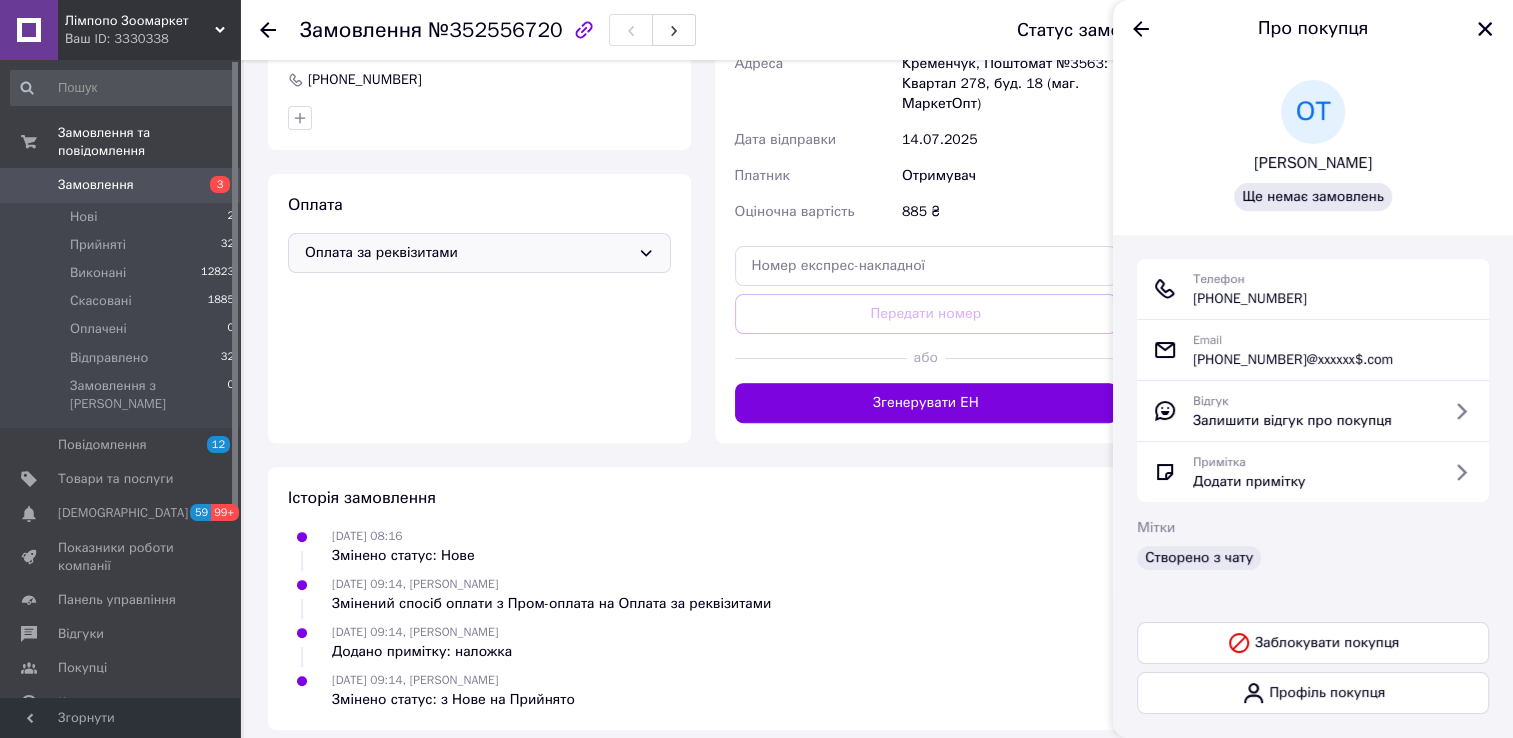 drag, startPoint x: 1327, startPoint y: 295, endPoint x: 1194, endPoint y: 294, distance: 133.00375 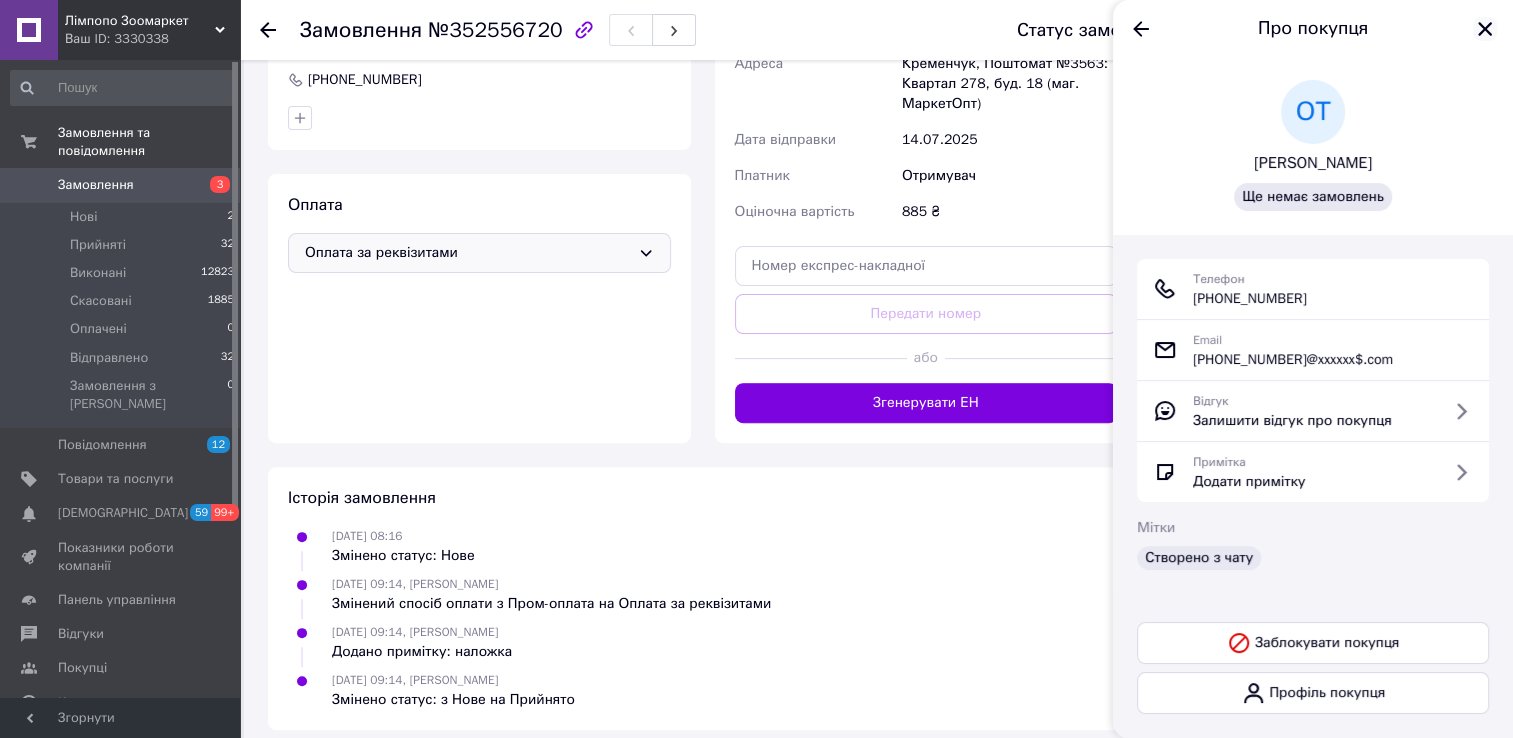 click 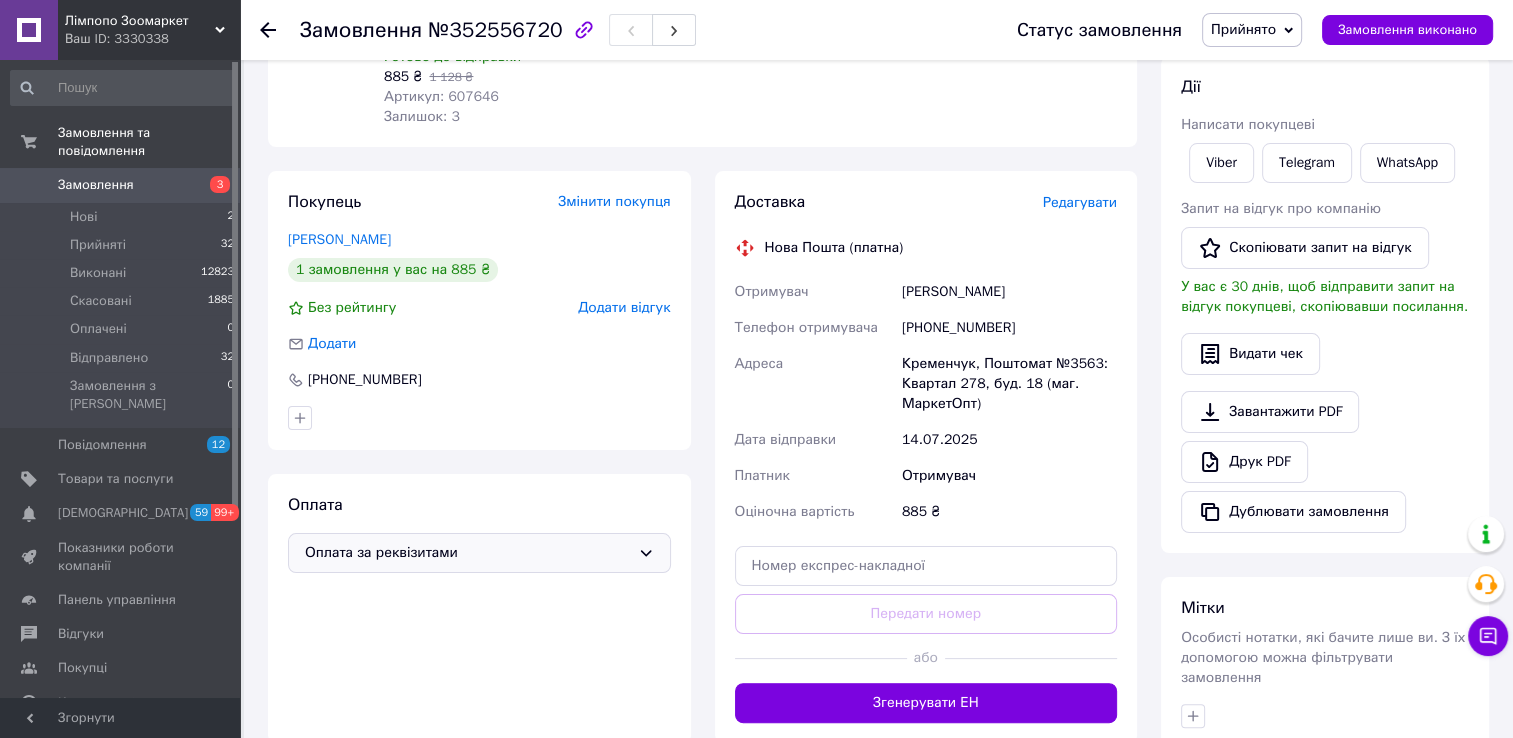 scroll, scrollTop: 0, scrollLeft: 0, axis: both 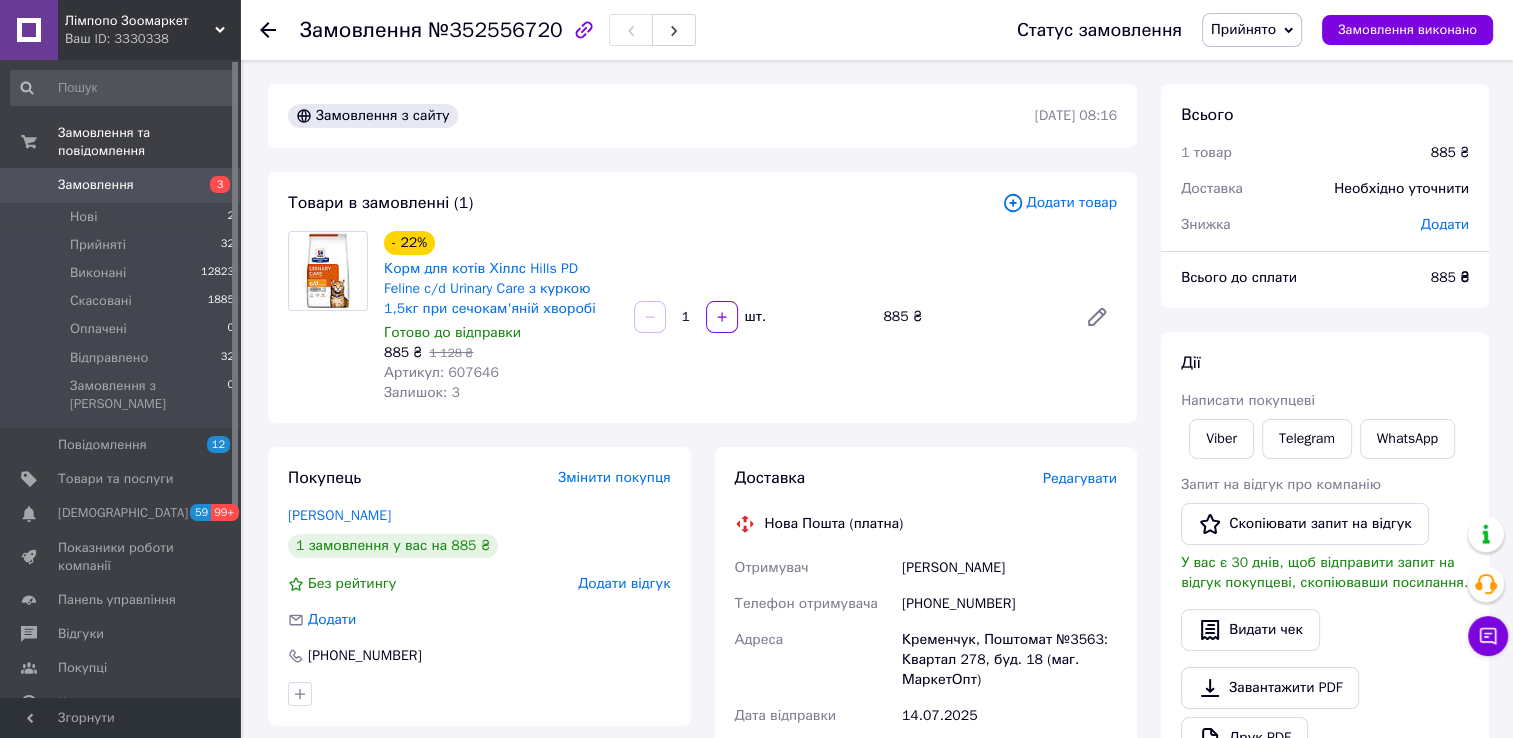 click 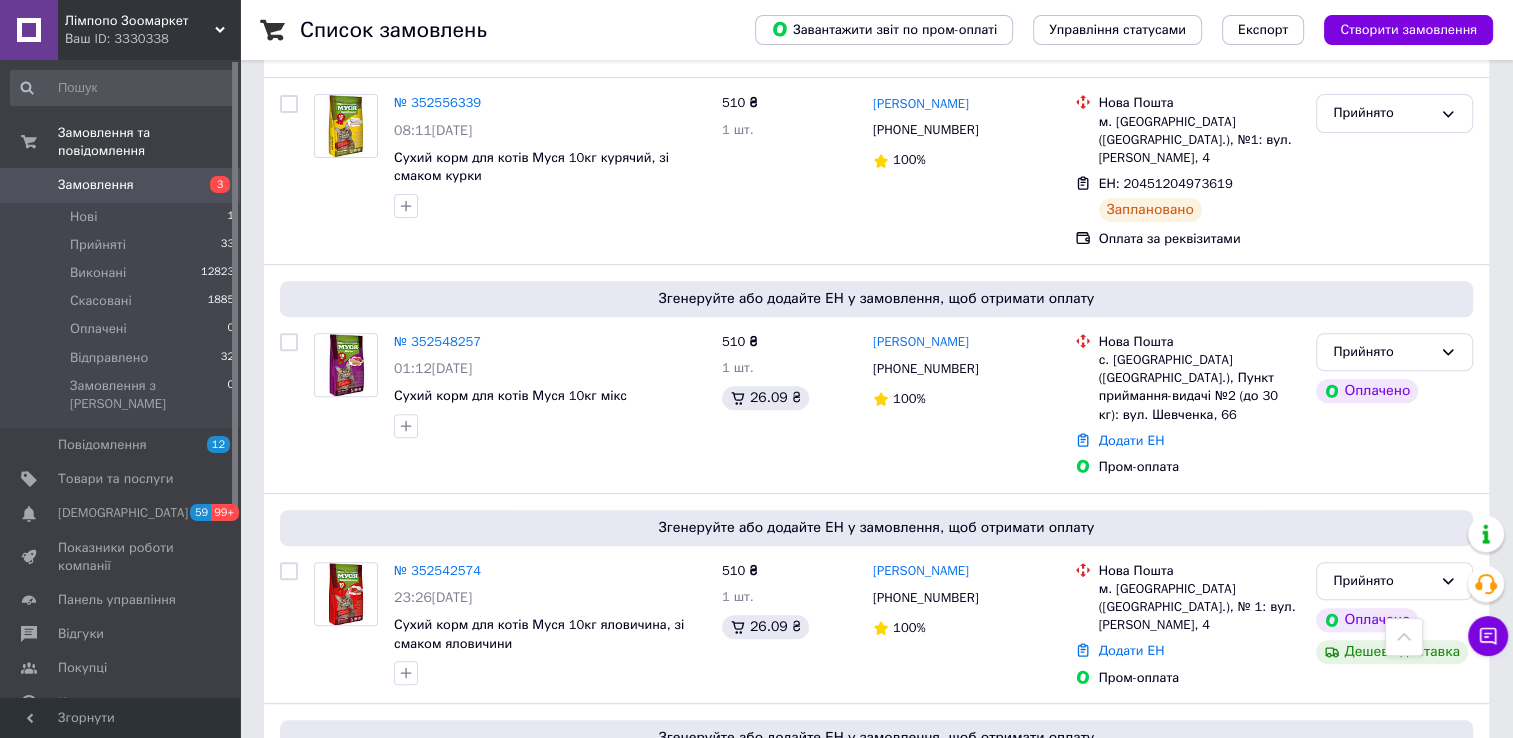 scroll, scrollTop: 700, scrollLeft: 0, axis: vertical 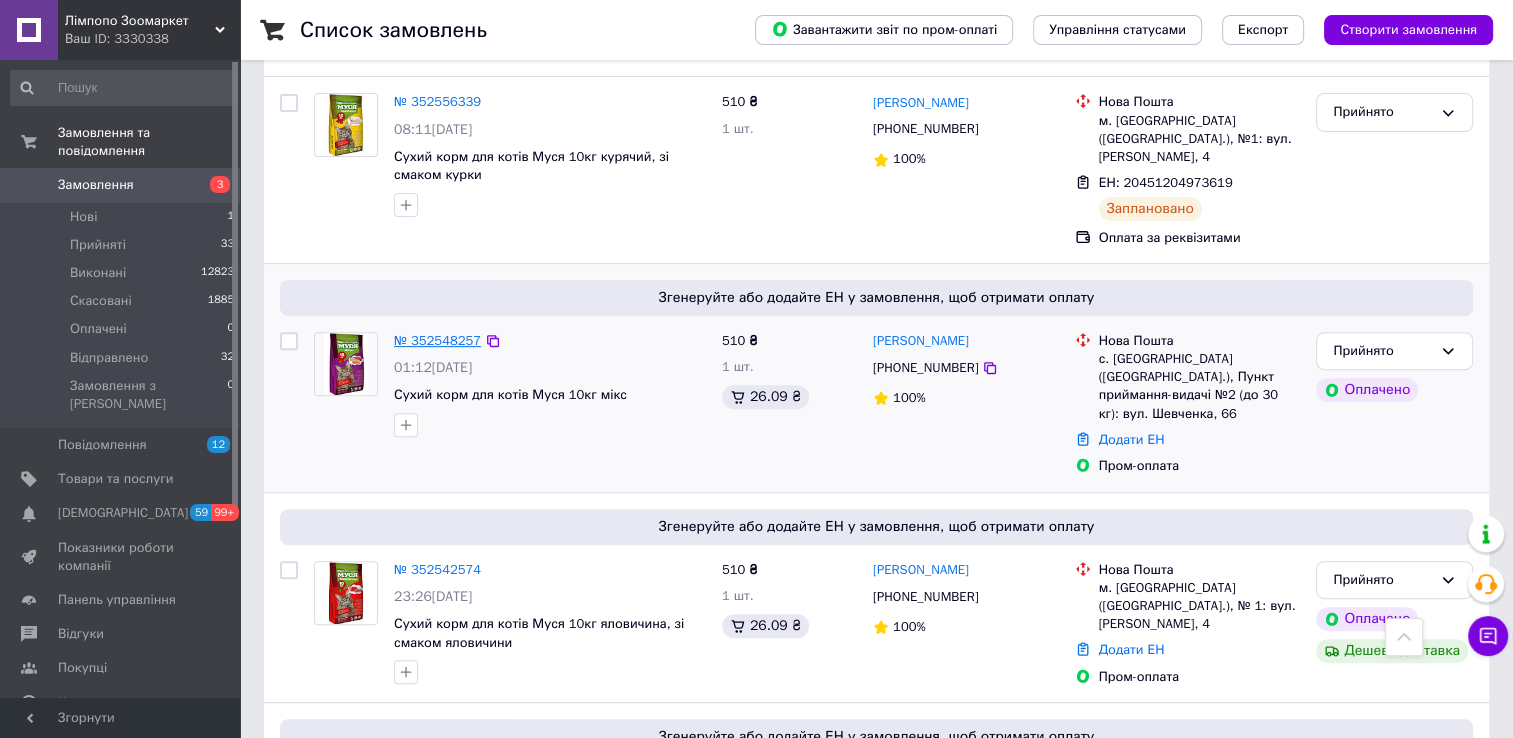 click on "№ 352548257" at bounding box center [437, 340] 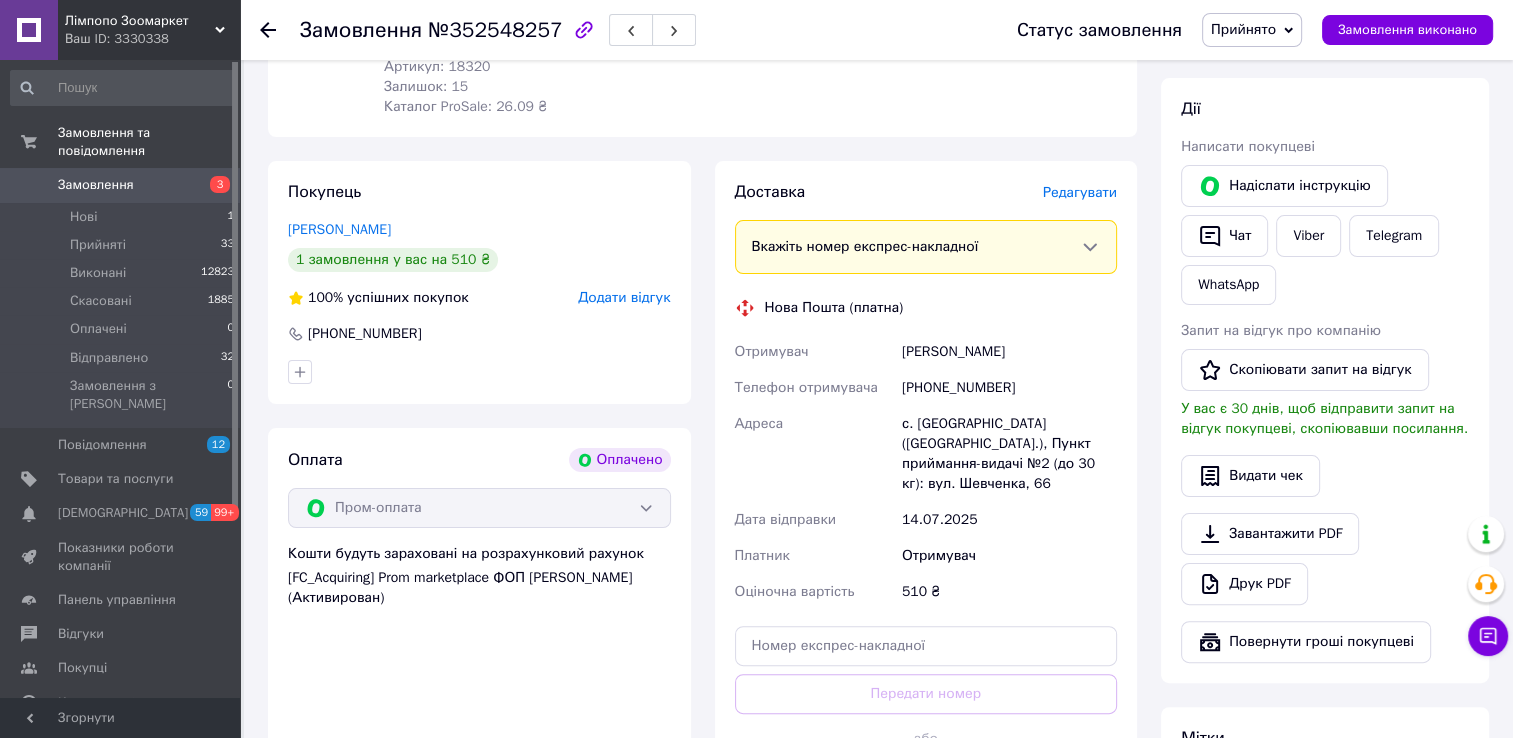 scroll, scrollTop: 343, scrollLeft: 0, axis: vertical 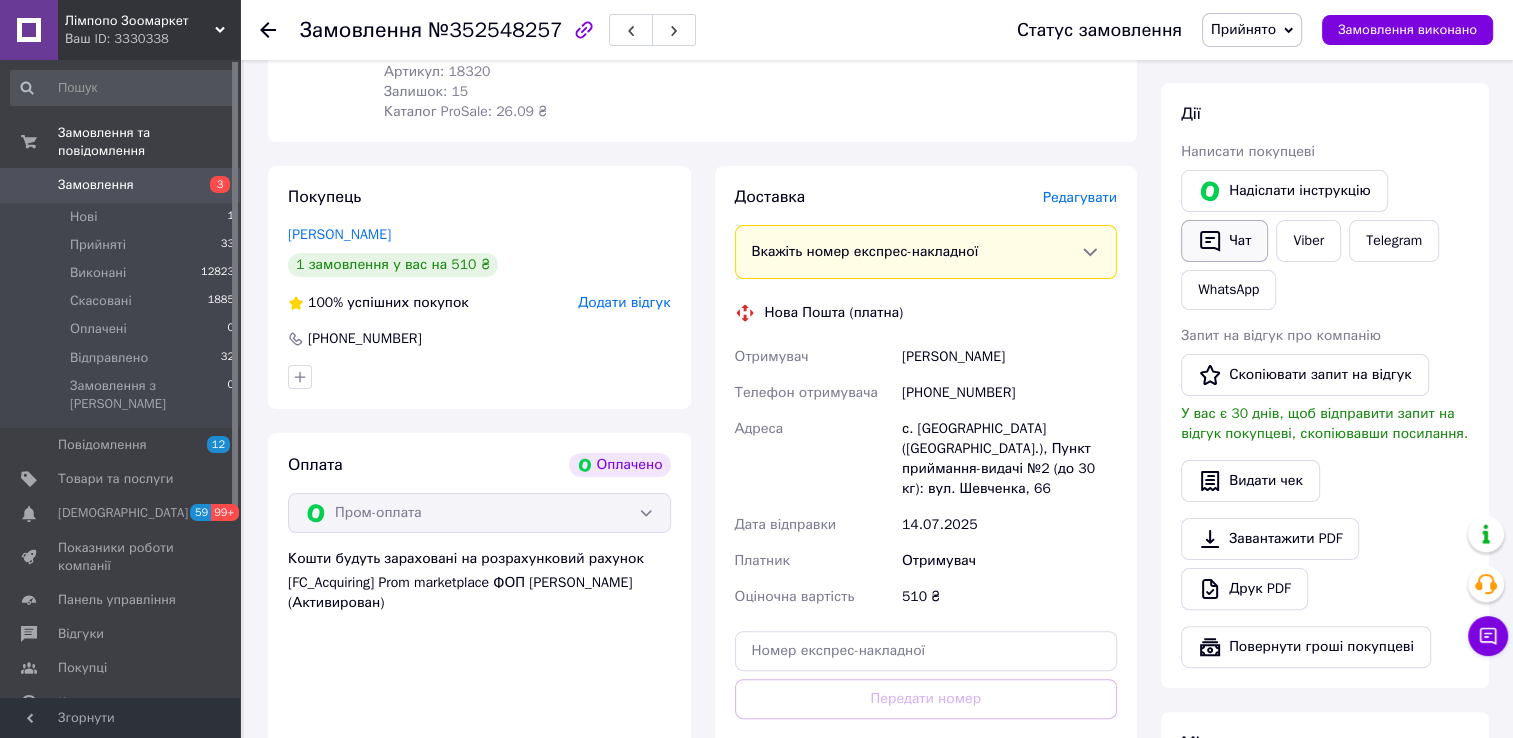 click on "Чат" at bounding box center (1224, 241) 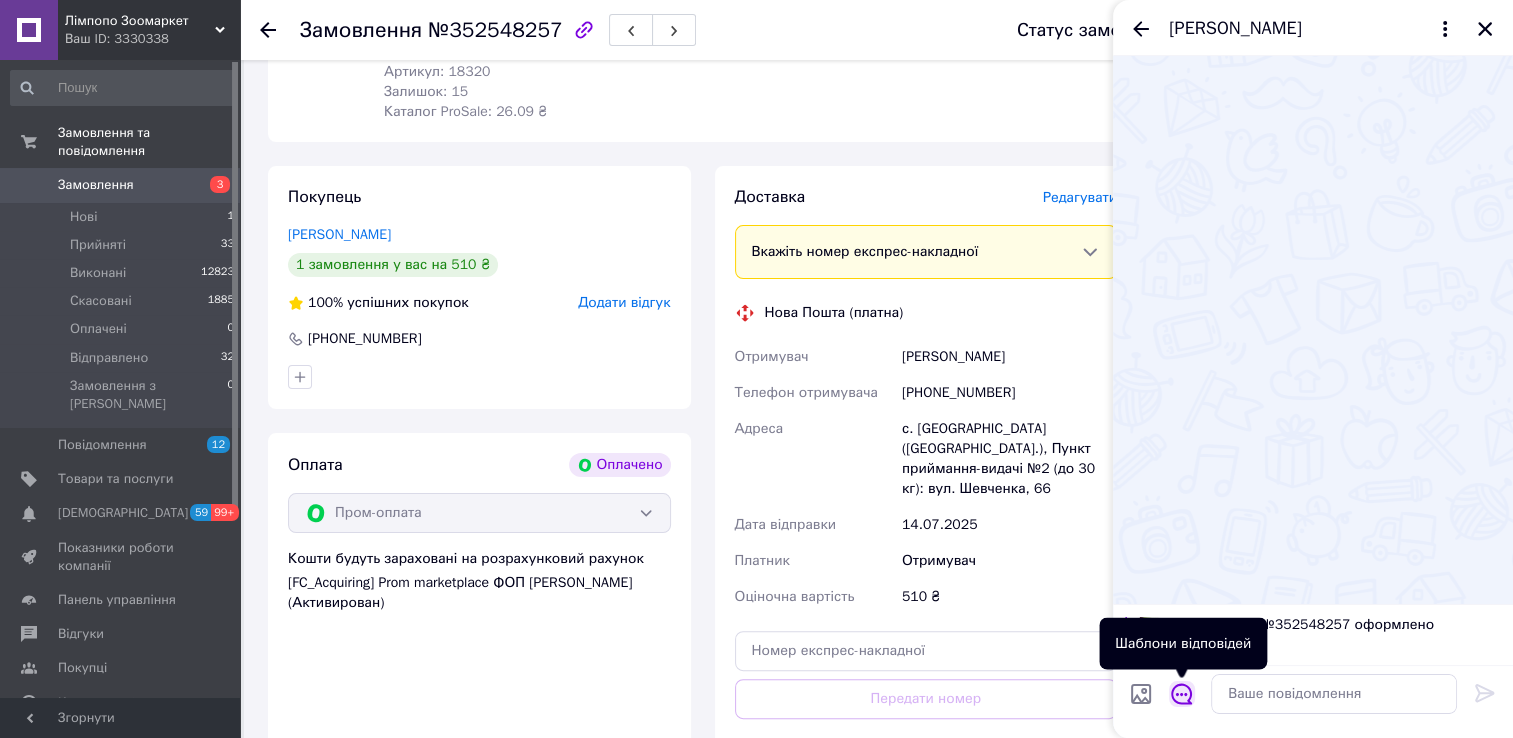 click 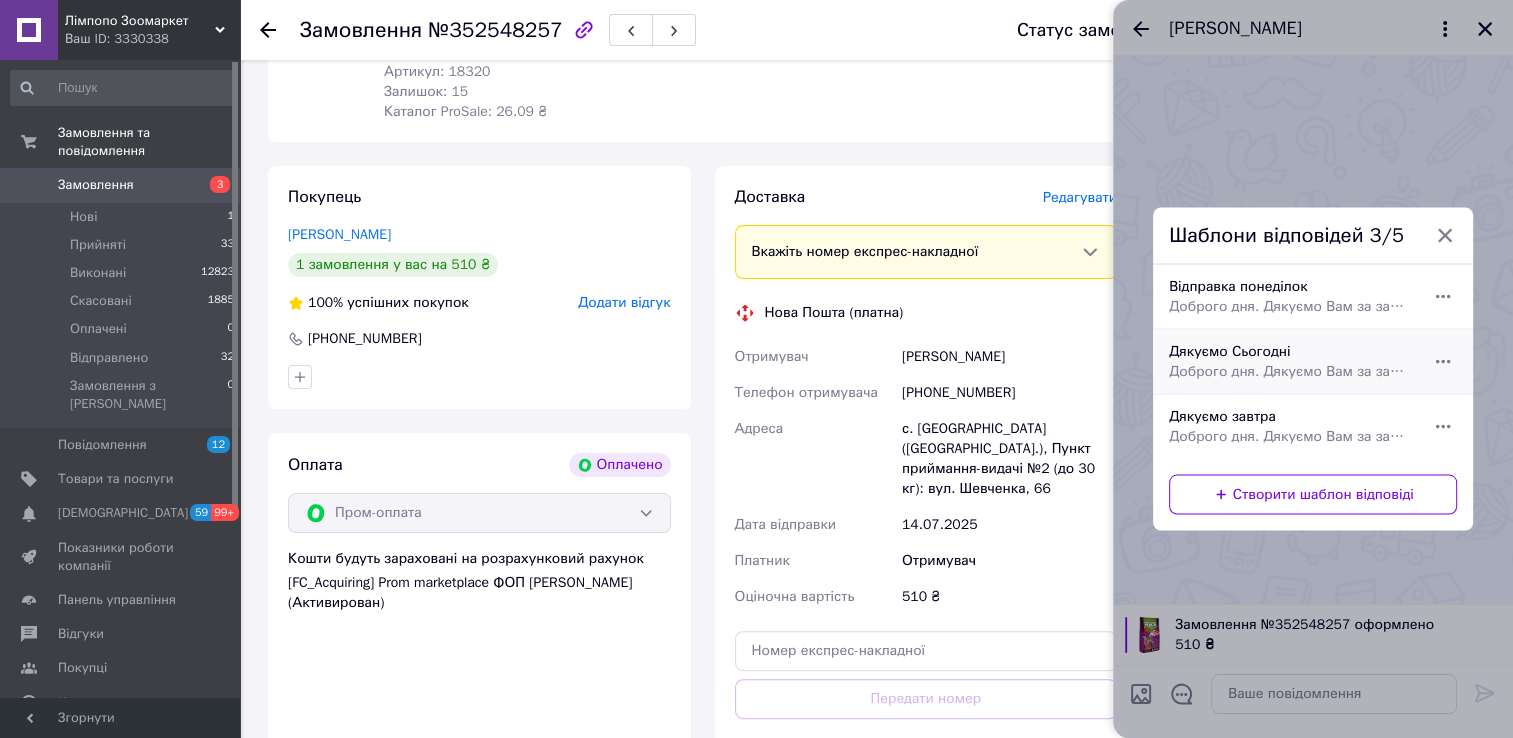 click on "Доброго дня.
Дякуємо Вам за замовлення.
Сьогодні відправимо" at bounding box center [1291, 372] 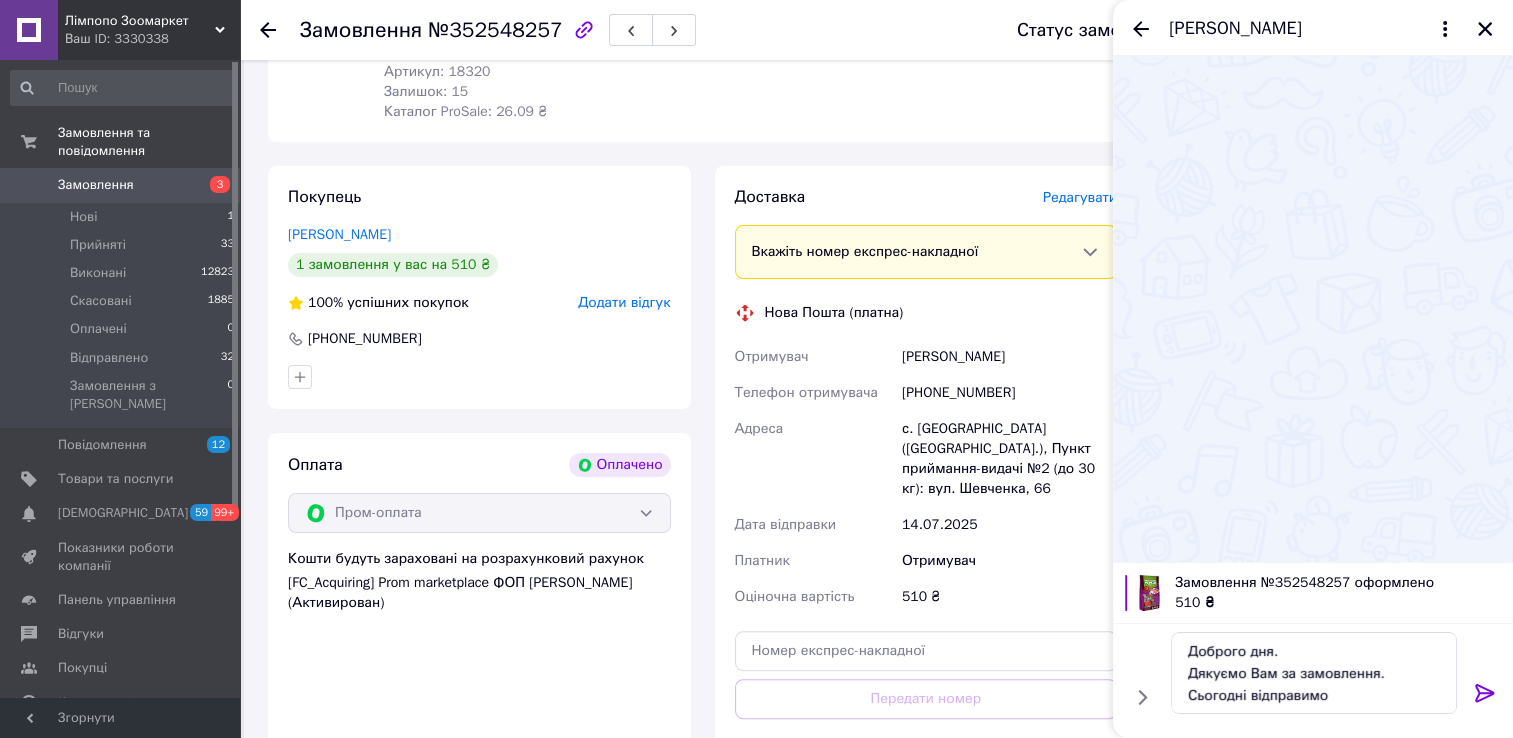 click 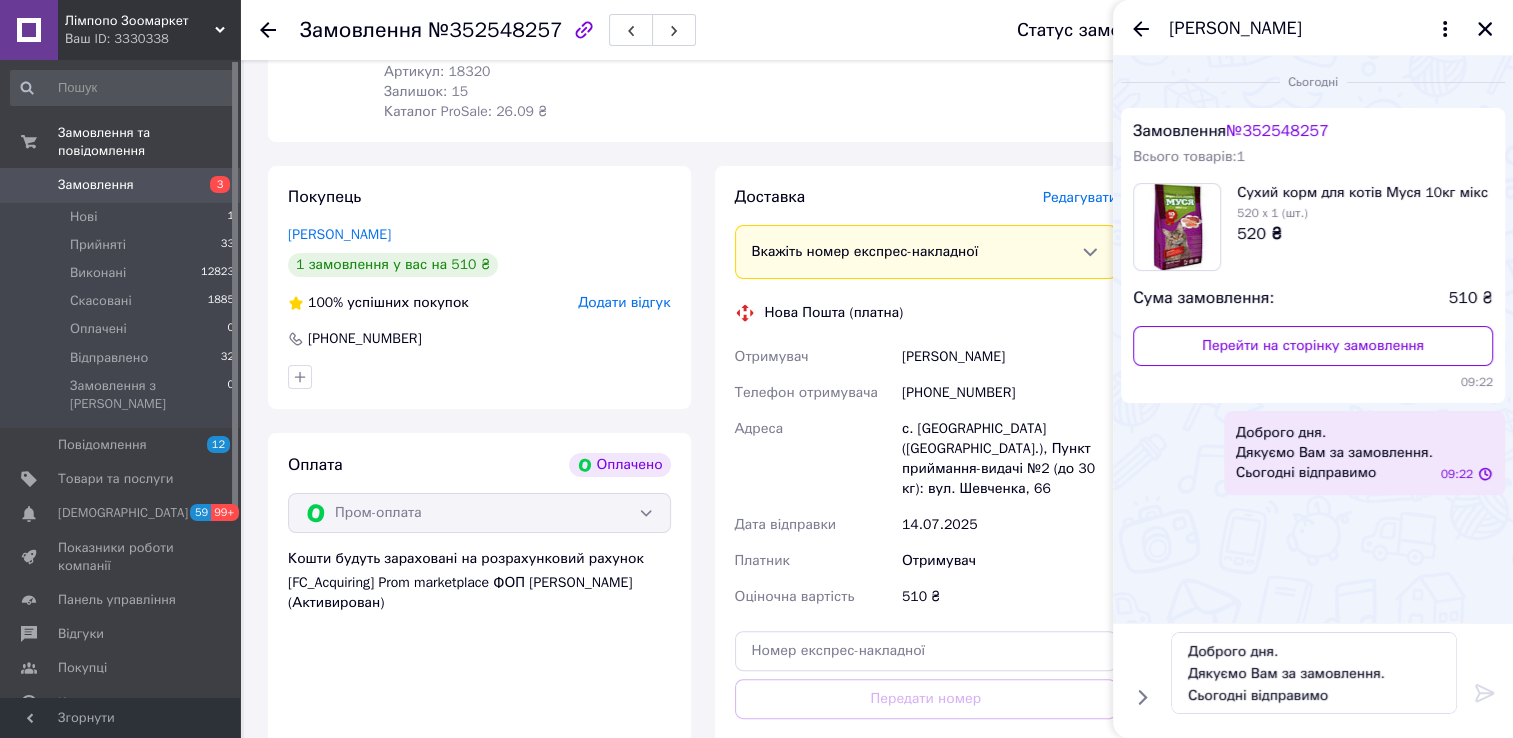 type 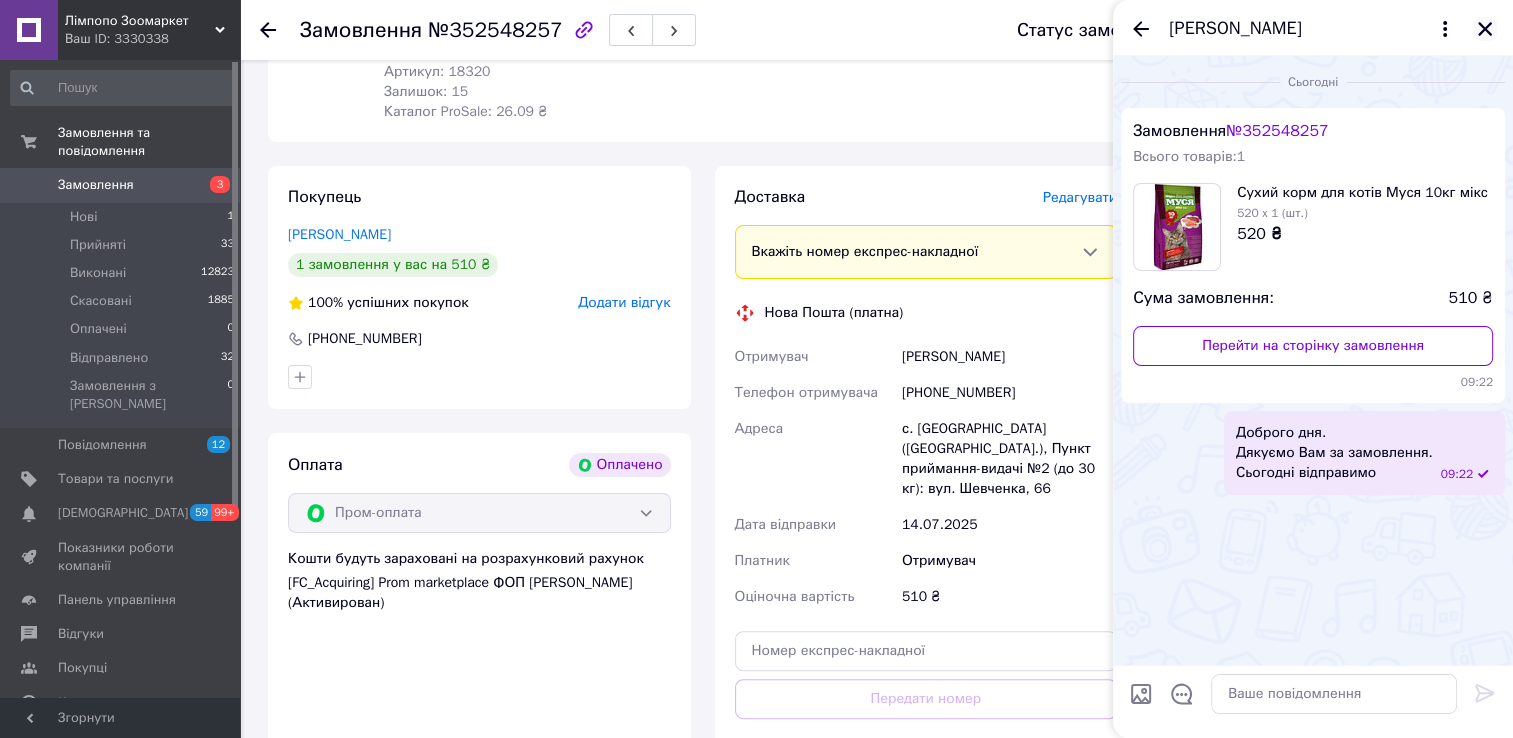 click 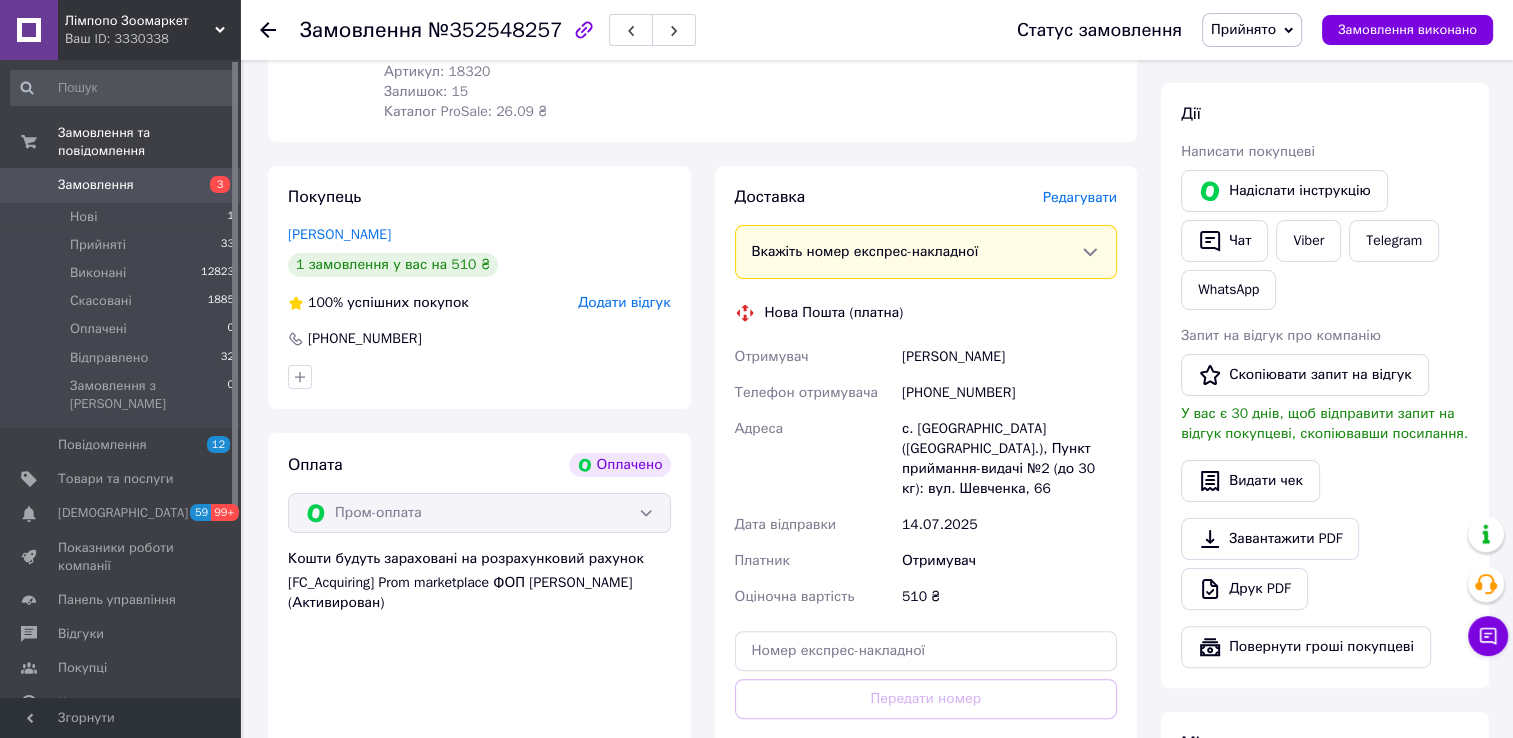 click 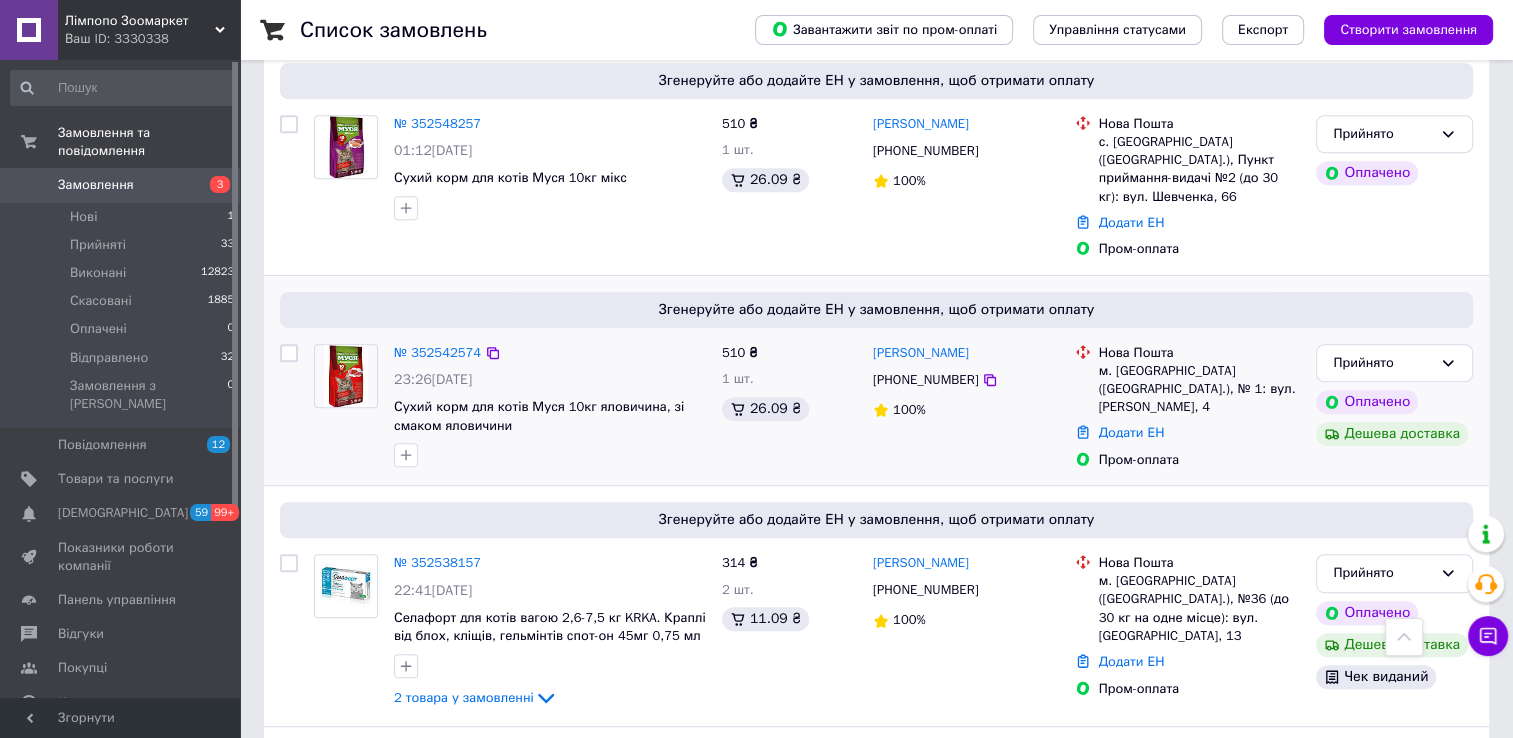 scroll, scrollTop: 800, scrollLeft: 0, axis: vertical 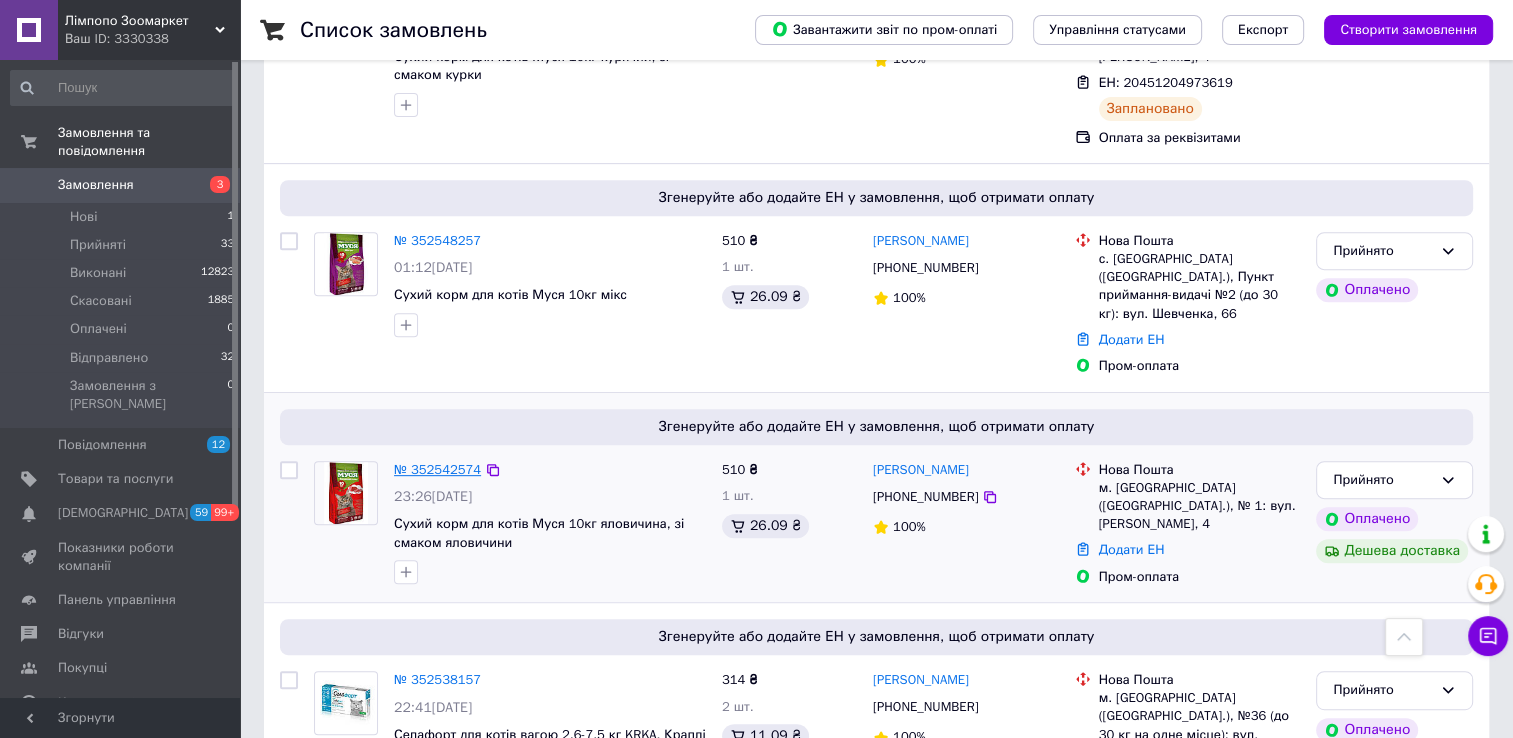 click on "№ 352542574" at bounding box center [437, 469] 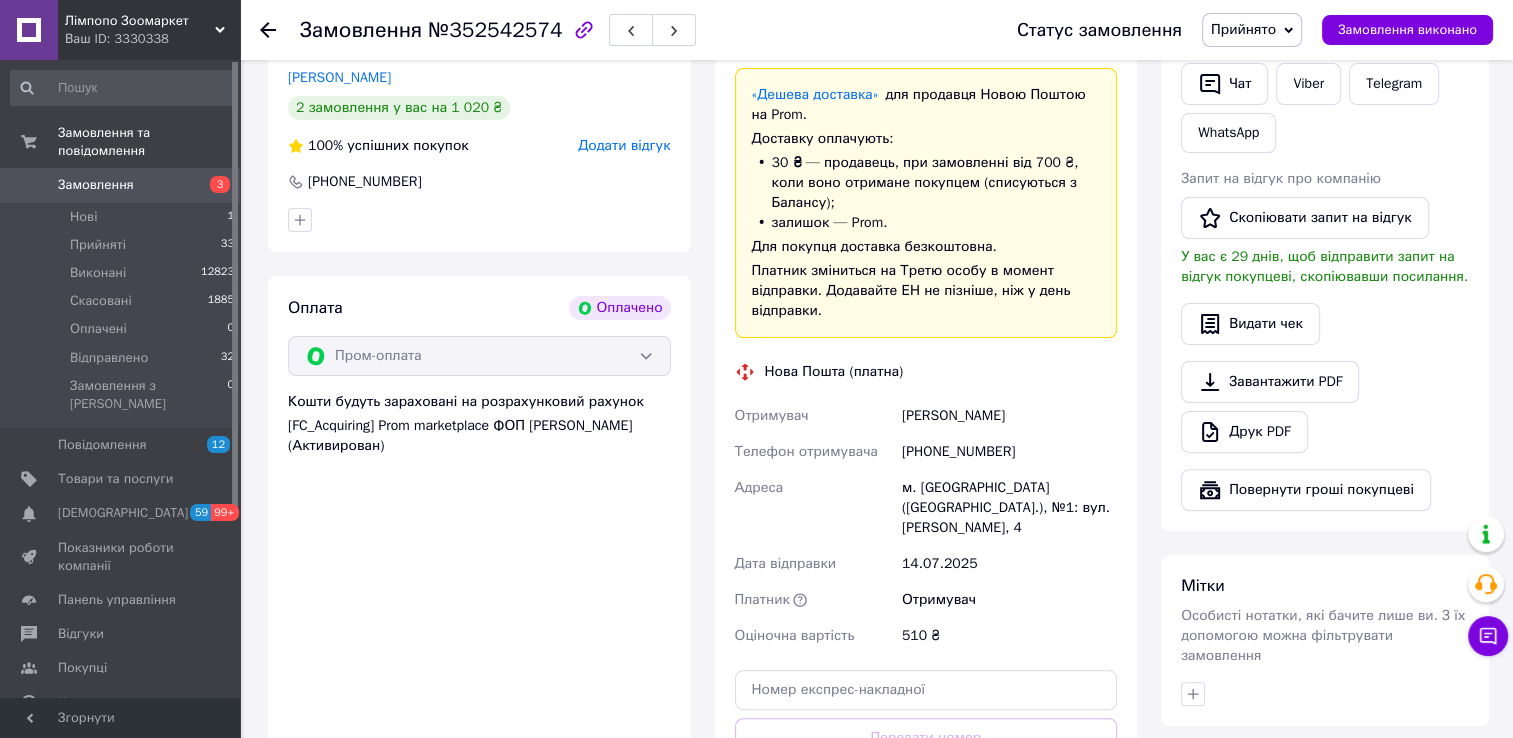 scroll, scrollTop: 300, scrollLeft: 0, axis: vertical 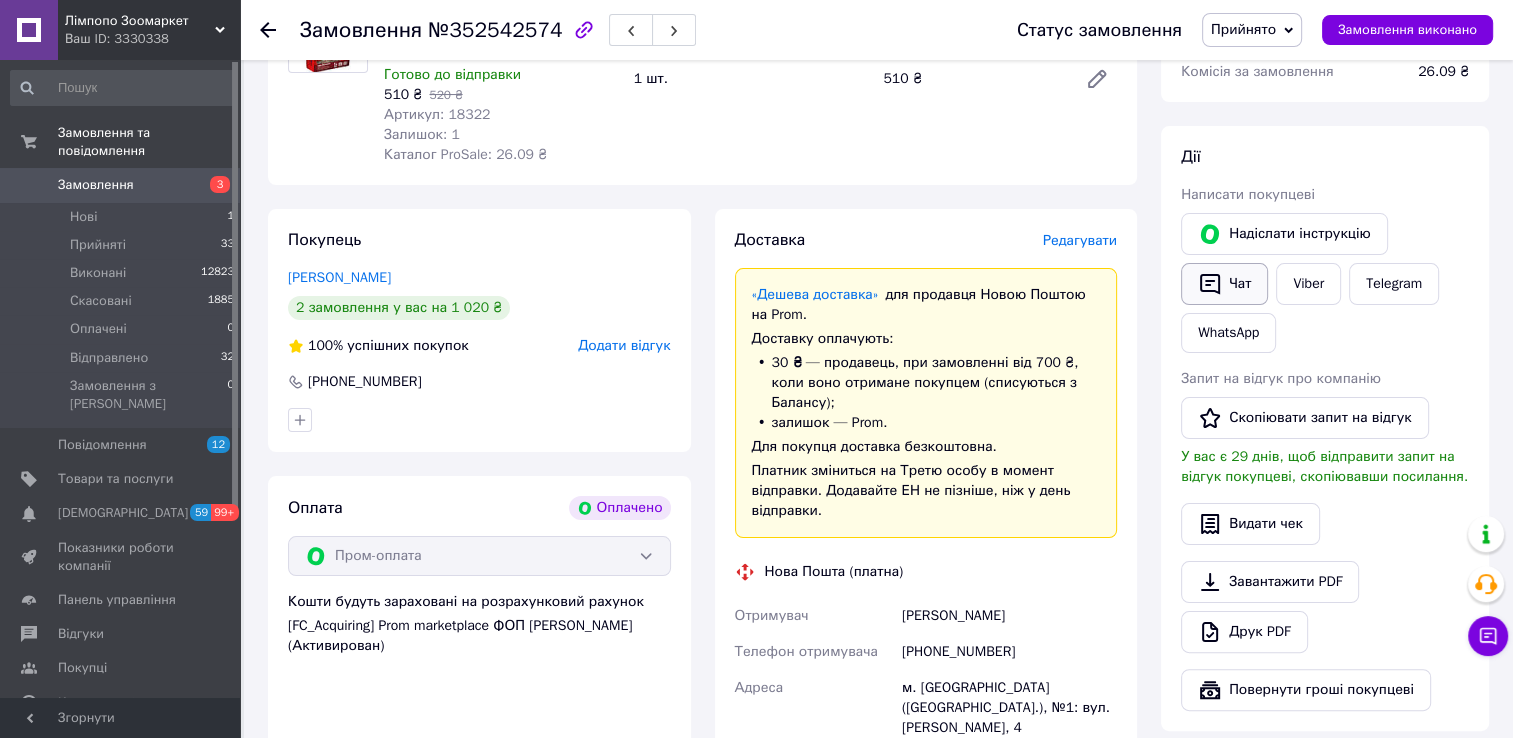 click on "Чат" at bounding box center [1224, 284] 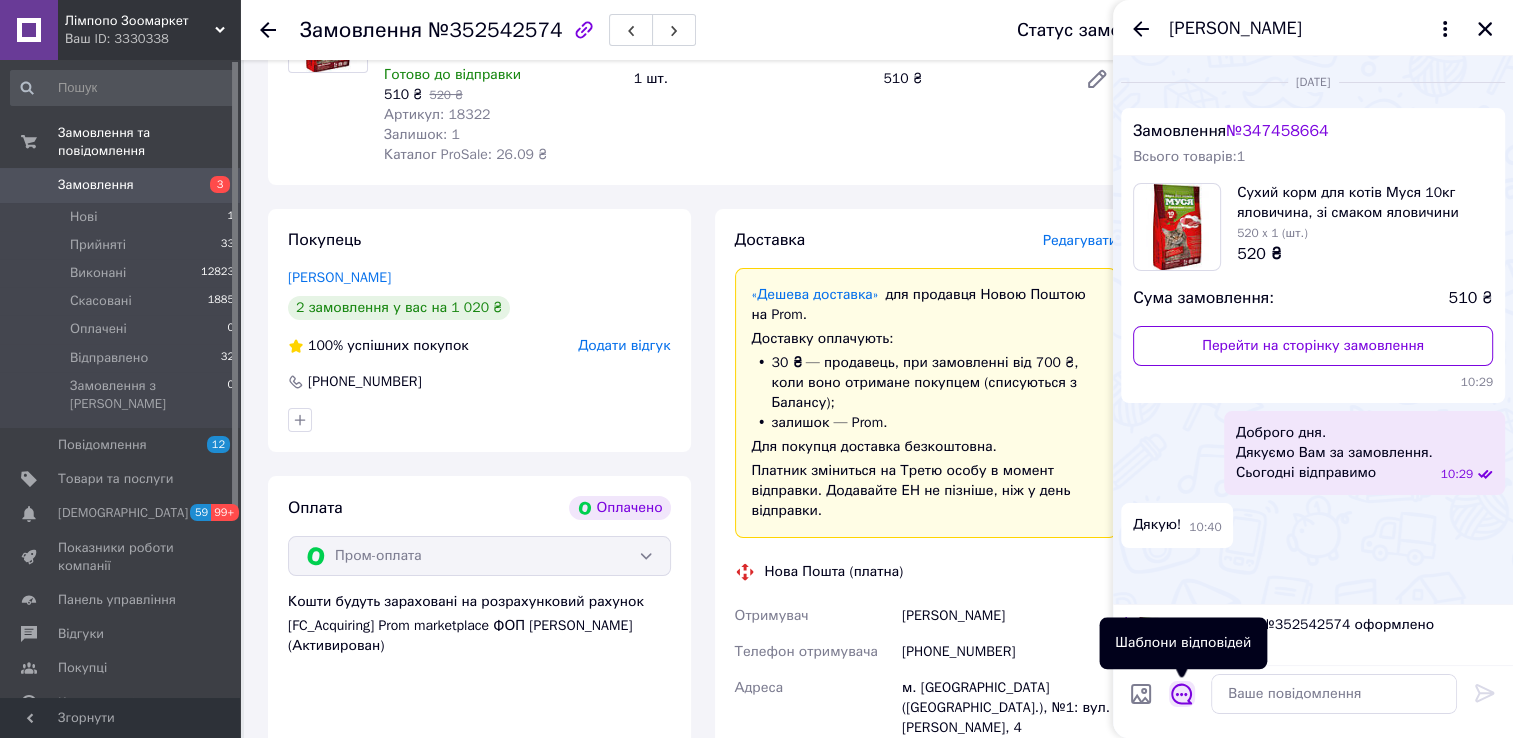 click 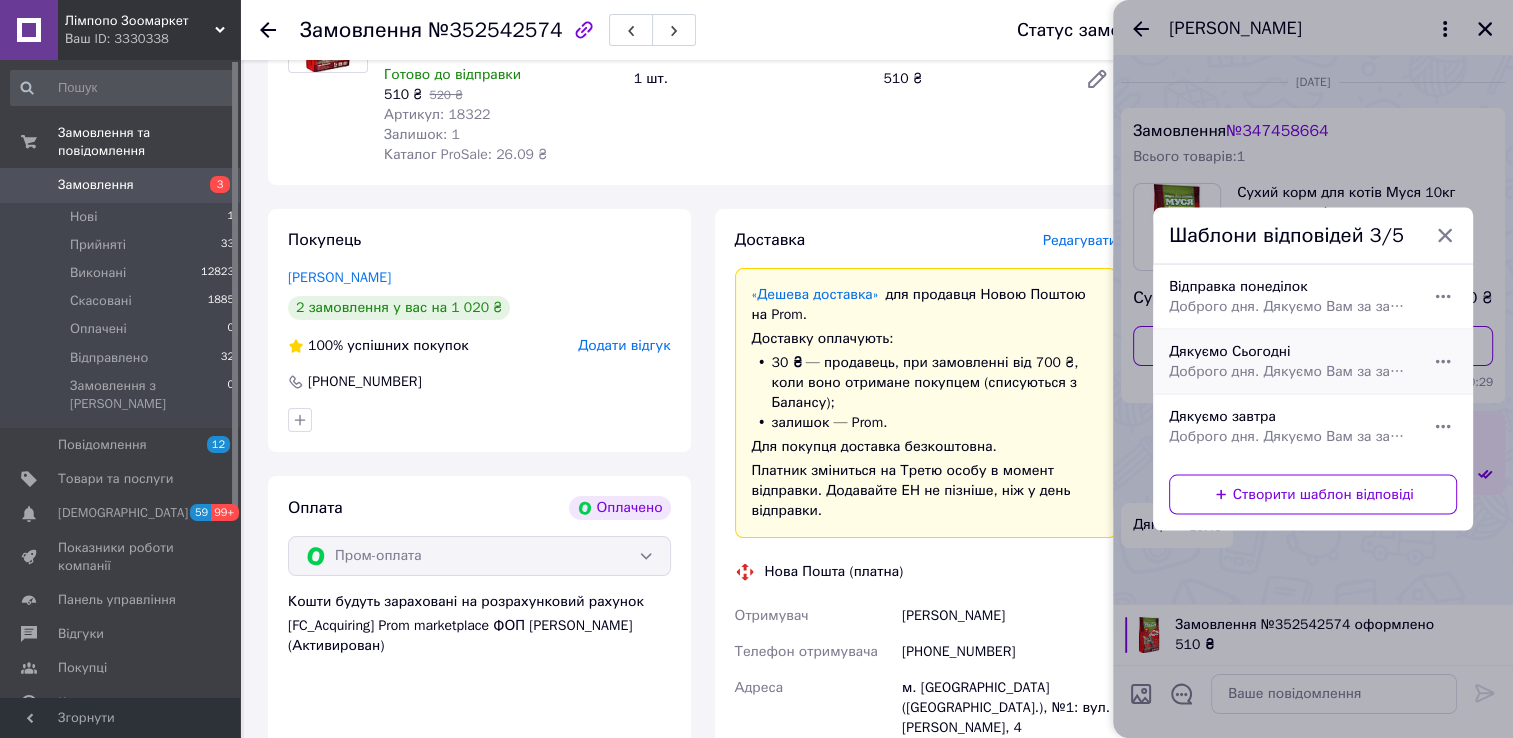 click on "Доброго дня.
Дякуємо Вам за замовлення.
Сьогодні відправимо" at bounding box center [1291, 372] 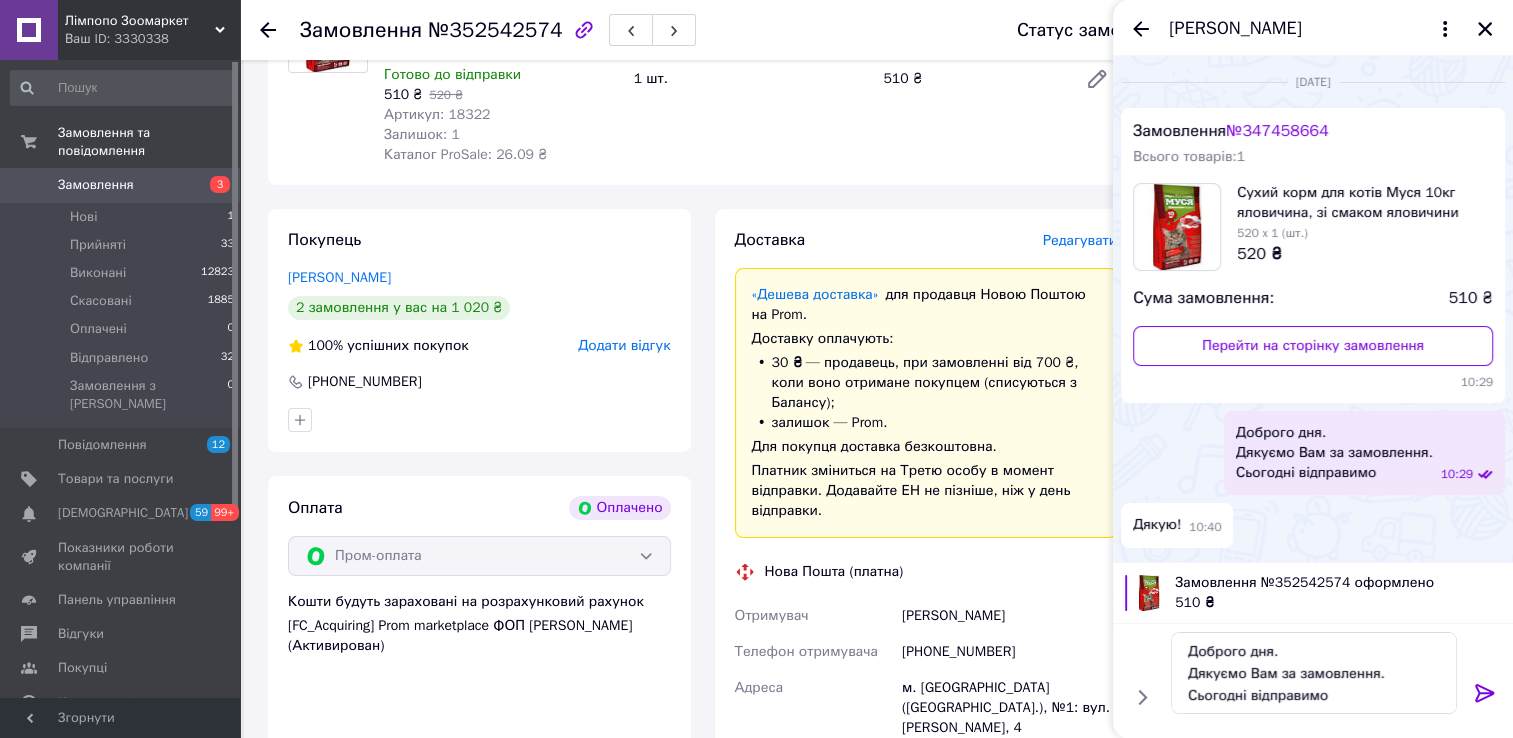 click 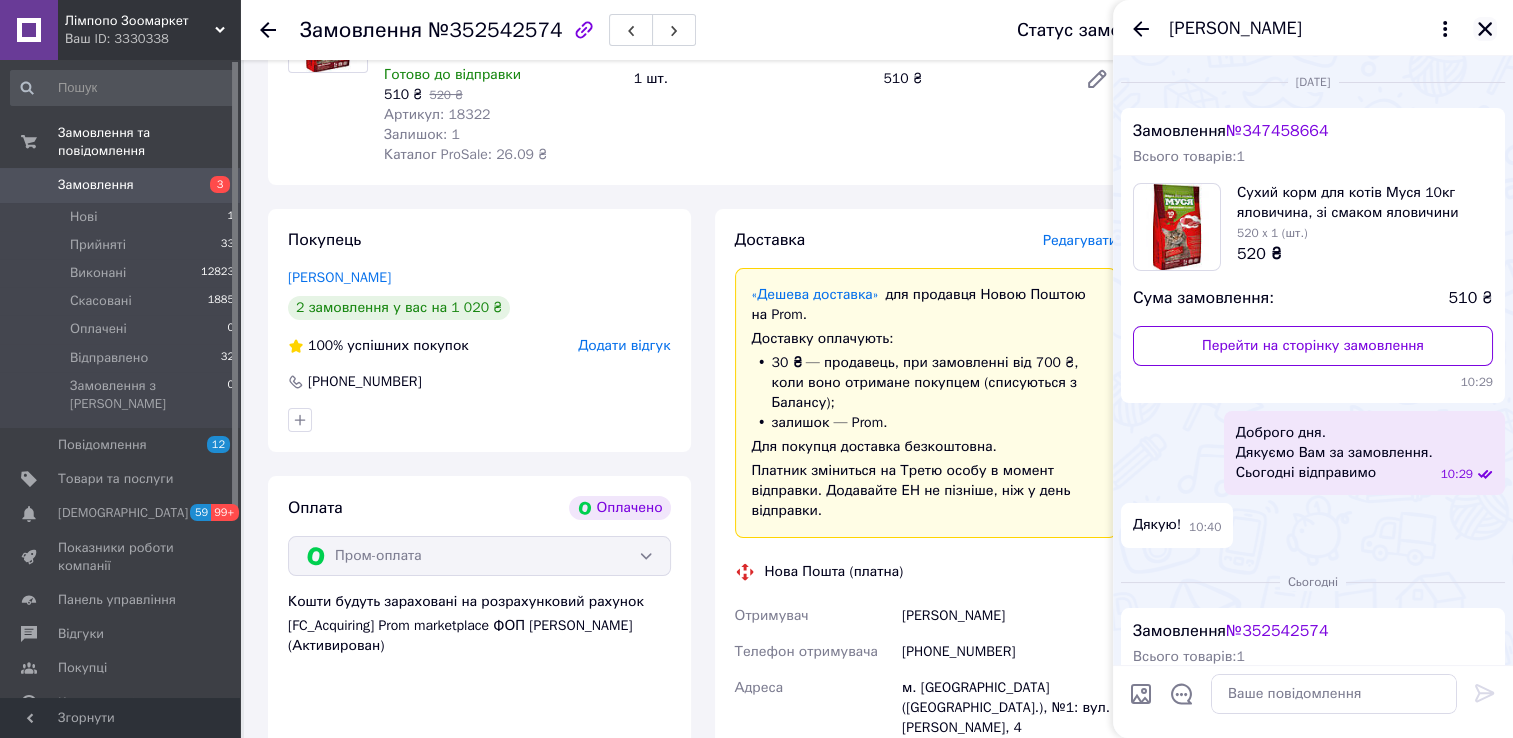 click 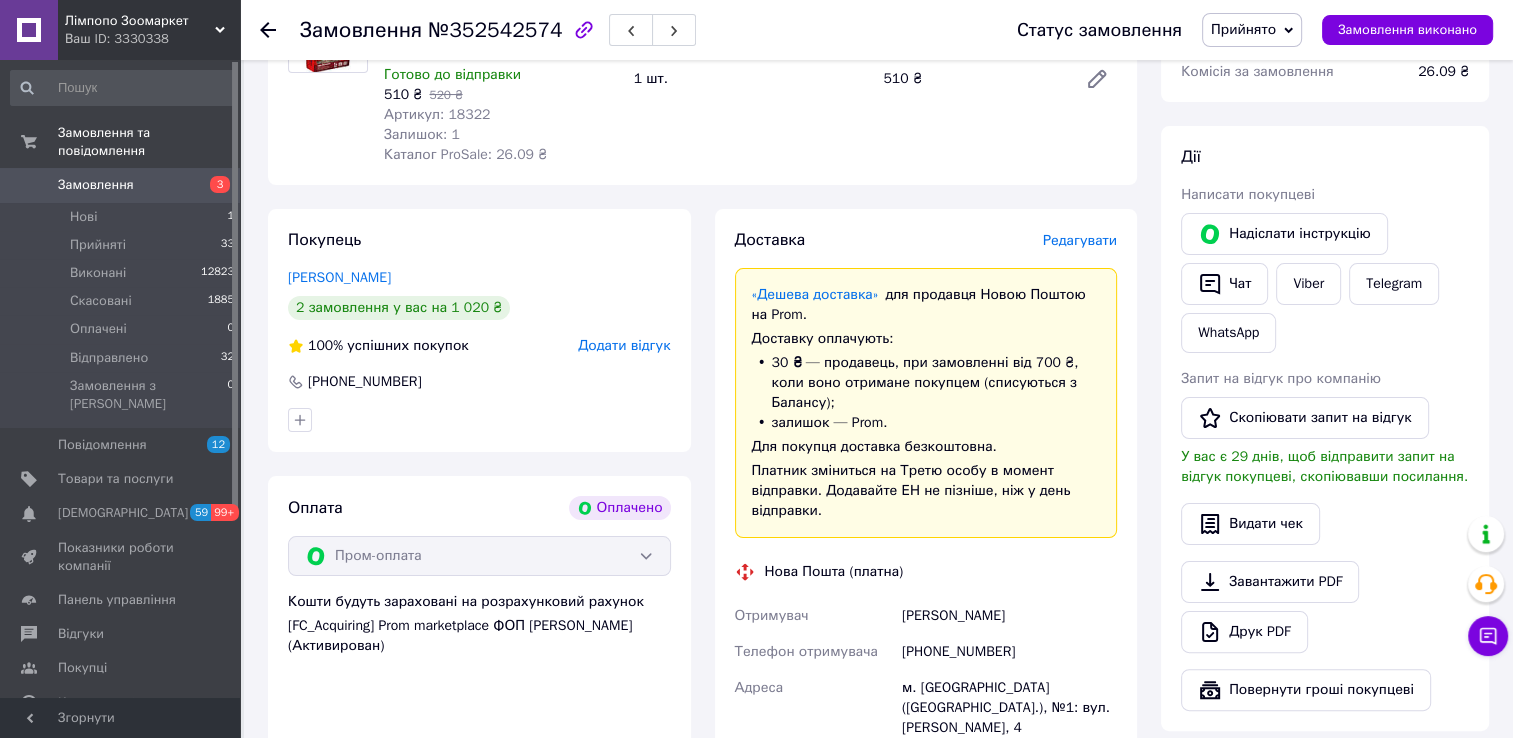 click 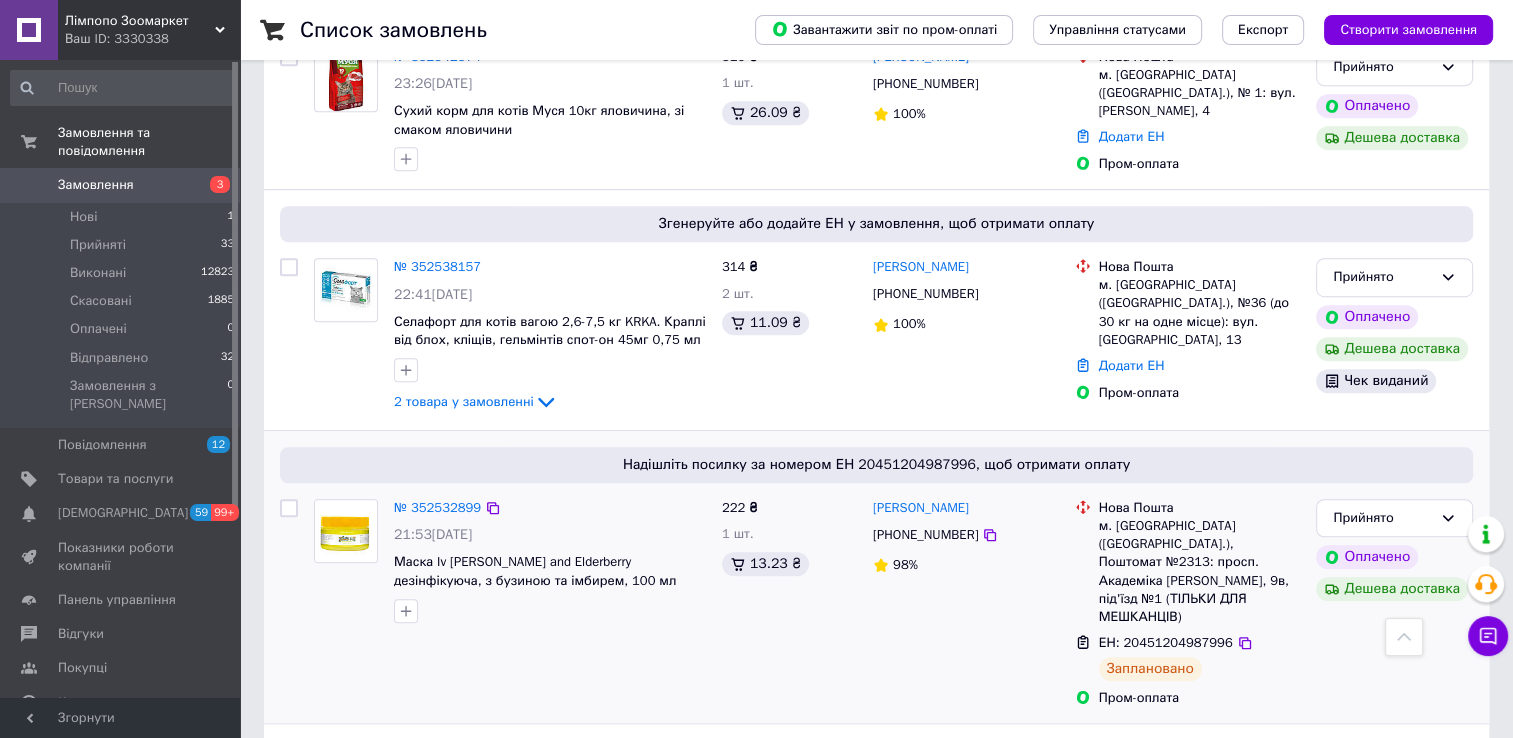 scroll, scrollTop: 1100, scrollLeft: 0, axis: vertical 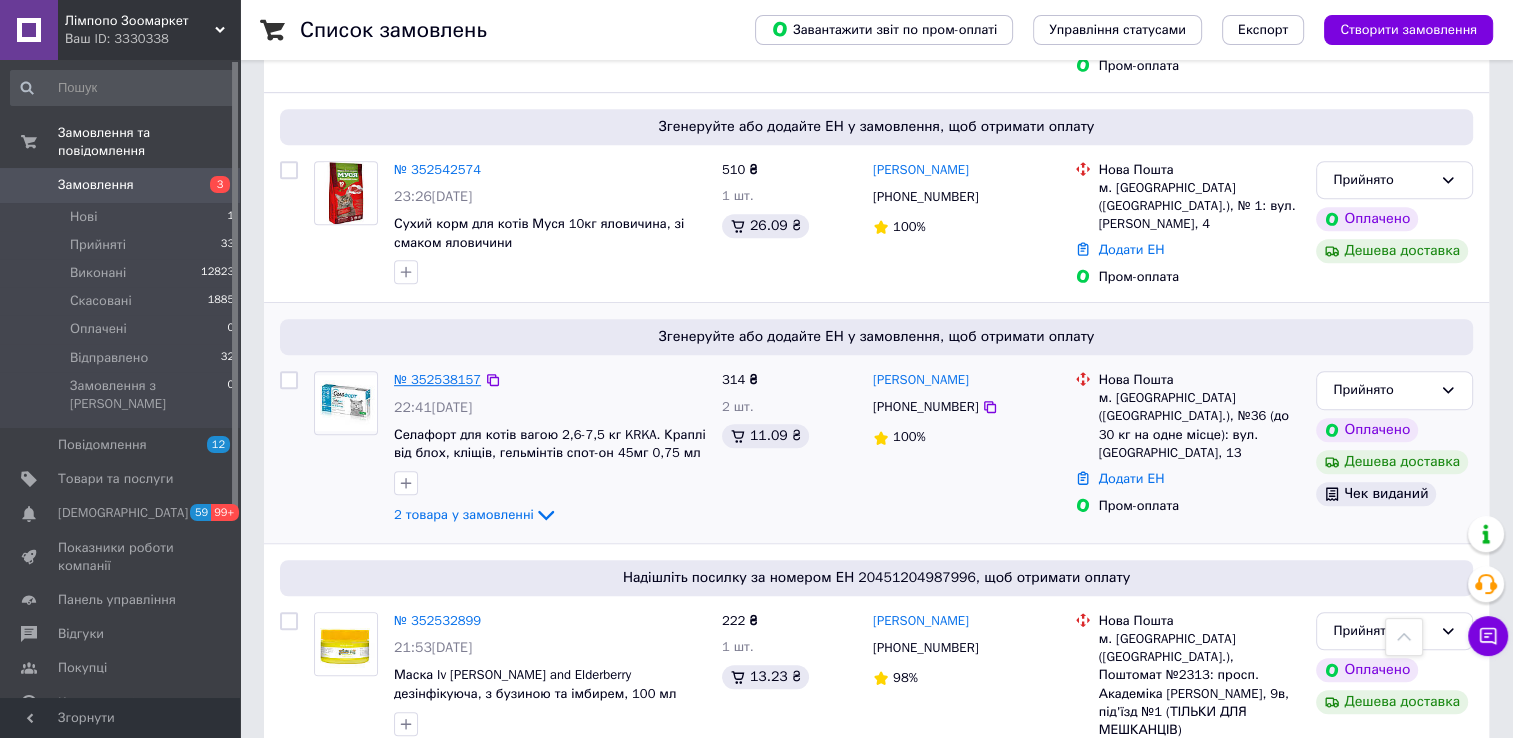 click on "№ 352538157" at bounding box center (437, 379) 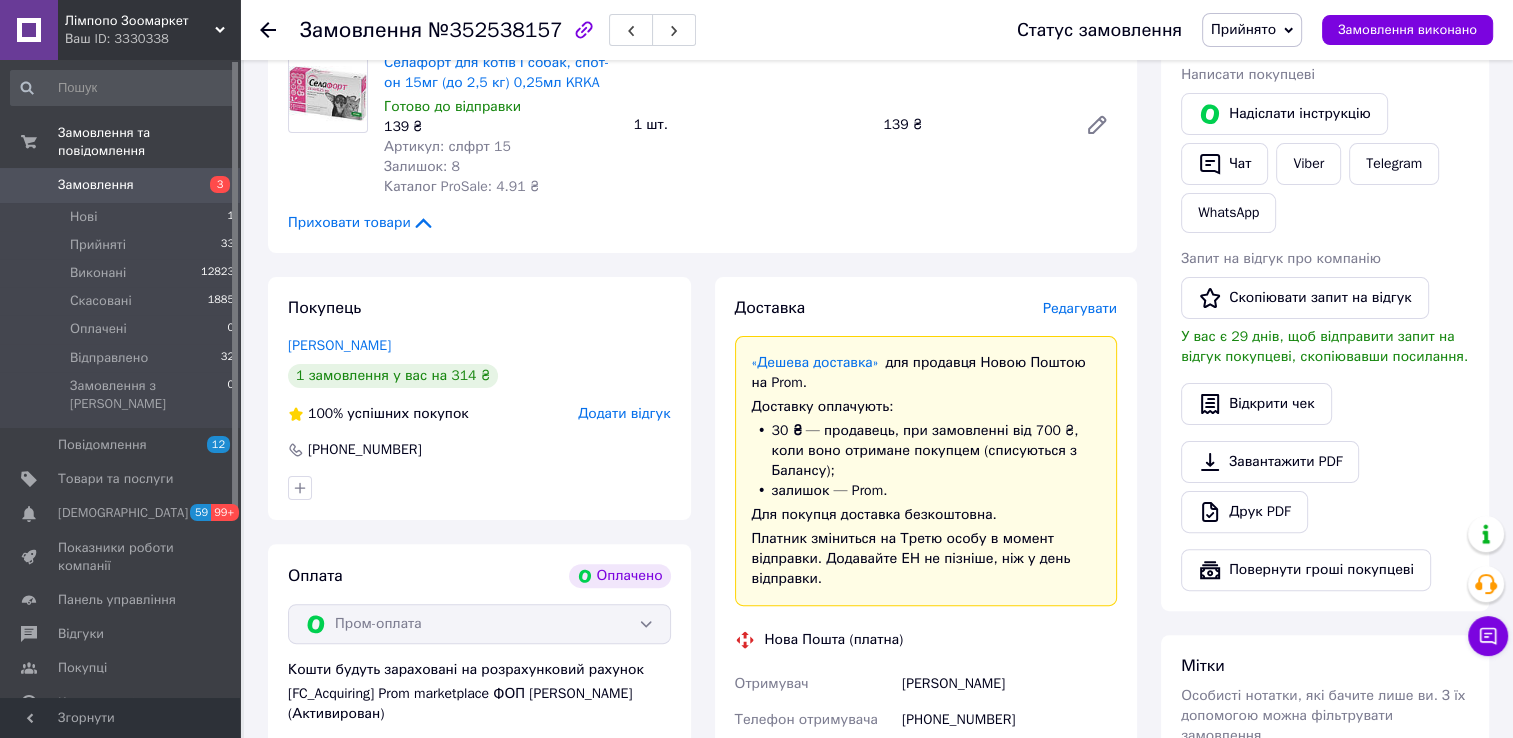 scroll, scrollTop: 389, scrollLeft: 0, axis: vertical 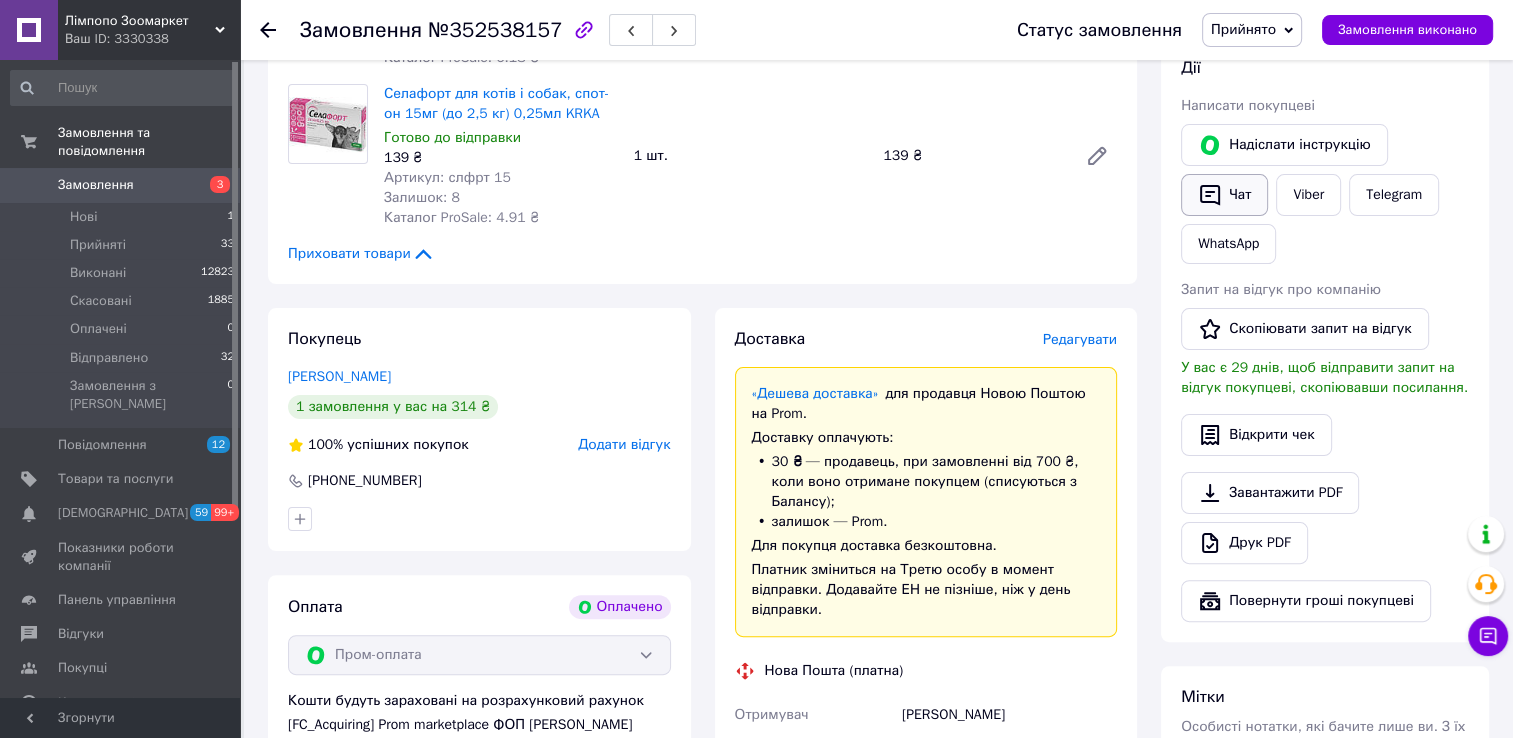 click on "Чат" at bounding box center [1224, 195] 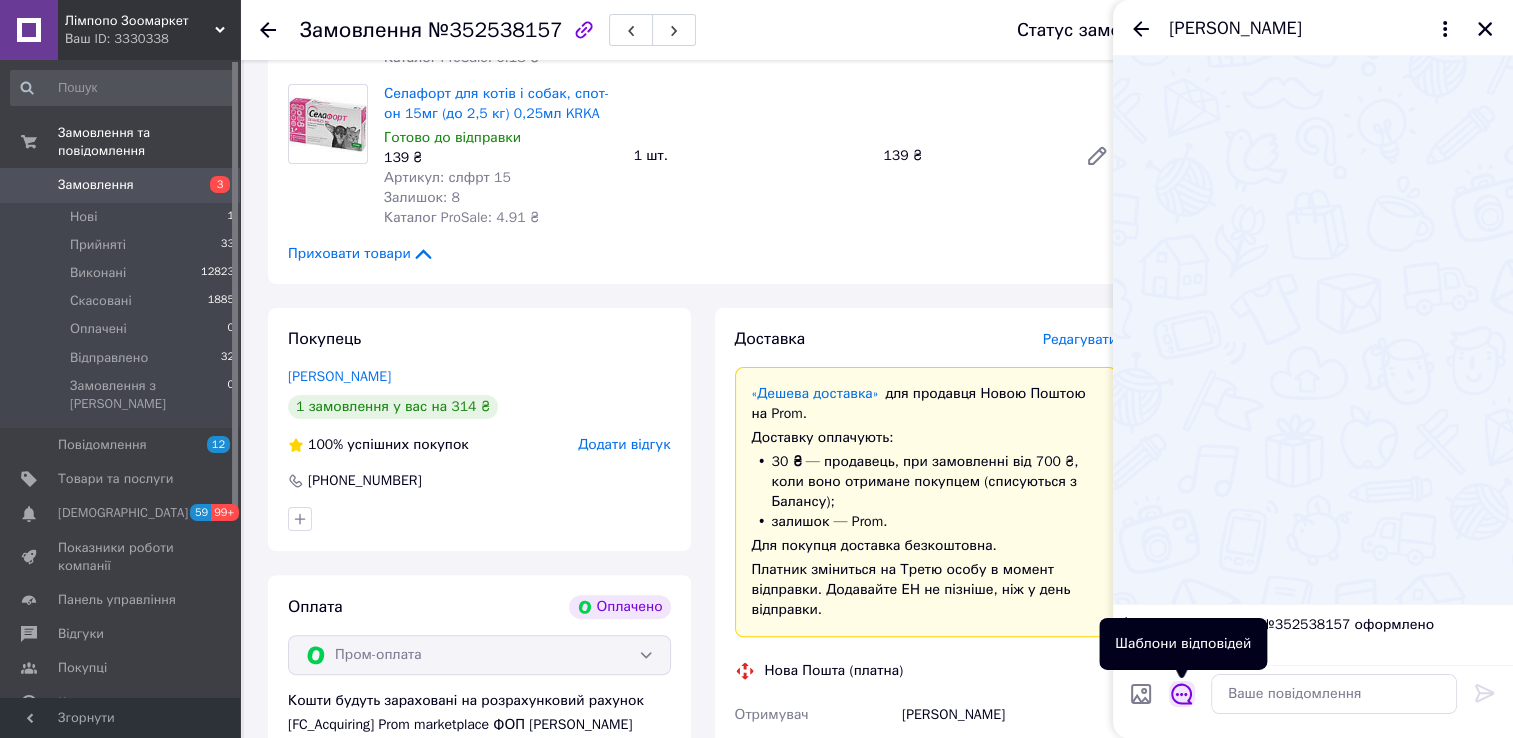 click 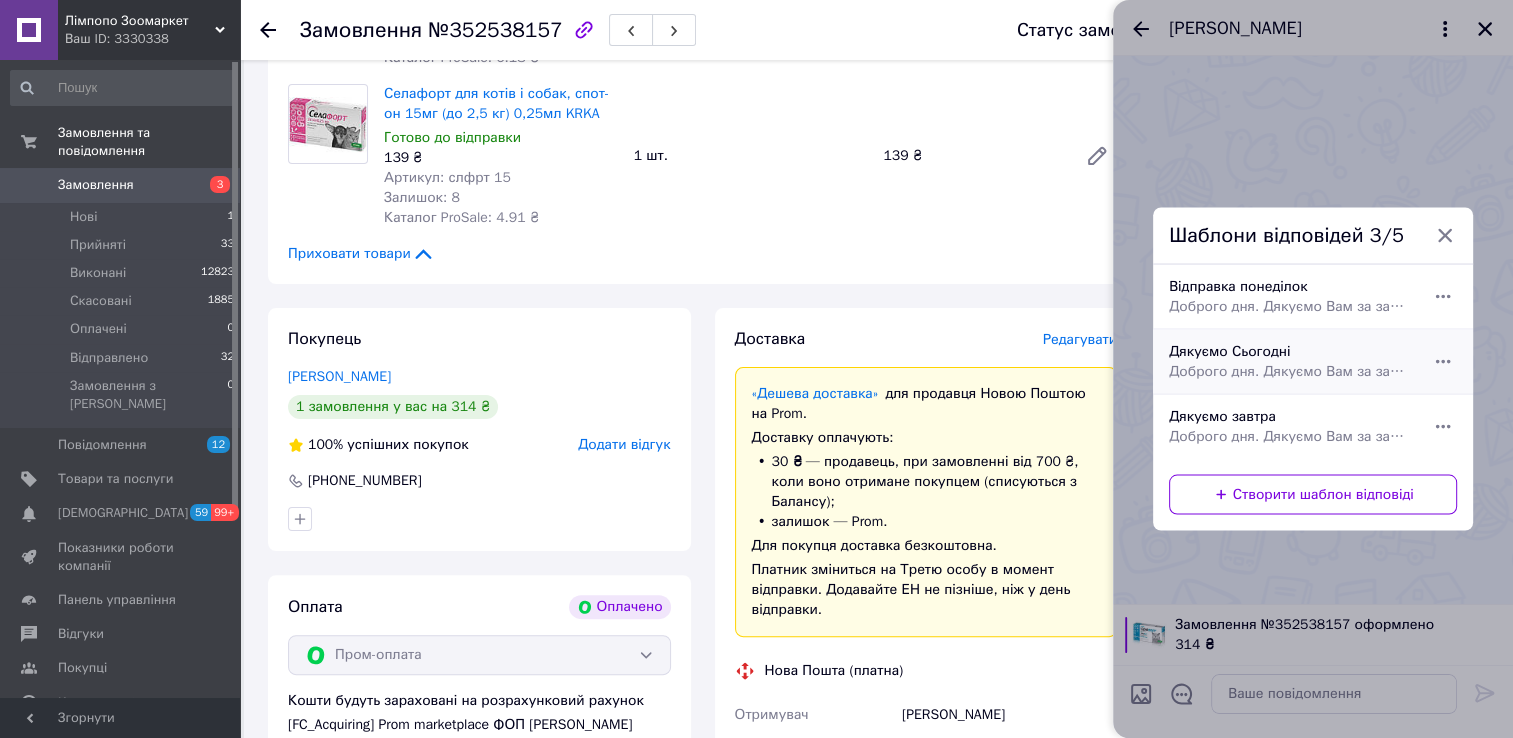 click on "Дякуємо Сьогодні Доброго дня.
Дякуємо Вам за замовлення.
Сьогодні відправимо" at bounding box center (1291, 362) 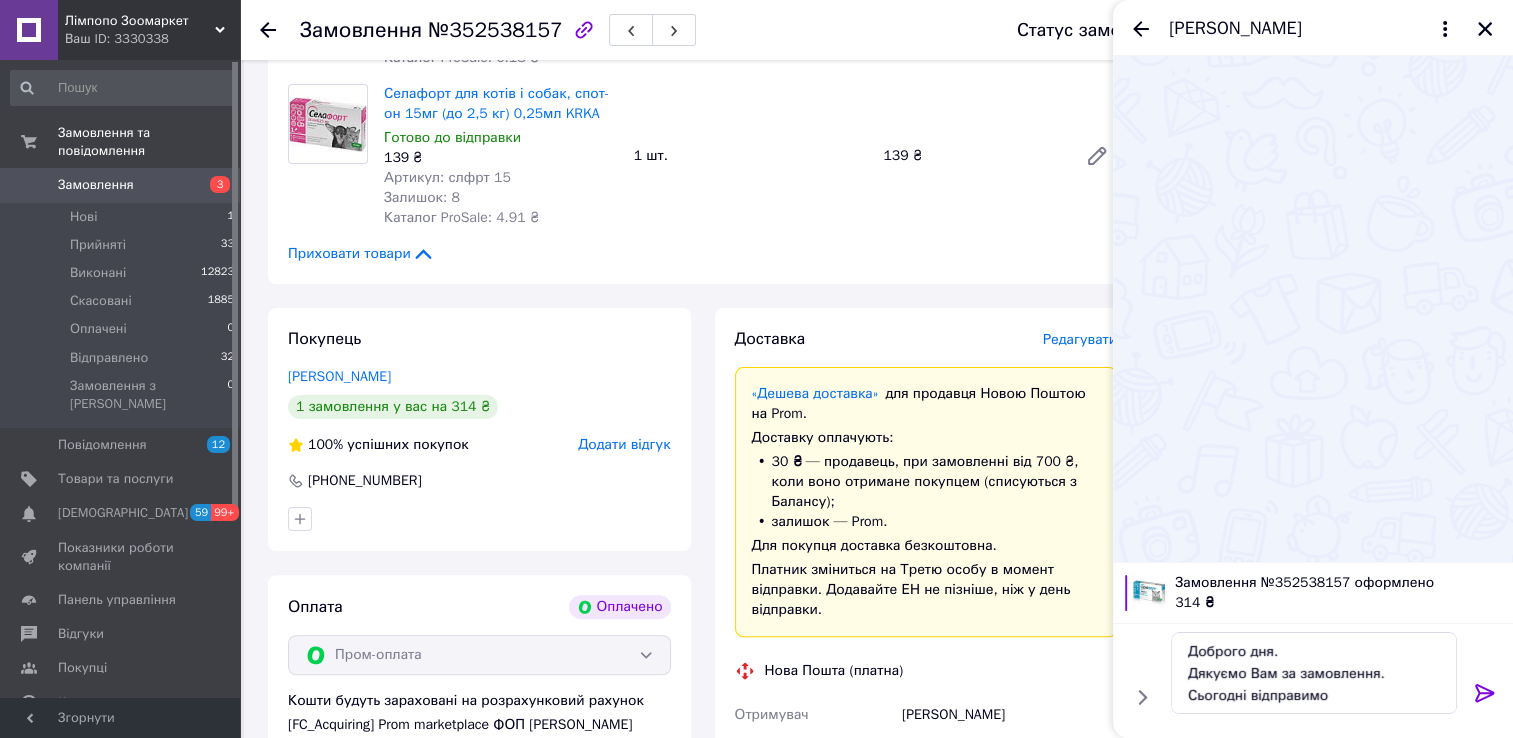 click 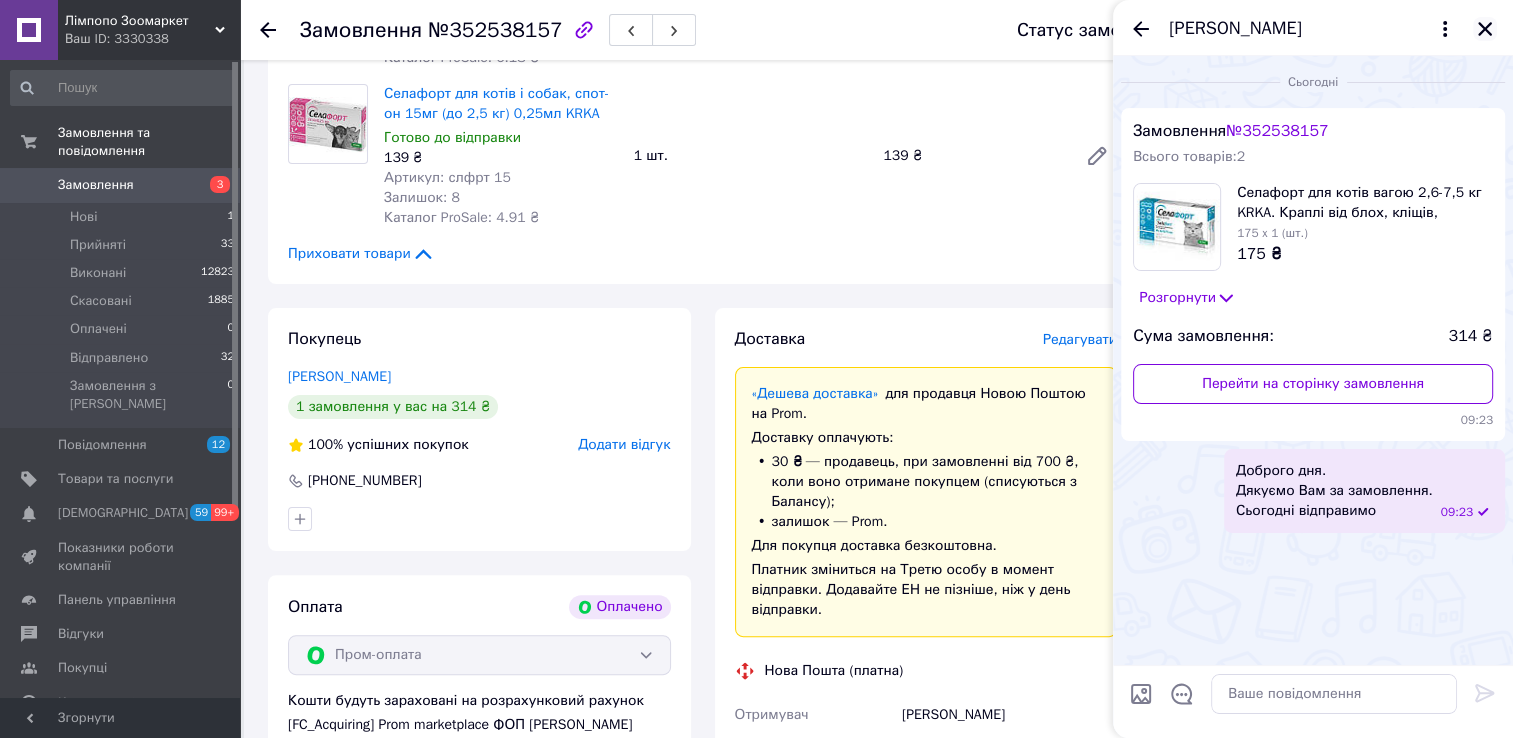 click 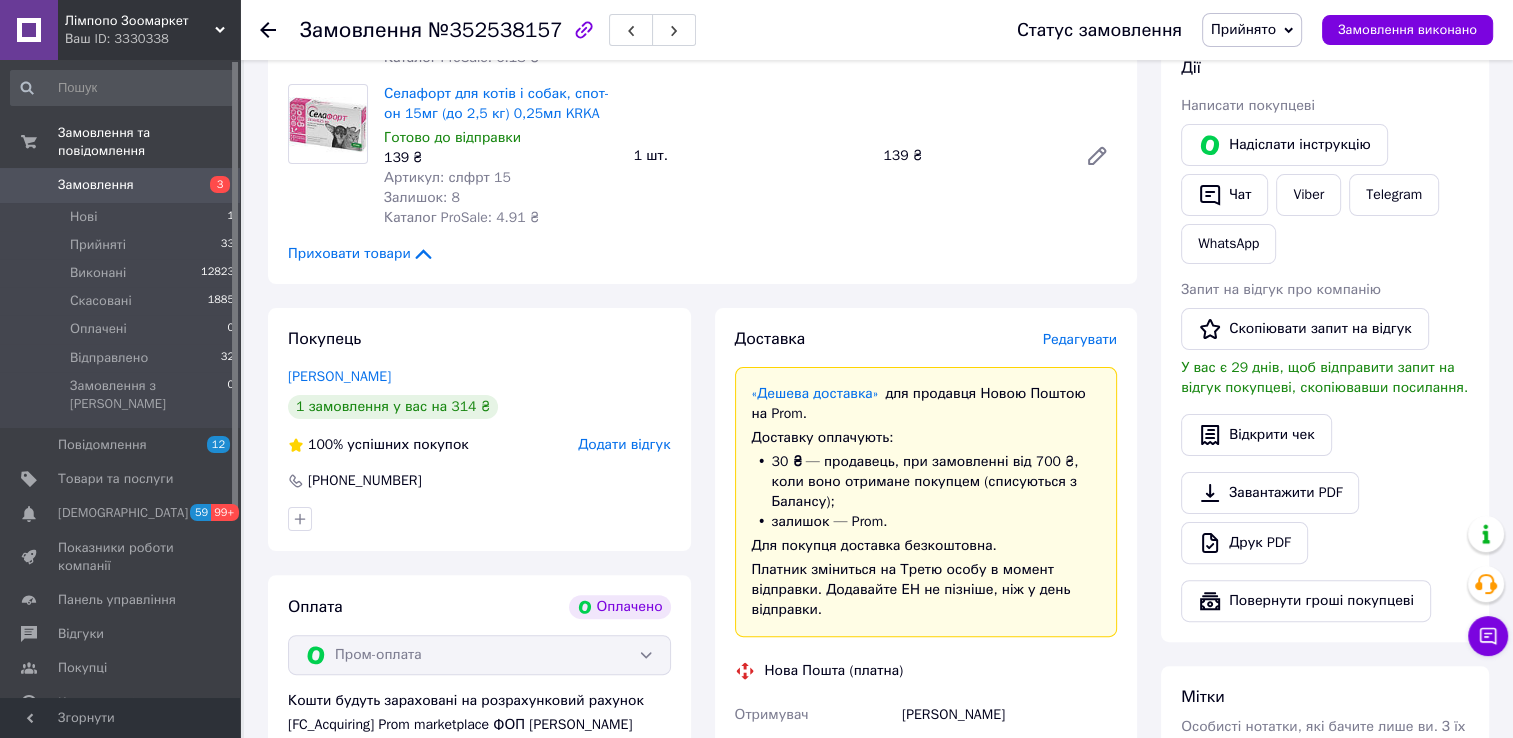 click at bounding box center [268, 30] 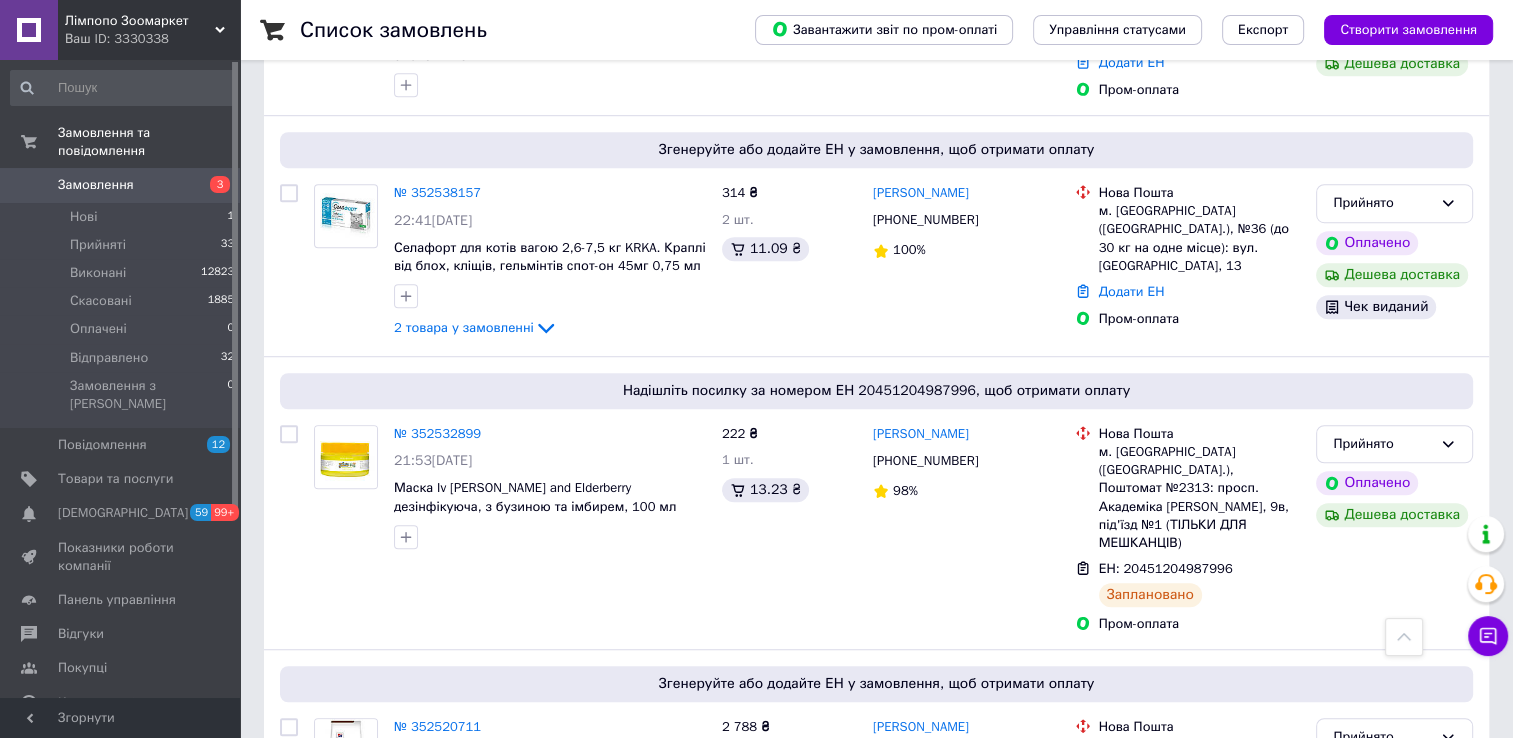 scroll, scrollTop: 1300, scrollLeft: 0, axis: vertical 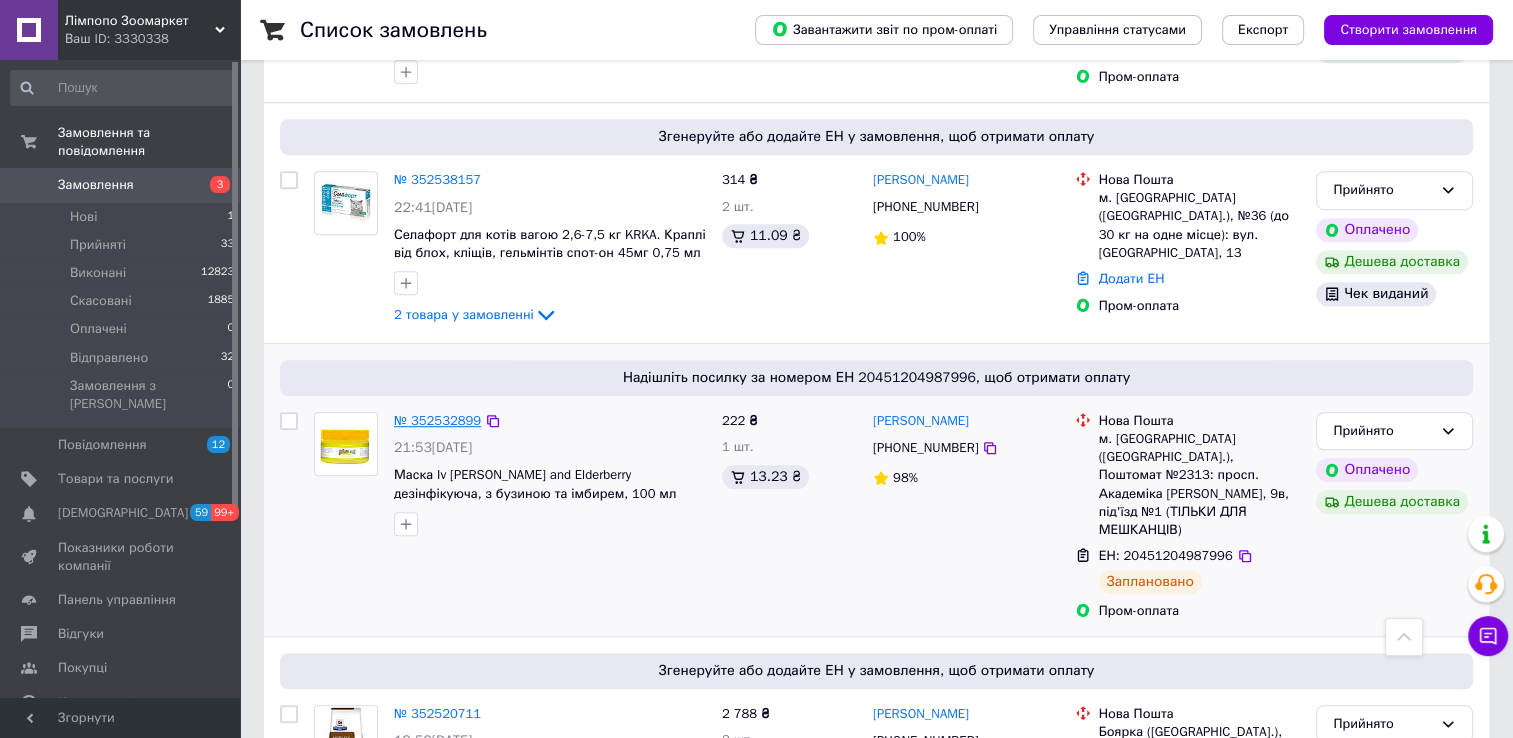 click on "№ 352532899" at bounding box center (437, 420) 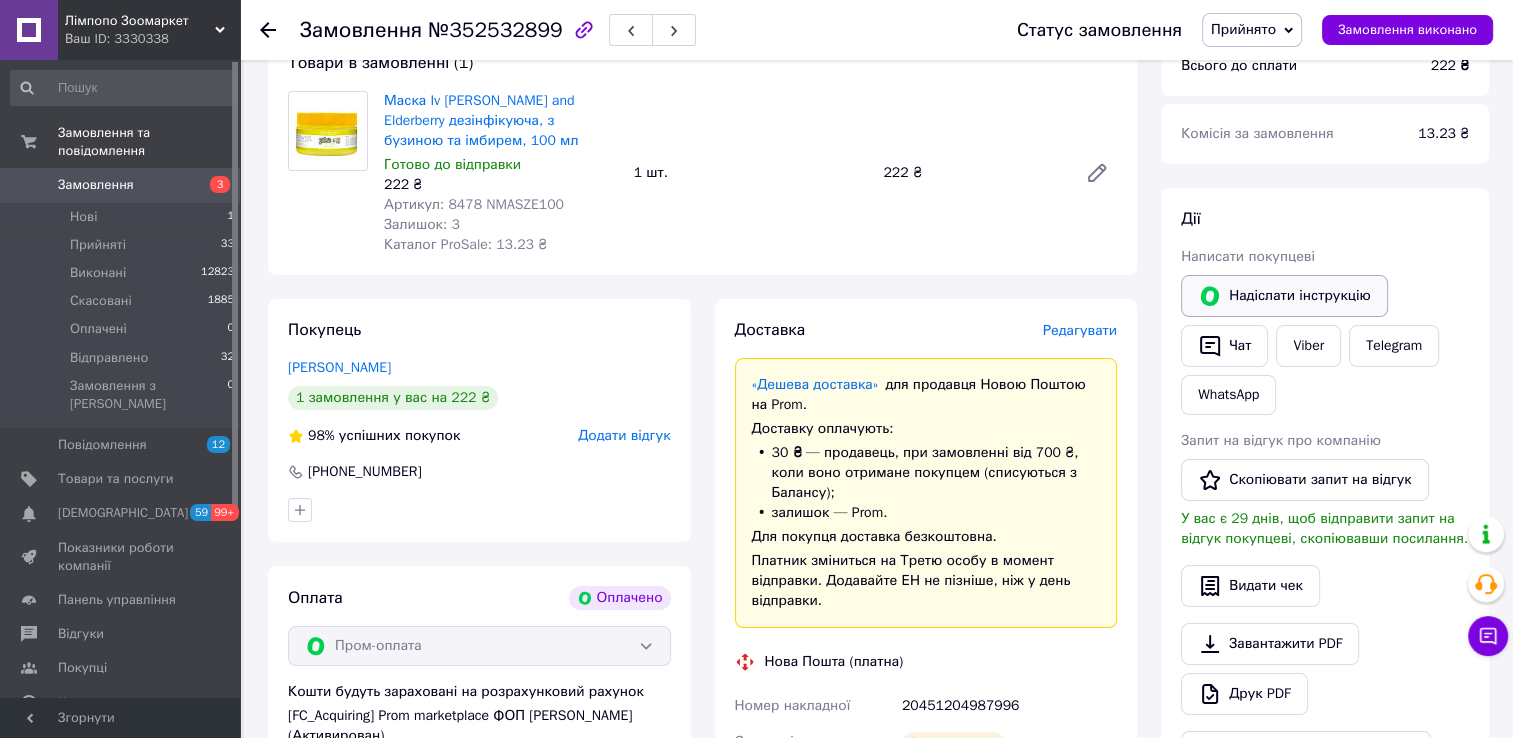 scroll, scrollTop: 100, scrollLeft: 0, axis: vertical 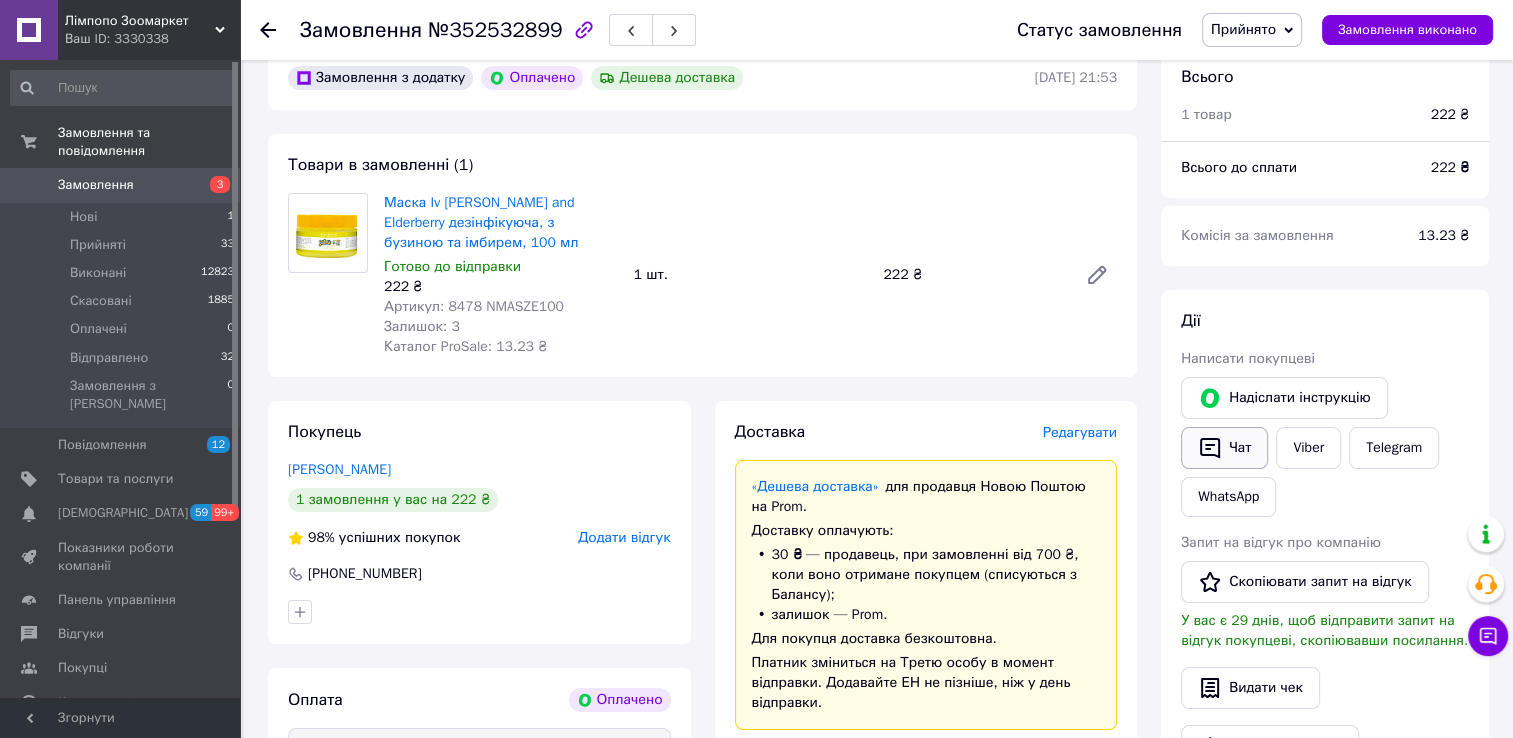 click on "Чат" at bounding box center [1224, 448] 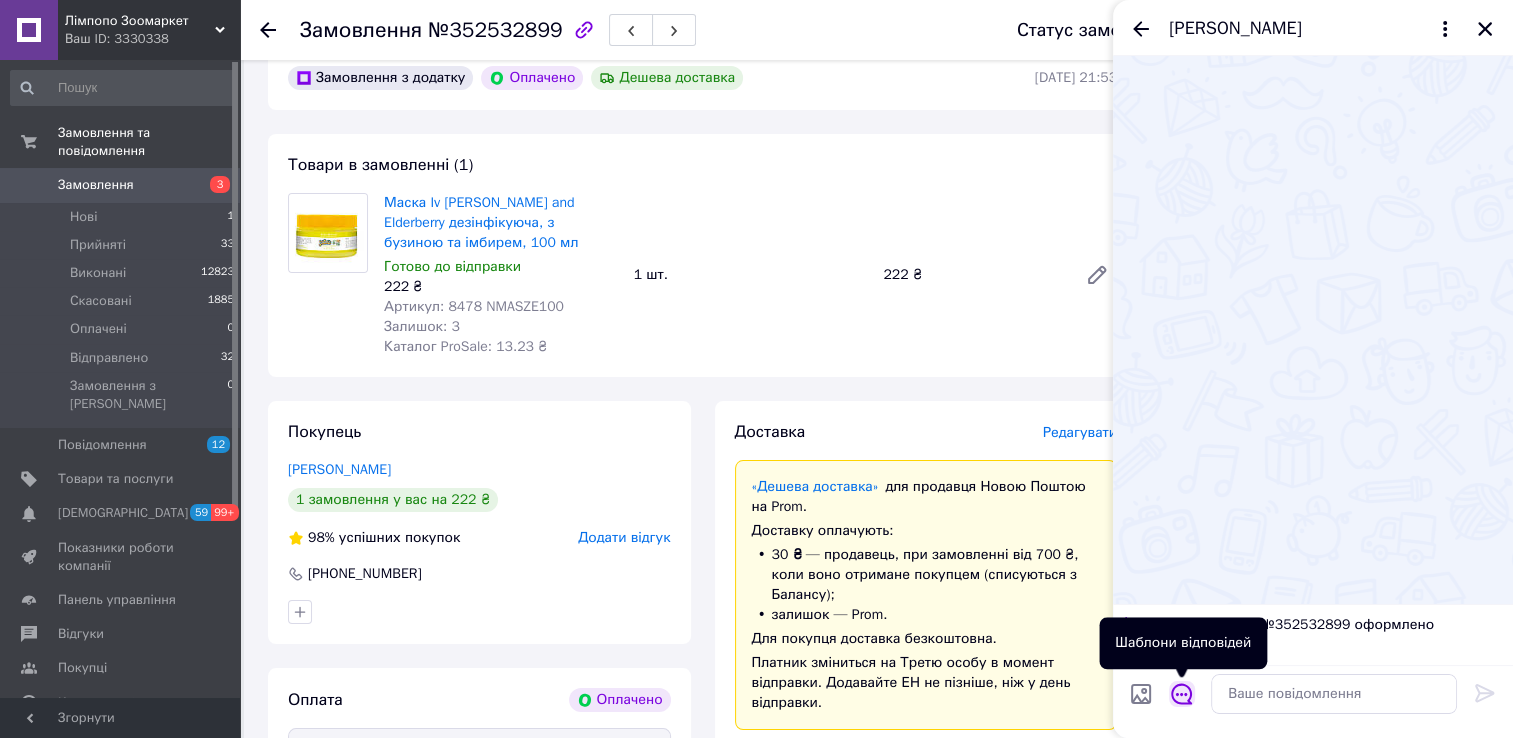 click 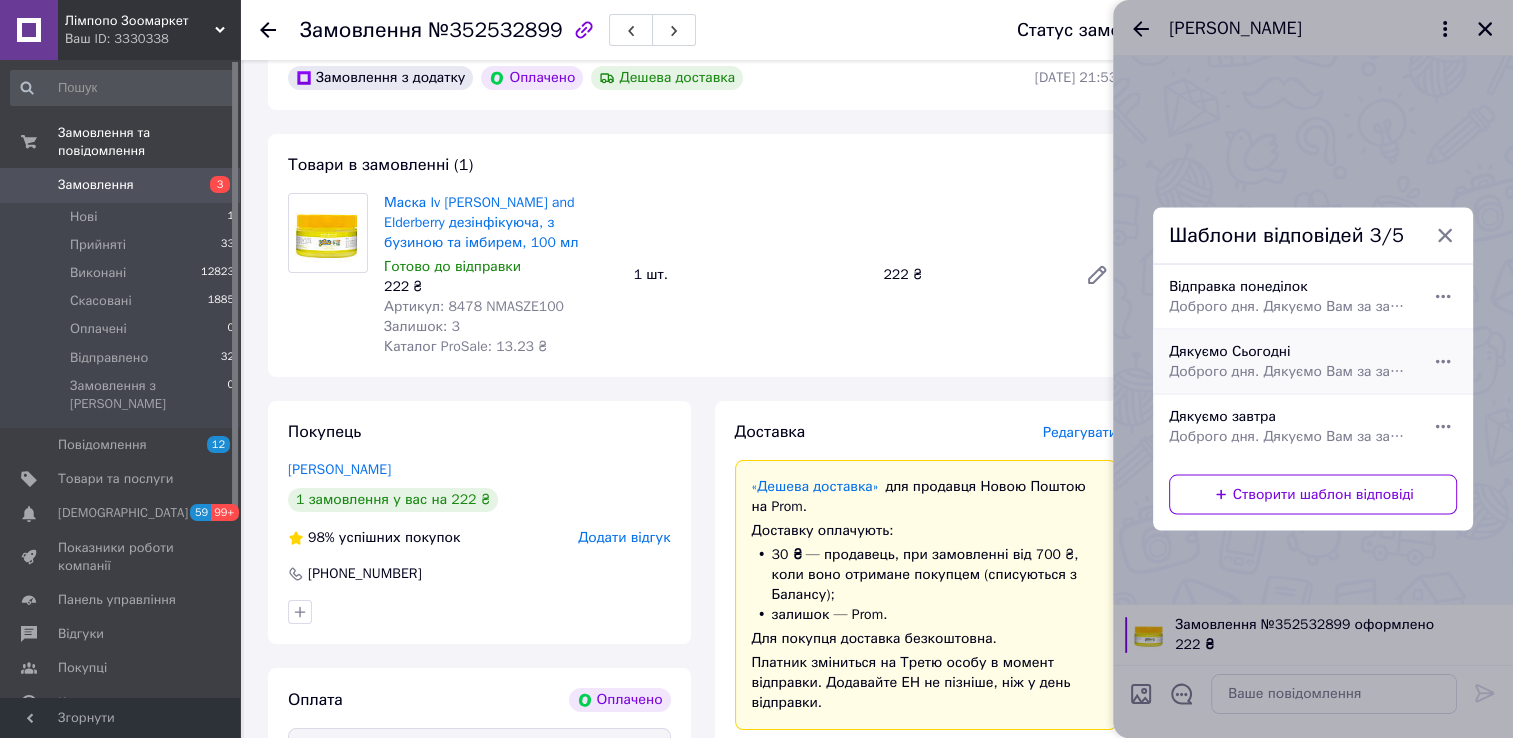 click on "Доброго дня.
Дякуємо Вам за замовлення.
Сьогодні відправимо" at bounding box center [1291, 372] 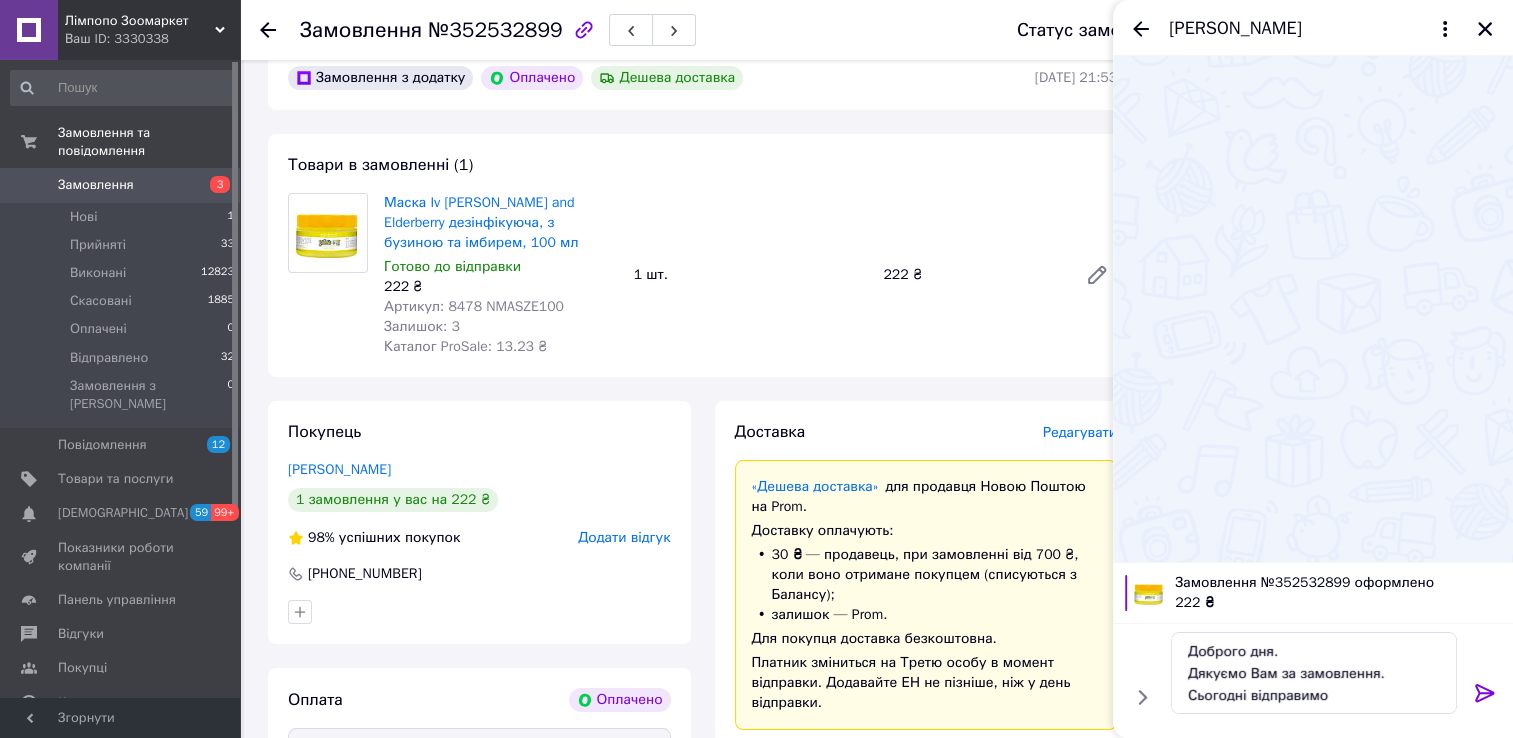 click 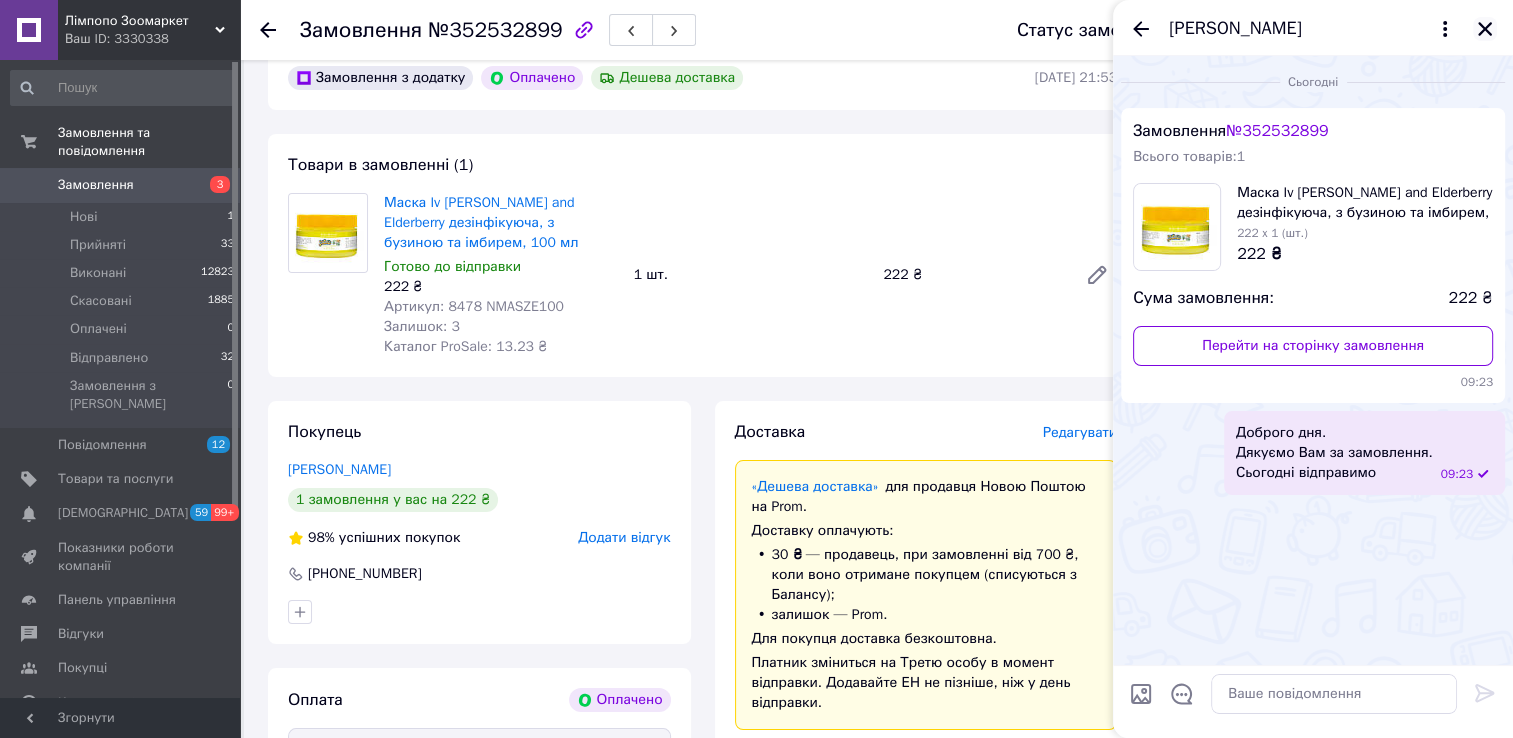click 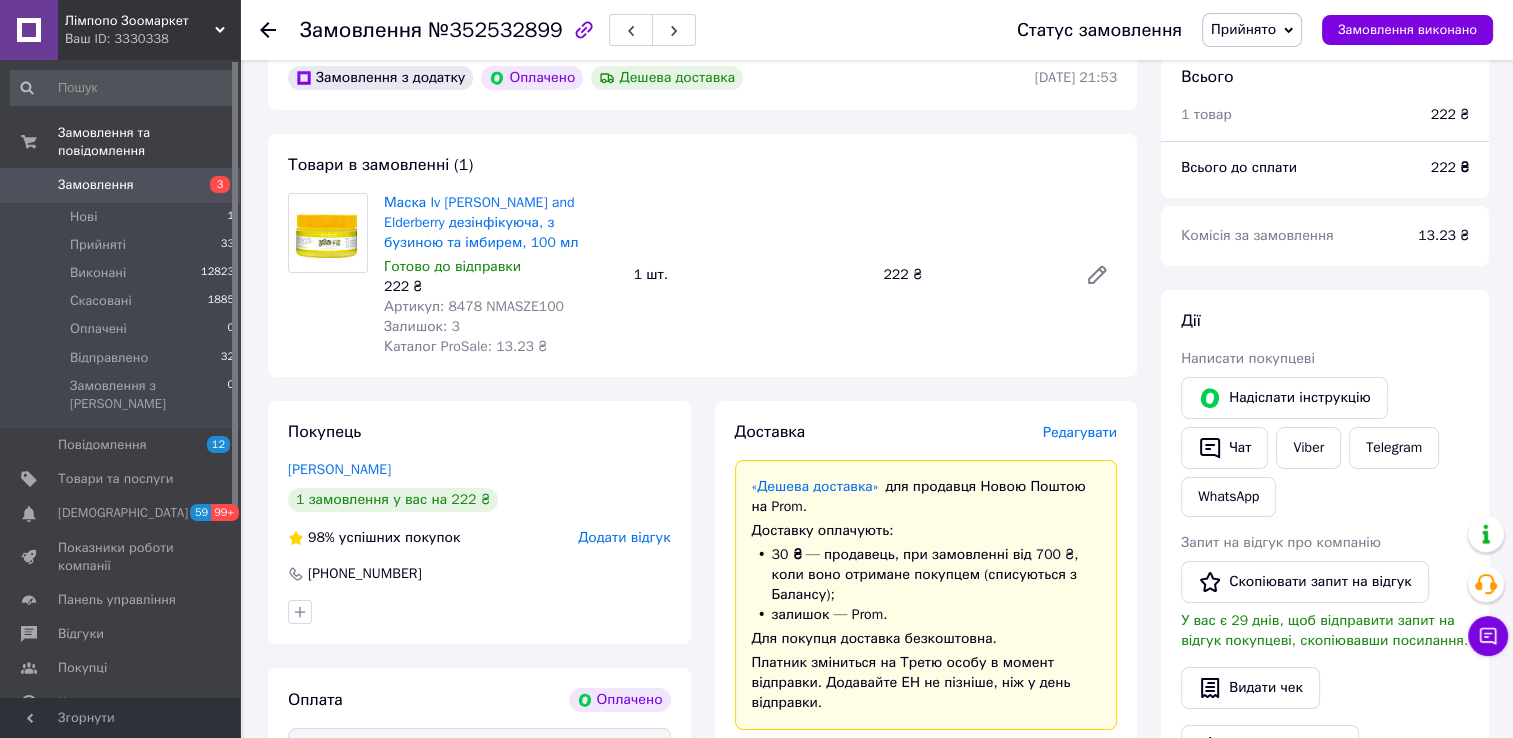 click 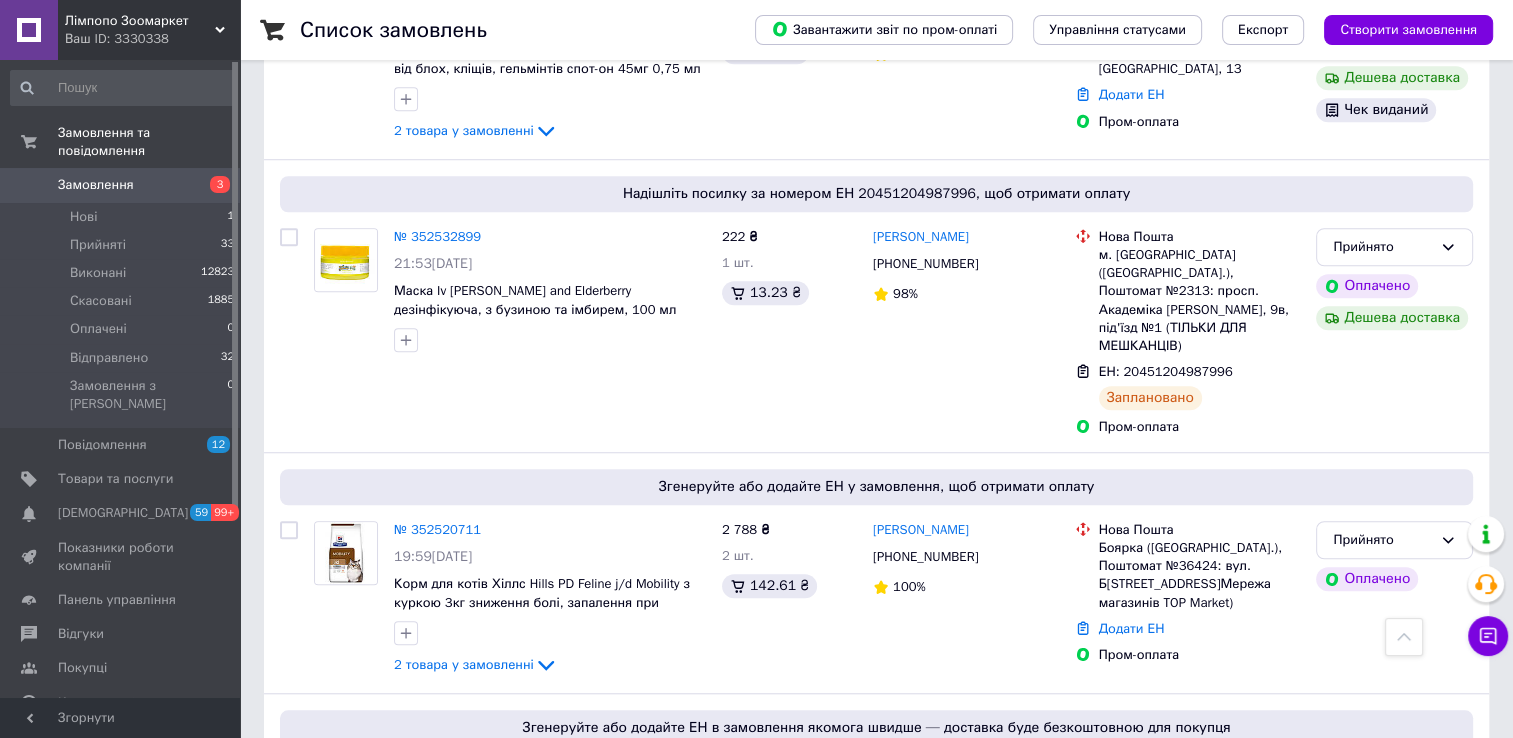 scroll, scrollTop: 1600, scrollLeft: 0, axis: vertical 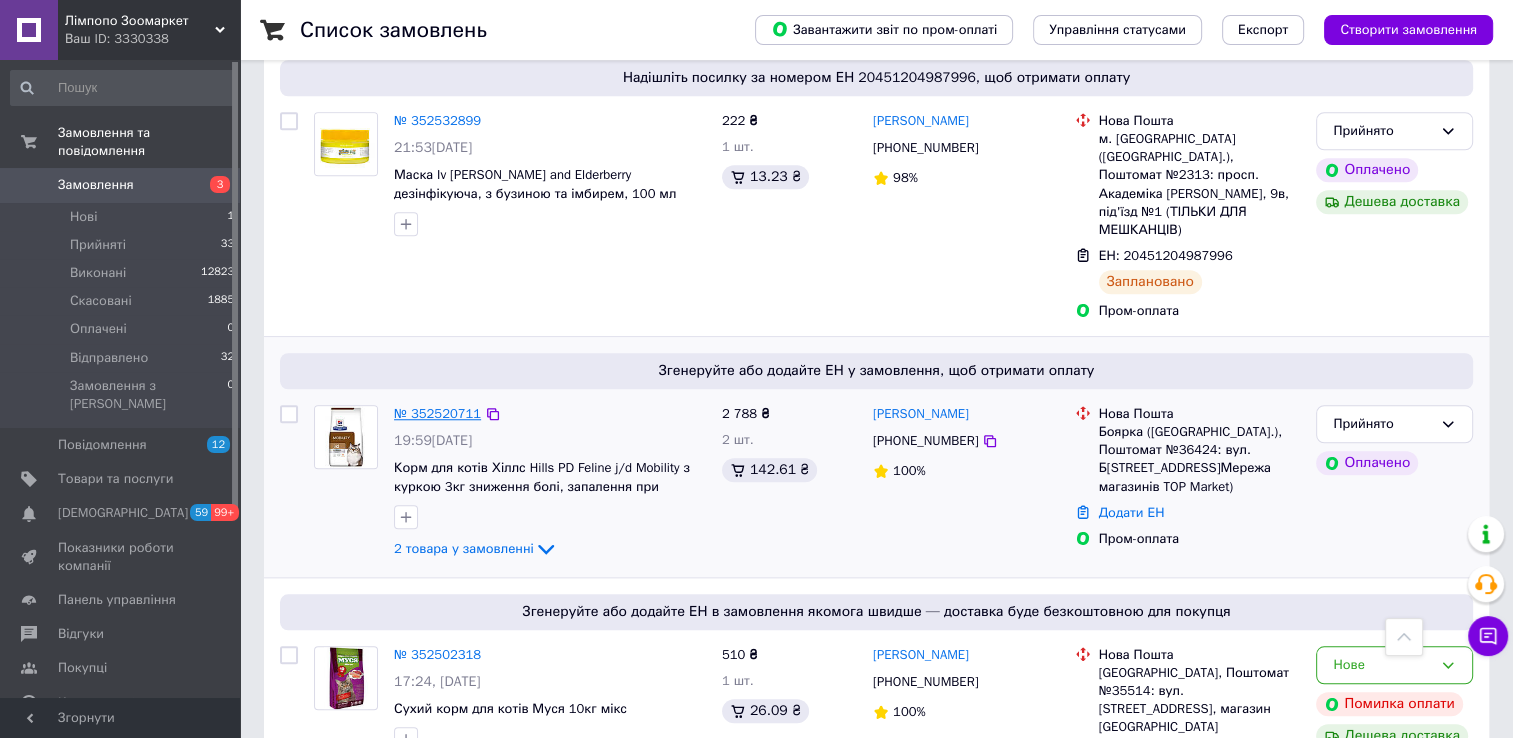 click on "№ 352520711" at bounding box center [437, 413] 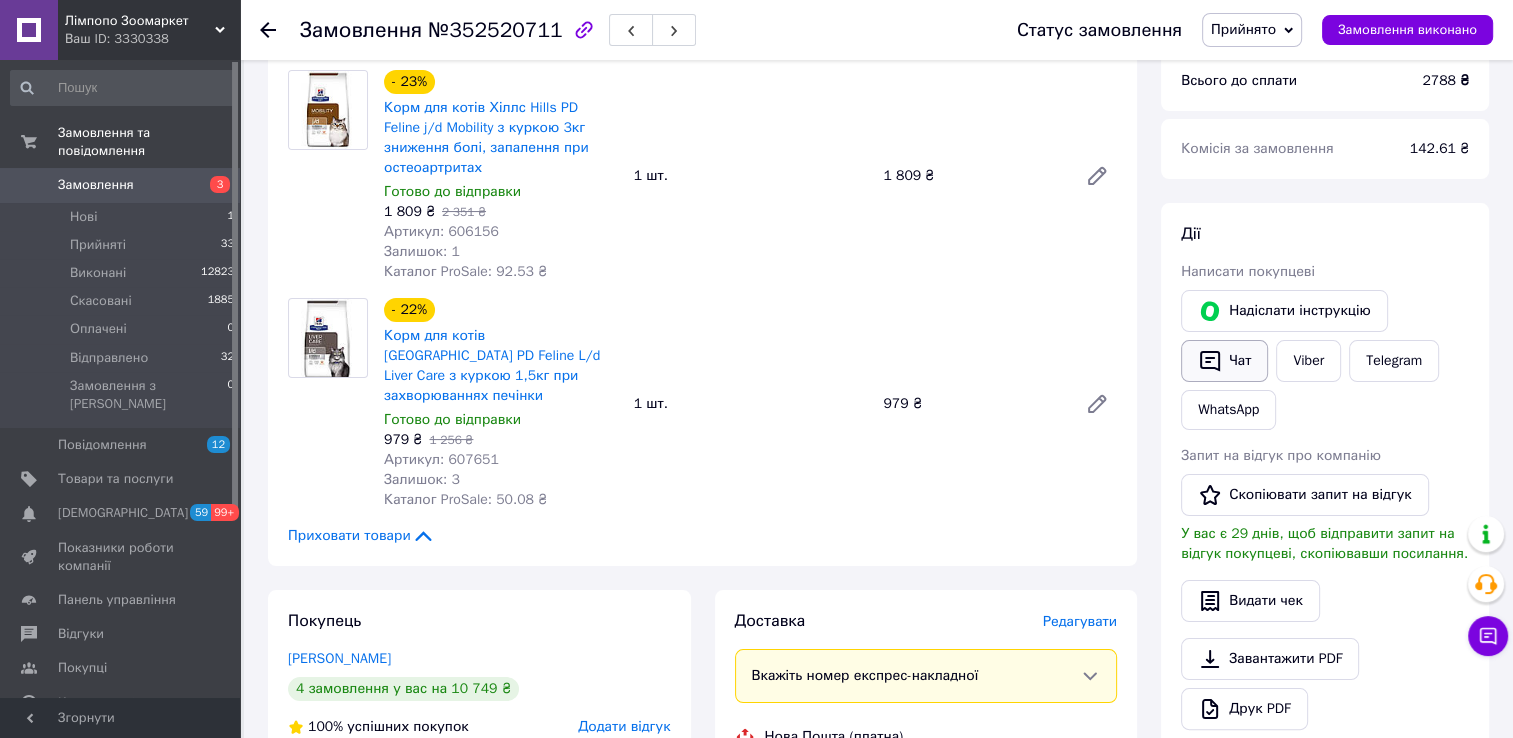 scroll, scrollTop: 218, scrollLeft: 0, axis: vertical 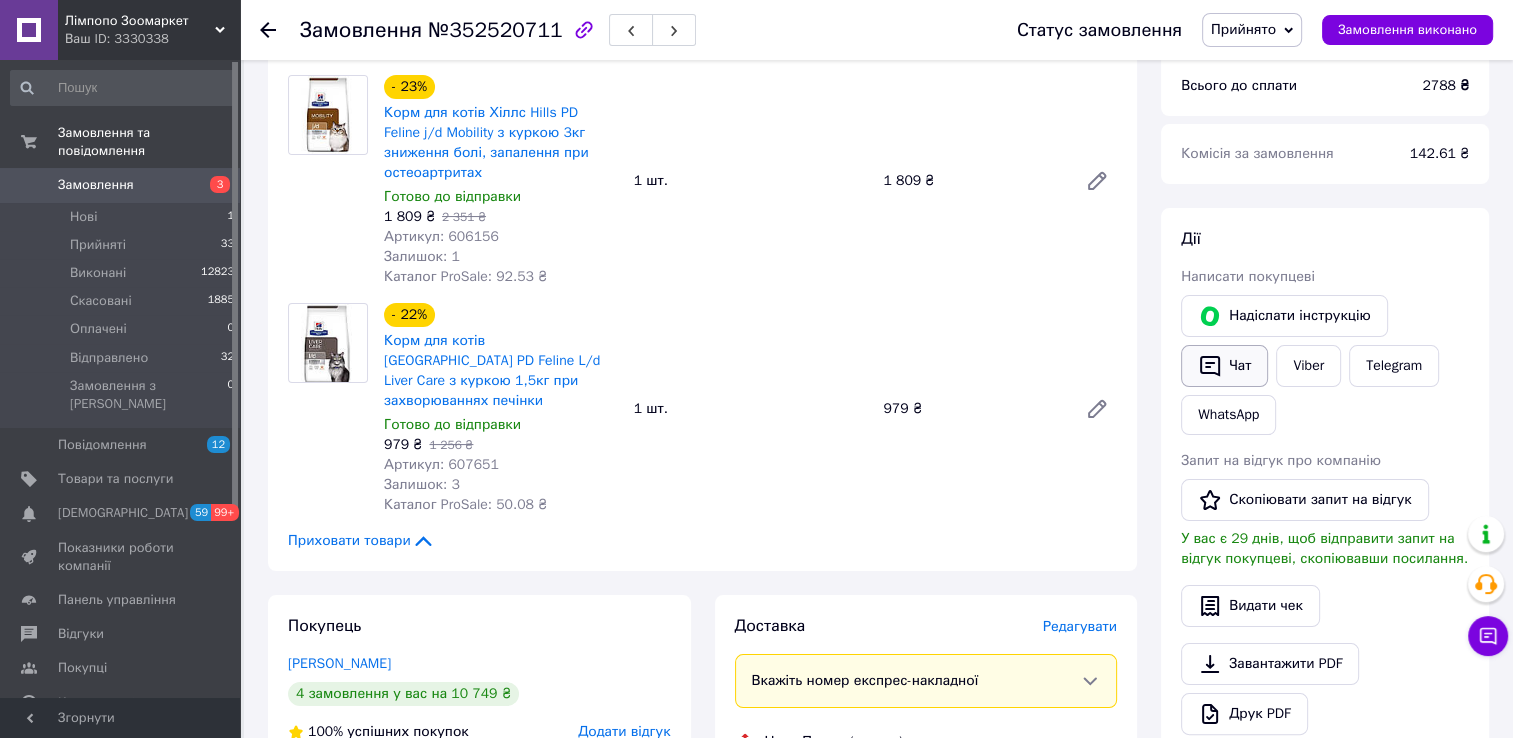 click on "Чат" at bounding box center [1224, 366] 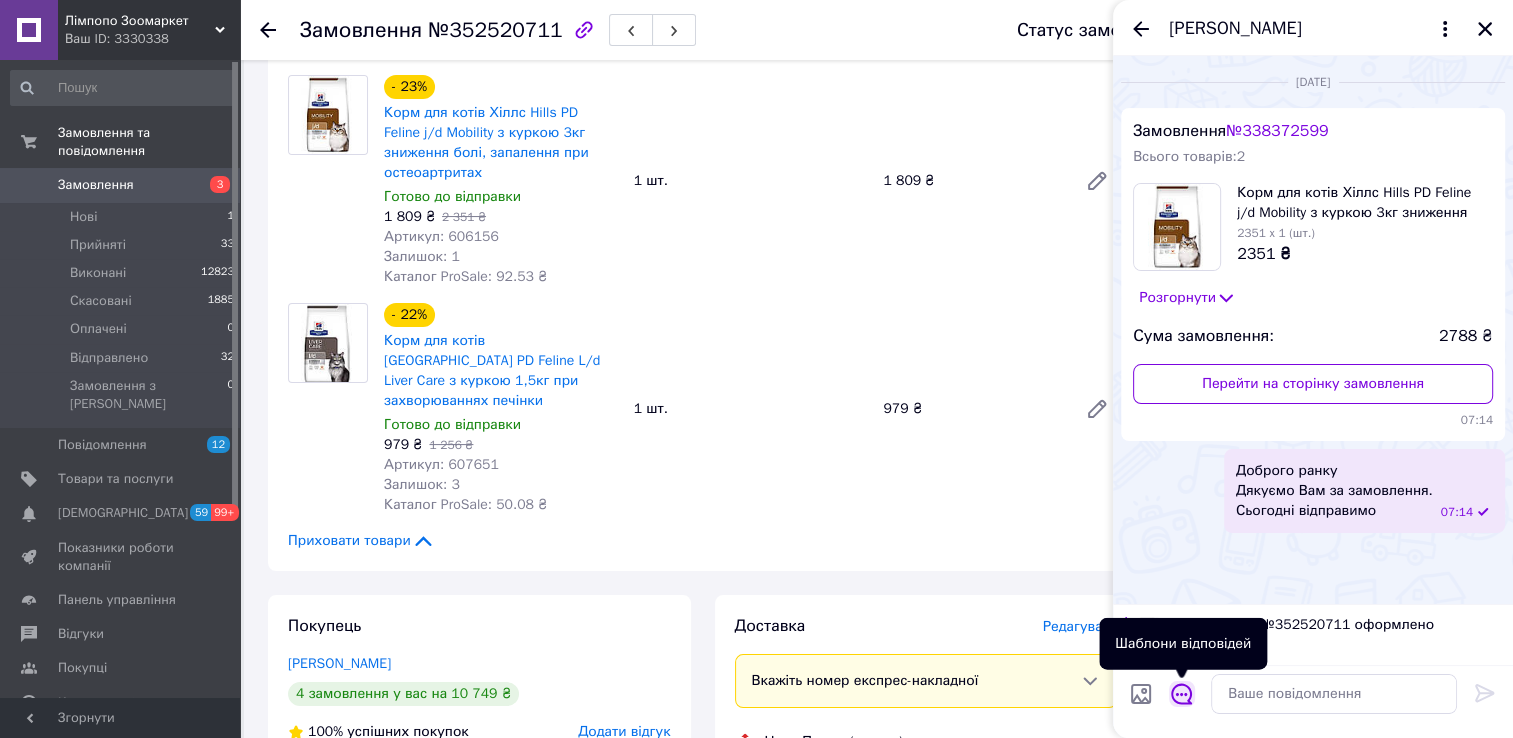 click 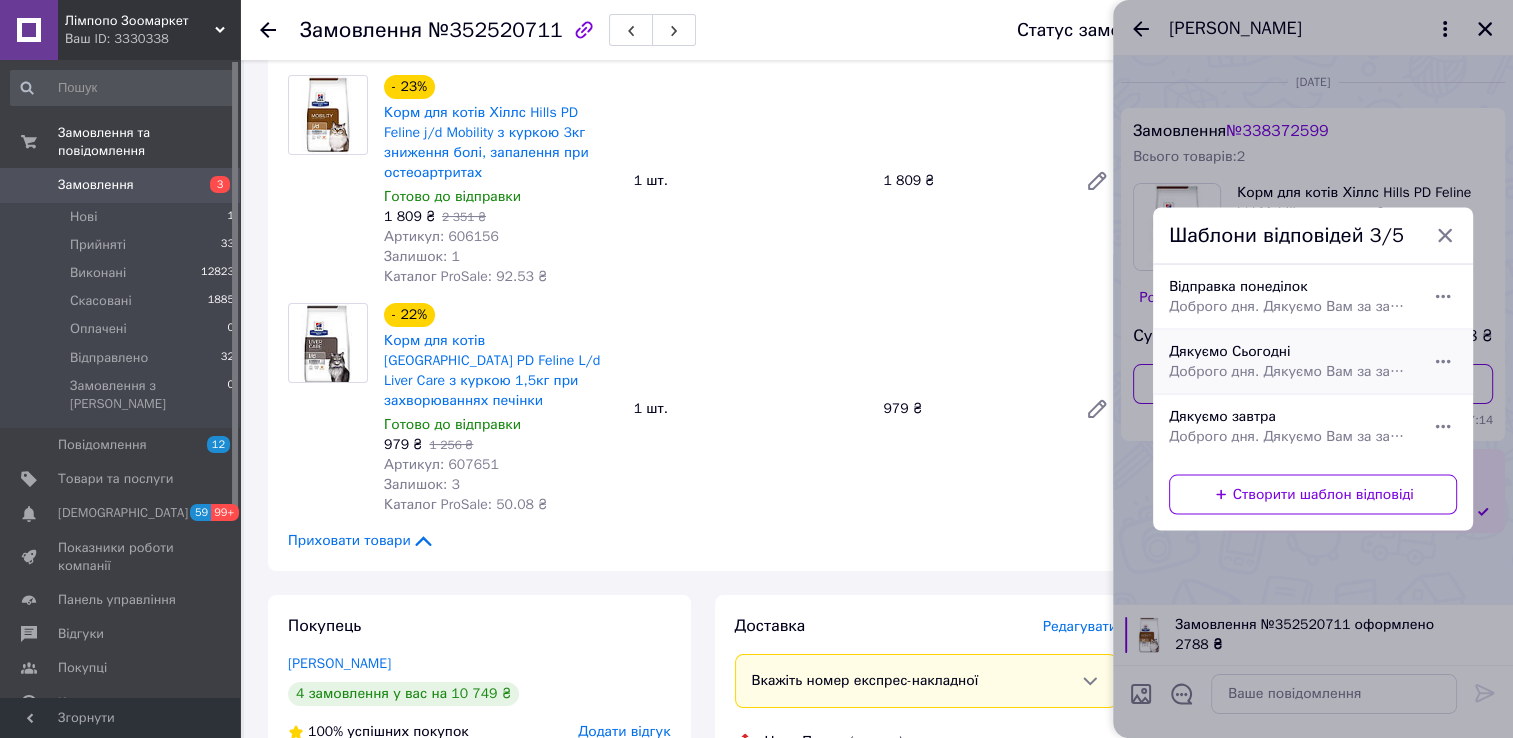 click on "Доброго дня.
Дякуємо Вам за замовлення.
Сьогодні відправимо" at bounding box center (1291, 372) 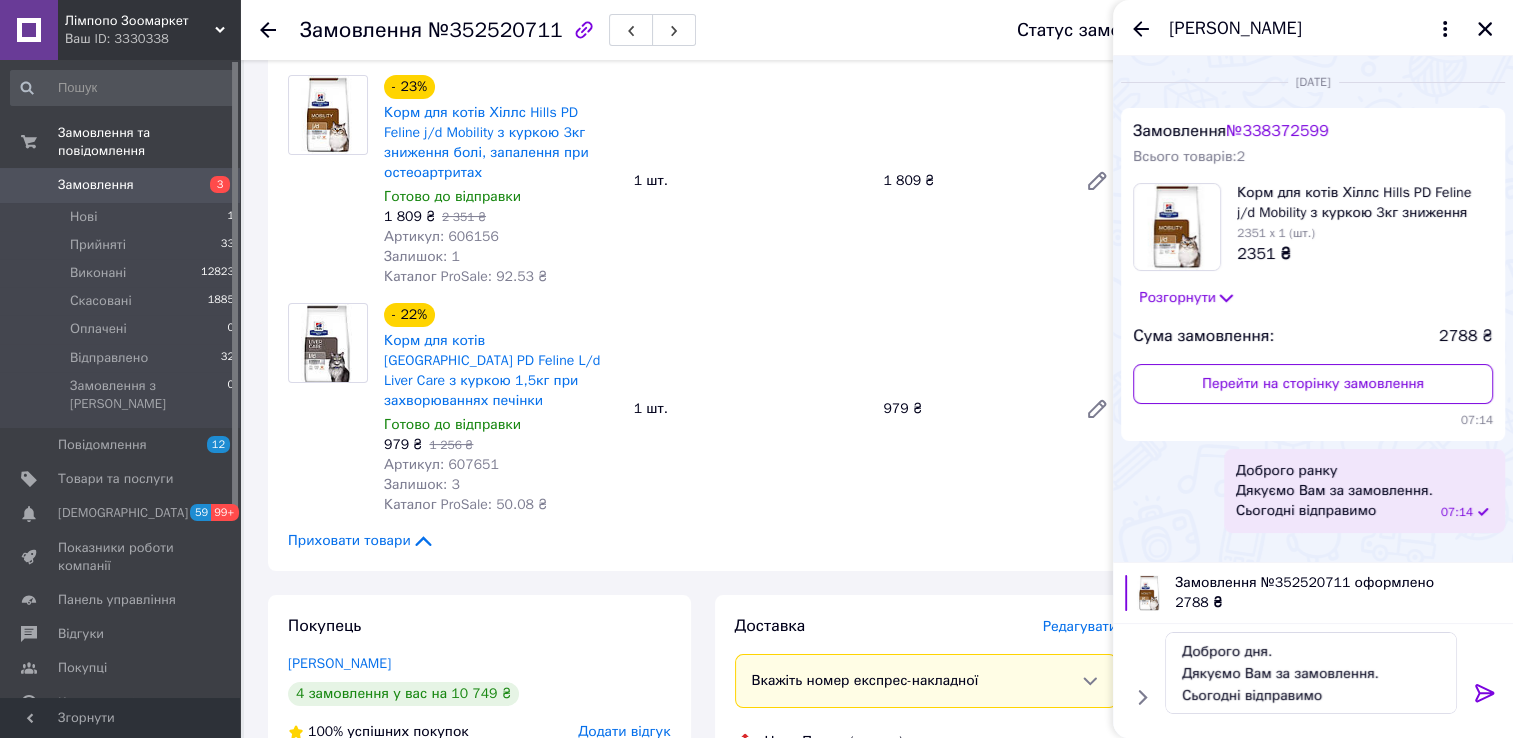 type on "Доброго дня.
Дякуємо Вам за замовлення.
Сьогодні відправимо" 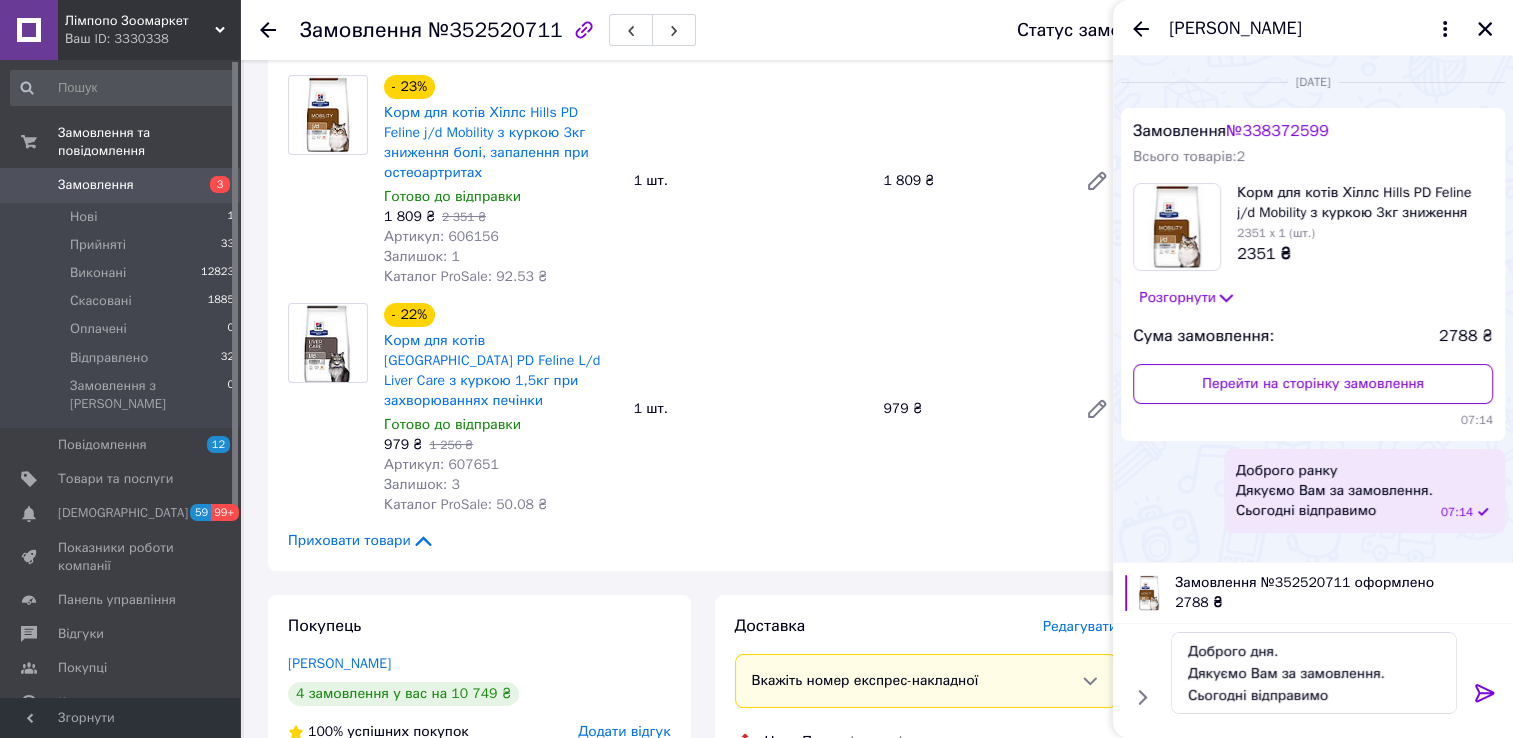 click 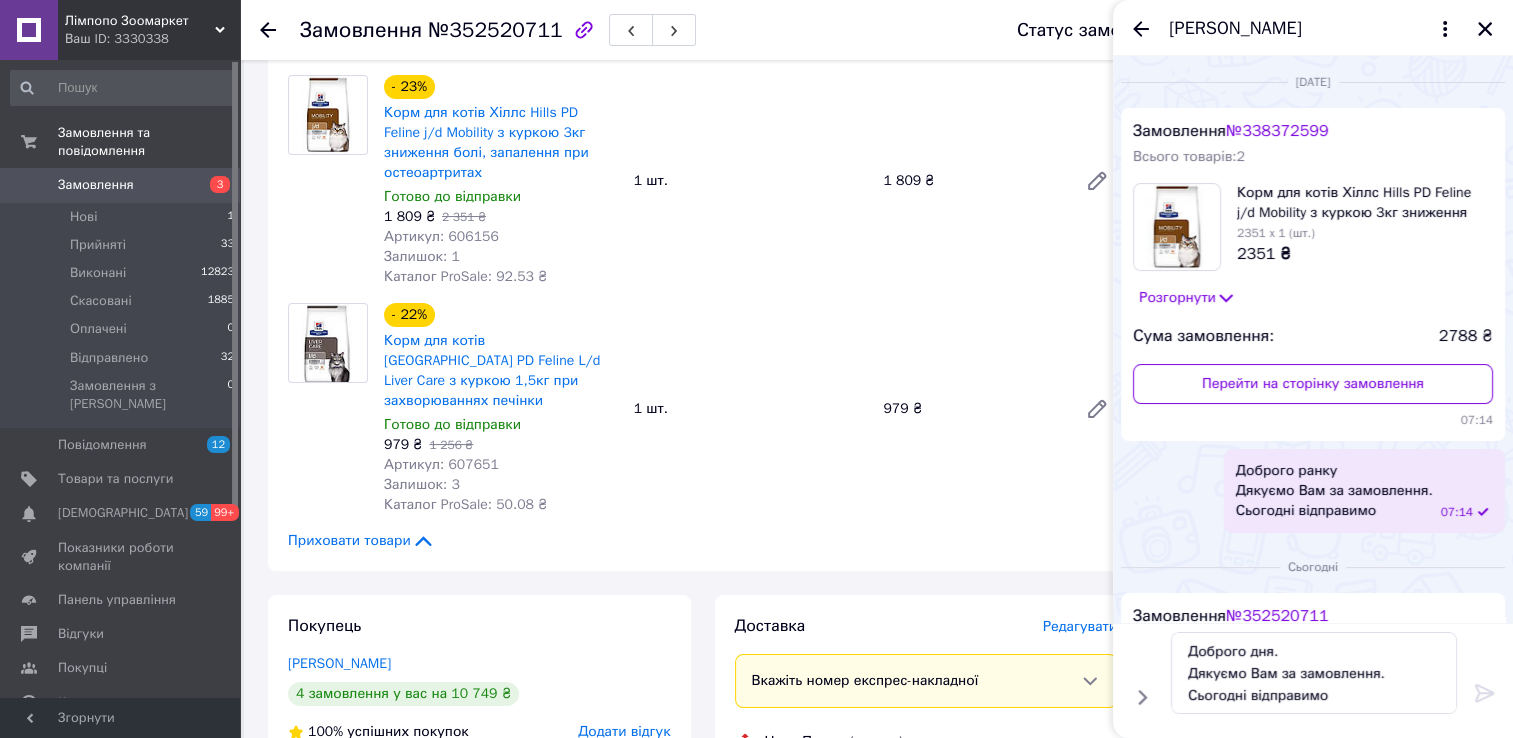 type 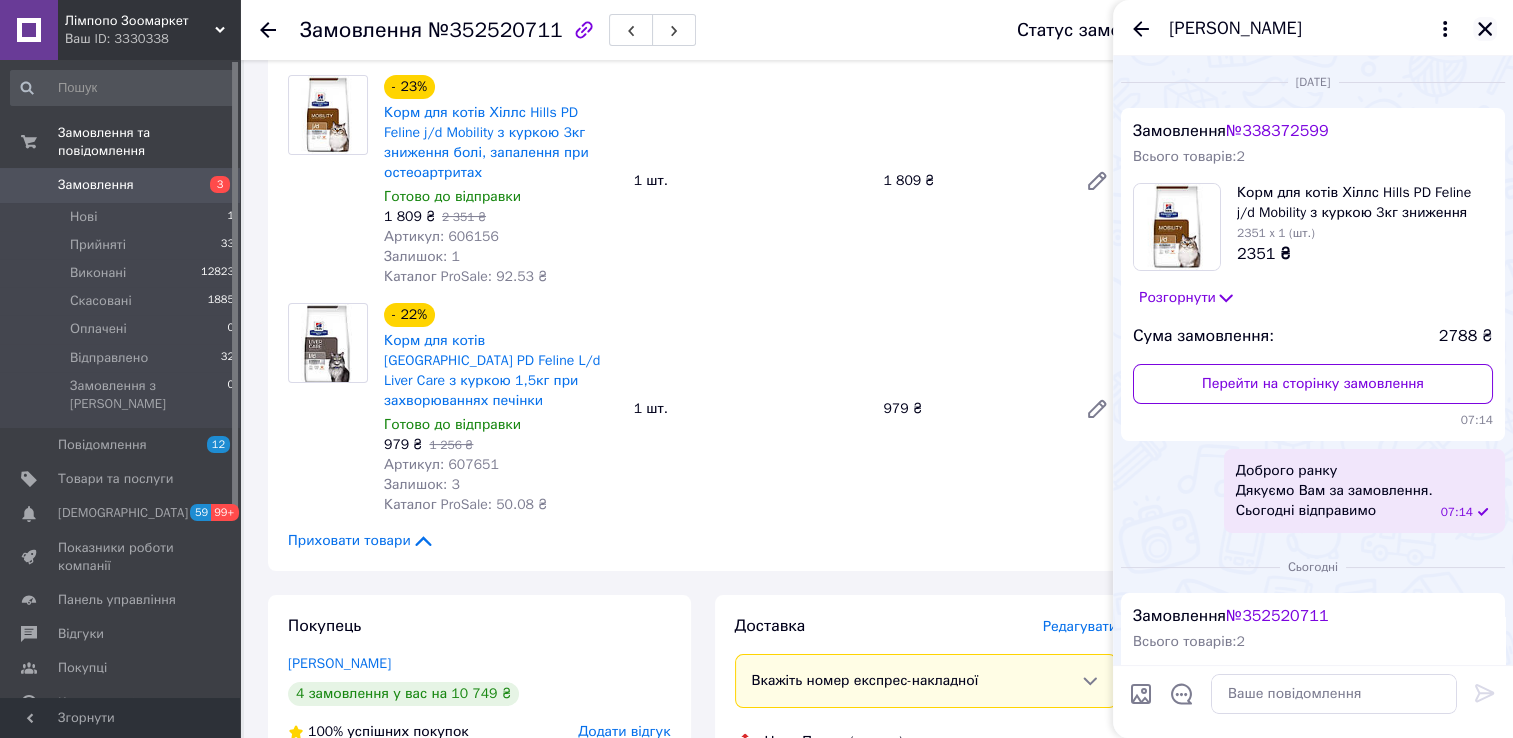 click 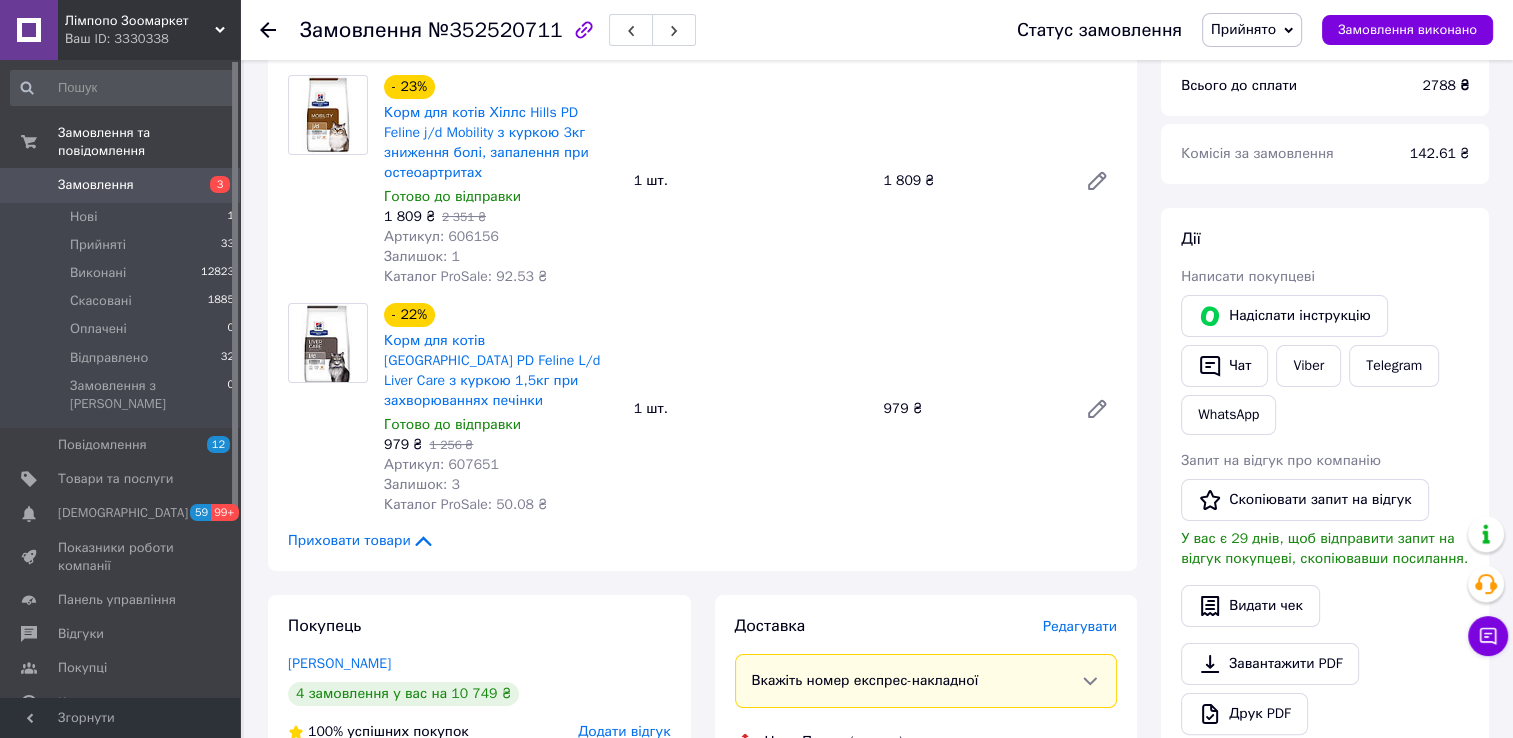 click 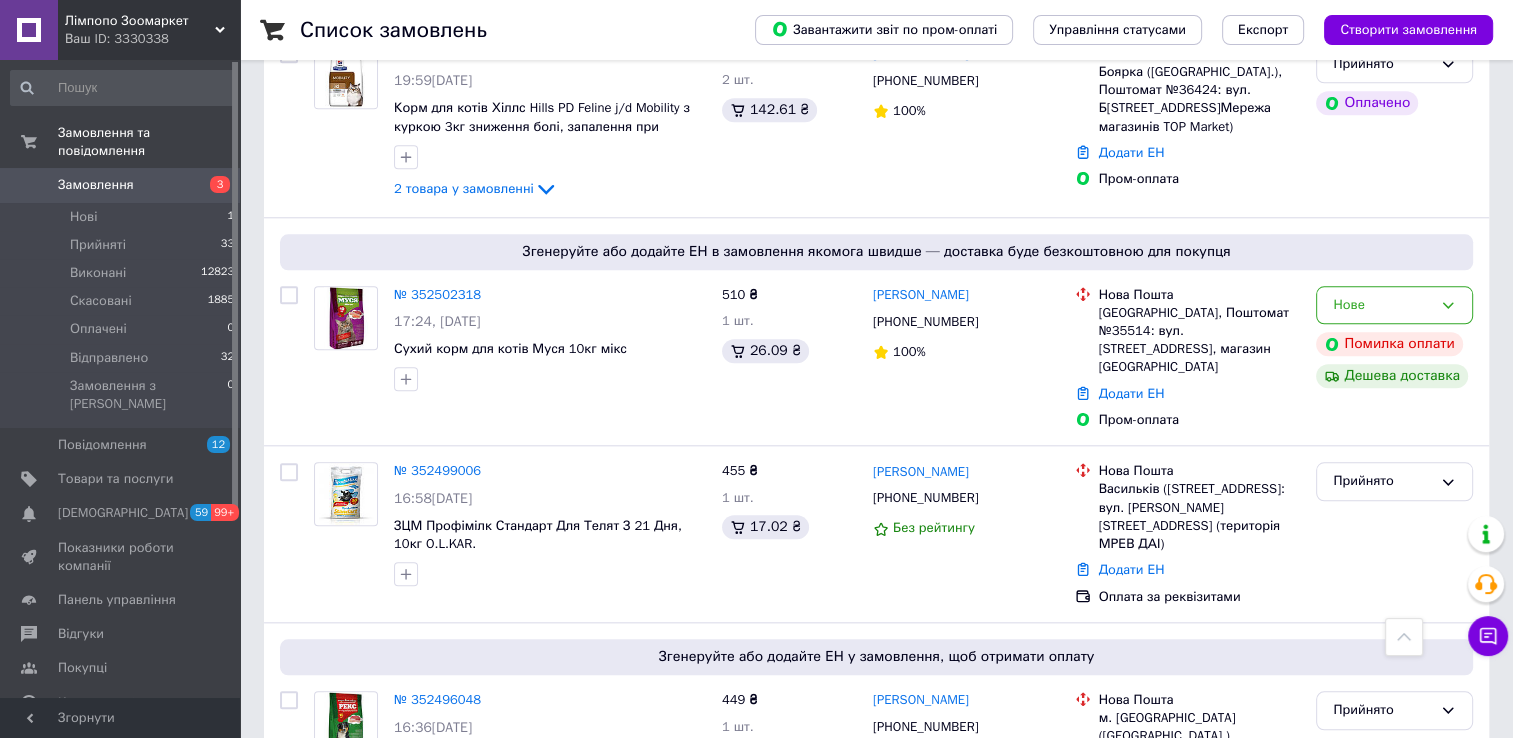 scroll, scrollTop: 2000, scrollLeft: 0, axis: vertical 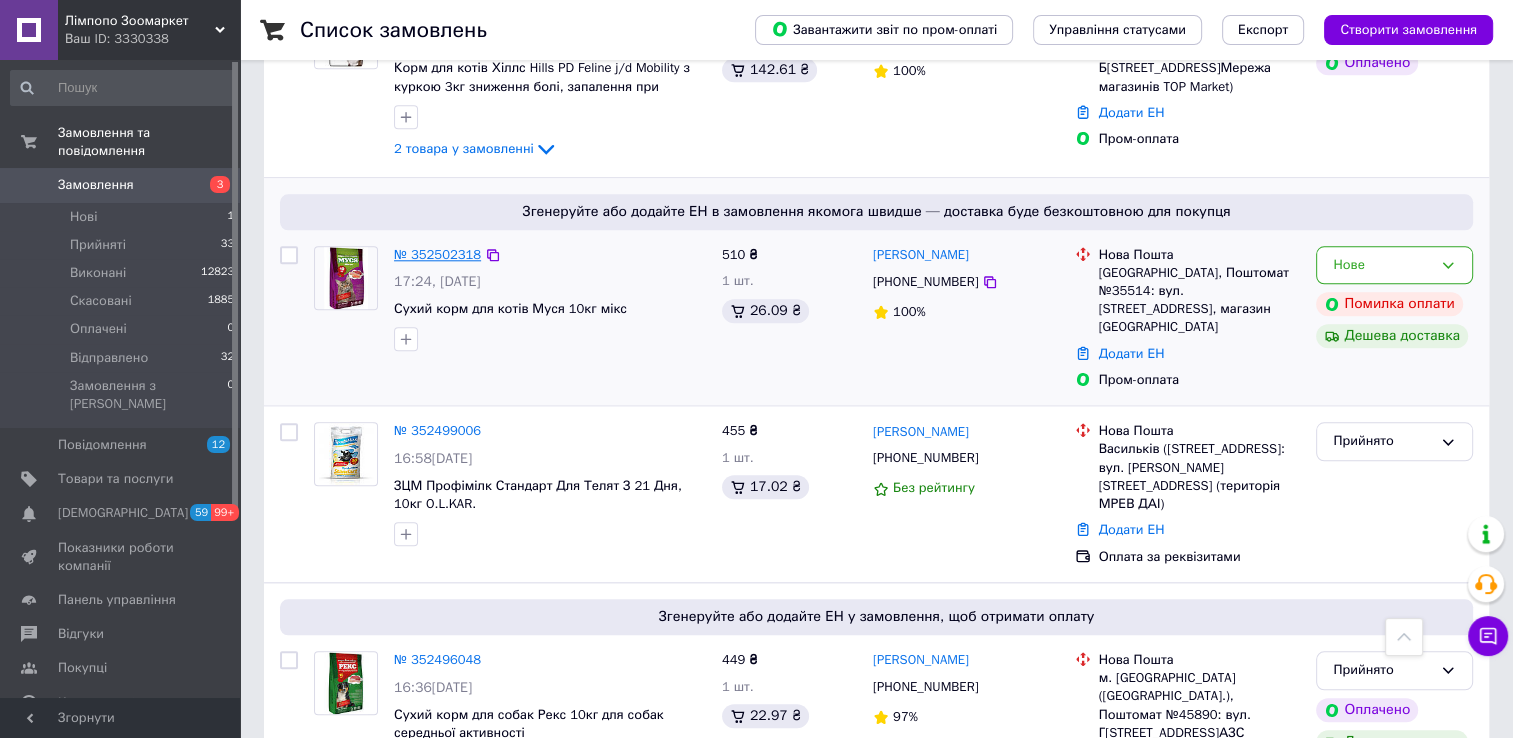 click on "№ 352502318" at bounding box center [437, 254] 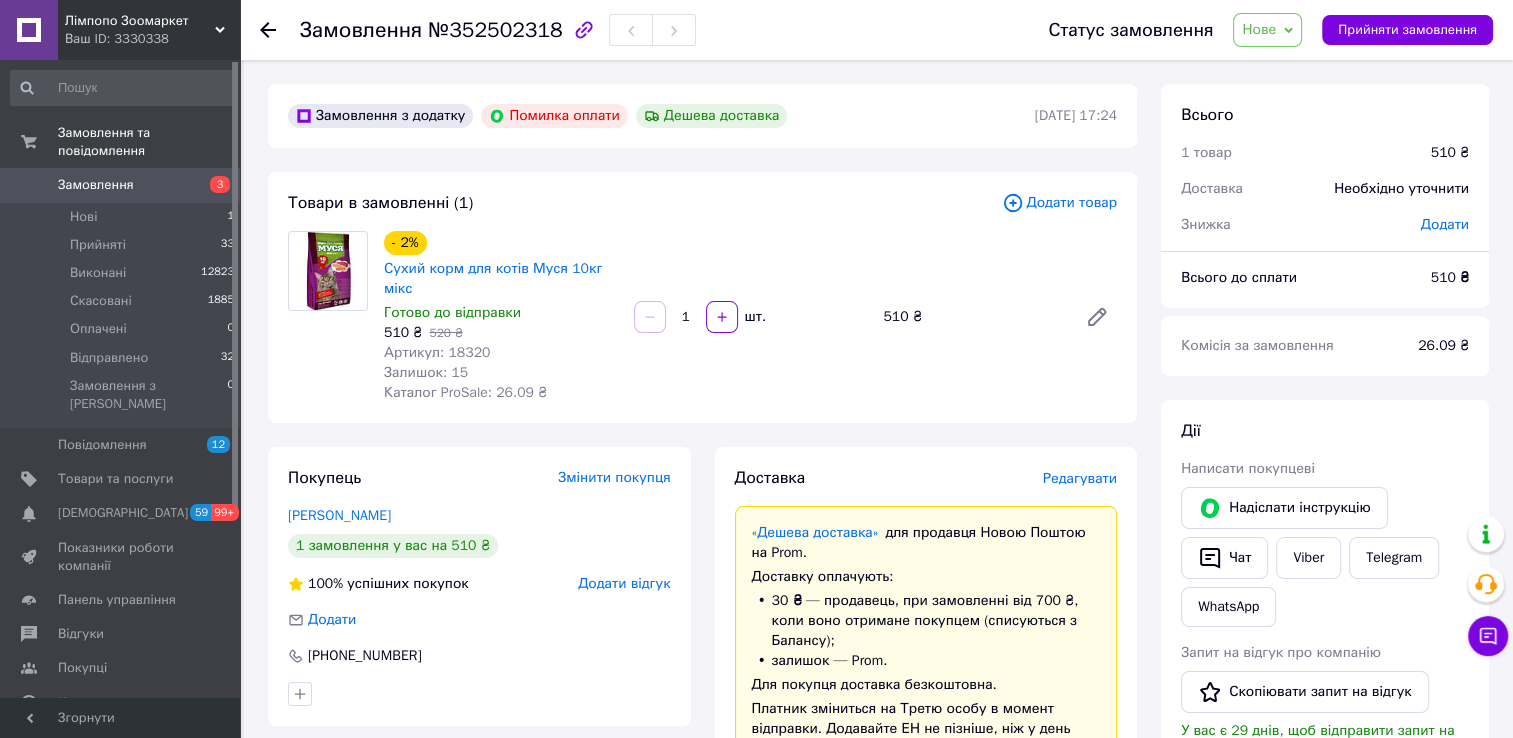 scroll, scrollTop: 0, scrollLeft: 0, axis: both 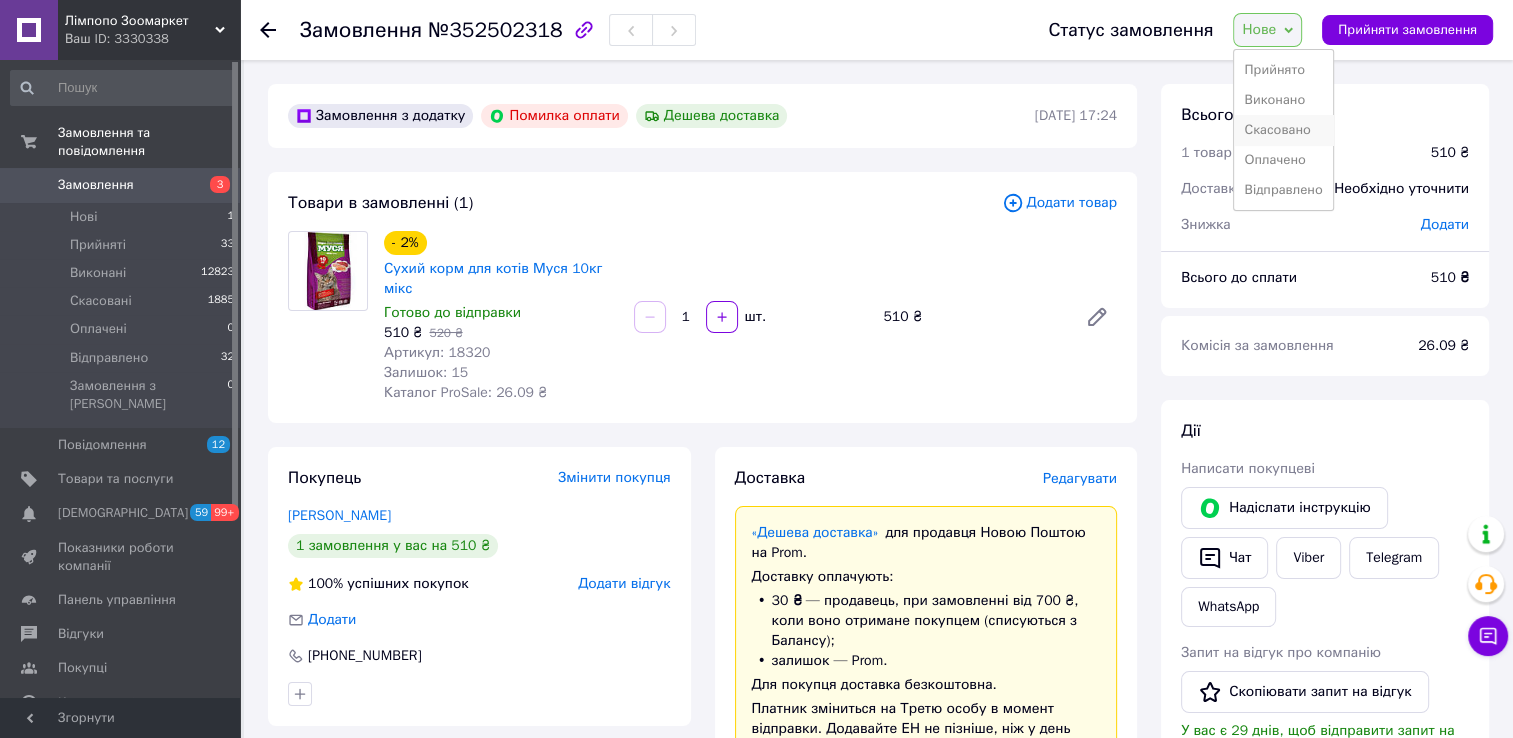 click on "Скасовано" at bounding box center [1283, 130] 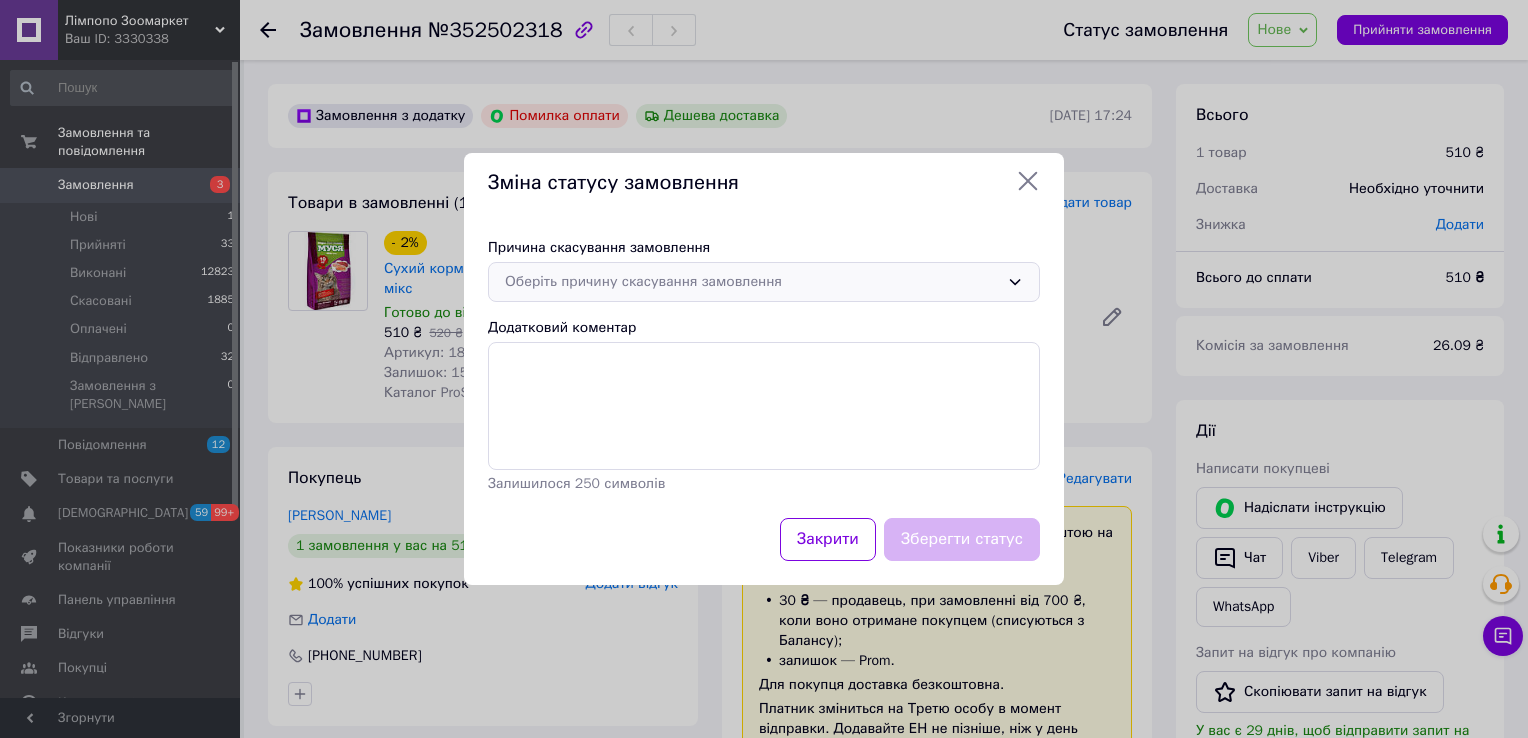 click on "Оберіть причину скасування замовлення" at bounding box center [752, 282] 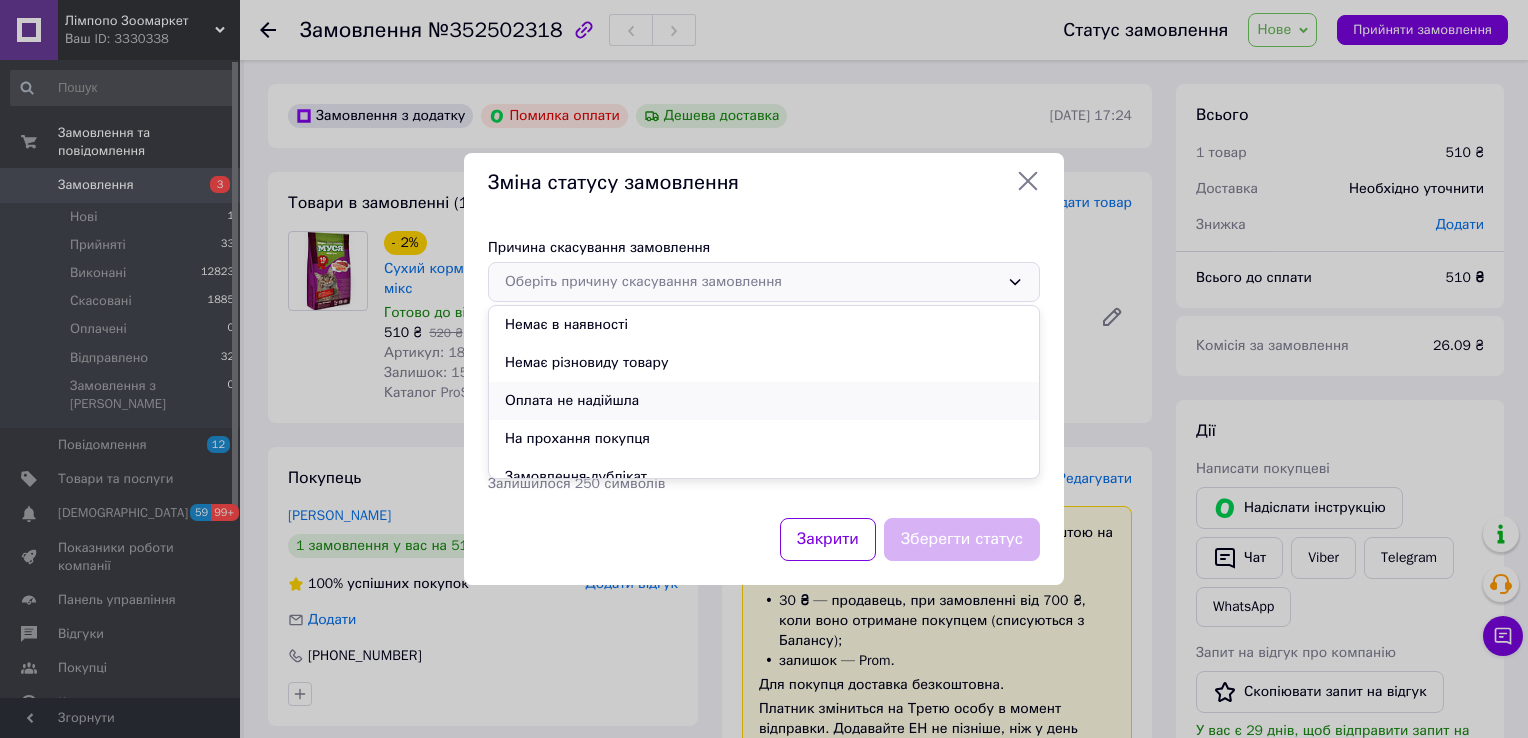 click on "Оплата не надійшла" at bounding box center (764, 401) 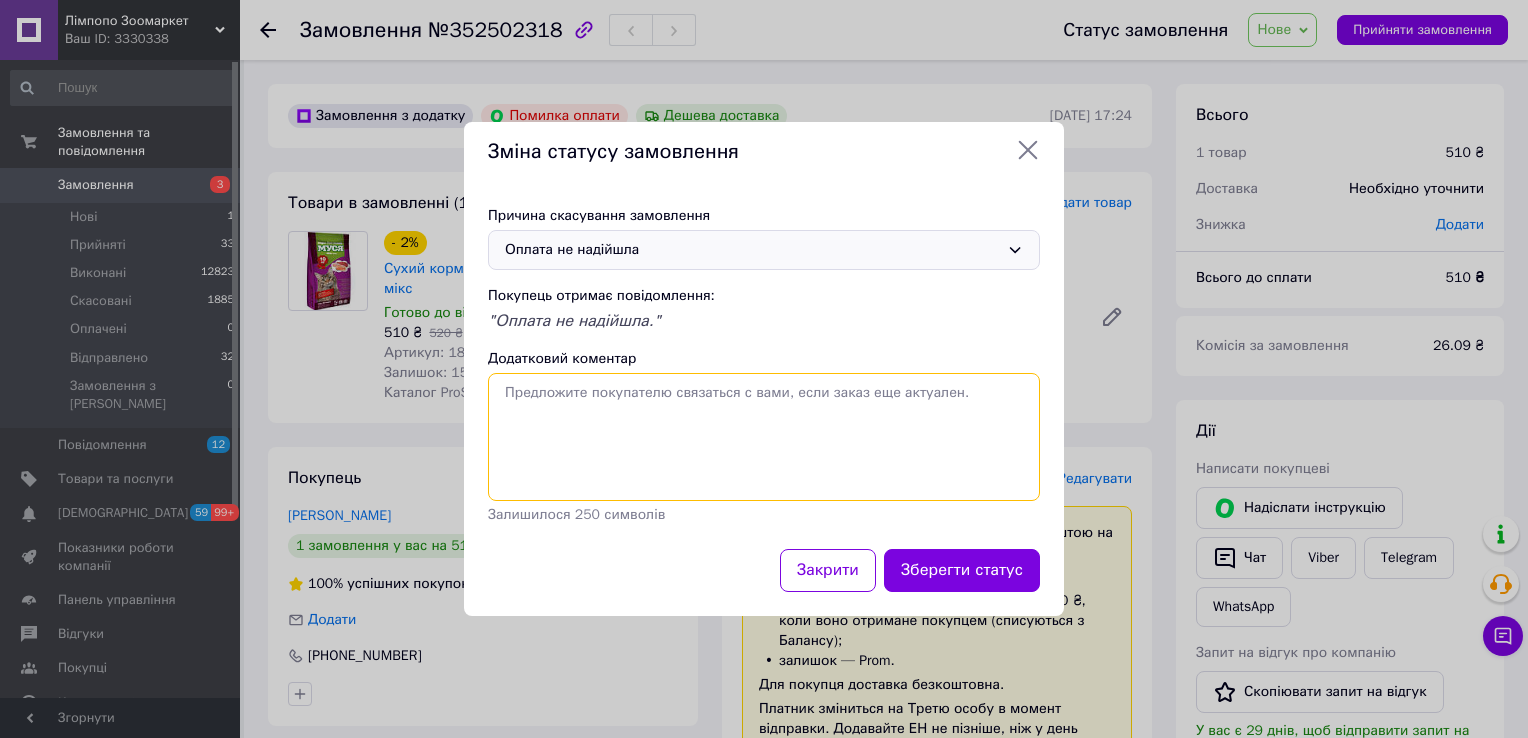 click on "Додатковий коментар" at bounding box center (764, 437) 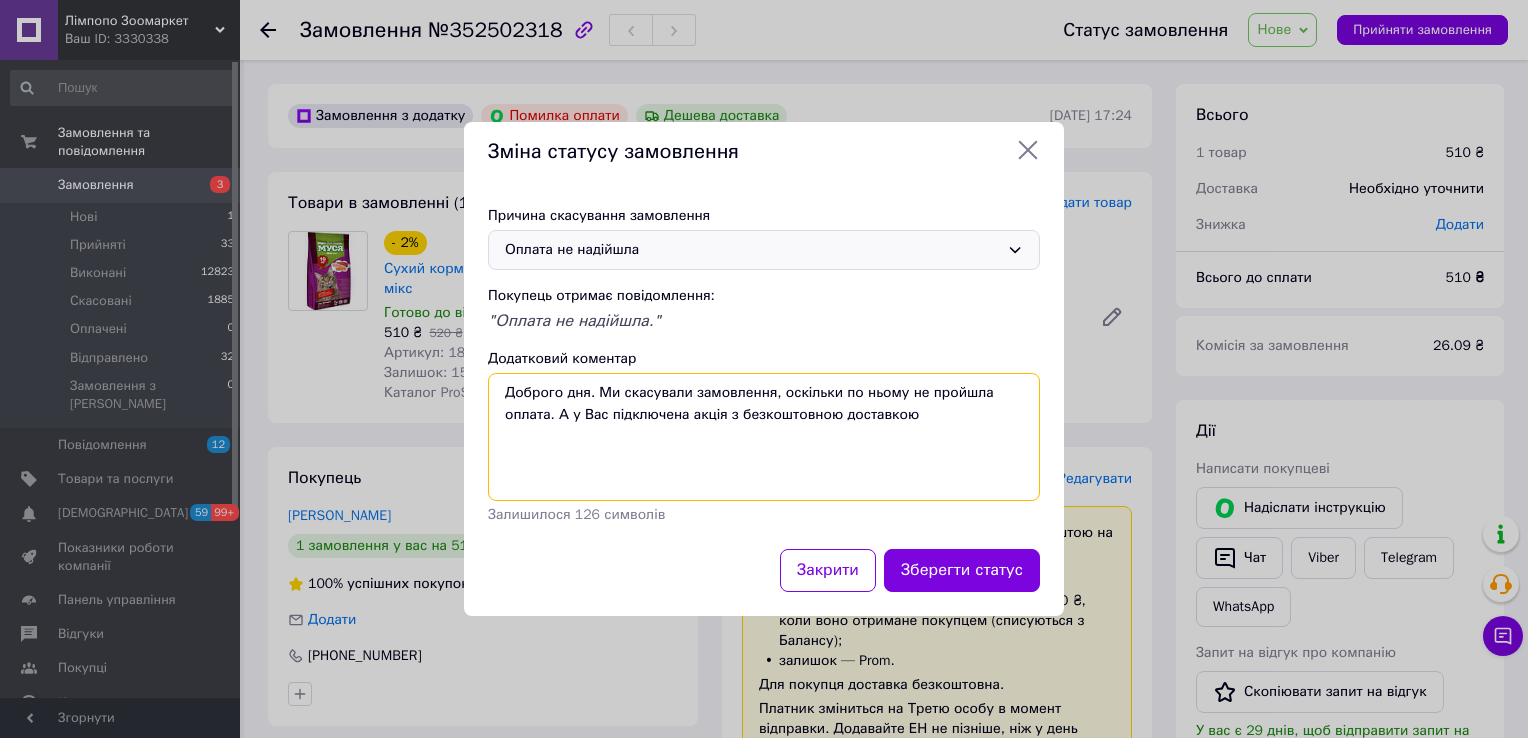 click on "Доброго дня. Ми скасували замовлення, оскільки по ньому не пройшла оплата. А у Вас підключена акція з безкоштовною доставкою" at bounding box center [764, 437] 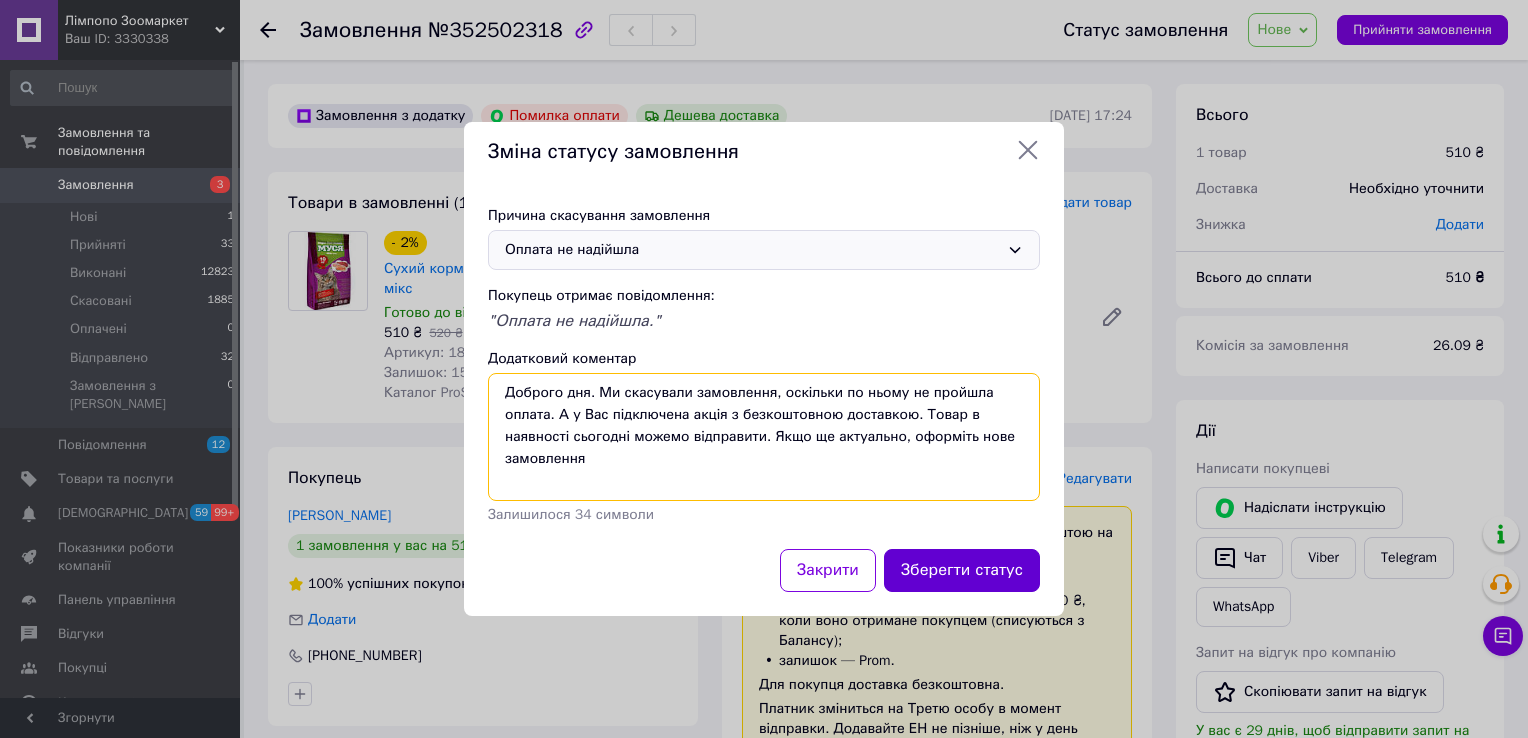type on "Доброго дня. Ми скасували замовлення, оскільки по ньому не пройшла оплата. А у Вас підключена акція з безкоштовною доставкою. Товар в наявності сьогодні можемо відправити. Якщо ще актуально, оформіть нове замовлення" 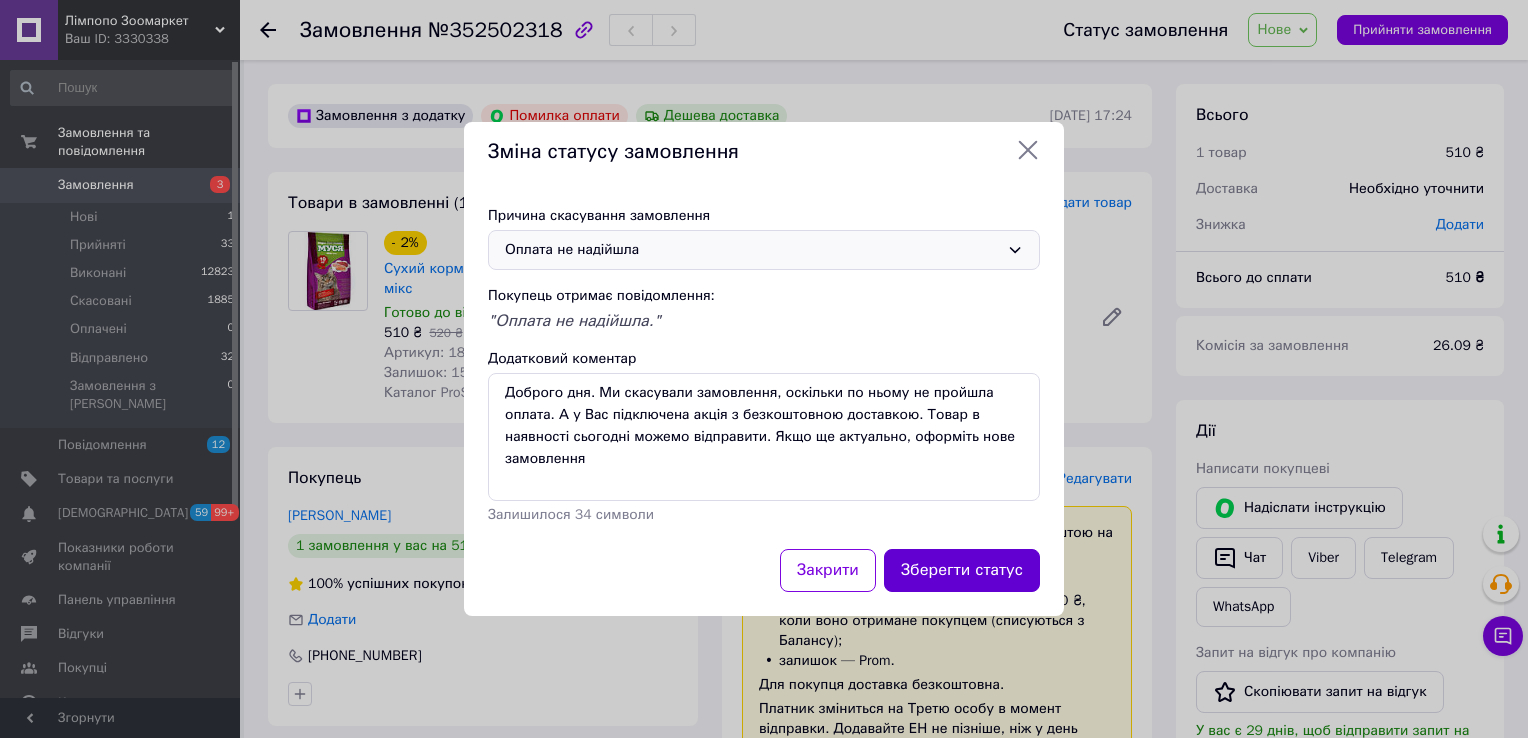 click on "Зберегти статус" at bounding box center [962, 570] 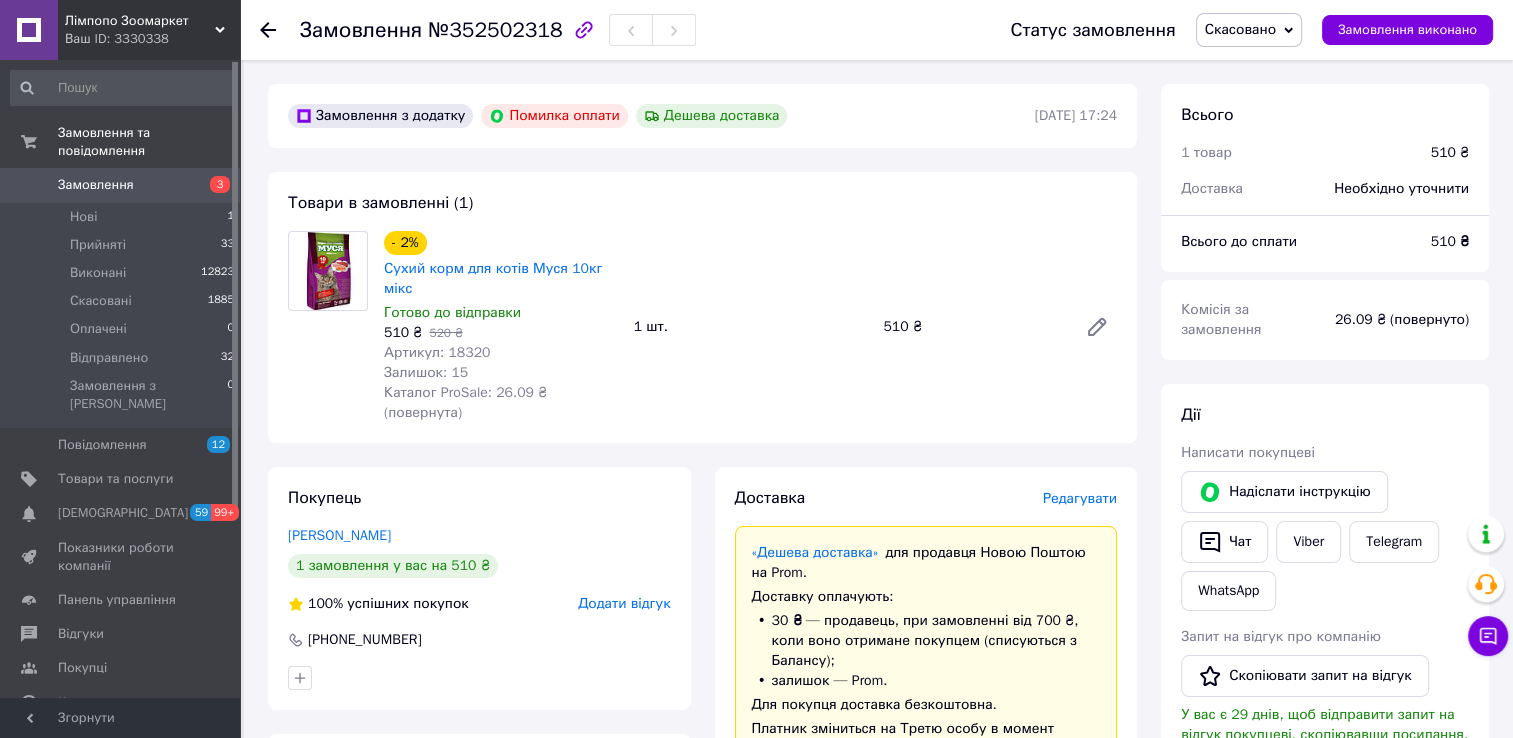 click 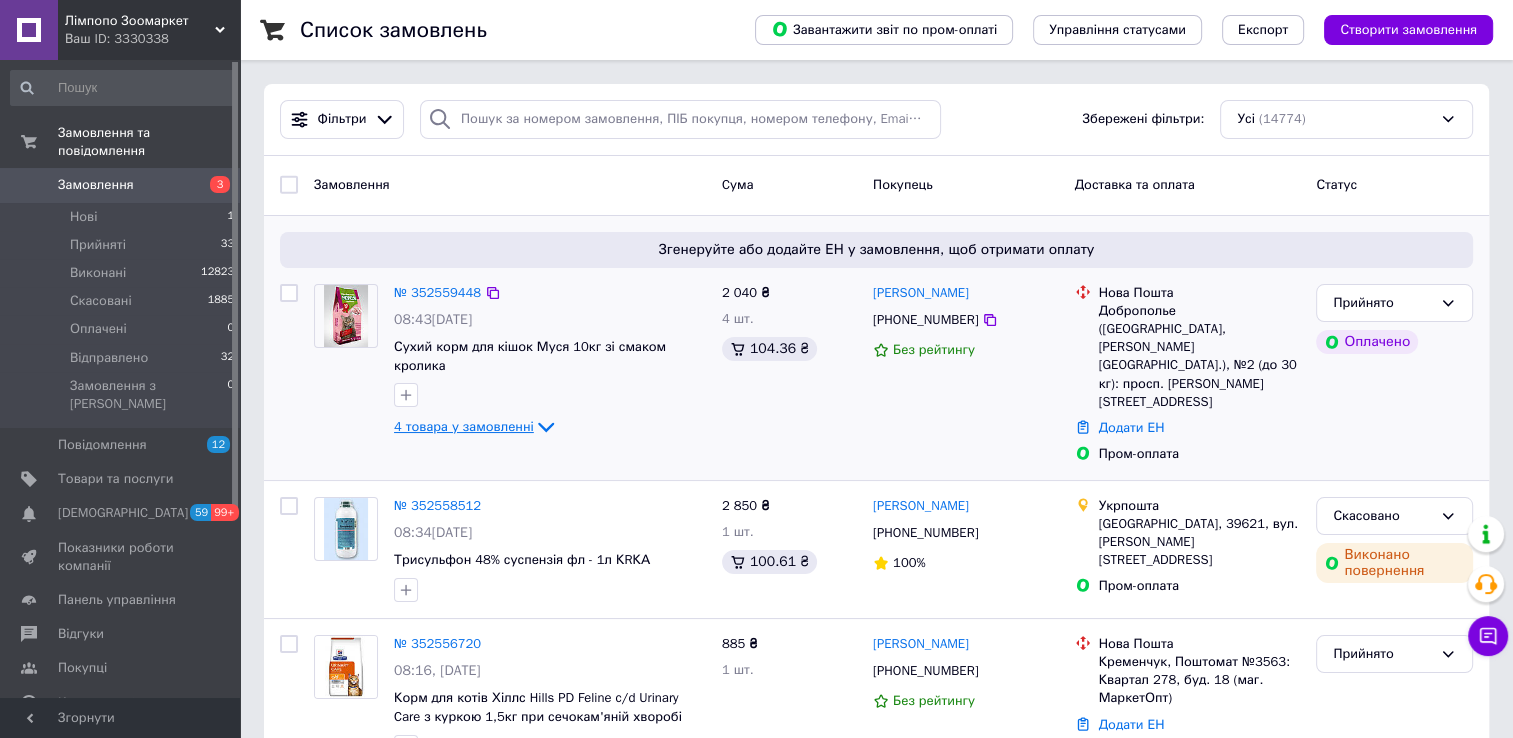 click on "4 товара у замовленні" at bounding box center (464, 426) 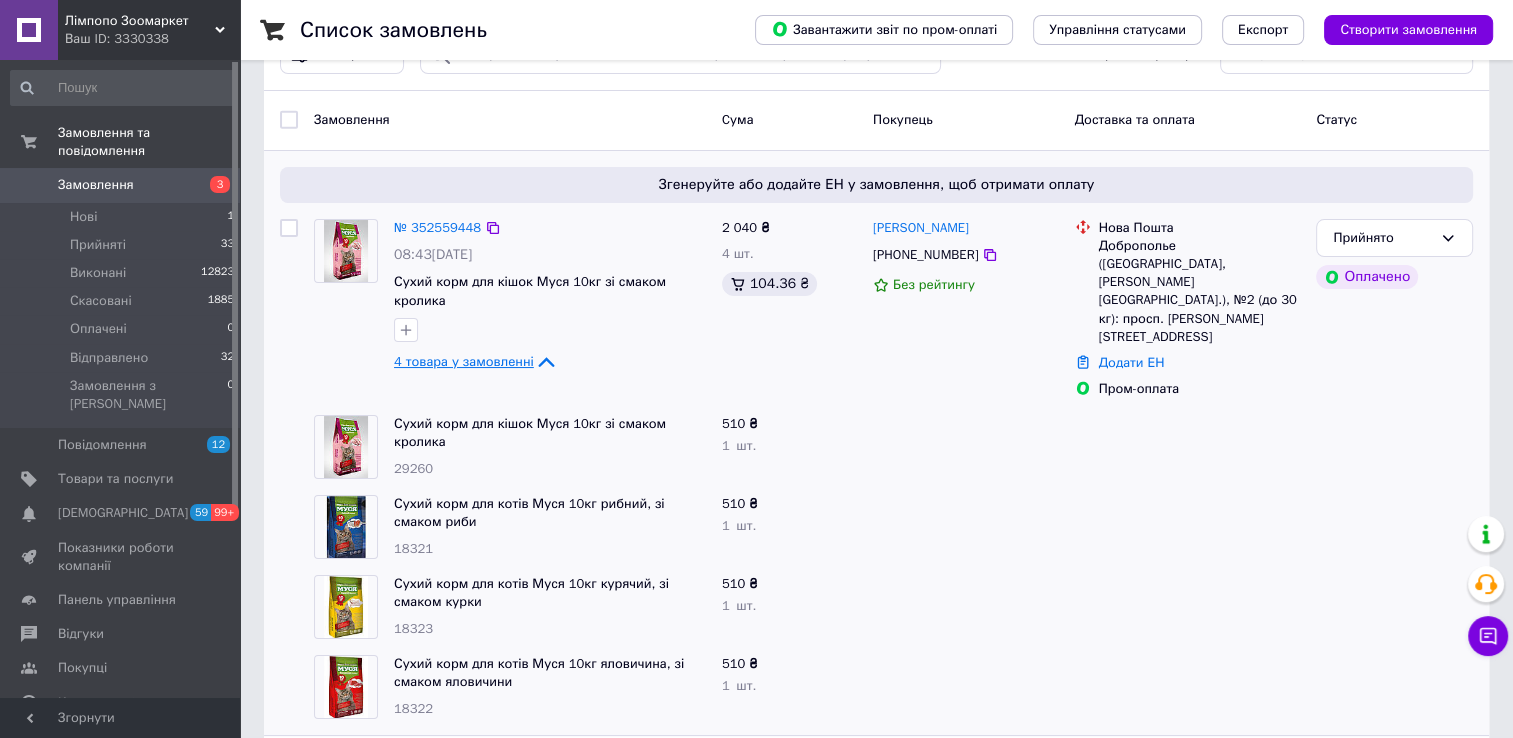 scroll, scrollTop: 100, scrollLeft: 0, axis: vertical 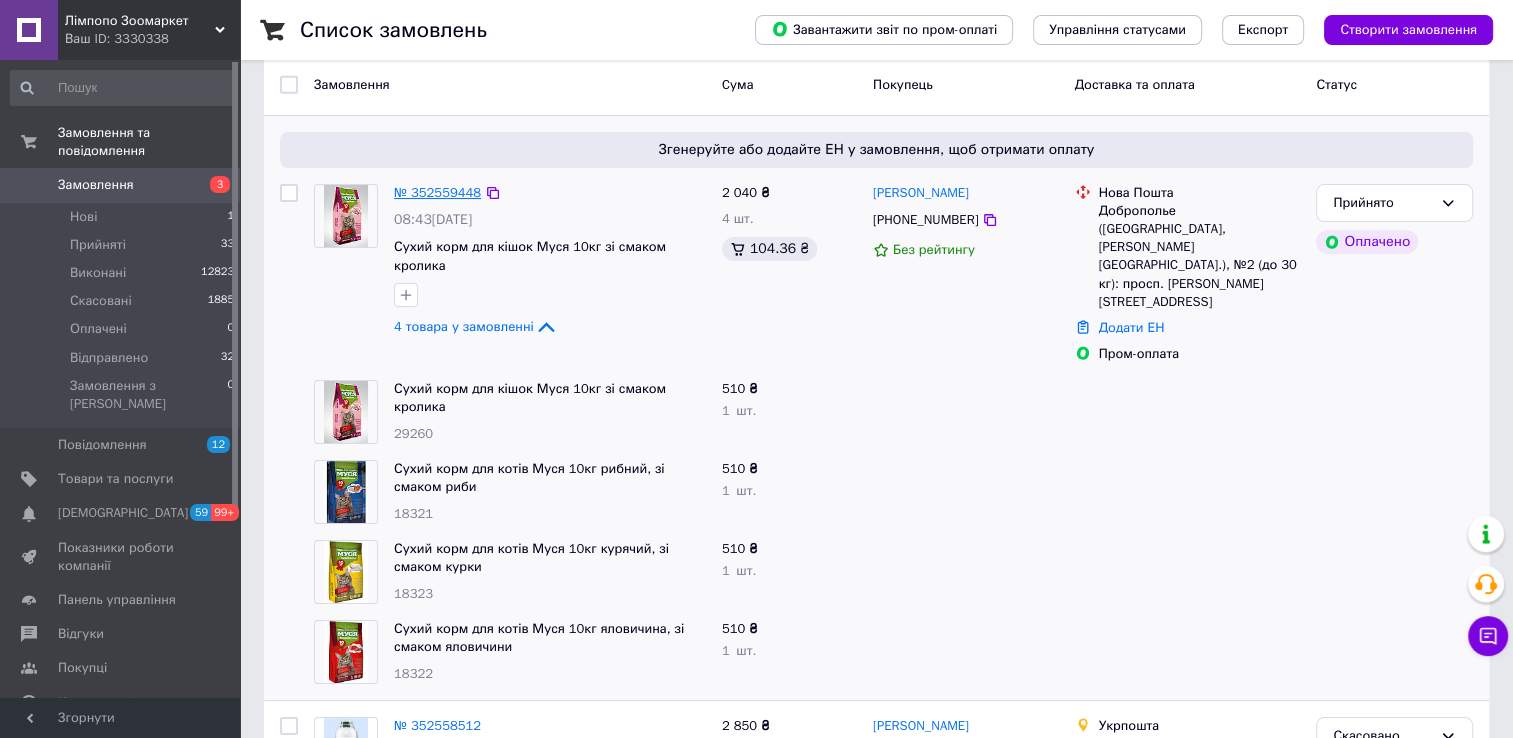 click on "№ 352559448" at bounding box center [437, 192] 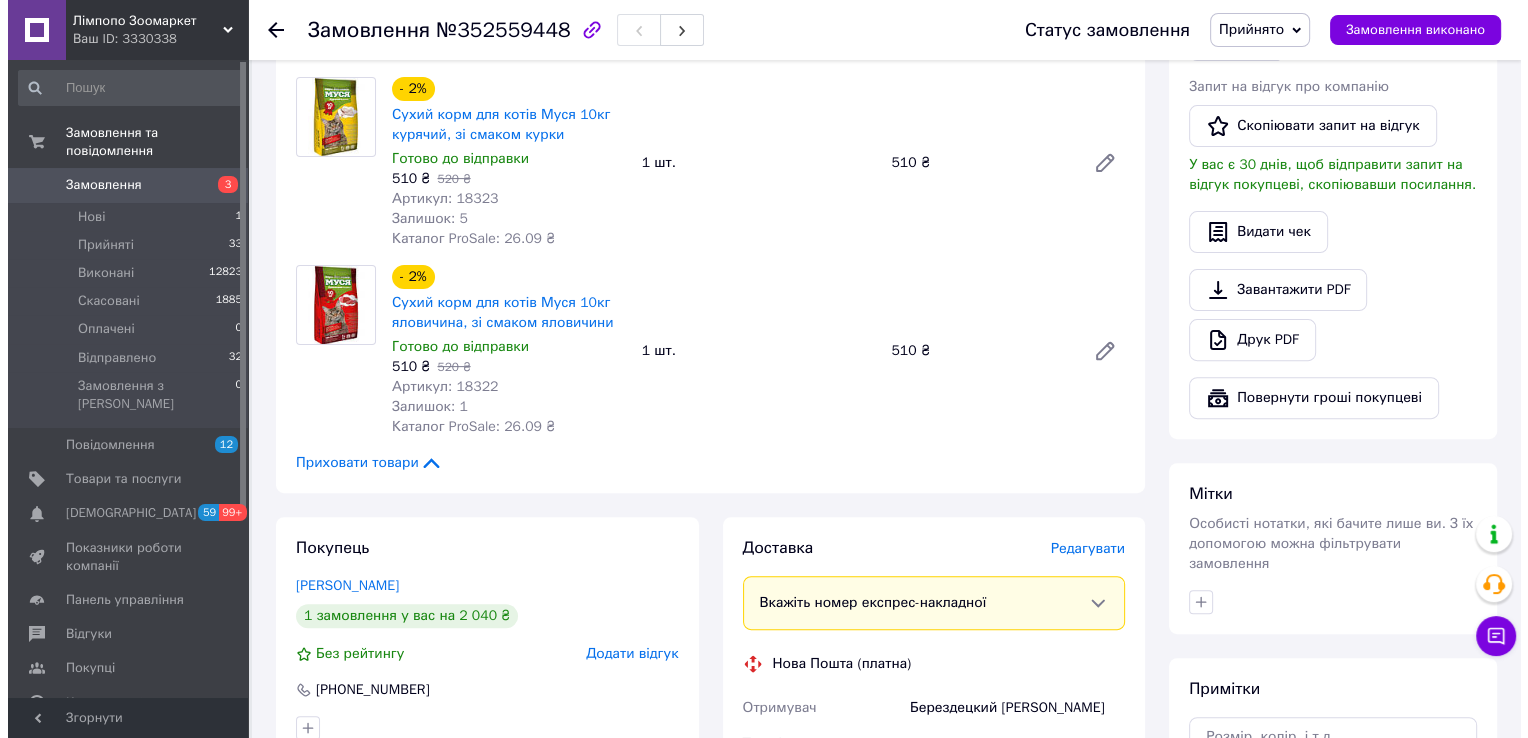 scroll, scrollTop: 700, scrollLeft: 0, axis: vertical 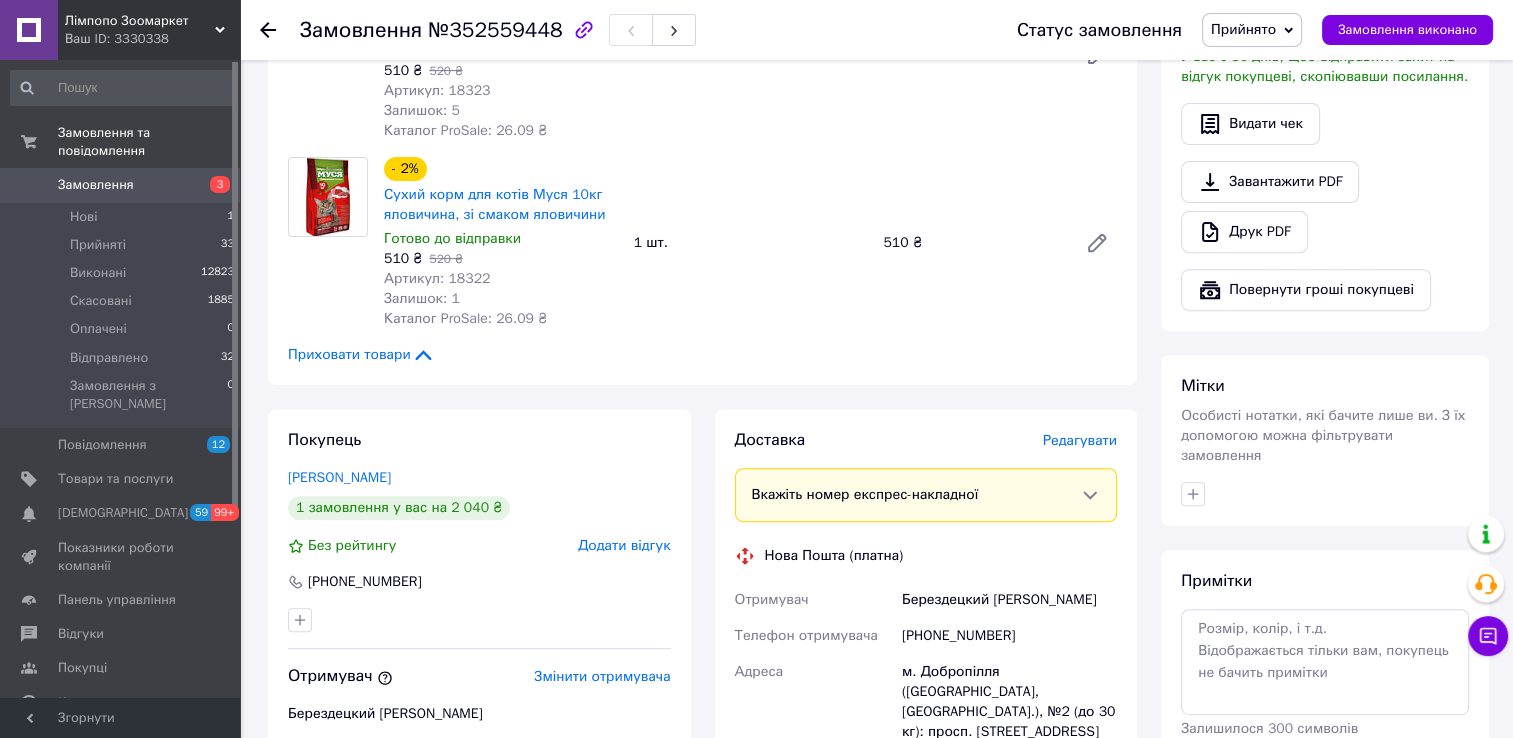 click on "Редагувати" at bounding box center [1080, 440] 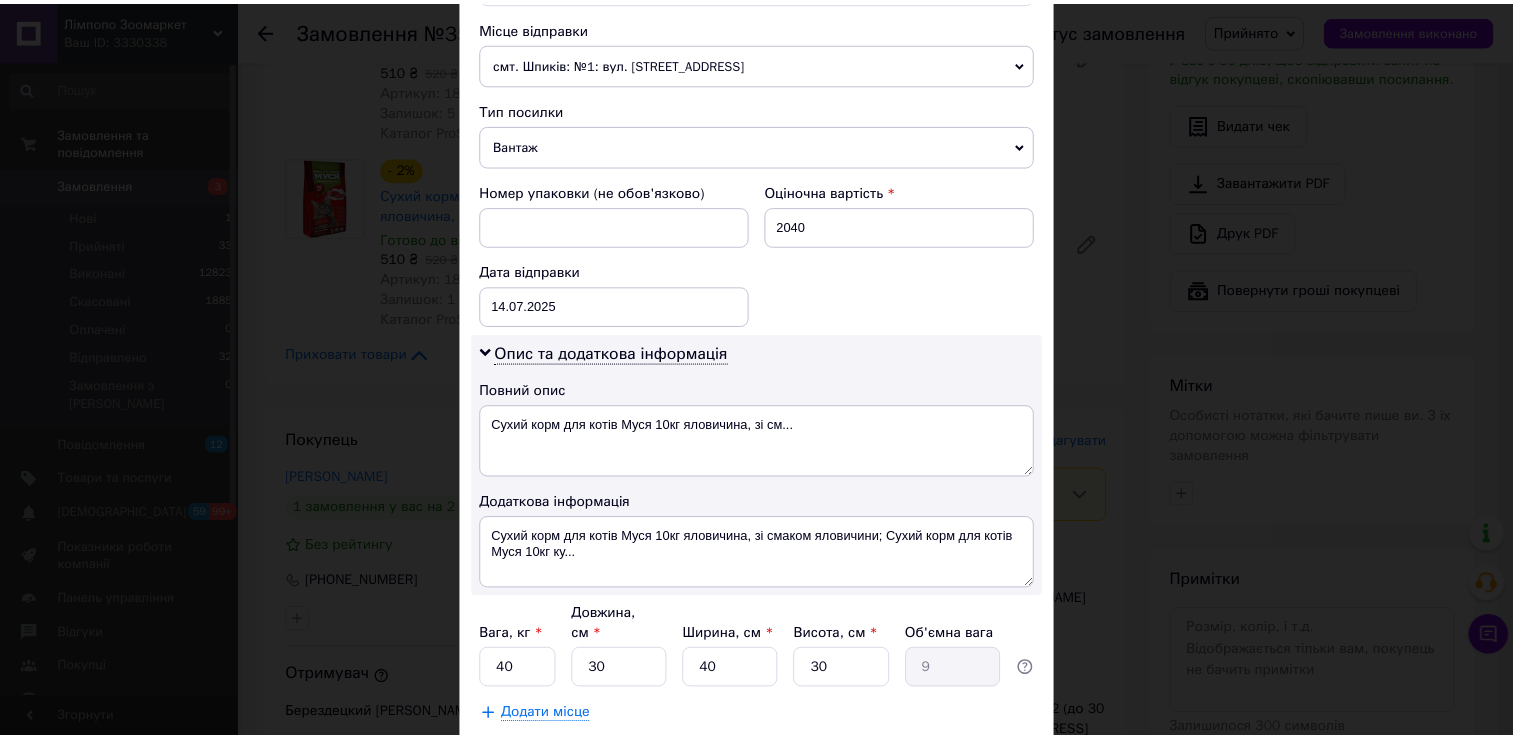 scroll, scrollTop: 800, scrollLeft: 0, axis: vertical 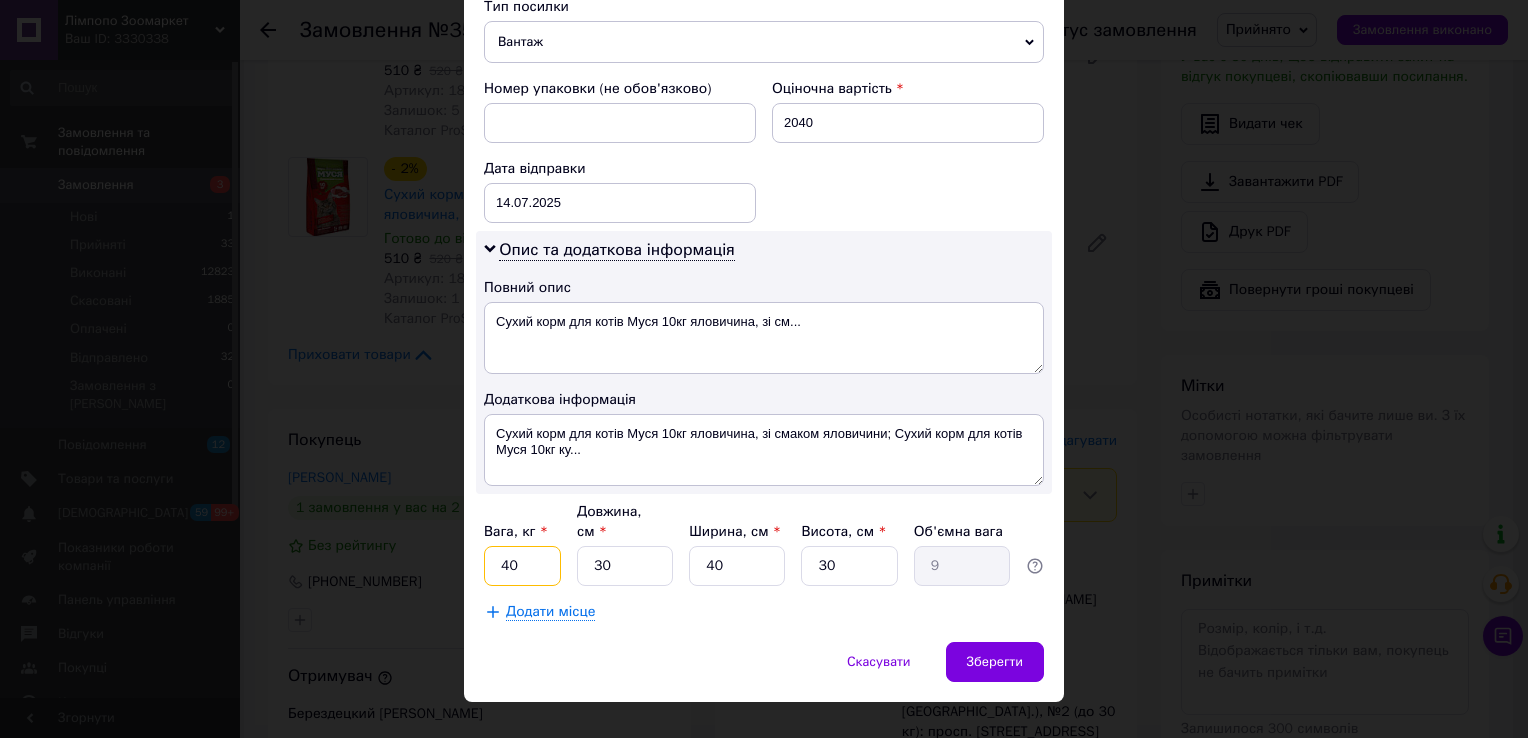 click on "40" at bounding box center [522, 566] 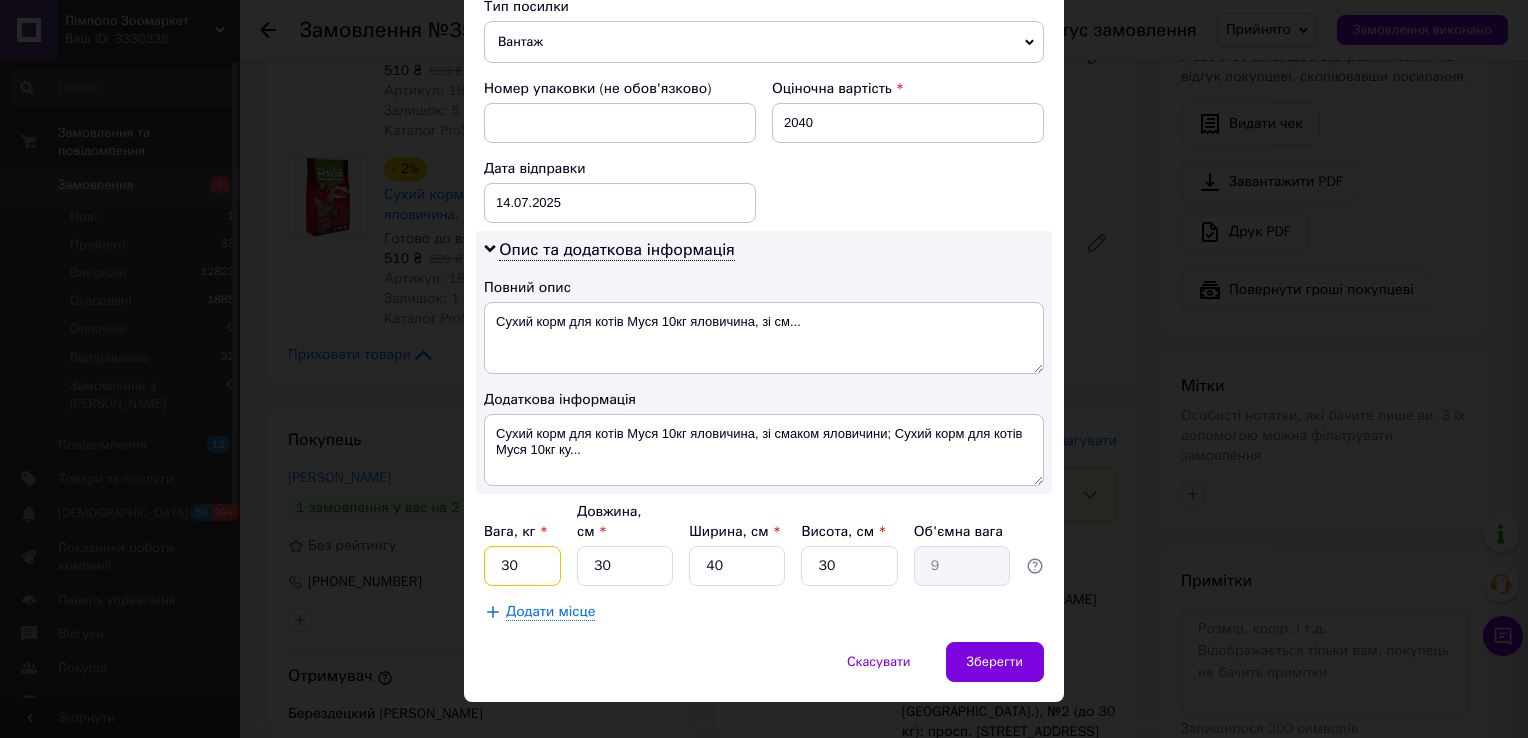 type on "30" 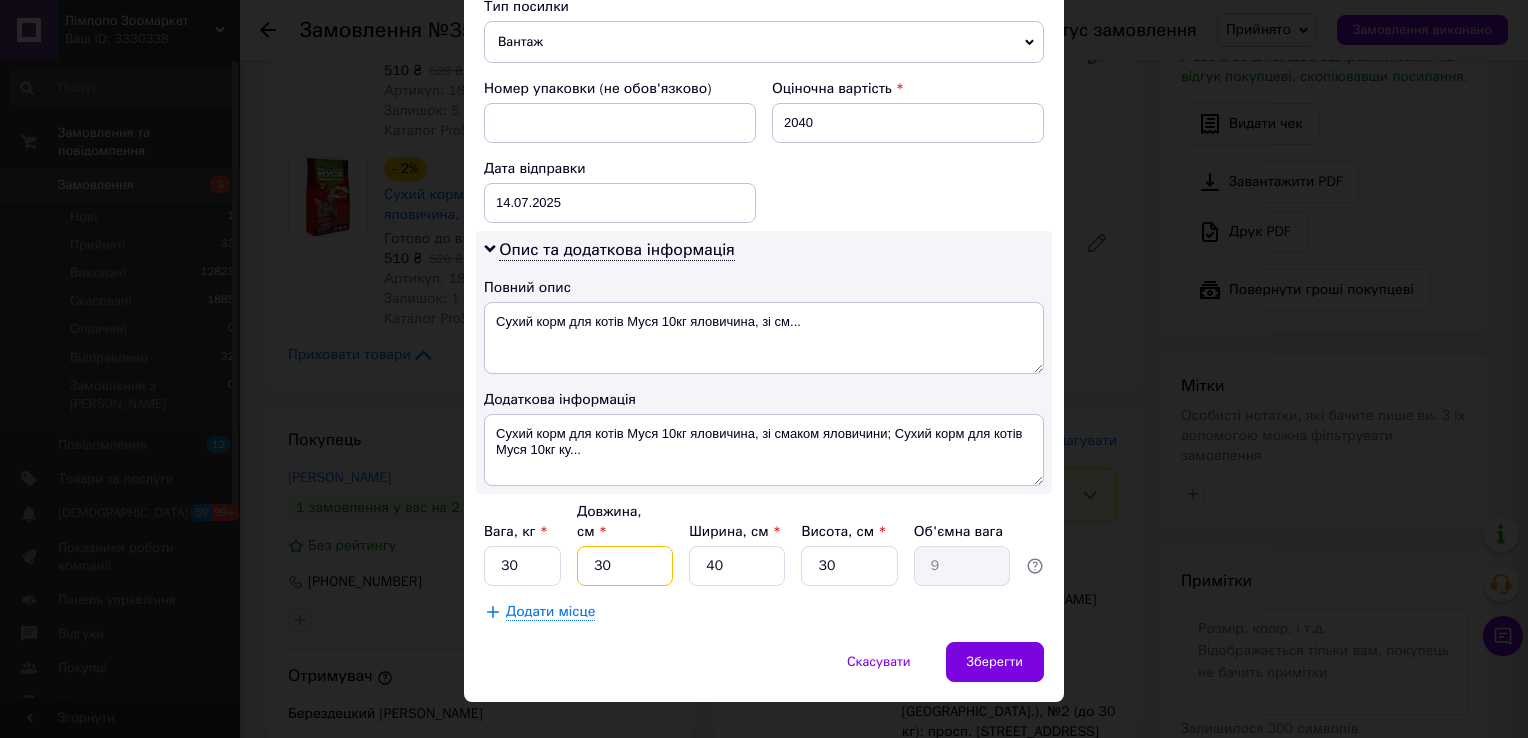 click on "30" at bounding box center [625, 566] 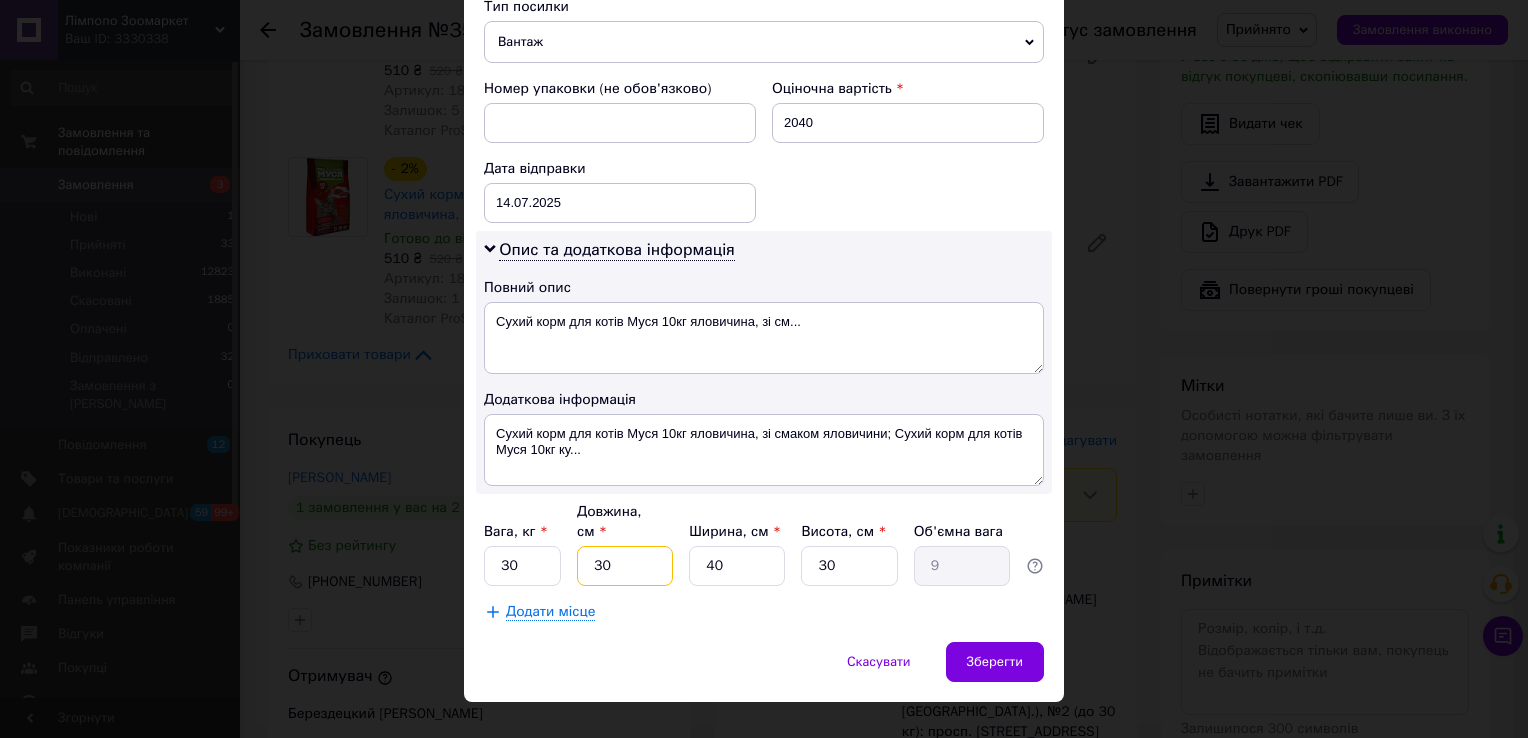 type on "4" 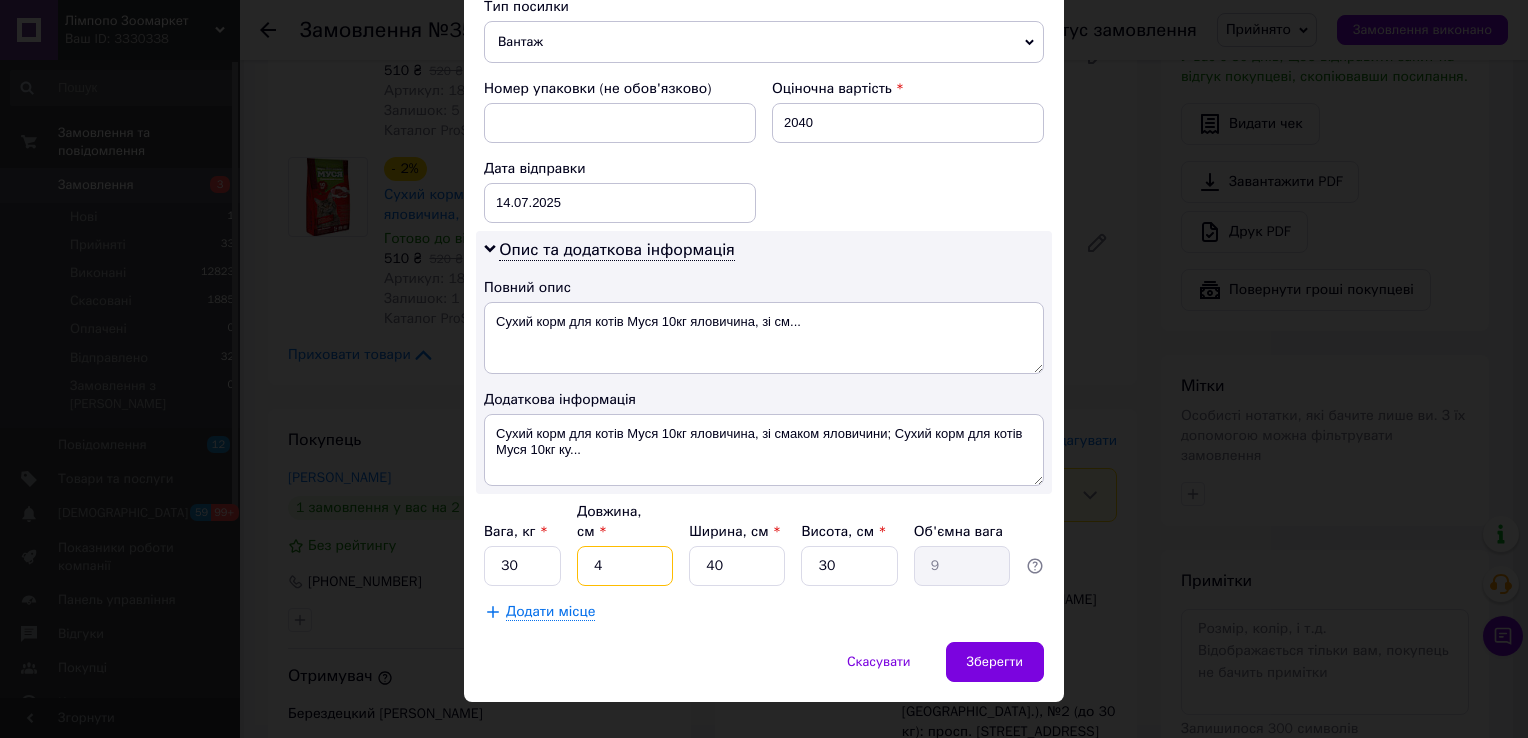 type on "1.2" 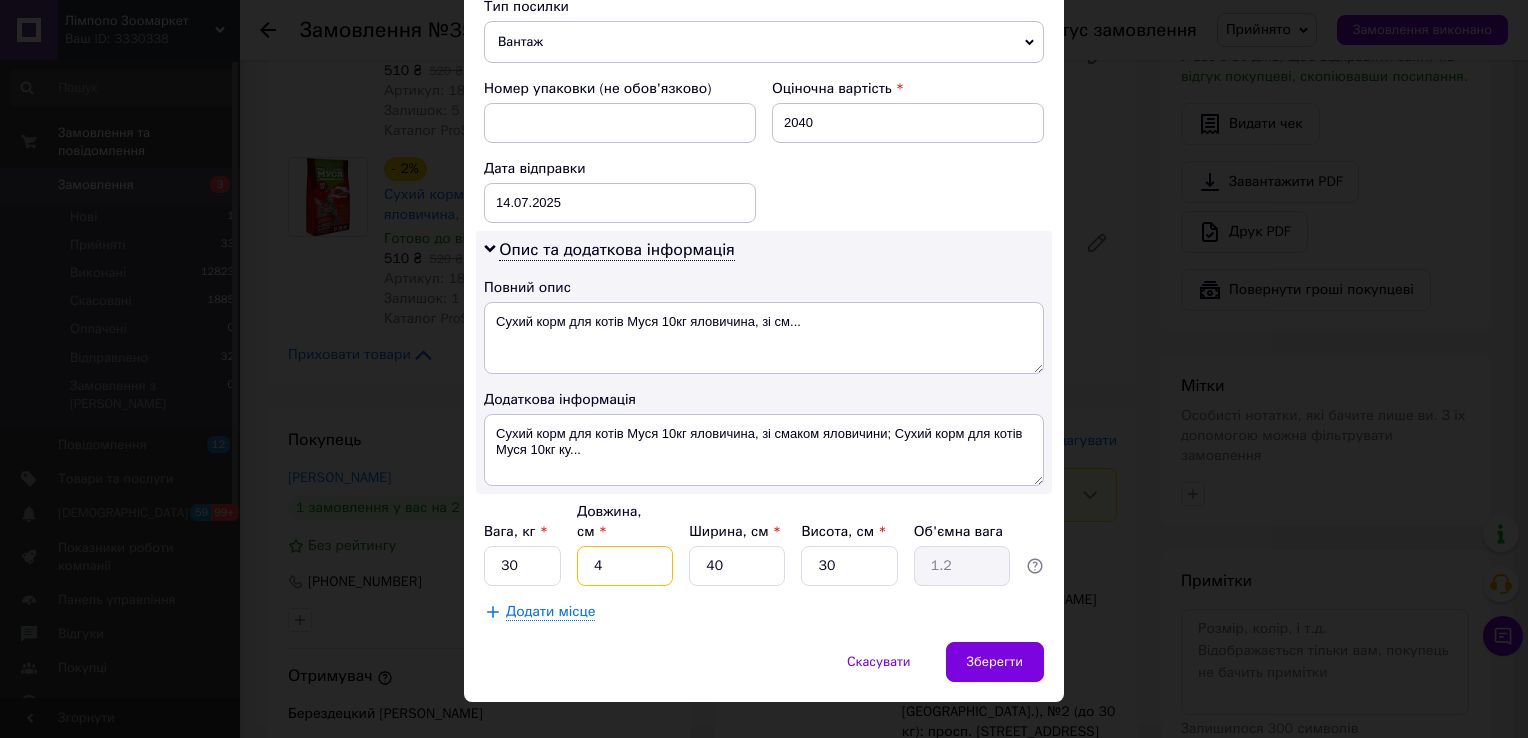 type on "40" 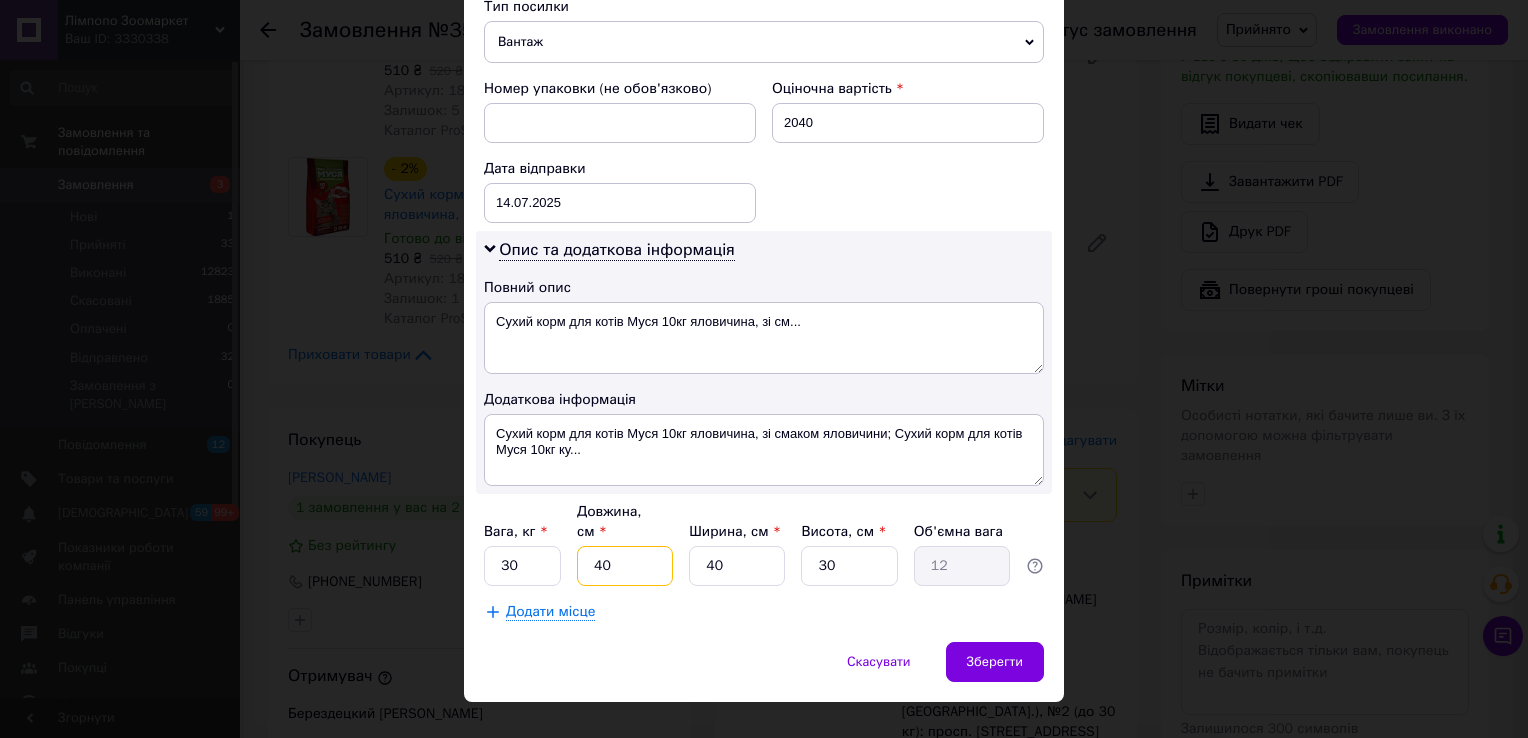 type on "40" 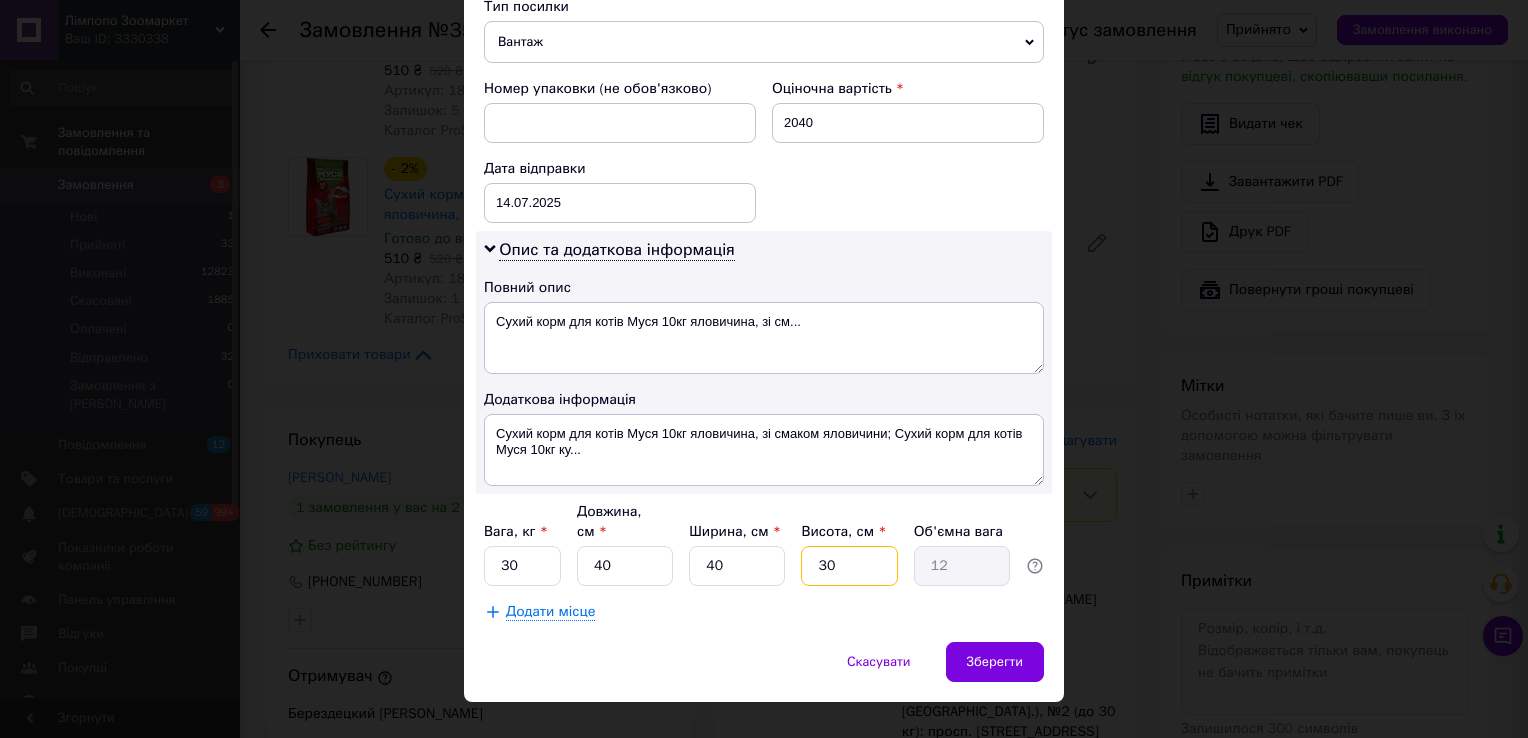 click on "30" at bounding box center (849, 566) 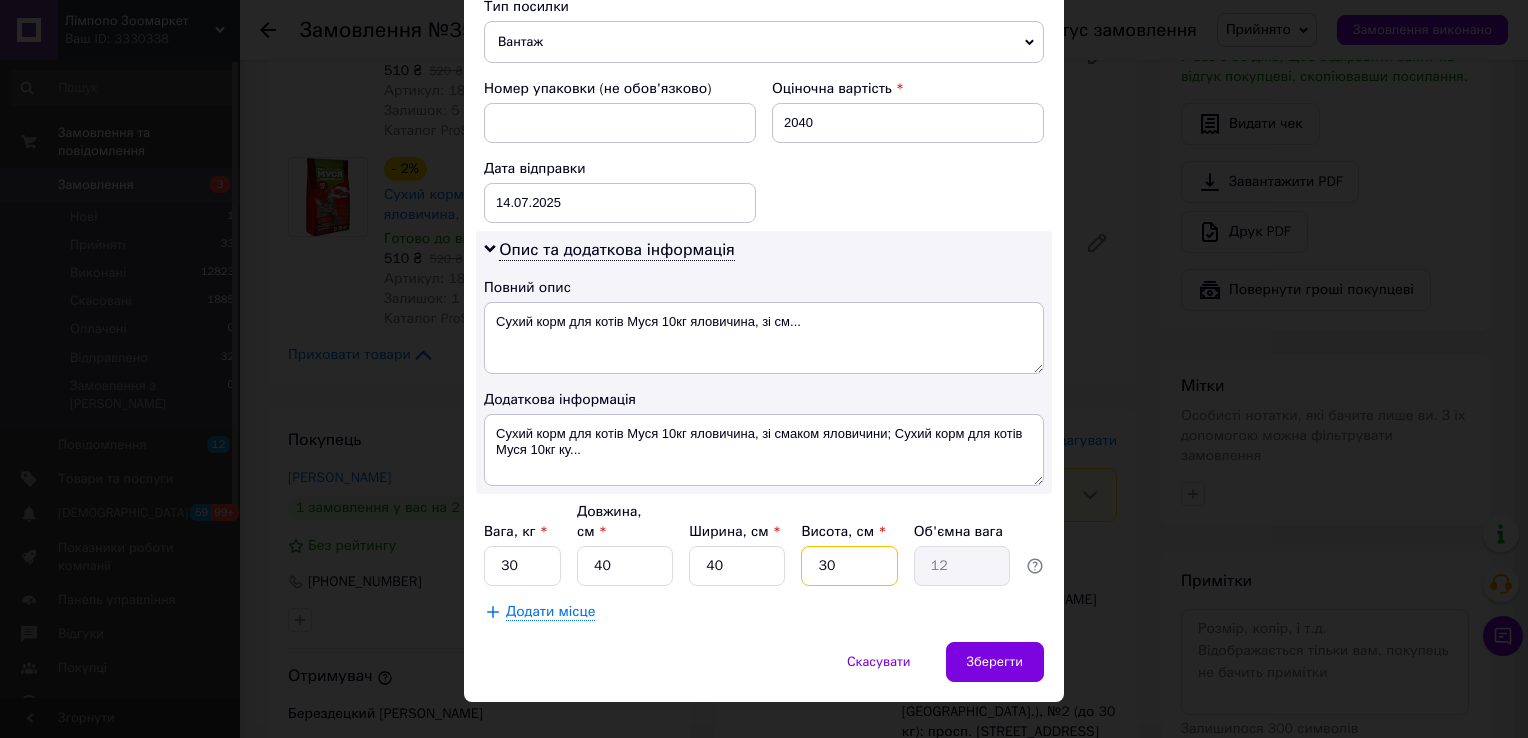 type on "5" 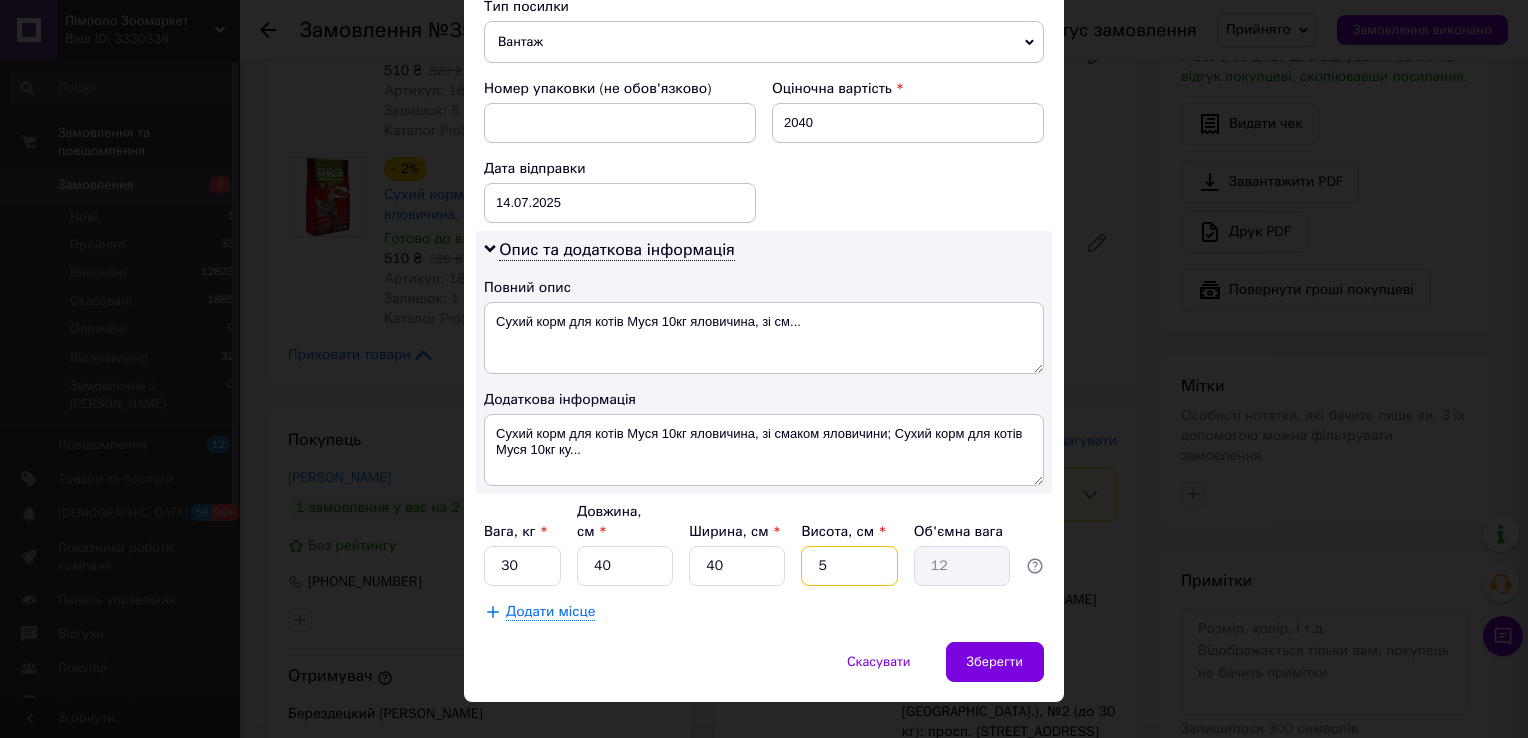 type on "2" 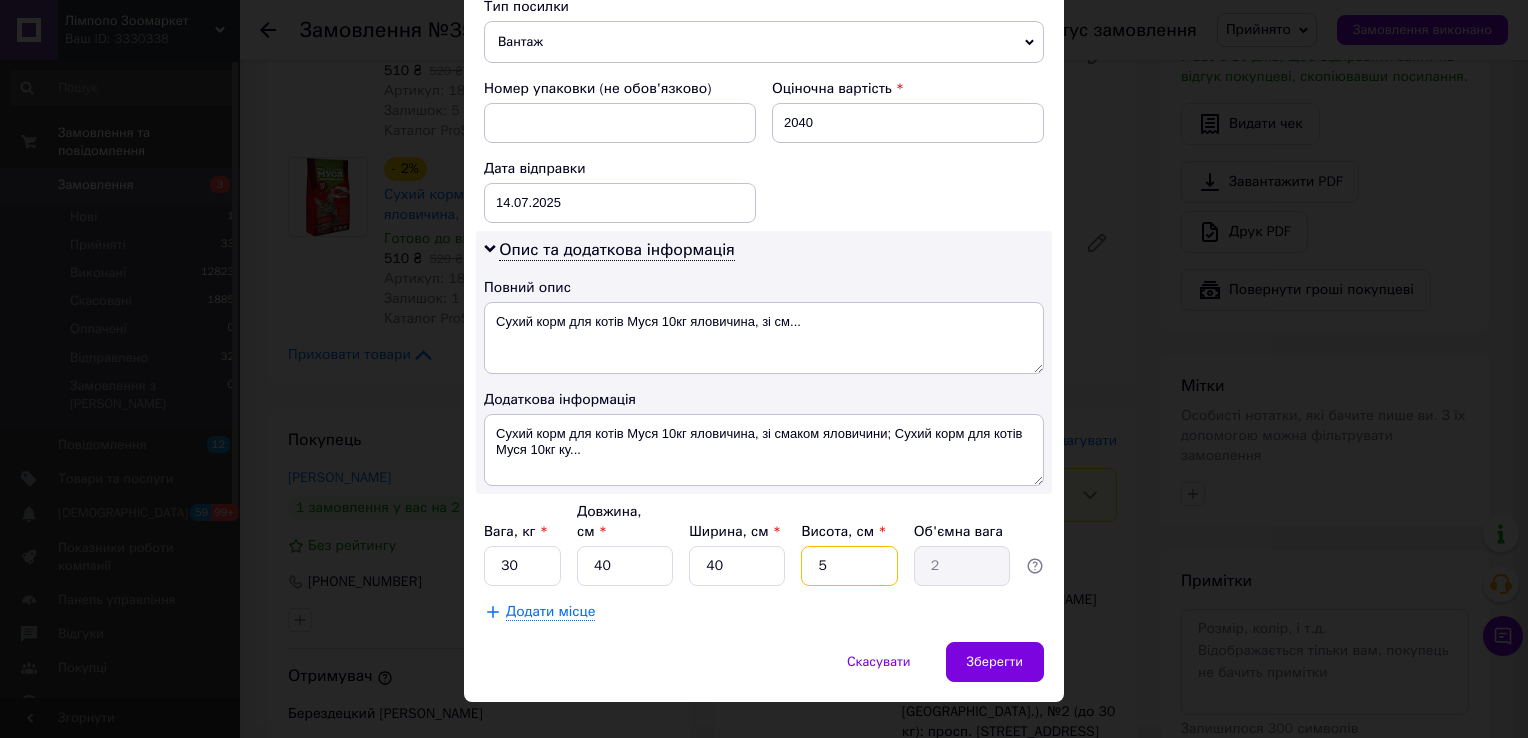 type on "50" 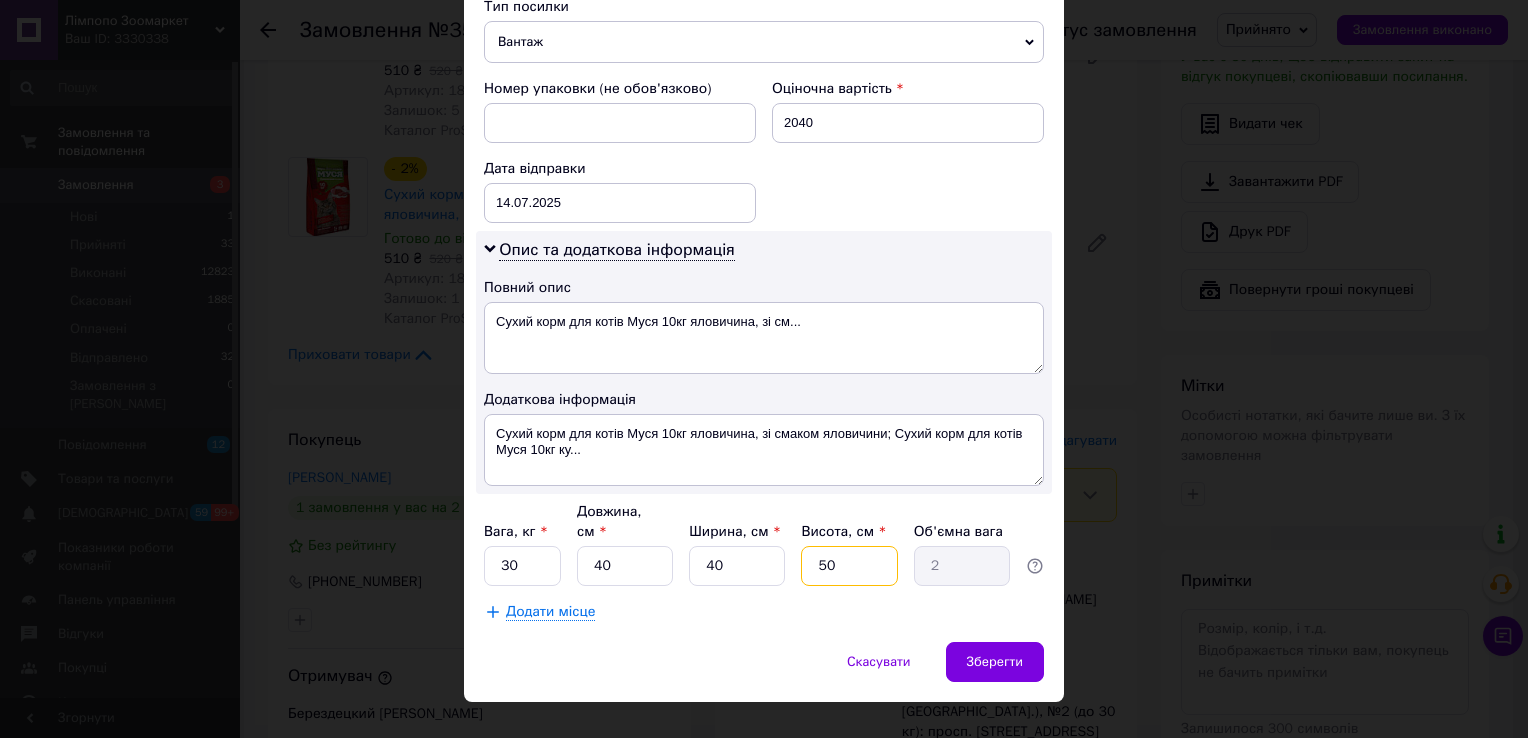 type on "20" 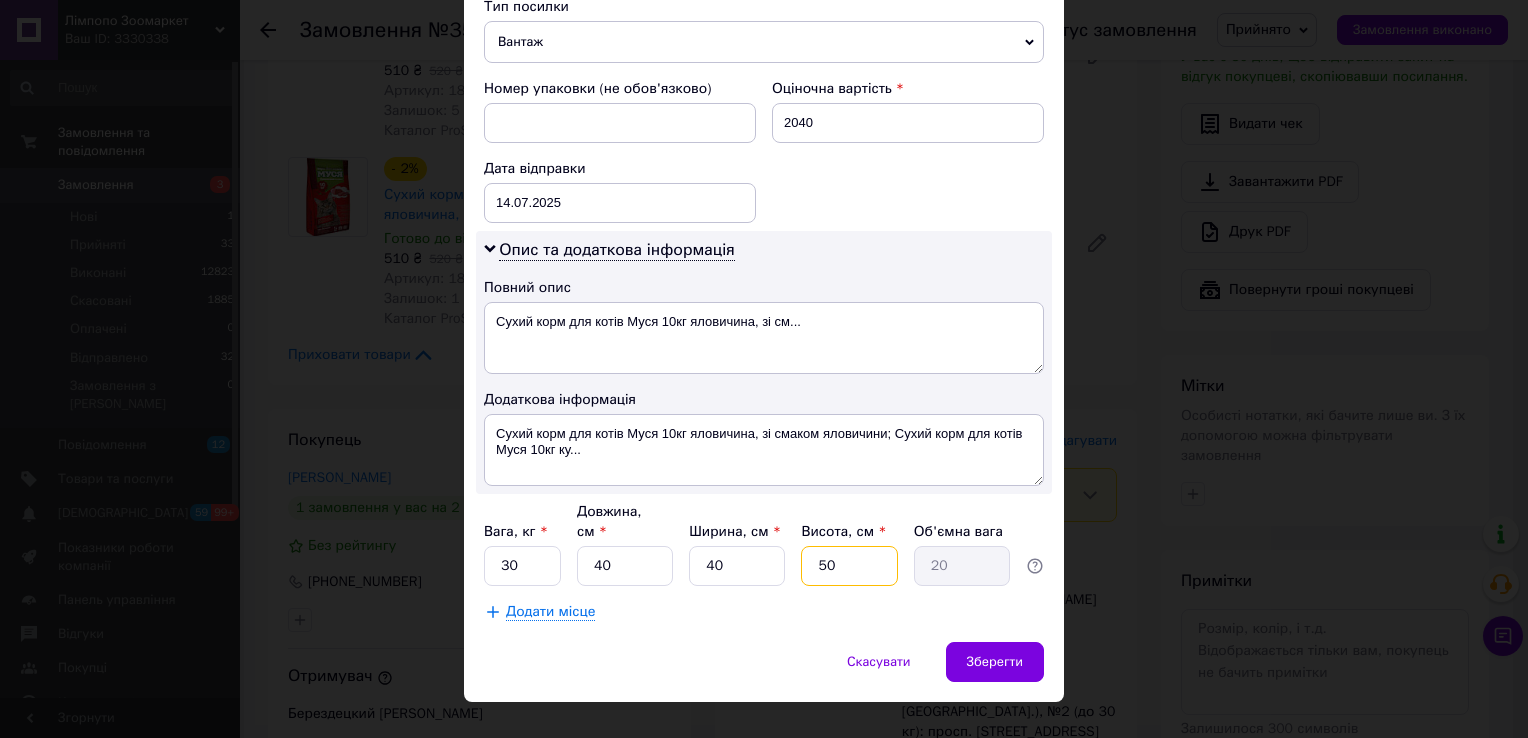 click on "50" at bounding box center [849, 566] 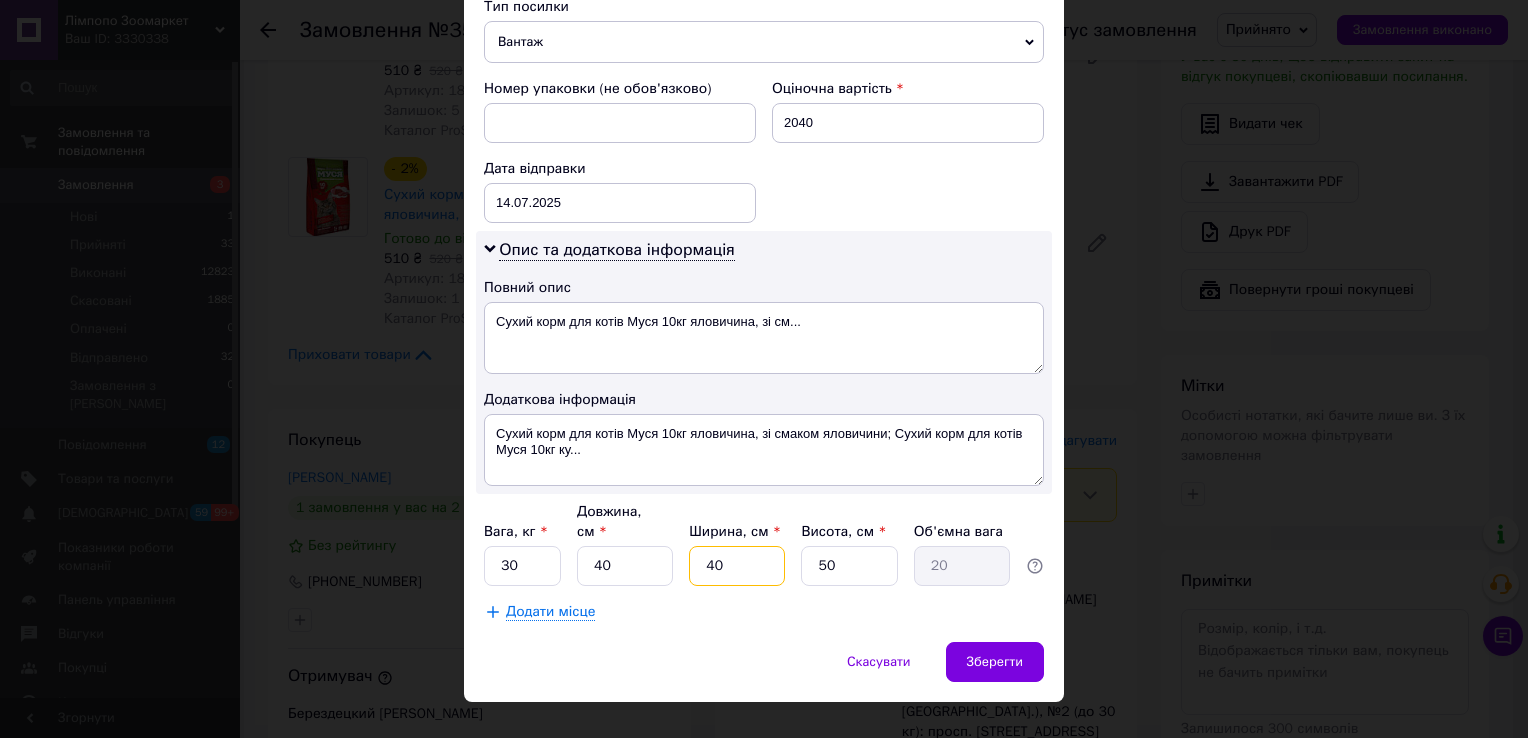 click on "40" at bounding box center (737, 566) 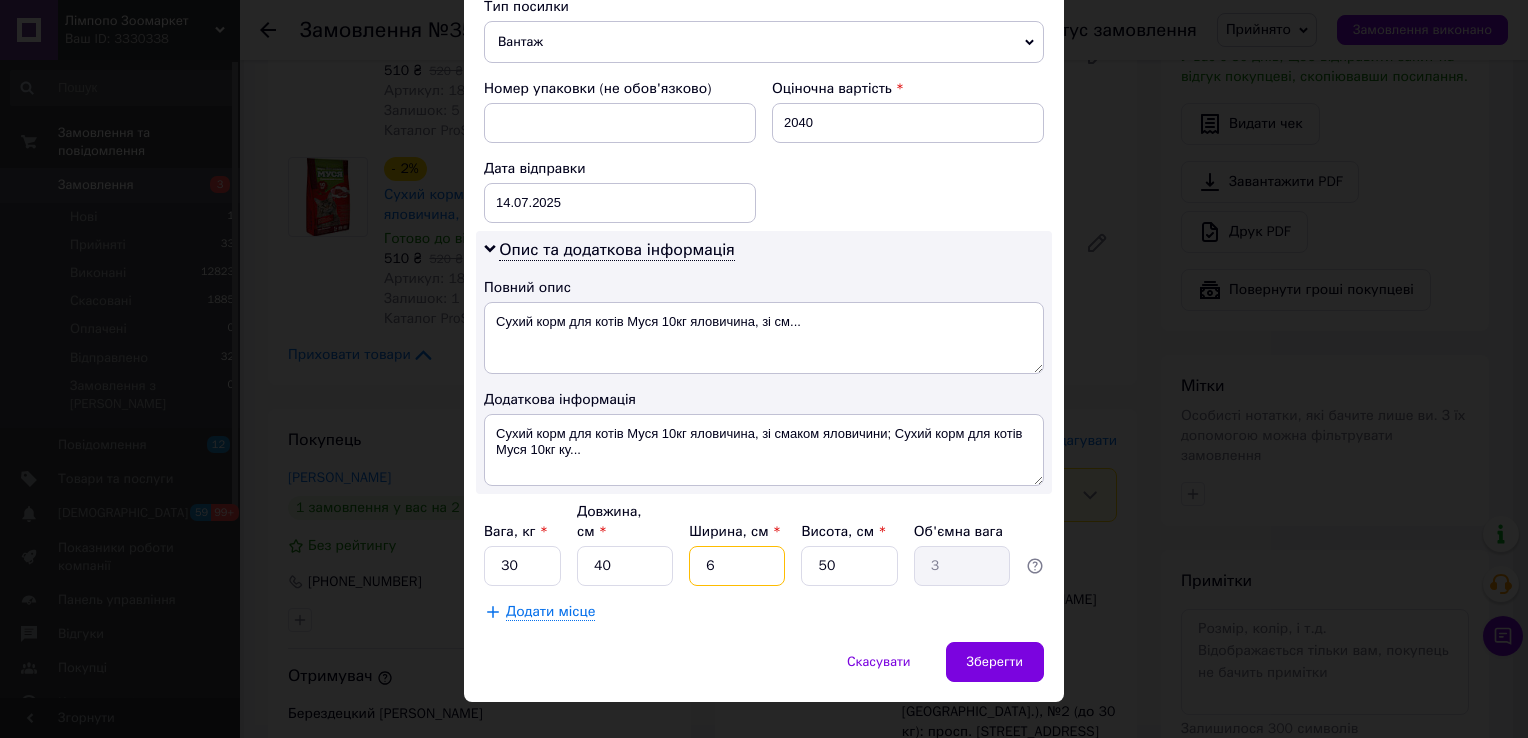 type on "60" 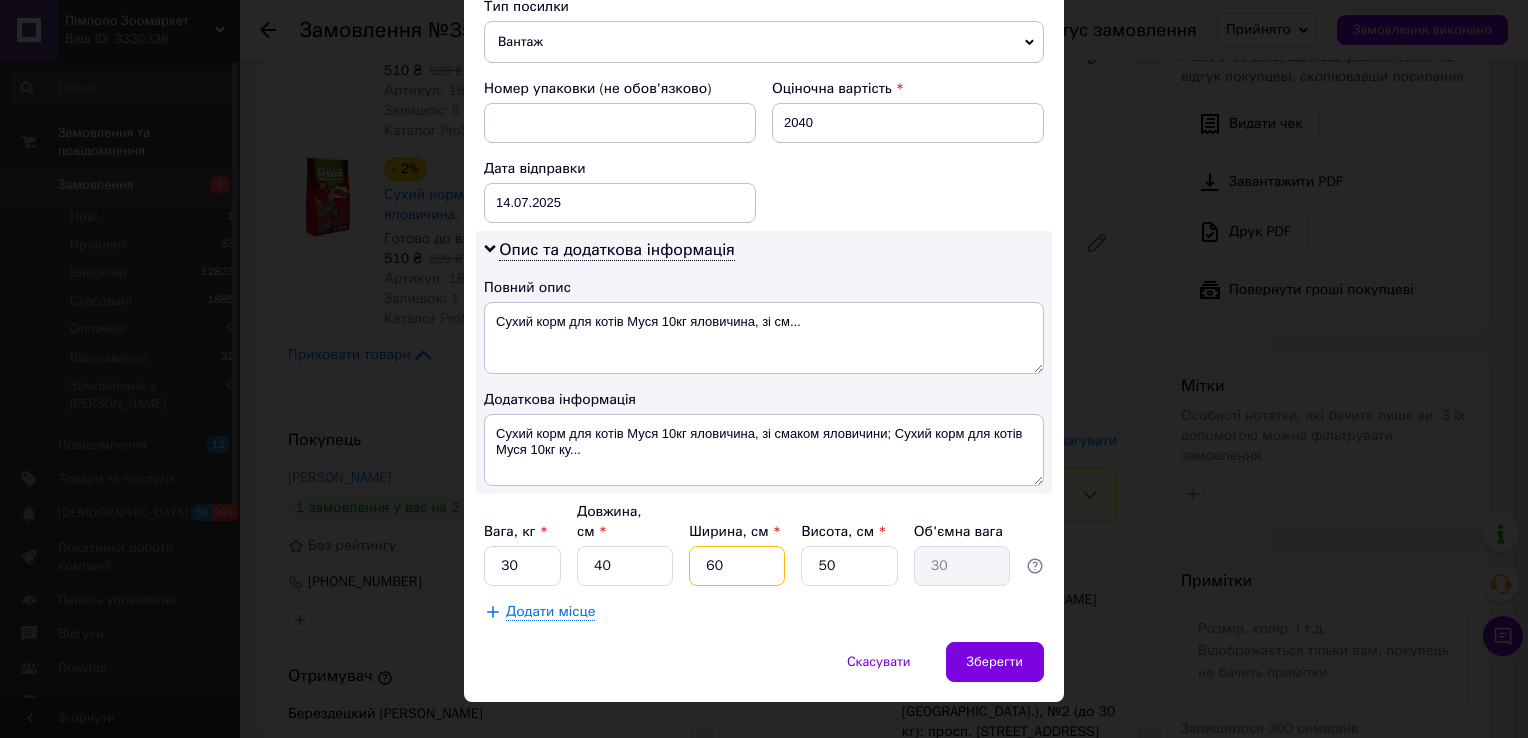 type on "60" 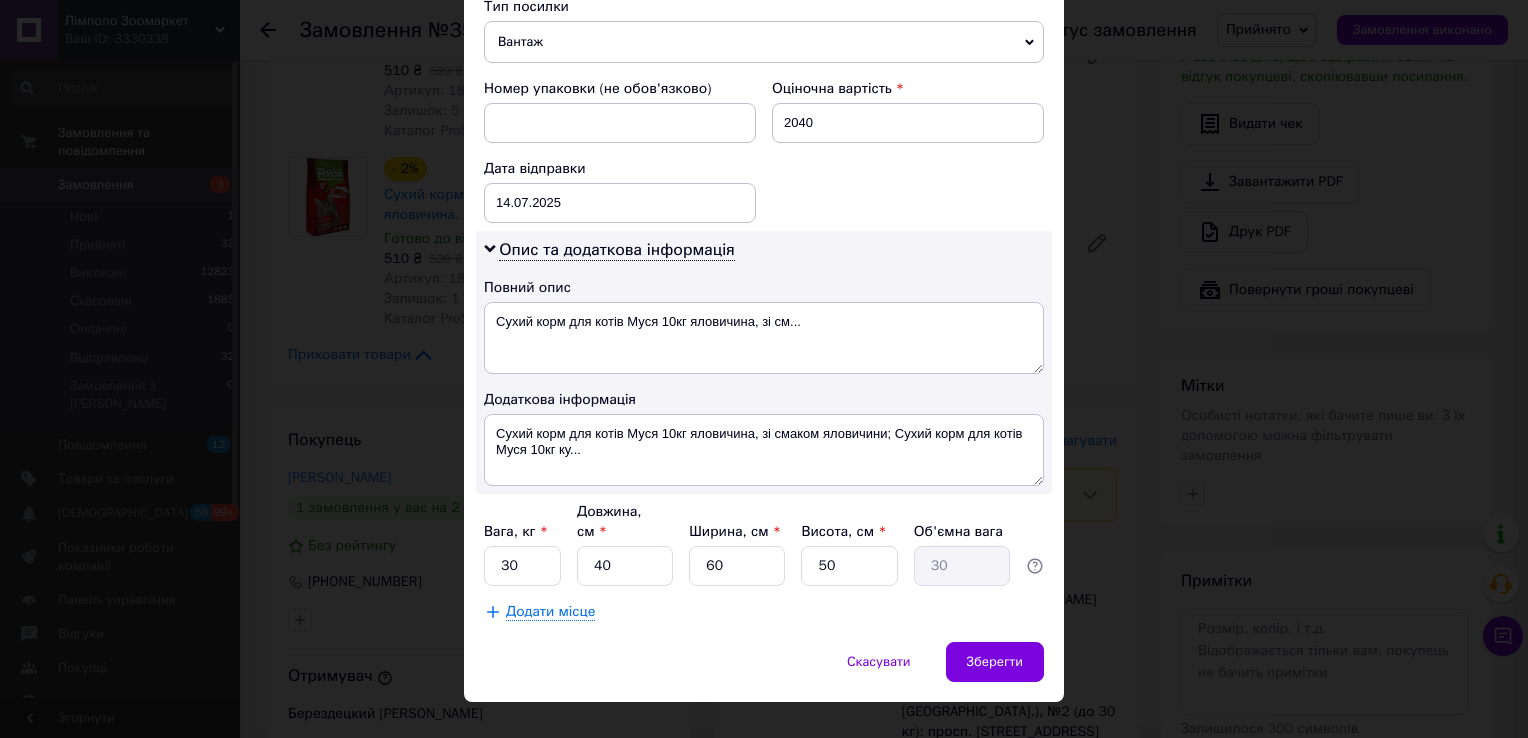 click on "Додати місце" at bounding box center [550, 612] 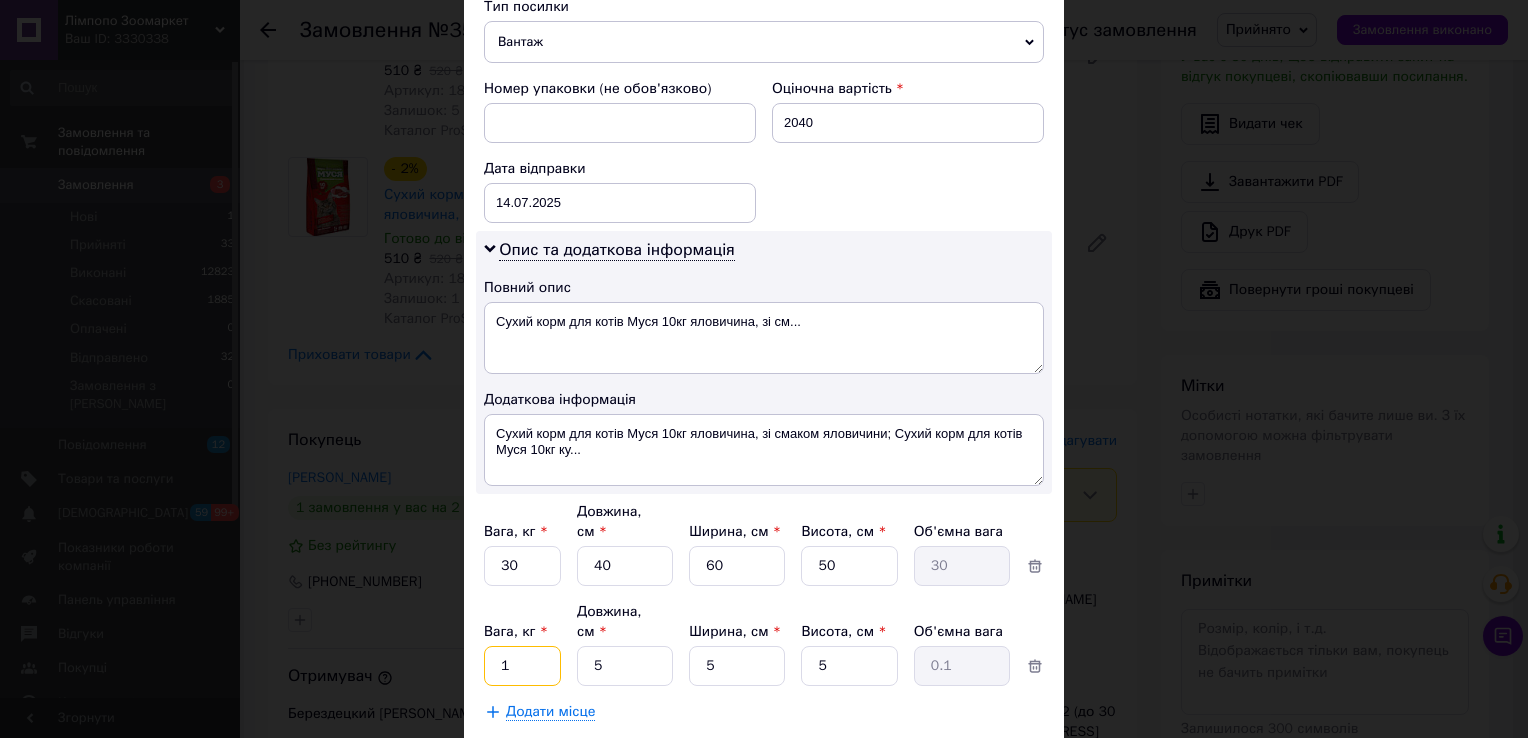 click on "1" at bounding box center [522, 566] 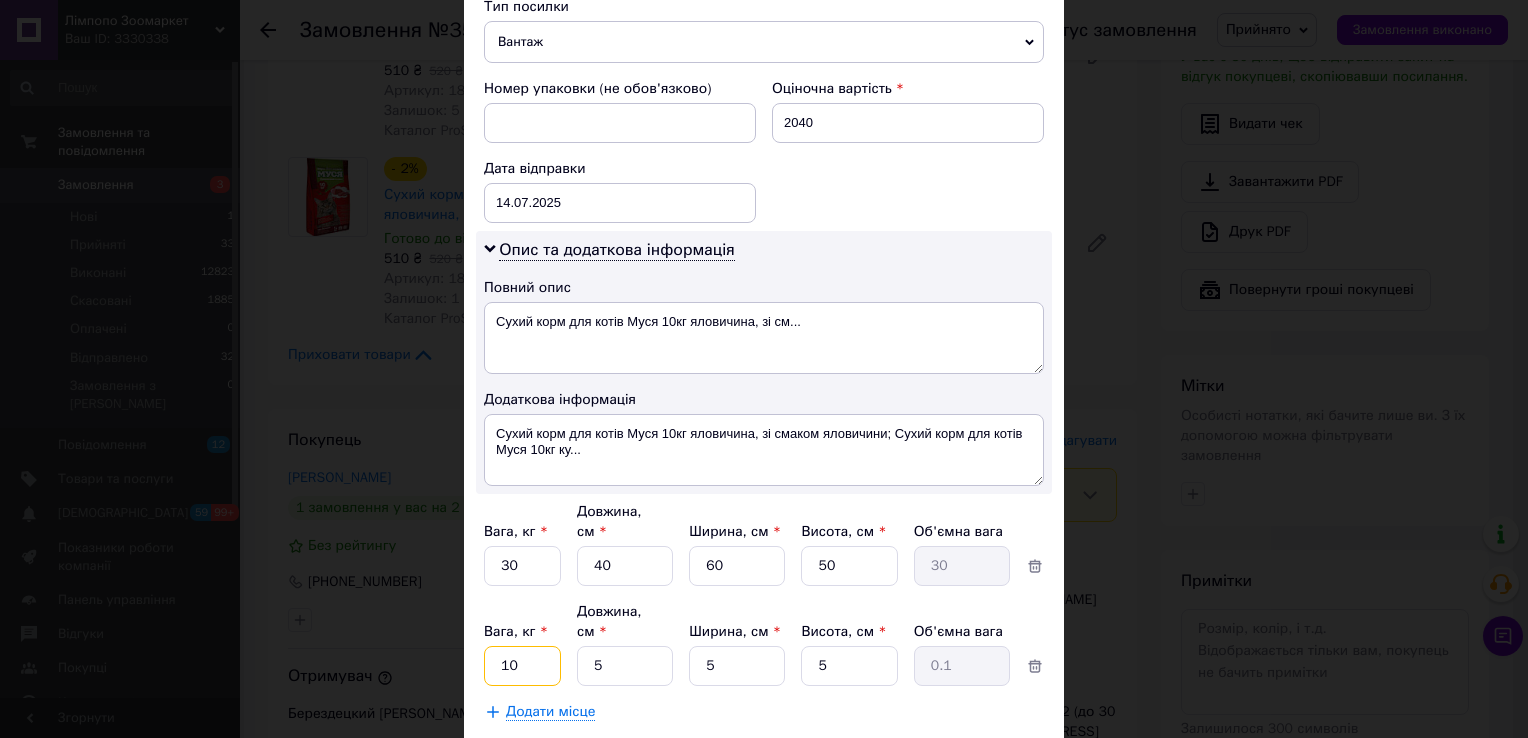 type on "10" 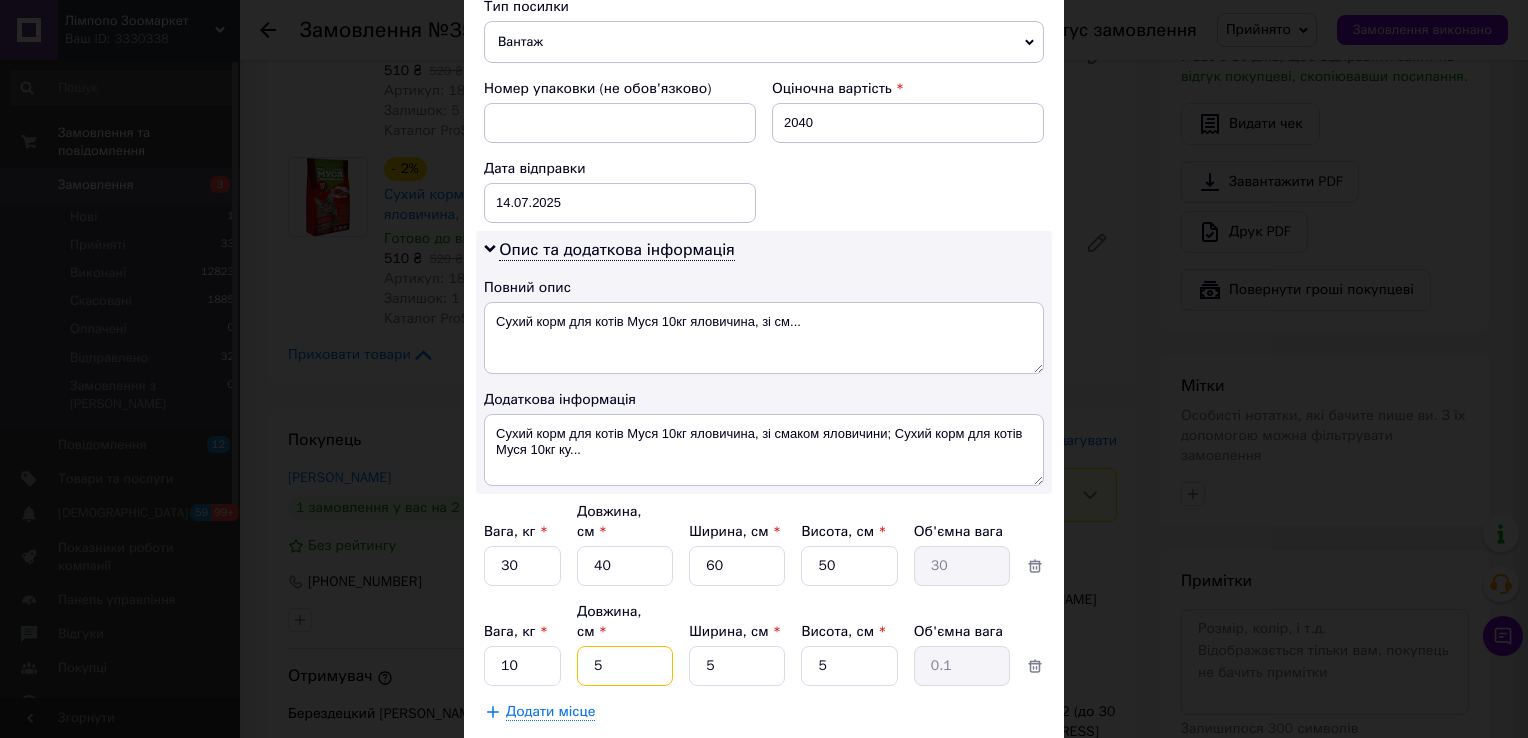 click on "5" at bounding box center (625, 566) 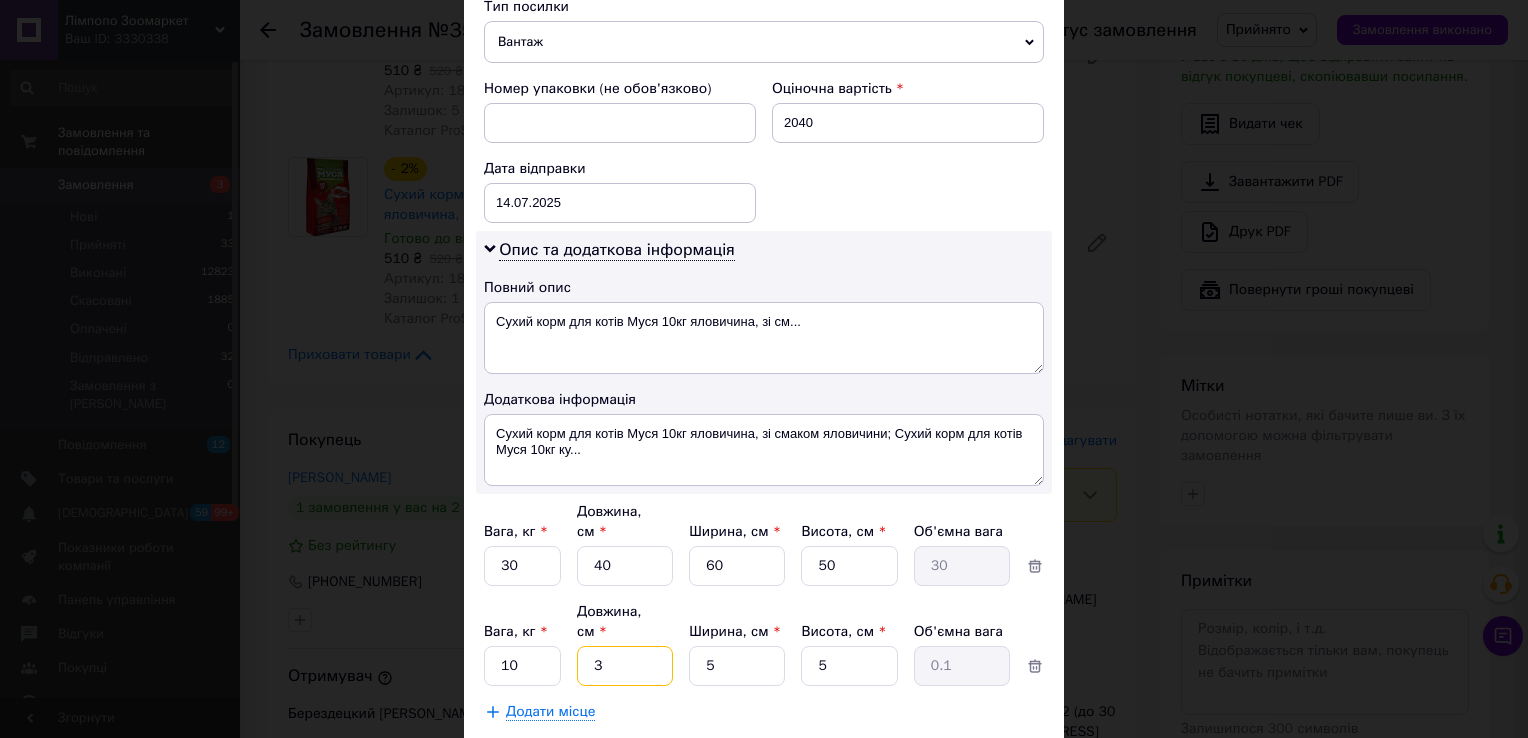 type on "30" 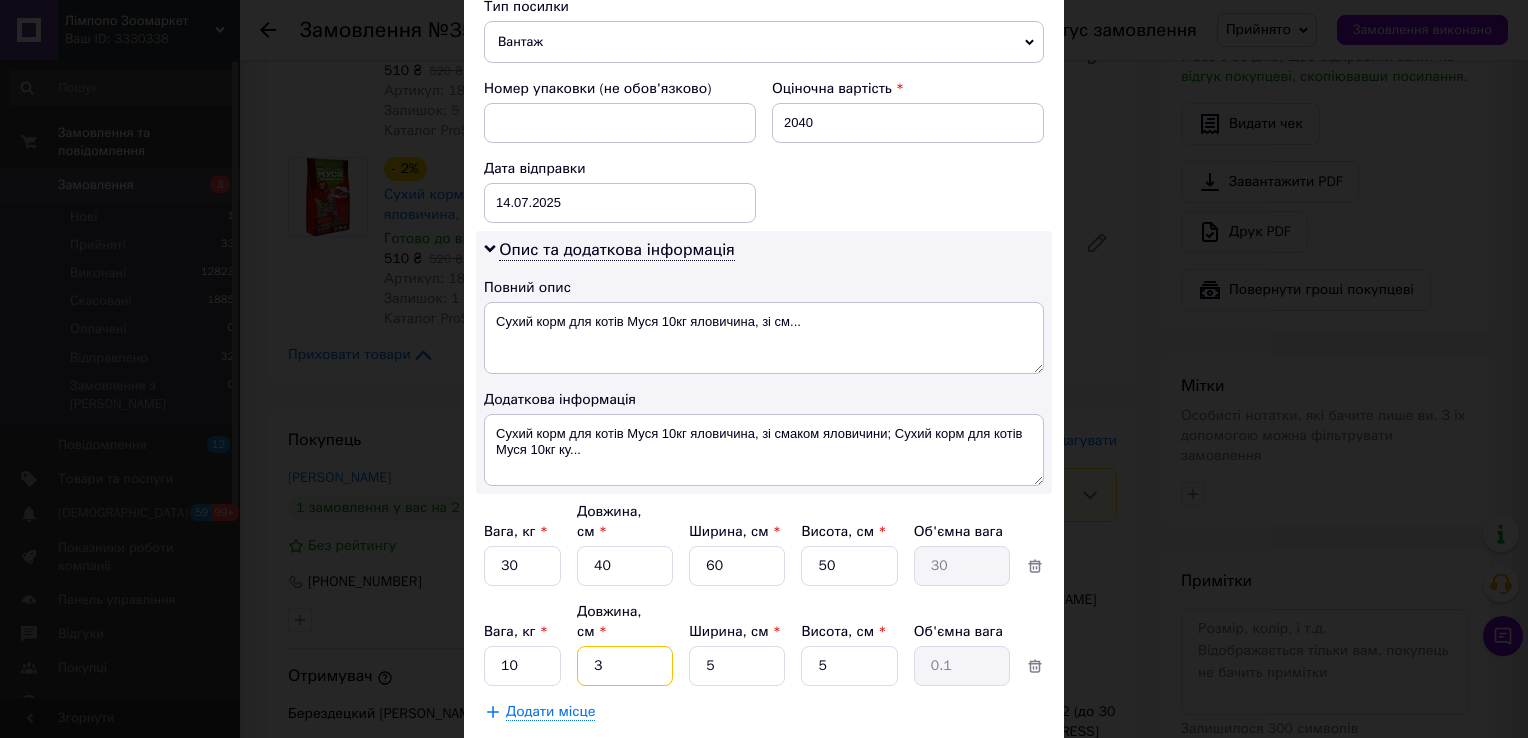 type on "0.19" 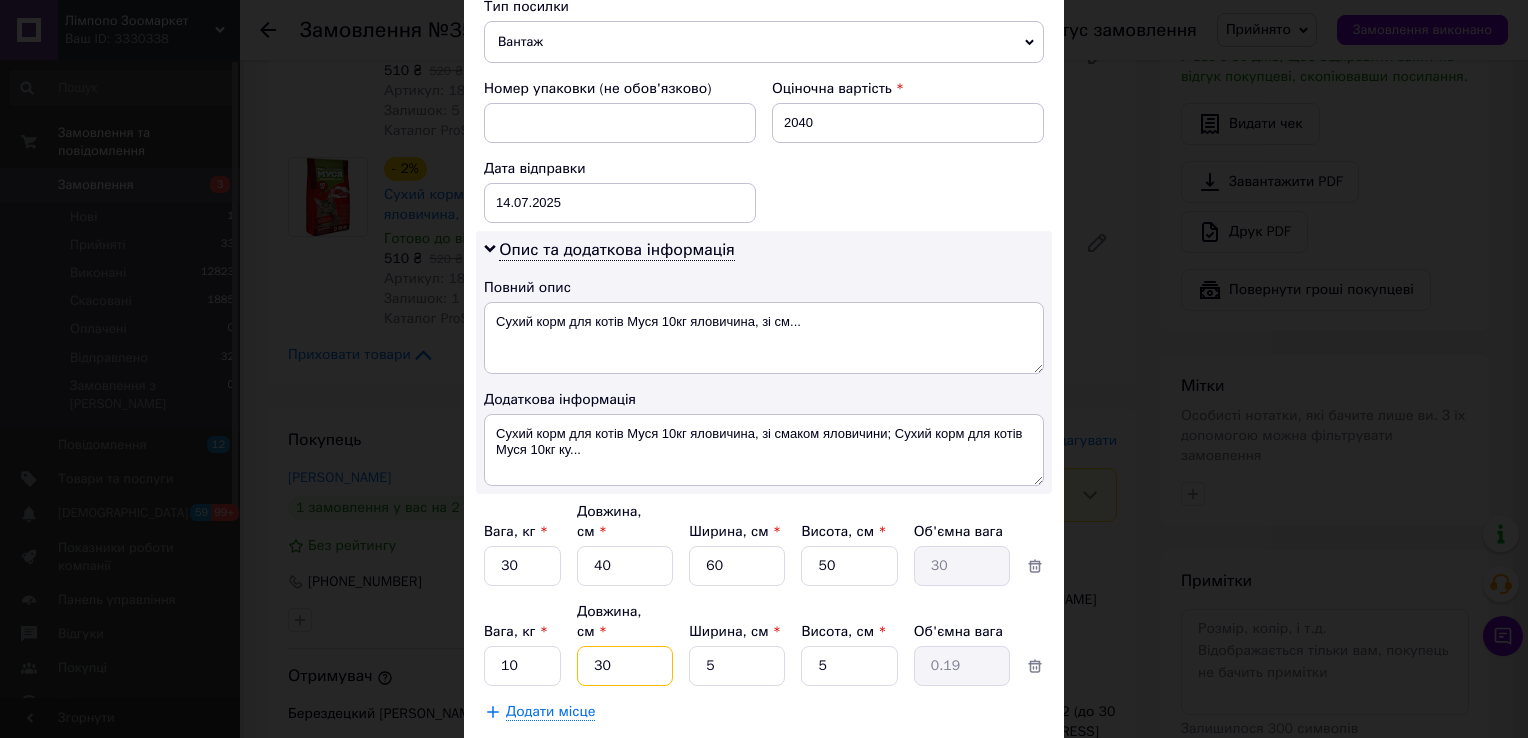 type on "30" 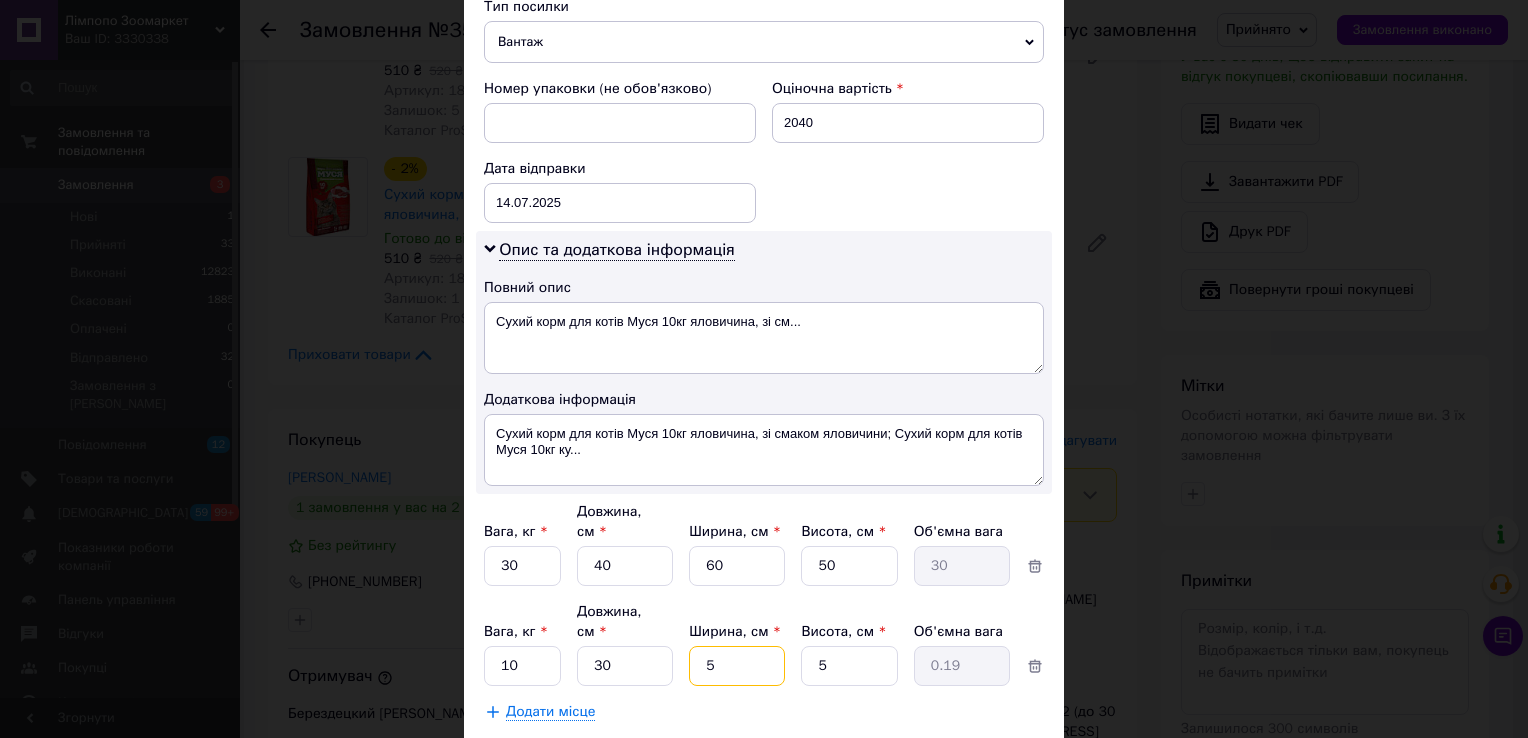 click on "5" at bounding box center [737, 566] 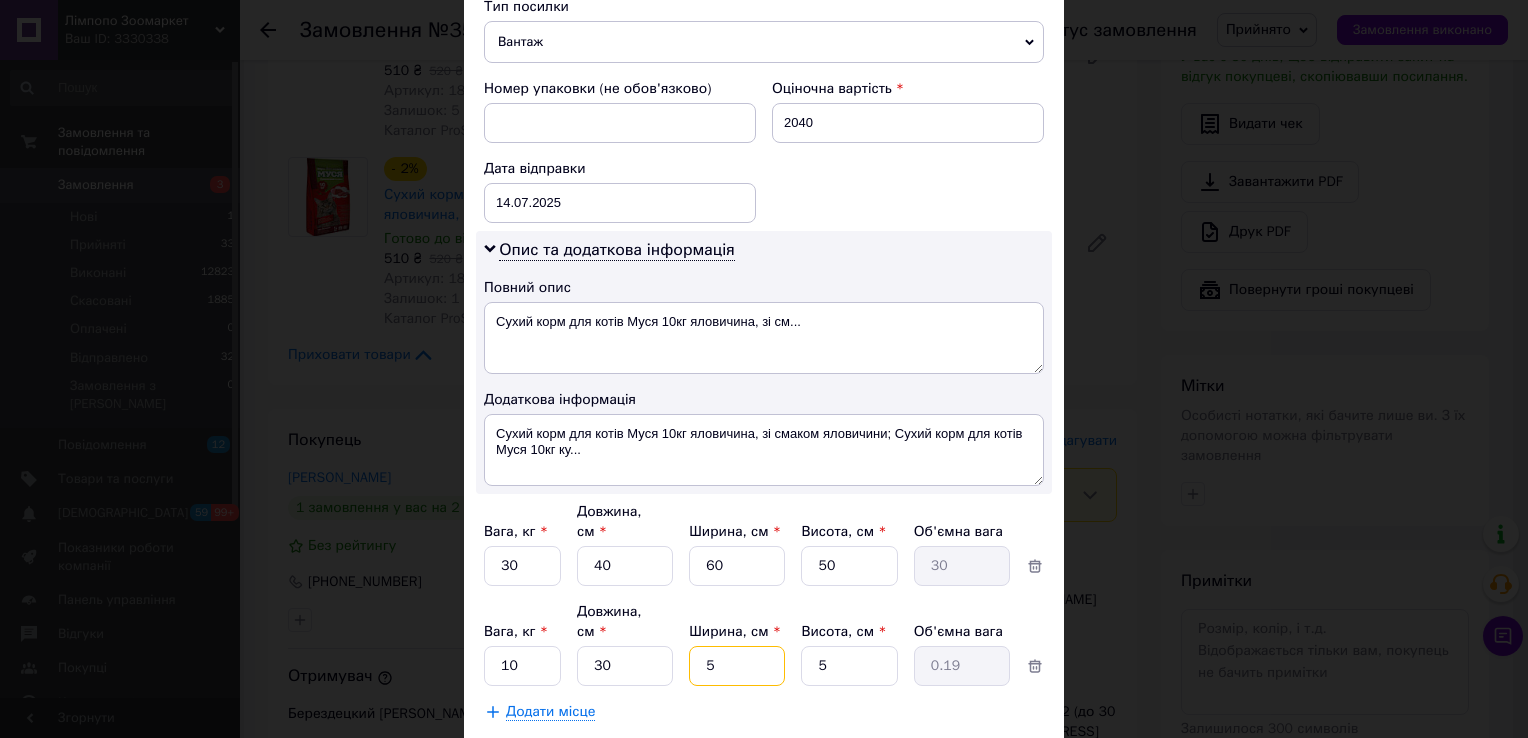 type on "4" 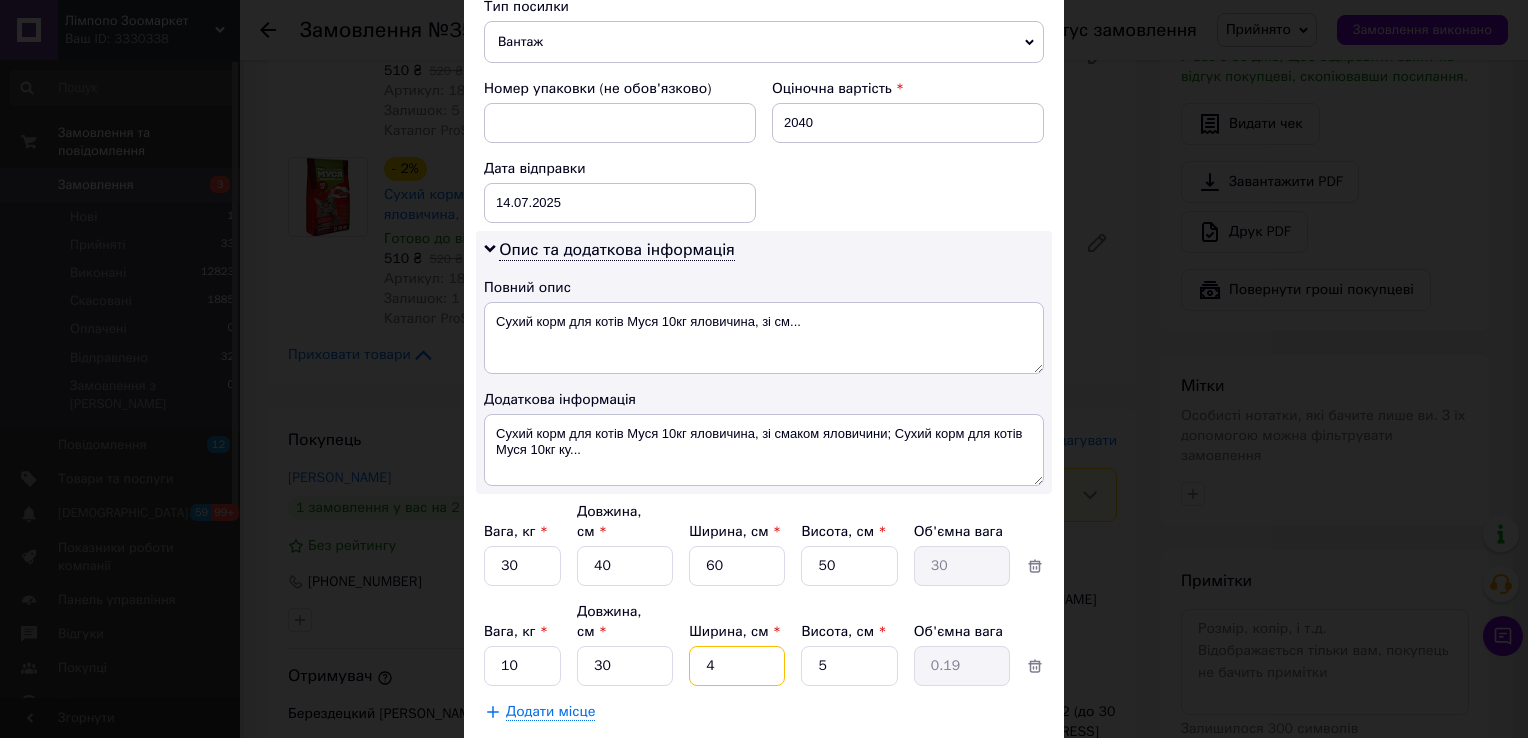 type on "0.15" 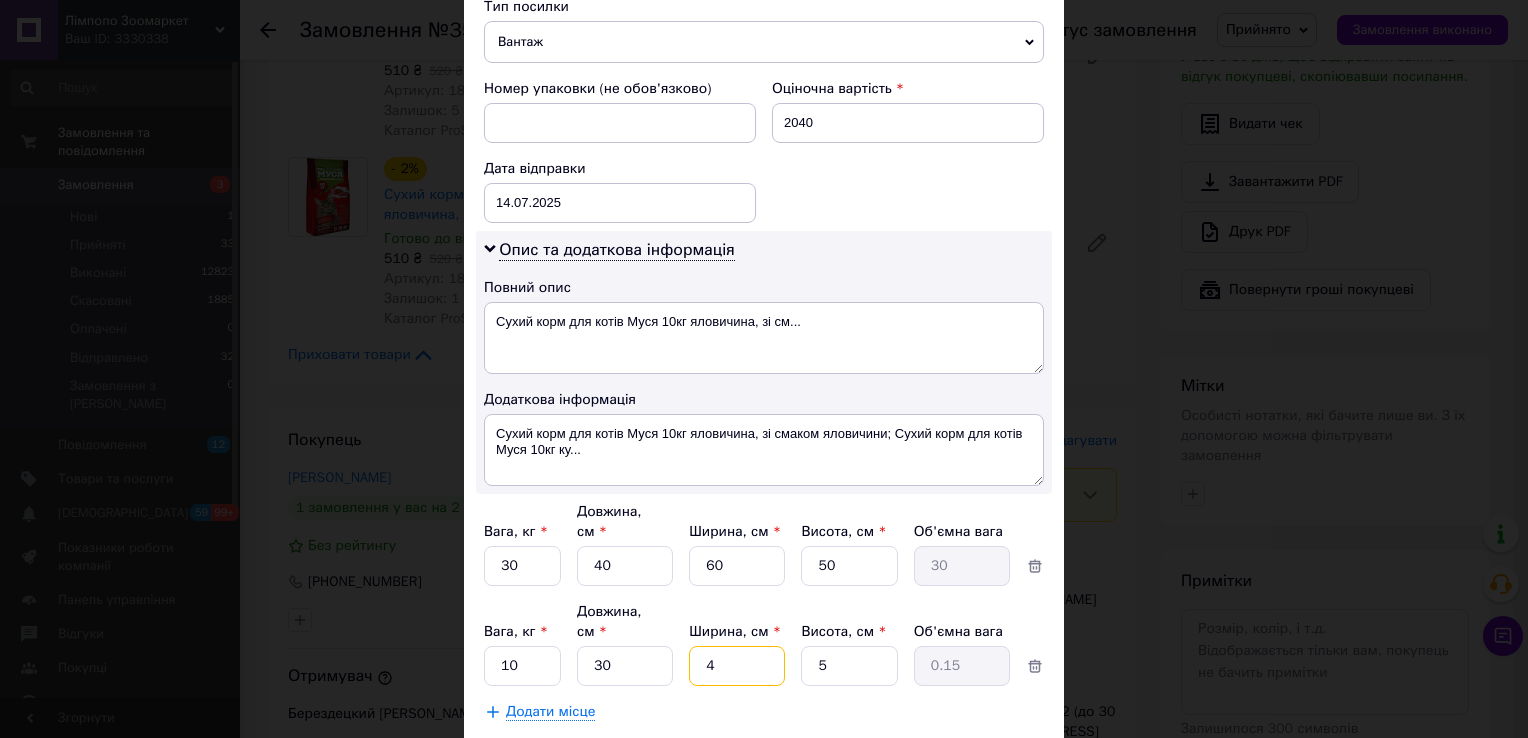 type on "40" 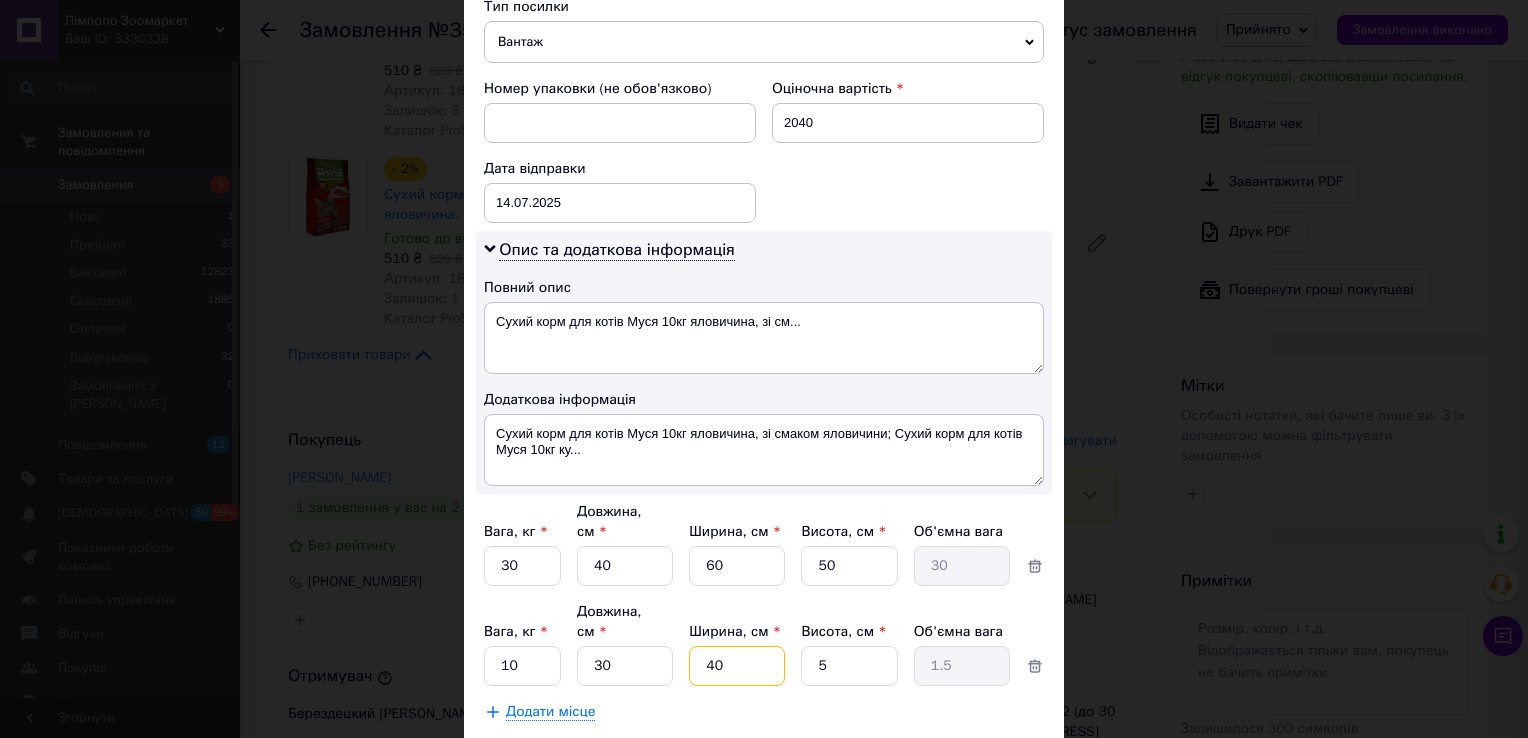 type on "40" 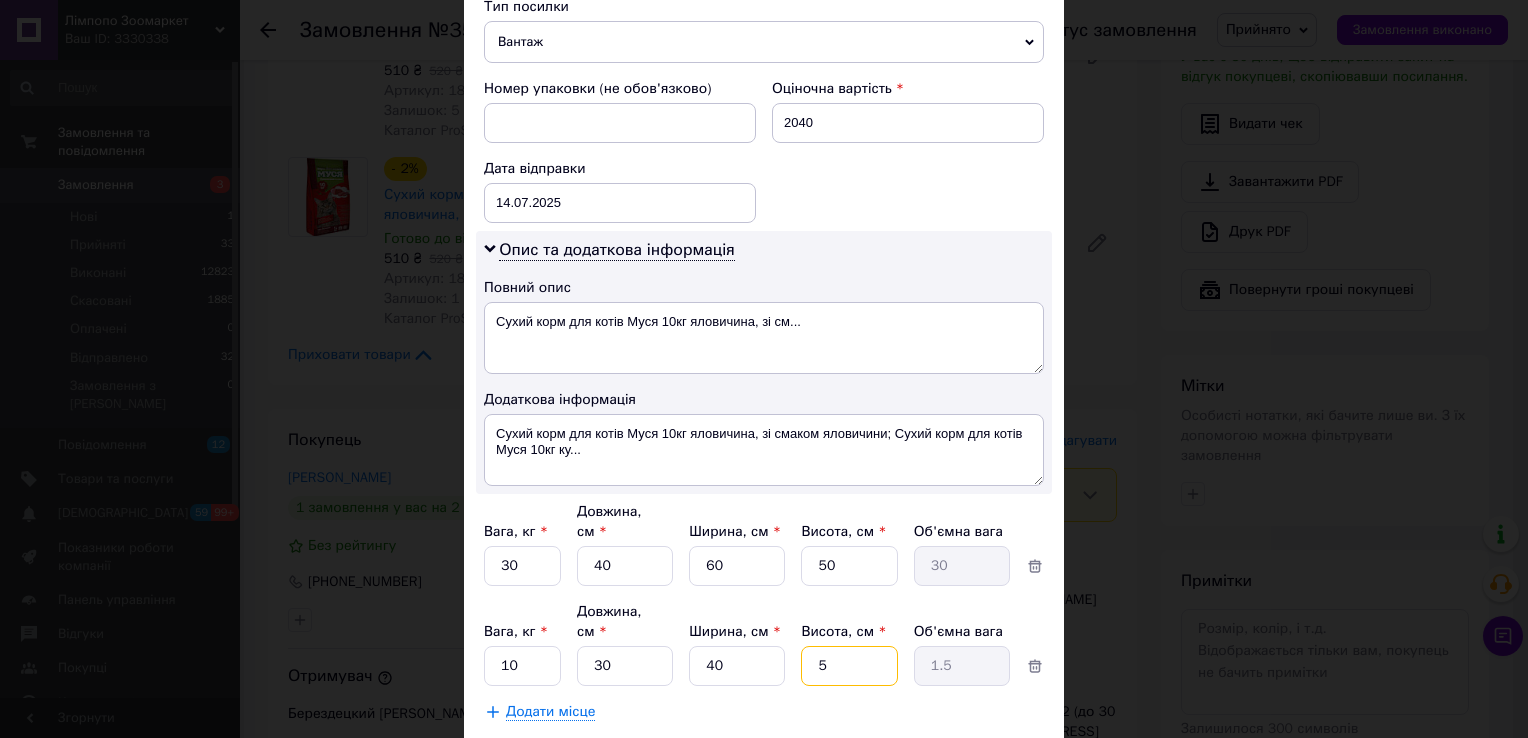 click on "5" at bounding box center (849, 566) 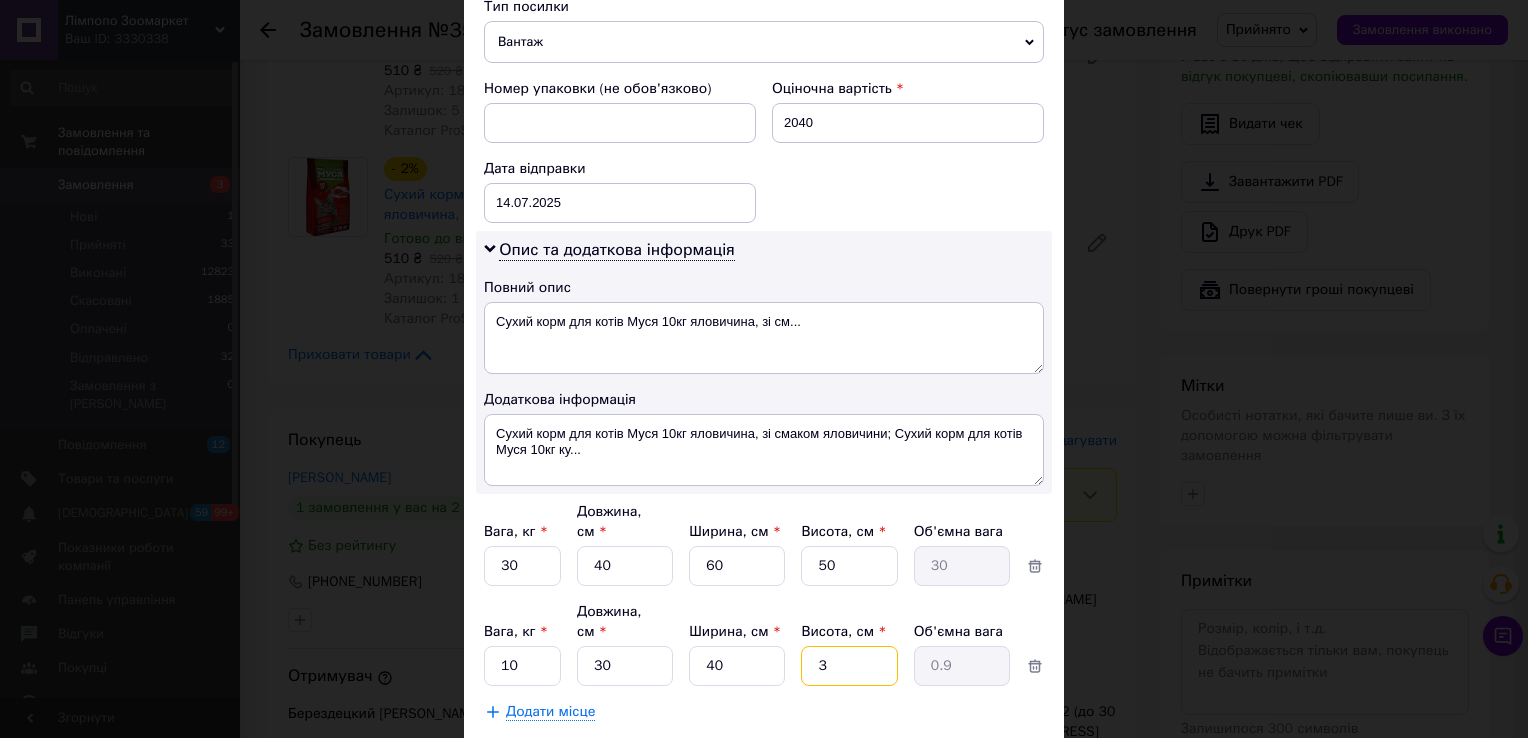 type on "30" 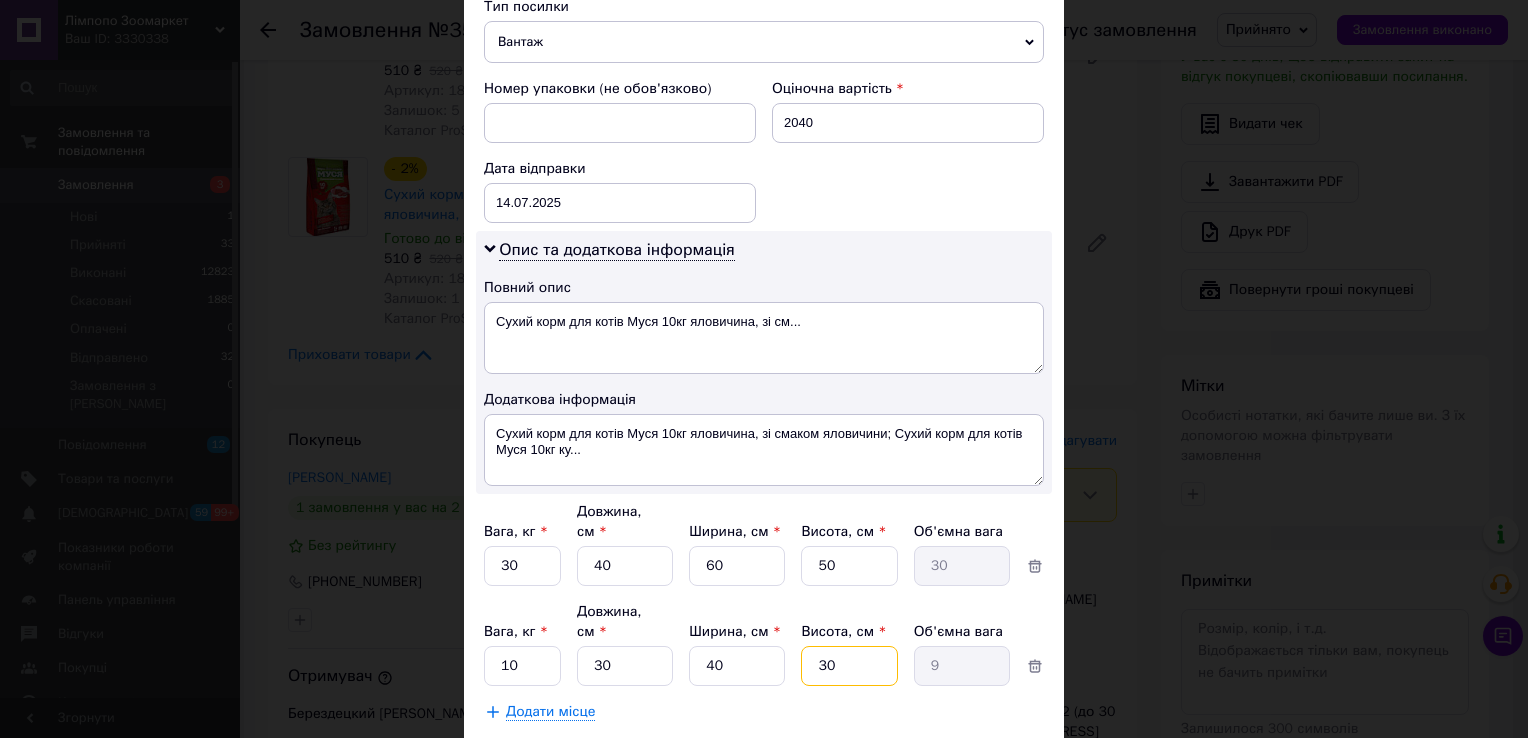 type on "30" 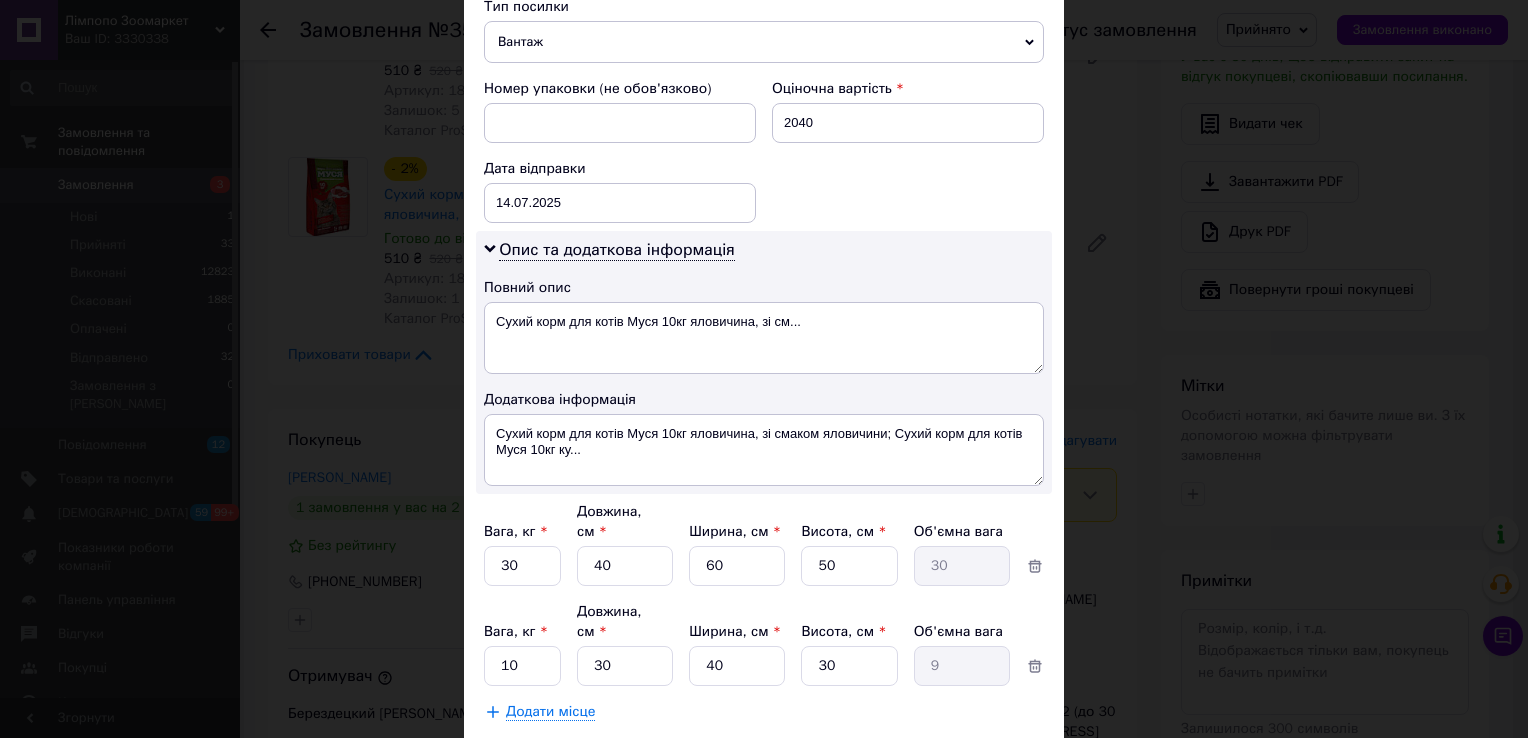 click on "Зберегти" at bounding box center [995, 762] 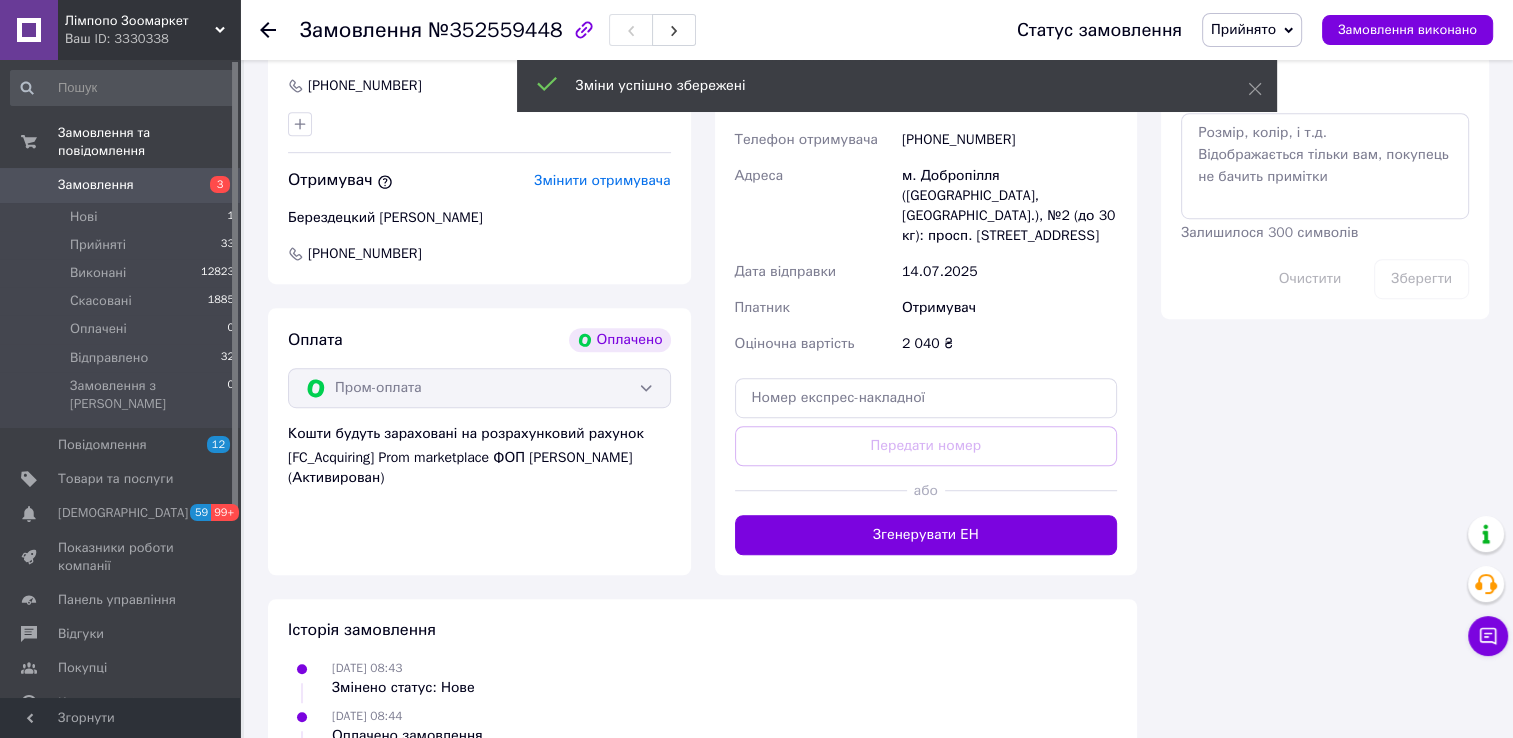 scroll, scrollTop: 1200, scrollLeft: 0, axis: vertical 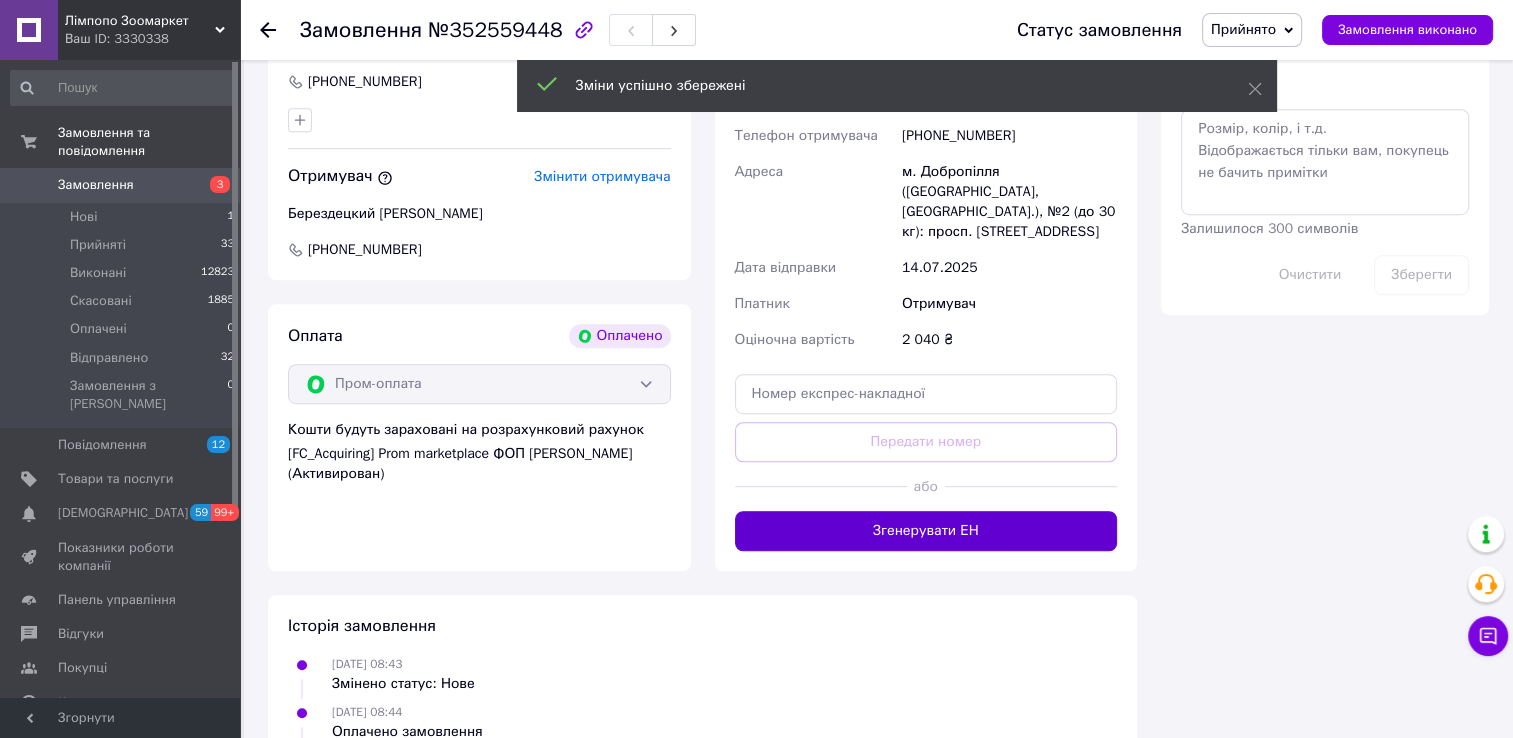 click on "Згенерувати ЕН" at bounding box center [926, 531] 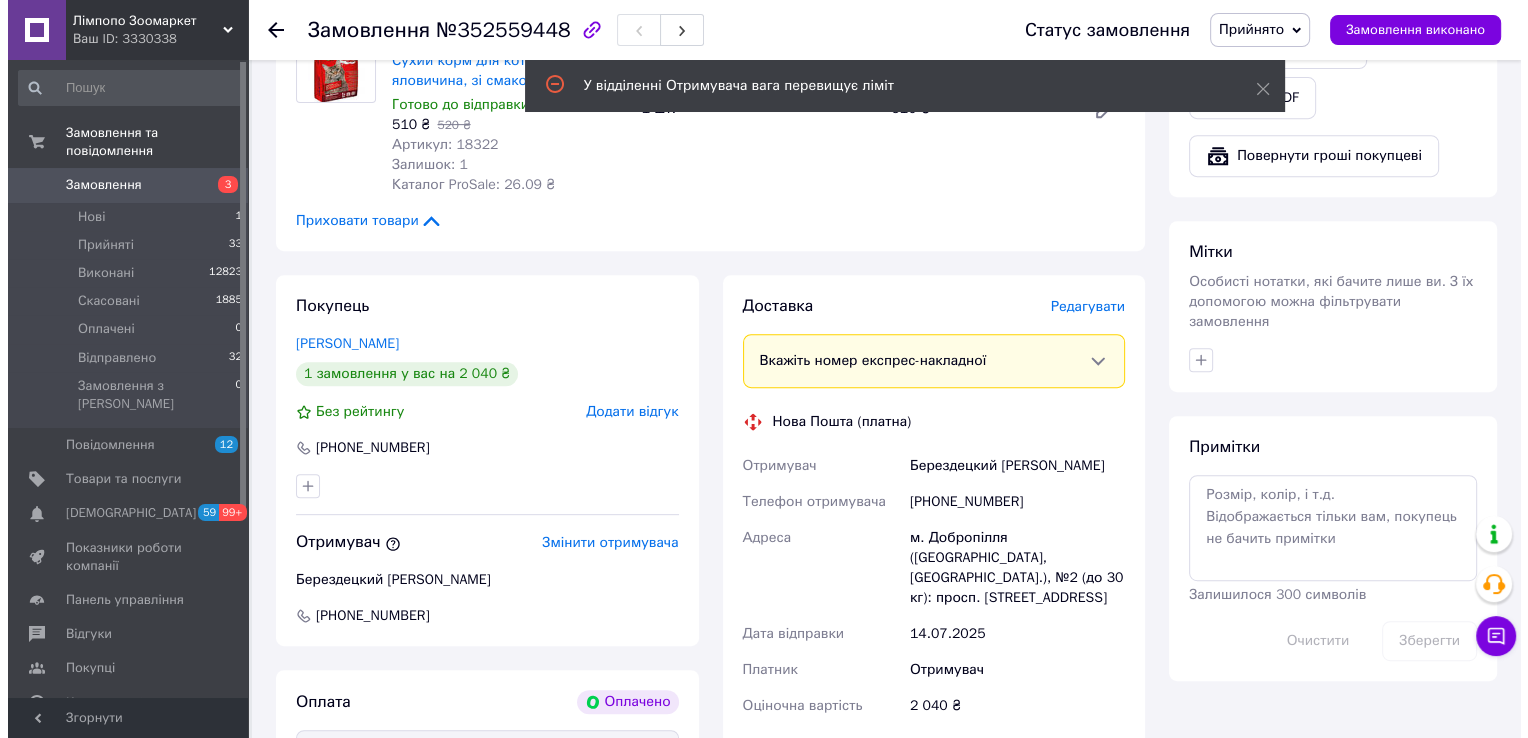 scroll, scrollTop: 800, scrollLeft: 0, axis: vertical 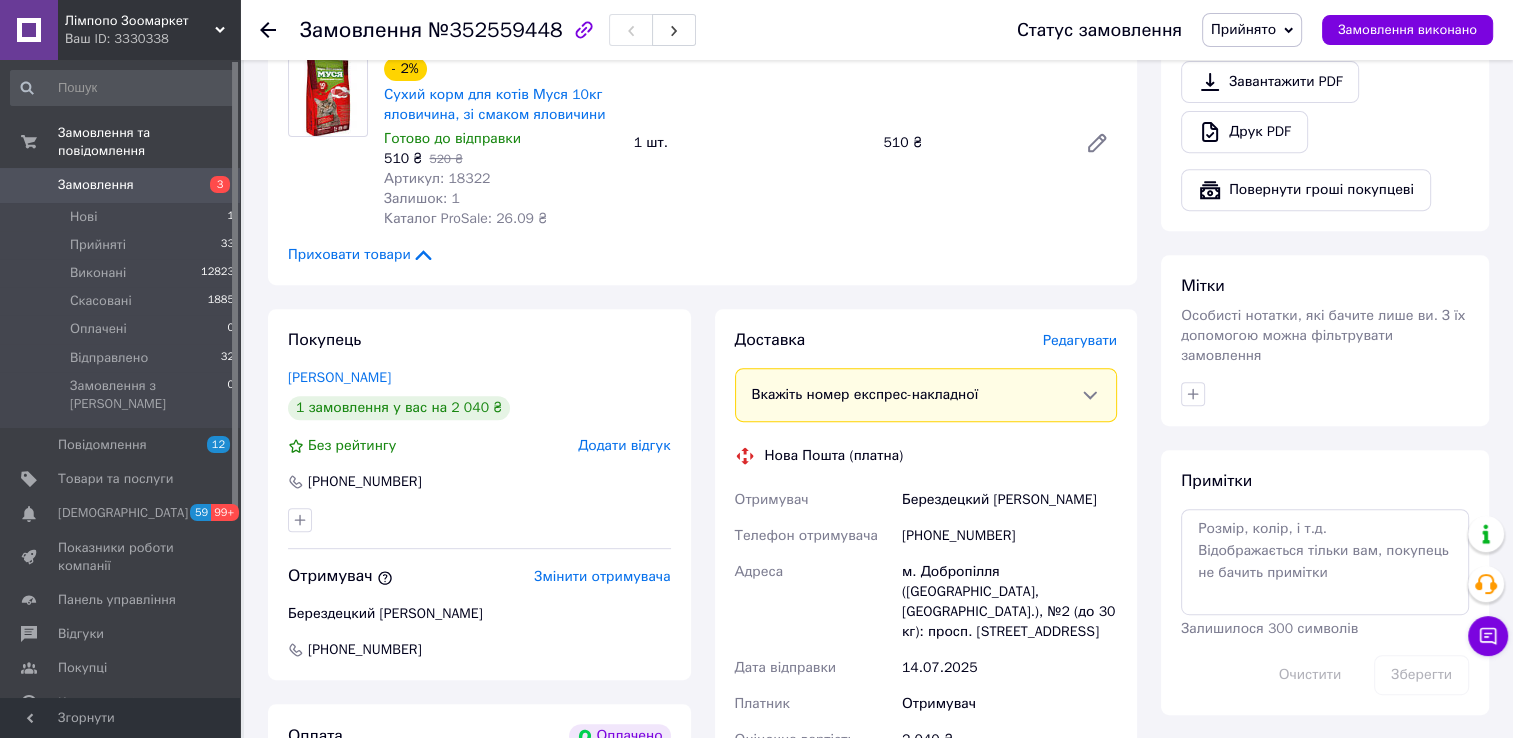 click on "Редагувати" at bounding box center [1080, 340] 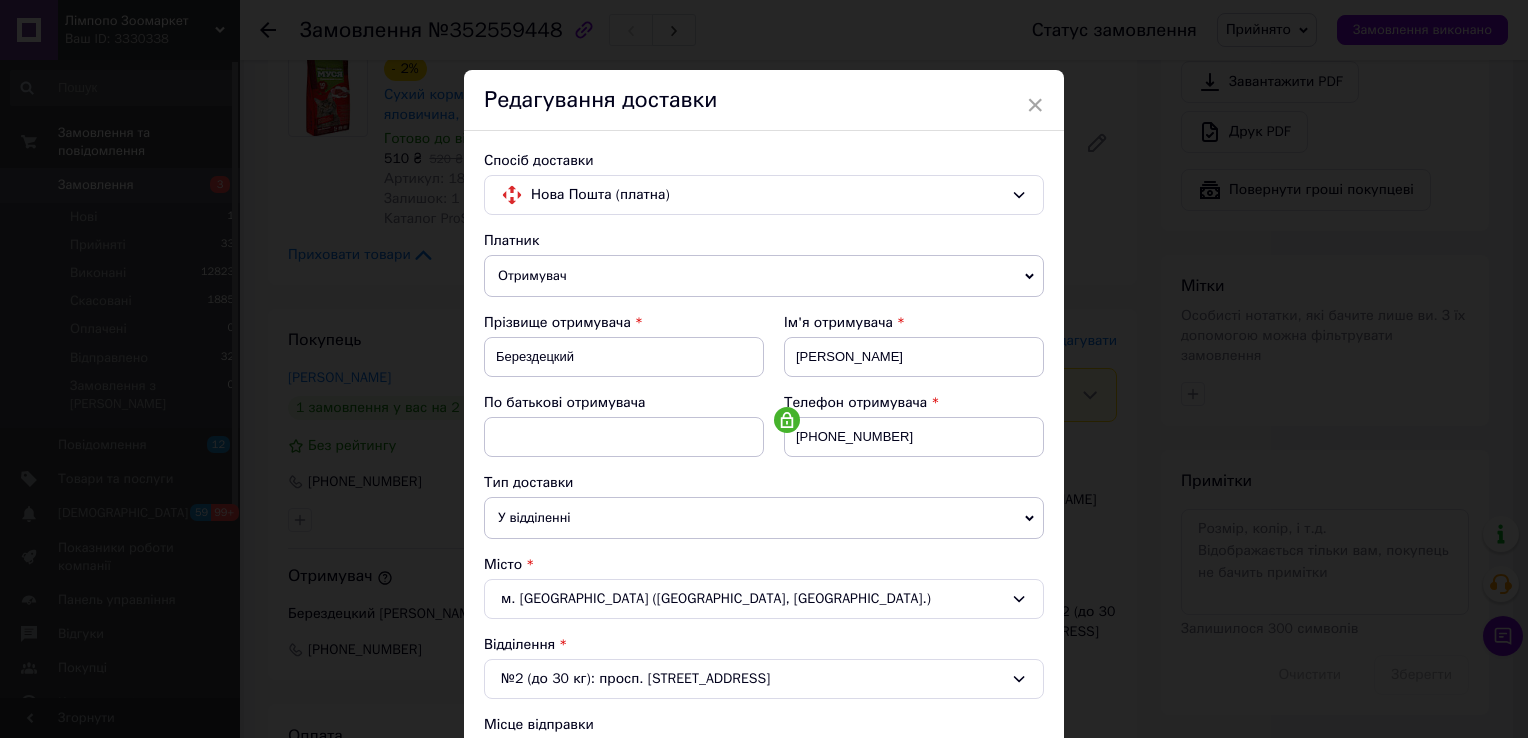 scroll, scrollTop: 400, scrollLeft: 0, axis: vertical 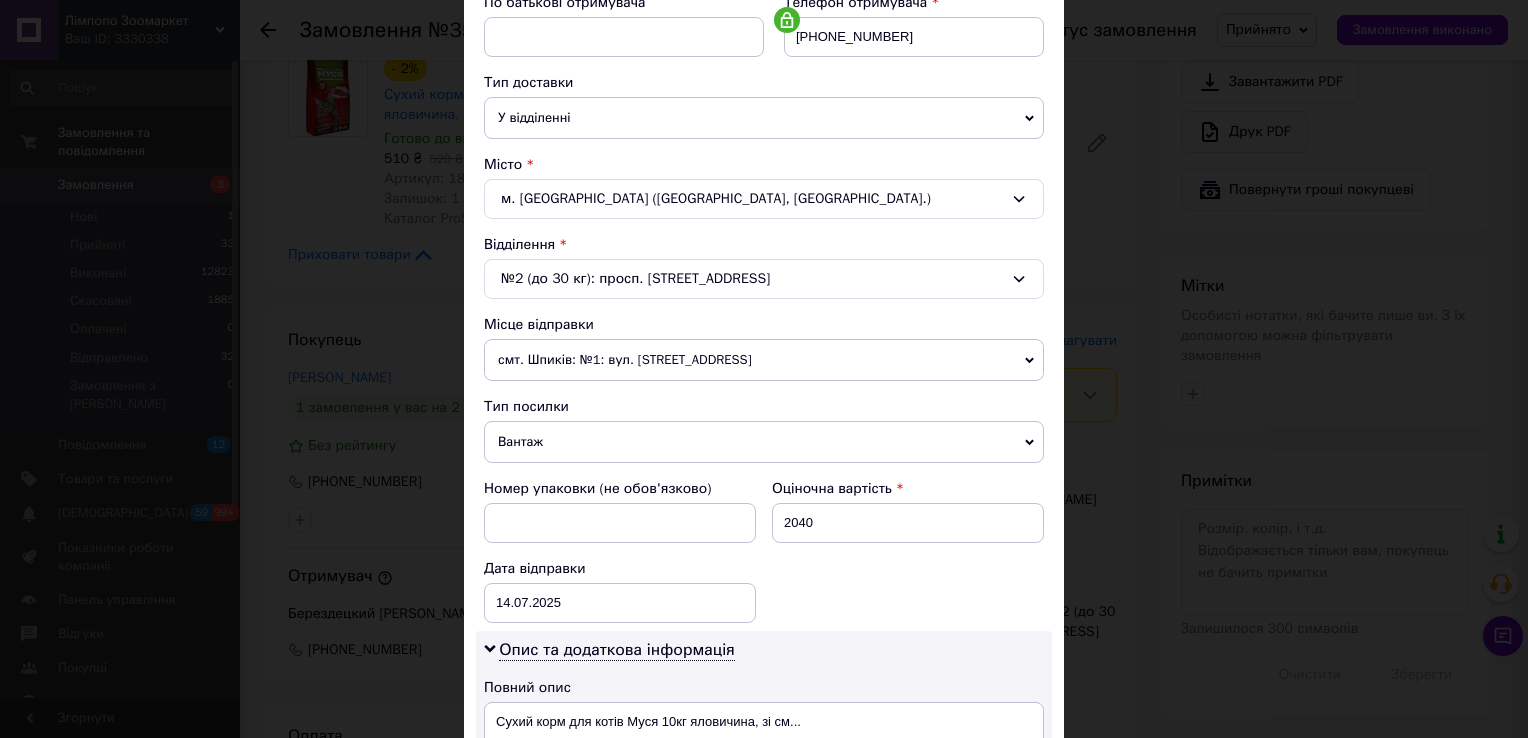 click on "№2 (до 30 кг): просп. [STREET_ADDRESS]" at bounding box center [764, 279] 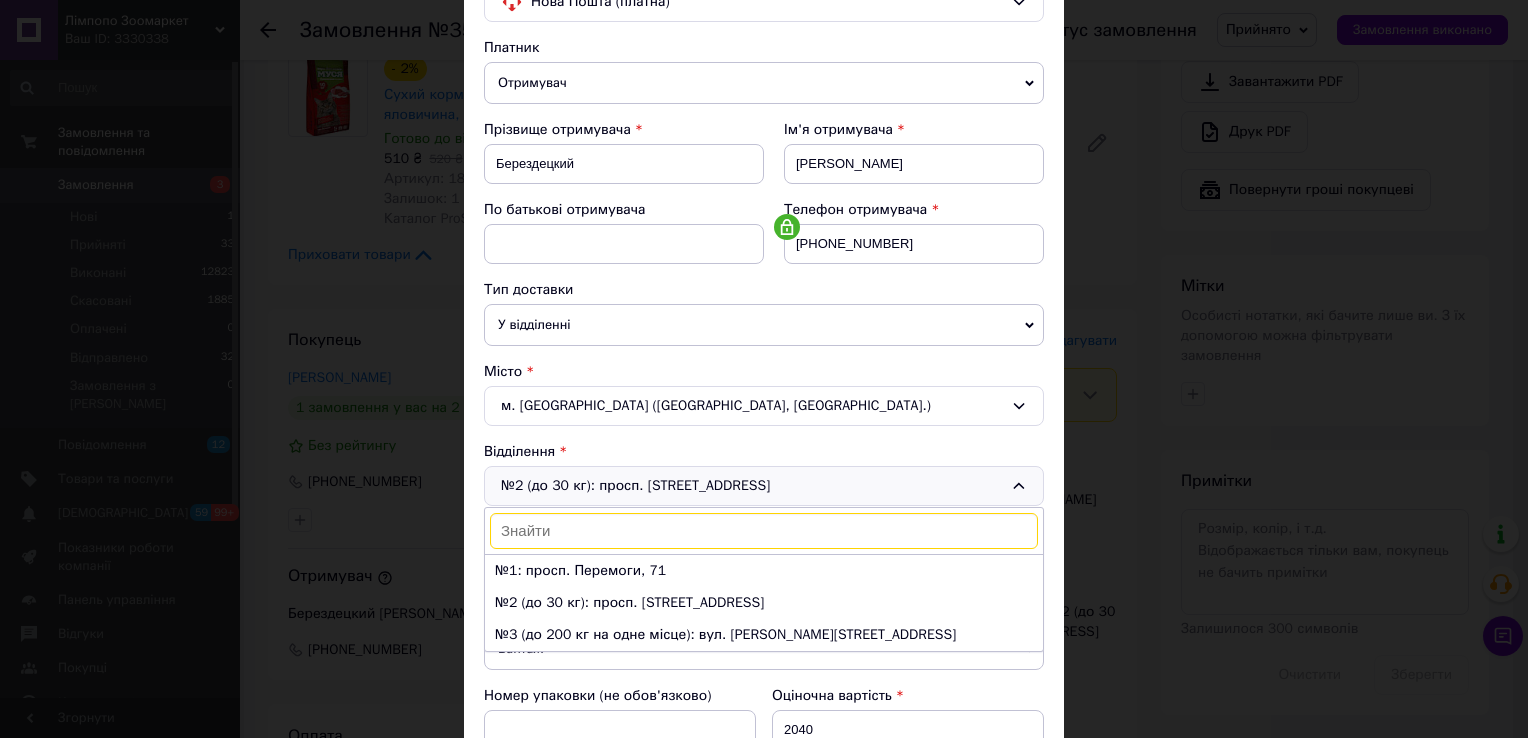 scroll, scrollTop: 0, scrollLeft: 0, axis: both 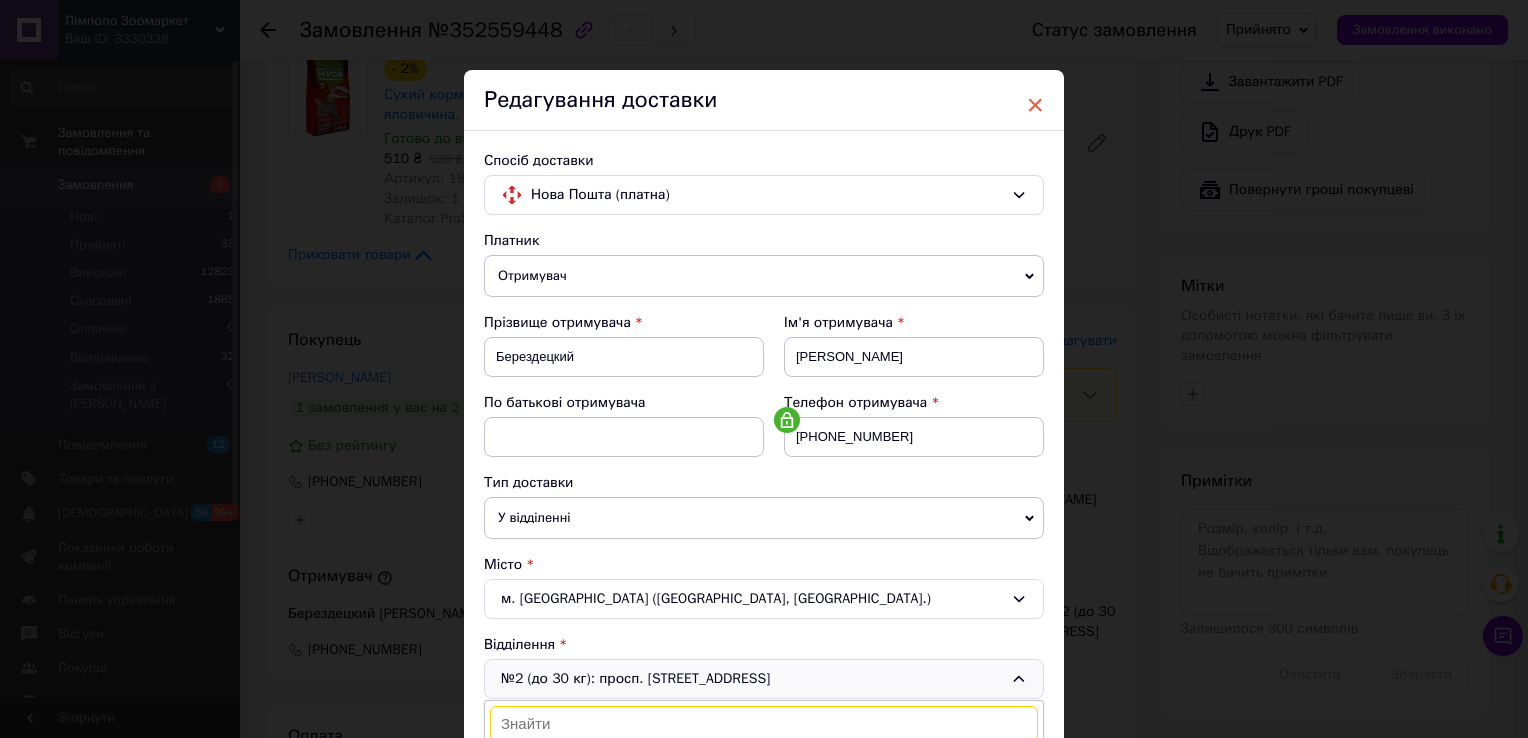 click on "×" at bounding box center (1035, 105) 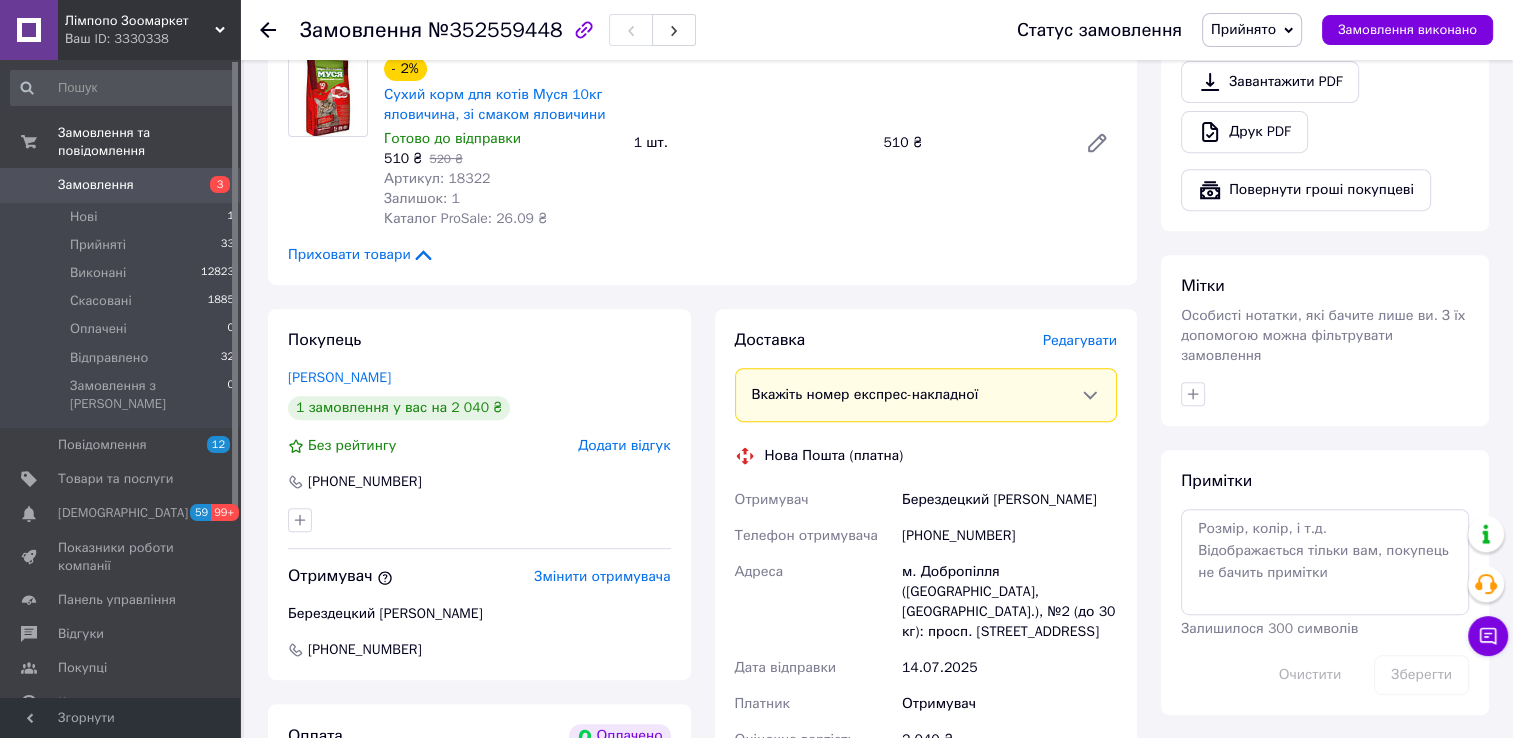 click on "Редагувати" at bounding box center (1080, 340) 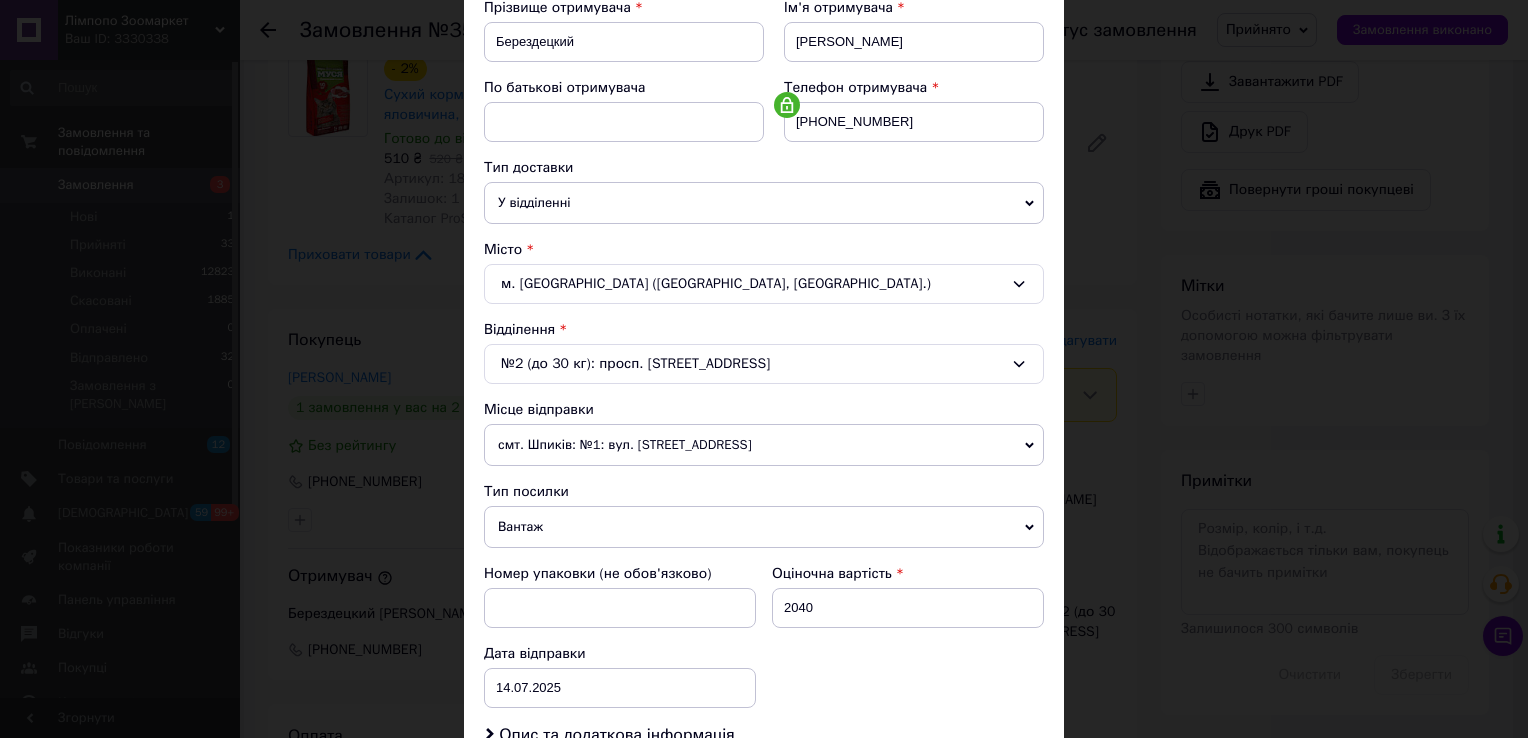scroll, scrollTop: 300, scrollLeft: 0, axis: vertical 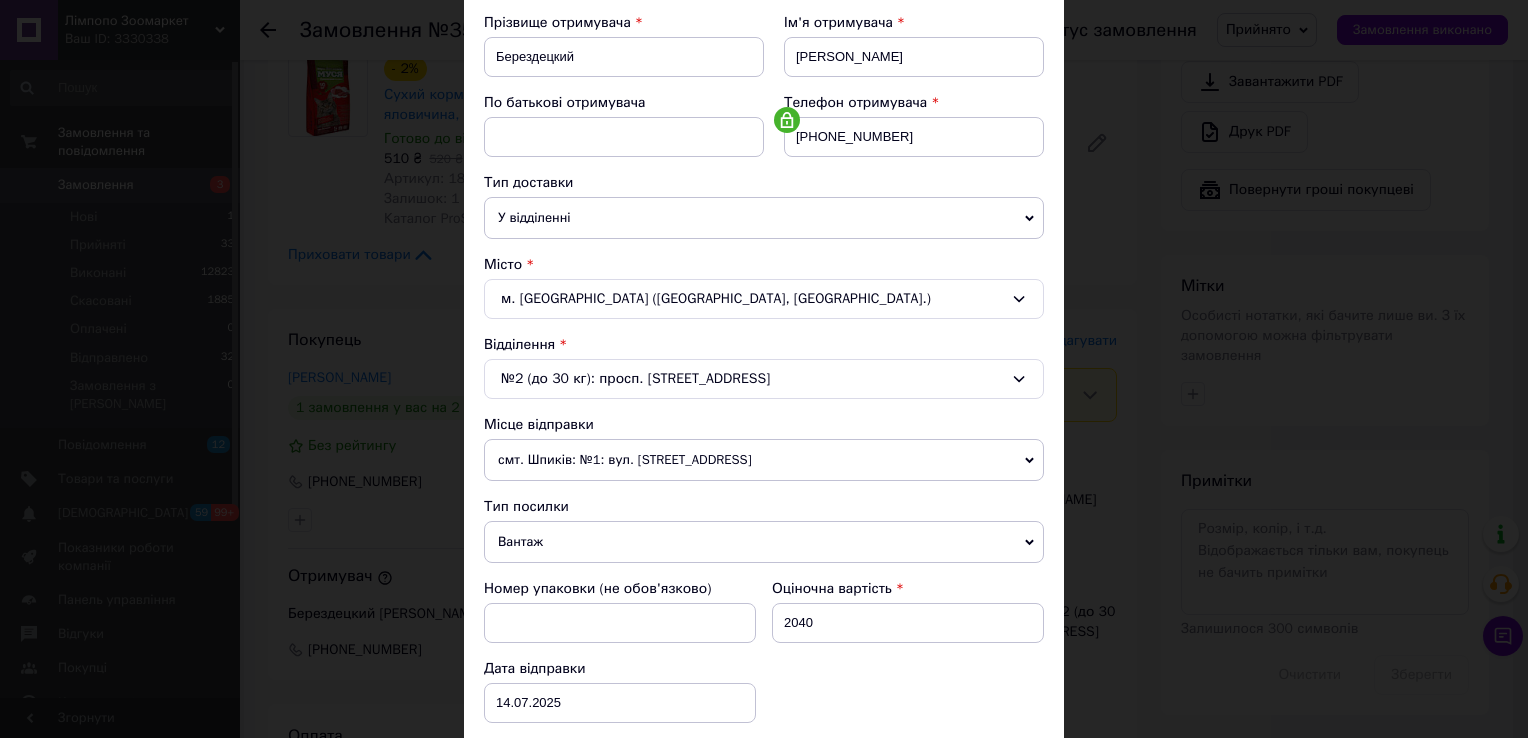 click on "№2 (до 30 кг): просп. [STREET_ADDRESS]" at bounding box center (764, 379) 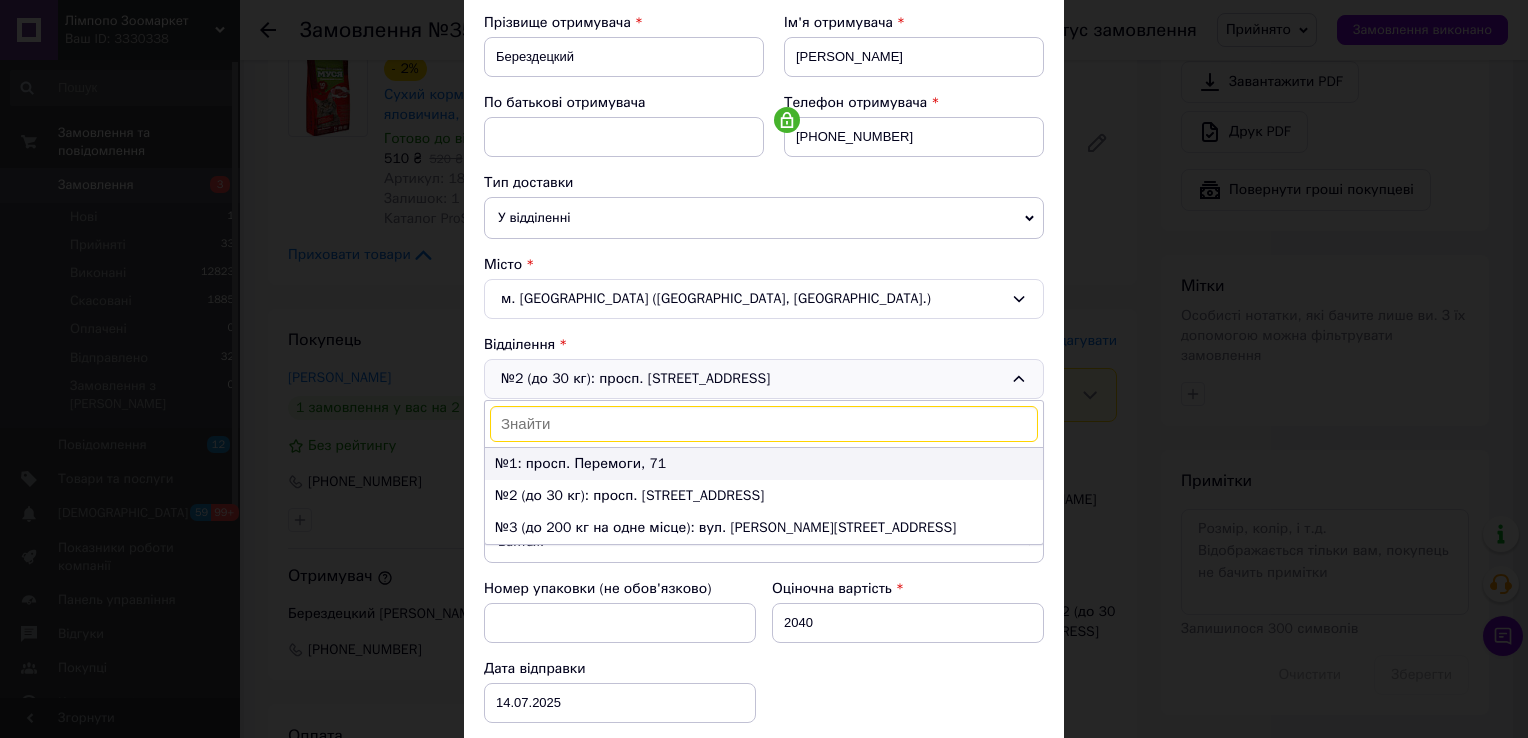 click on "№1: просп. Перемоги, 71" at bounding box center [764, 464] 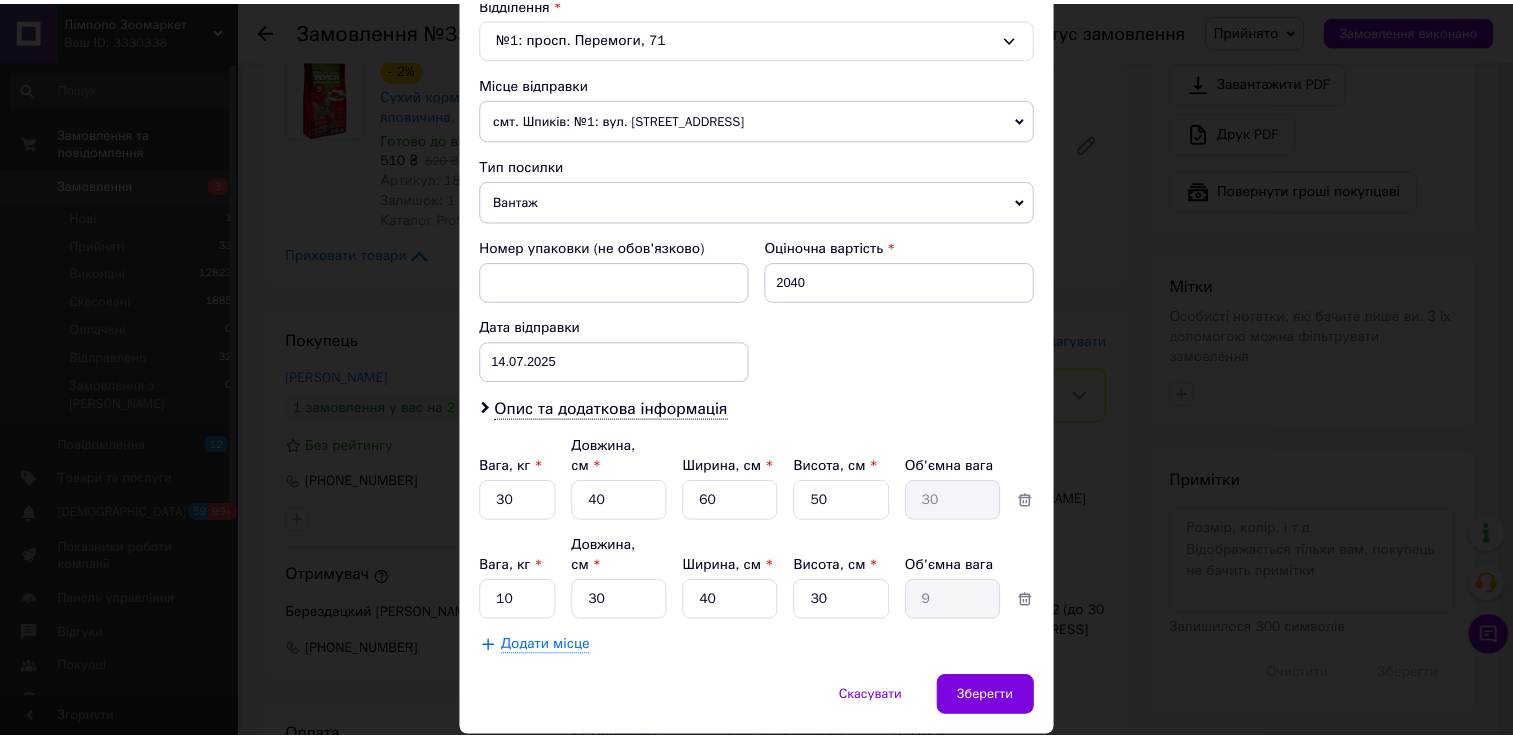 scroll, scrollTop: 664, scrollLeft: 0, axis: vertical 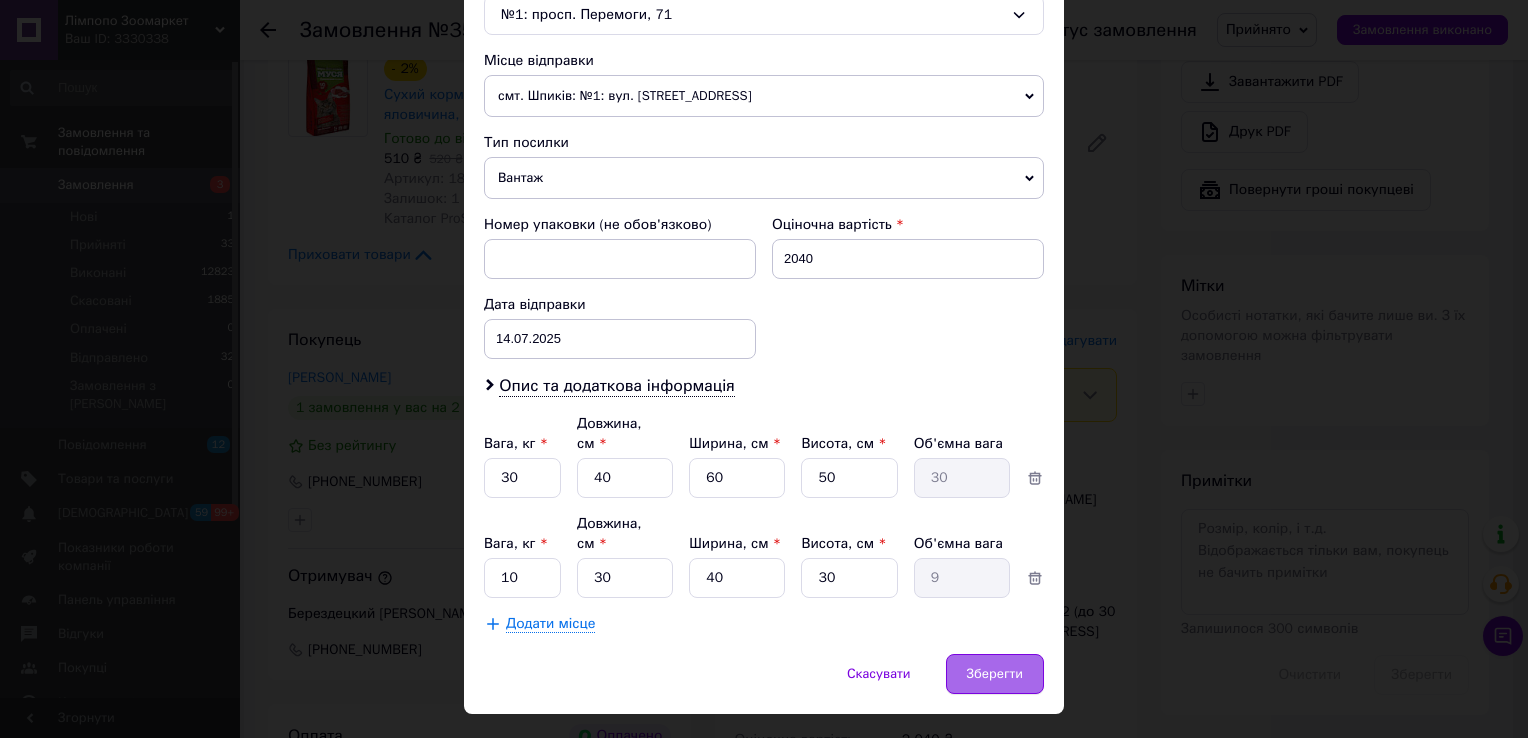 click on "Зберегти" at bounding box center [995, 674] 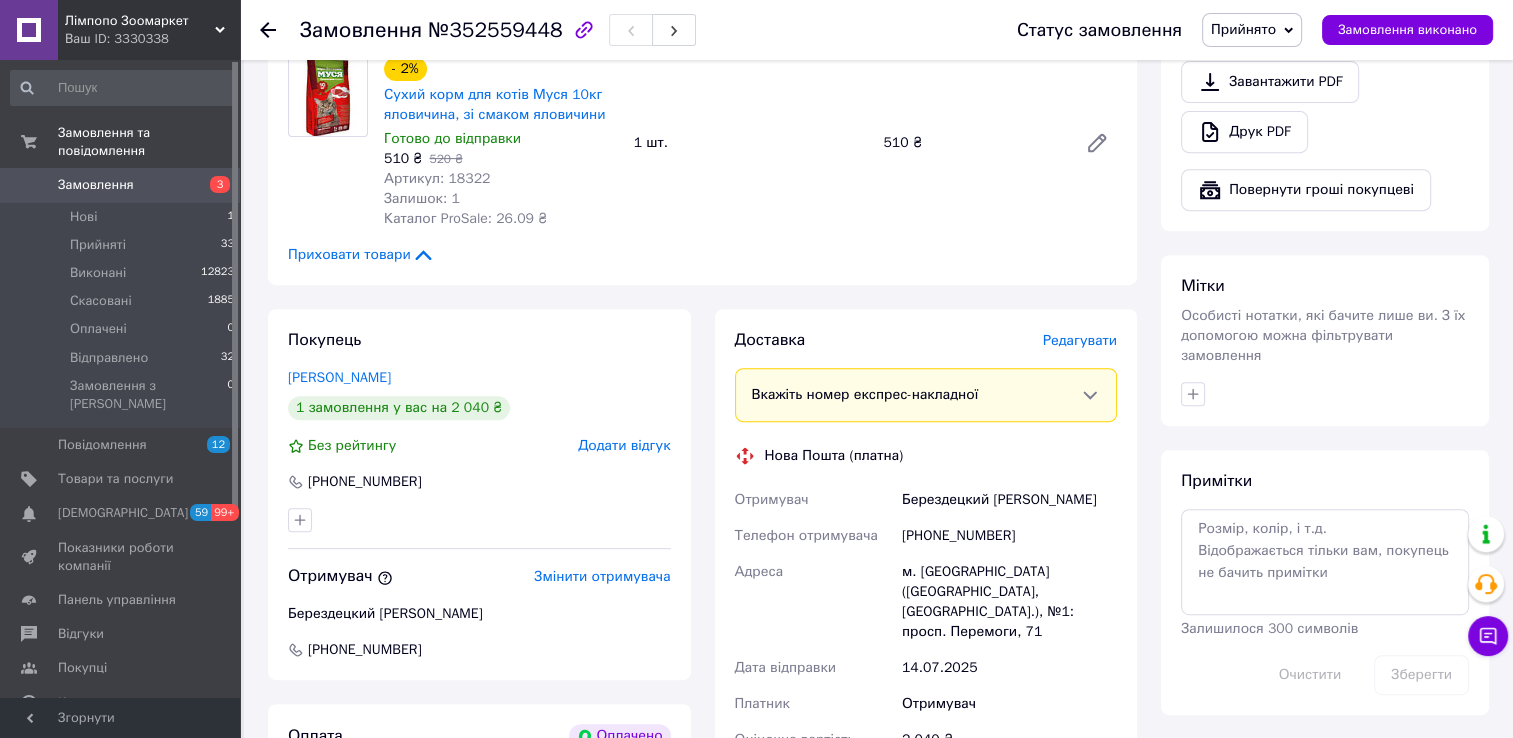 click 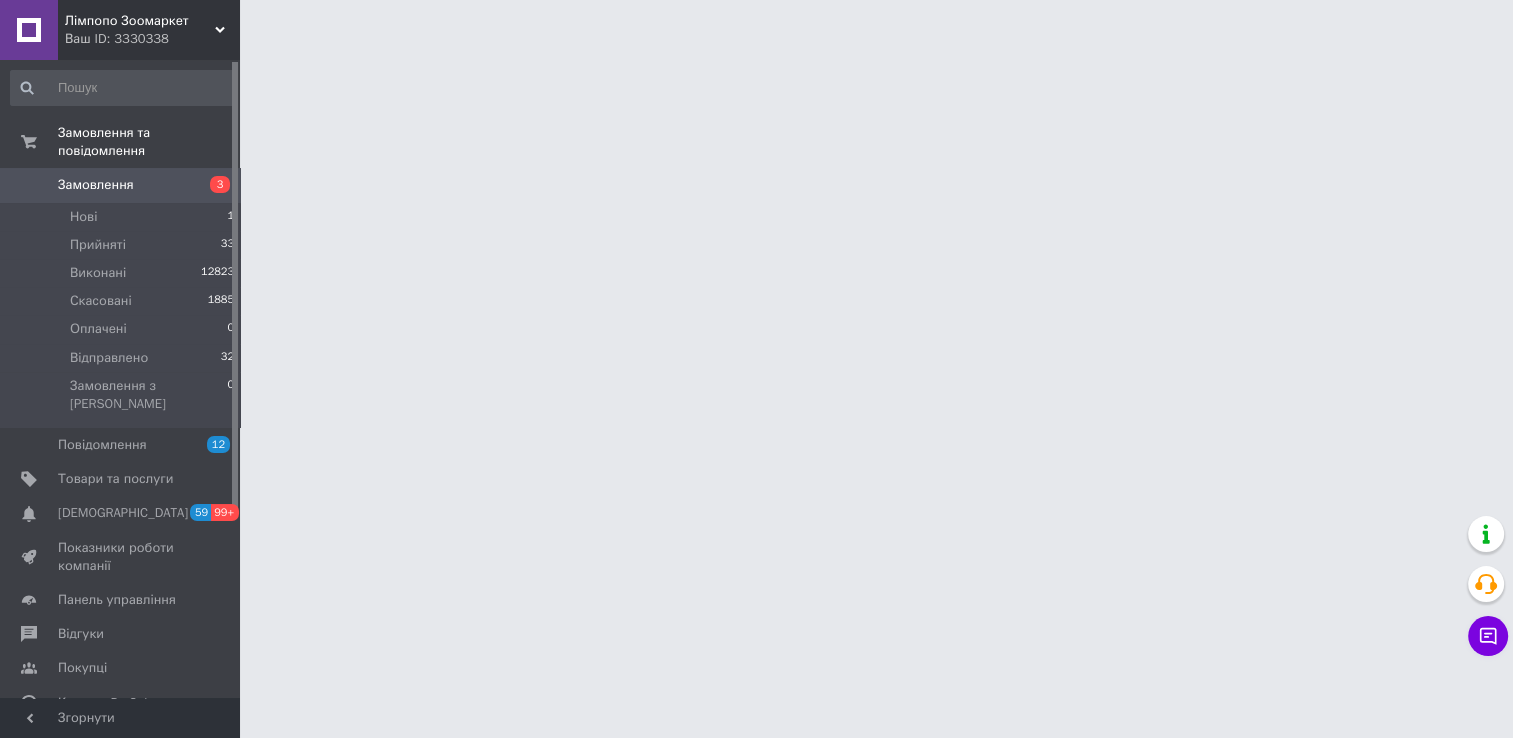 scroll, scrollTop: 0, scrollLeft: 0, axis: both 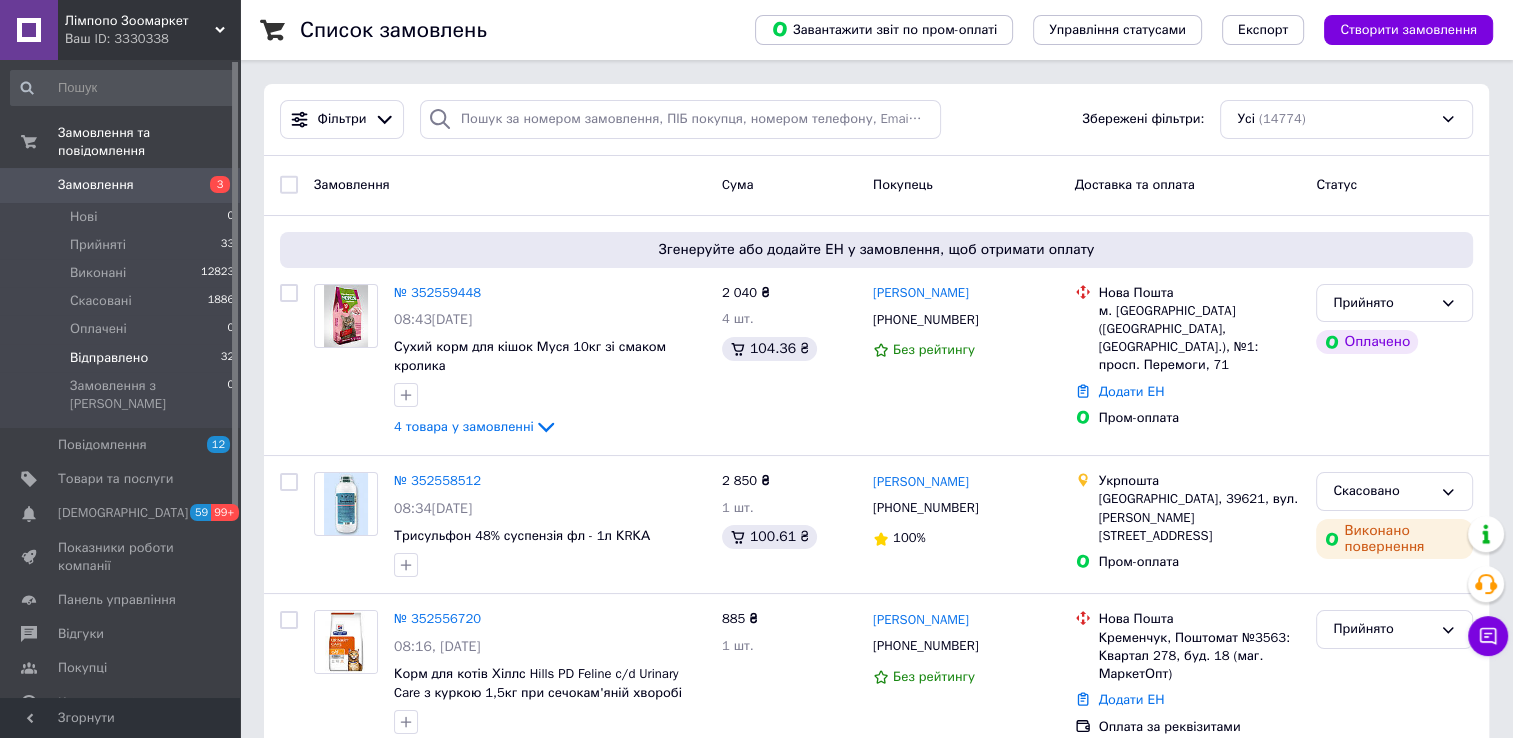 click on "Відправлено" at bounding box center (109, 358) 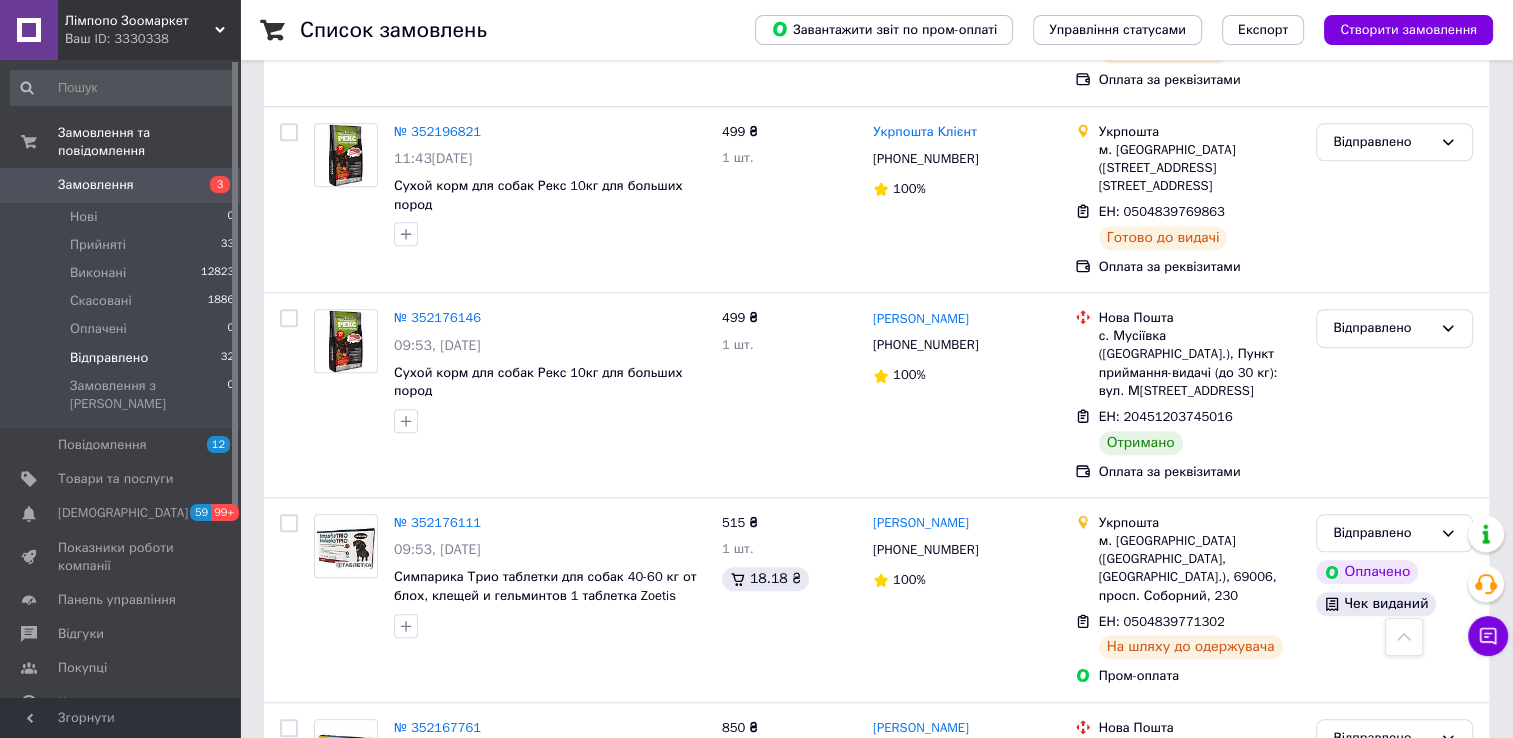 scroll, scrollTop: 1900, scrollLeft: 0, axis: vertical 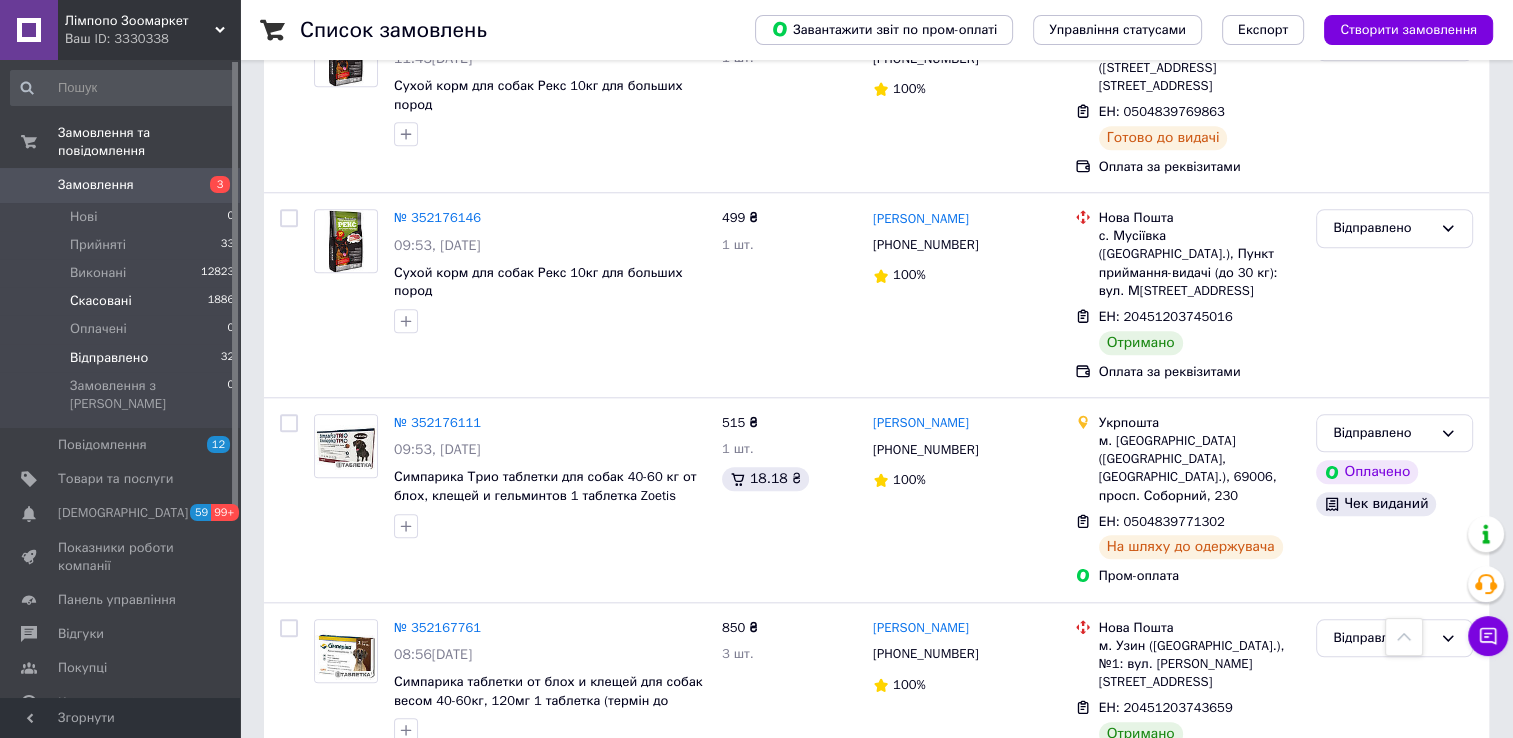 click on "Скасовані" at bounding box center [101, 301] 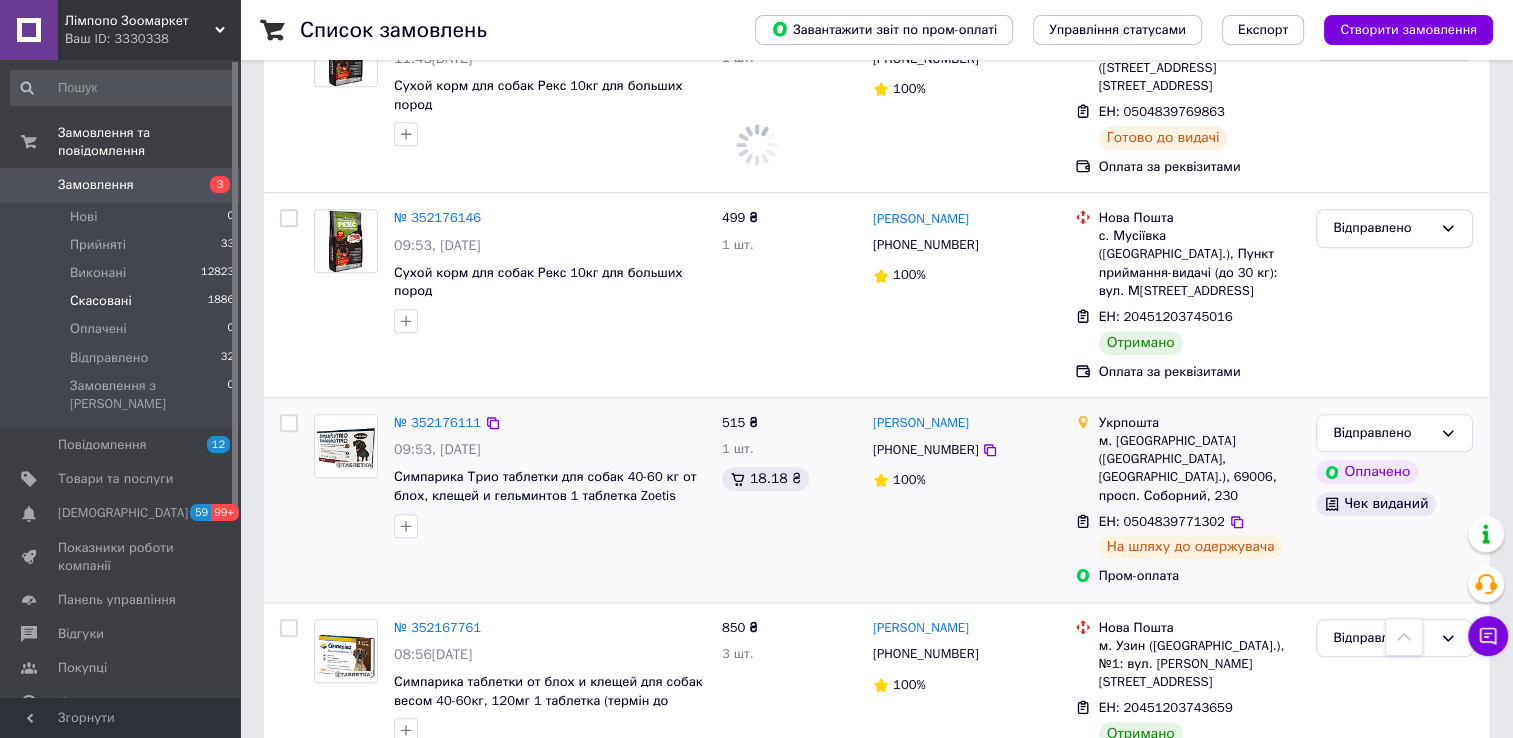 scroll, scrollTop: 0, scrollLeft: 0, axis: both 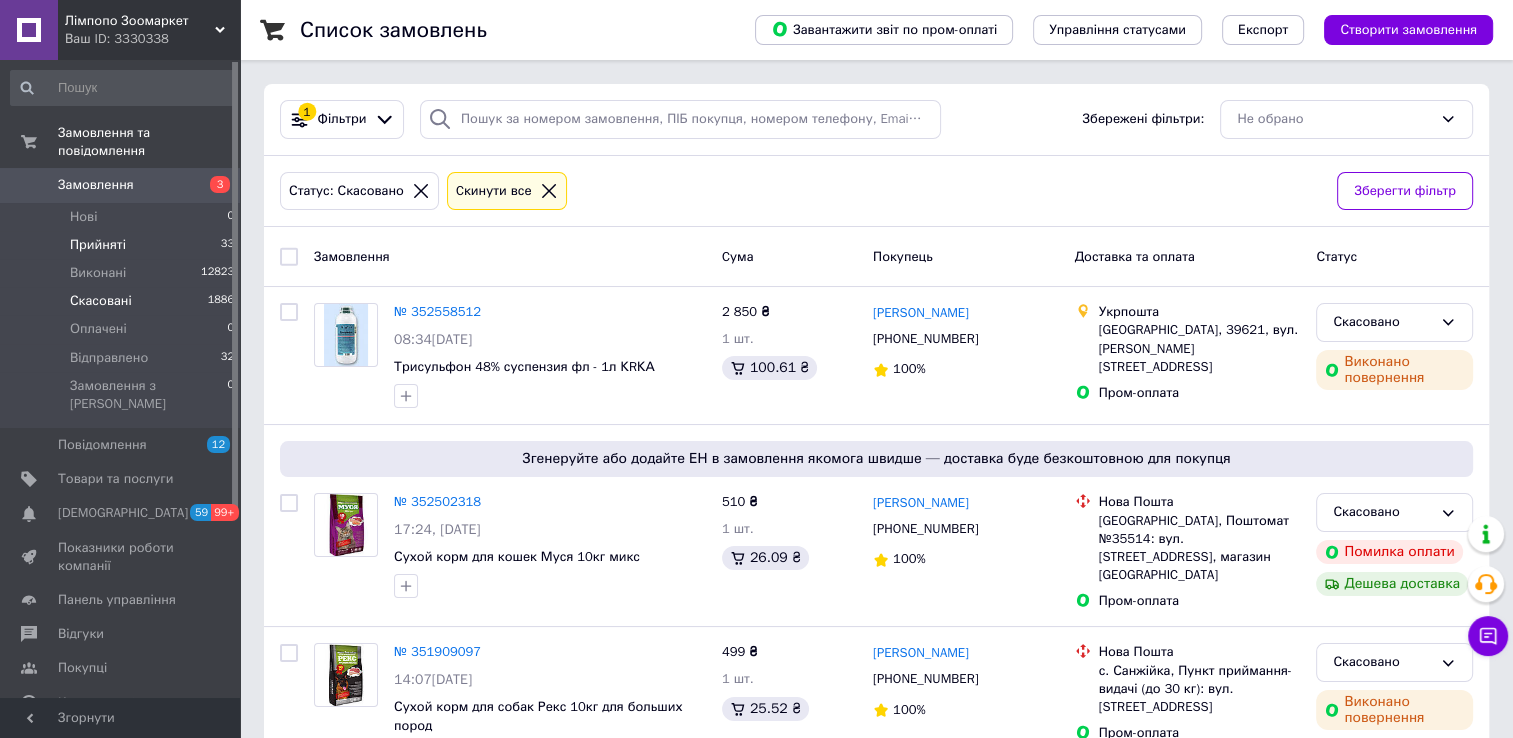 click on "Прийняті 33" at bounding box center [123, 245] 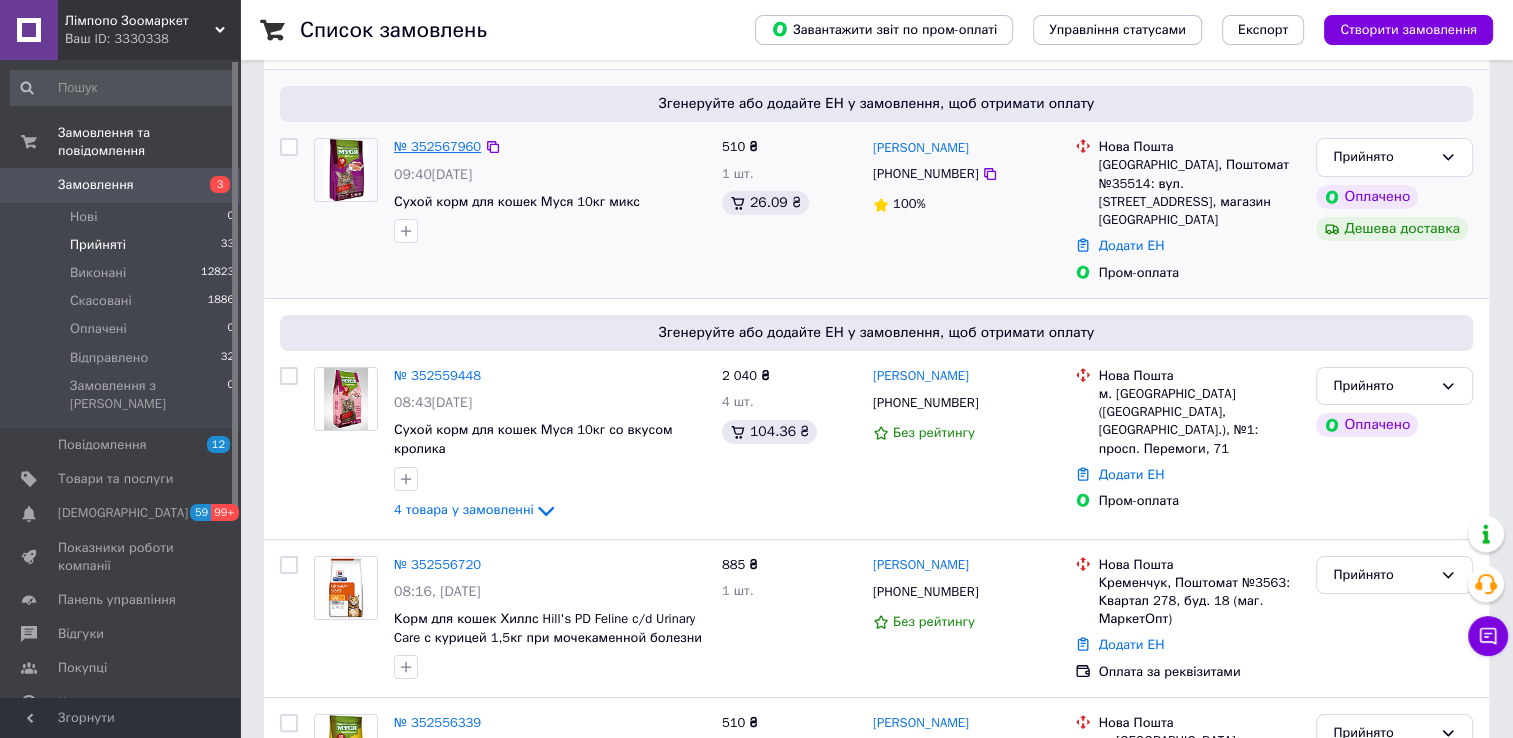 scroll, scrollTop: 300, scrollLeft: 0, axis: vertical 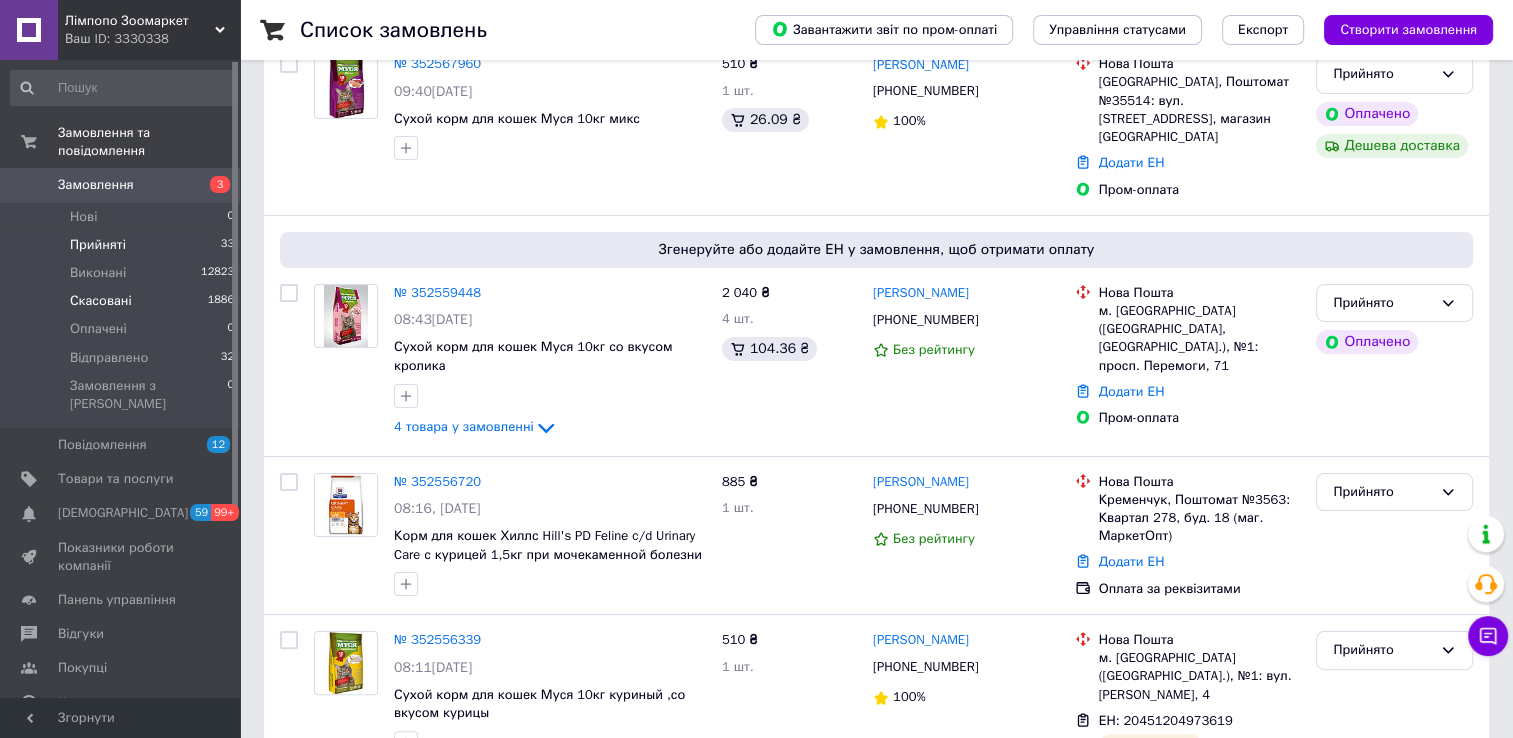 click on "Скасовані" at bounding box center [101, 301] 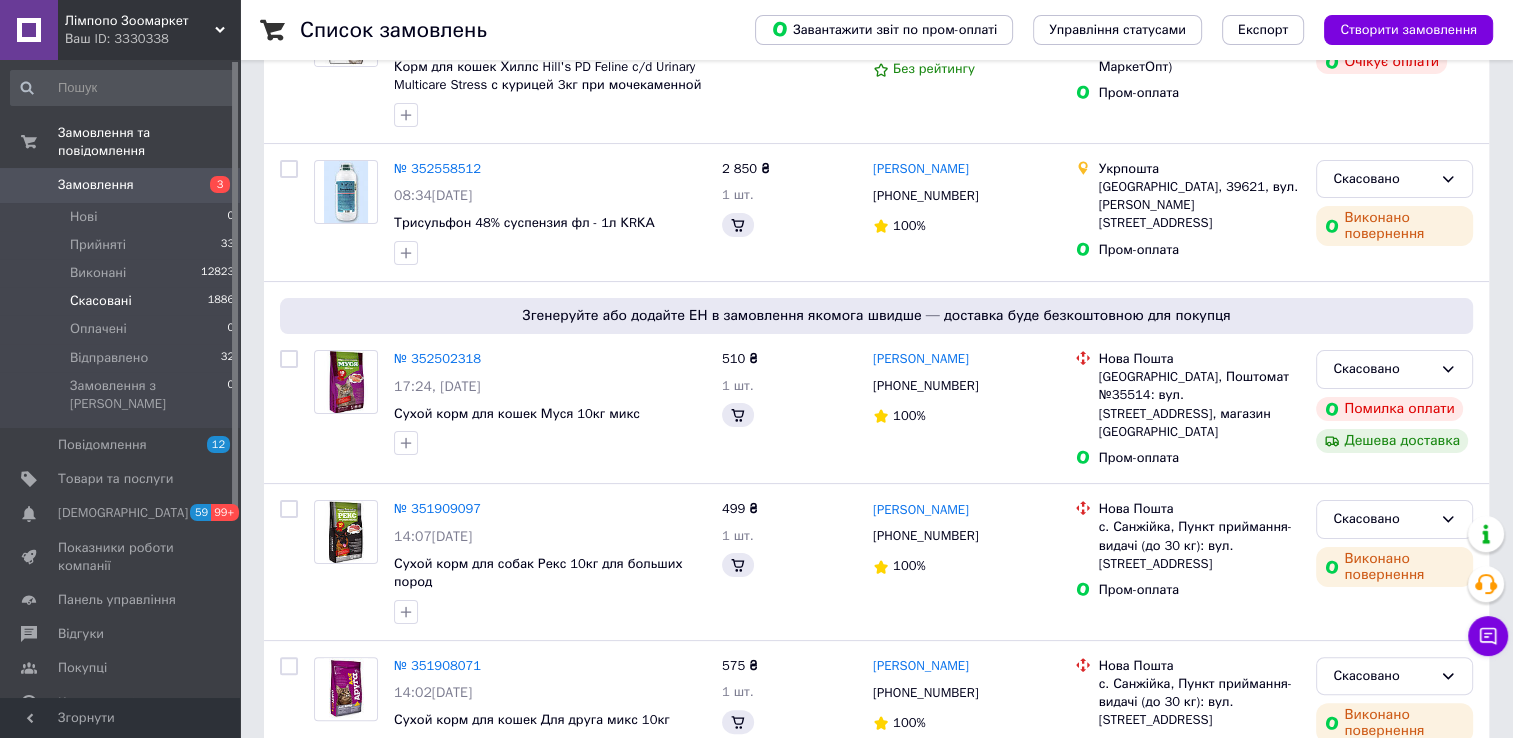 scroll, scrollTop: 0, scrollLeft: 0, axis: both 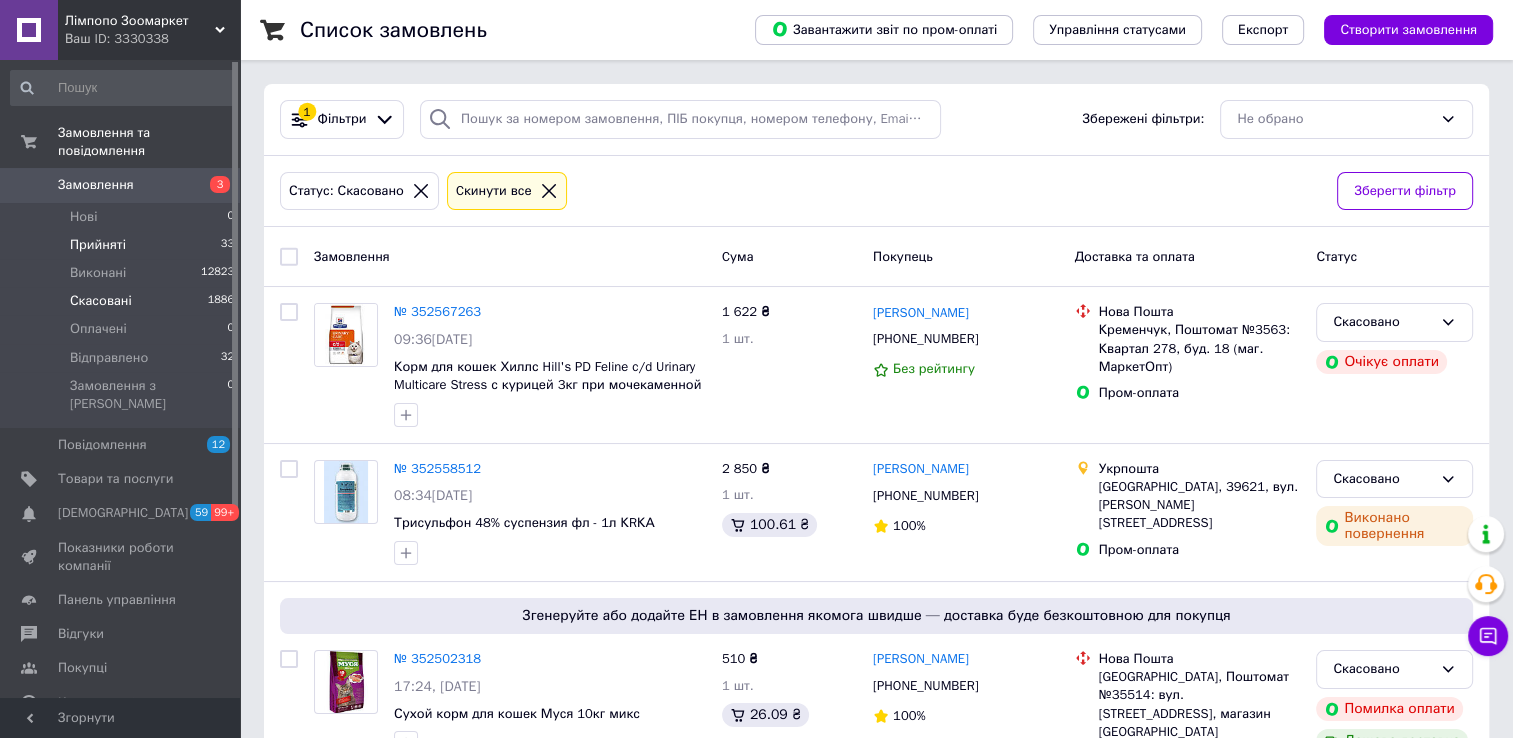 click on "Прийняті" at bounding box center (98, 245) 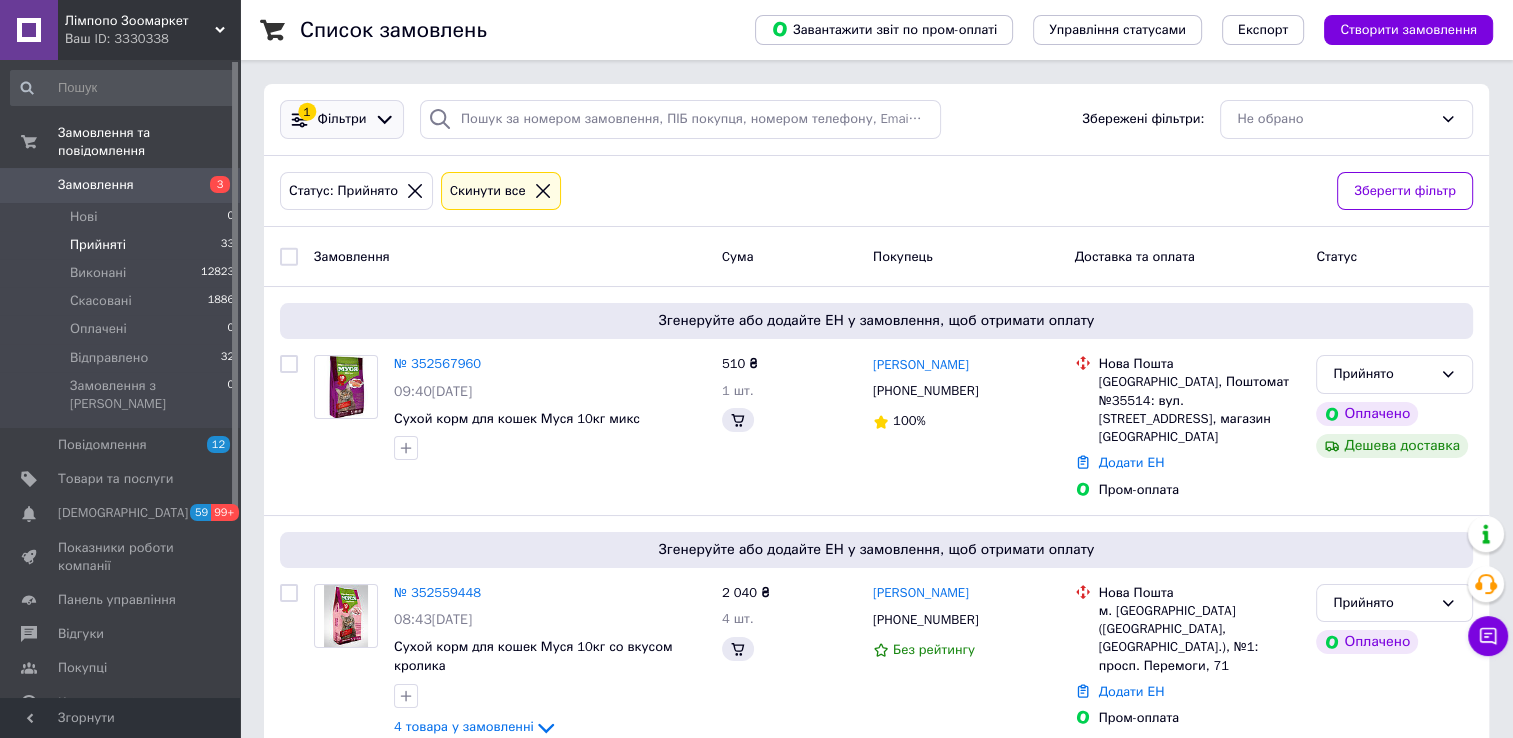 click 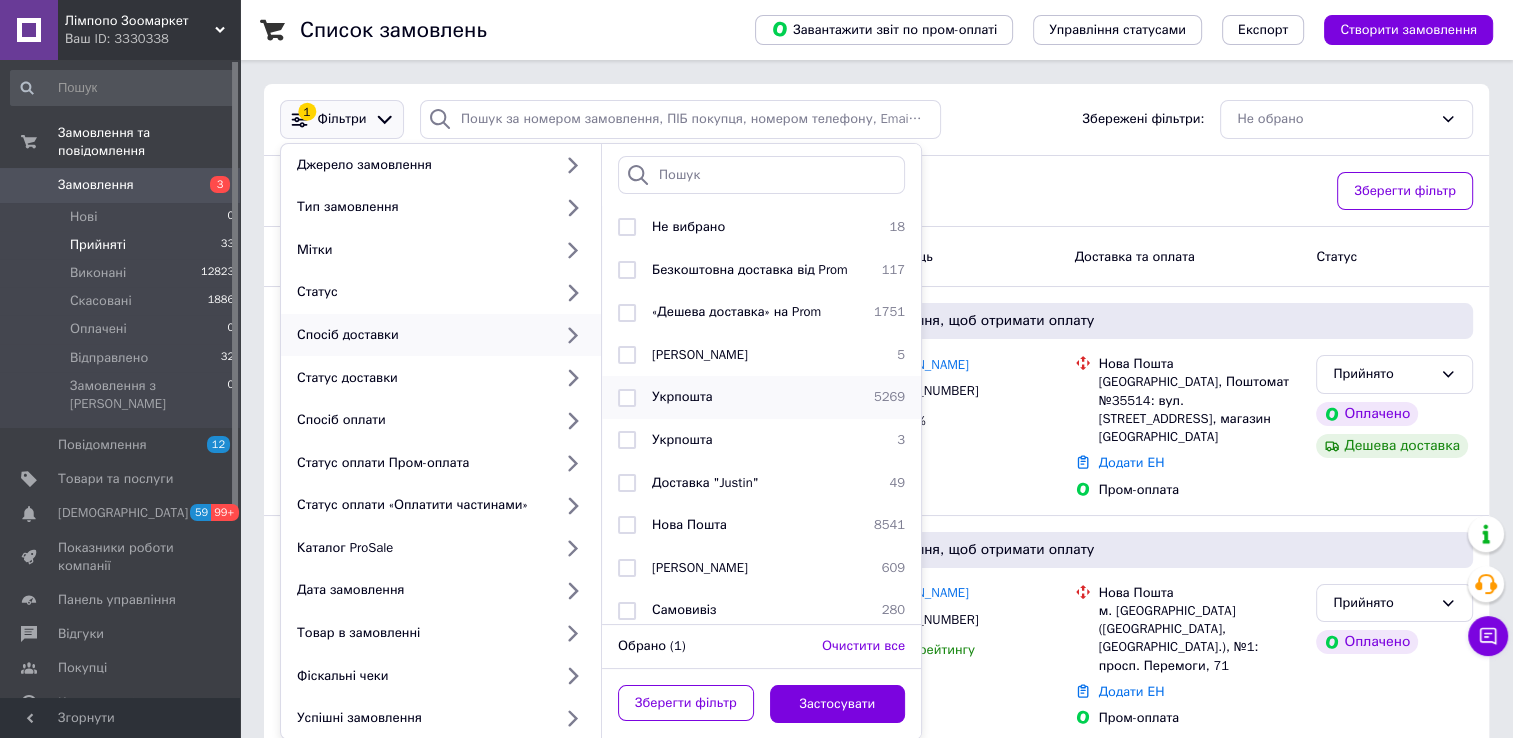 click at bounding box center (627, 398) 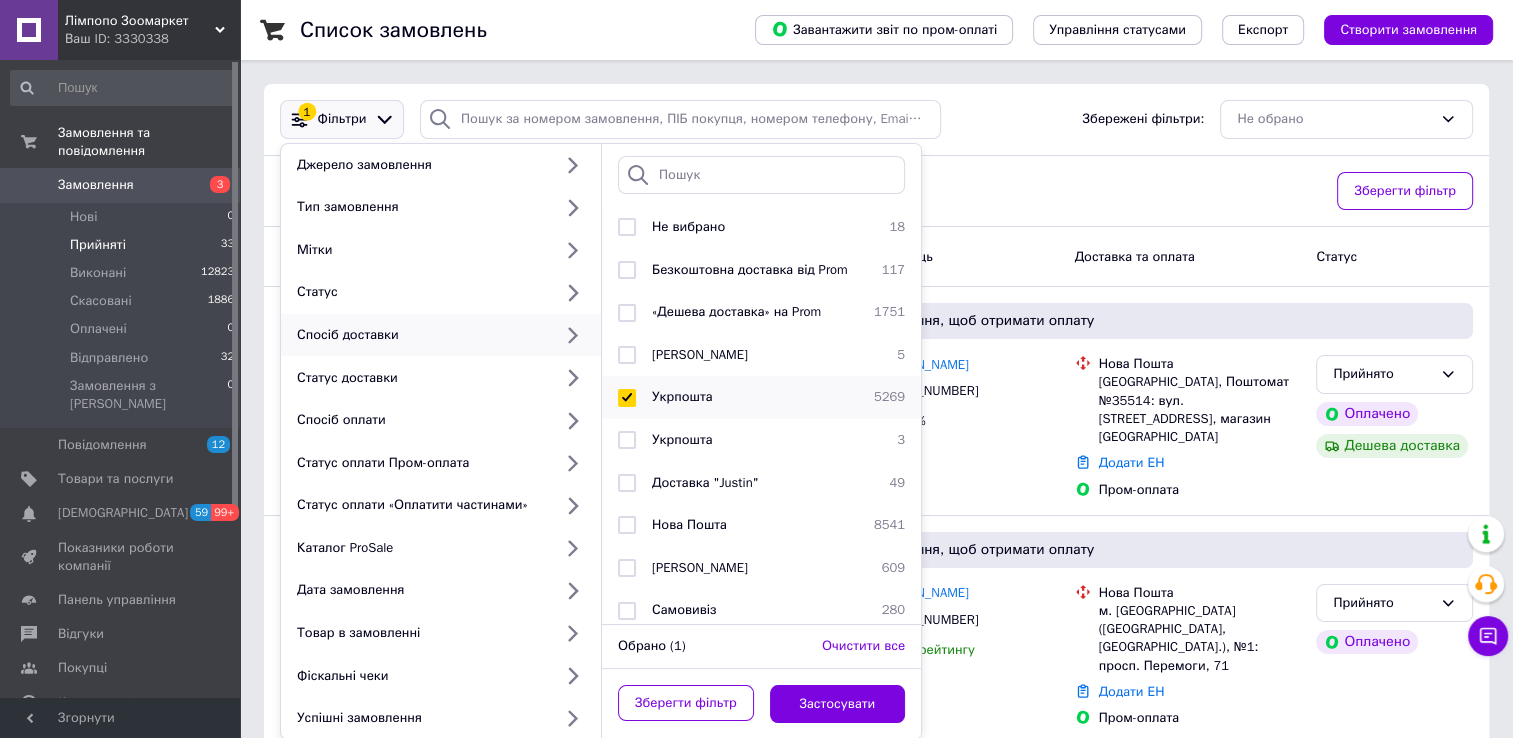 checkbox on "true" 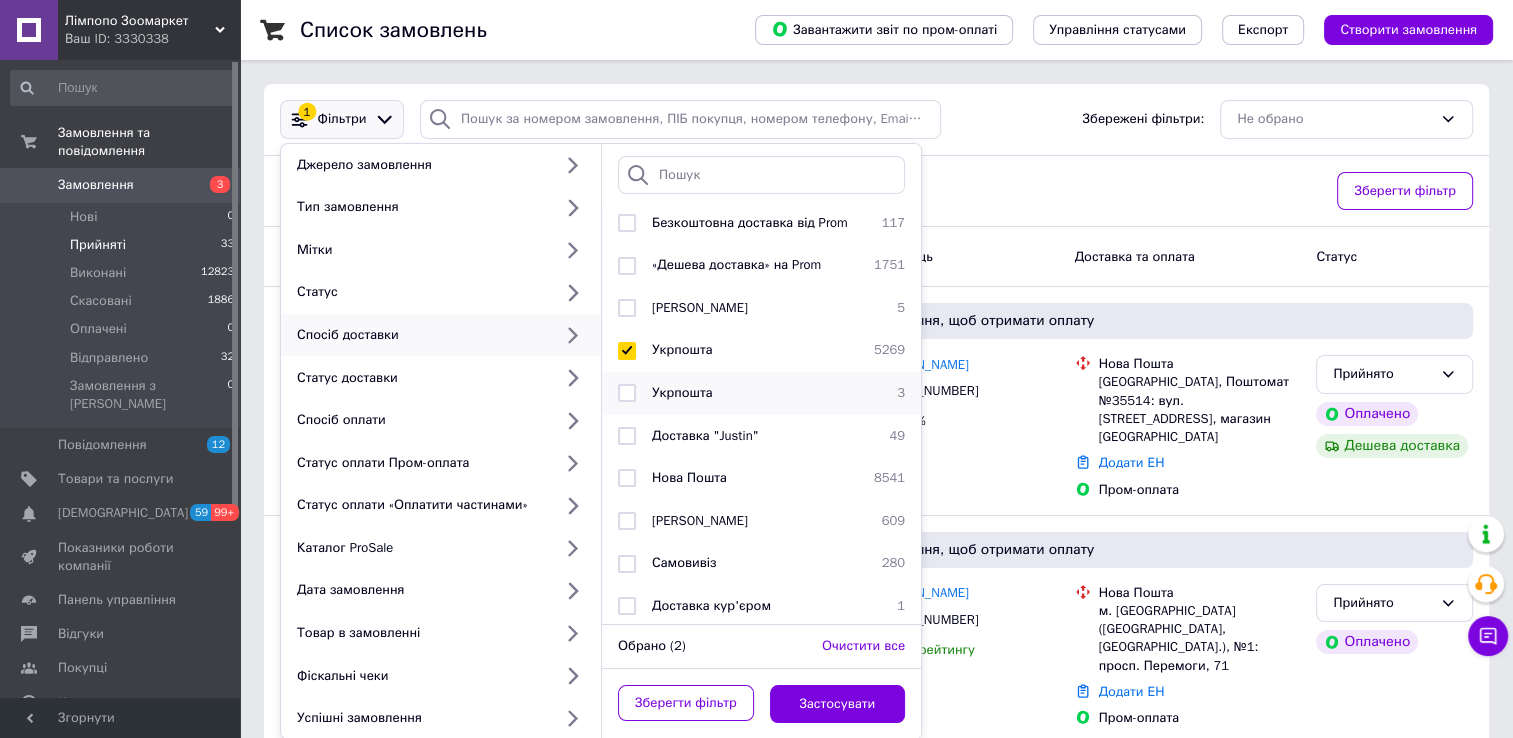 scroll, scrollTop: 91, scrollLeft: 0, axis: vertical 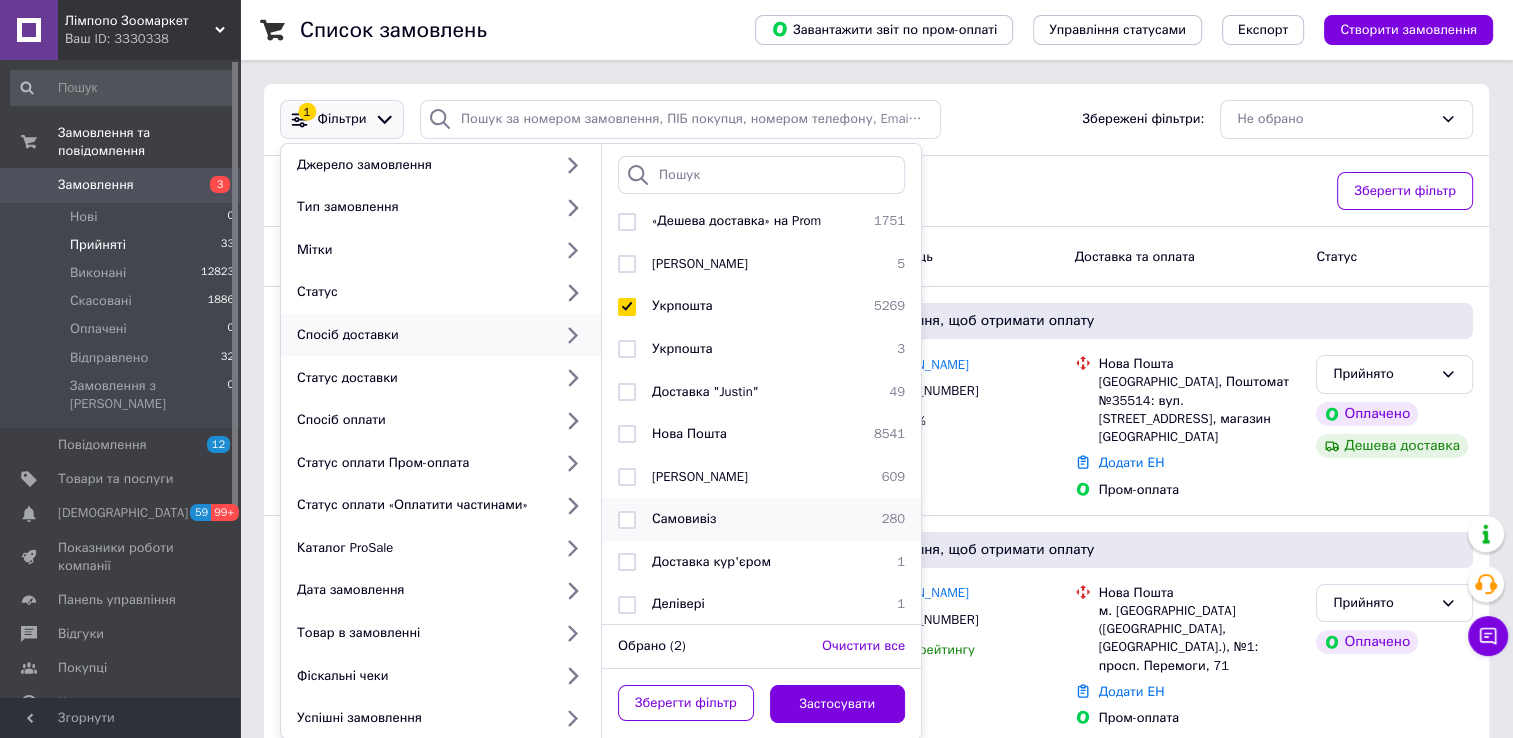 click at bounding box center (627, 520) 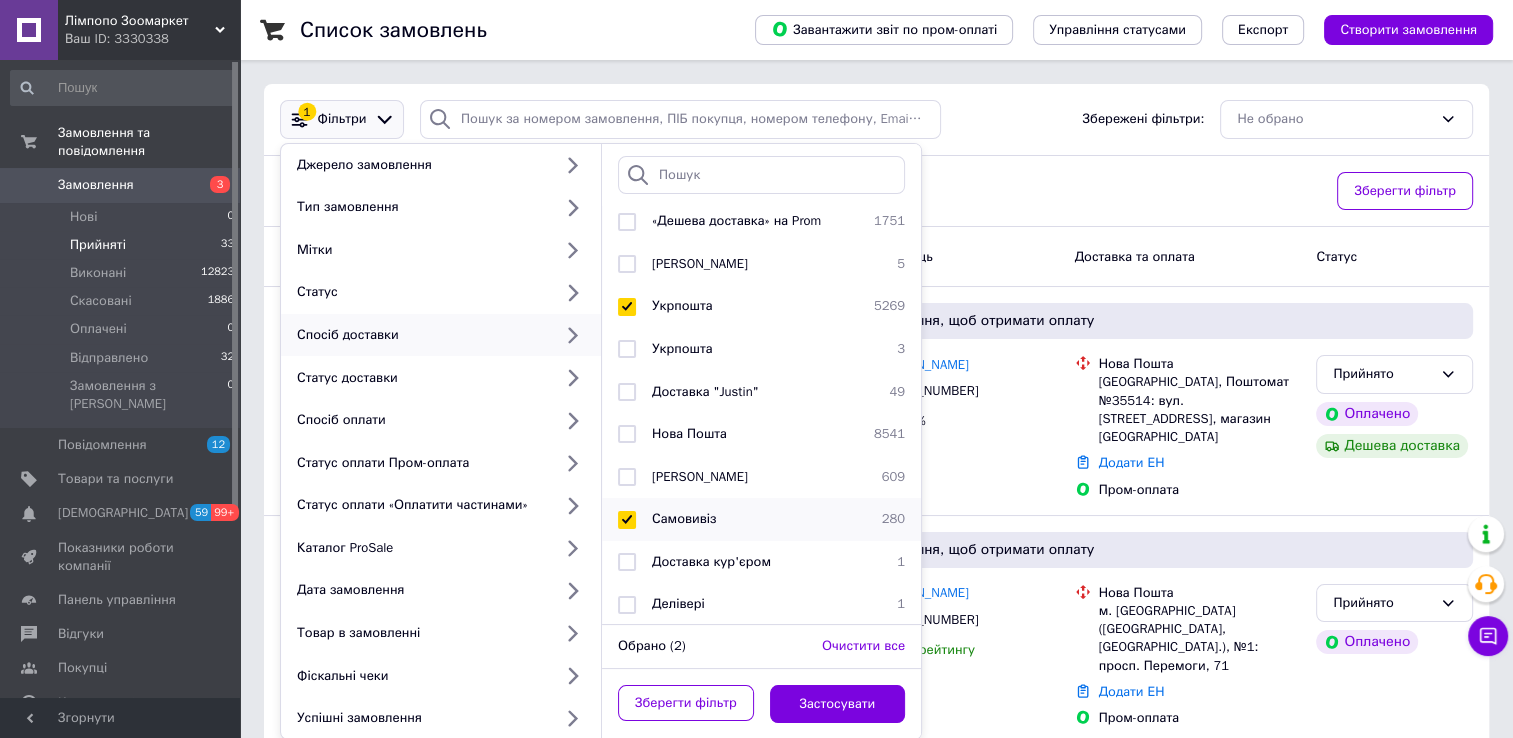checkbox on "true" 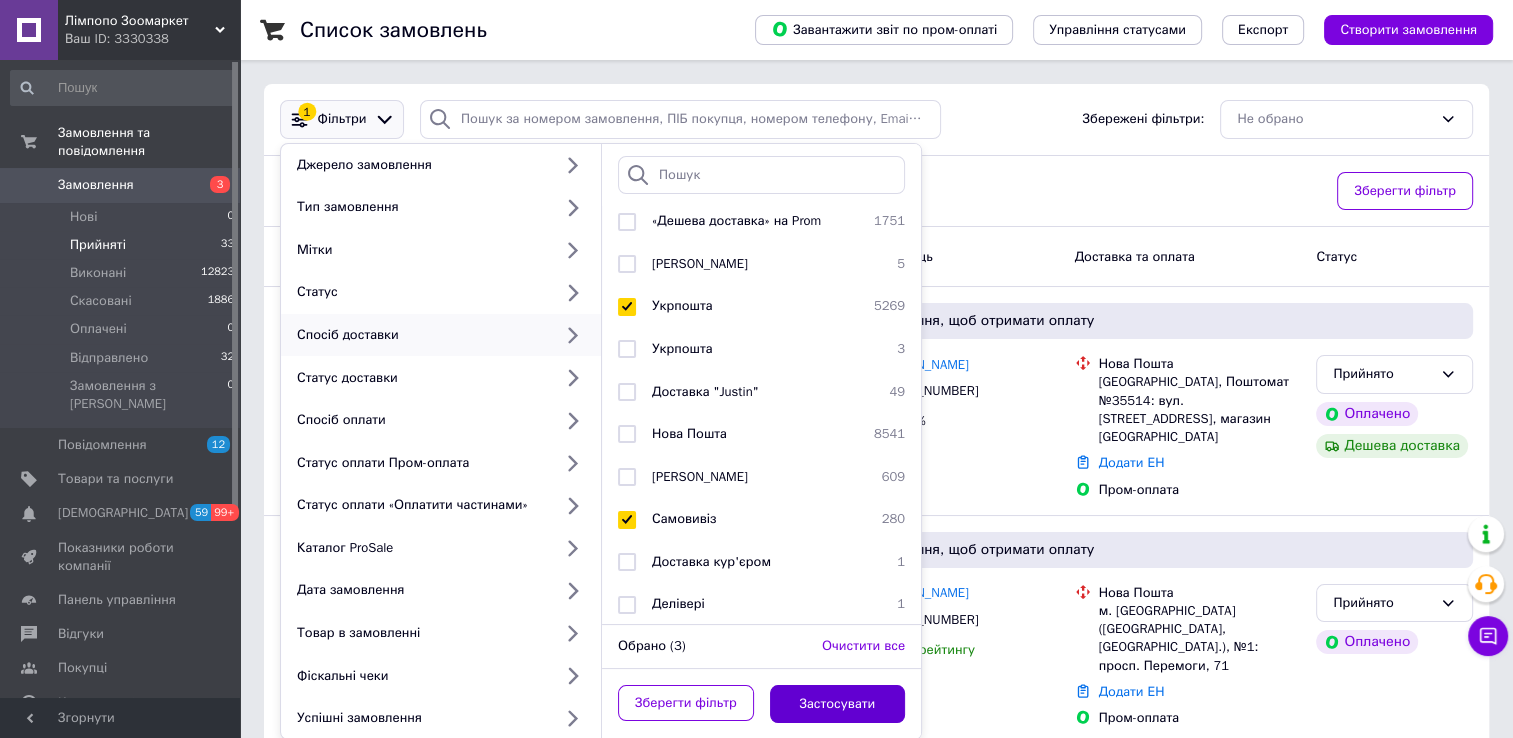 click on "Застосувати" at bounding box center [838, 704] 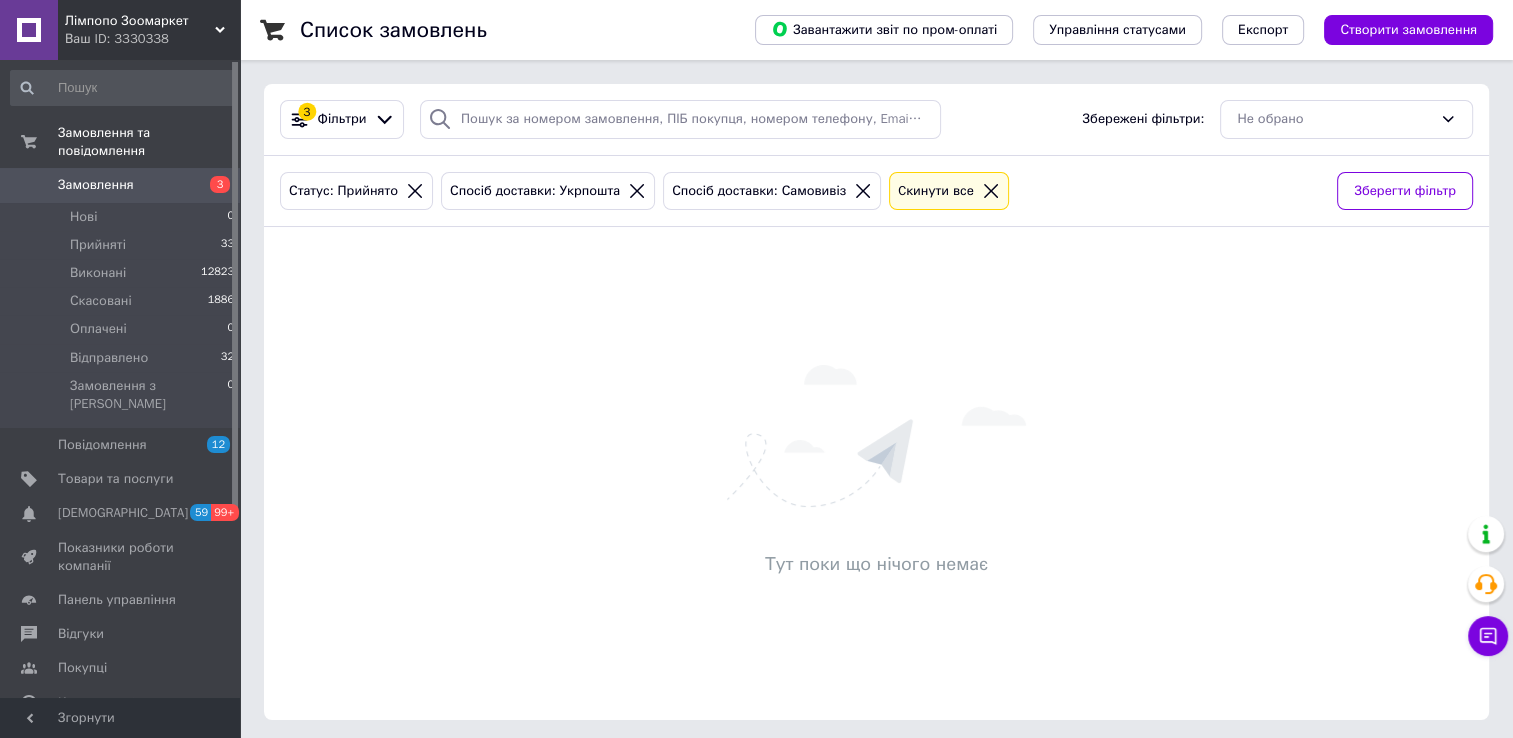 click at bounding box center [863, 191] 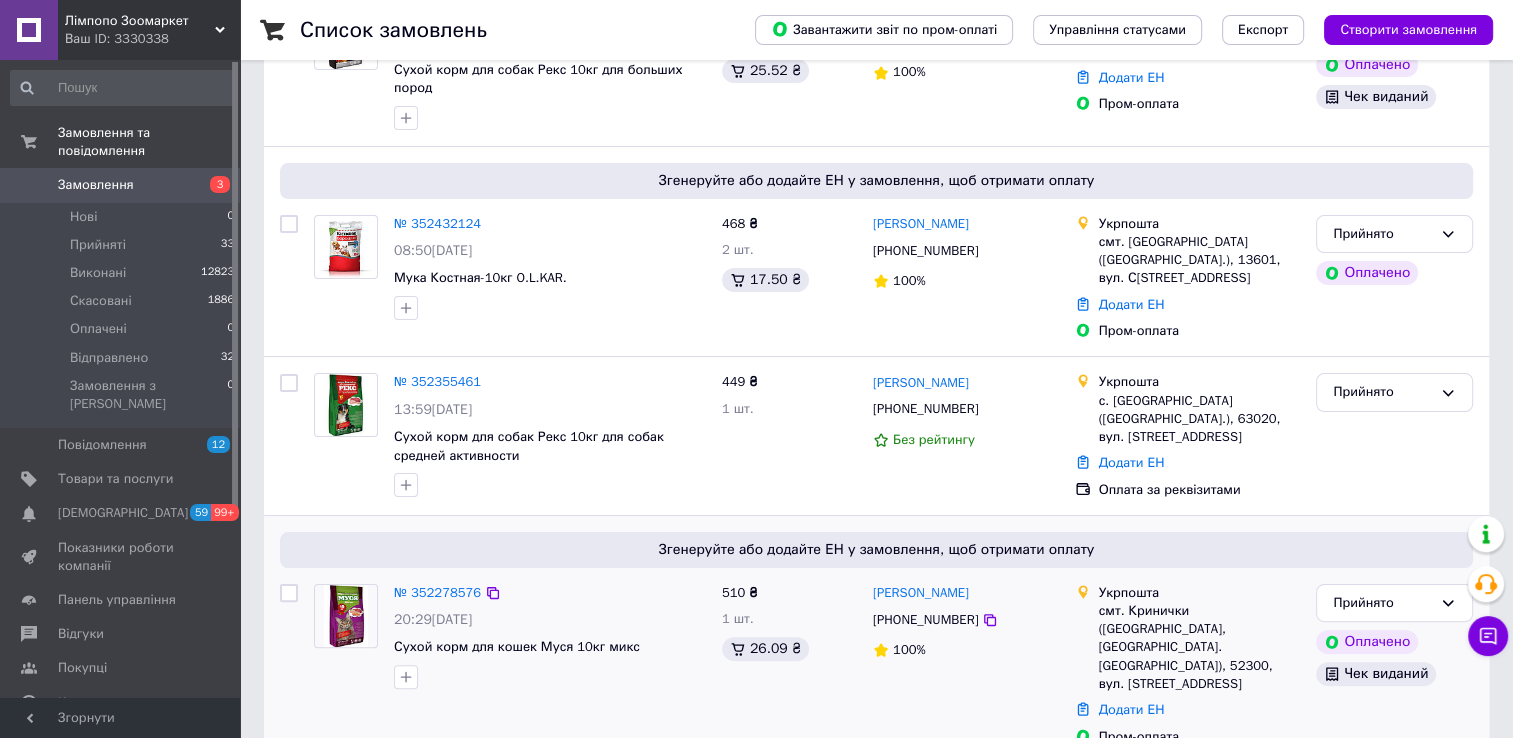 scroll, scrollTop: 376, scrollLeft: 0, axis: vertical 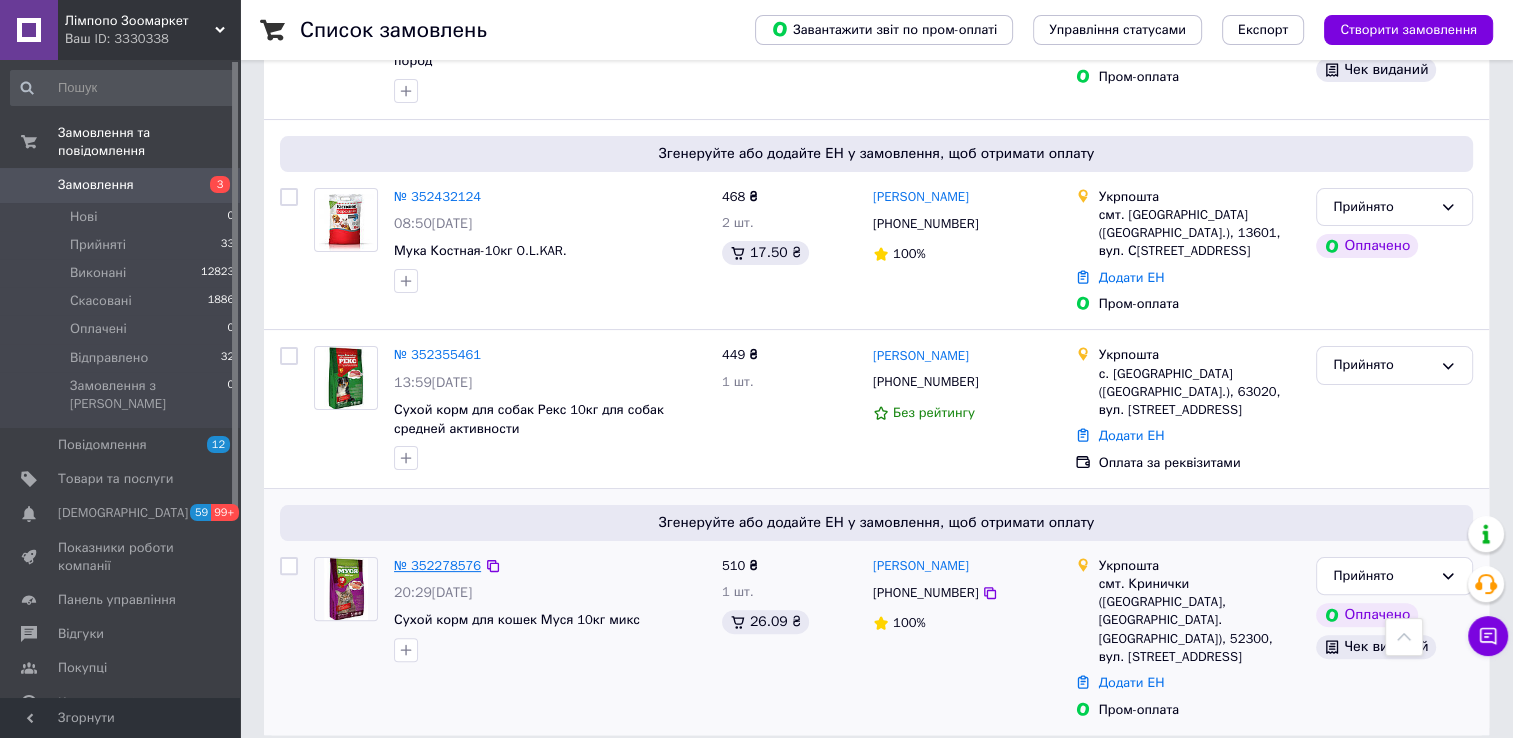 click on "№ 352278576" at bounding box center (437, 565) 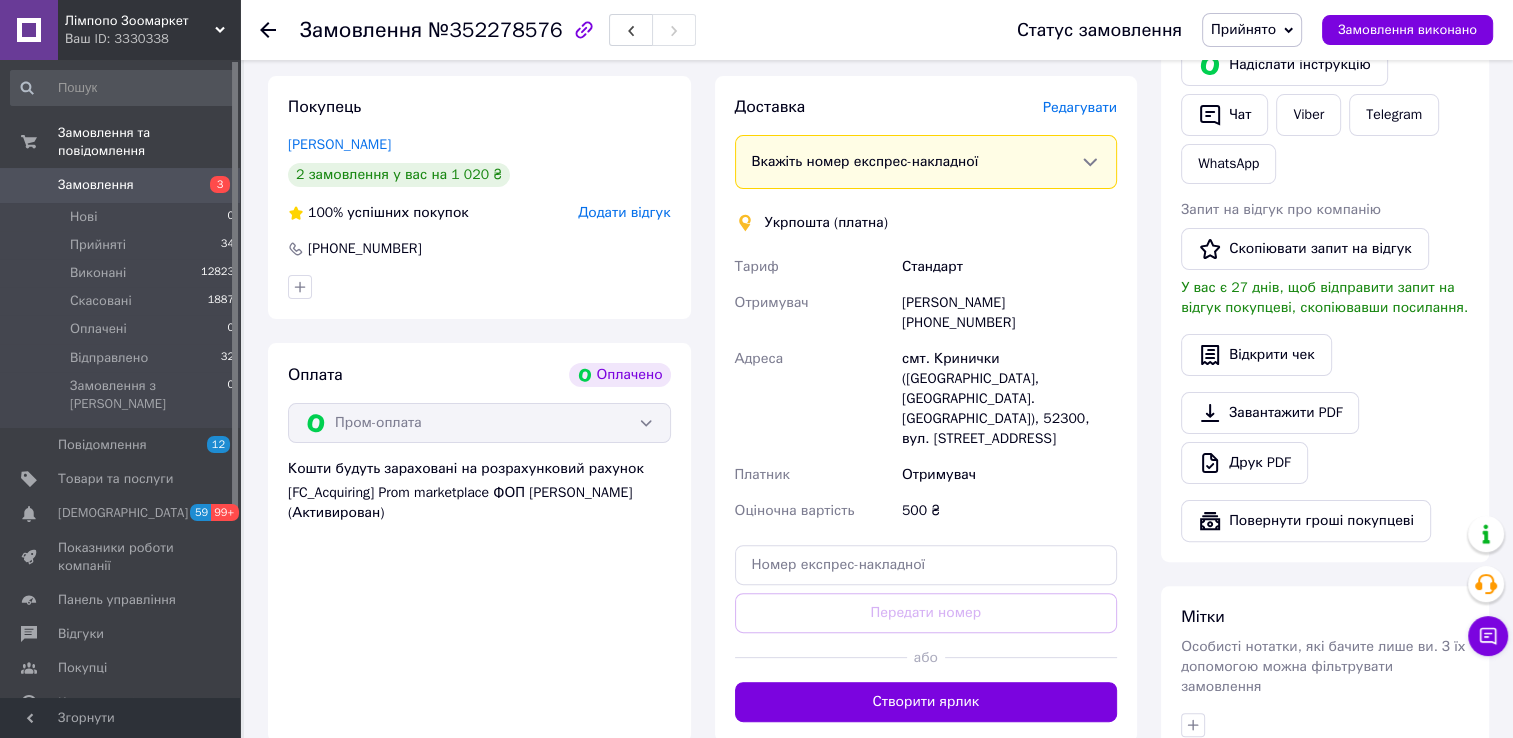 scroll, scrollTop: 676, scrollLeft: 0, axis: vertical 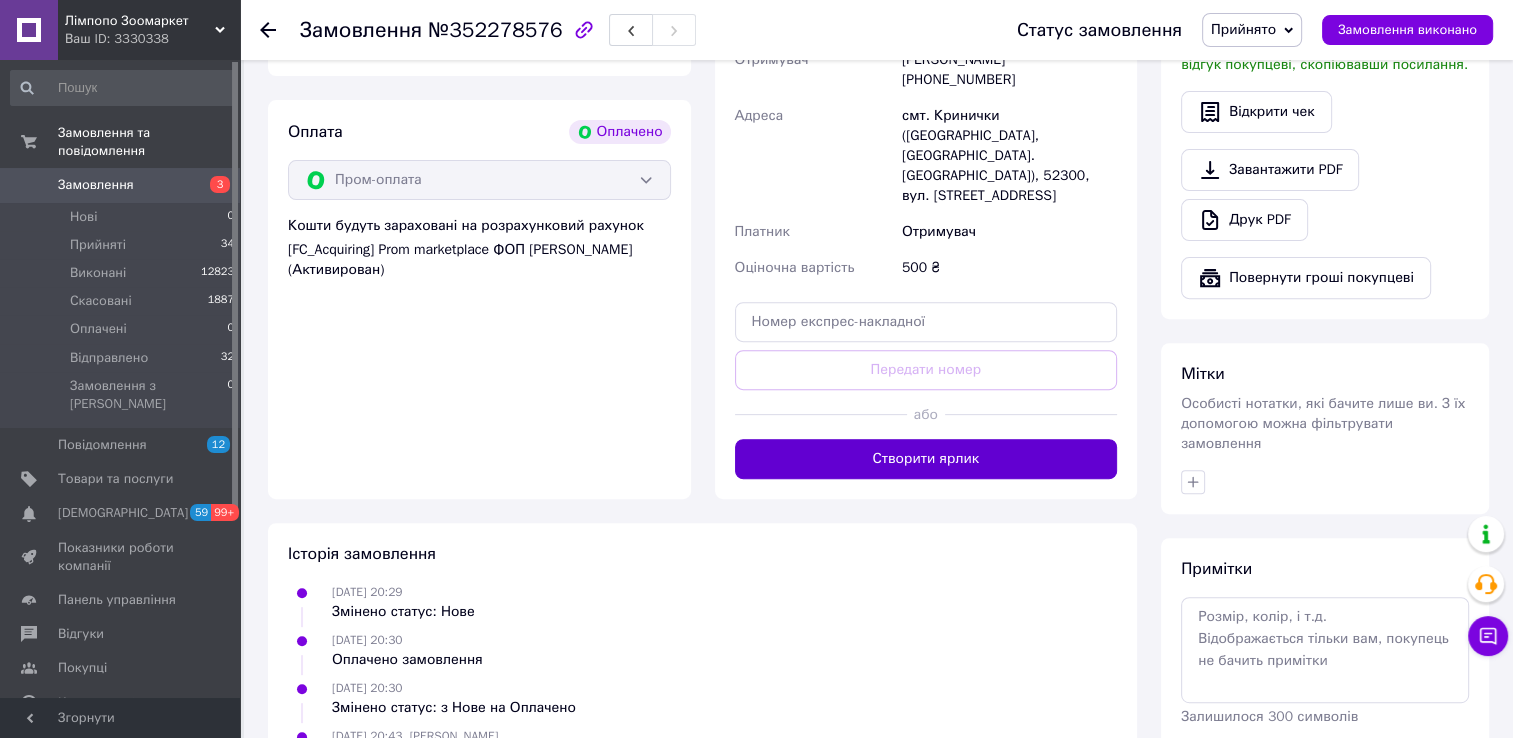 click on "Створити ярлик" at bounding box center (926, 459) 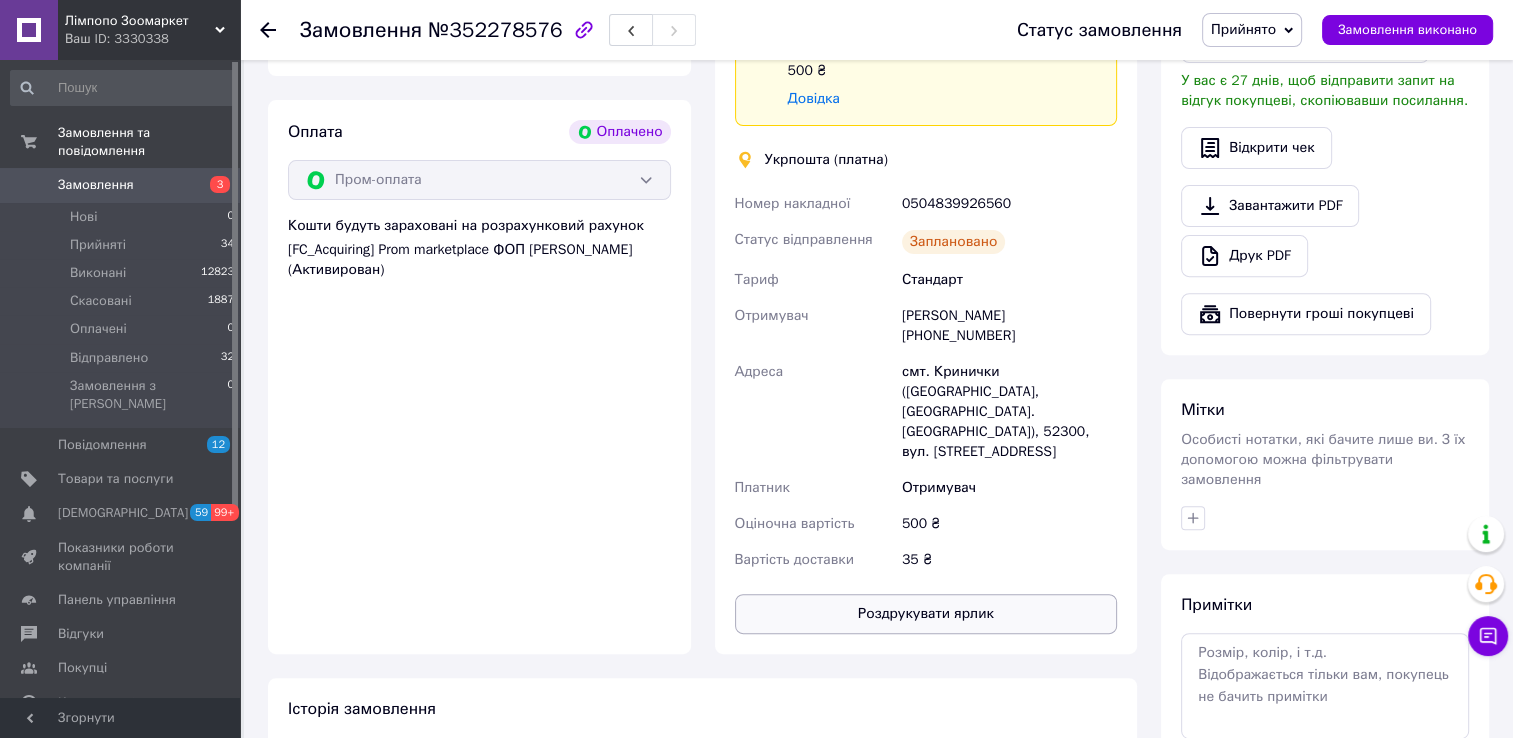 click on "Роздрукувати ярлик" at bounding box center (926, 614) 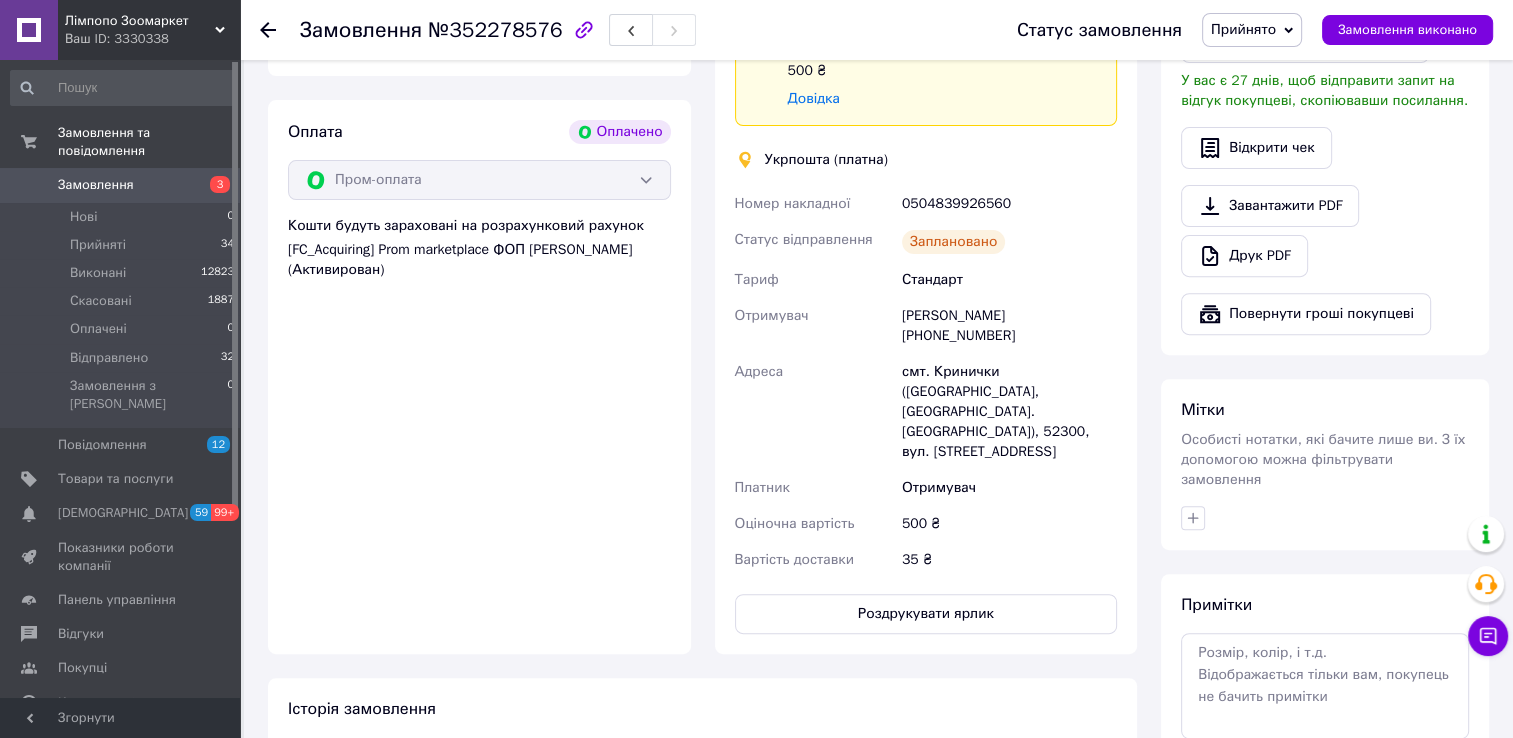 click 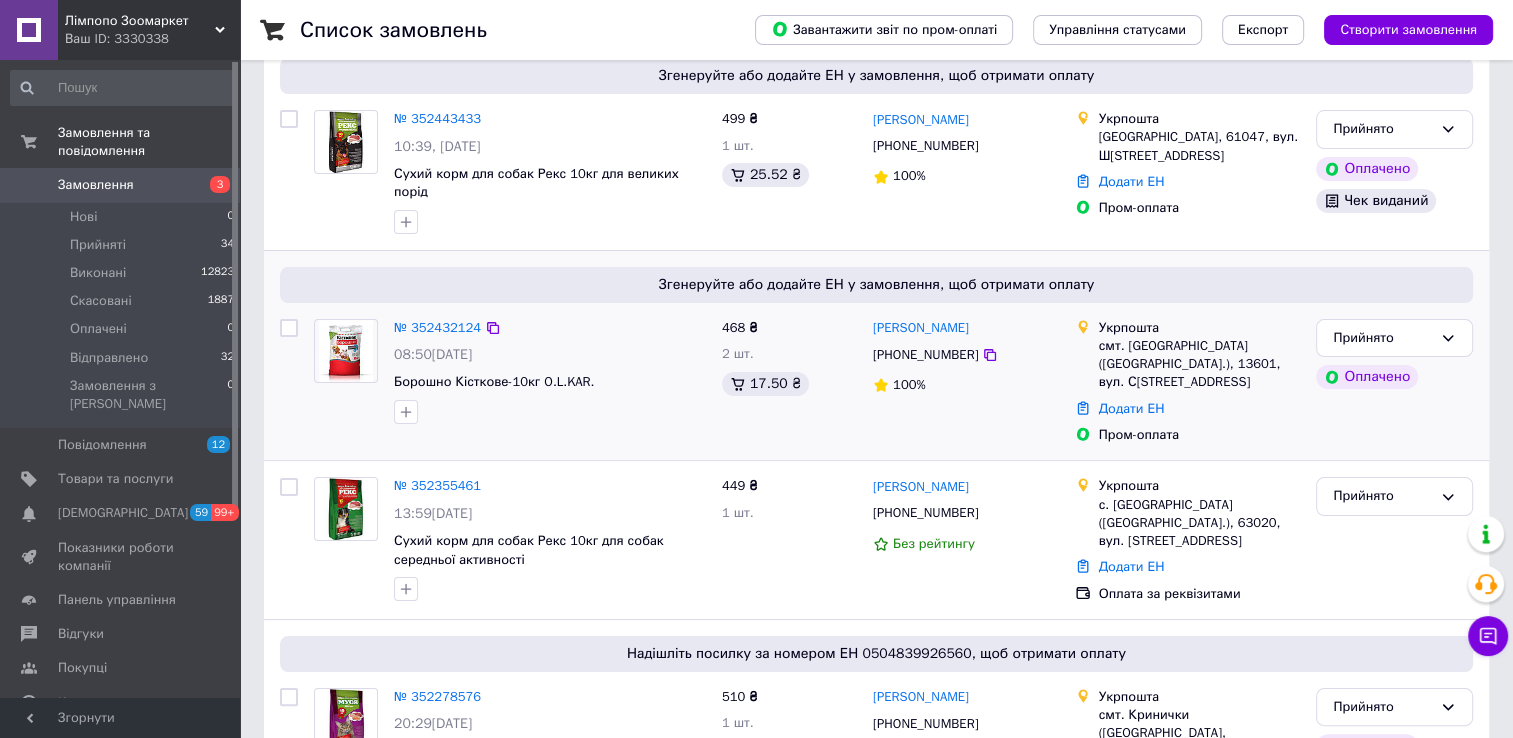 scroll, scrollTop: 386, scrollLeft: 0, axis: vertical 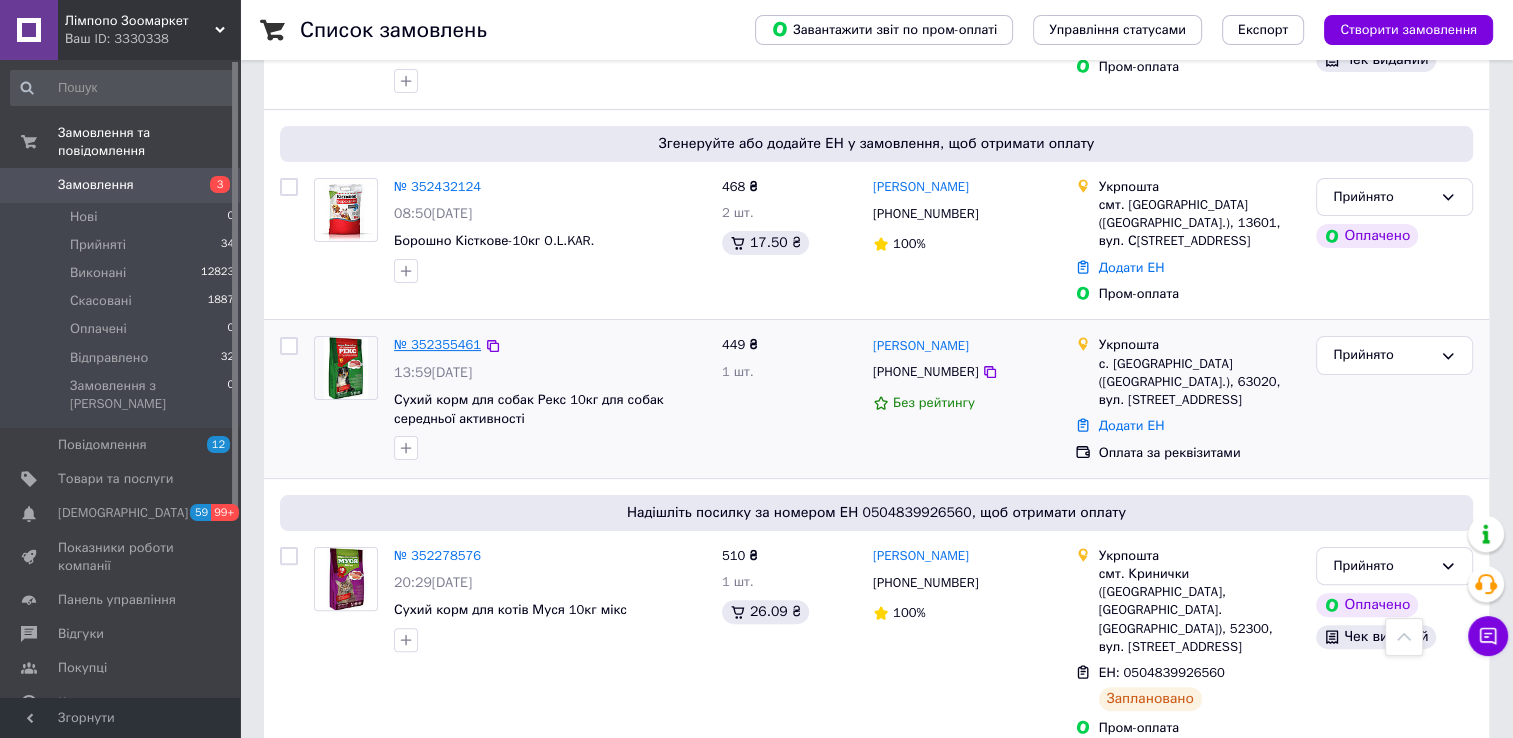 click on "№ 352355461" at bounding box center [437, 344] 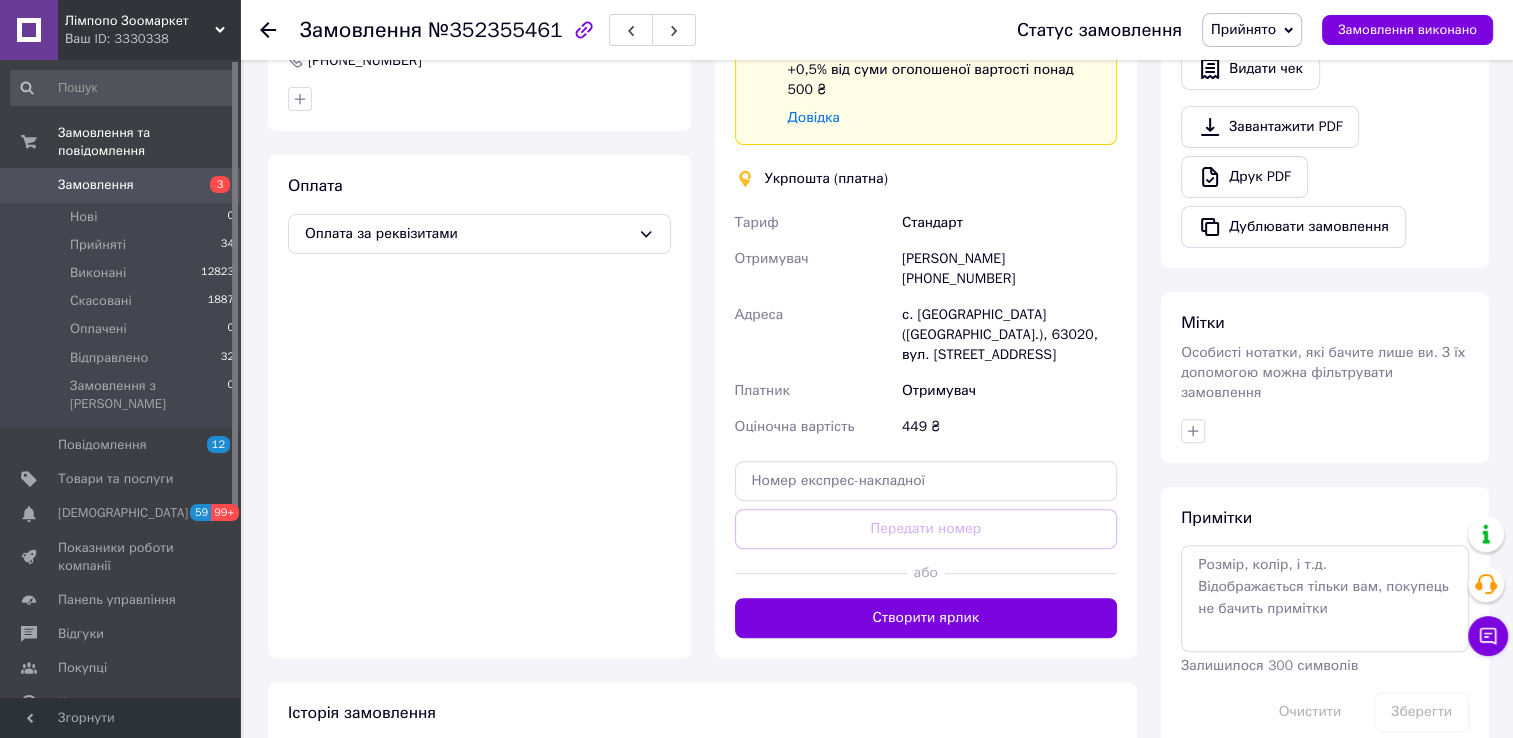 scroll, scrollTop: 586, scrollLeft: 0, axis: vertical 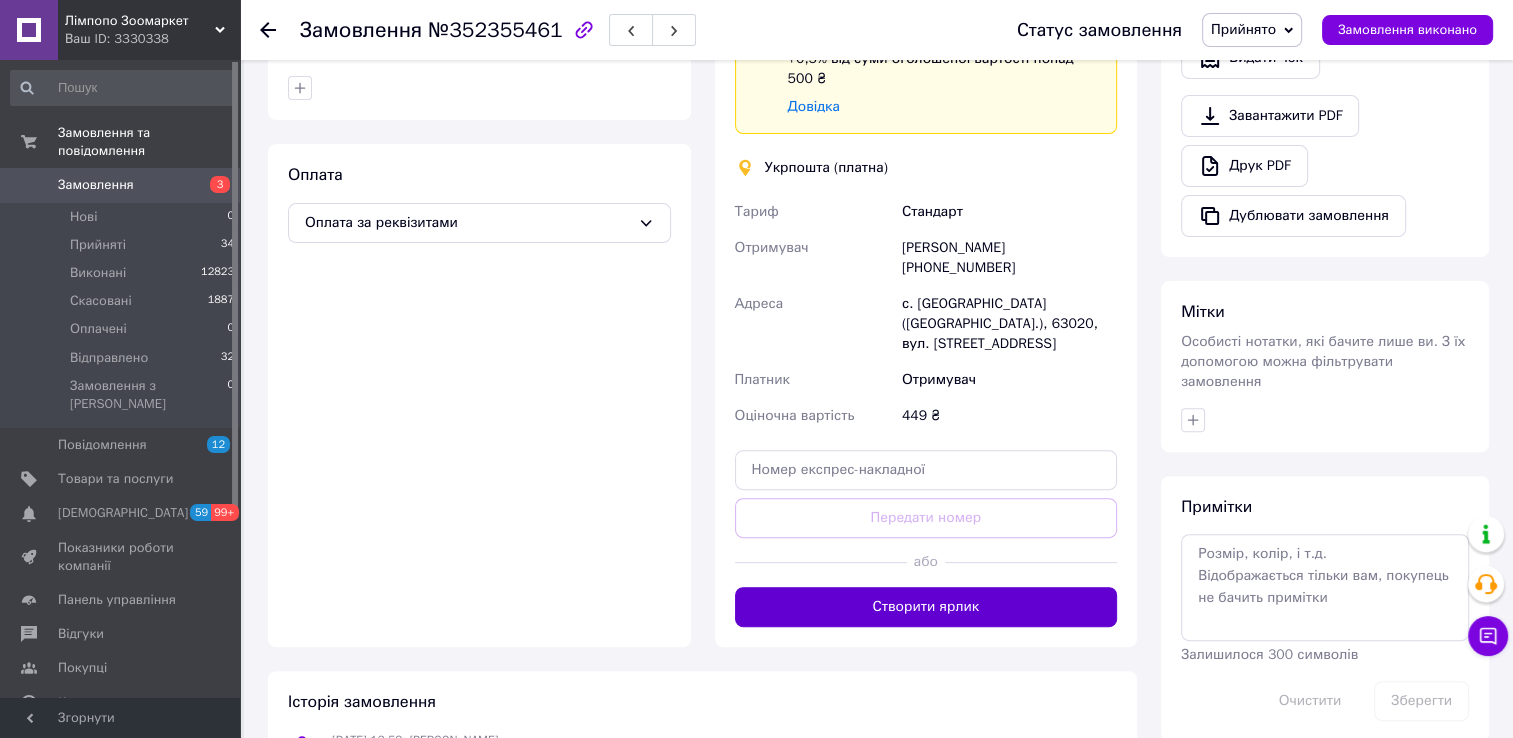 click on "Створити ярлик" at bounding box center [926, 607] 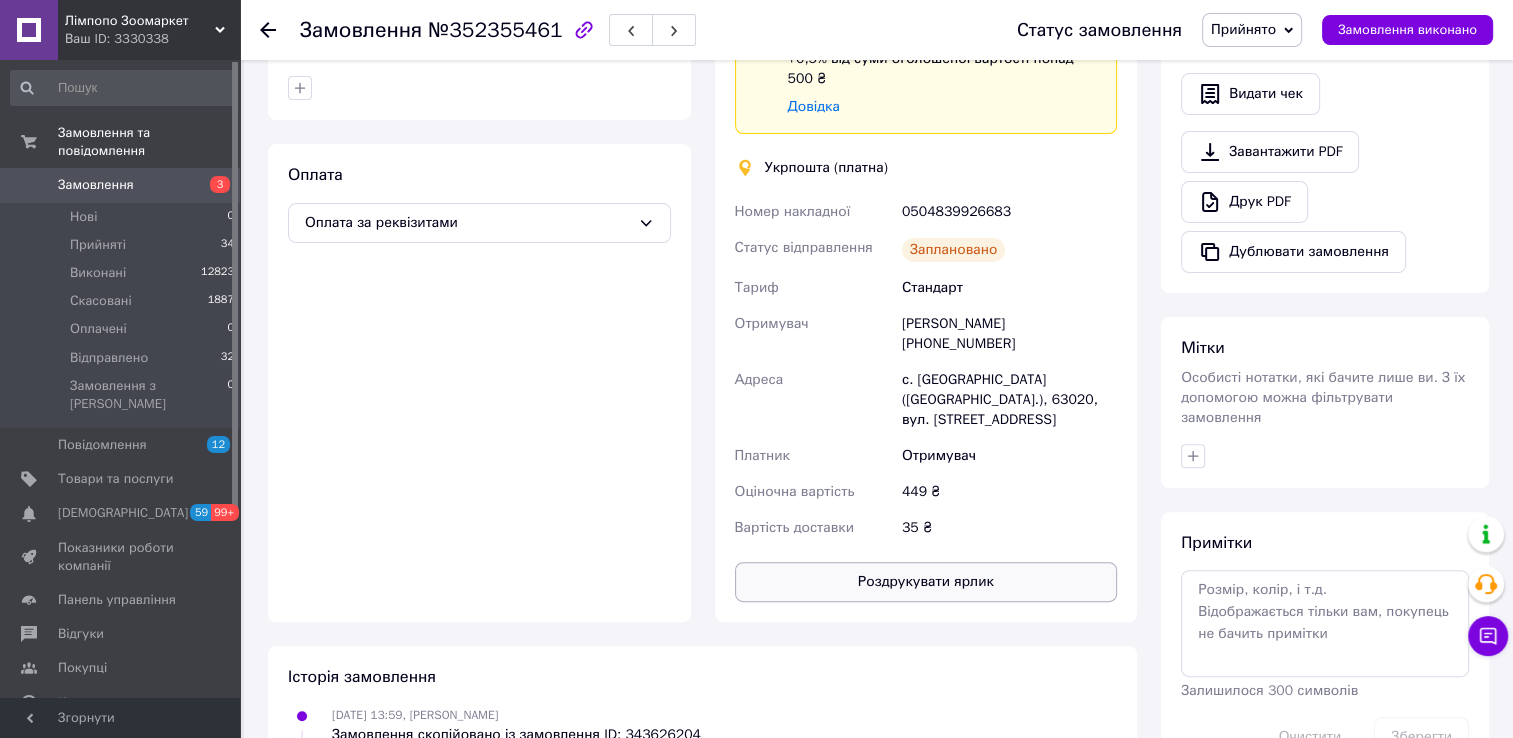 click on "Роздрукувати ярлик" at bounding box center [926, 582] 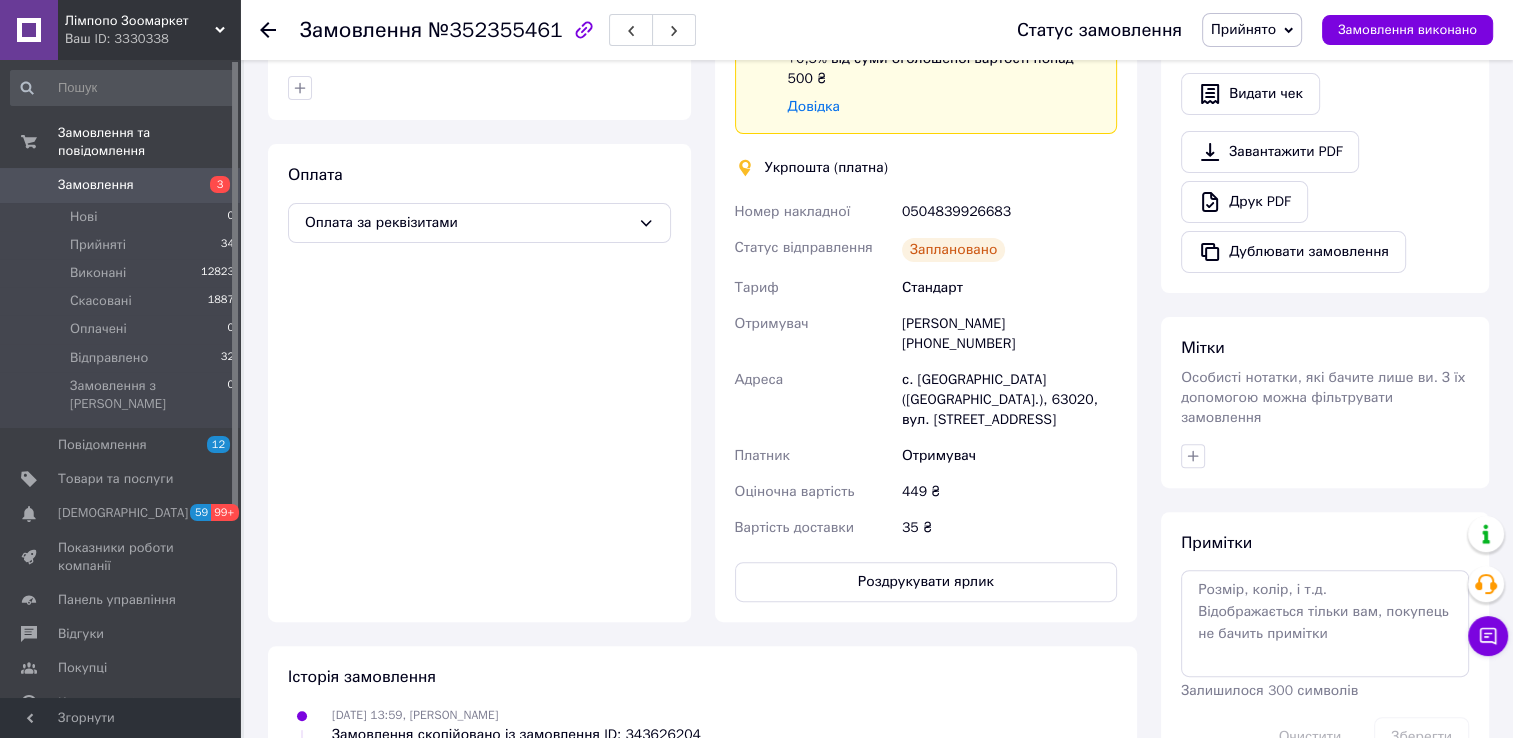 click 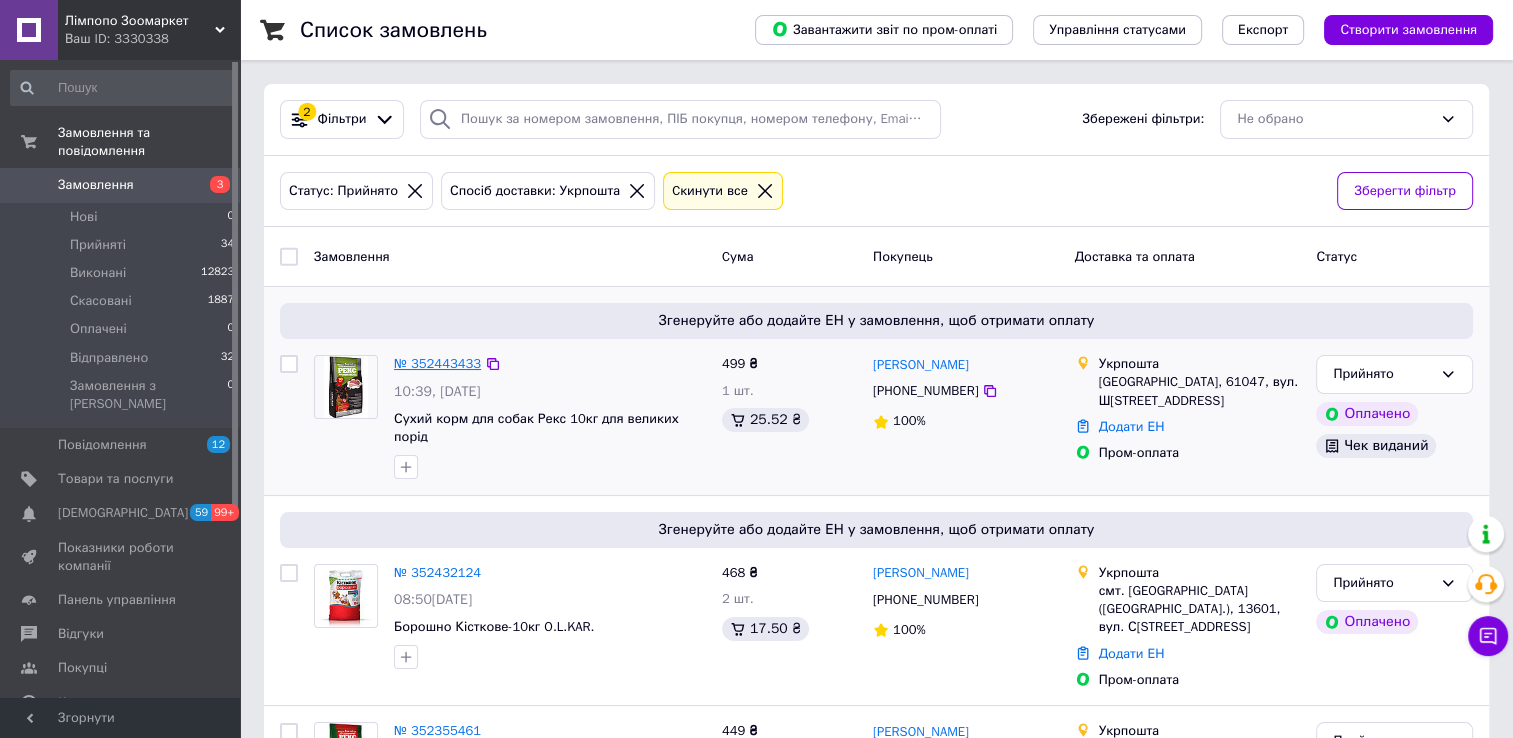 click on "№ 352443433" at bounding box center (437, 363) 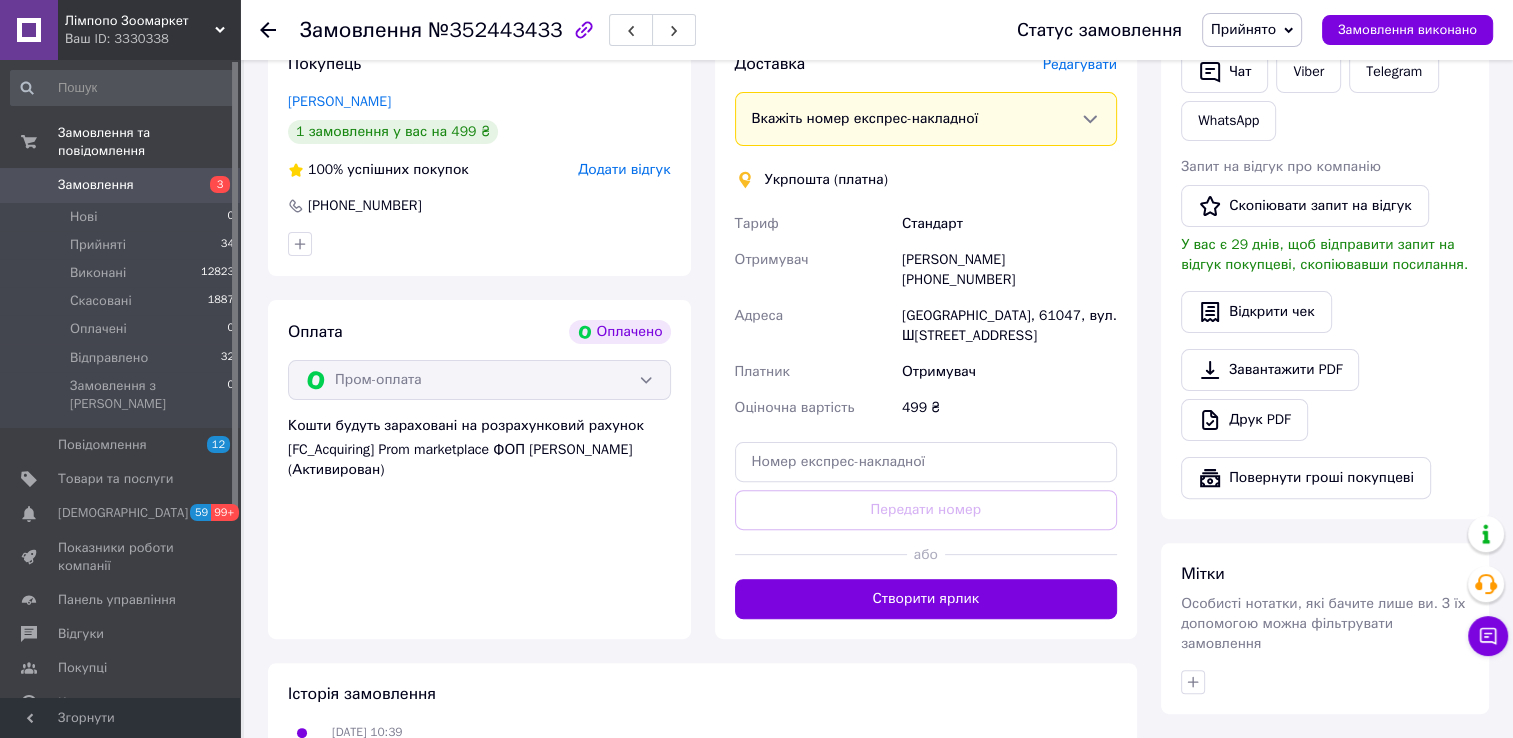 scroll, scrollTop: 500, scrollLeft: 0, axis: vertical 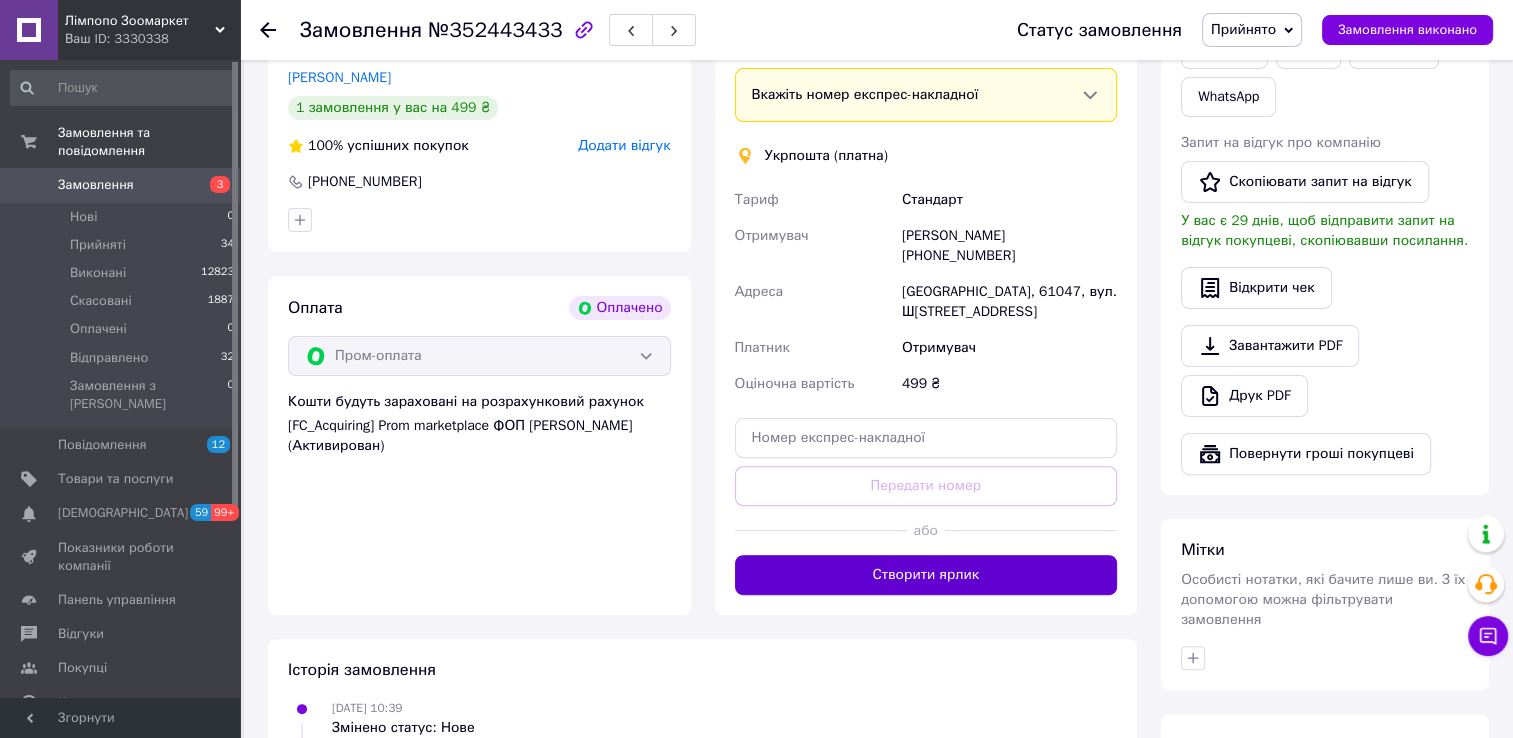 click on "Створити ярлик" at bounding box center [926, 575] 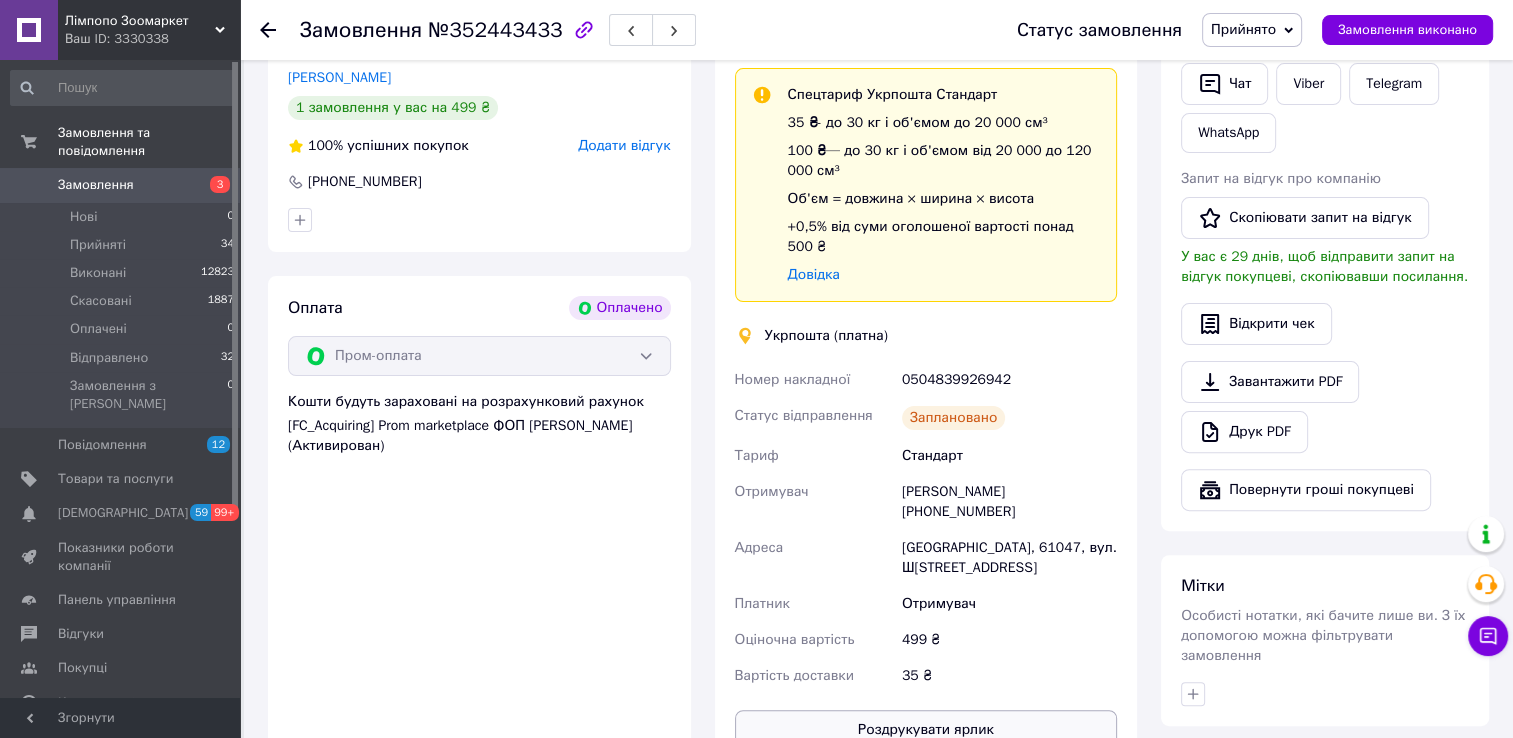 click on "Роздрукувати ярлик" at bounding box center [926, 730] 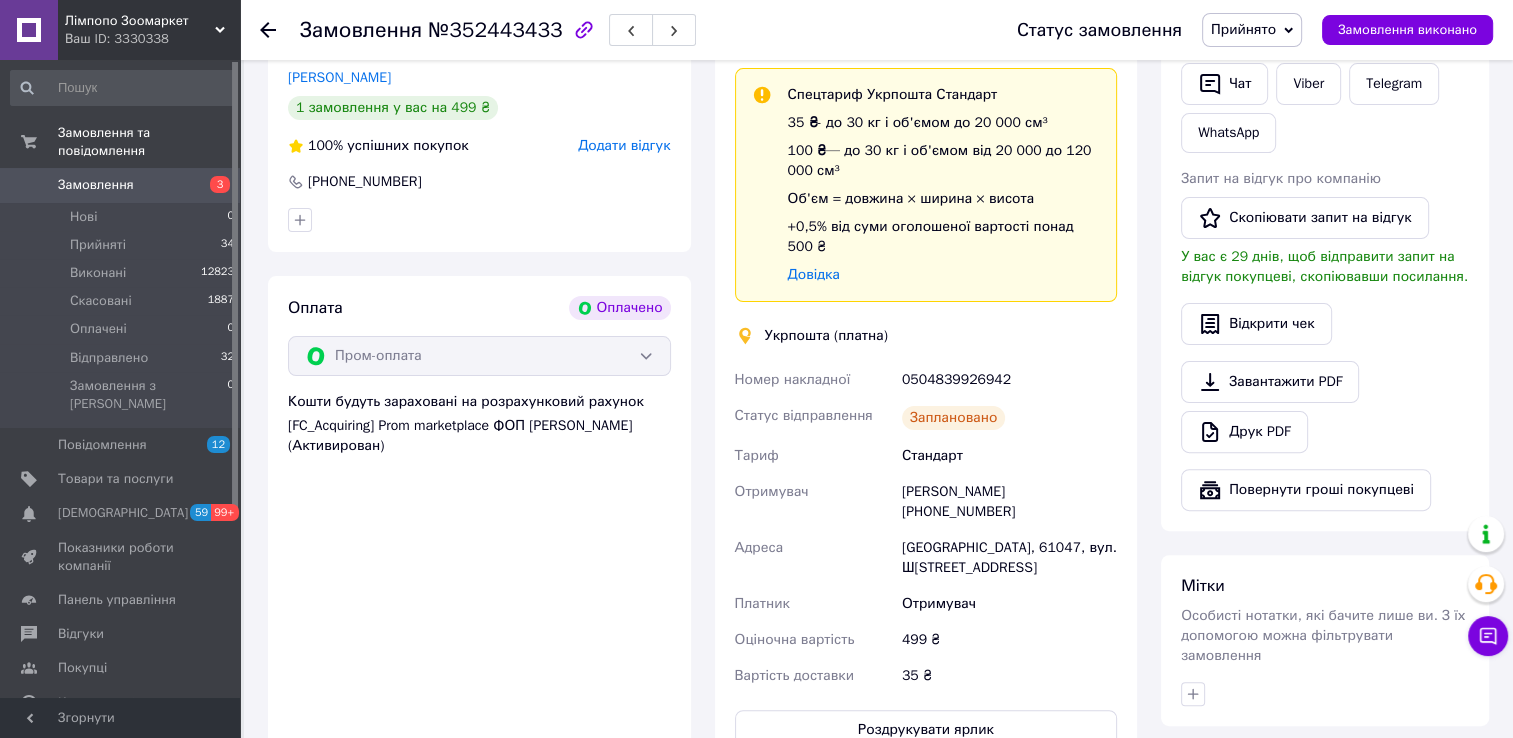 click 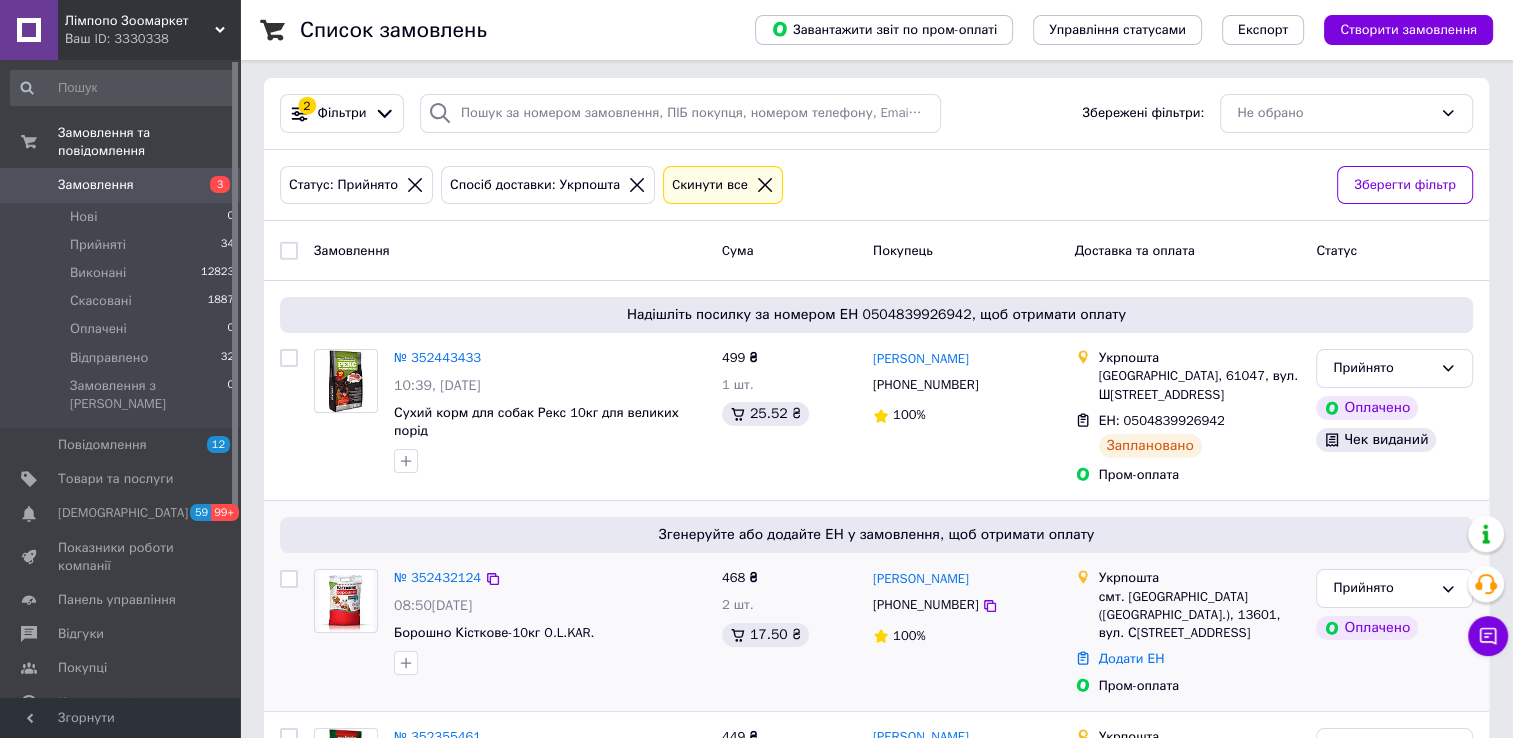 scroll, scrollTop: 0, scrollLeft: 0, axis: both 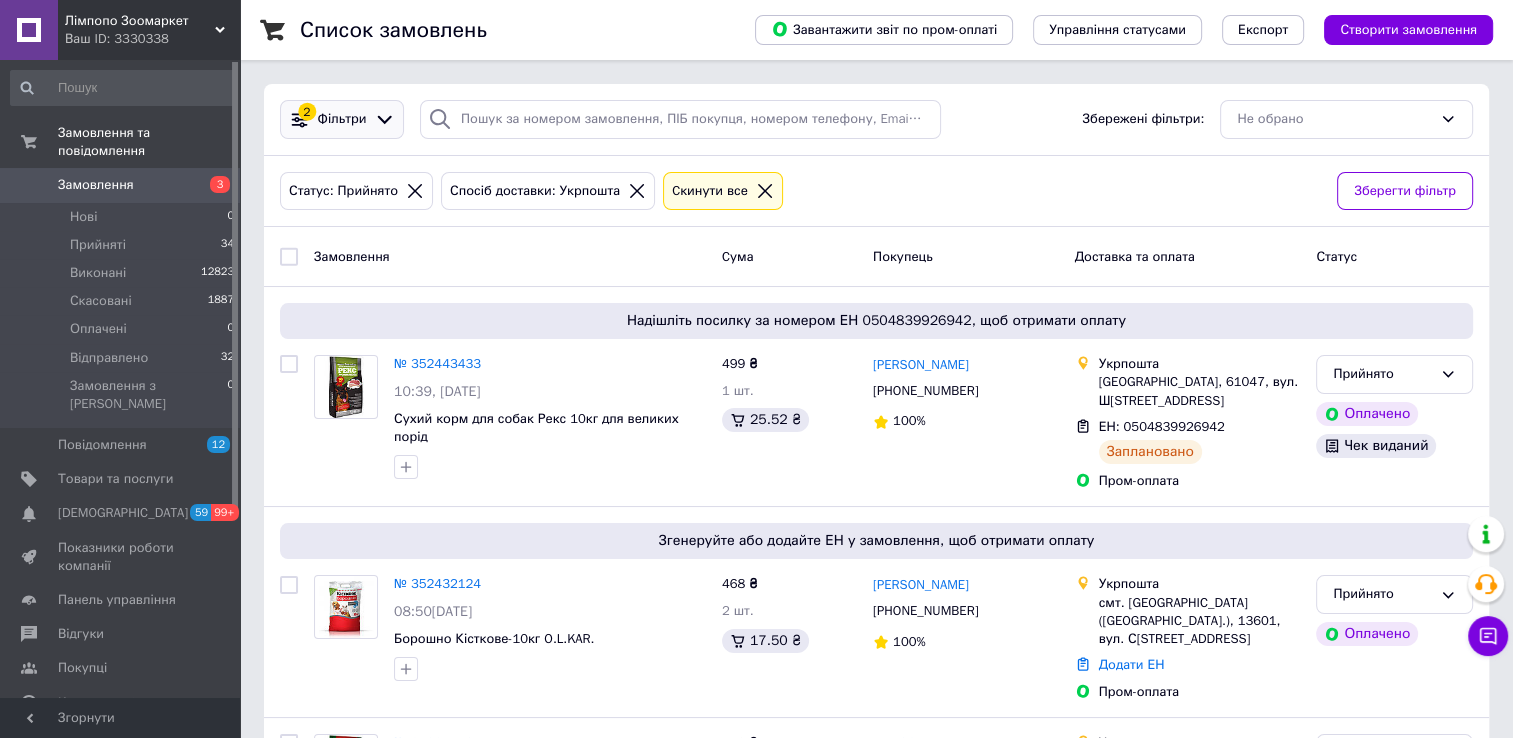 click 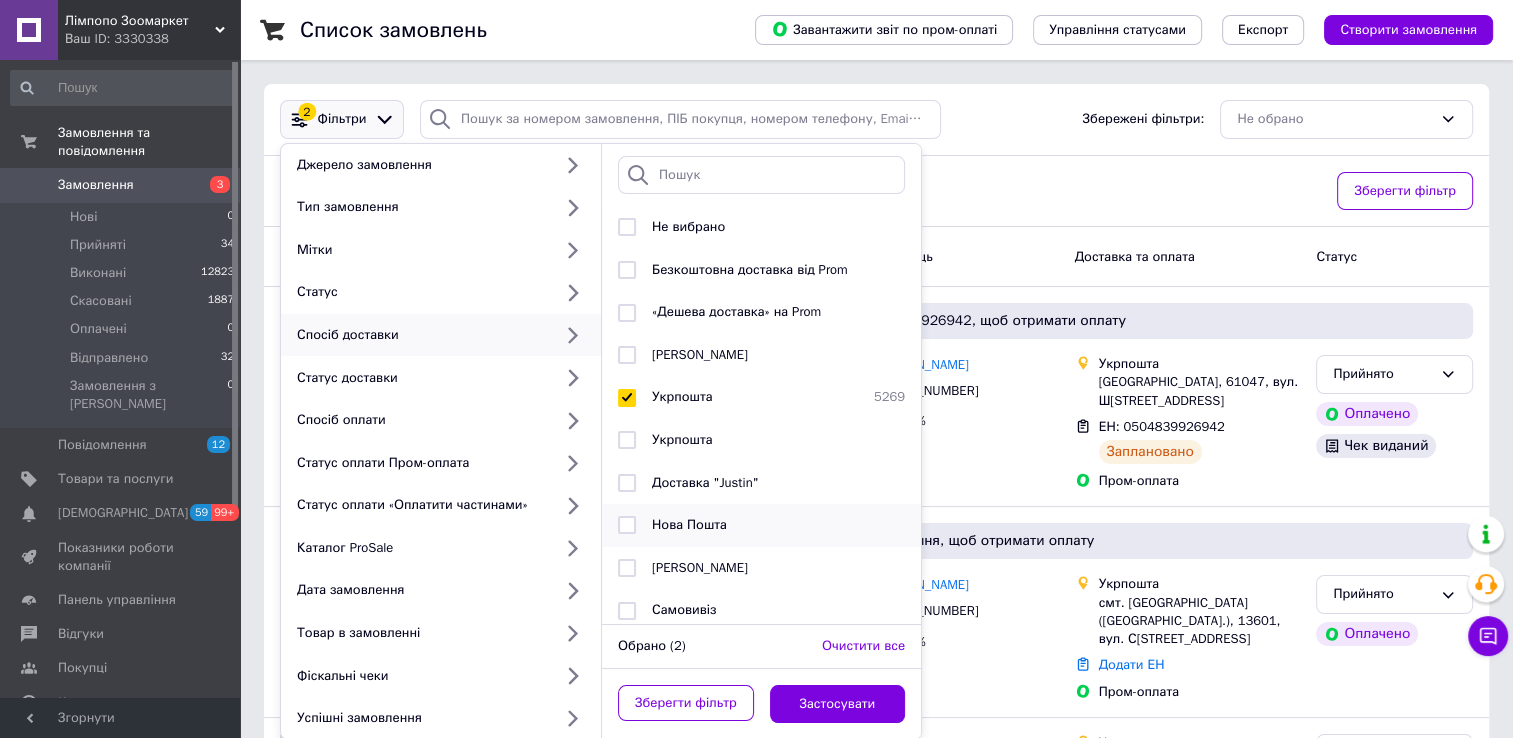 click on "Нова Пошта" at bounding box center (689, 524) 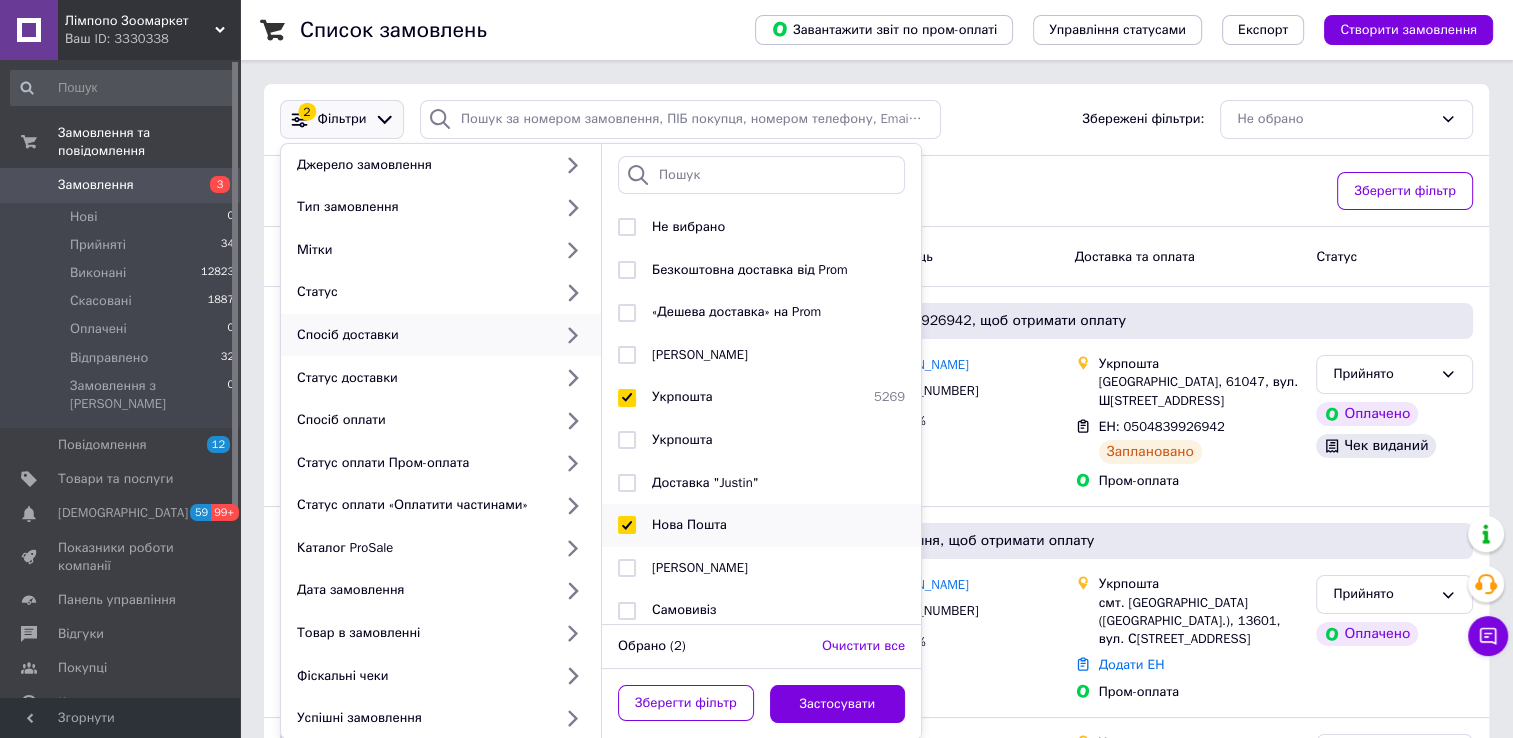 checkbox on "true" 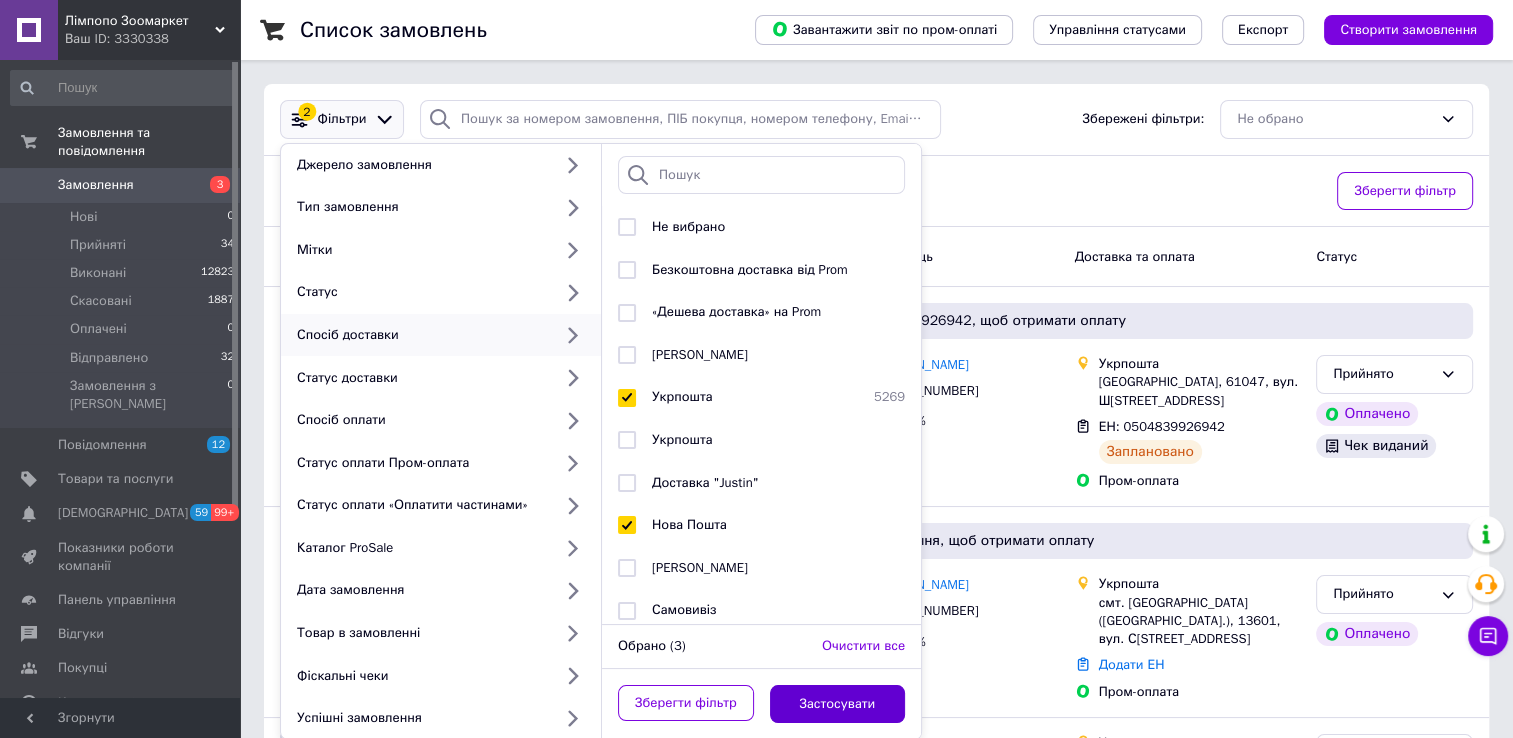 click on "Застосувати" at bounding box center [838, 704] 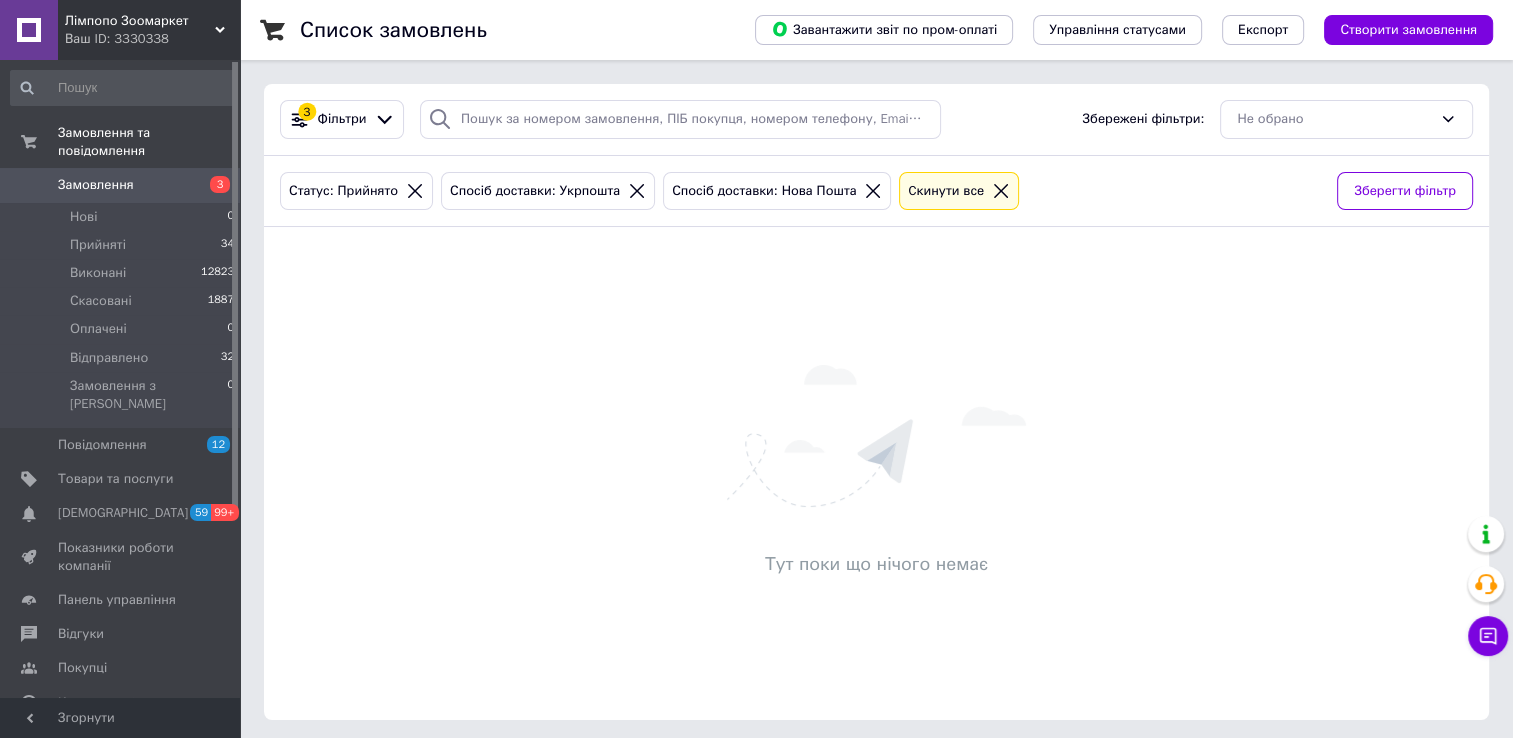 click 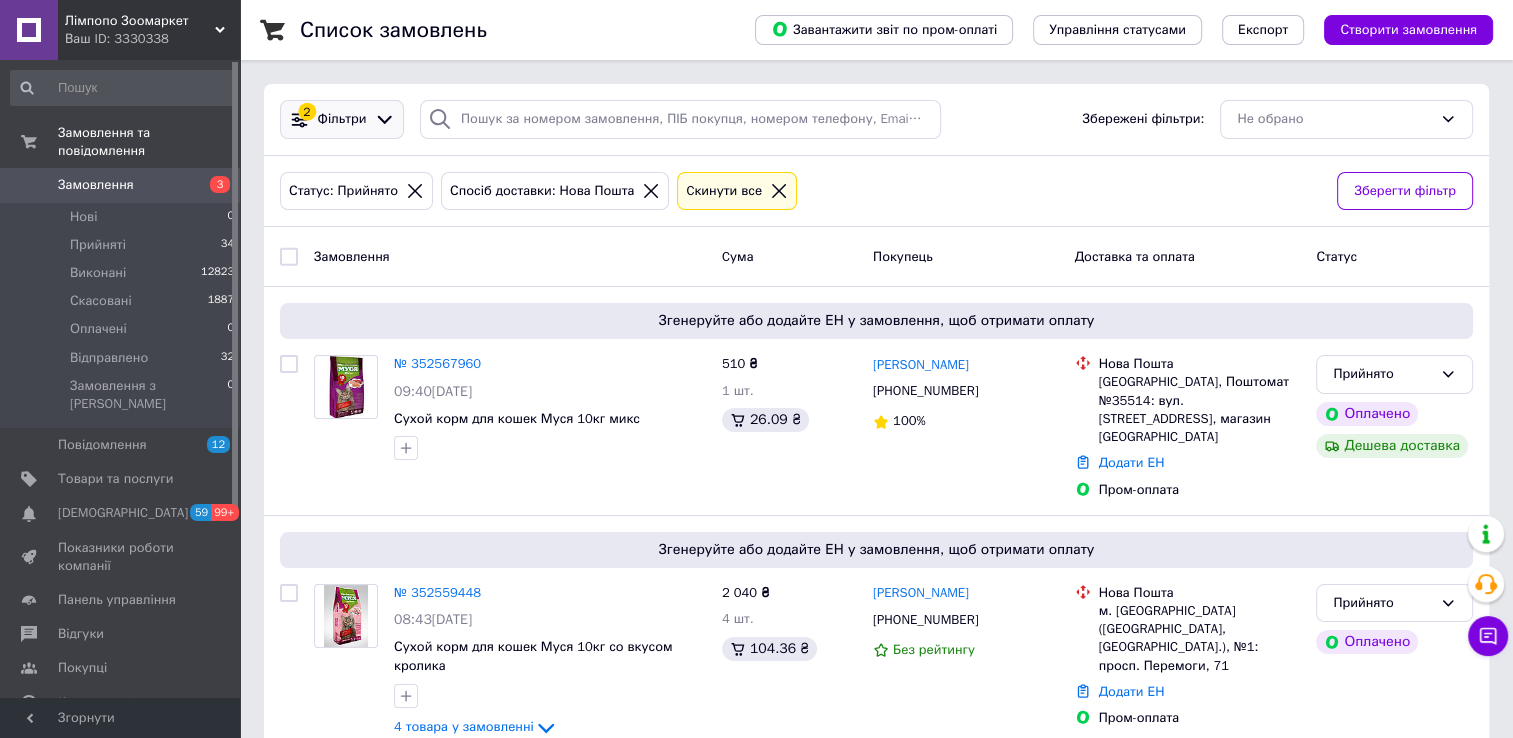 click 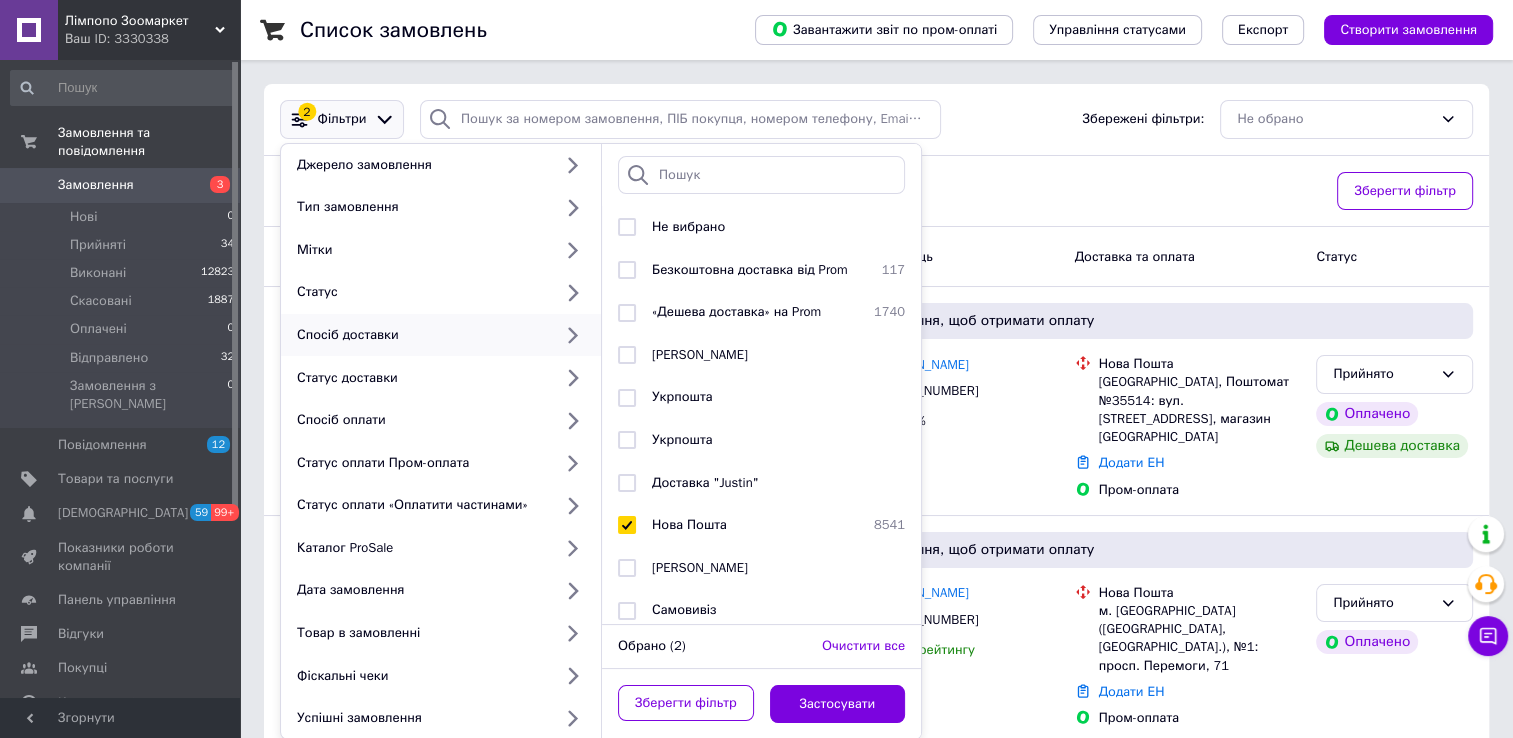 click on "Статус: Прийнято Спосіб доставки: Нова Пошта Cкинути все" at bounding box center (800, 191) 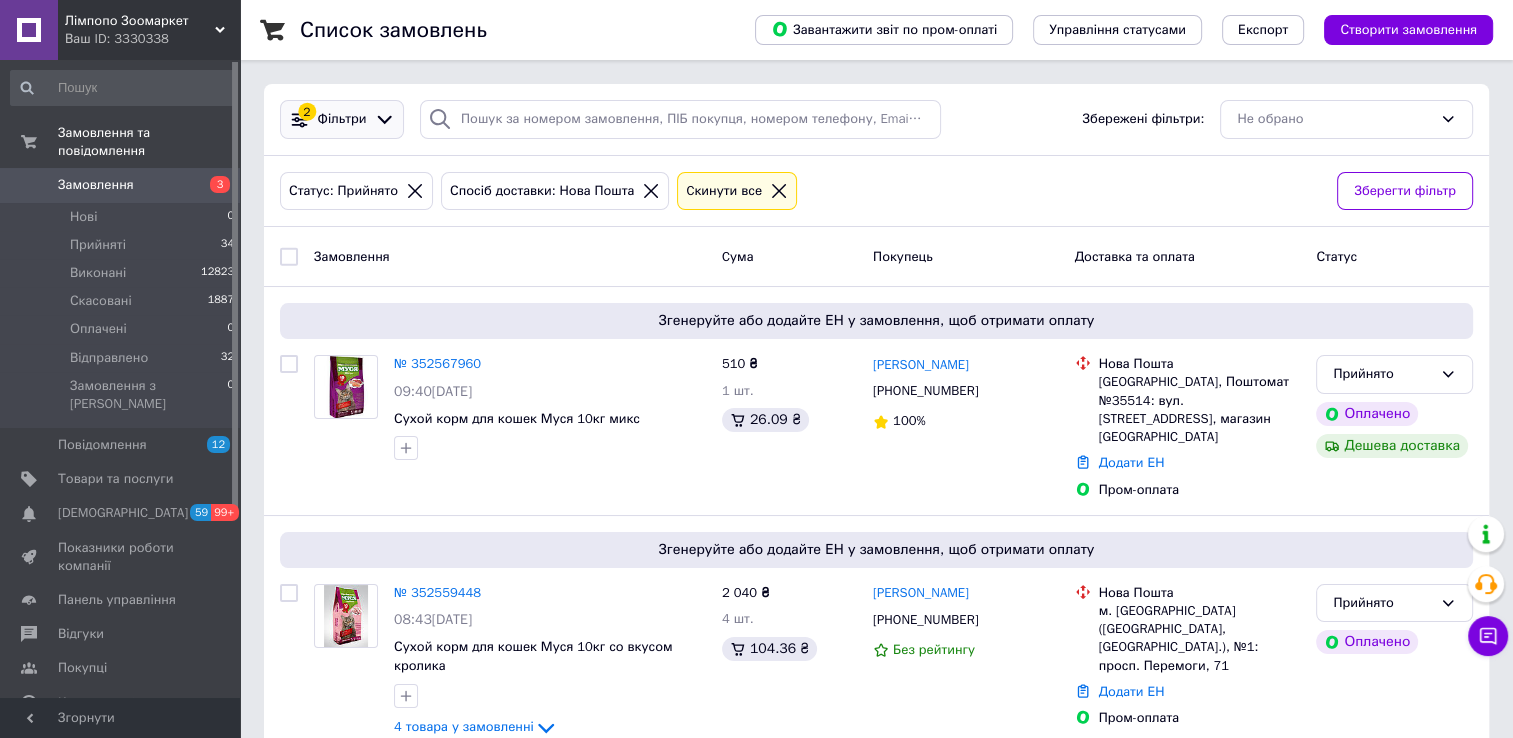 click 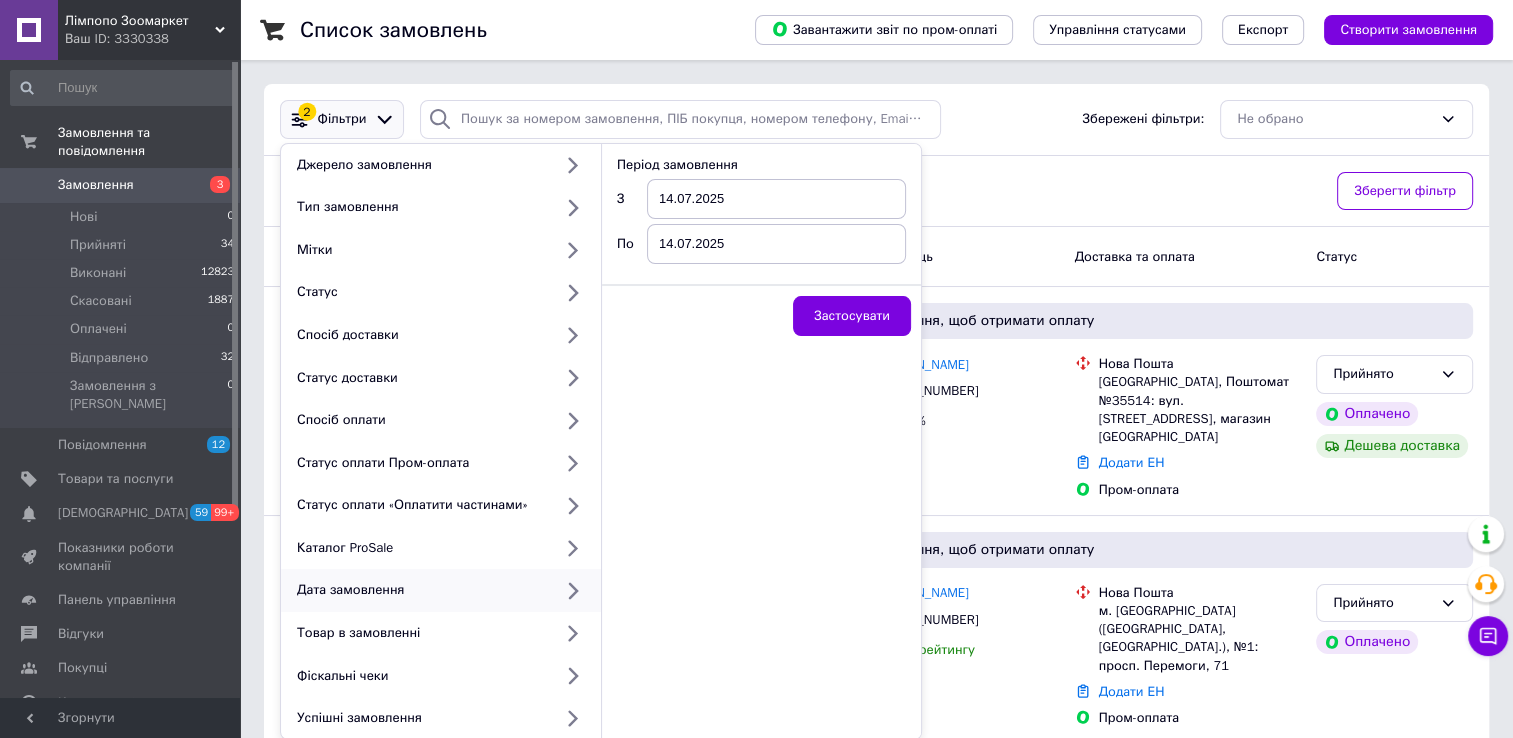 click on "14.07.2025" at bounding box center (776, 199) 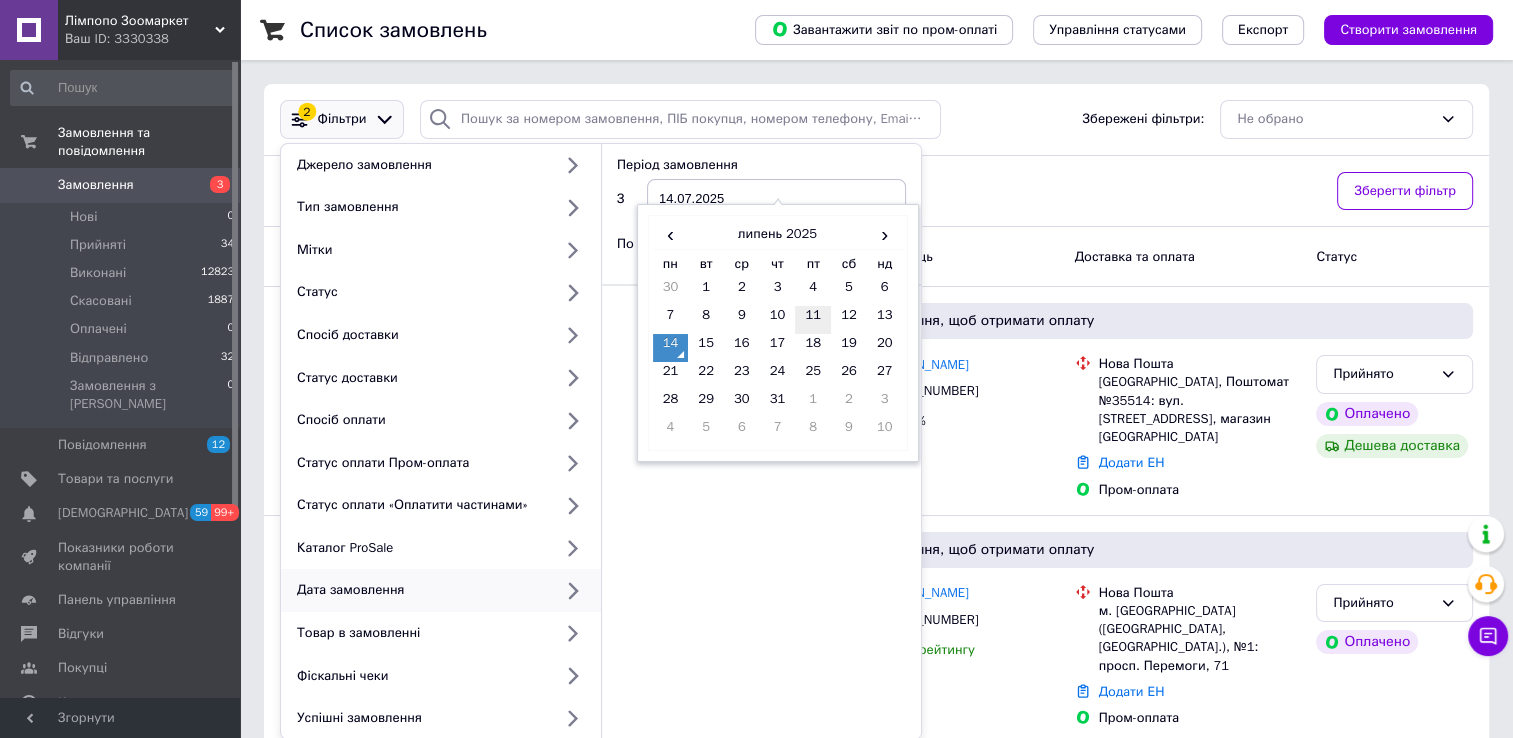 click on "11" at bounding box center [813, 320] 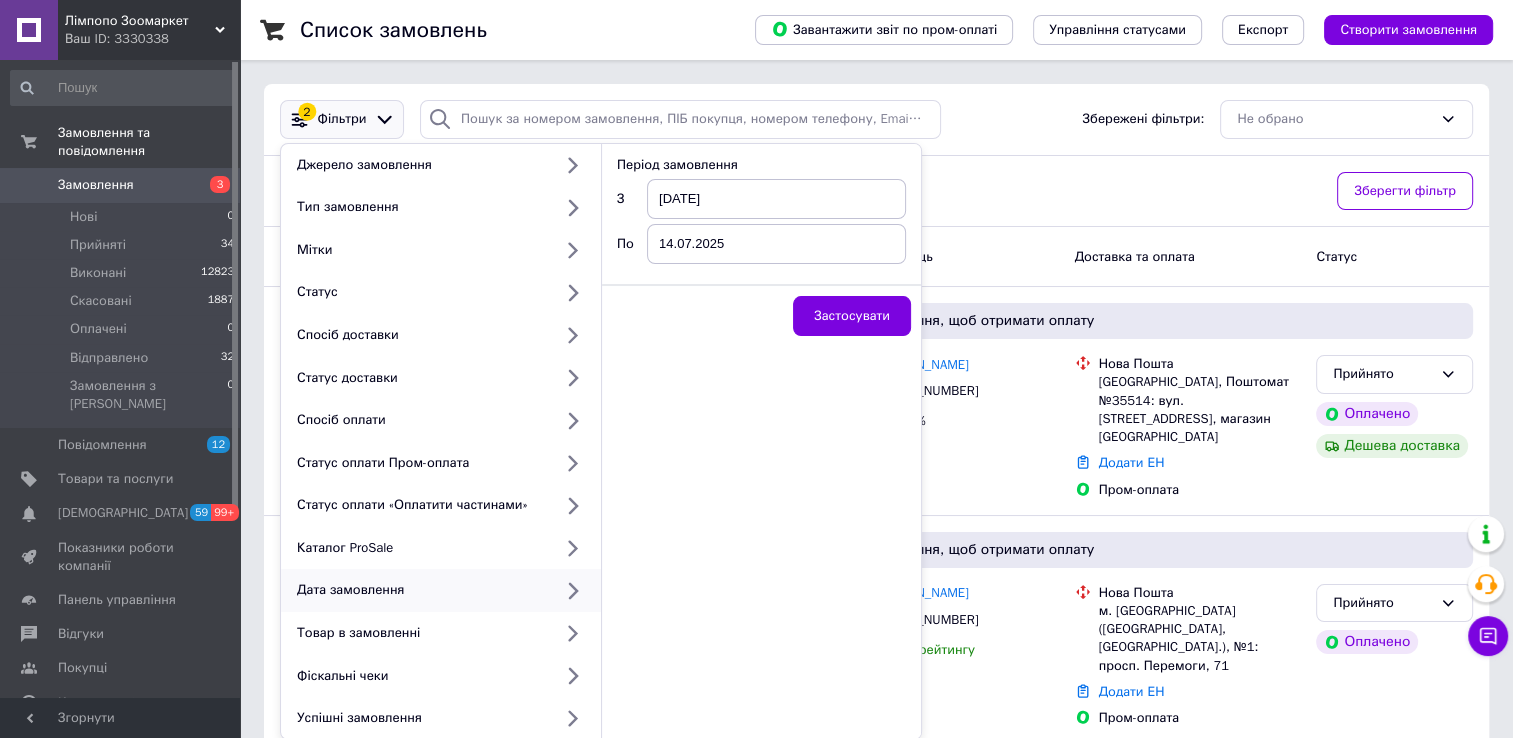 click on "14.07.2025" at bounding box center [776, 244] 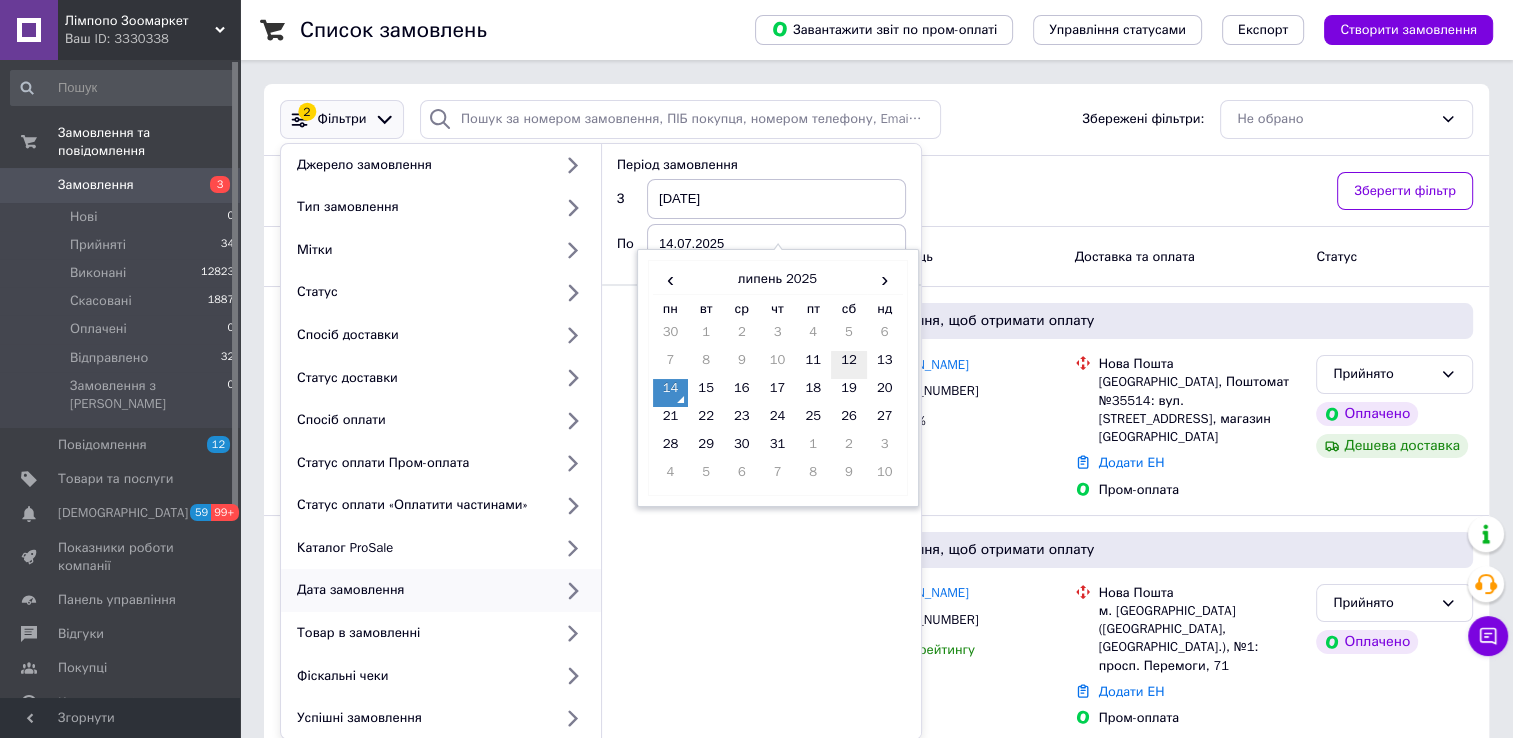 click on "12" at bounding box center (849, 365) 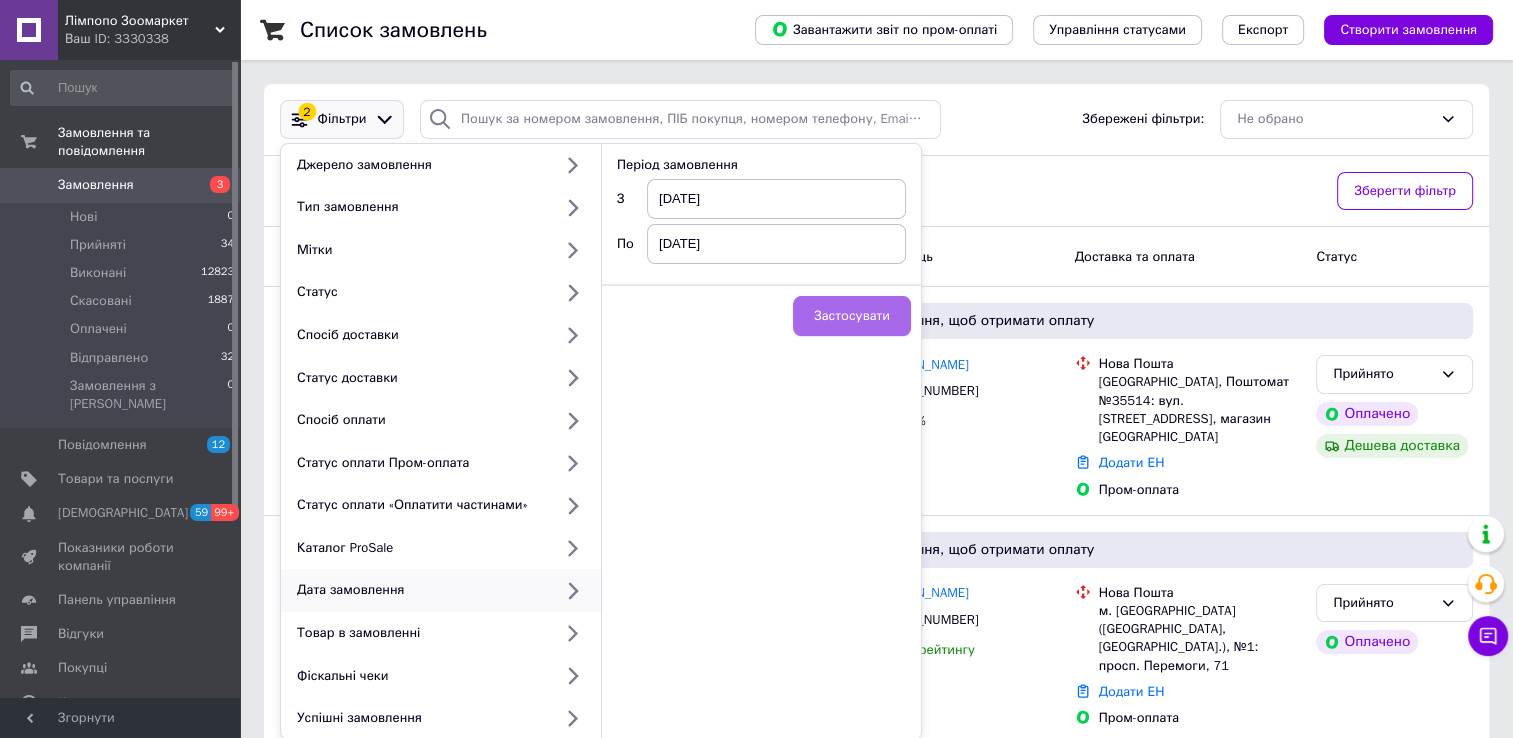 click on "Застосувати" at bounding box center (852, 316) 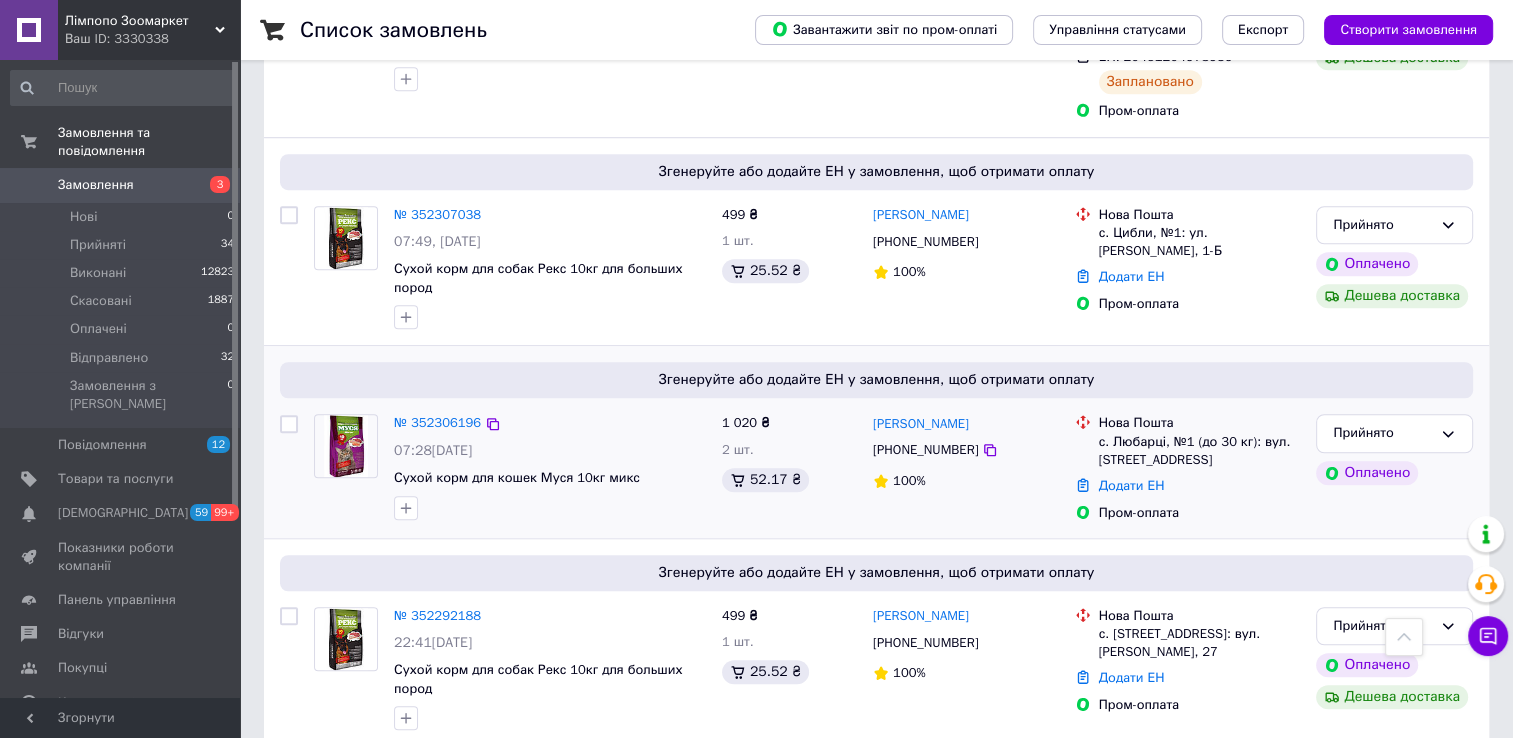 scroll, scrollTop: 1436, scrollLeft: 0, axis: vertical 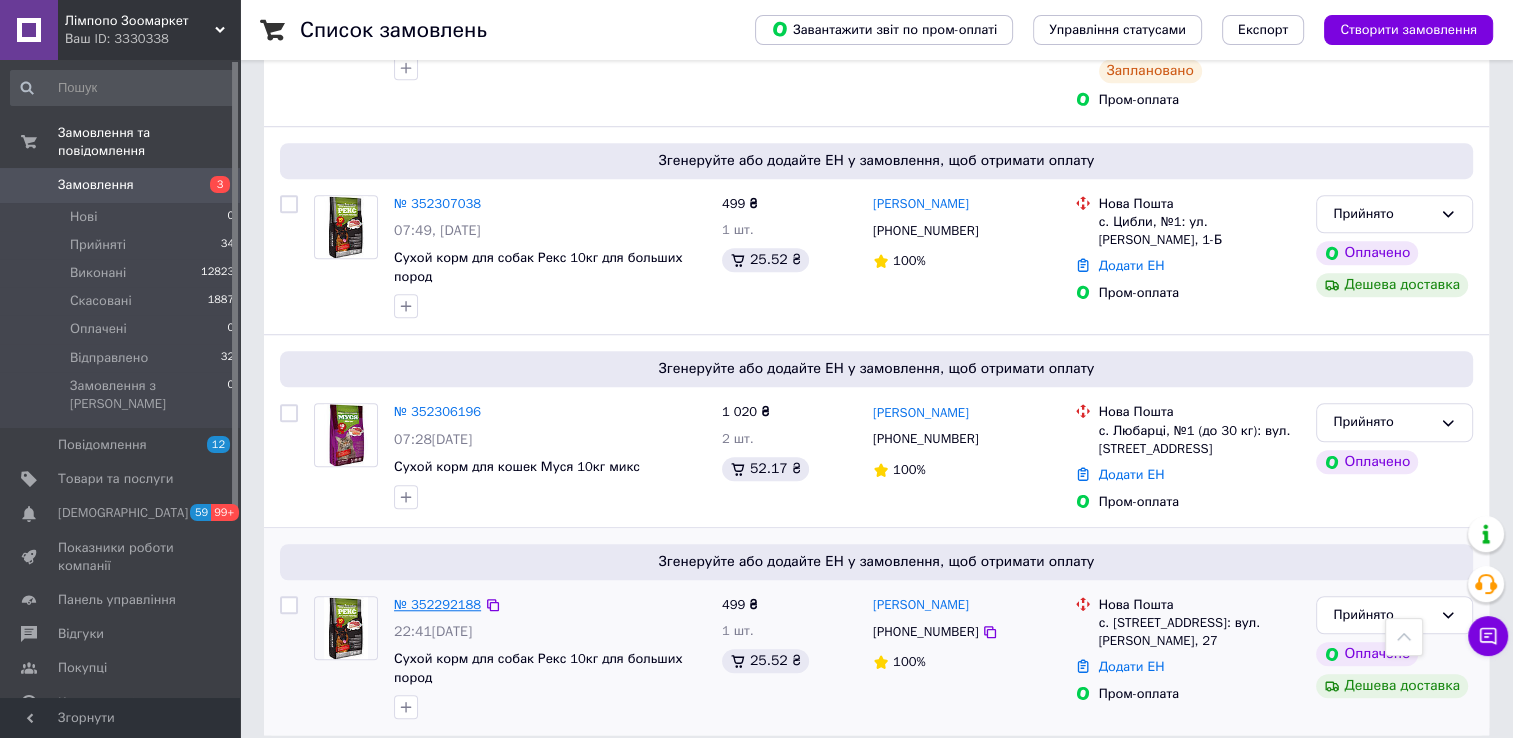 click on "№ 352292188" at bounding box center (437, 604) 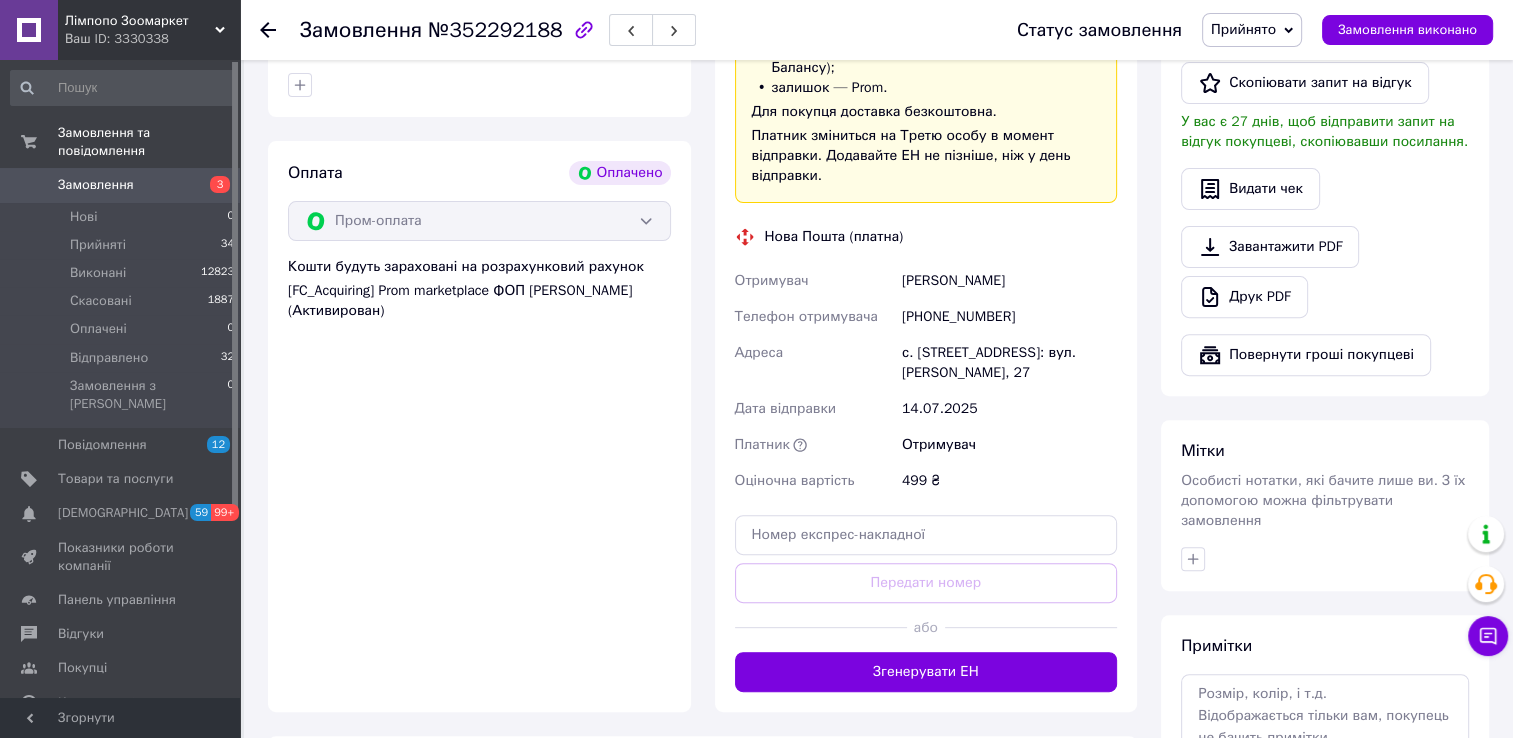 scroll, scrollTop: 700, scrollLeft: 0, axis: vertical 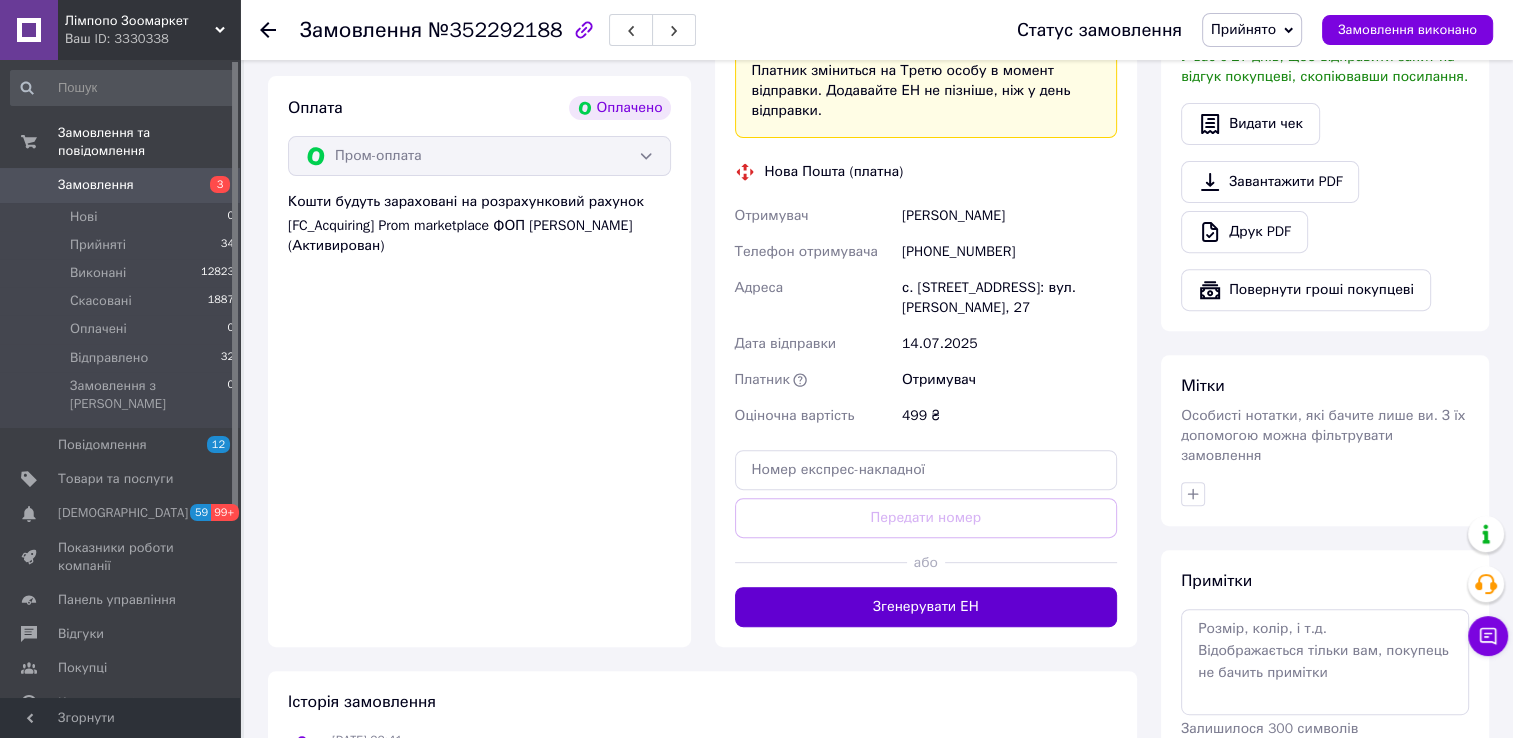 click on "Згенерувати ЕН" at bounding box center (926, 607) 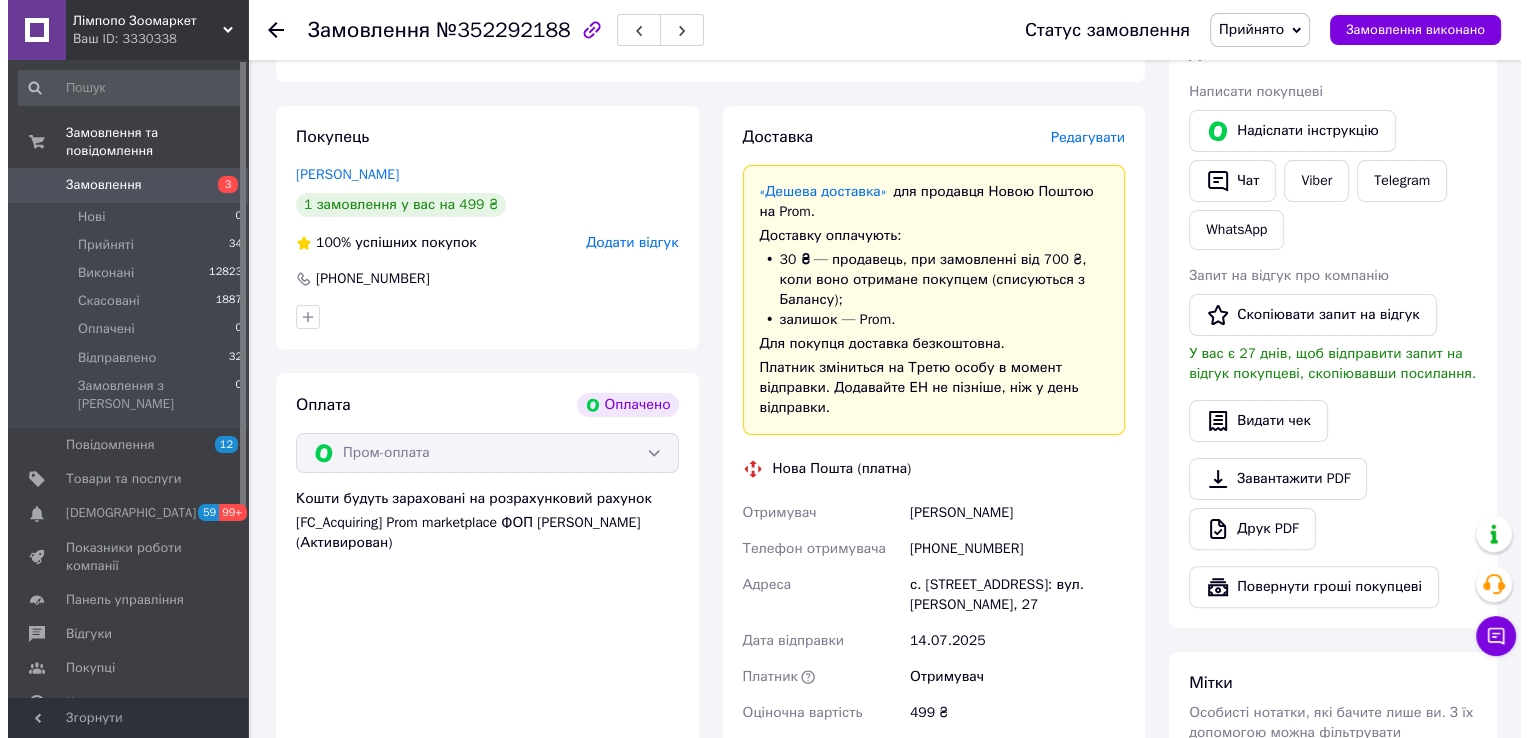 scroll, scrollTop: 400, scrollLeft: 0, axis: vertical 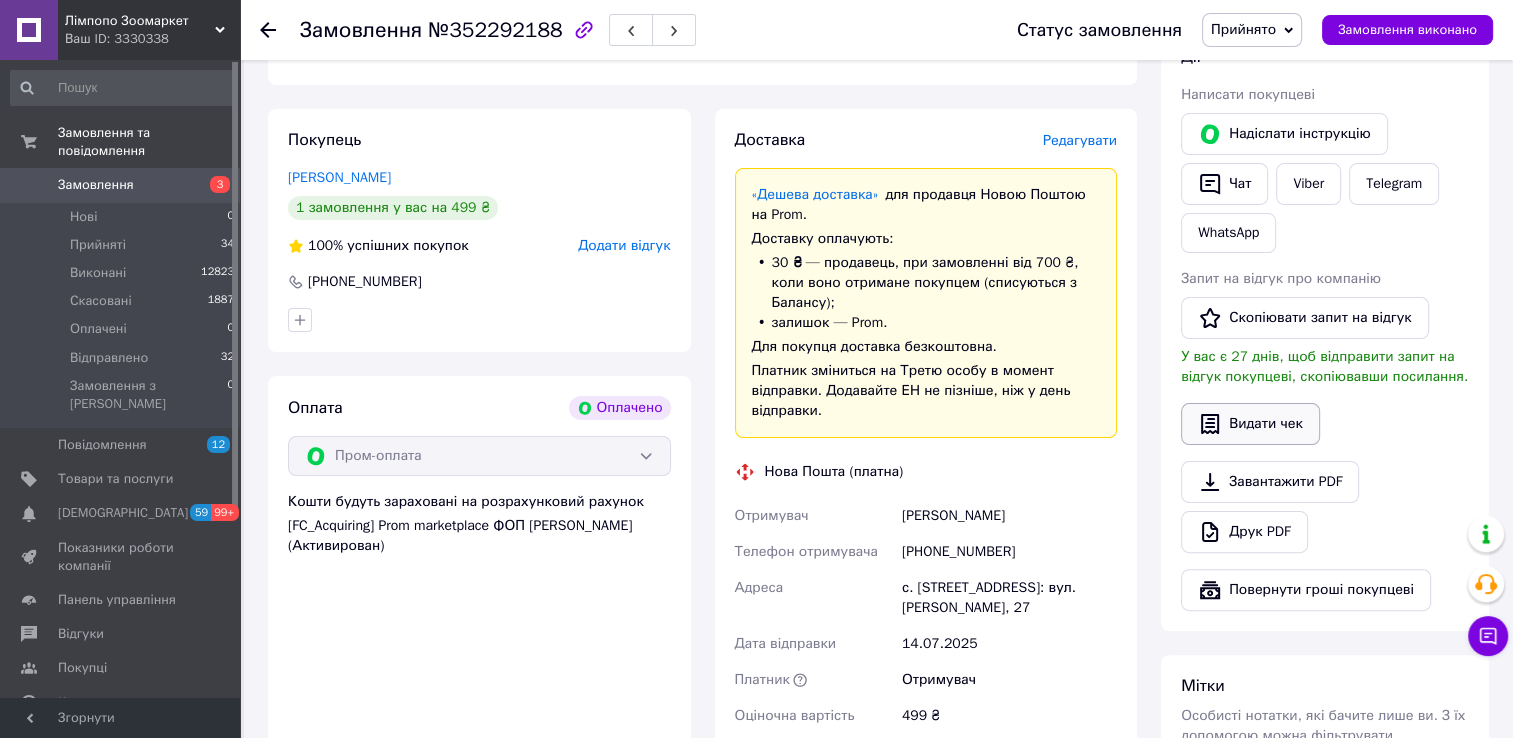click on "Видати чек" at bounding box center [1250, 424] 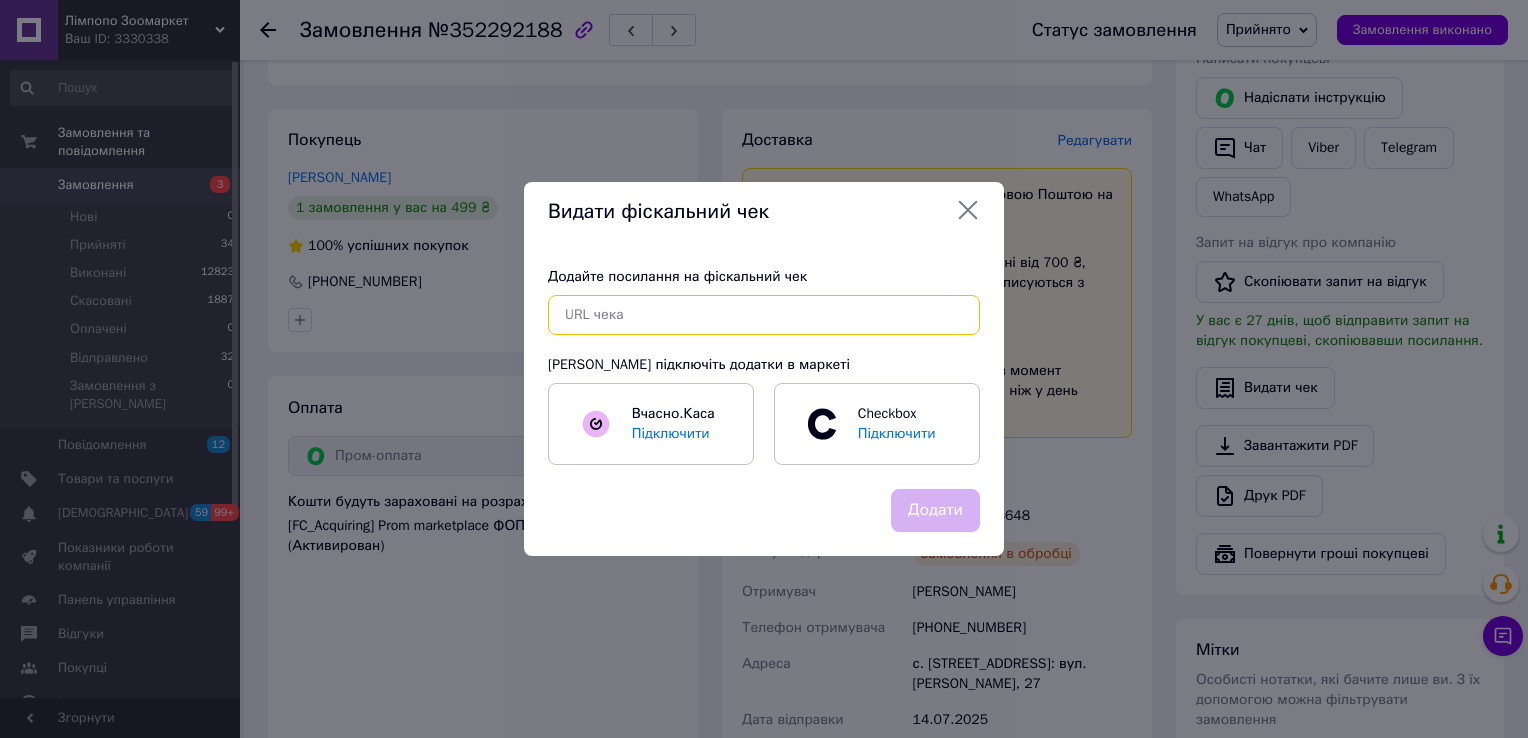 click at bounding box center [764, 315] 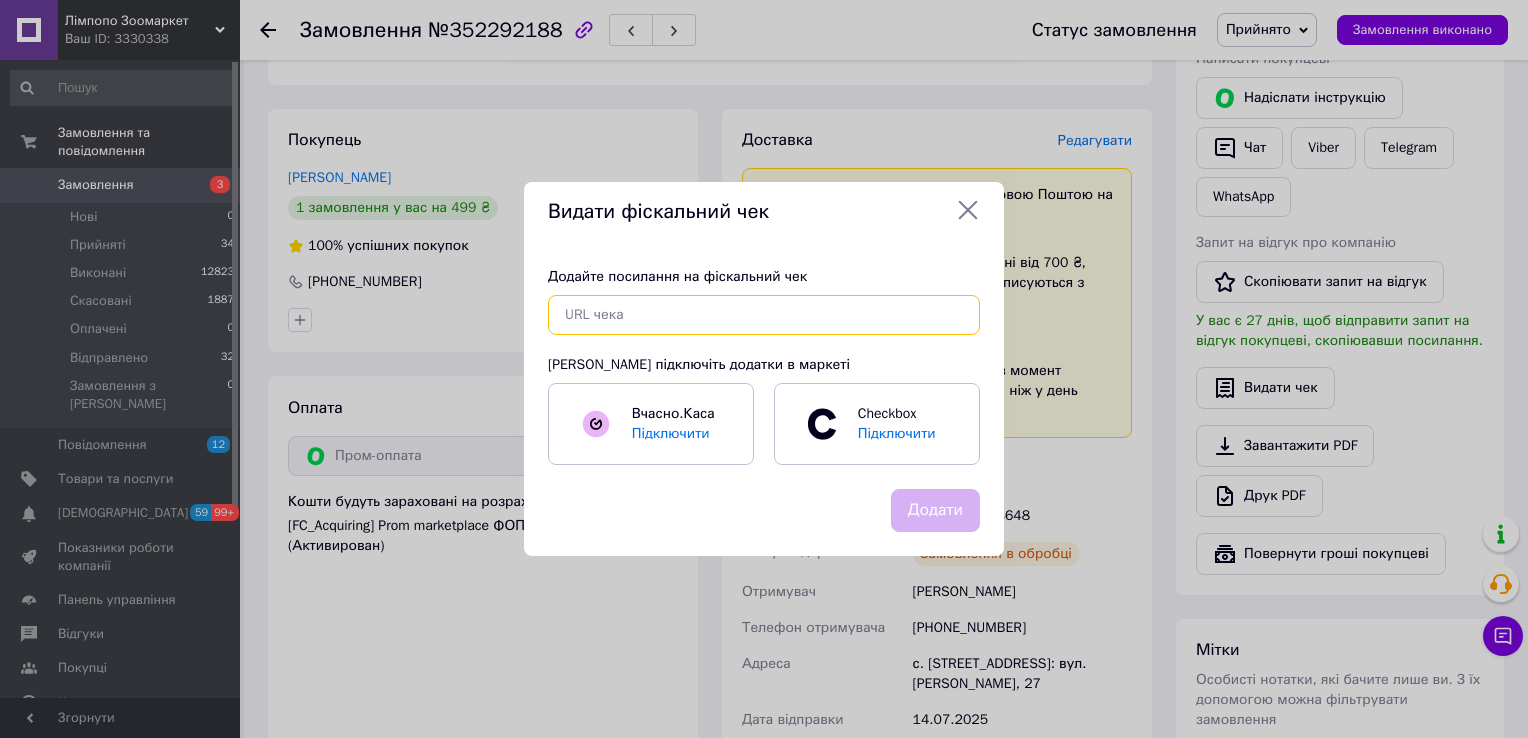 paste on "[URL][DOMAIN_NAME]" 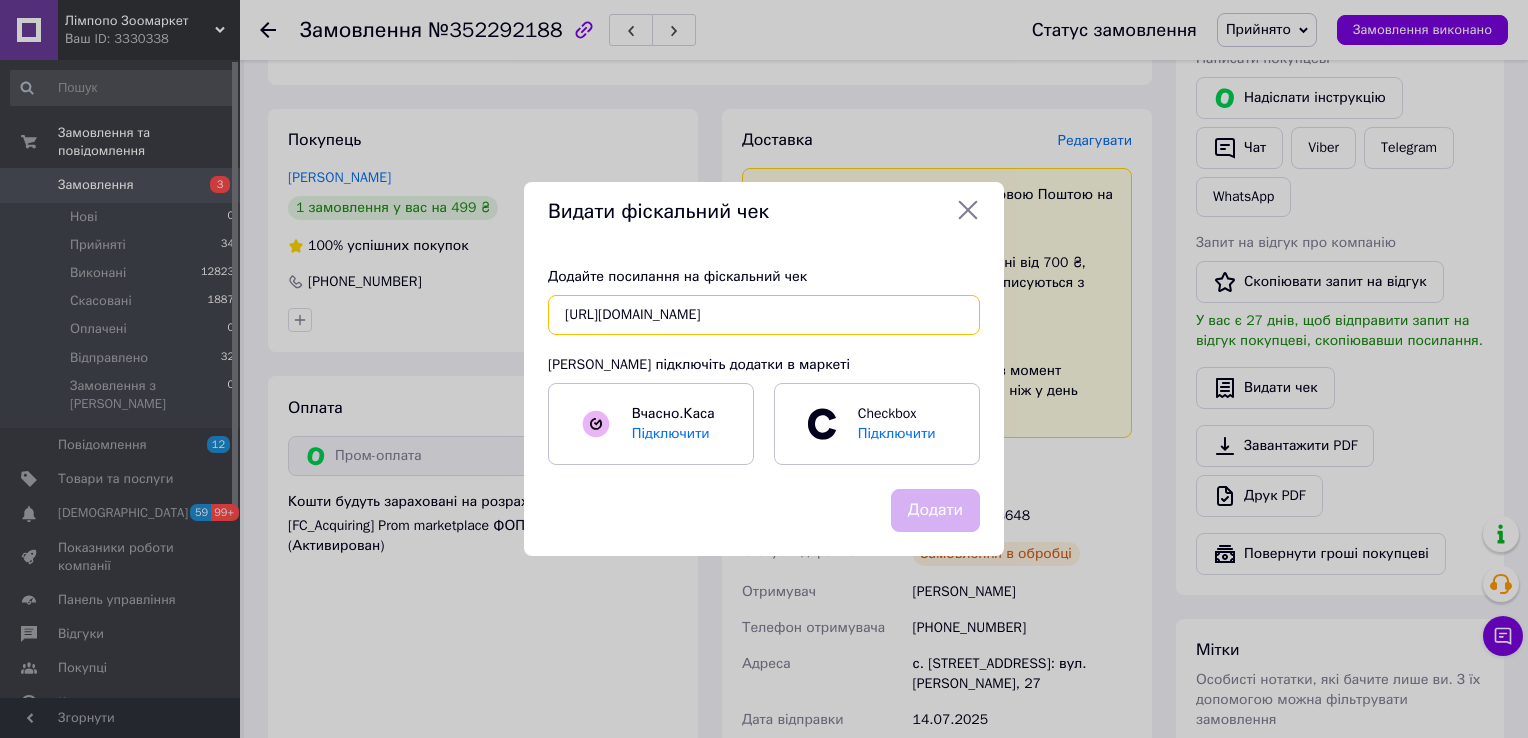 scroll, scrollTop: 0, scrollLeft: 23, axis: horizontal 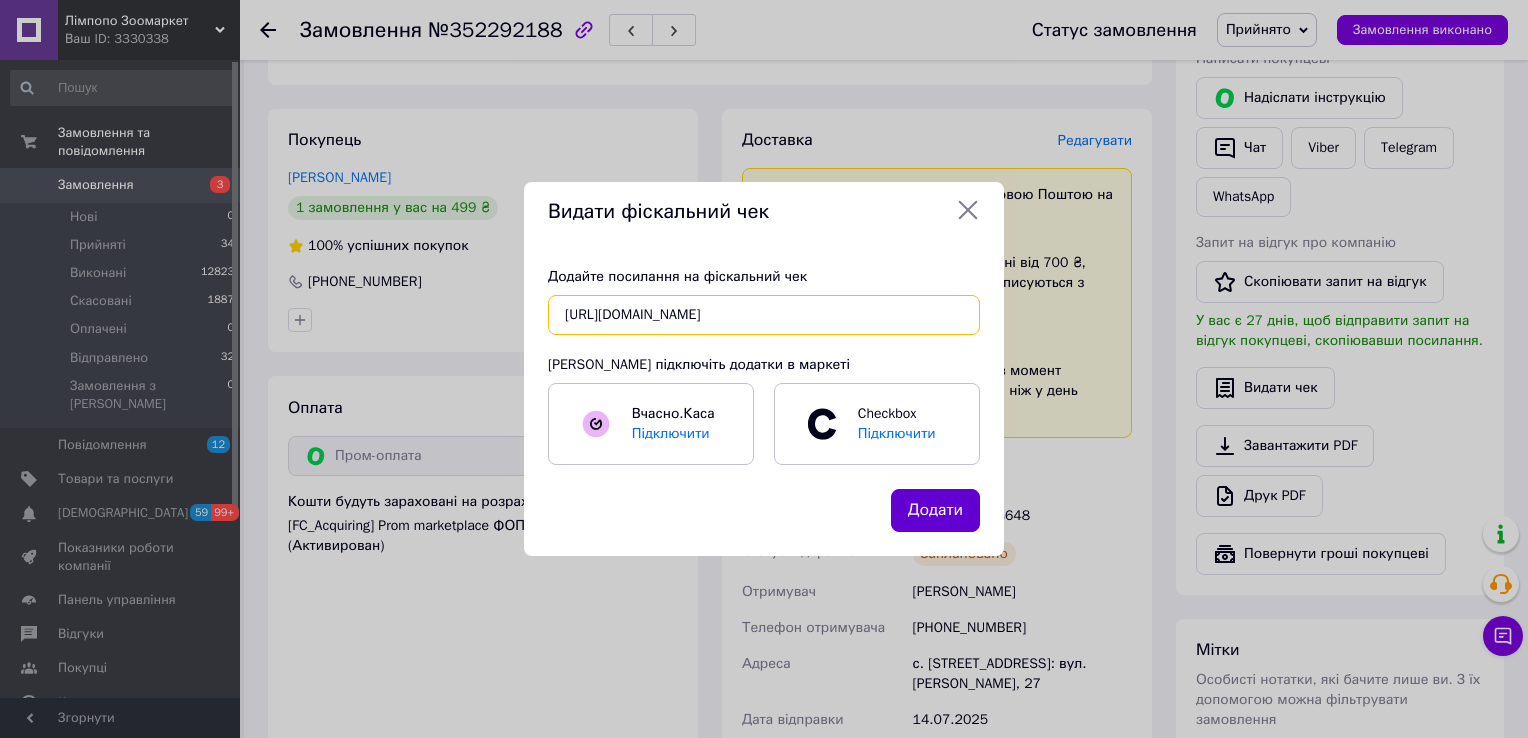 type on "[URL][DOMAIN_NAME]" 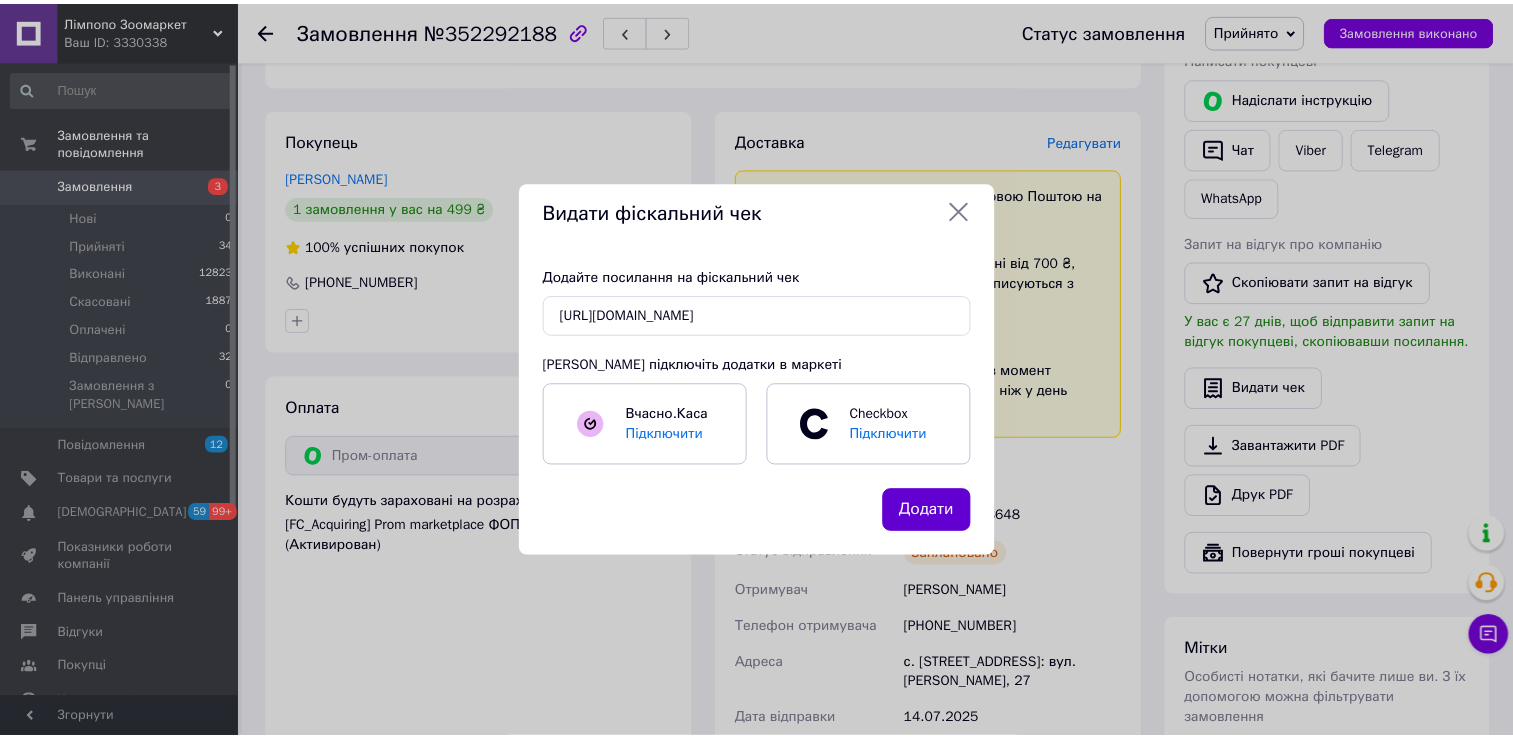 scroll, scrollTop: 0, scrollLeft: 0, axis: both 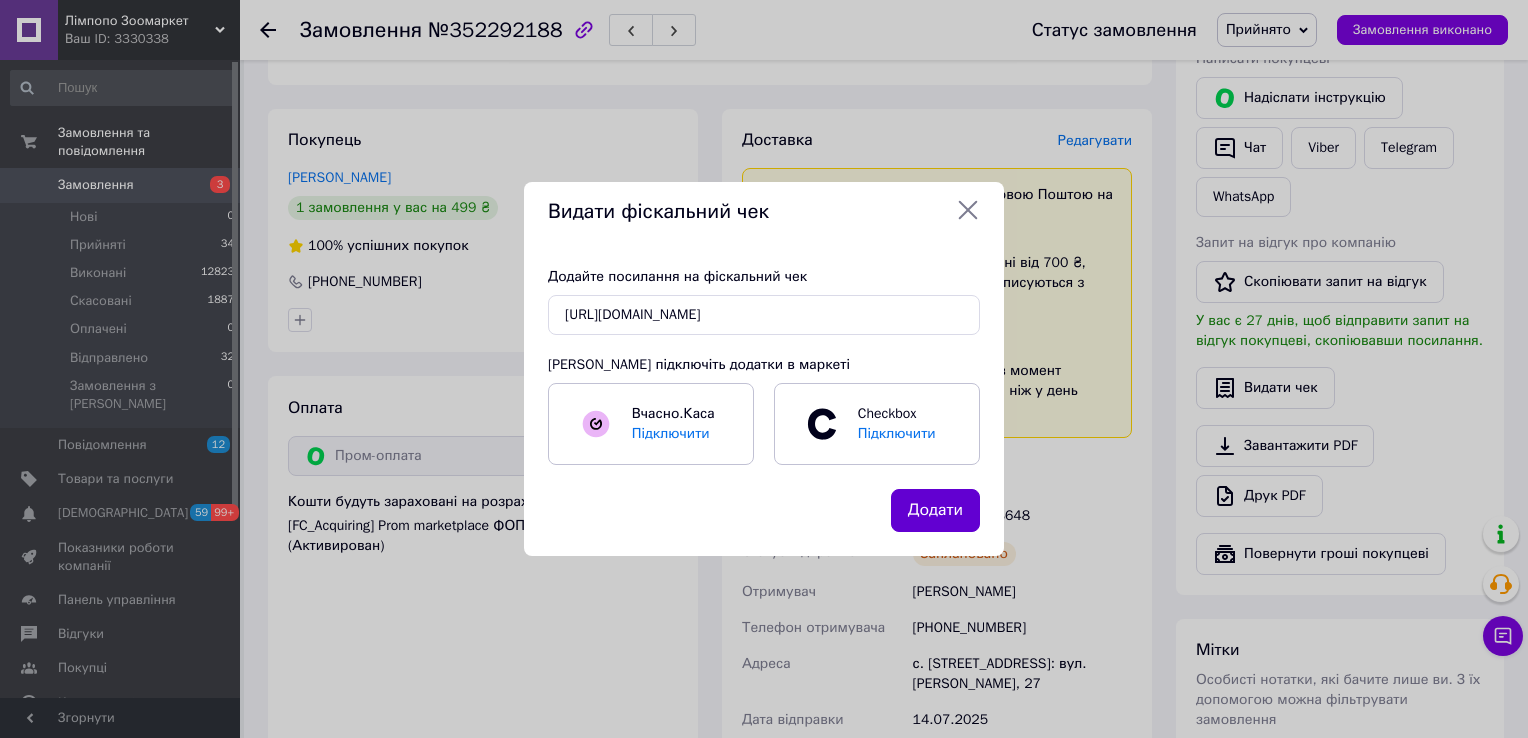 click on "Додати" at bounding box center (935, 510) 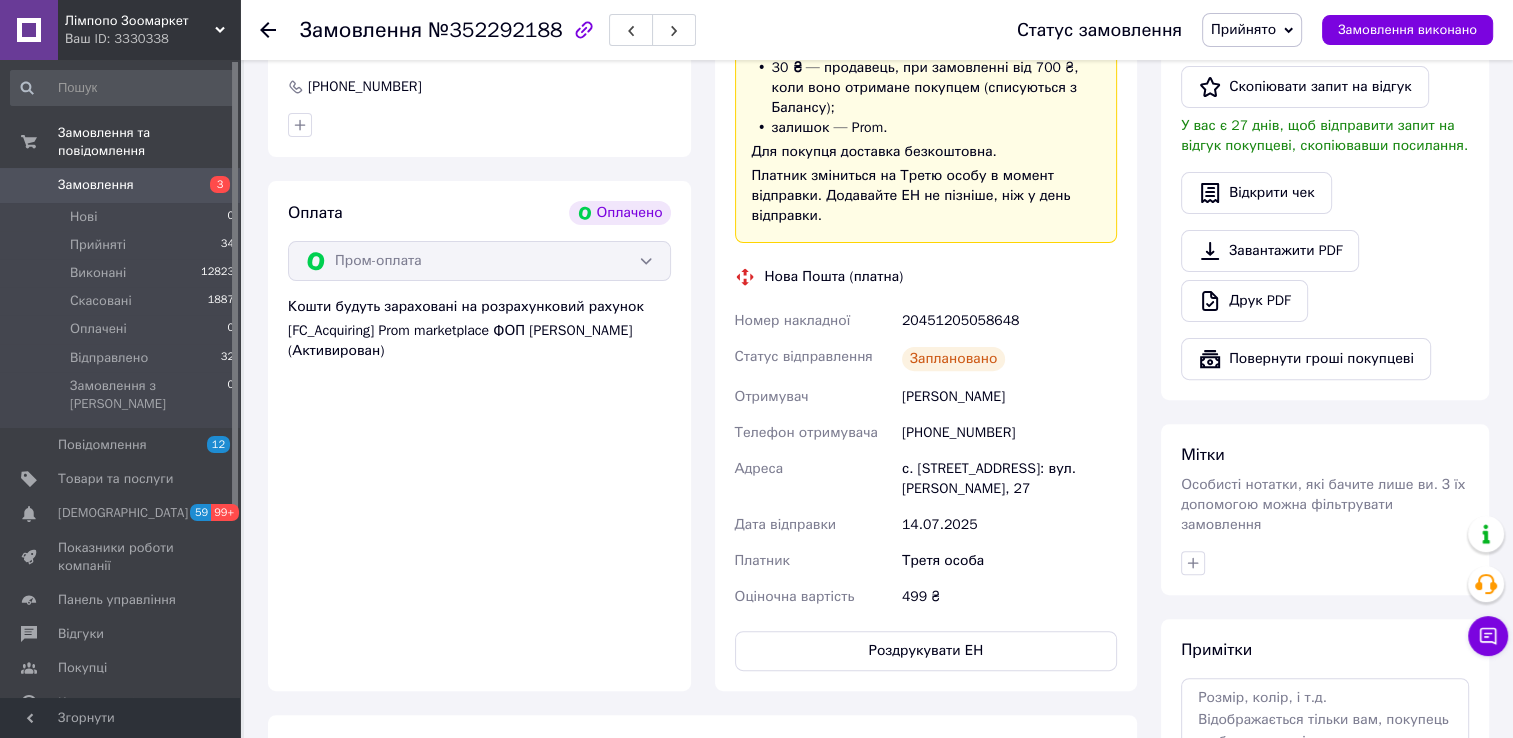 scroll, scrollTop: 600, scrollLeft: 0, axis: vertical 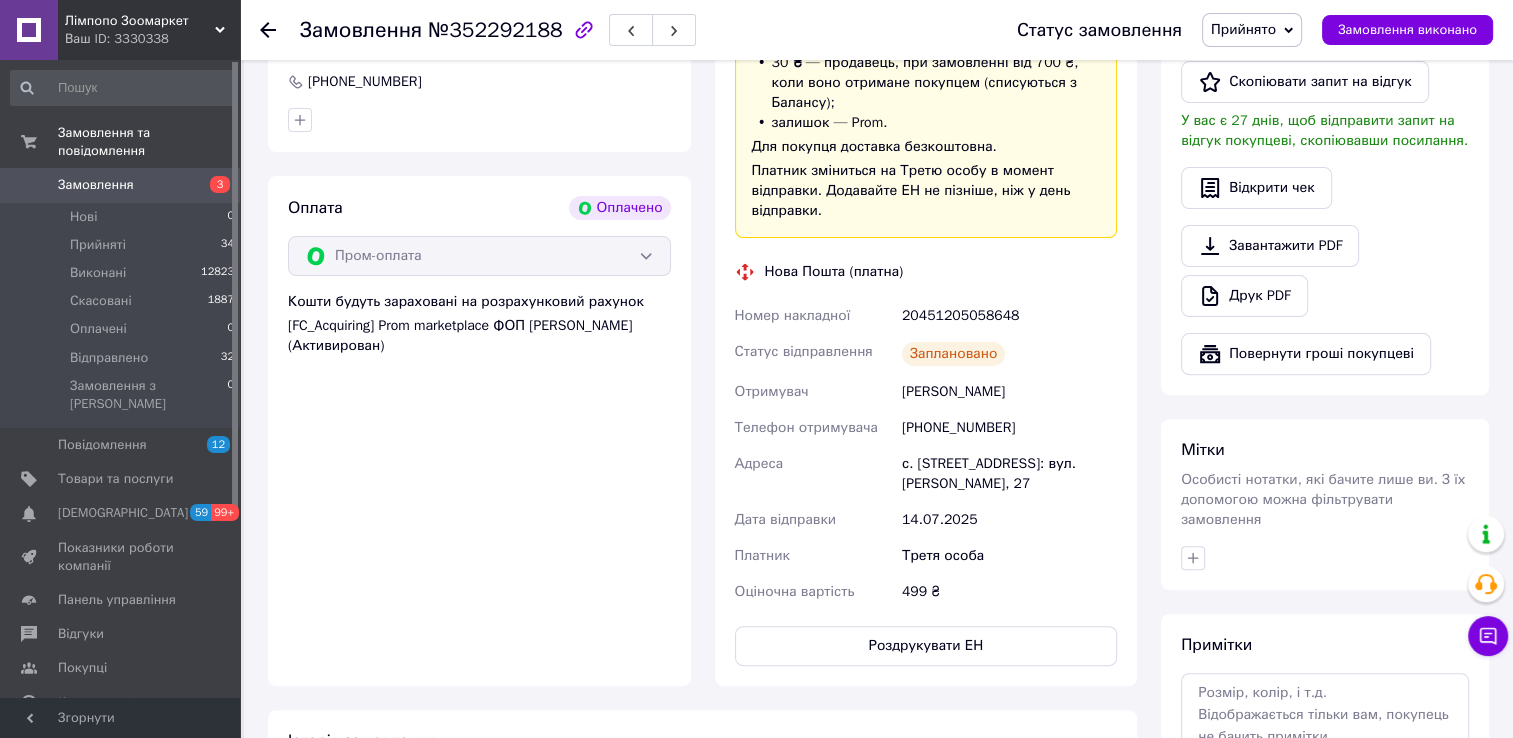 click at bounding box center (280, 30) 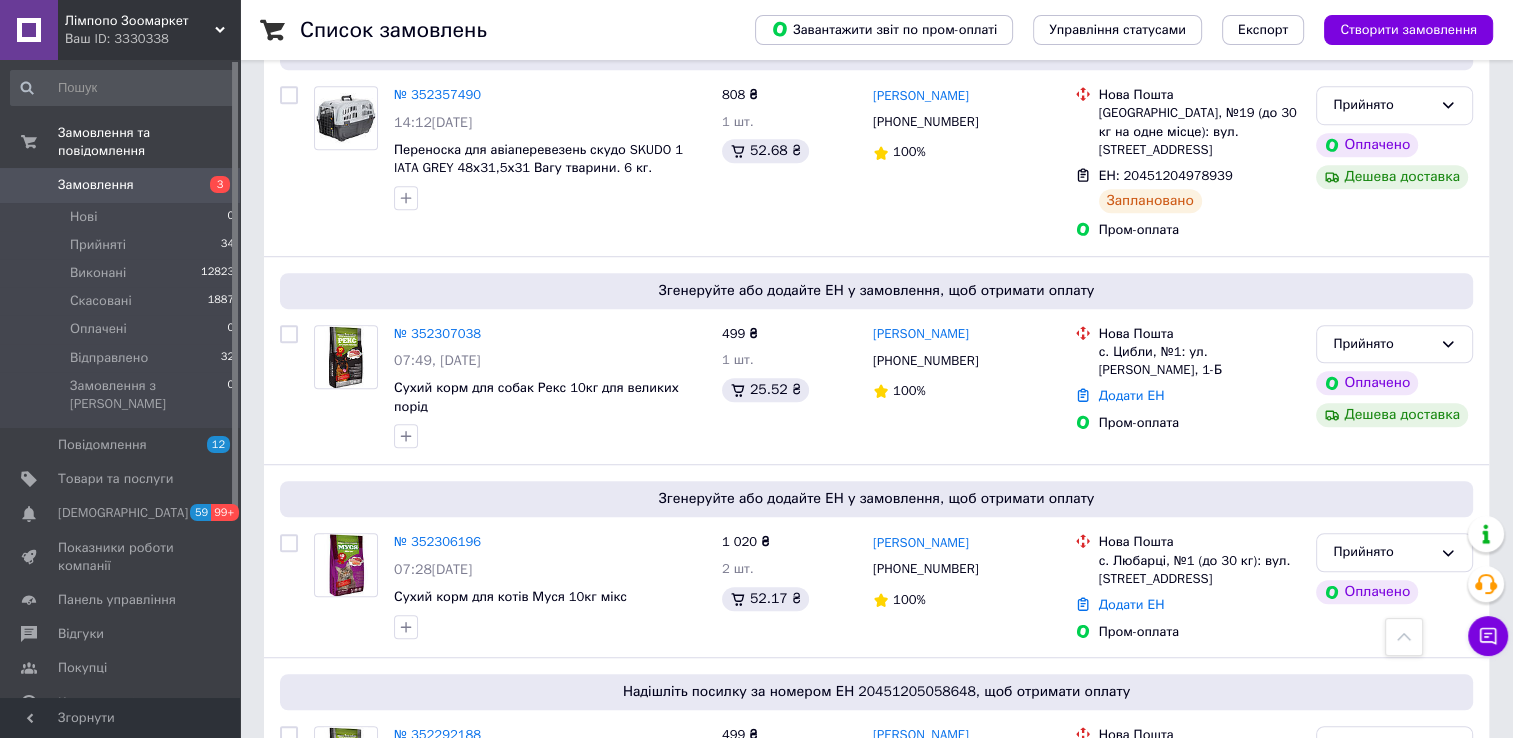 scroll, scrollTop: 1428, scrollLeft: 0, axis: vertical 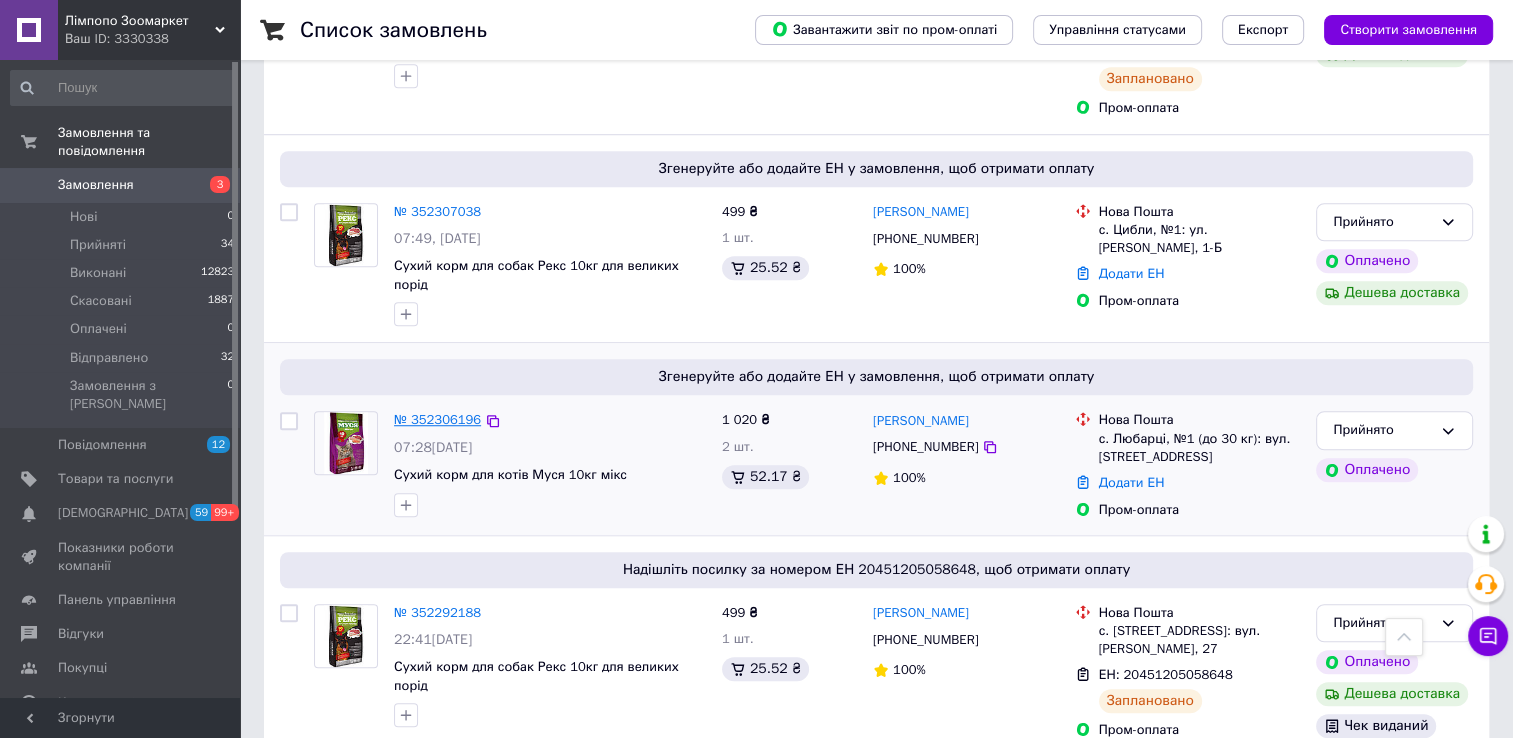 click on "№ 352306196" at bounding box center (437, 419) 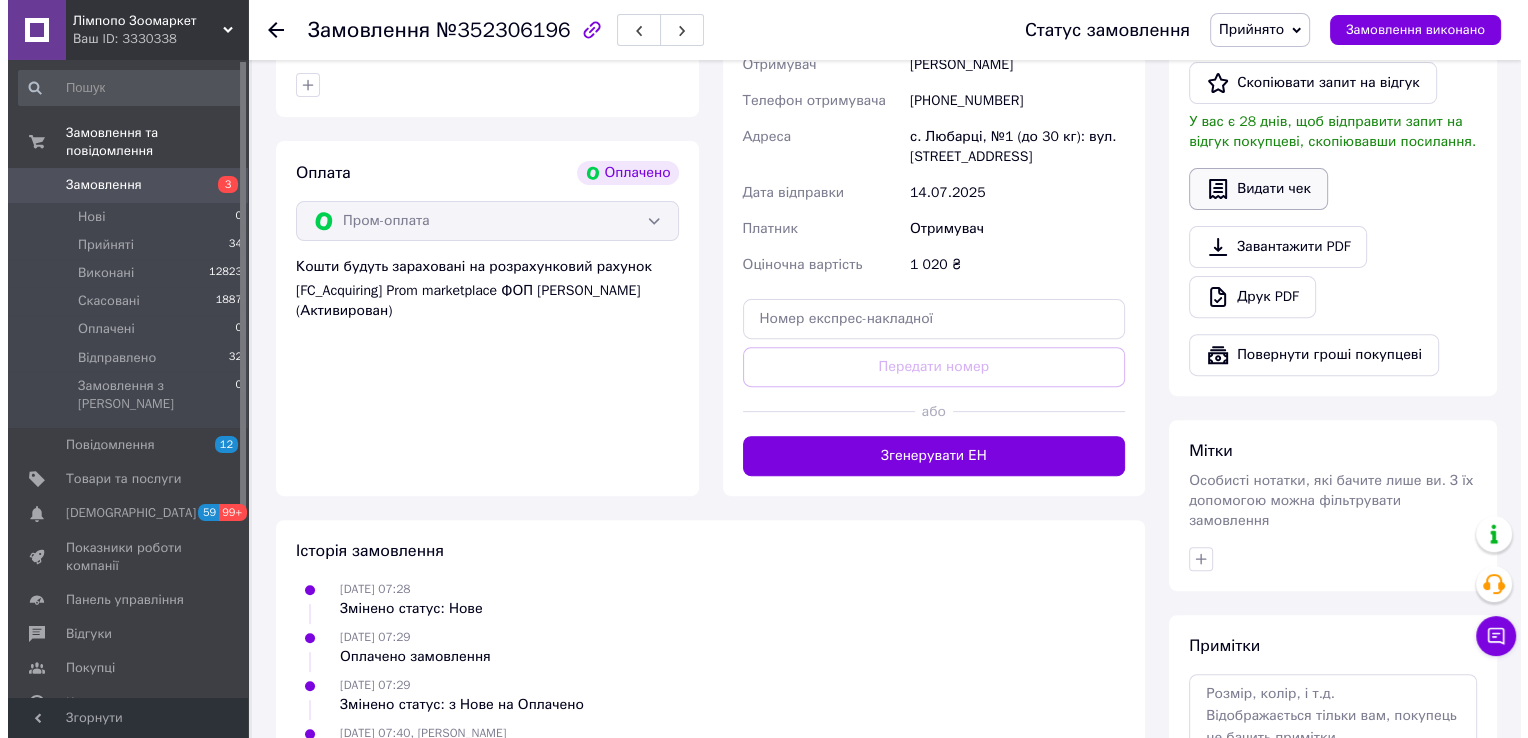 scroll, scrollTop: 479, scrollLeft: 0, axis: vertical 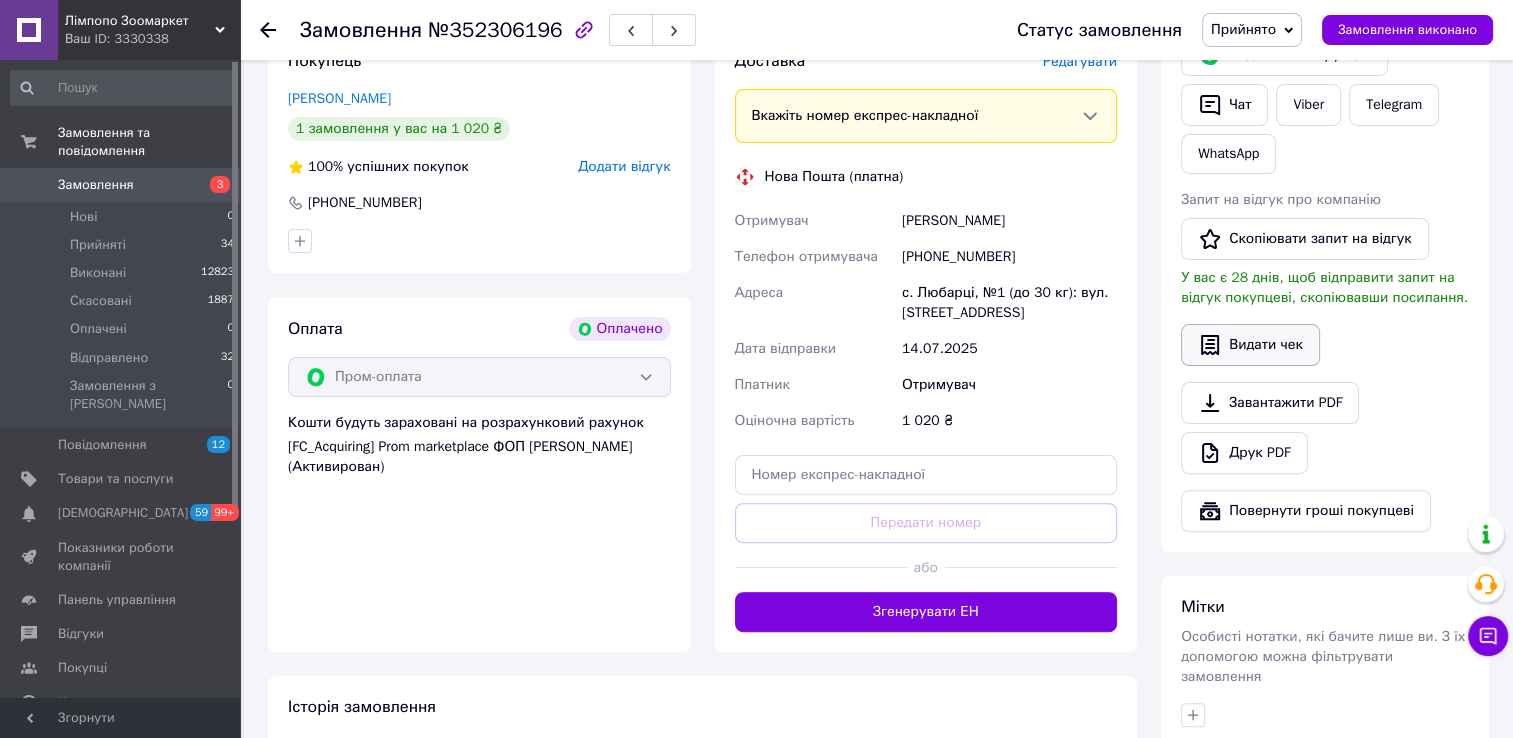 click on "Видати чек" at bounding box center (1250, 345) 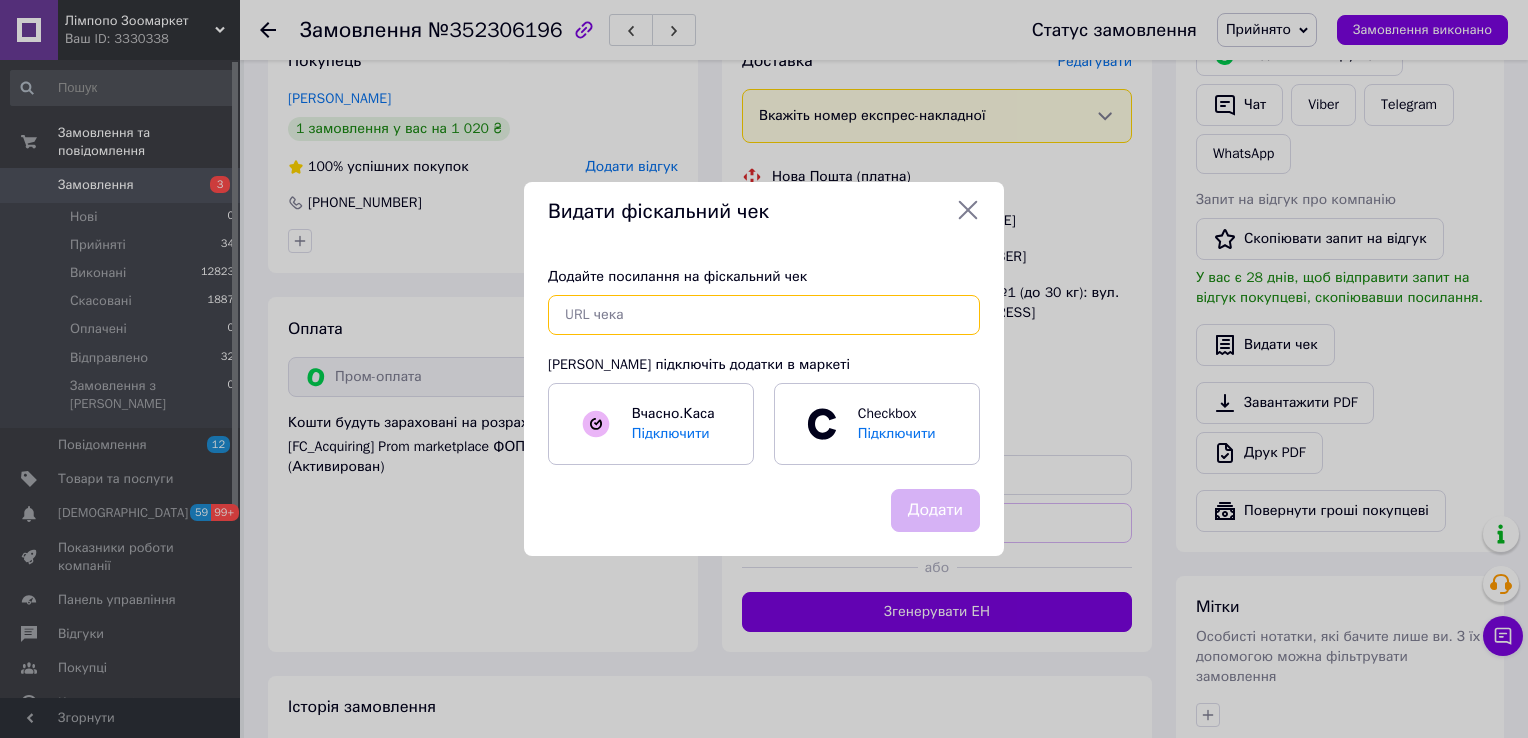 click at bounding box center (764, 315) 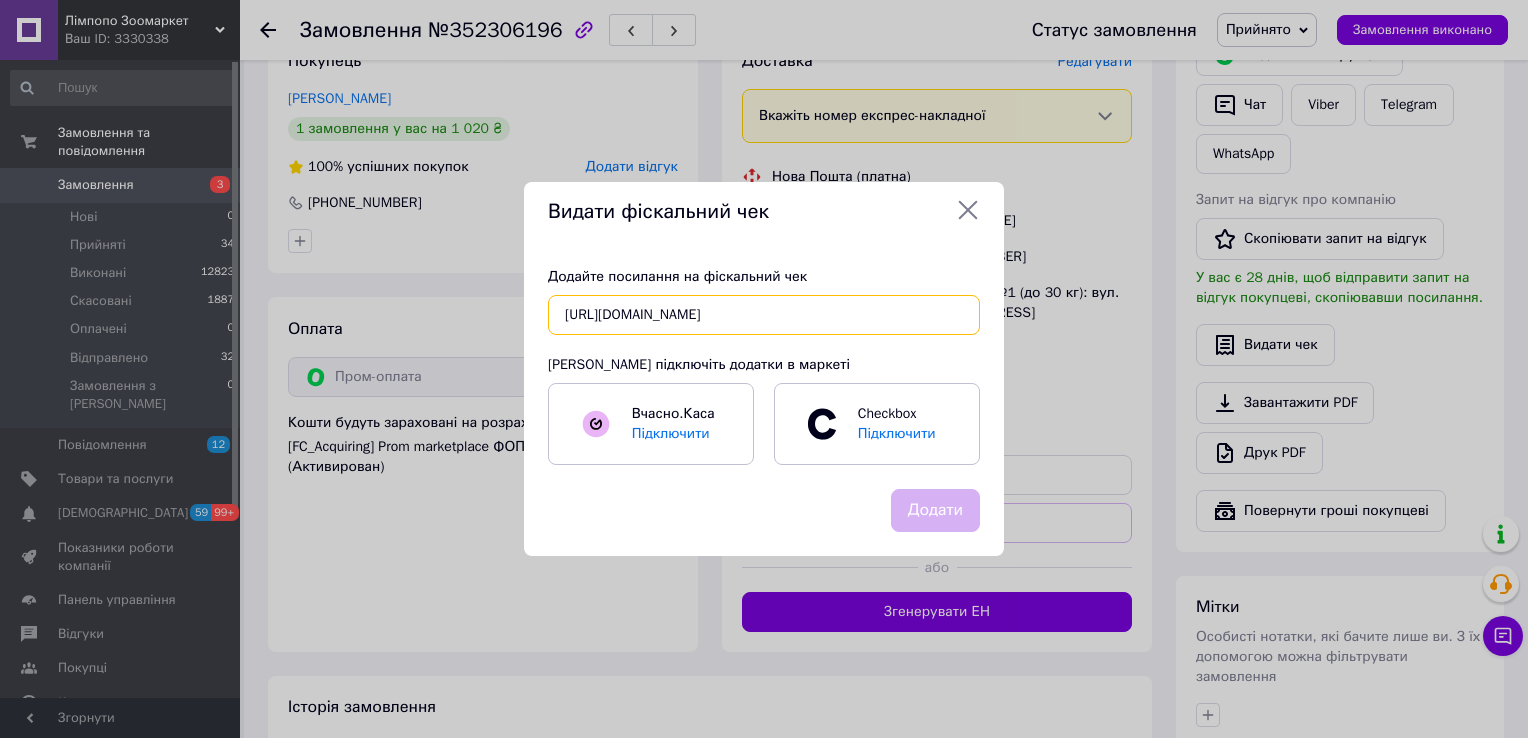 scroll, scrollTop: 0, scrollLeft: 16, axis: horizontal 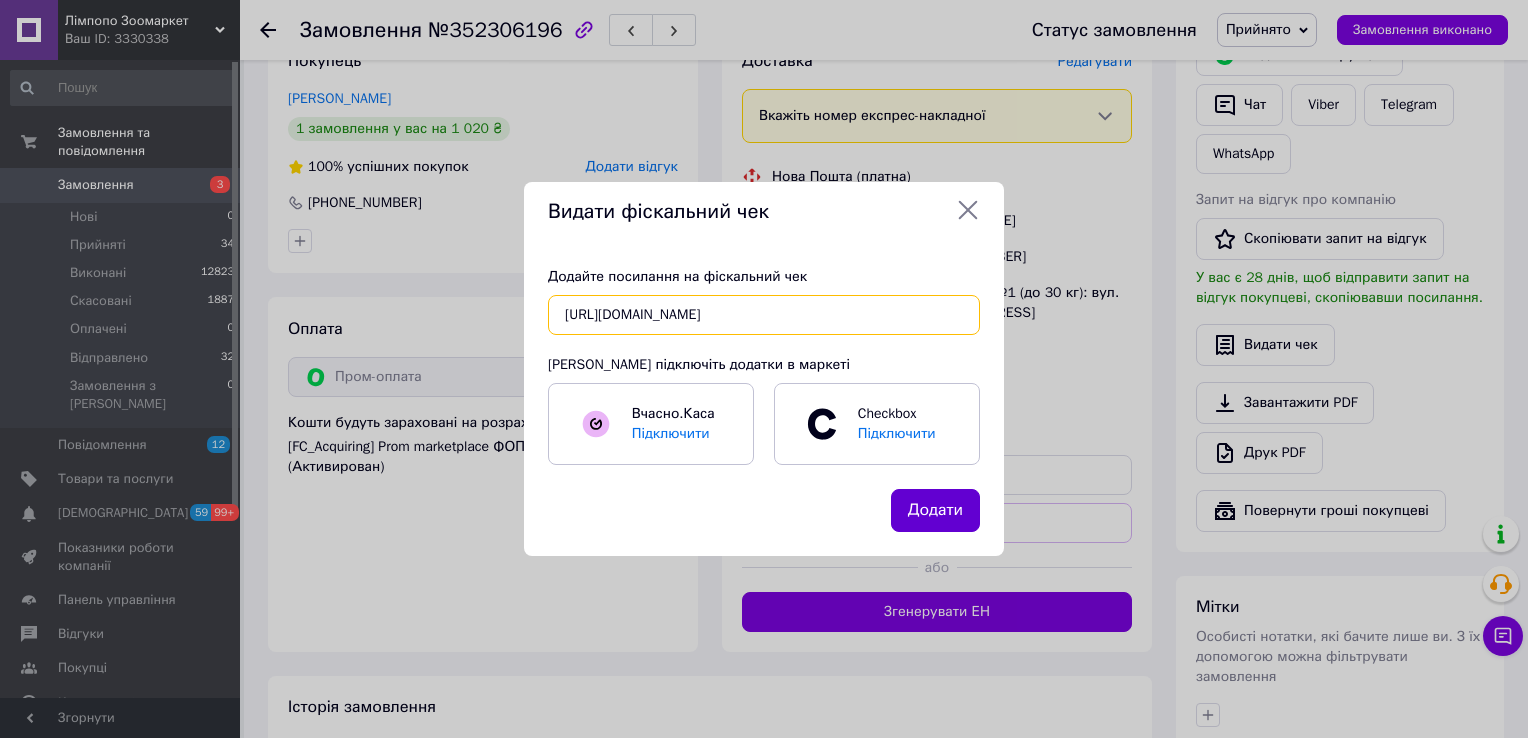 type on "[URL][DOMAIN_NAME]" 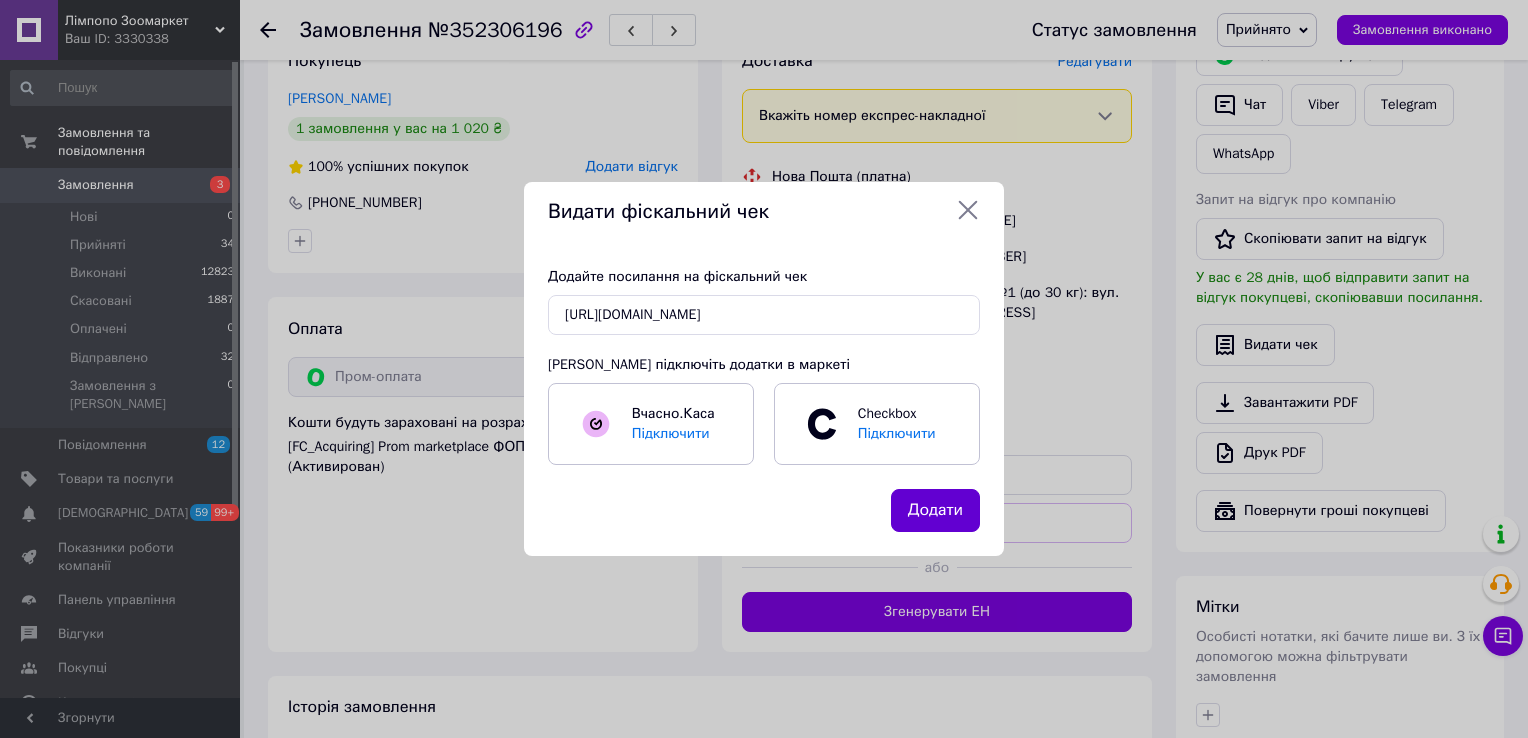 scroll, scrollTop: 0, scrollLeft: 0, axis: both 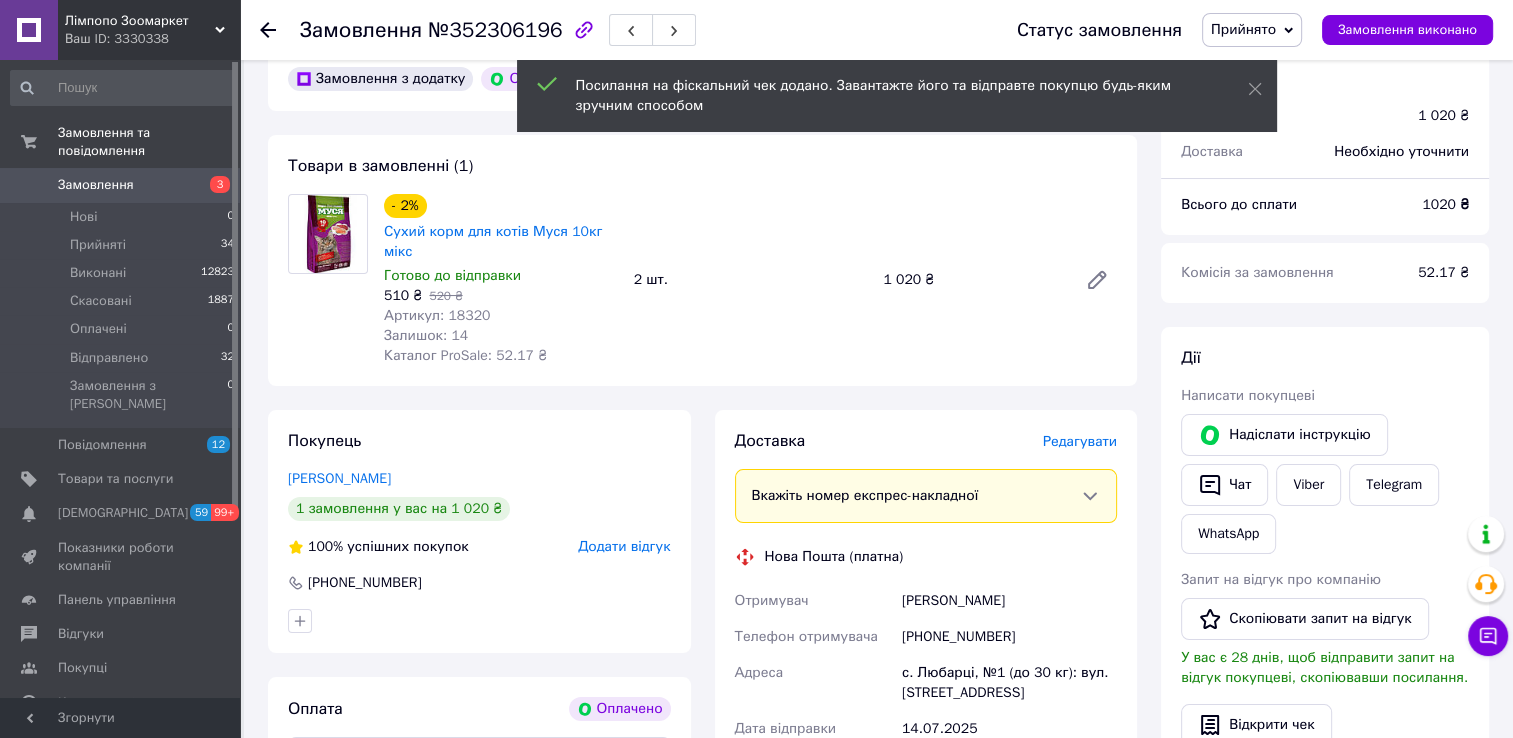 click on "Редагувати" at bounding box center [1080, 441] 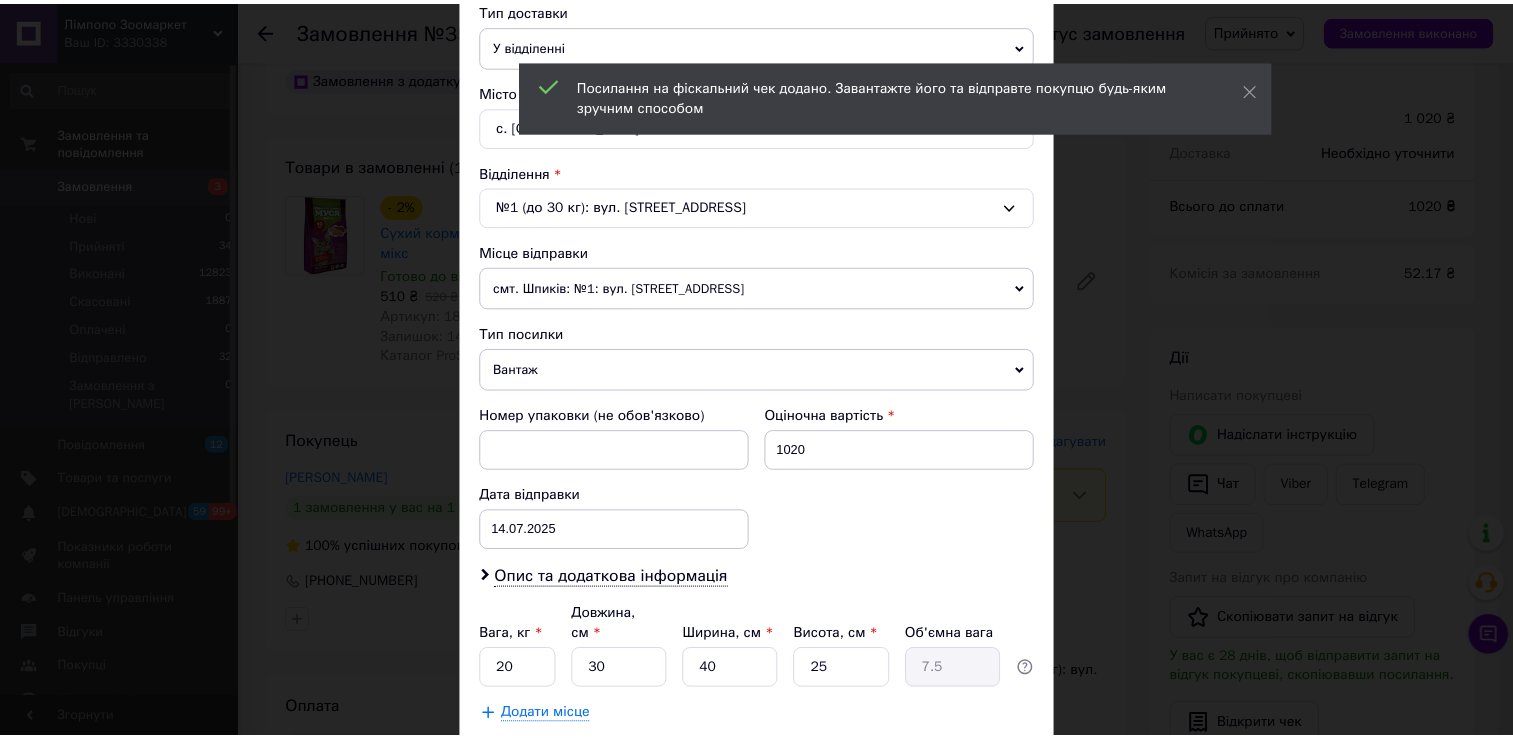 scroll, scrollTop: 584, scrollLeft: 0, axis: vertical 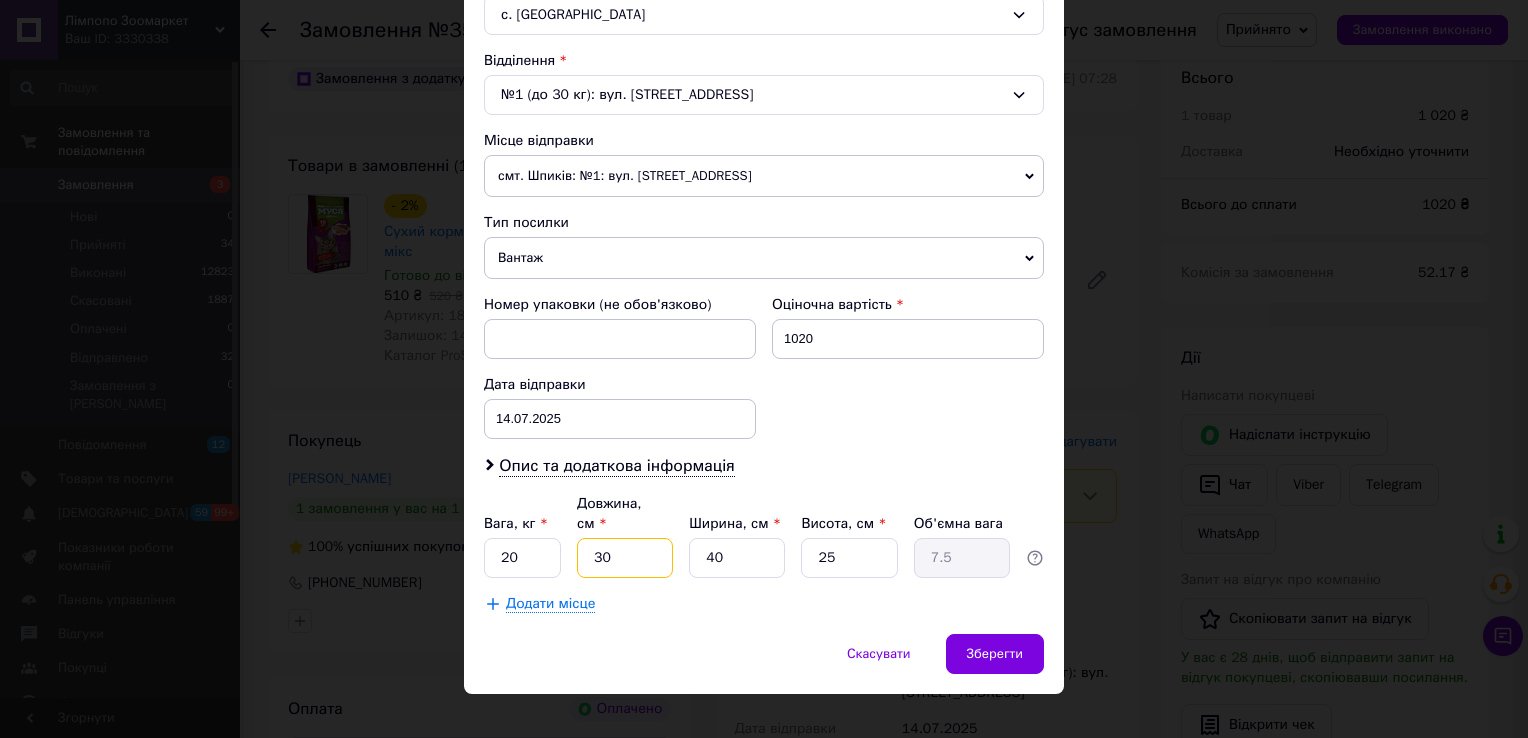click on "30" at bounding box center (625, 558) 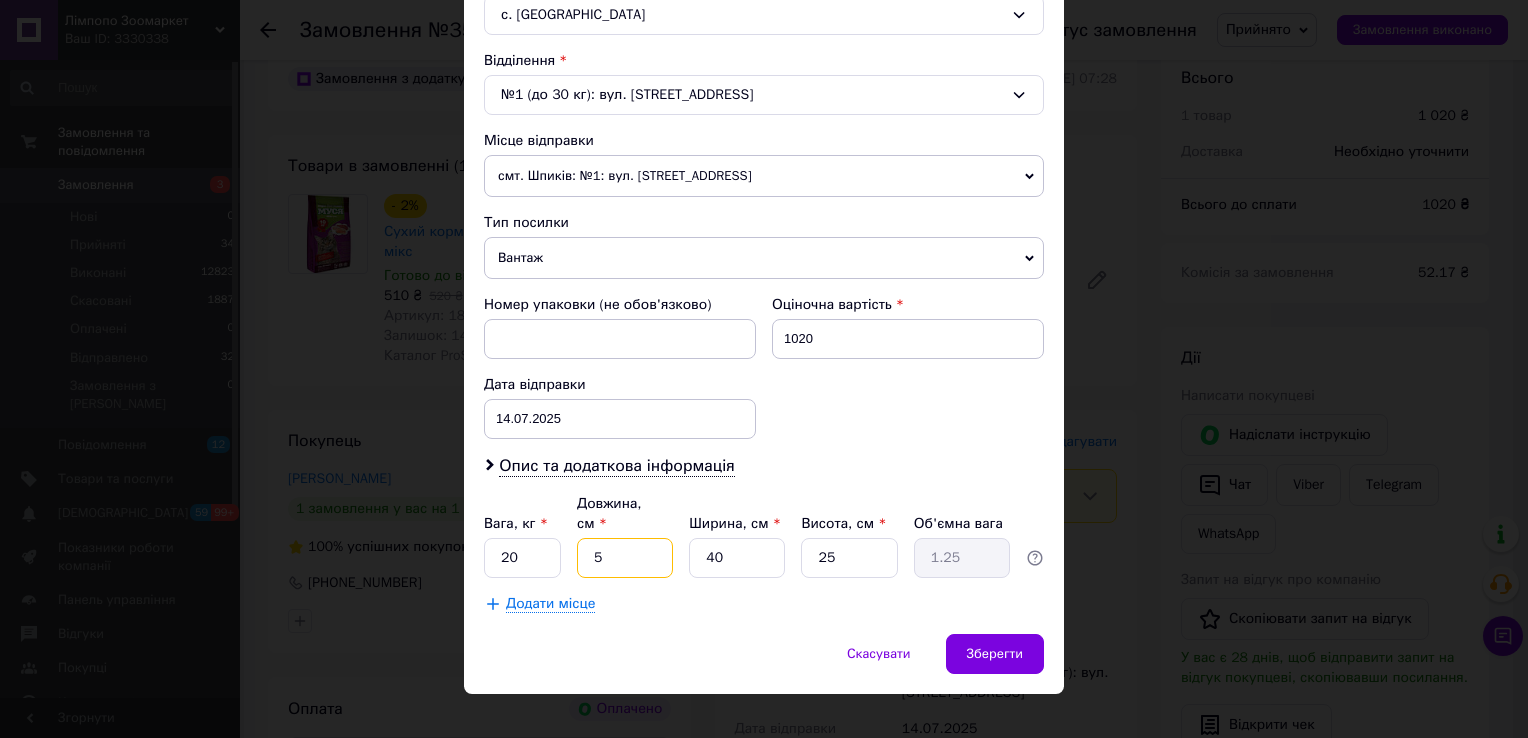type on "50" 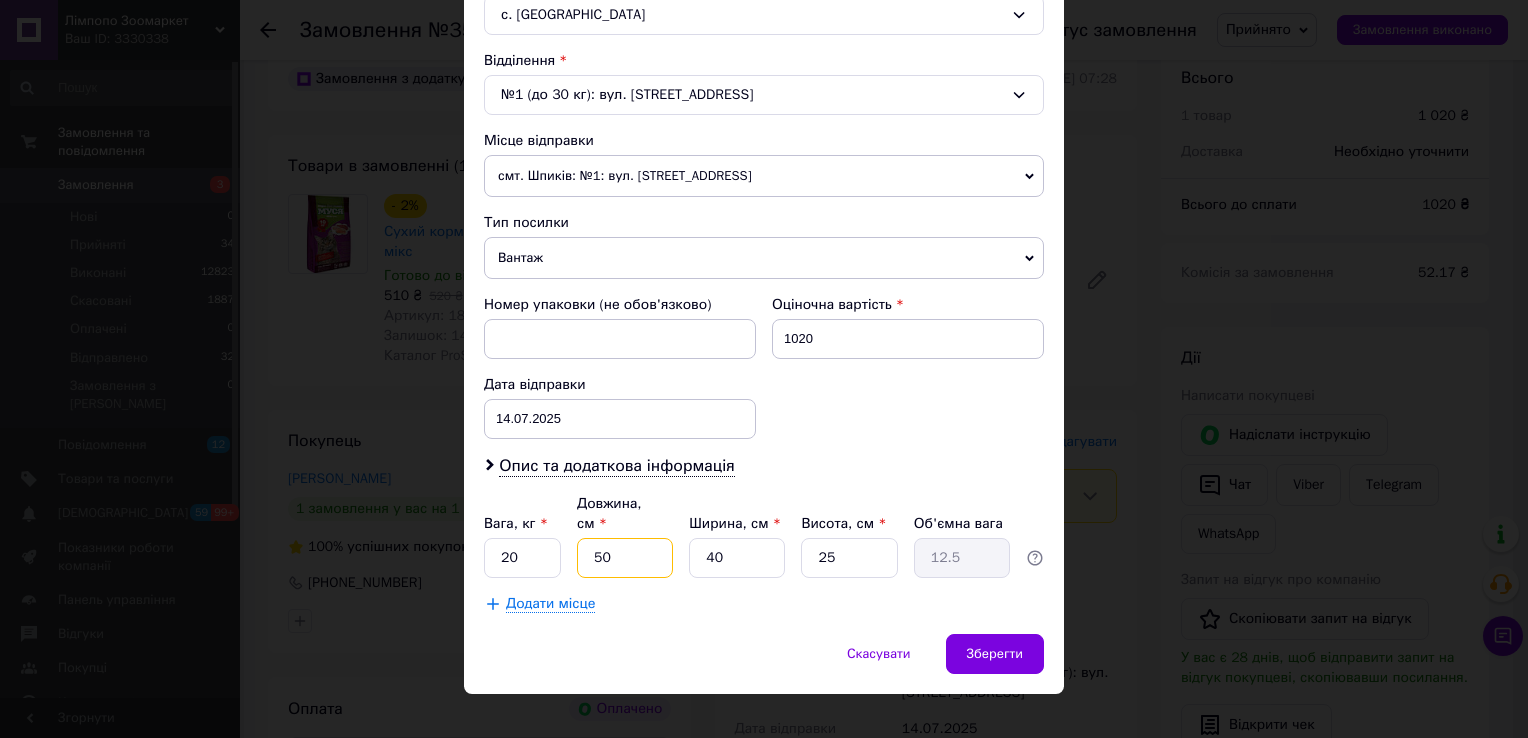 type on "50" 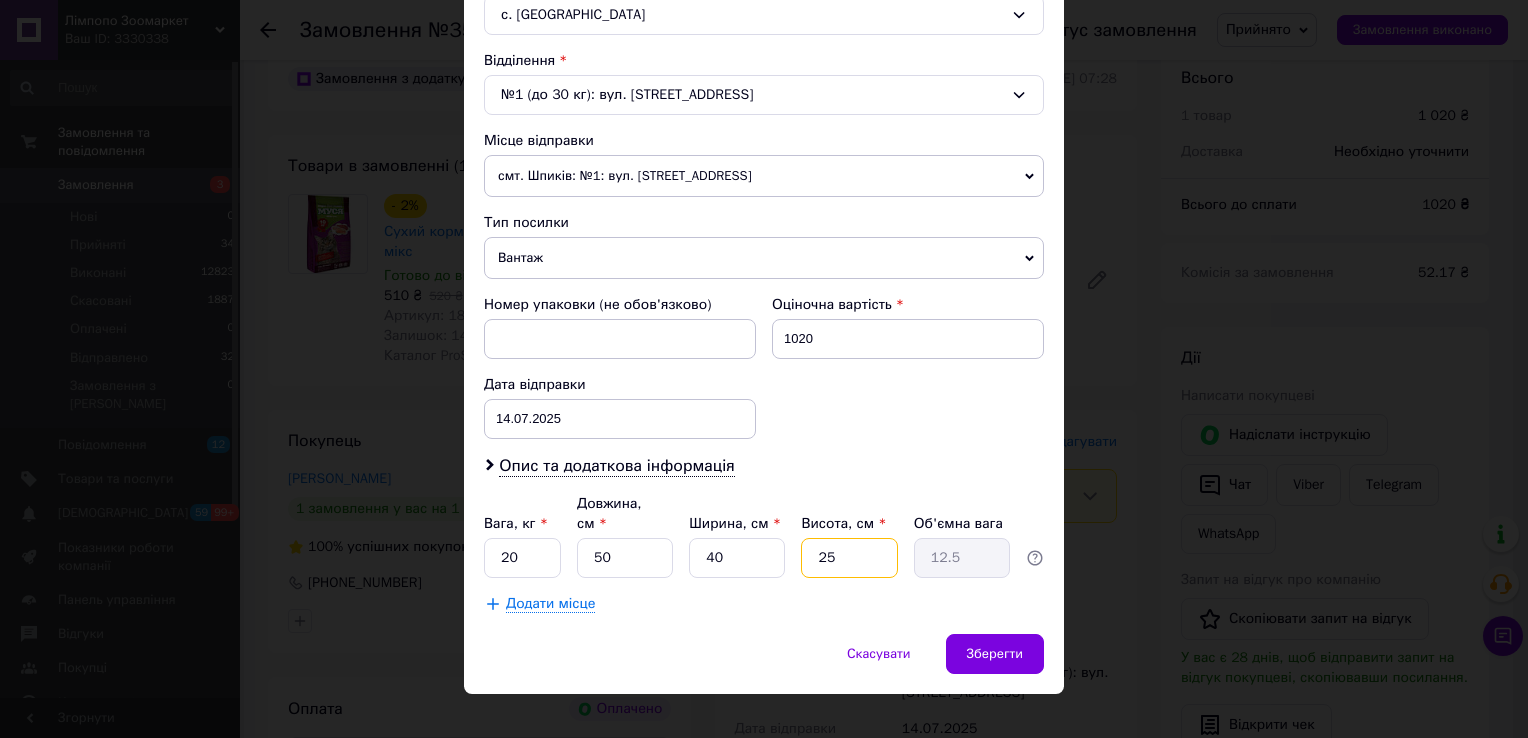 click on "25" at bounding box center [849, 558] 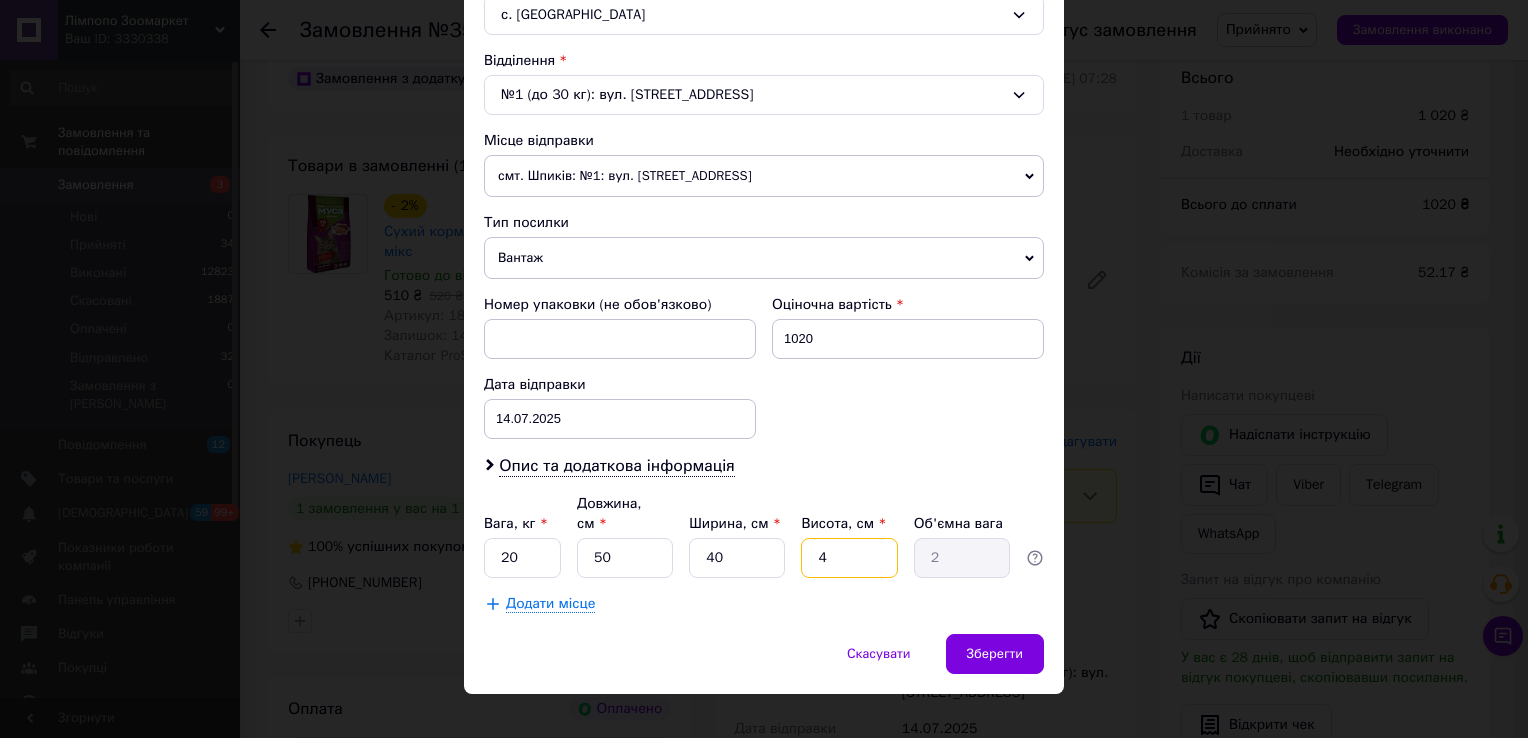 type on "40" 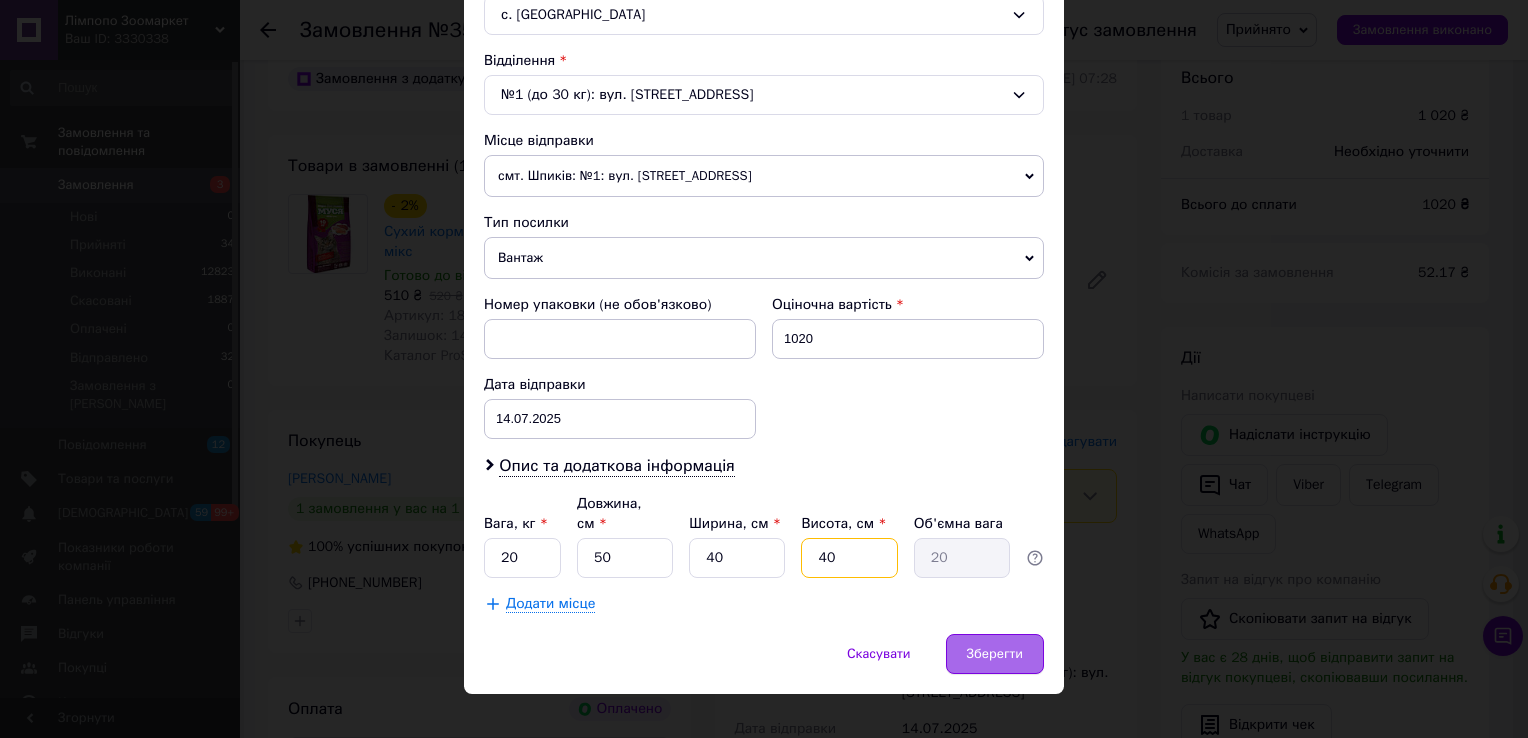 type on "40" 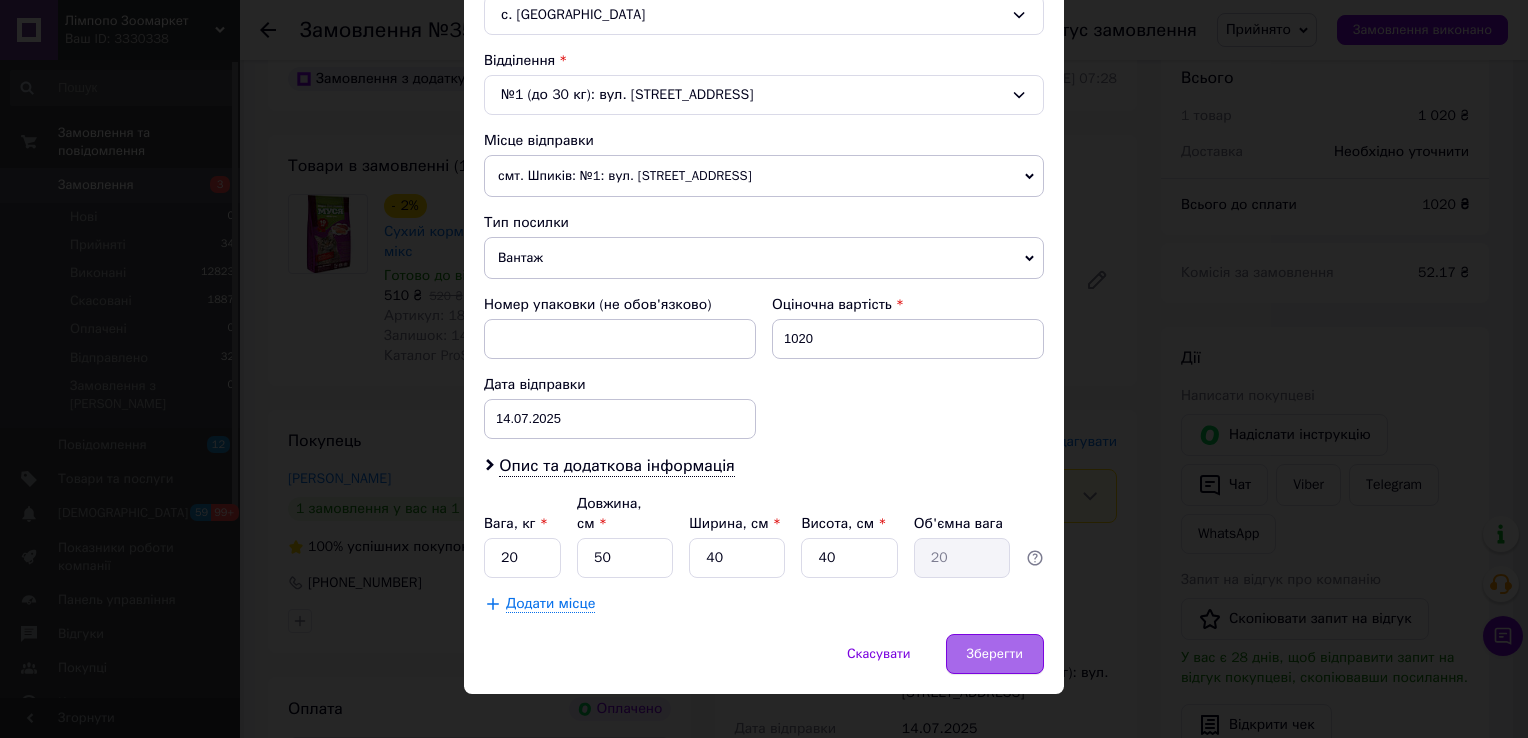 click on "Зберегти" at bounding box center (995, 654) 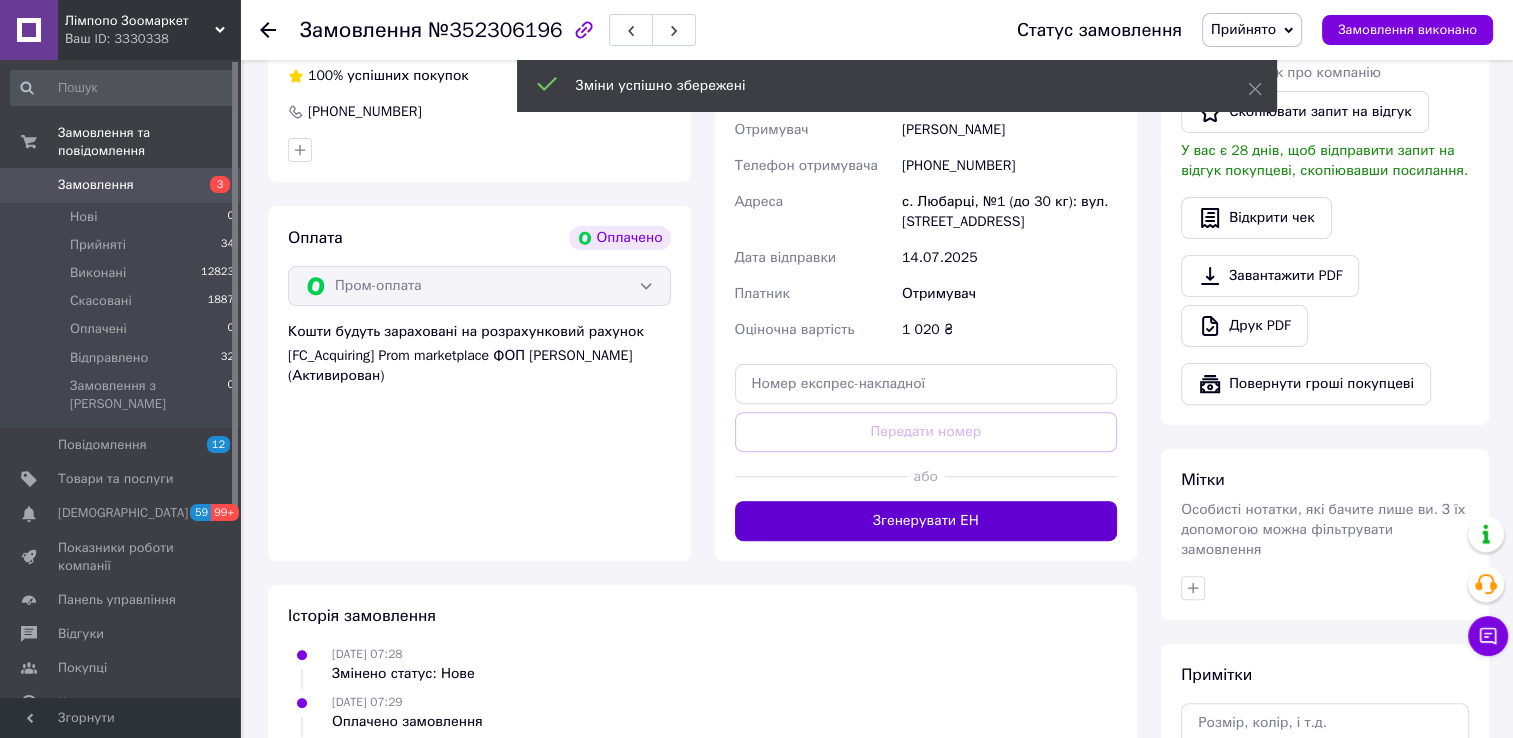 scroll, scrollTop: 599, scrollLeft: 0, axis: vertical 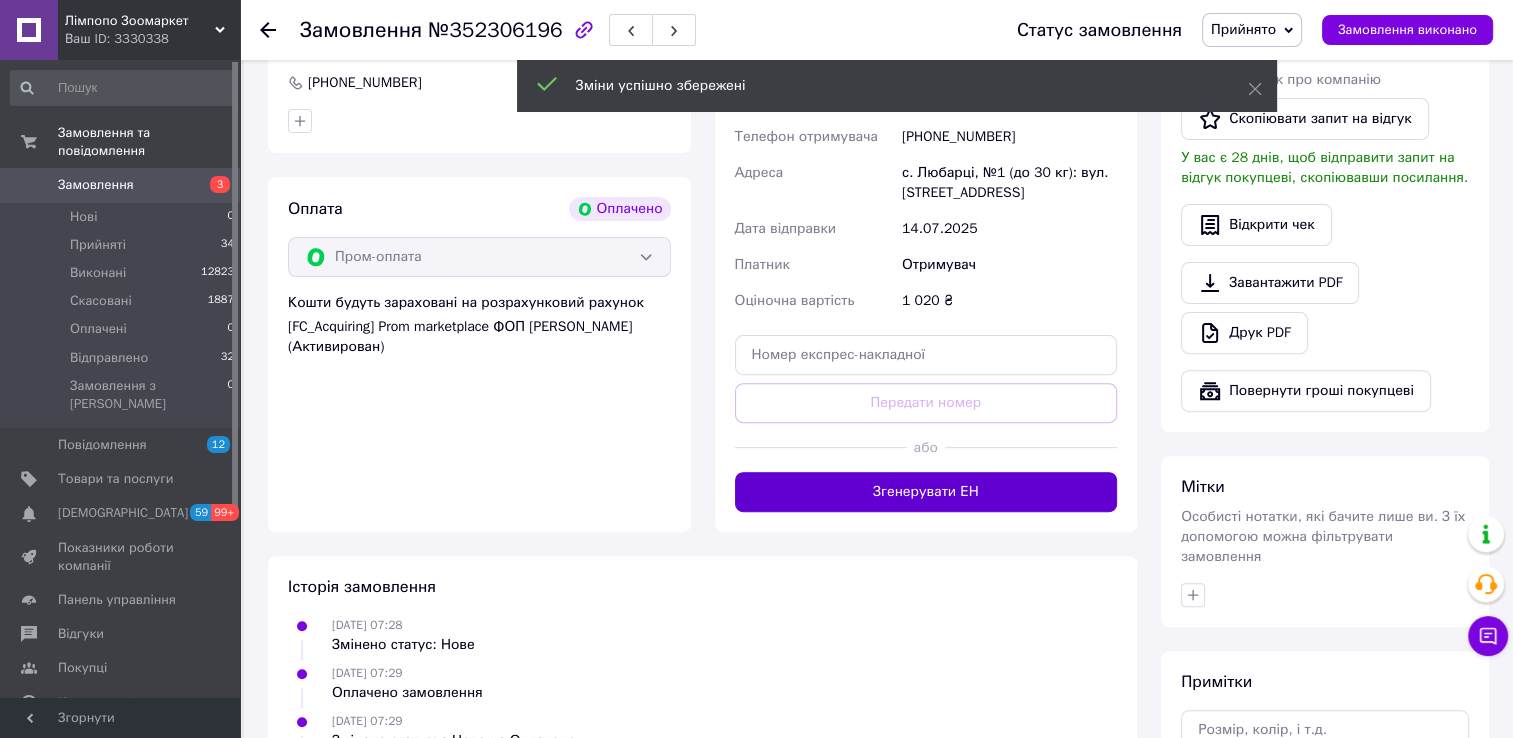 click on "Згенерувати ЕН" at bounding box center (926, 492) 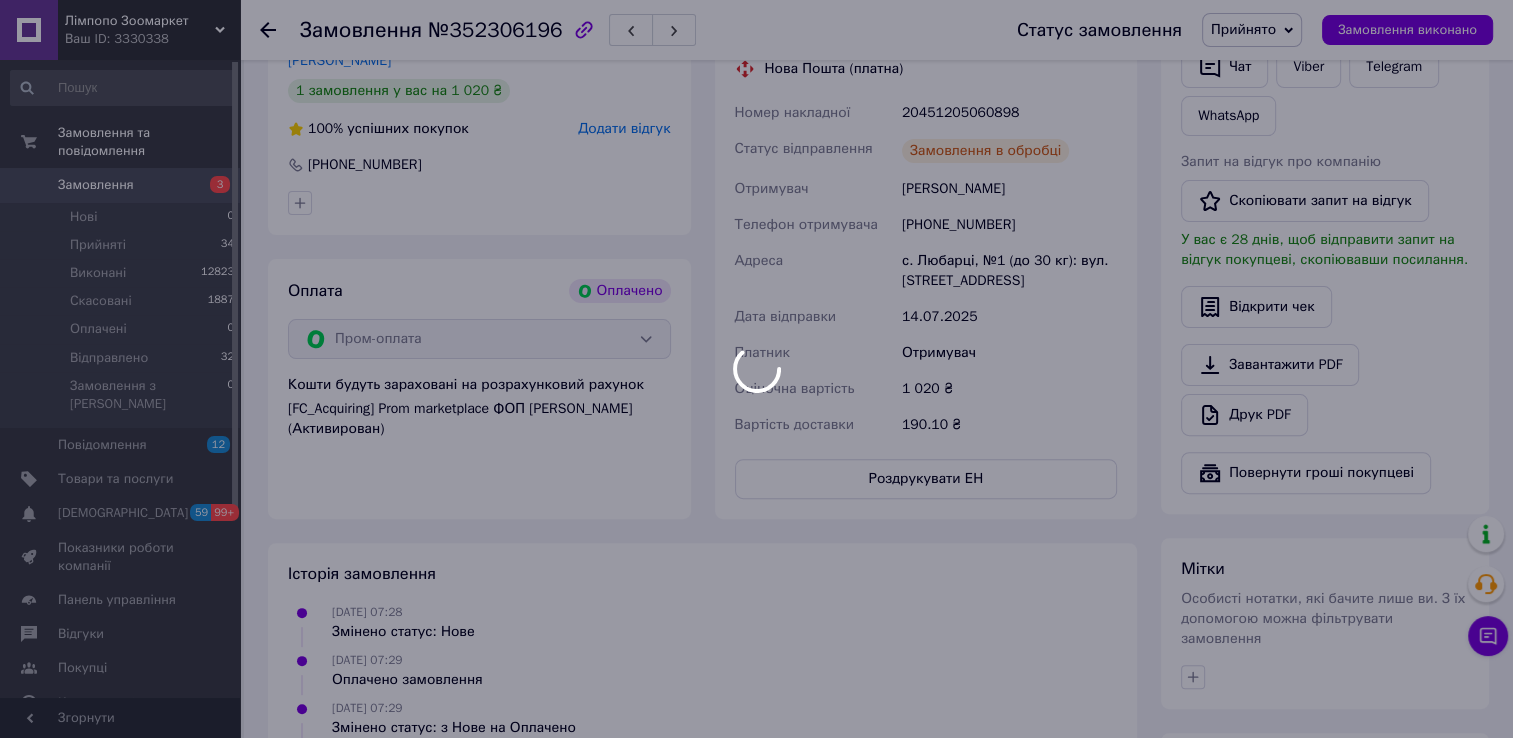 scroll, scrollTop: 399, scrollLeft: 0, axis: vertical 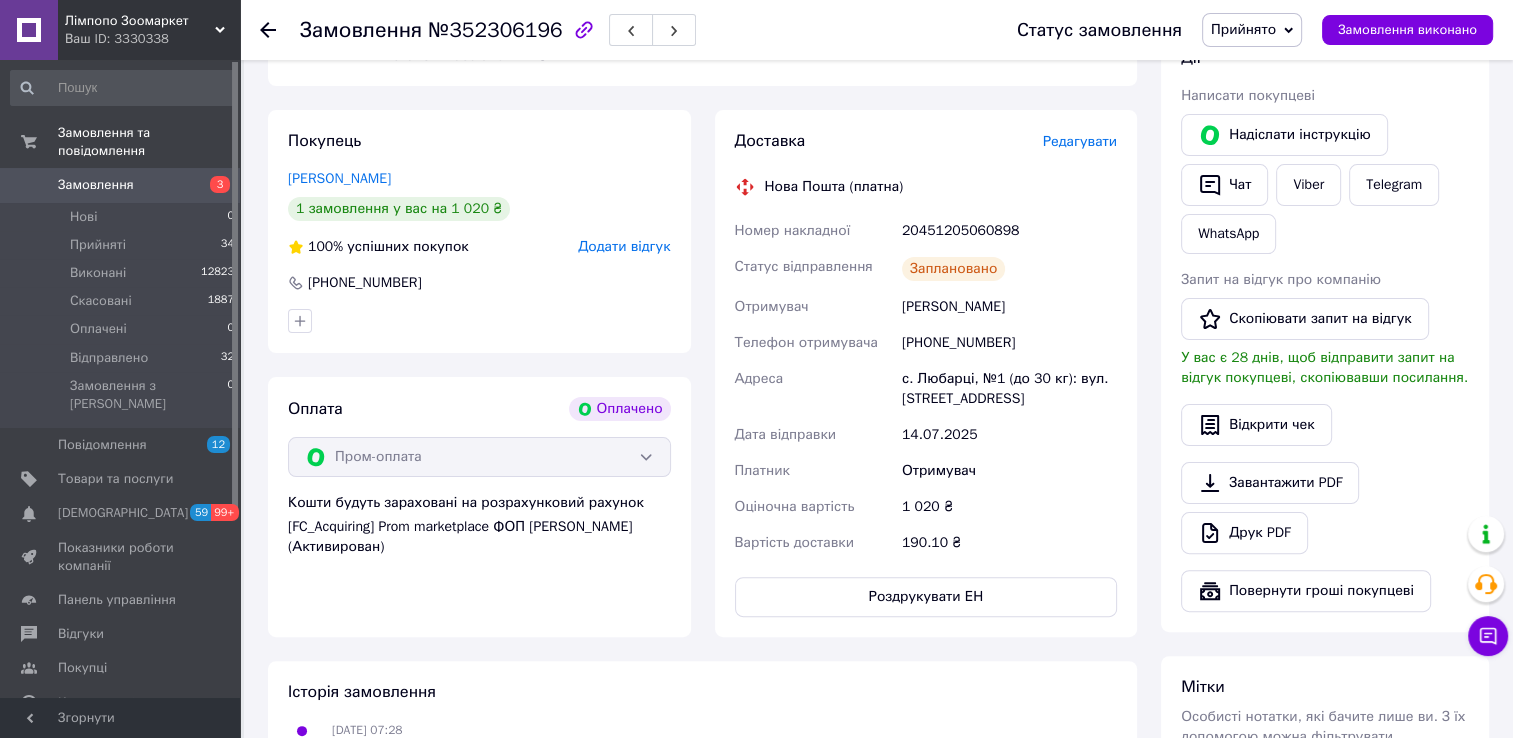 click on "Замовлення №352306196 Статус замовлення Прийнято Виконано Скасовано Оплачено Відправлено Замовлення виконано" at bounding box center [876, 30] 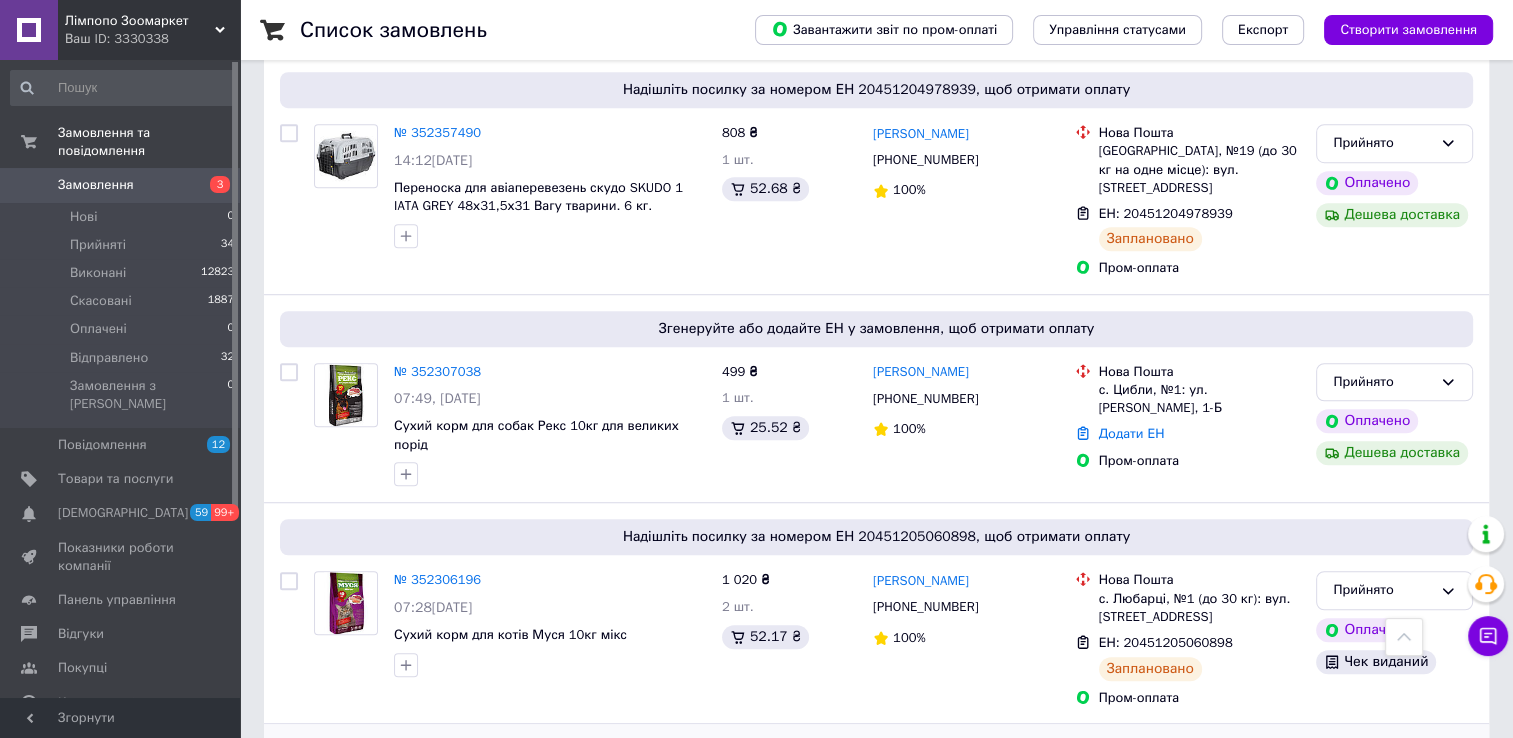 scroll, scrollTop: 1256, scrollLeft: 0, axis: vertical 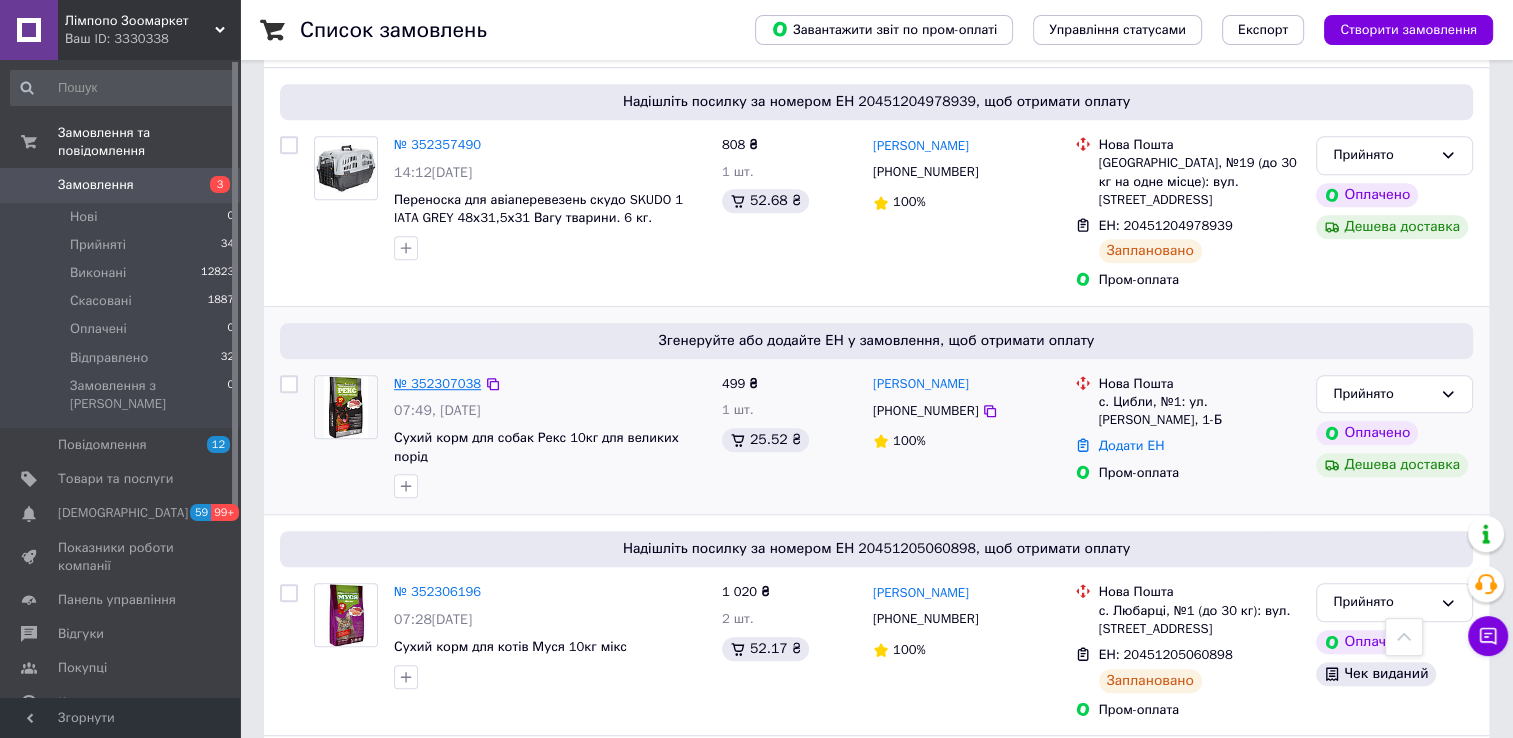 click on "№ 352307038" at bounding box center (437, 383) 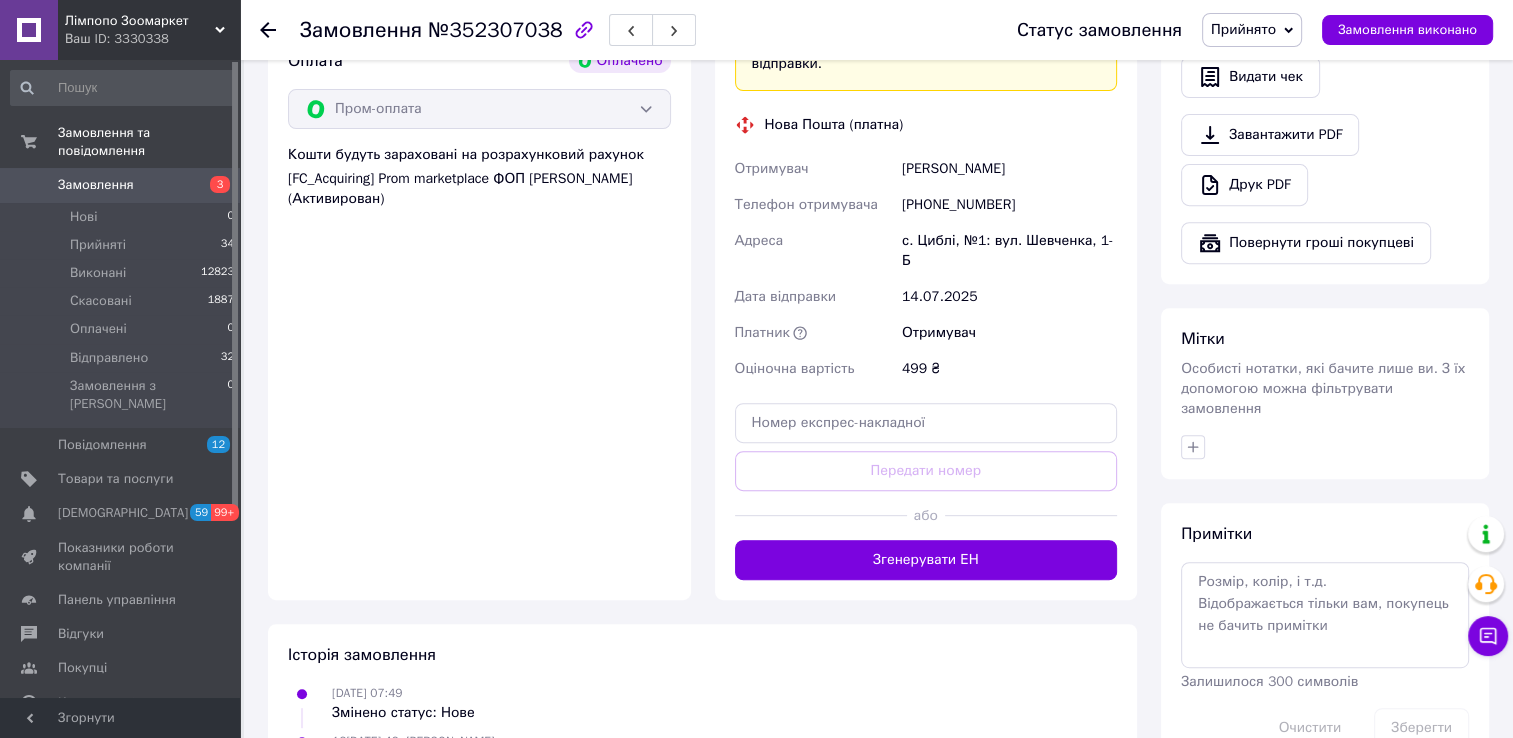 scroll, scrollTop: 750, scrollLeft: 0, axis: vertical 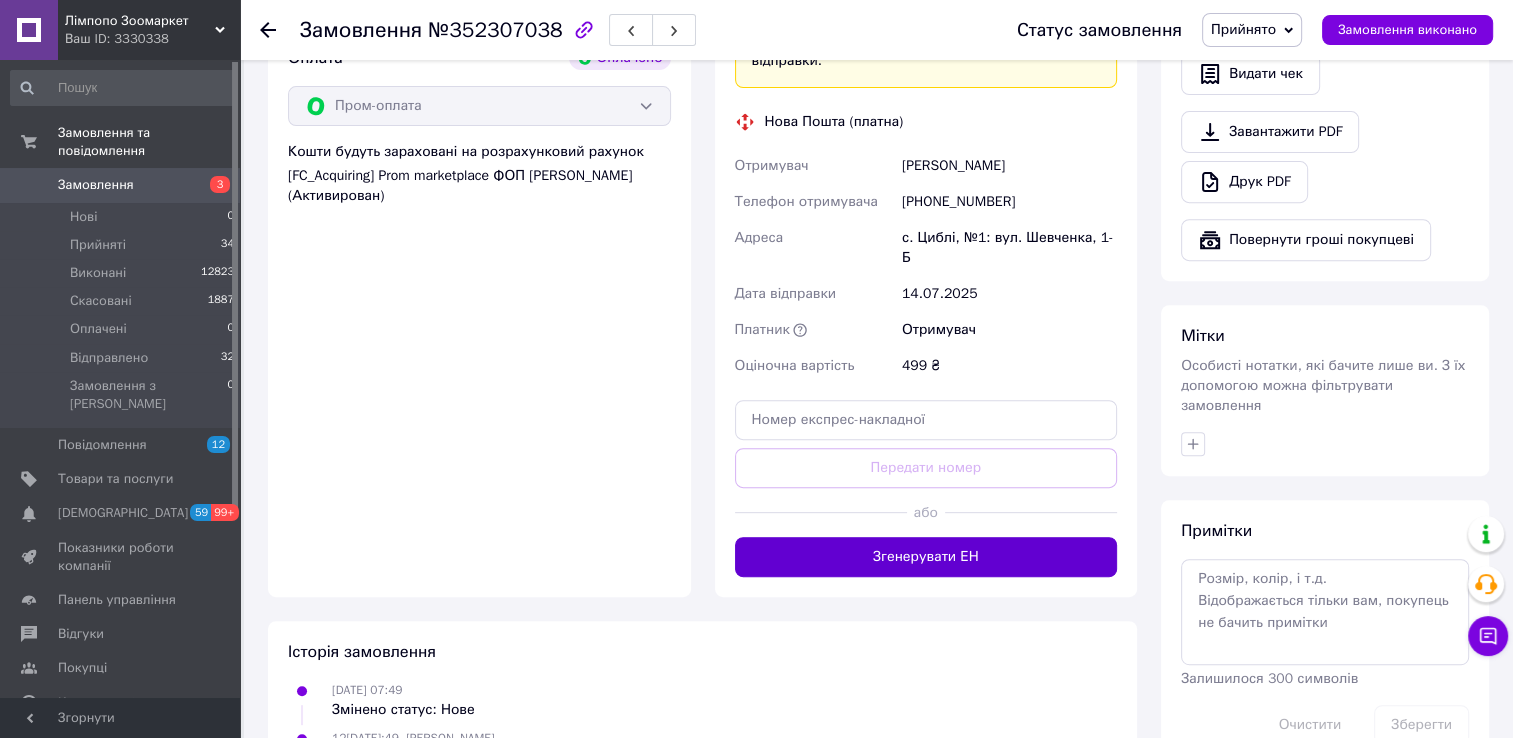 click on "Згенерувати ЕН" at bounding box center (926, 557) 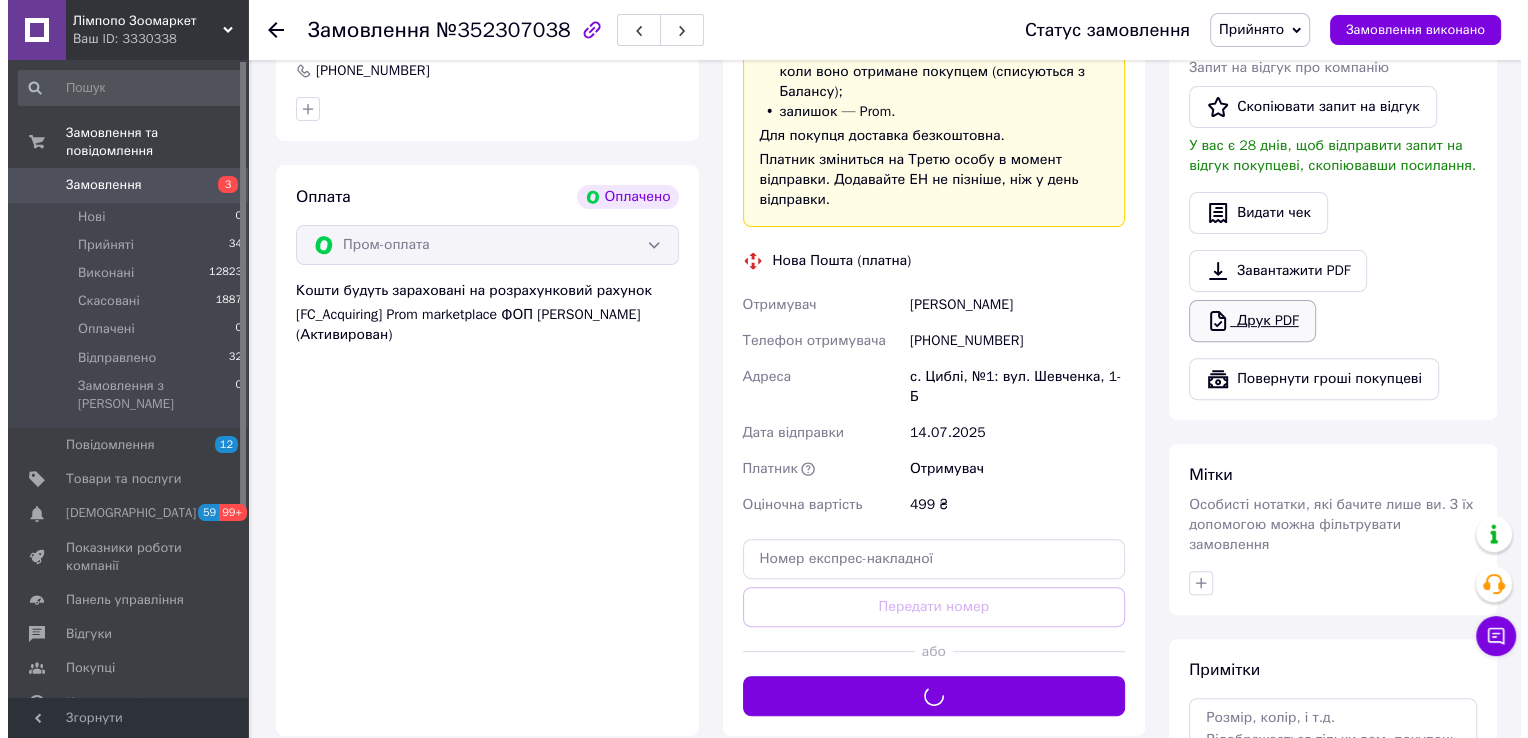 scroll, scrollTop: 450, scrollLeft: 0, axis: vertical 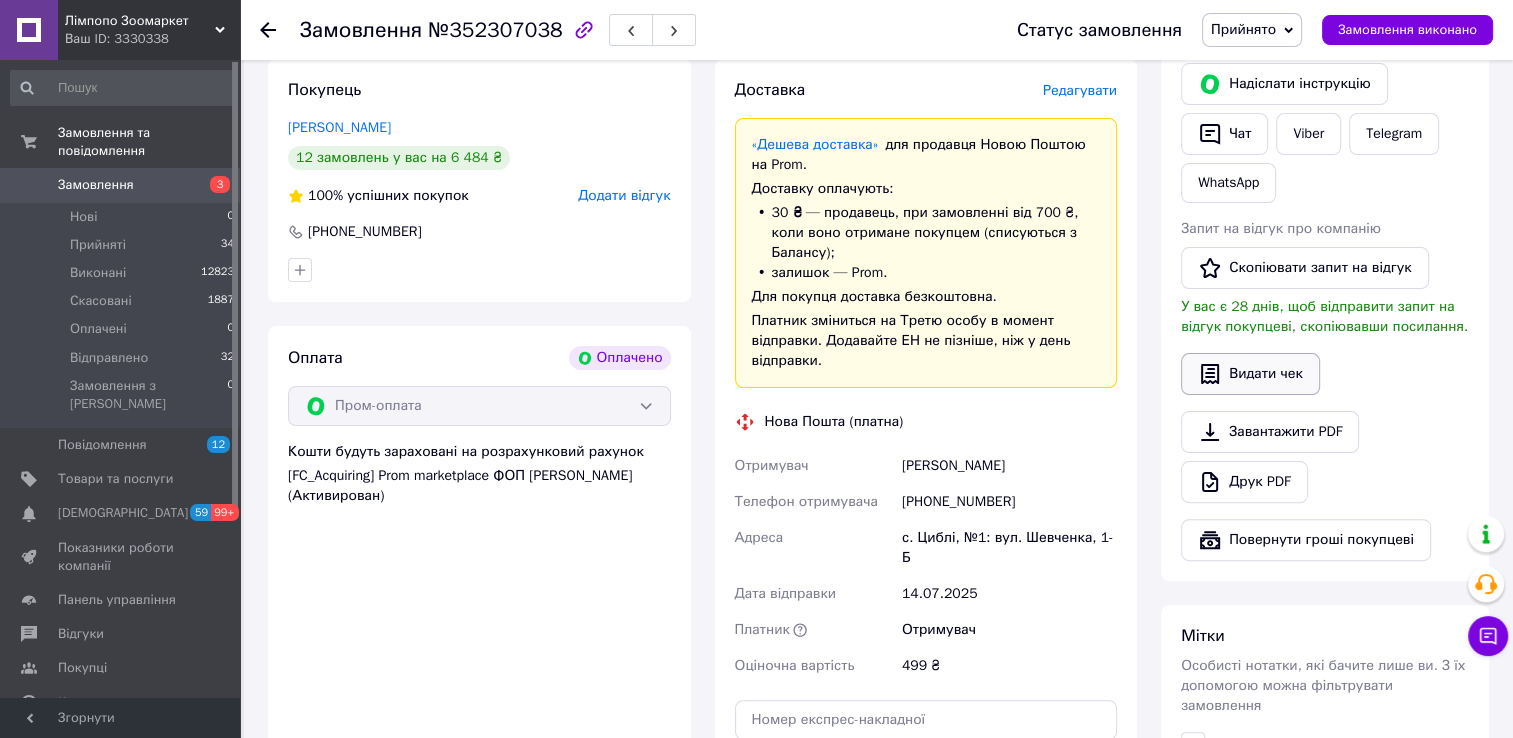 click on "Видати чек" at bounding box center (1250, 374) 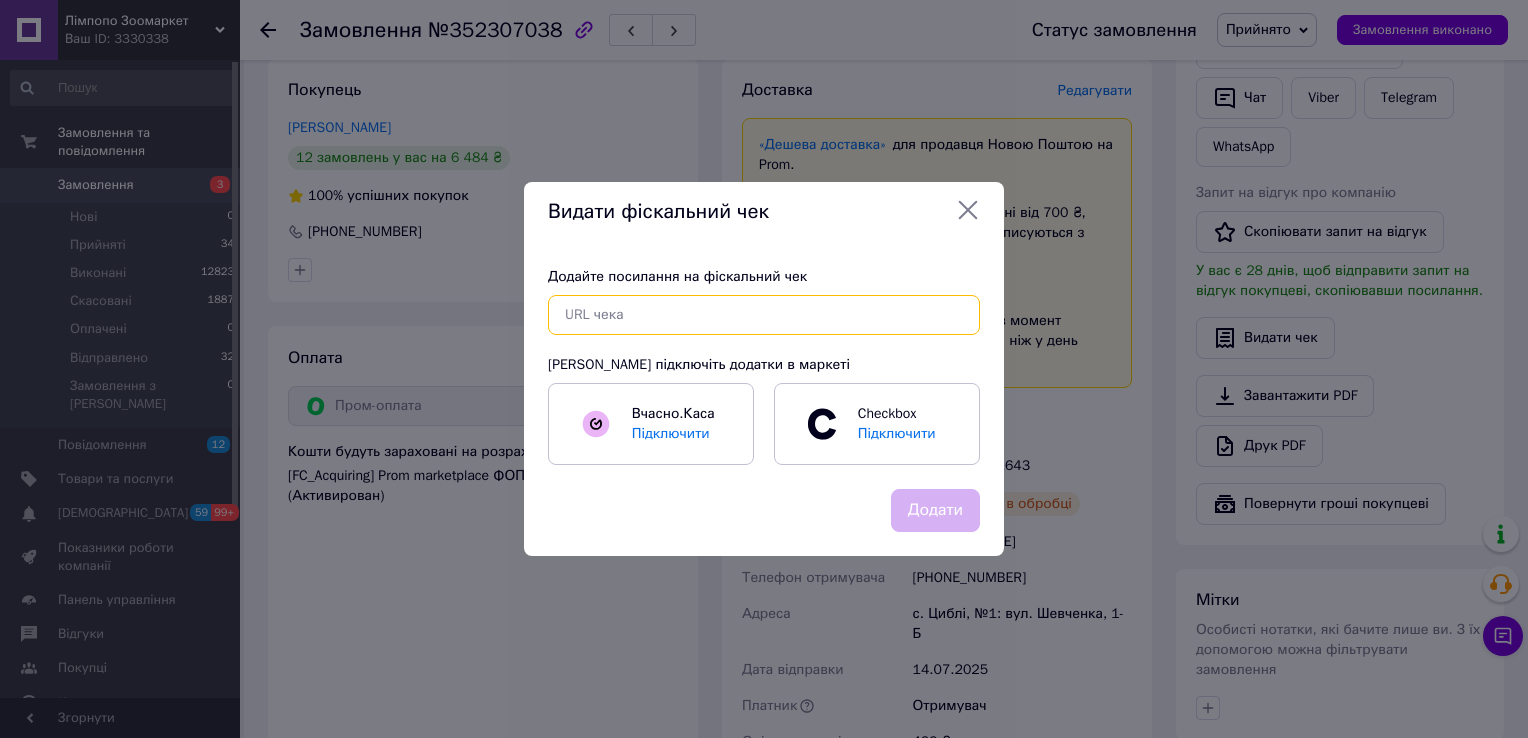 click at bounding box center (764, 315) 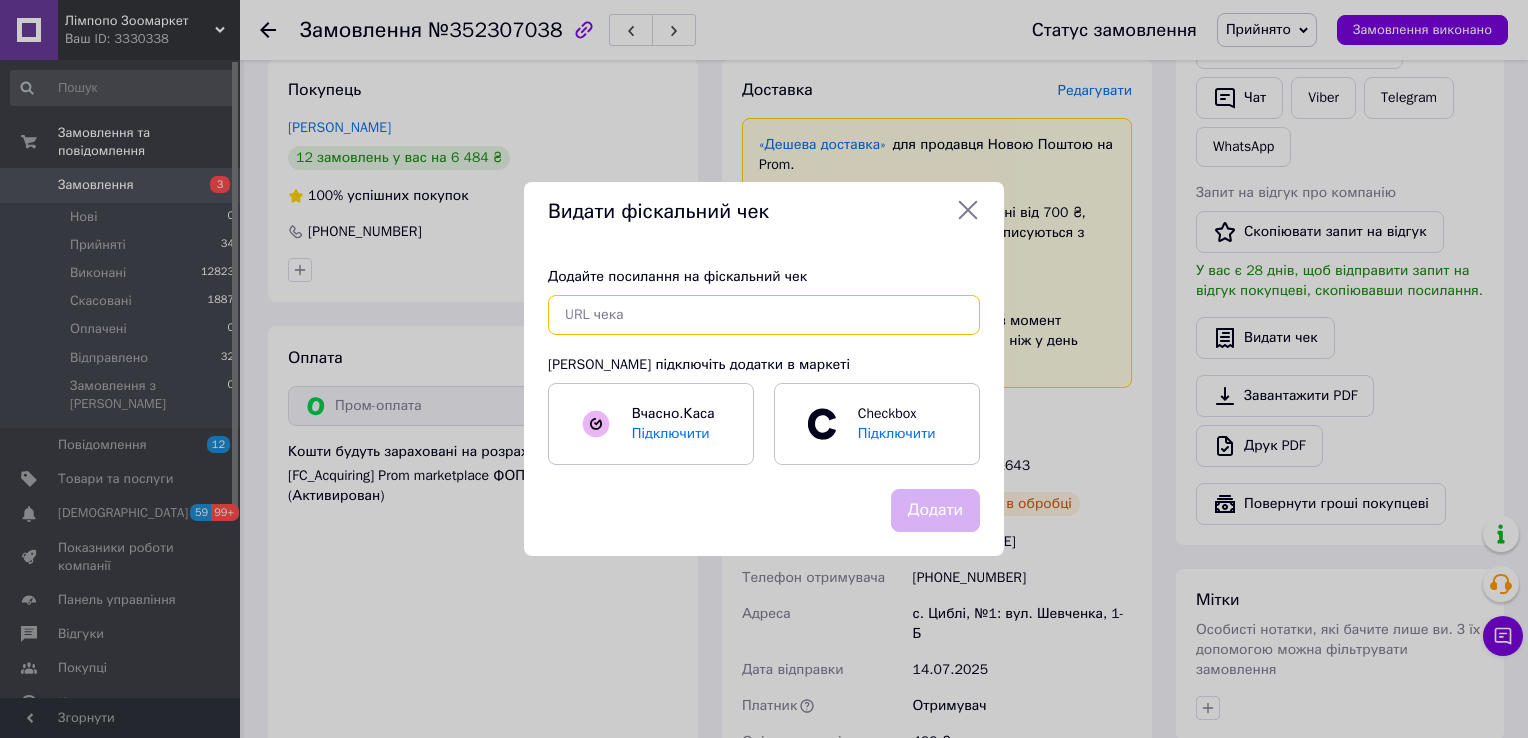 paste on "[URL][DOMAIN_NAME]" 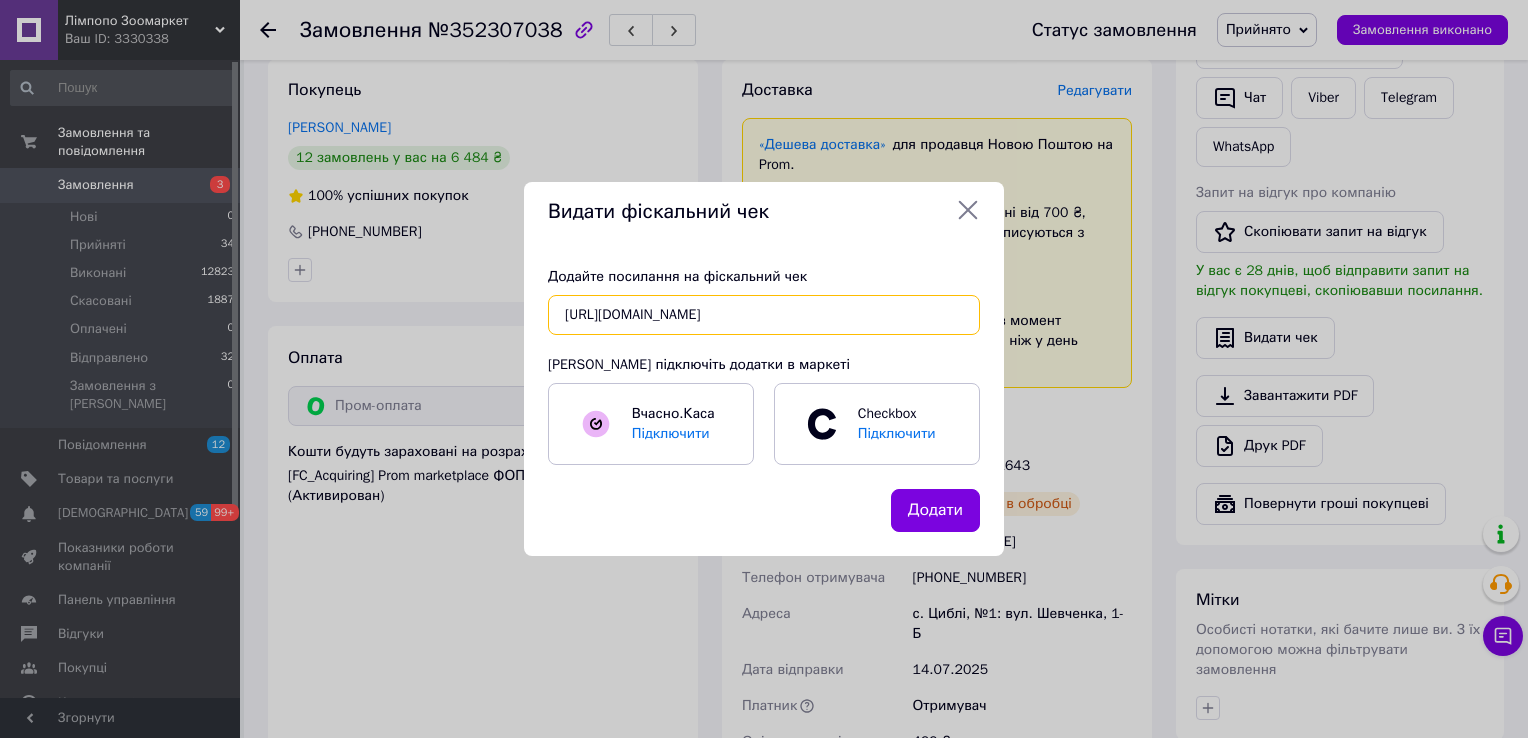 scroll, scrollTop: 0, scrollLeft: 26, axis: horizontal 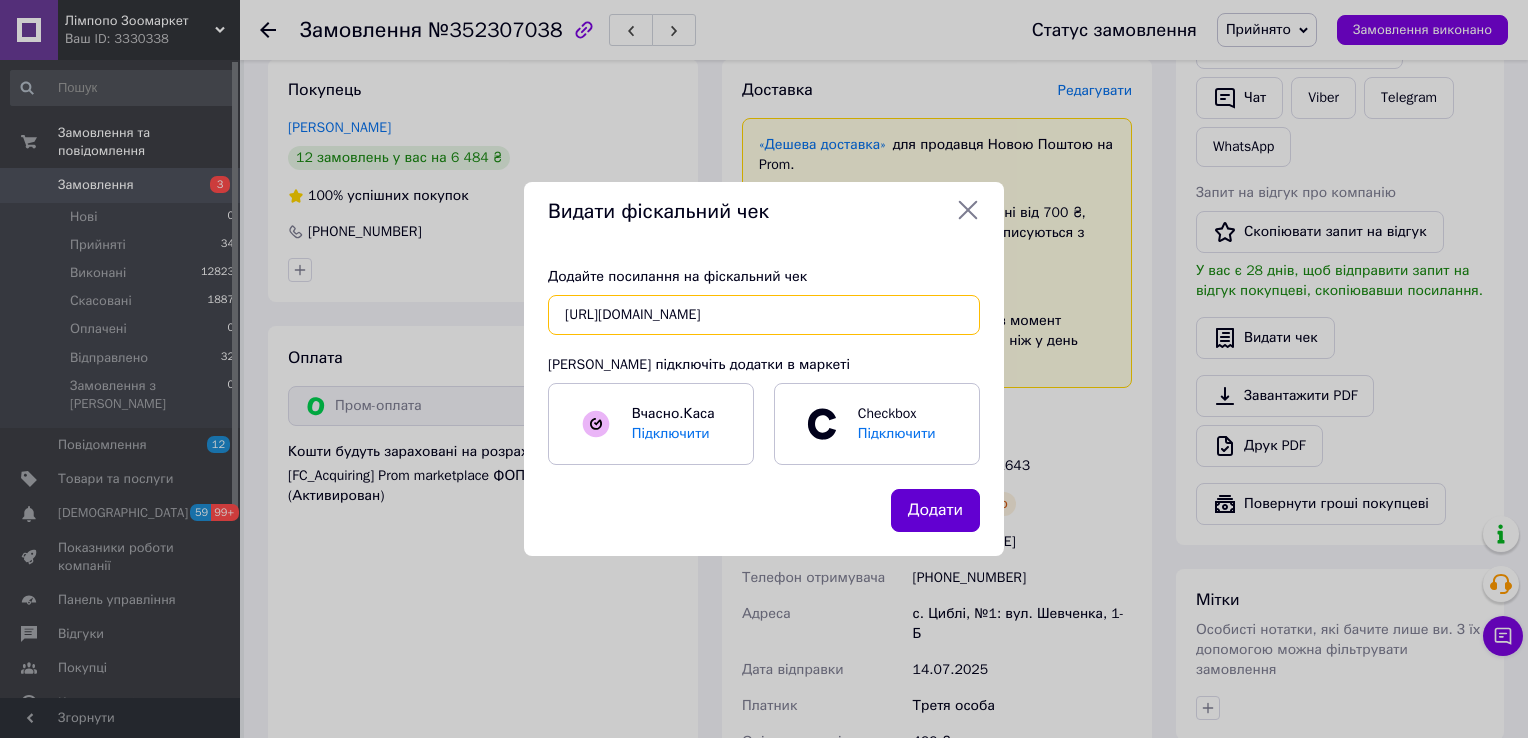type on "[URL][DOMAIN_NAME]" 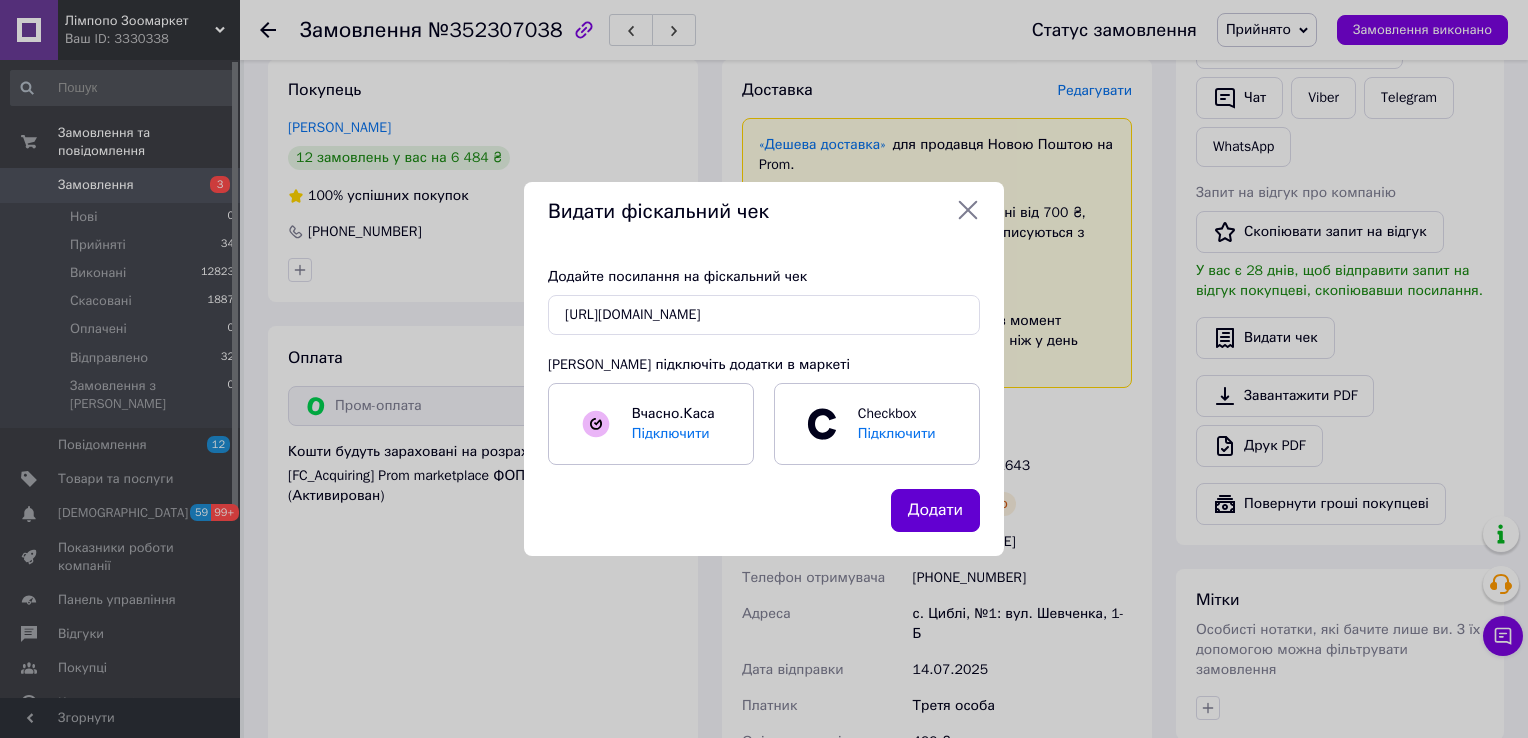 click on "Додати" at bounding box center [935, 510] 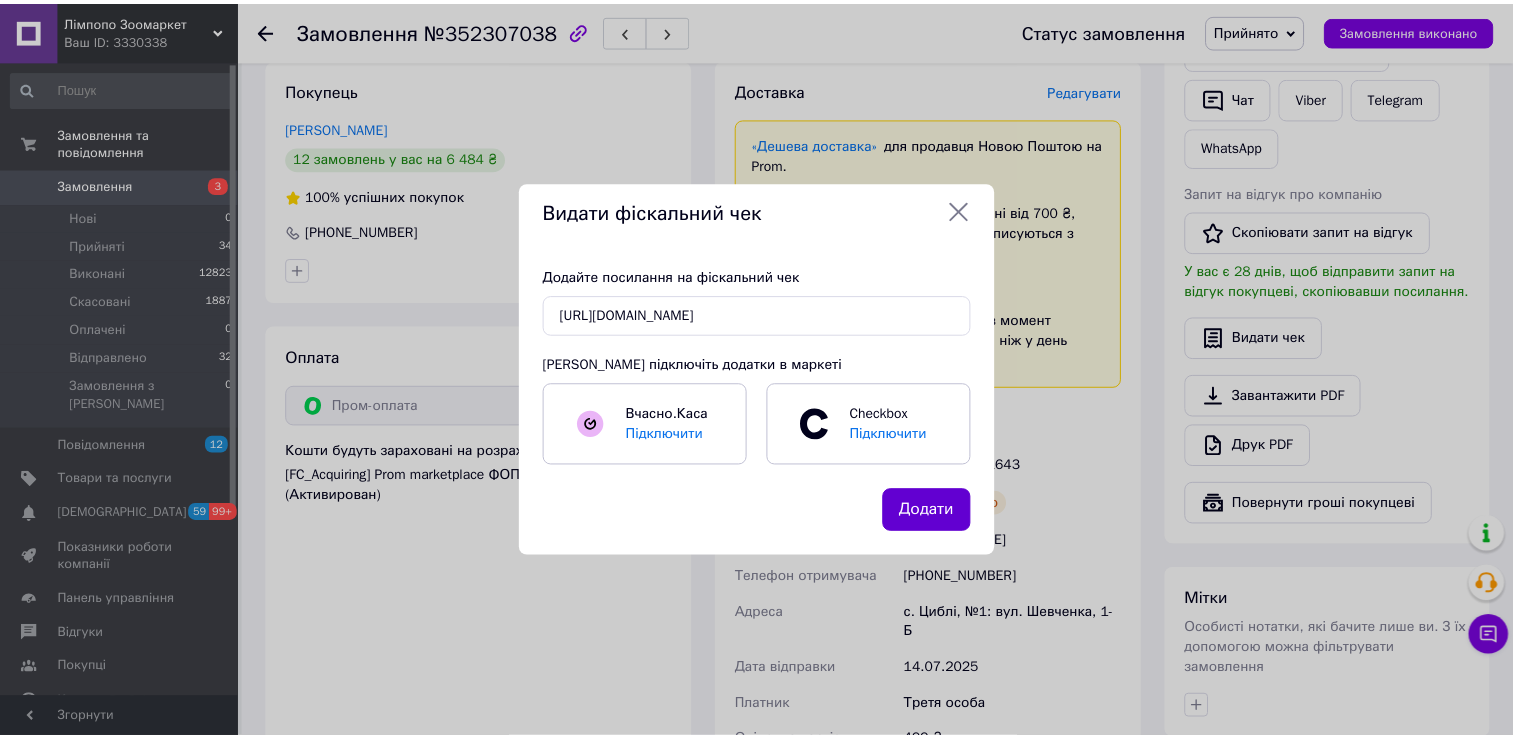 scroll, scrollTop: 0, scrollLeft: 0, axis: both 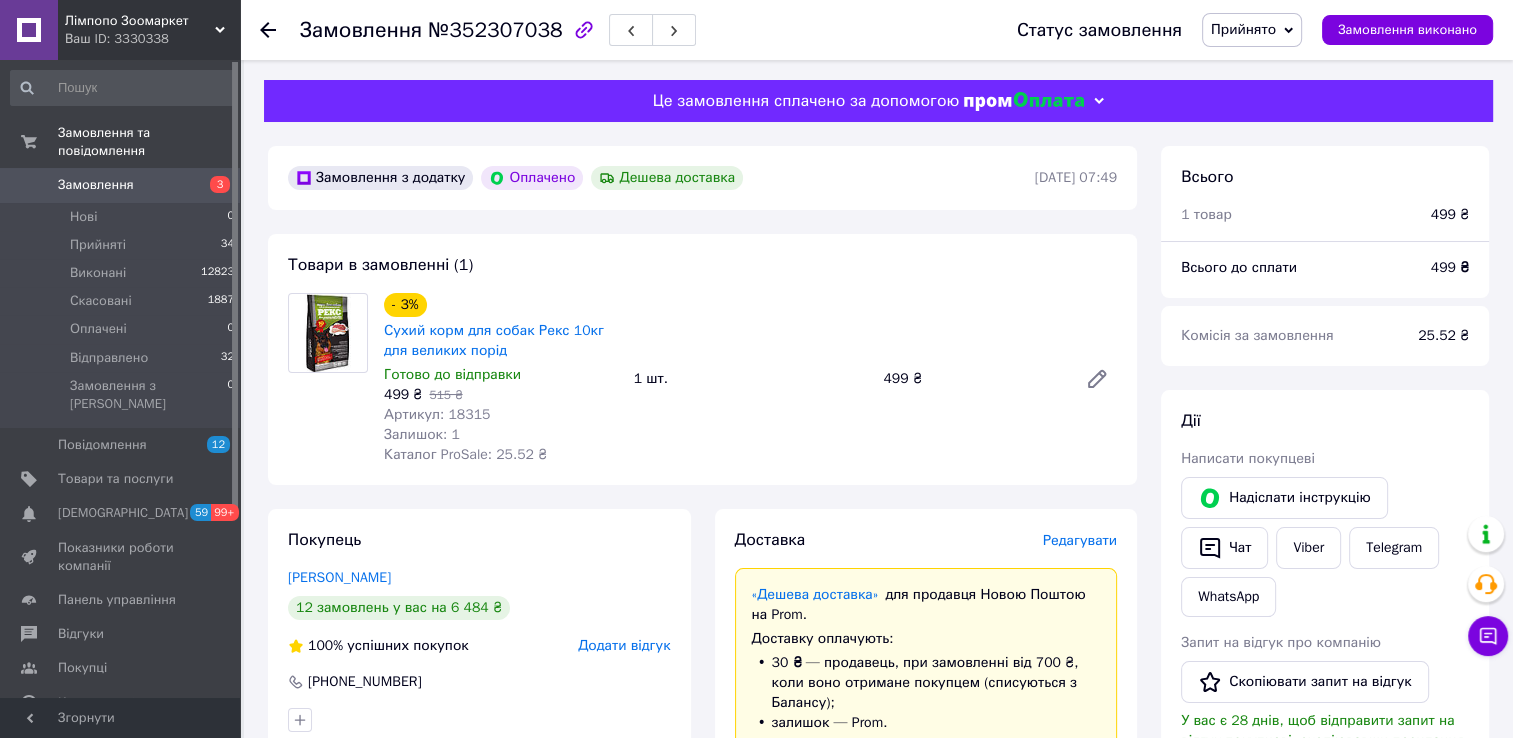 click 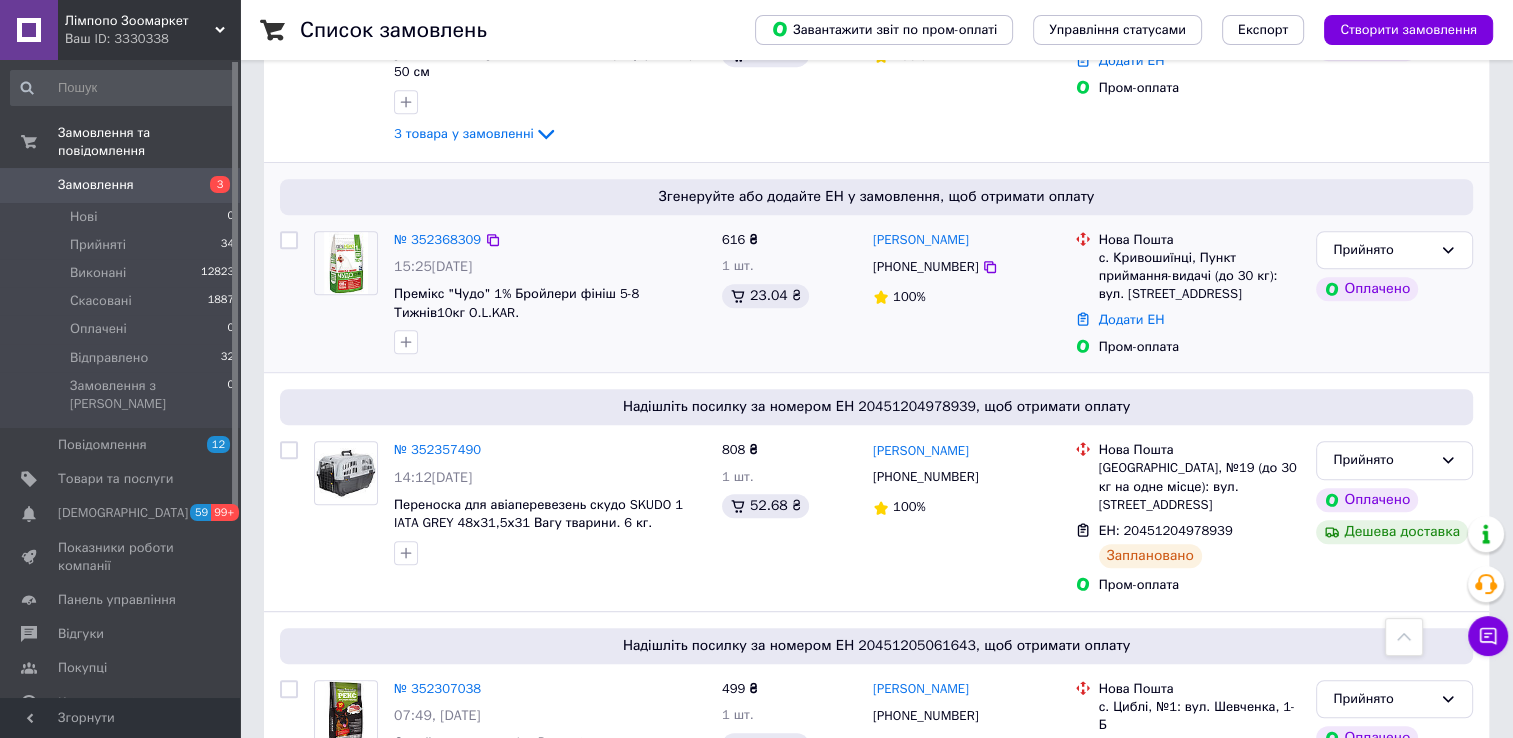 scroll, scrollTop: 1000, scrollLeft: 0, axis: vertical 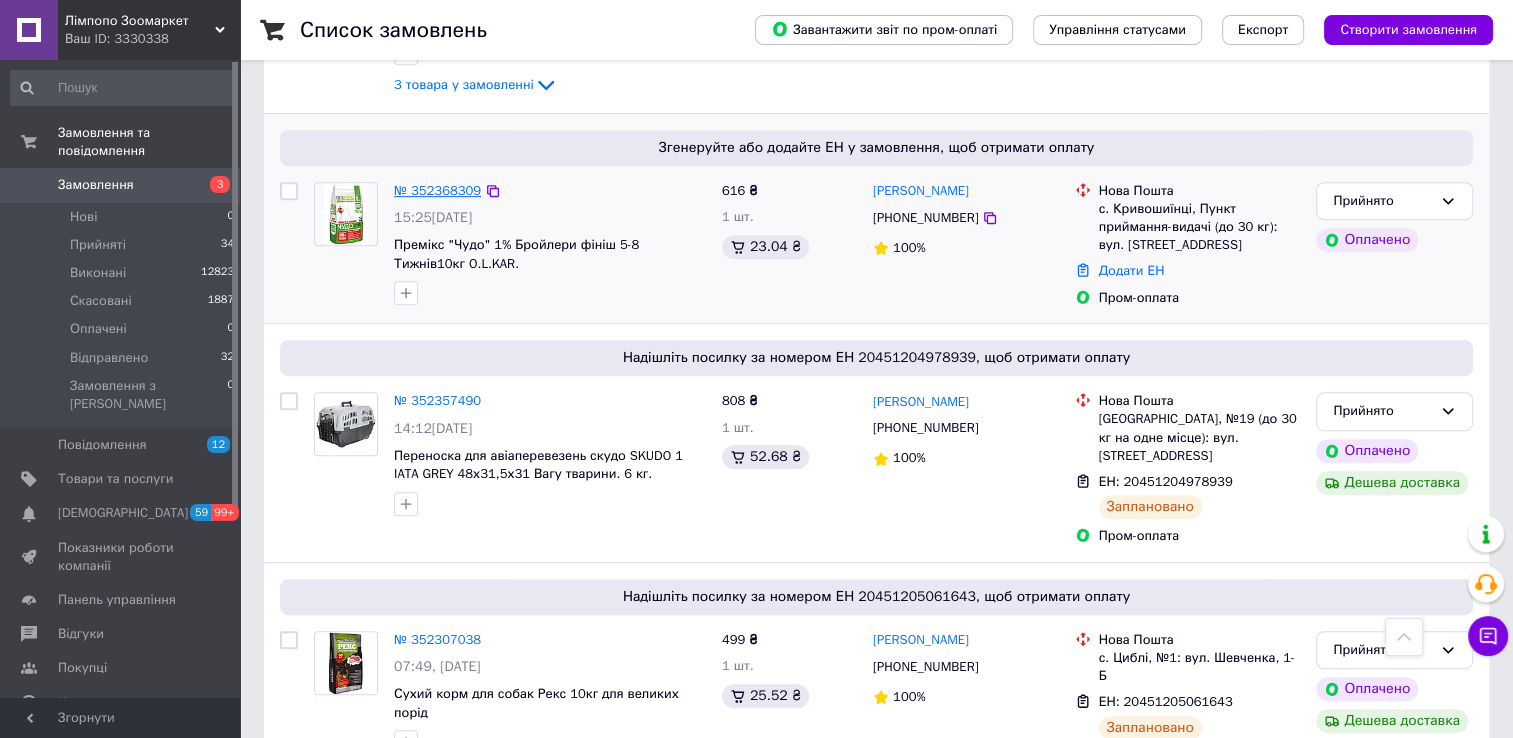 click on "№ 352368309" at bounding box center [437, 190] 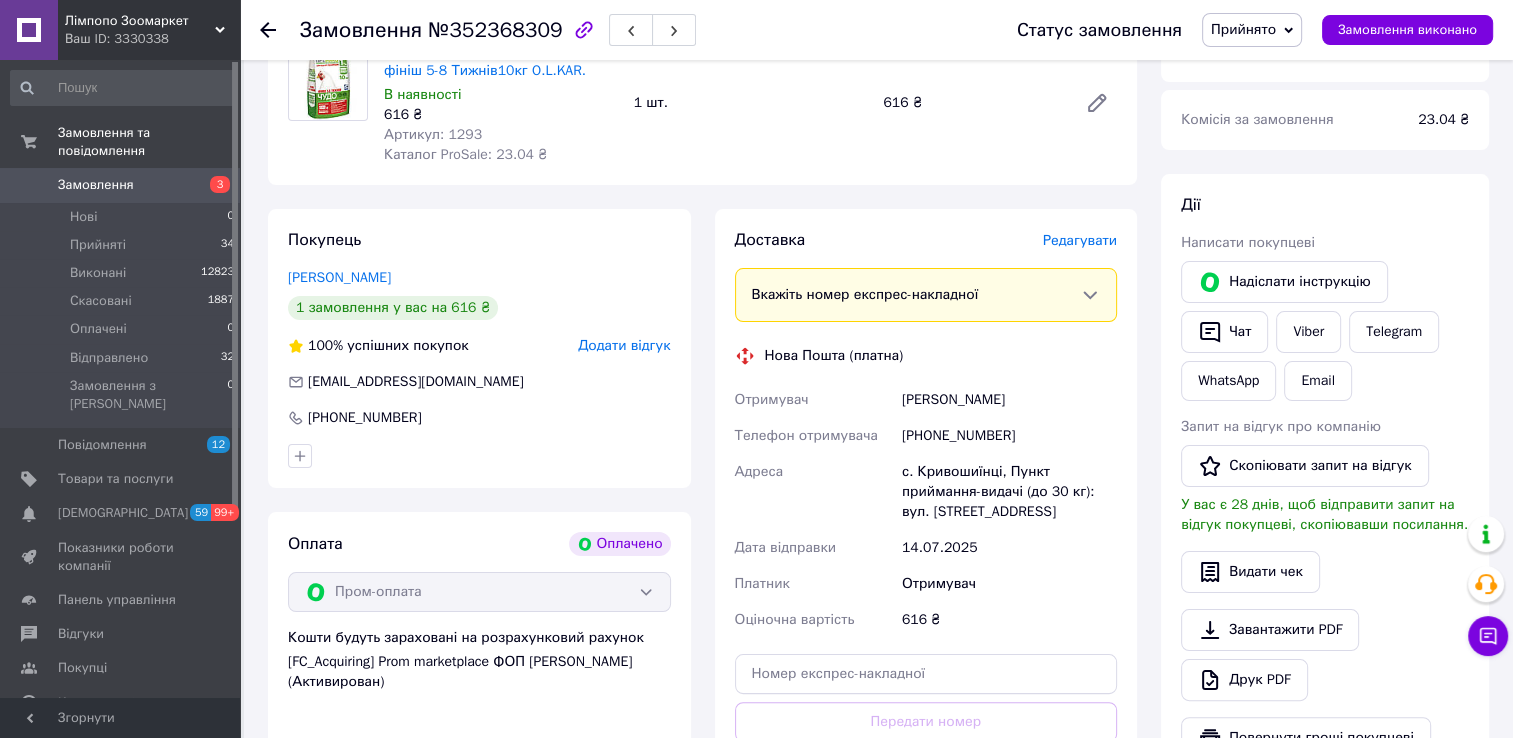 scroll, scrollTop: 179, scrollLeft: 0, axis: vertical 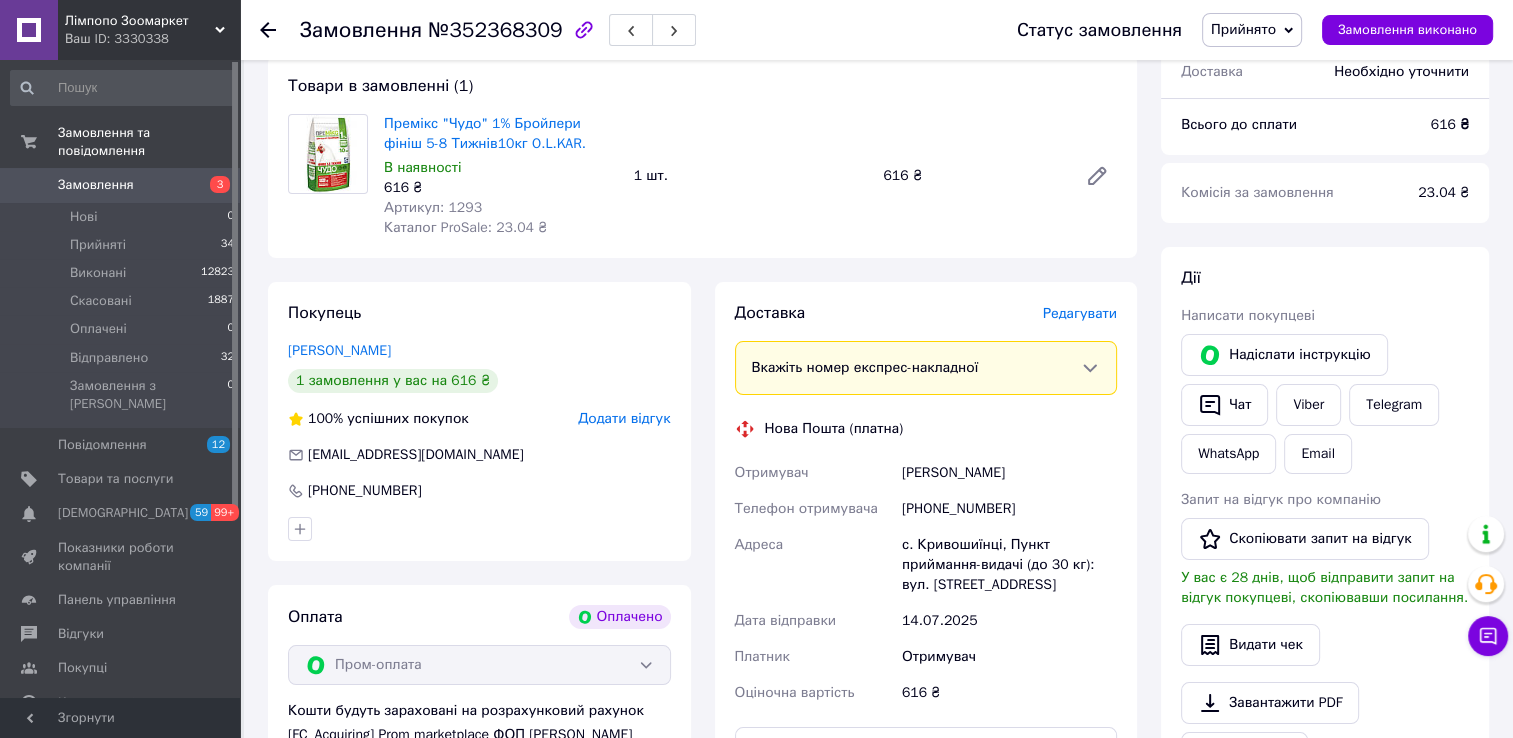 click 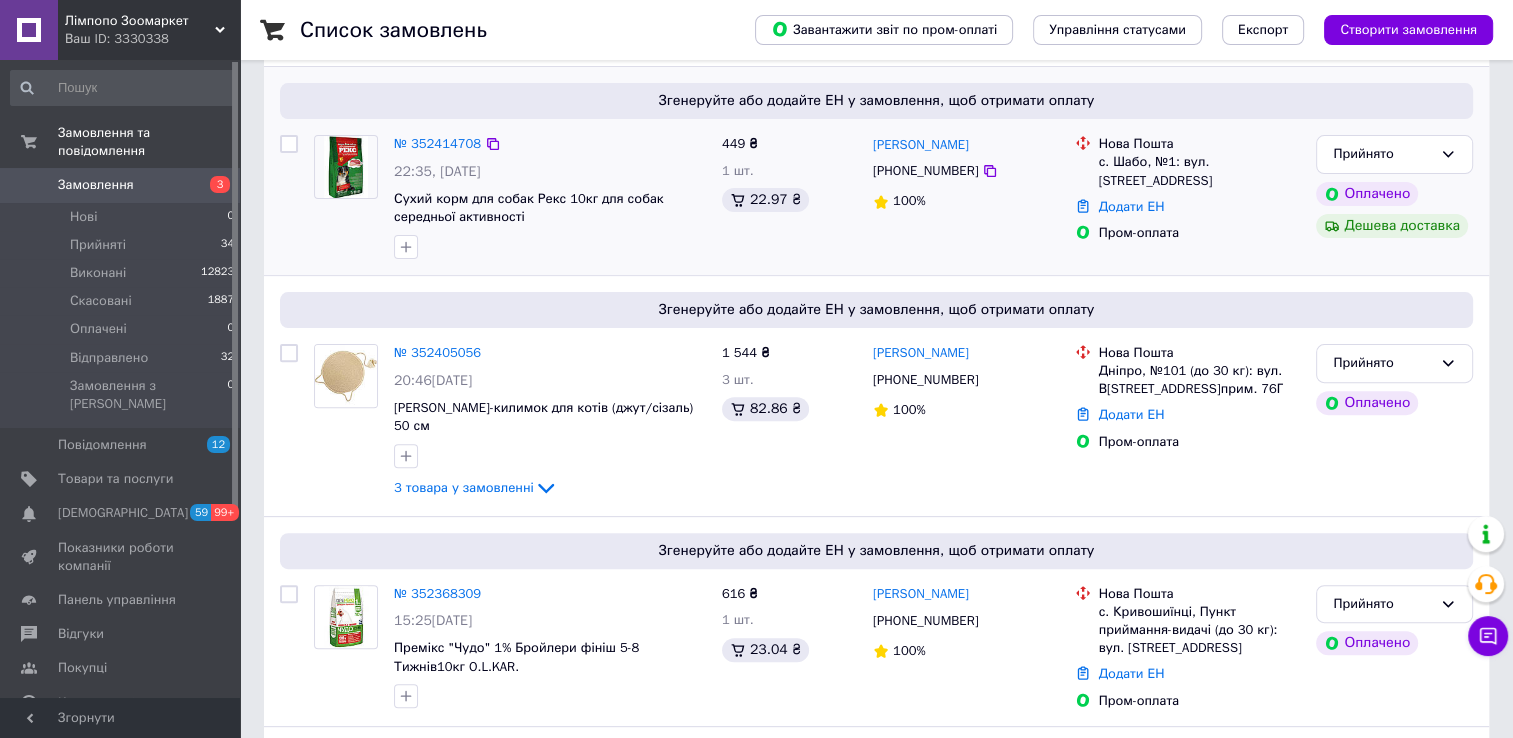 scroll, scrollTop: 600, scrollLeft: 0, axis: vertical 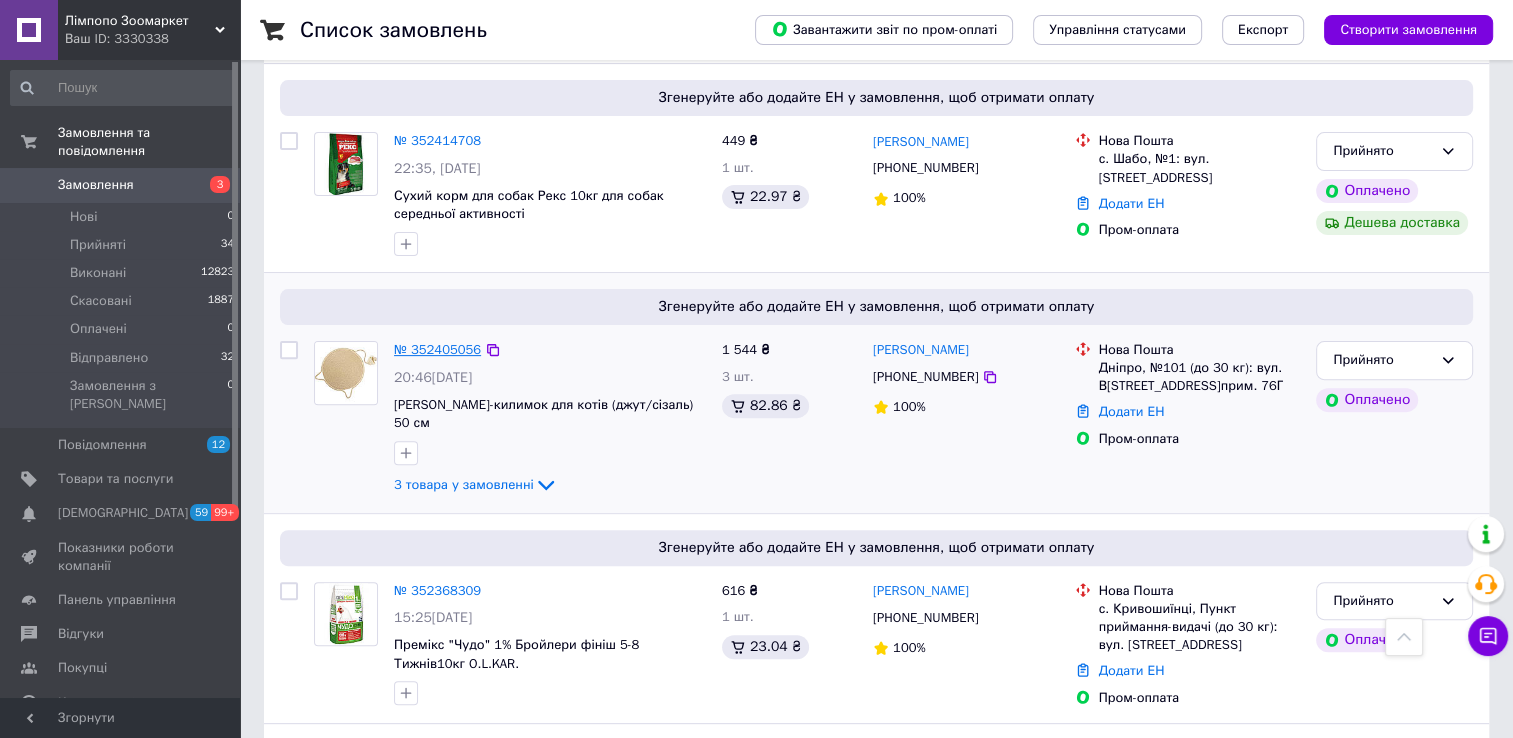 click on "№ 352405056" at bounding box center (437, 349) 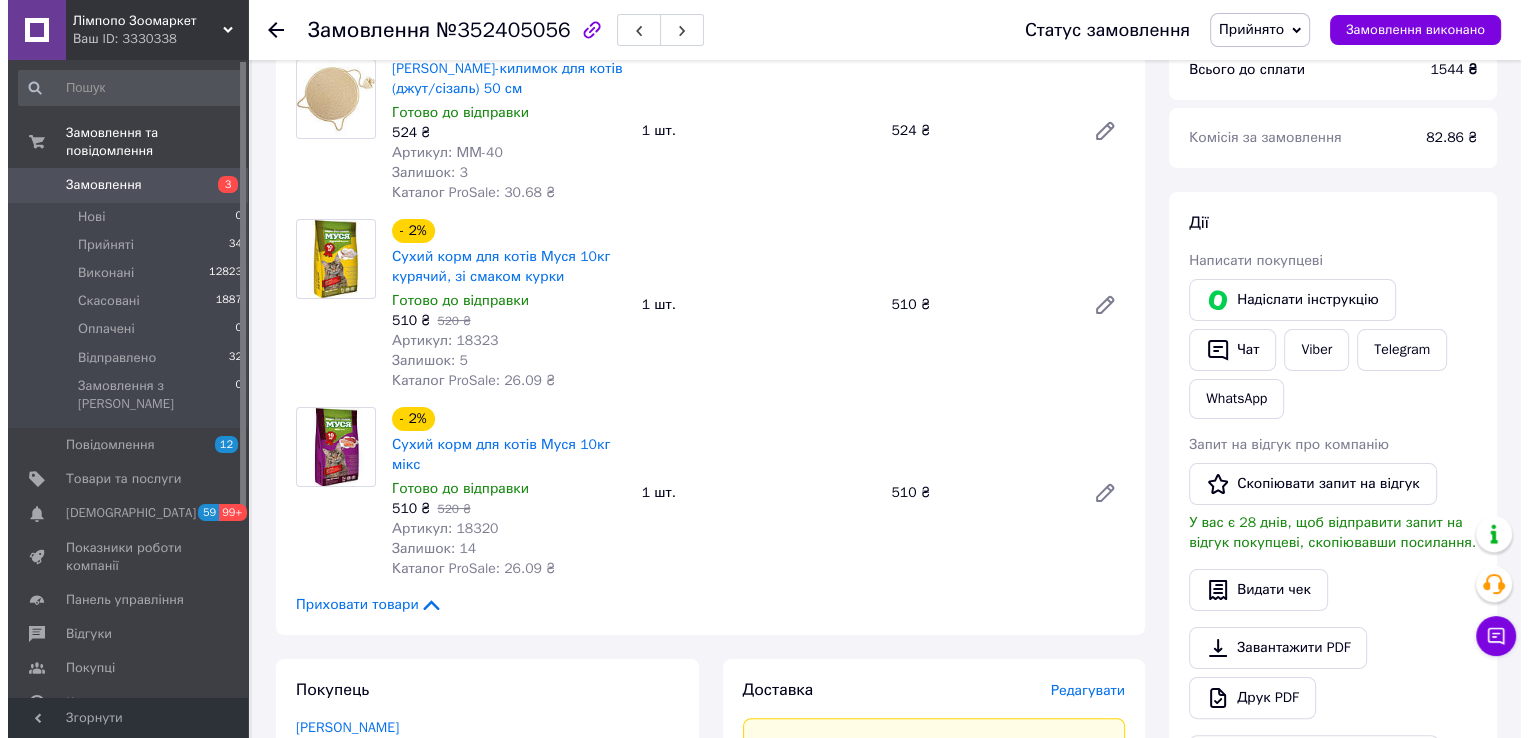 scroll, scrollTop: 400, scrollLeft: 0, axis: vertical 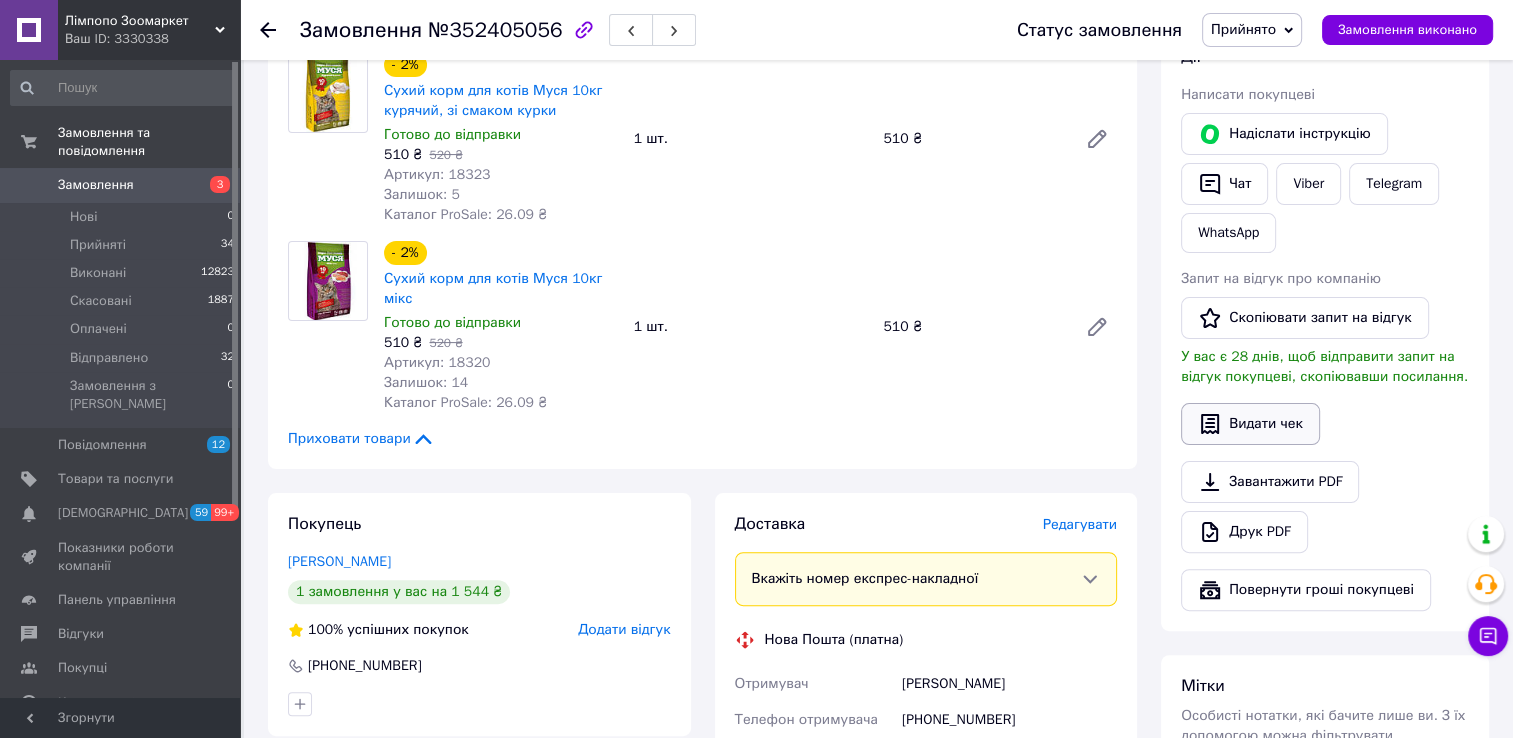 click on "Видати чек" at bounding box center [1250, 424] 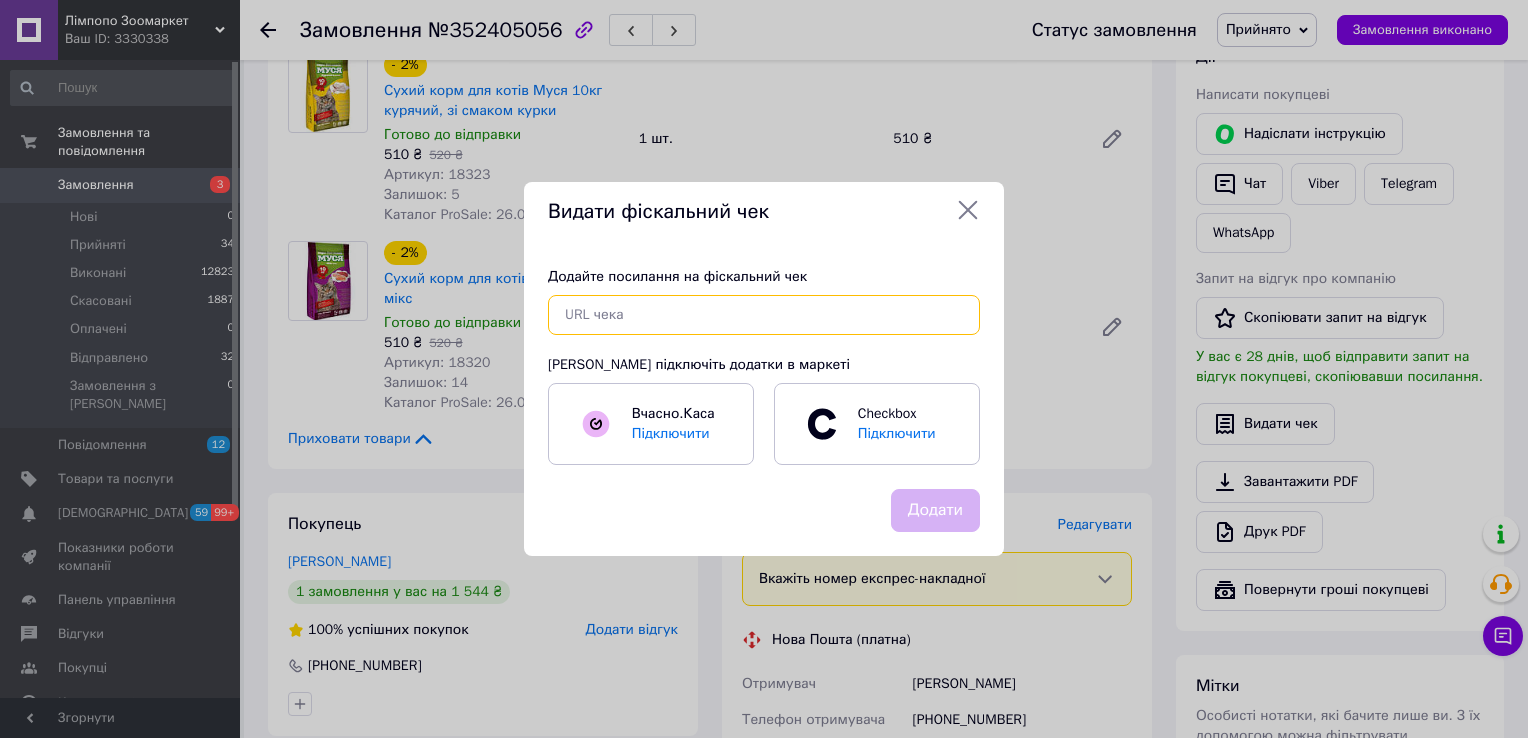 click at bounding box center (764, 315) 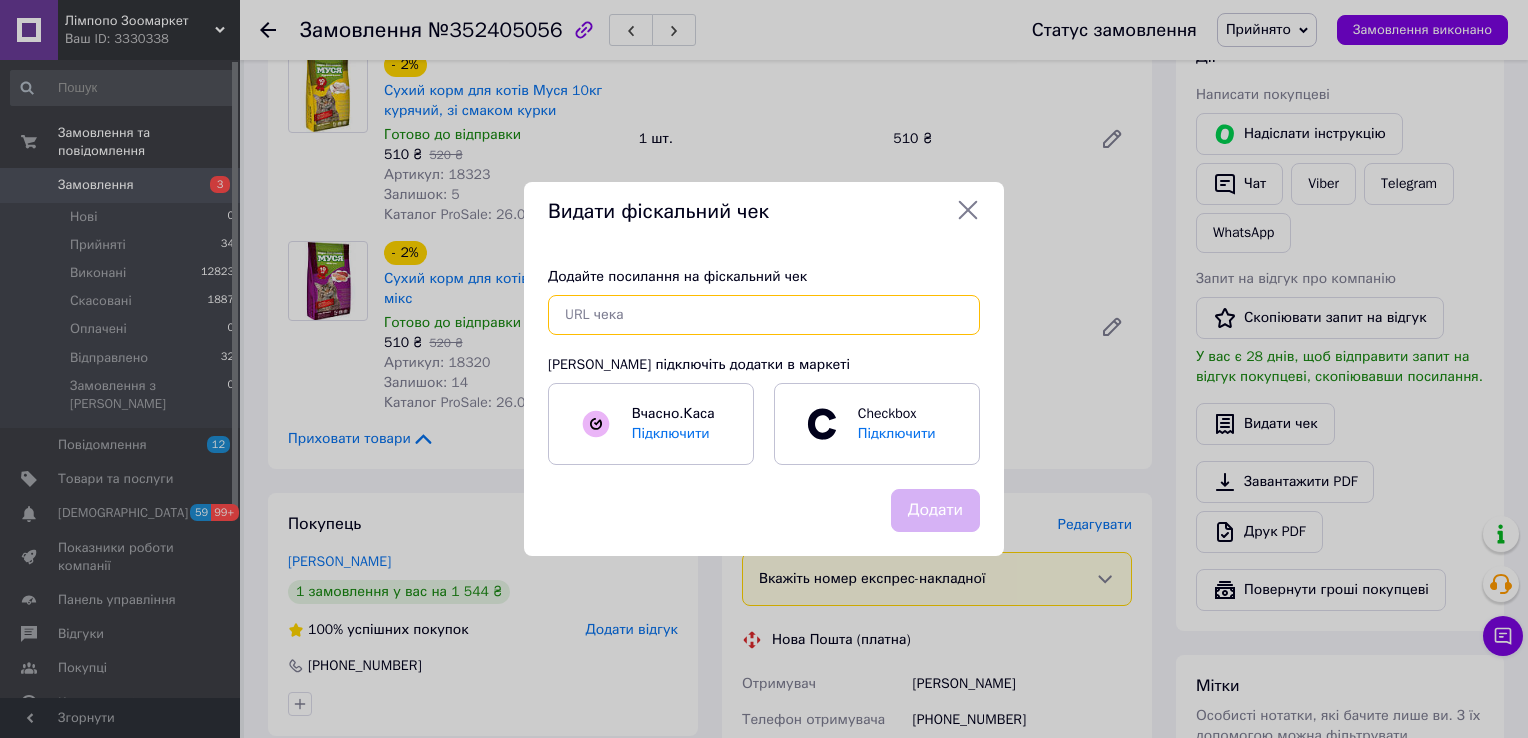 paste on "[URL][DOMAIN_NAME]" 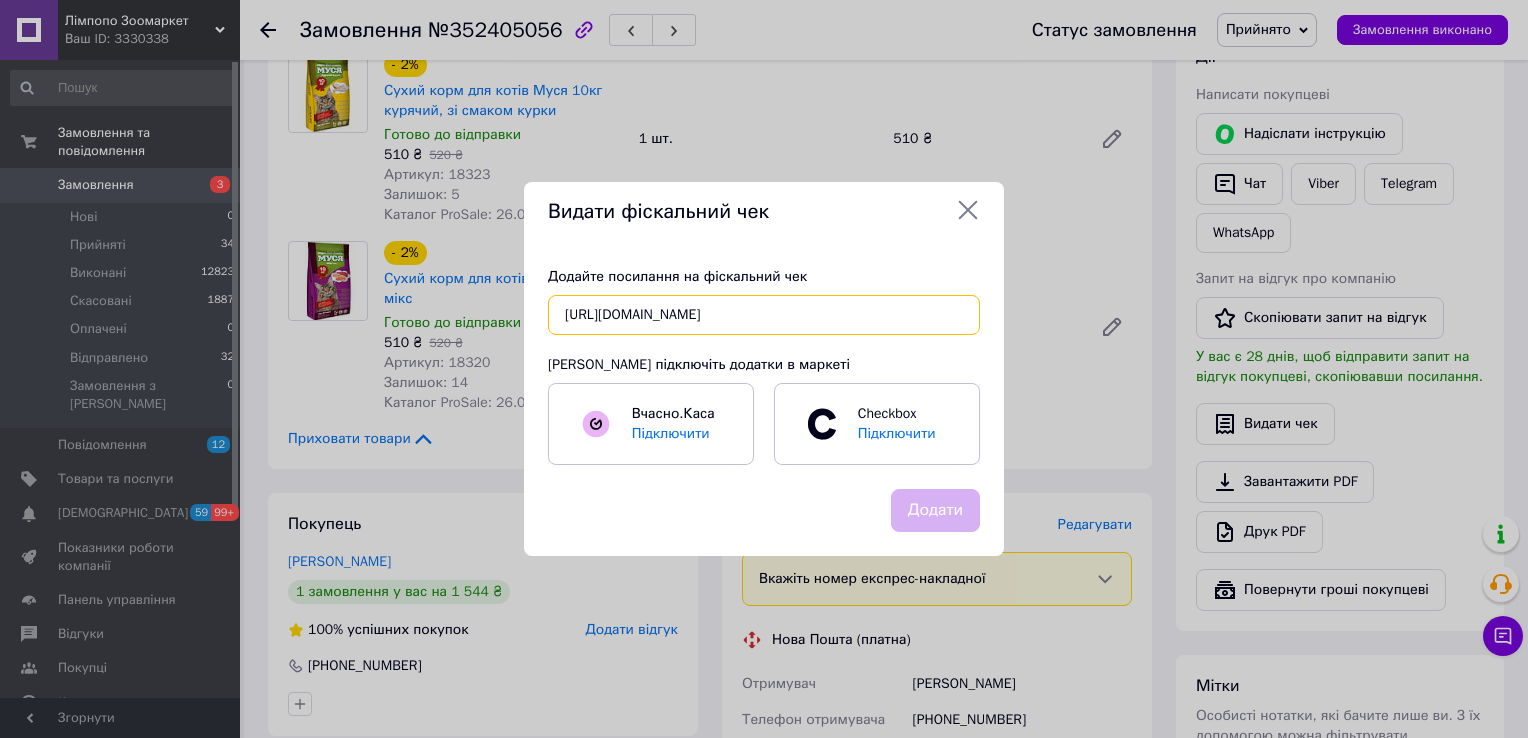 scroll, scrollTop: 0, scrollLeft: 22, axis: horizontal 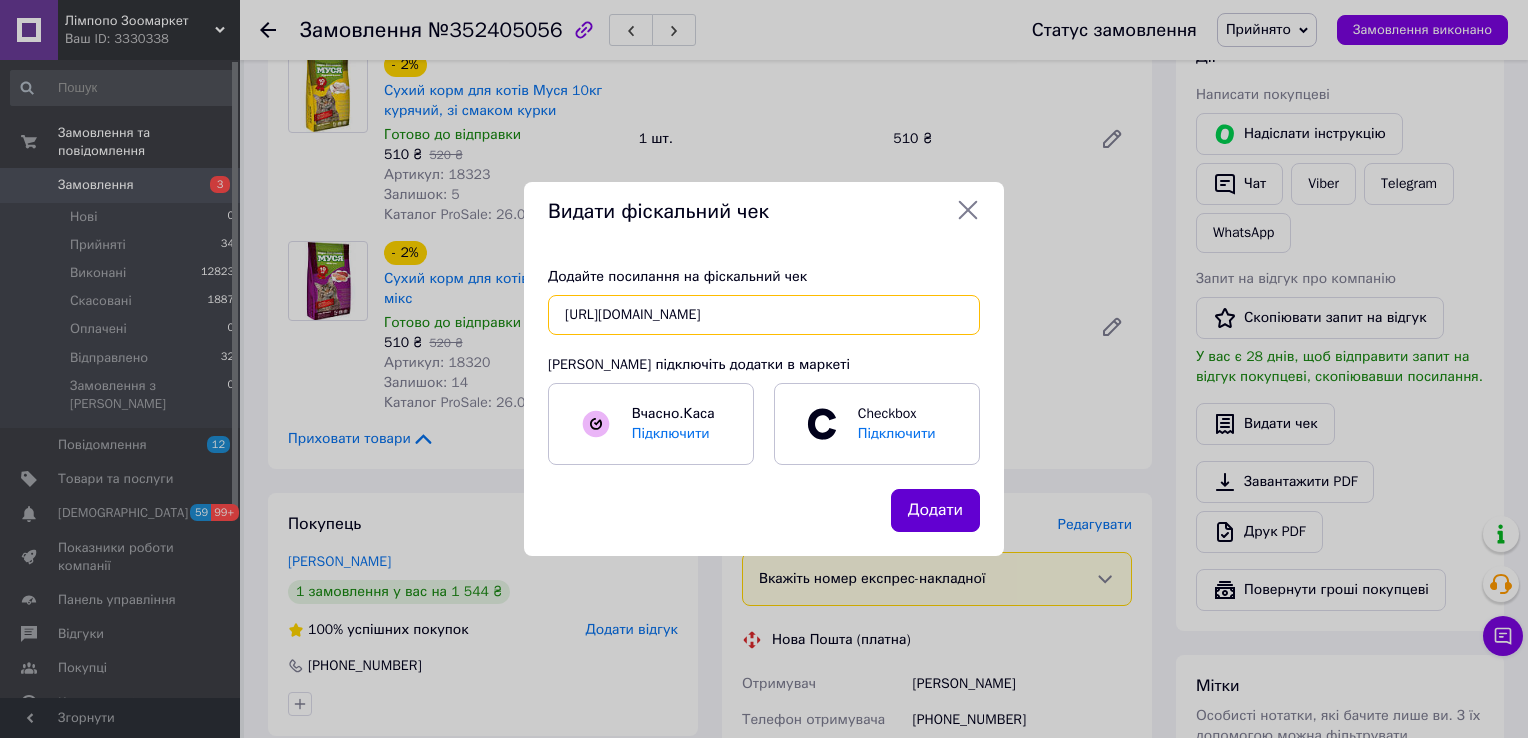 type on "[URL][DOMAIN_NAME]" 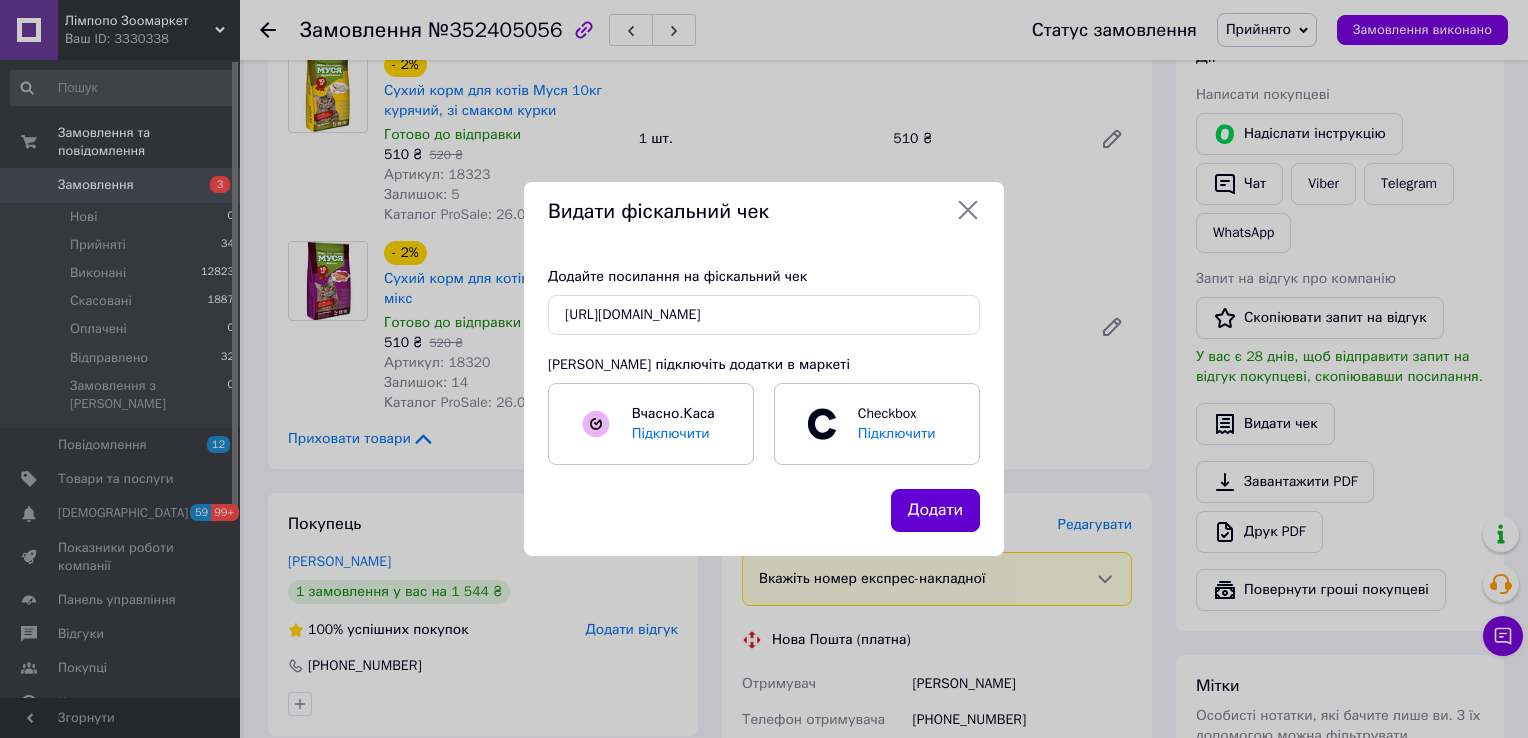 click on "Додати" at bounding box center [935, 510] 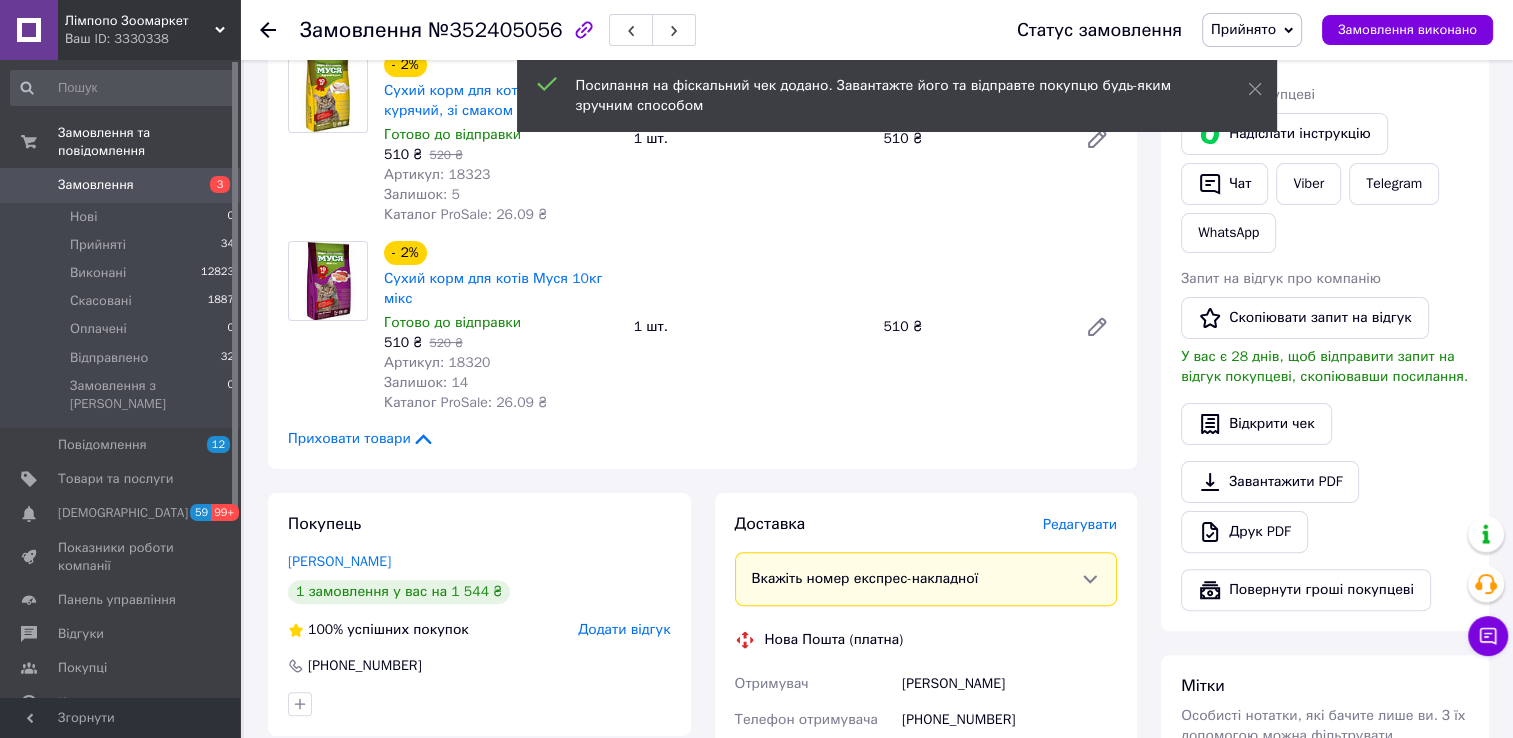 click on "Редагувати" at bounding box center (1080, 524) 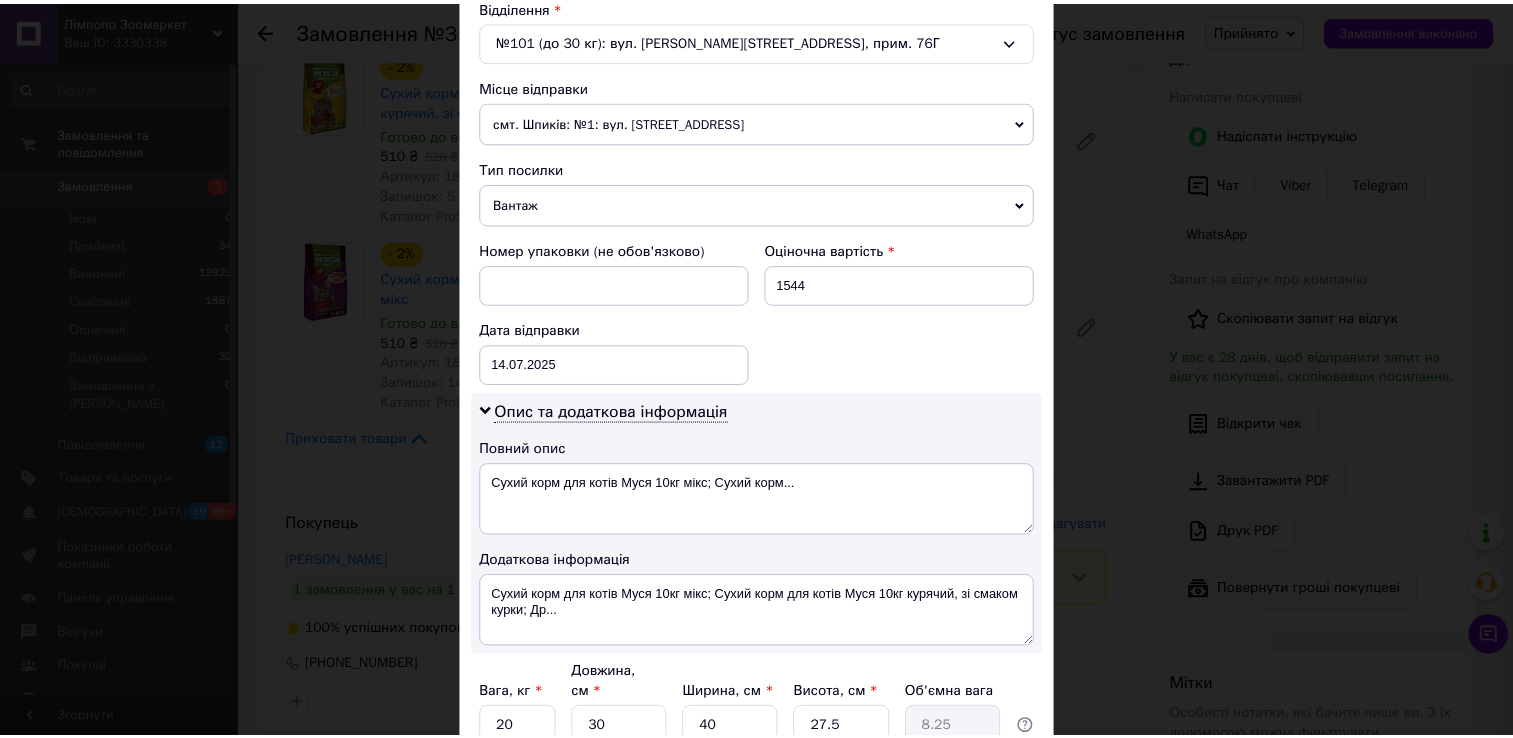 scroll, scrollTop: 807, scrollLeft: 0, axis: vertical 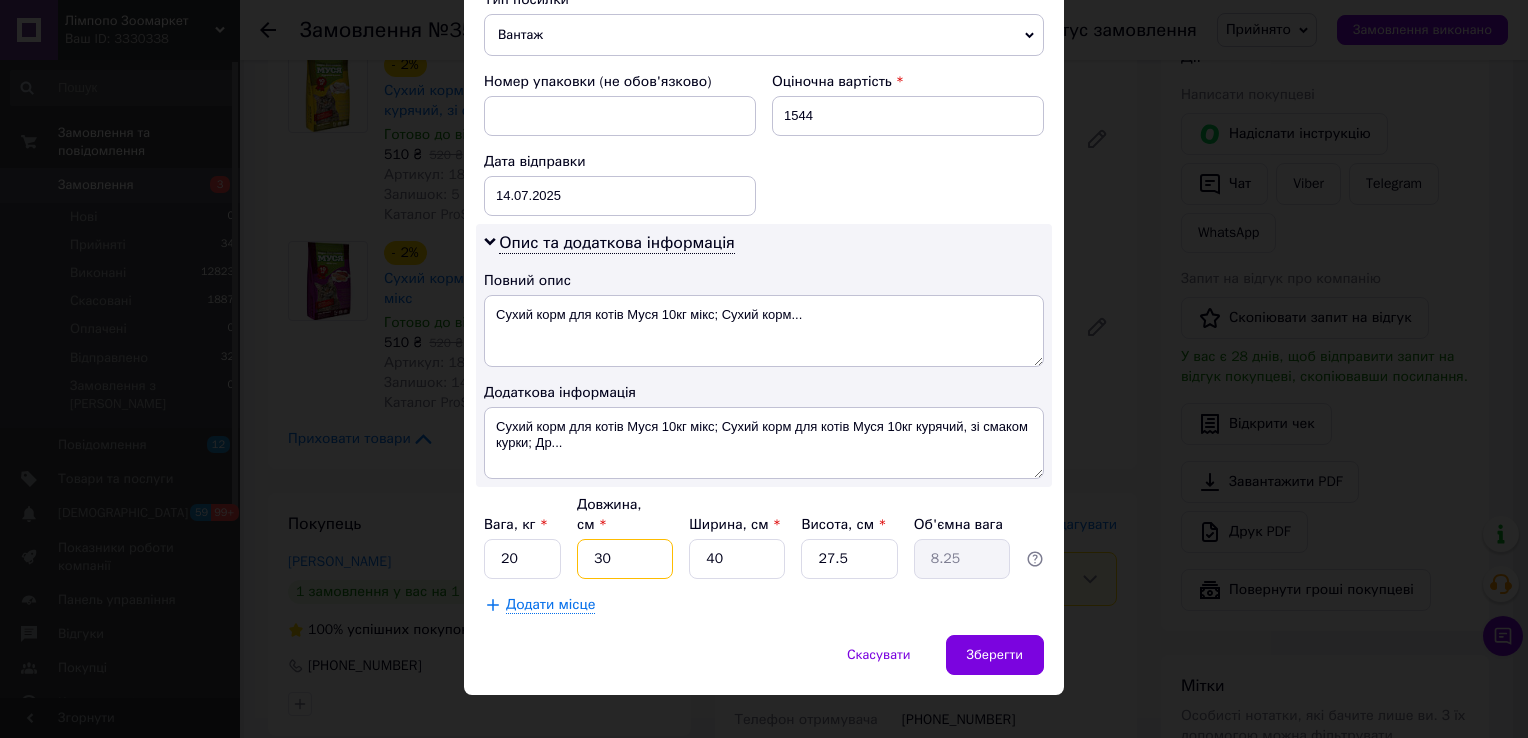 click on "30" at bounding box center (625, 559) 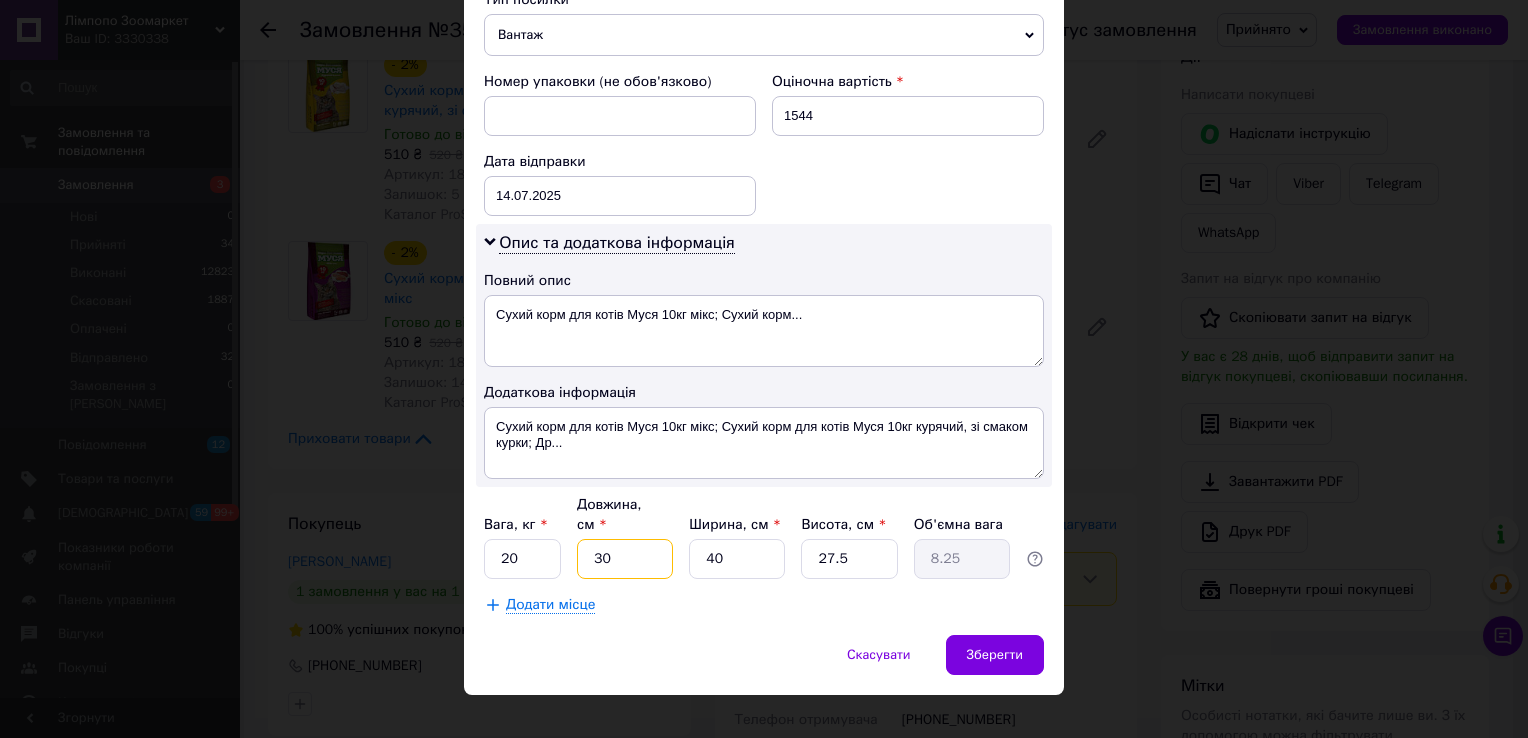 type on "5" 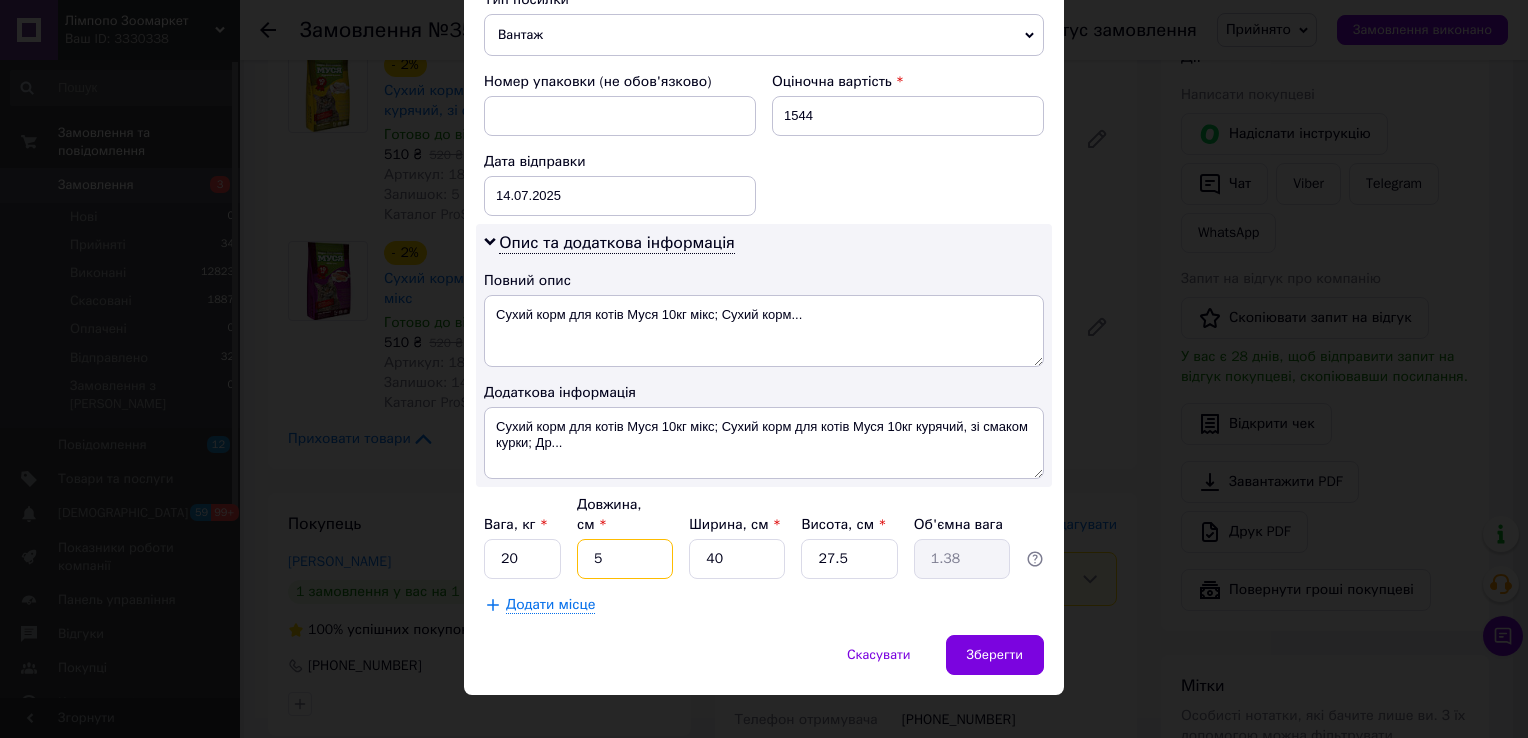 type on "50" 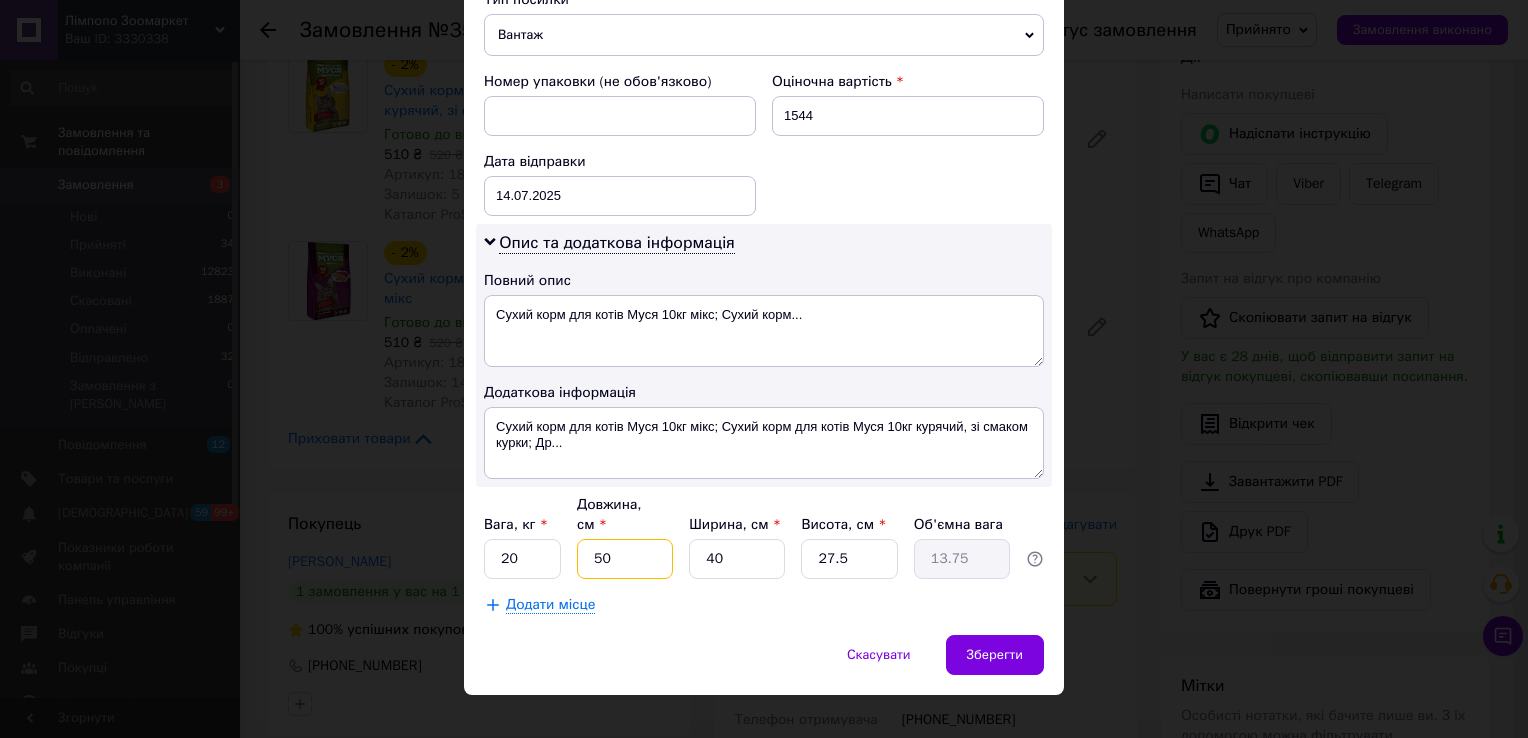 type on "50" 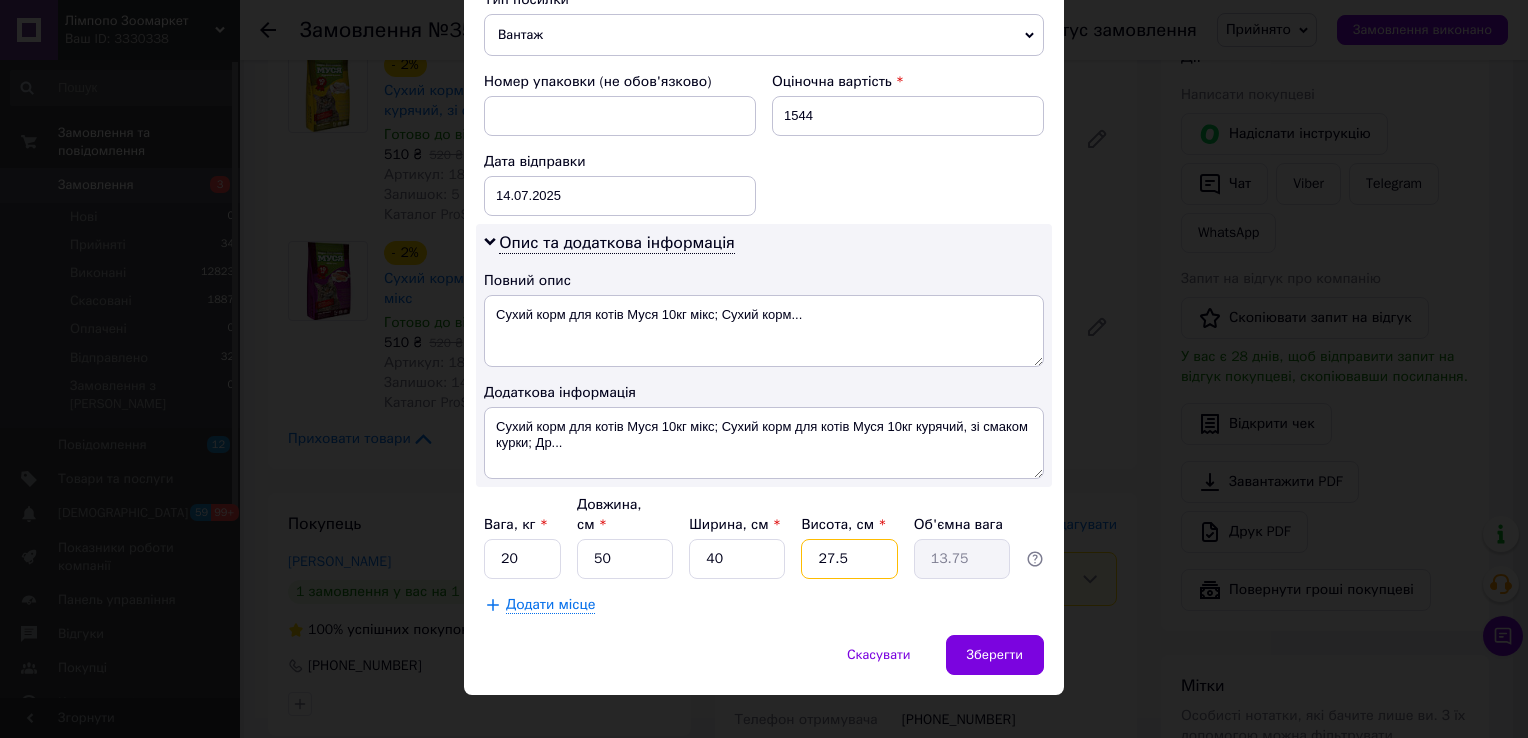 click on "27.5" at bounding box center (849, 559) 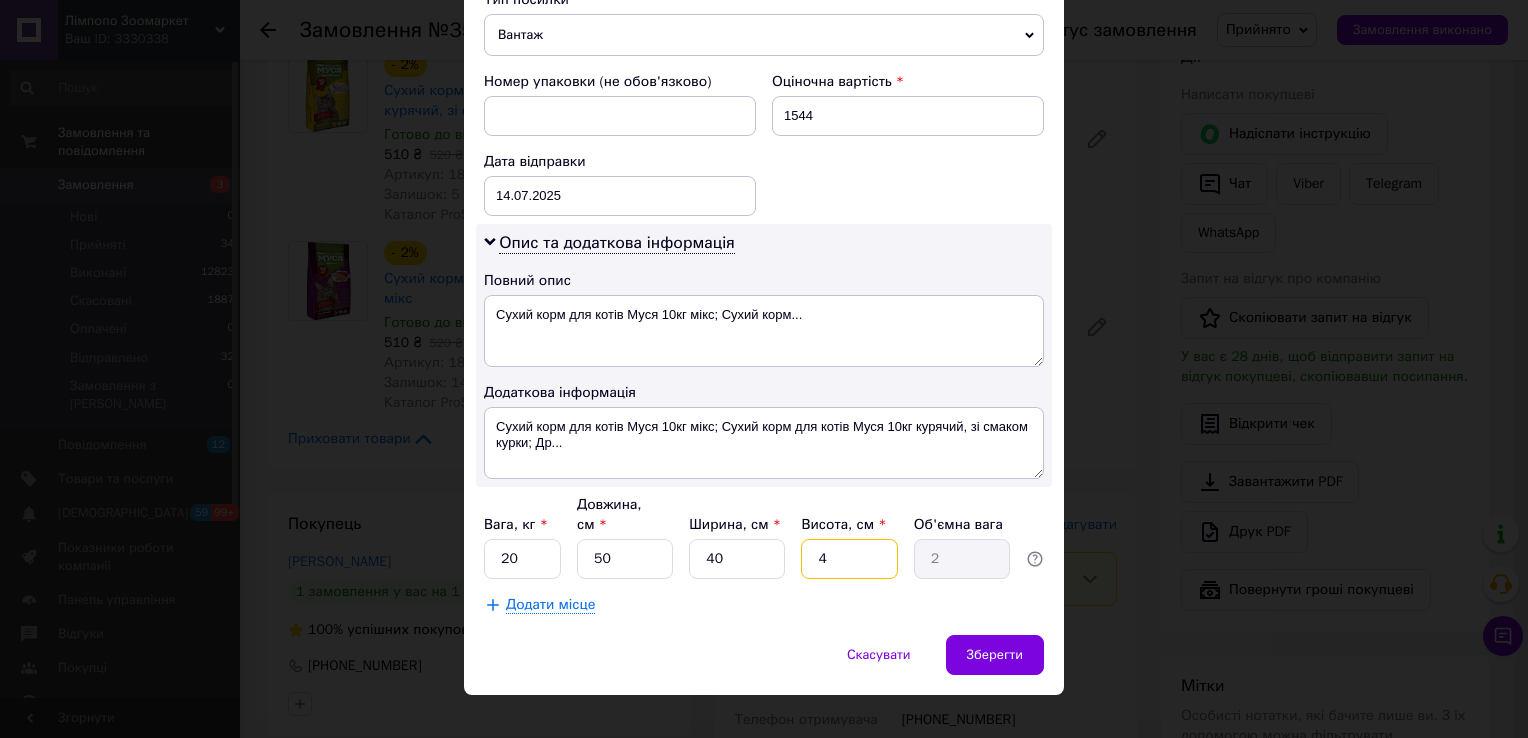 type on "40" 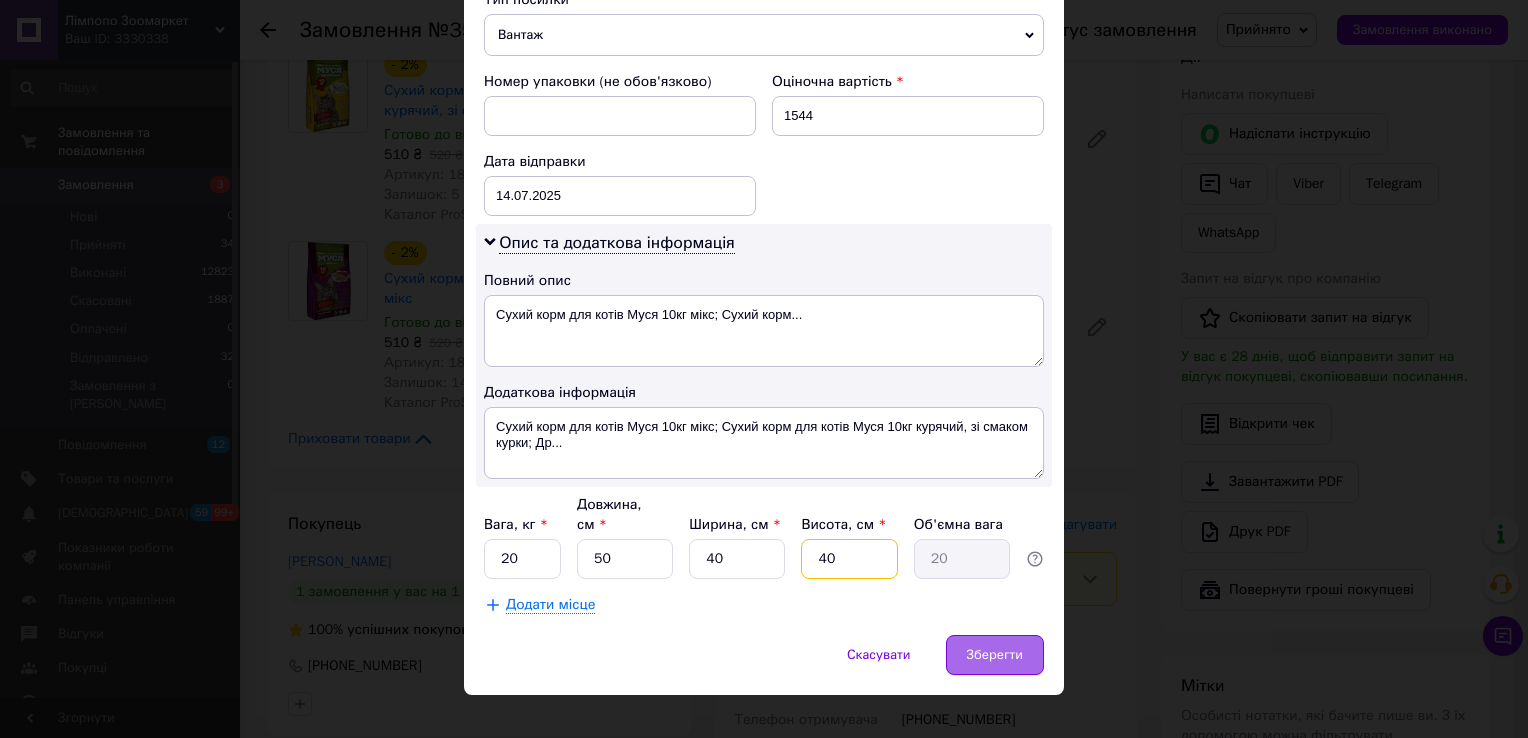 type on "40" 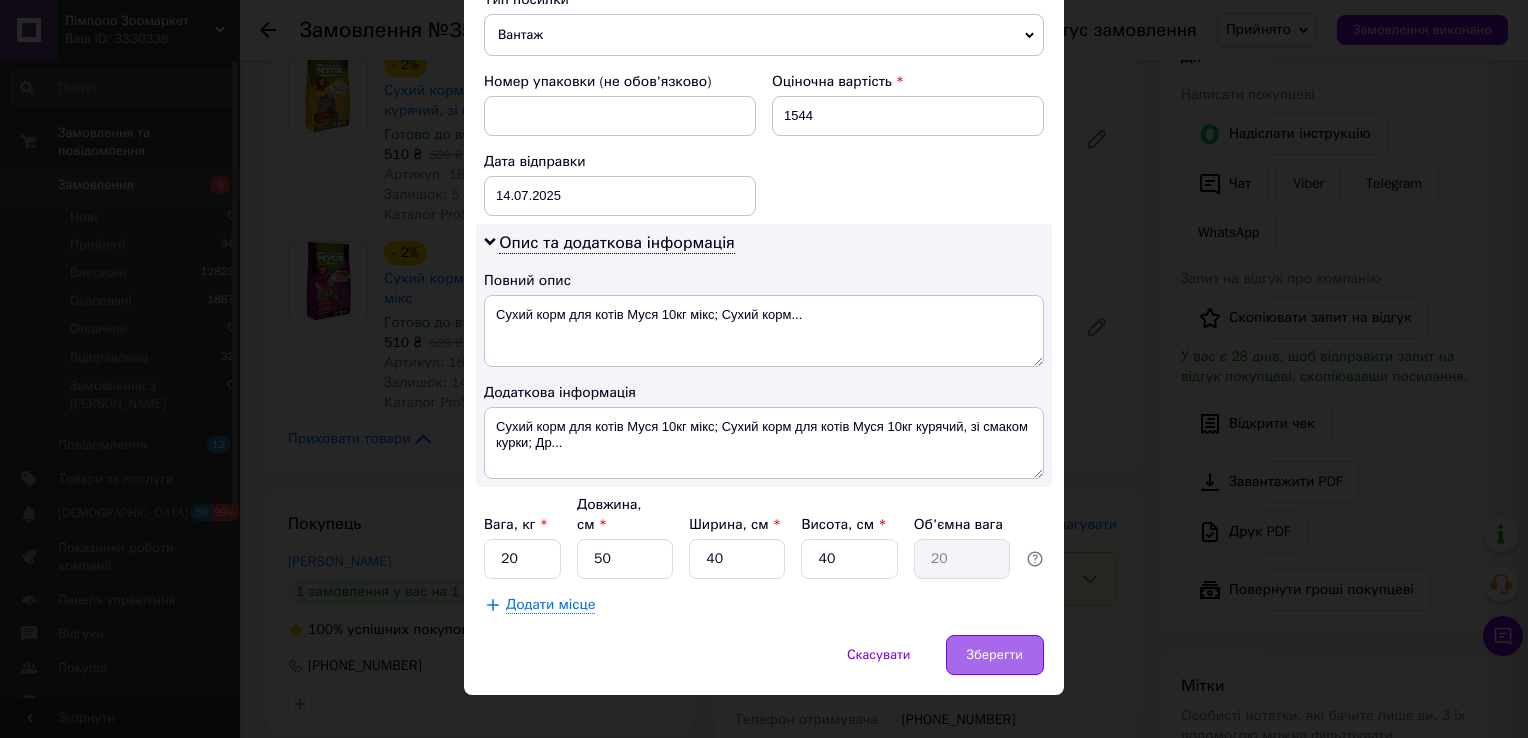 click on "Зберегти" at bounding box center (995, 655) 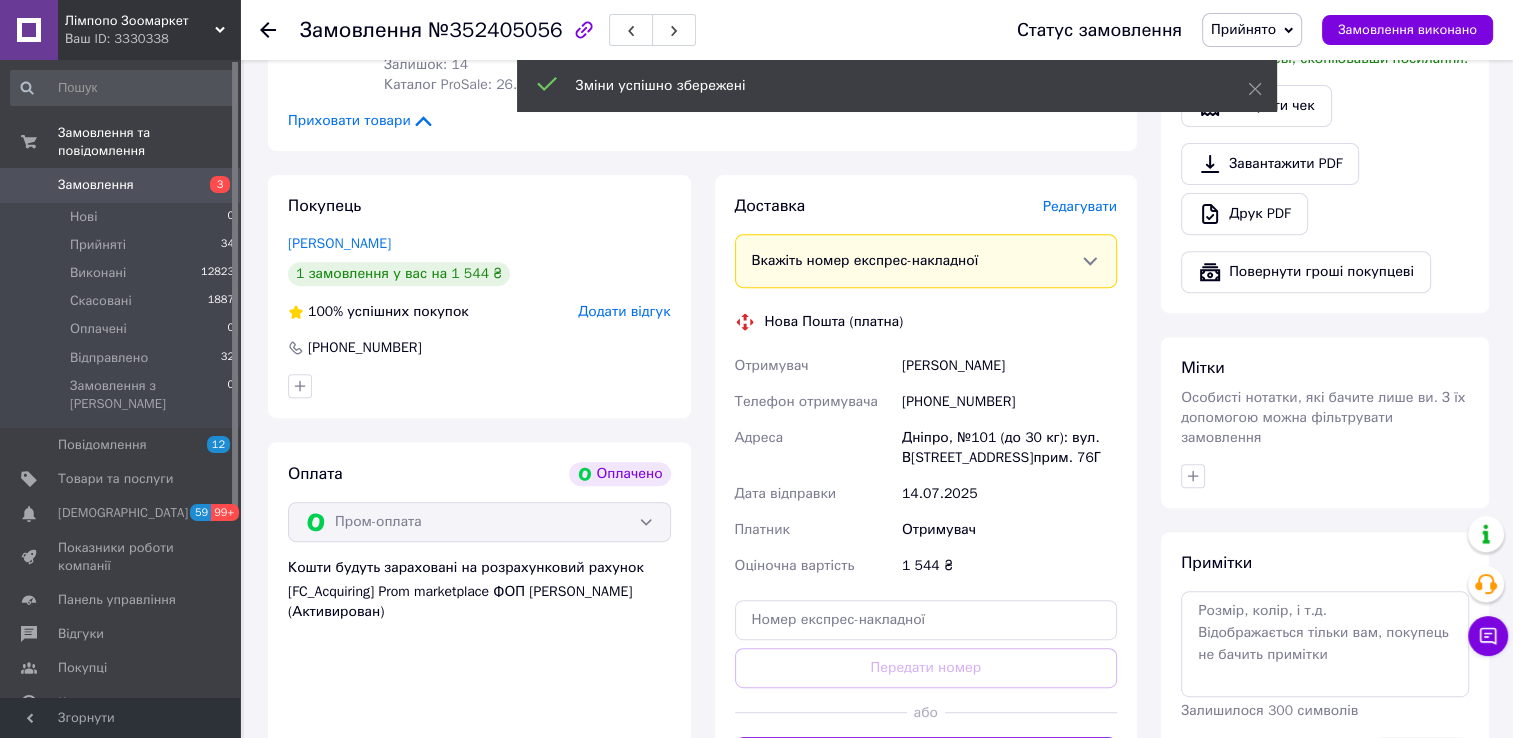 scroll, scrollTop: 1000, scrollLeft: 0, axis: vertical 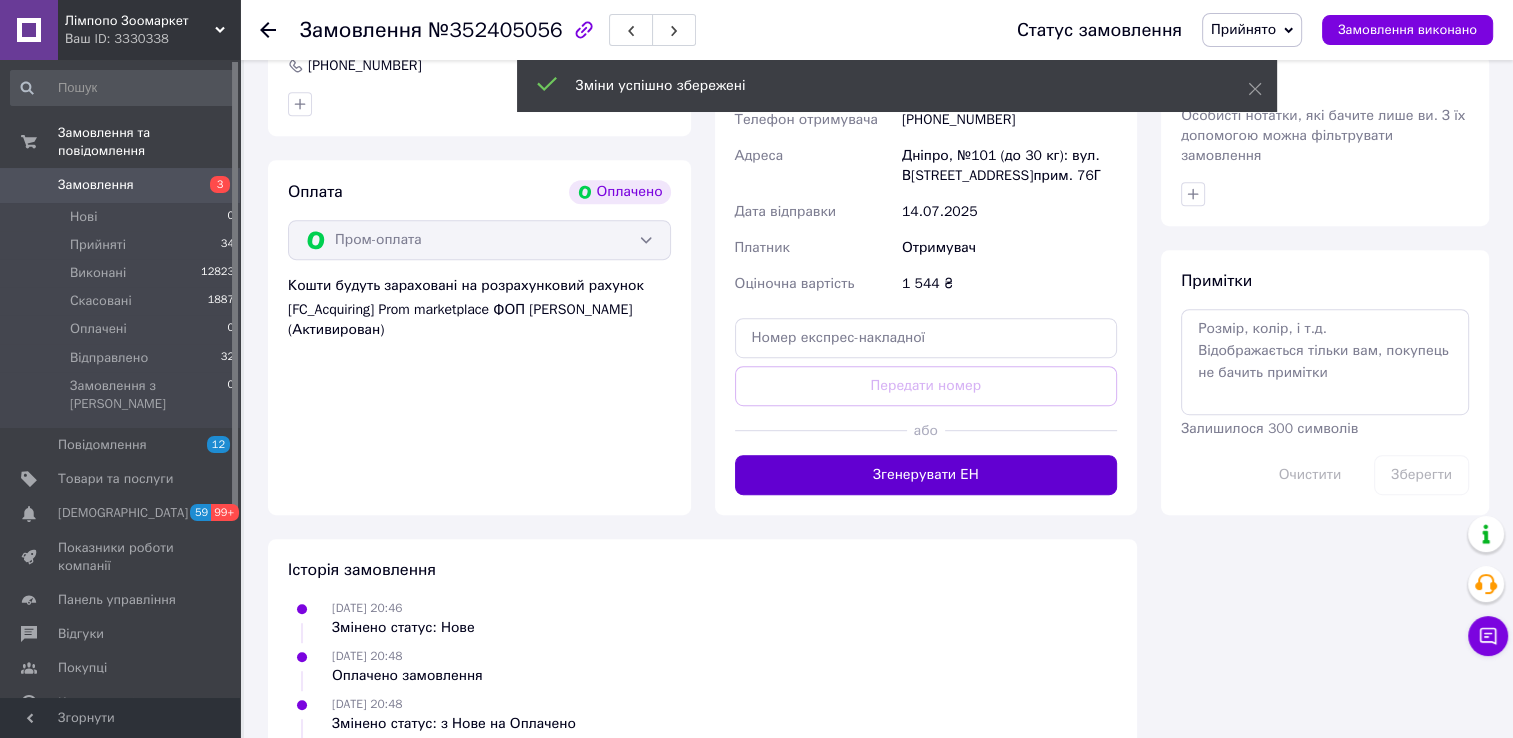 click on "Згенерувати ЕН" at bounding box center [926, 475] 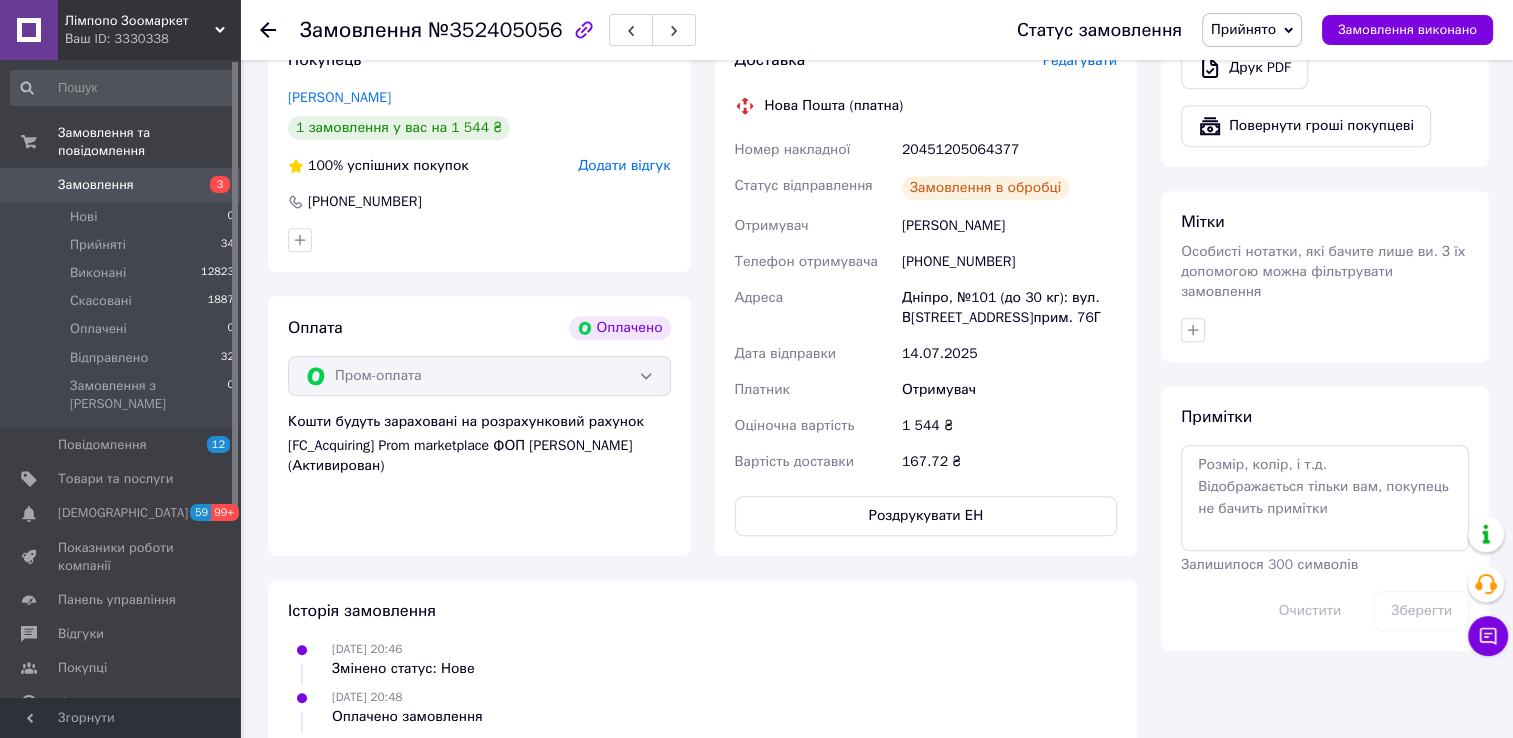 scroll, scrollTop: 700, scrollLeft: 0, axis: vertical 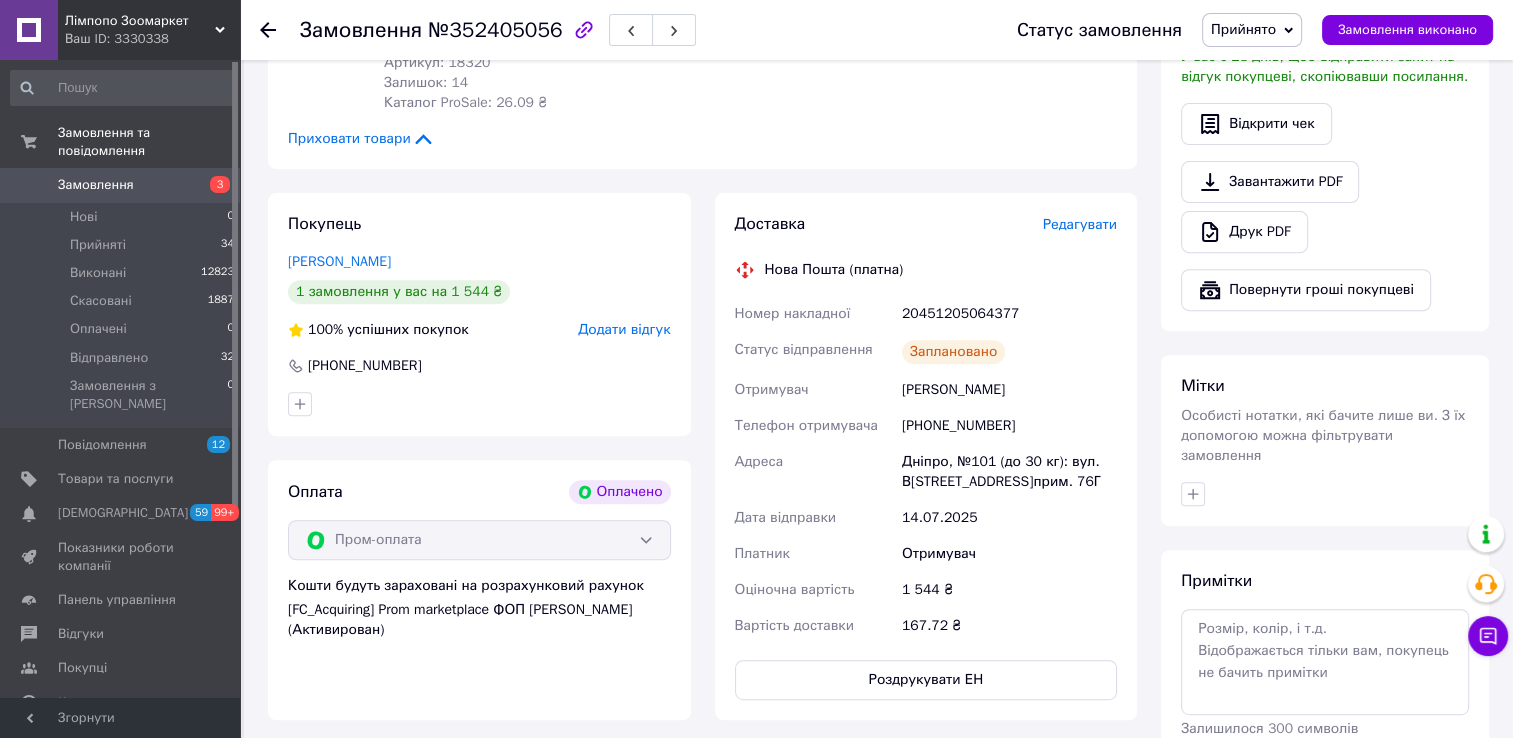 click 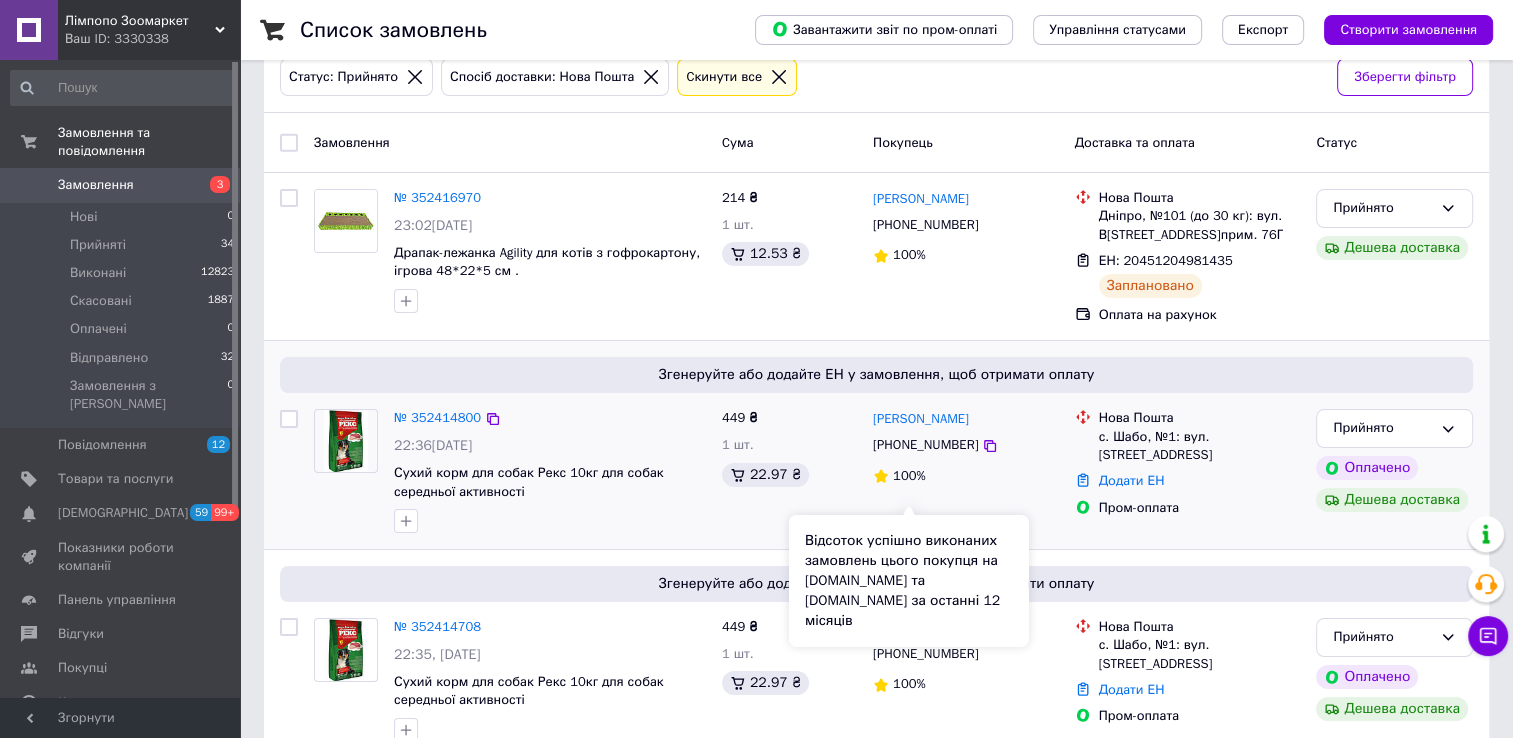 scroll, scrollTop: 300, scrollLeft: 0, axis: vertical 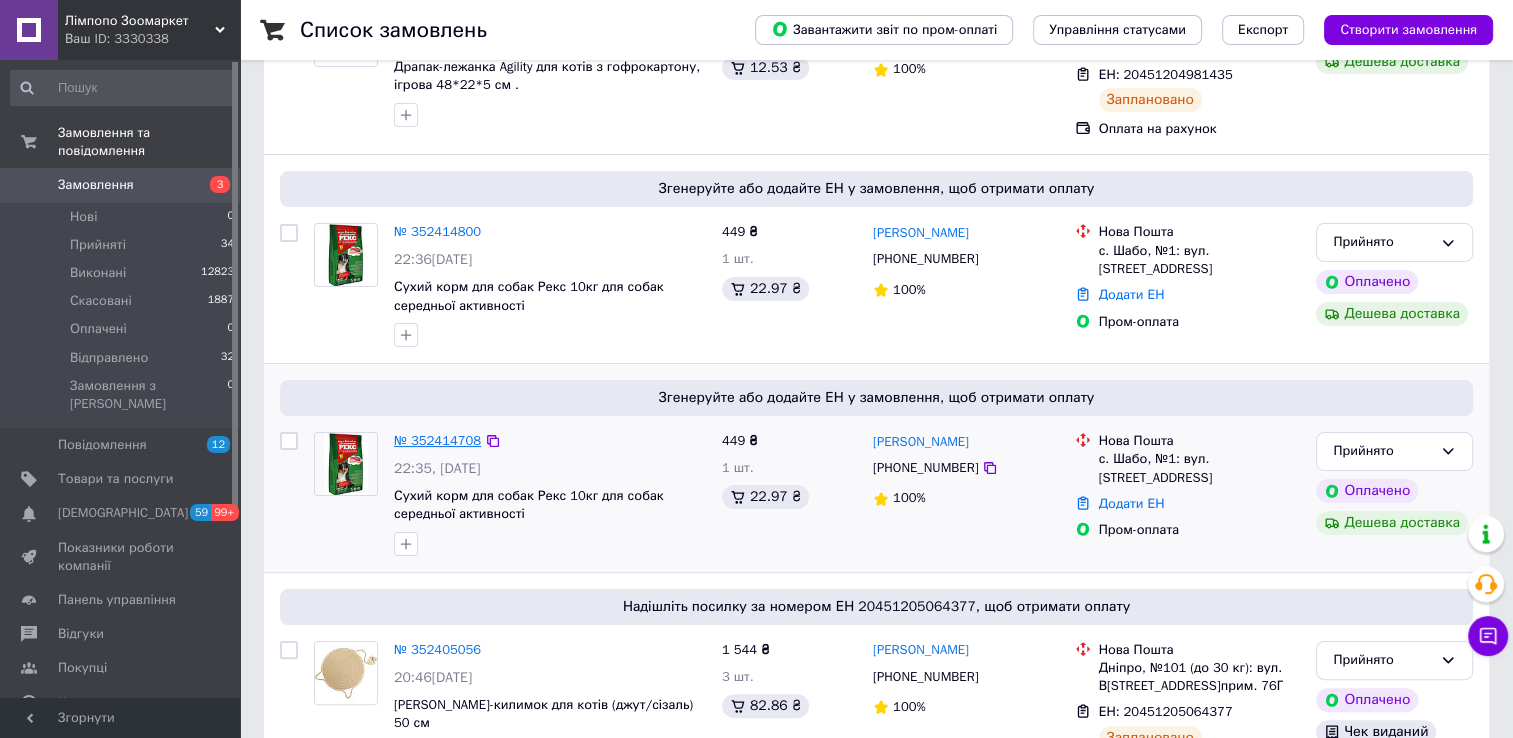 click on "№ 352414708" at bounding box center (437, 440) 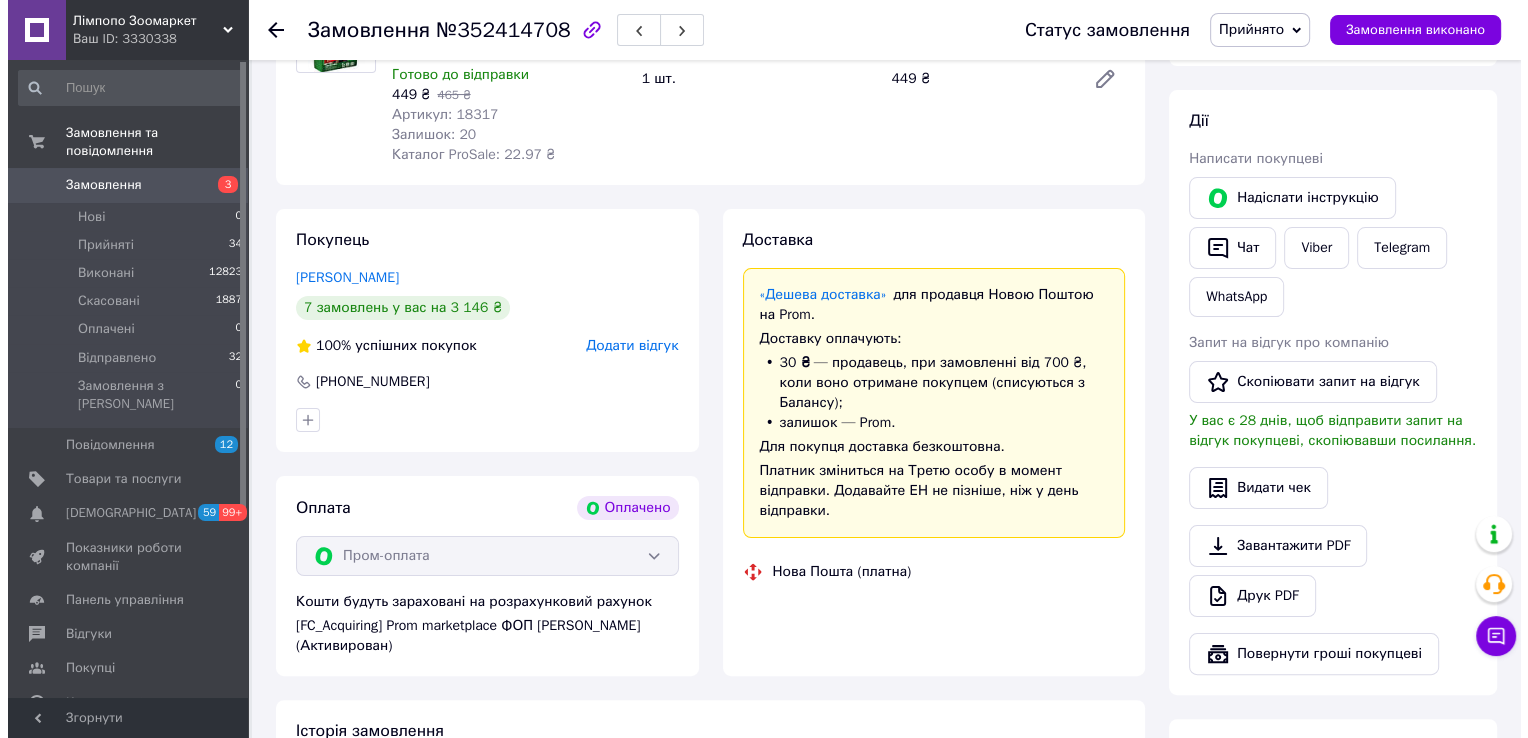 scroll, scrollTop: 600, scrollLeft: 0, axis: vertical 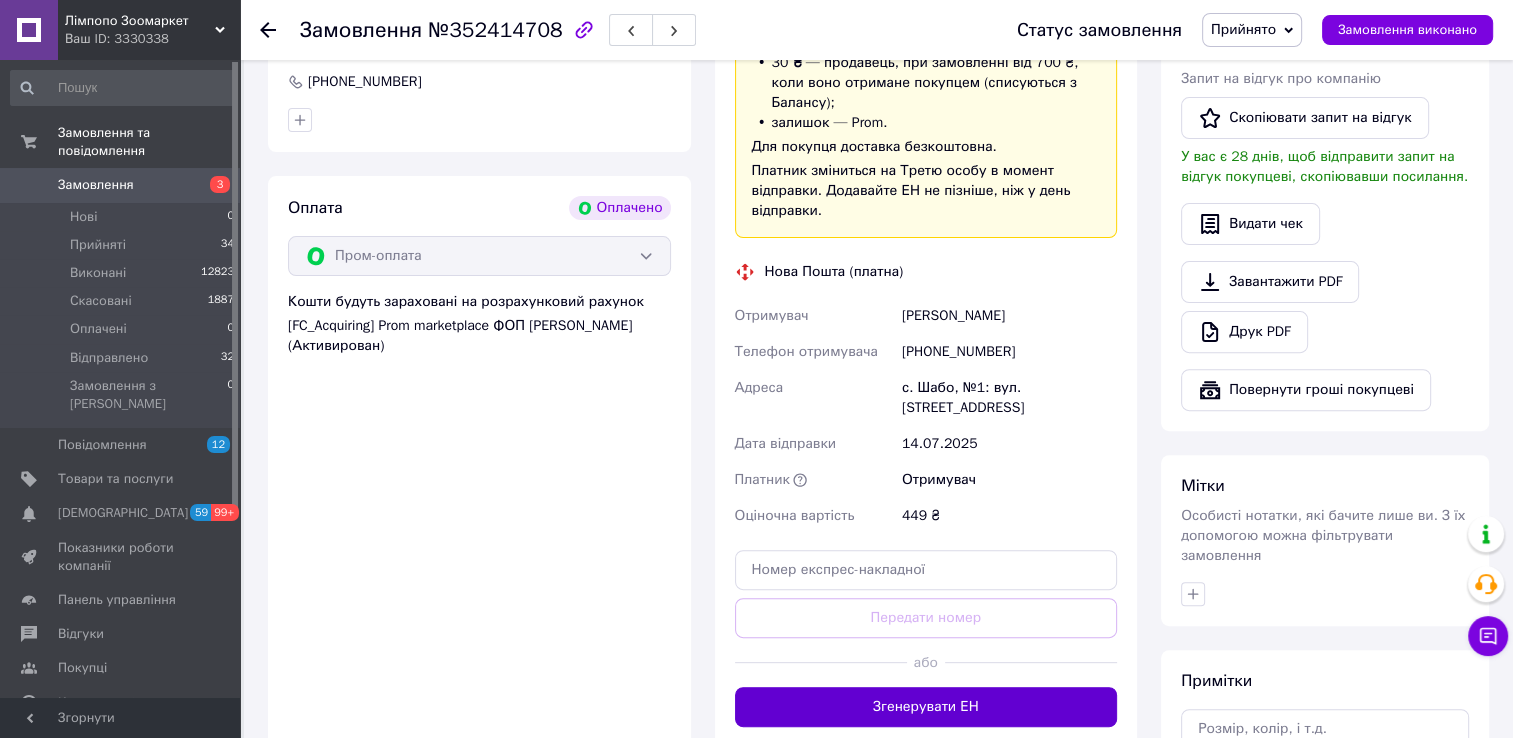 click on "Згенерувати ЕН" at bounding box center [926, 707] 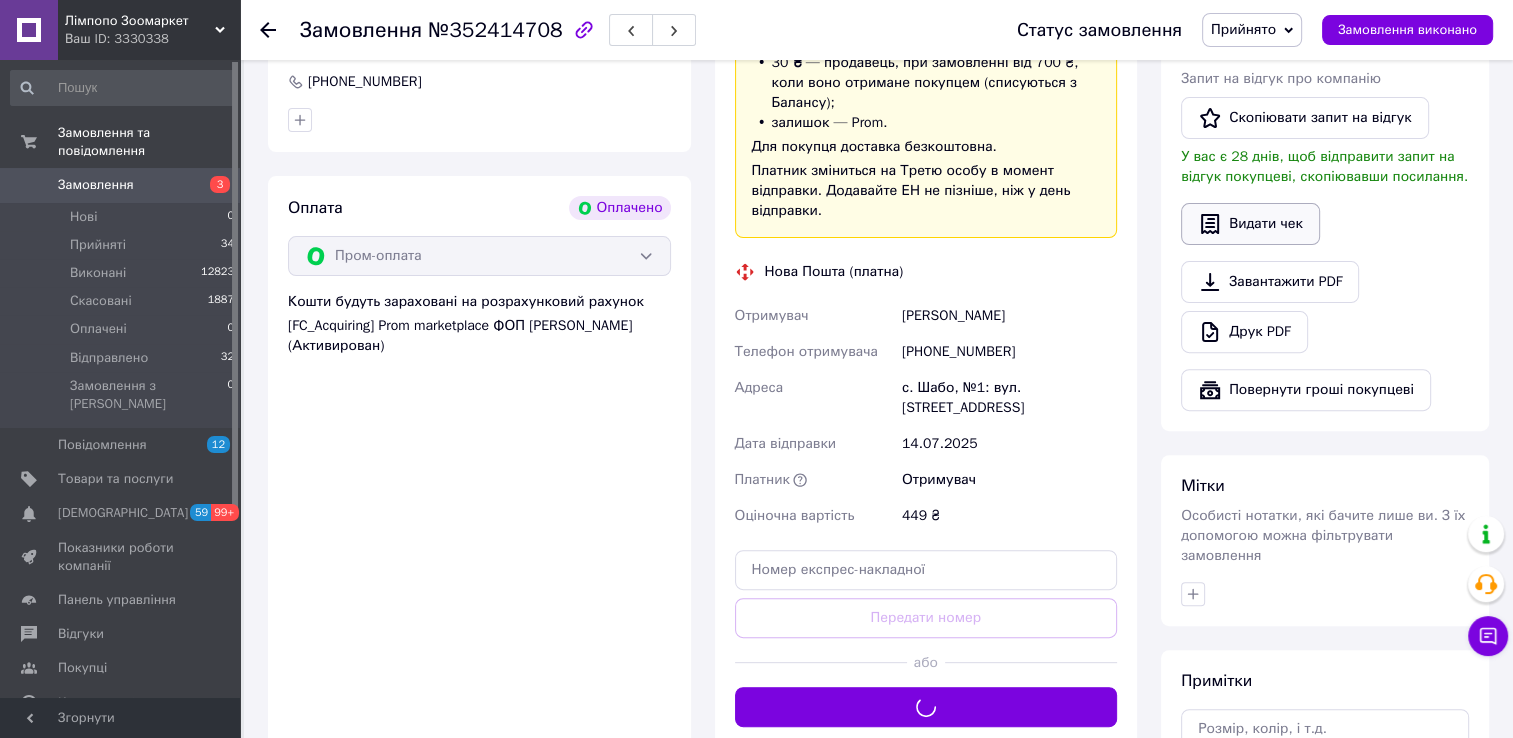 click on "Видати чек" at bounding box center [1250, 224] 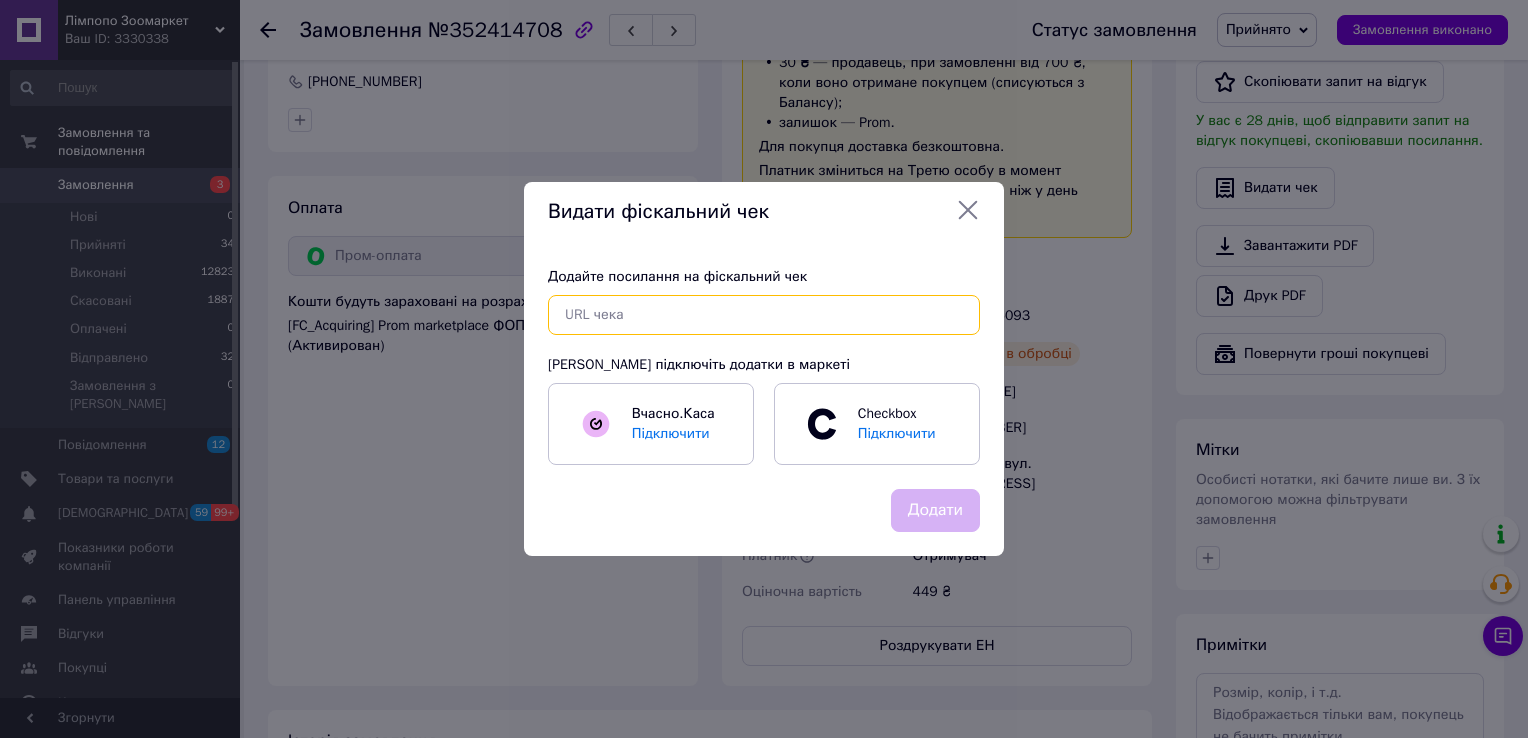 click at bounding box center (764, 315) 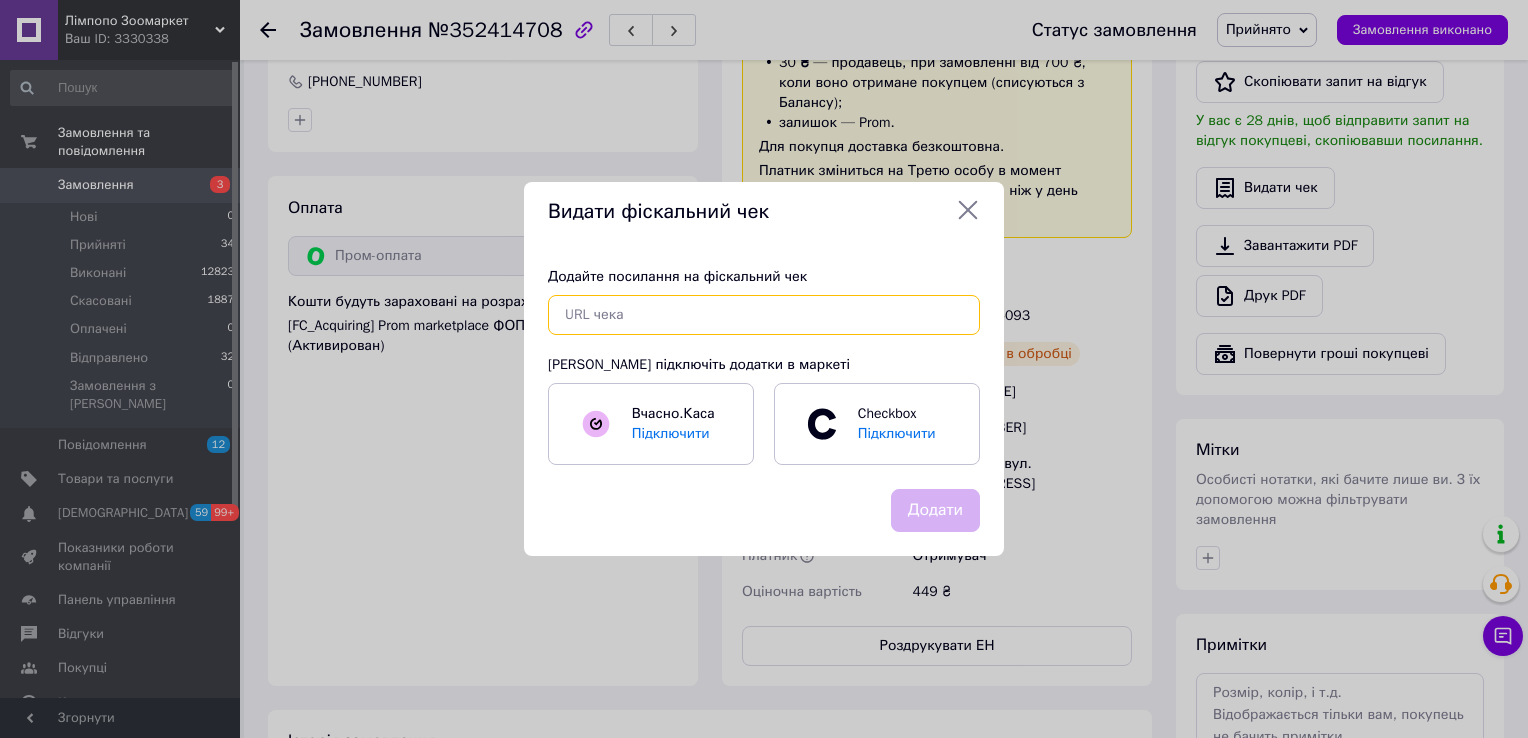 paste on "[URL][DOMAIN_NAME]" 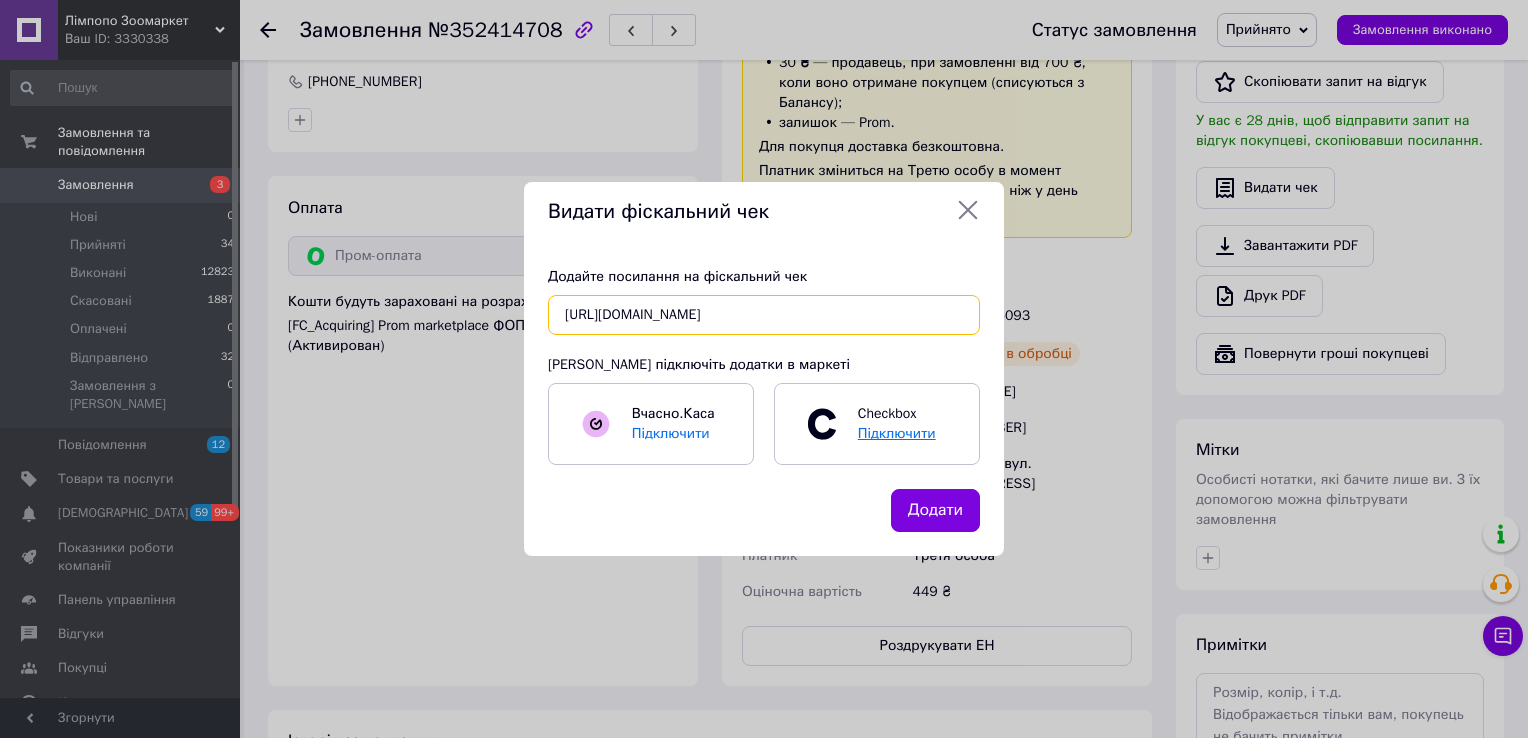 scroll, scrollTop: 0, scrollLeft: 24, axis: horizontal 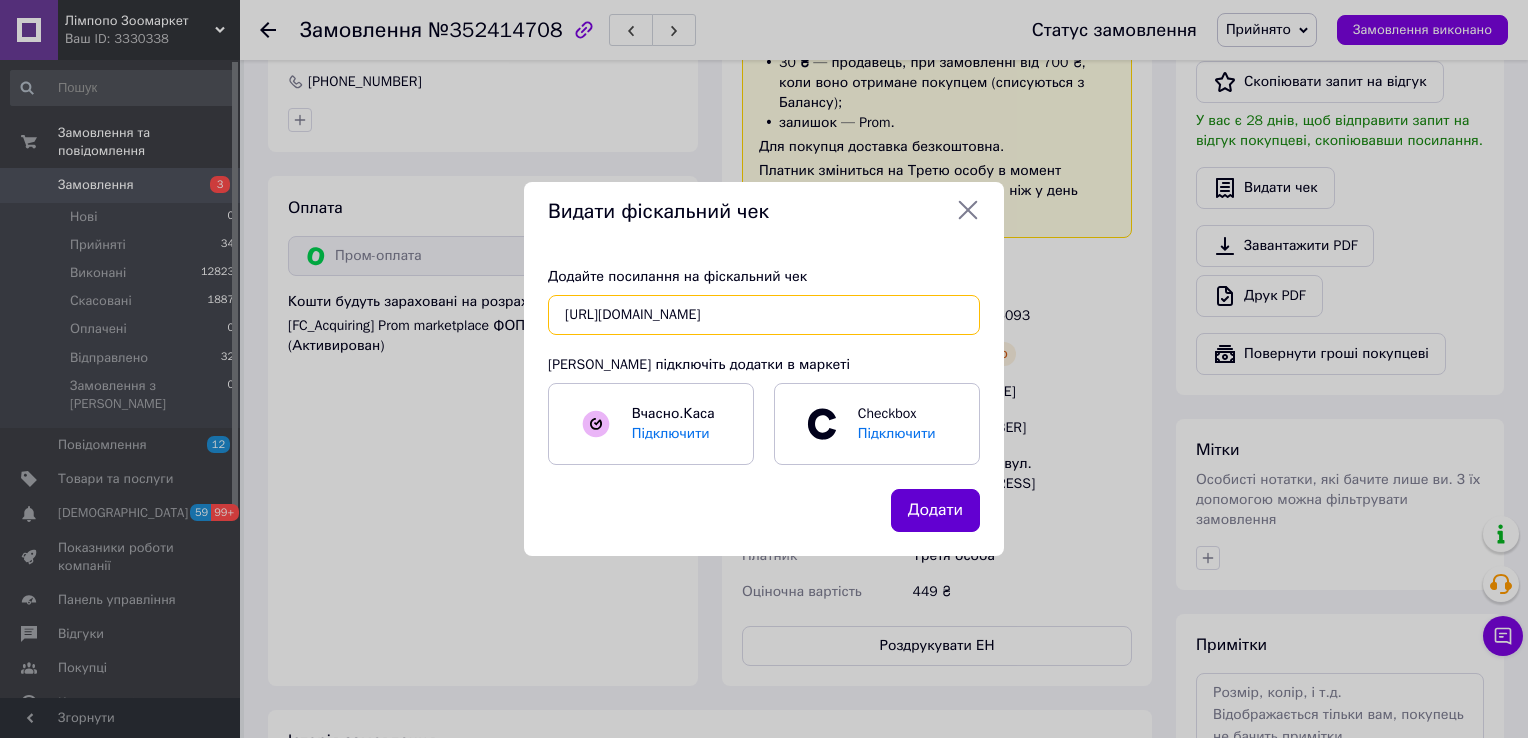 type on "[URL][DOMAIN_NAME]" 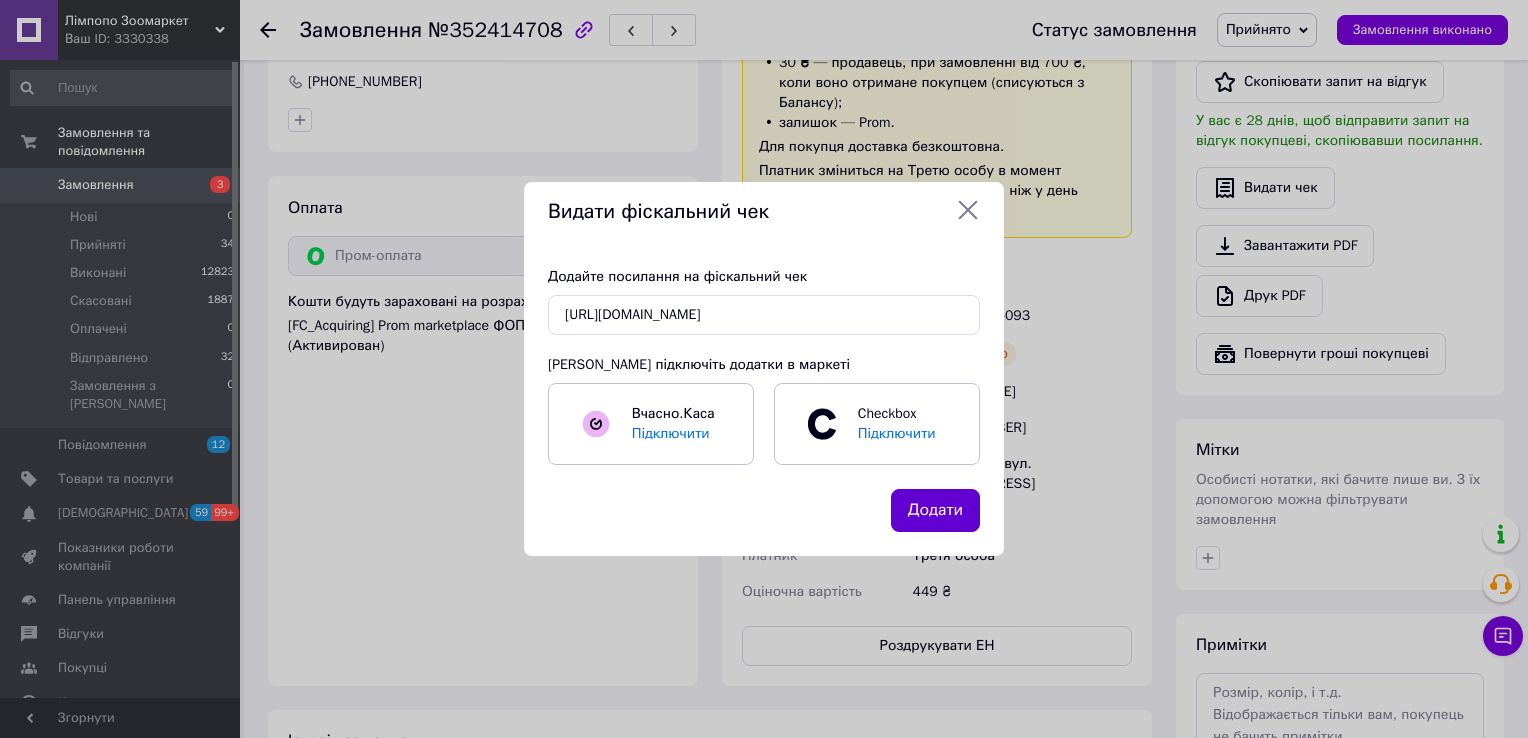 click on "Додати" at bounding box center (935, 510) 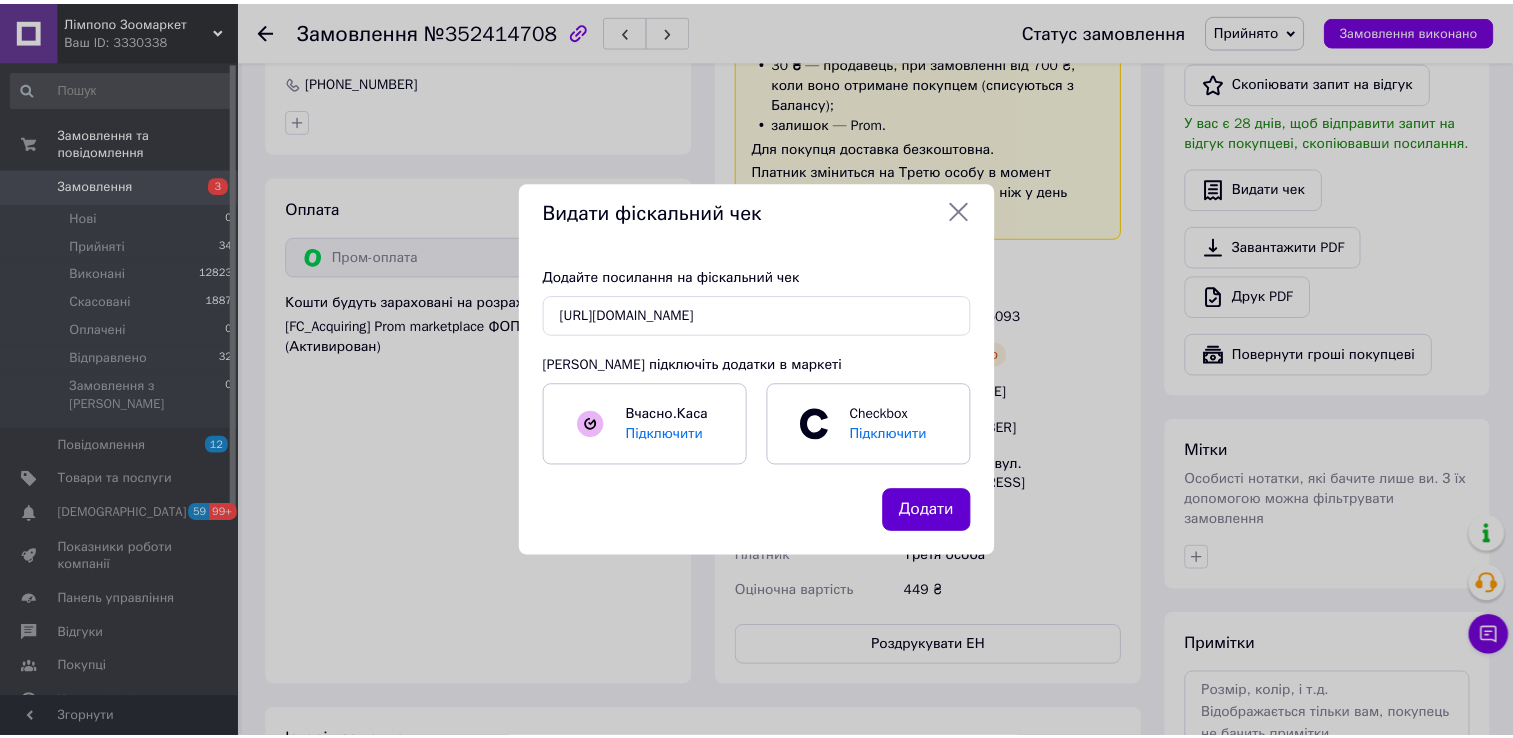 scroll, scrollTop: 0, scrollLeft: 0, axis: both 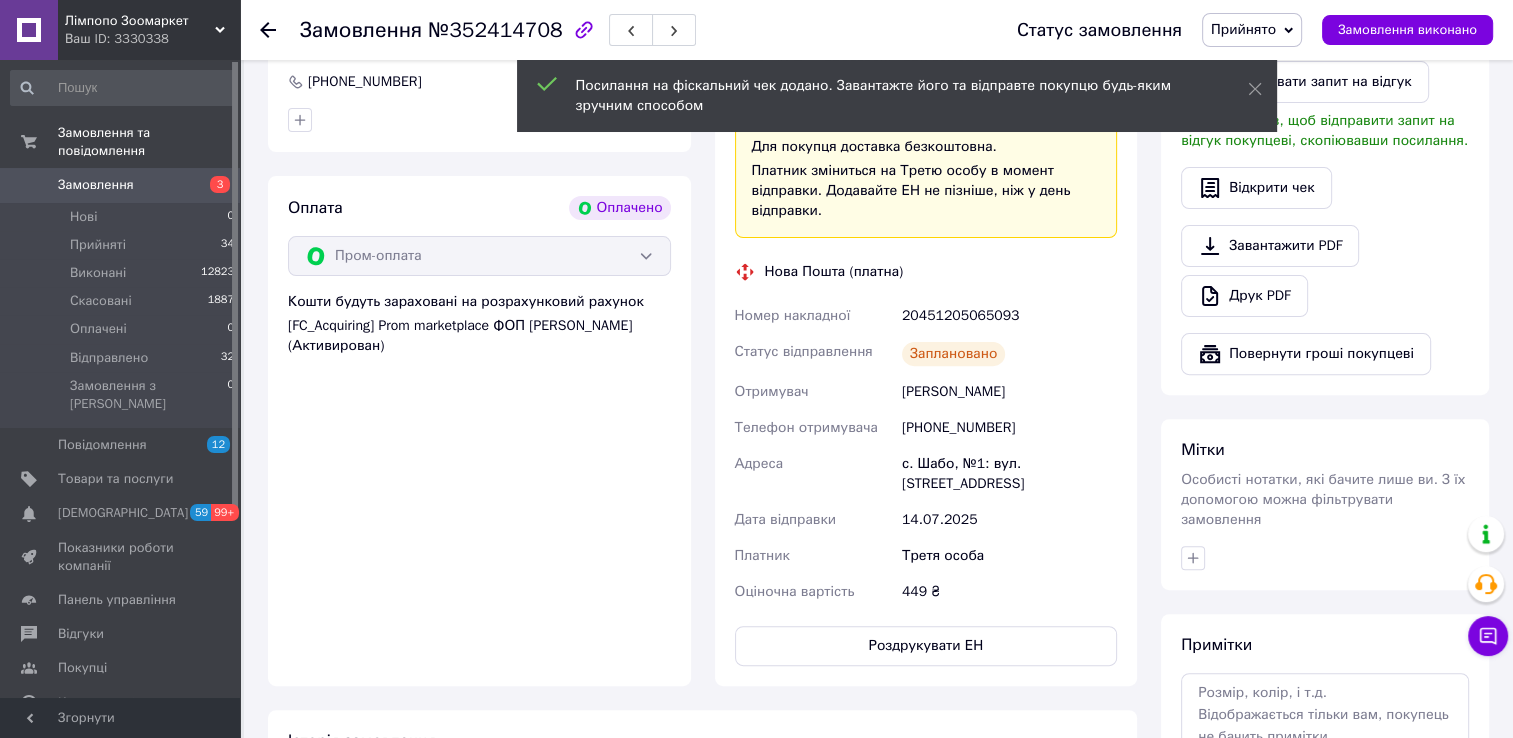 click 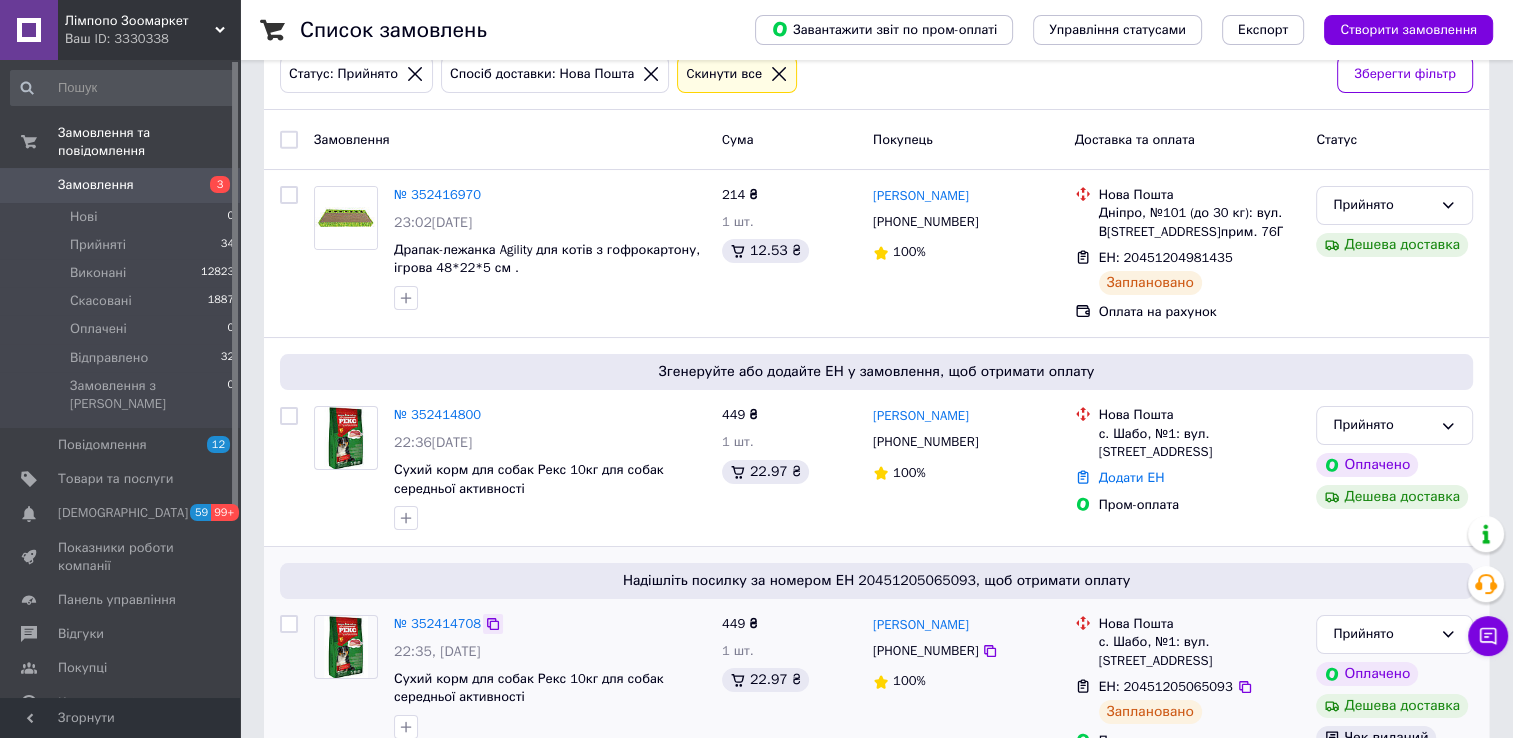 scroll, scrollTop: 300, scrollLeft: 0, axis: vertical 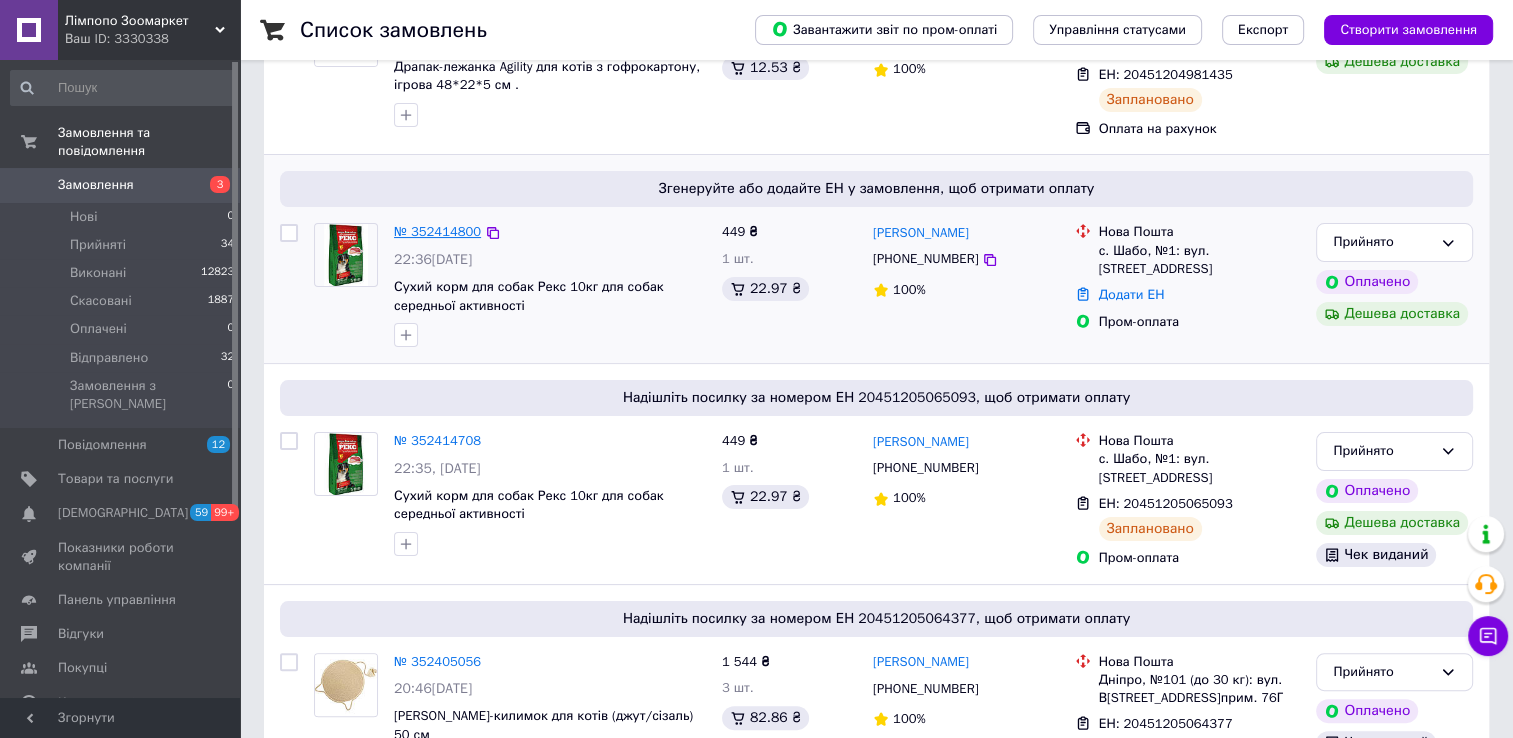 click on "№ 352414800" at bounding box center [437, 231] 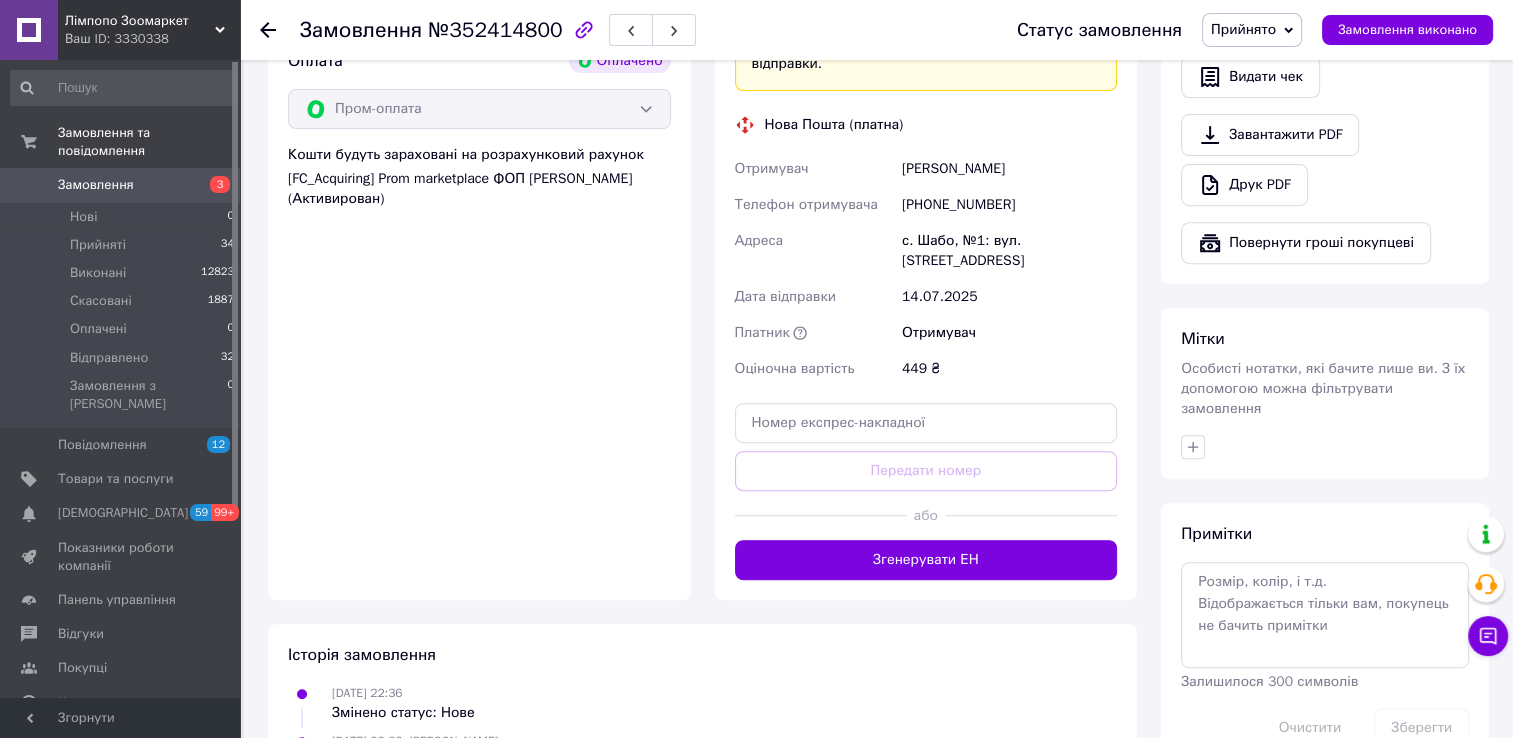 scroll, scrollTop: 800, scrollLeft: 0, axis: vertical 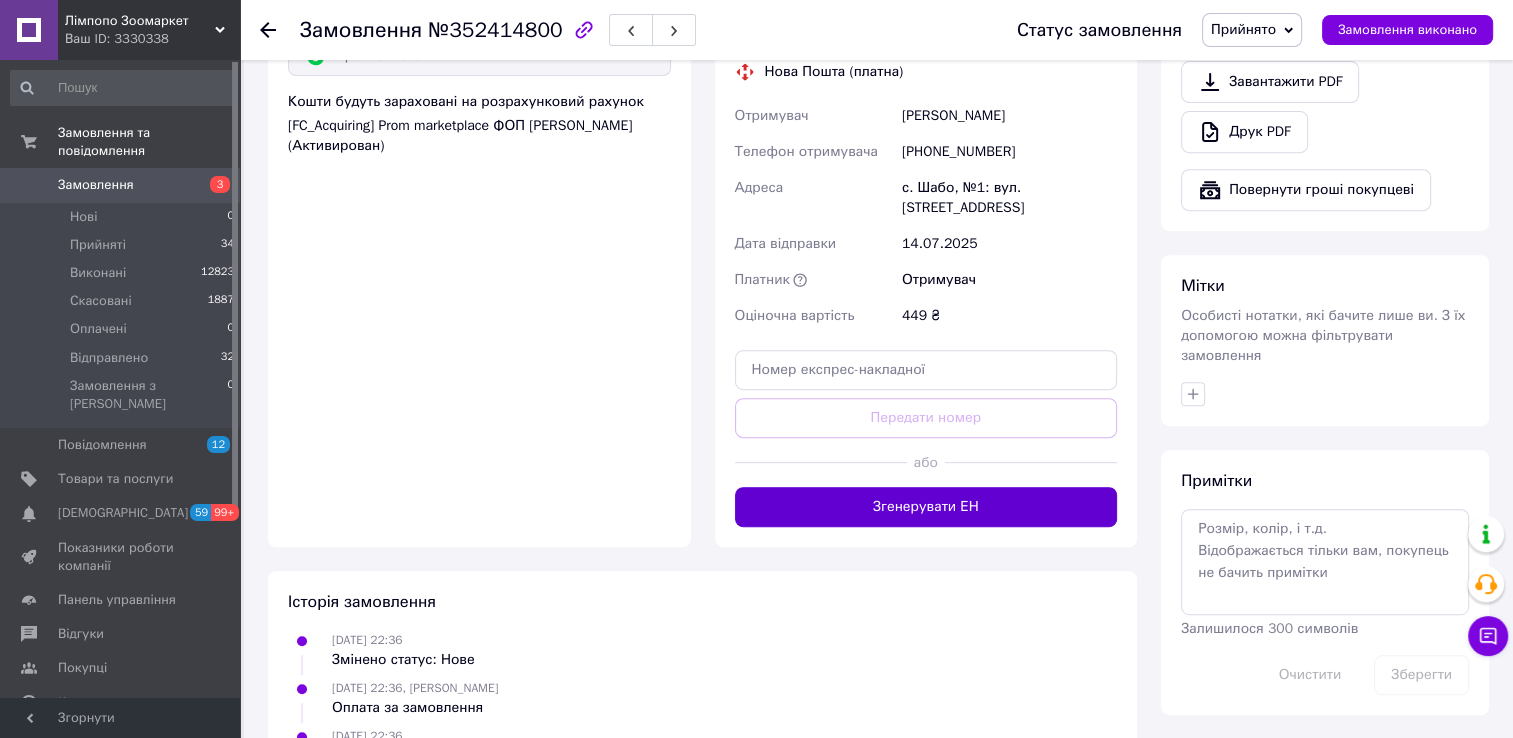 click on "Згенерувати ЕН" at bounding box center (926, 507) 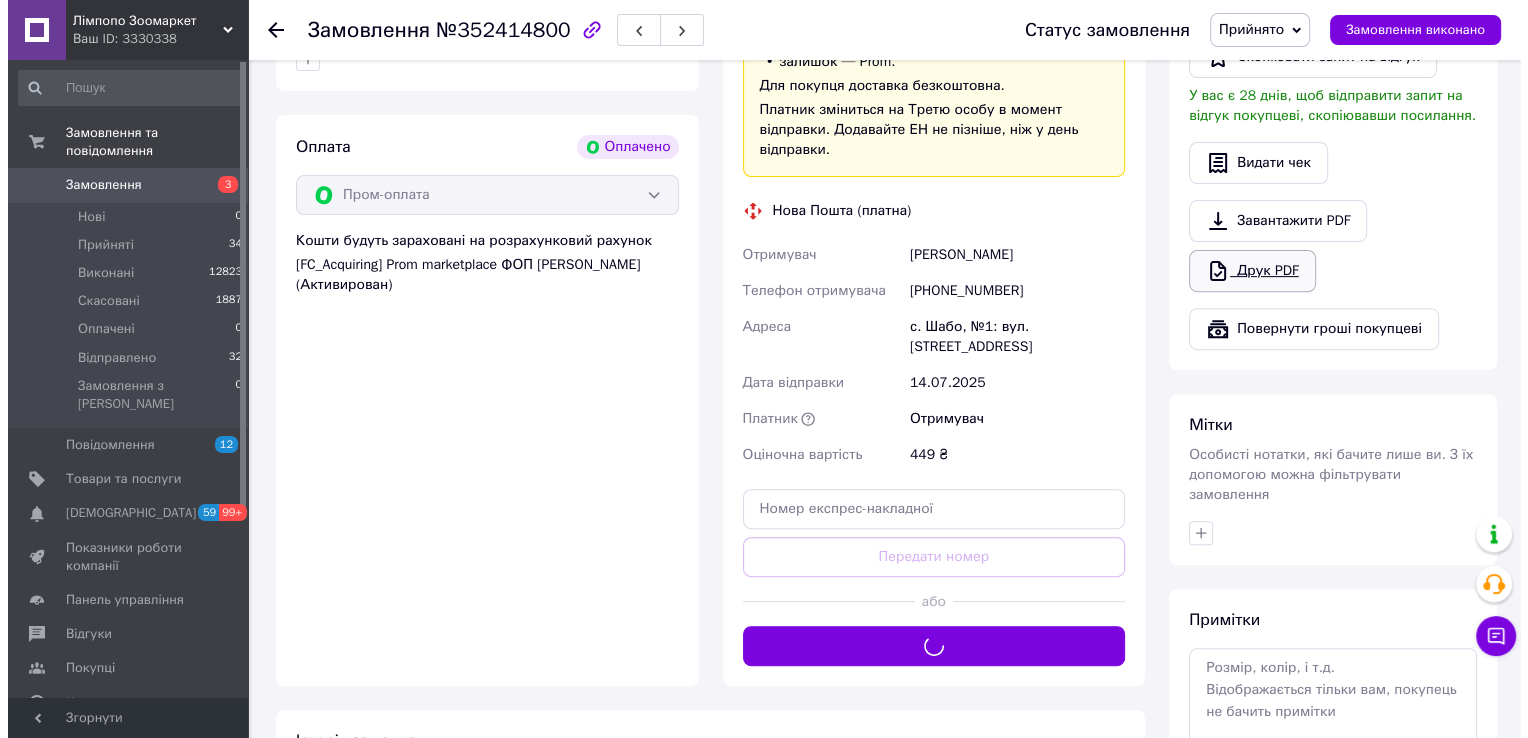 scroll, scrollTop: 500, scrollLeft: 0, axis: vertical 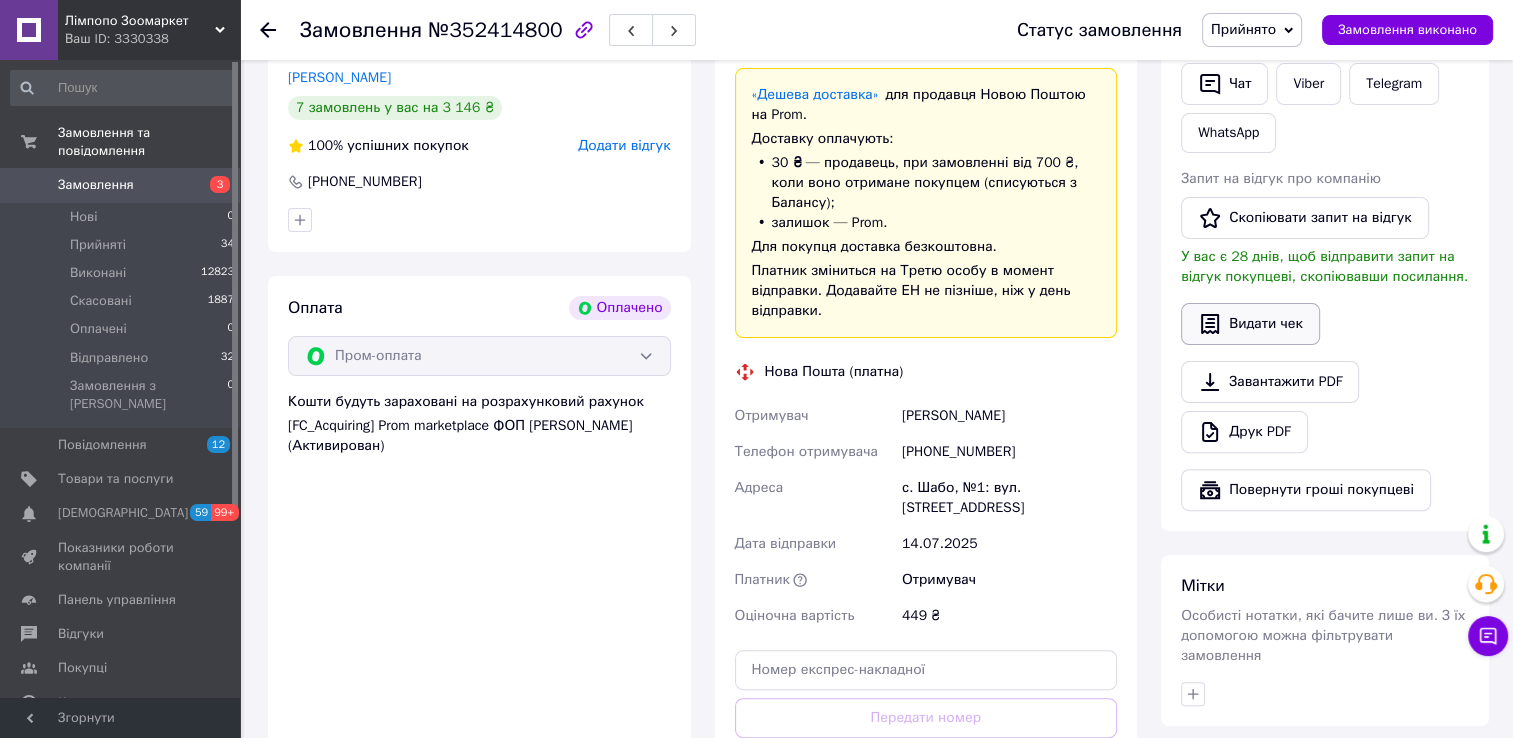 click on "[PERSON_NAME] покупцеві   [PERSON_NAME] інструкцію   Чат Viber Telegram WhatsApp Запит на відгук про компанію   Скопіювати запит на відгук У вас є 28 днів, щоб відправити запит на відгук покупцеві, скопіювавши посилання.   Видати чек   Завантажити PDF   Друк PDF   Повернути гроші покупцеві" at bounding box center (1325, 228) 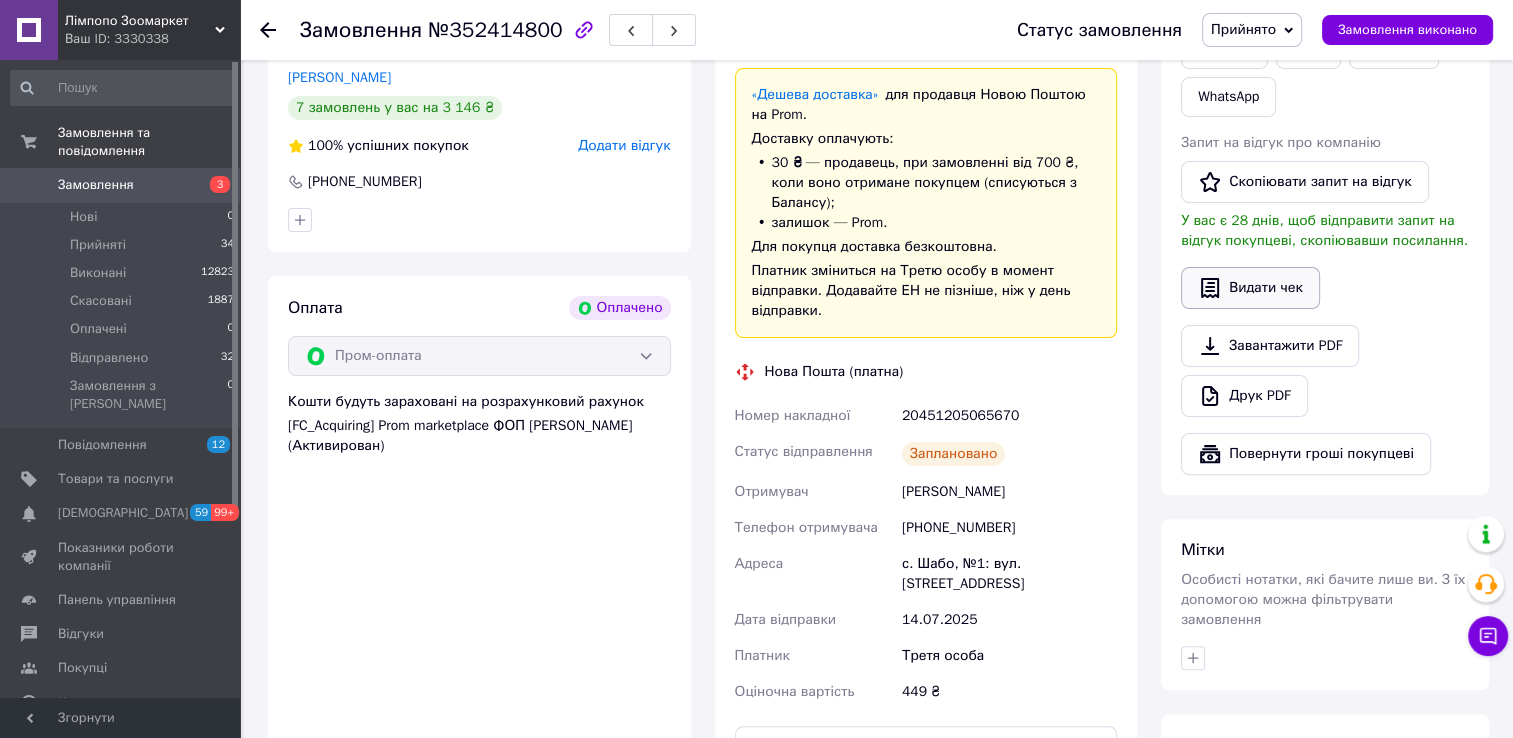 click on "Видати чек" at bounding box center [1250, 288] 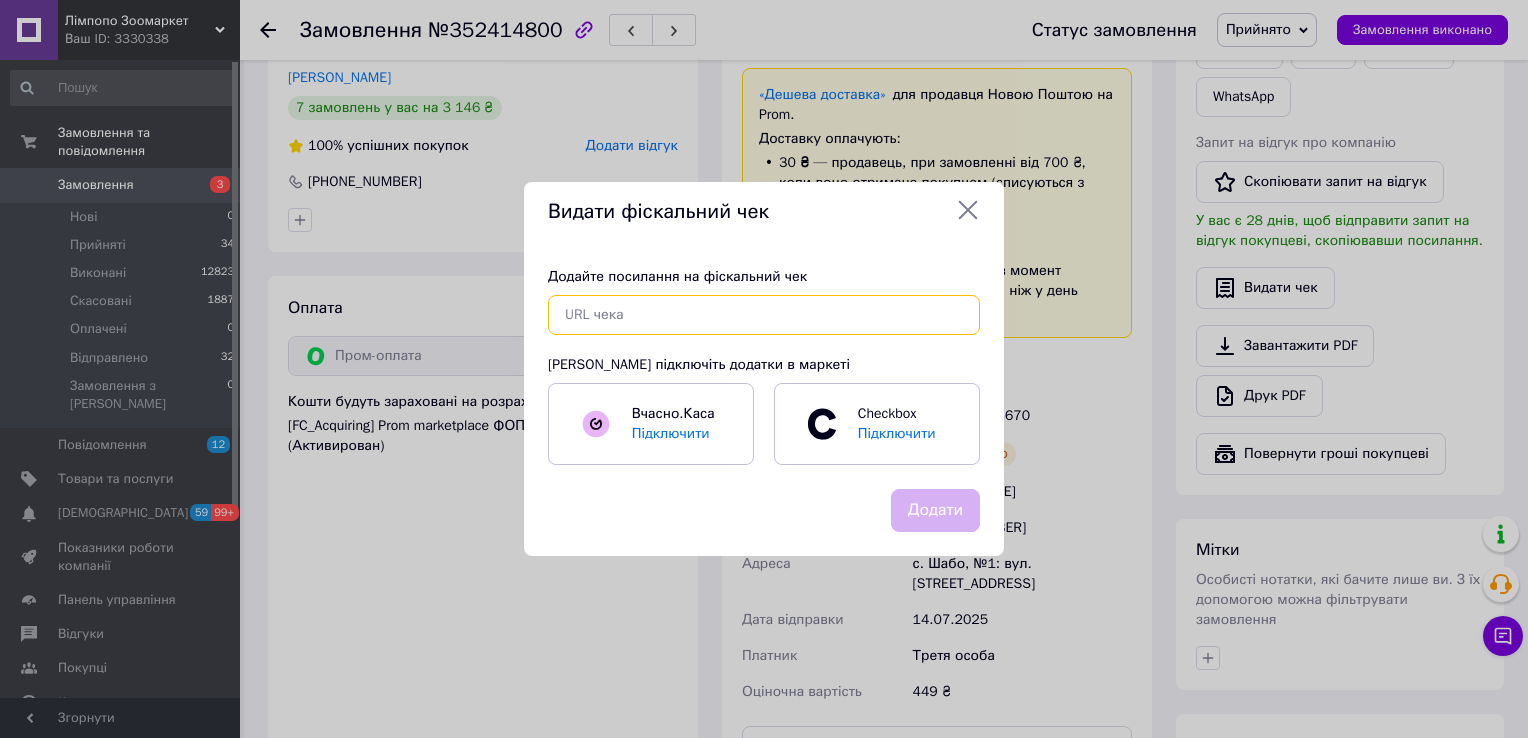 click at bounding box center (764, 315) 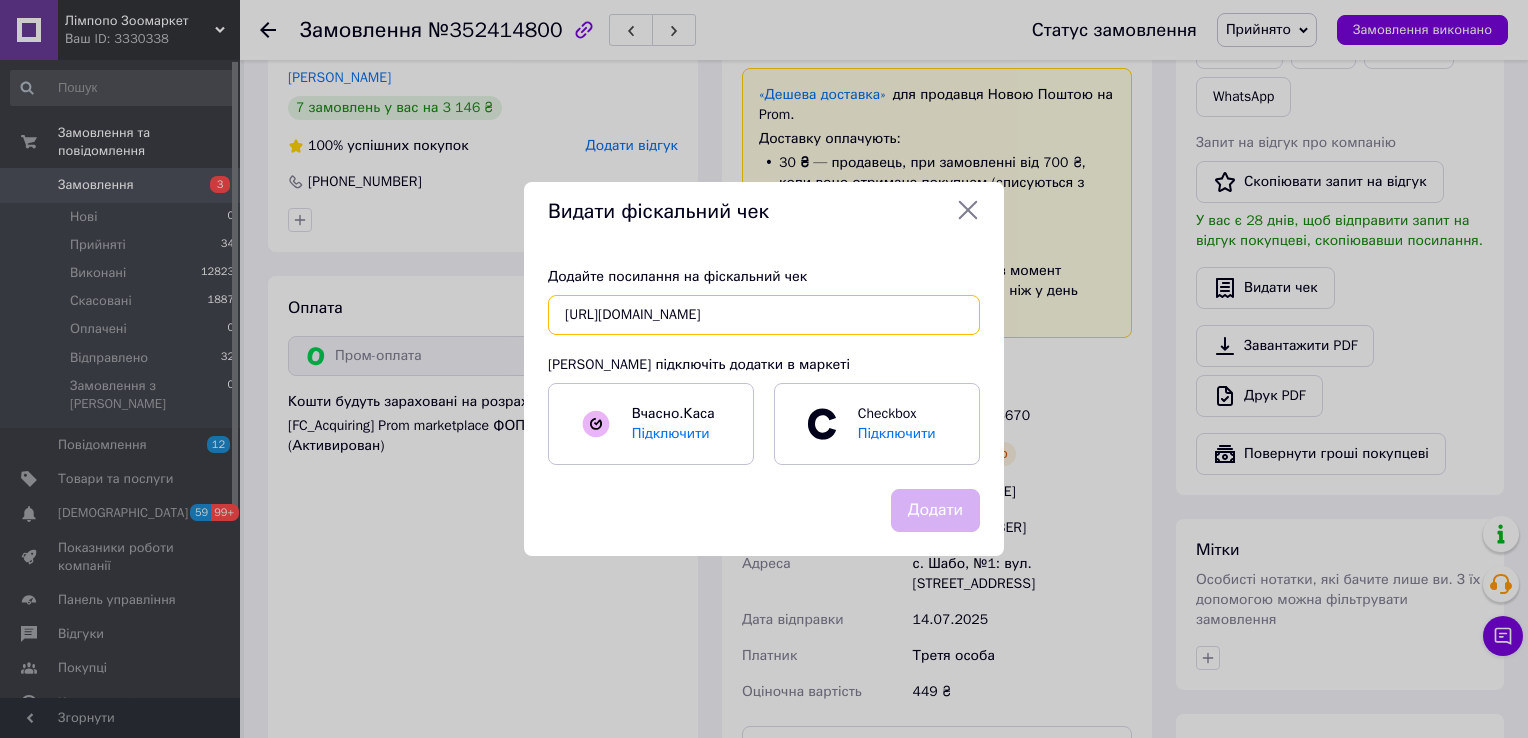 scroll, scrollTop: 0, scrollLeft: 27, axis: horizontal 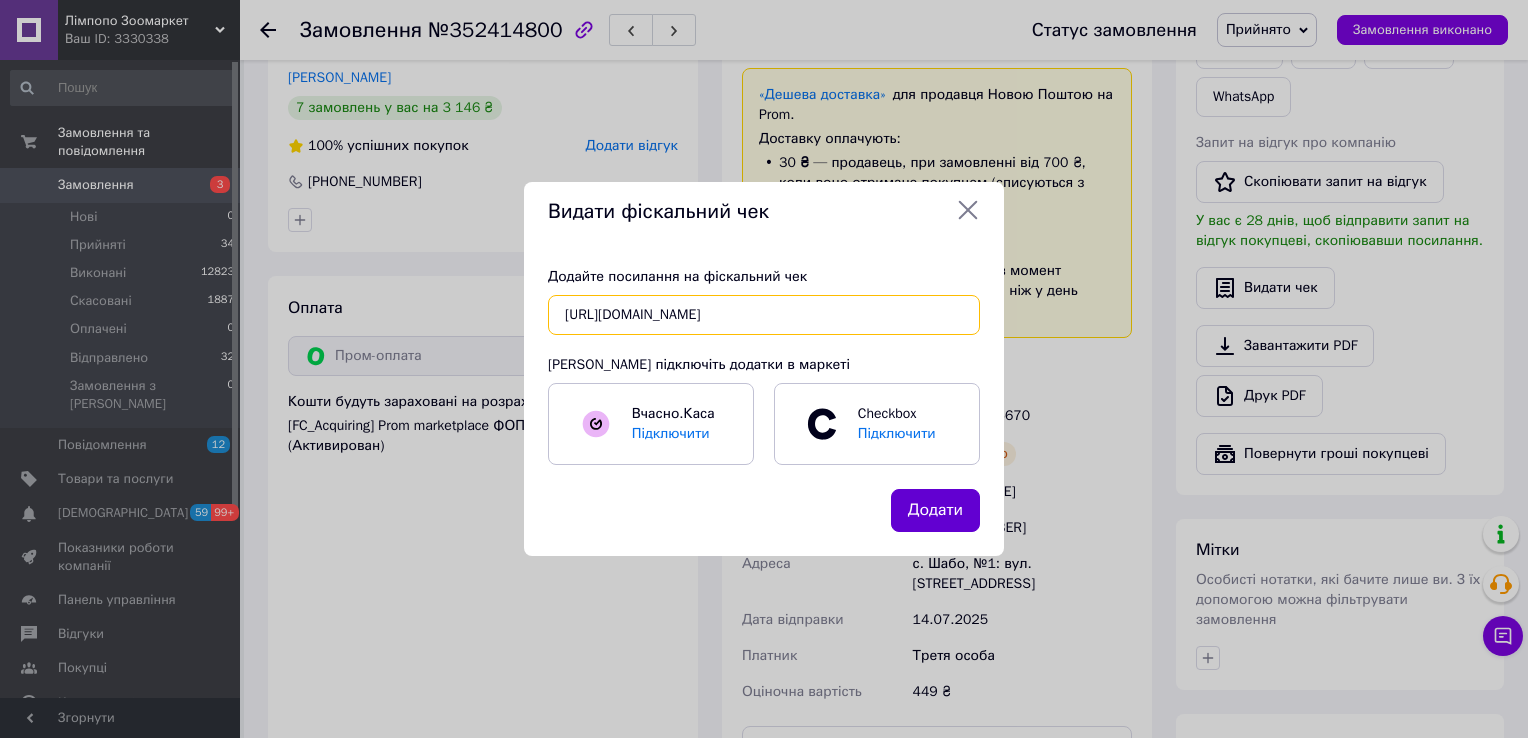type on "[URL][DOMAIN_NAME]" 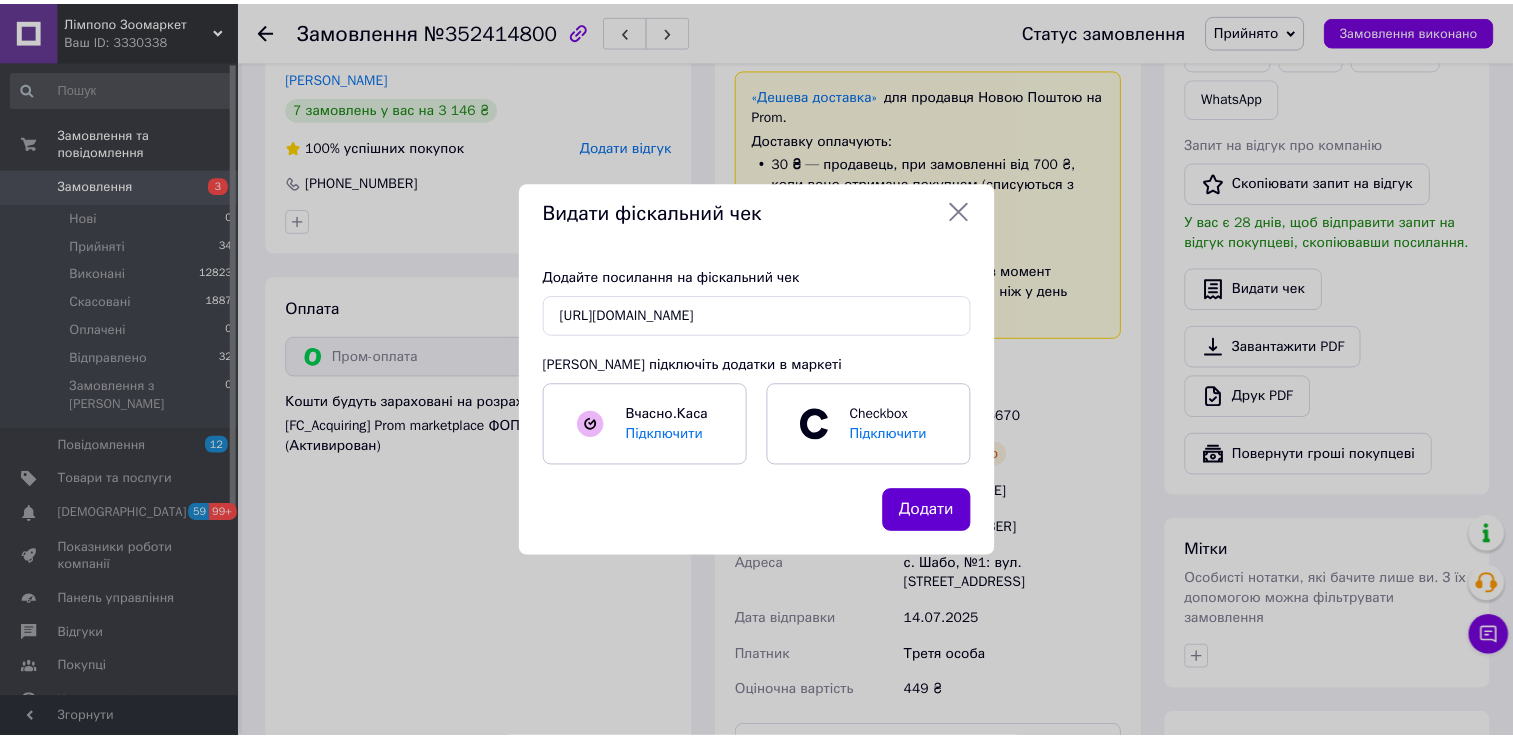 scroll, scrollTop: 0, scrollLeft: 0, axis: both 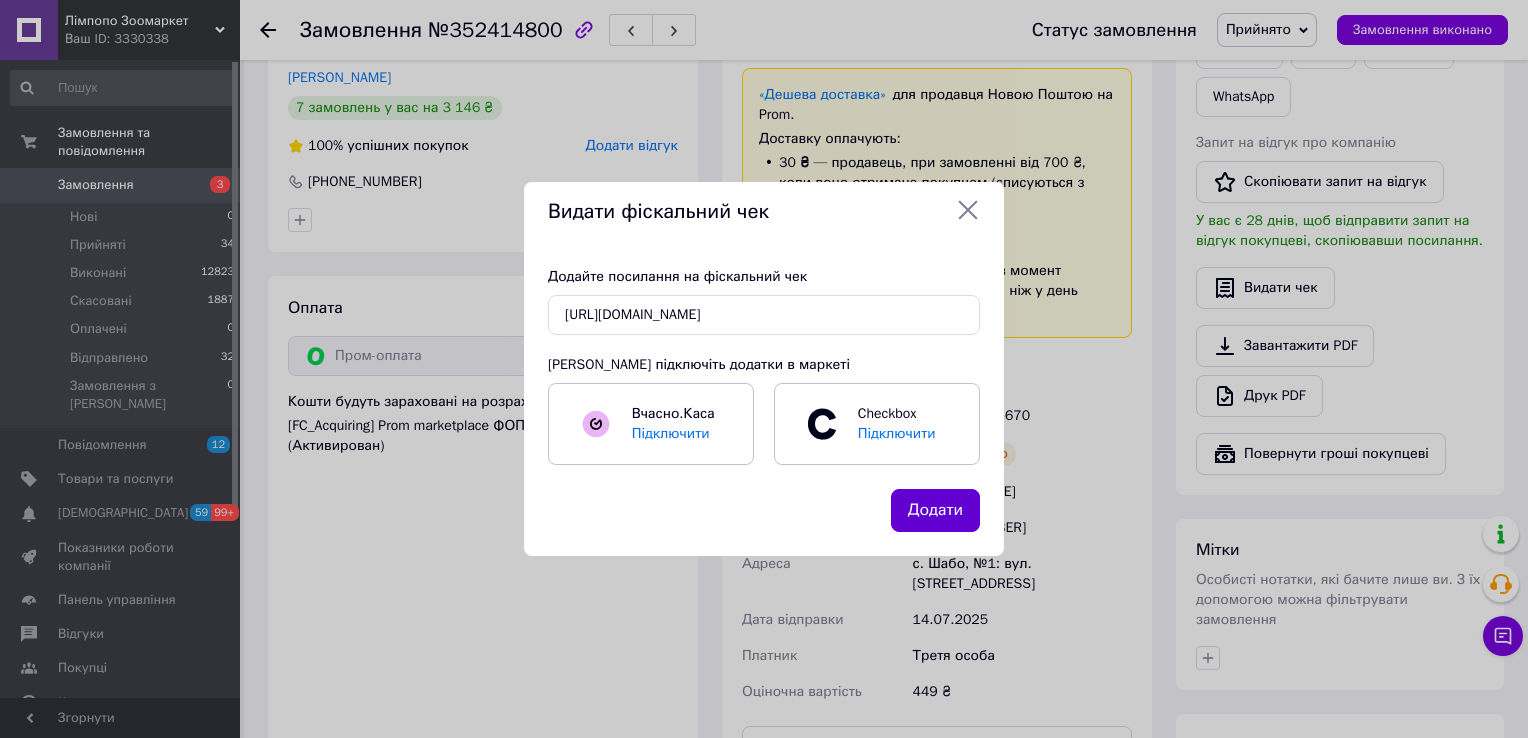 click on "Додати" at bounding box center (935, 510) 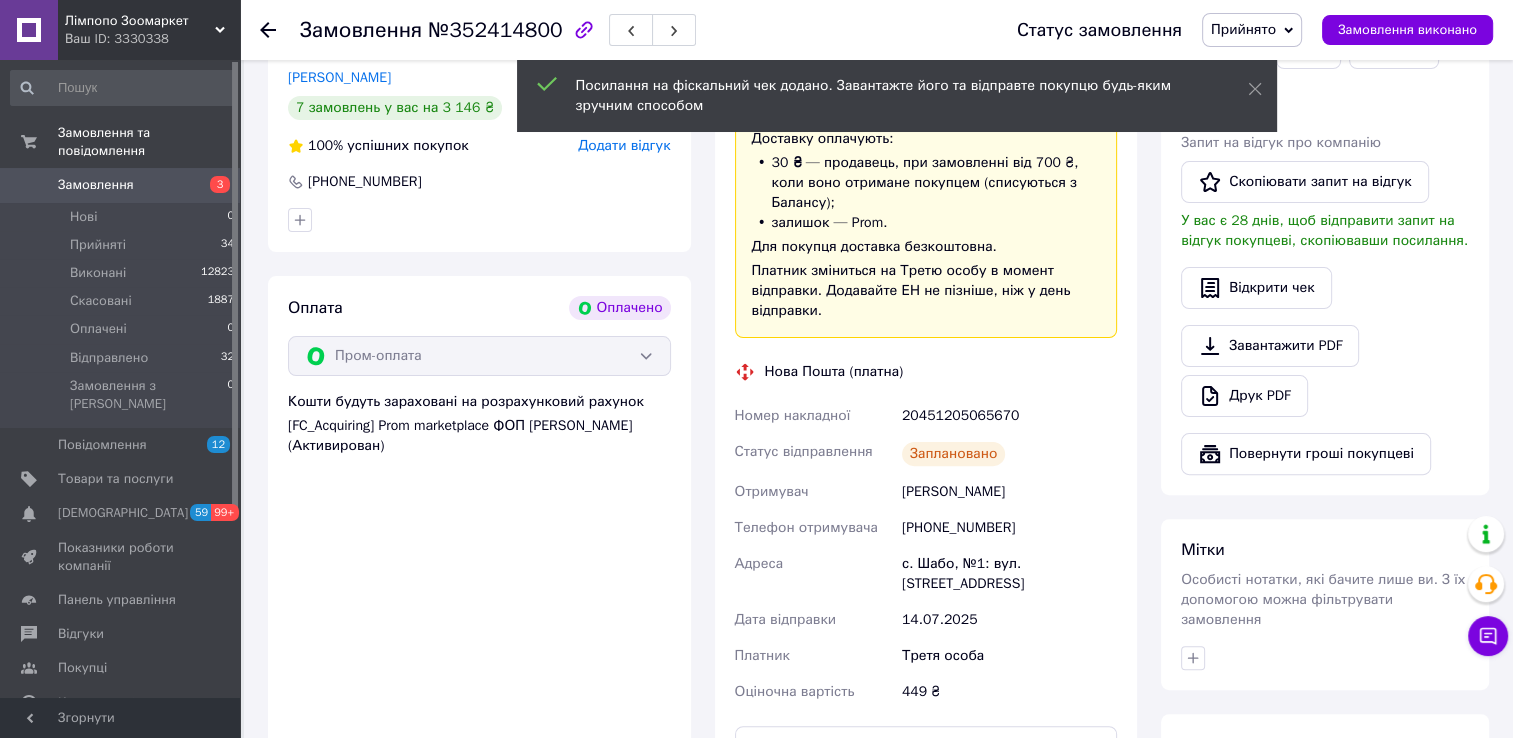 click 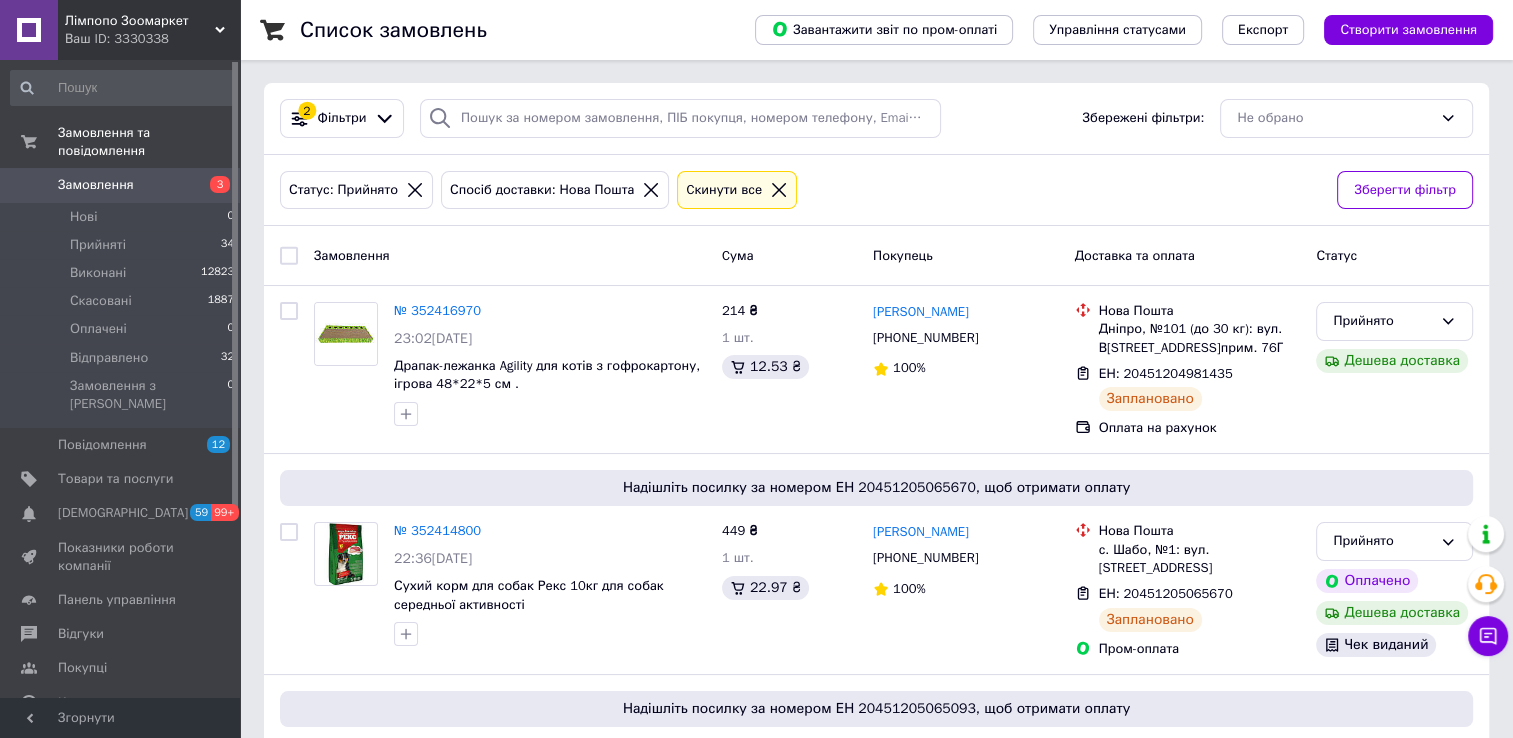 scroll, scrollTop: 0, scrollLeft: 0, axis: both 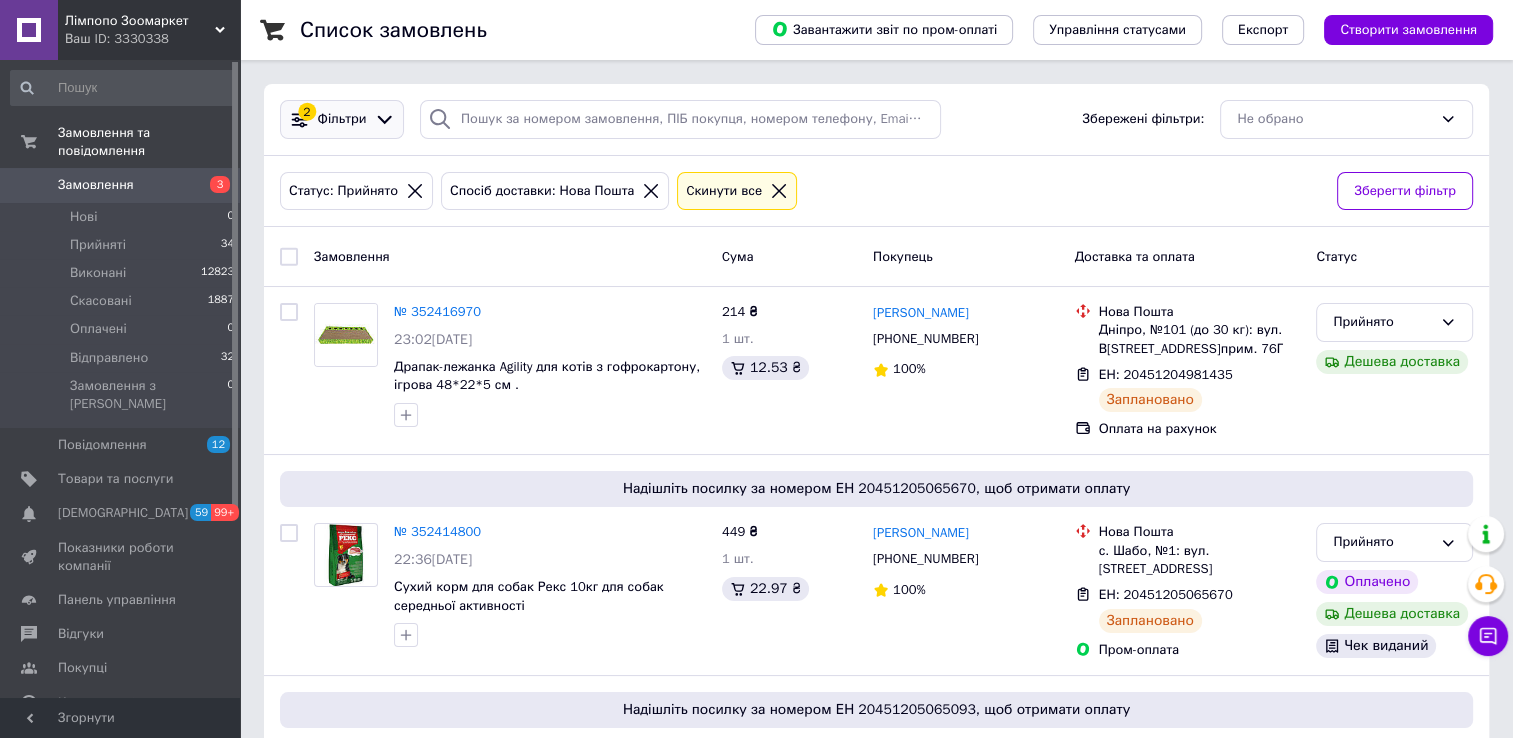 click 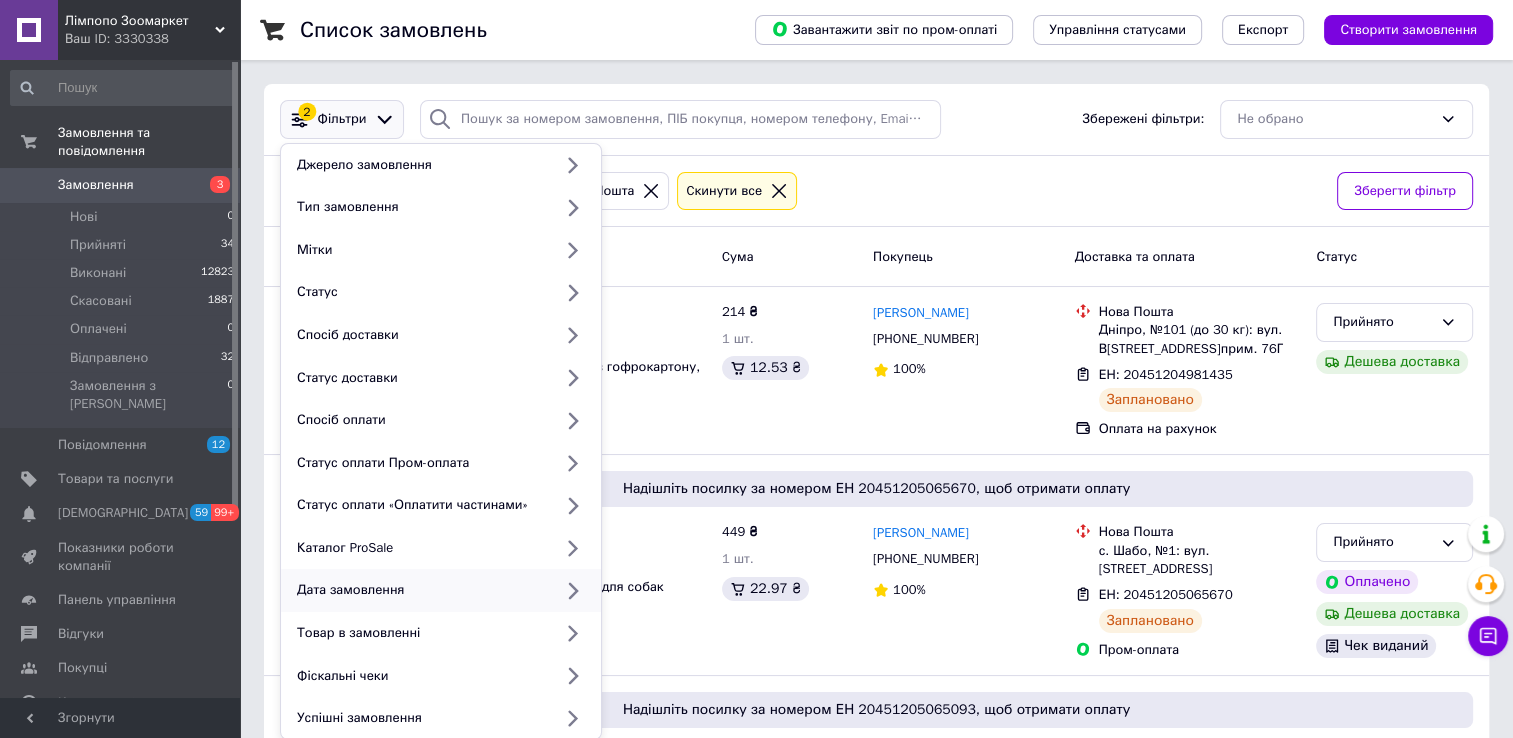 click on "Дата замовлення" at bounding box center [420, 590] 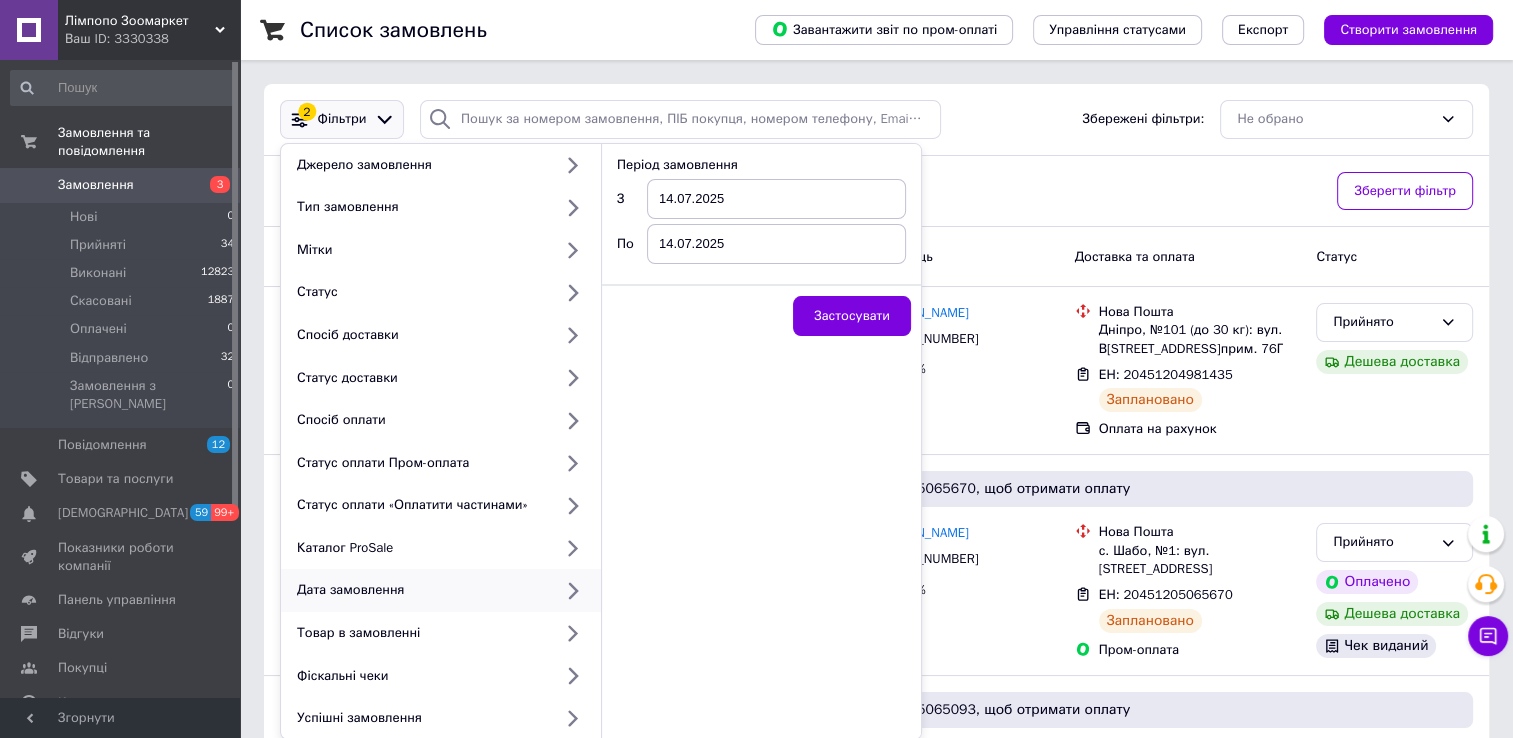click on "14.07.2025" at bounding box center [776, 199] 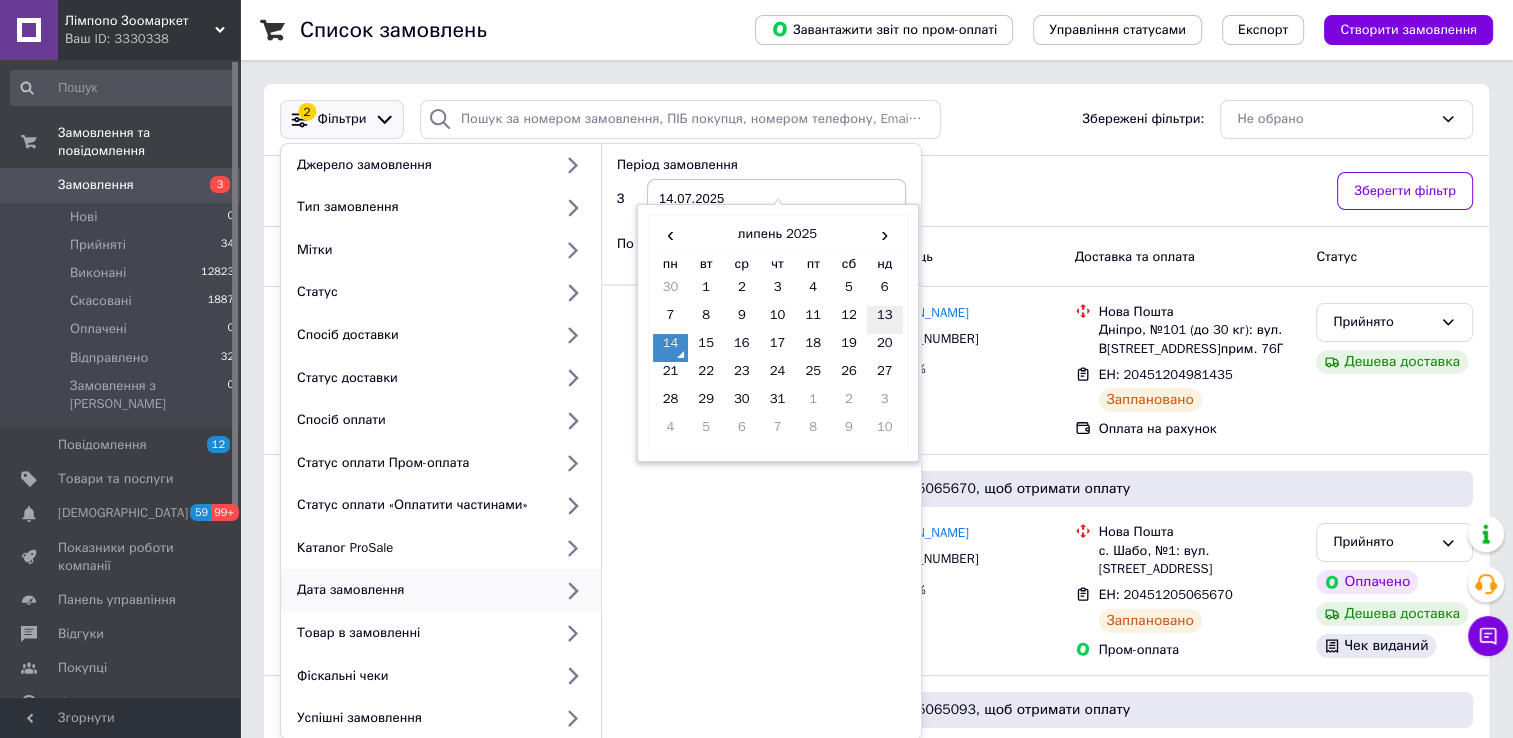 click on "13" at bounding box center (885, 320) 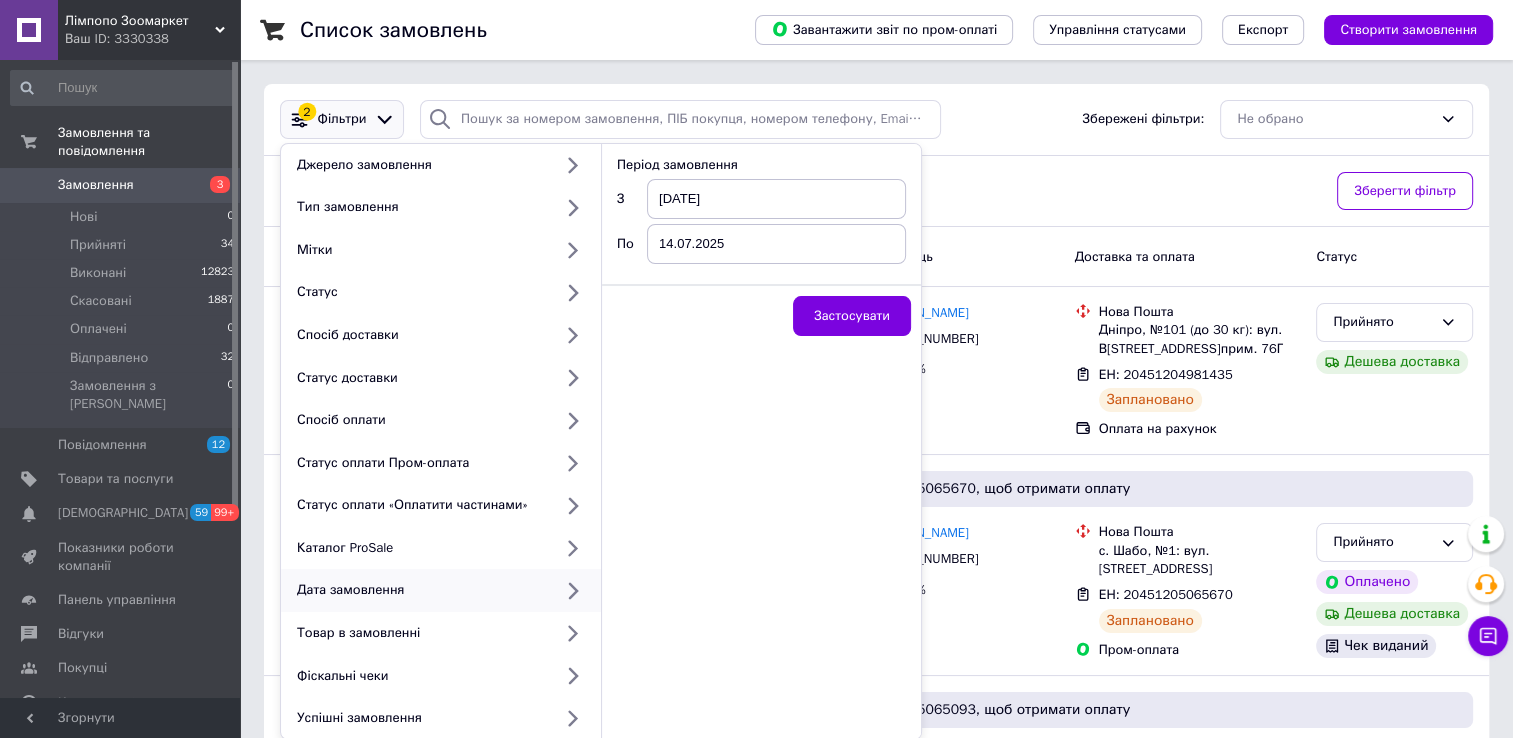 click on "14.07.2025" at bounding box center [776, 244] 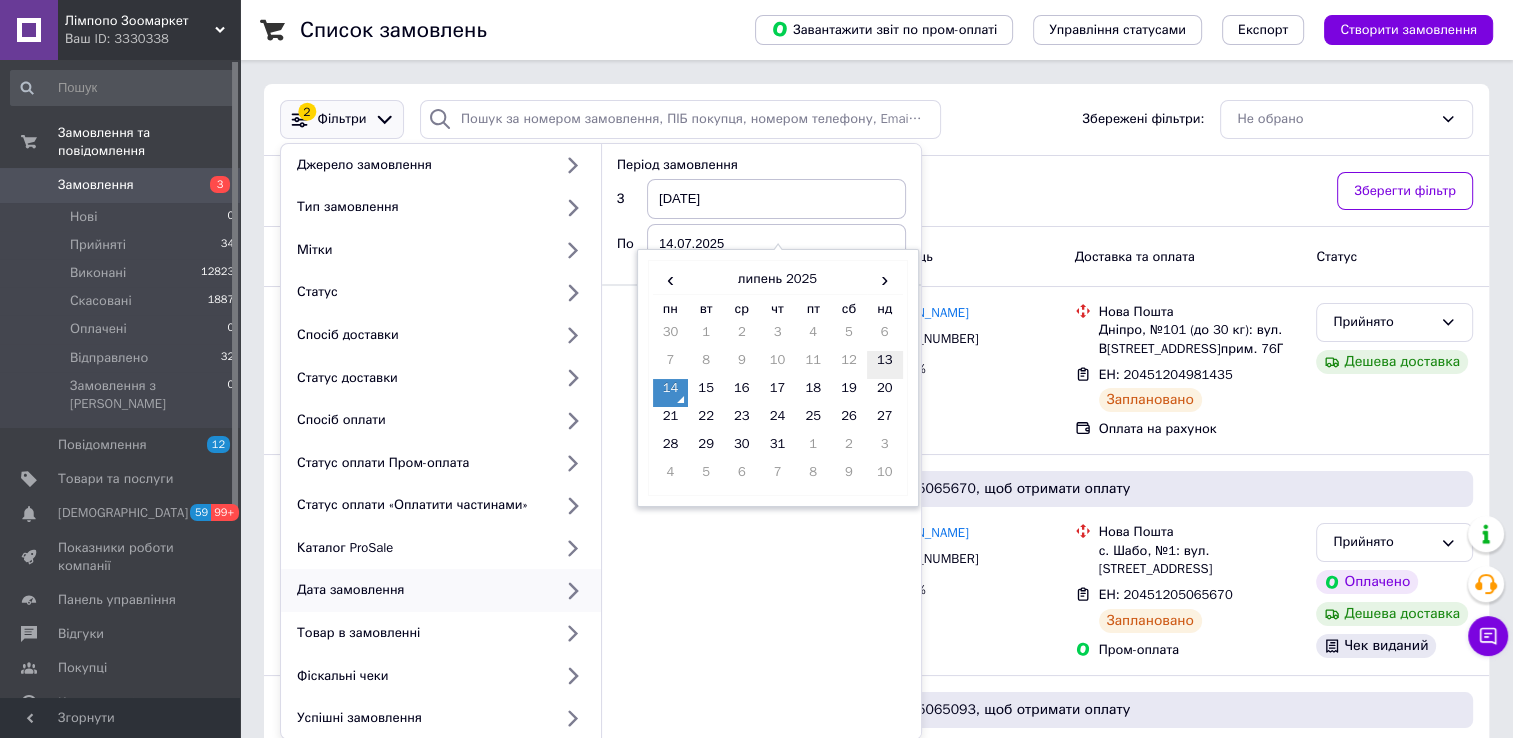 click on "13" at bounding box center (885, 365) 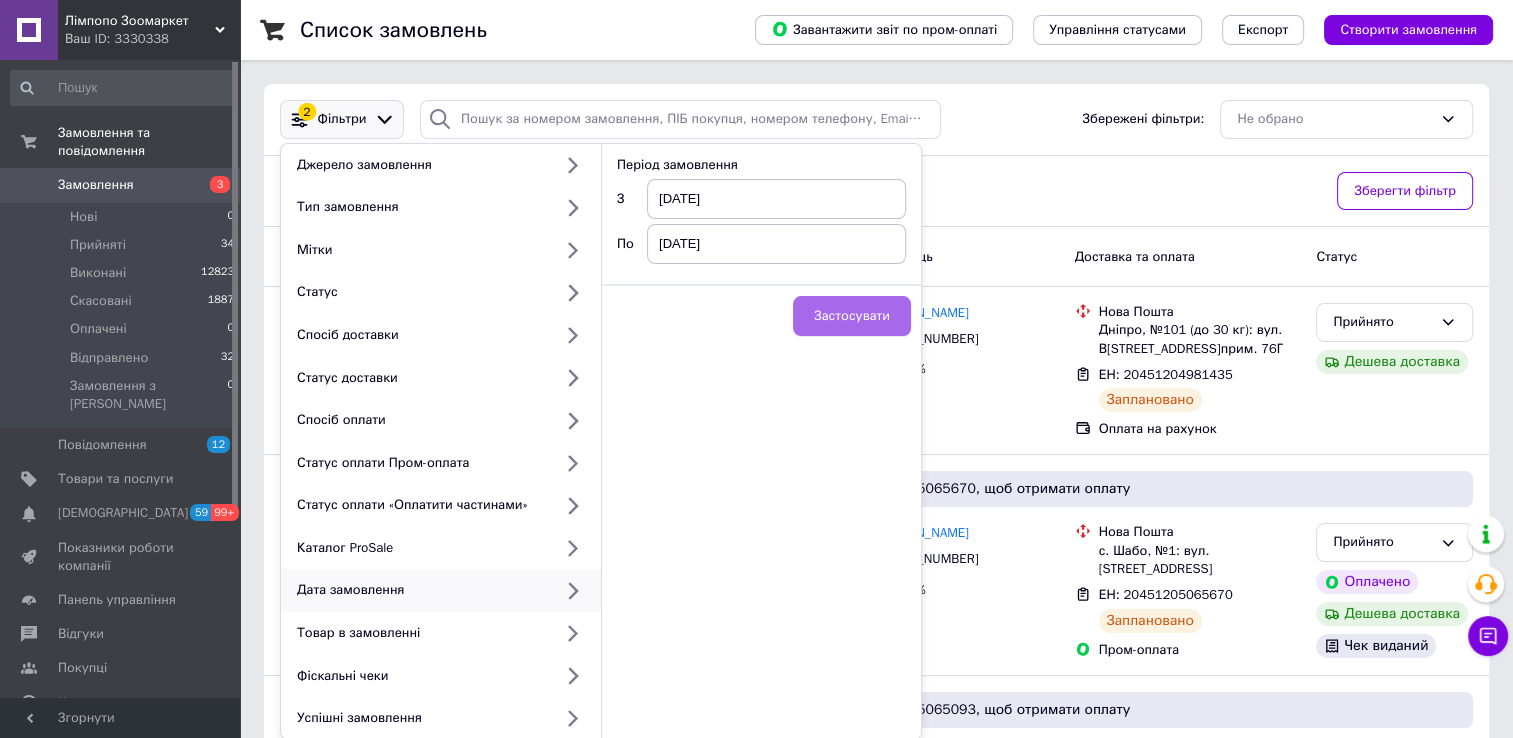 click on "Застосувати" at bounding box center [852, 316] 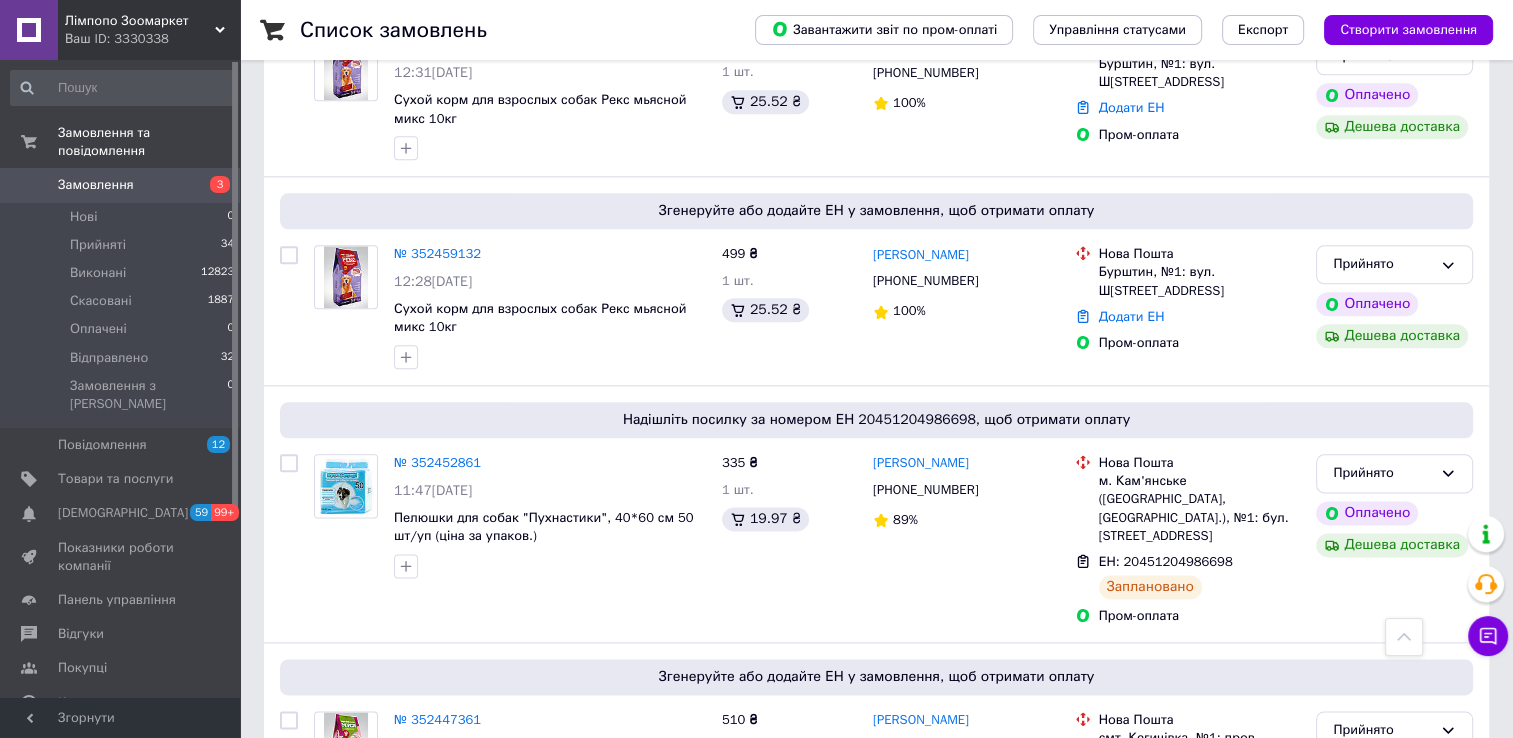 scroll, scrollTop: 2841, scrollLeft: 0, axis: vertical 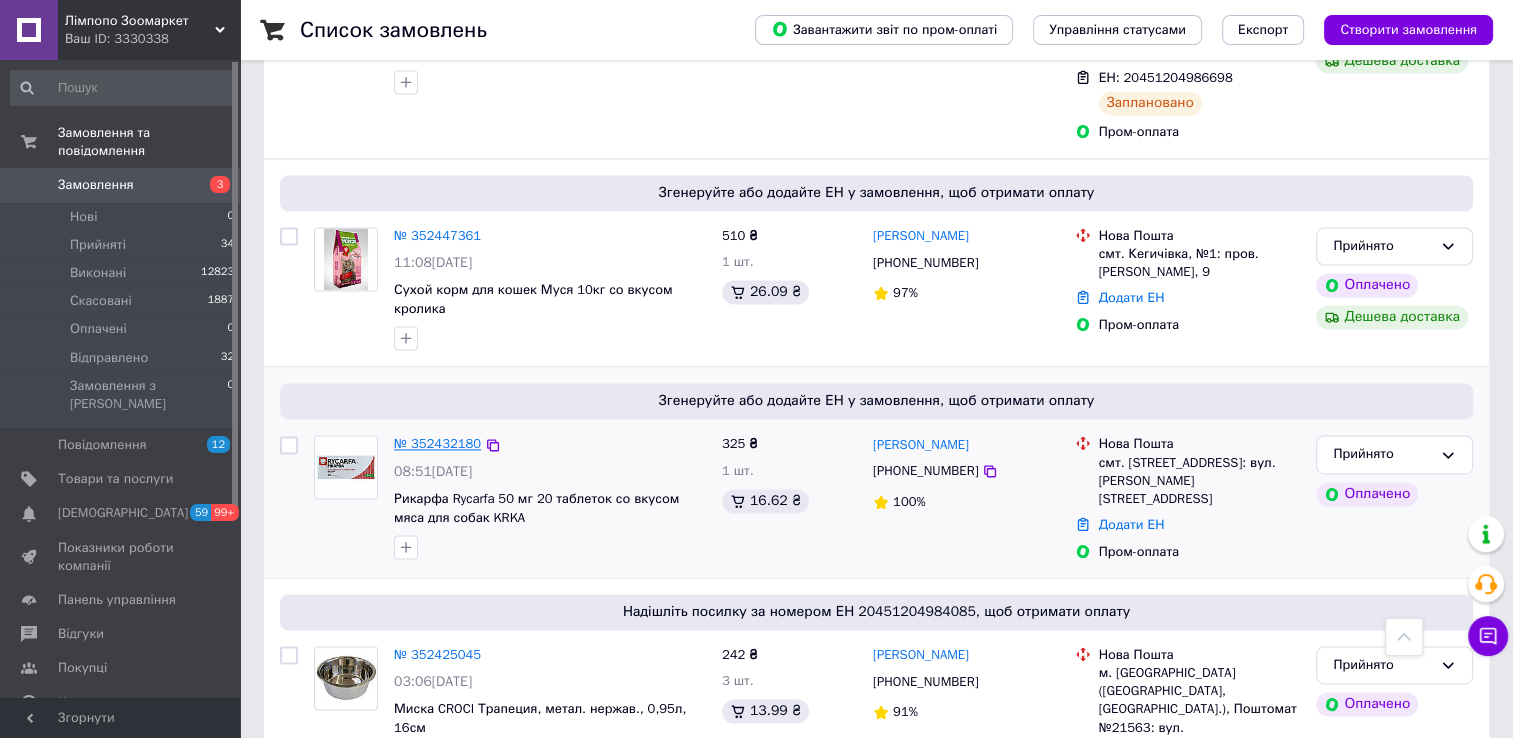 click on "№ 352432180" at bounding box center [437, 443] 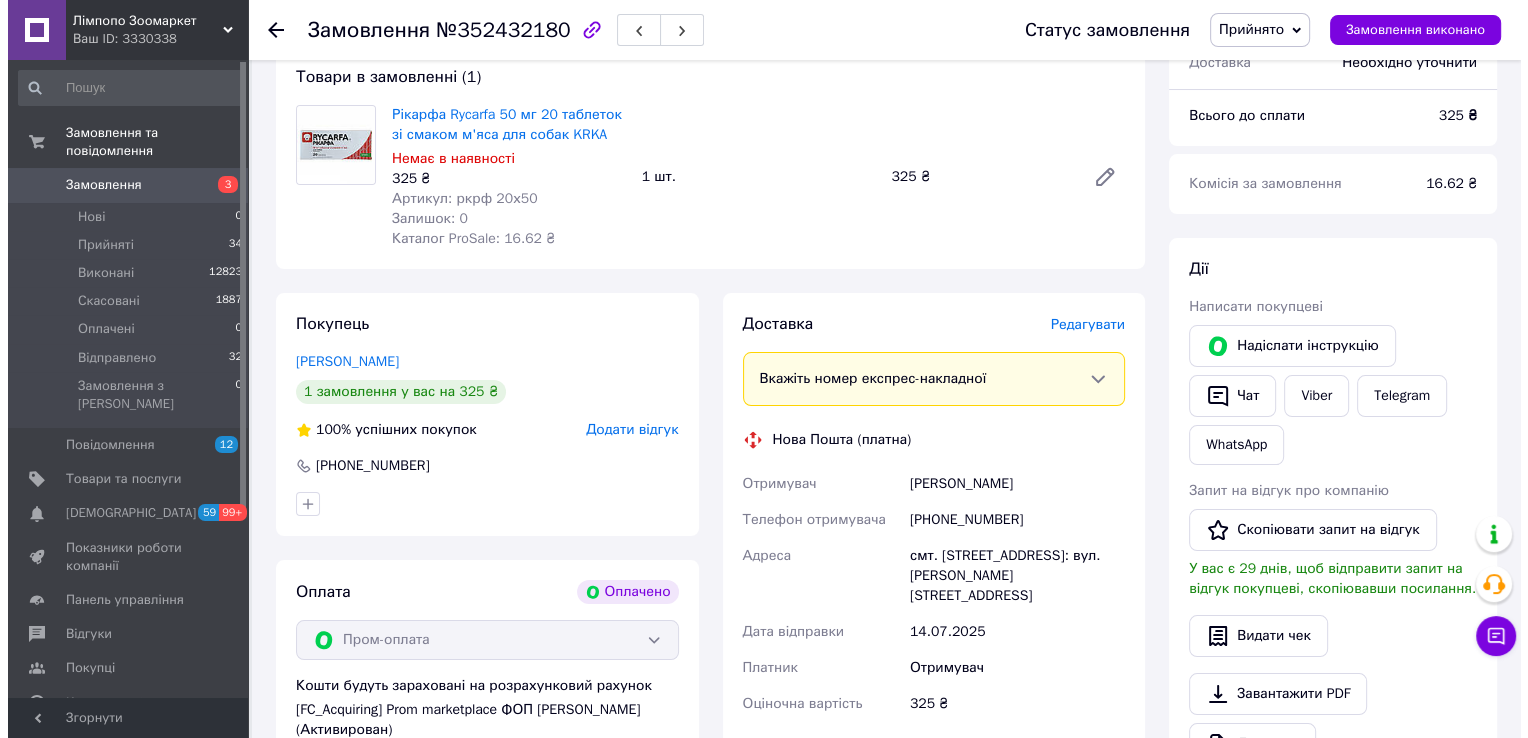 scroll, scrollTop: 184, scrollLeft: 0, axis: vertical 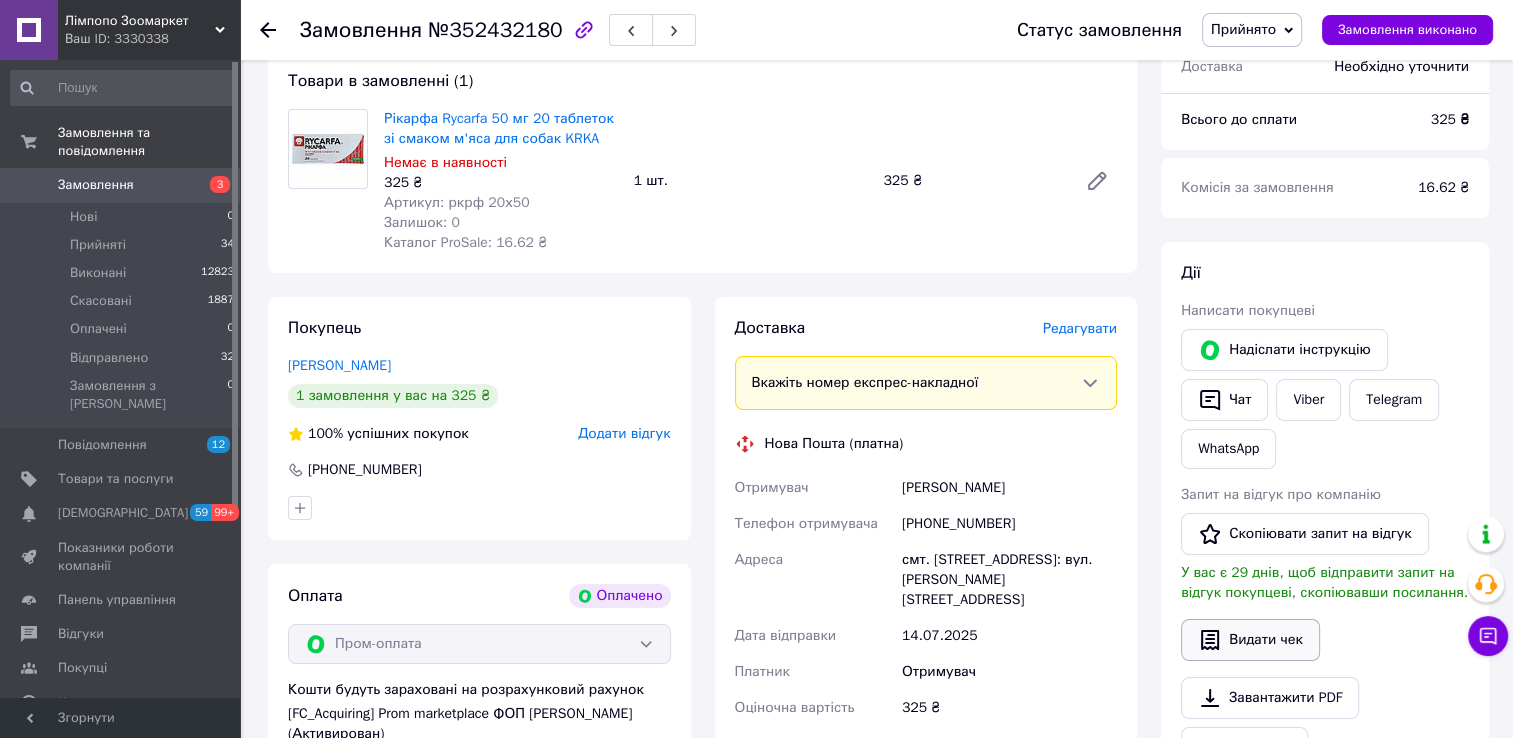 click on "Видати чек" at bounding box center (1250, 640) 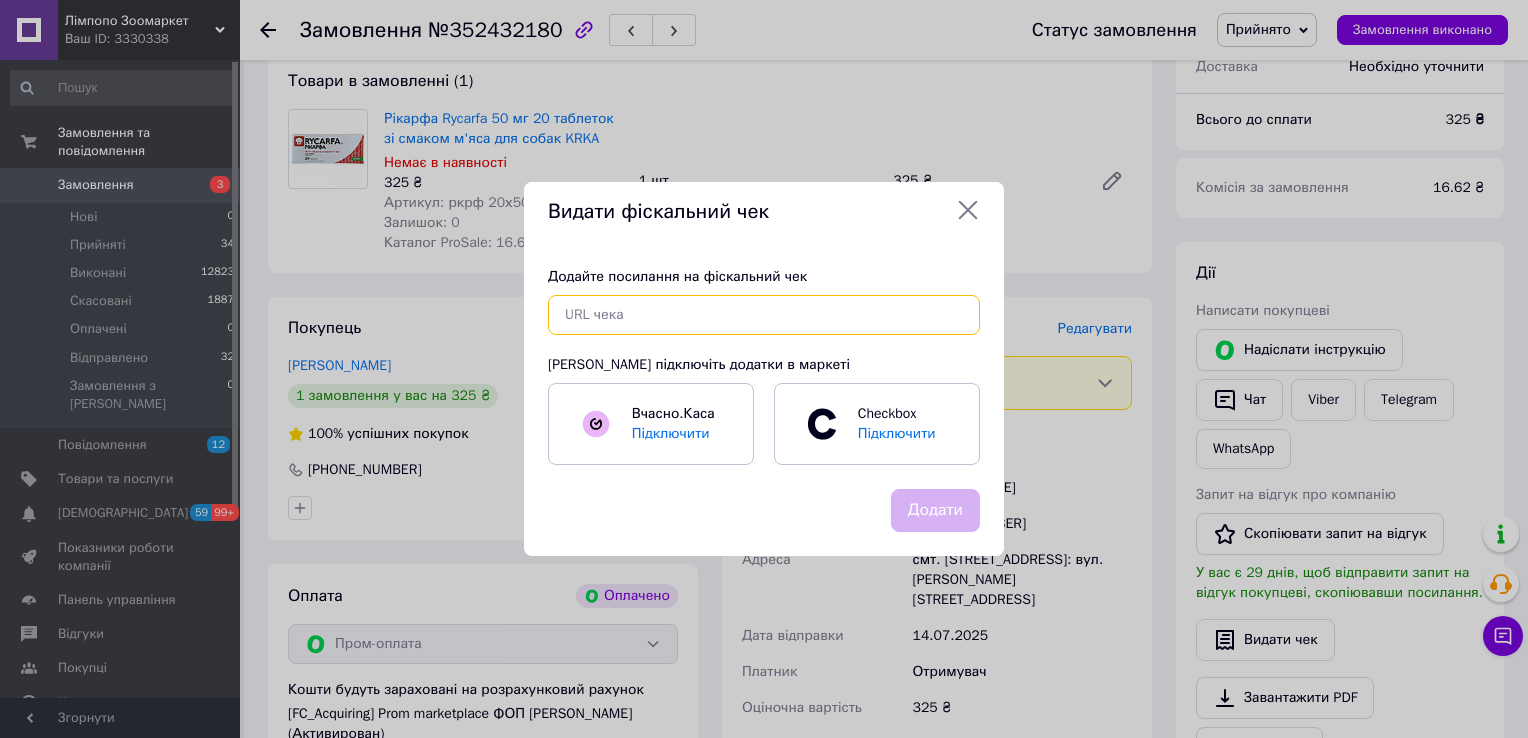 click at bounding box center (764, 315) 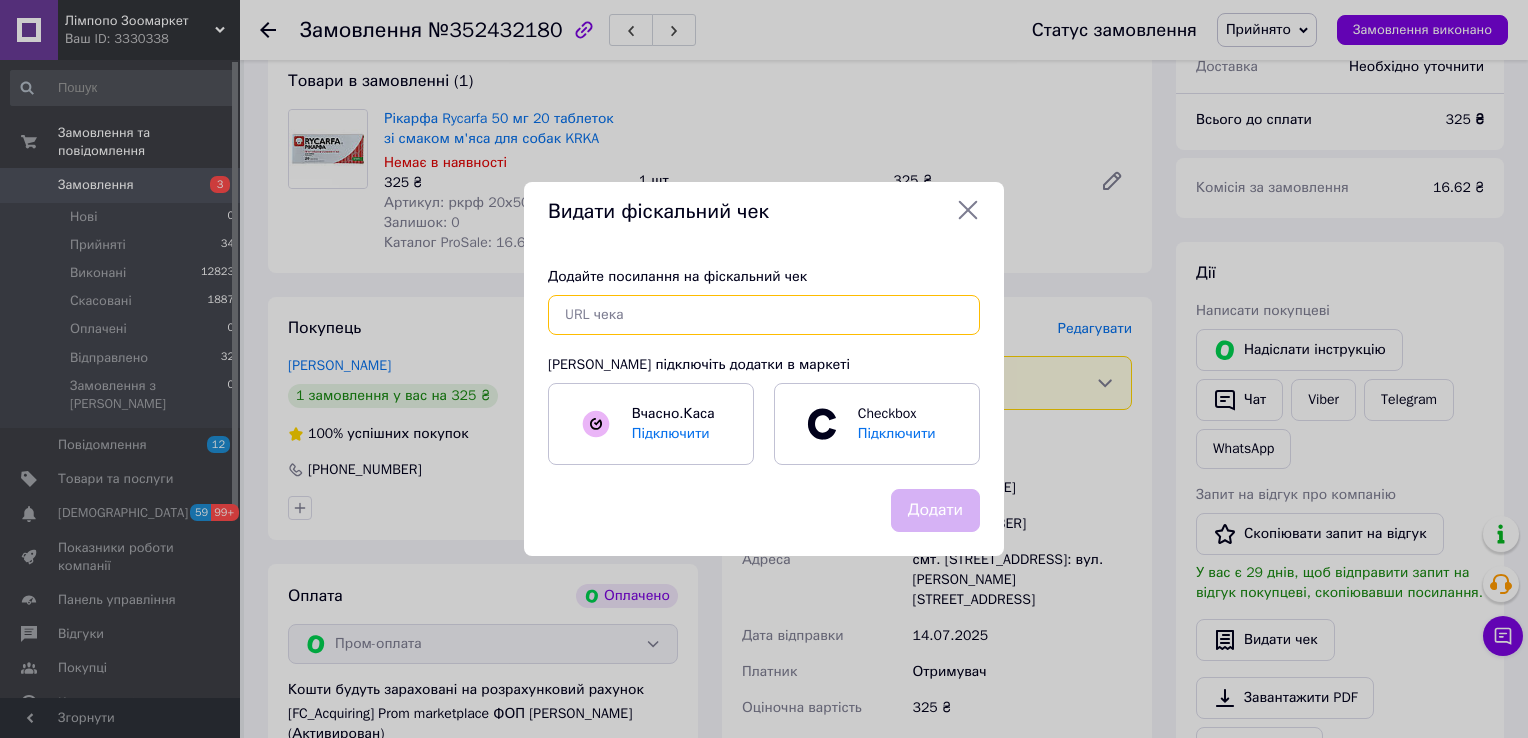 paste on "[URL][DOMAIN_NAME]" 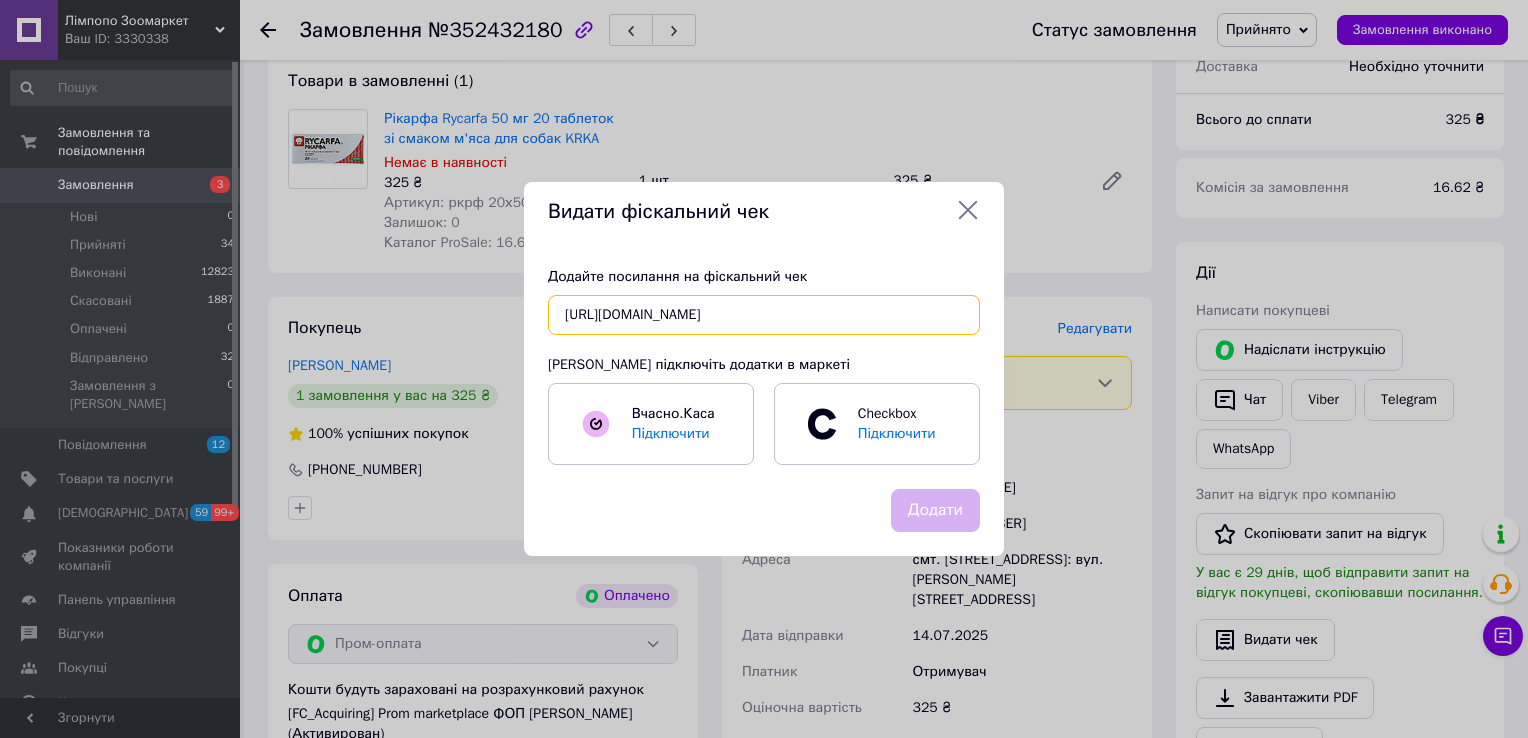 scroll, scrollTop: 0, scrollLeft: 19, axis: horizontal 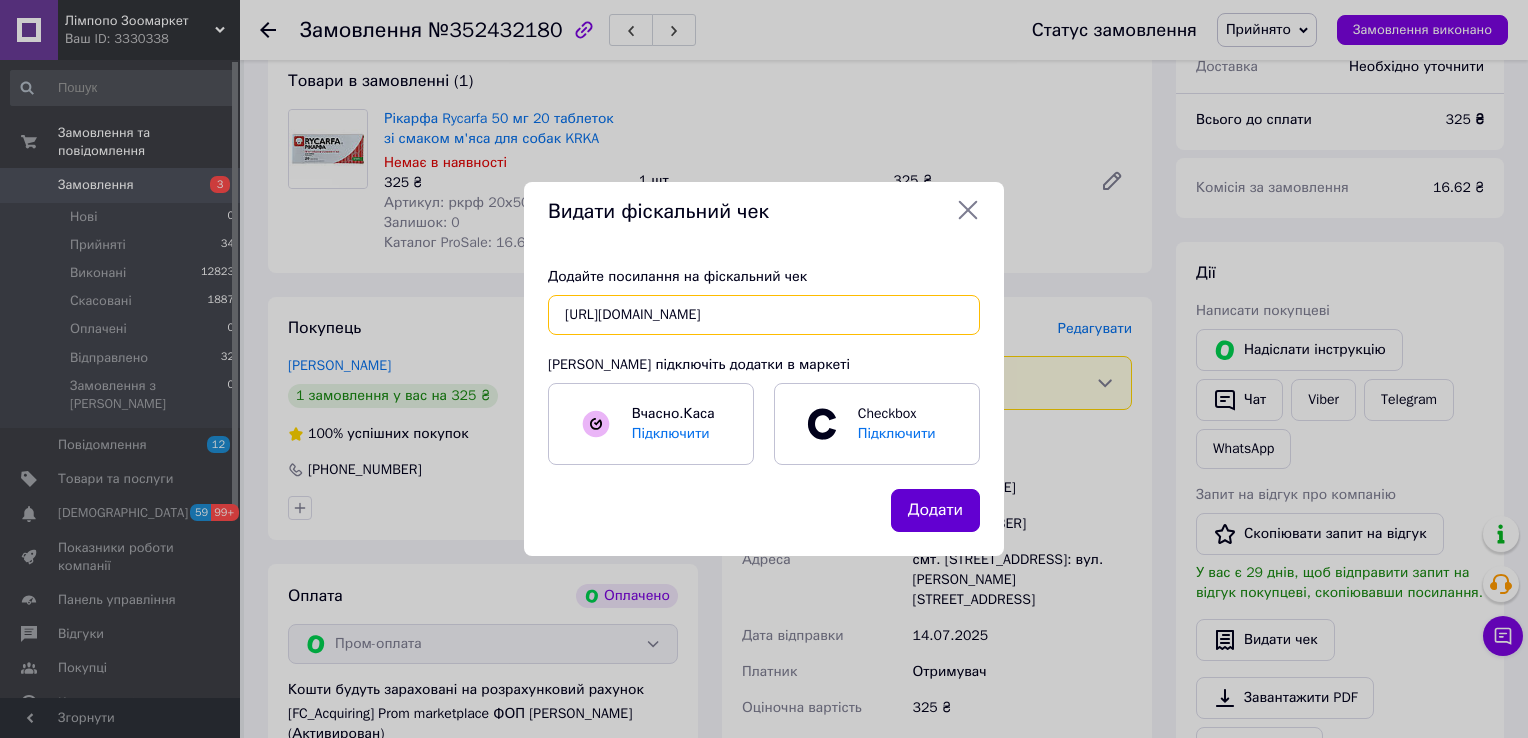 type on "[URL][DOMAIN_NAME]" 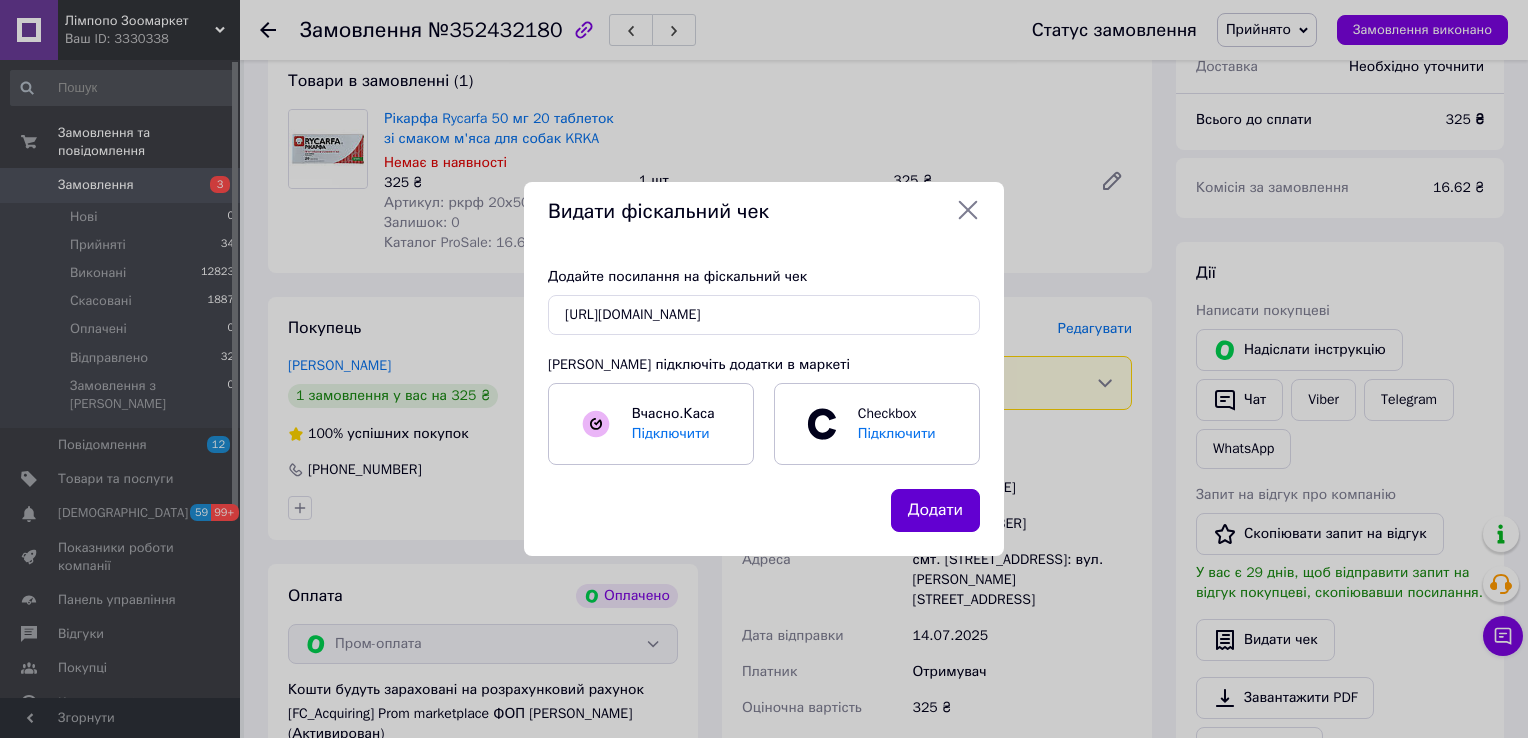 scroll, scrollTop: 0, scrollLeft: 0, axis: both 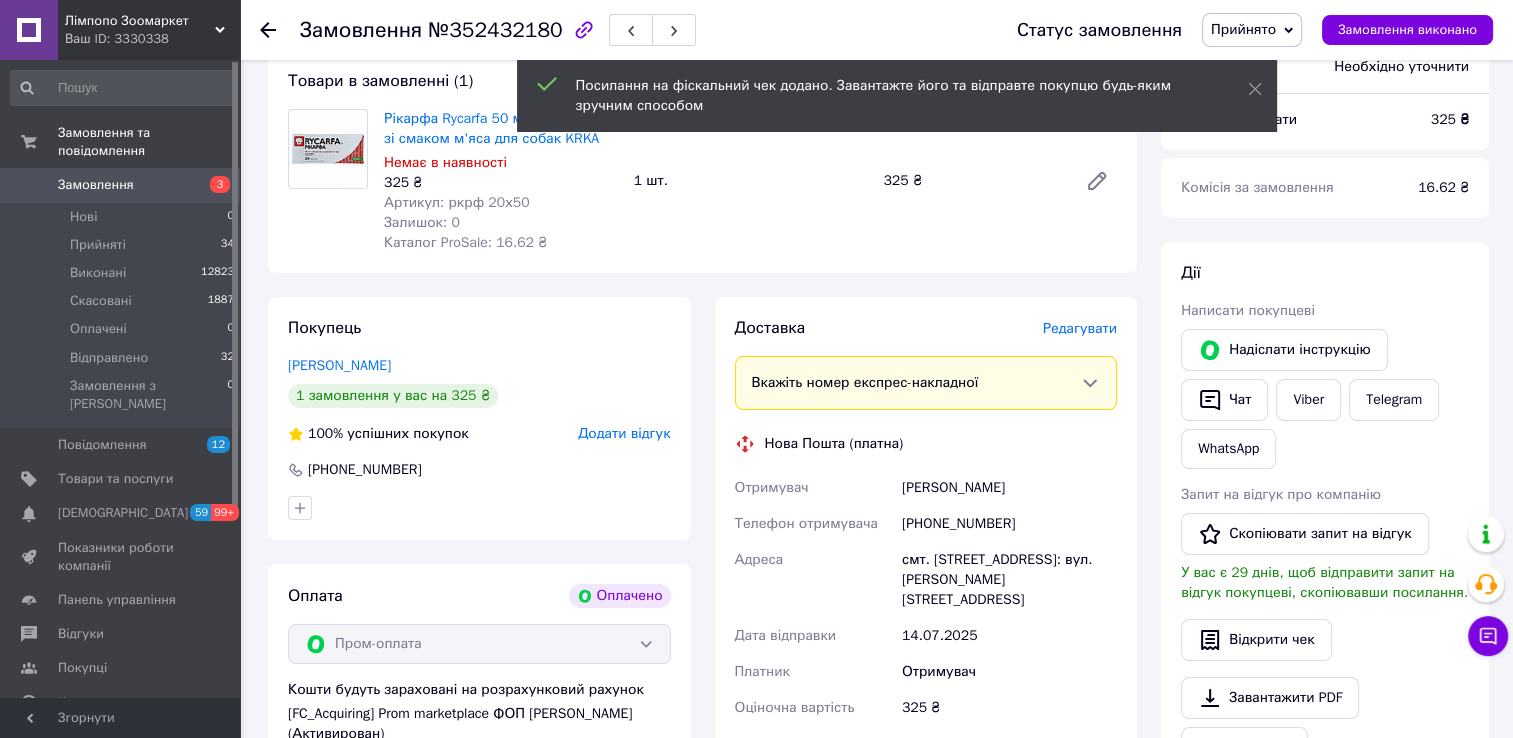 click on "Редагувати" at bounding box center (1080, 328) 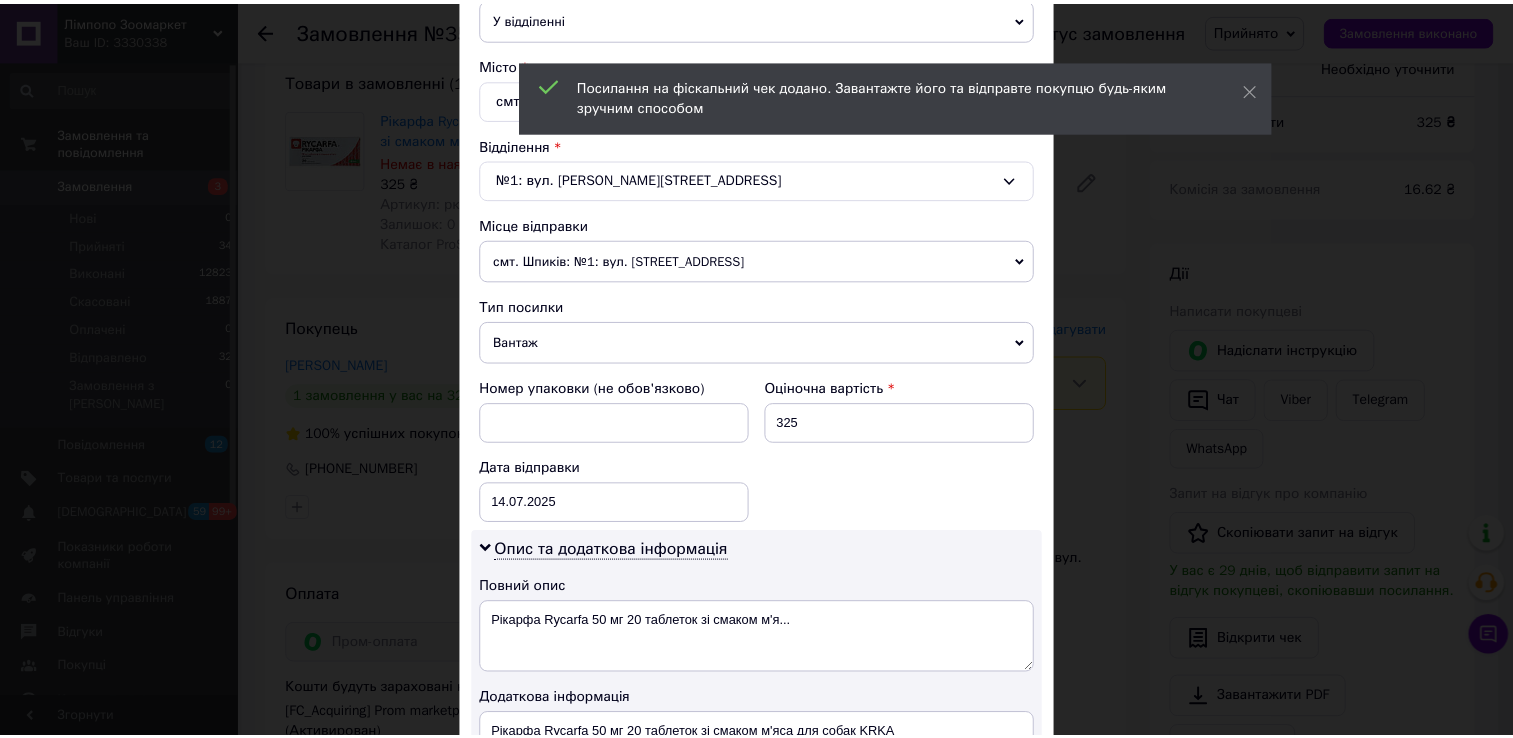 scroll, scrollTop: 807, scrollLeft: 0, axis: vertical 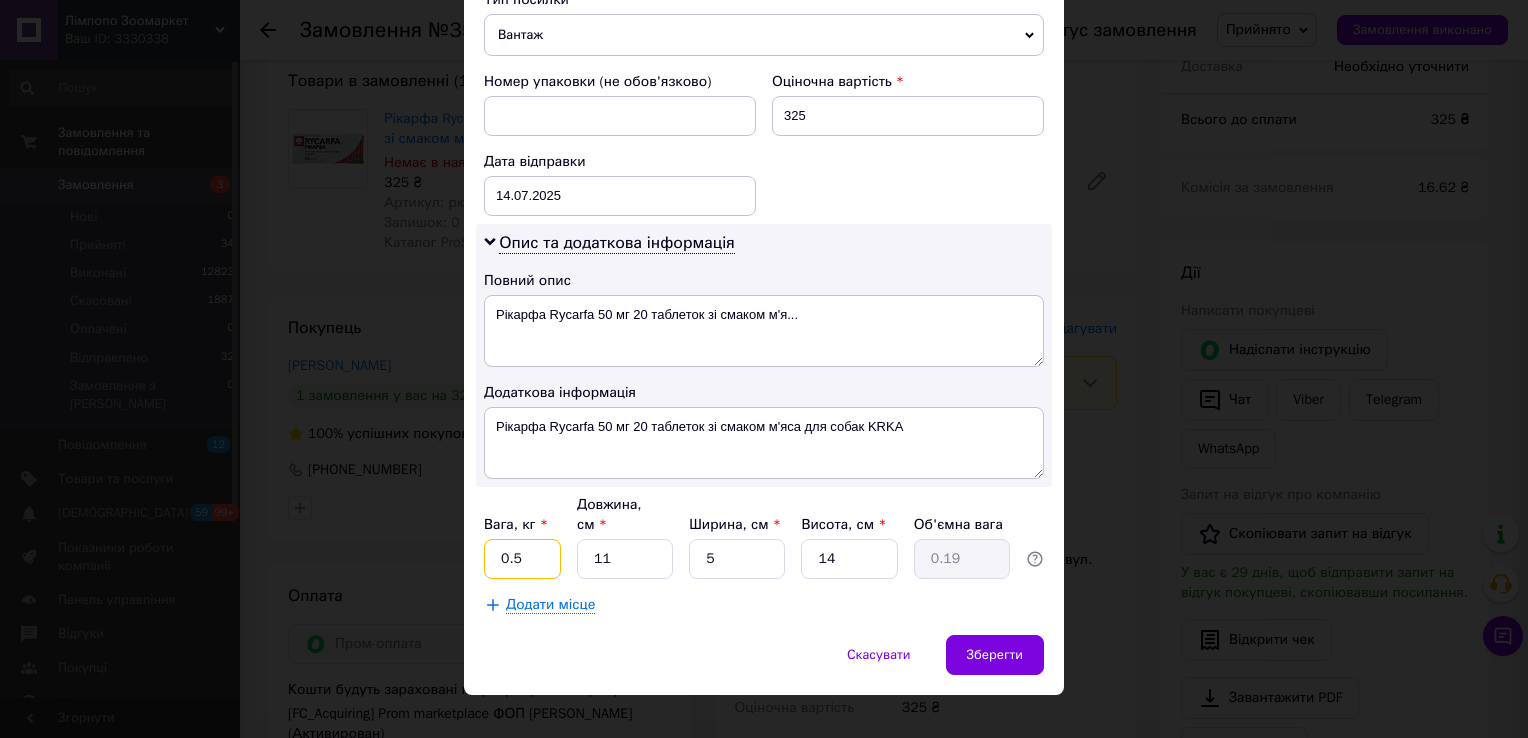 click on "0.5" at bounding box center (522, 559) 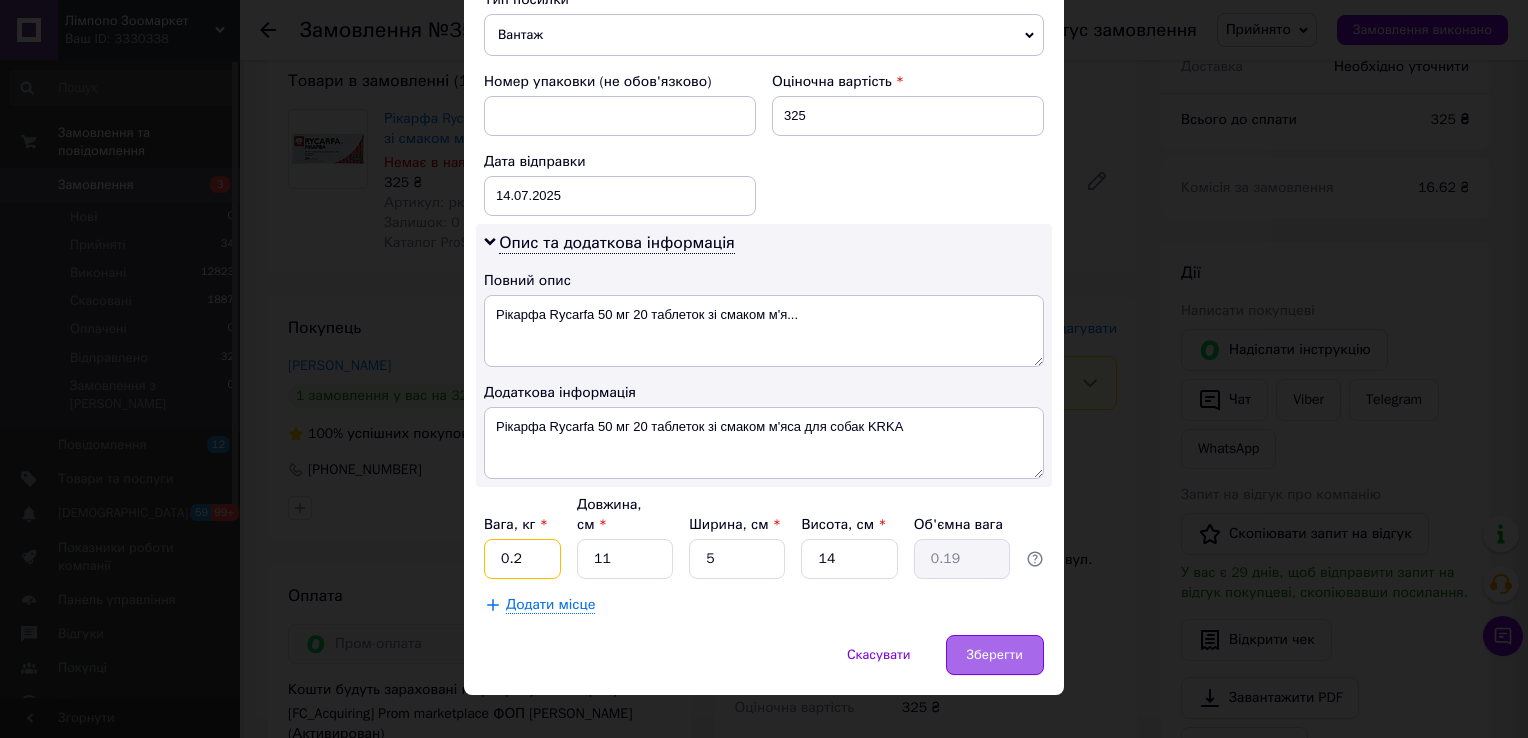 type on "0.2" 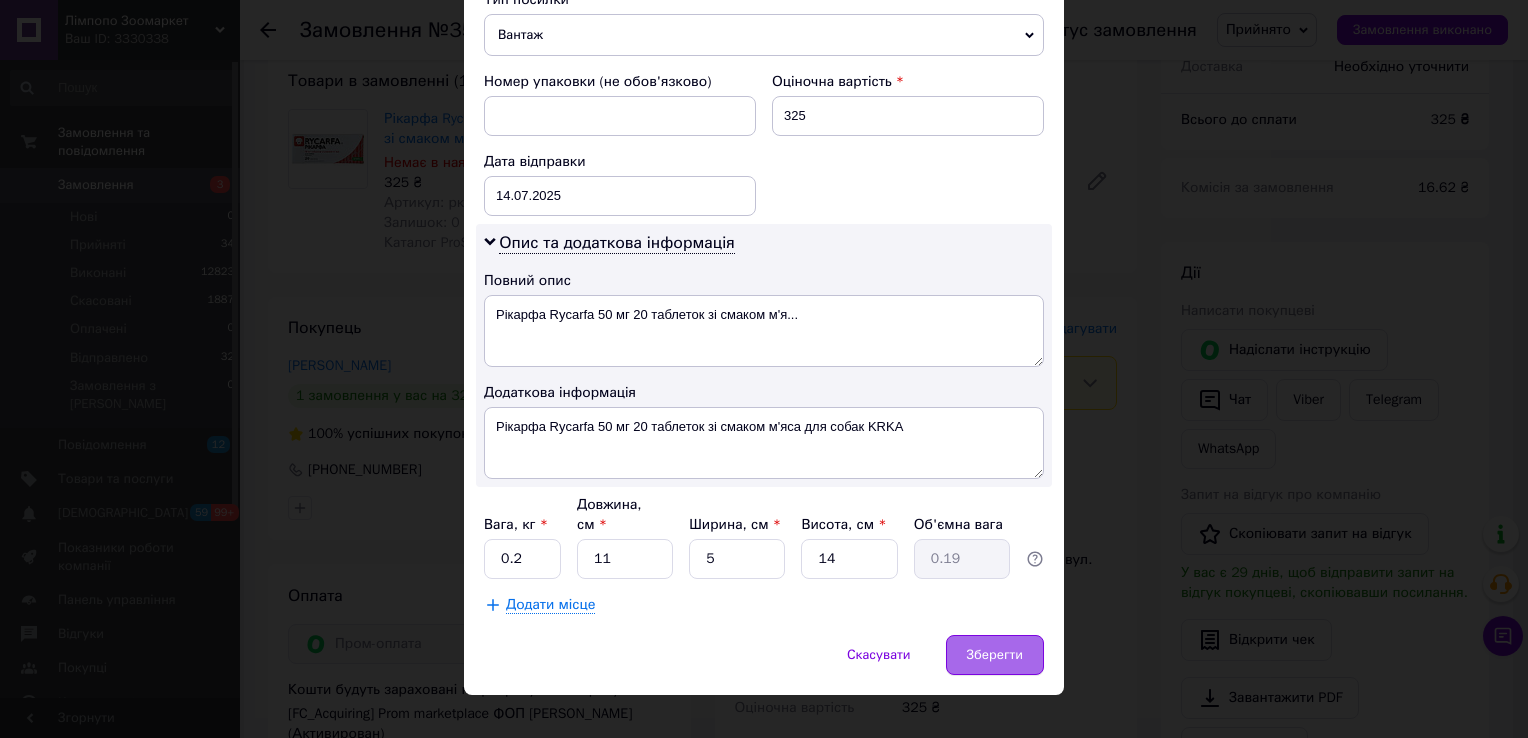 click on "Зберегти" at bounding box center (995, 655) 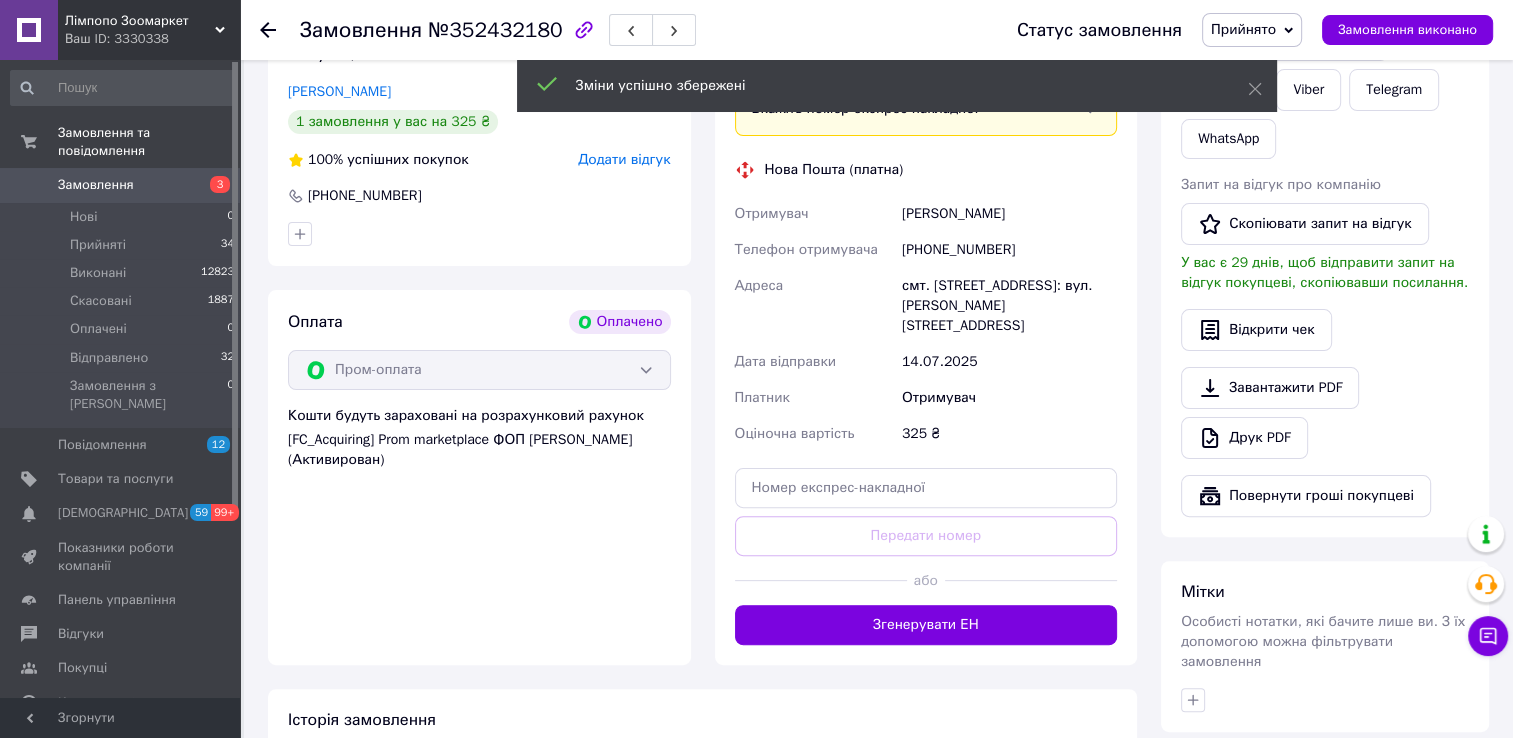 scroll, scrollTop: 484, scrollLeft: 0, axis: vertical 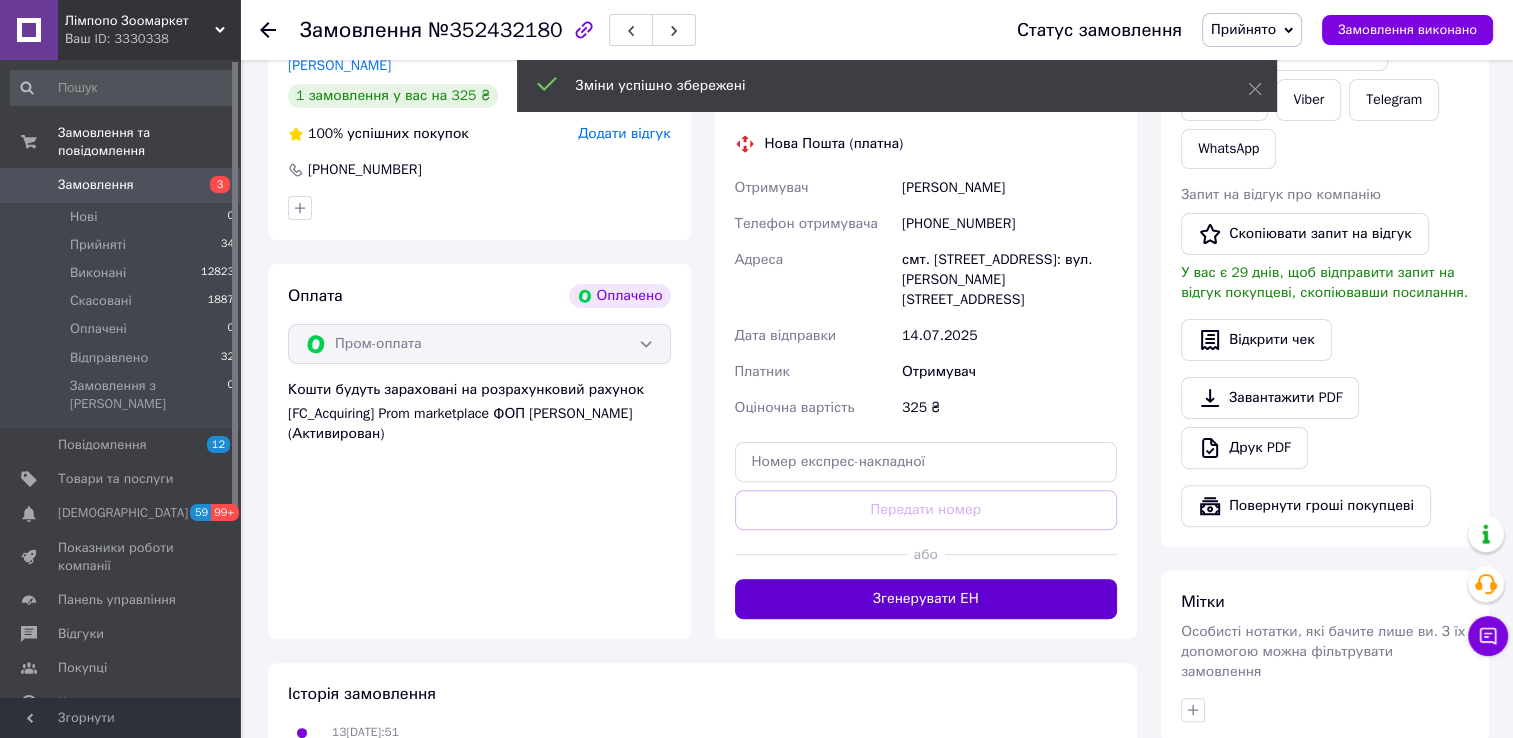 click on "Згенерувати ЕН" at bounding box center [926, 599] 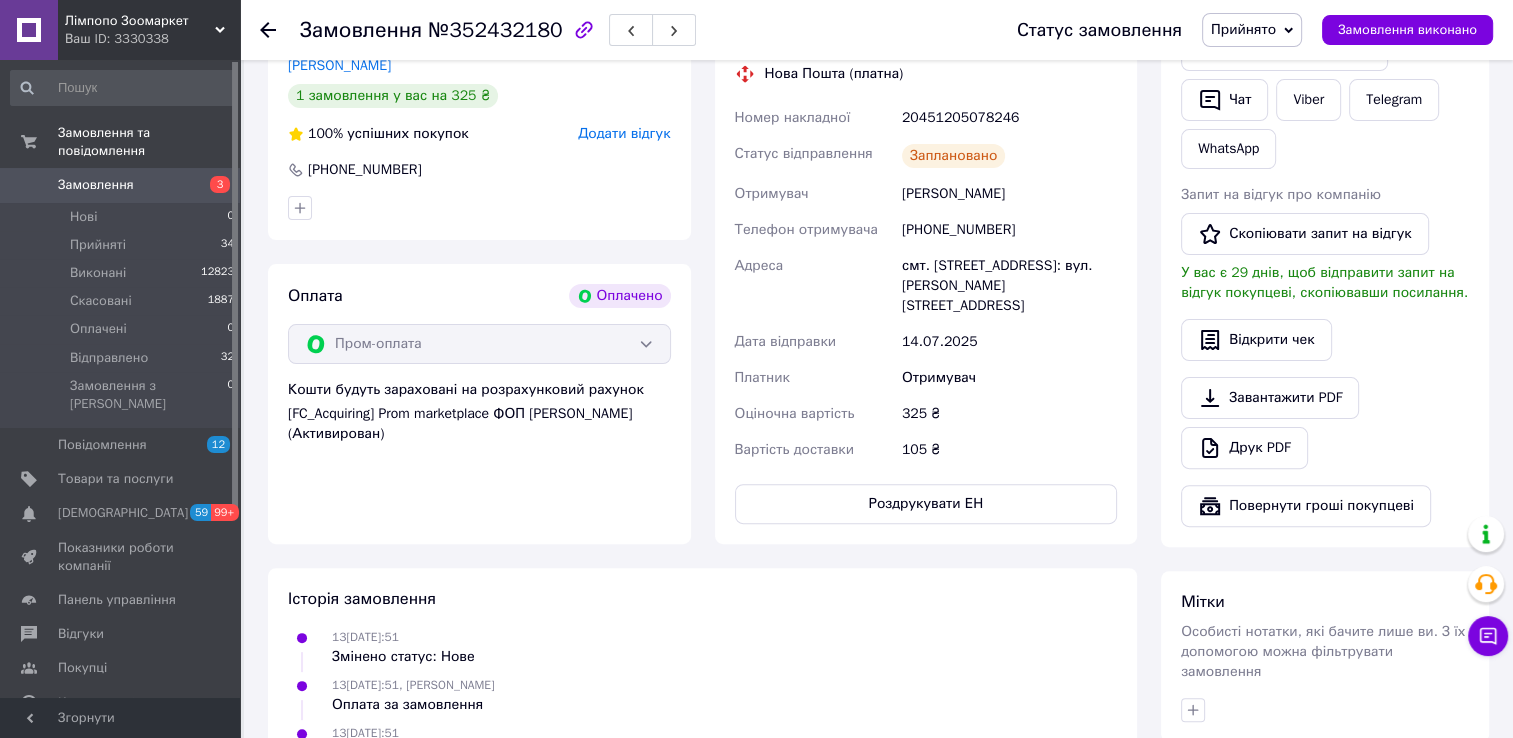 click 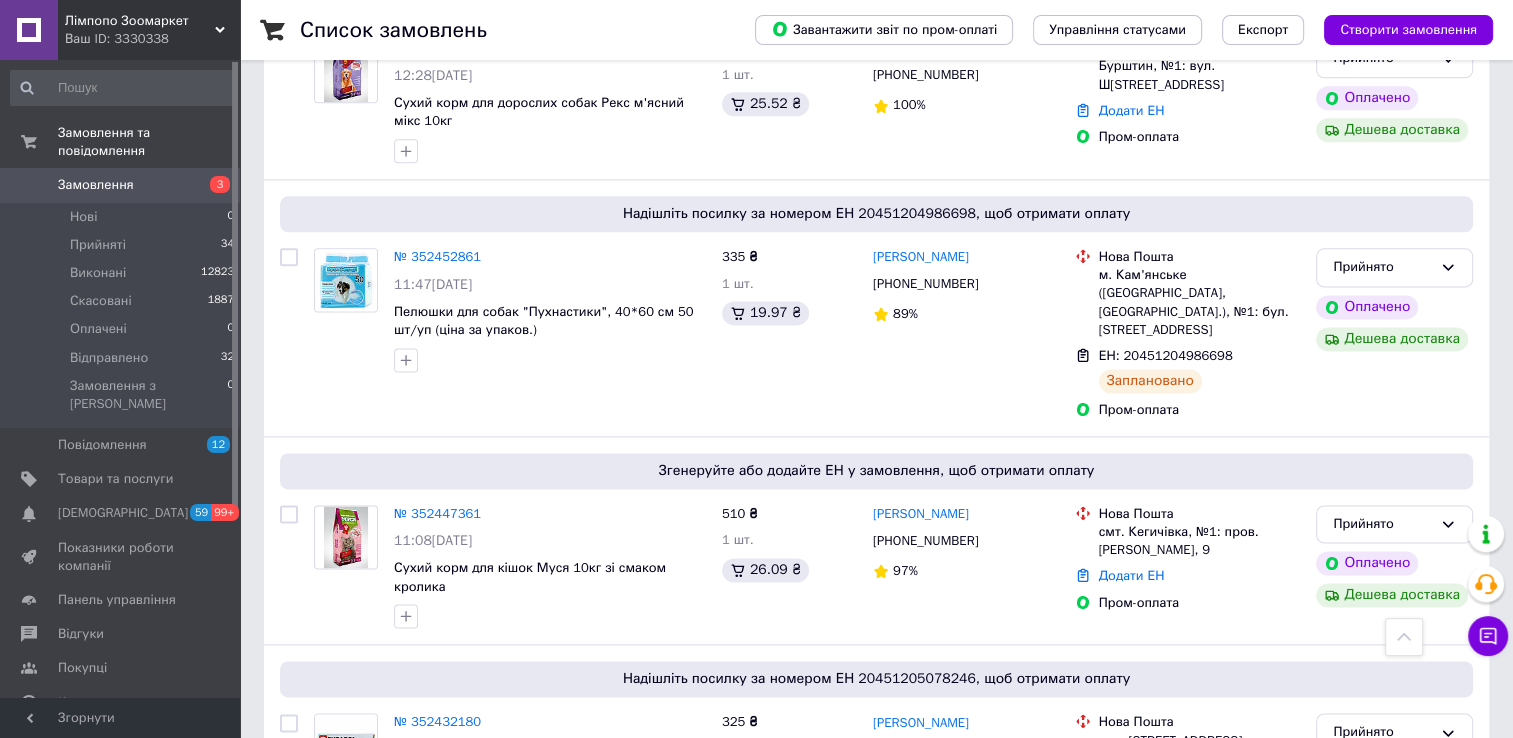 scroll, scrollTop: 2536, scrollLeft: 0, axis: vertical 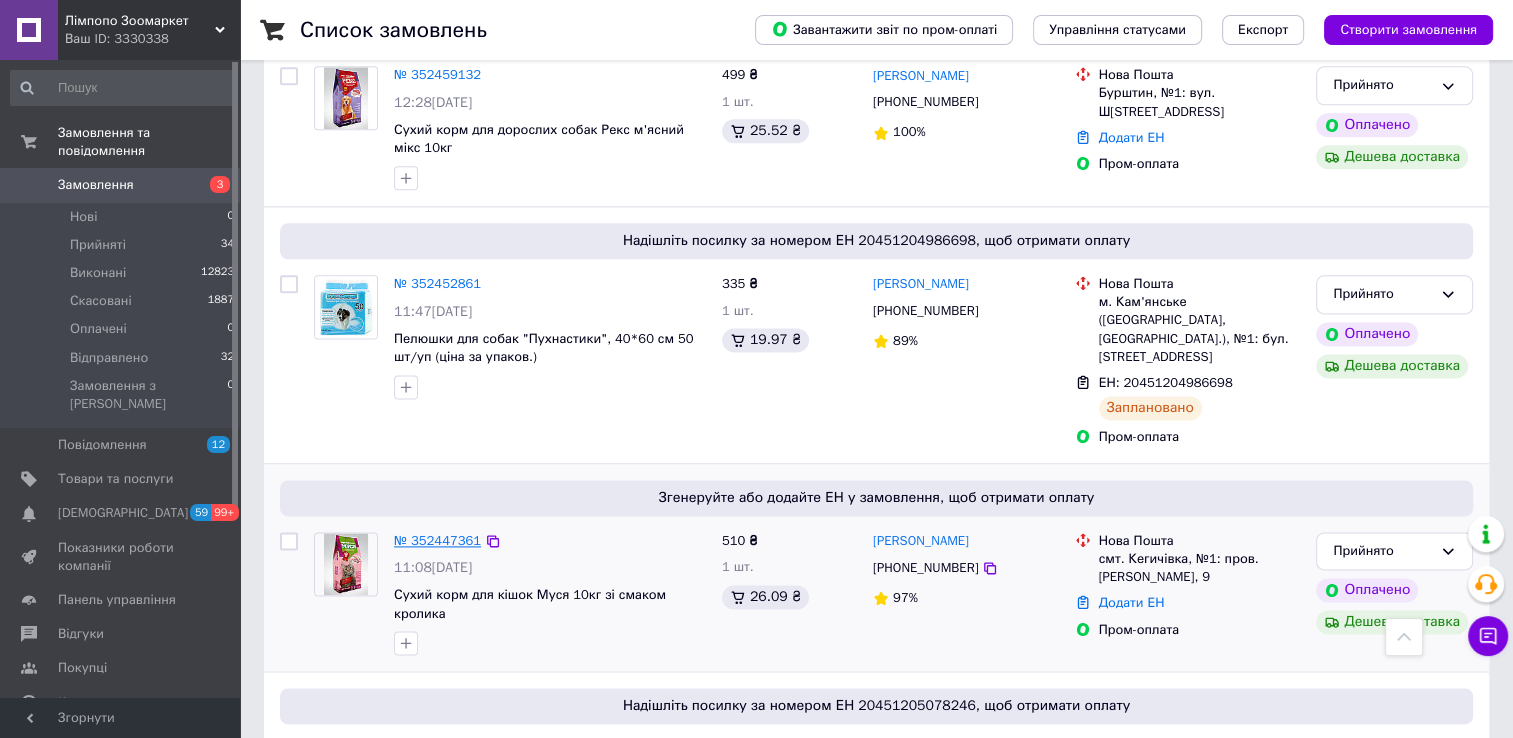 click on "№ 352447361" at bounding box center (437, 540) 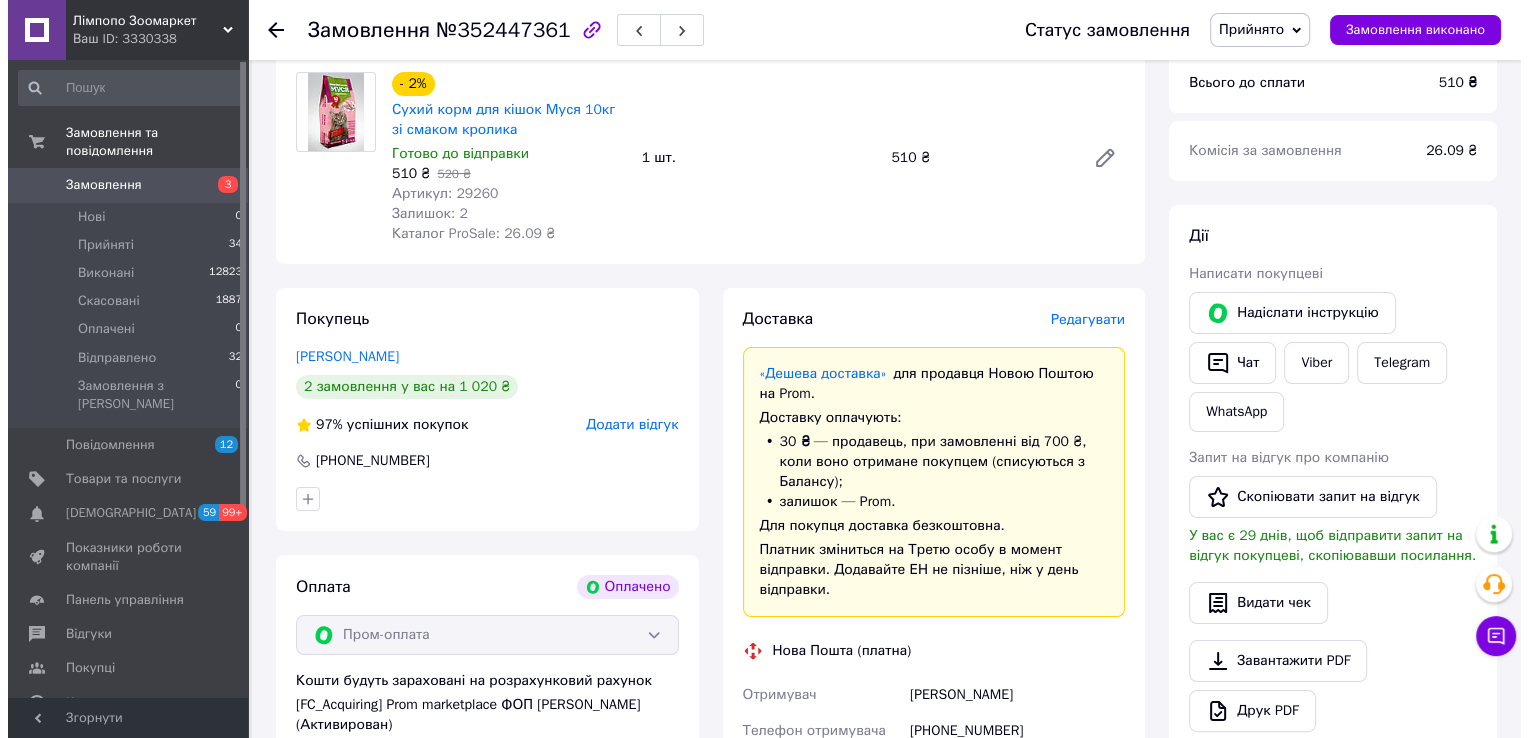 scroll, scrollTop: 421, scrollLeft: 0, axis: vertical 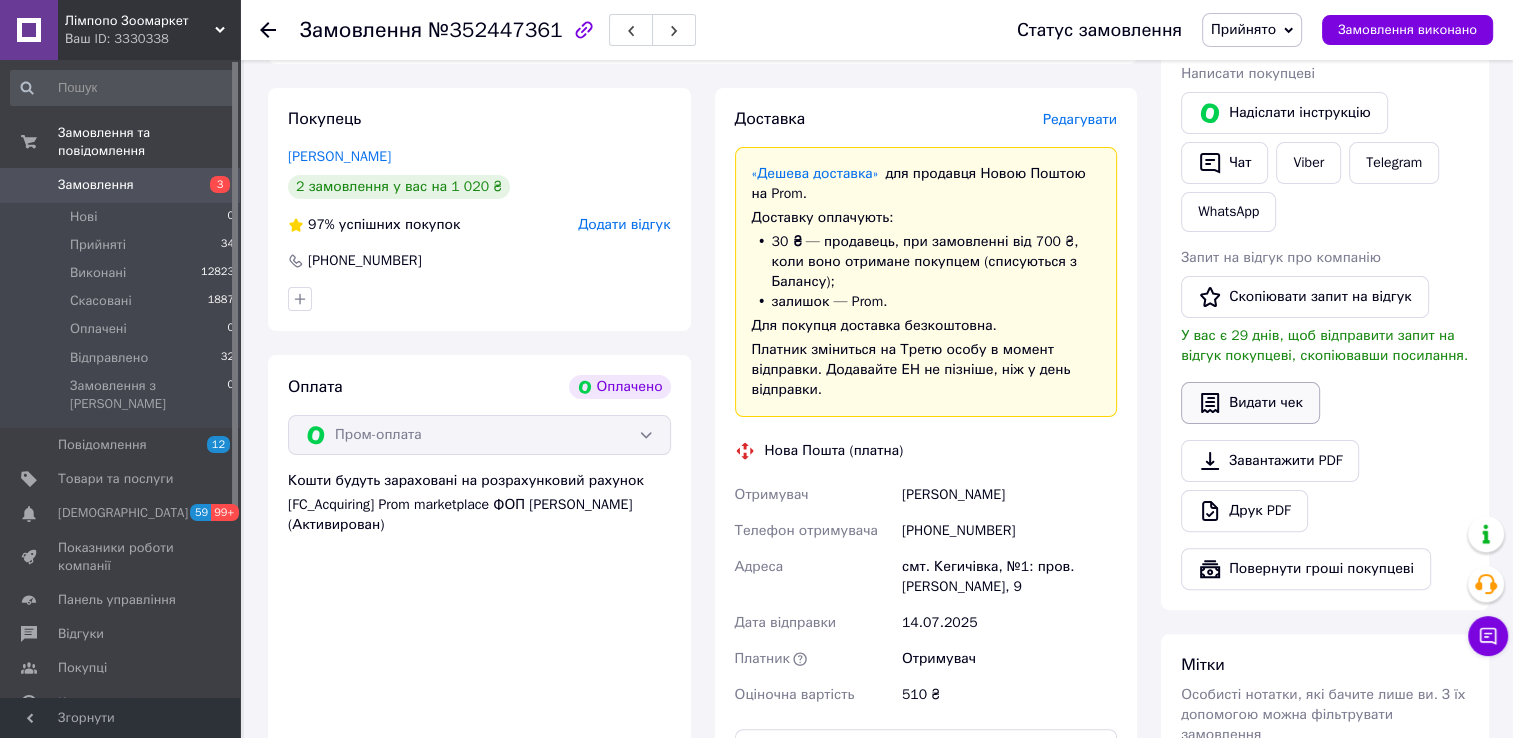 click on "Видати чек" at bounding box center (1250, 403) 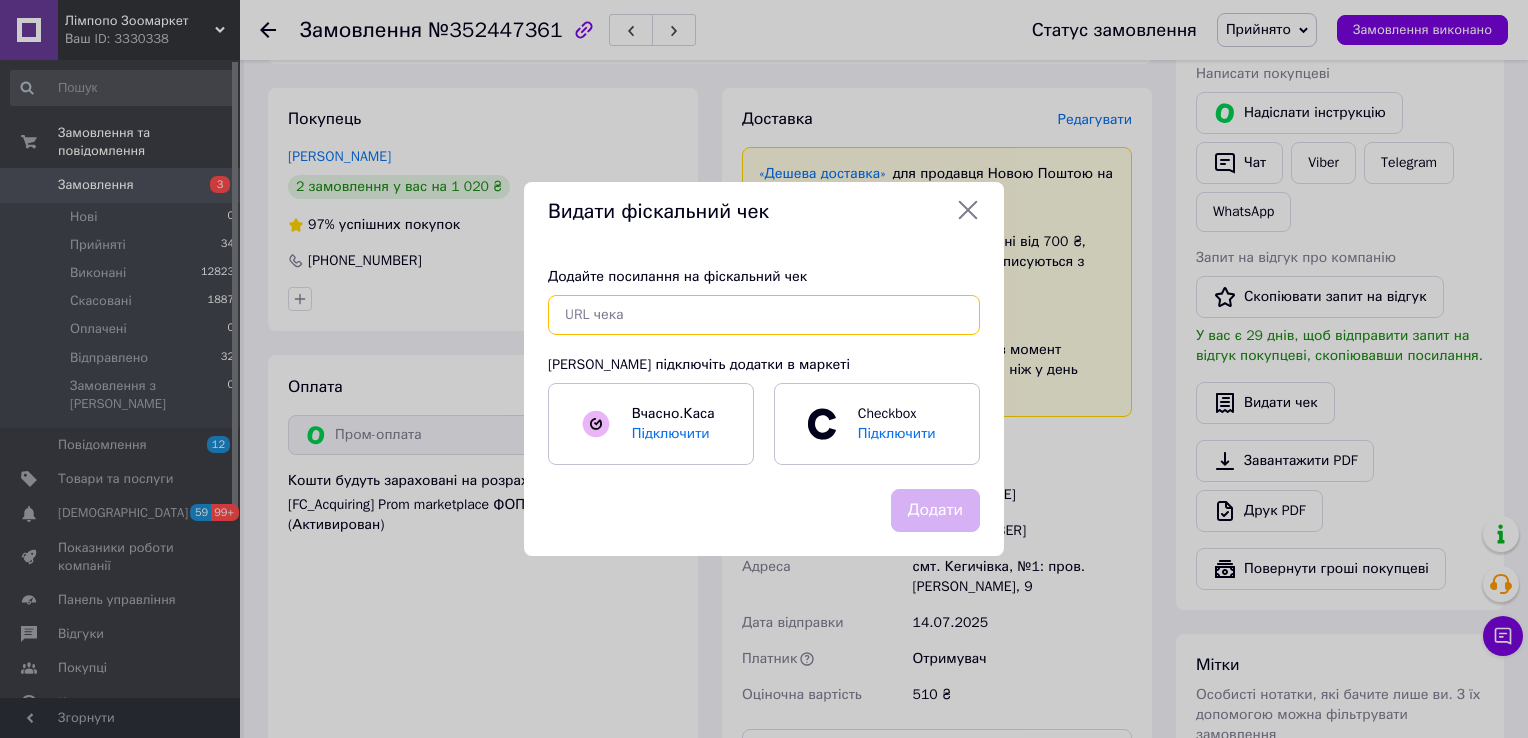 click at bounding box center (764, 315) 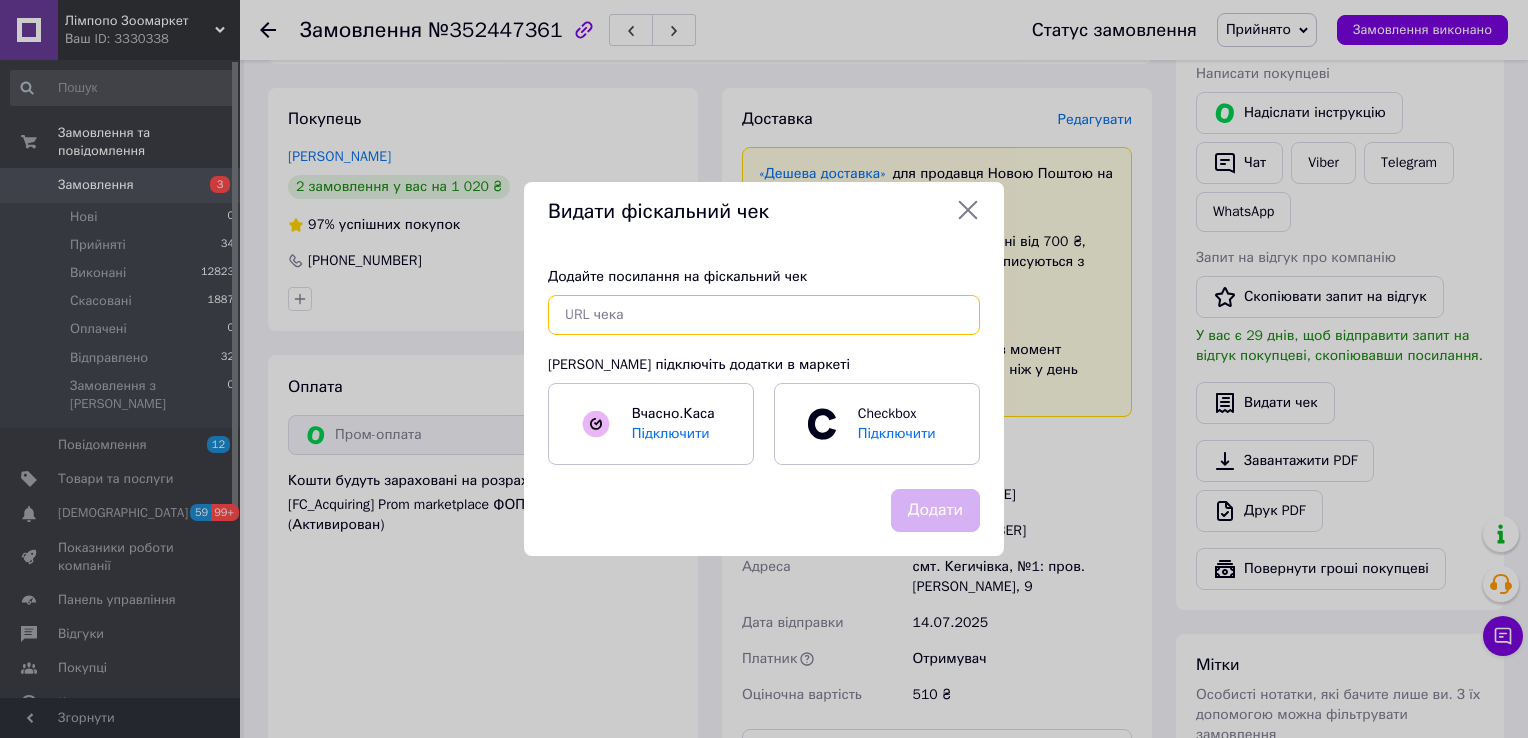 paste on "[URL][DOMAIN_NAME]" 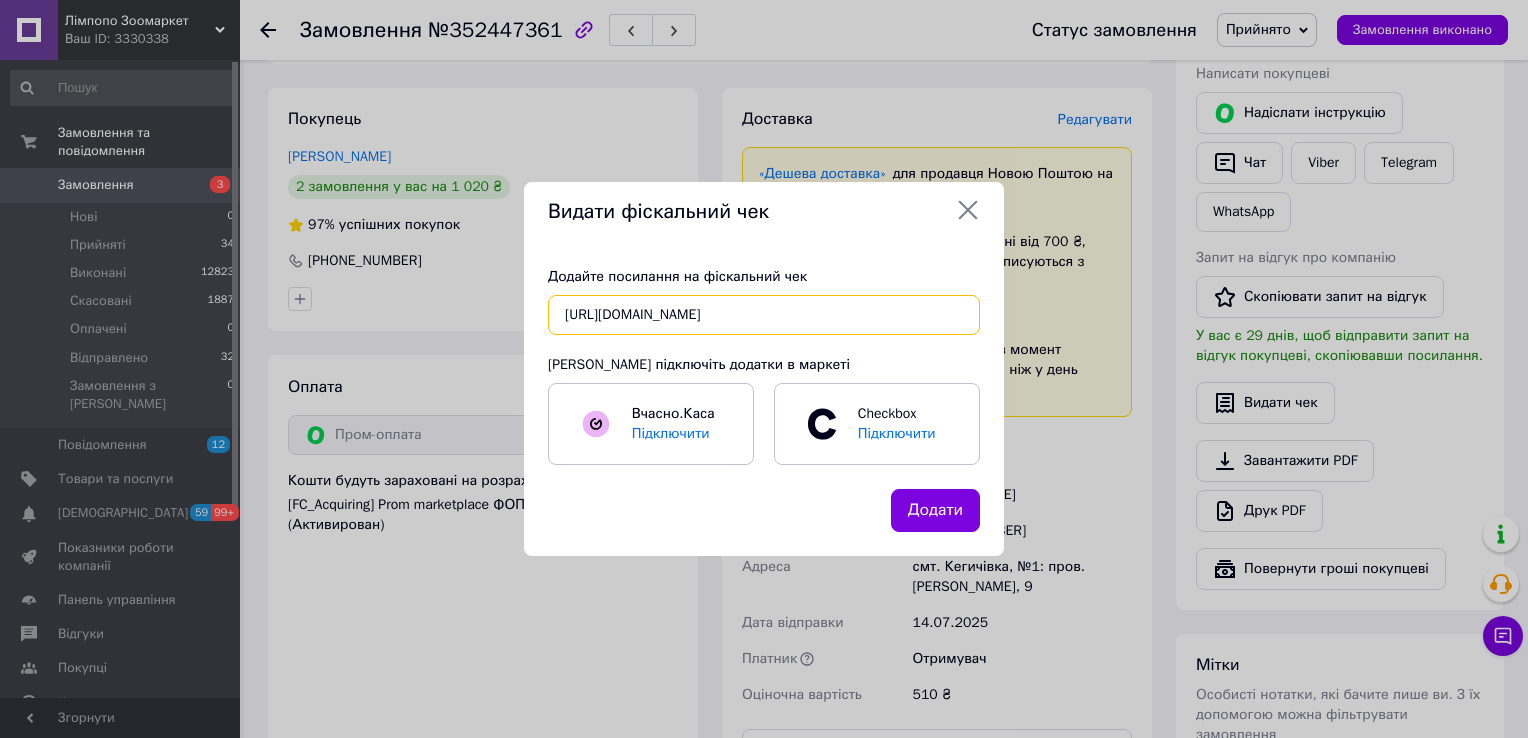 scroll, scrollTop: 0, scrollLeft: 32, axis: horizontal 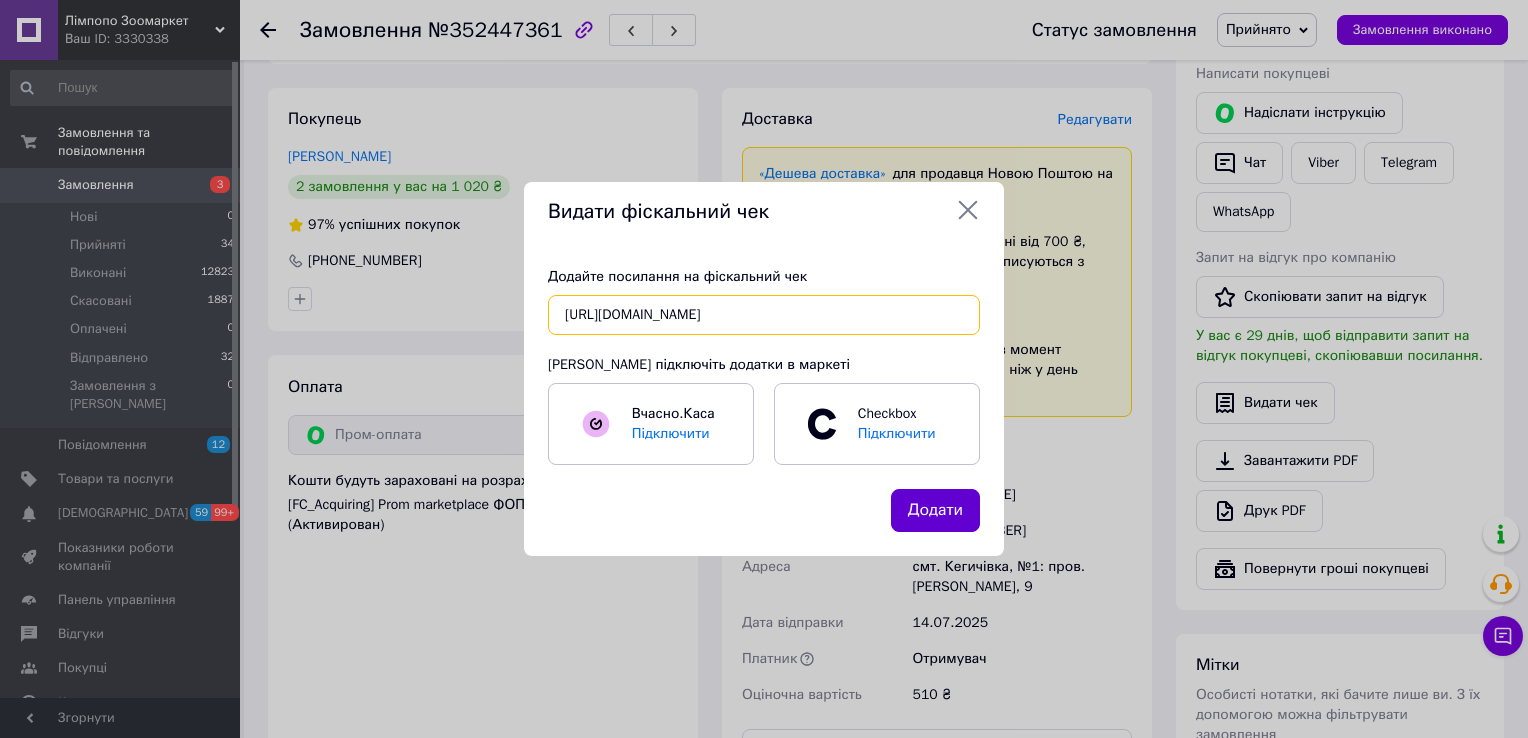type on "[URL][DOMAIN_NAME]" 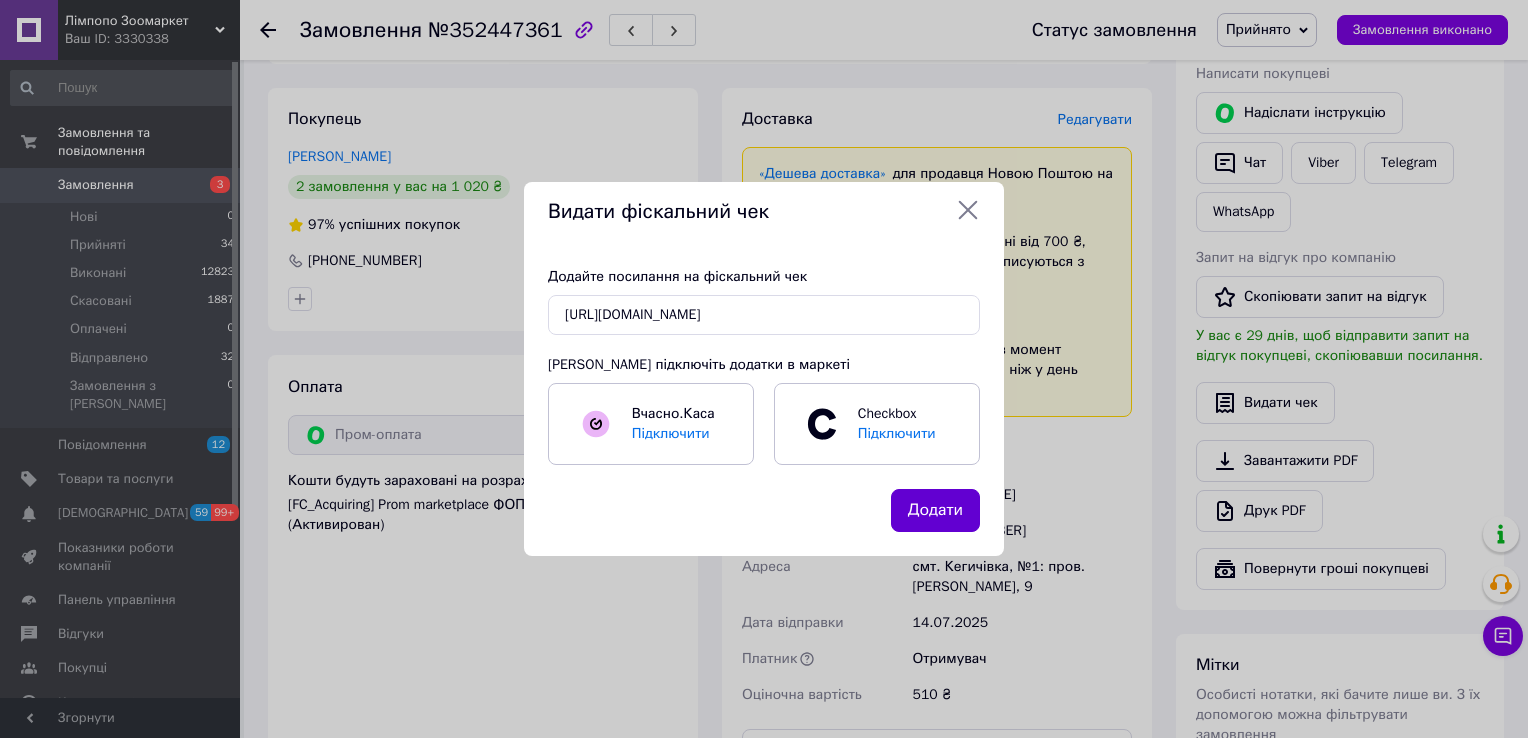 click on "Додати" at bounding box center [935, 510] 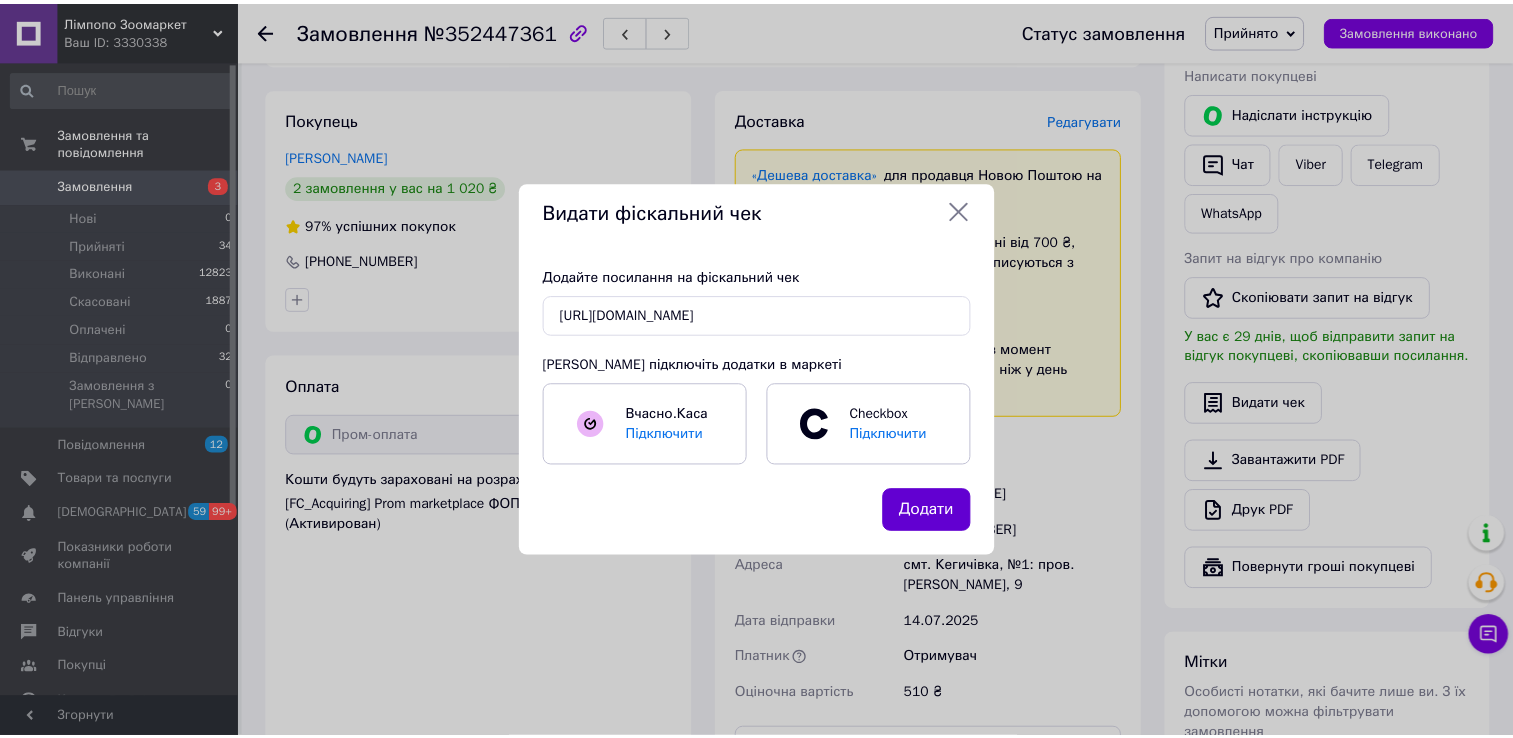 scroll, scrollTop: 0, scrollLeft: 0, axis: both 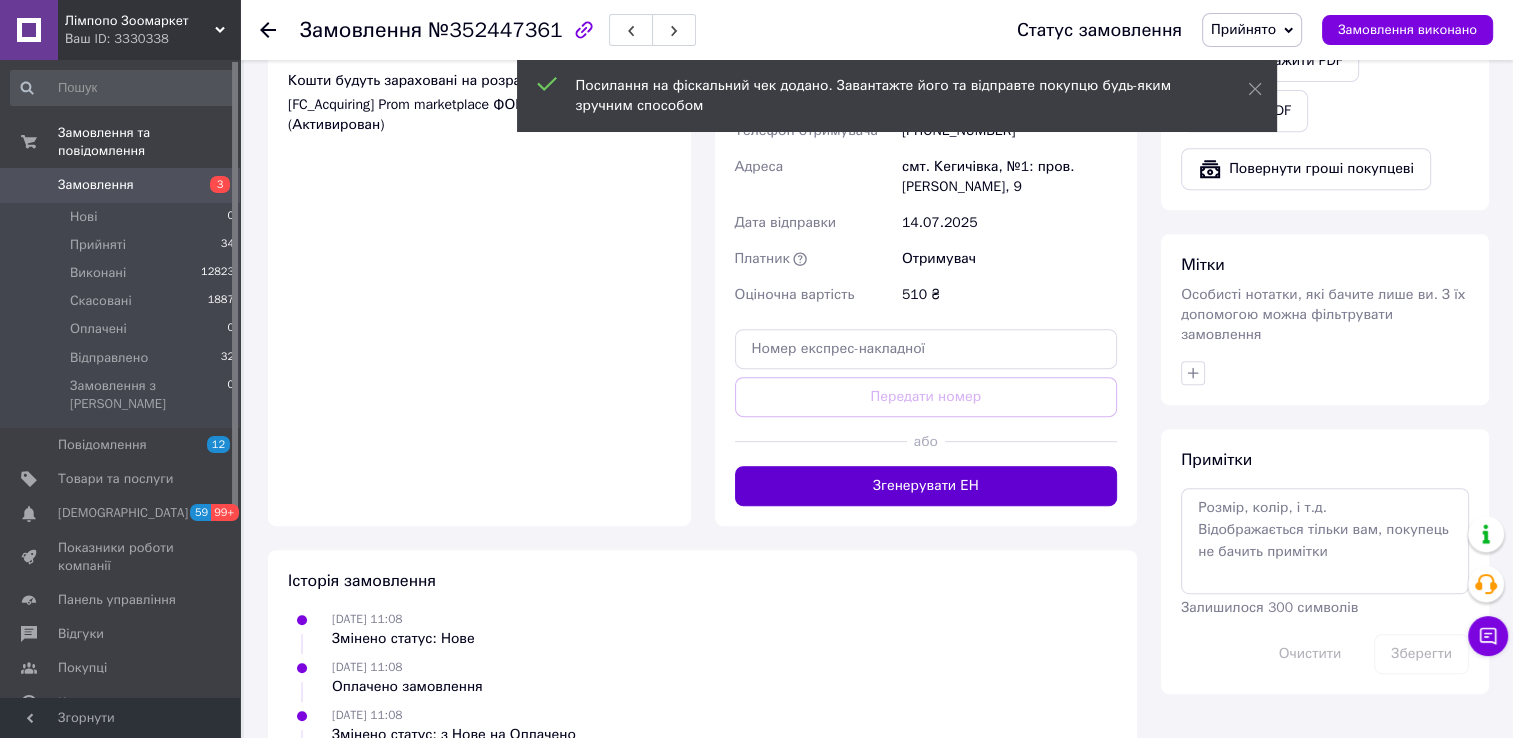 click on "Згенерувати ЕН" at bounding box center (926, 486) 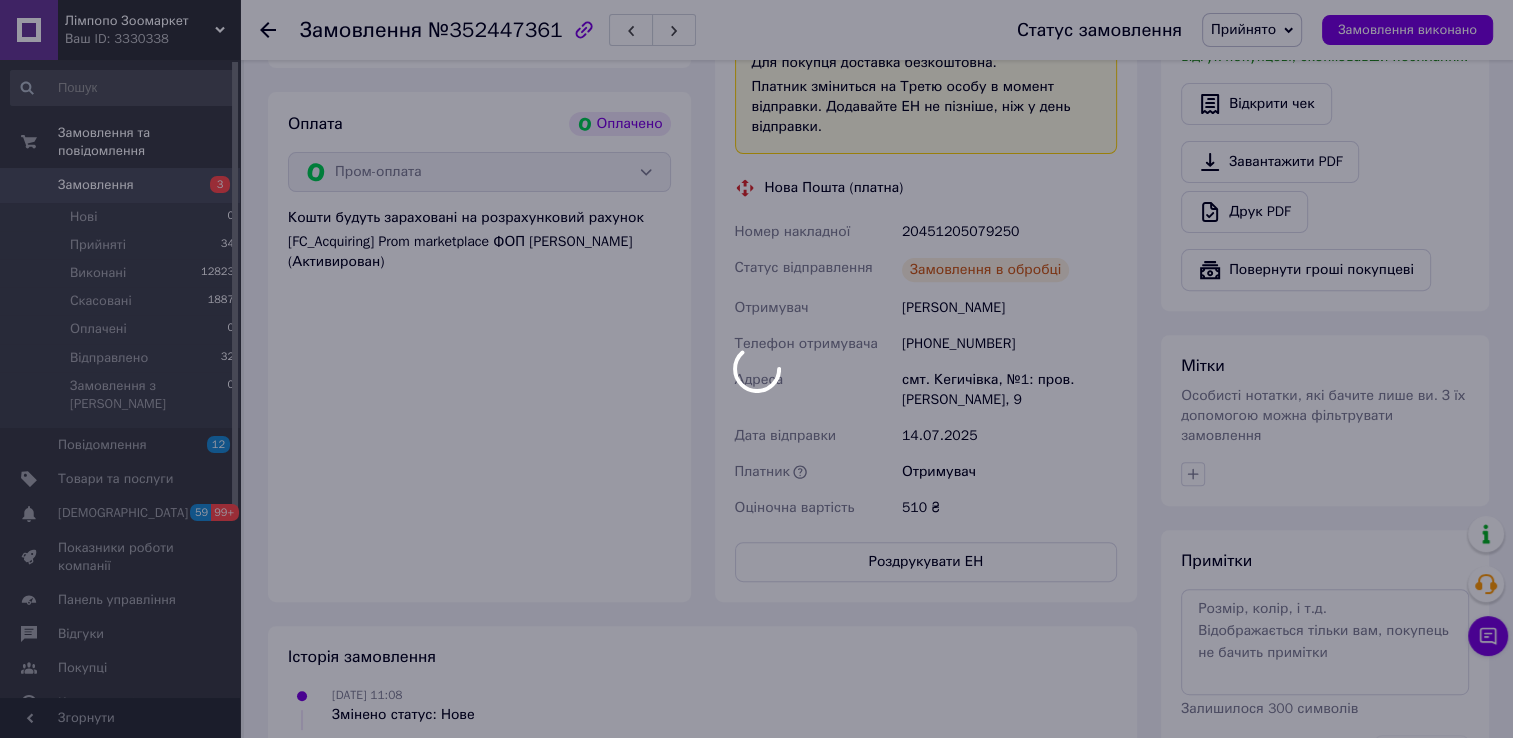 scroll, scrollTop: 621, scrollLeft: 0, axis: vertical 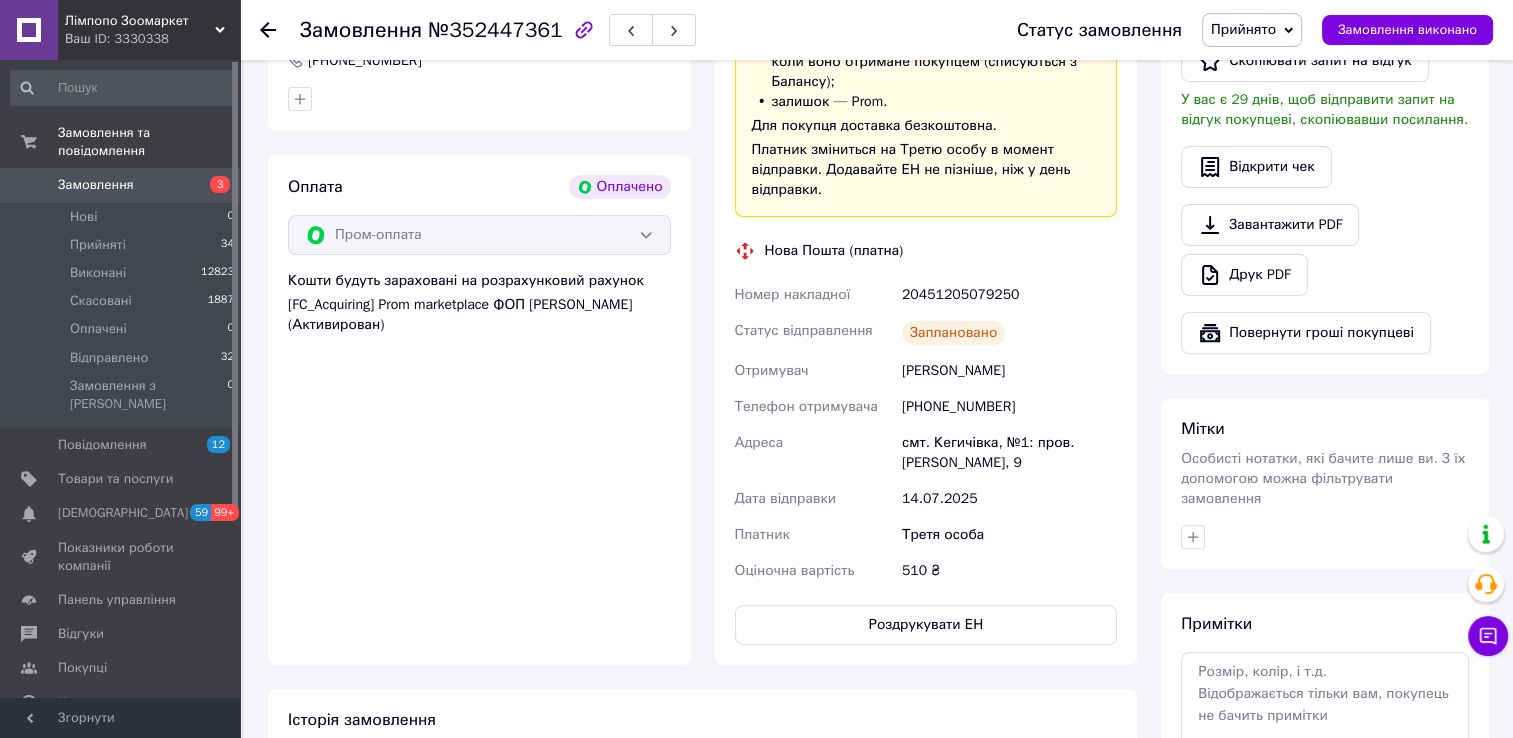 click on "Замовлення №352447361 Статус замовлення Прийнято Виконано Скасовано Оплачено Відправлено Замовлення виконано" at bounding box center [876, 30] 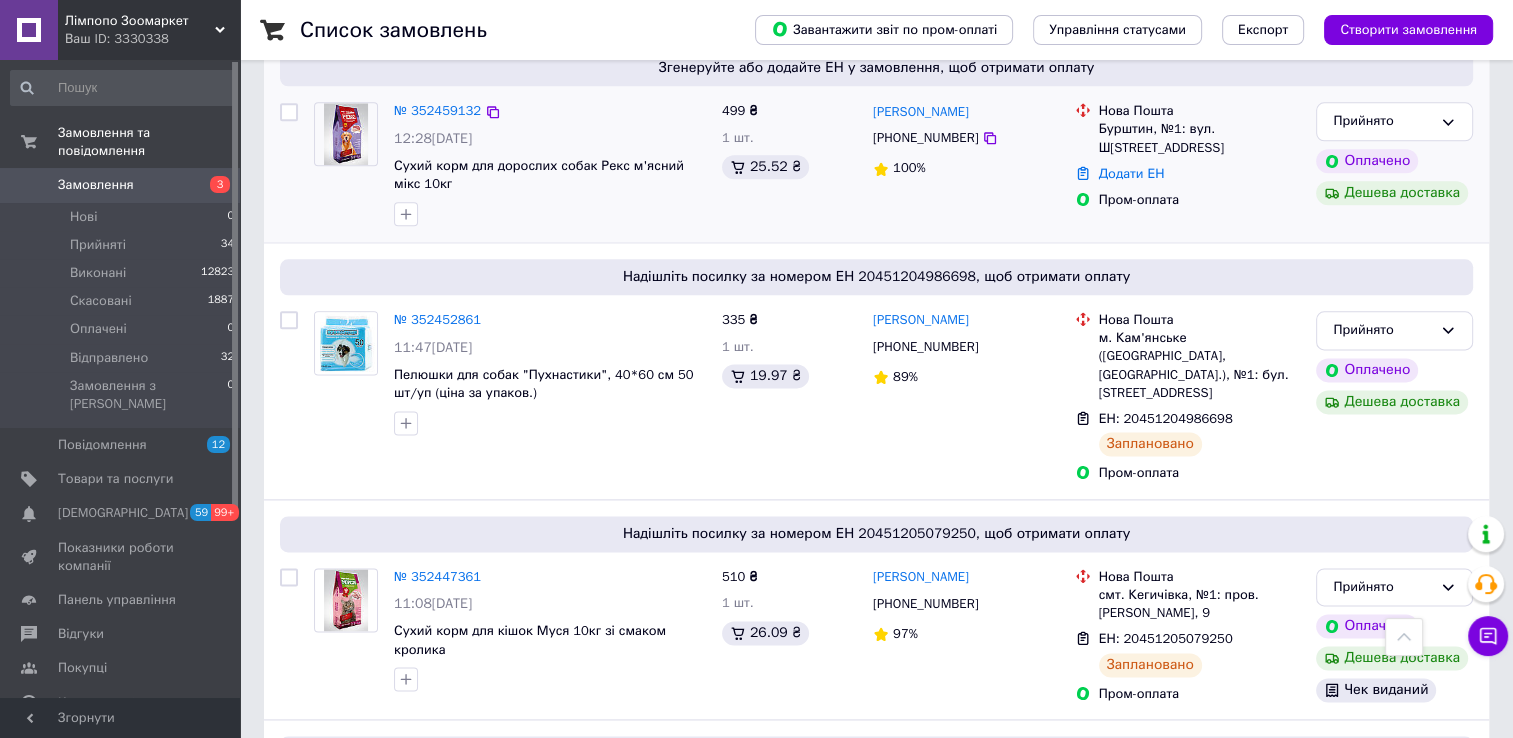scroll, scrollTop: 2400, scrollLeft: 0, axis: vertical 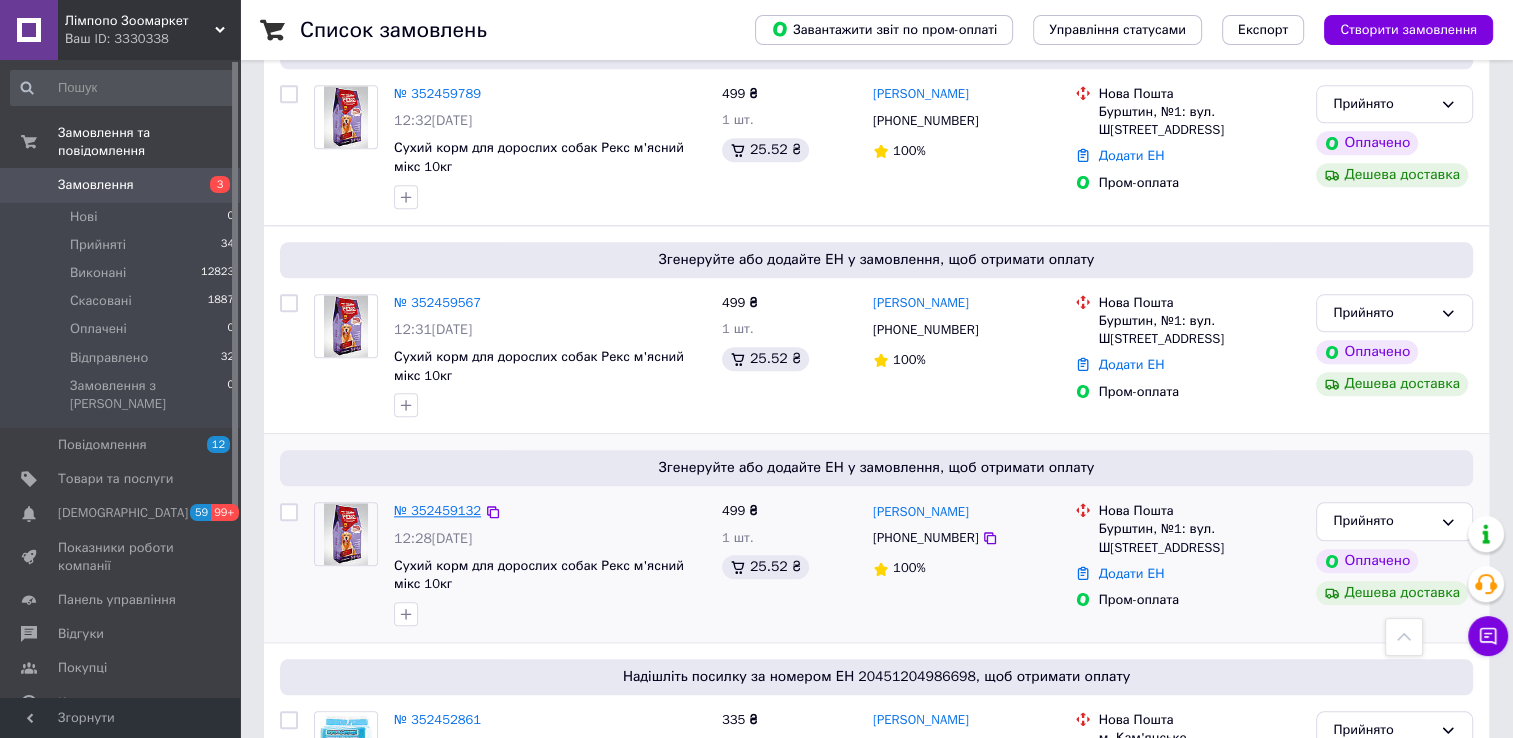 click on "№ 352459132" at bounding box center [437, 510] 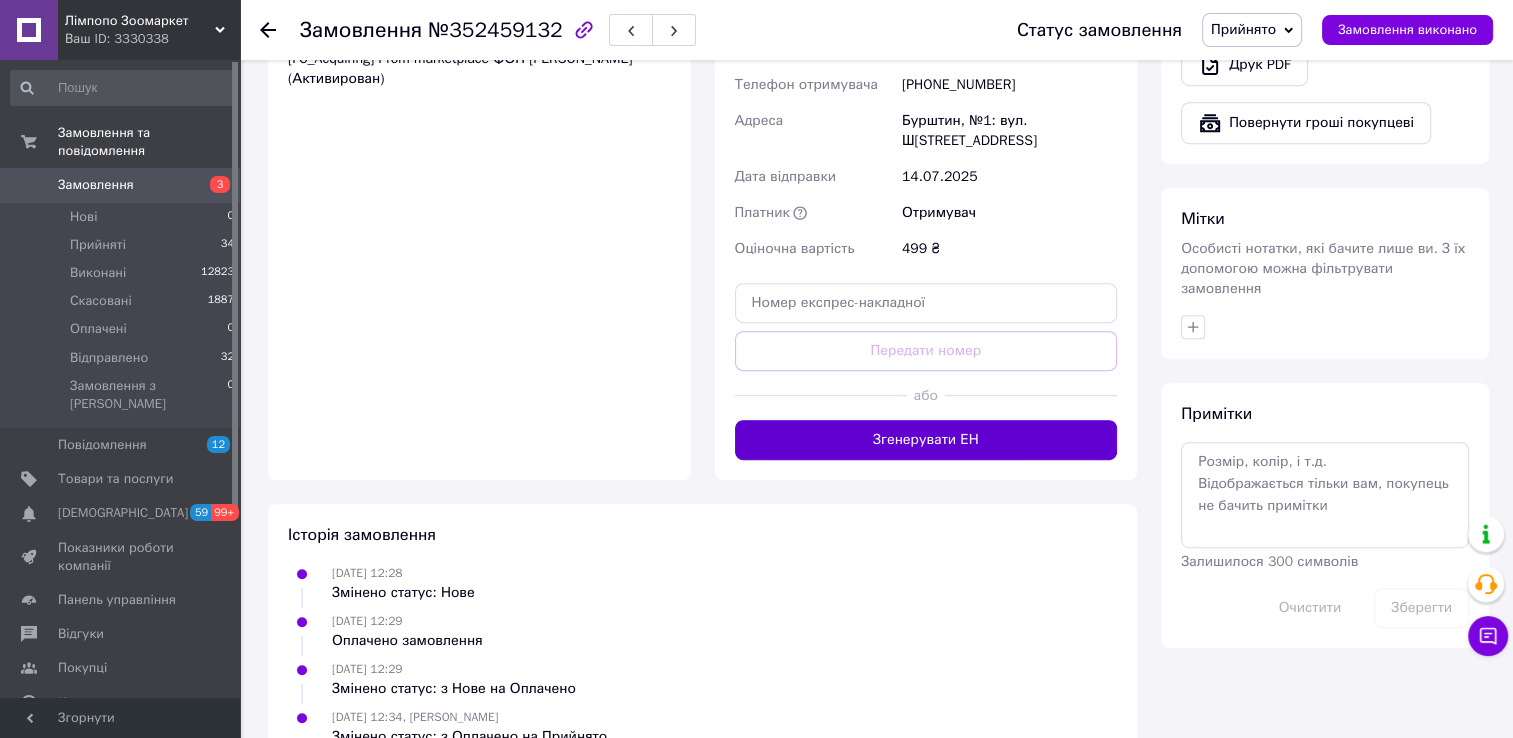scroll, scrollTop: 901, scrollLeft: 0, axis: vertical 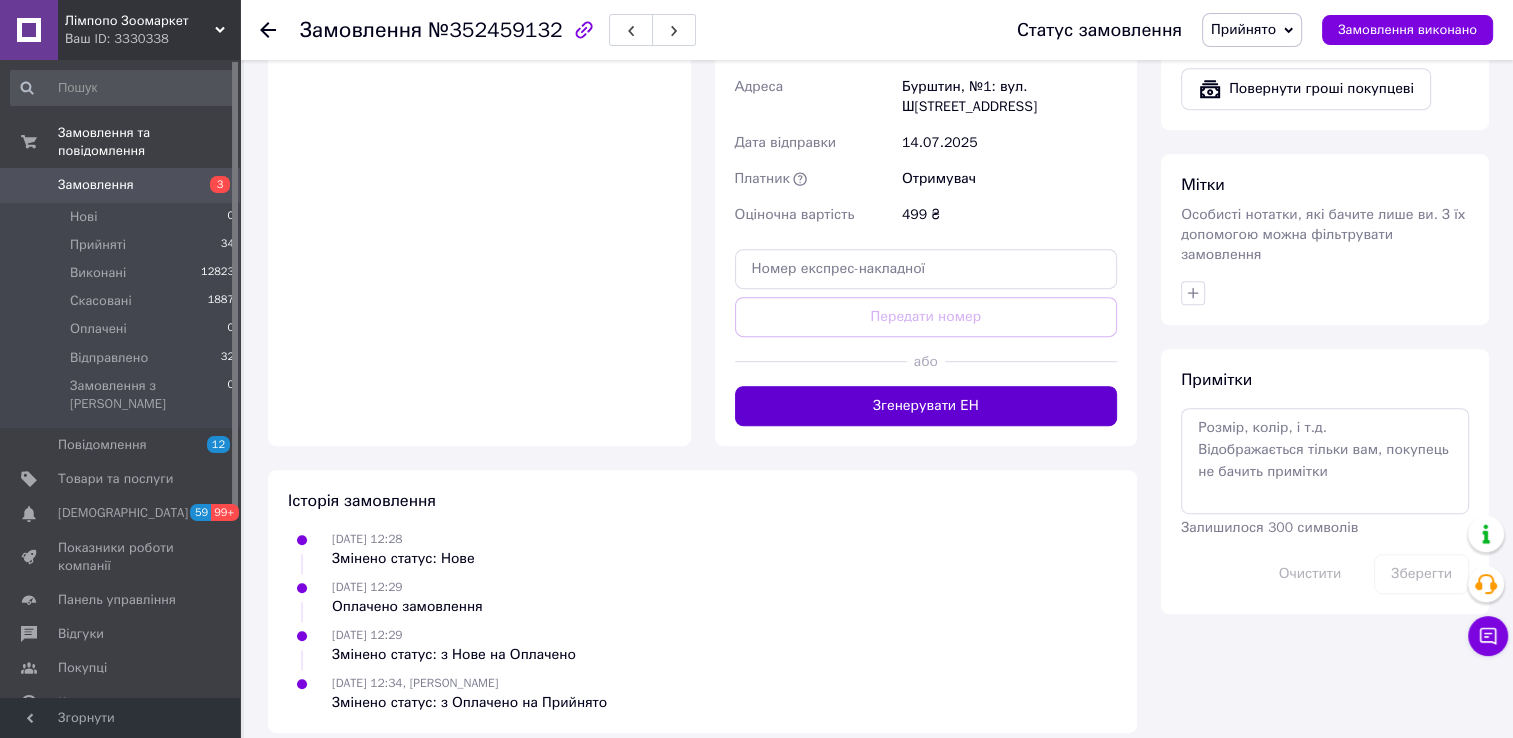 click on "Згенерувати ЕН" at bounding box center [926, 406] 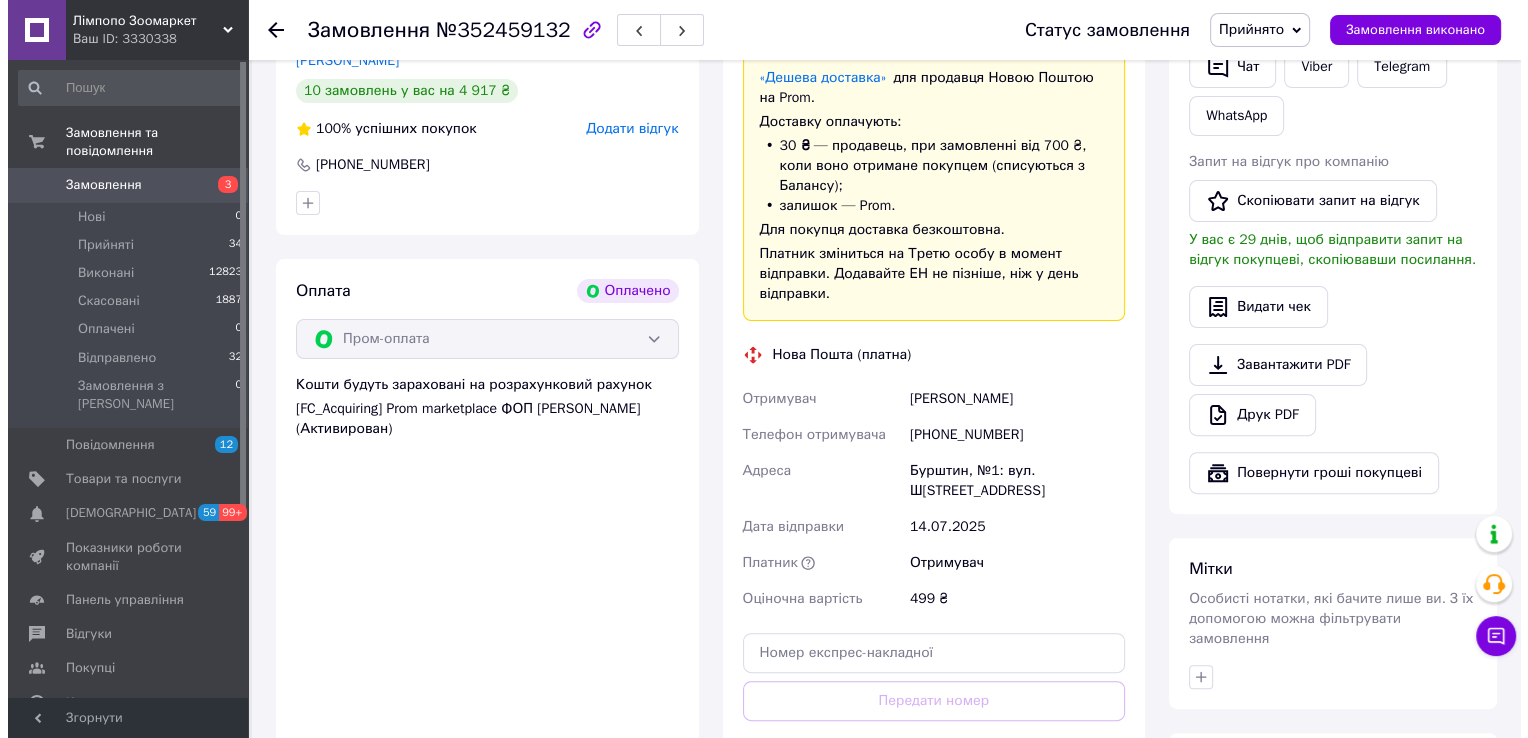 scroll, scrollTop: 501, scrollLeft: 0, axis: vertical 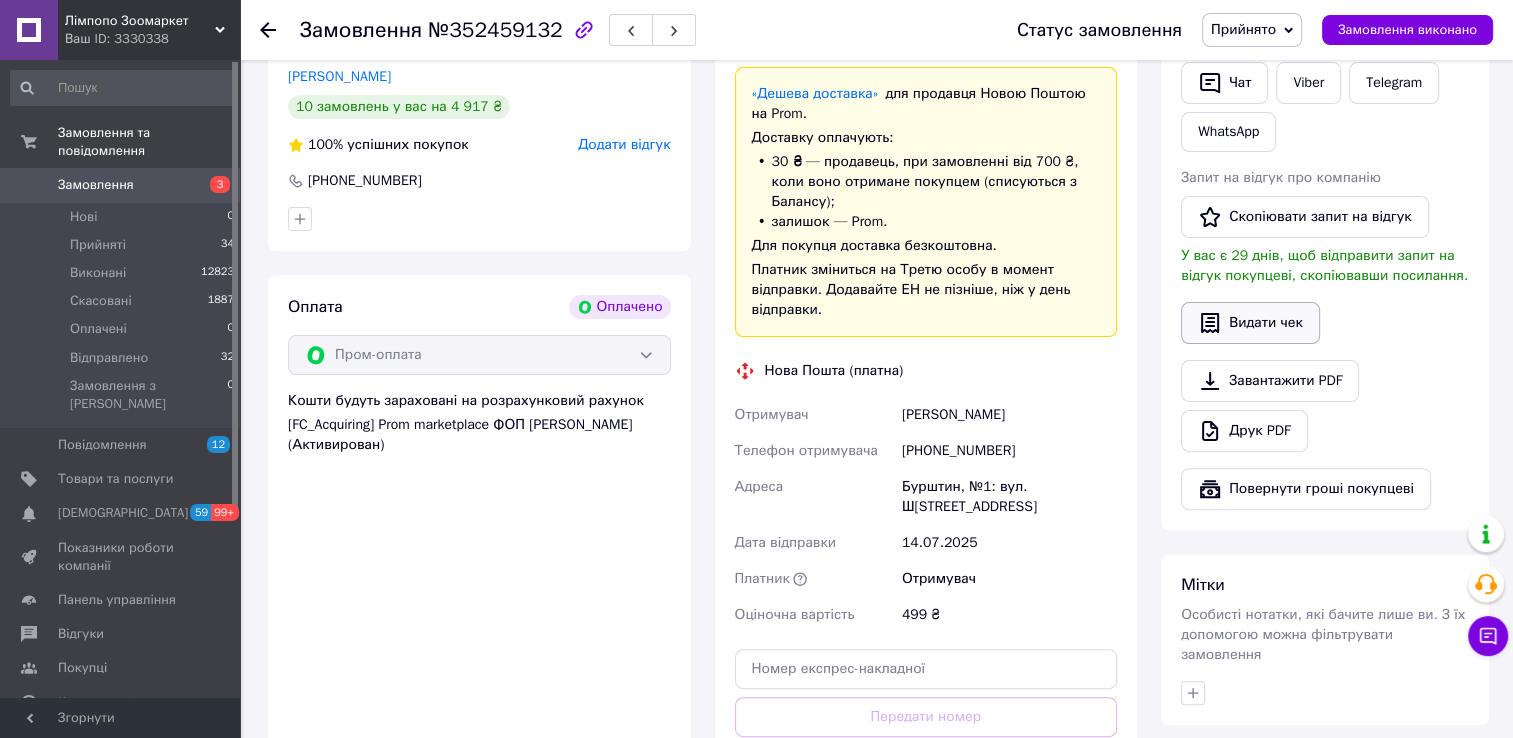 click on "Видати чек" at bounding box center (1250, 323) 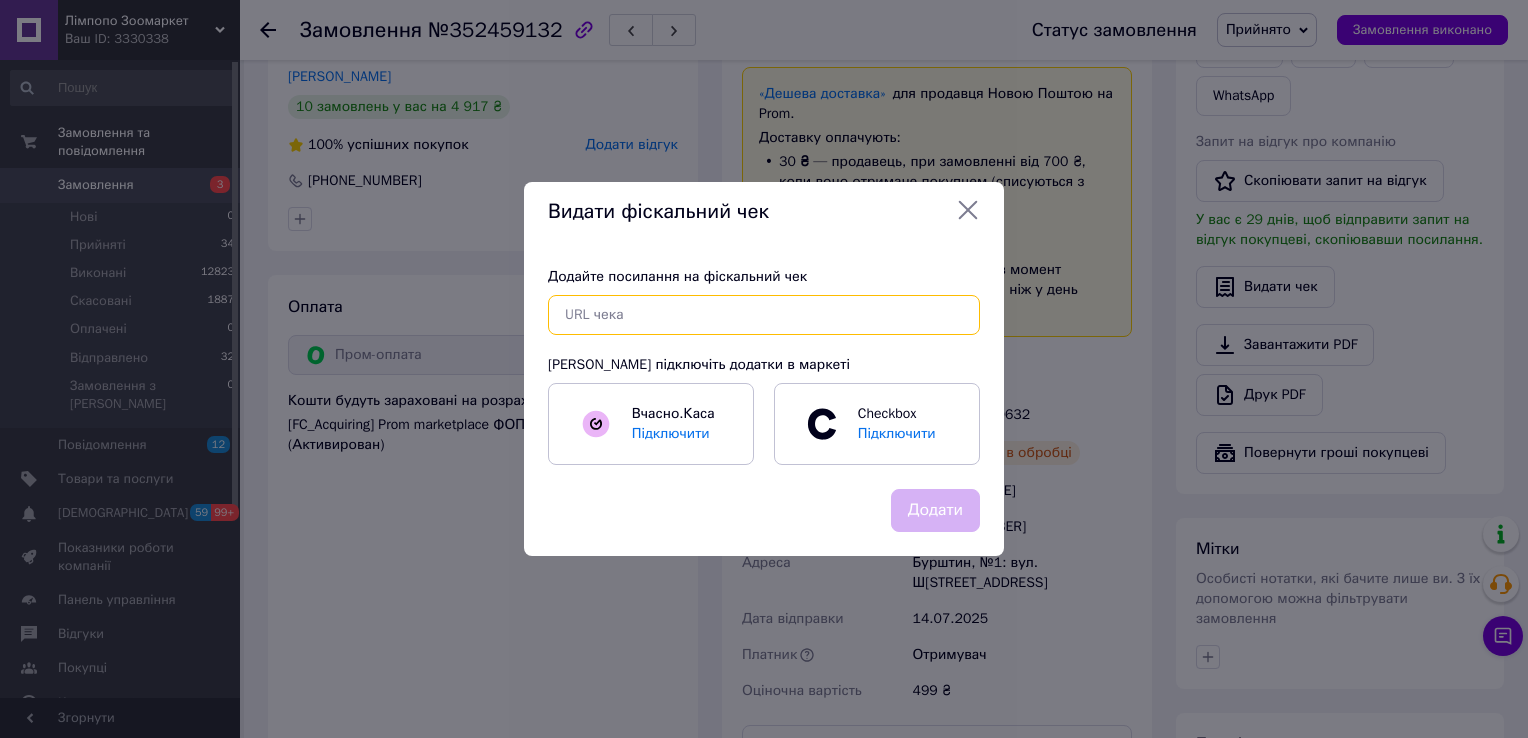 click at bounding box center [764, 315] 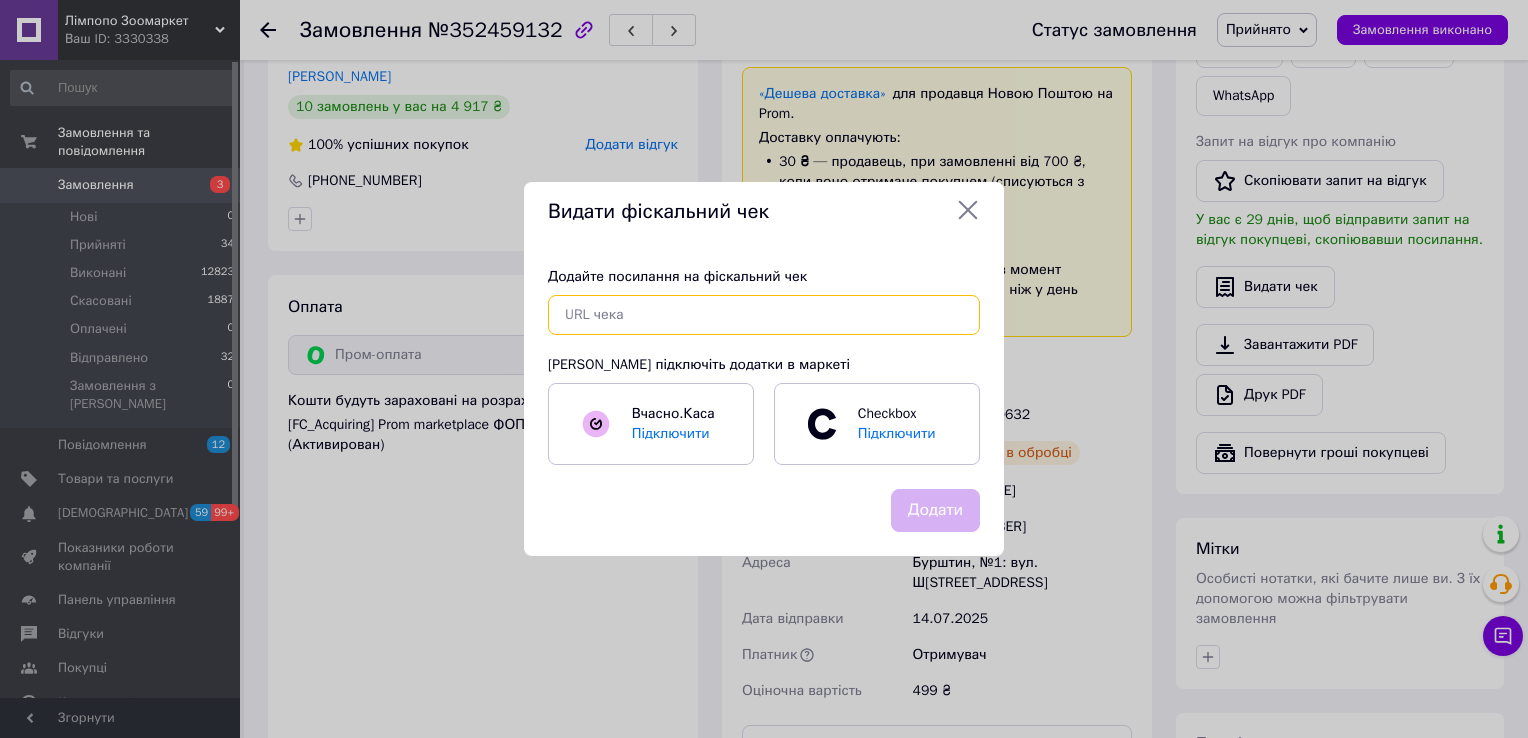 paste on "[URL][DOMAIN_NAME]" 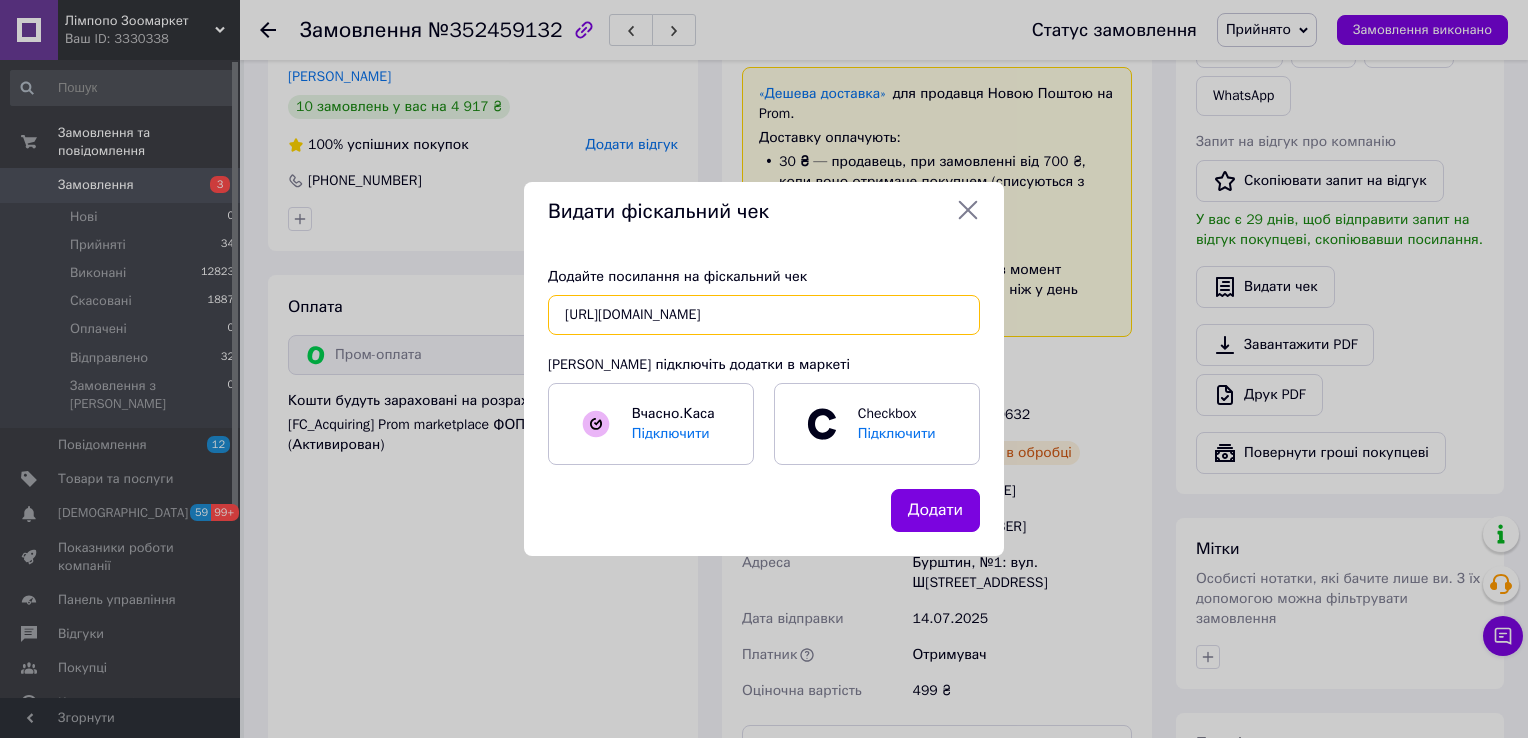 scroll, scrollTop: 0, scrollLeft: 27, axis: horizontal 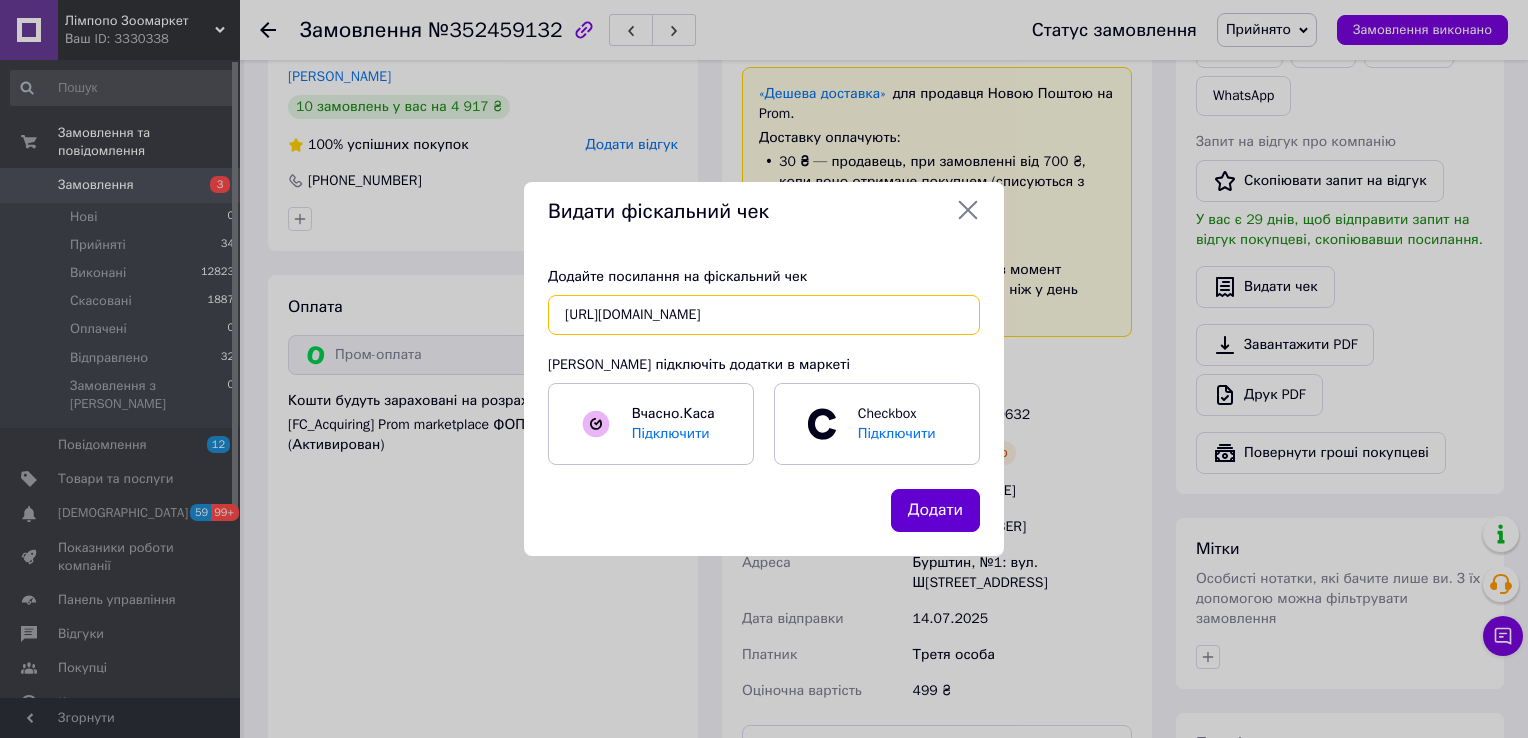 type on "[URL][DOMAIN_NAME]" 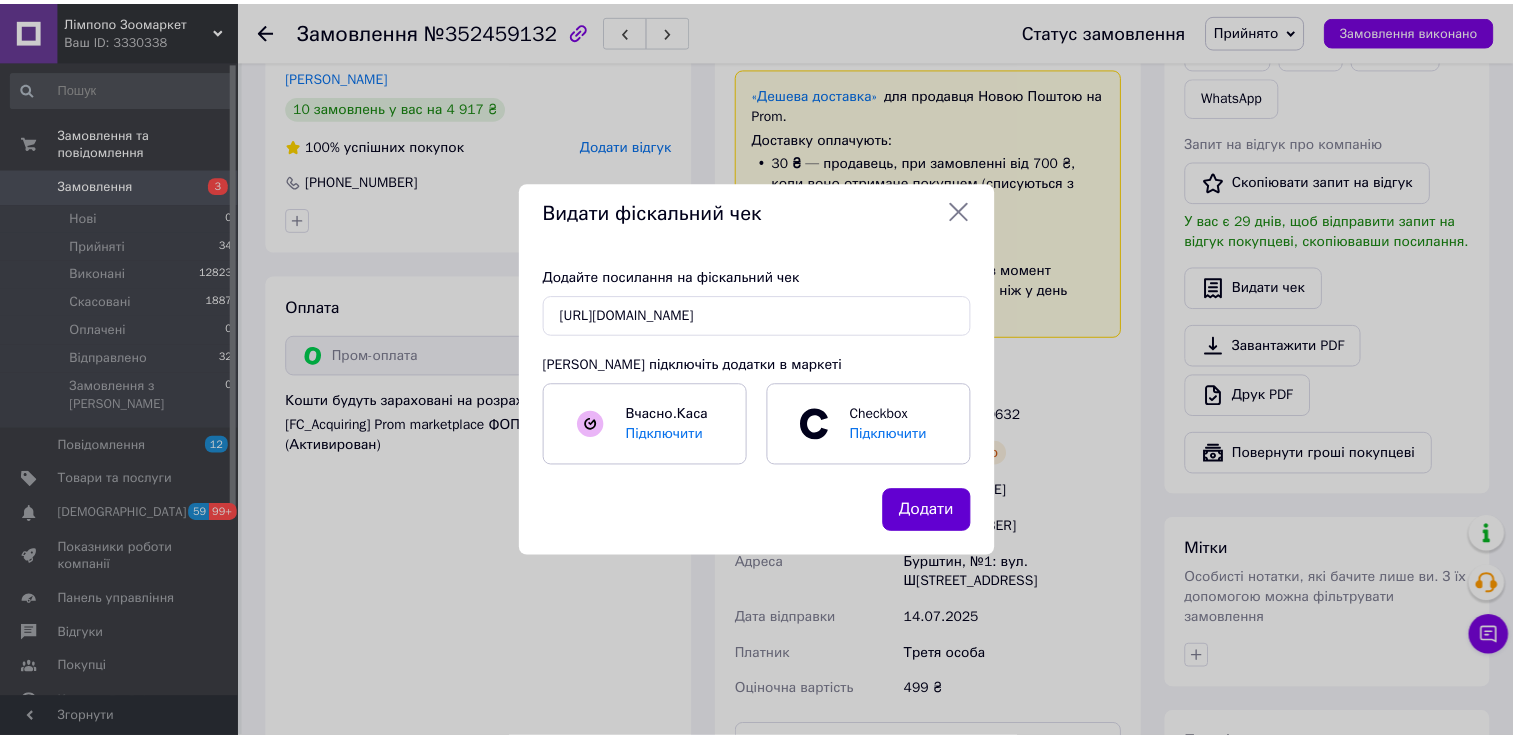 scroll, scrollTop: 0, scrollLeft: 0, axis: both 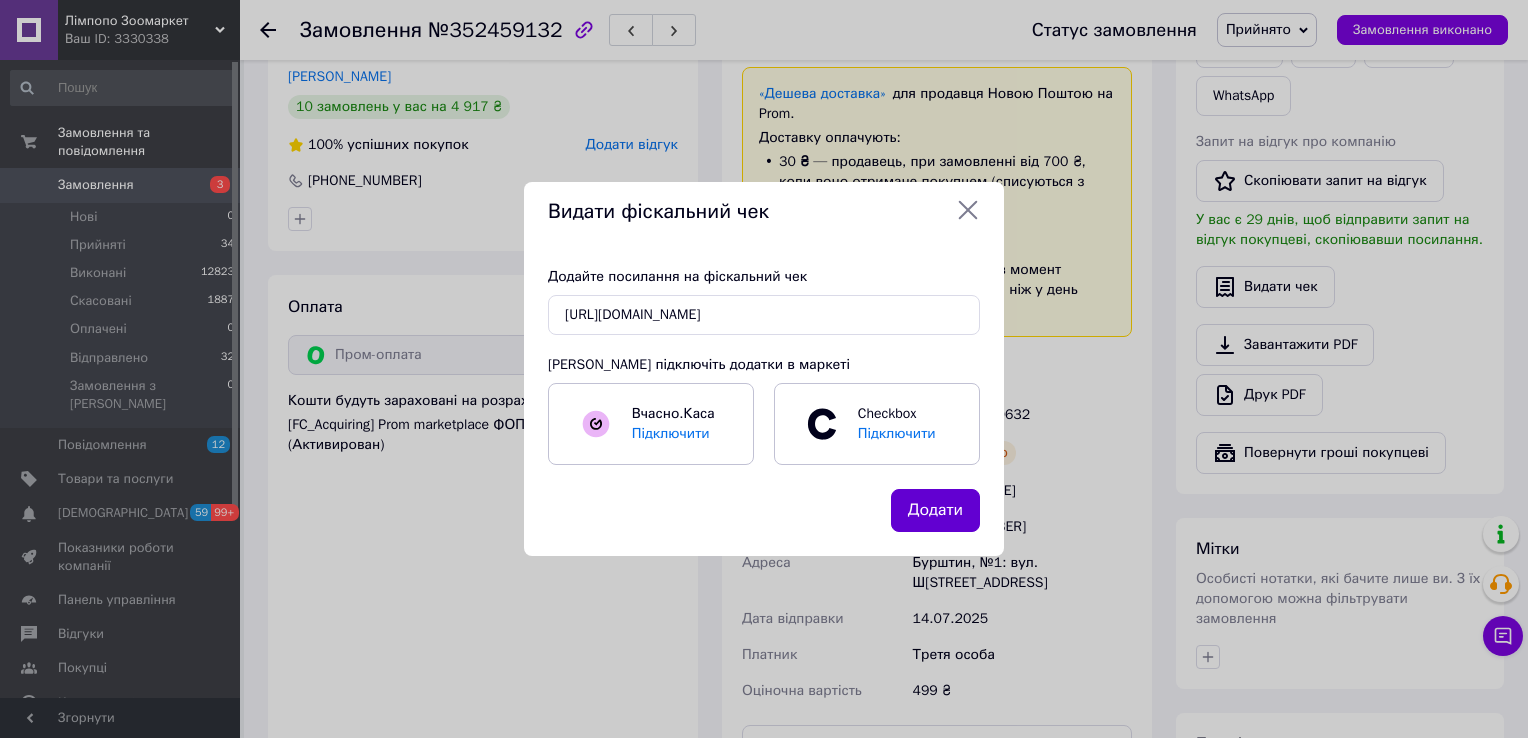click on "Додати" at bounding box center [935, 510] 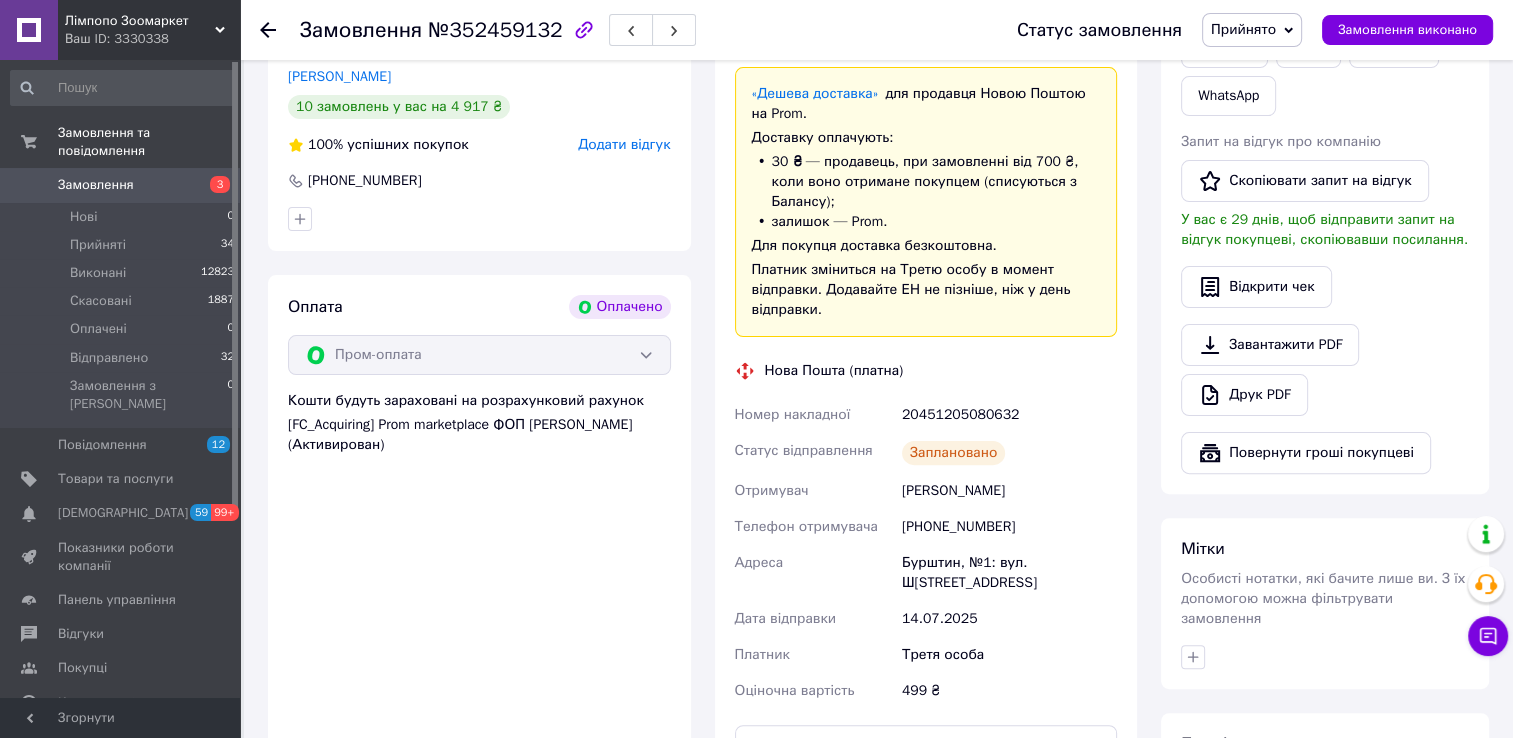 click 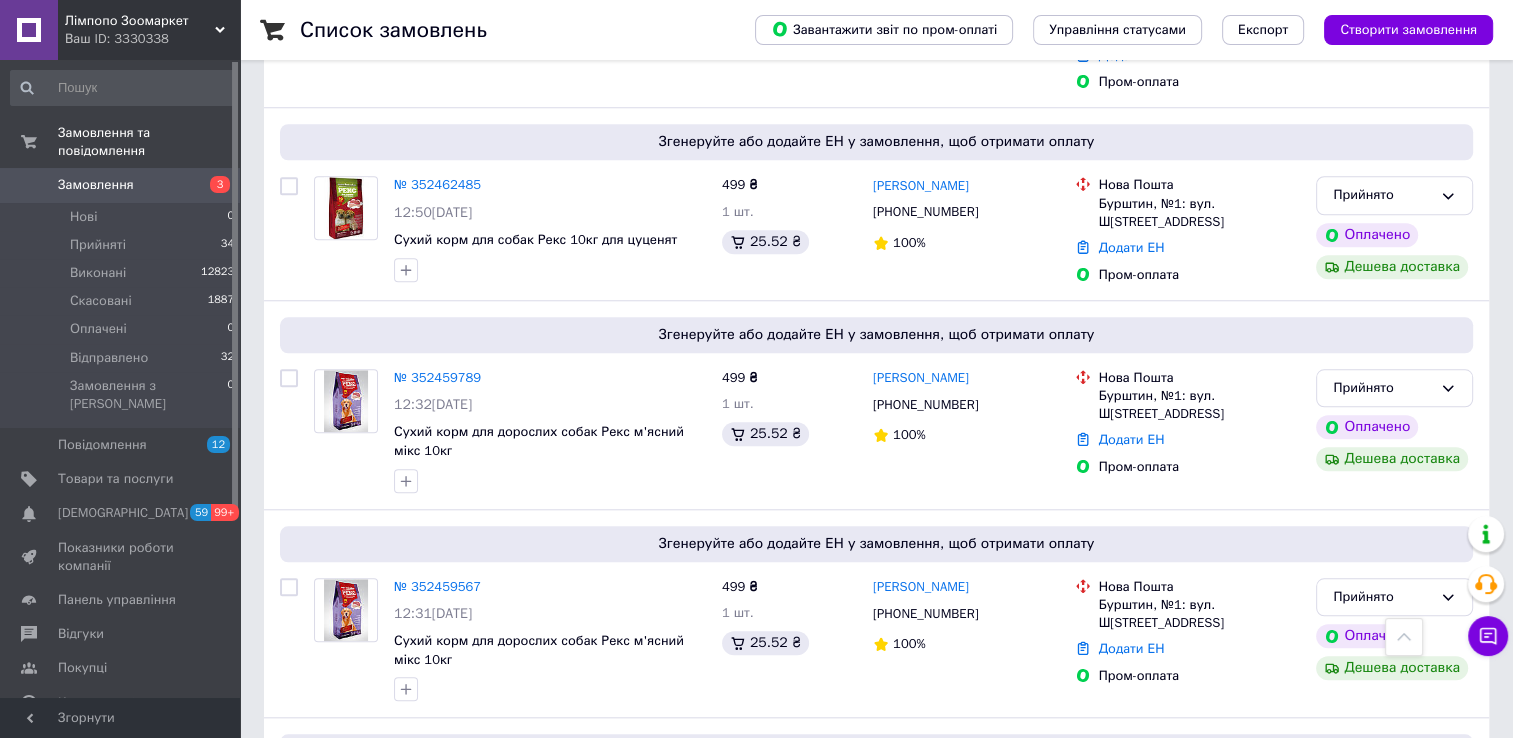 scroll, scrollTop: 1900, scrollLeft: 0, axis: vertical 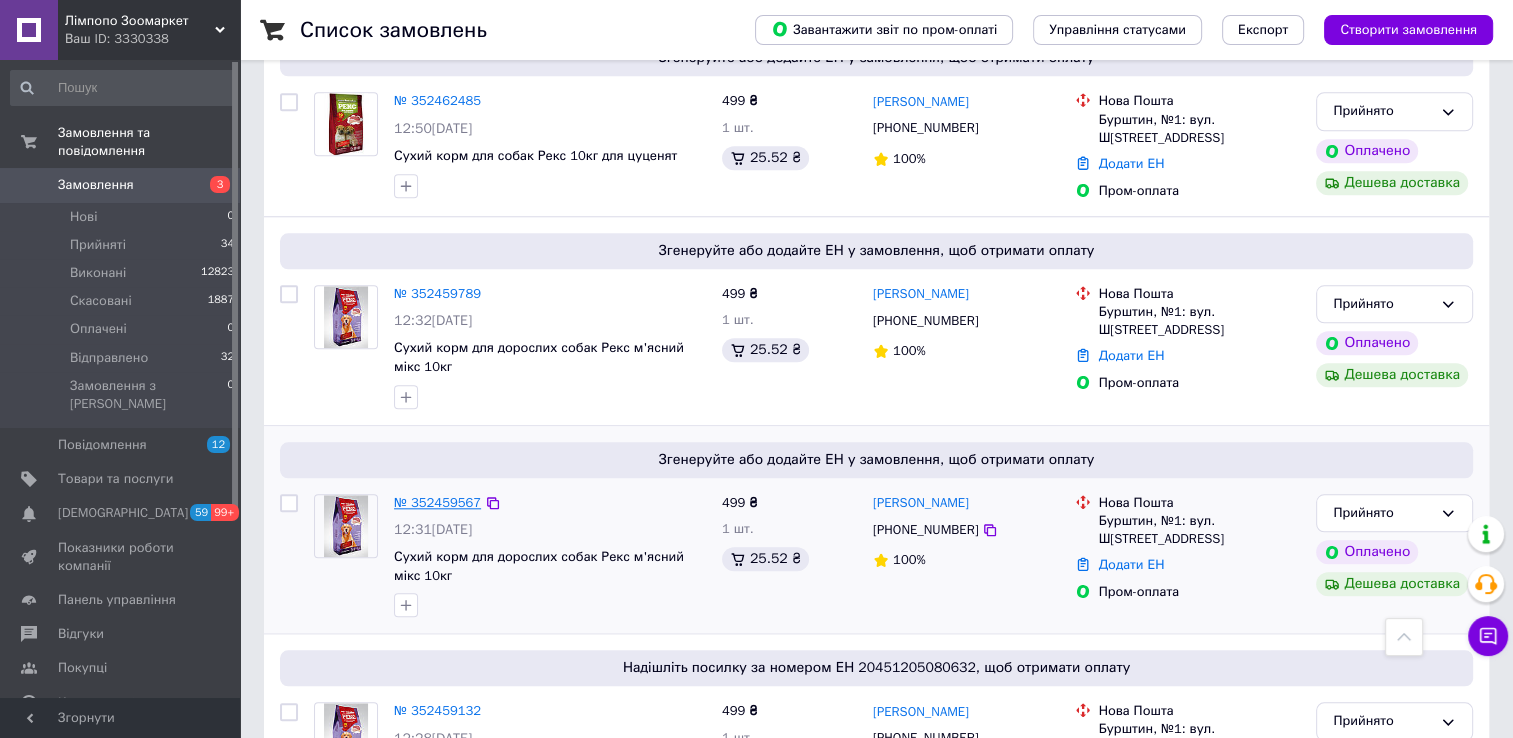 click on "№ 352459567" at bounding box center [437, 502] 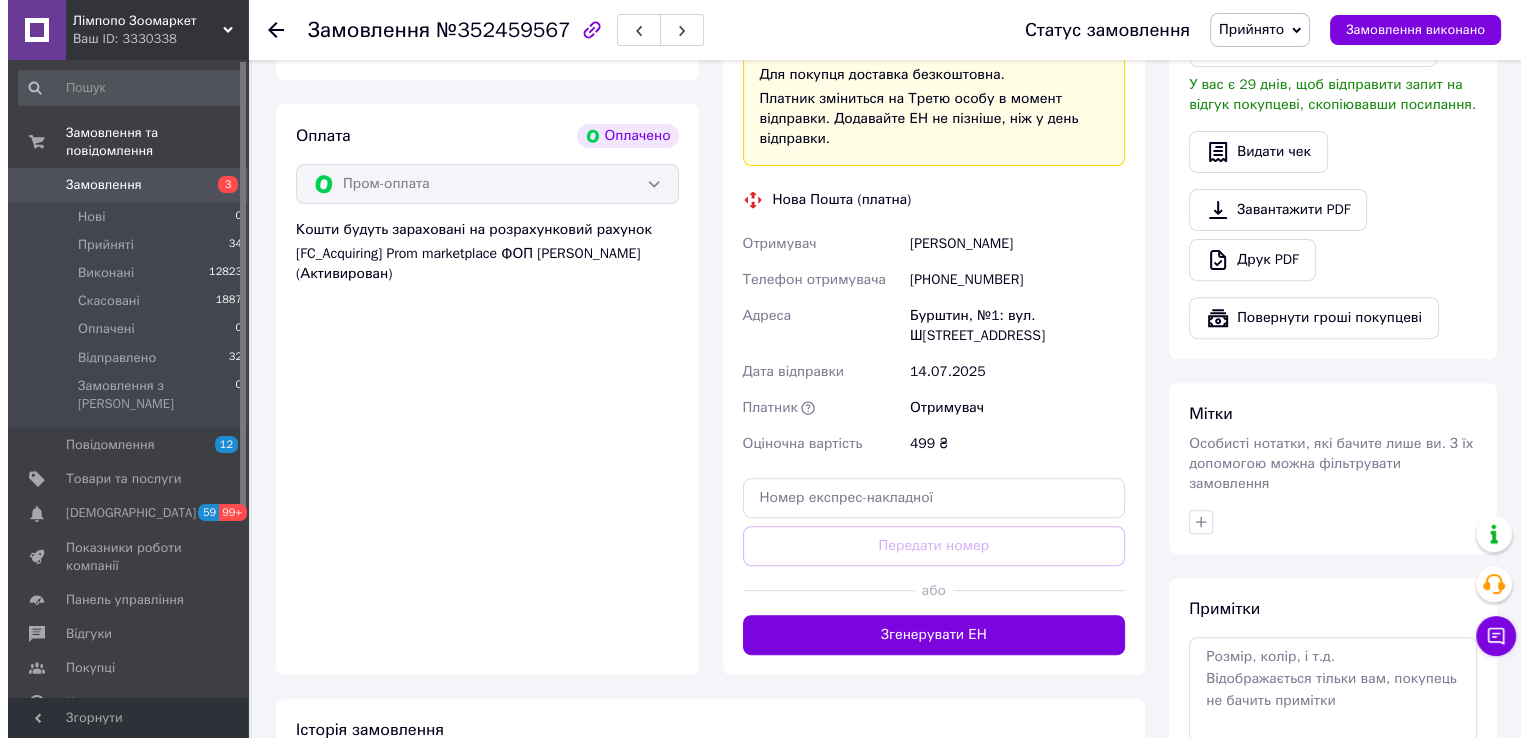scroll, scrollTop: 601, scrollLeft: 0, axis: vertical 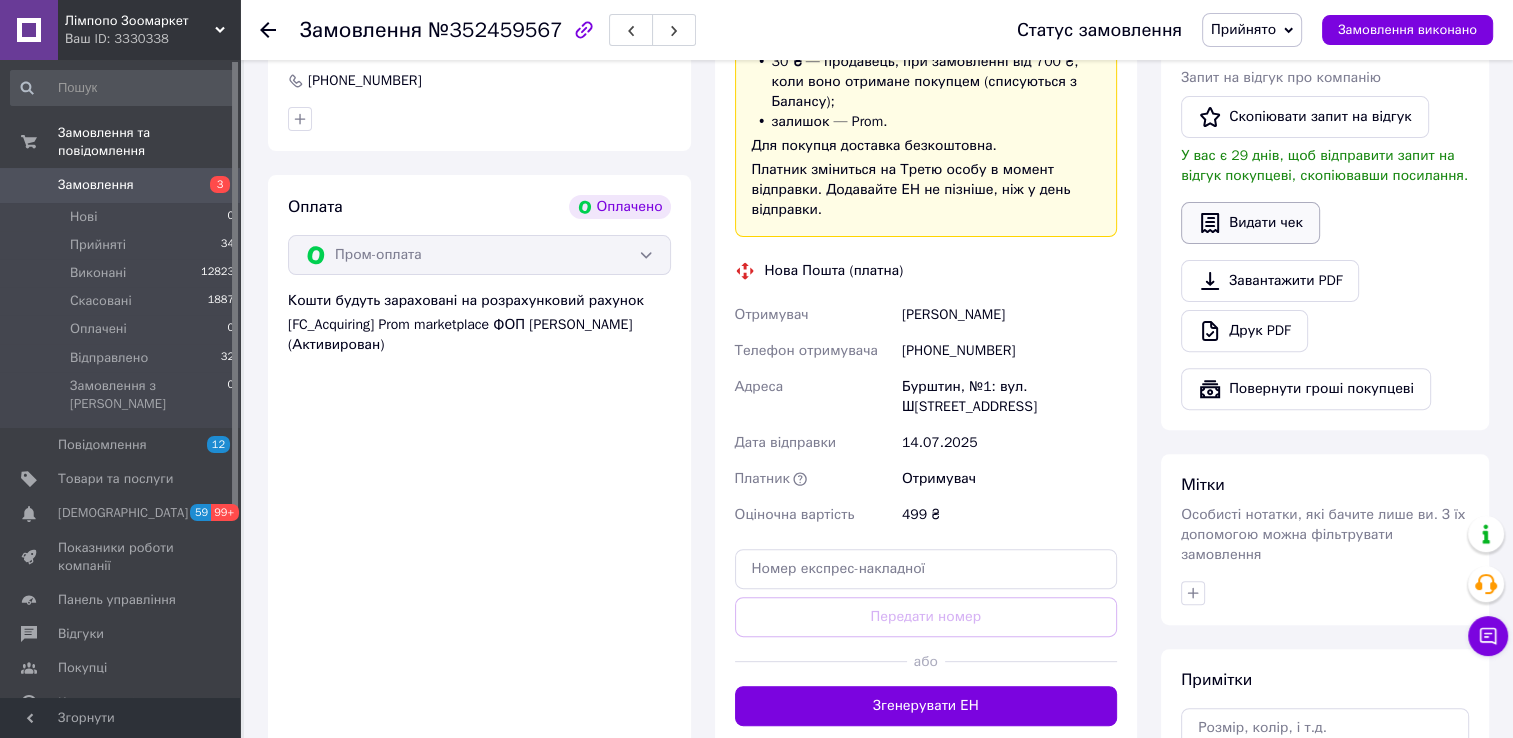 click on "Видати чек" at bounding box center [1250, 223] 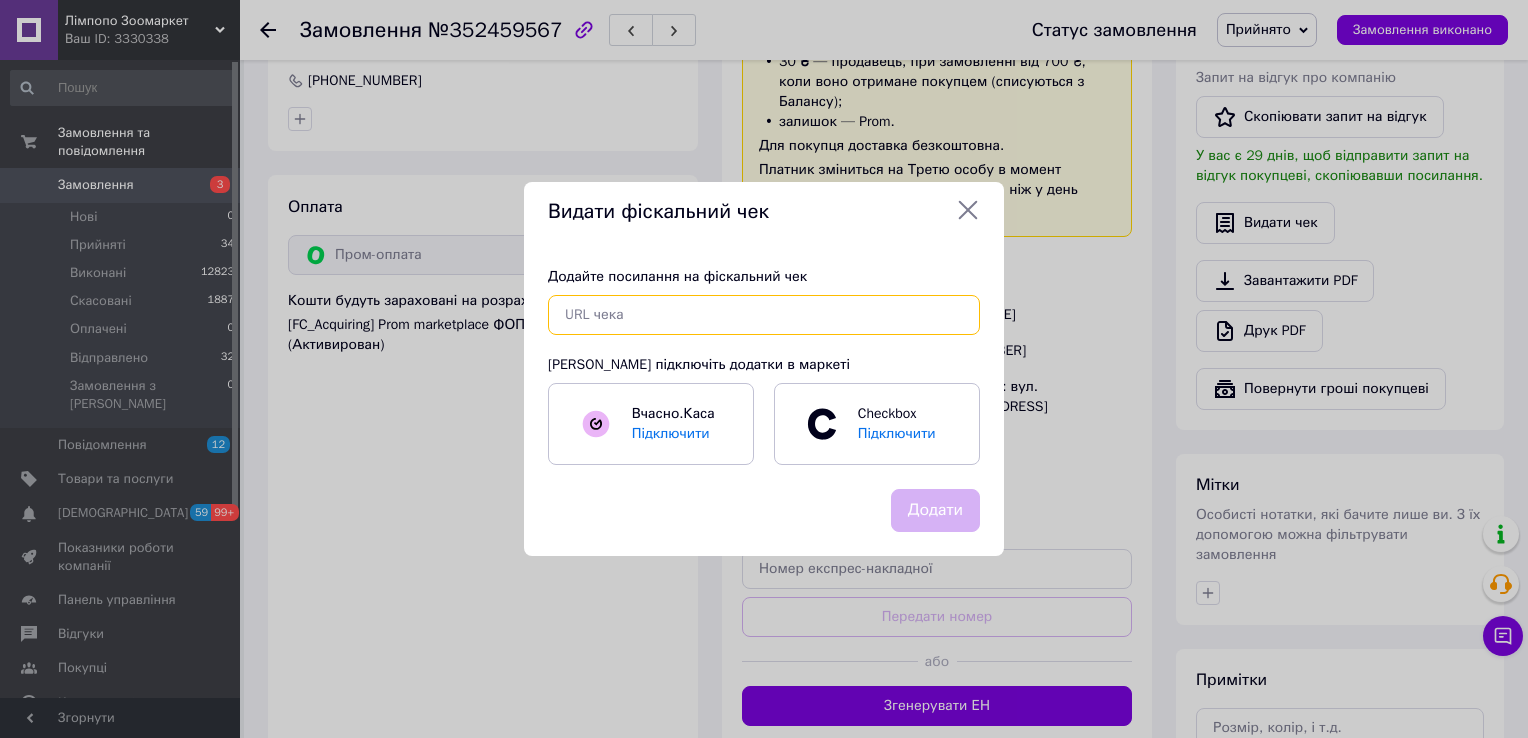 click at bounding box center [764, 315] 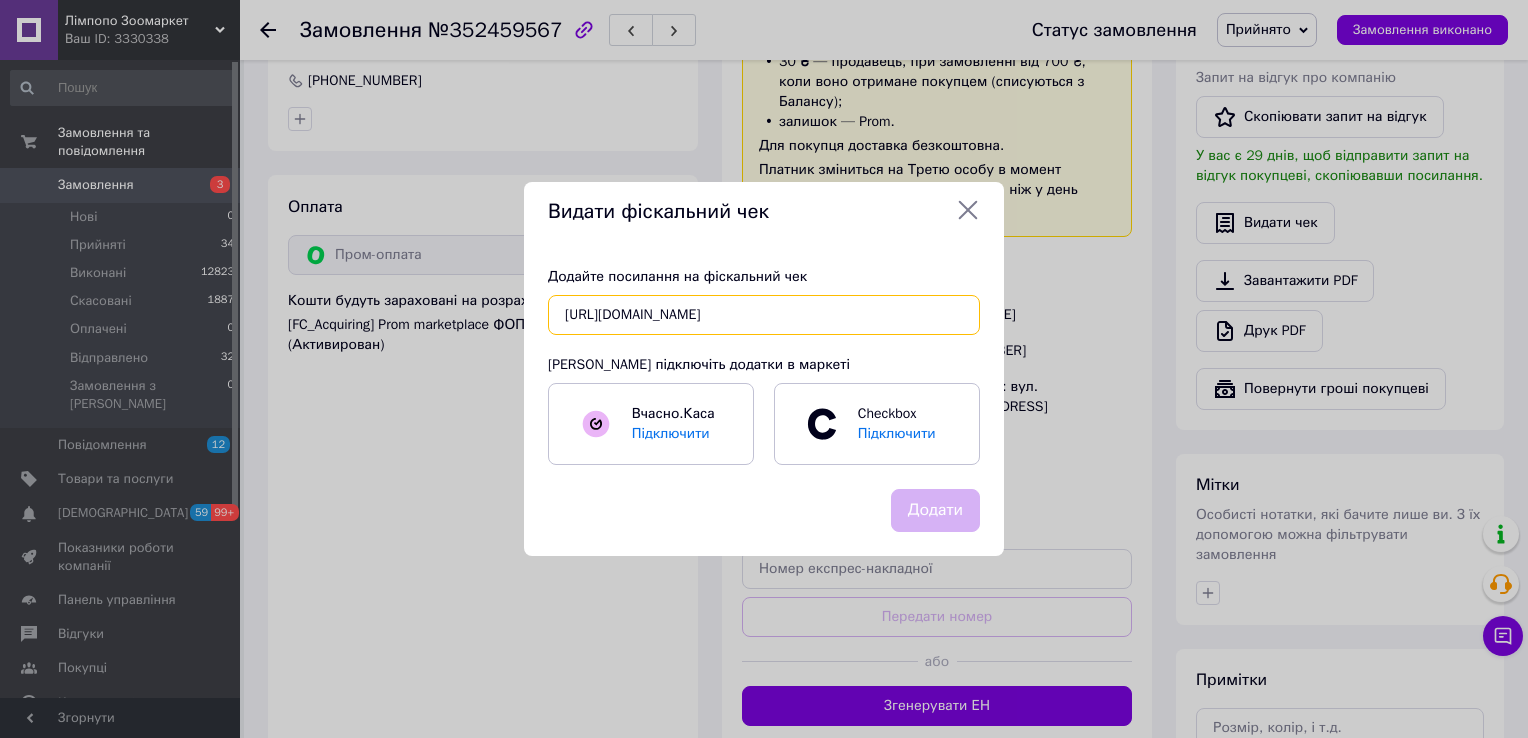 scroll, scrollTop: 0, scrollLeft: 25, axis: horizontal 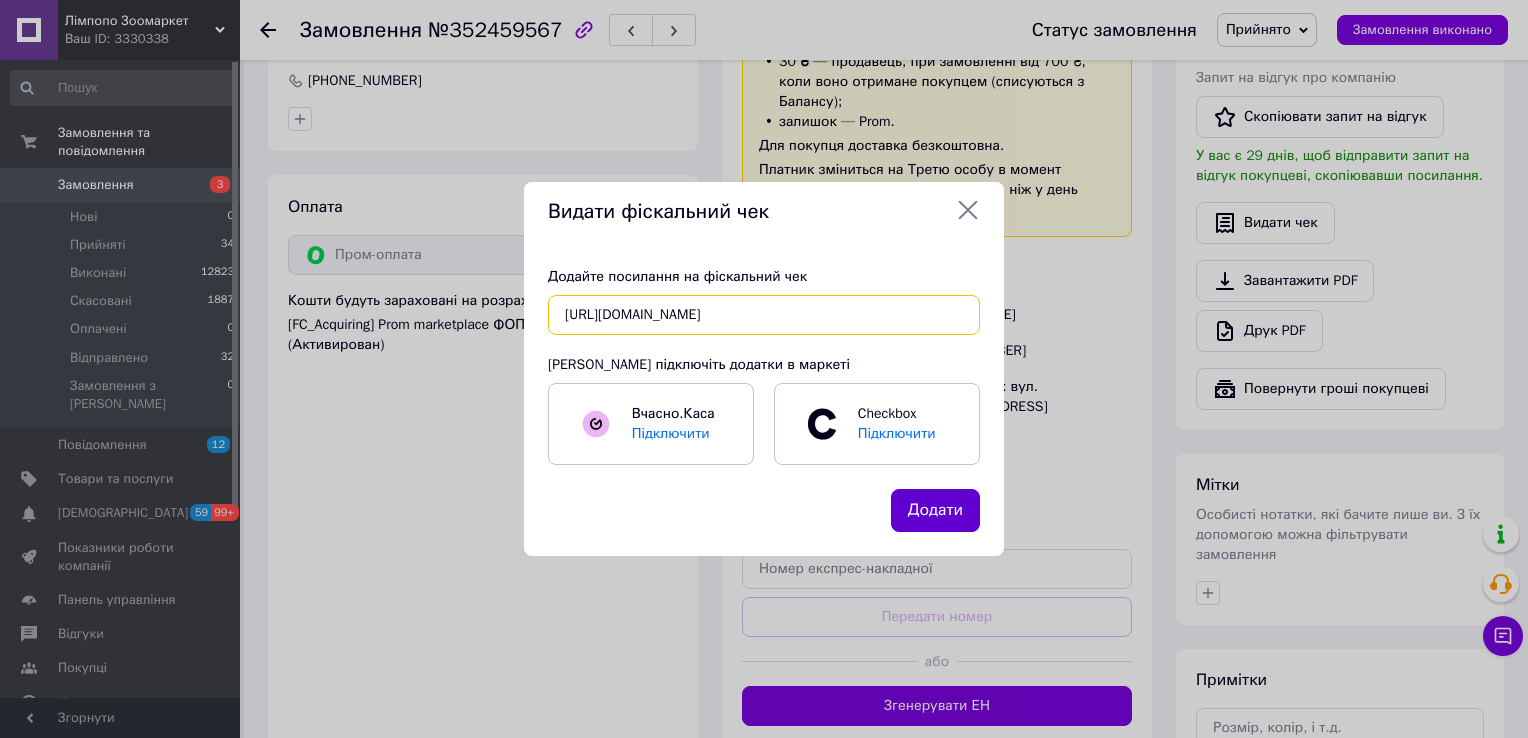 type on "[URL][DOMAIN_NAME]" 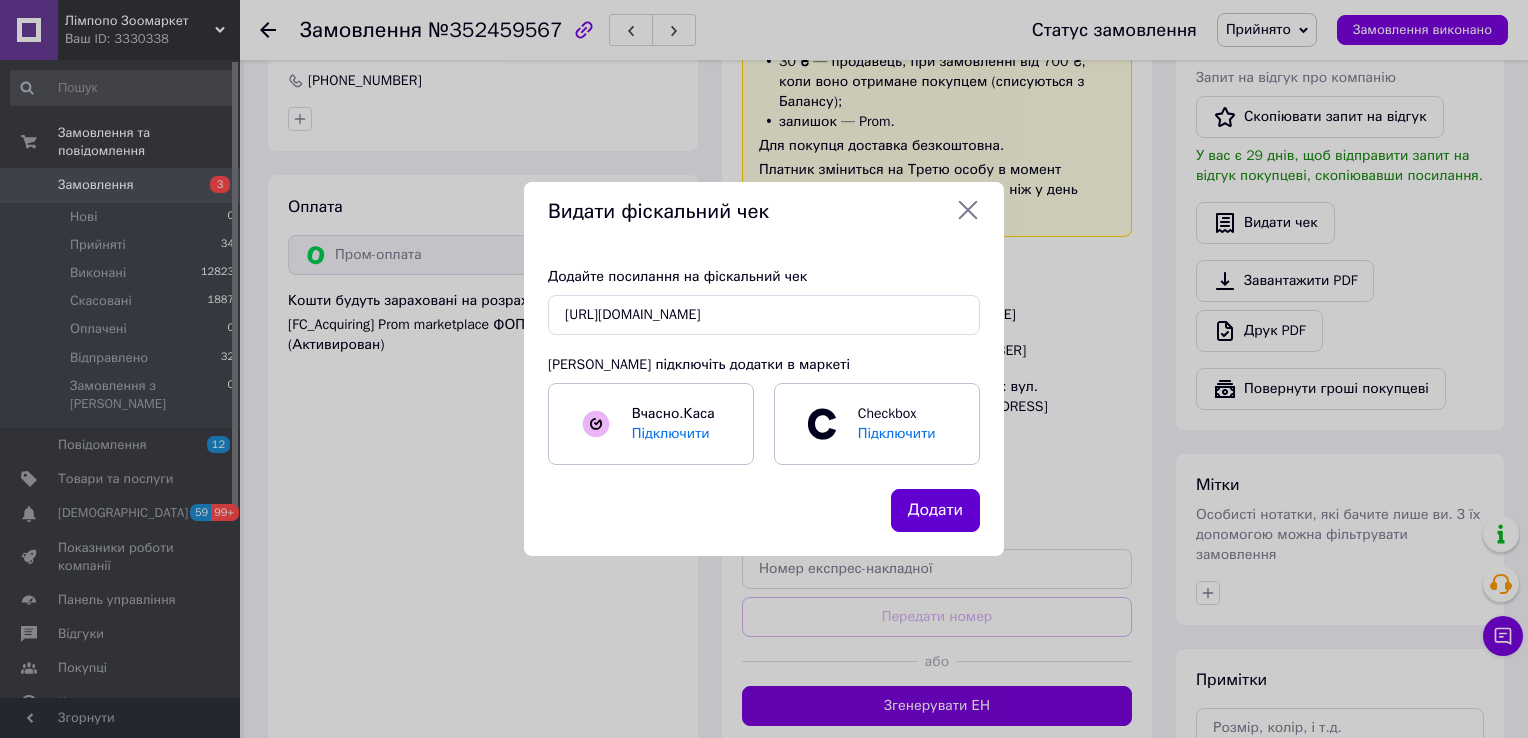 click on "Додати" at bounding box center (935, 510) 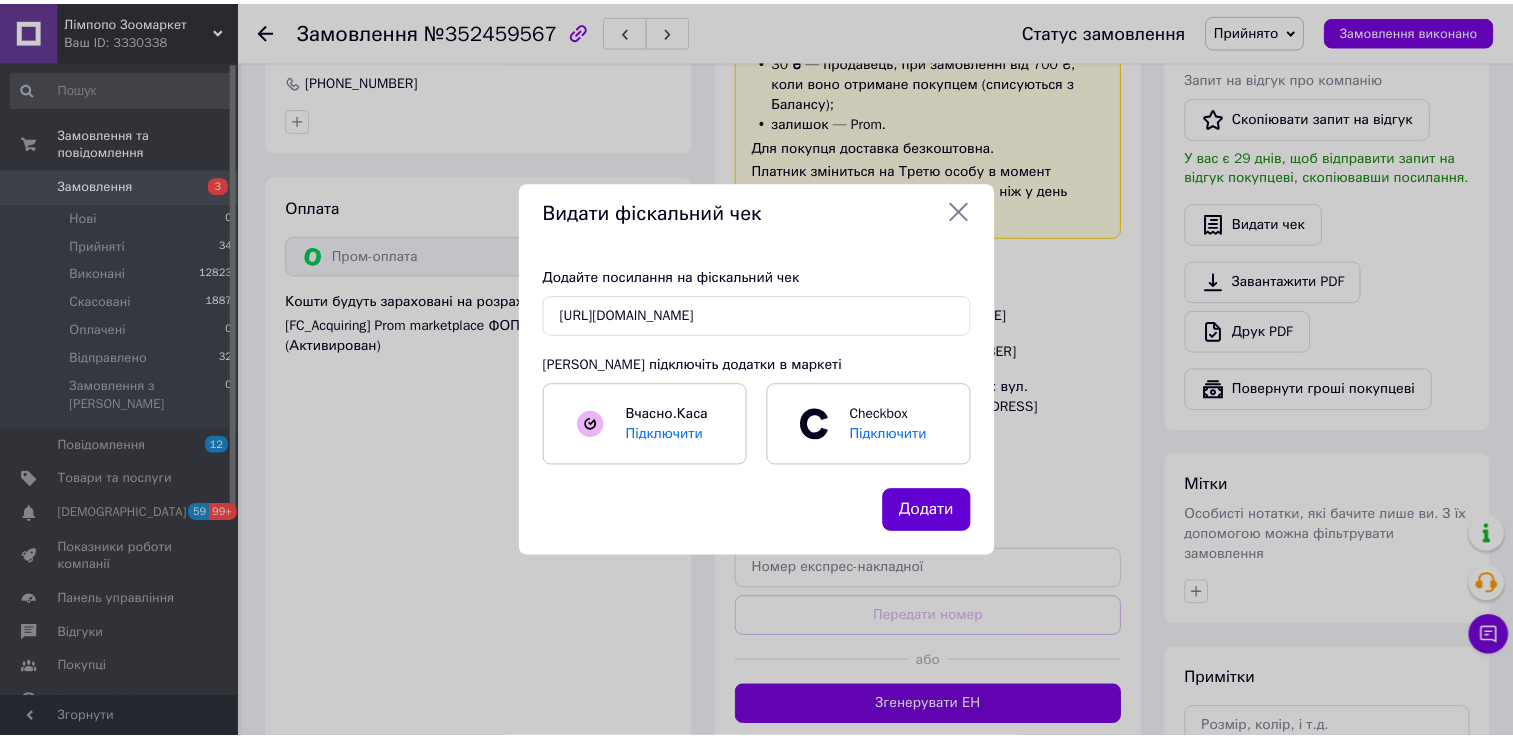 scroll, scrollTop: 0, scrollLeft: 0, axis: both 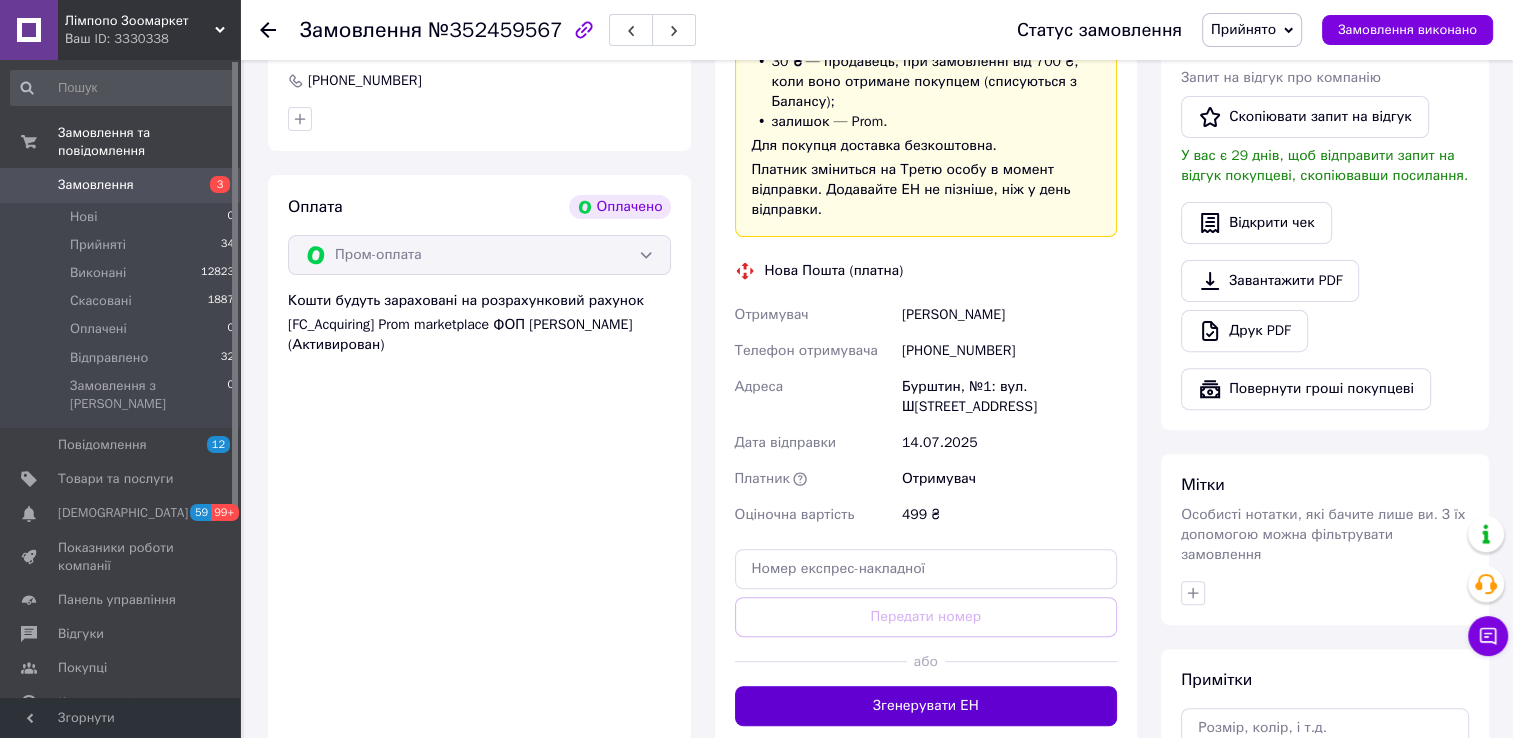 click on "Згенерувати ЕН" at bounding box center [926, 706] 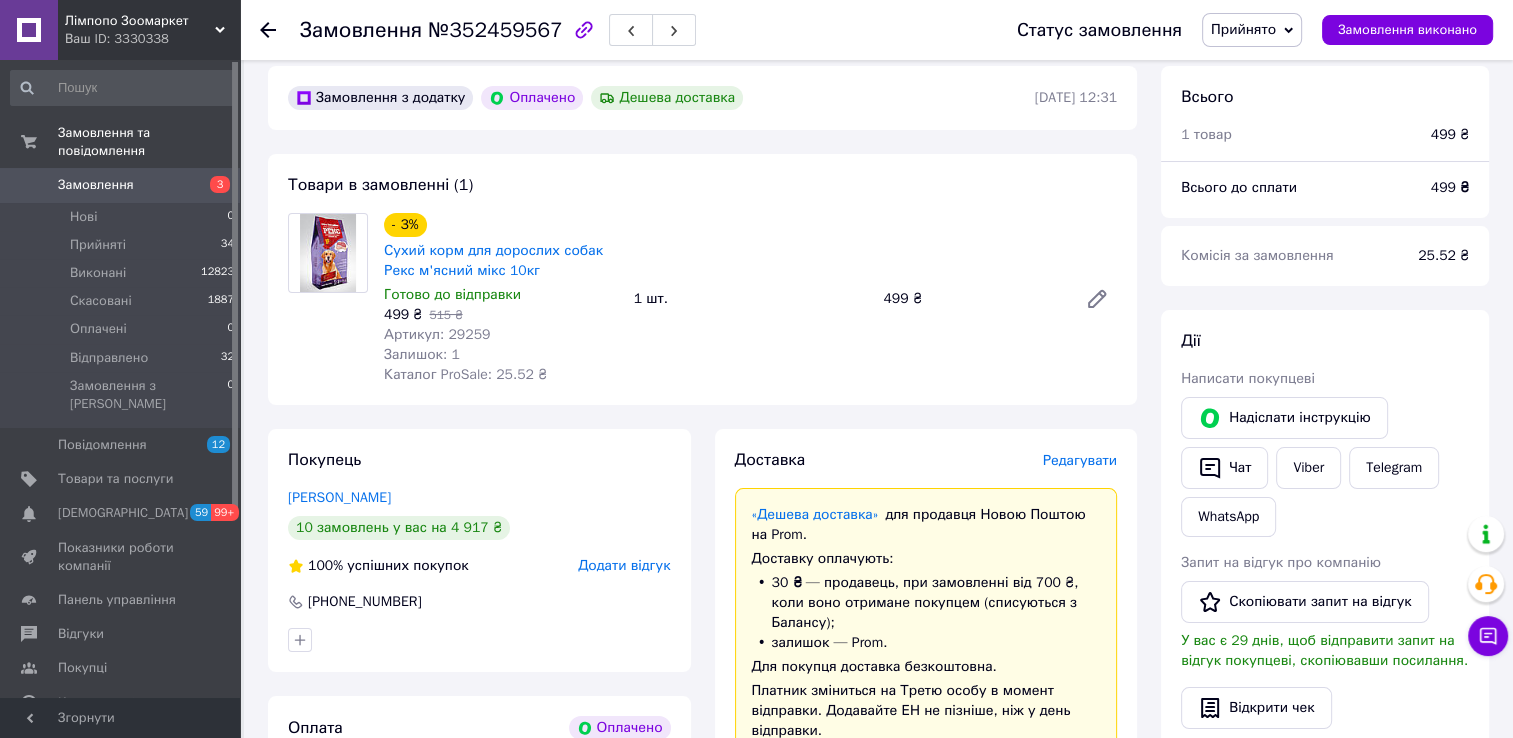 scroll, scrollTop: 0, scrollLeft: 0, axis: both 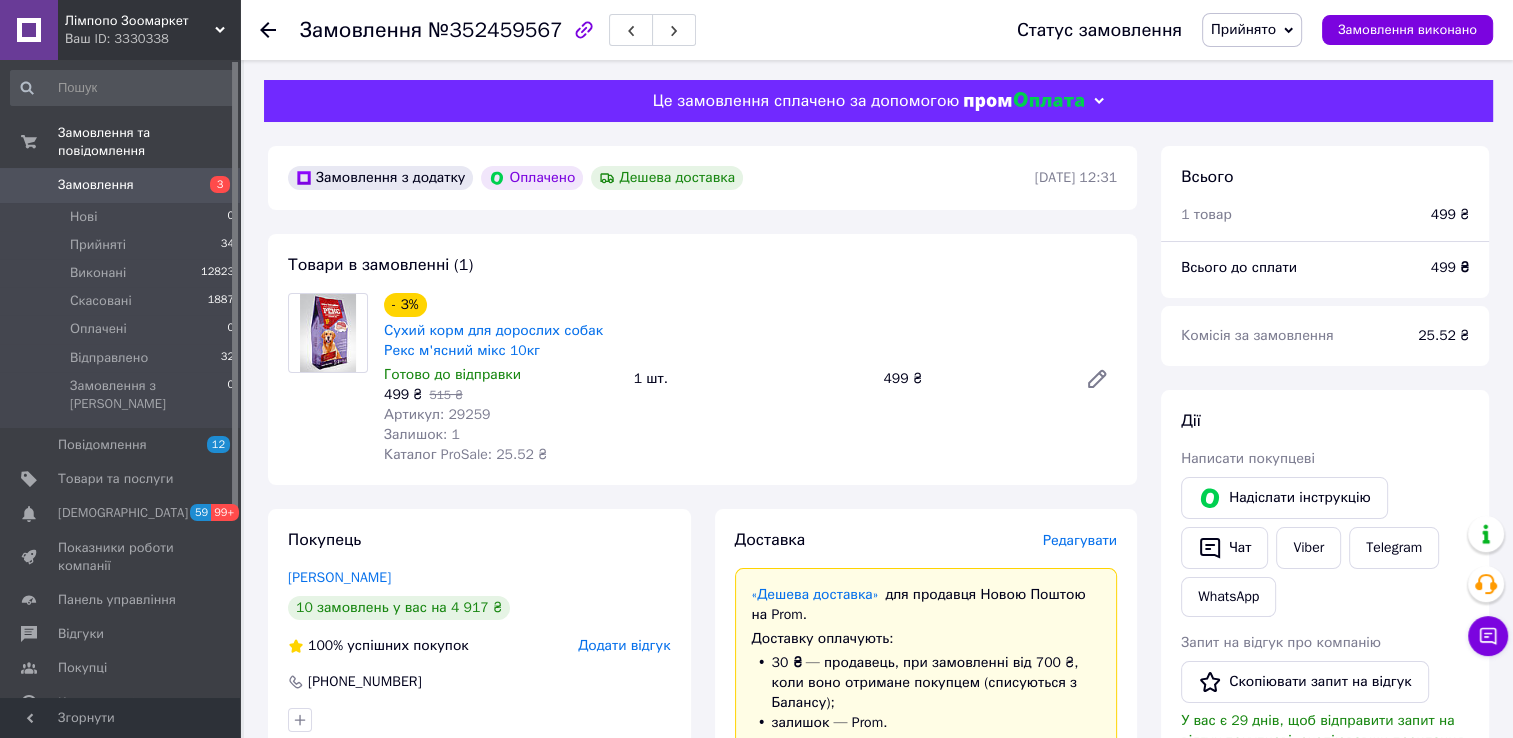 click 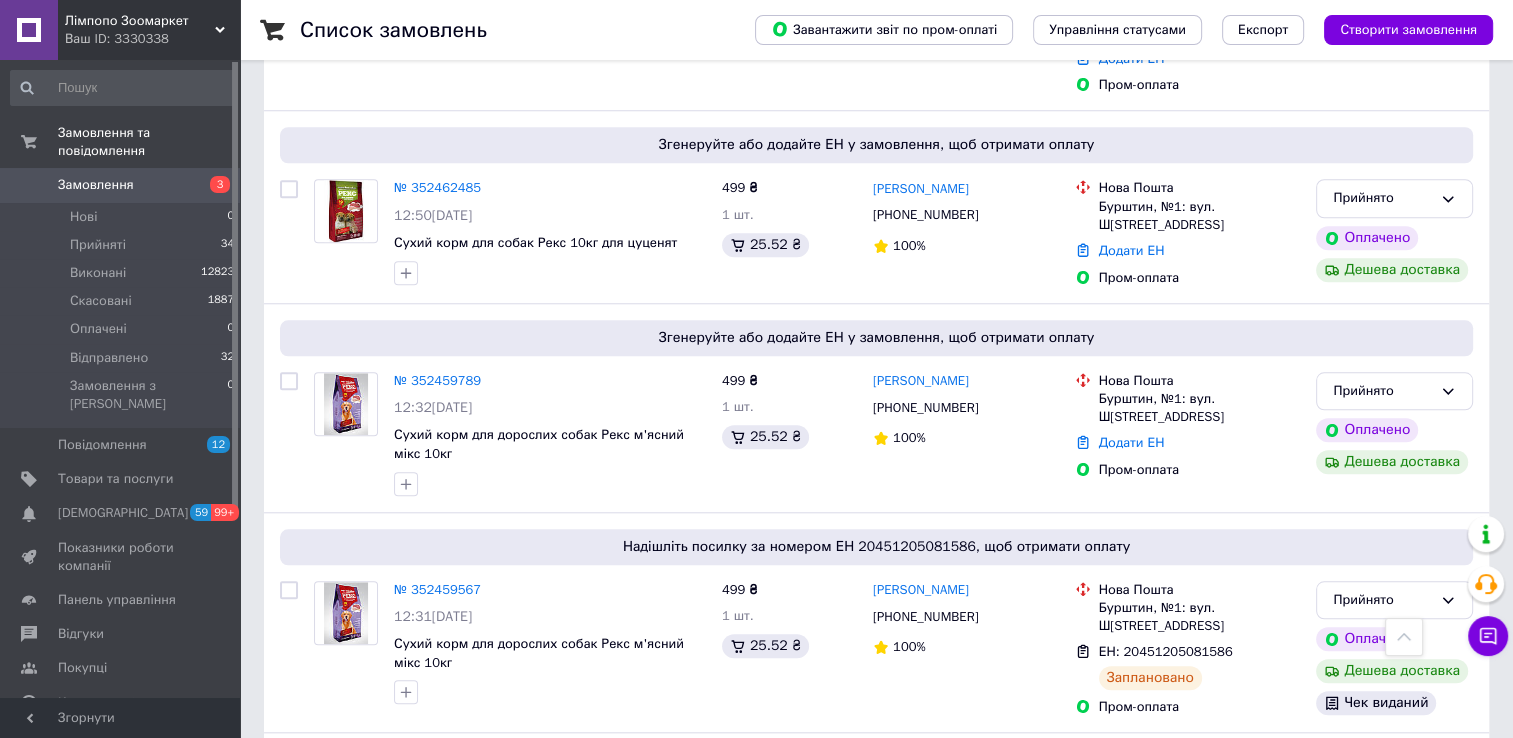 scroll, scrollTop: 1800, scrollLeft: 0, axis: vertical 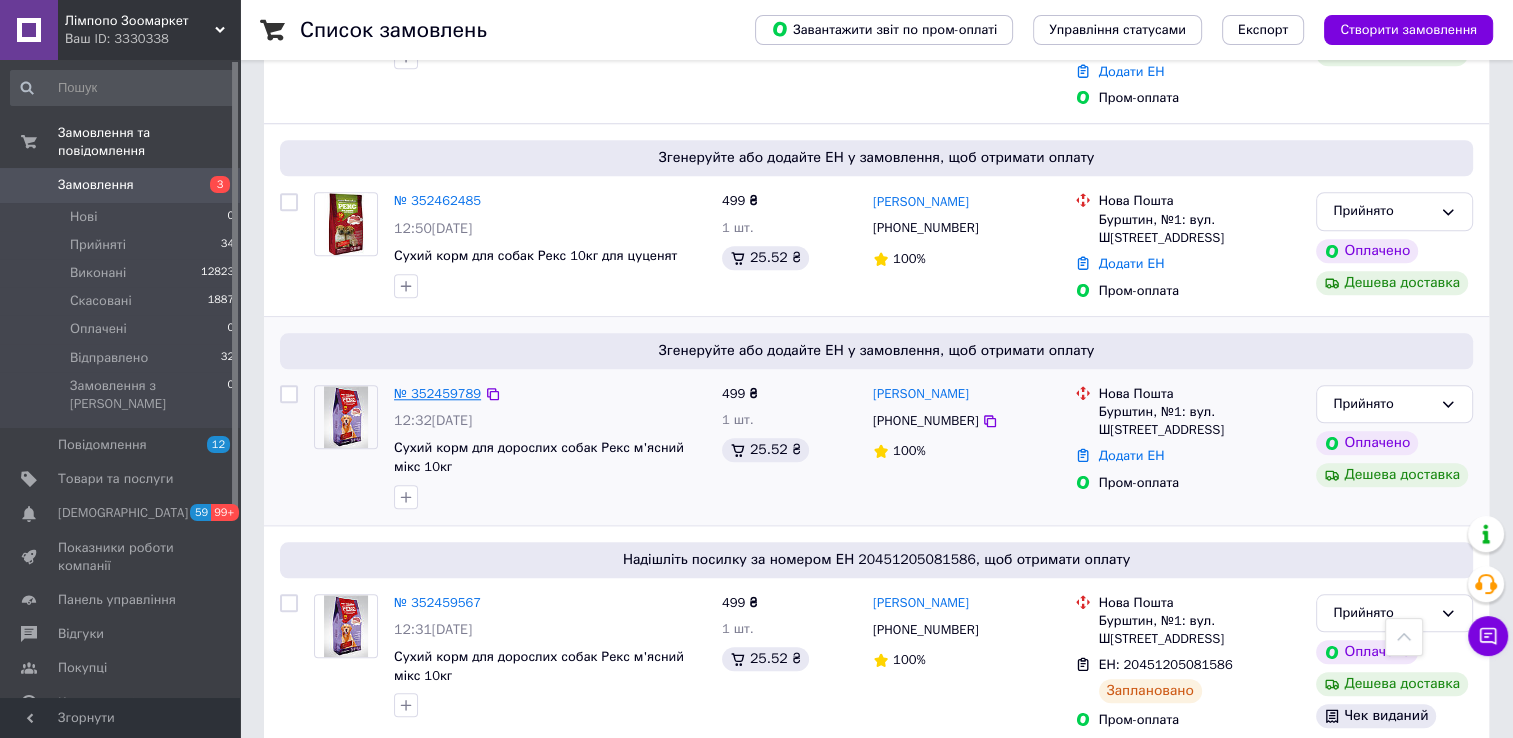 click on "№ 352459789" at bounding box center [437, 393] 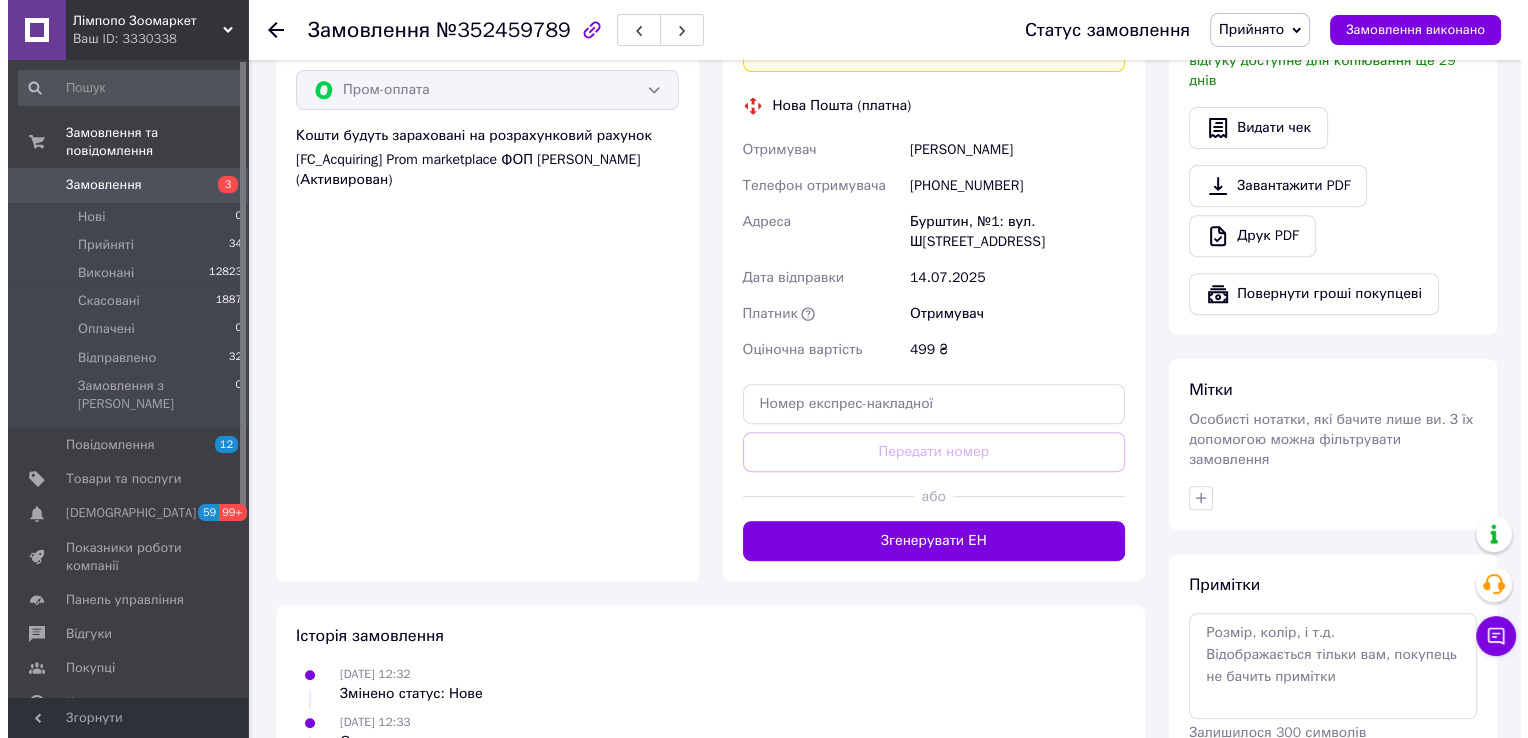 scroll, scrollTop: 650, scrollLeft: 0, axis: vertical 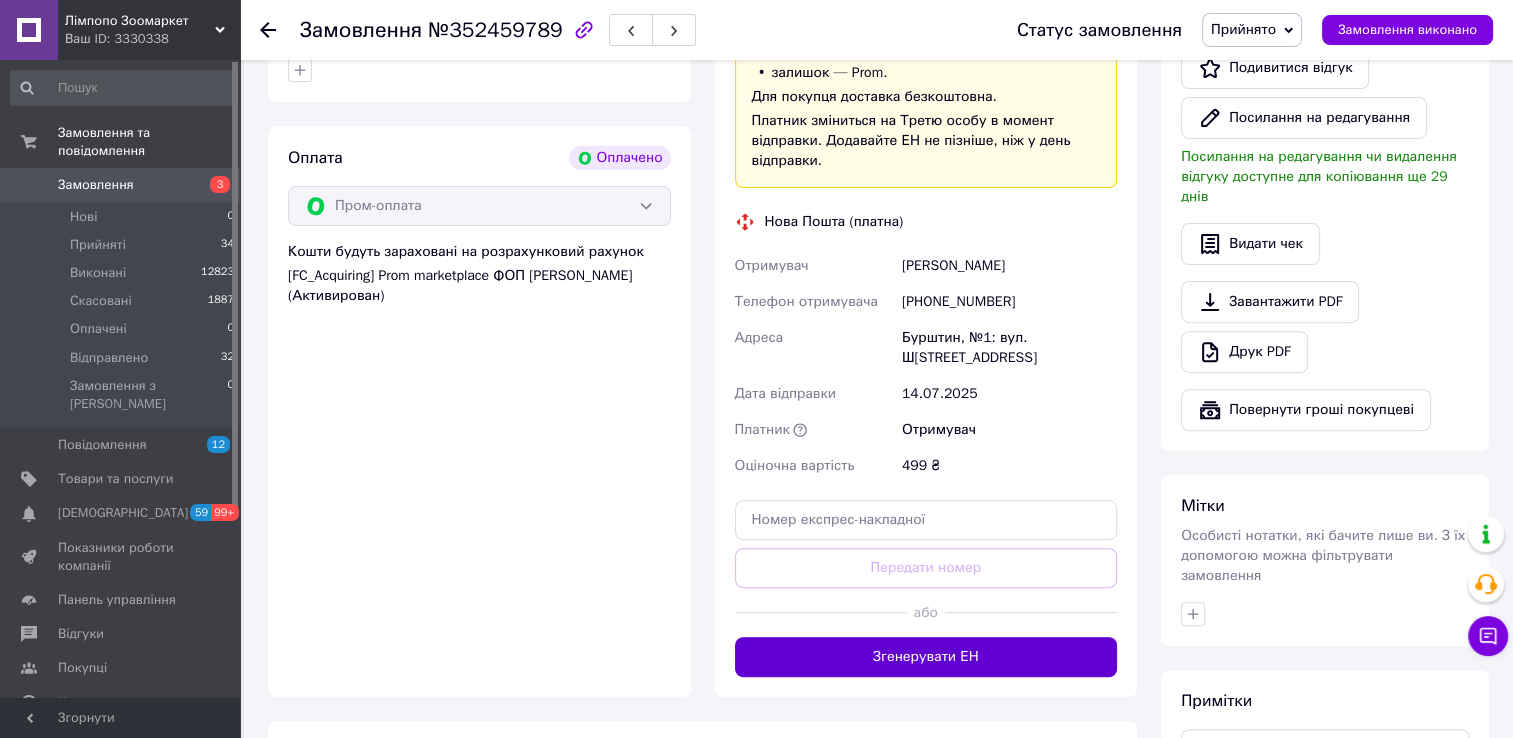 click on "Згенерувати ЕН" at bounding box center [926, 657] 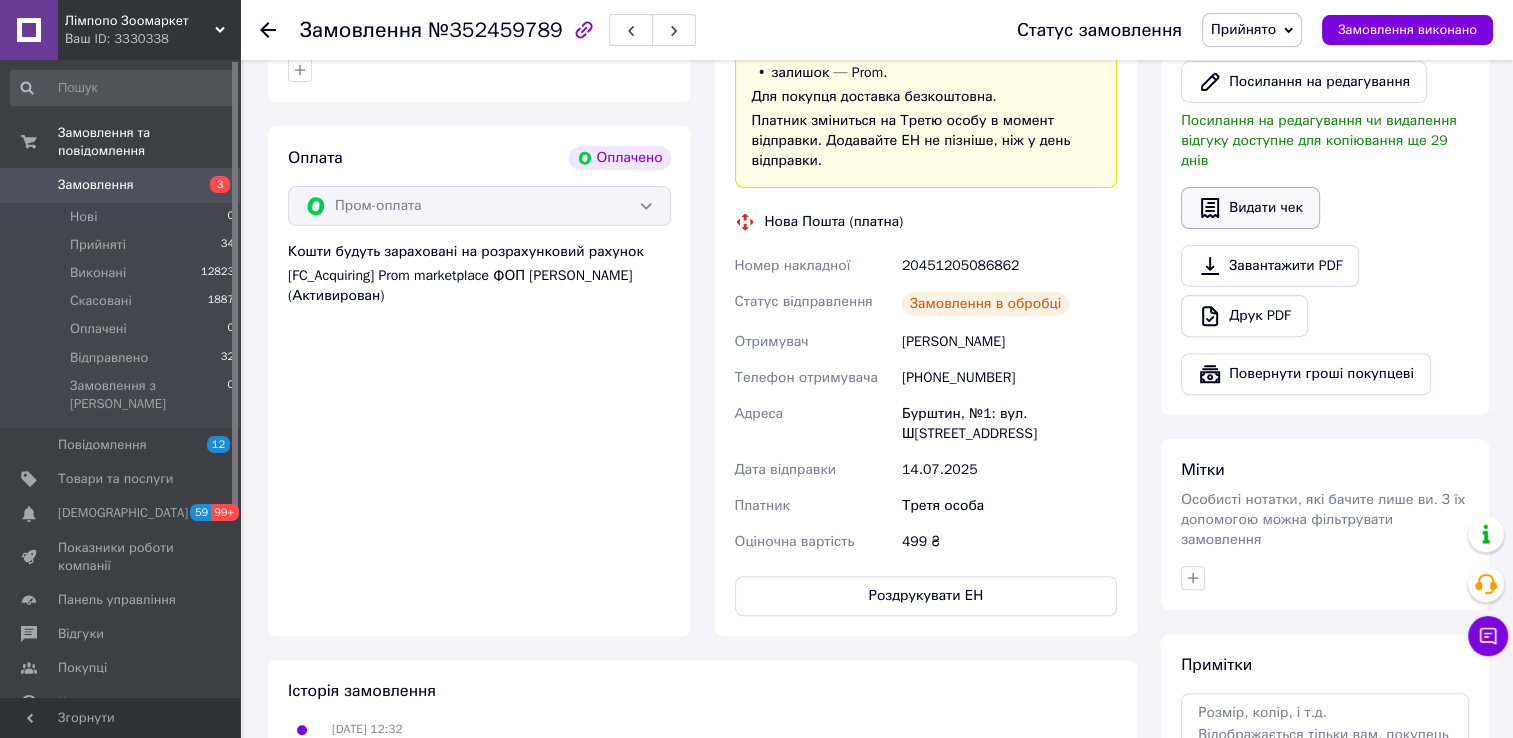 click on "Видати чек" at bounding box center [1250, 208] 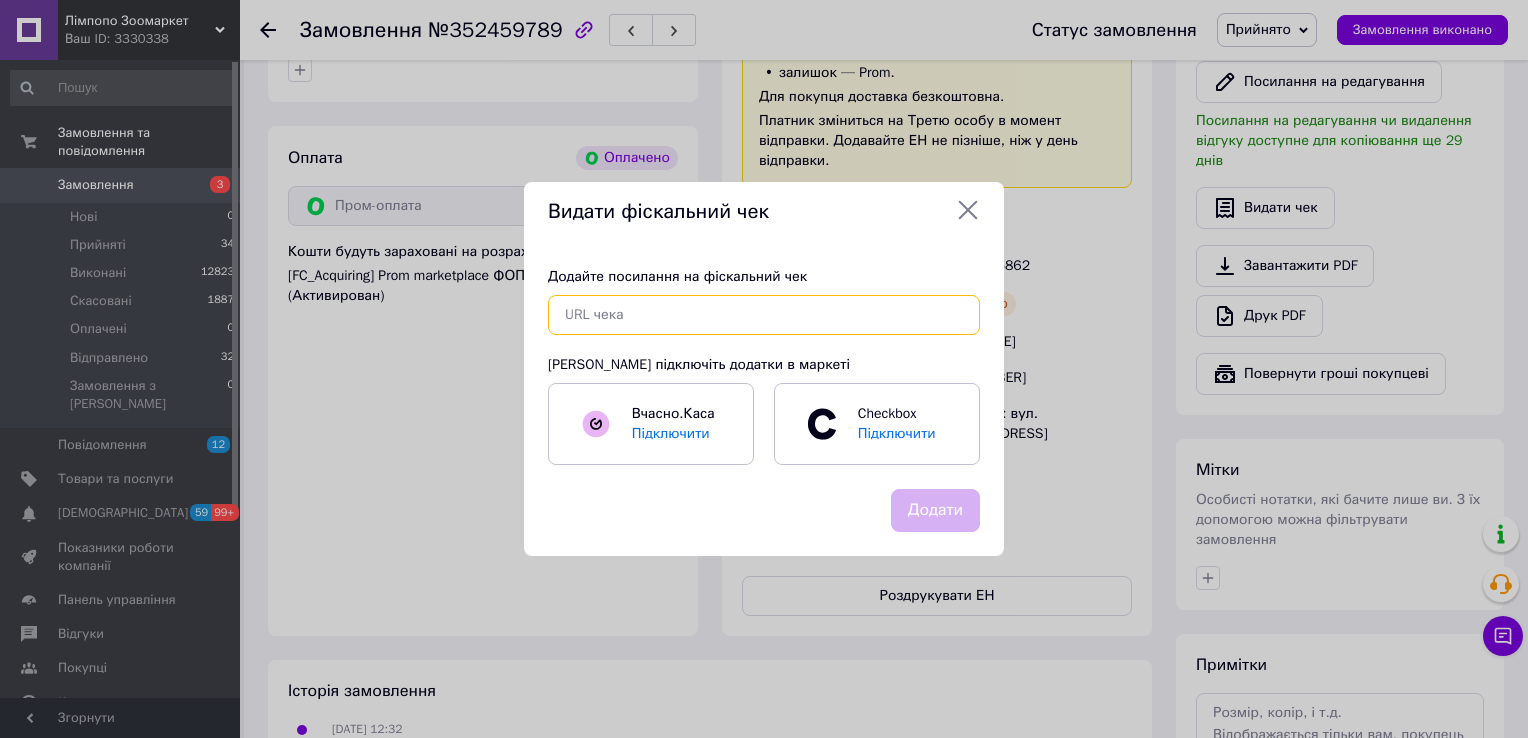 click at bounding box center [764, 315] 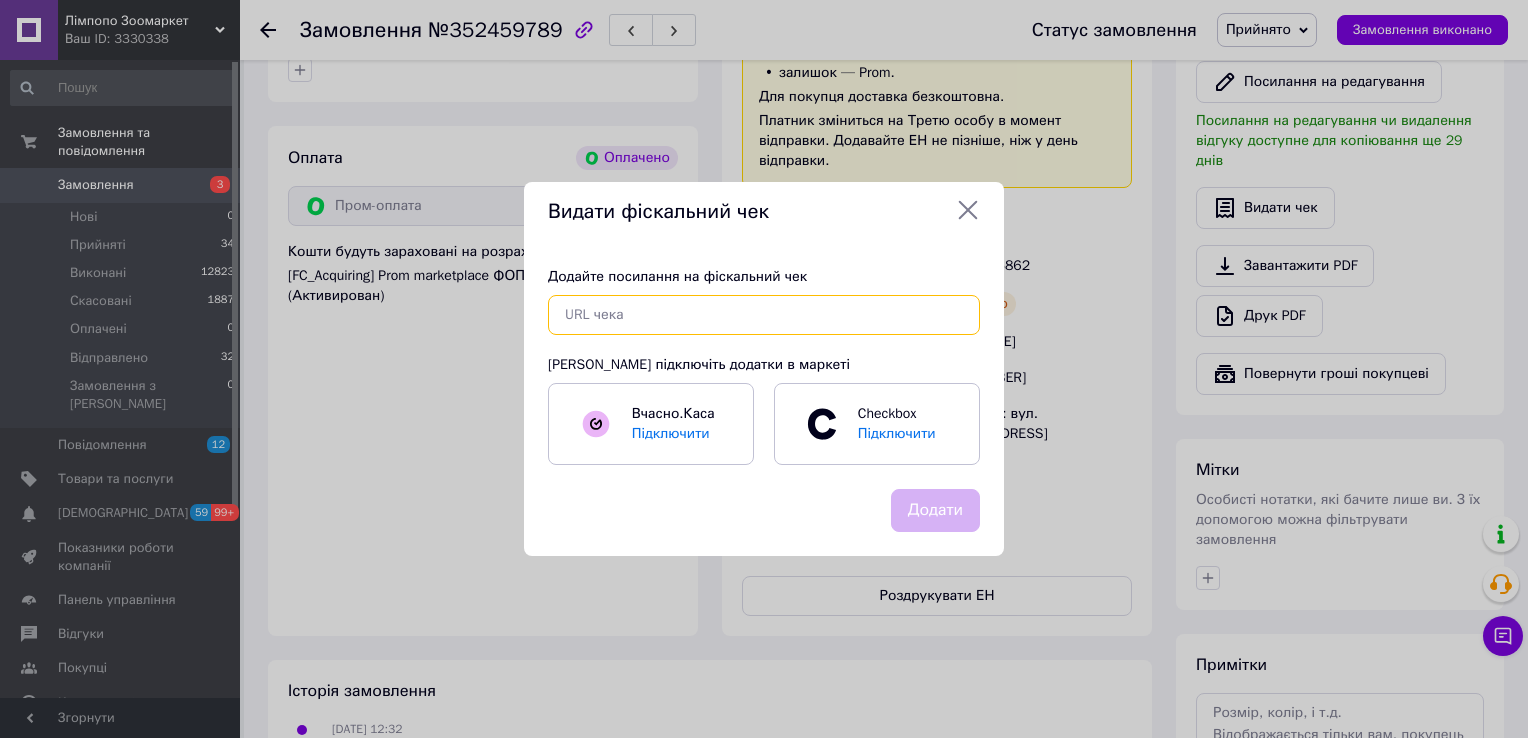 paste on "[URL][DOMAIN_NAME]" 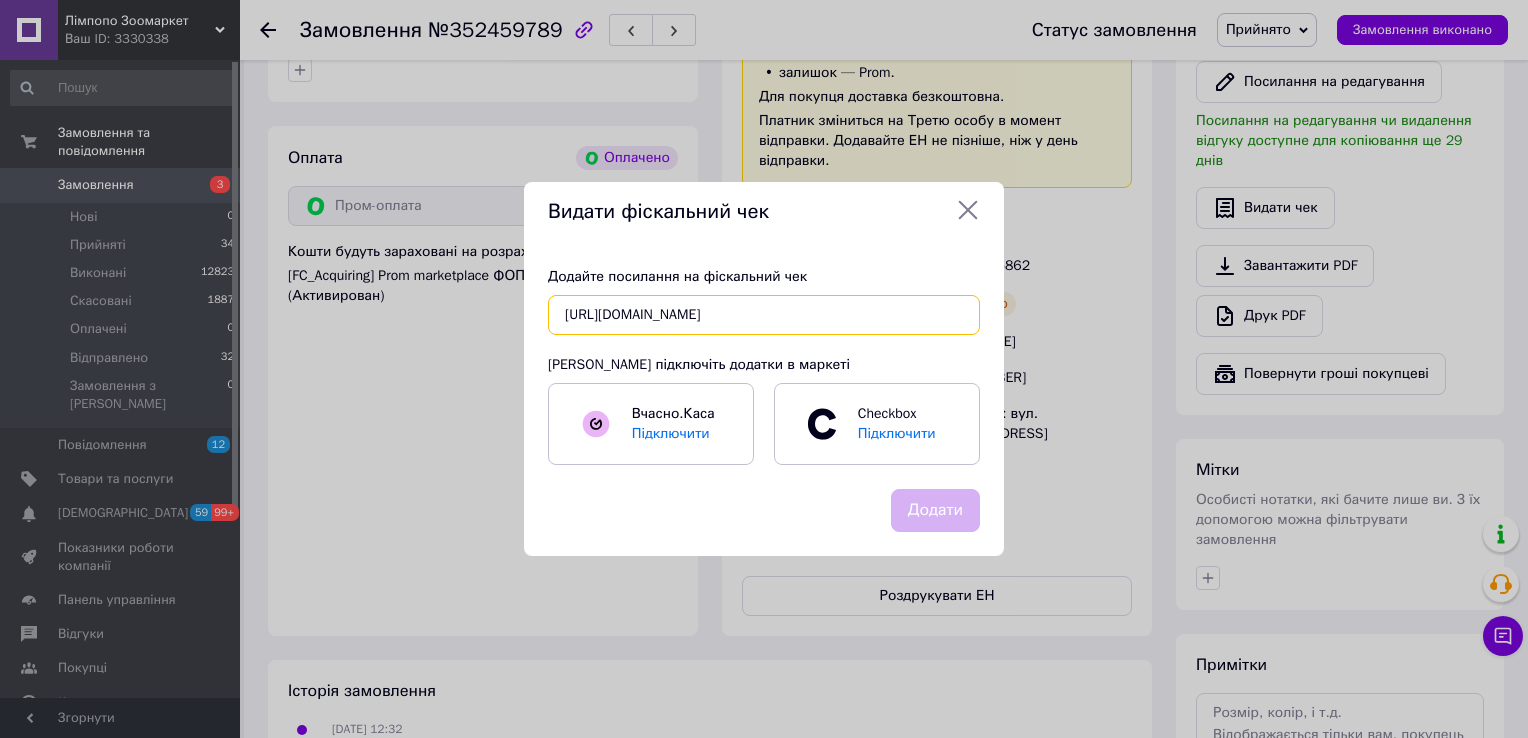 scroll, scrollTop: 0, scrollLeft: 26, axis: horizontal 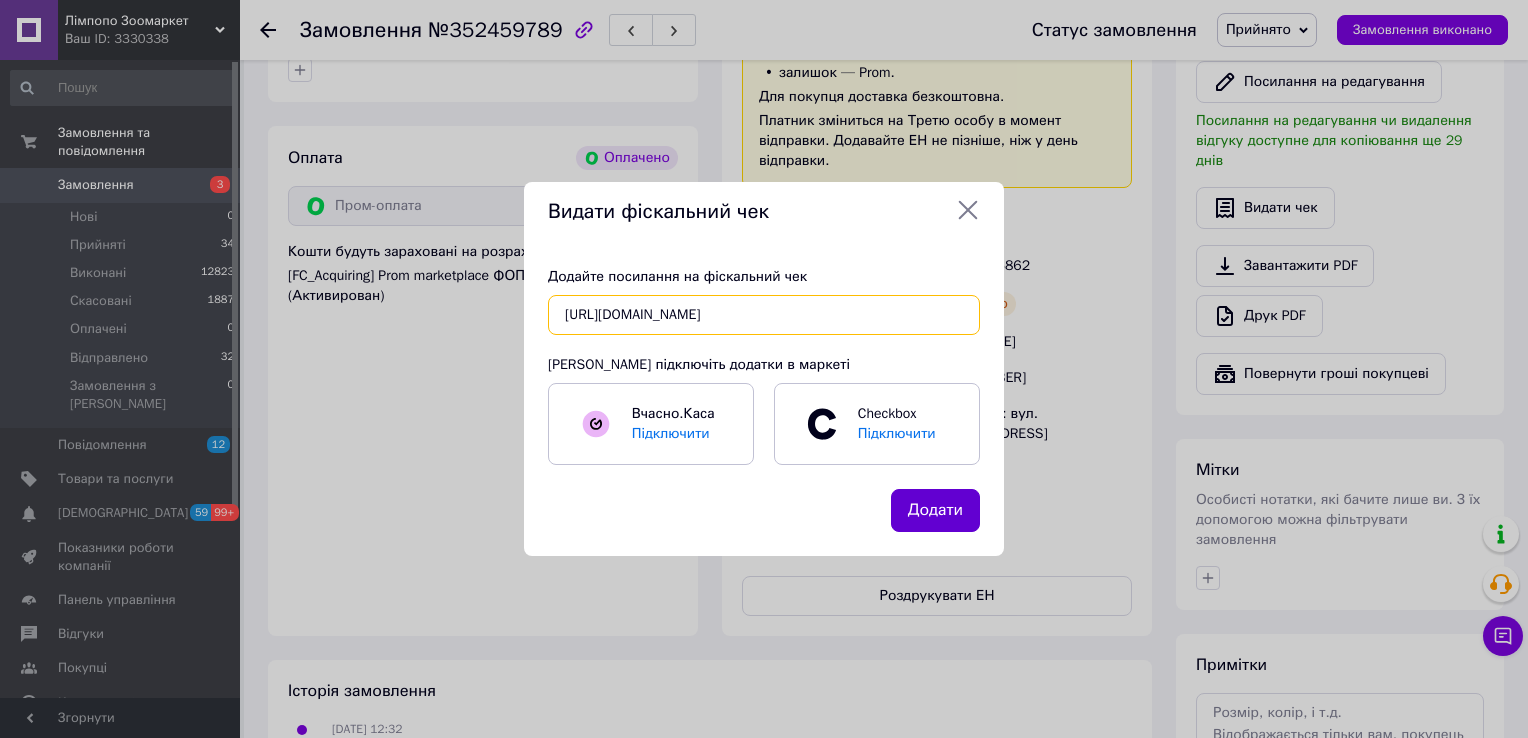 type on "[URL][DOMAIN_NAME]" 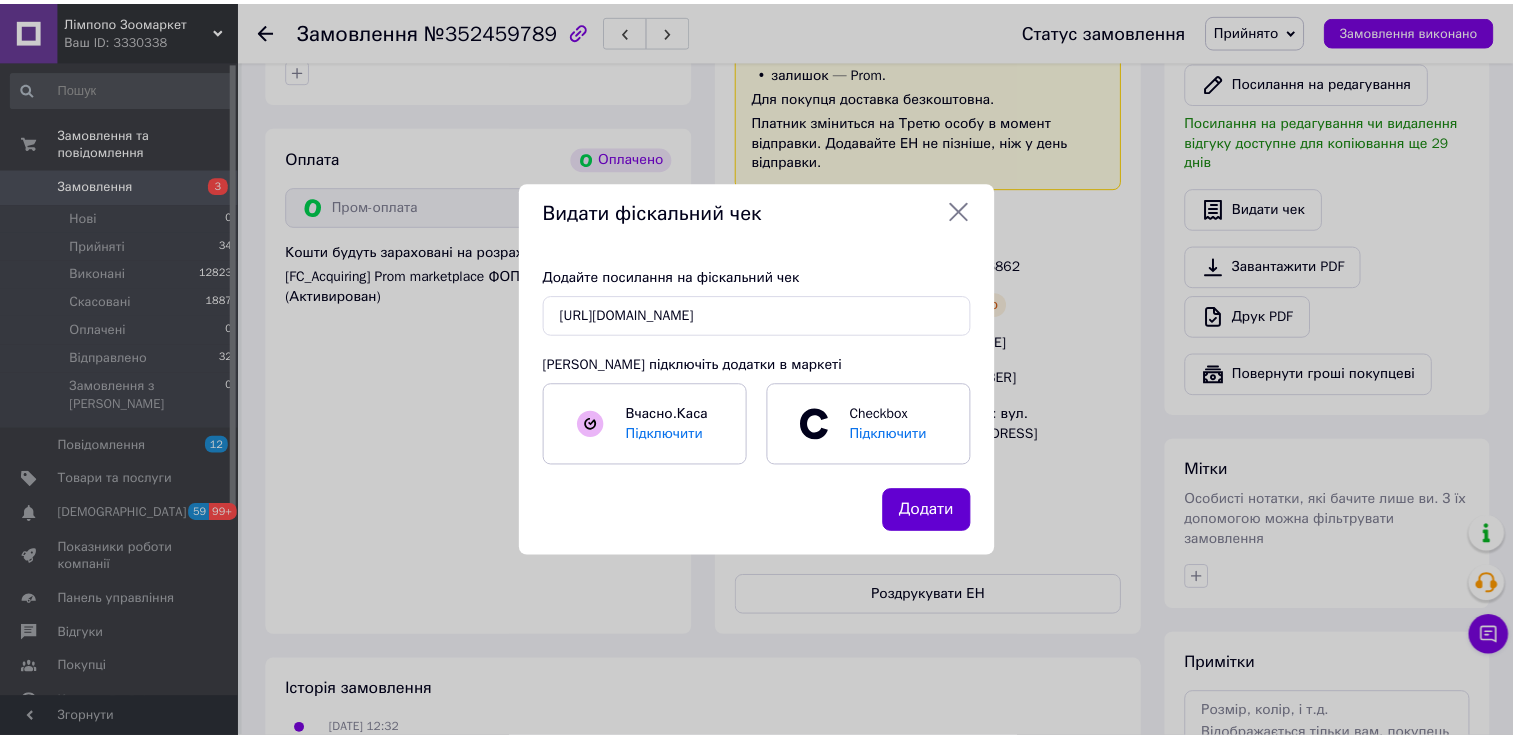 scroll, scrollTop: 0, scrollLeft: 0, axis: both 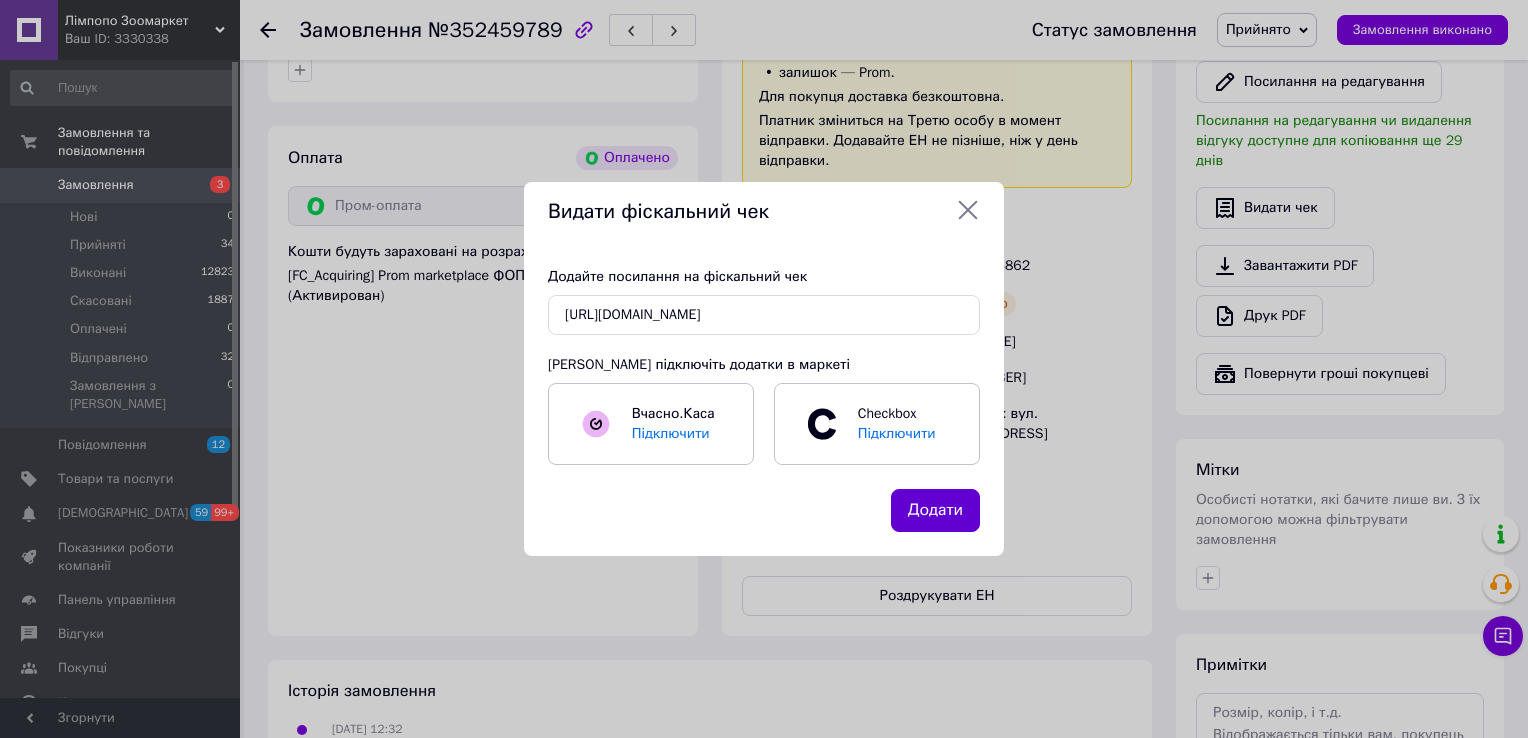 click on "Додати" at bounding box center (935, 510) 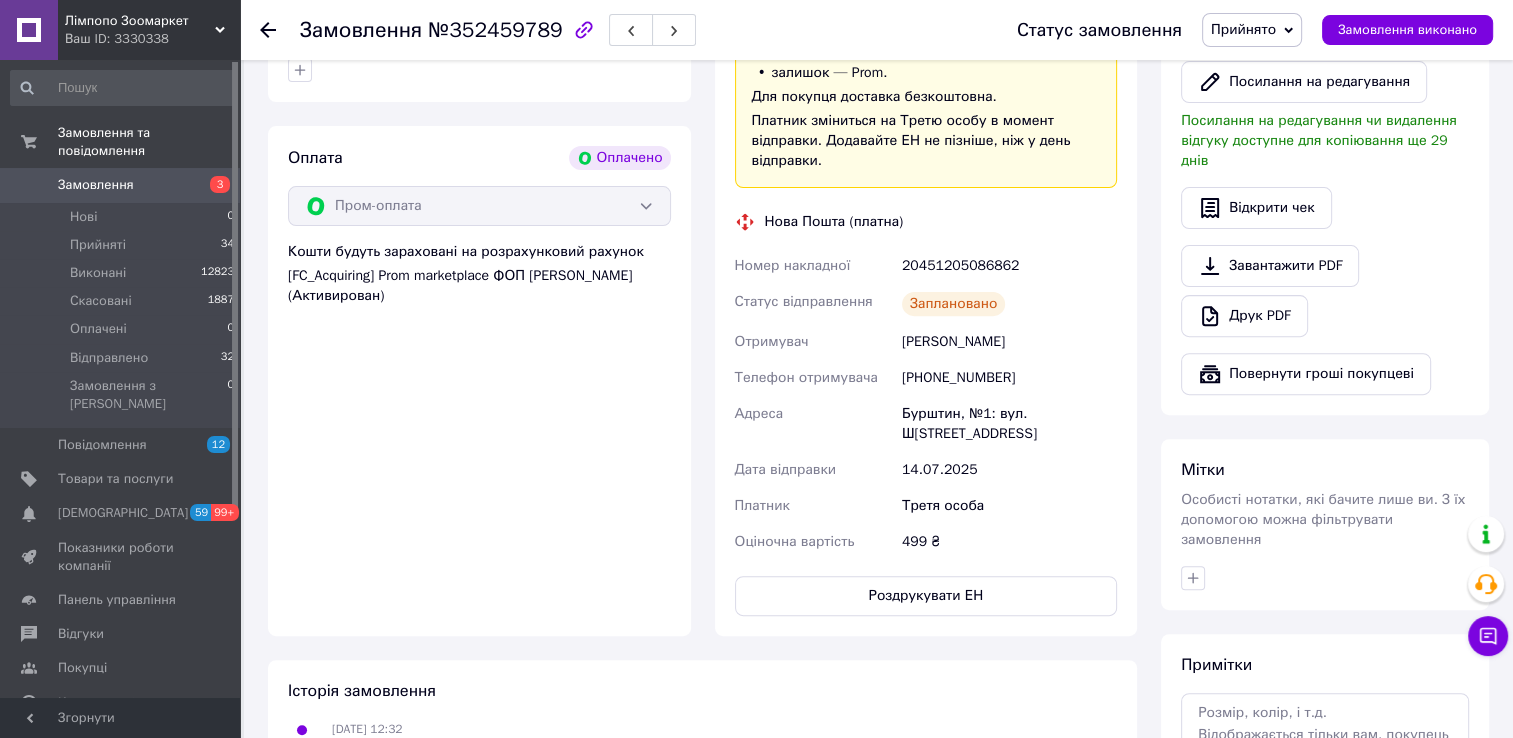 click 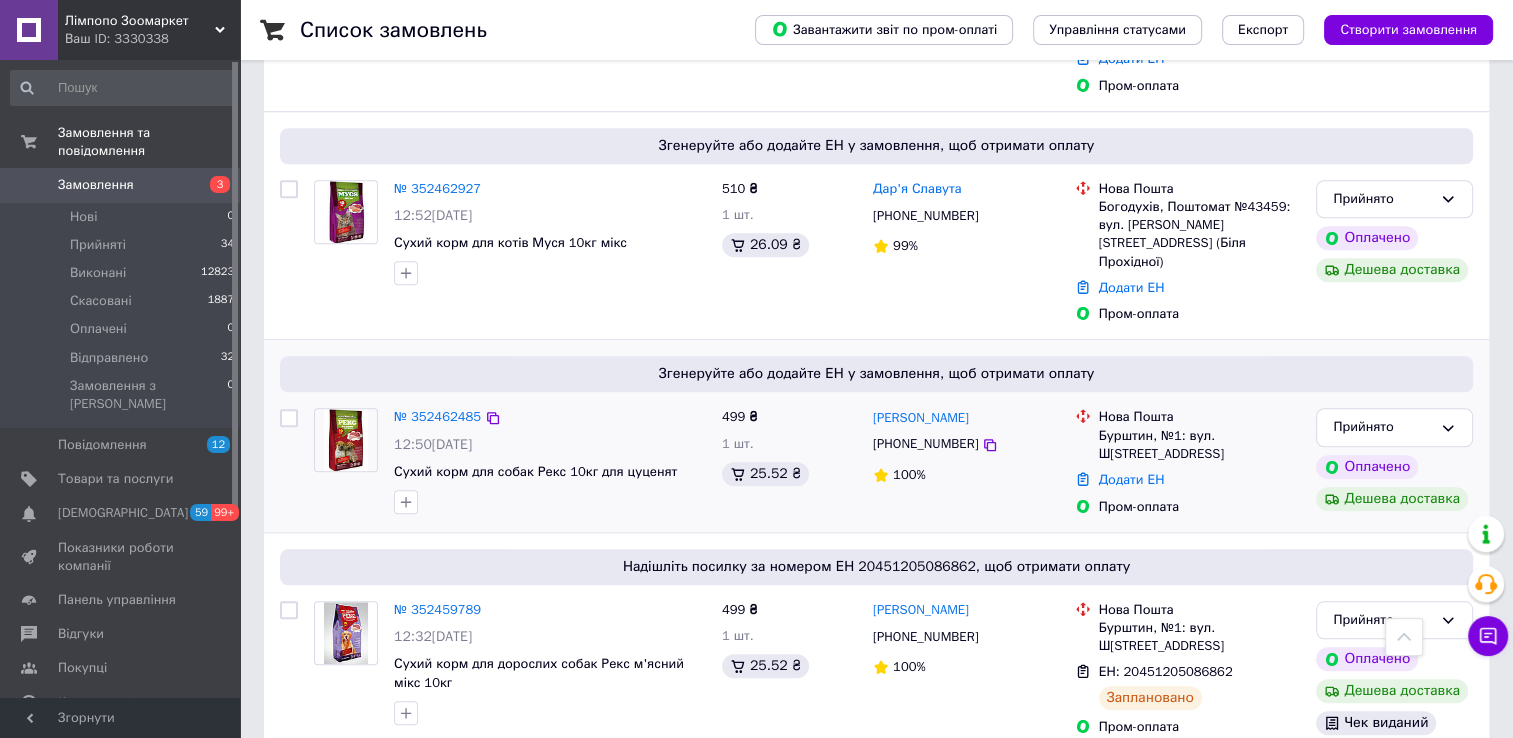 scroll, scrollTop: 1600, scrollLeft: 0, axis: vertical 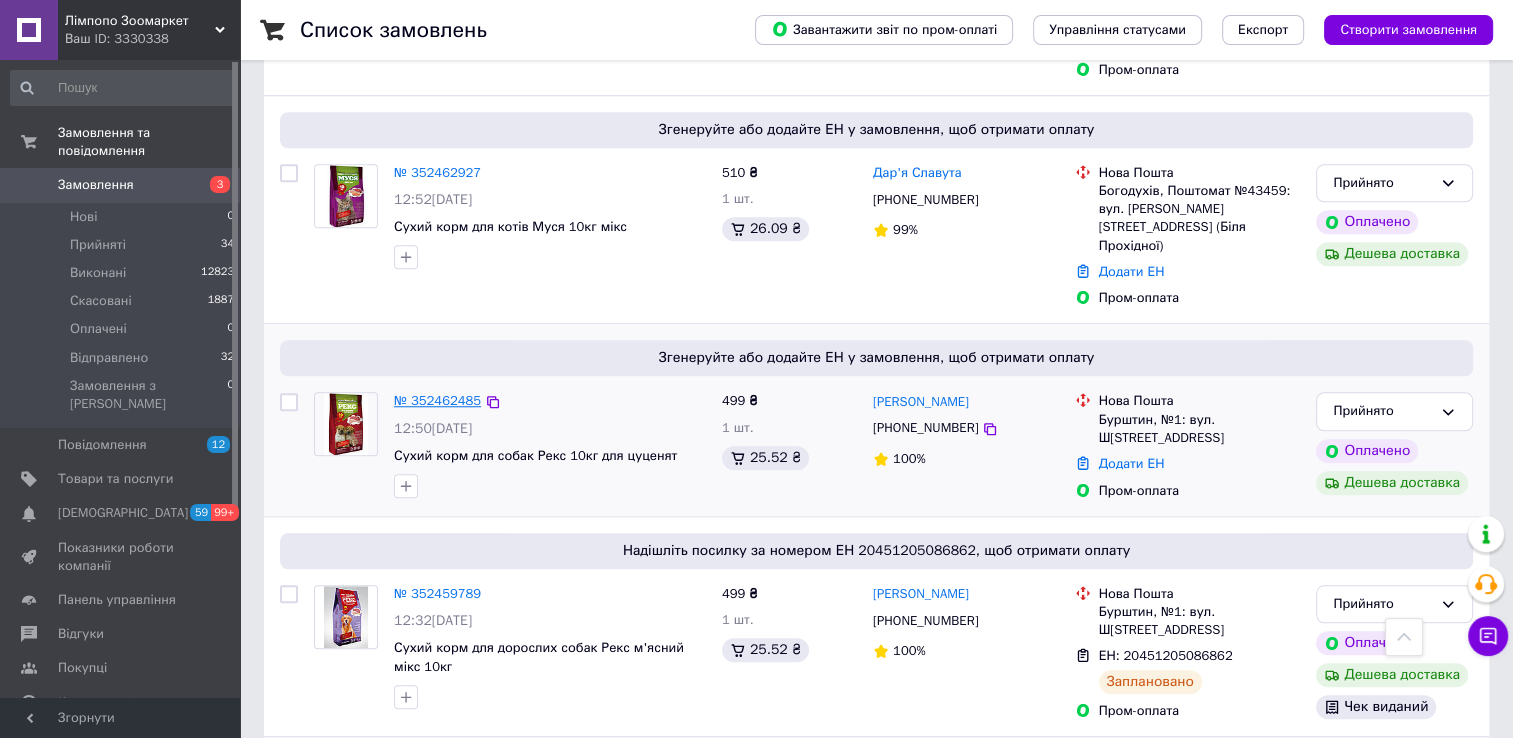 click on "№ 352462485" at bounding box center (437, 400) 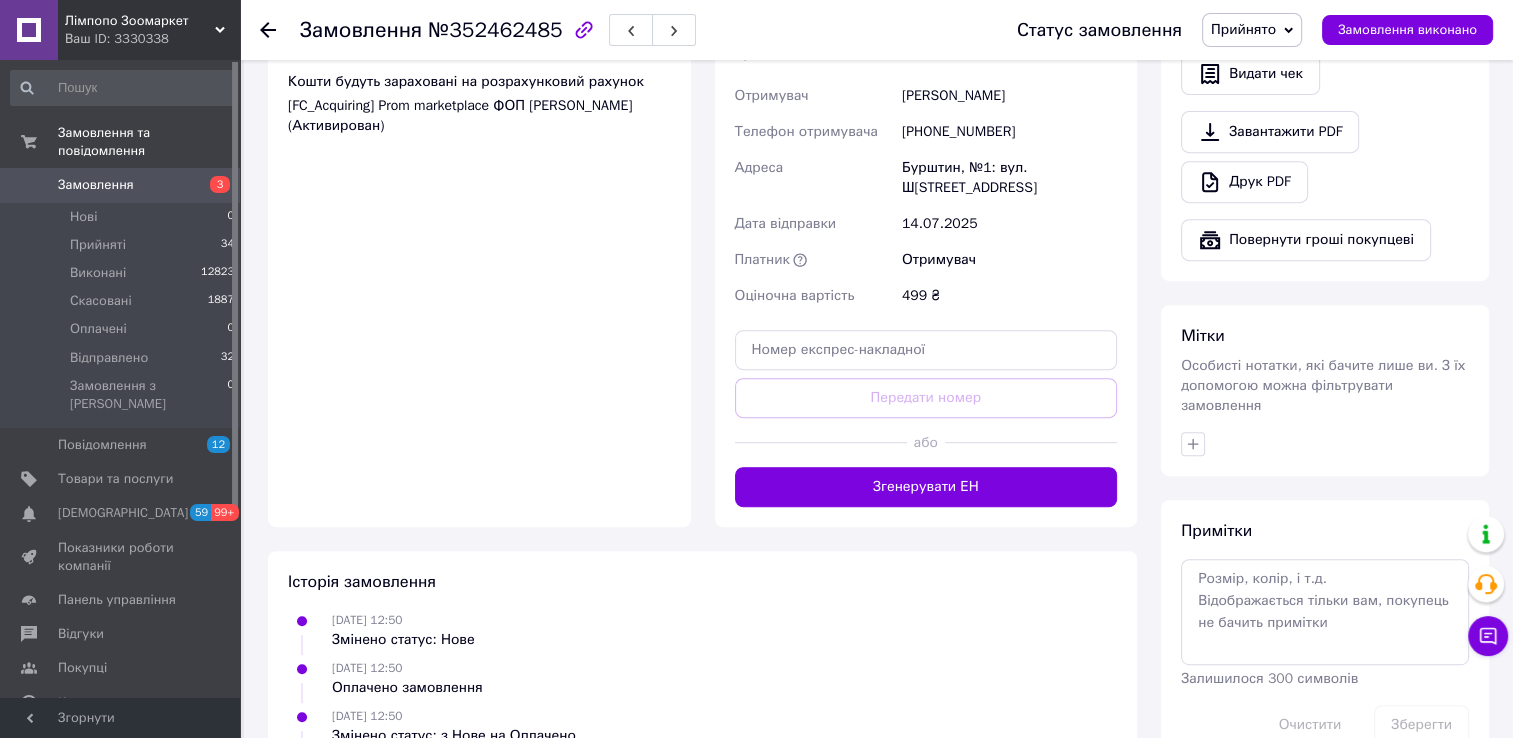 scroll, scrollTop: 850, scrollLeft: 0, axis: vertical 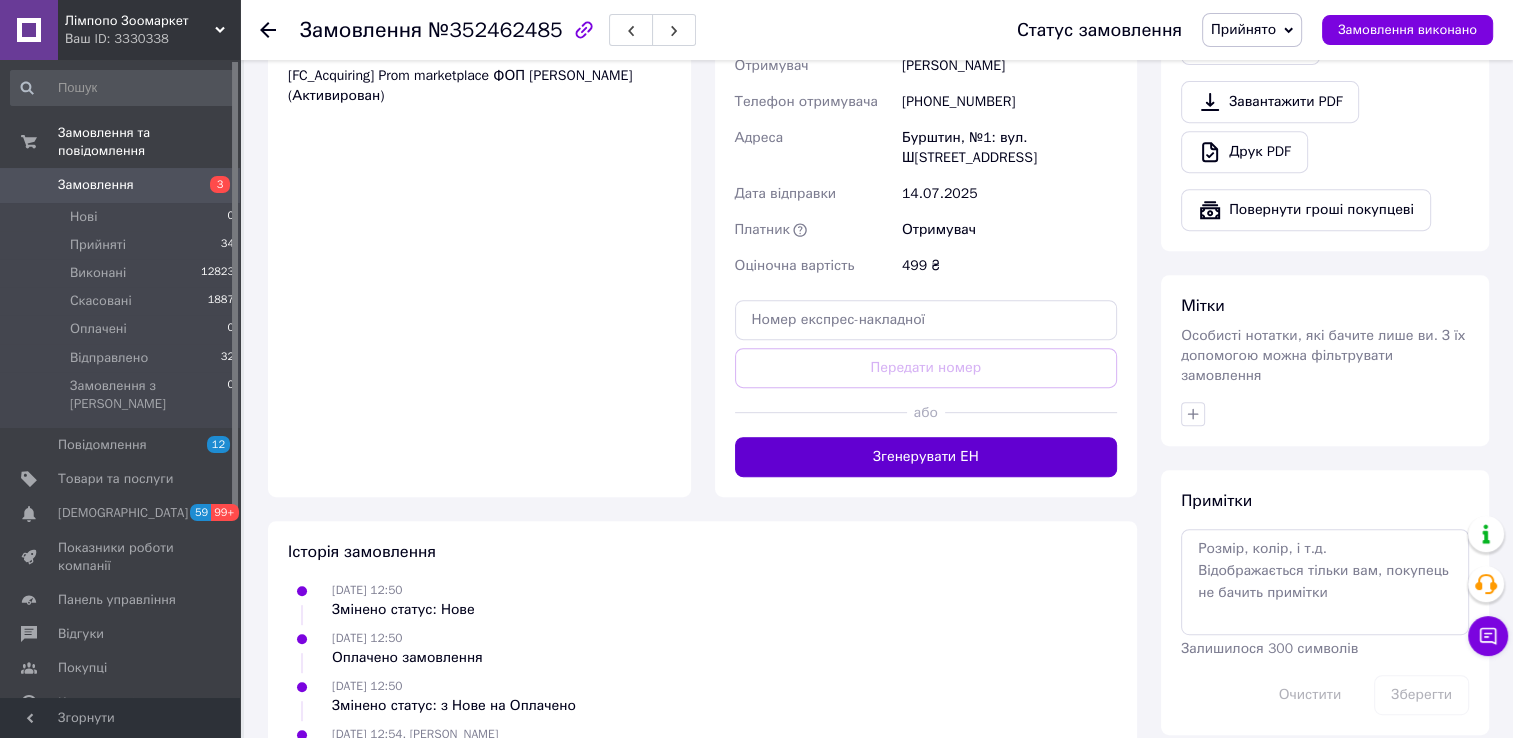 click on "Згенерувати ЕН" at bounding box center (926, 457) 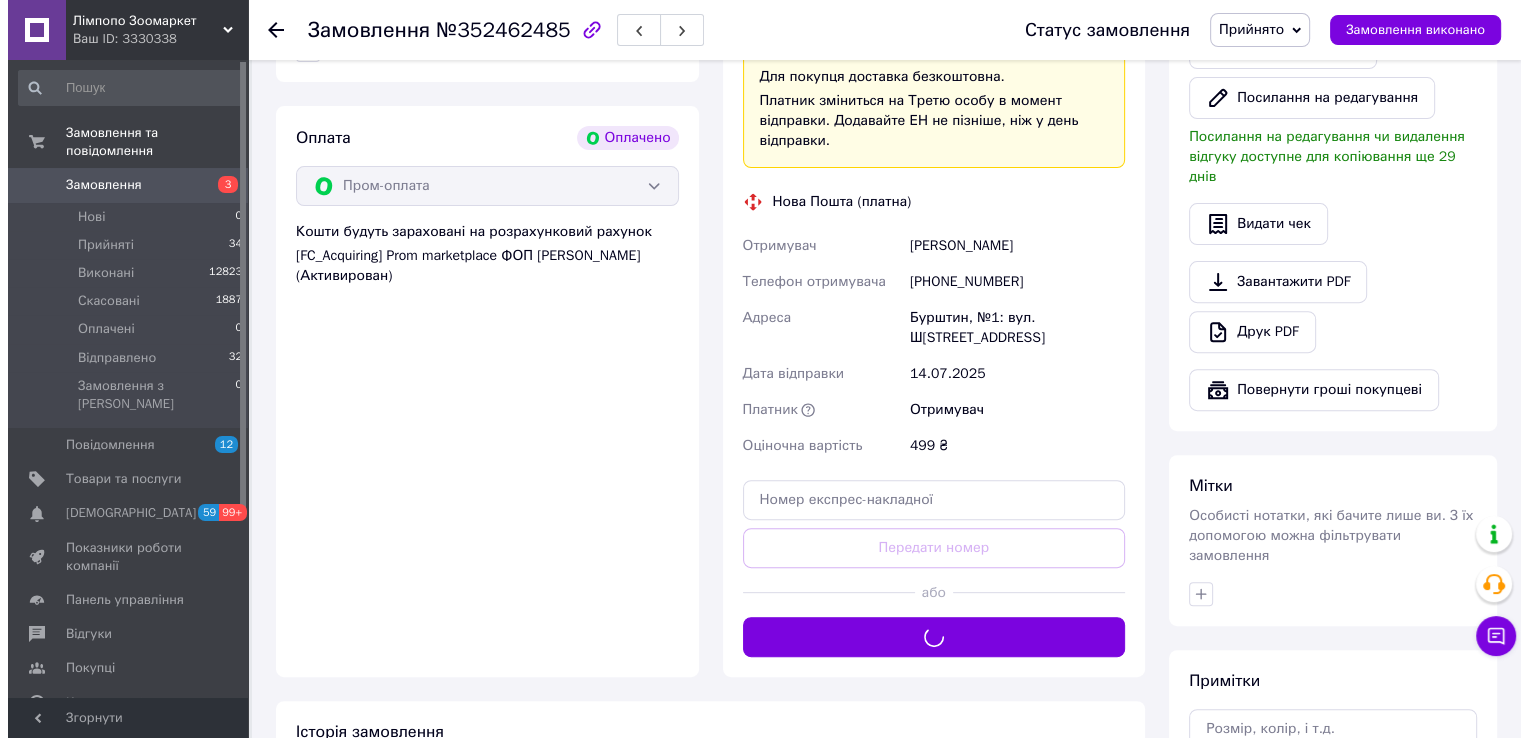 scroll, scrollTop: 550, scrollLeft: 0, axis: vertical 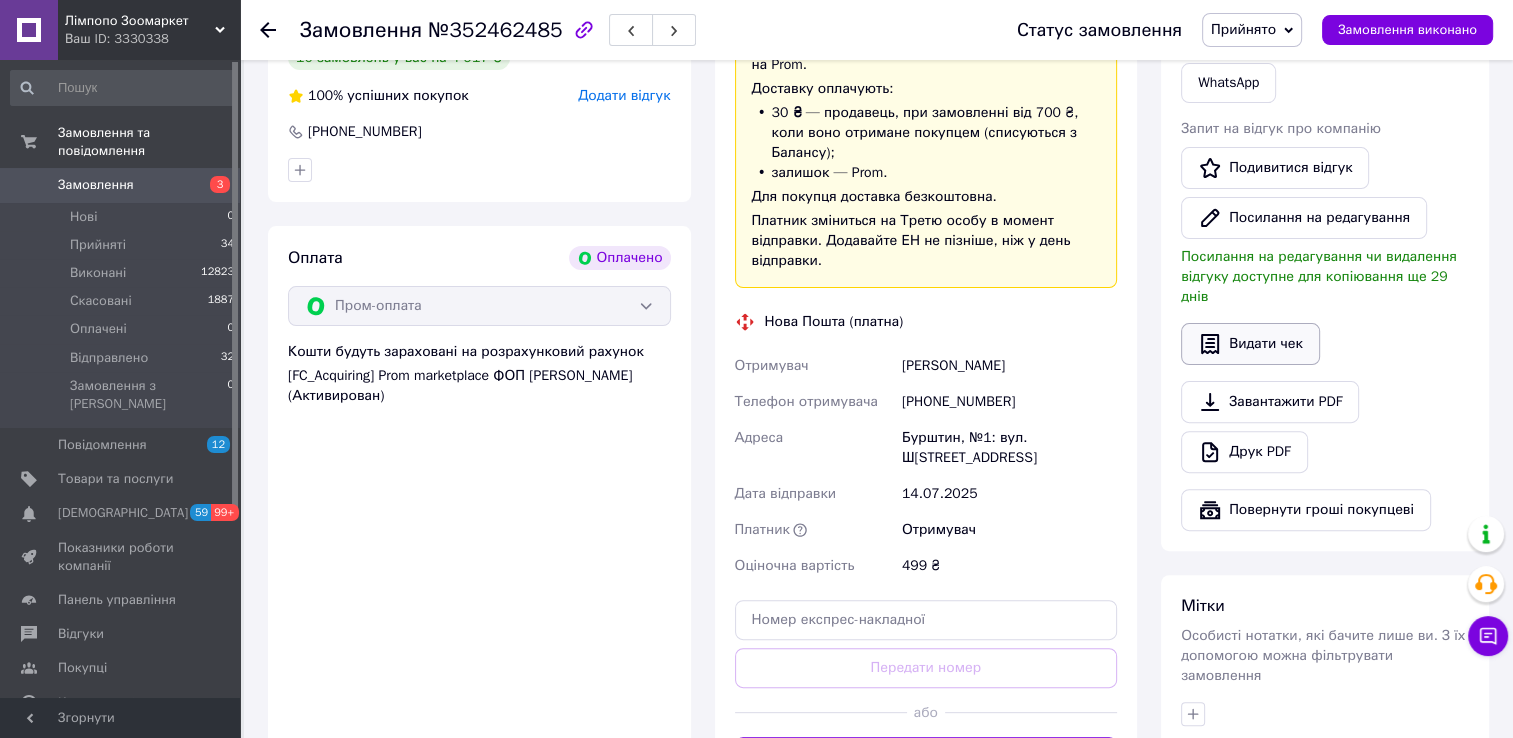 click on "Видати чек" at bounding box center [1250, 344] 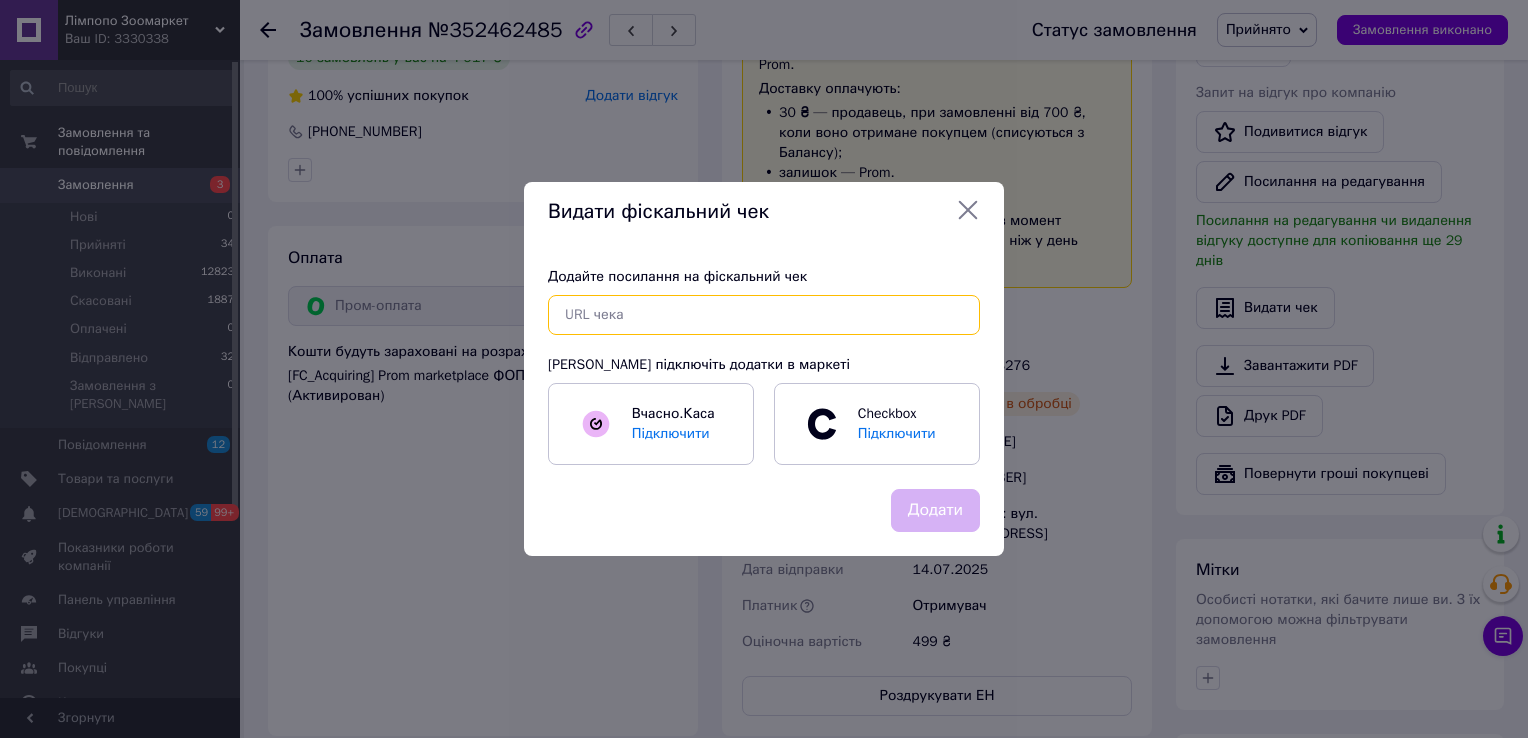 click at bounding box center (764, 315) 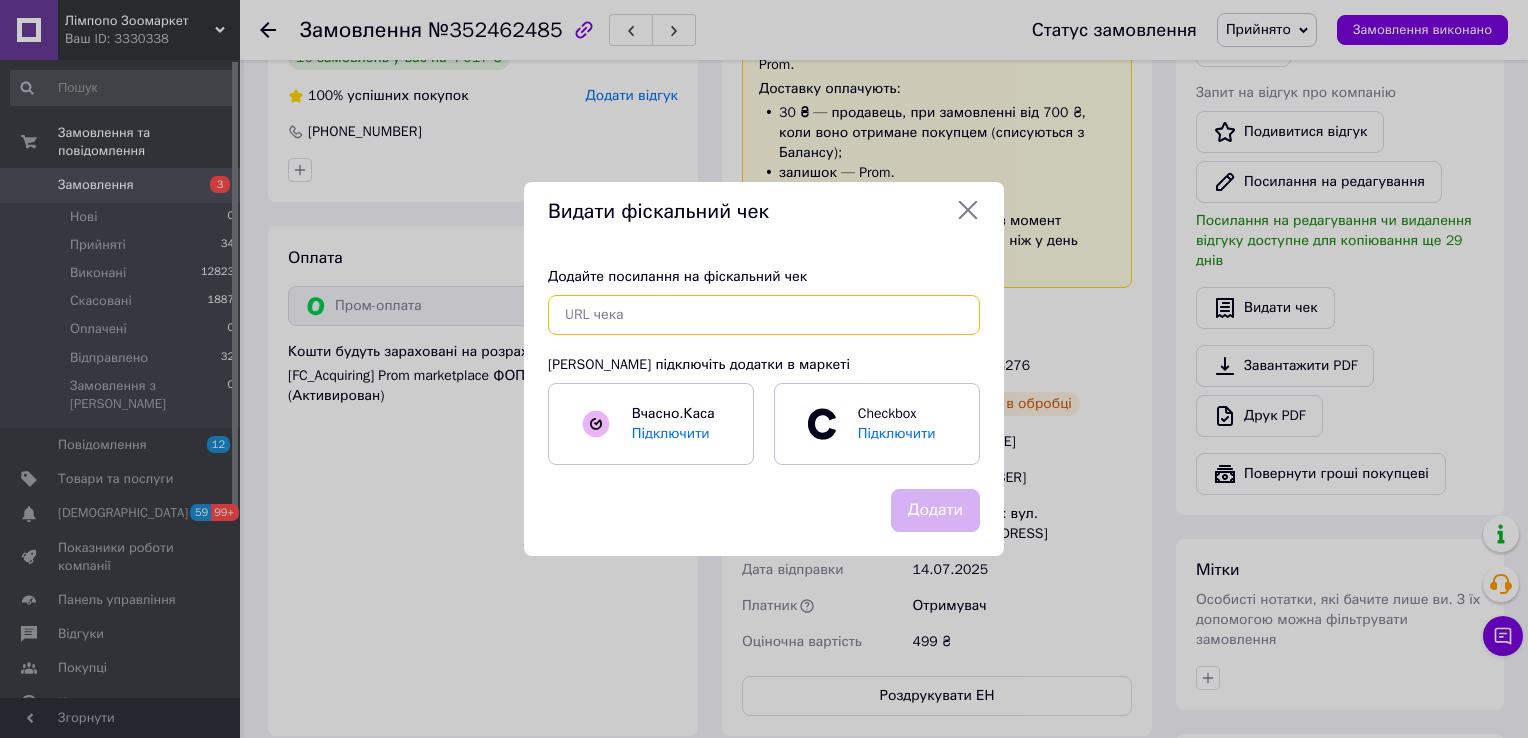 paste on "[URL][DOMAIN_NAME]" 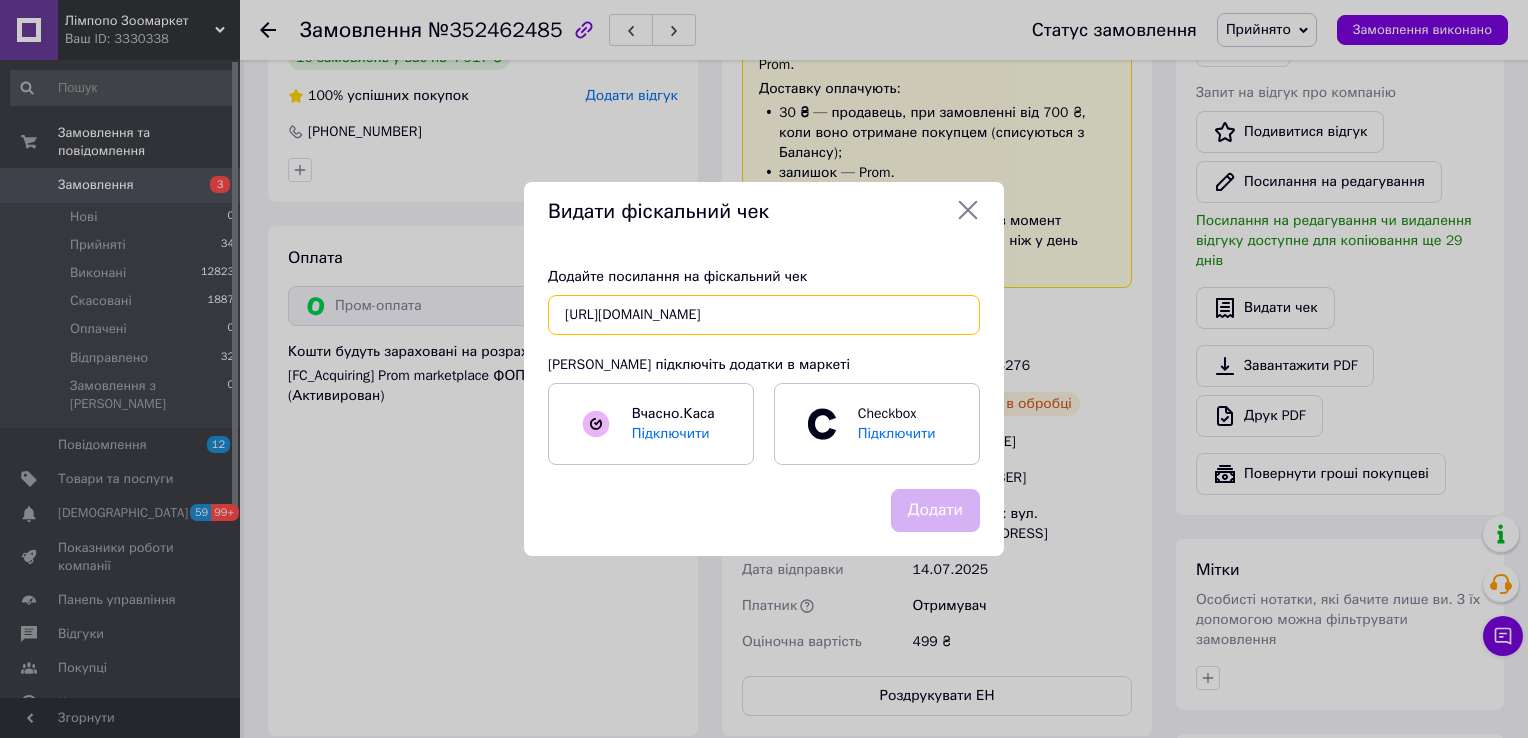 scroll, scrollTop: 0, scrollLeft: 21, axis: horizontal 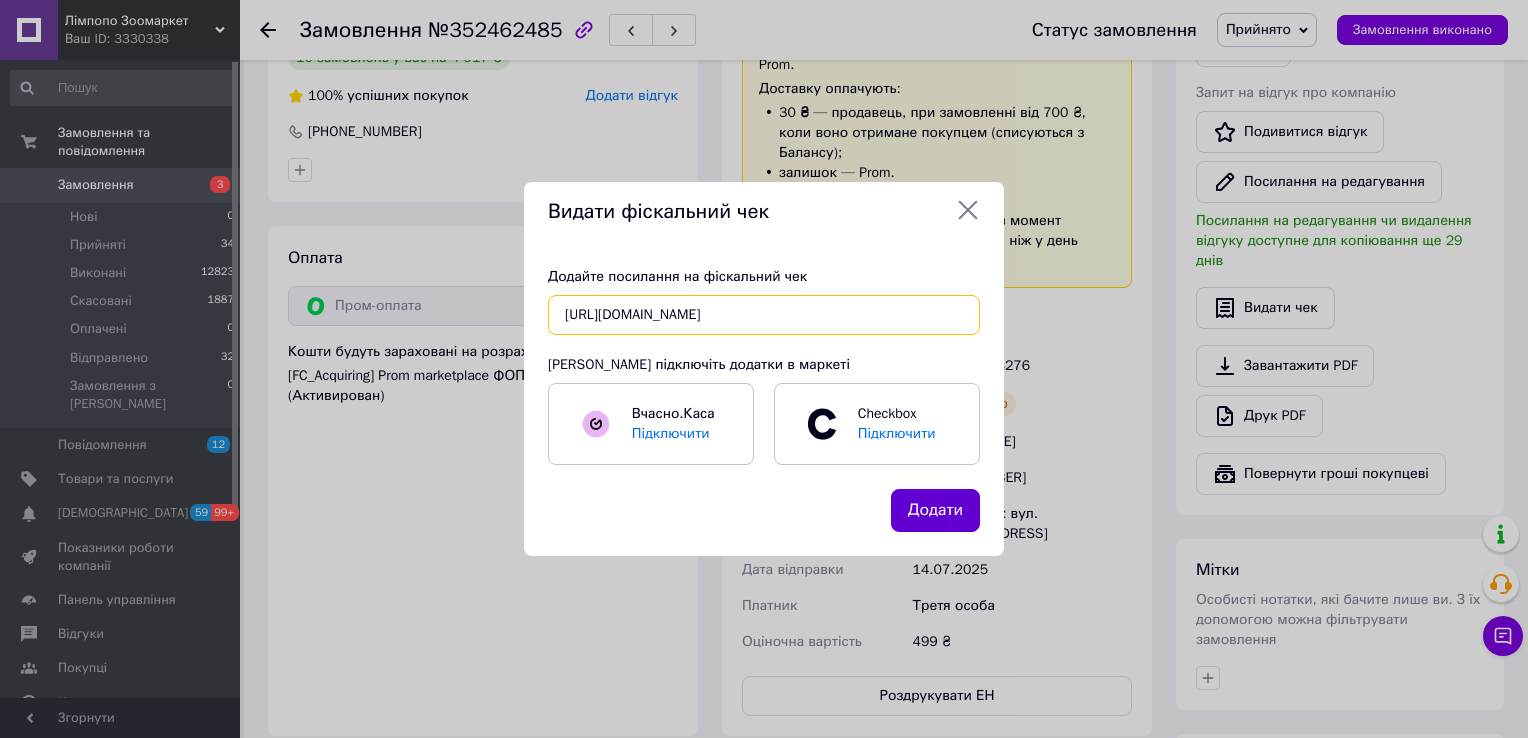 type on "[URL][DOMAIN_NAME]" 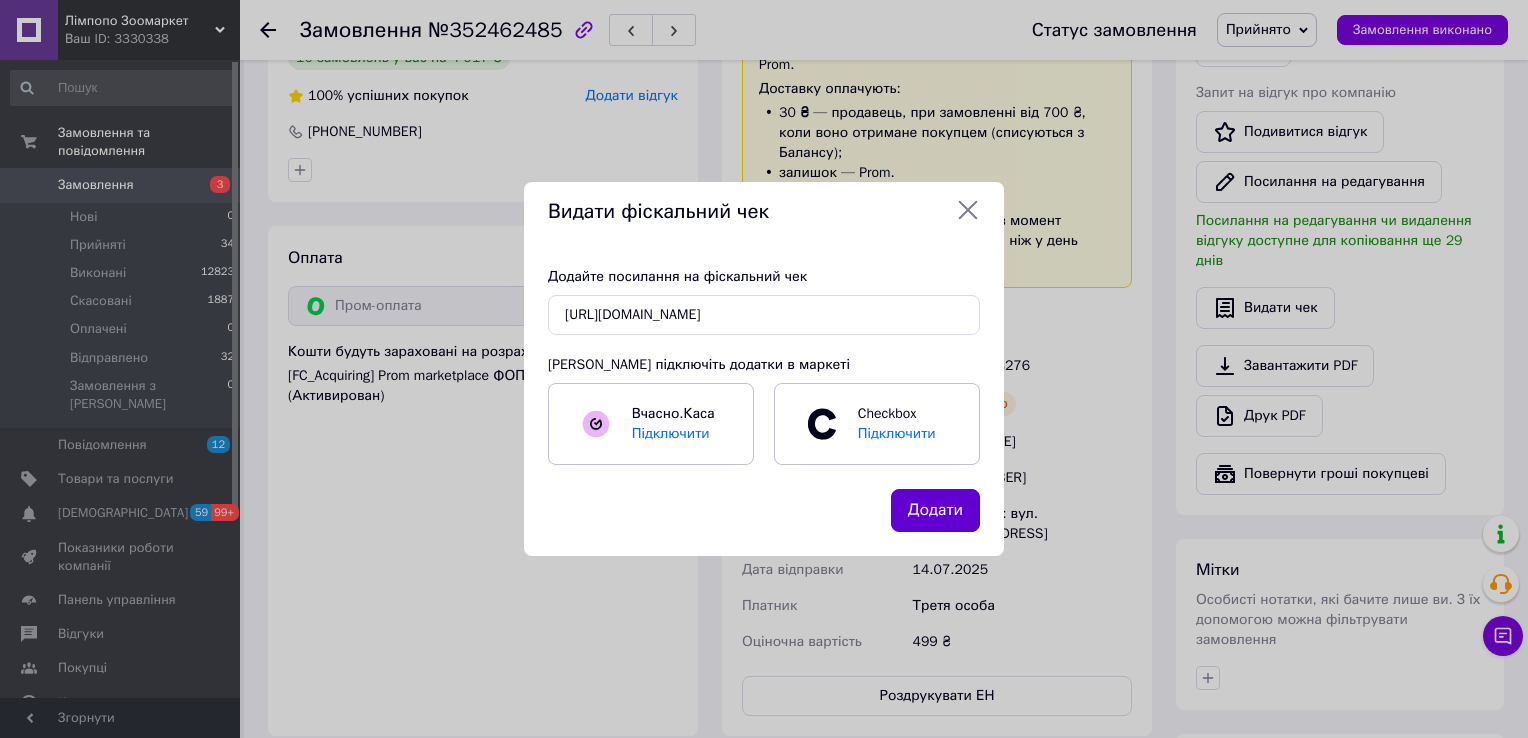 click on "Додати" at bounding box center [935, 510] 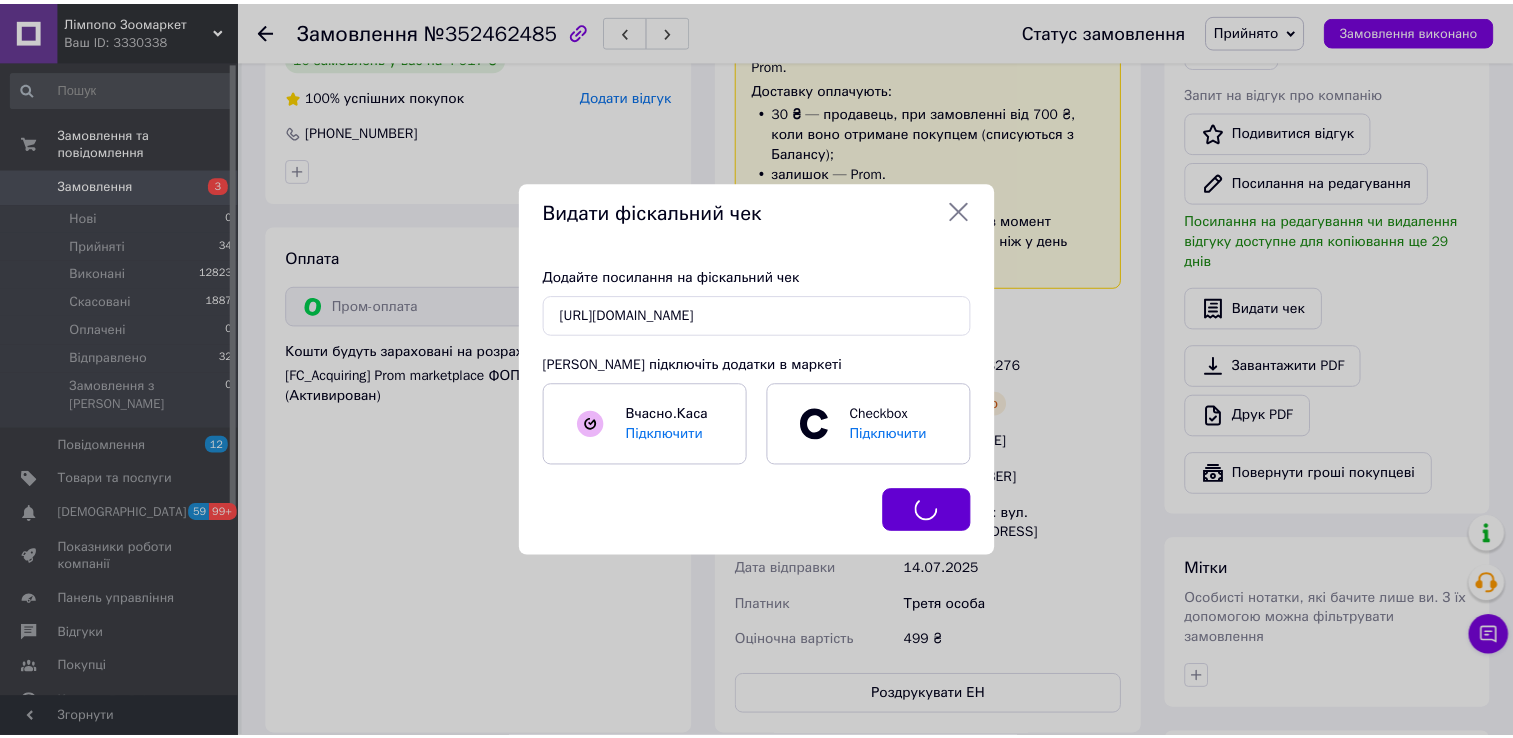 scroll, scrollTop: 0, scrollLeft: 0, axis: both 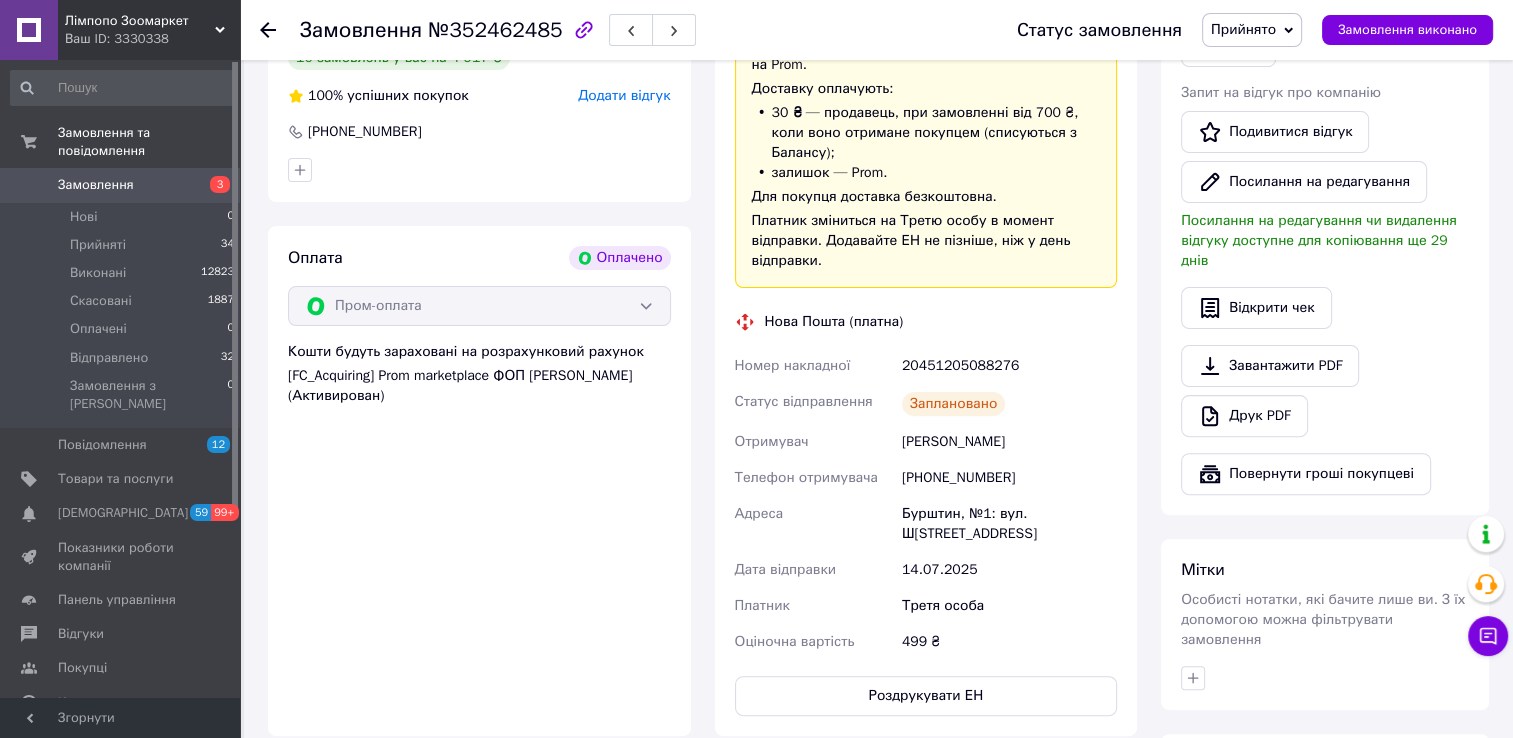 click 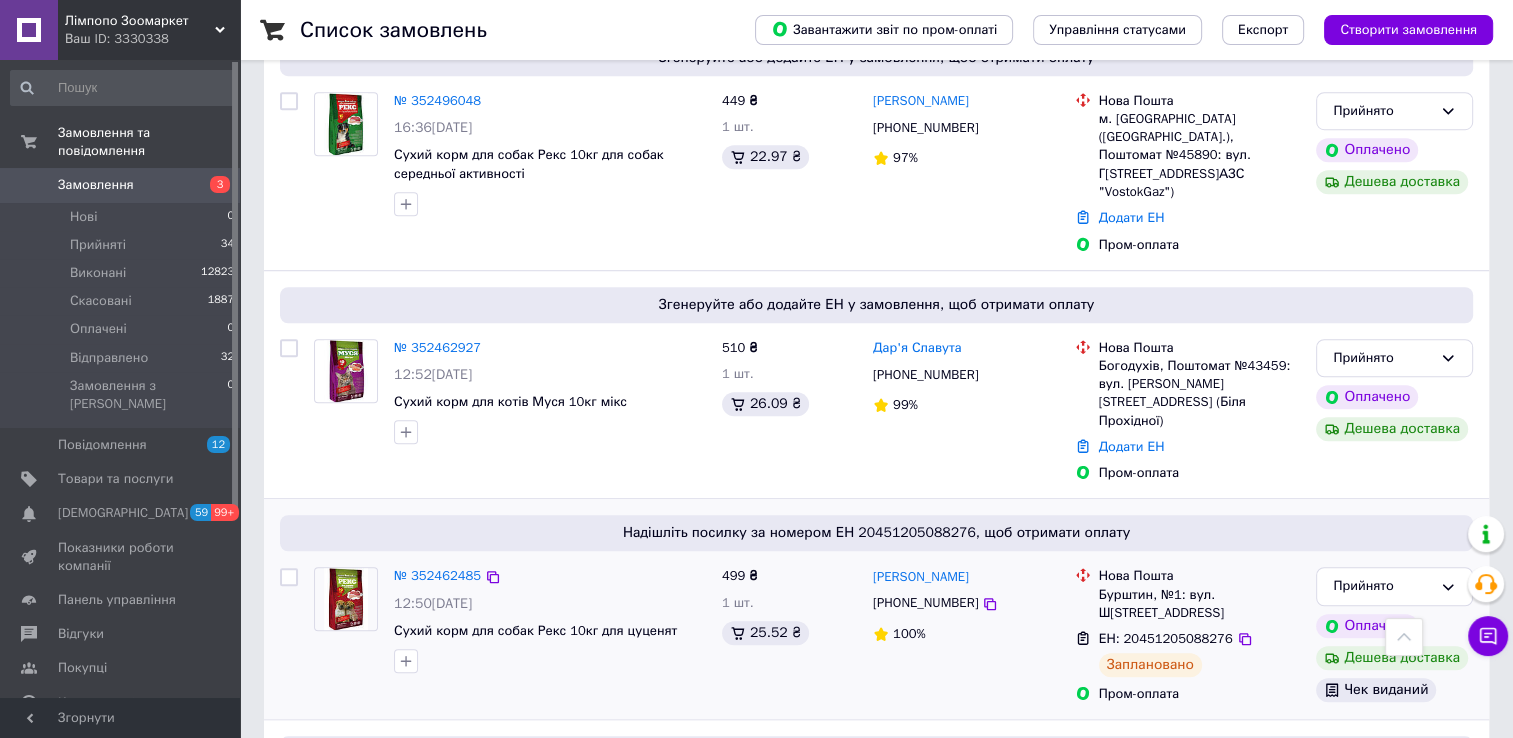 scroll, scrollTop: 1400, scrollLeft: 0, axis: vertical 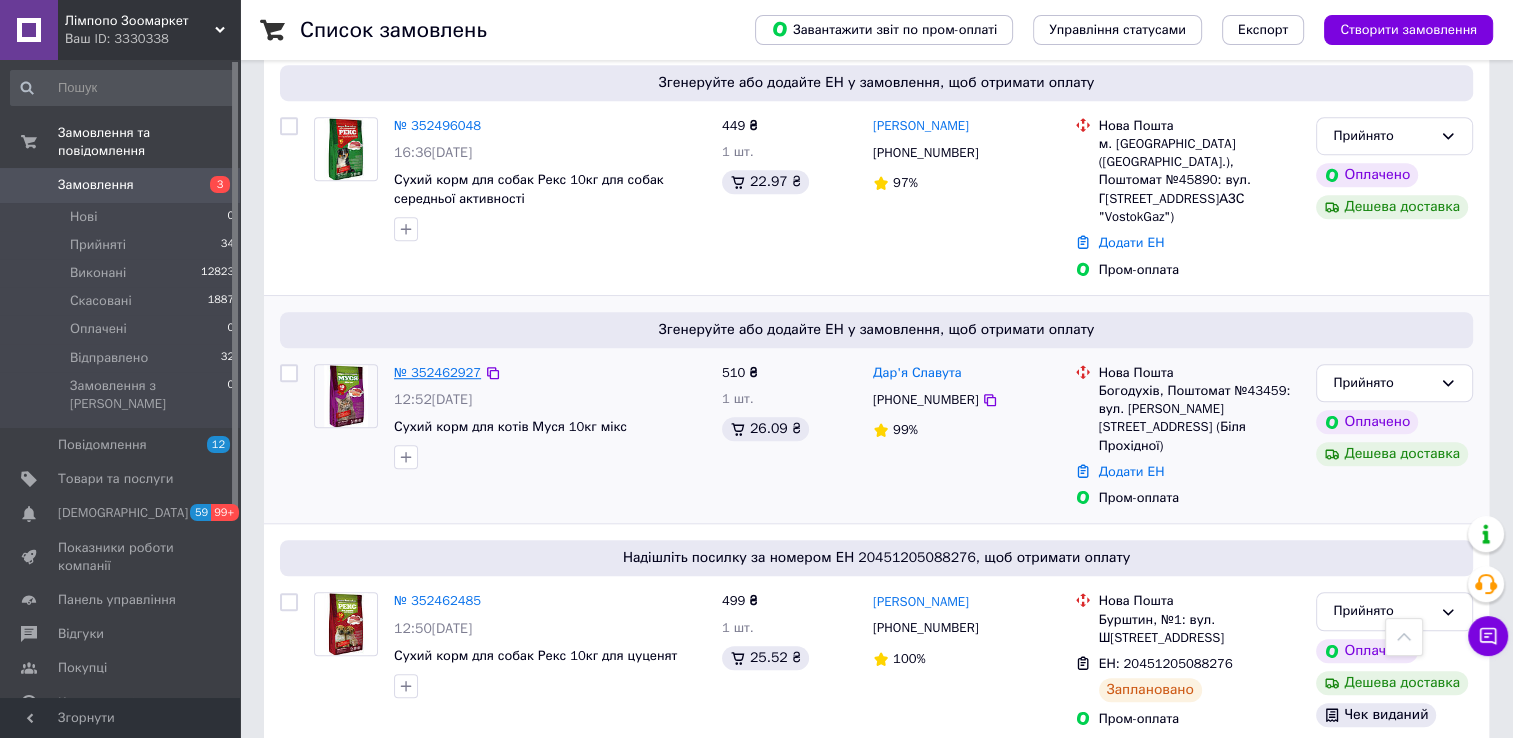 click on "№ 352462927" at bounding box center [437, 372] 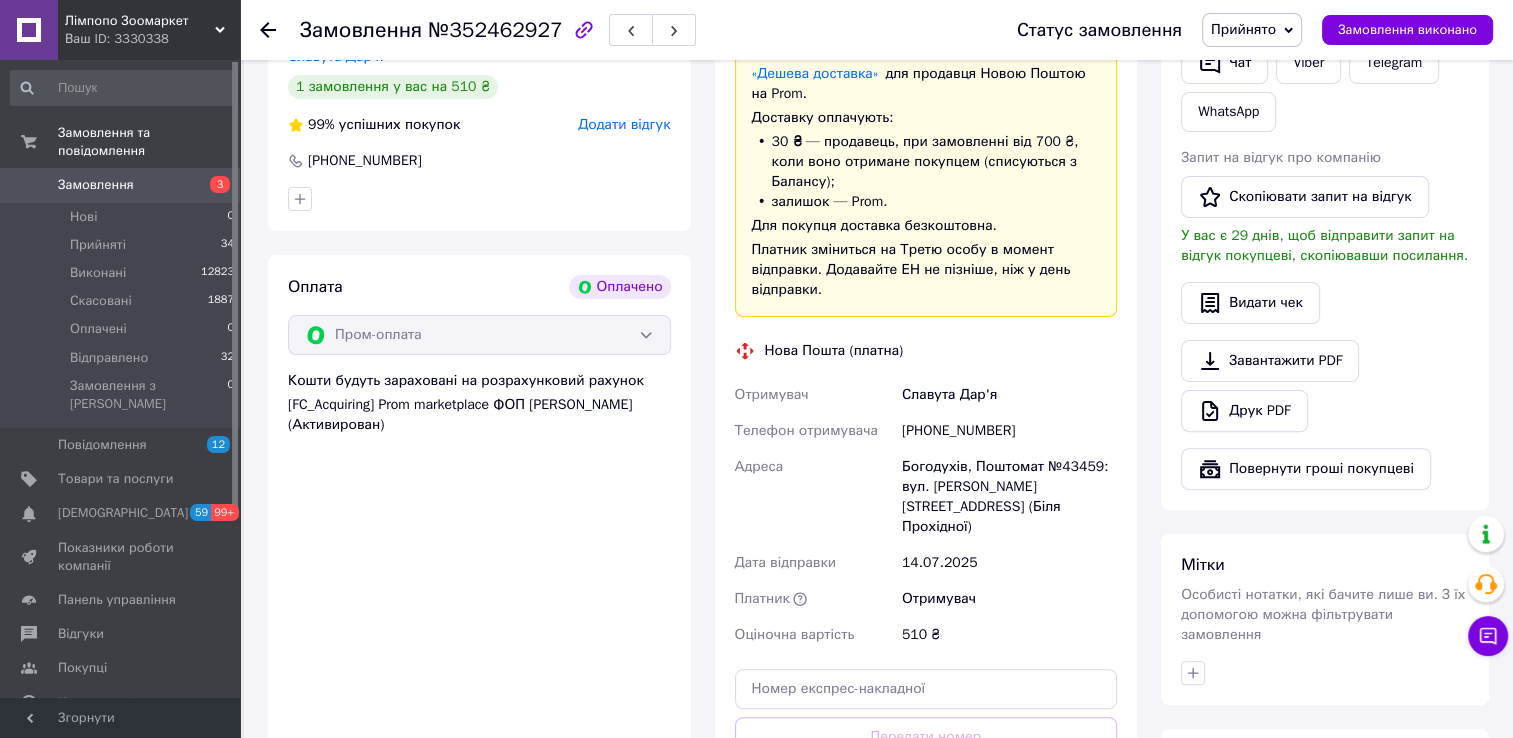 scroll, scrollTop: 821, scrollLeft: 0, axis: vertical 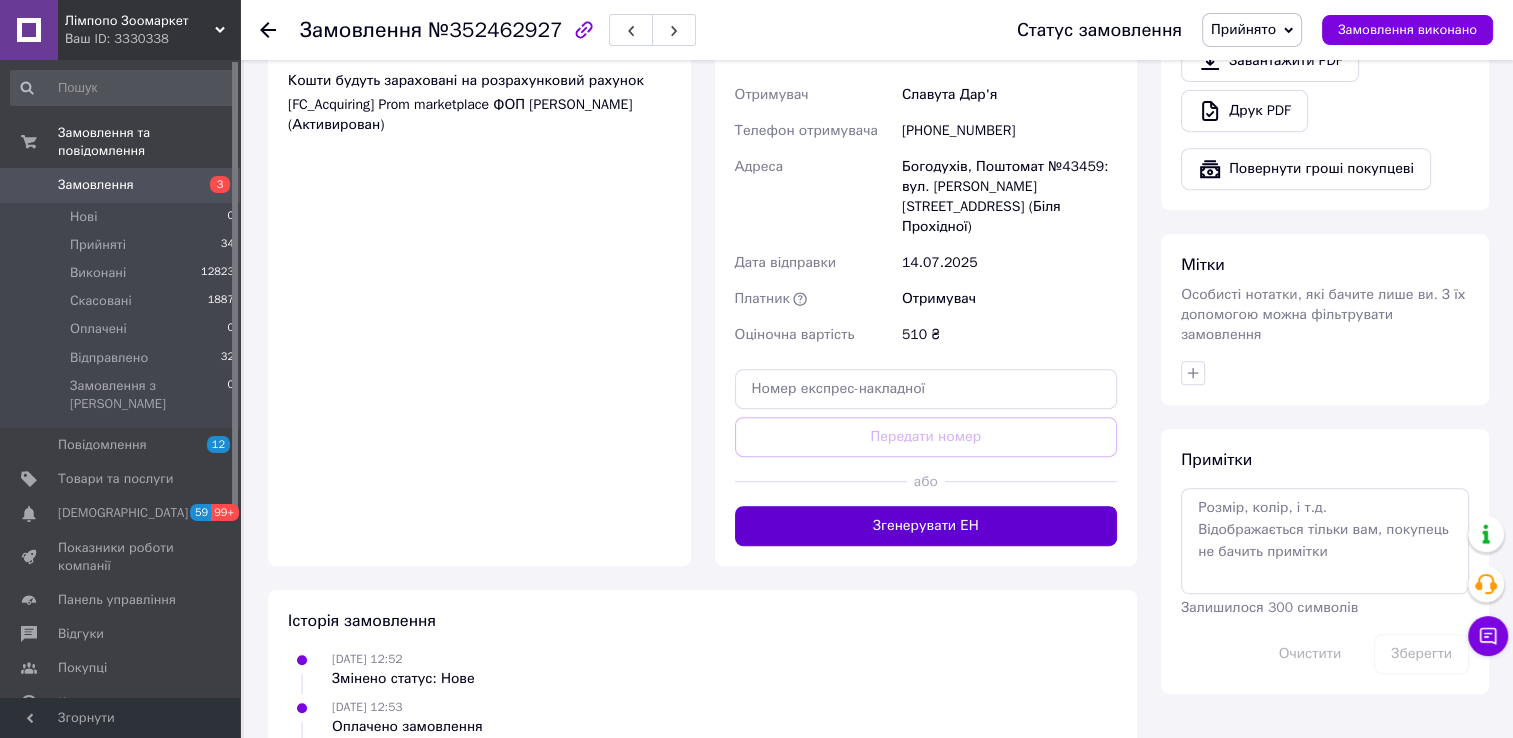 click on "Згенерувати ЕН" at bounding box center (926, 526) 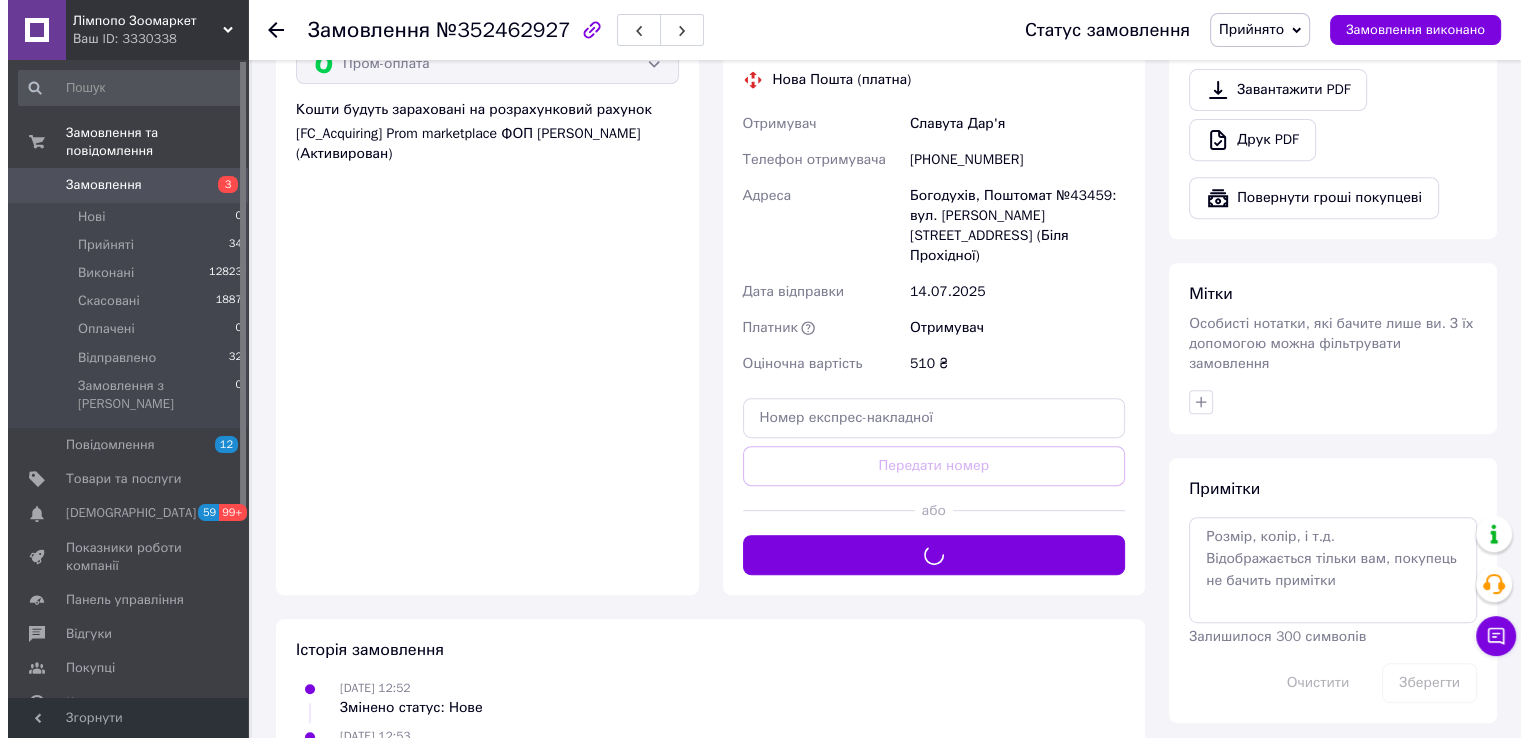 scroll, scrollTop: 421, scrollLeft: 0, axis: vertical 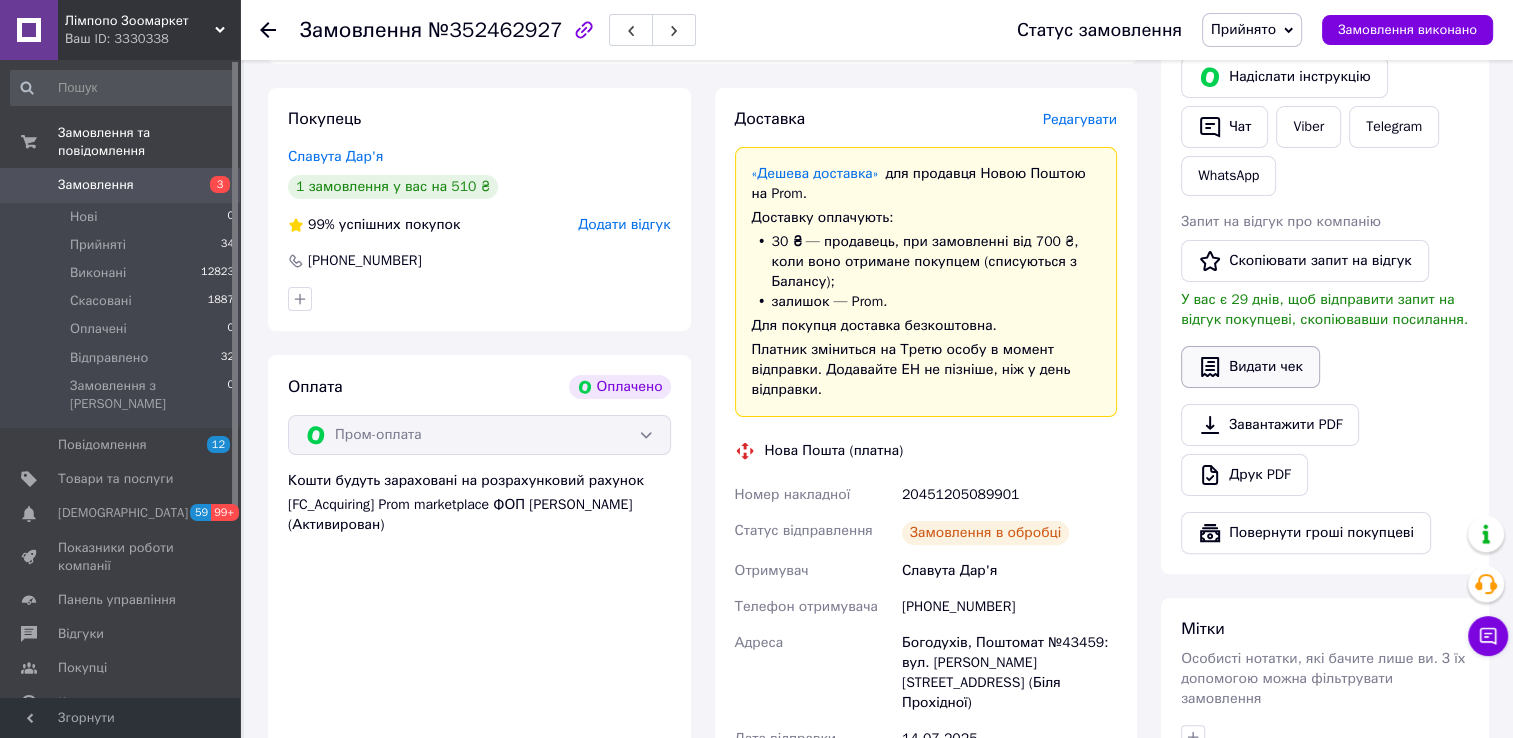 click on "Видати чек" at bounding box center [1250, 367] 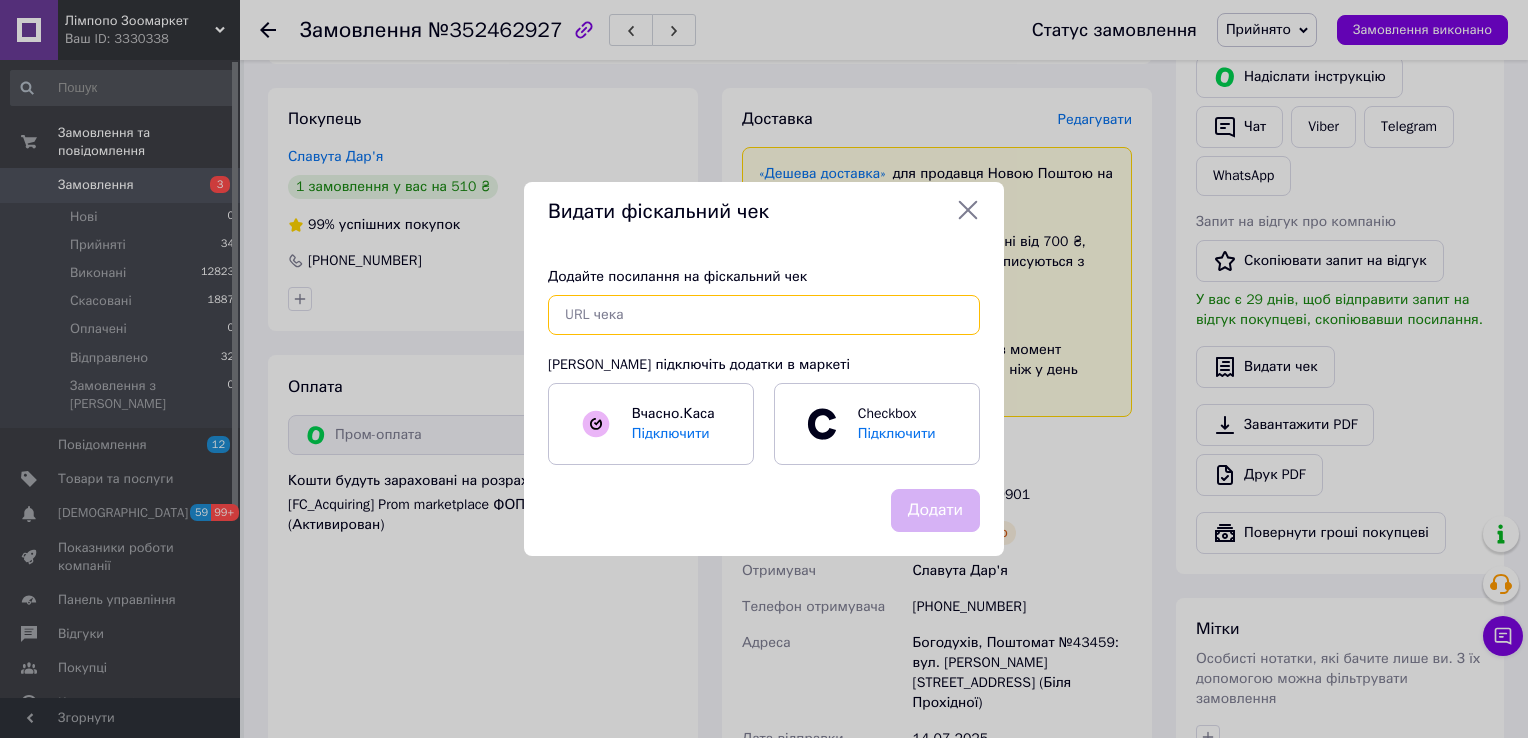click at bounding box center [764, 315] 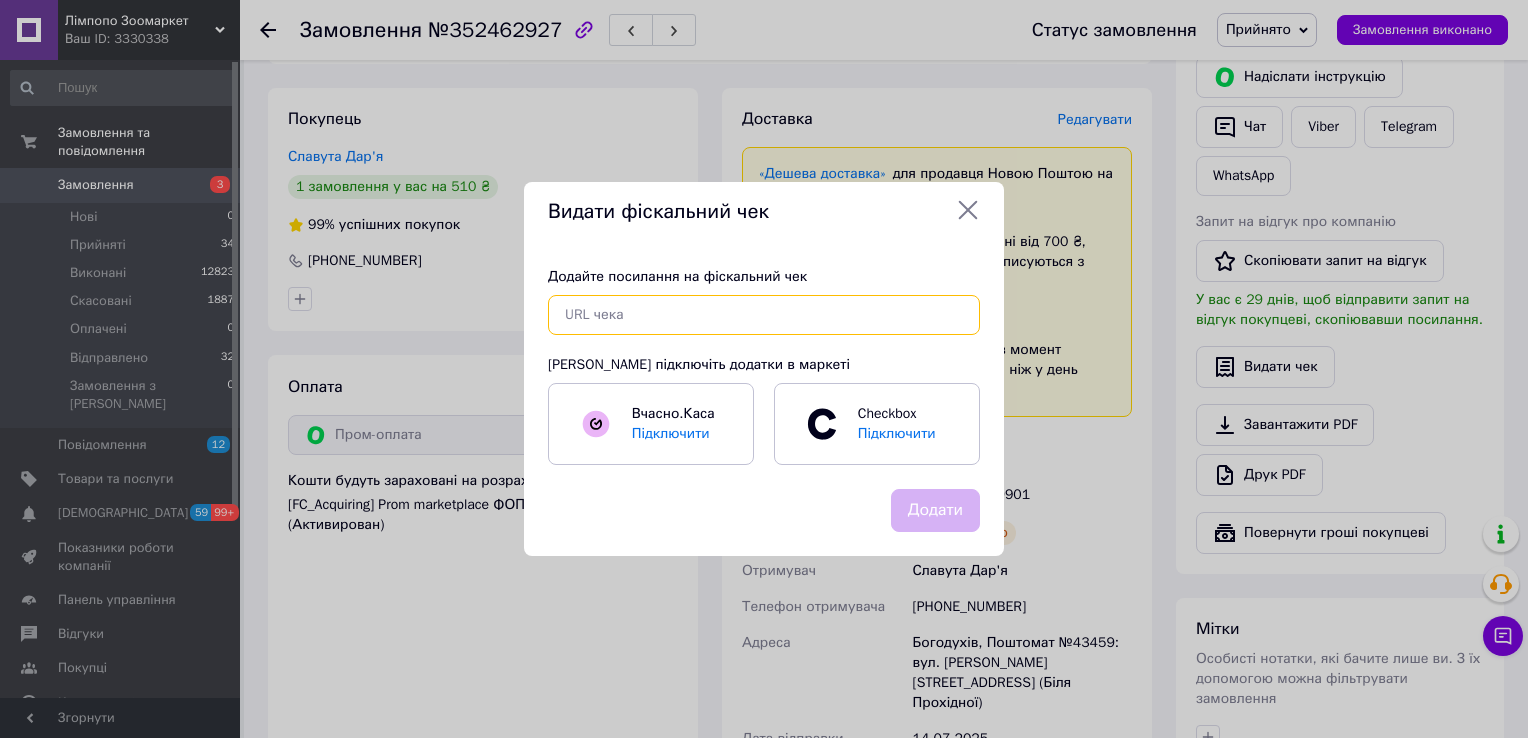 paste on "[URL][DOMAIN_NAME]" 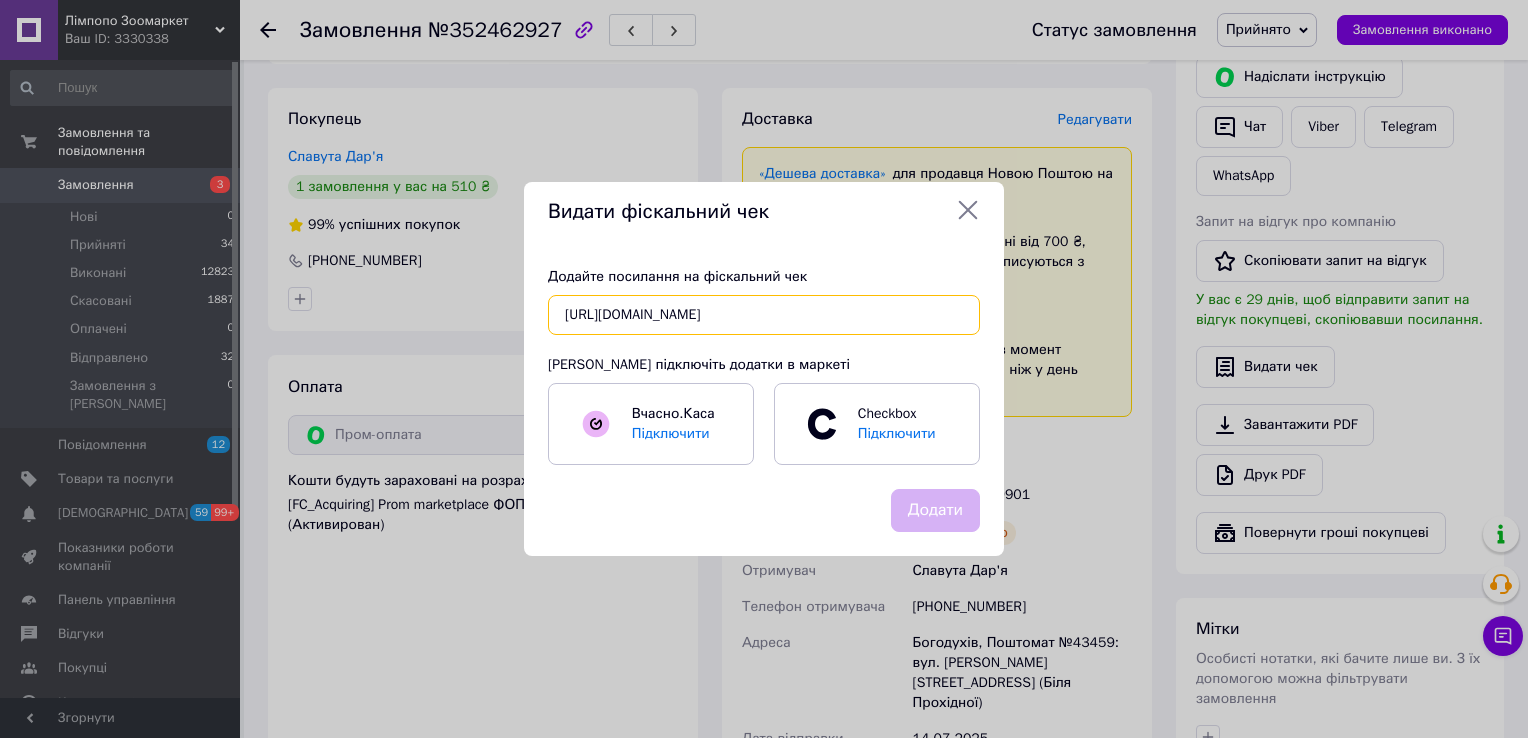 scroll, scrollTop: 0, scrollLeft: 25, axis: horizontal 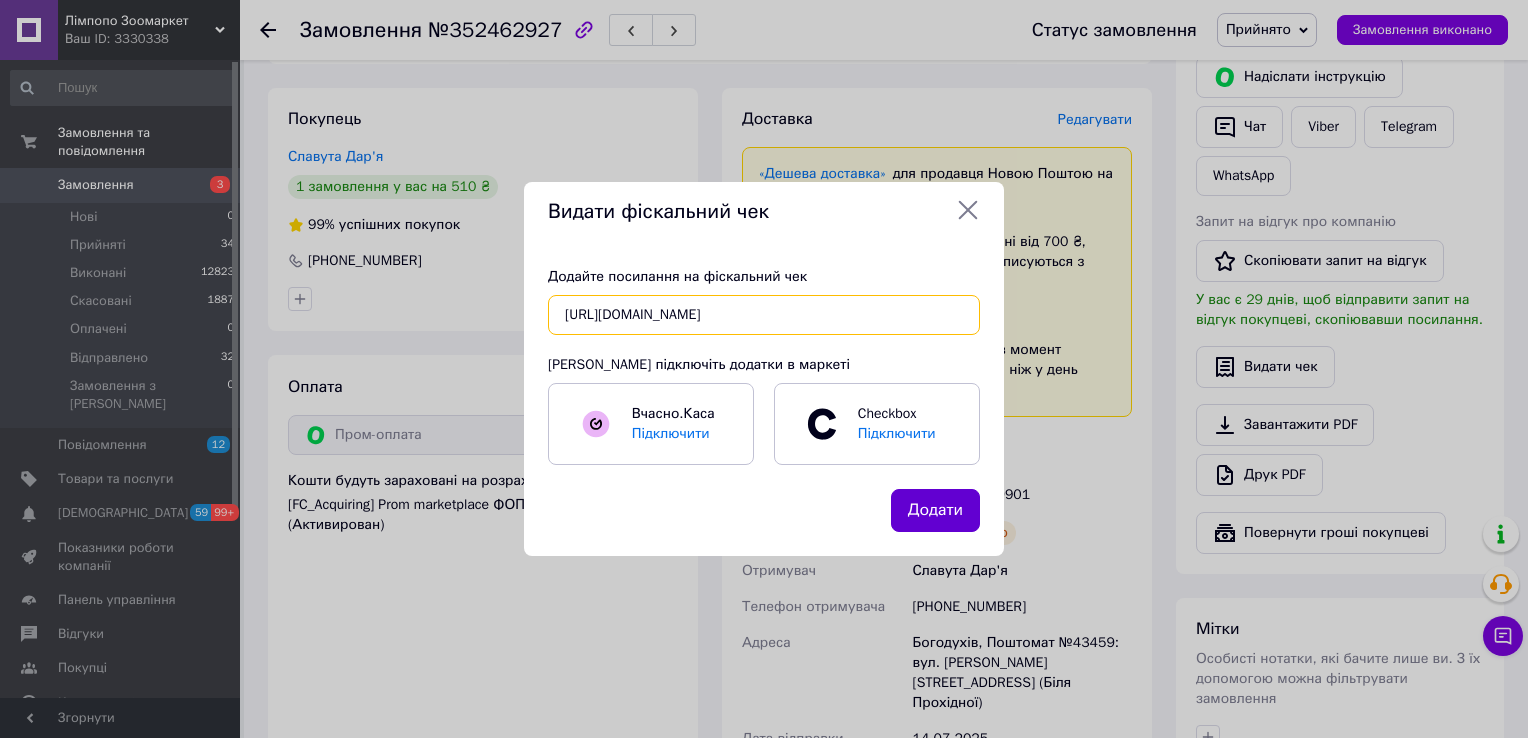 type on "[URL][DOMAIN_NAME]" 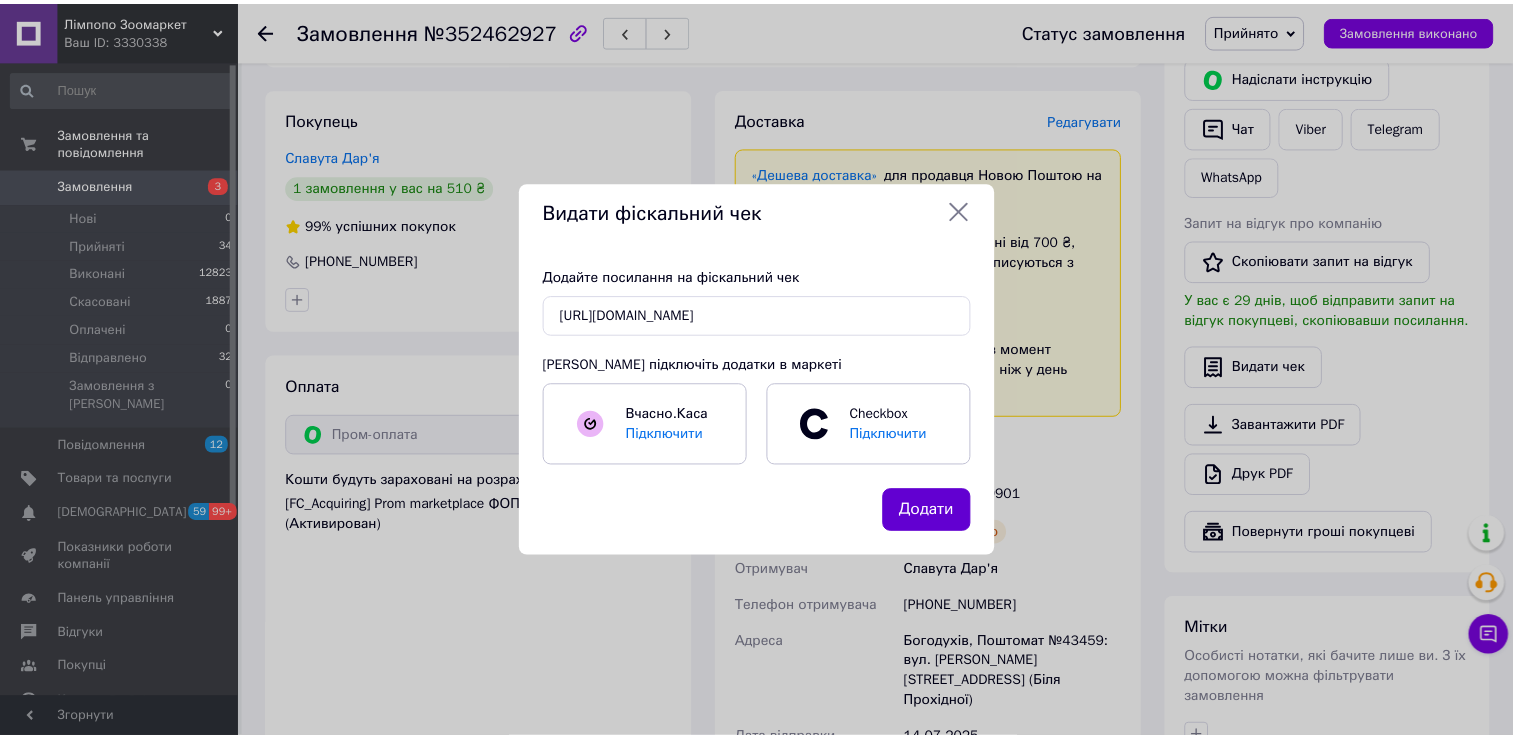 scroll, scrollTop: 0, scrollLeft: 0, axis: both 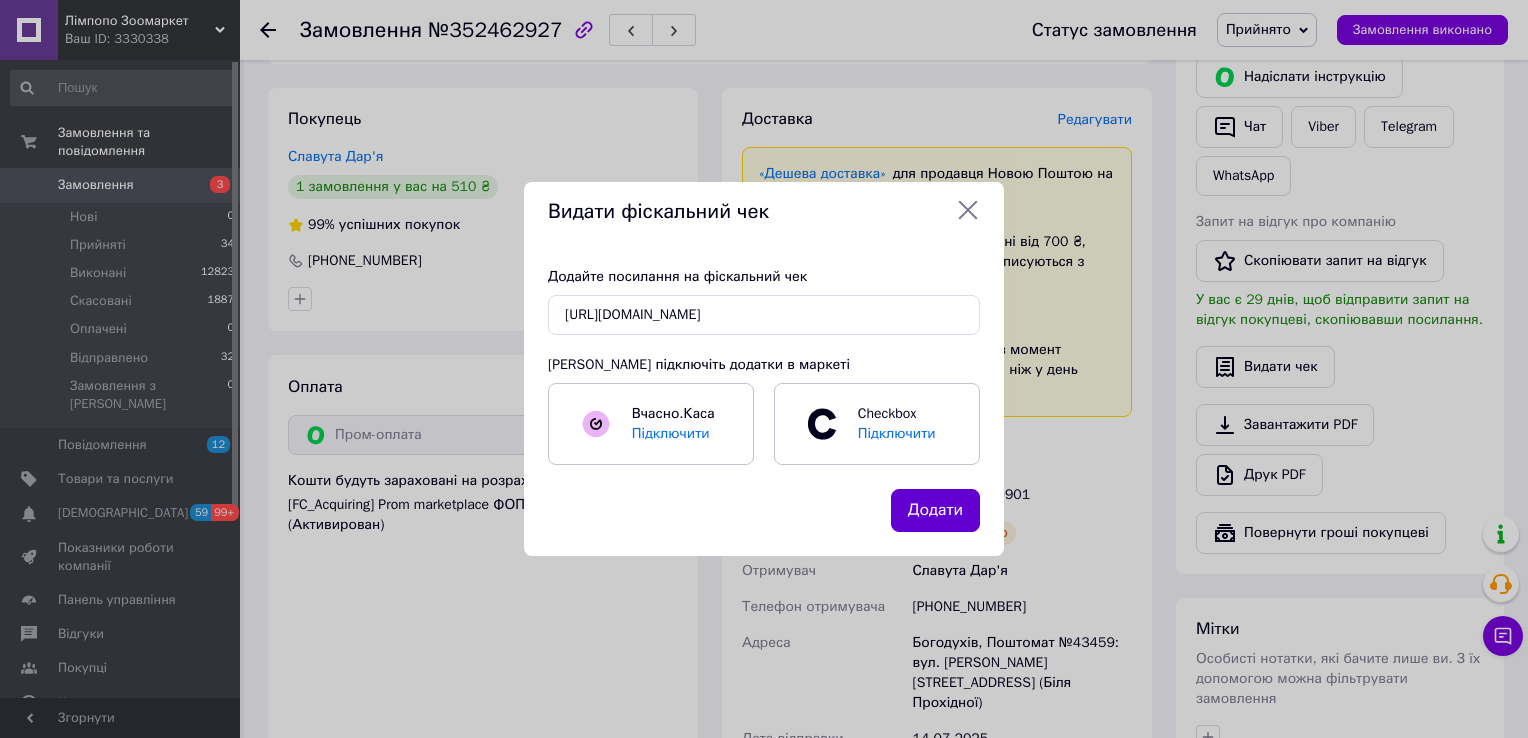 click on "Додати" at bounding box center (935, 510) 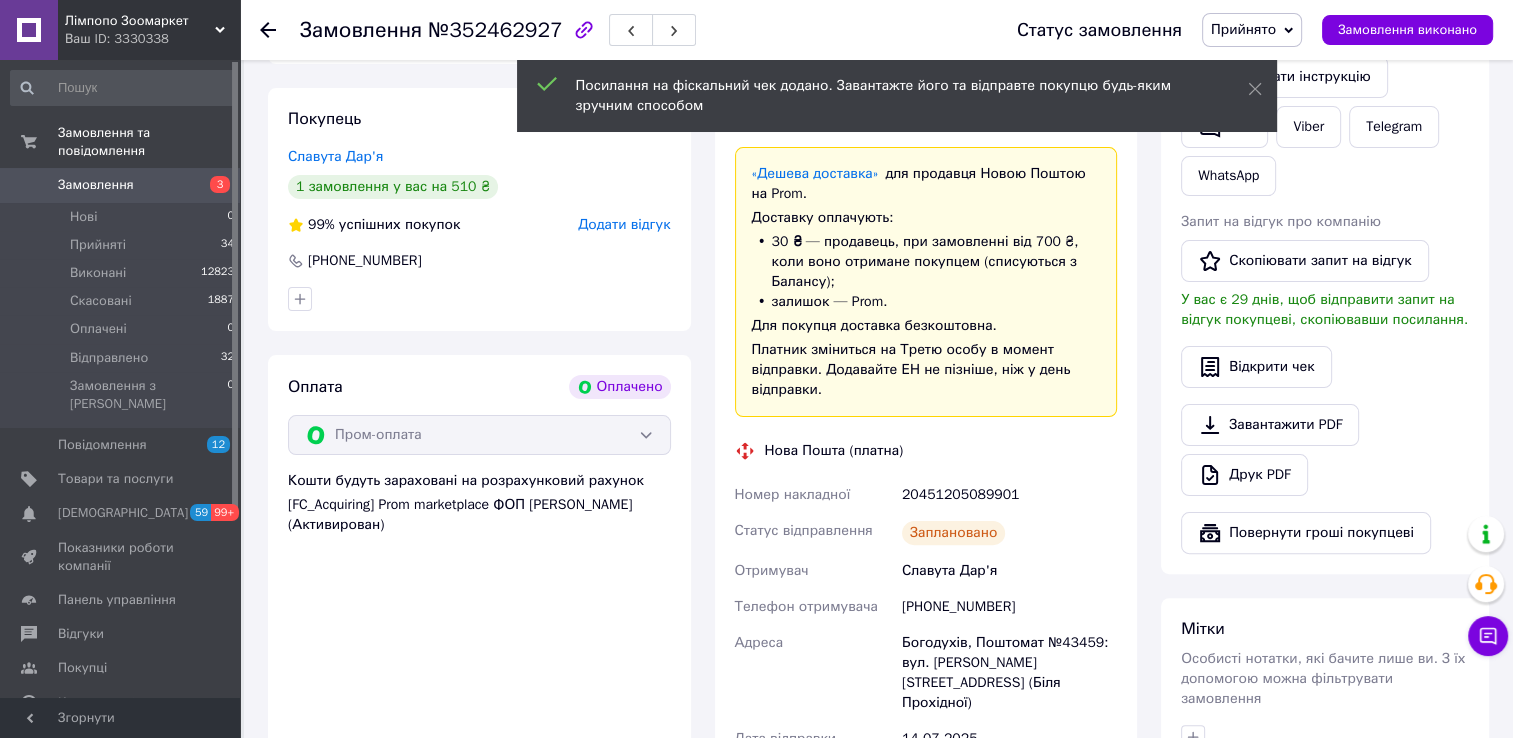 click 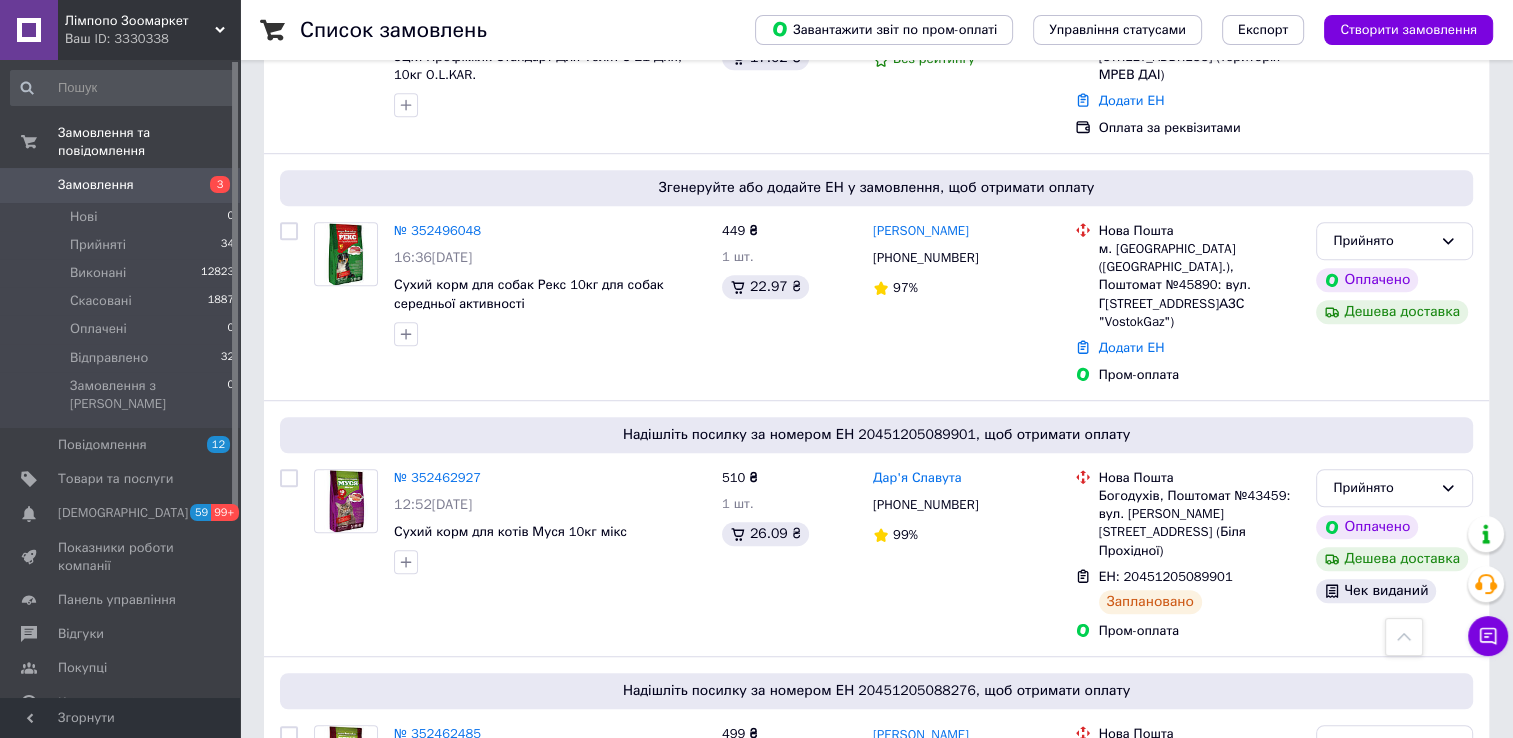scroll, scrollTop: 1300, scrollLeft: 0, axis: vertical 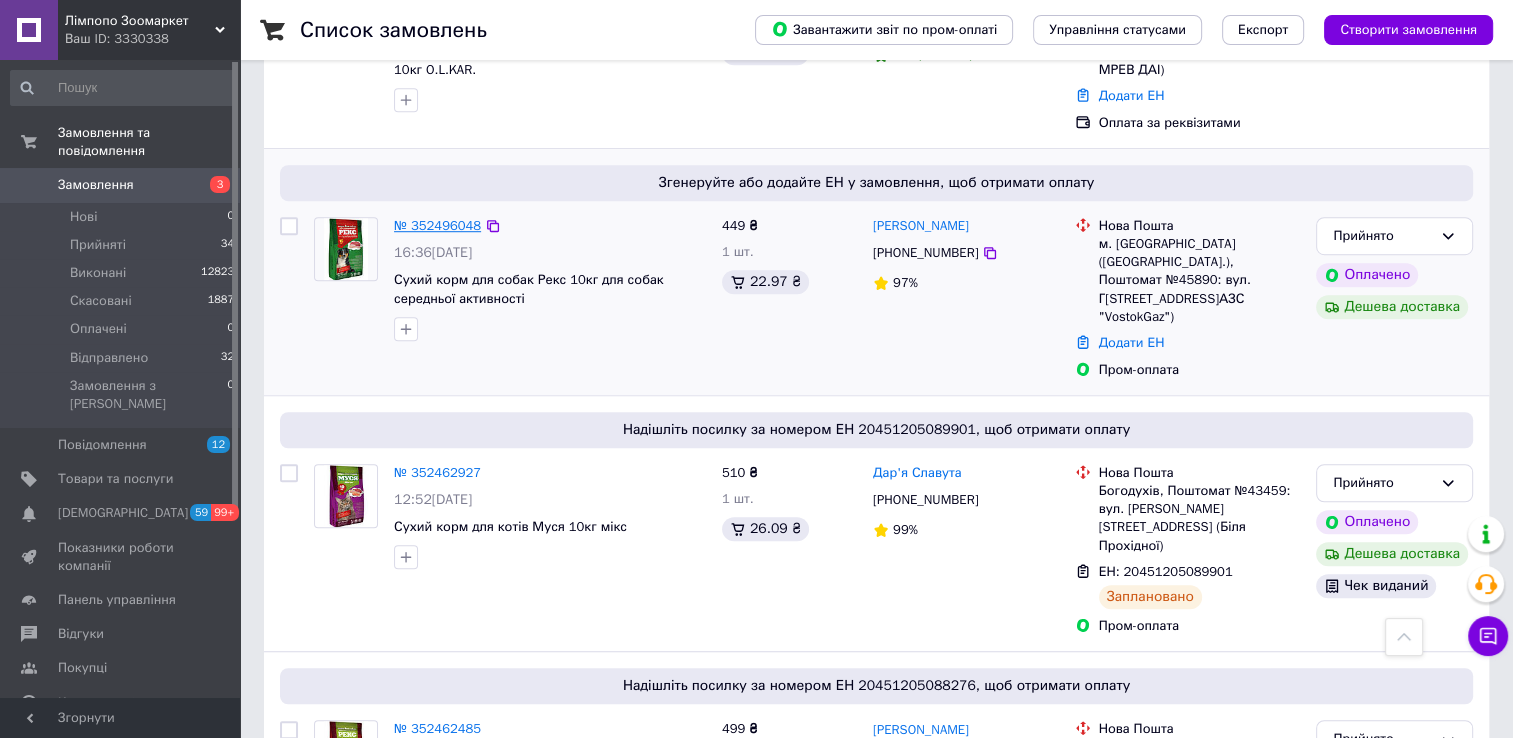 click on "№ 352496048" at bounding box center (437, 225) 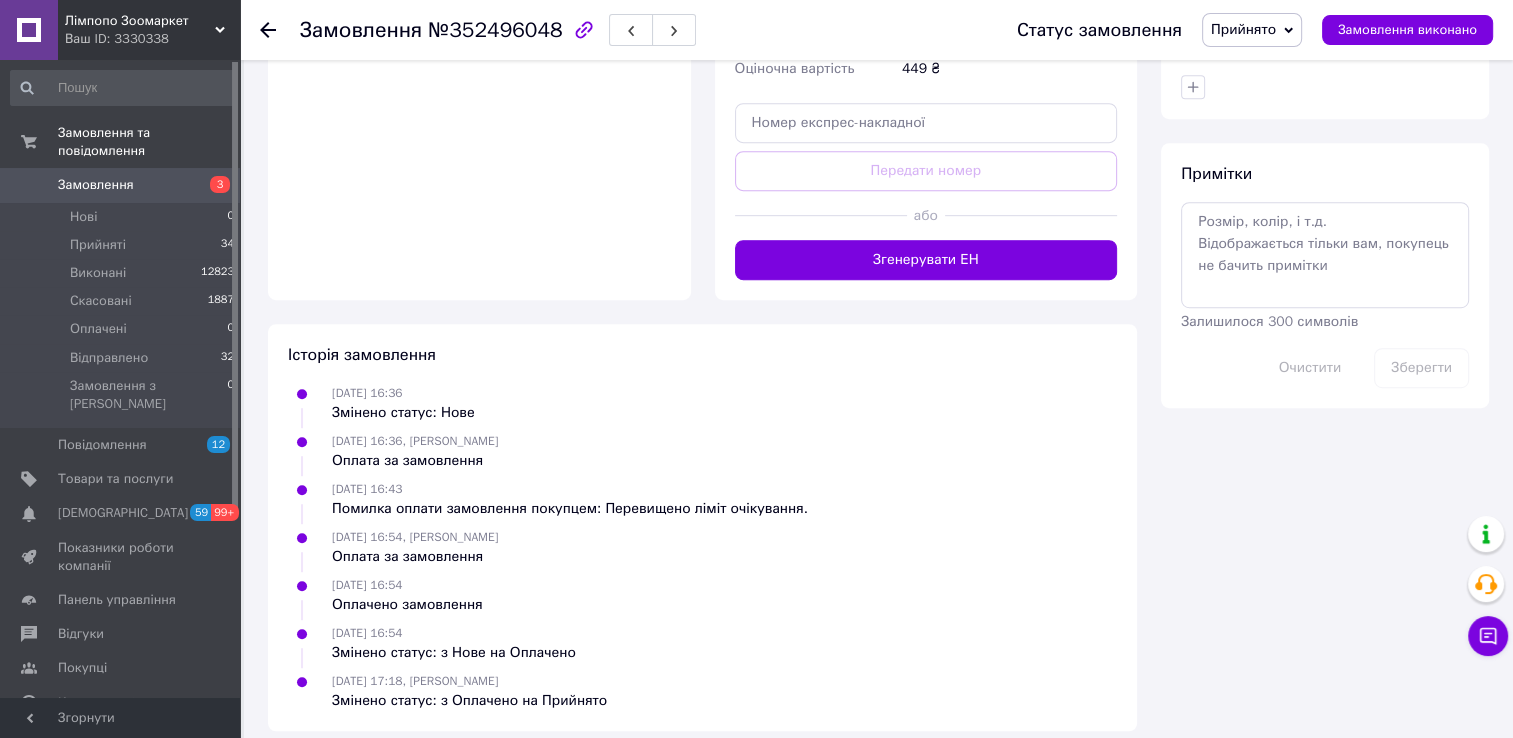 scroll, scrollTop: 907, scrollLeft: 0, axis: vertical 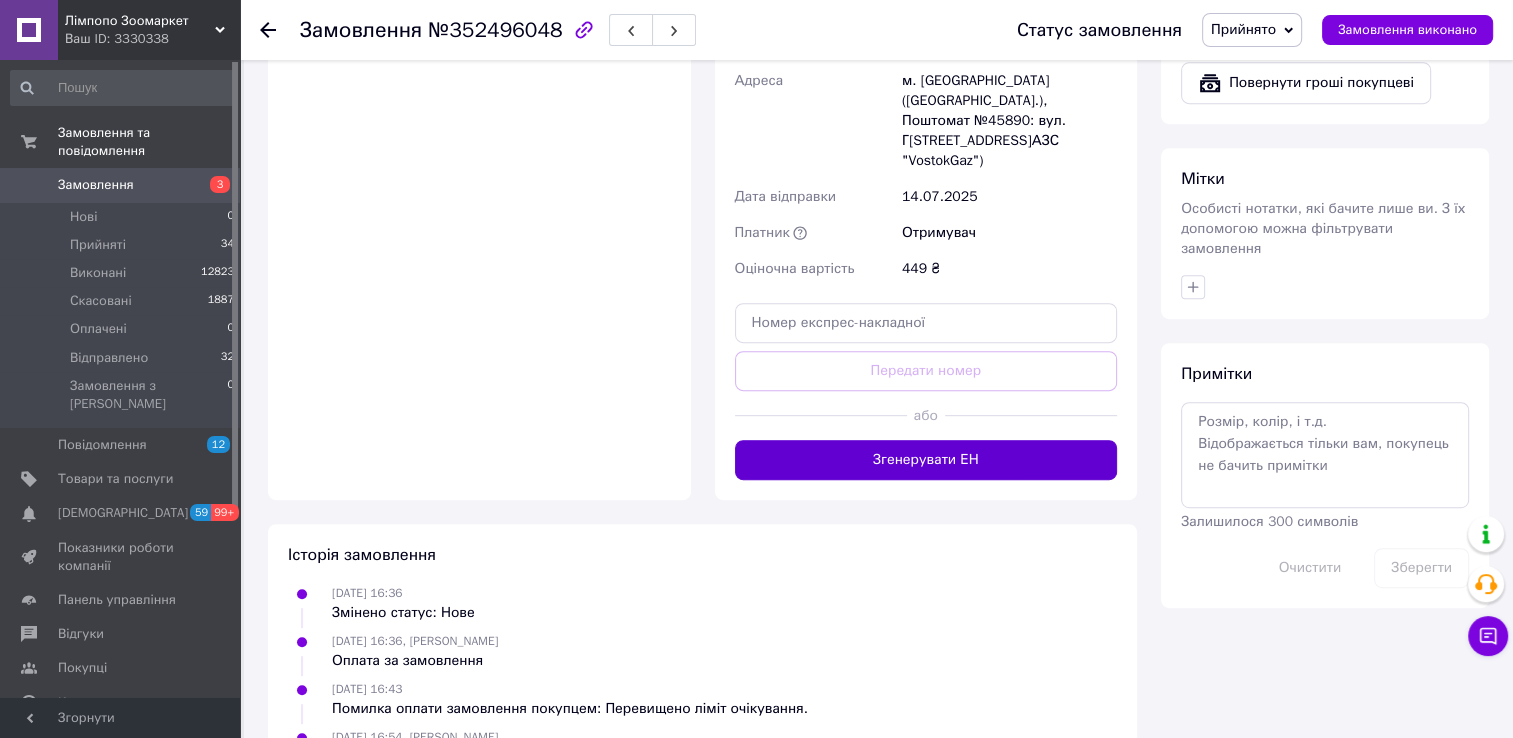 click on "Згенерувати ЕН" at bounding box center (926, 460) 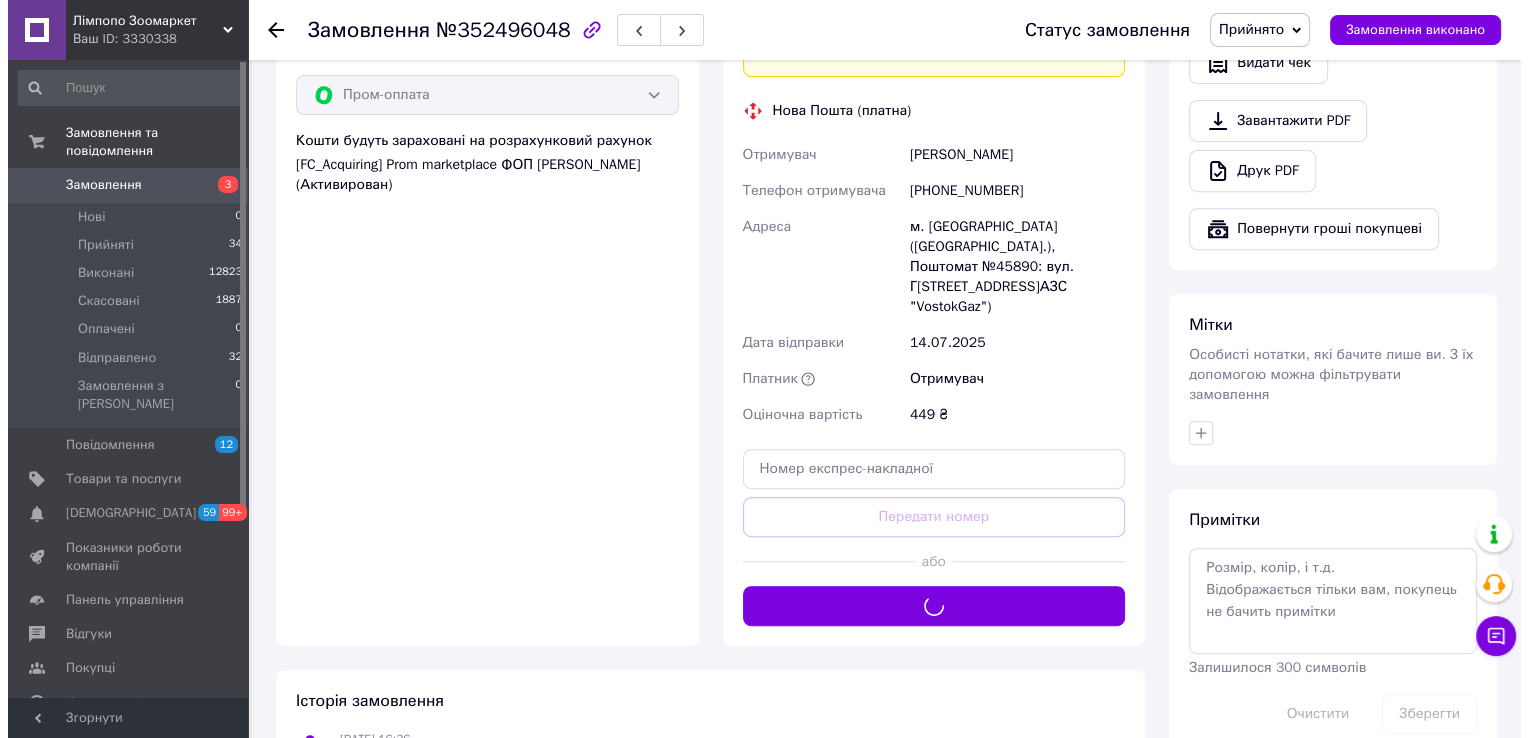 scroll, scrollTop: 607, scrollLeft: 0, axis: vertical 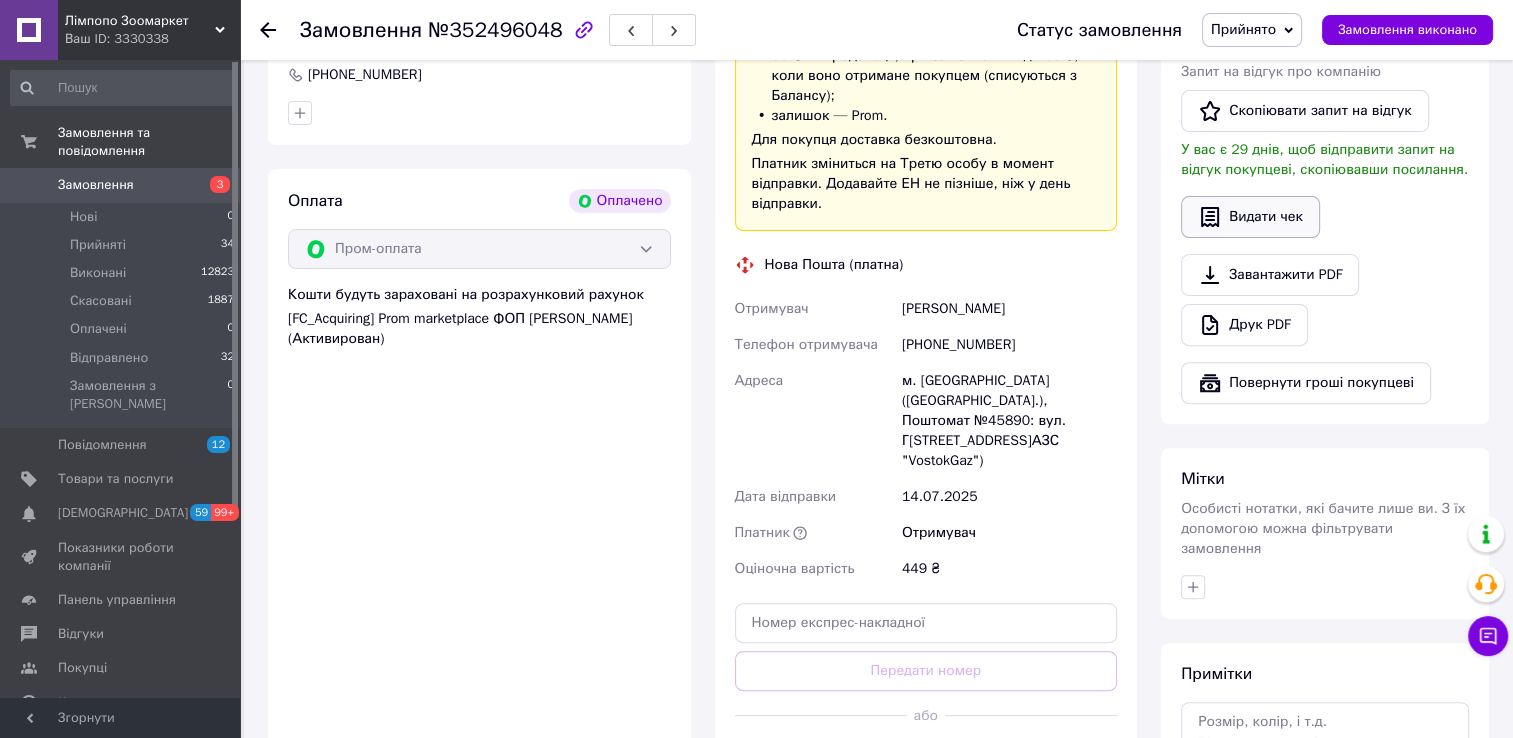click on "Видати чек" at bounding box center [1250, 217] 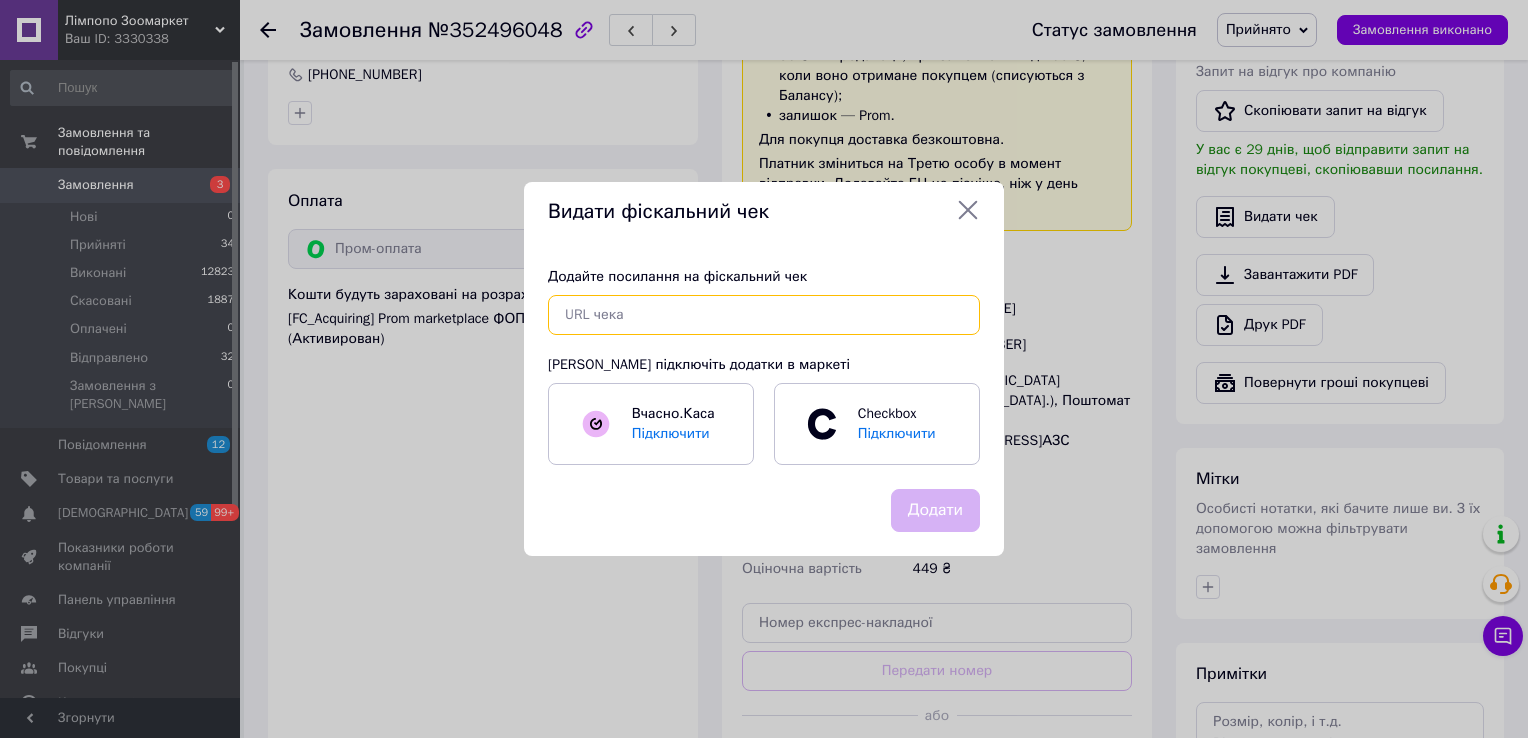 click at bounding box center (764, 315) 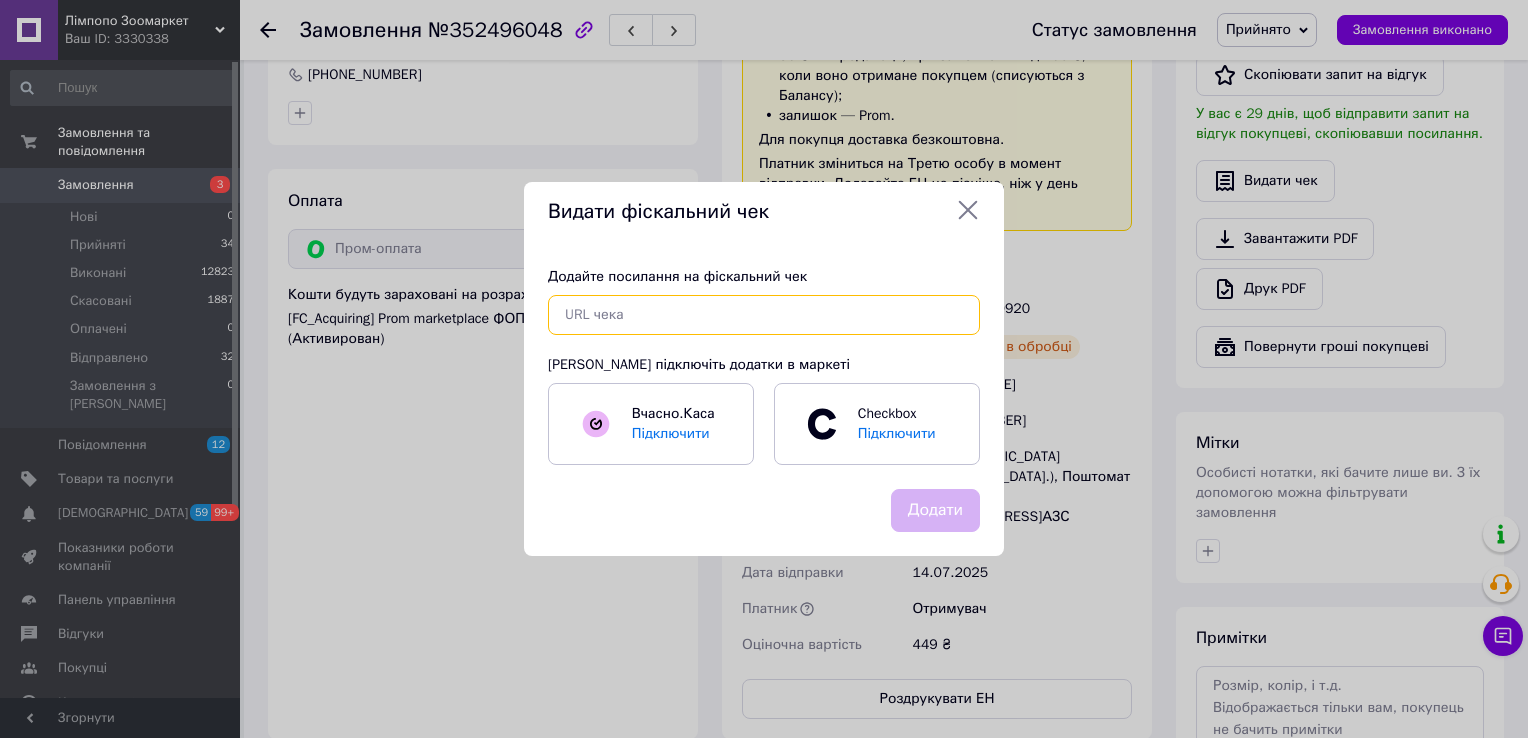 paste on "[URL][DOMAIN_NAME]" 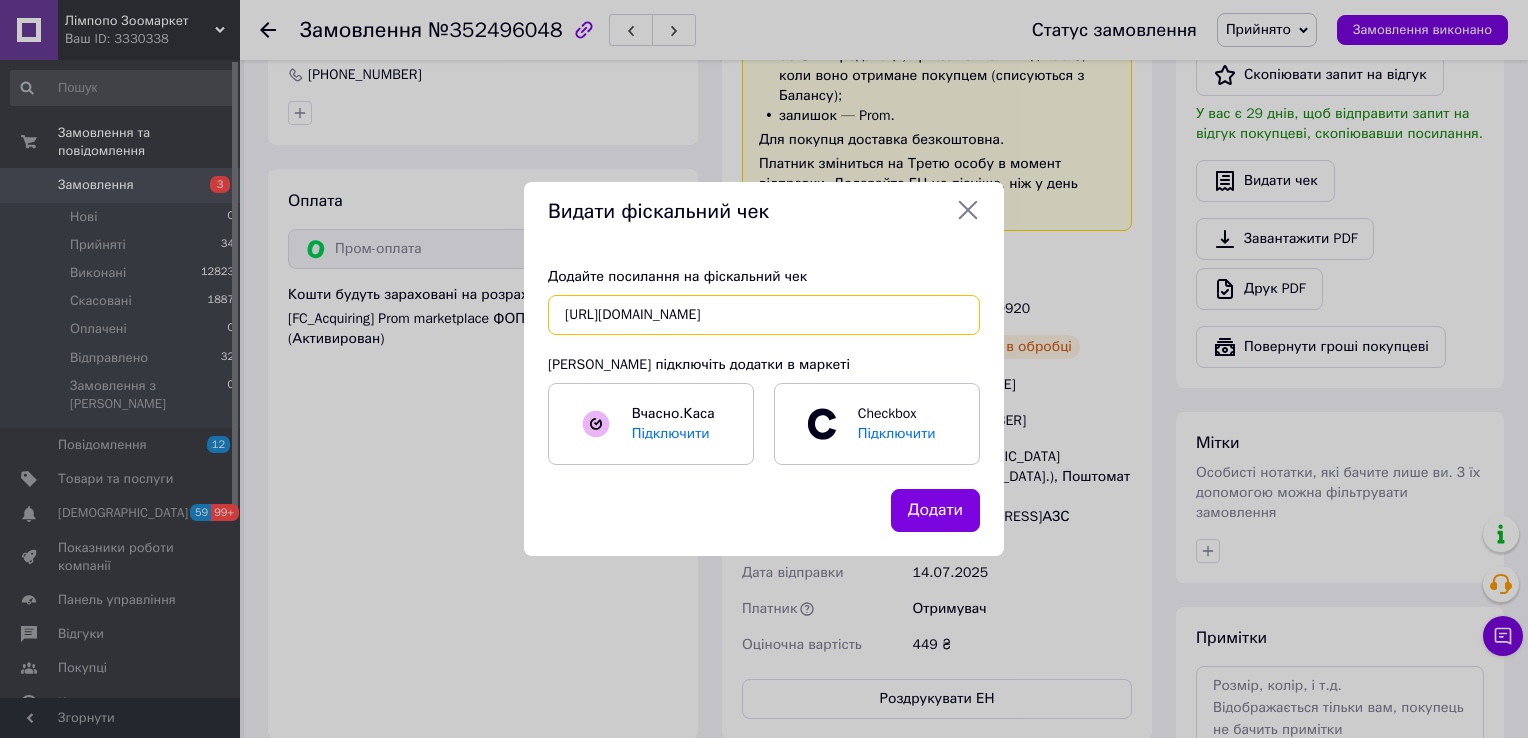 scroll, scrollTop: 0, scrollLeft: 24, axis: horizontal 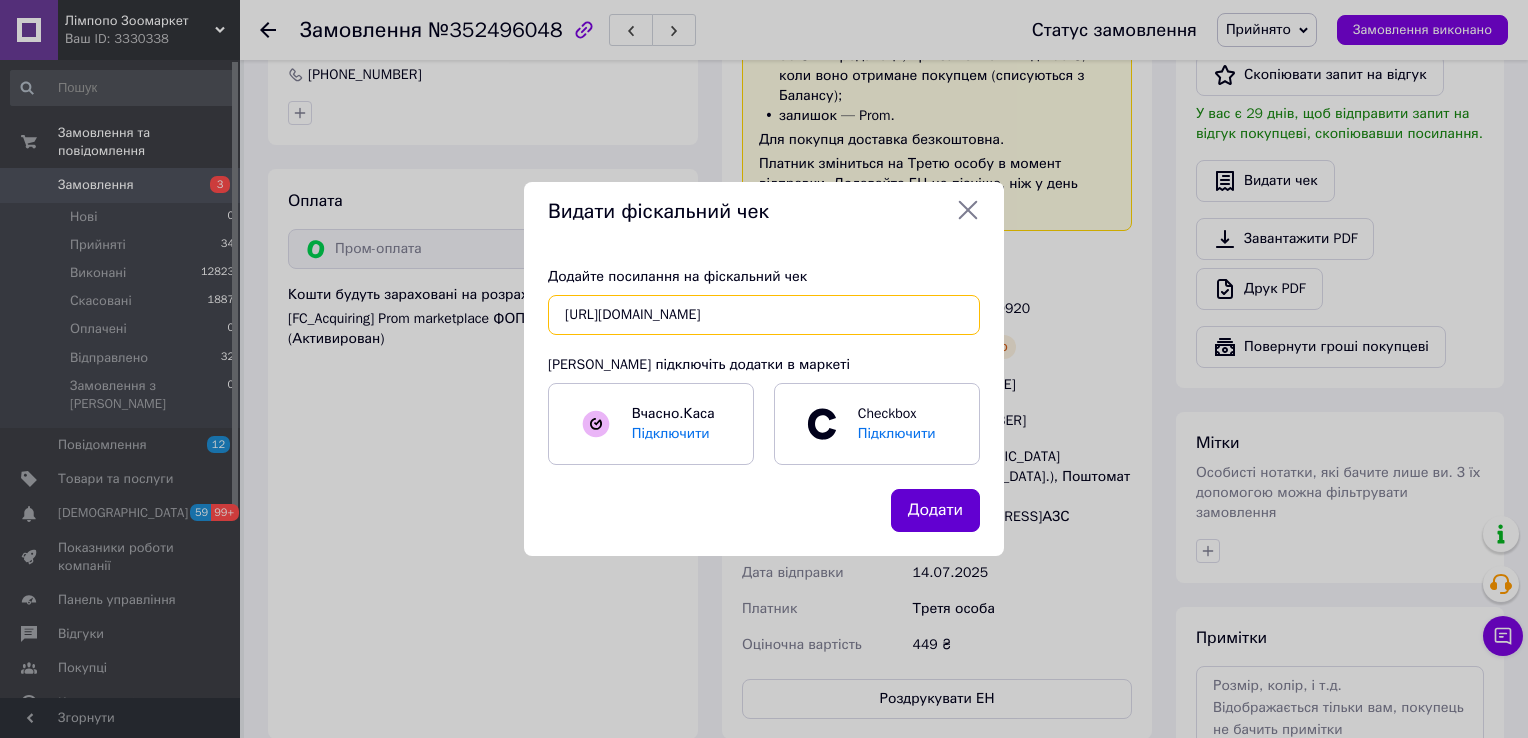 type on "[URL][DOMAIN_NAME]" 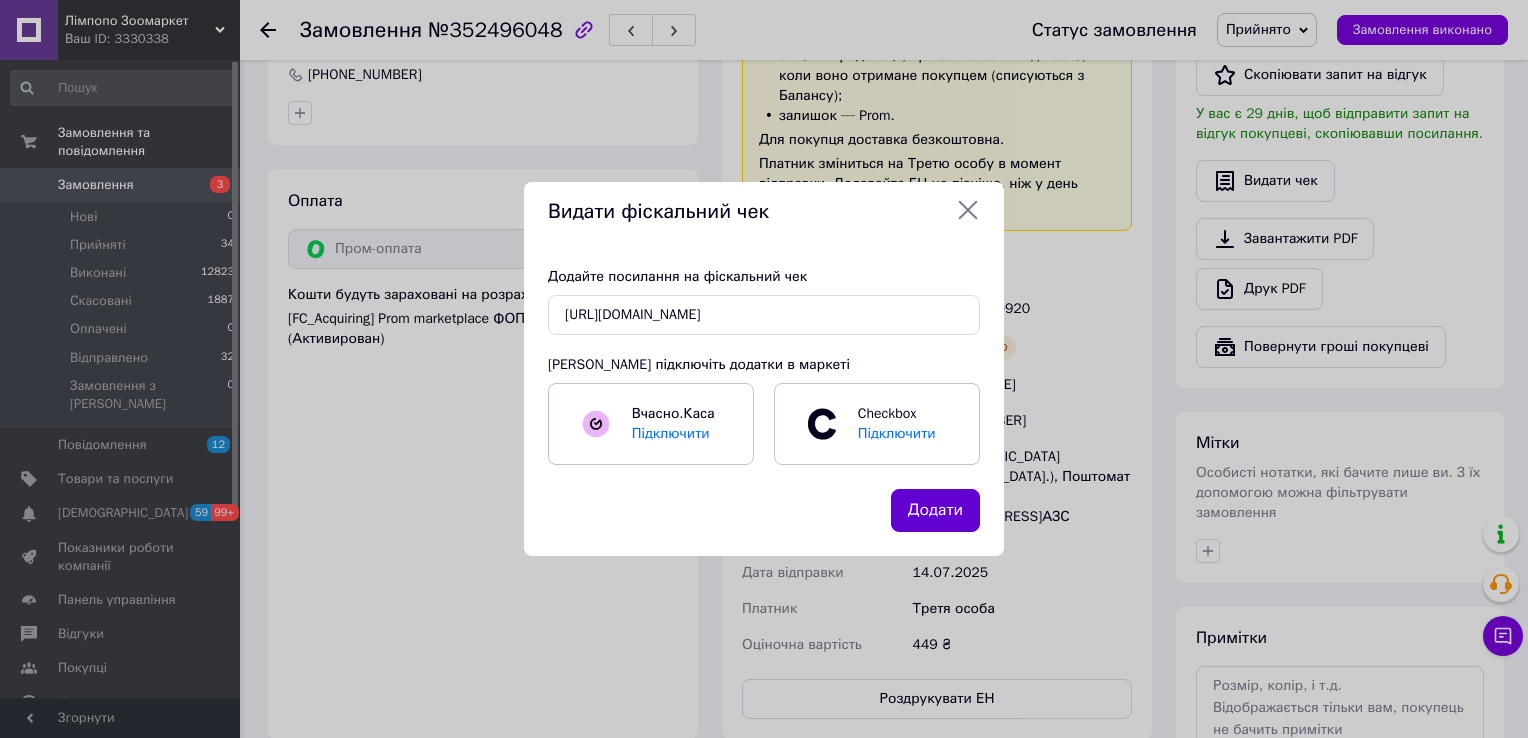 click on "Додати" at bounding box center (935, 510) 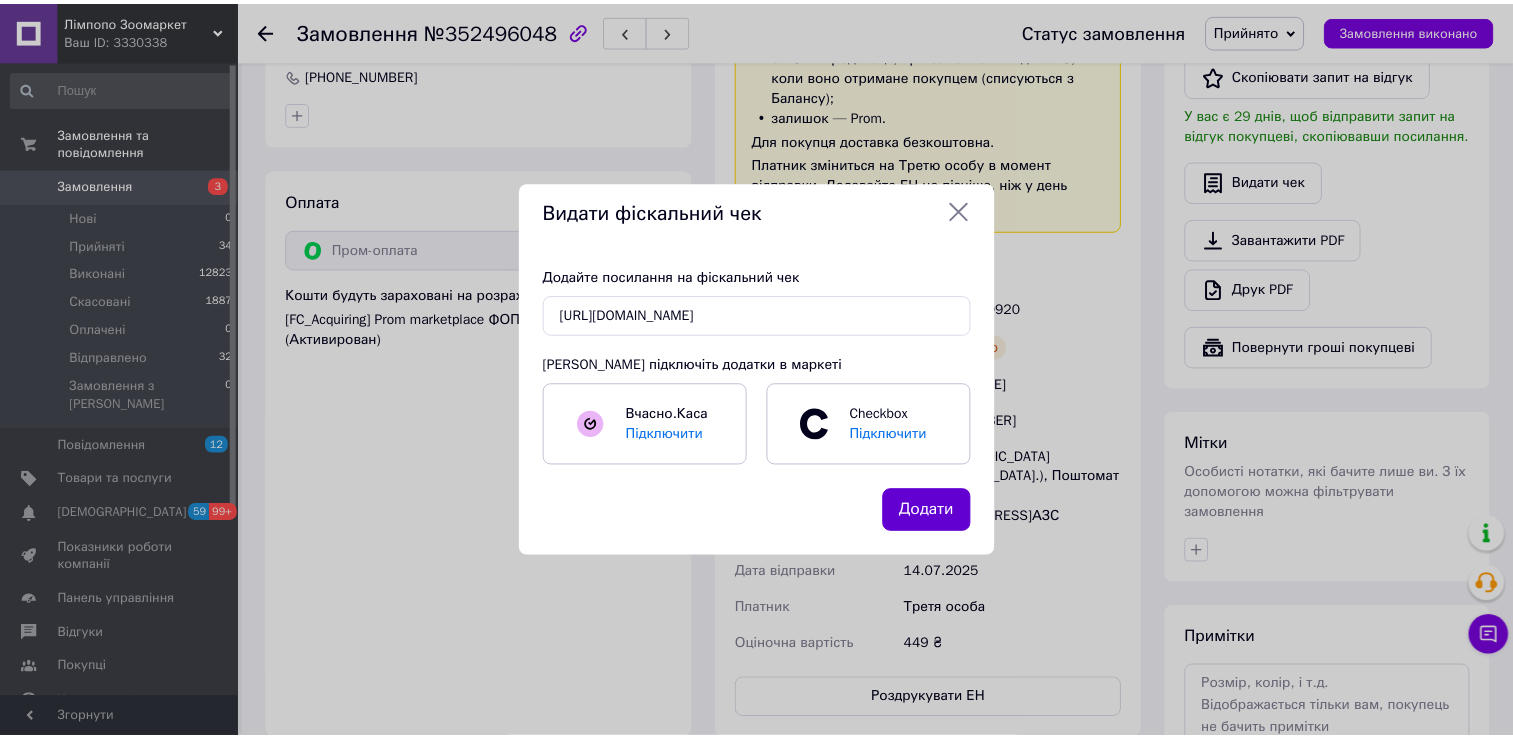scroll, scrollTop: 0, scrollLeft: 0, axis: both 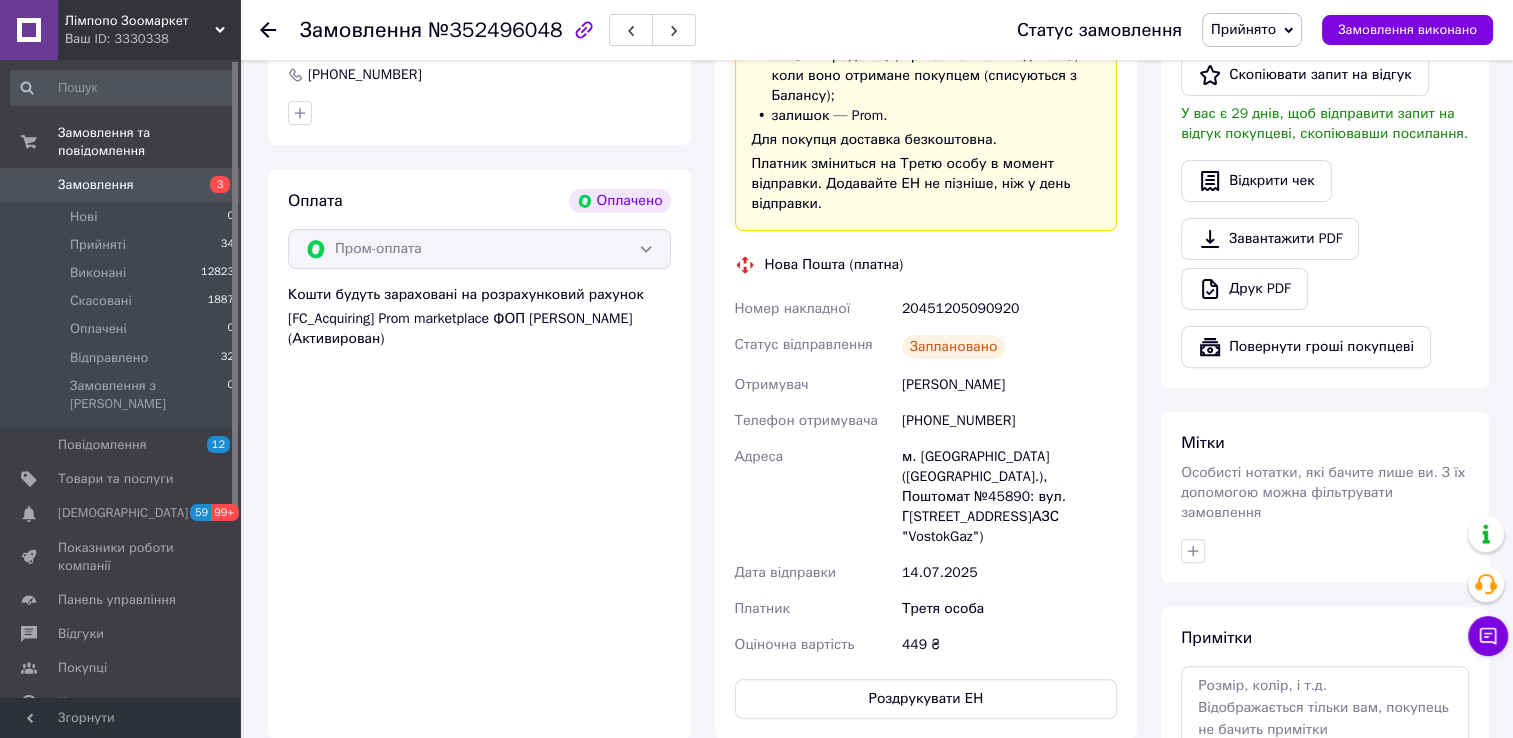 click 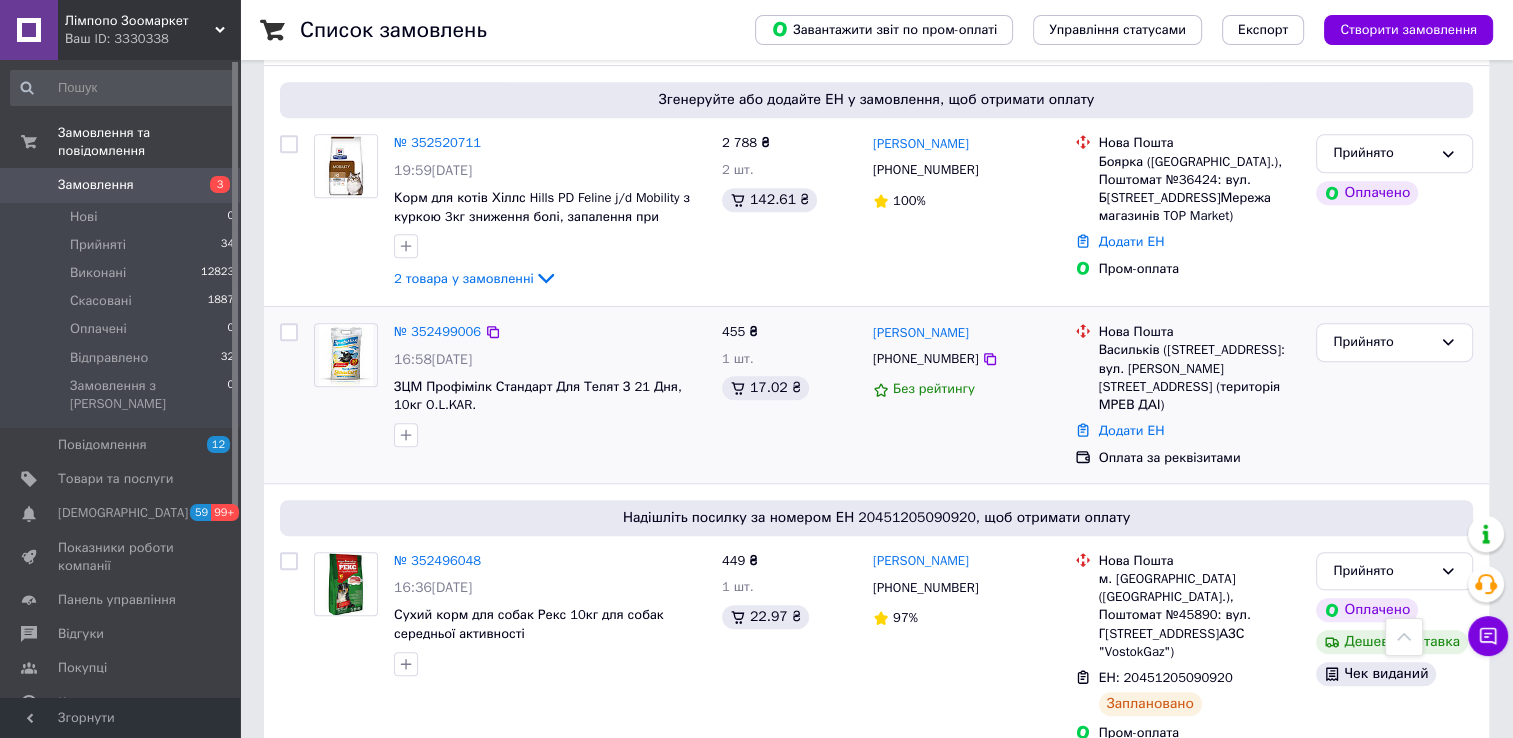 scroll, scrollTop: 700, scrollLeft: 0, axis: vertical 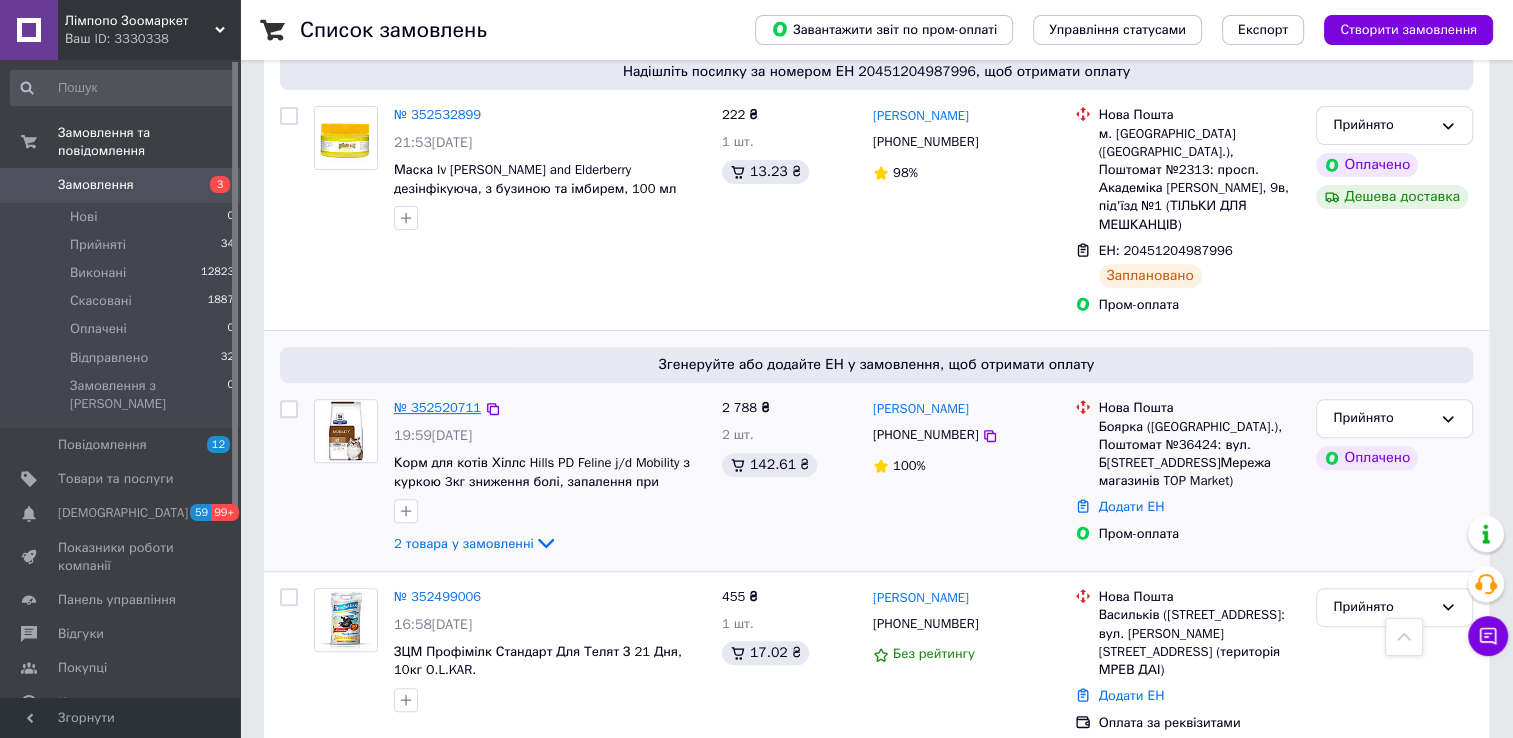 click on "№ 352520711" at bounding box center (437, 407) 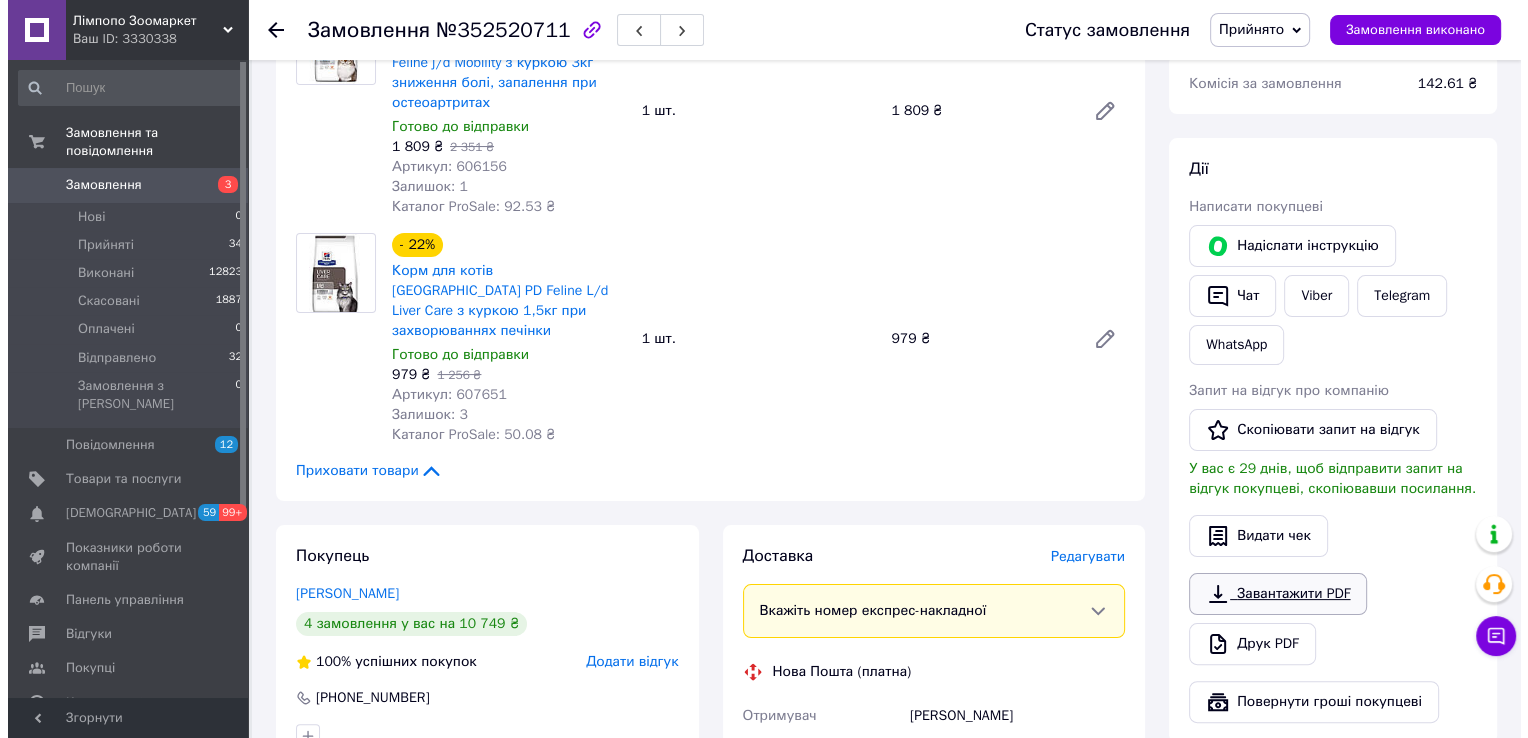 scroll, scrollTop: 300, scrollLeft: 0, axis: vertical 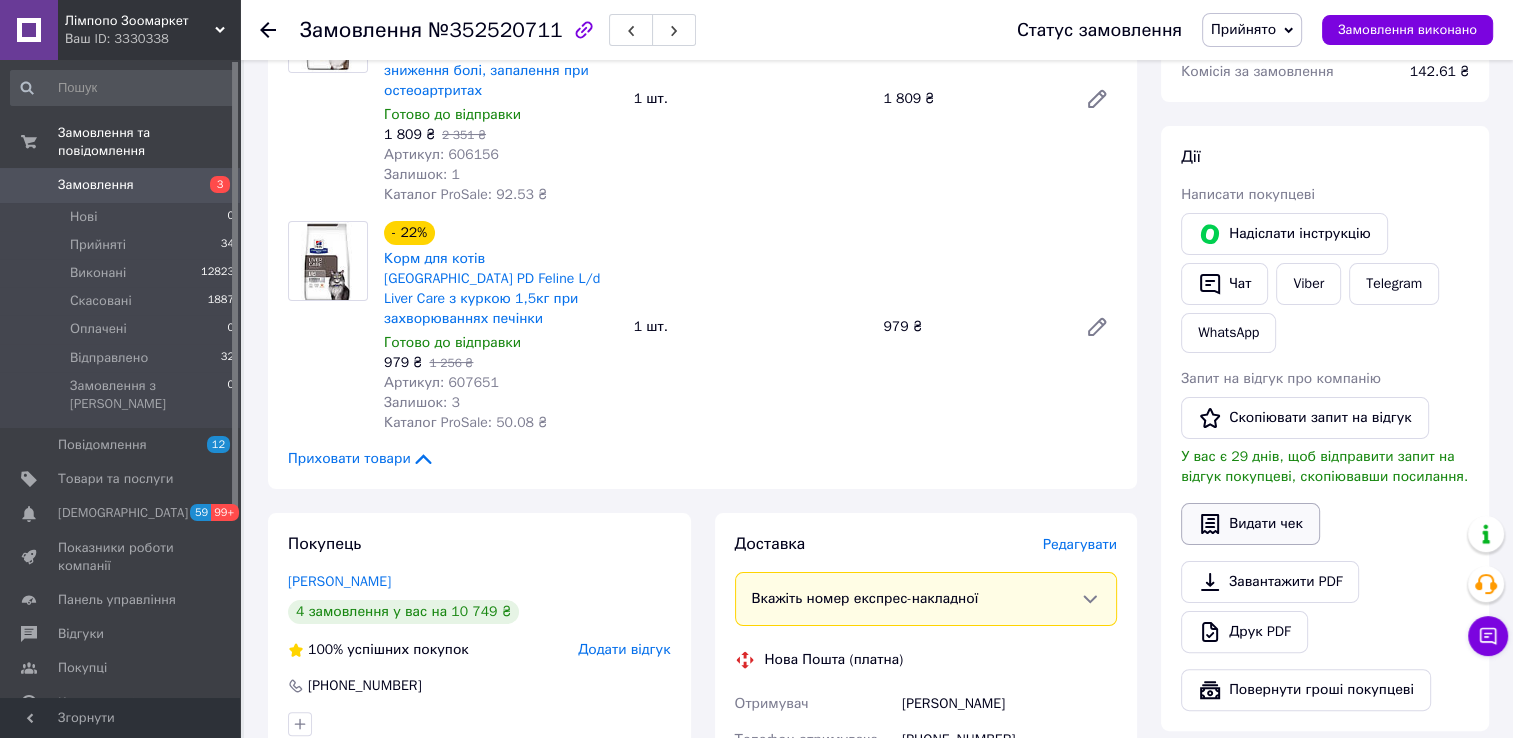 click on "Видати чек" at bounding box center [1250, 524] 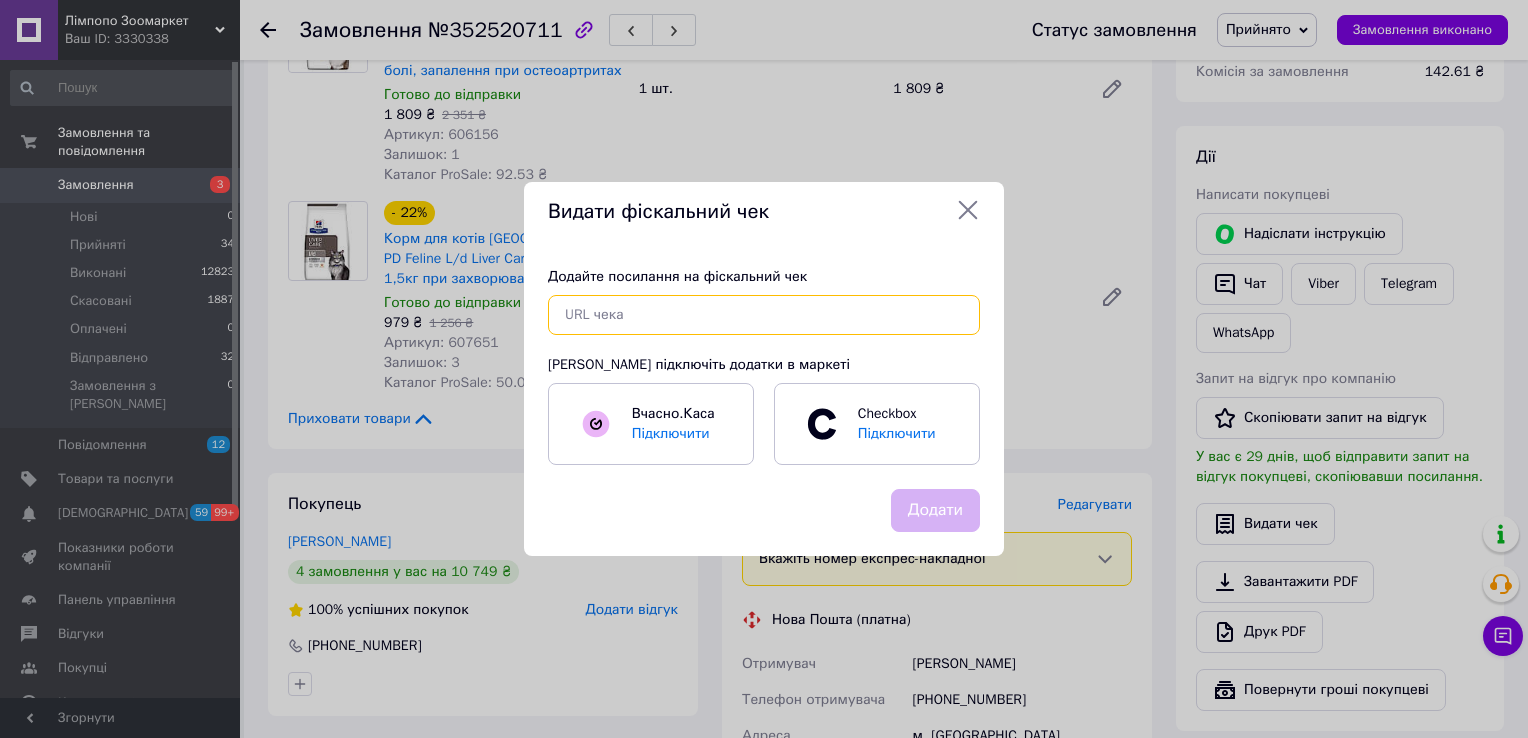 click at bounding box center (764, 315) 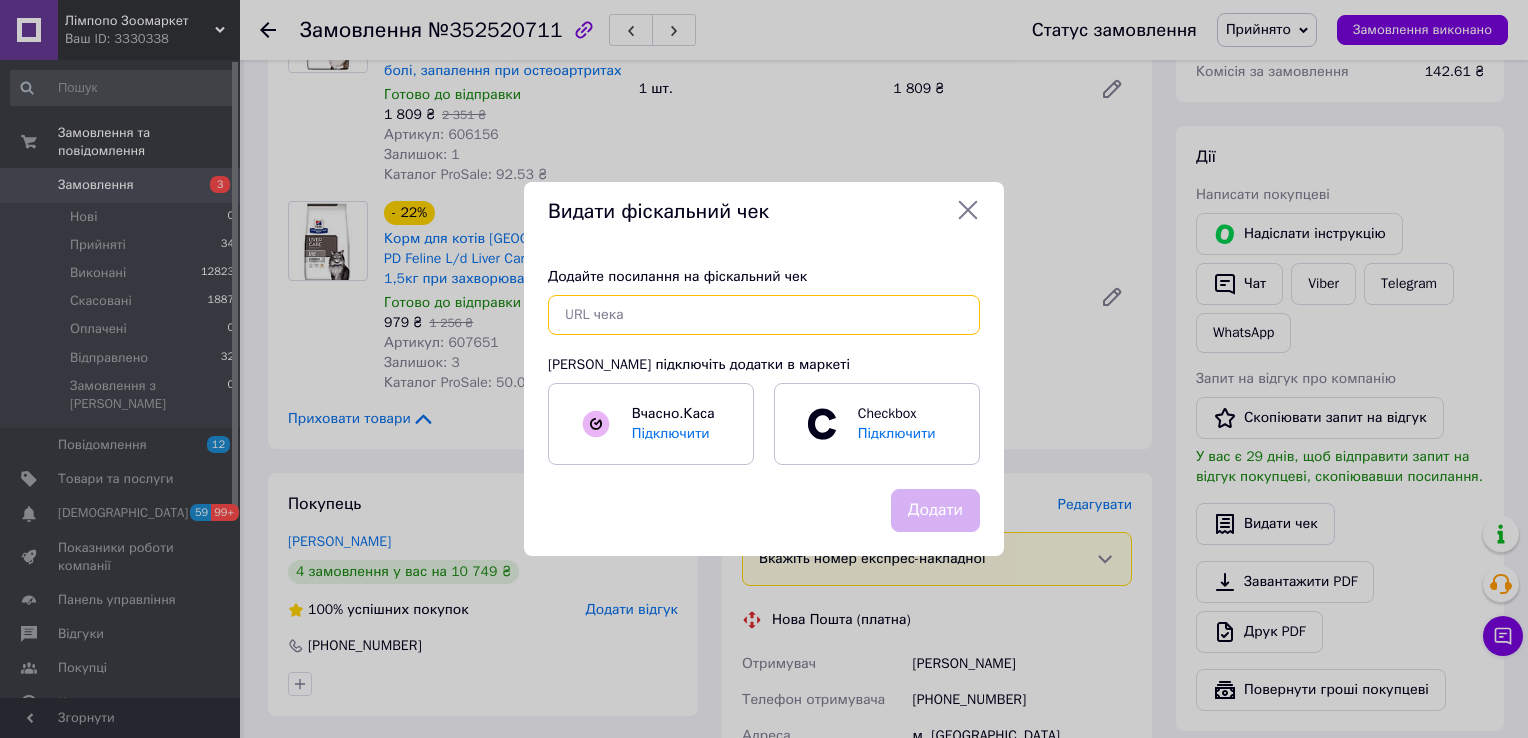 paste on "[URL][DOMAIN_NAME]" 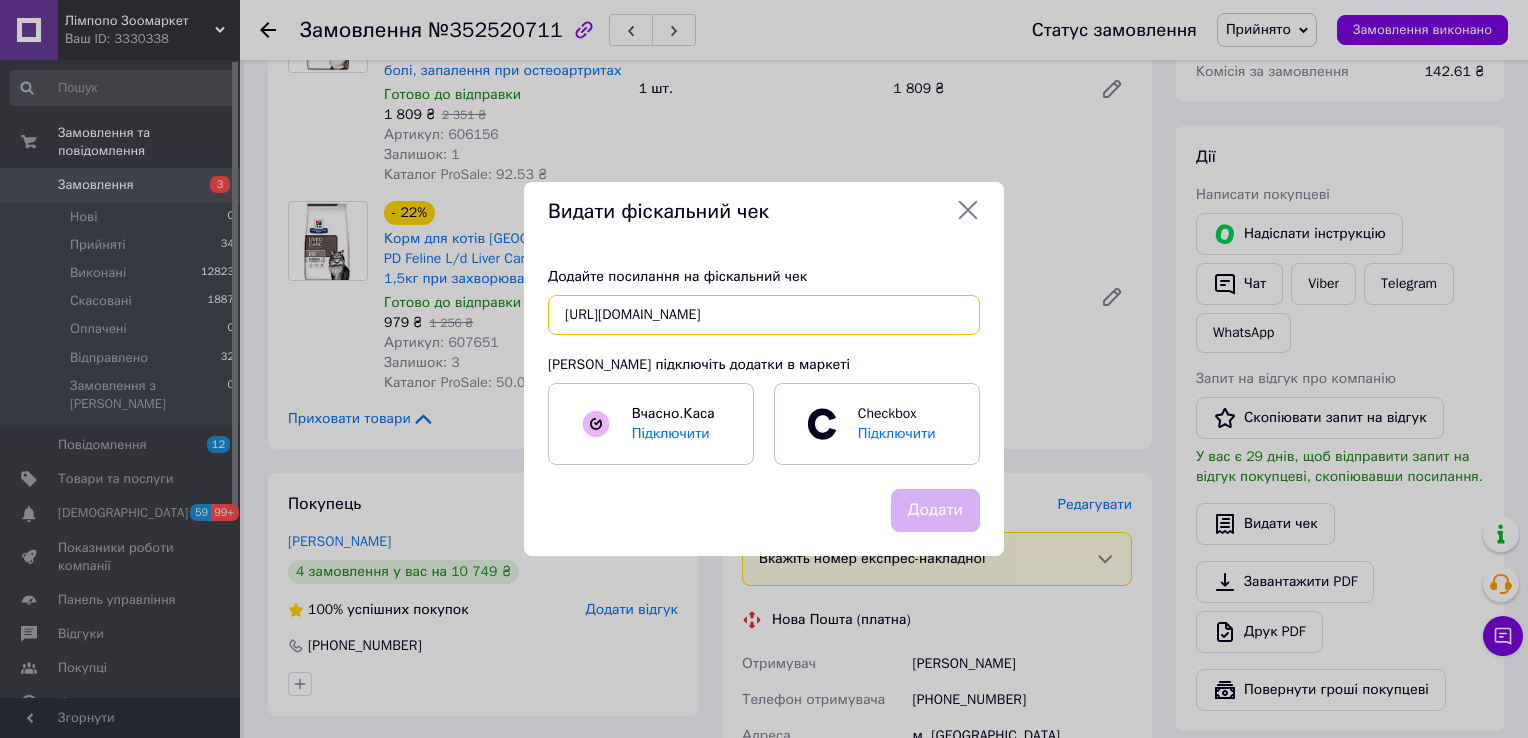 scroll, scrollTop: 0, scrollLeft: 27, axis: horizontal 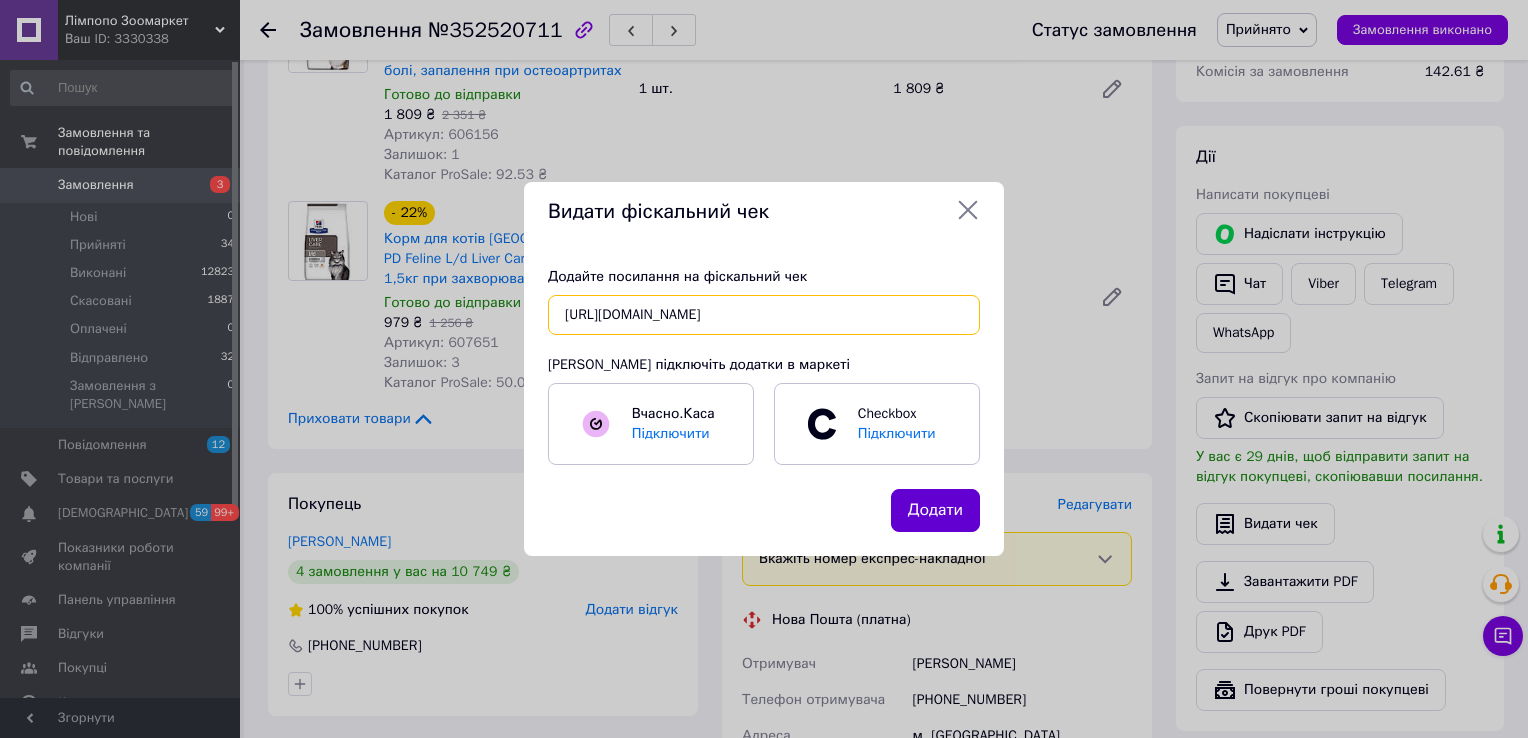 type on "[URL][DOMAIN_NAME]" 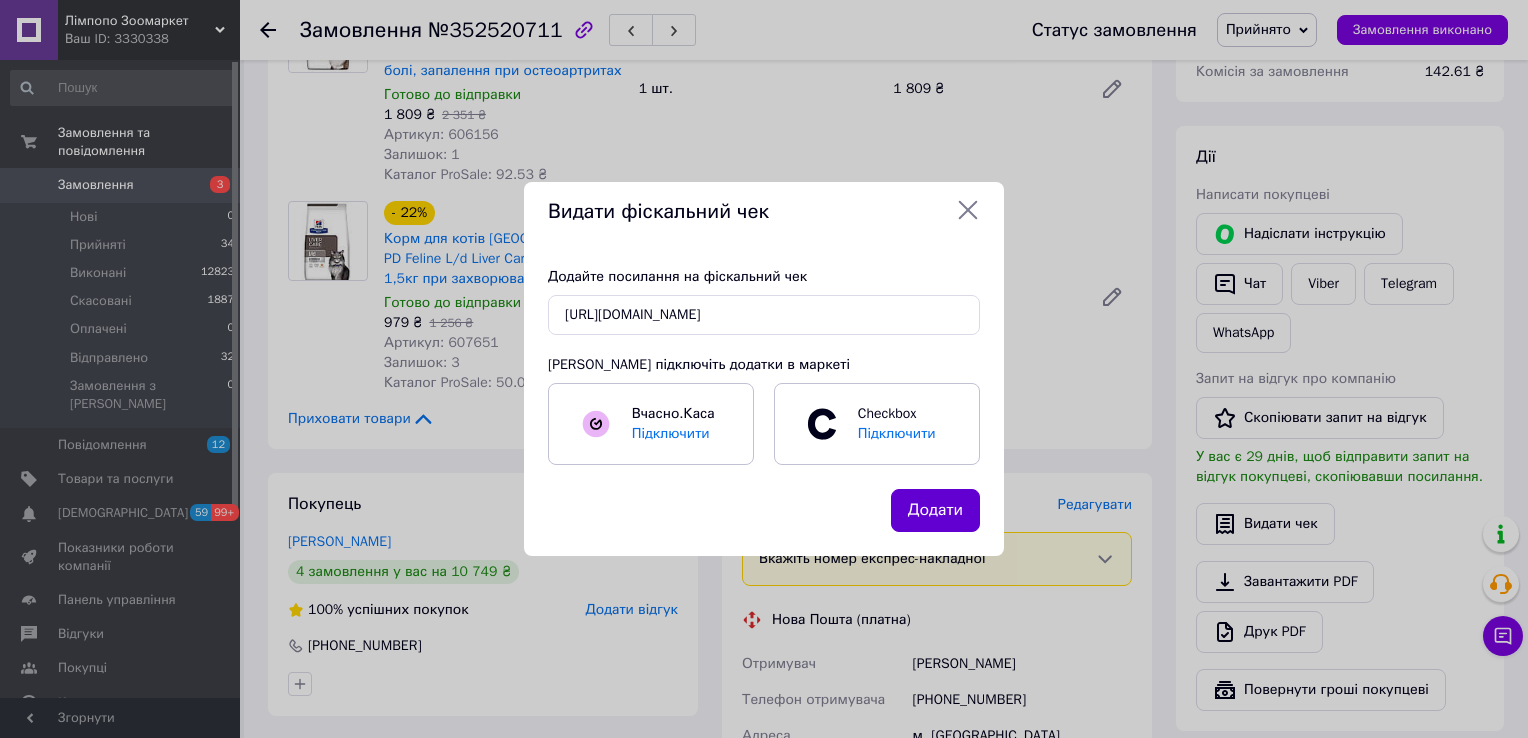 click on "Додати" at bounding box center [935, 510] 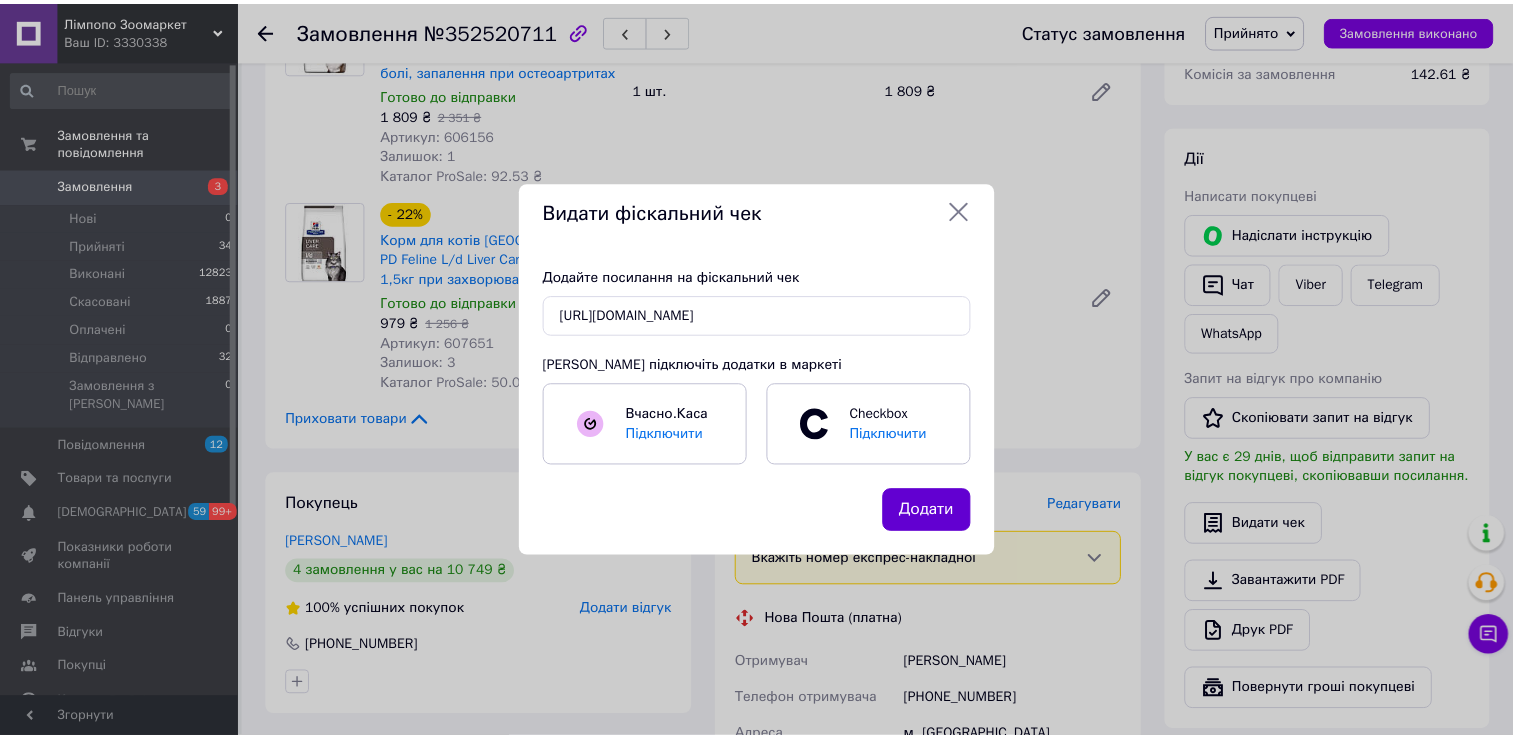 scroll, scrollTop: 0, scrollLeft: 0, axis: both 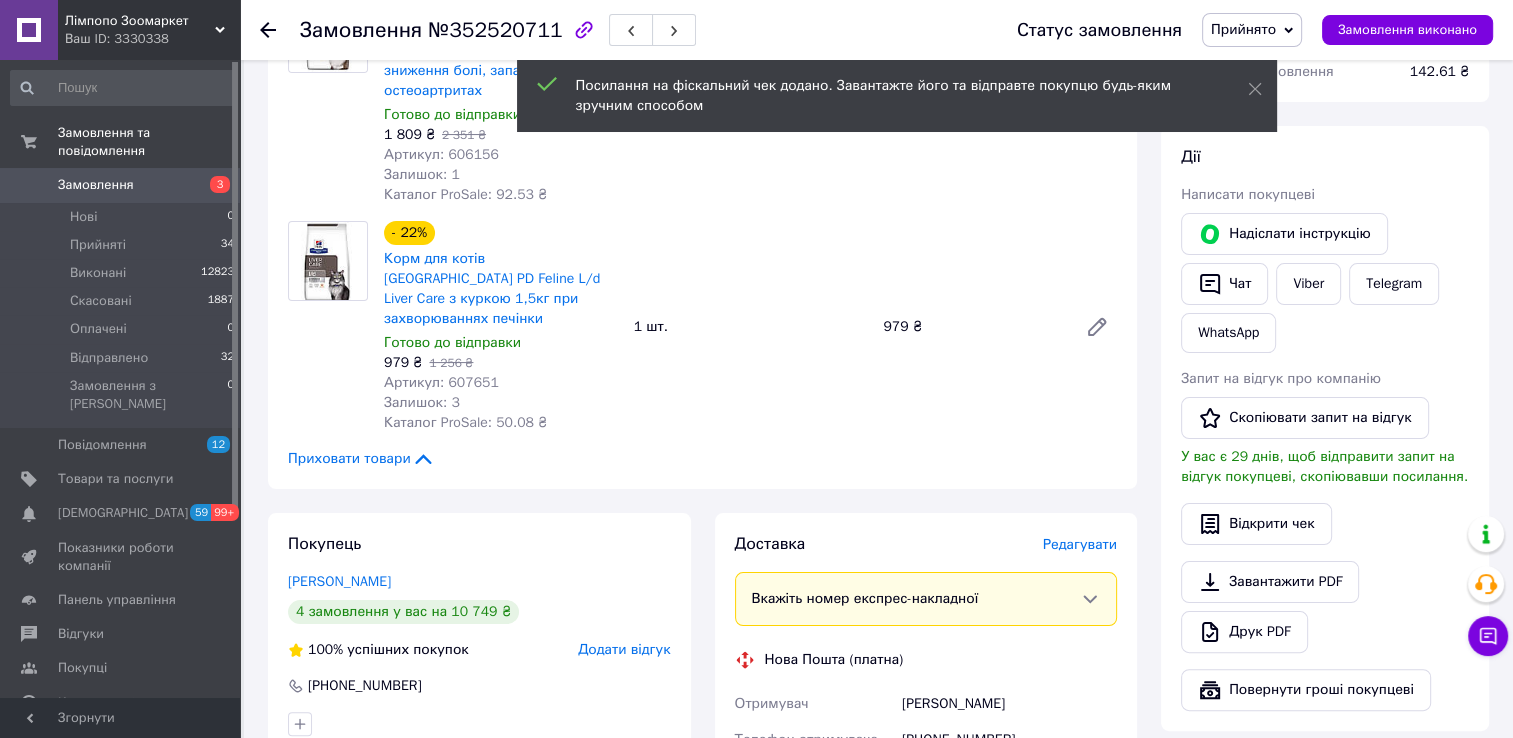 click on "Редагувати" at bounding box center [1080, 544] 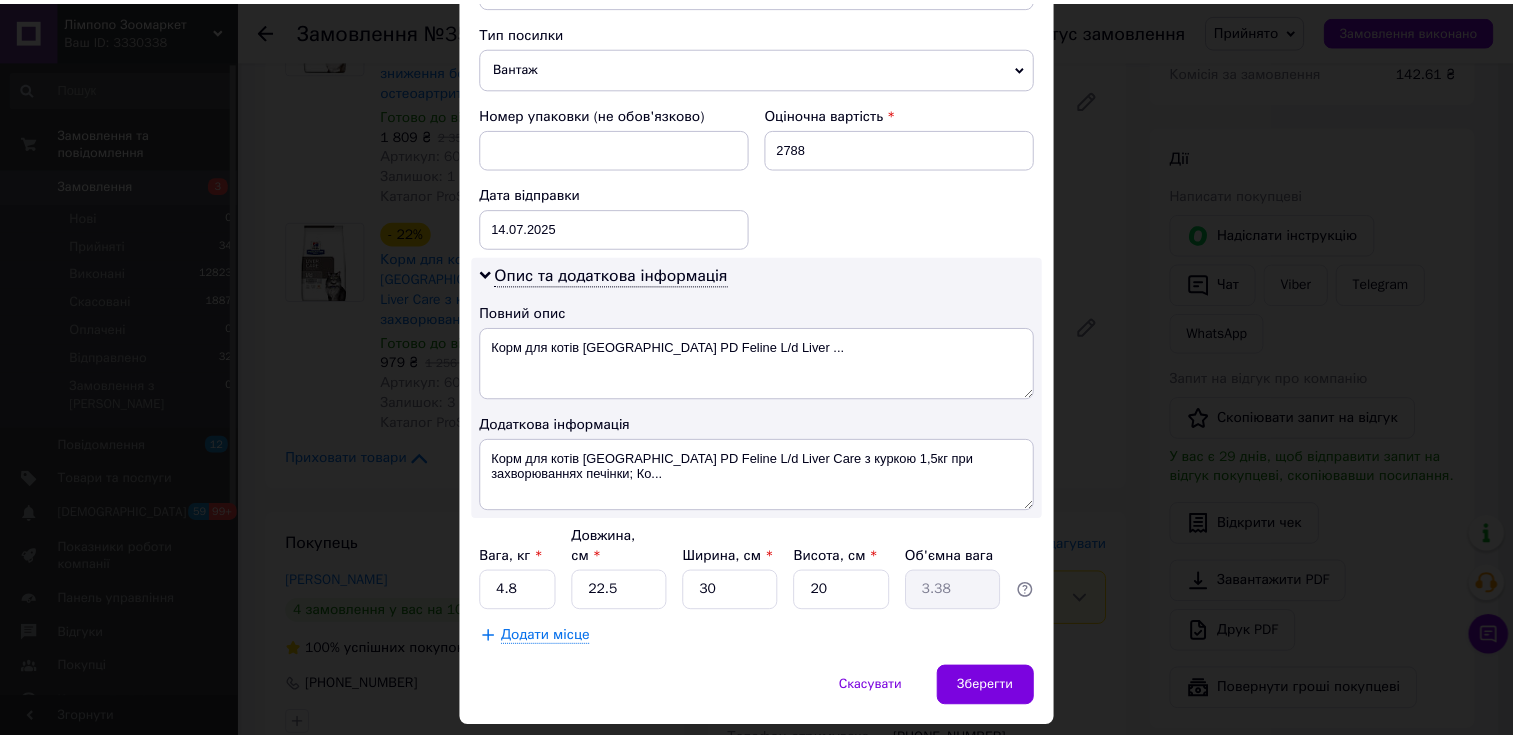 scroll, scrollTop: 807, scrollLeft: 0, axis: vertical 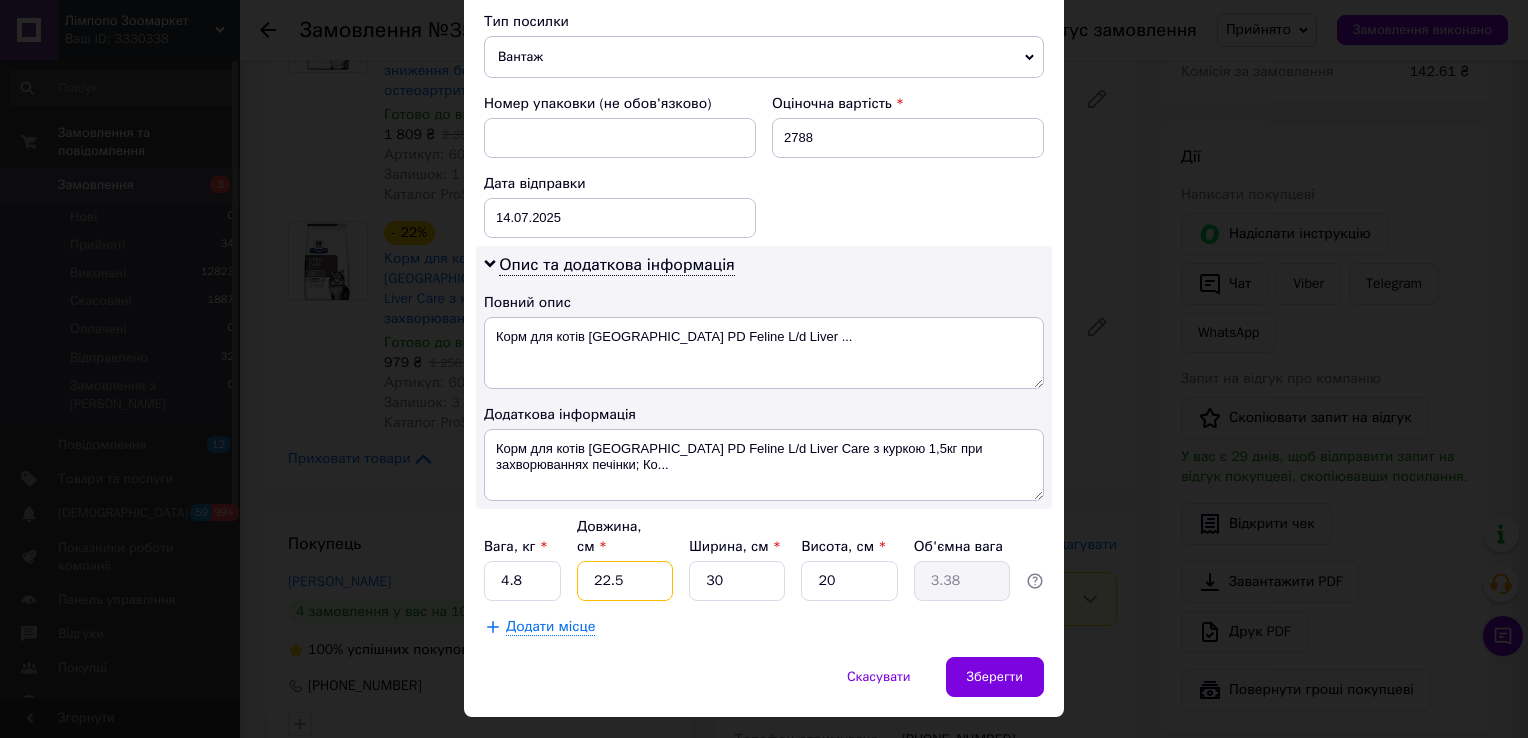 click on "22.5" at bounding box center [625, 581] 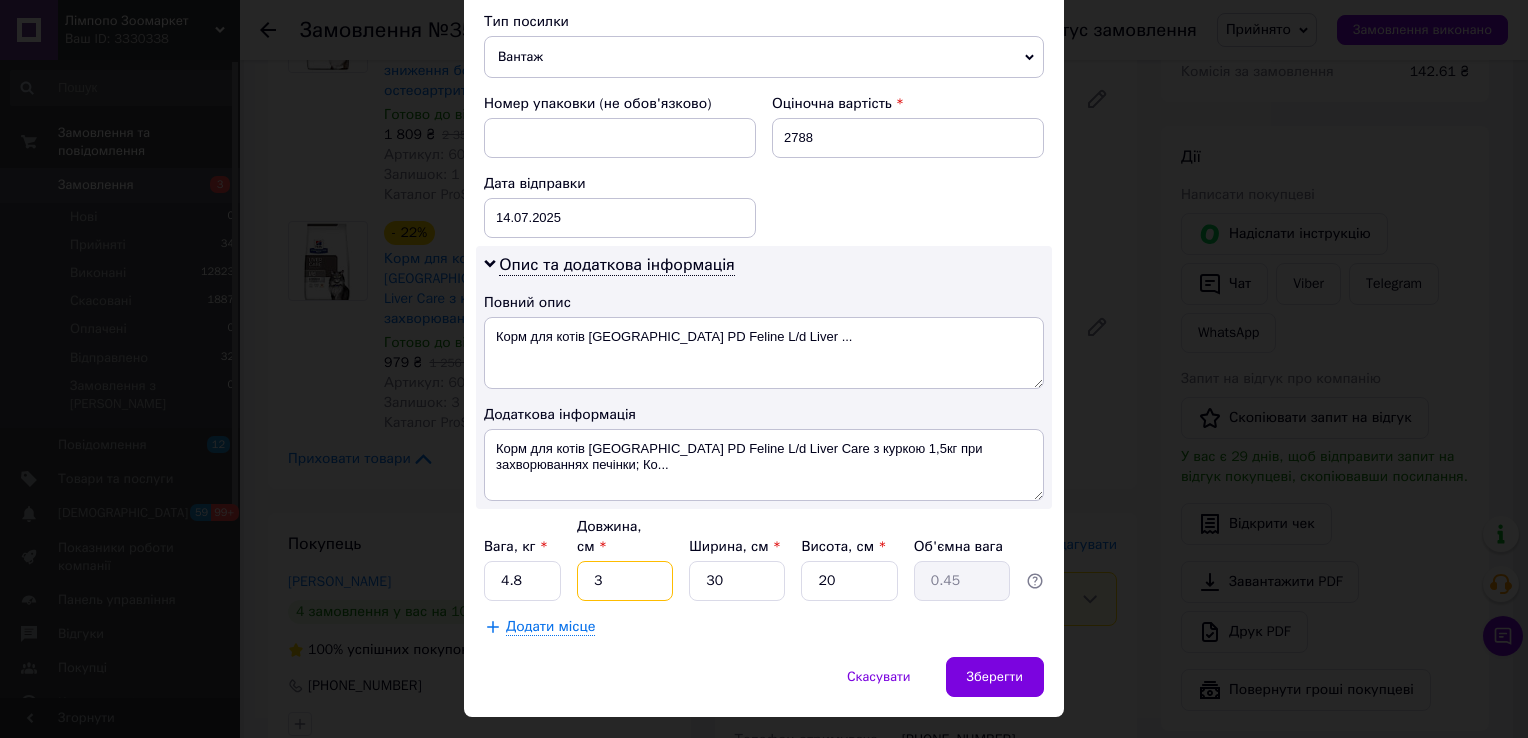 type on "30" 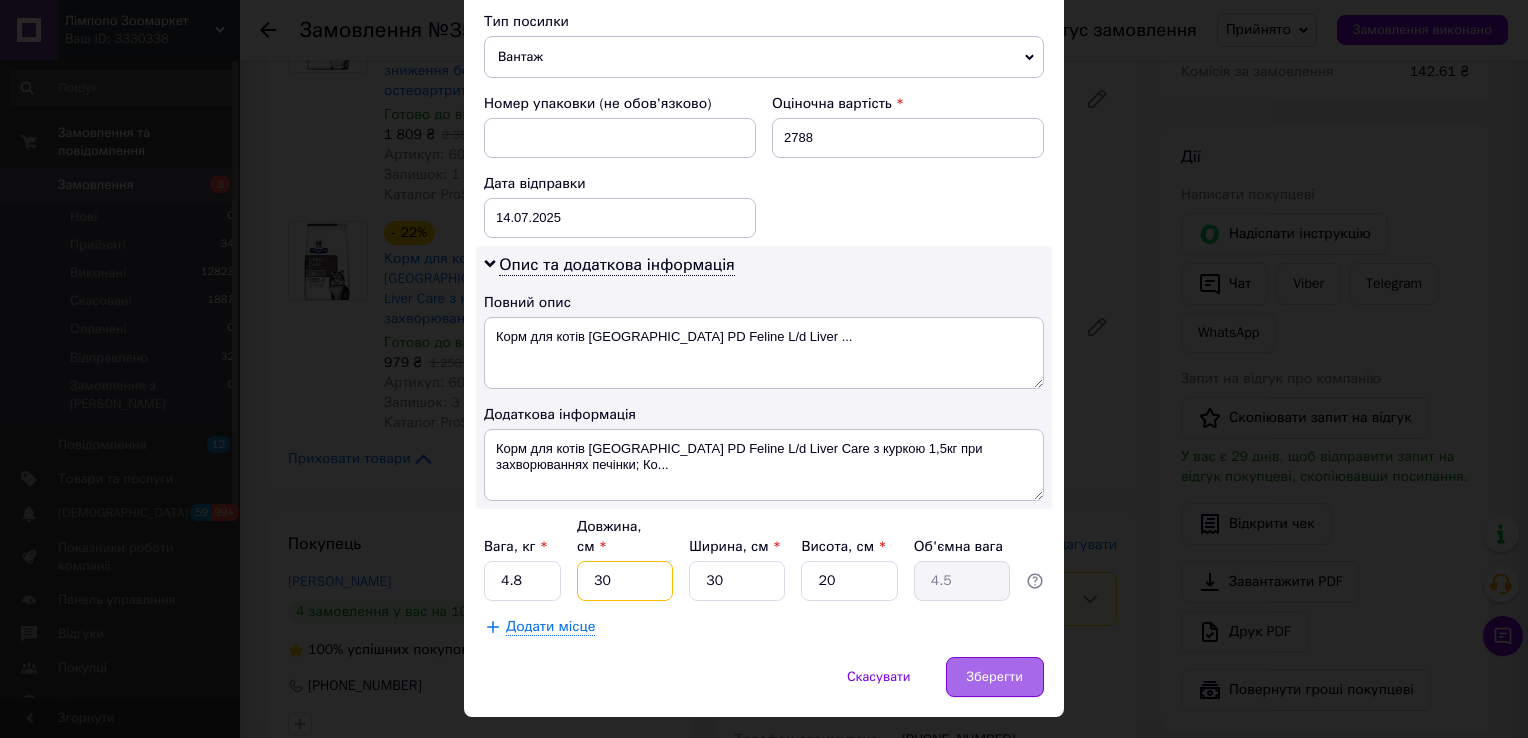 type on "30" 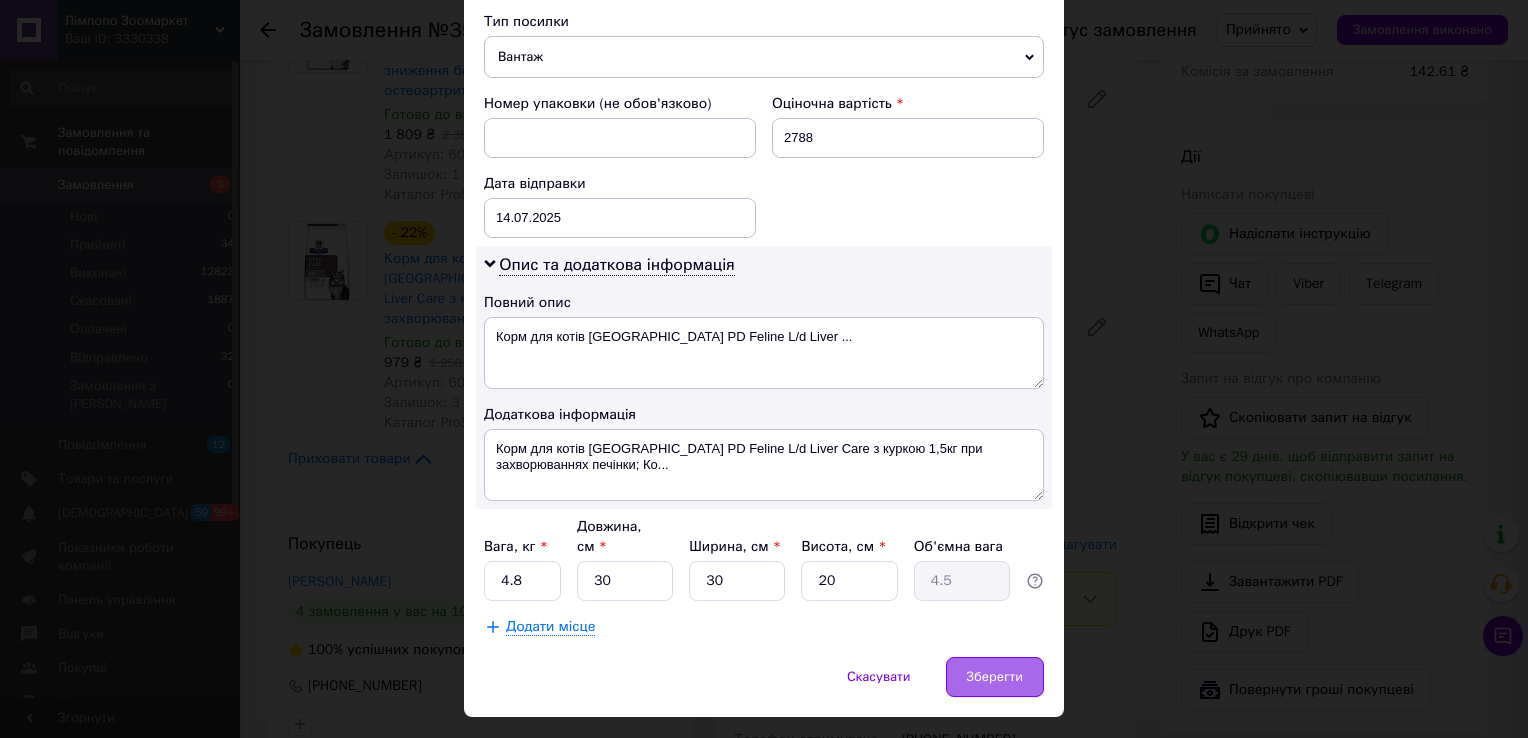 click on "Зберегти" at bounding box center (995, 677) 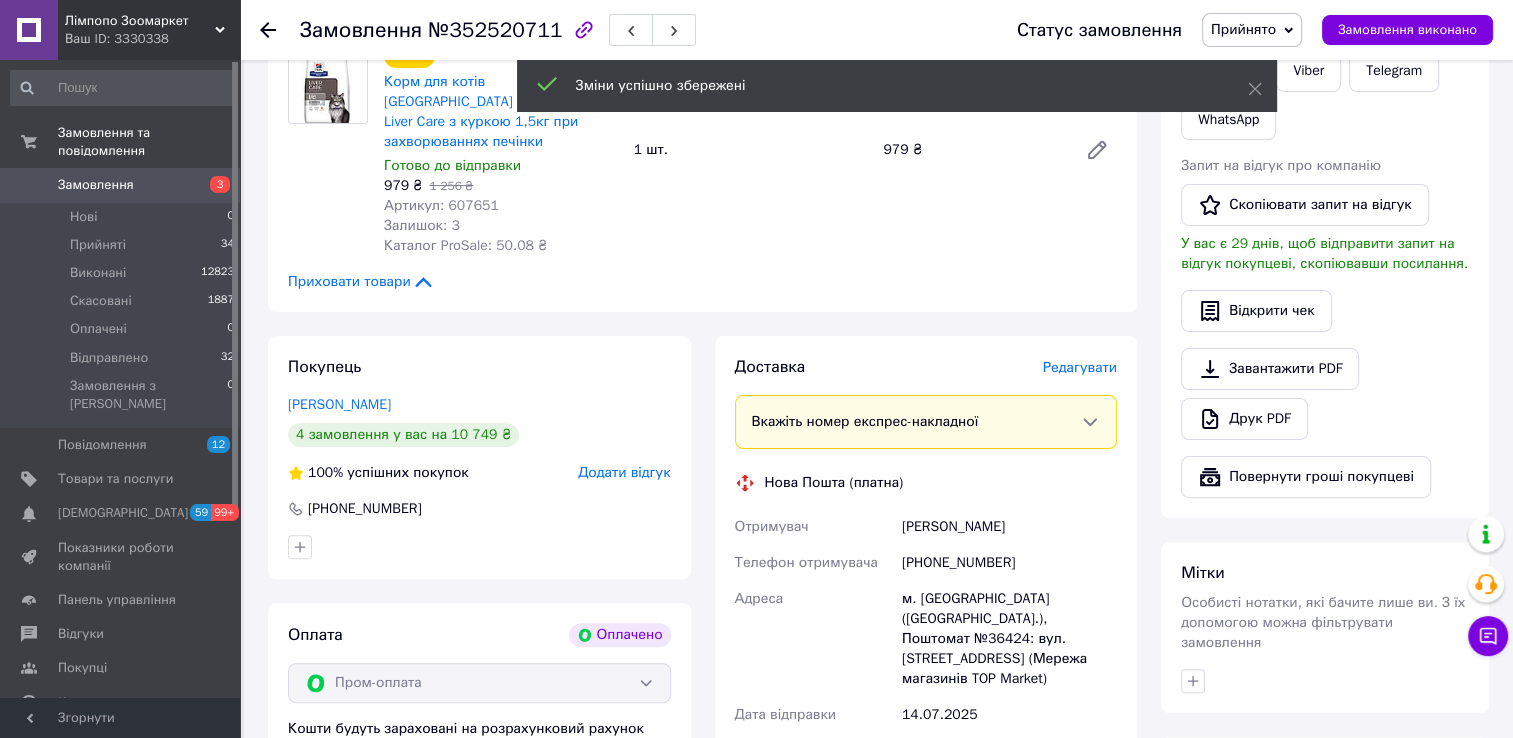 scroll, scrollTop: 800, scrollLeft: 0, axis: vertical 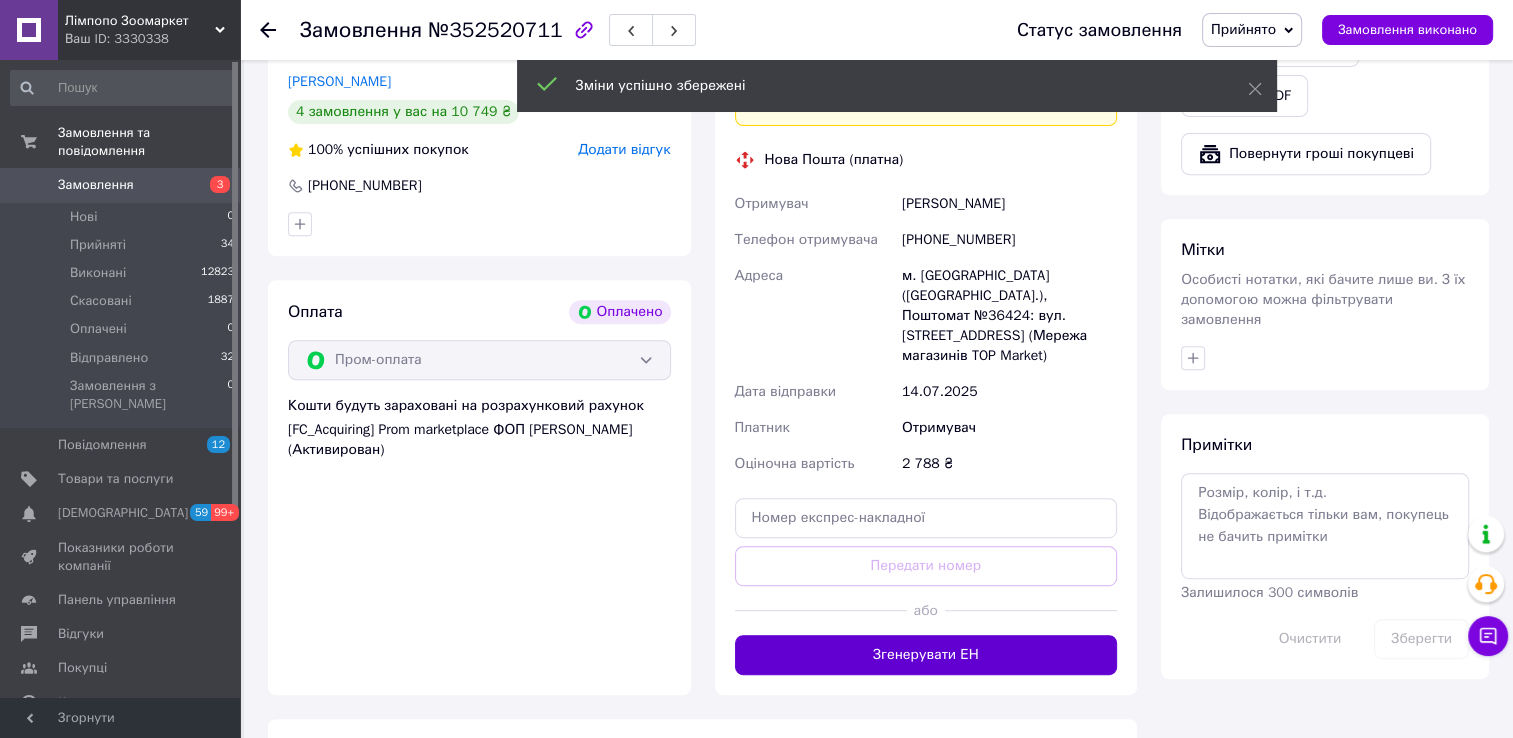 click on "Згенерувати ЕН" at bounding box center [926, 655] 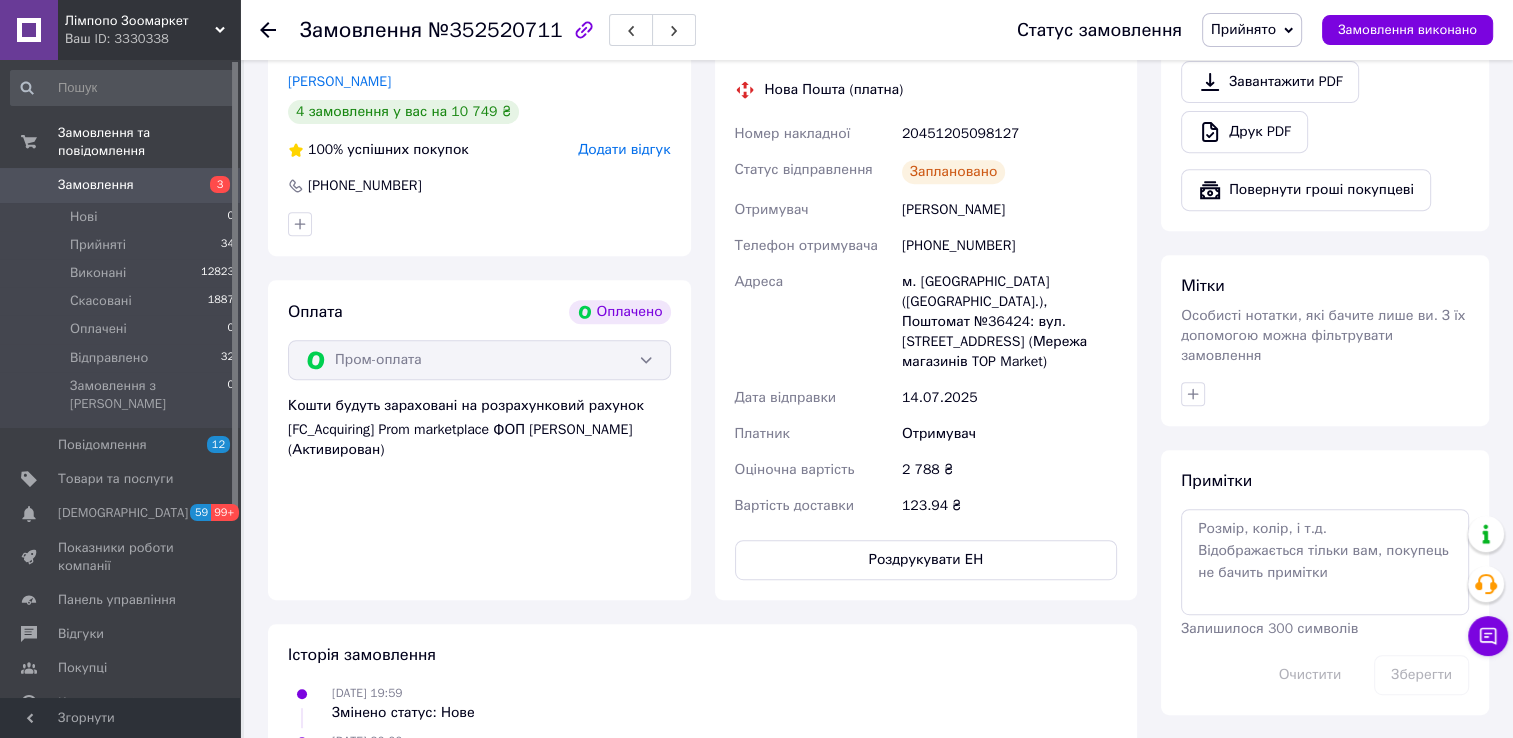 click 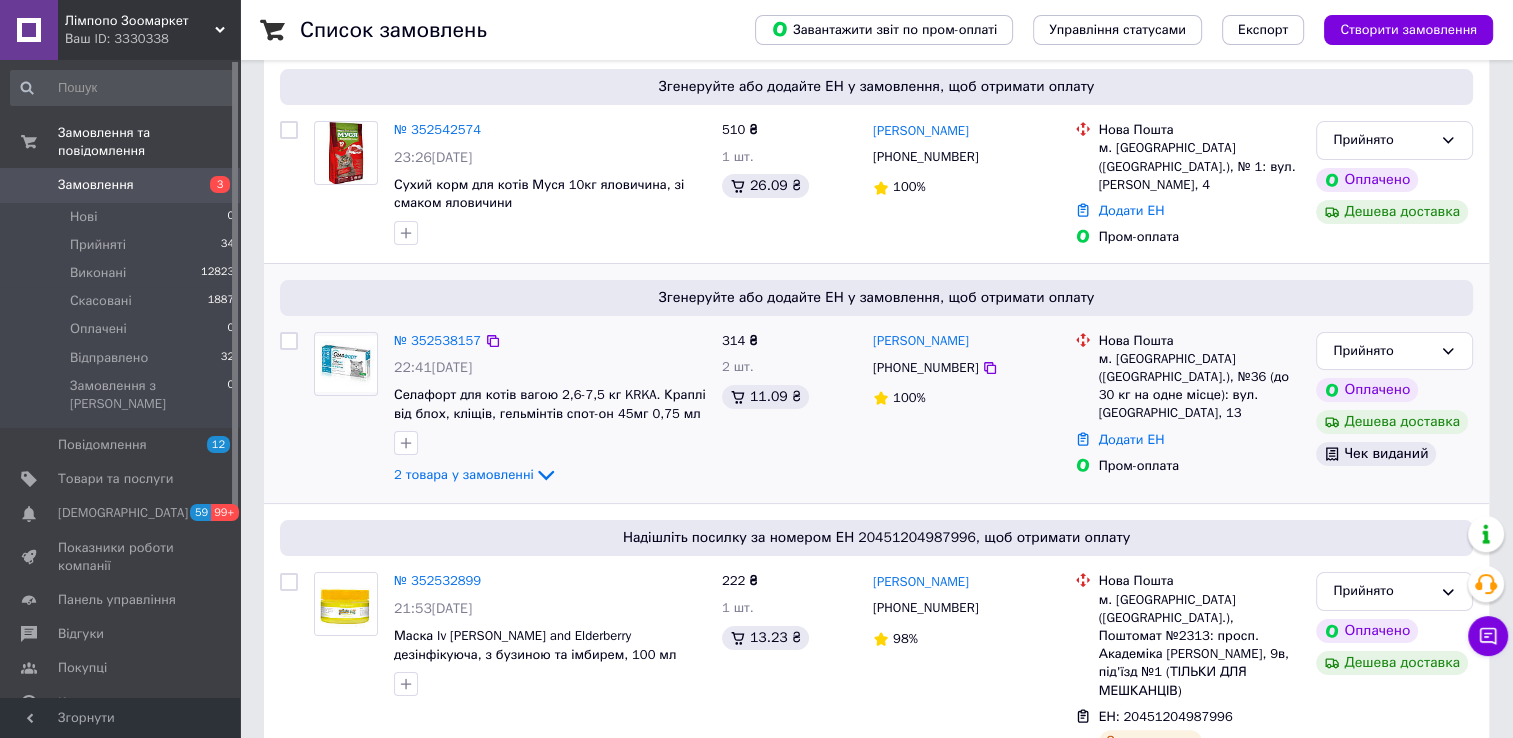 scroll, scrollTop: 200, scrollLeft: 0, axis: vertical 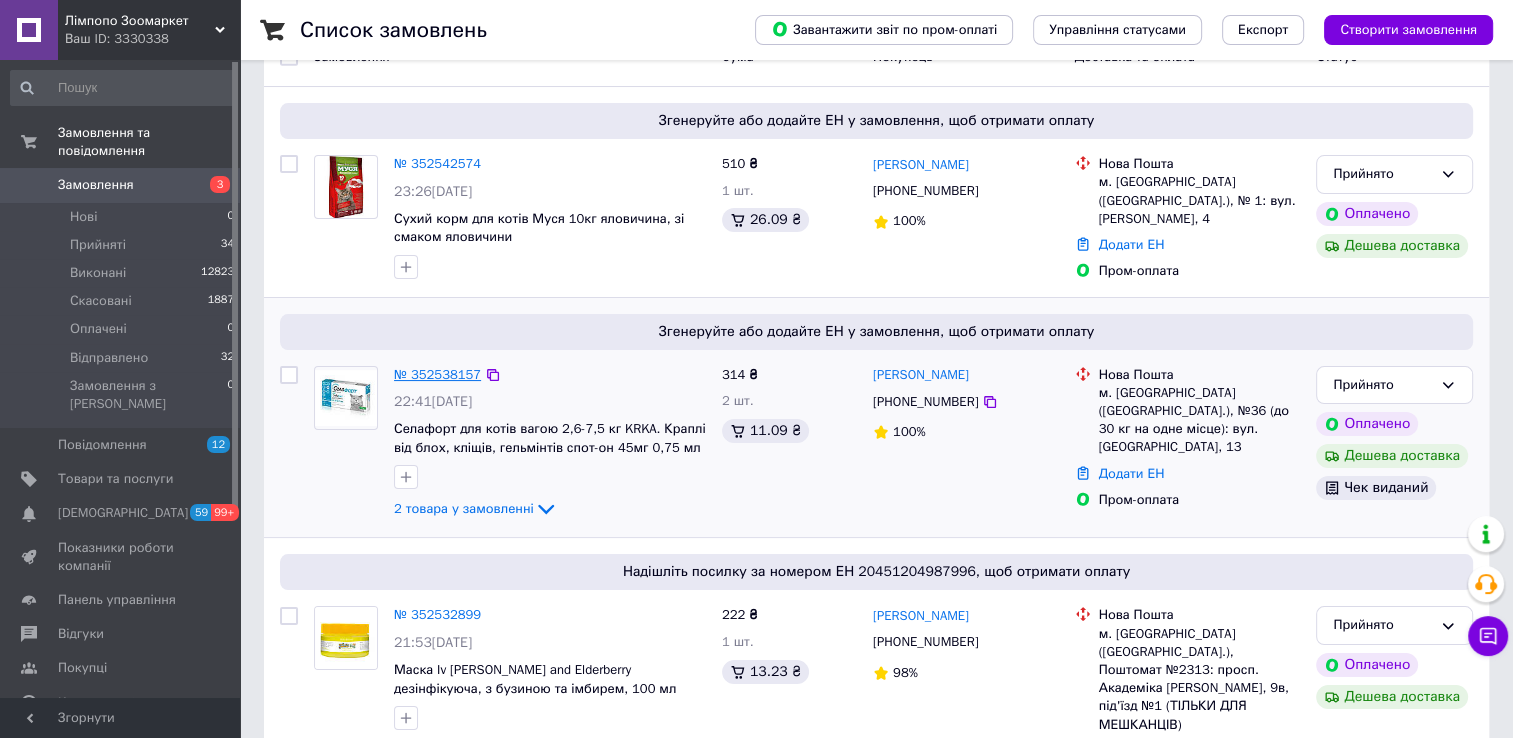 click on "№ 352538157" at bounding box center (437, 374) 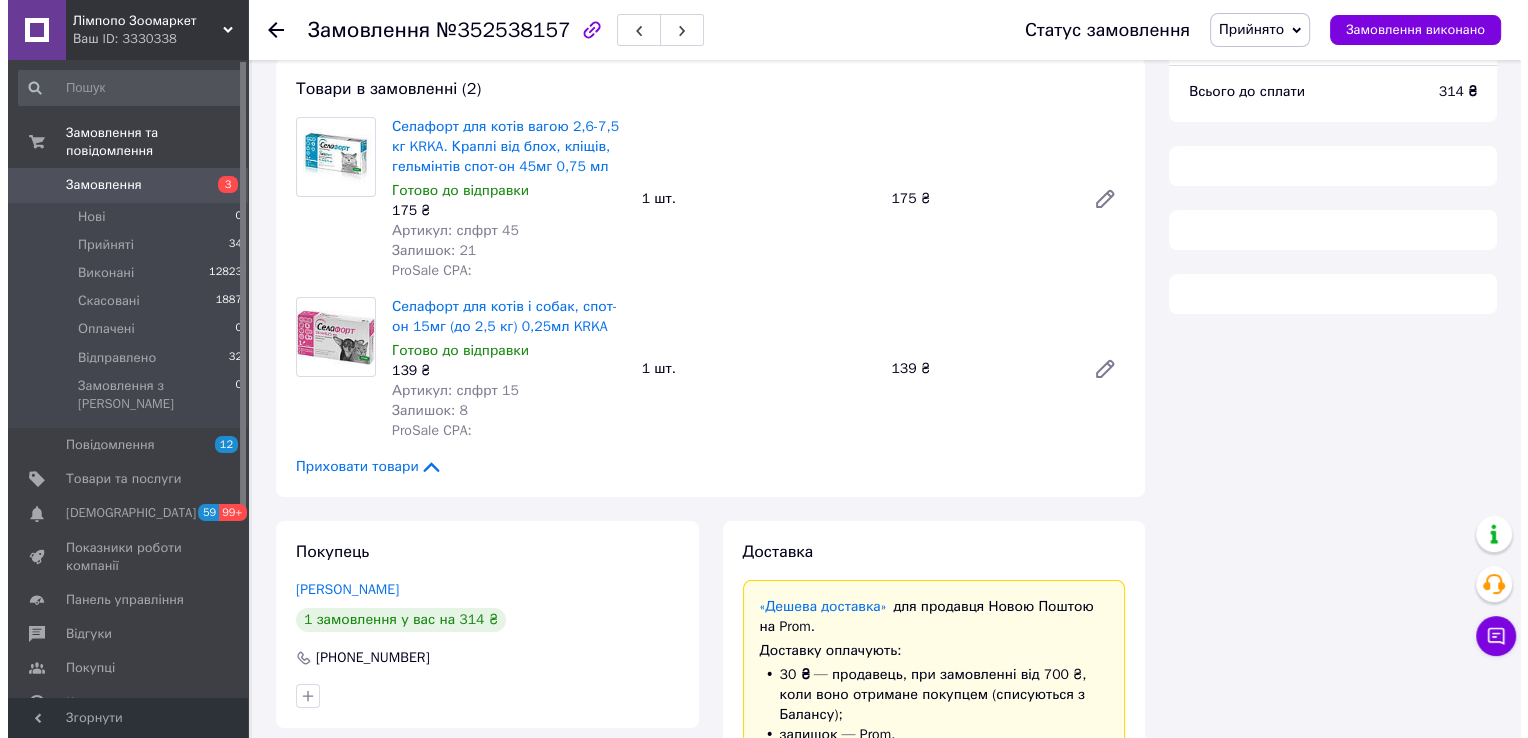 scroll, scrollTop: 200, scrollLeft: 0, axis: vertical 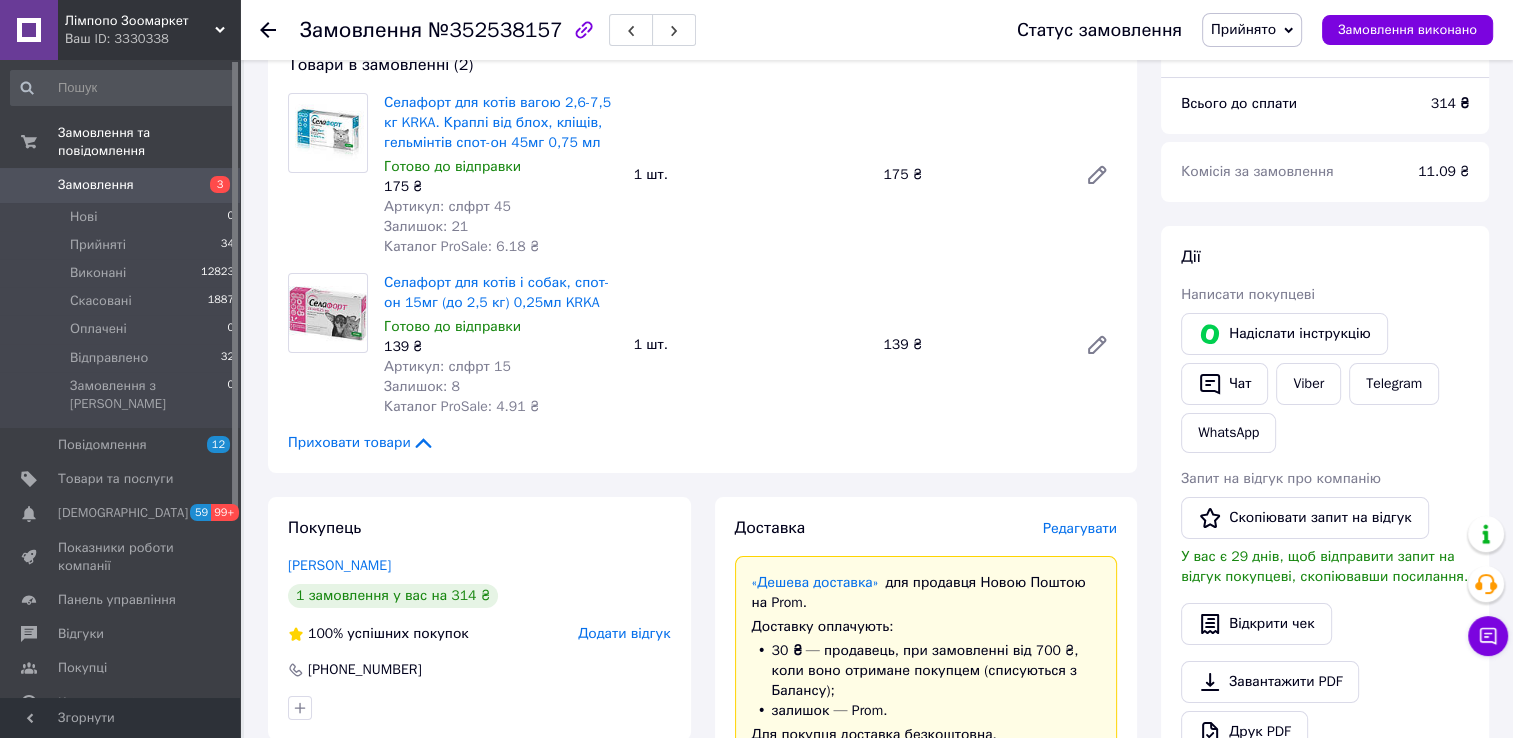 click on "Редагувати" at bounding box center [1080, 528] 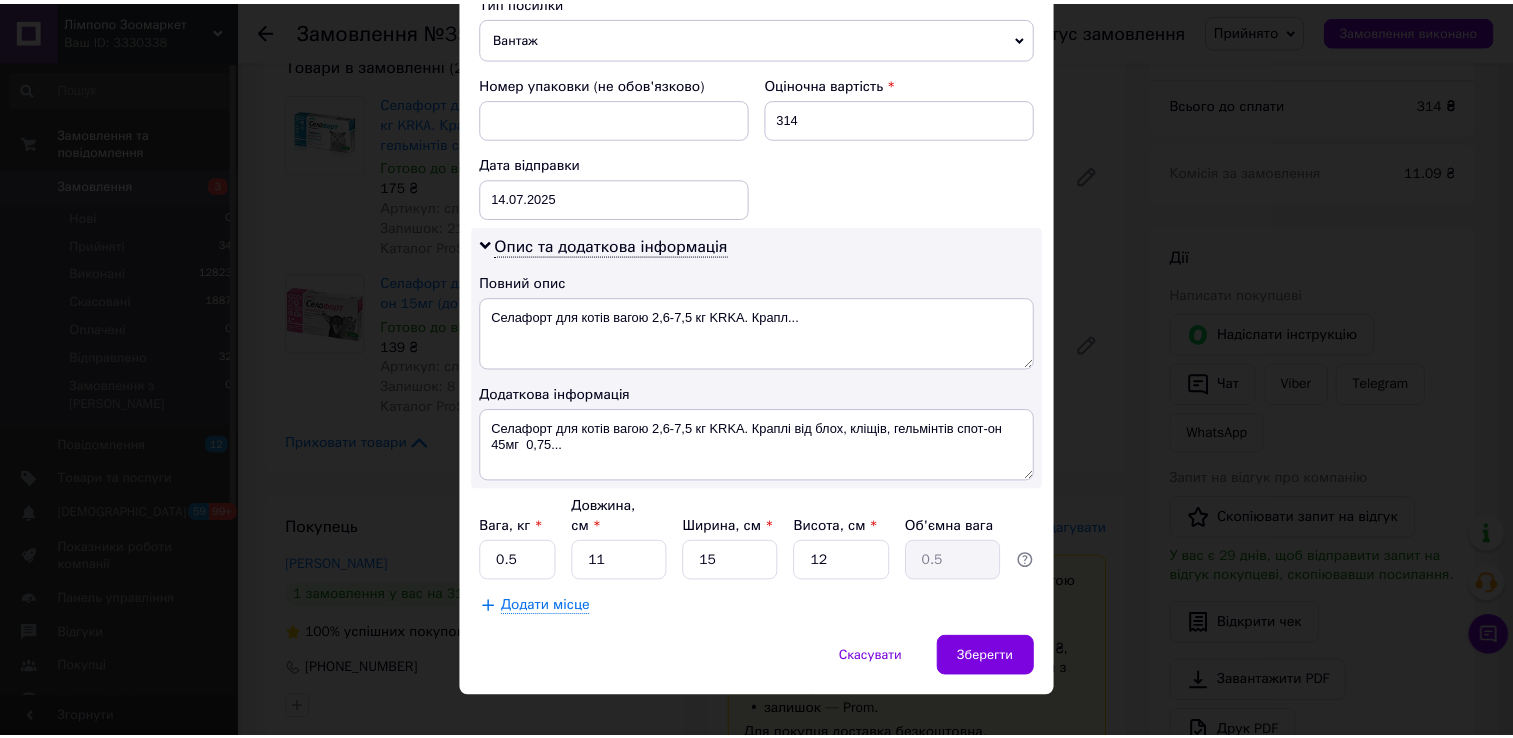 scroll, scrollTop: 807, scrollLeft: 0, axis: vertical 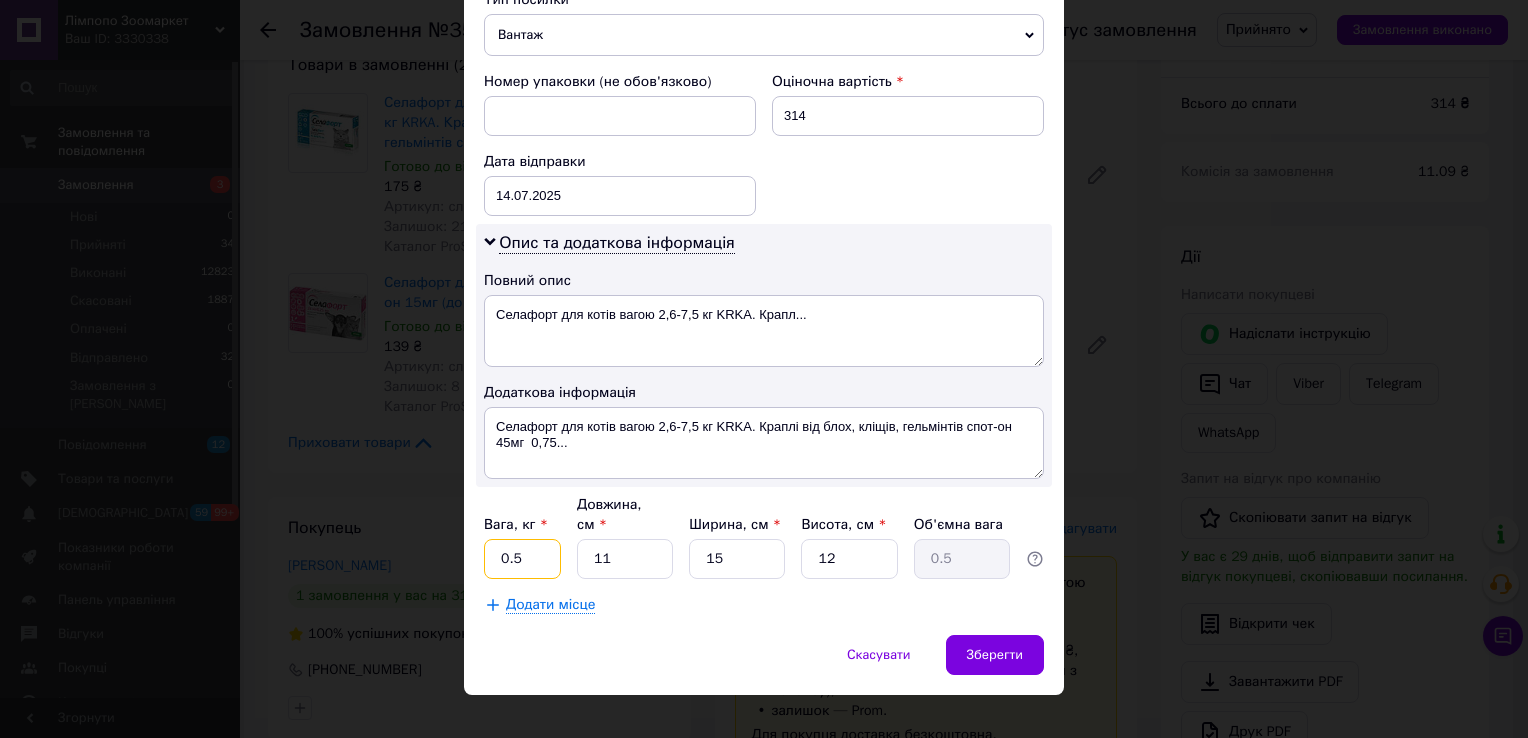 click on "0.5" at bounding box center [522, 559] 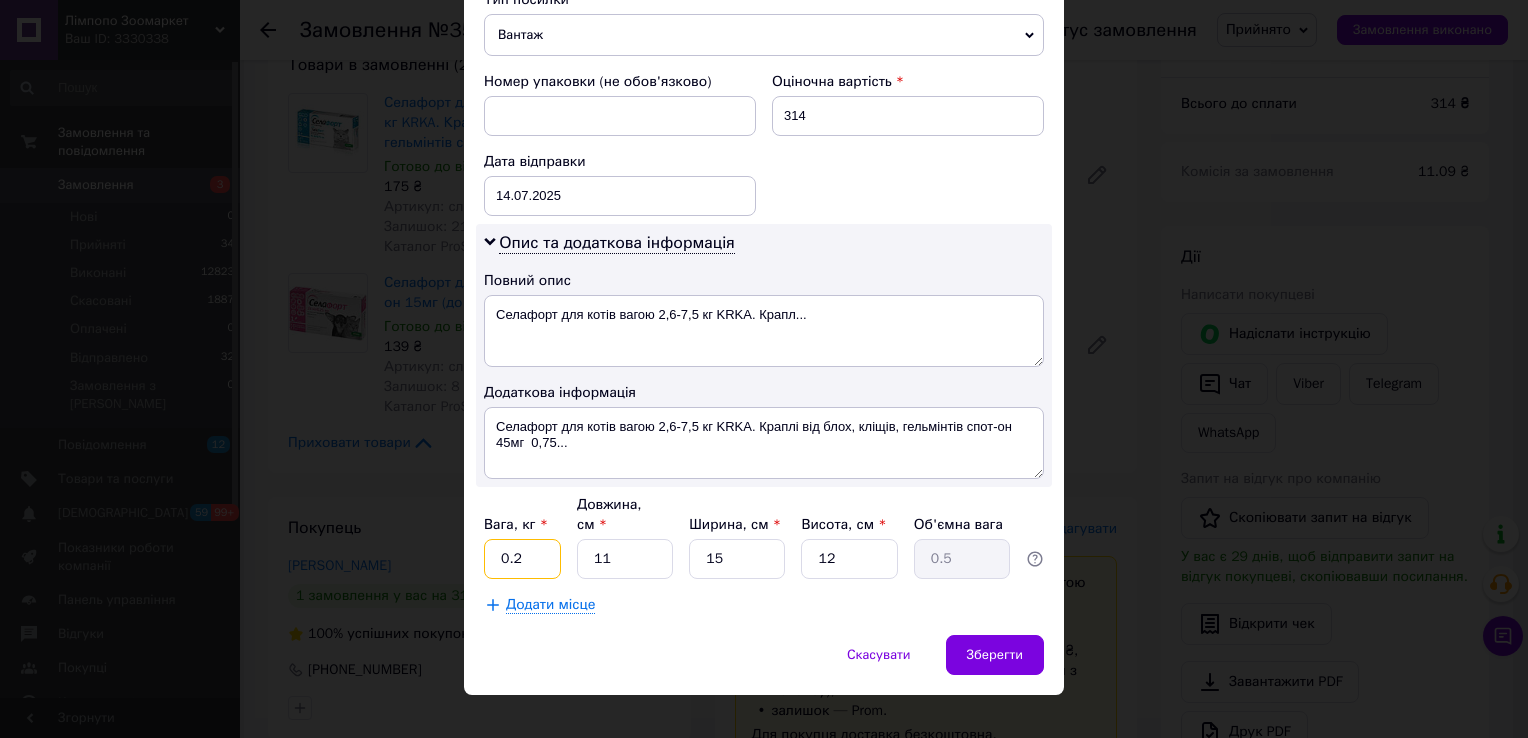 type on "0.2" 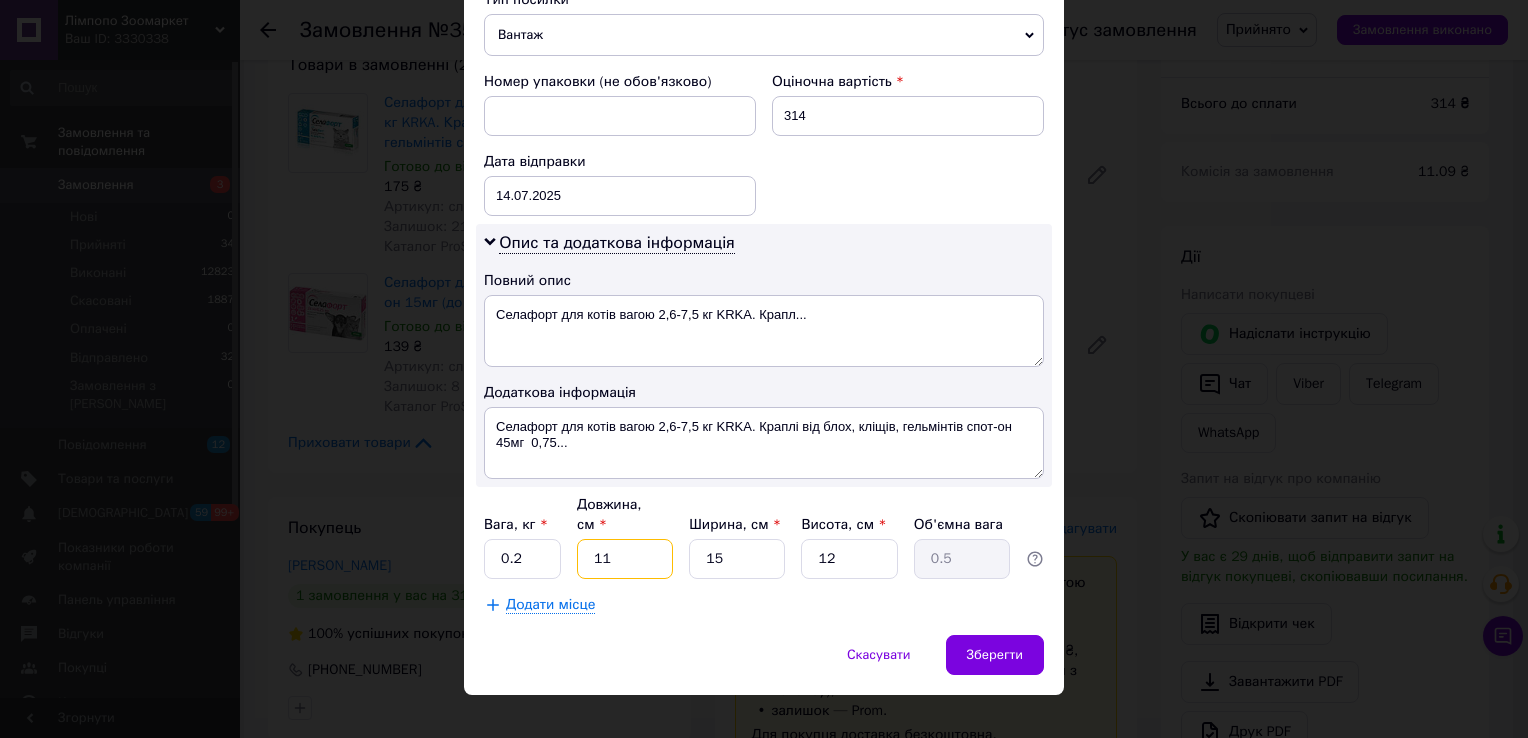 click on "11" at bounding box center [625, 559] 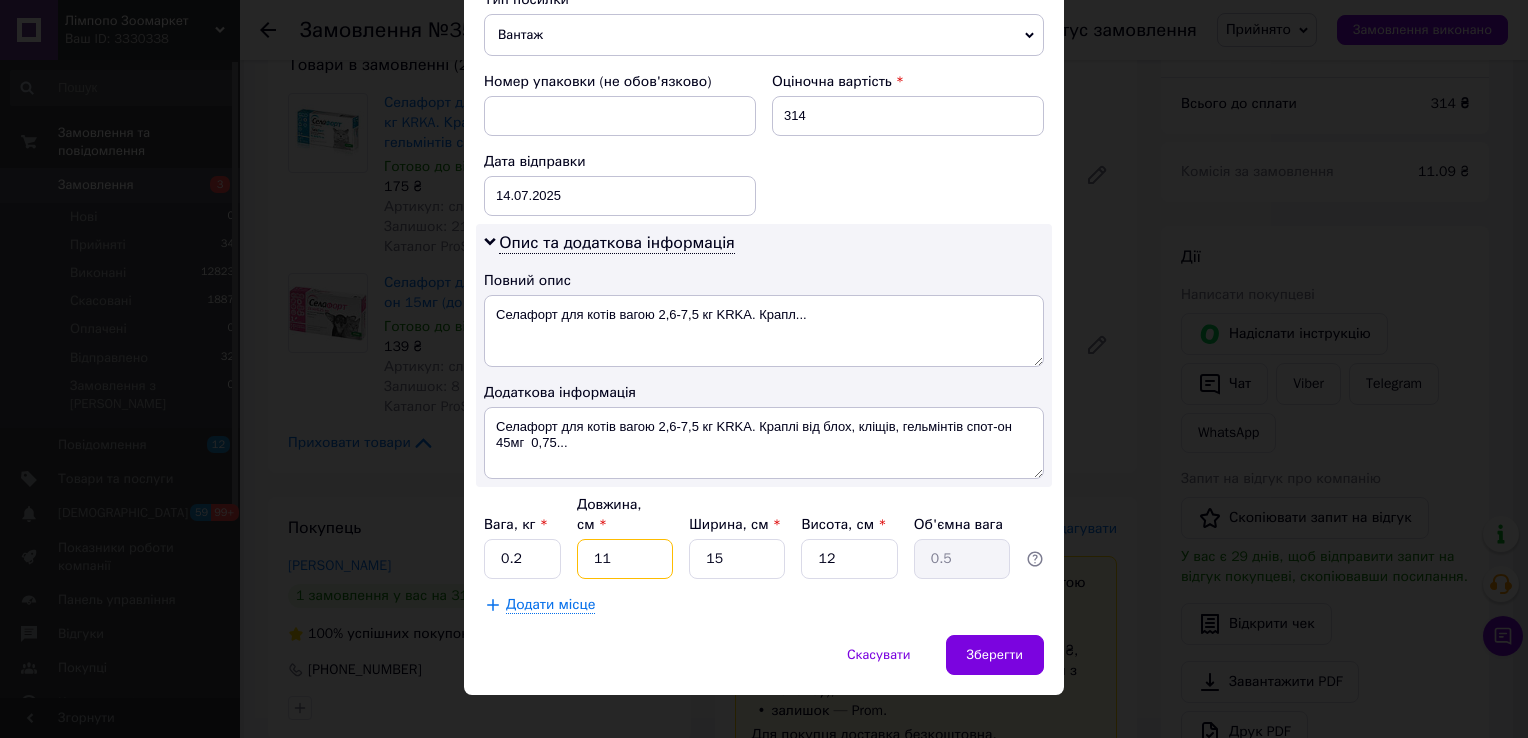 type on "5" 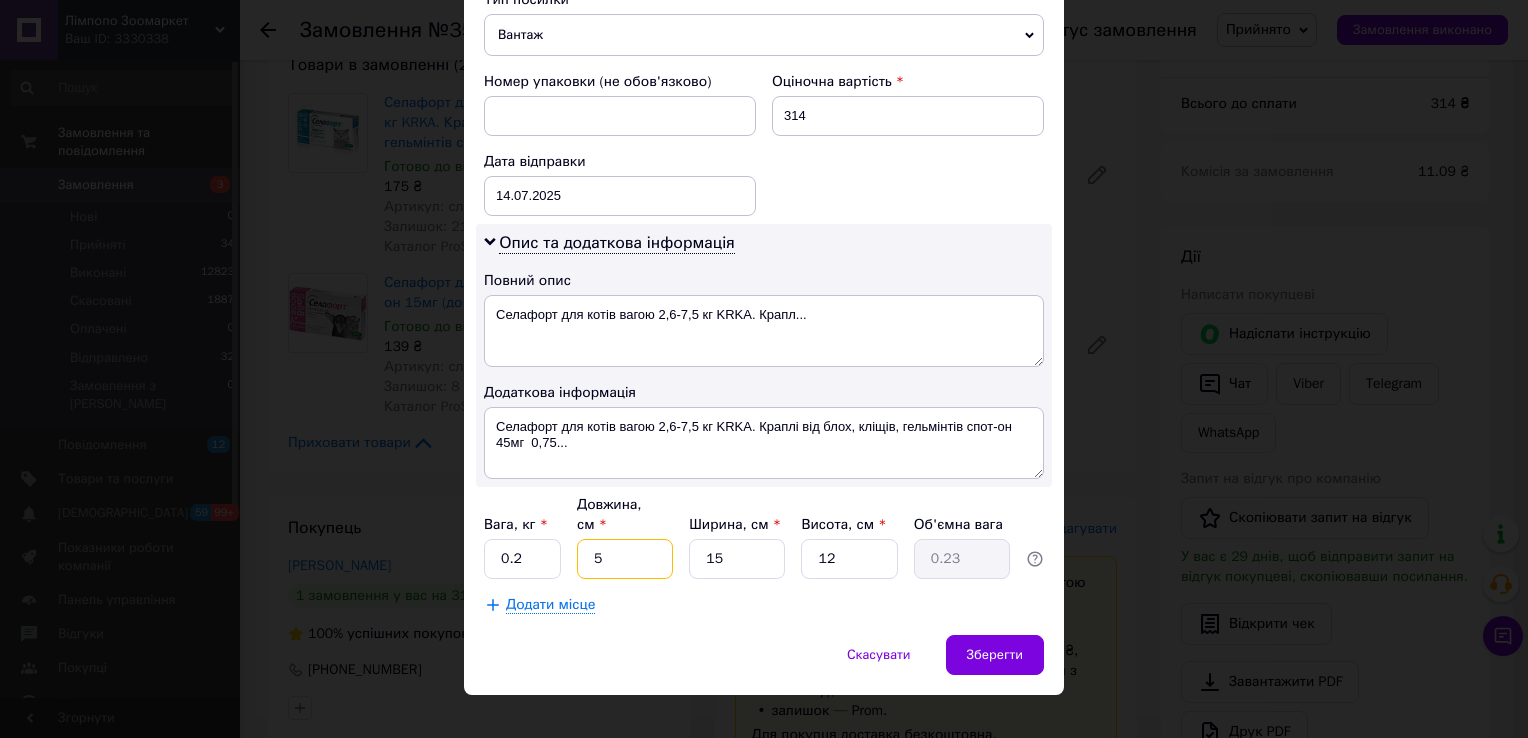 type on "5" 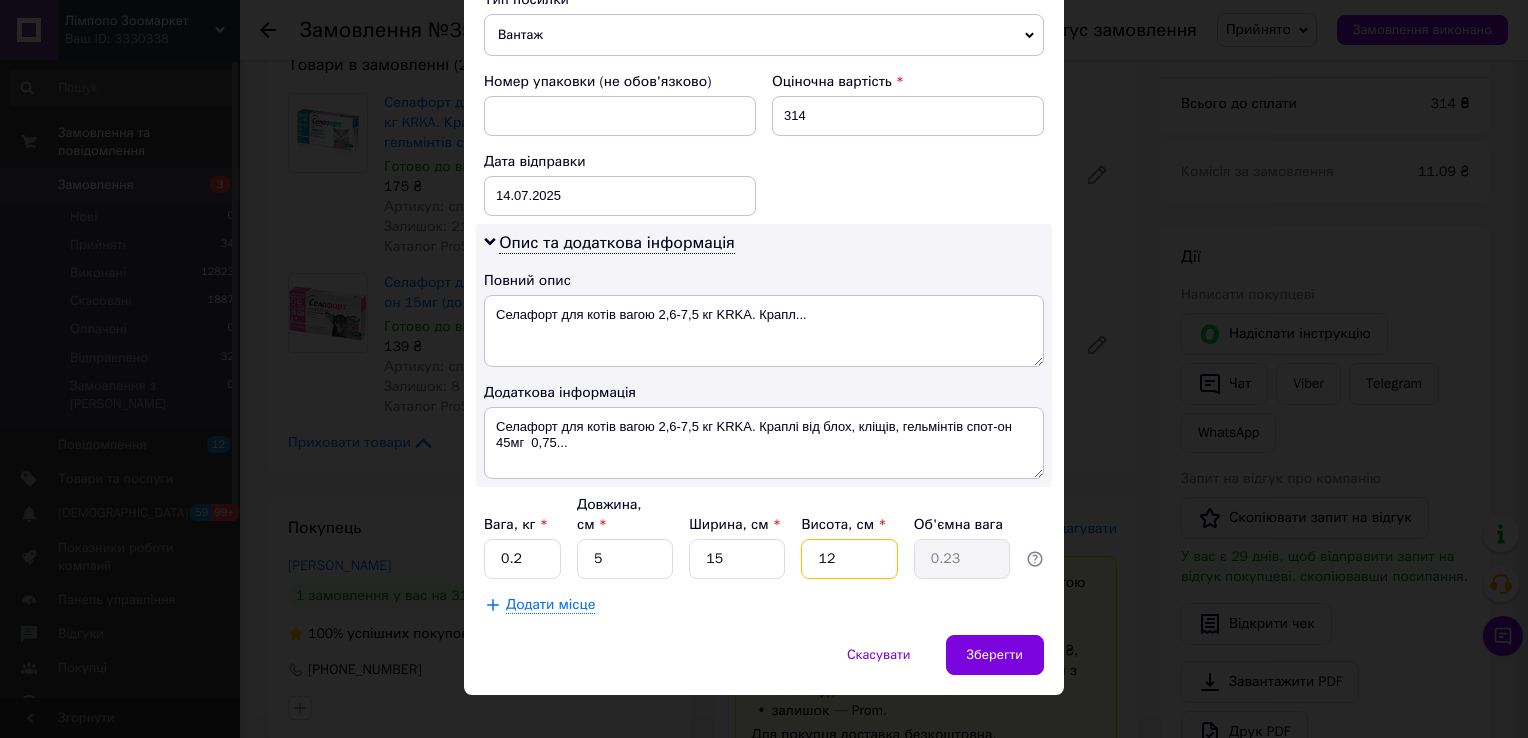 click on "12" at bounding box center (849, 559) 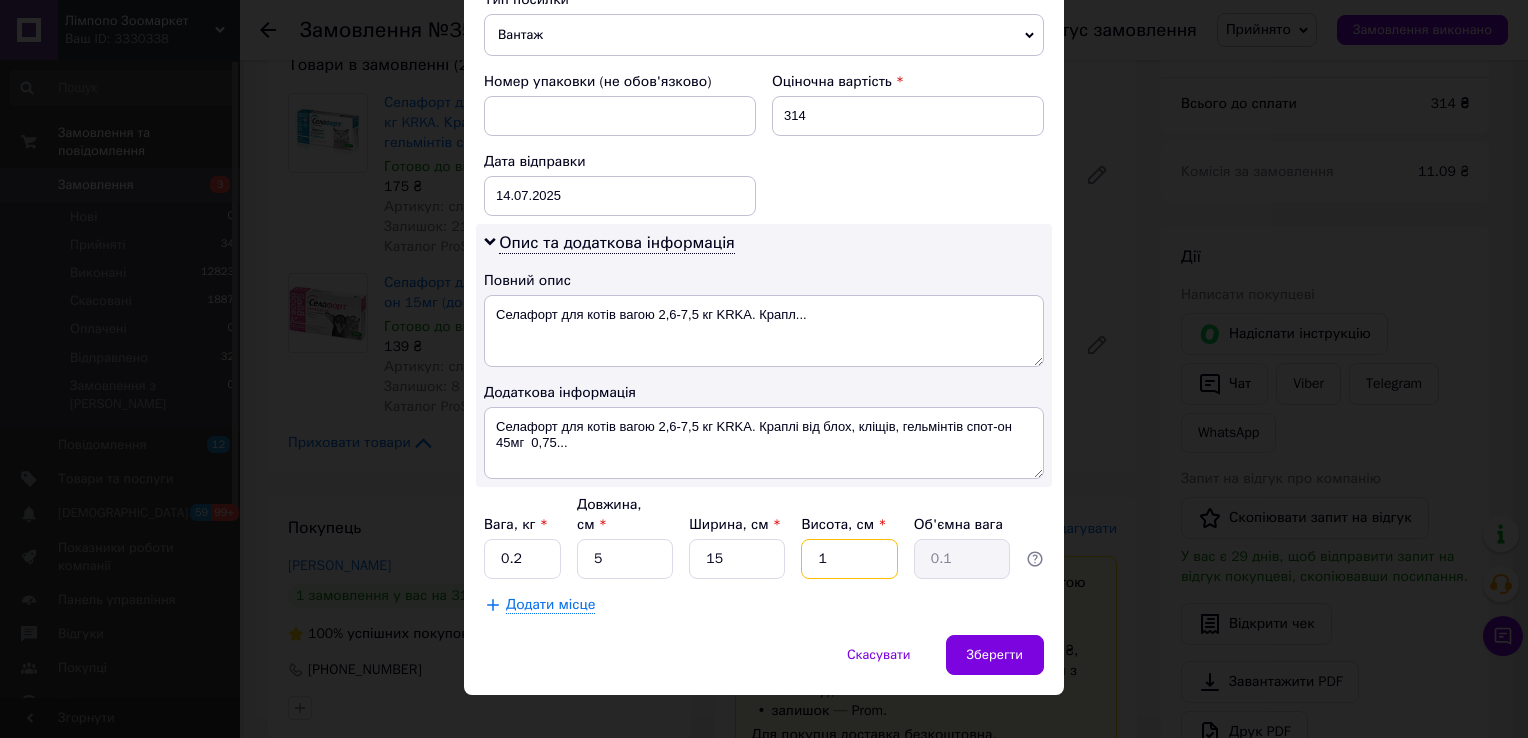type on "10" 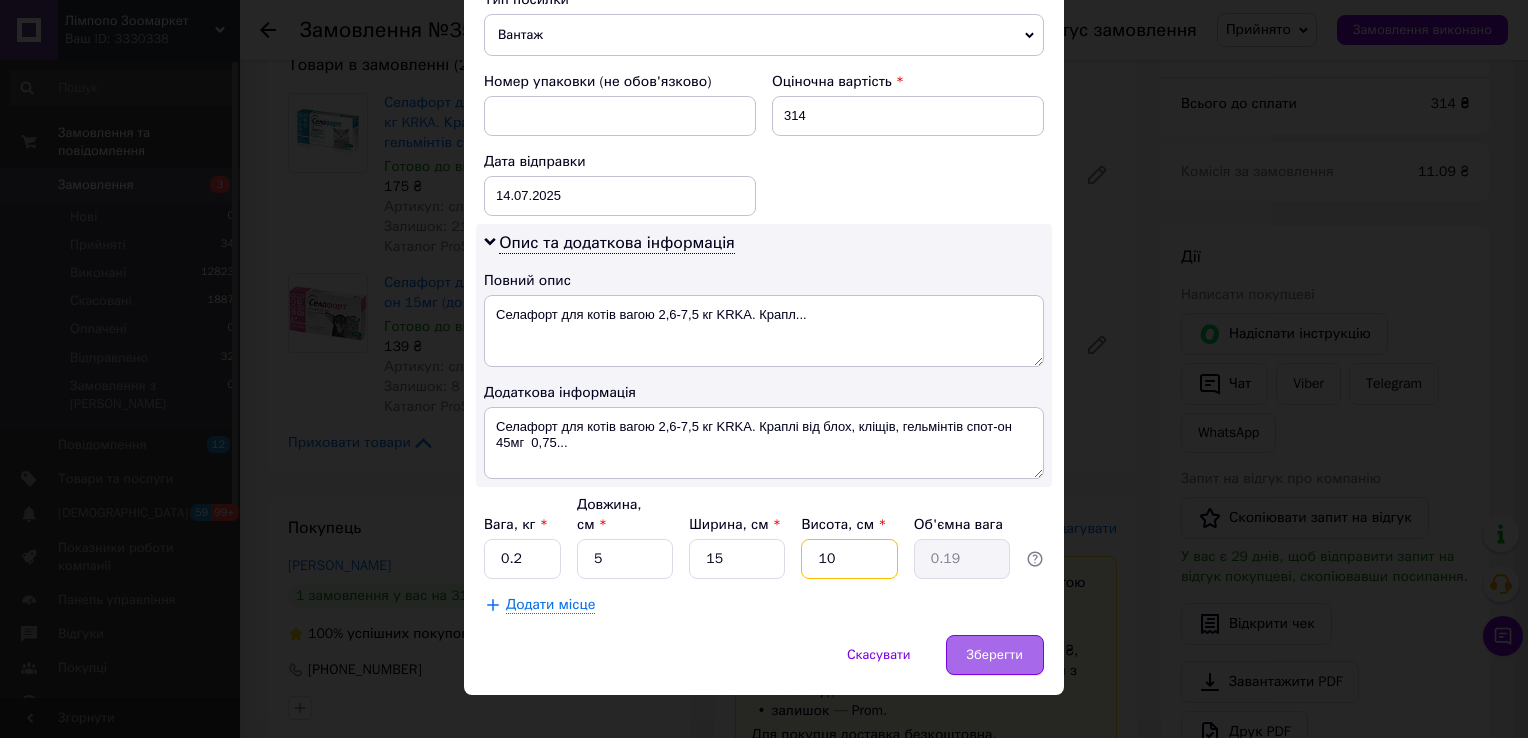 type on "10" 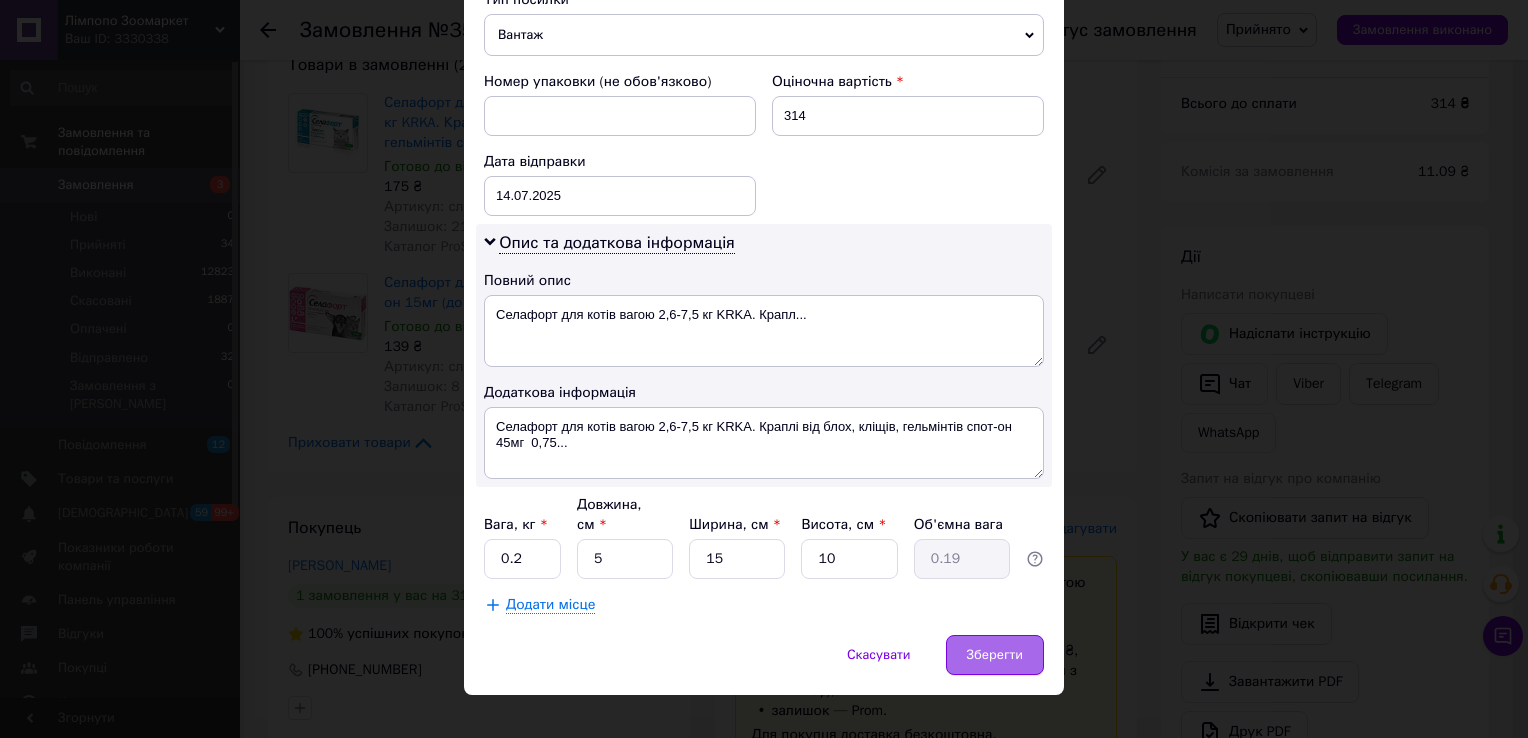 click on "Зберегти" at bounding box center (995, 655) 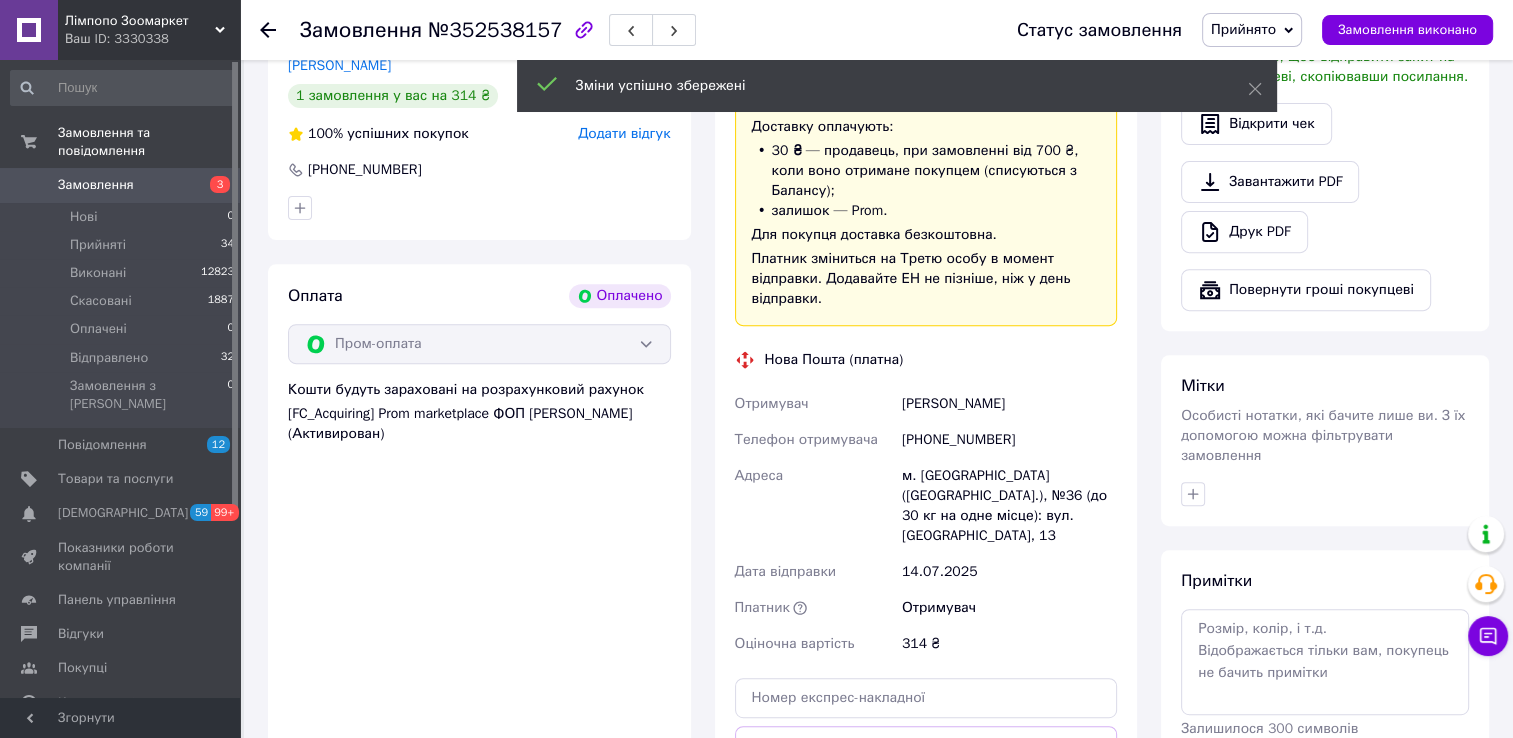 scroll, scrollTop: 1000, scrollLeft: 0, axis: vertical 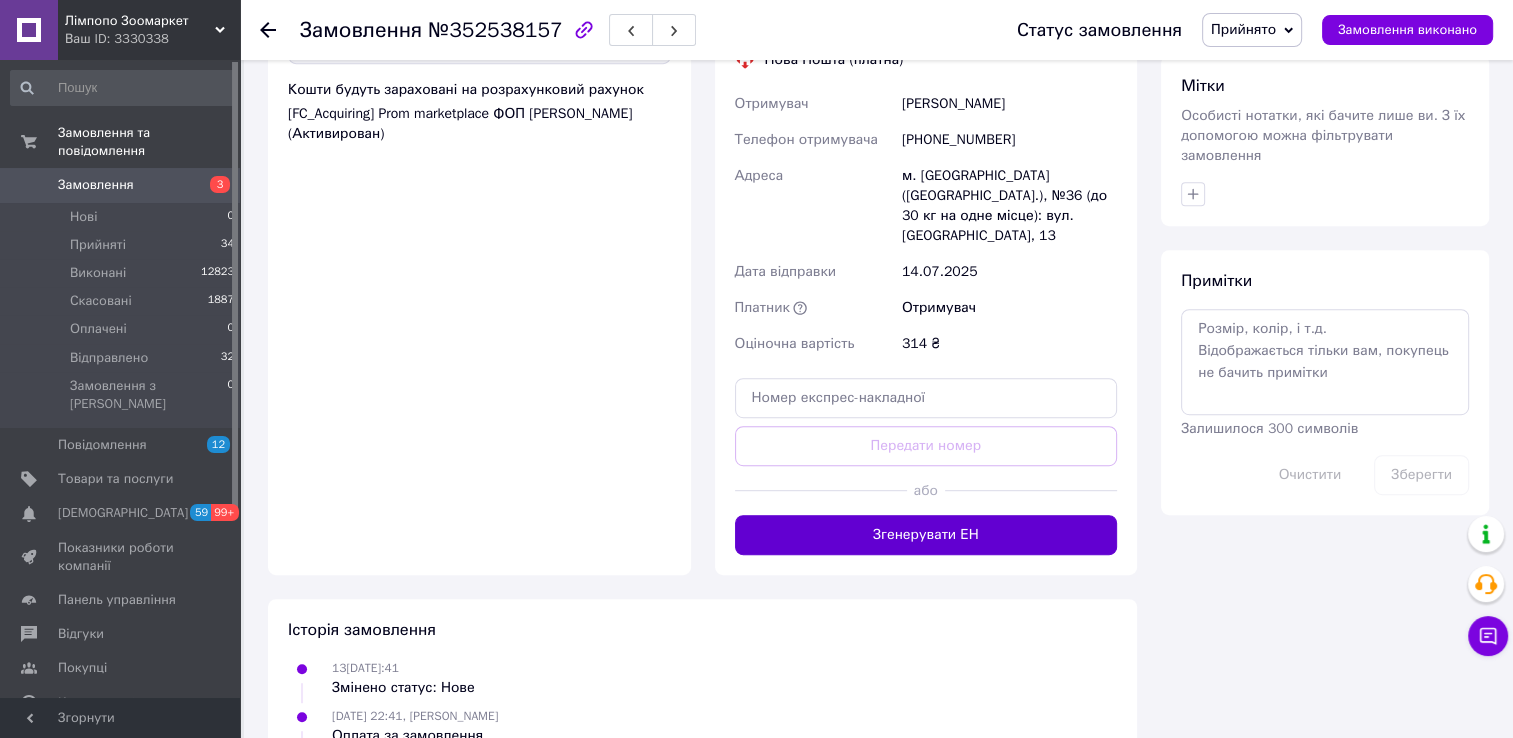 click on "Згенерувати ЕН" at bounding box center (926, 535) 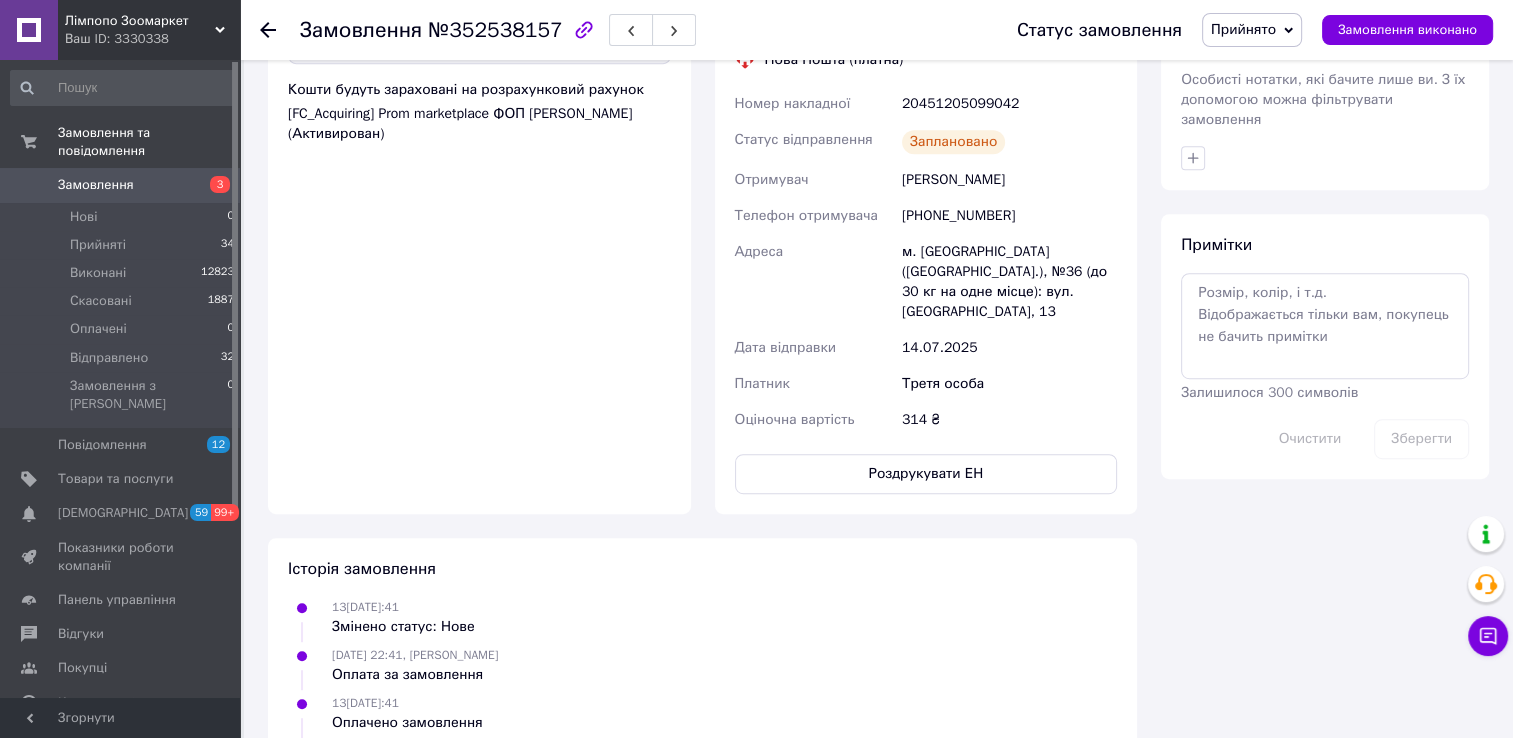 click 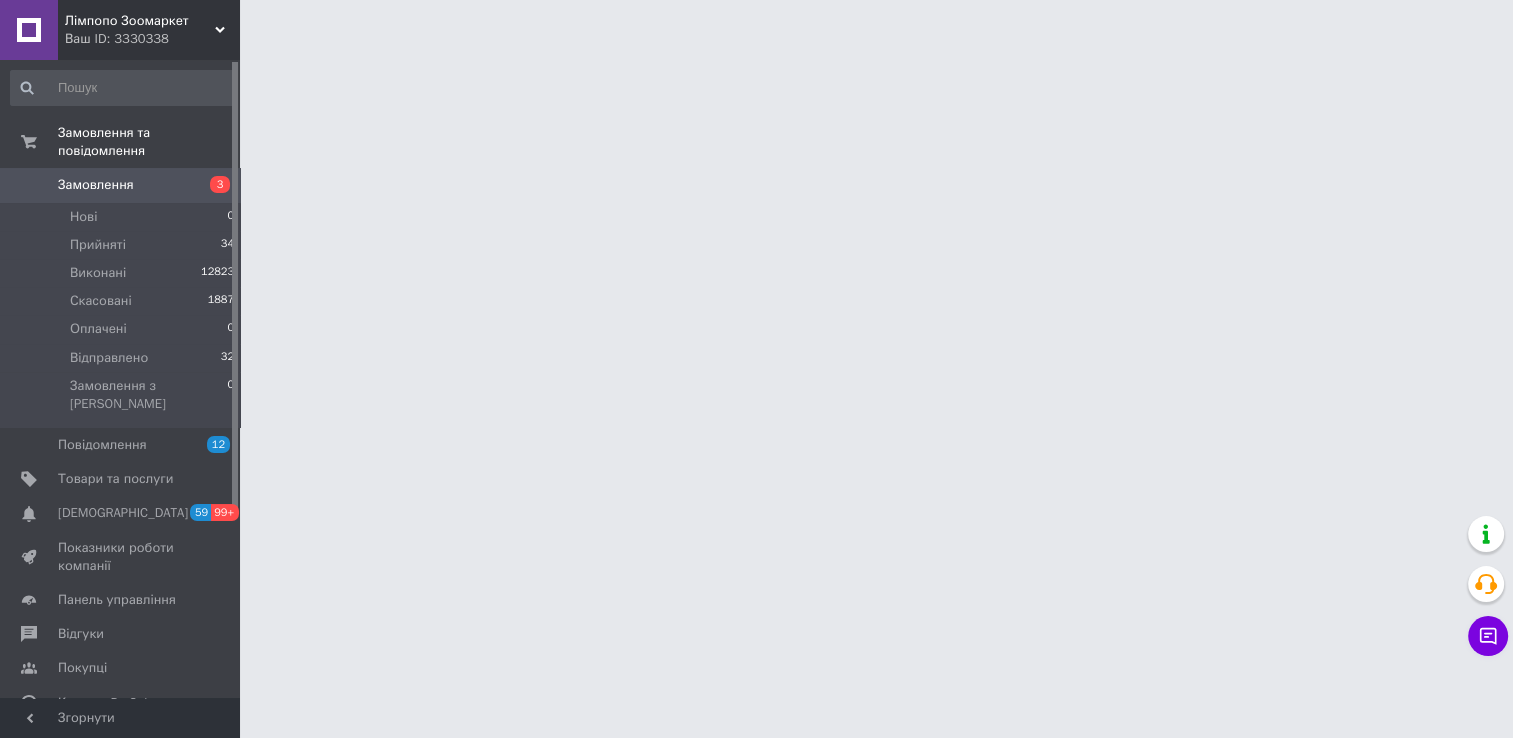 scroll, scrollTop: 0, scrollLeft: 0, axis: both 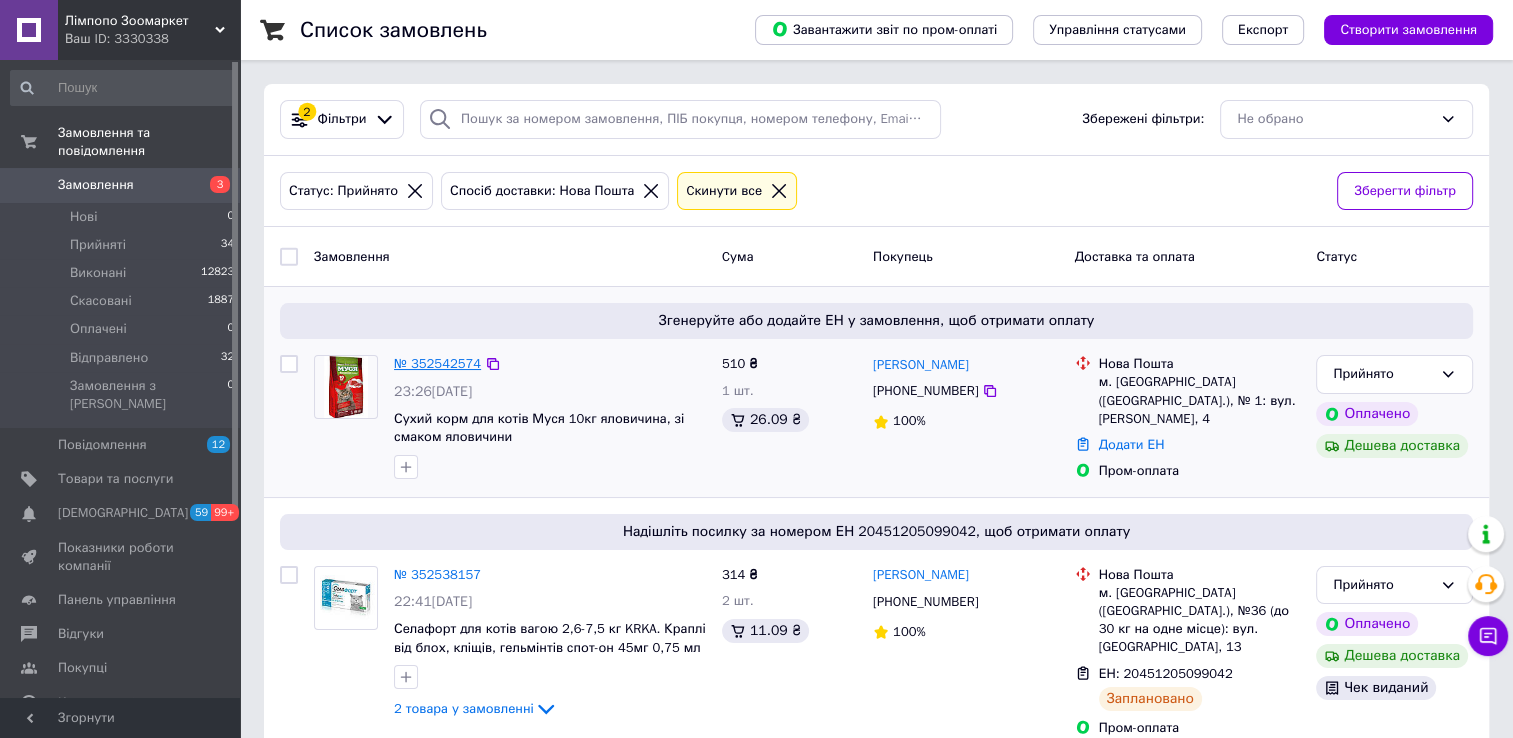 click on "№ 352542574" at bounding box center [437, 363] 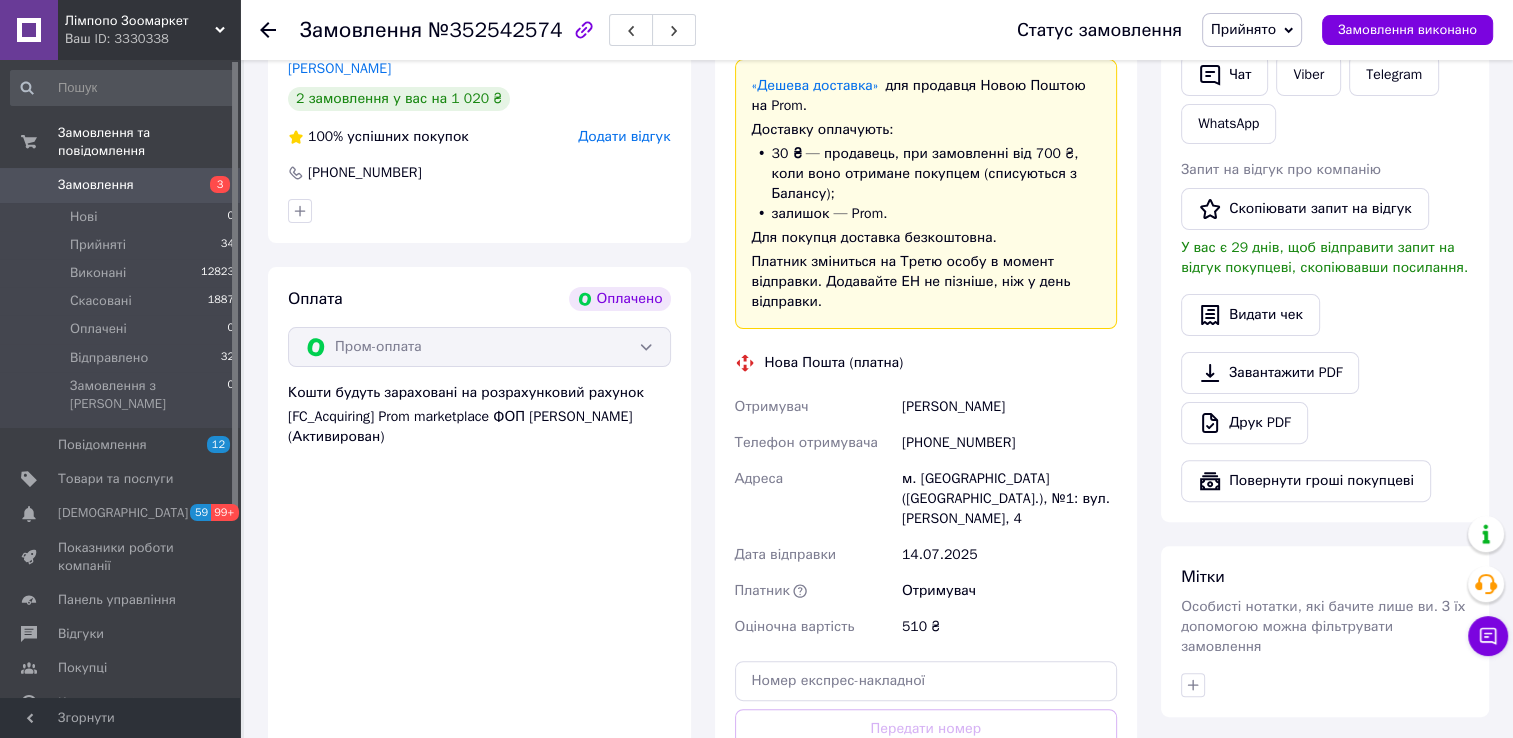 scroll, scrollTop: 700, scrollLeft: 0, axis: vertical 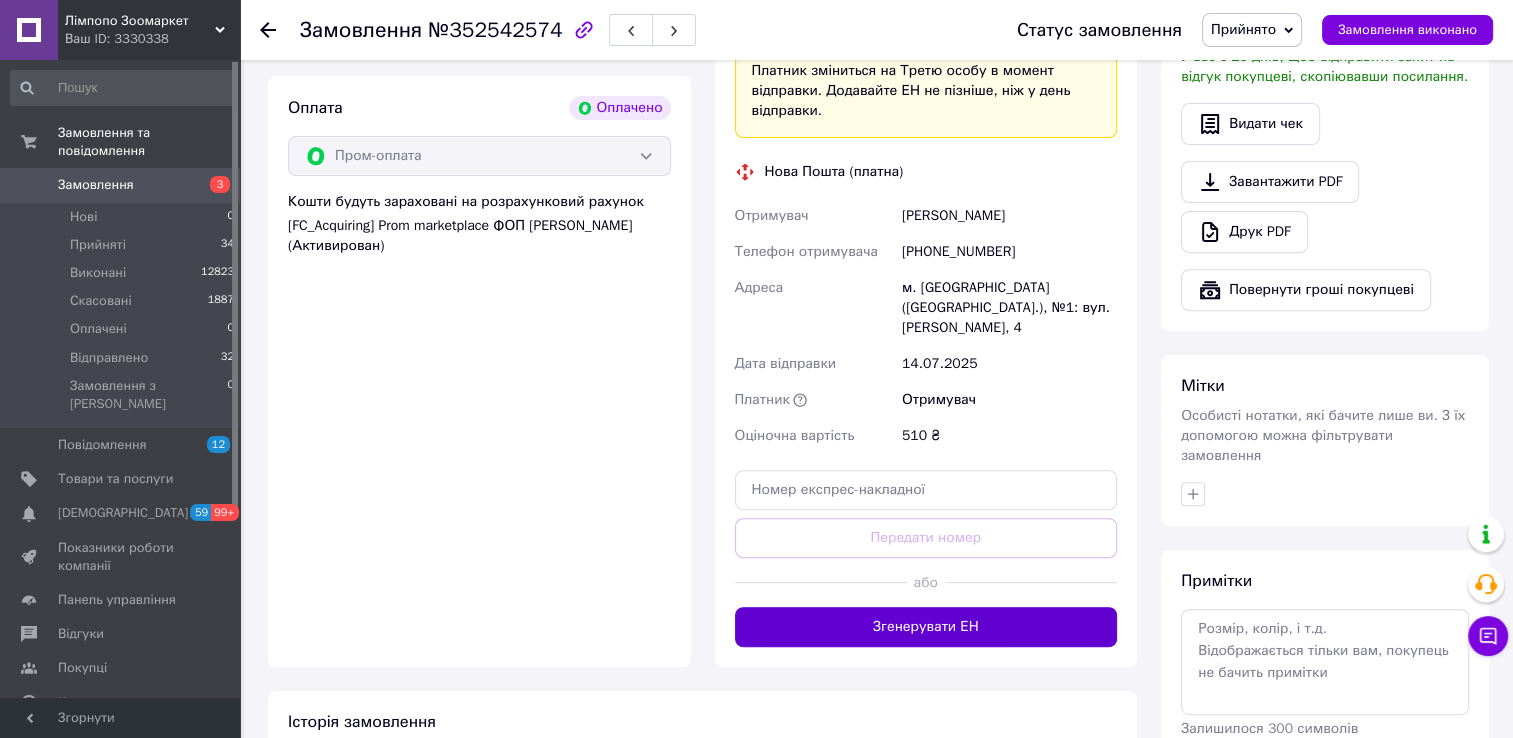 click on "Згенерувати ЕН" at bounding box center [926, 627] 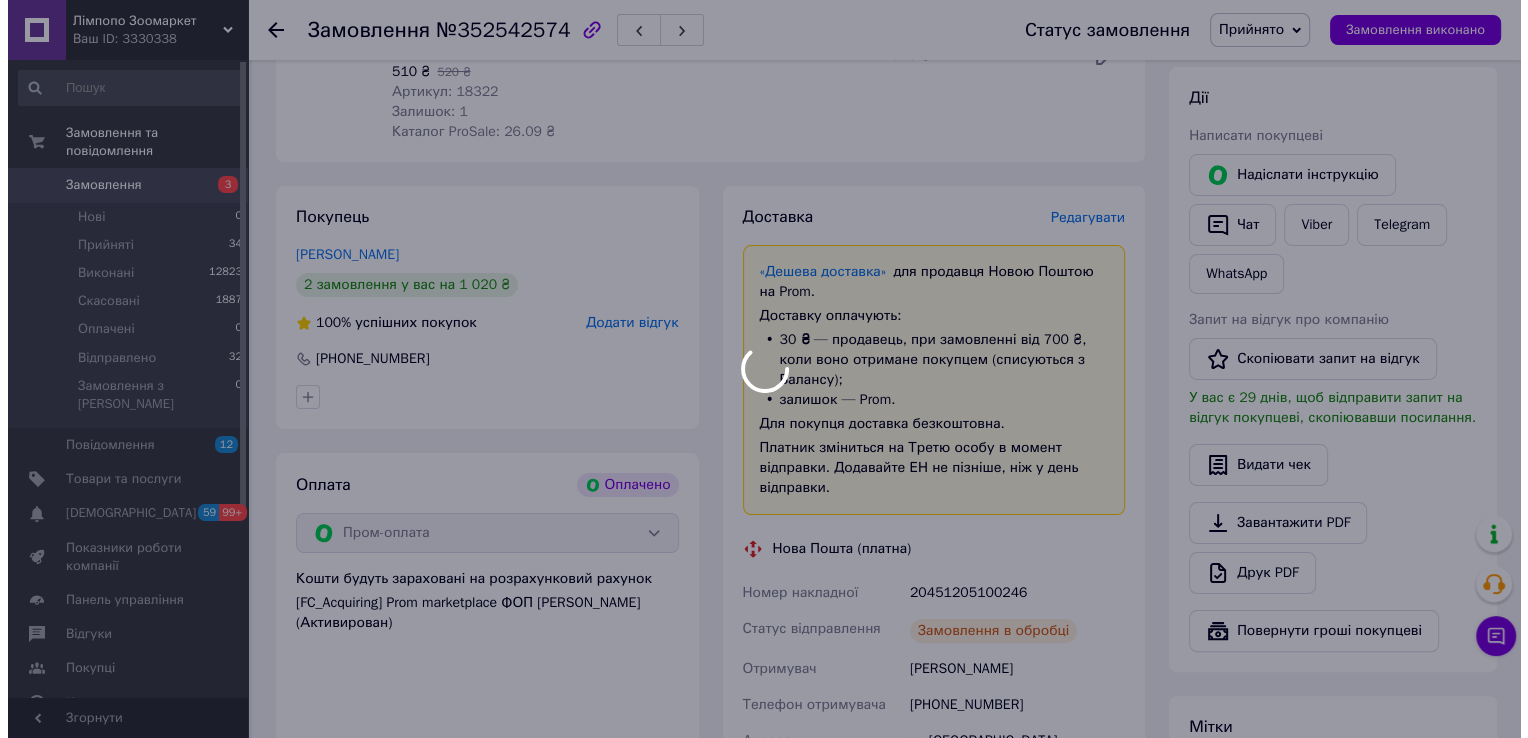 scroll, scrollTop: 300, scrollLeft: 0, axis: vertical 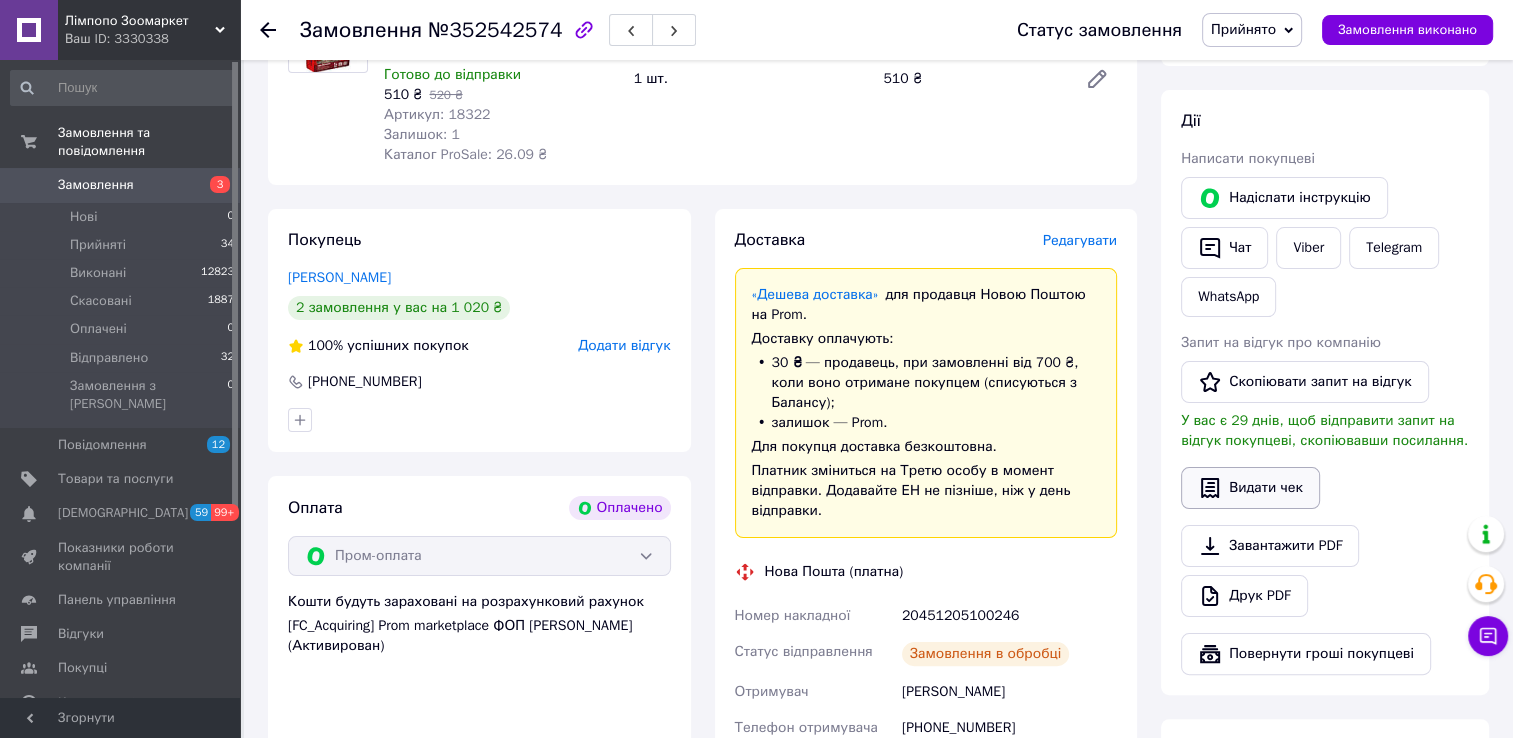 click on "Видати чек" at bounding box center (1250, 488) 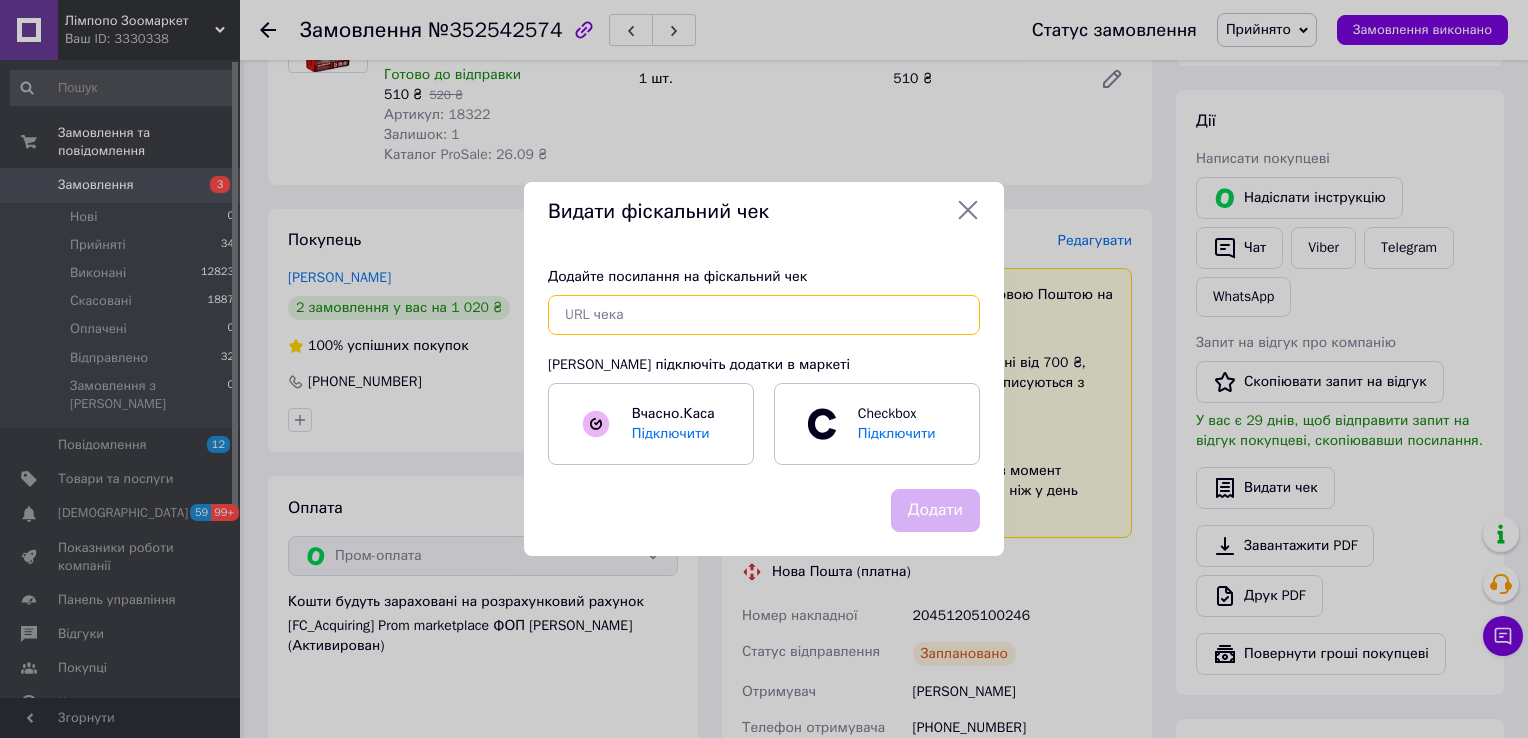 click at bounding box center (764, 315) 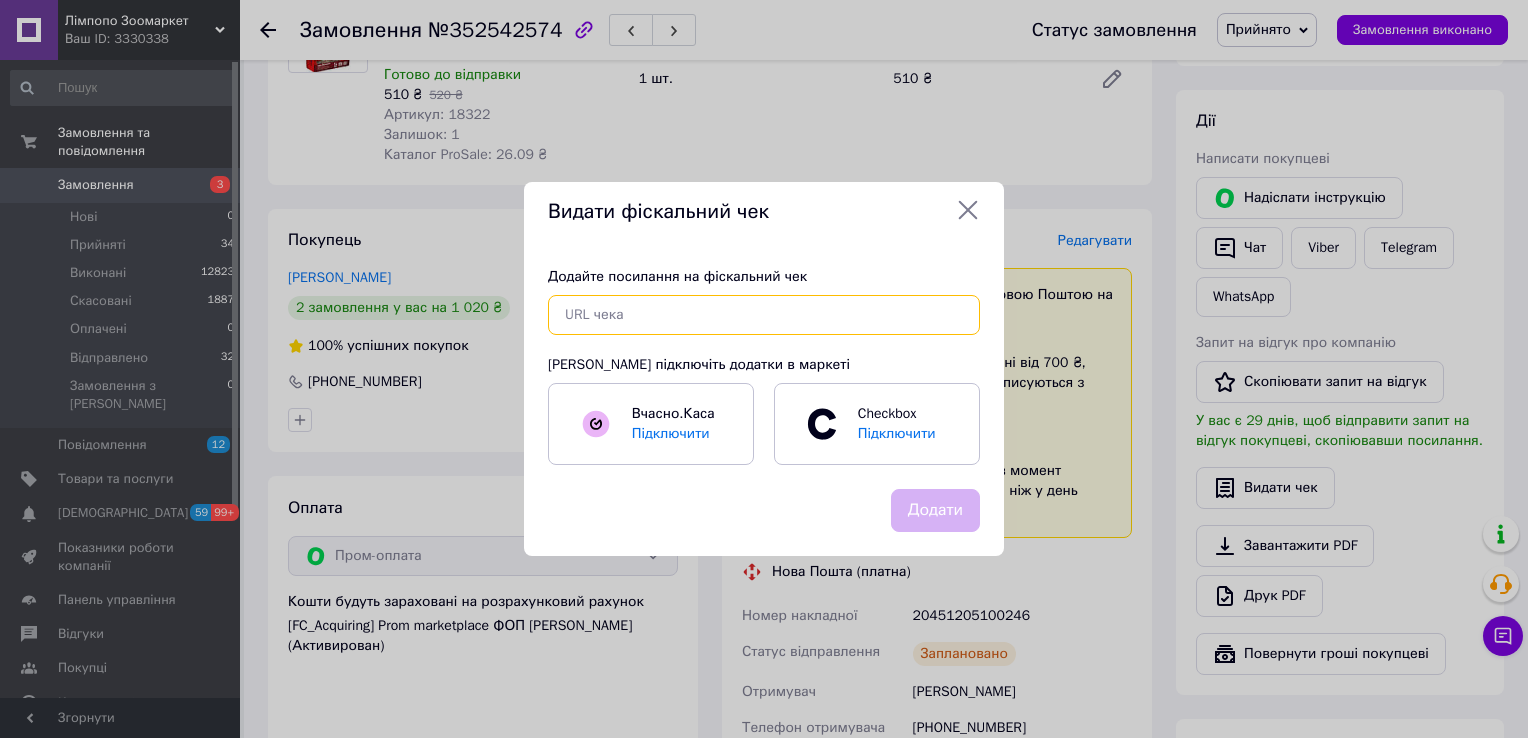 paste on "[URL][DOMAIN_NAME]" 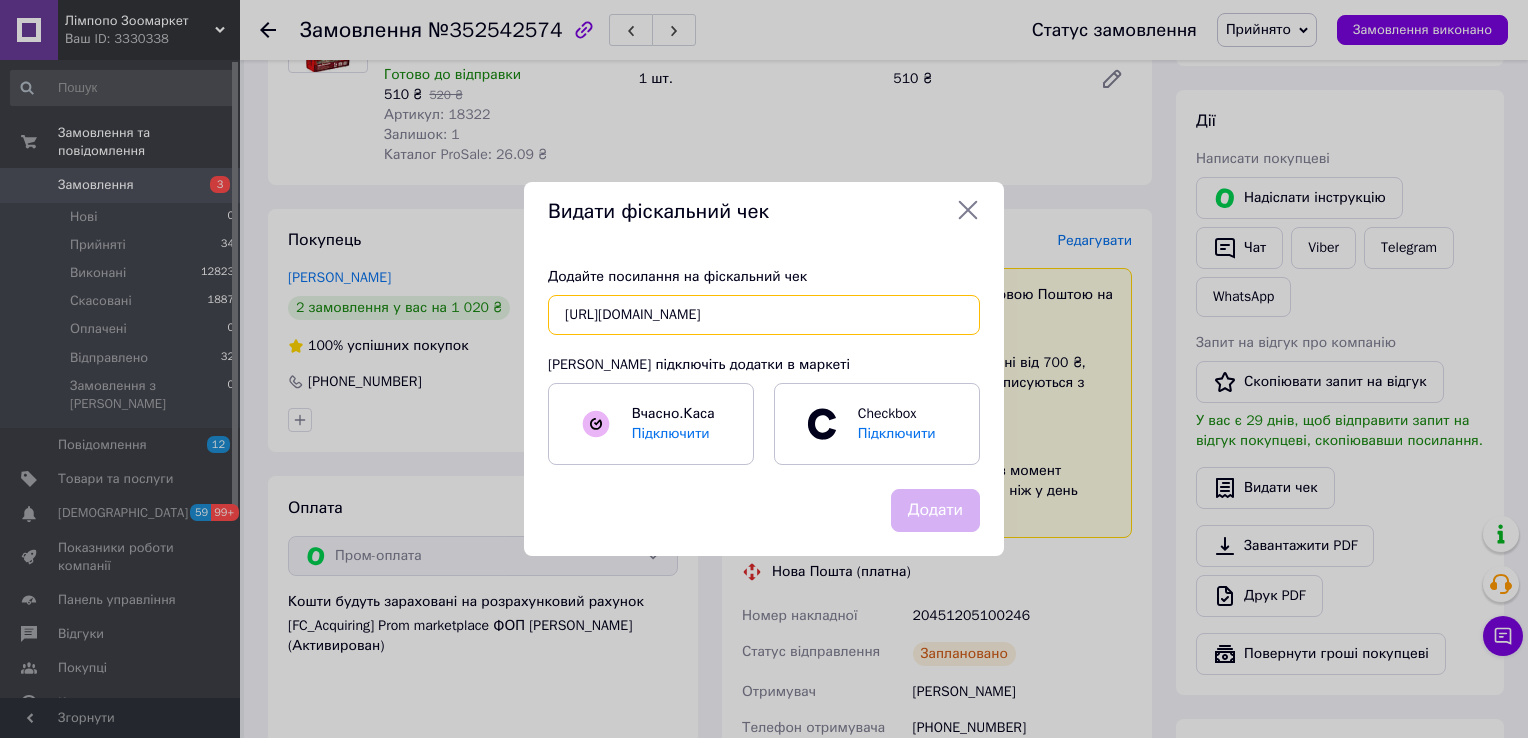 scroll, scrollTop: 0, scrollLeft: 28, axis: horizontal 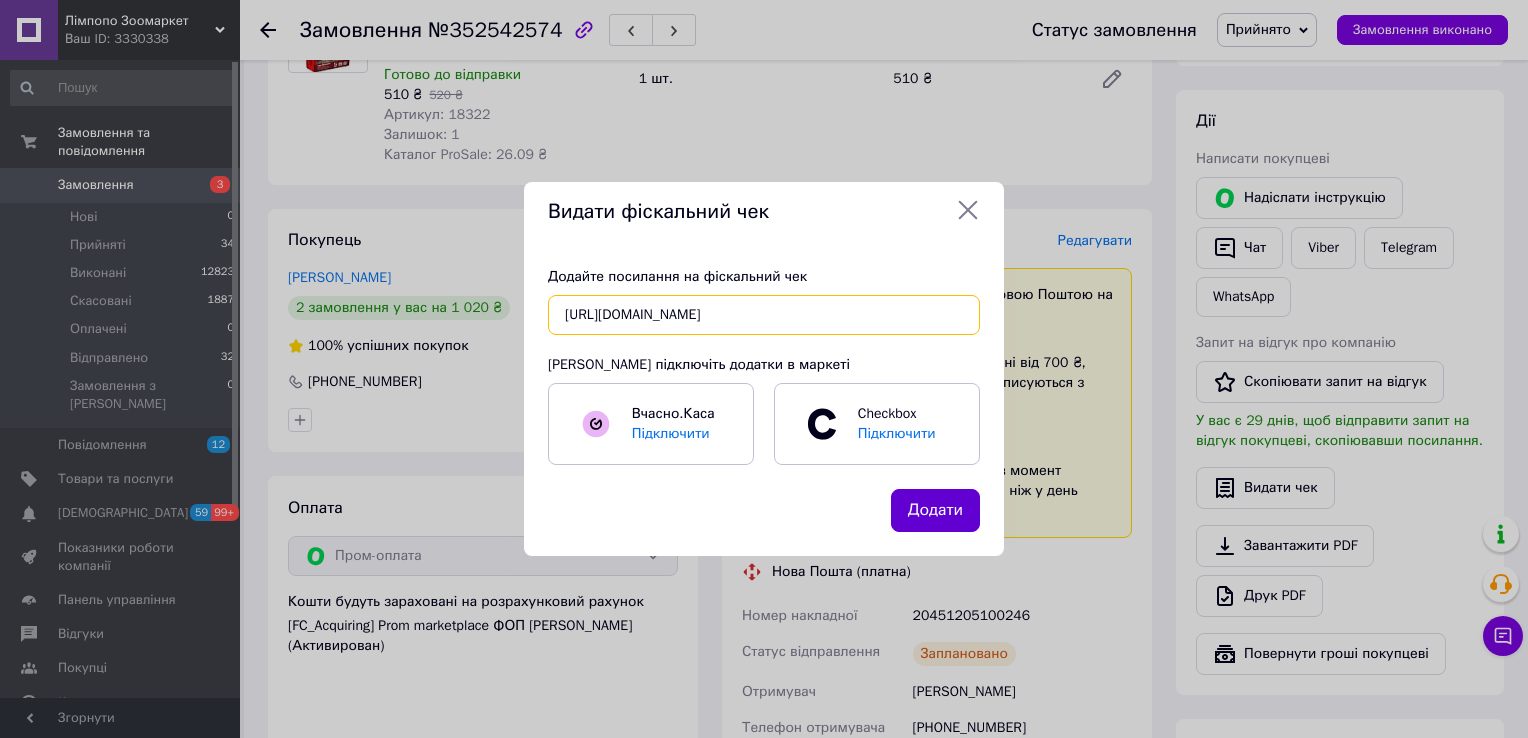 type on "[URL][DOMAIN_NAME]" 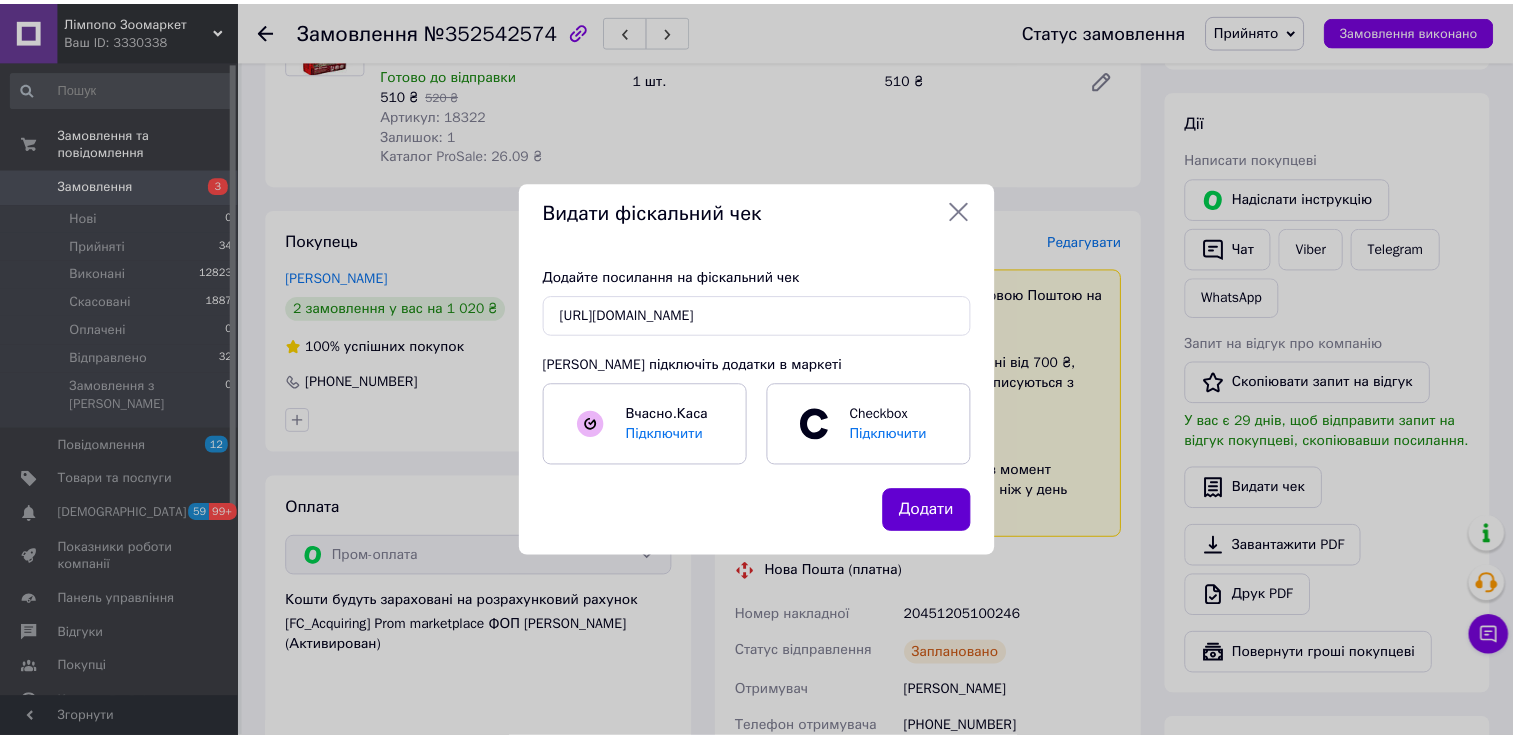 scroll, scrollTop: 0, scrollLeft: 0, axis: both 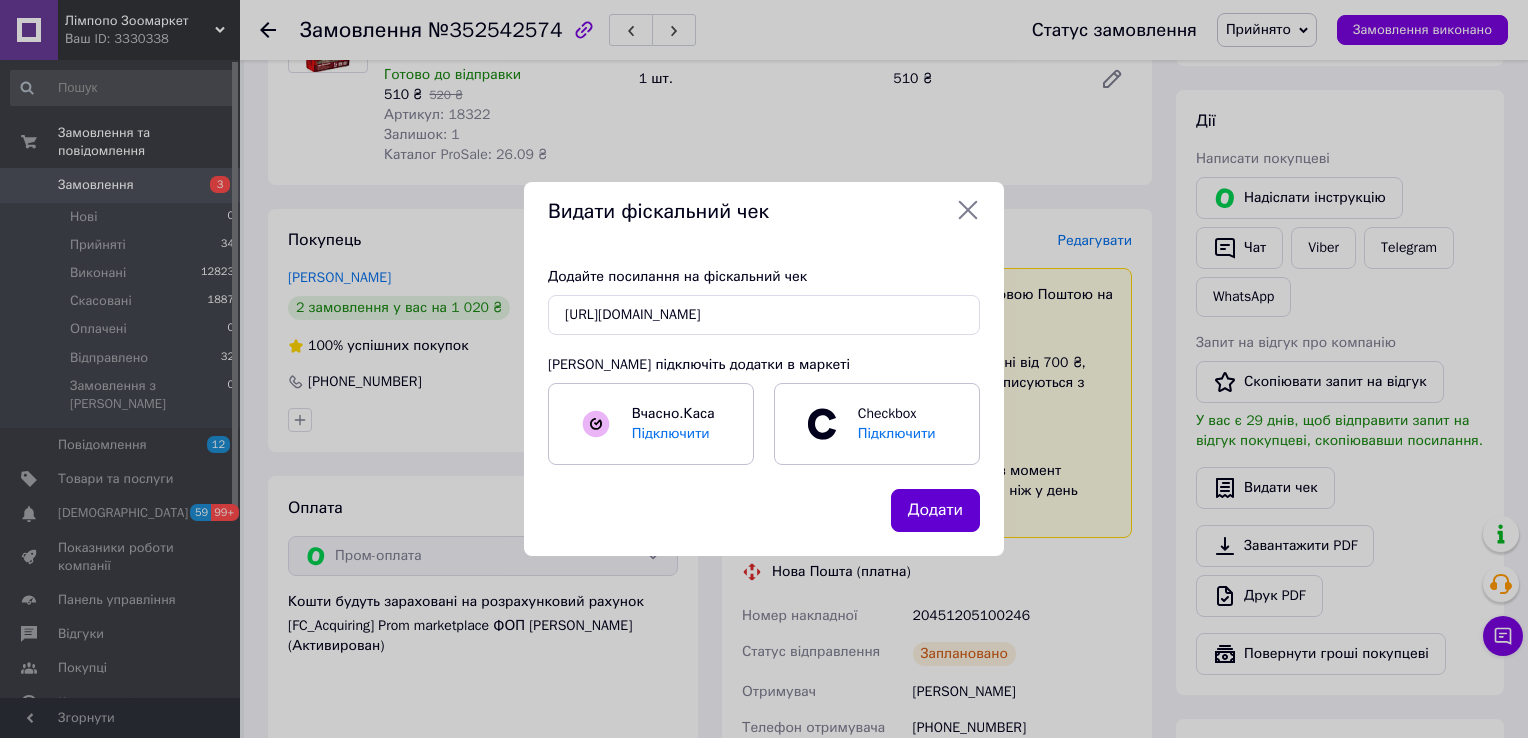 click on "Додати" at bounding box center (935, 510) 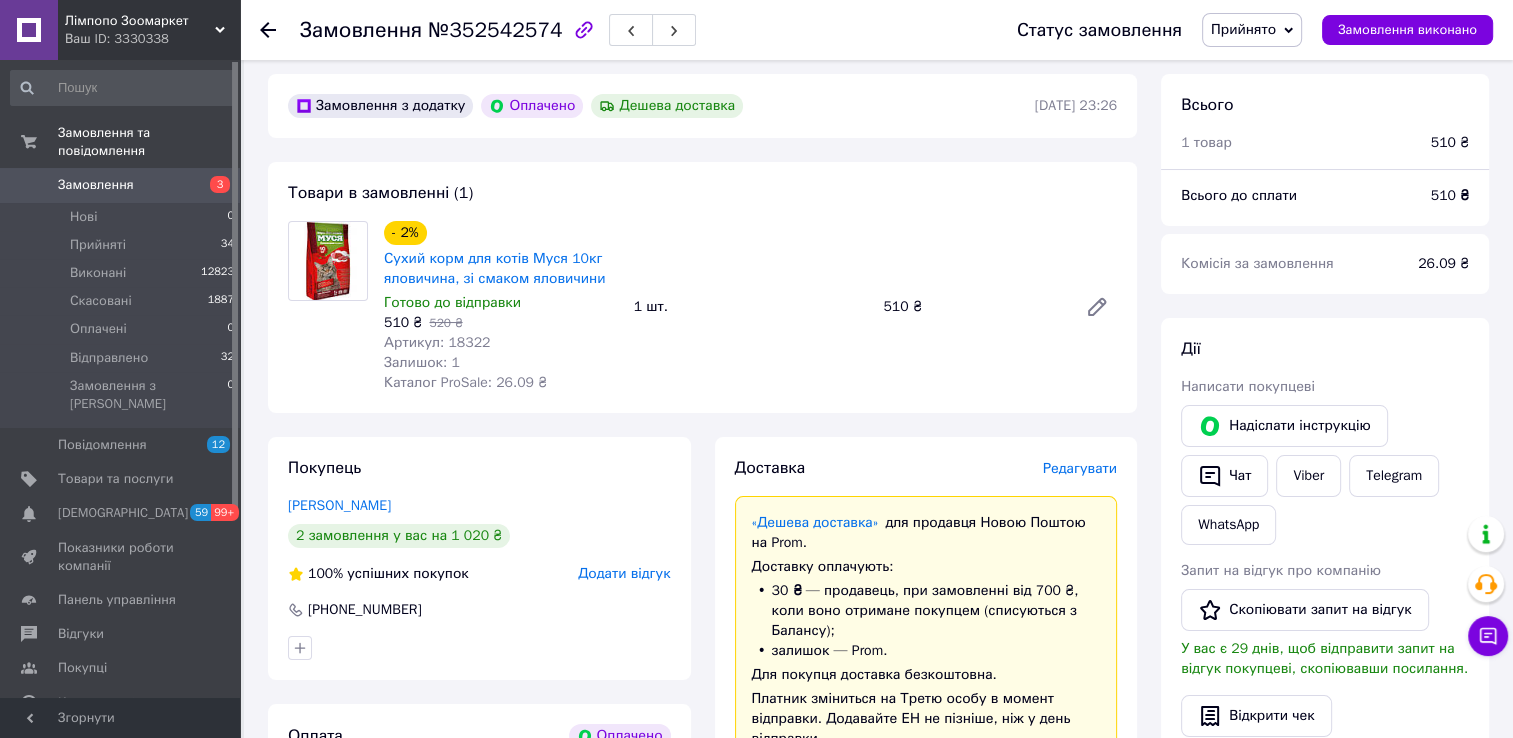 scroll, scrollTop: 0, scrollLeft: 0, axis: both 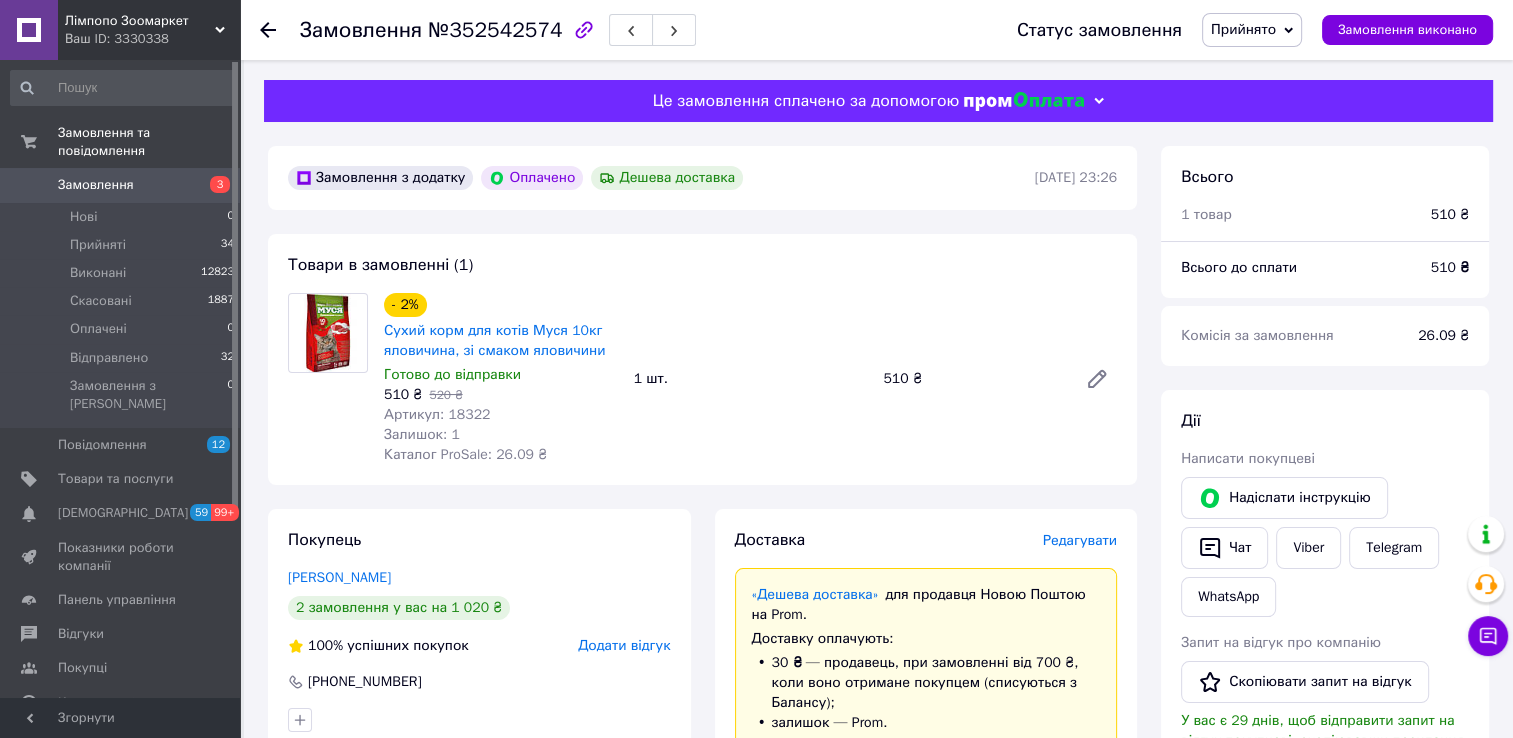 click 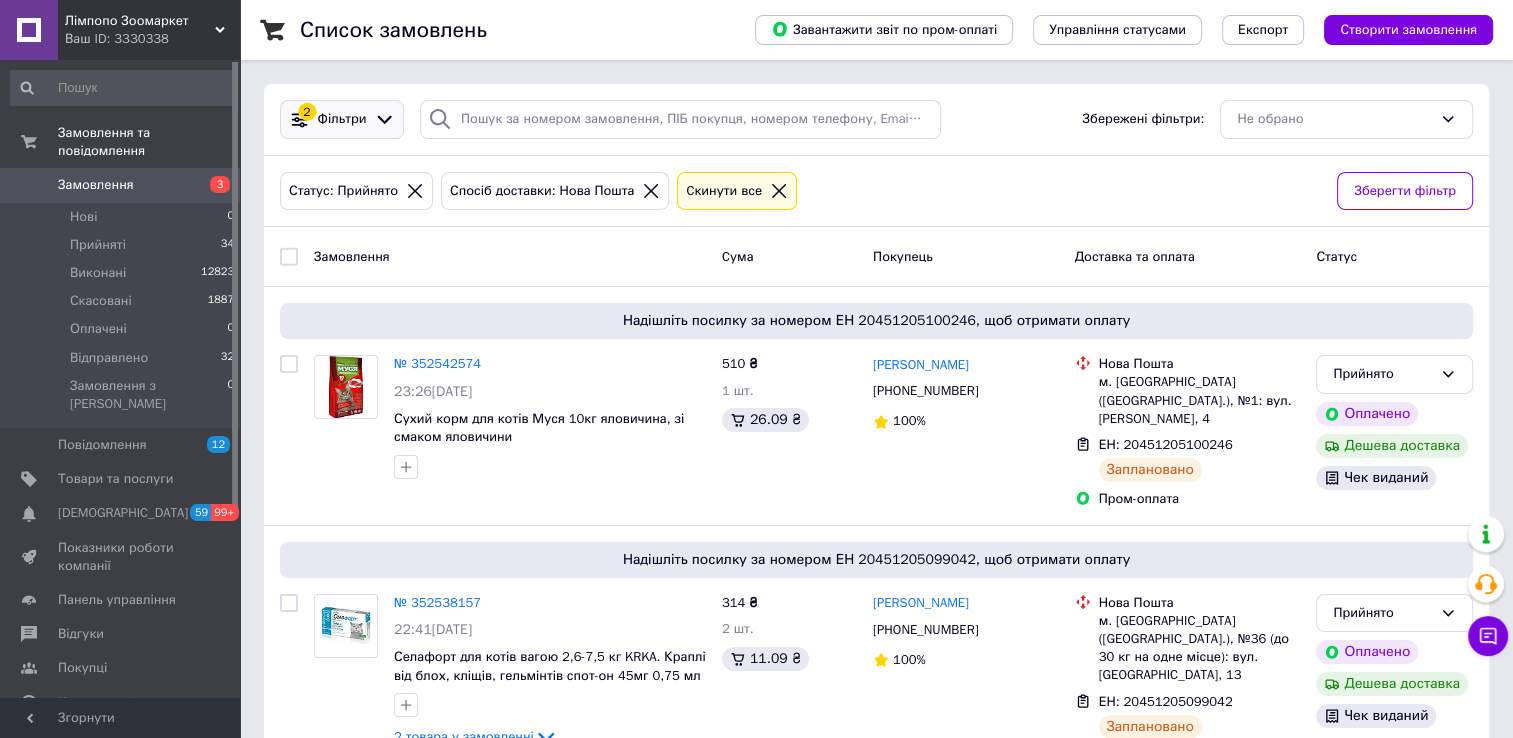 click on "Фільтри" at bounding box center [342, 119] 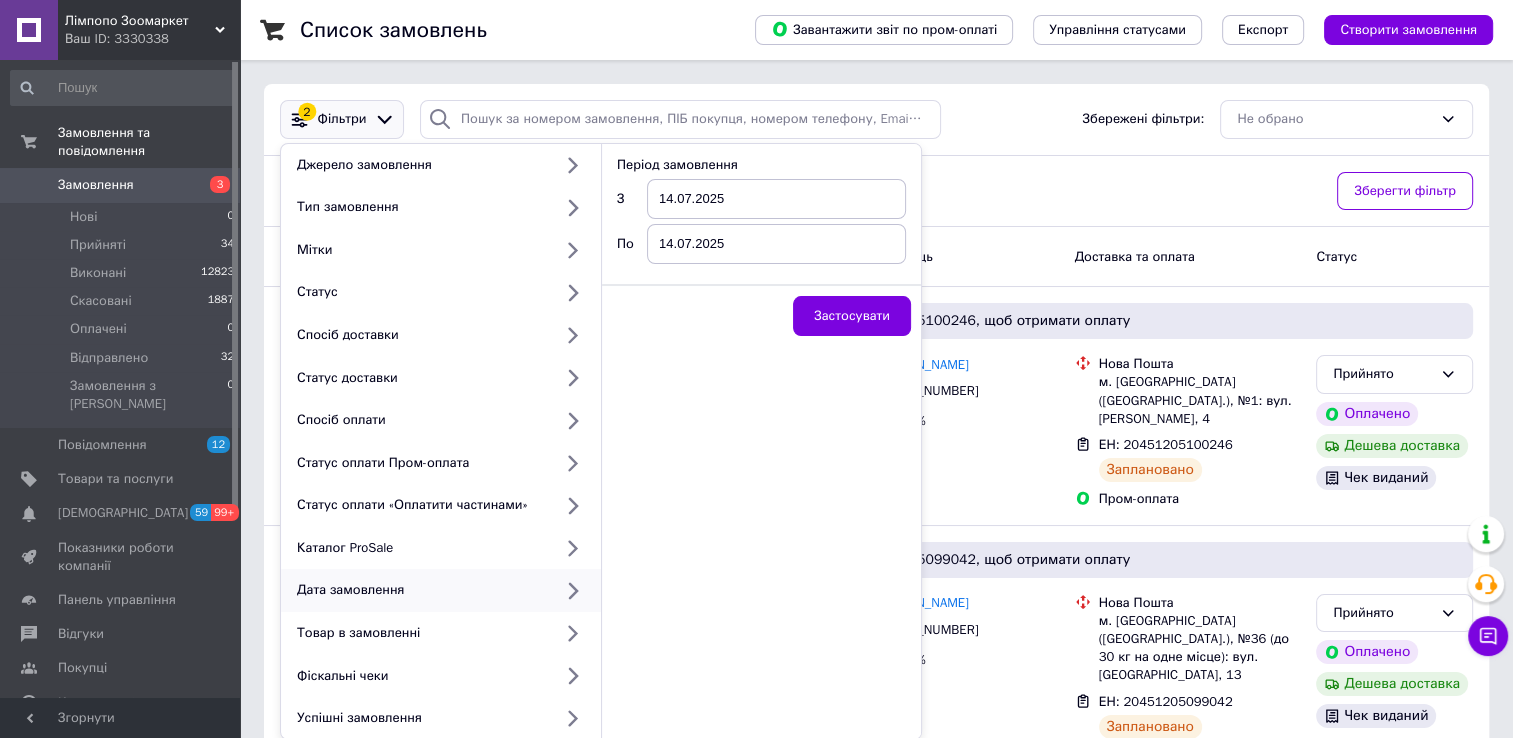 click on "14.07.2025" at bounding box center [776, 199] 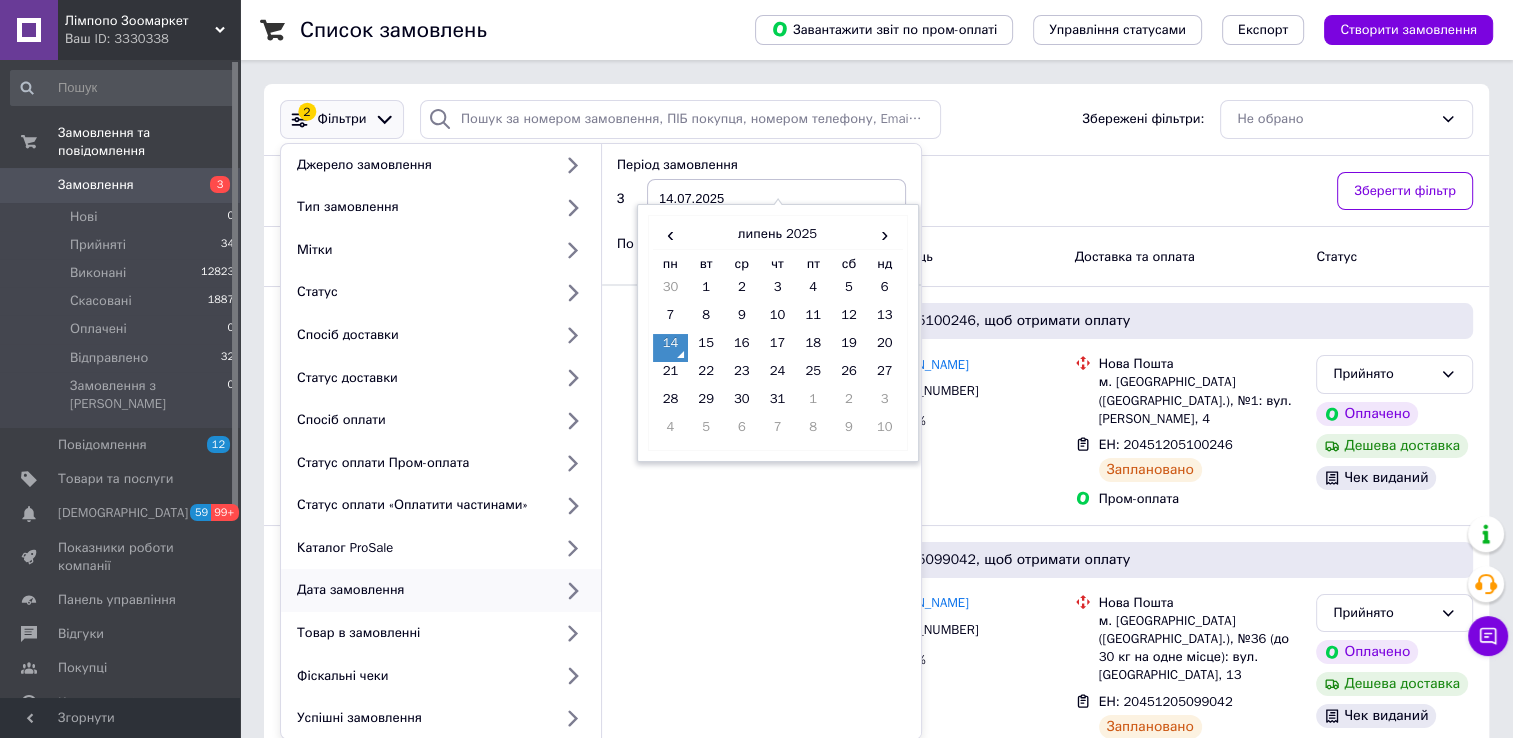 click on "14" at bounding box center [671, 348] 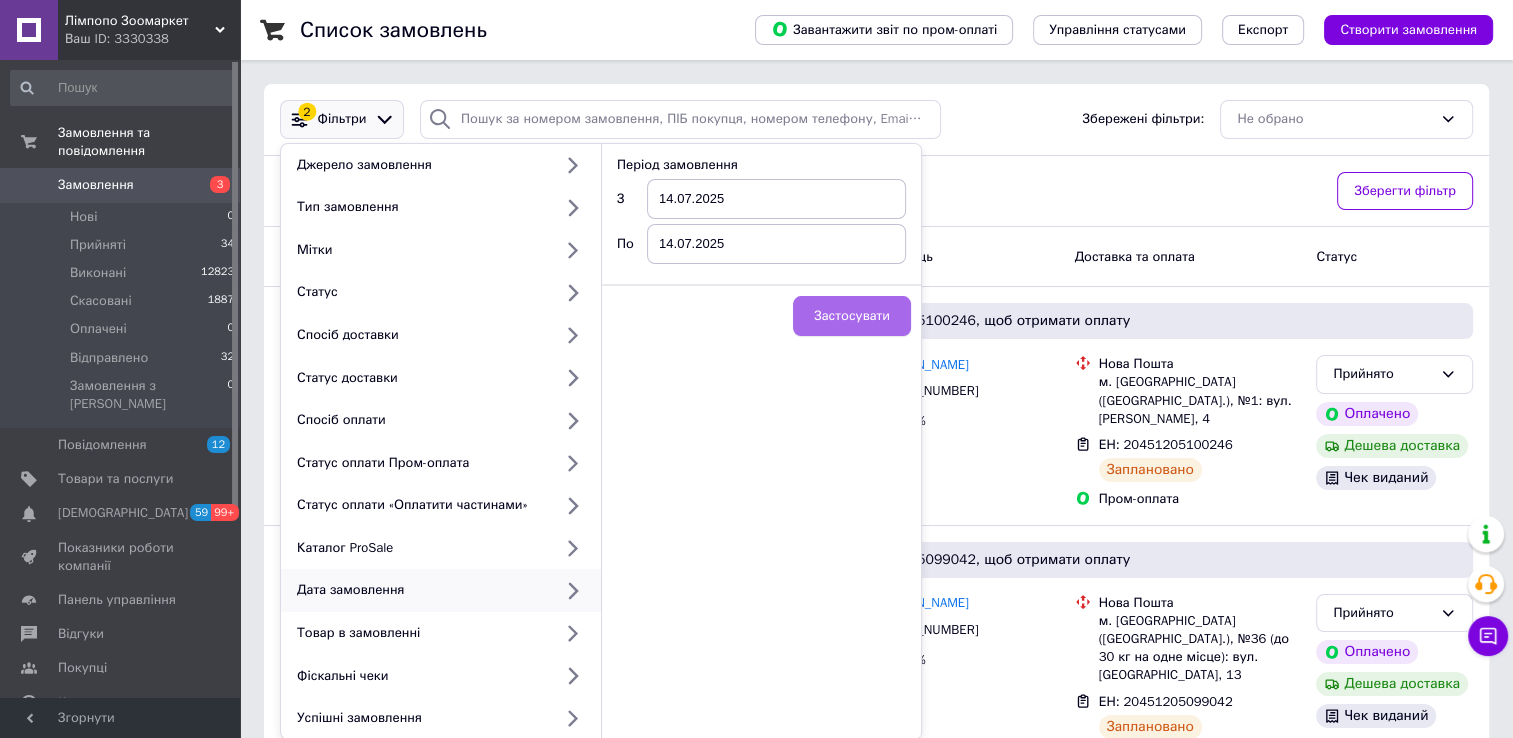 click on "Застосувати" at bounding box center [852, 316] 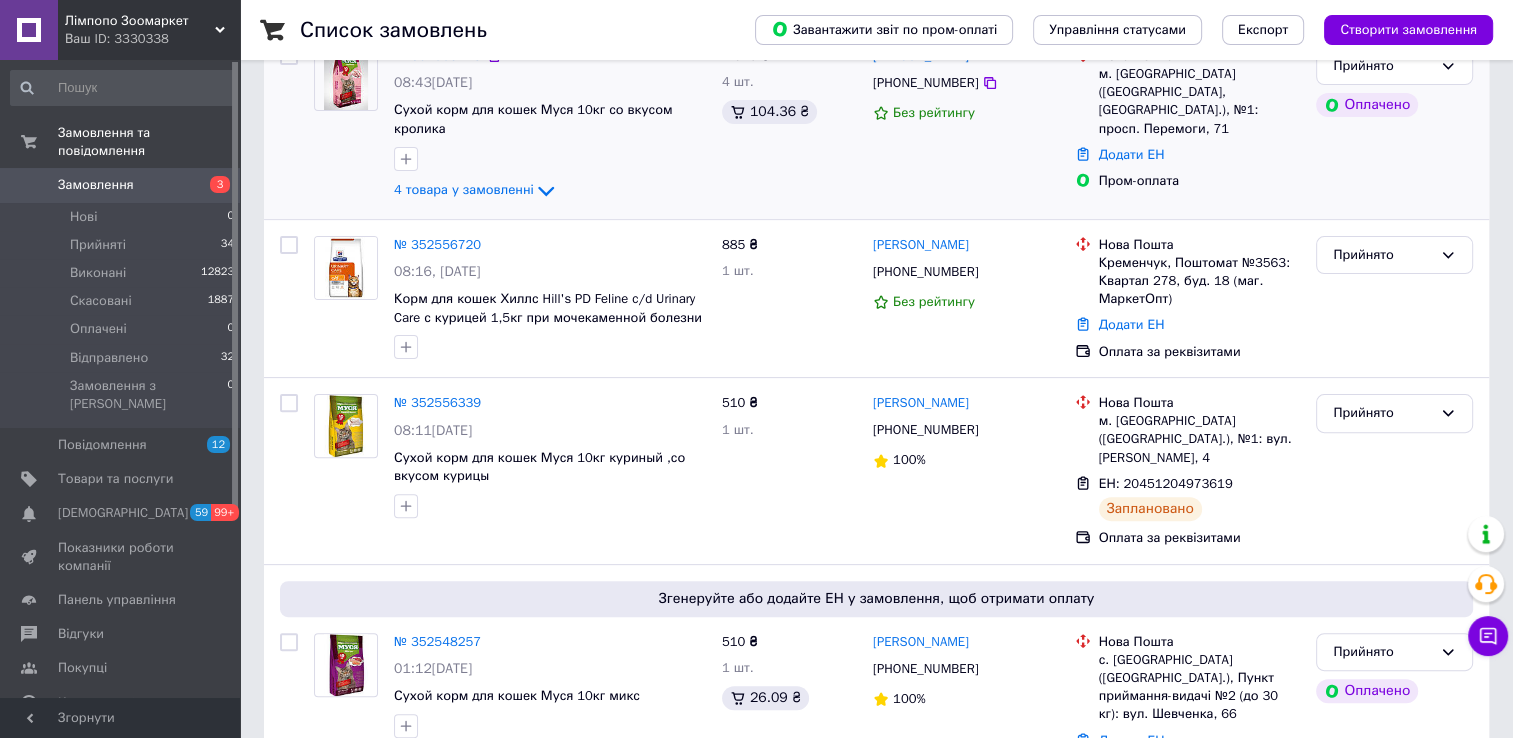 scroll, scrollTop: 540, scrollLeft: 0, axis: vertical 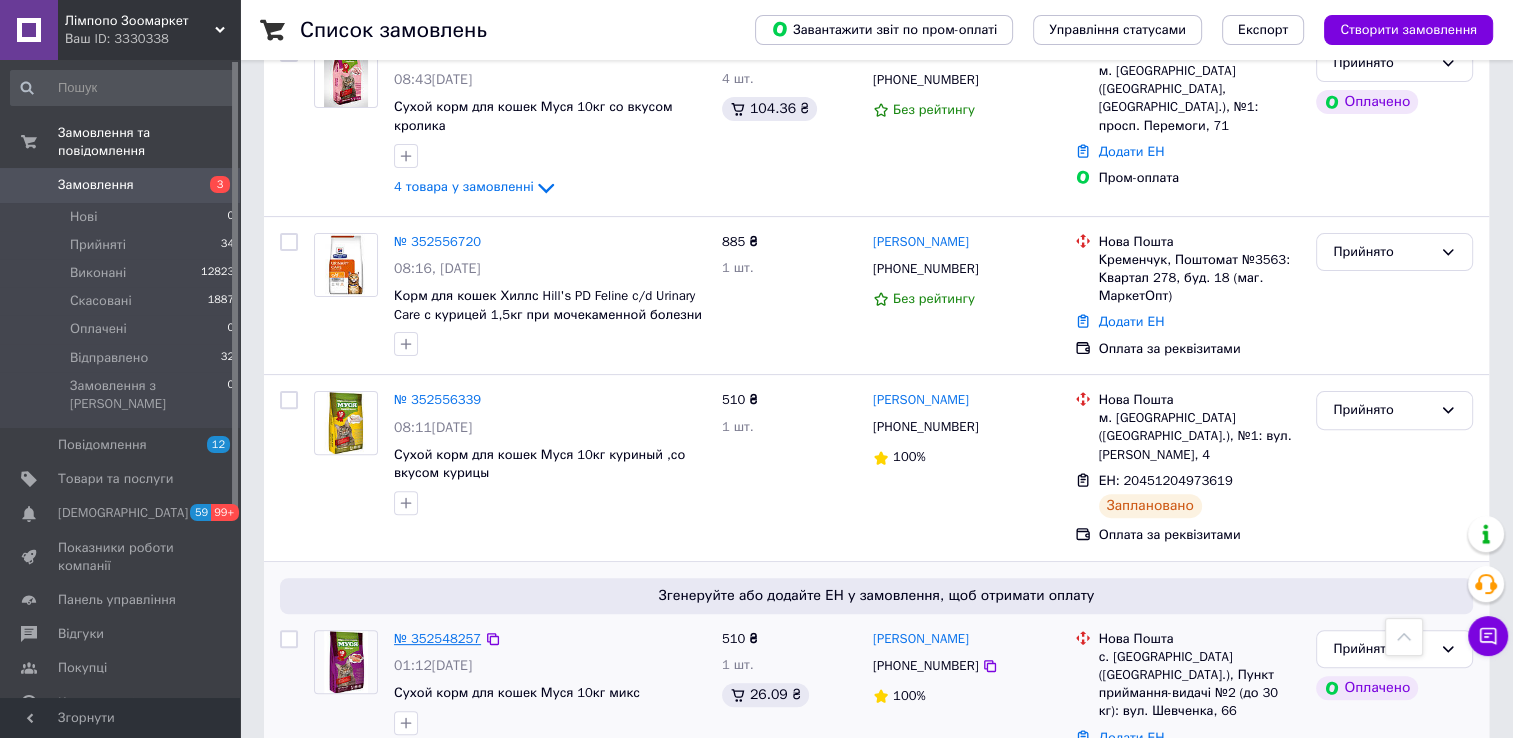 click on "№ 352548257" at bounding box center [437, 638] 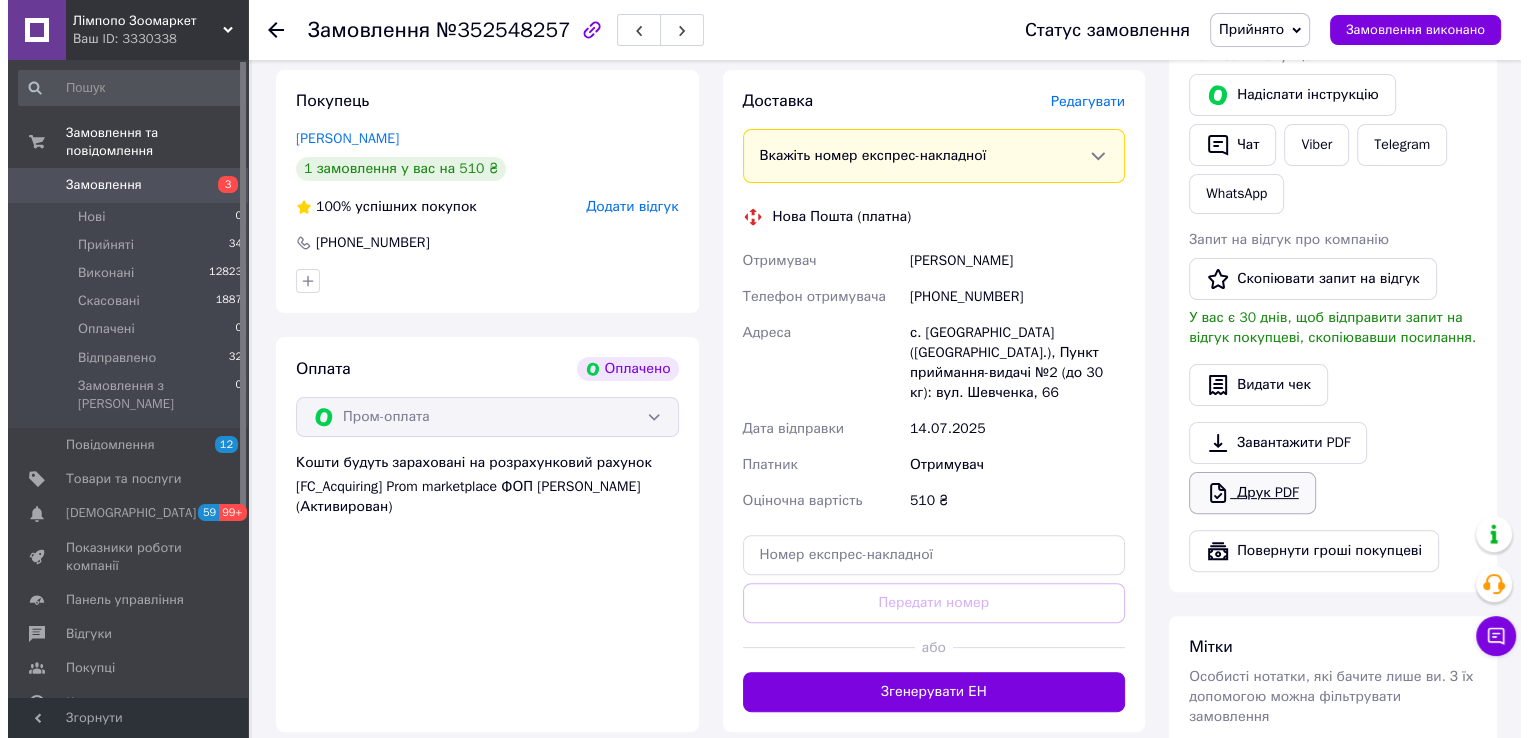 scroll, scrollTop: 440, scrollLeft: 0, axis: vertical 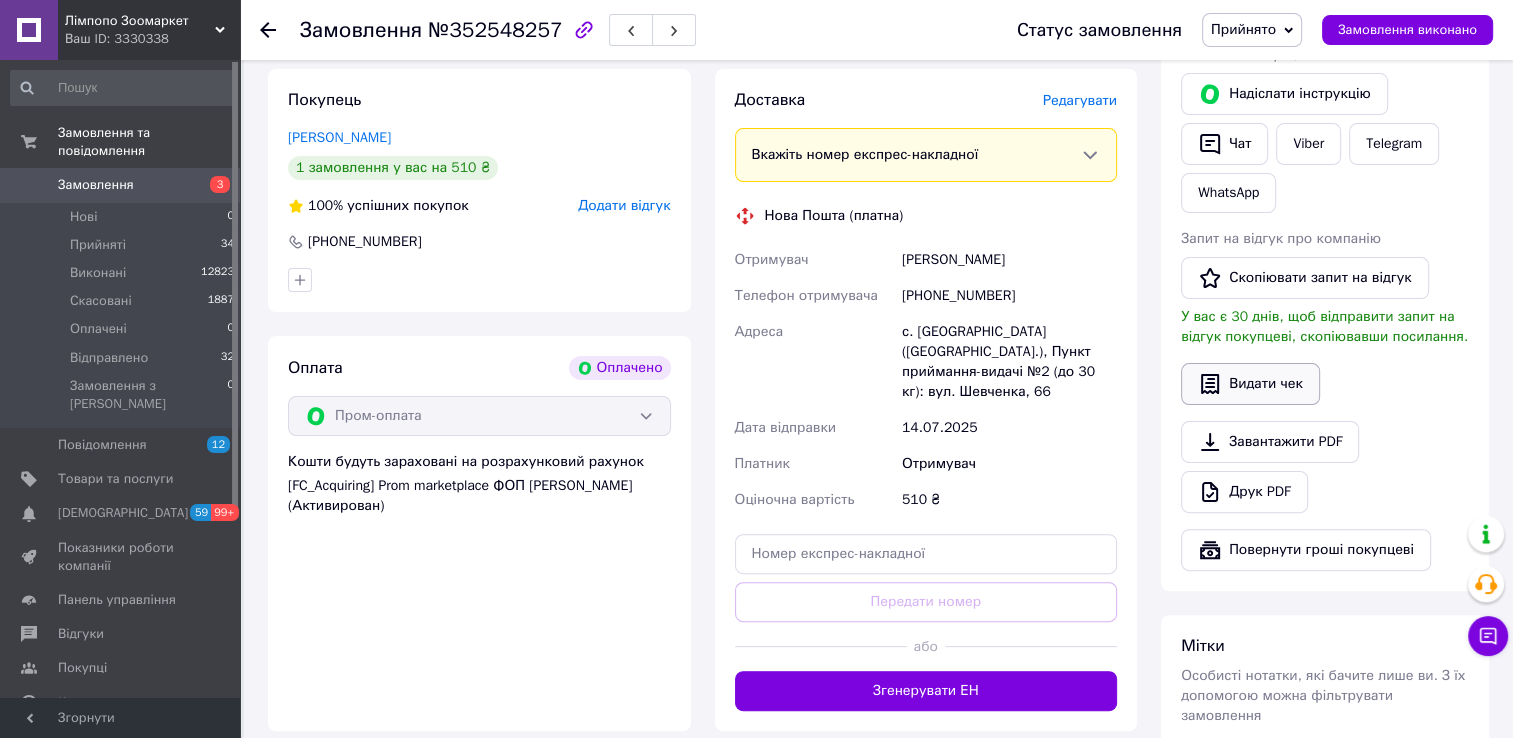 click on "Видати чек" at bounding box center [1250, 384] 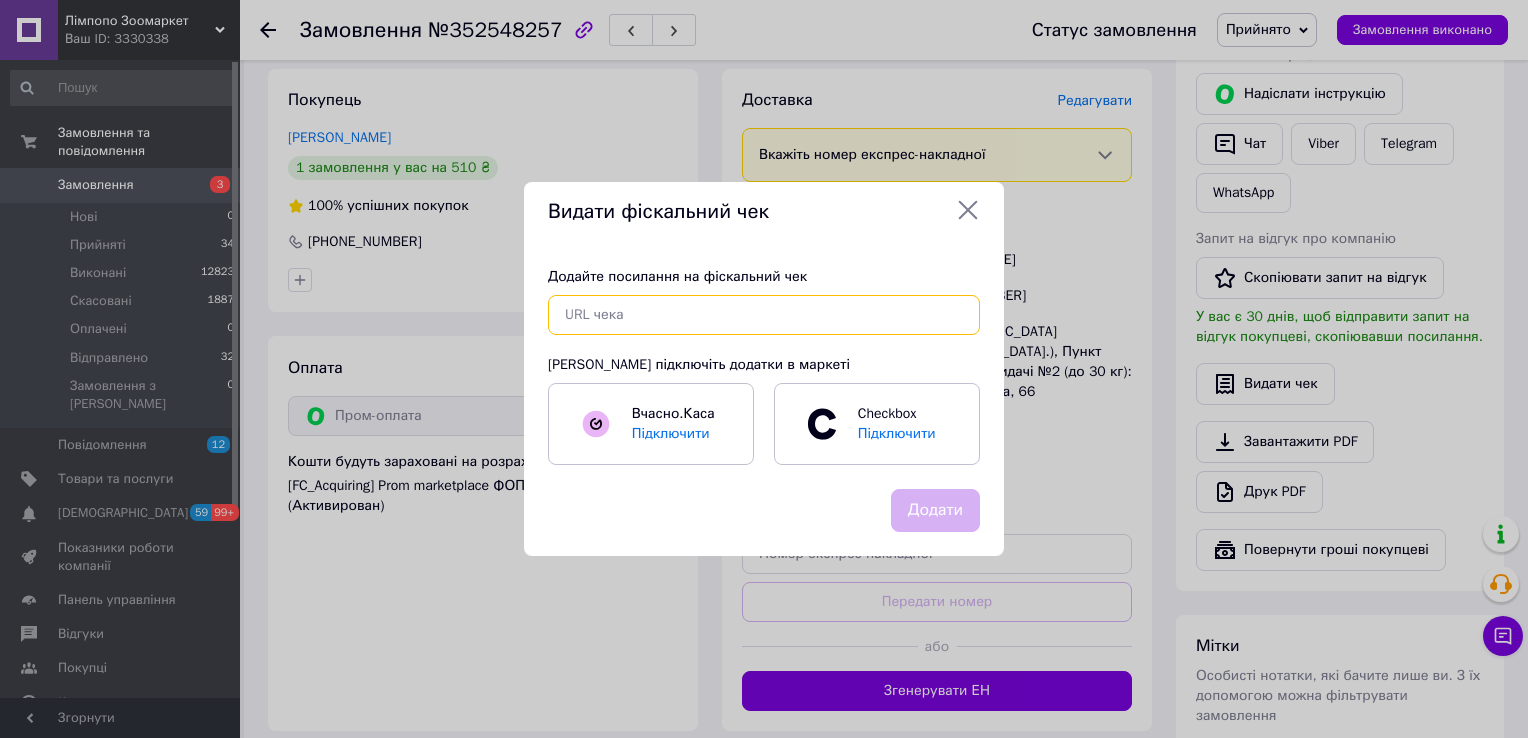 click at bounding box center [764, 315] 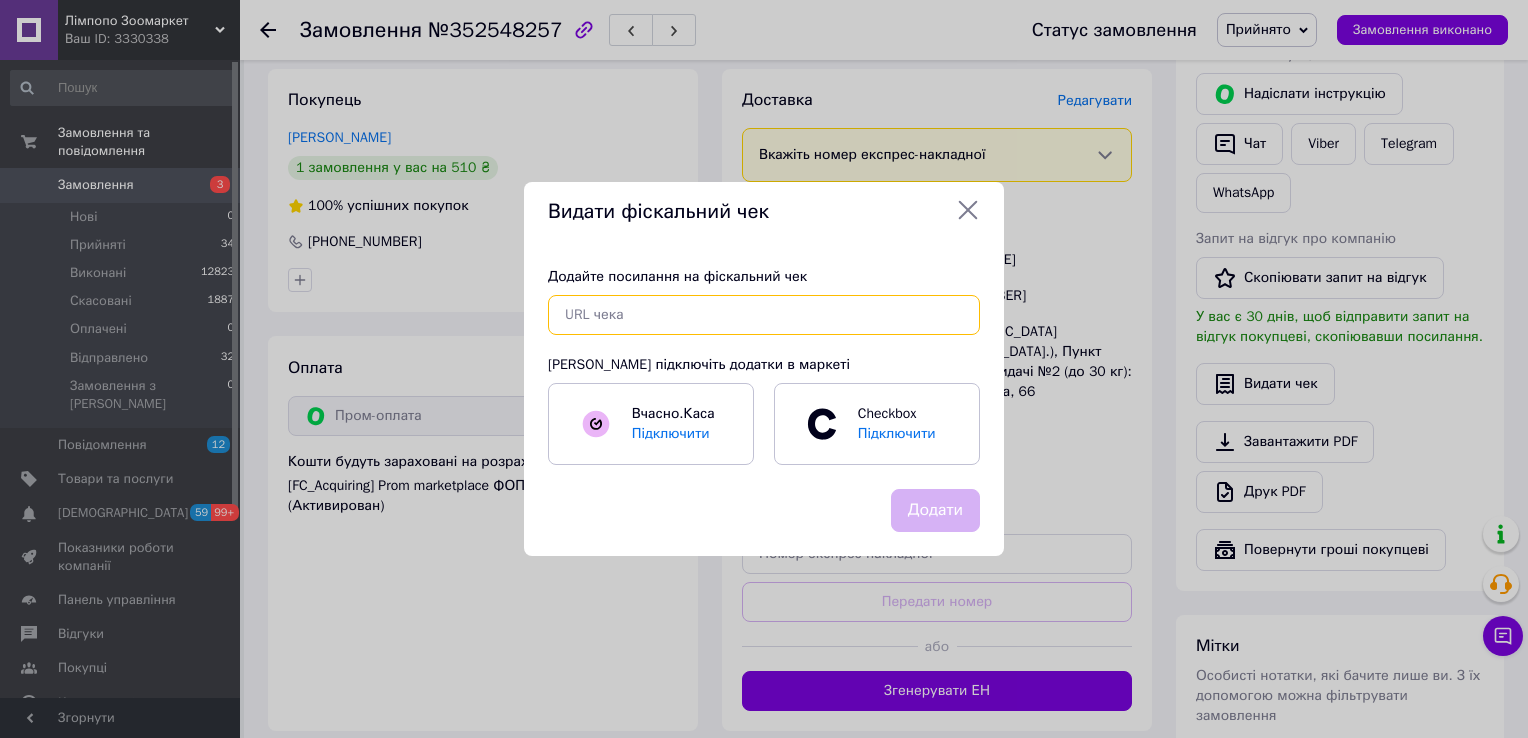 paste on "[URL][DOMAIN_NAME]" 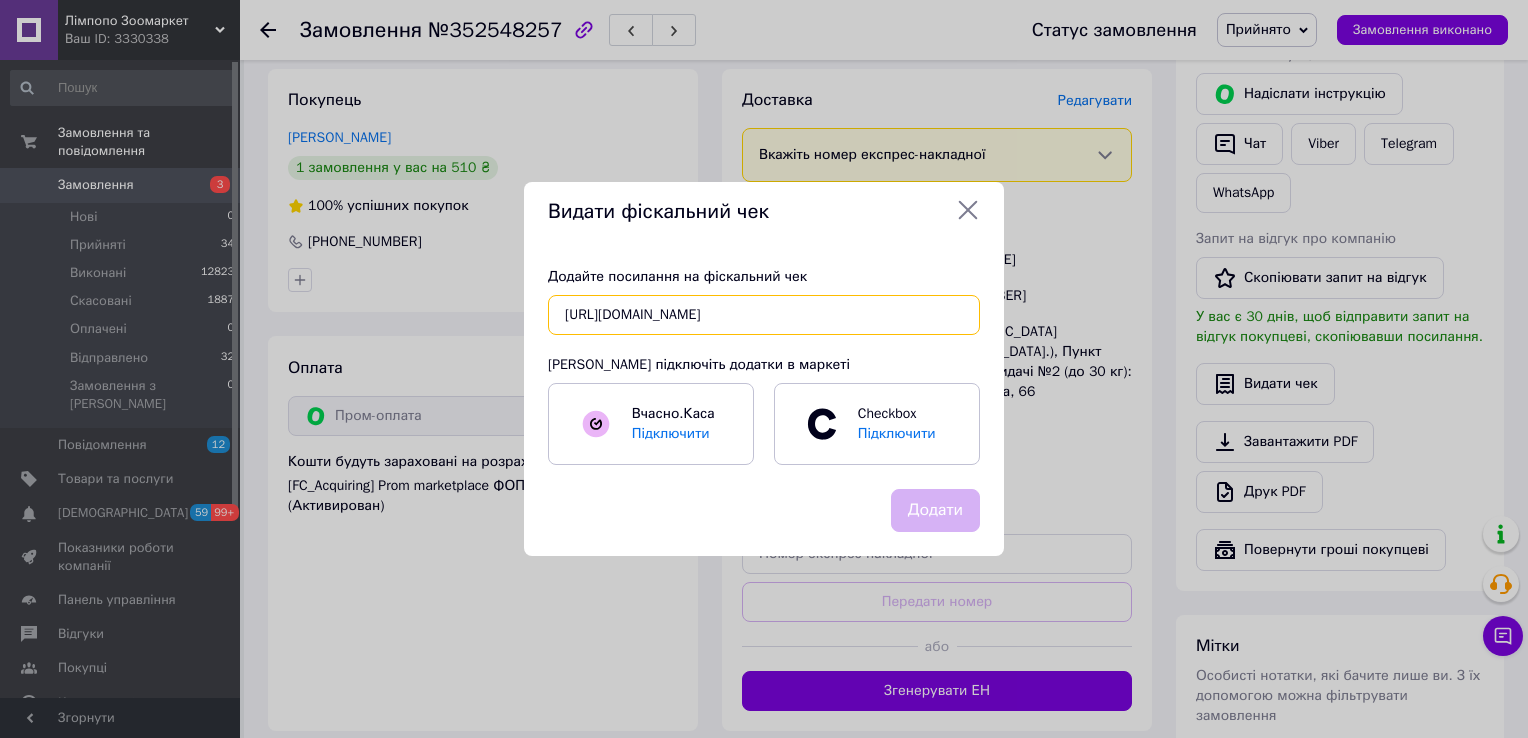 scroll, scrollTop: 0, scrollLeft: 20, axis: horizontal 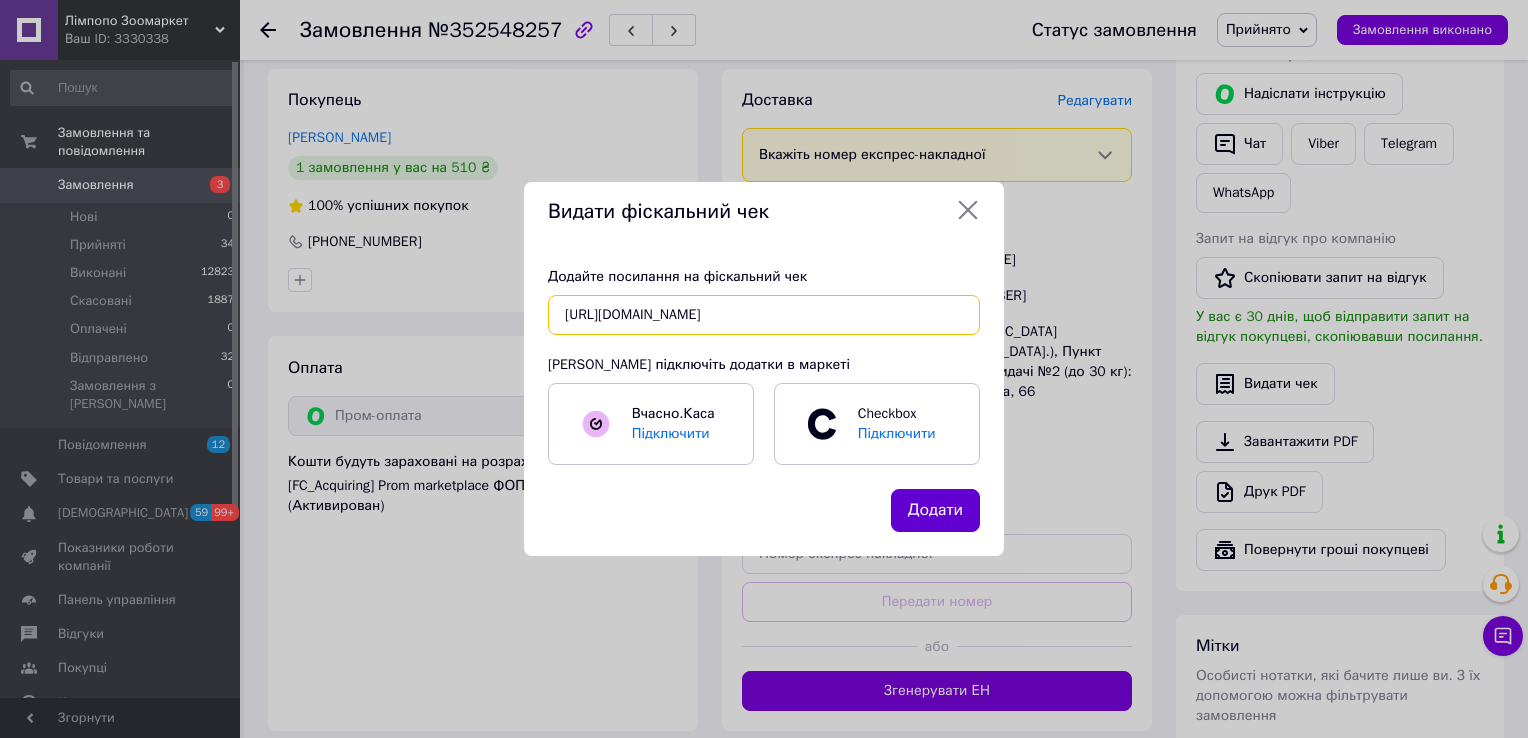 type on "[URL][DOMAIN_NAME]" 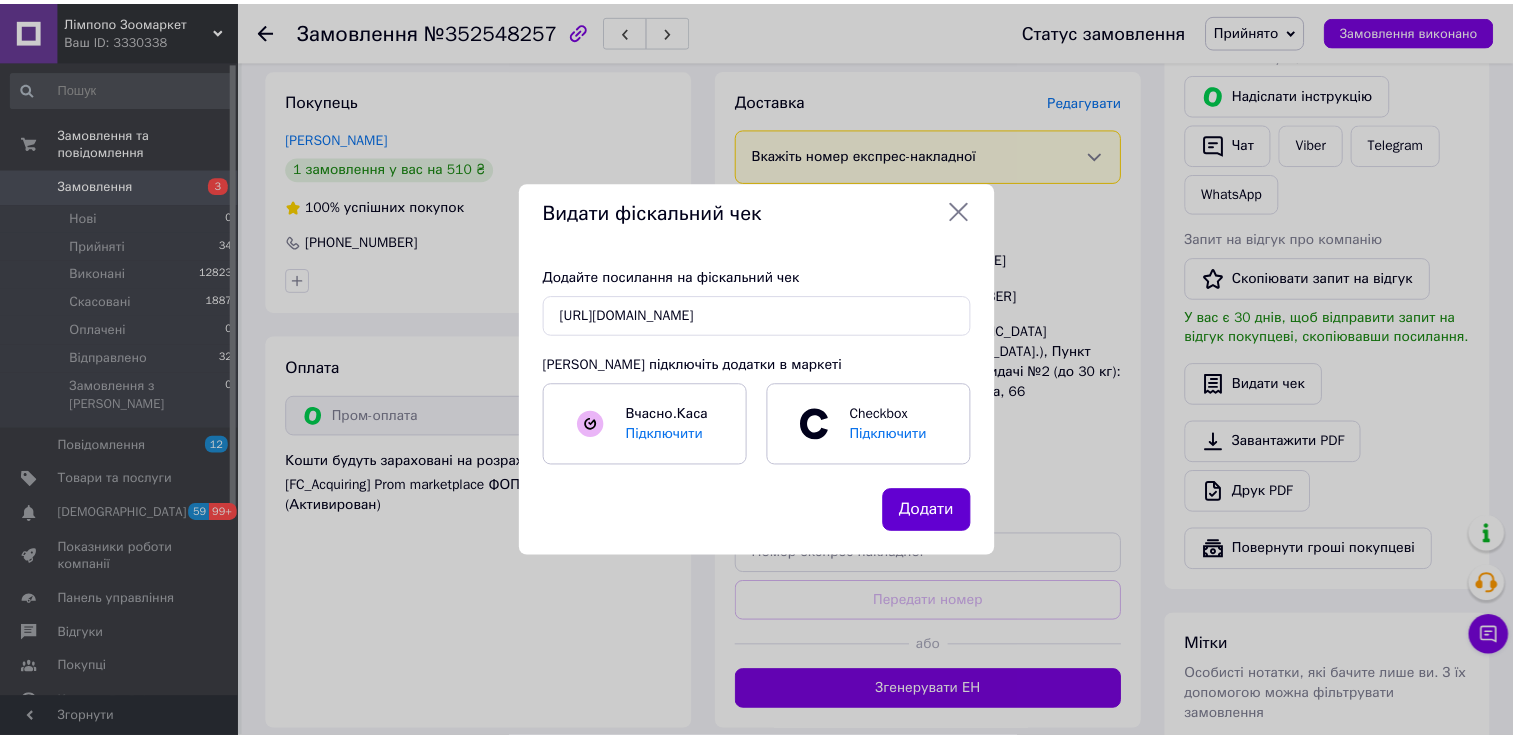 scroll, scrollTop: 0, scrollLeft: 0, axis: both 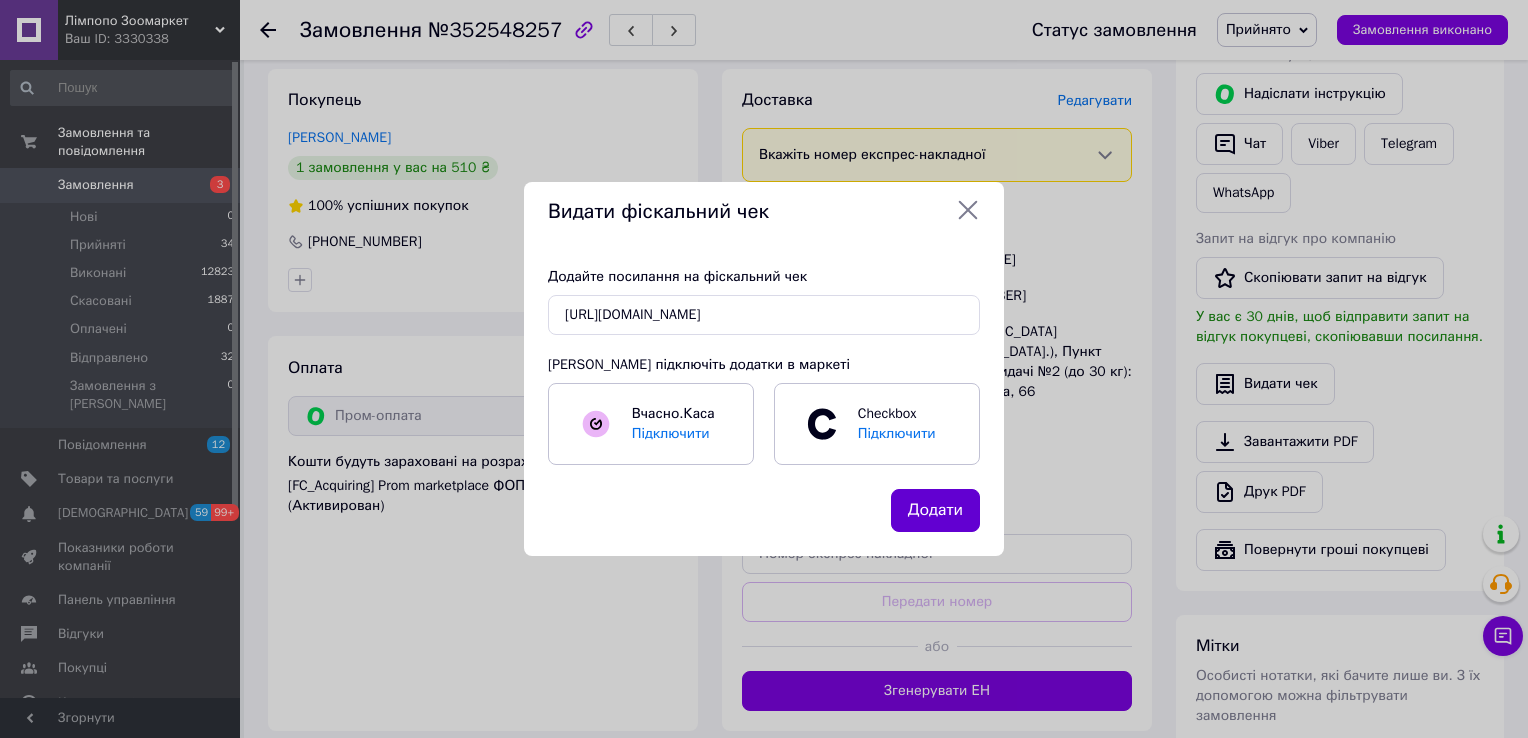click on "Додати" at bounding box center (935, 510) 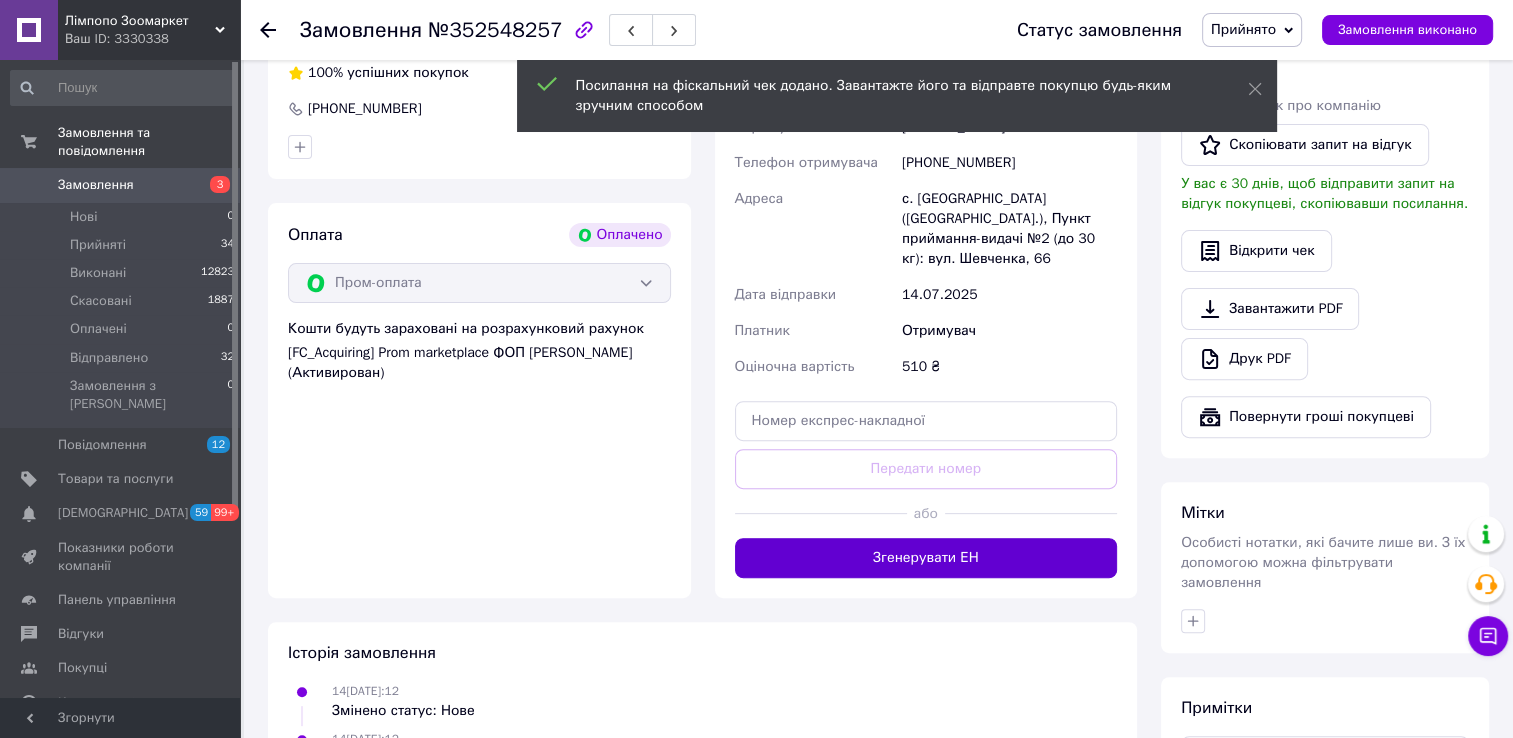 scroll, scrollTop: 540, scrollLeft: 0, axis: vertical 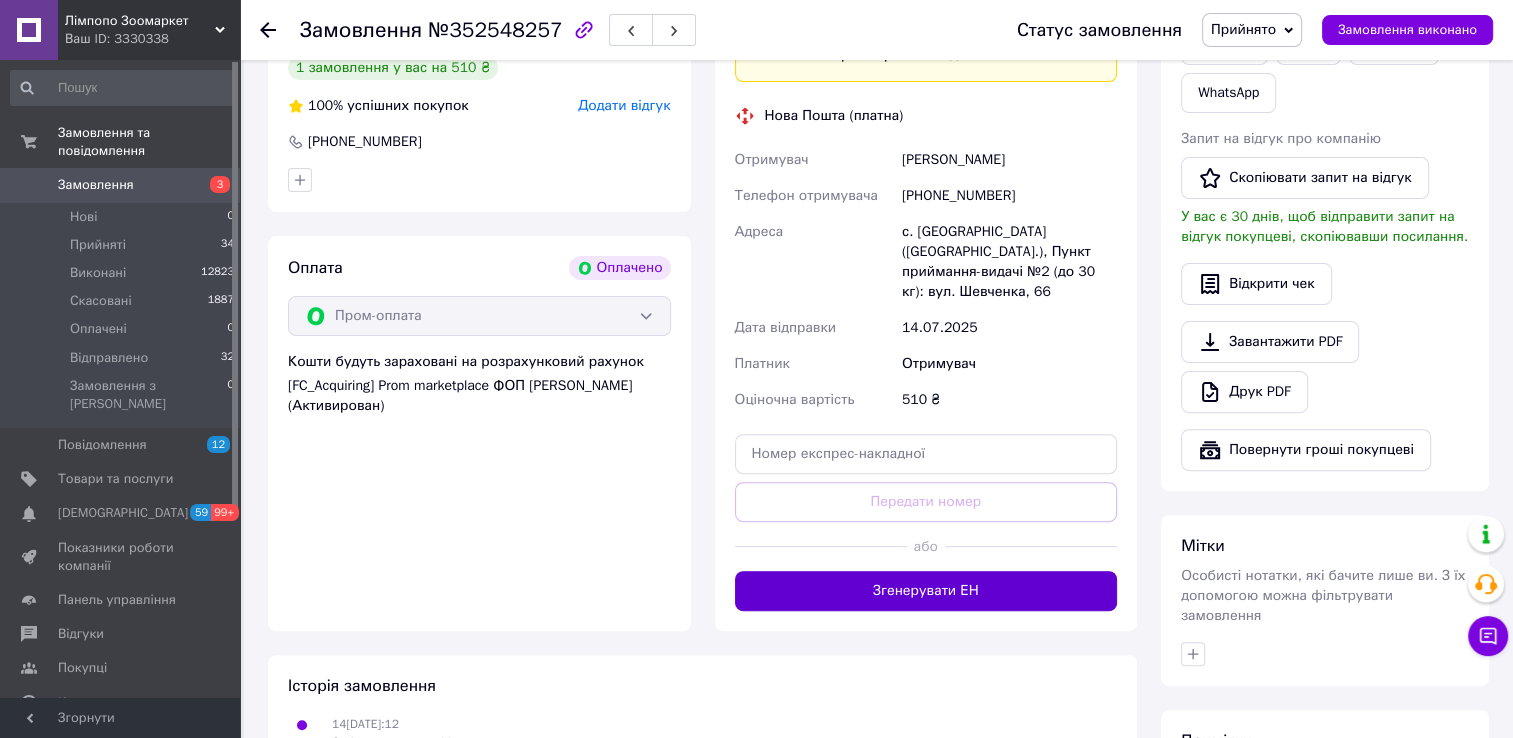 click on "Згенерувати ЕН" at bounding box center [926, 591] 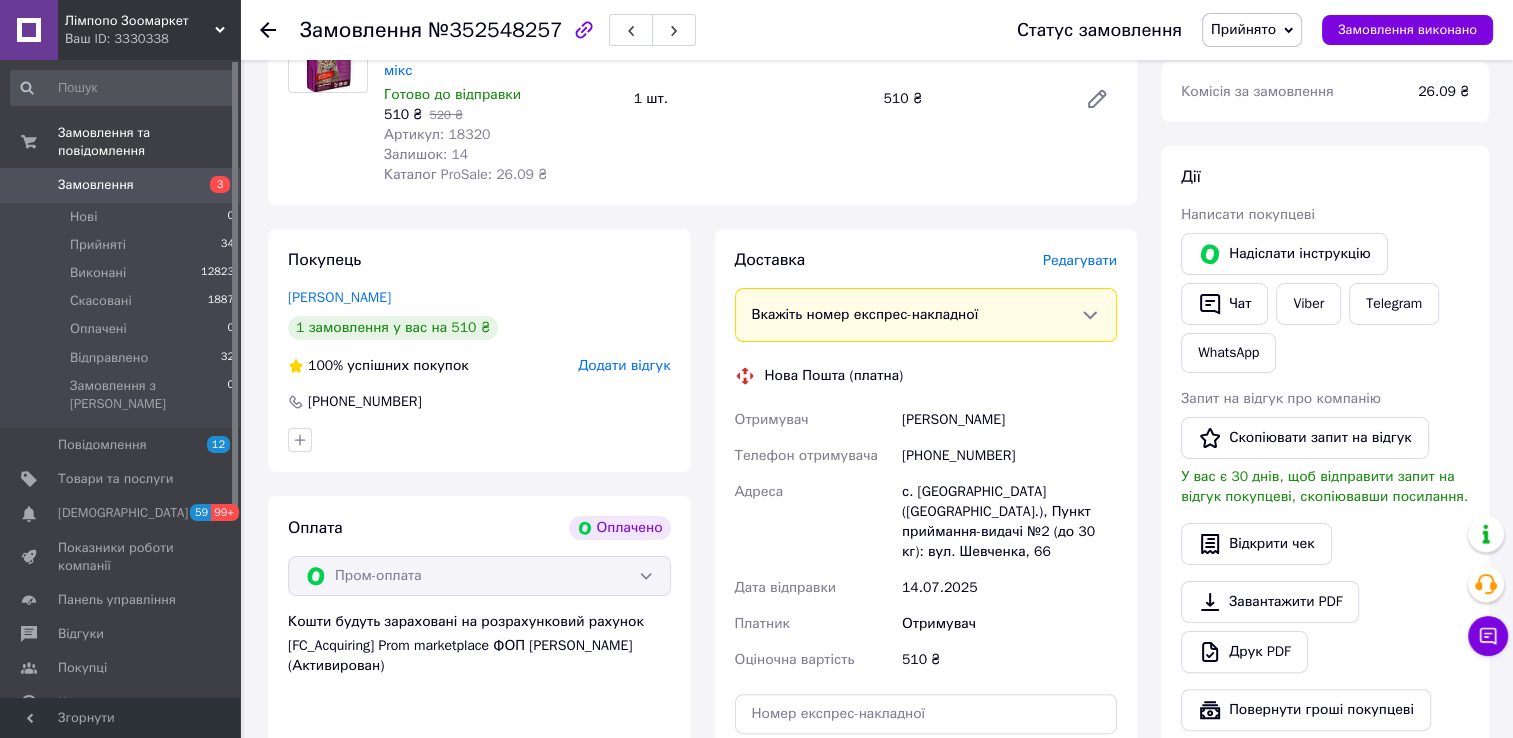 scroll, scrollTop: 240, scrollLeft: 0, axis: vertical 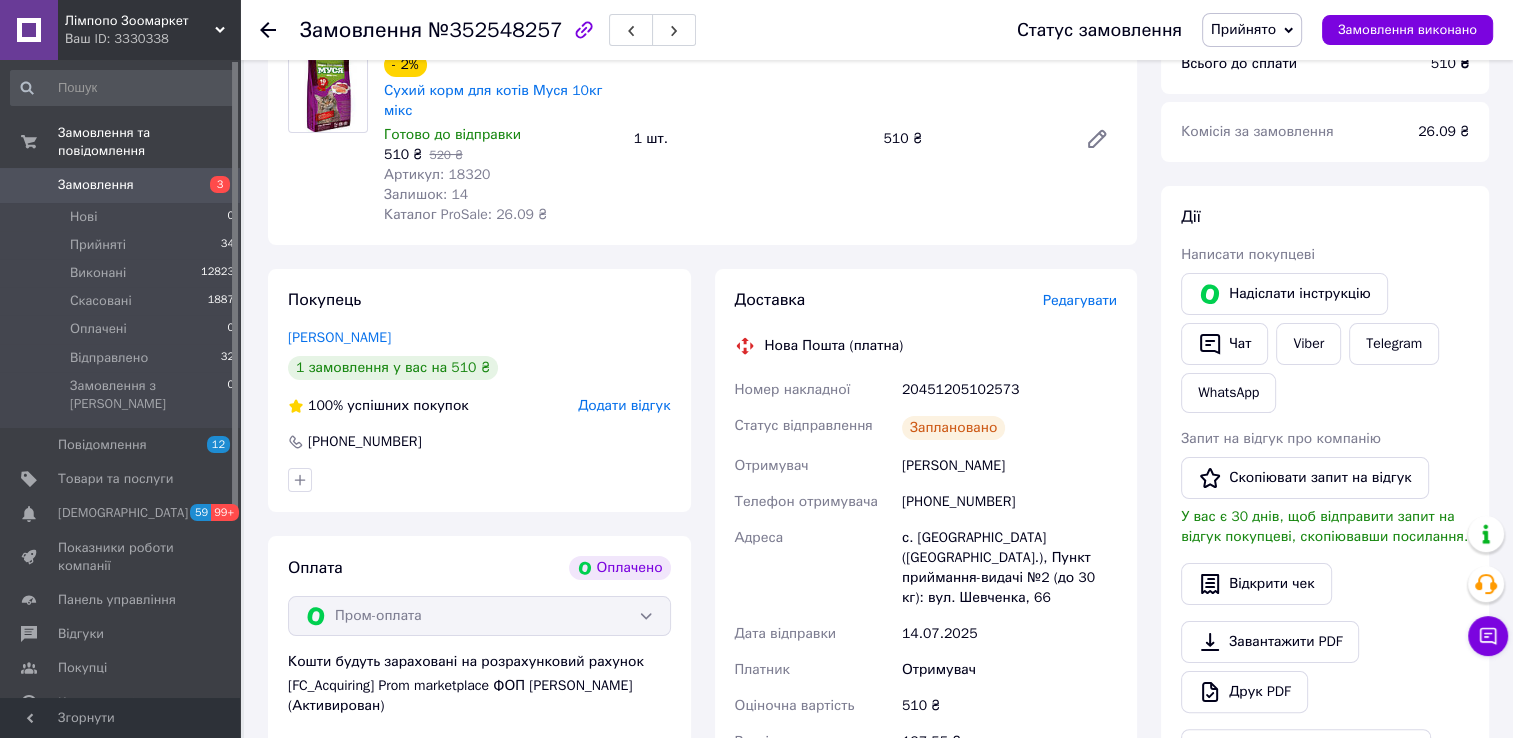 click 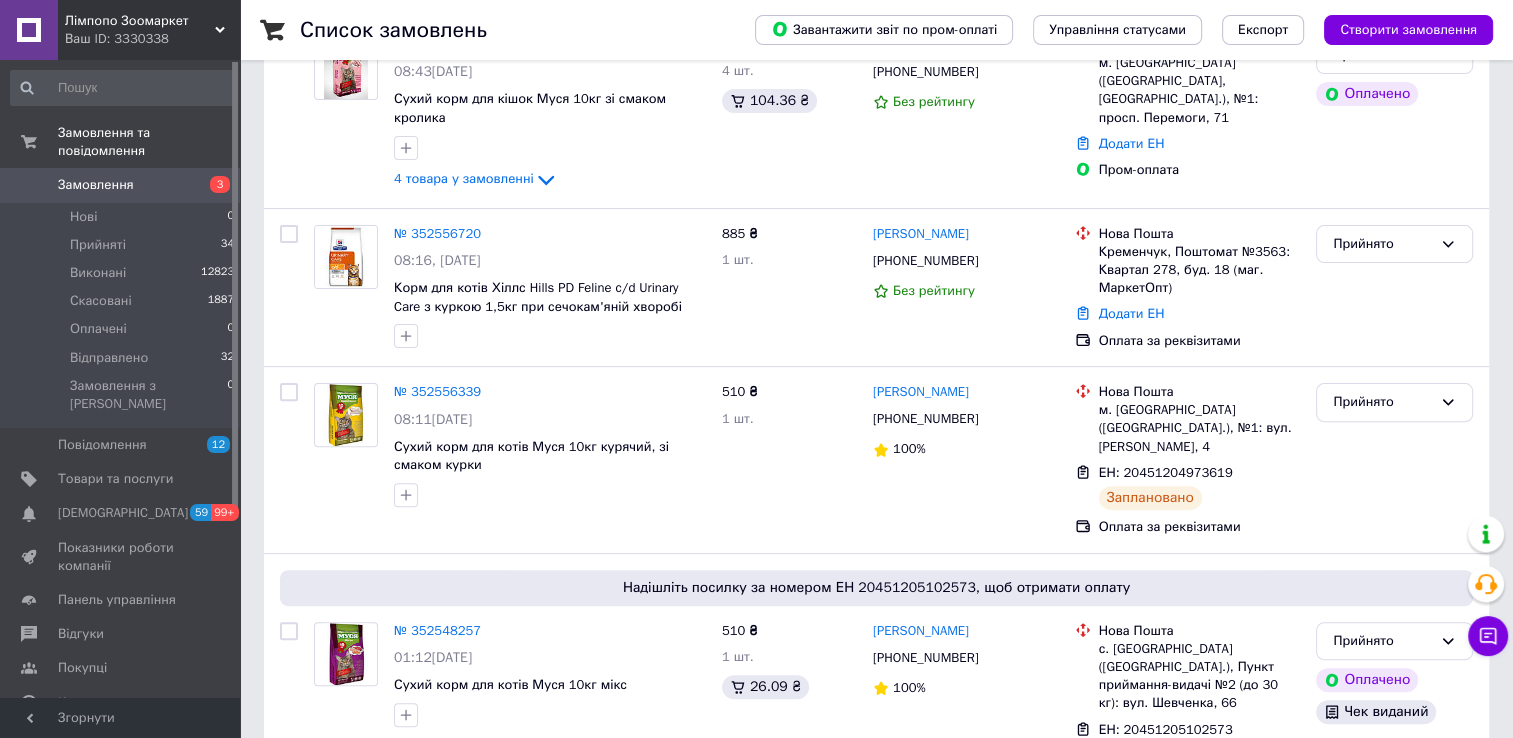 scroll, scrollTop: 549, scrollLeft: 0, axis: vertical 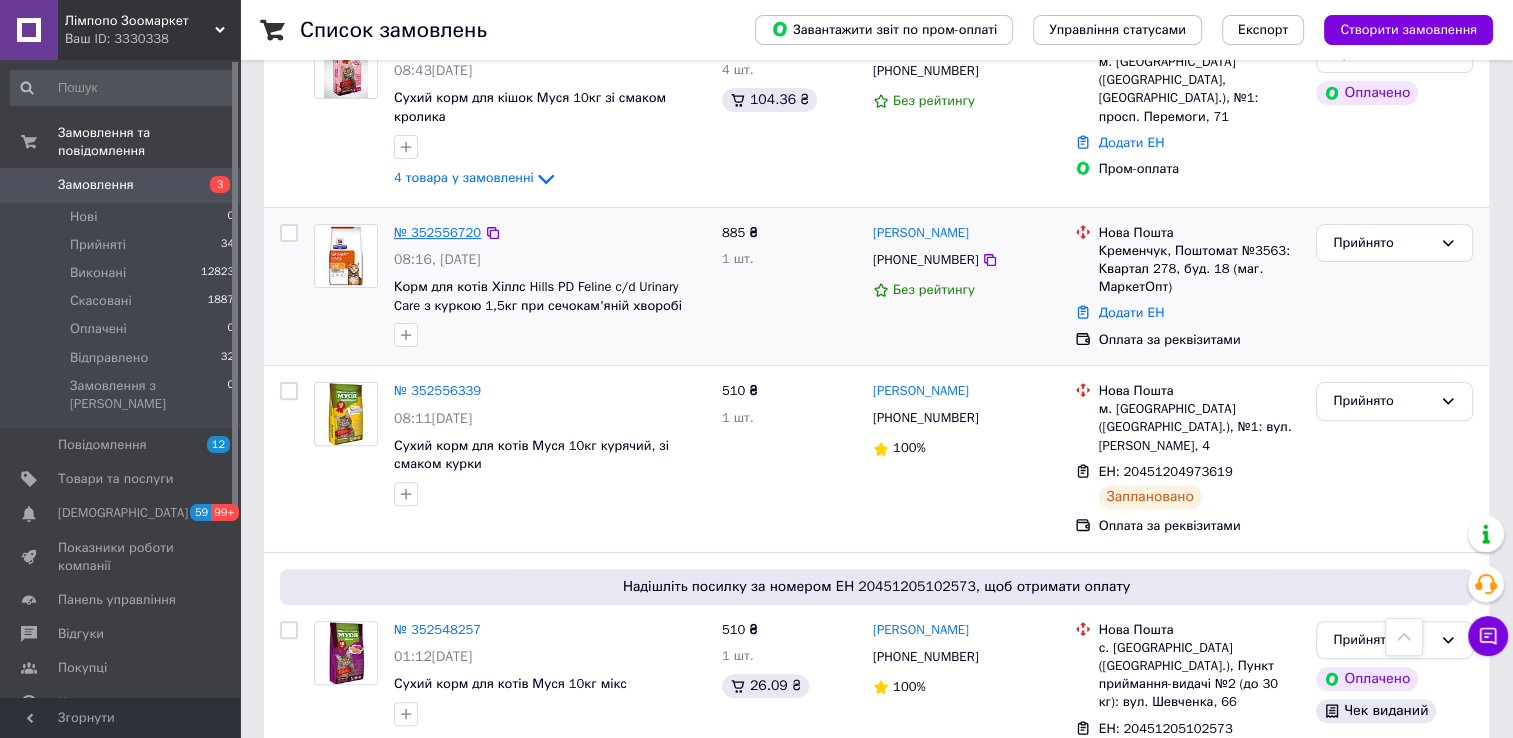 click on "№ 352556720" at bounding box center [437, 232] 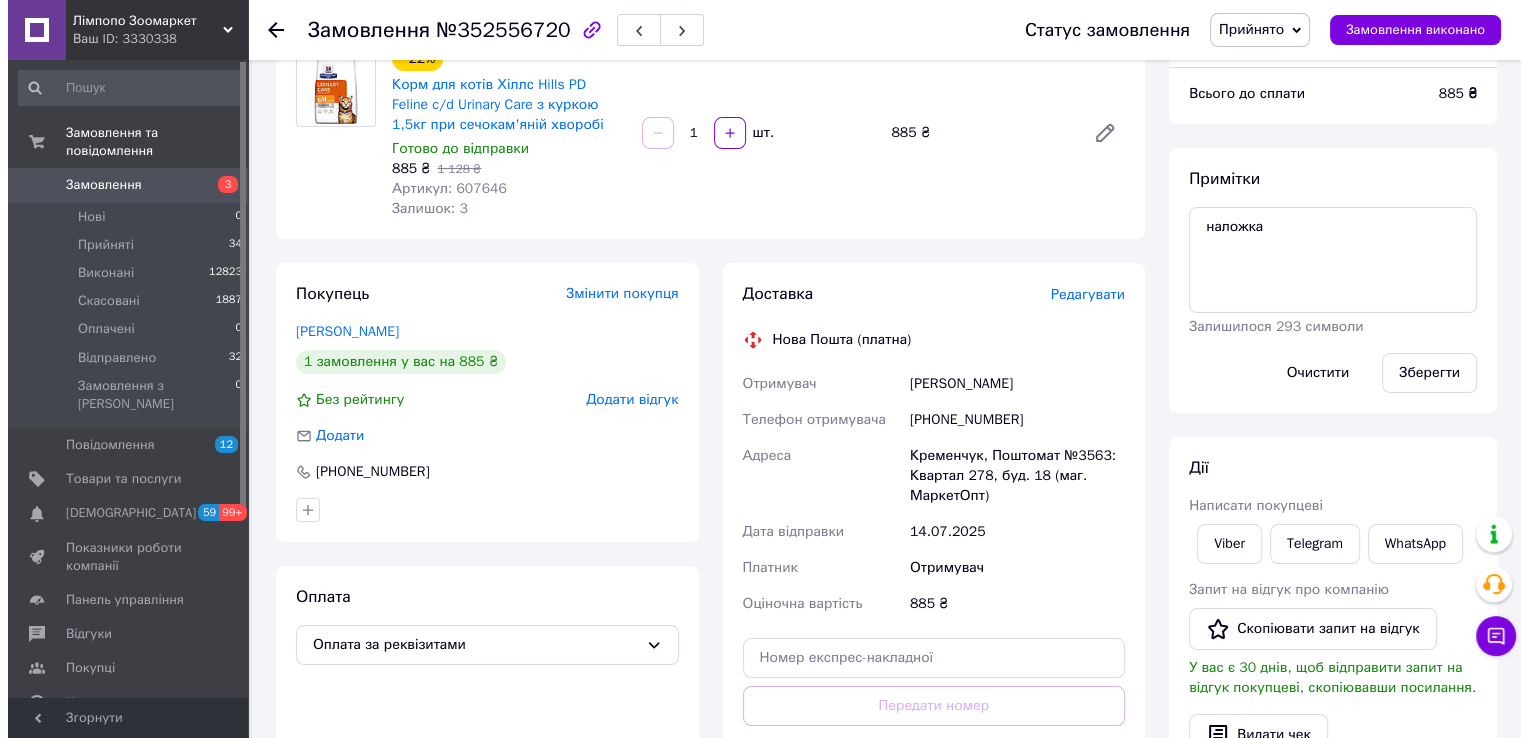 scroll, scrollTop: 549, scrollLeft: 0, axis: vertical 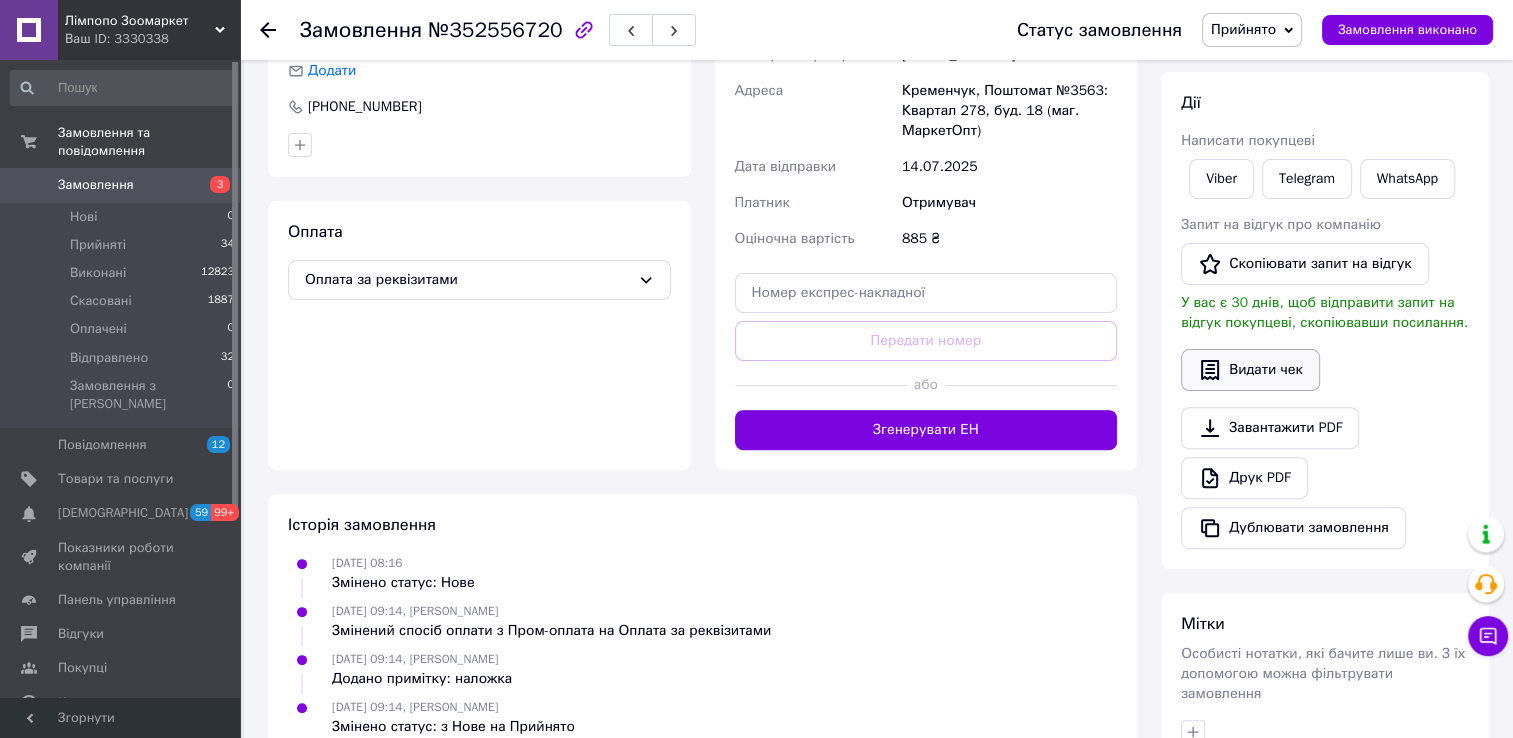 click on "Видати чек" at bounding box center [1250, 370] 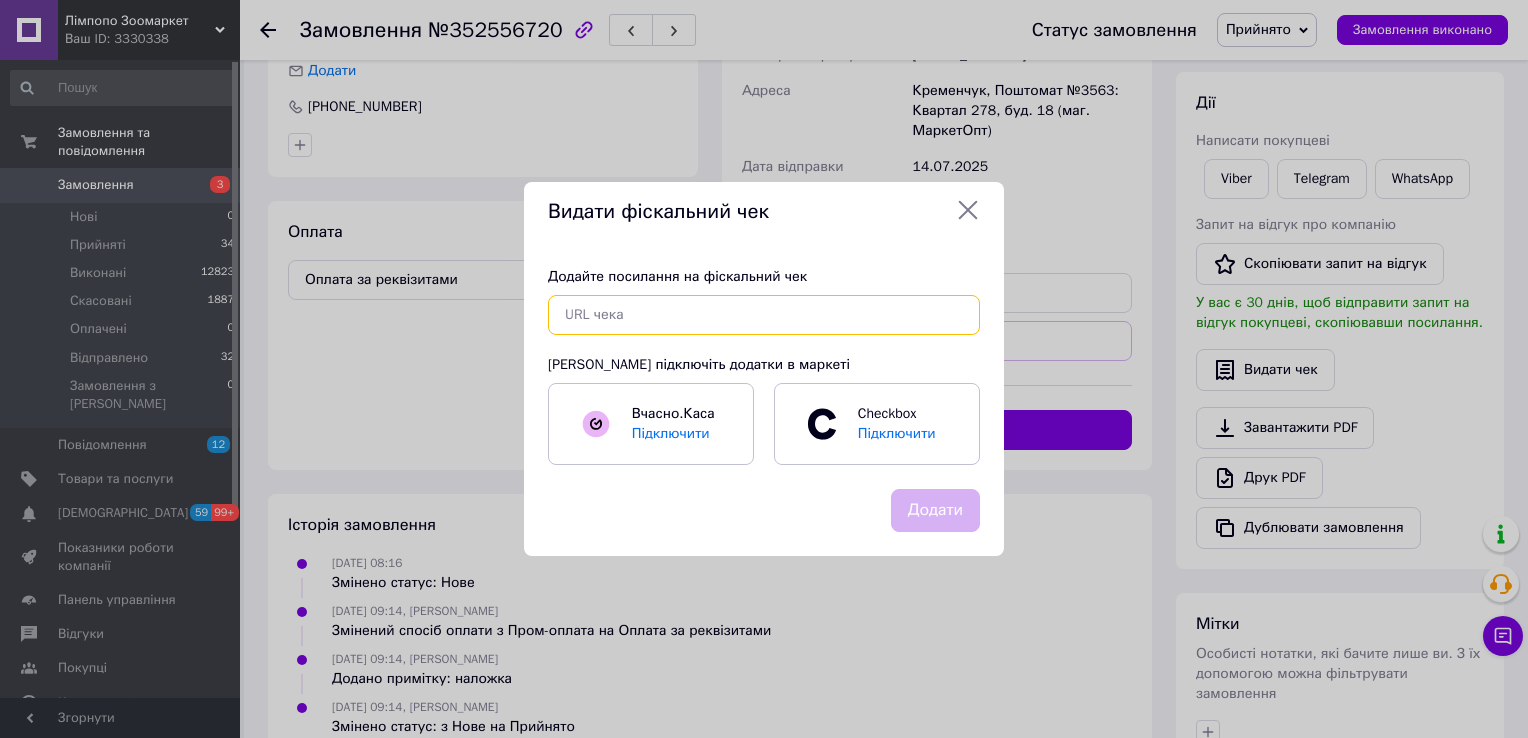 click at bounding box center [764, 315] 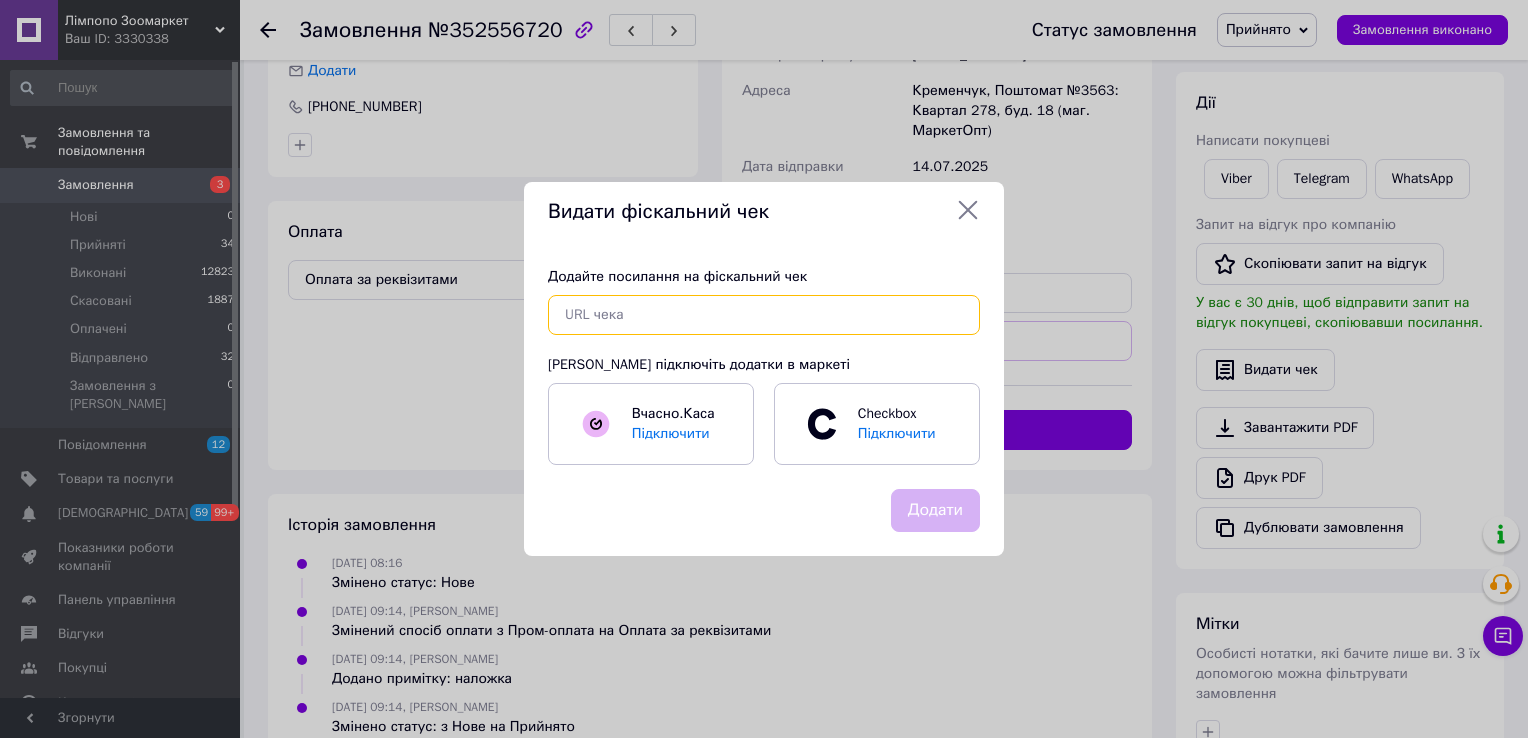 paste on "[URL][DOMAIN_NAME]" 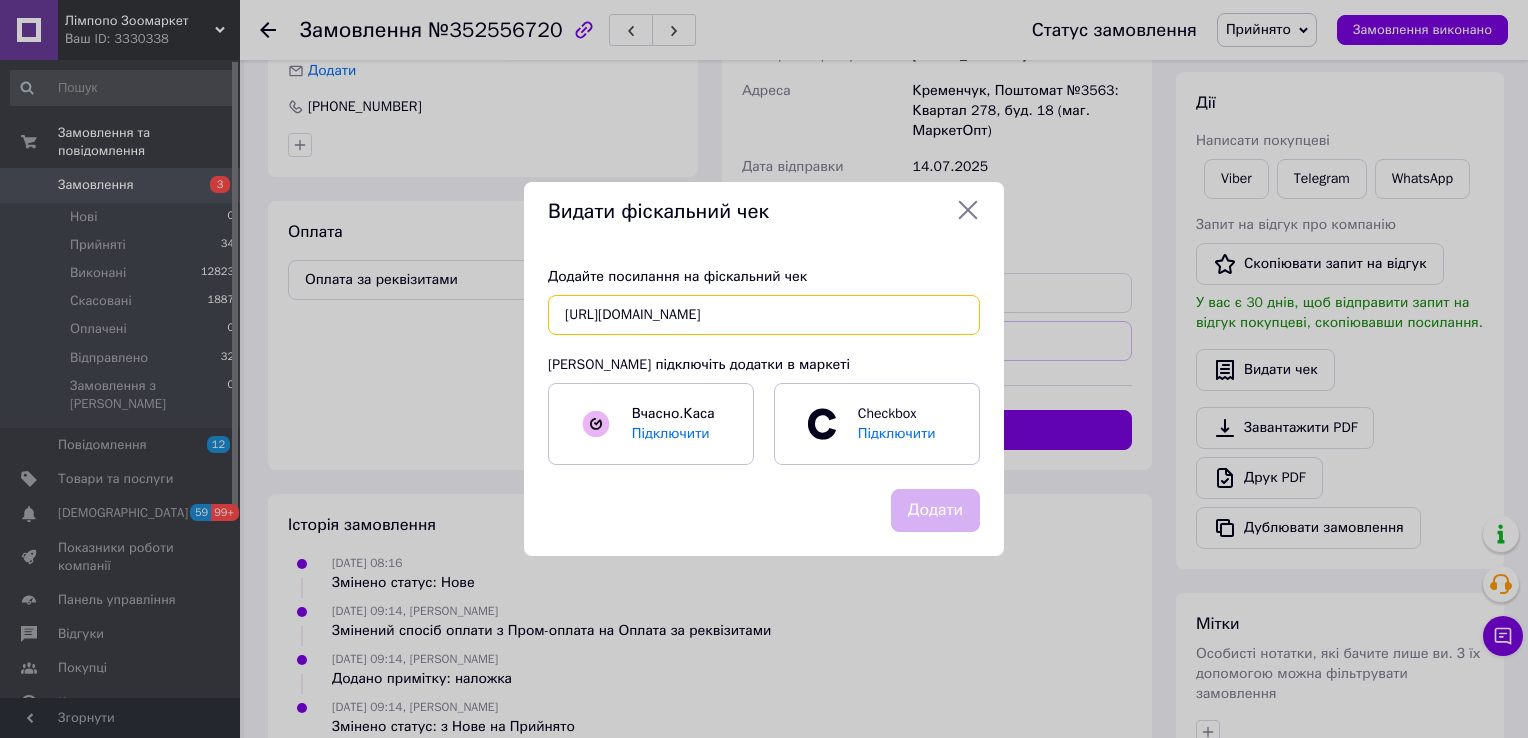 scroll, scrollTop: 0, scrollLeft: 20, axis: horizontal 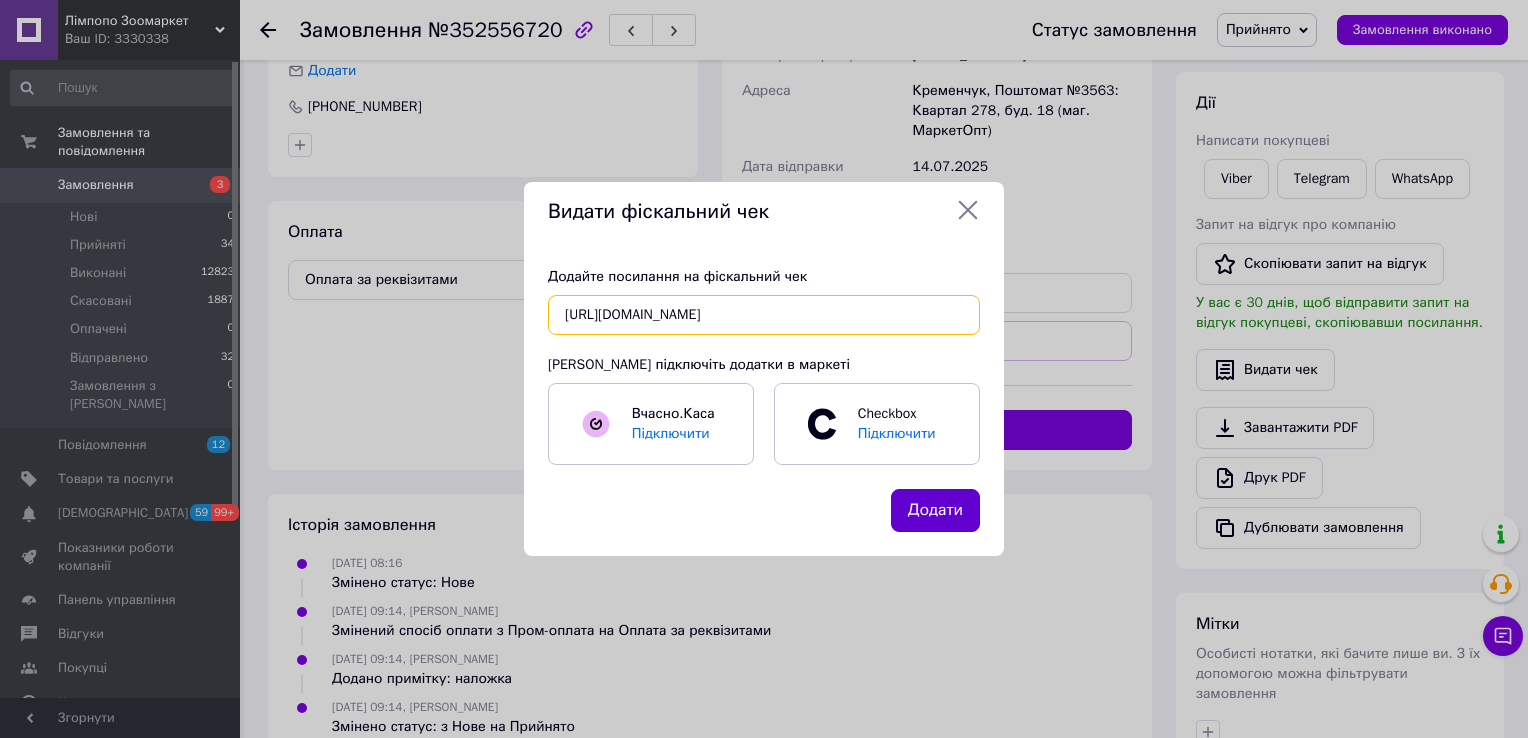 type on "[URL][DOMAIN_NAME]" 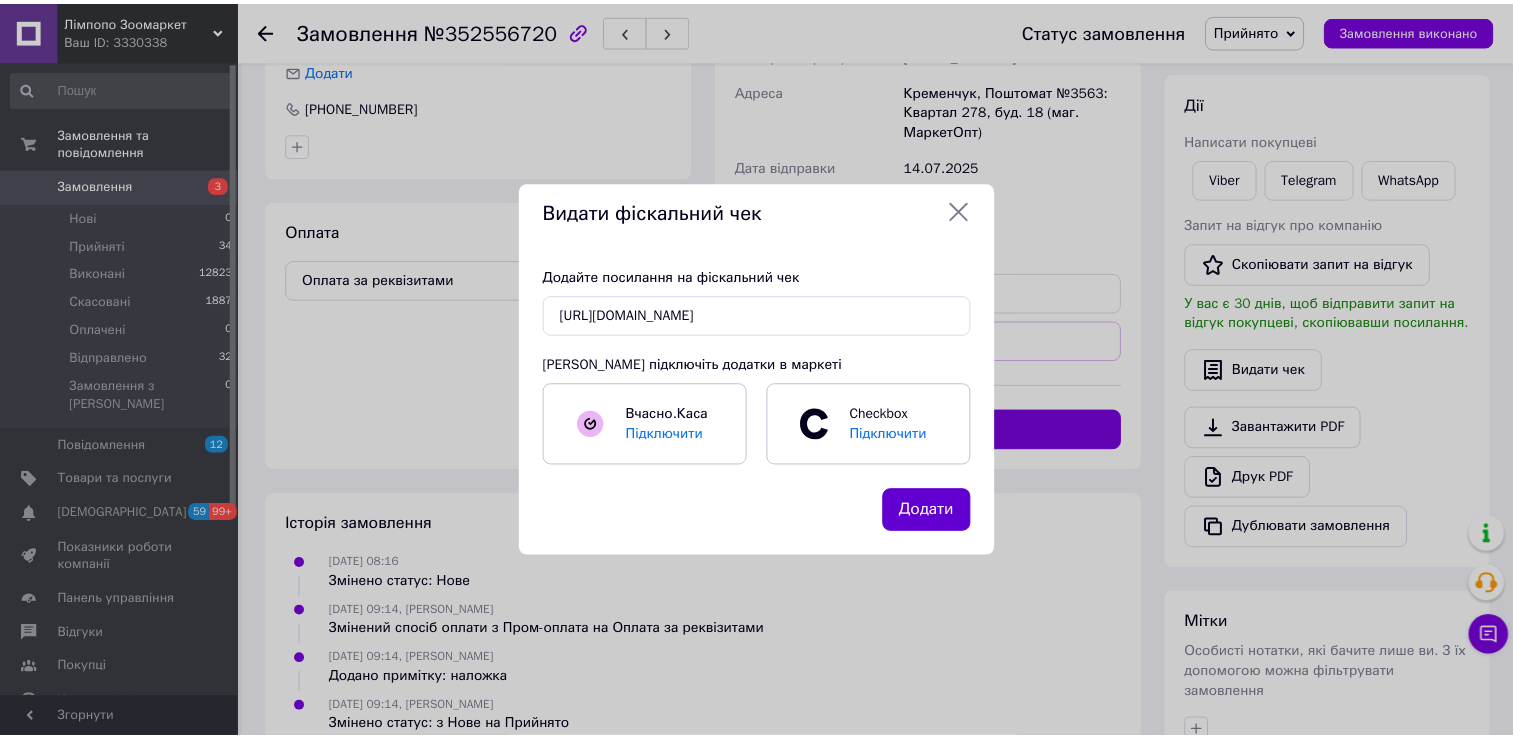 scroll, scrollTop: 0, scrollLeft: 0, axis: both 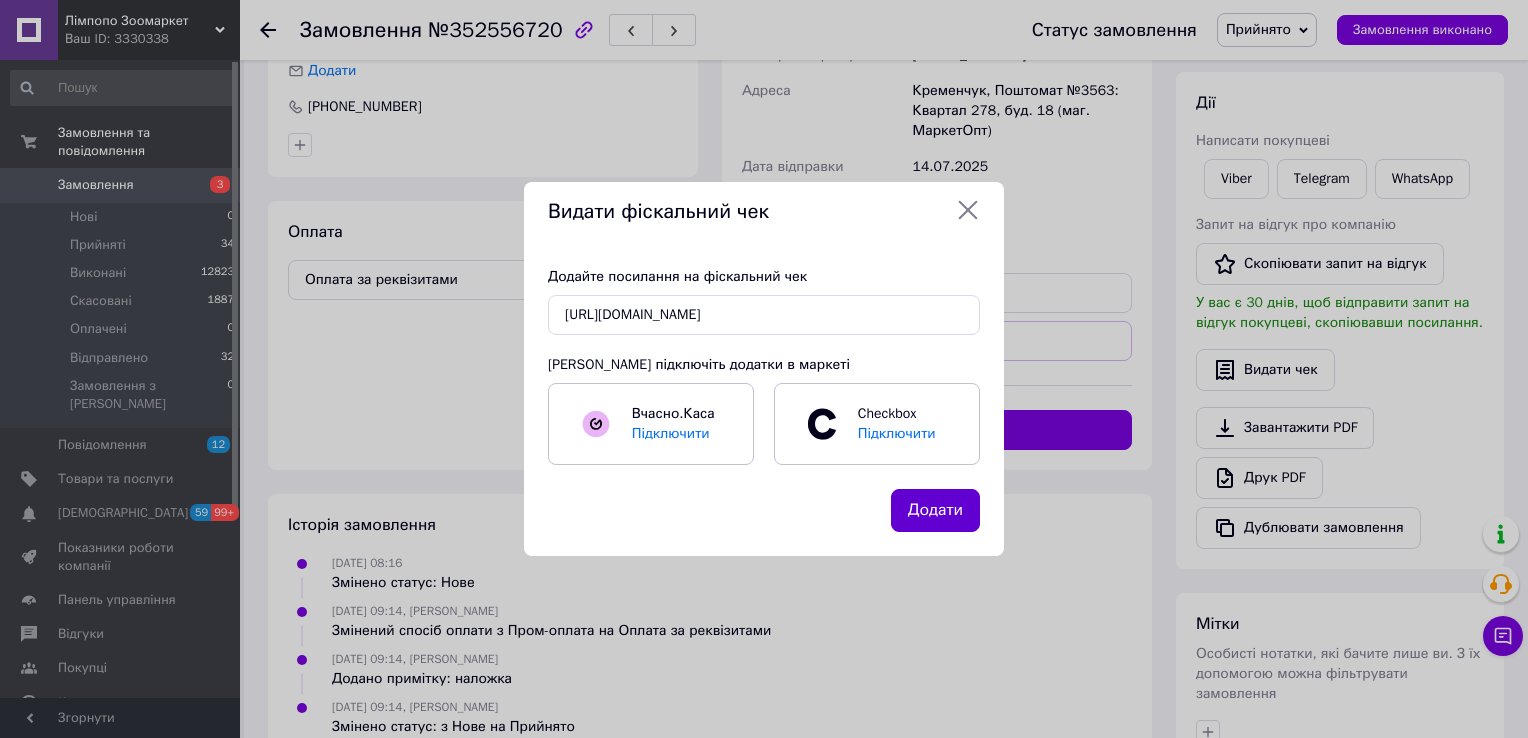 click on "Додати" at bounding box center [935, 510] 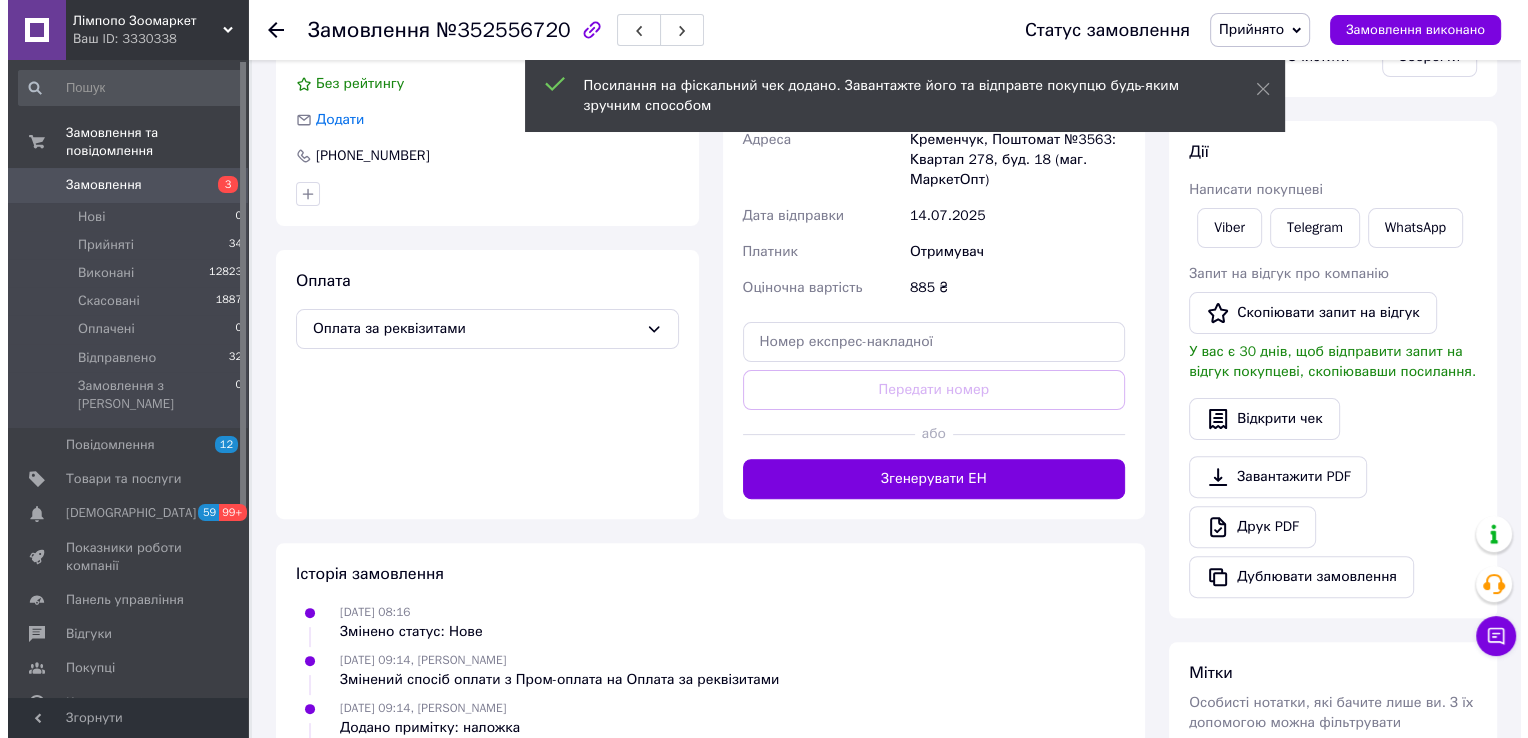 scroll, scrollTop: 249, scrollLeft: 0, axis: vertical 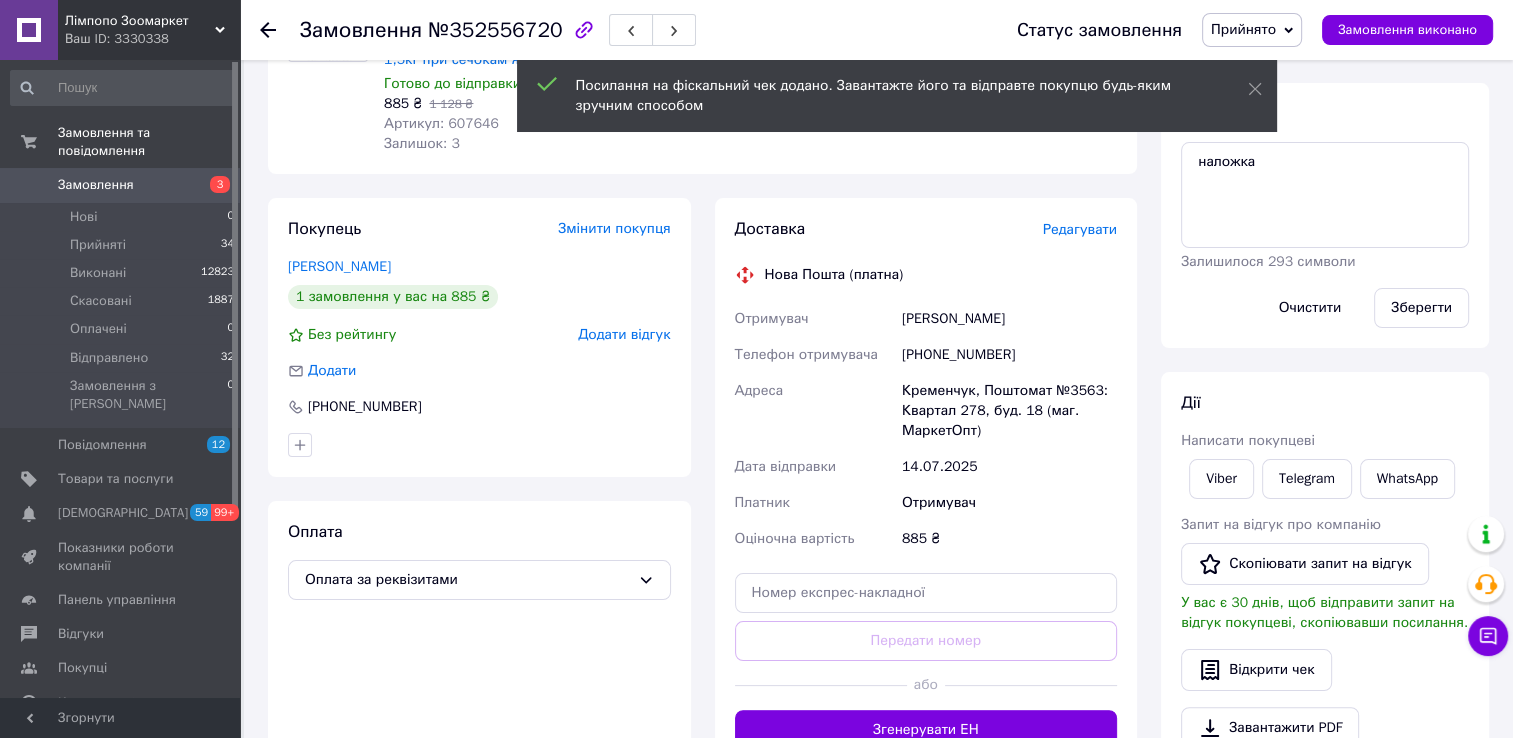 click on "Редагувати" at bounding box center (1080, 229) 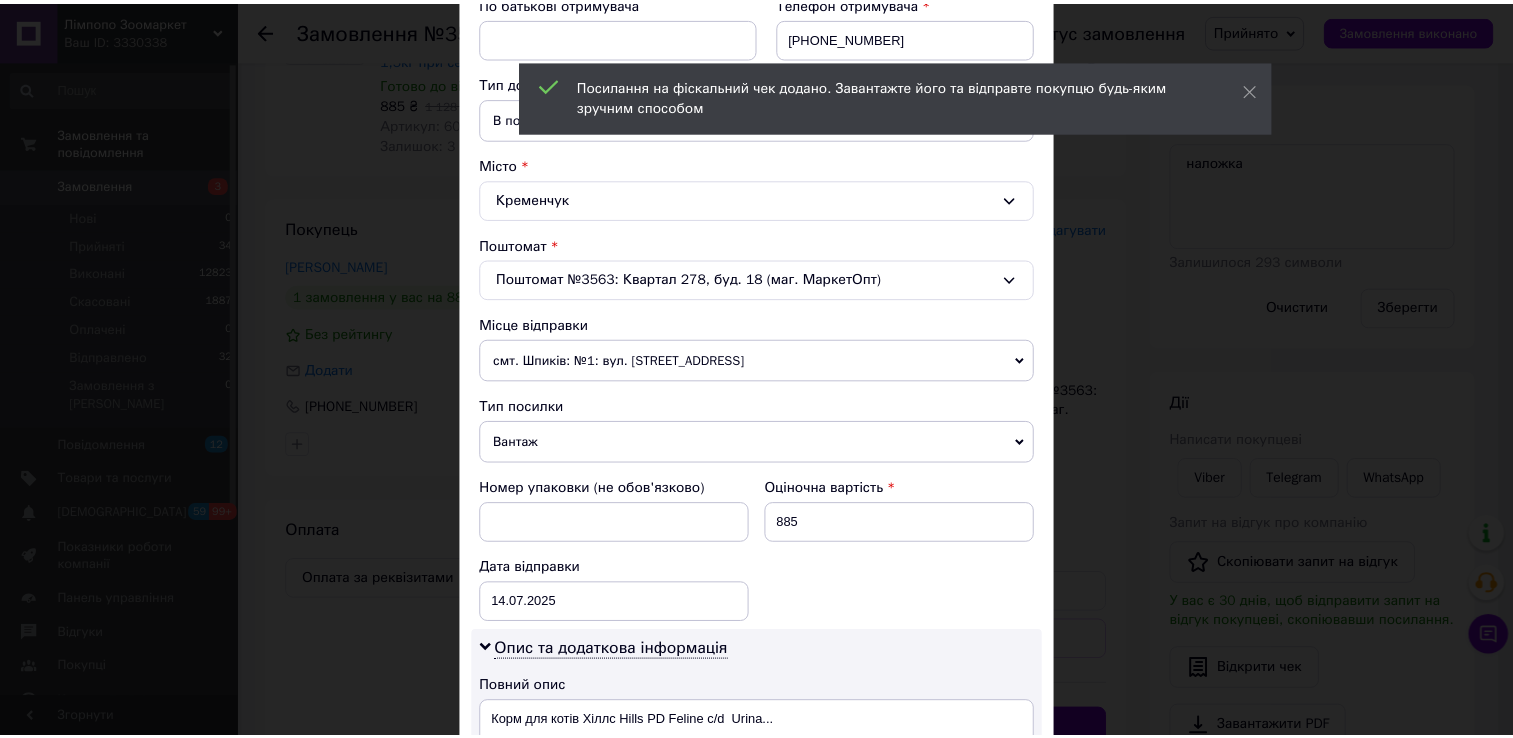 scroll, scrollTop: 843, scrollLeft: 0, axis: vertical 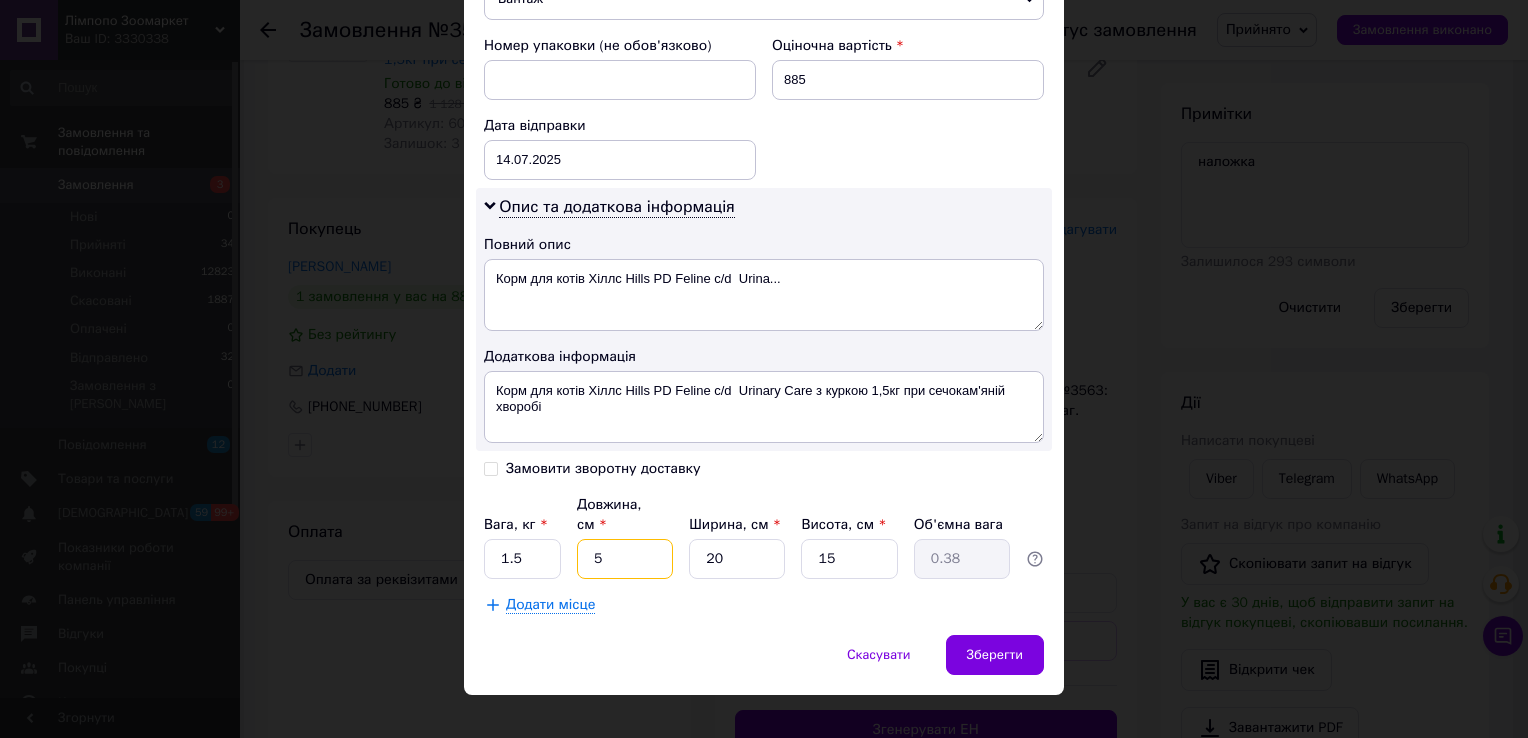 click on "5" at bounding box center (625, 559) 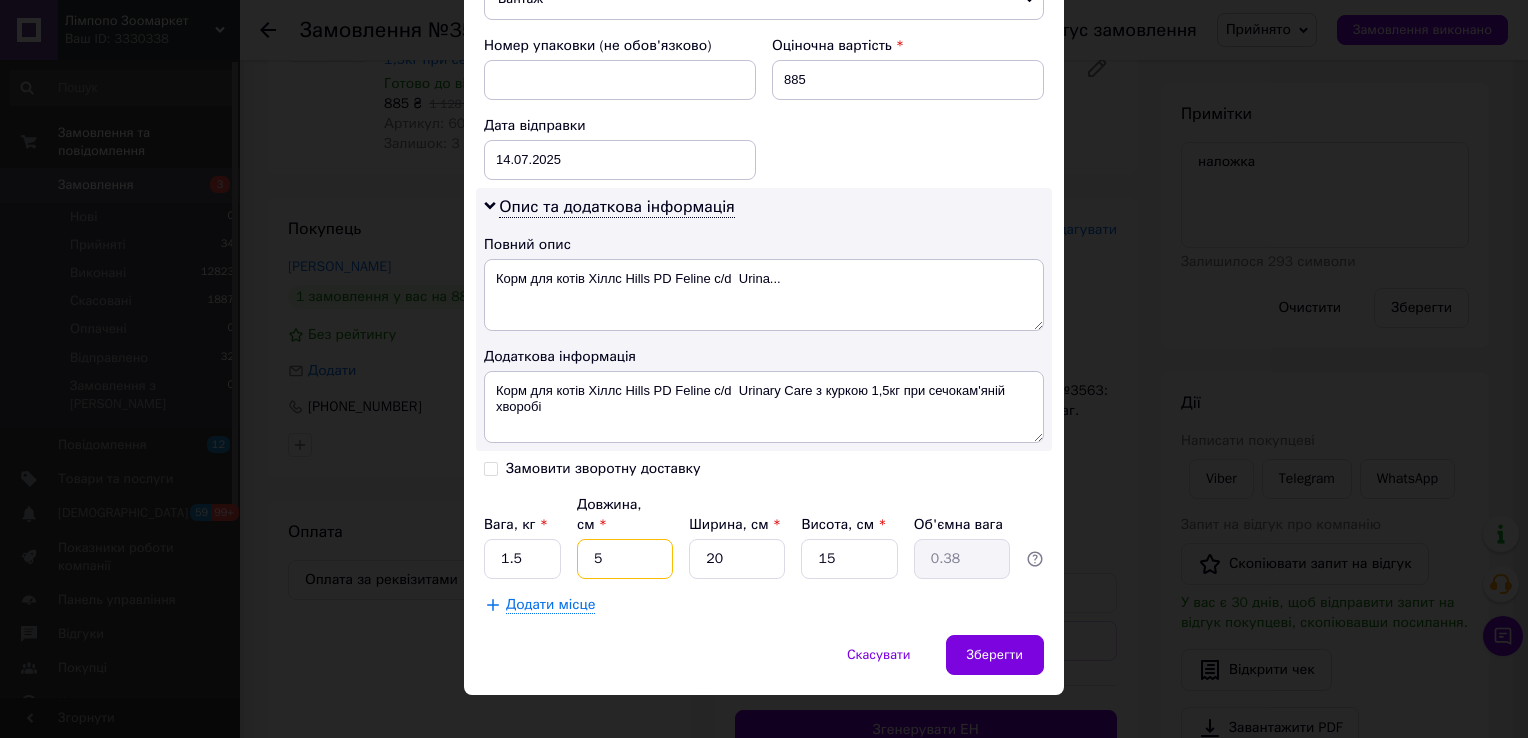 type on "2" 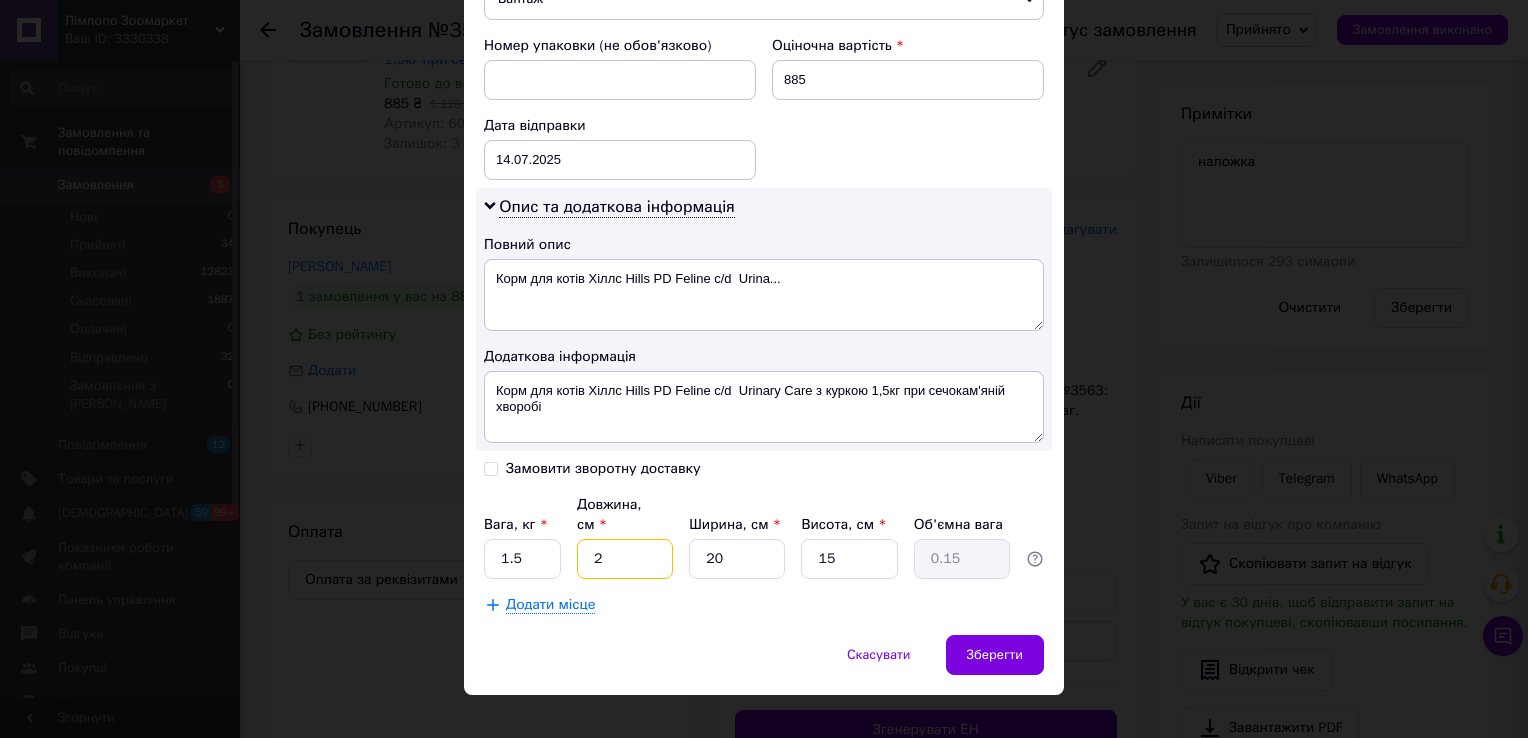 type on "25" 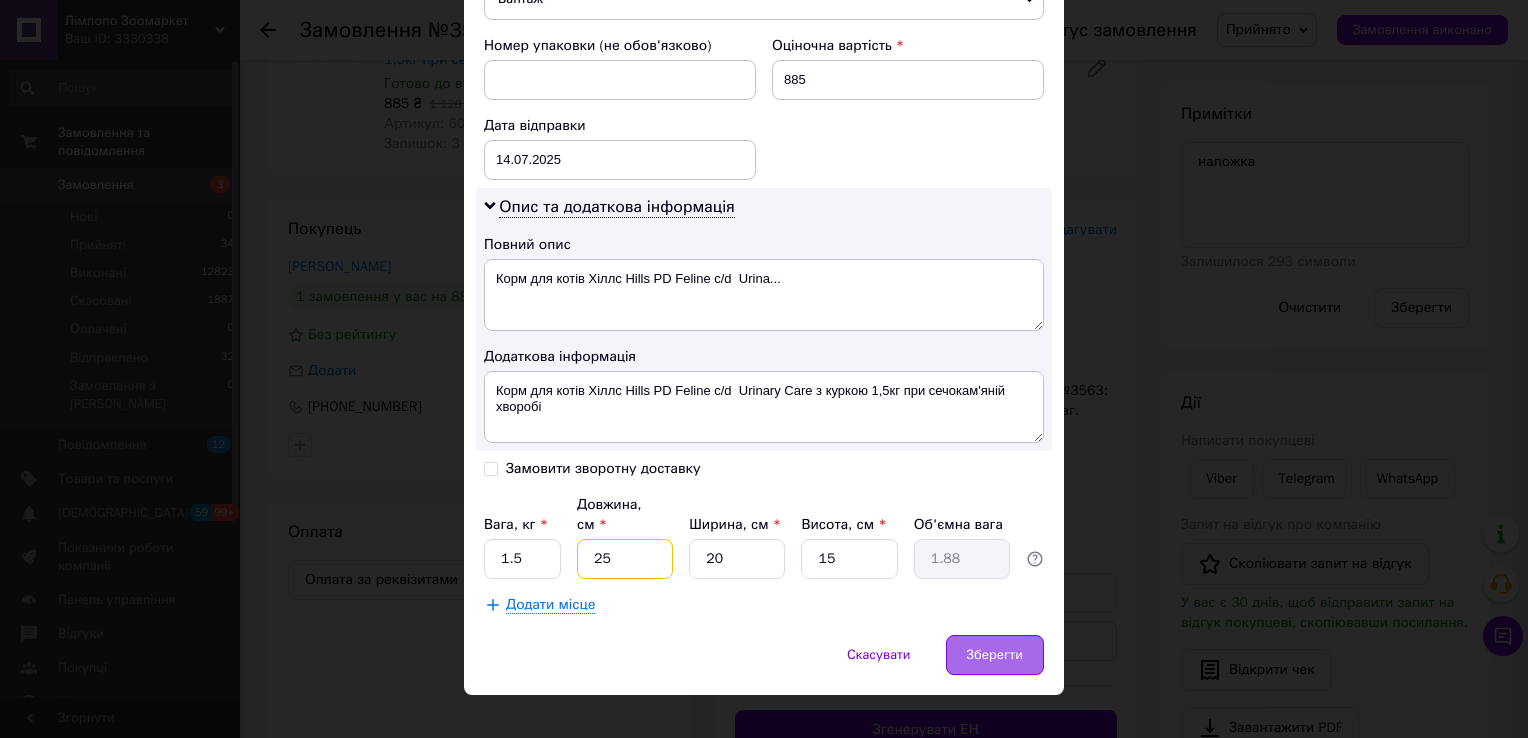 type on "25" 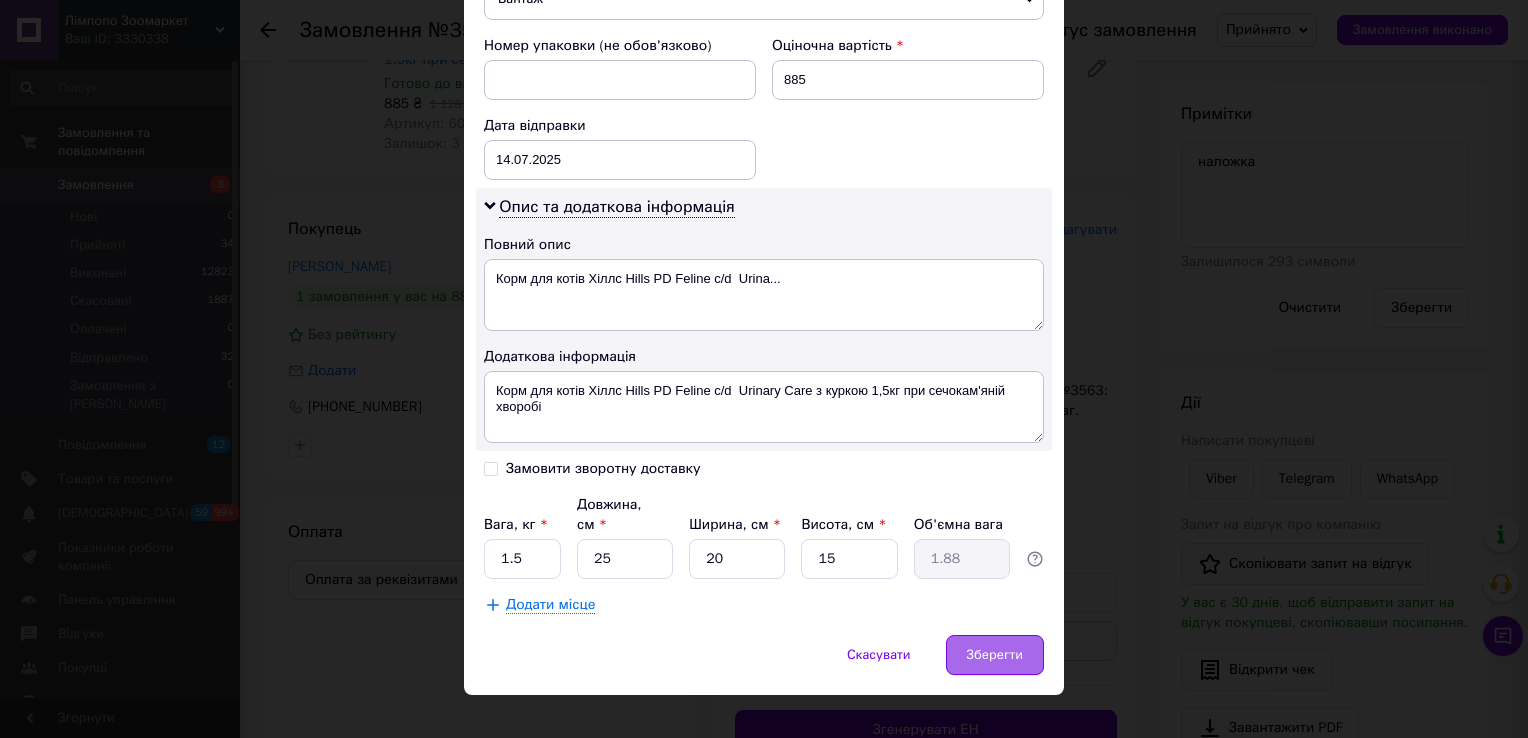 click on "Зберегти" at bounding box center (995, 655) 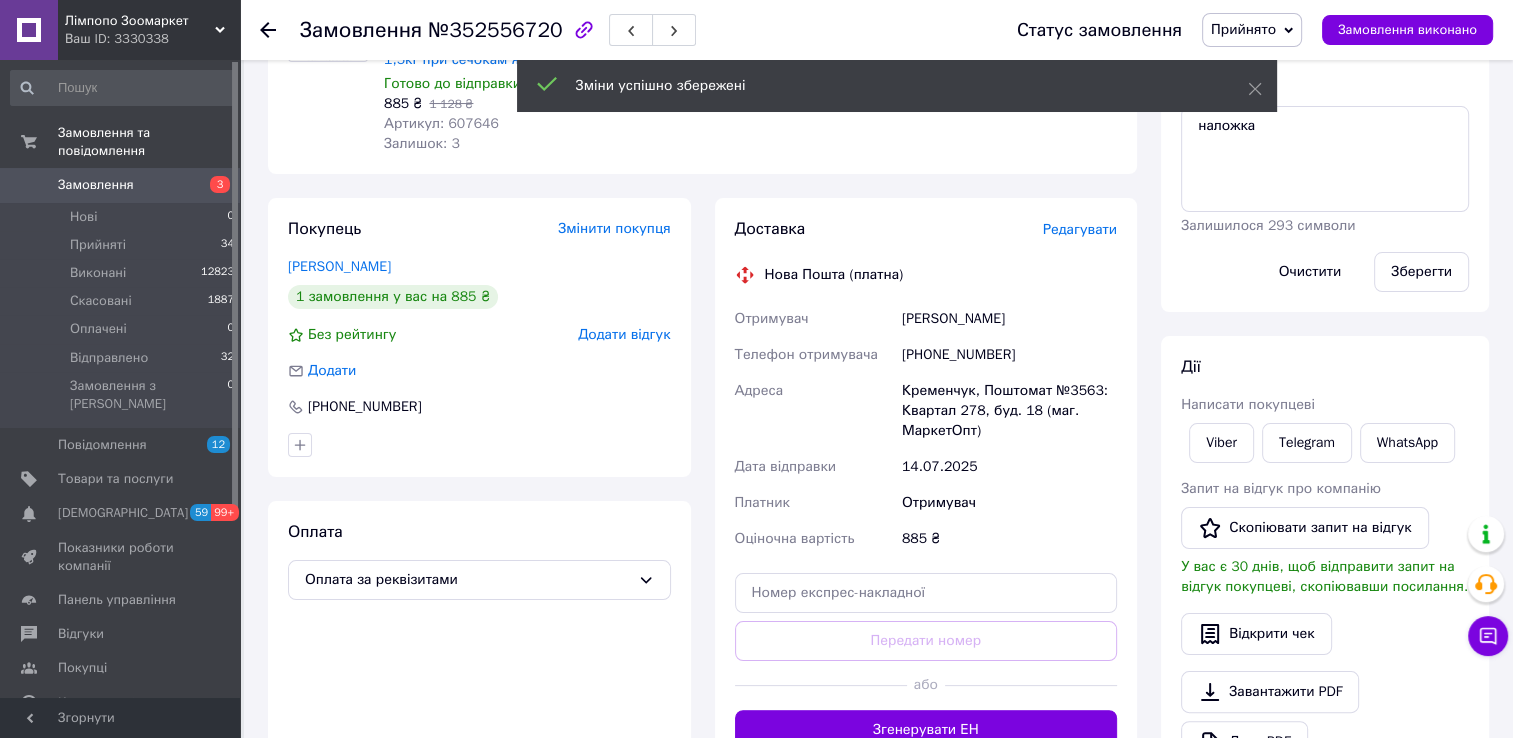 scroll, scrollTop: 449, scrollLeft: 0, axis: vertical 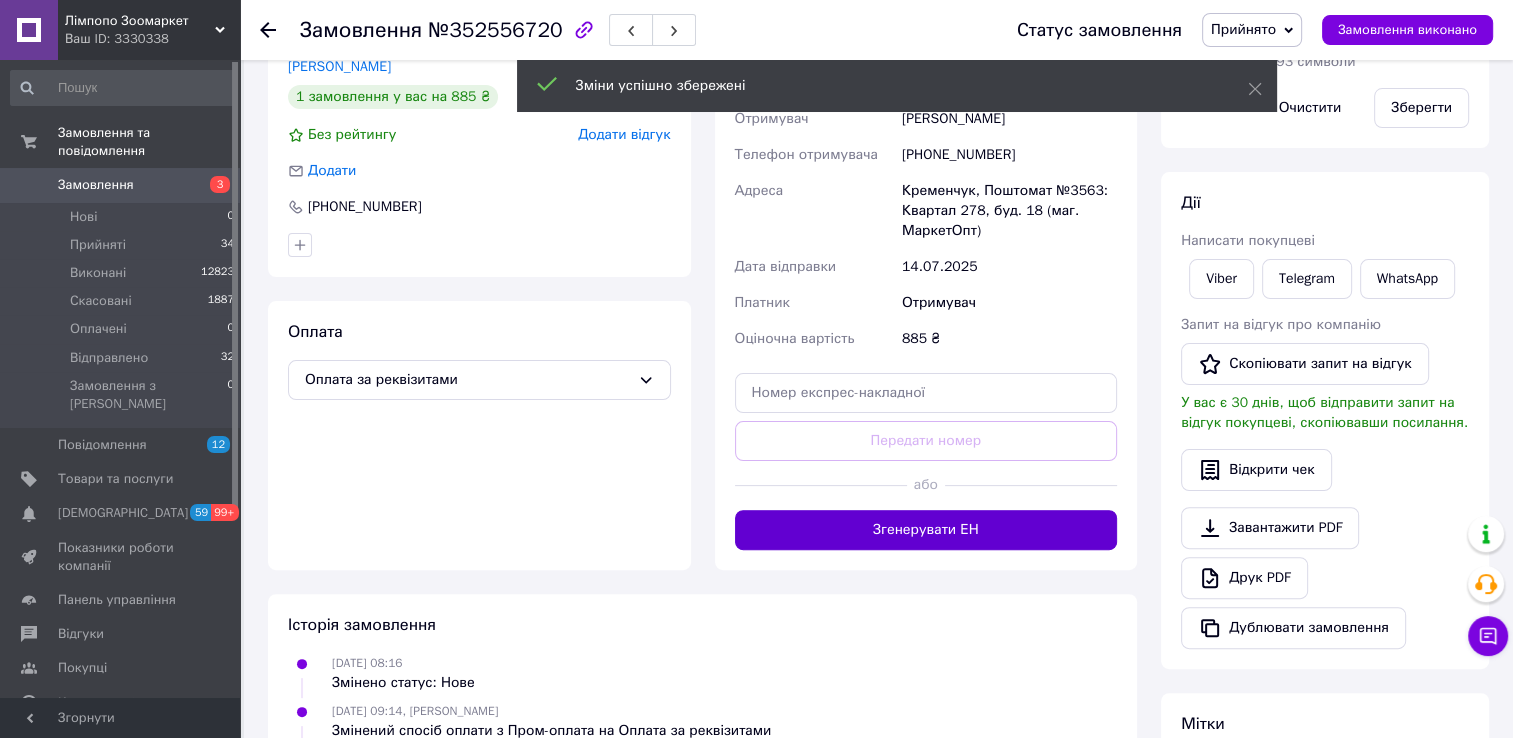click on "Згенерувати ЕН" at bounding box center [926, 530] 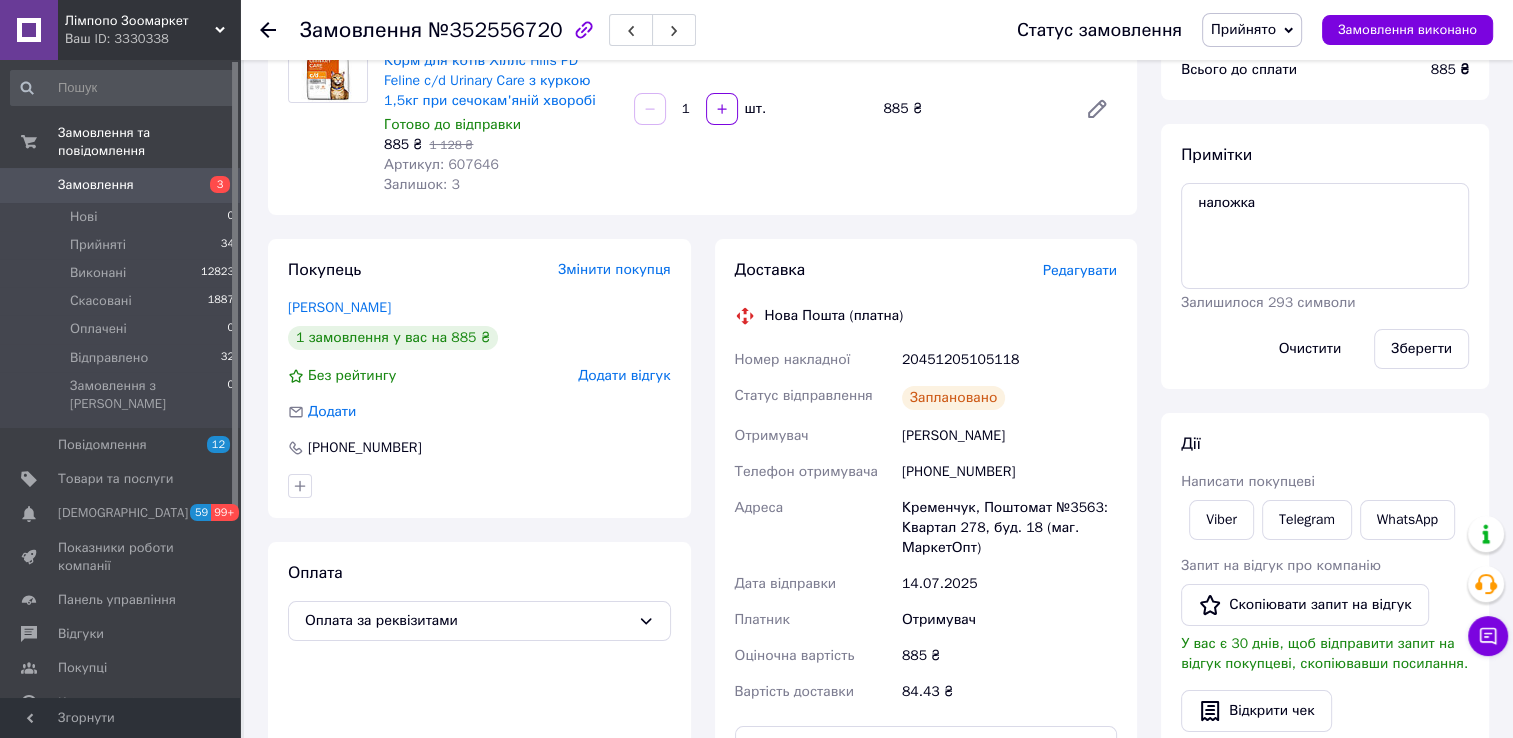 scroll, scrollTop: 0, scrollLeft: 0, axis: both 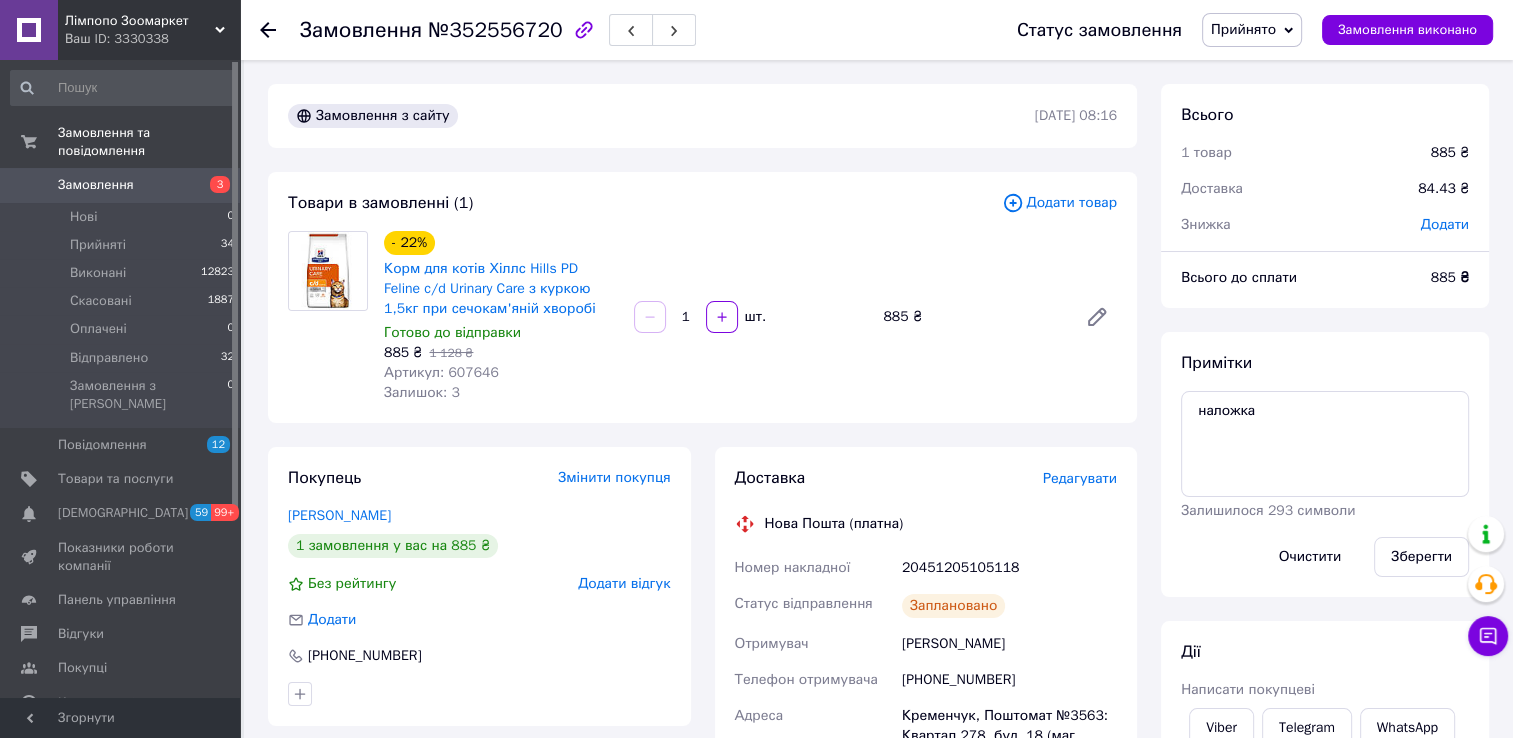 click 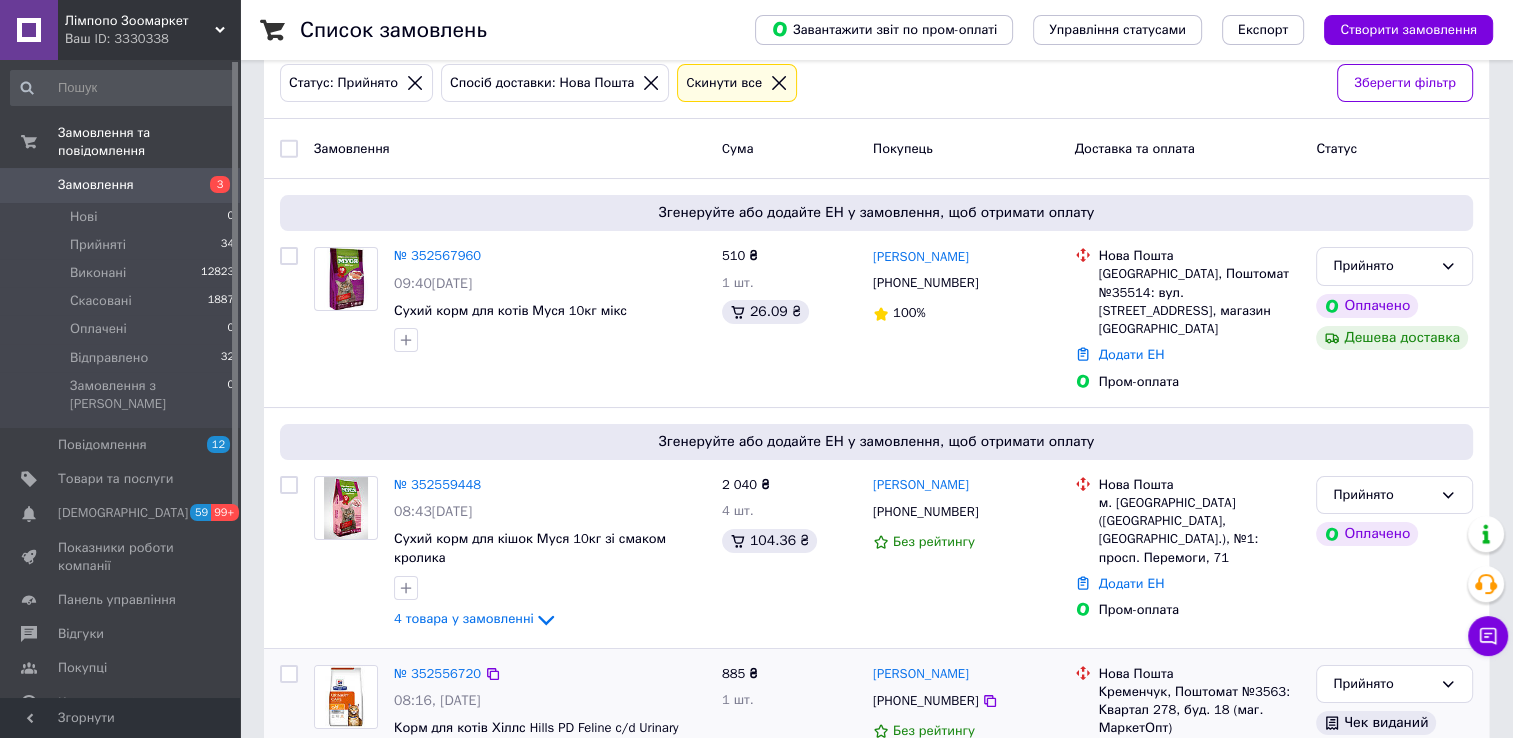 scroll, scrollTop: 100, scrollLeft: 0, axis: vertical 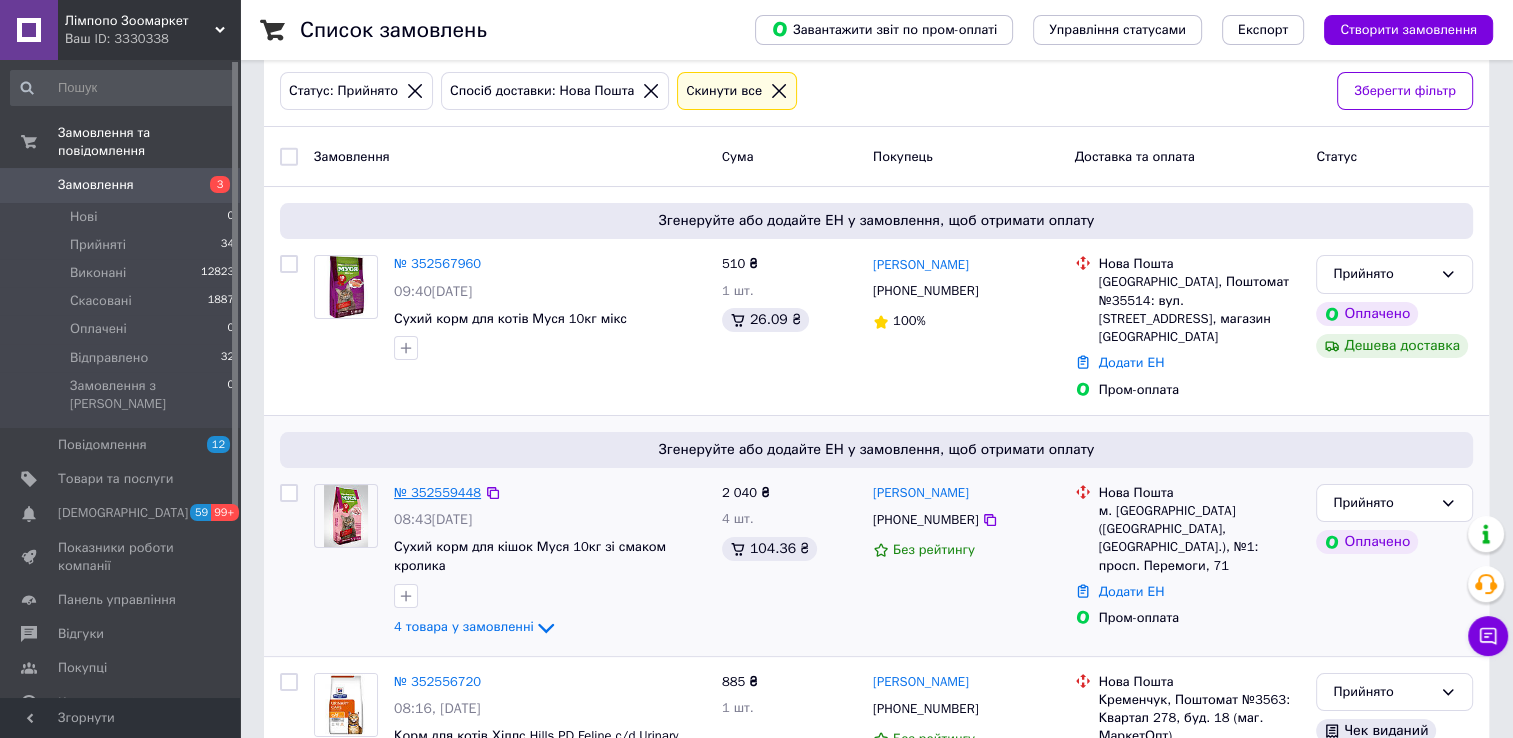 click on "№ 352559448" at bounding box center (437, 492) 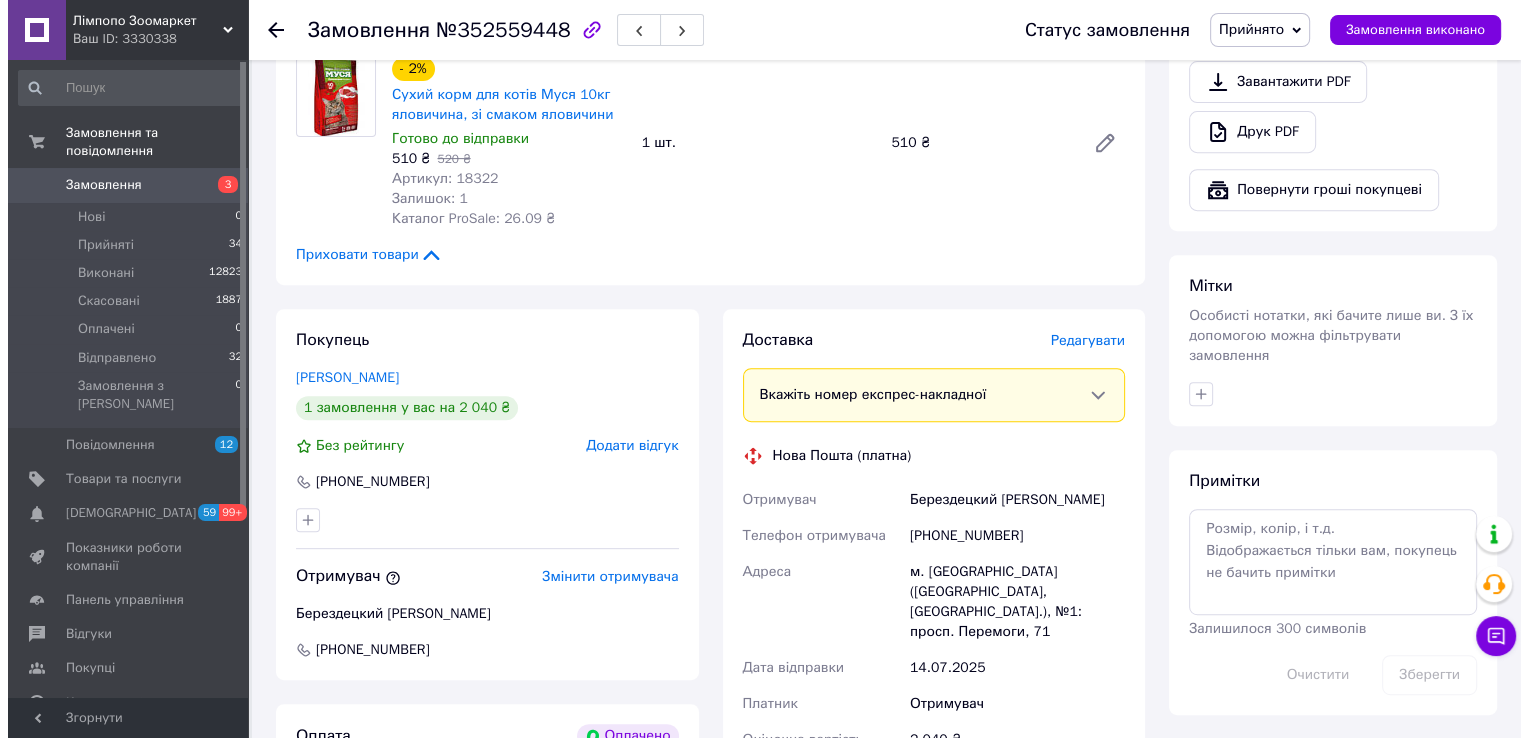 scroll, scrollTop: 600, scrollLeft: 0, axis: vertical 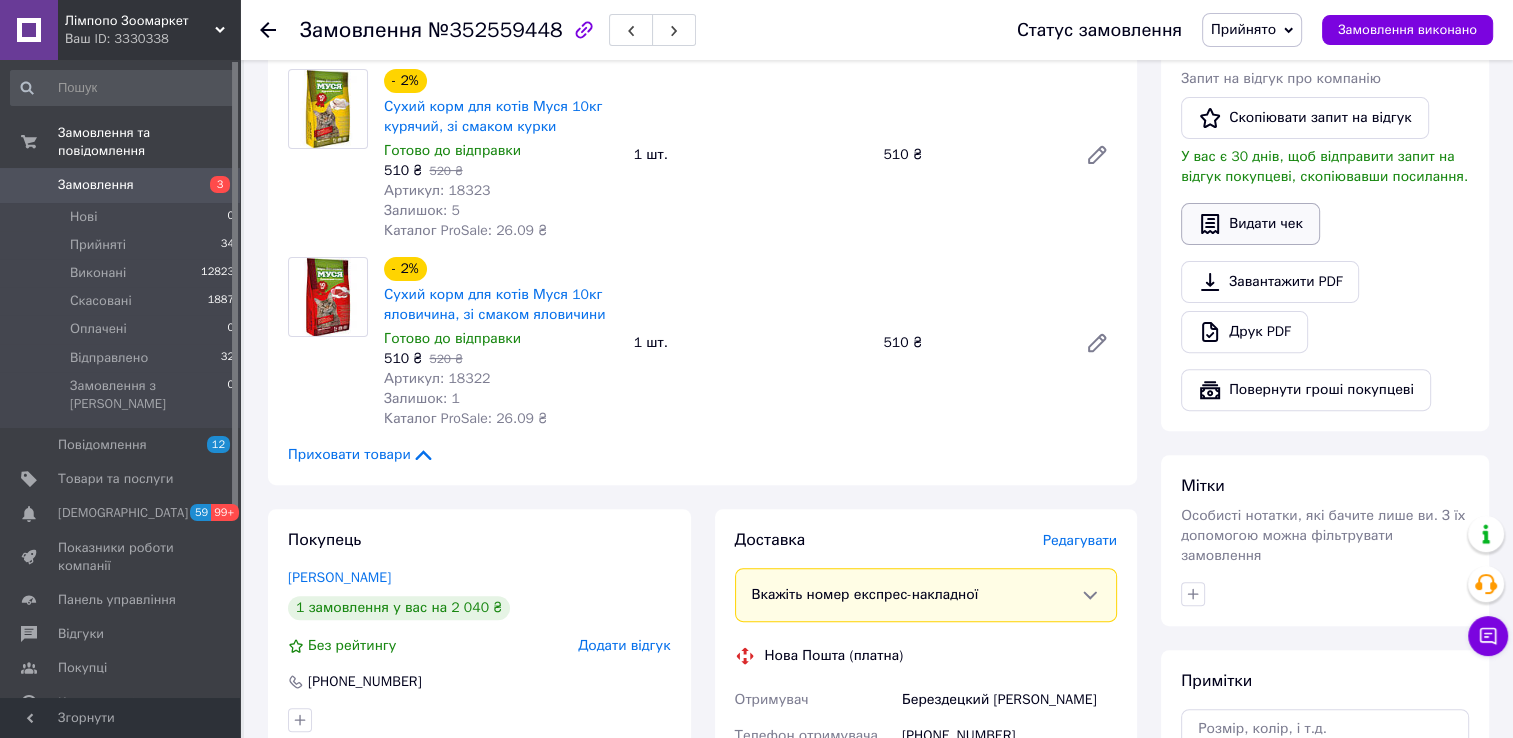 click on "Видати чек" at bounding box center (1250, 224) 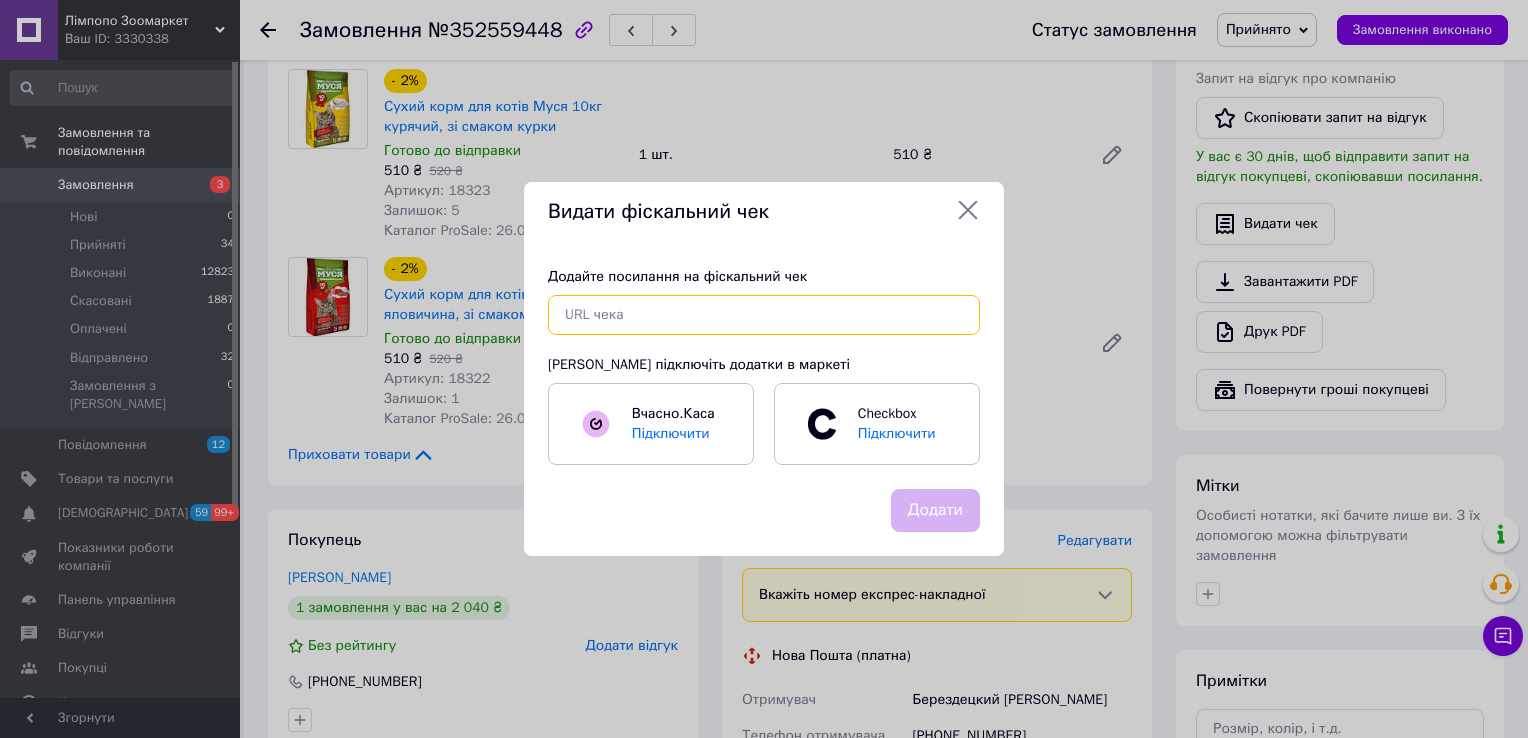 click at bounding box center [764, 315] 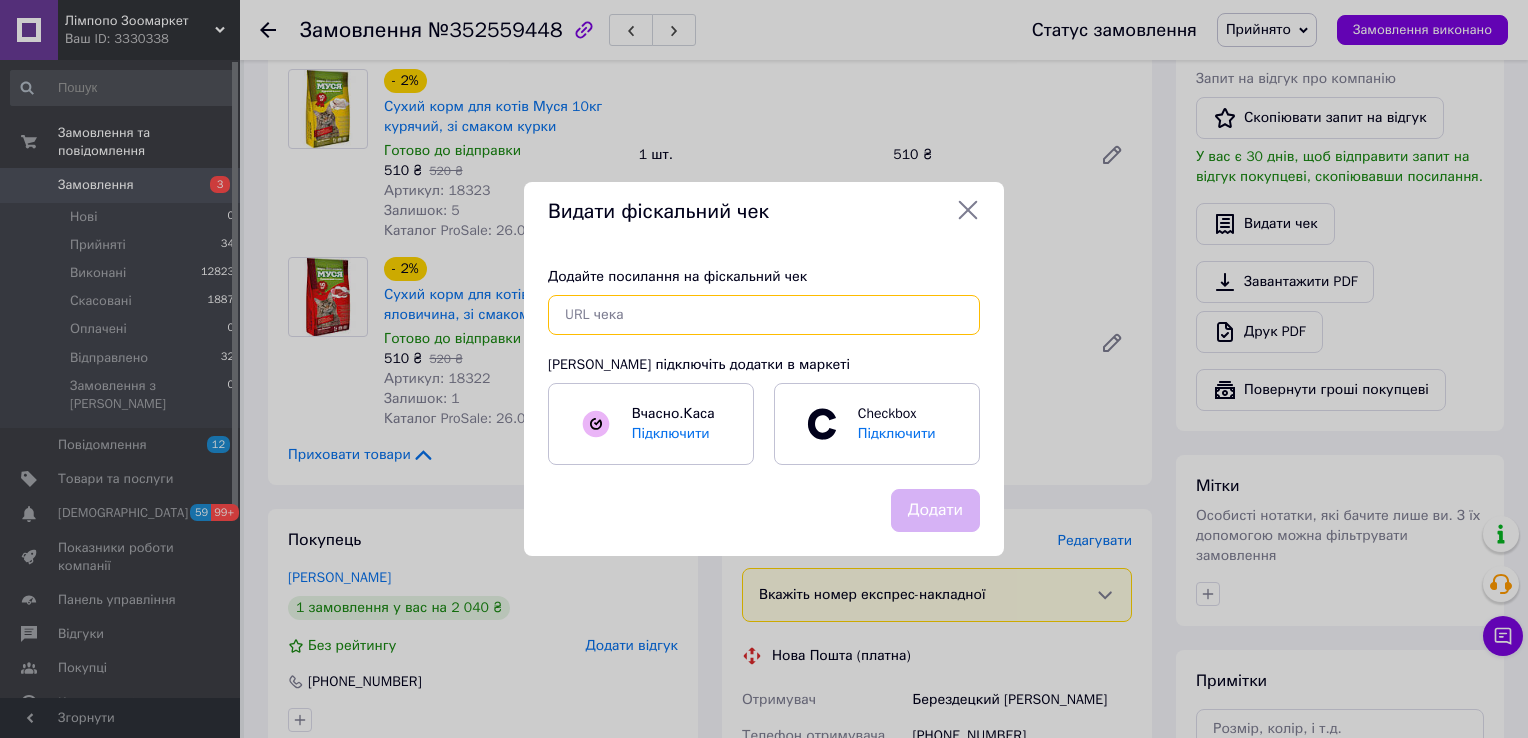paste on "[URL][DOMAIN_NAME]" 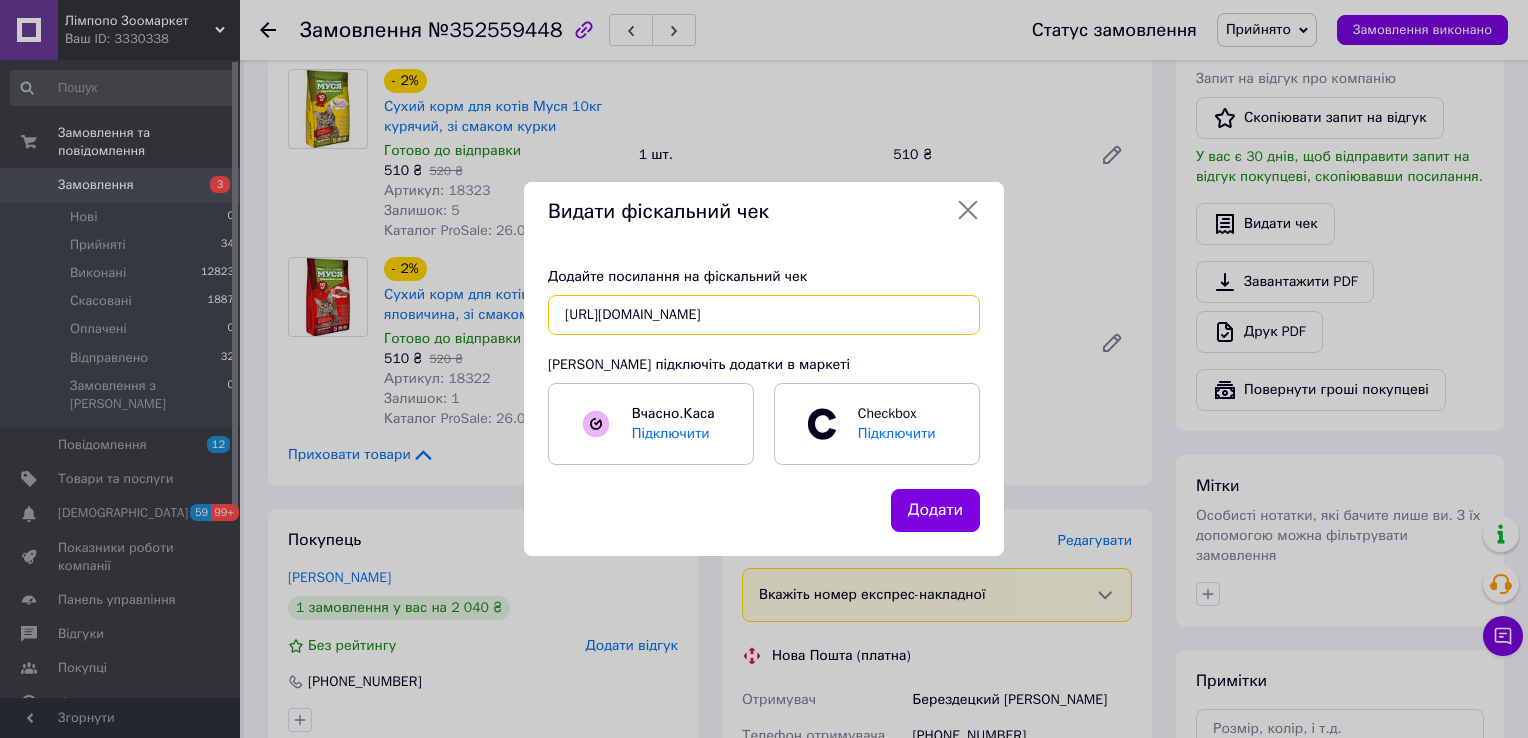 scroll, scrollTop: 0, scrollLeft: 21, axis: horizontal 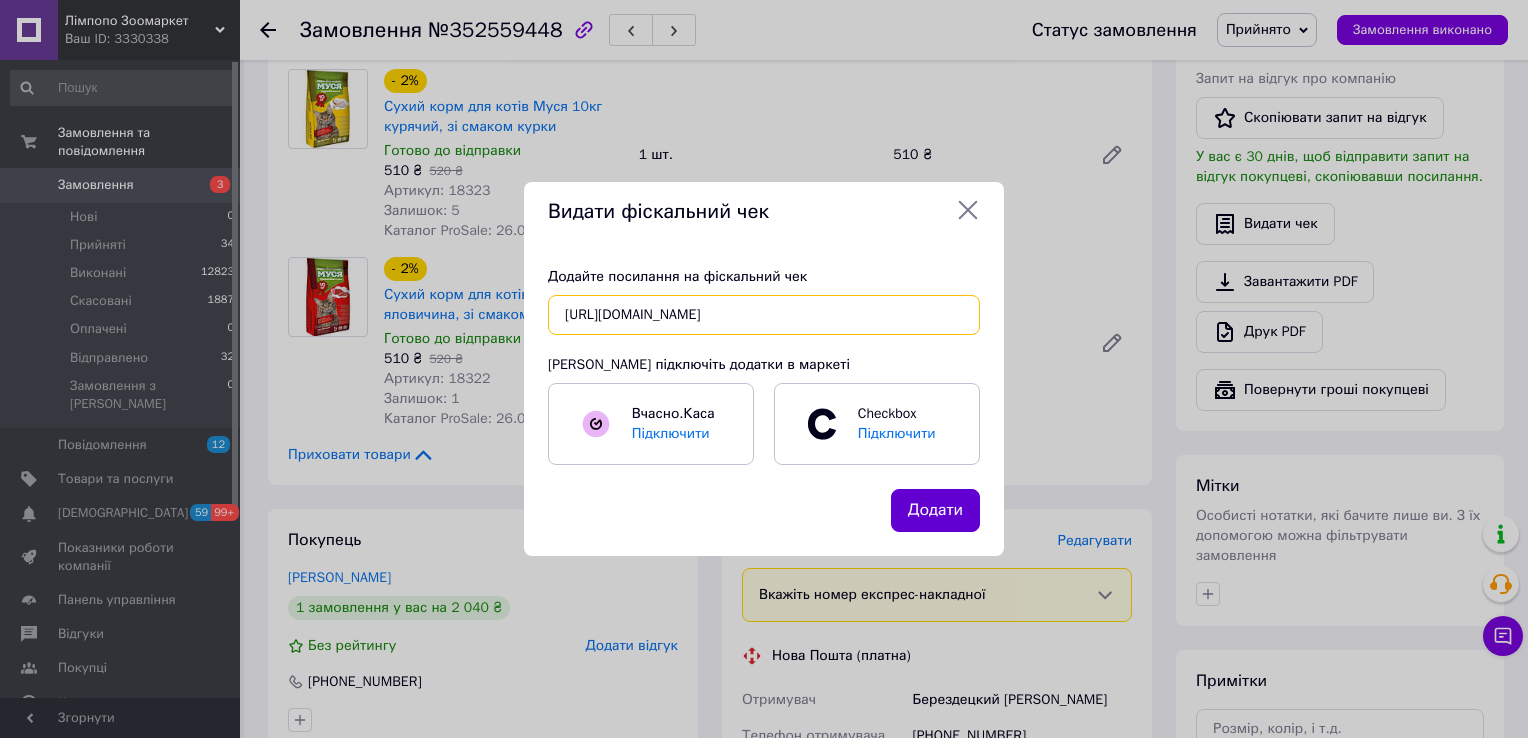 type on "[URL][DOMAIN_NAME]" 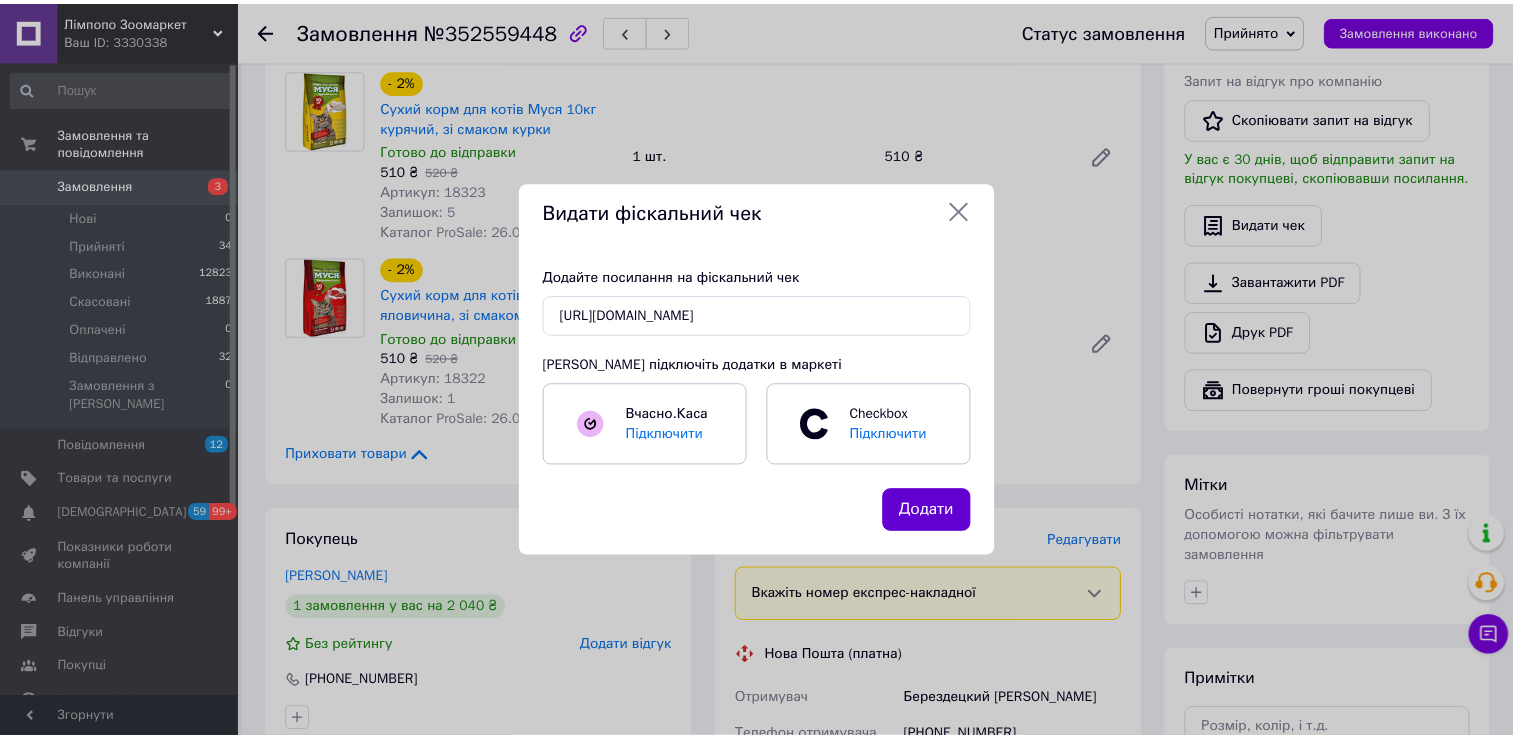 scroll, scrollTop: 0, scrollLeft: 0, axis: both 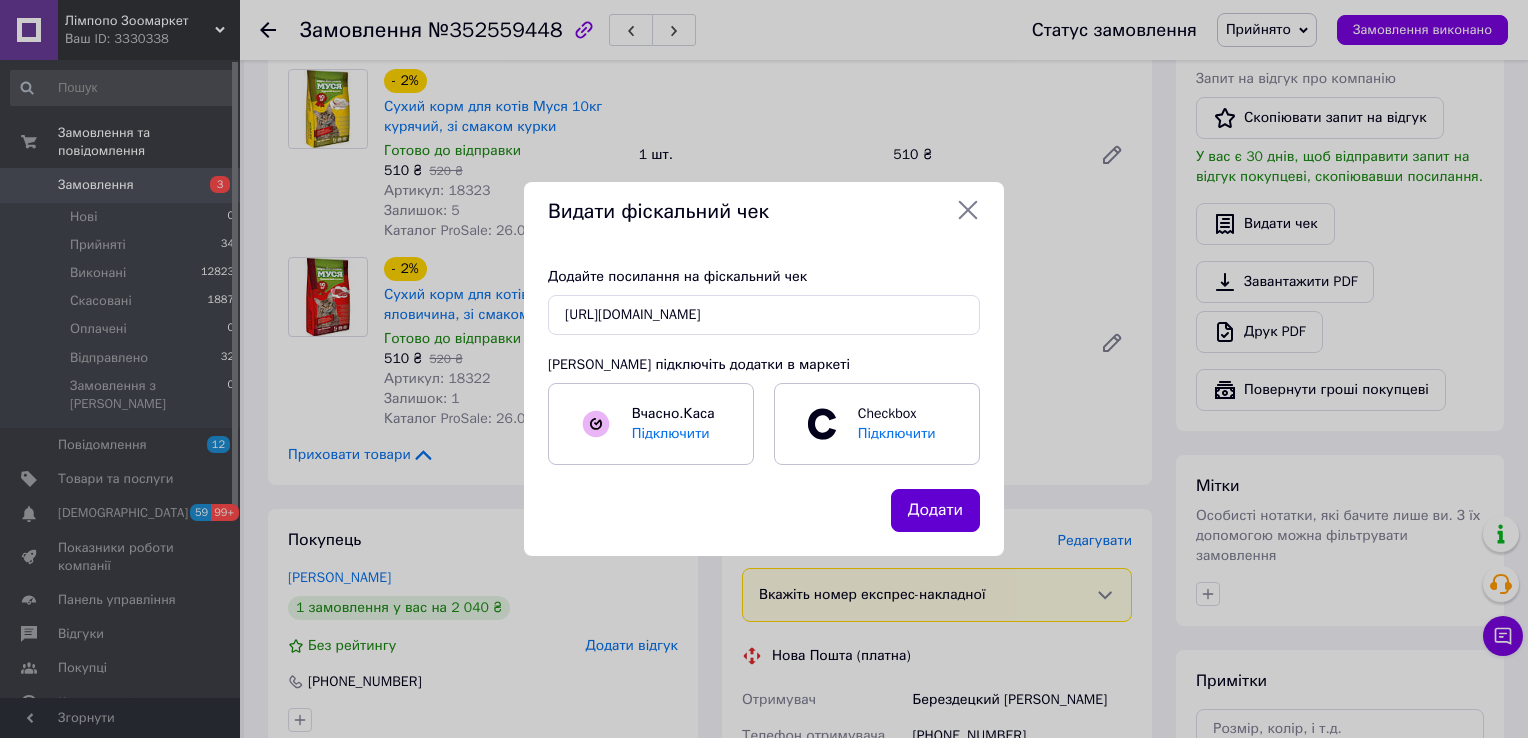 click on "Додати" at bounding box center [935, 510] 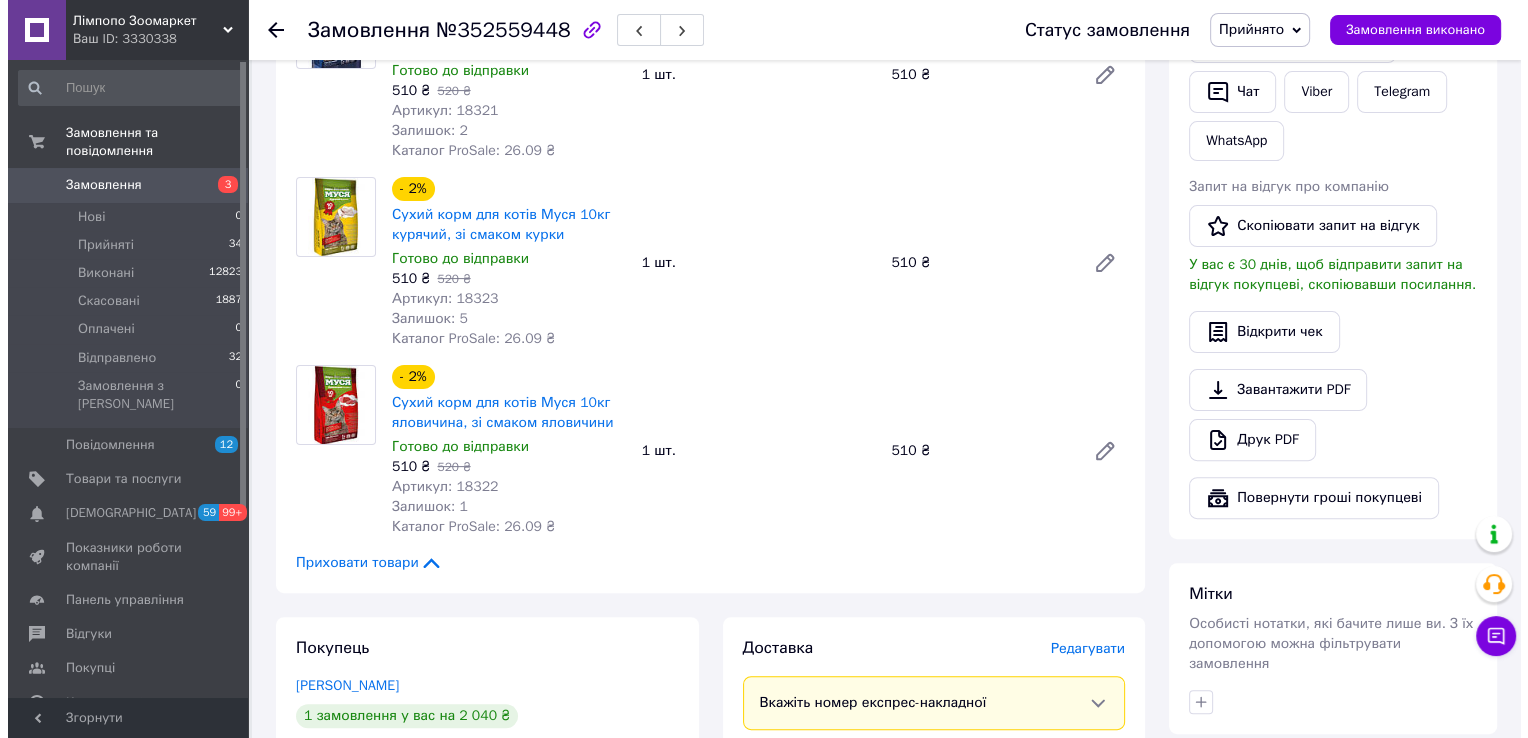 scroll, scrollTop: 500, scrollLeft: 0, axis: vertical 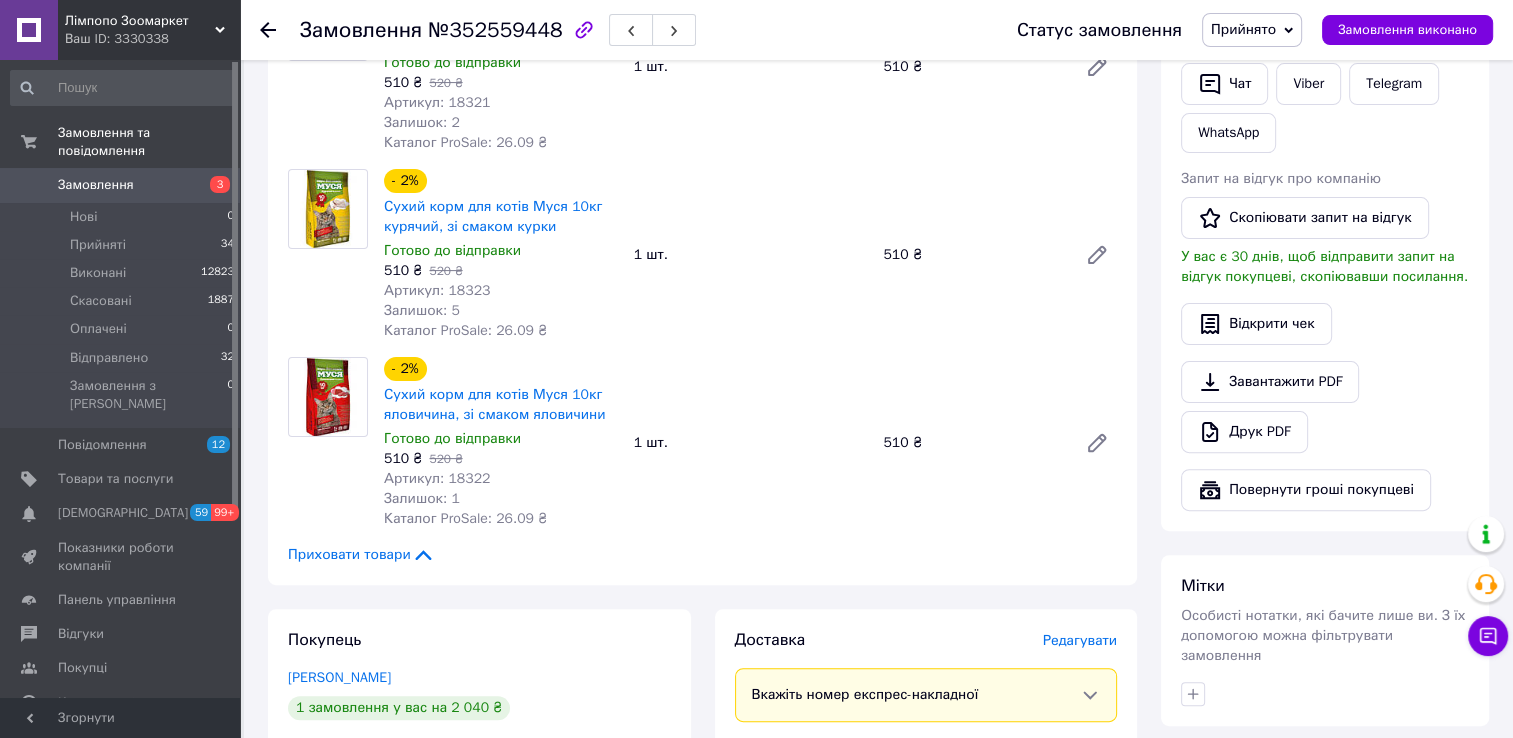 click on "Редагувати" at bounding box center [1080, 640] 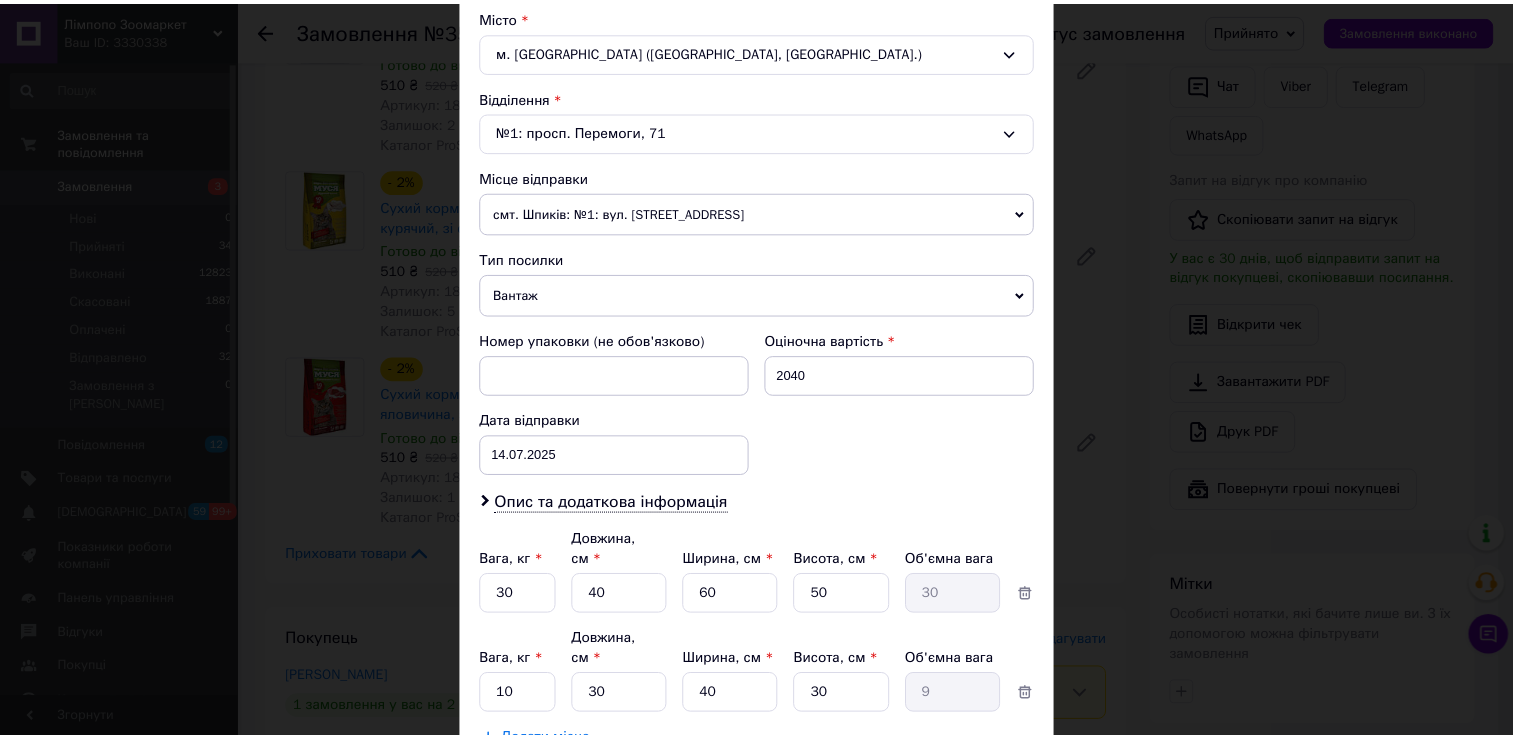 scroll, scrollTop: 664, scrollLeft: 0, axis: vertical 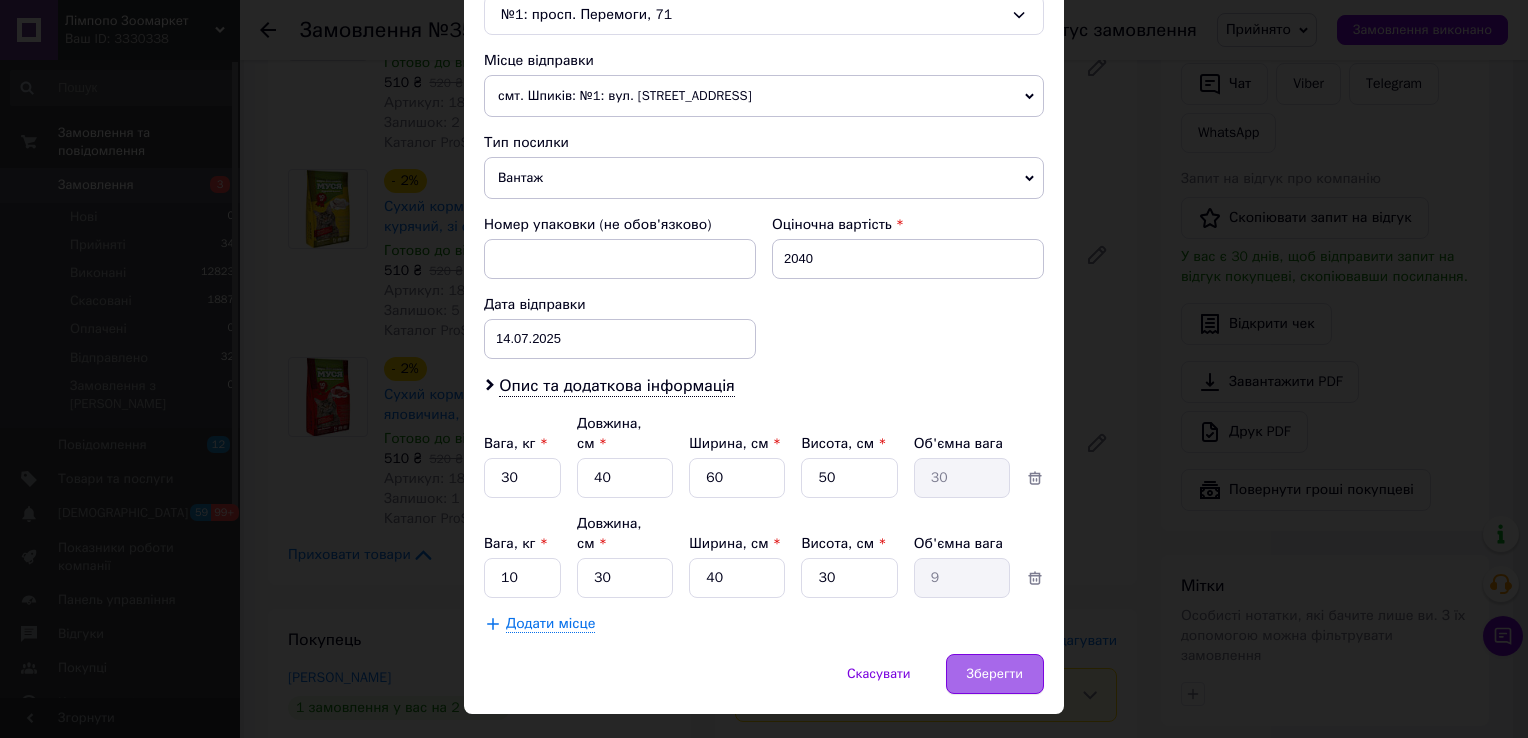click on "Зберегти" at bounding box center (995, 674) 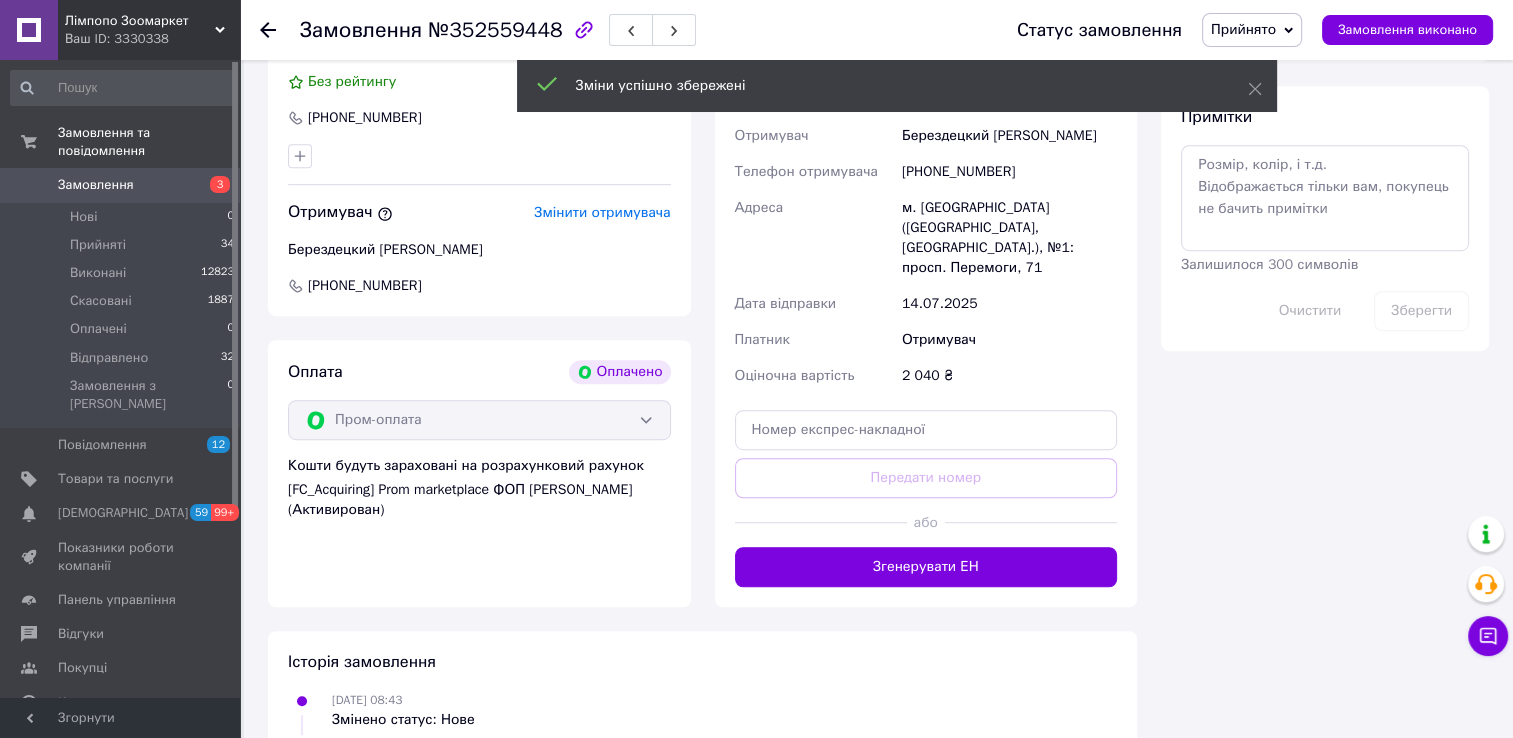 scroll, scrollTop: 1200, scrollLeft: 0, axis: vertical 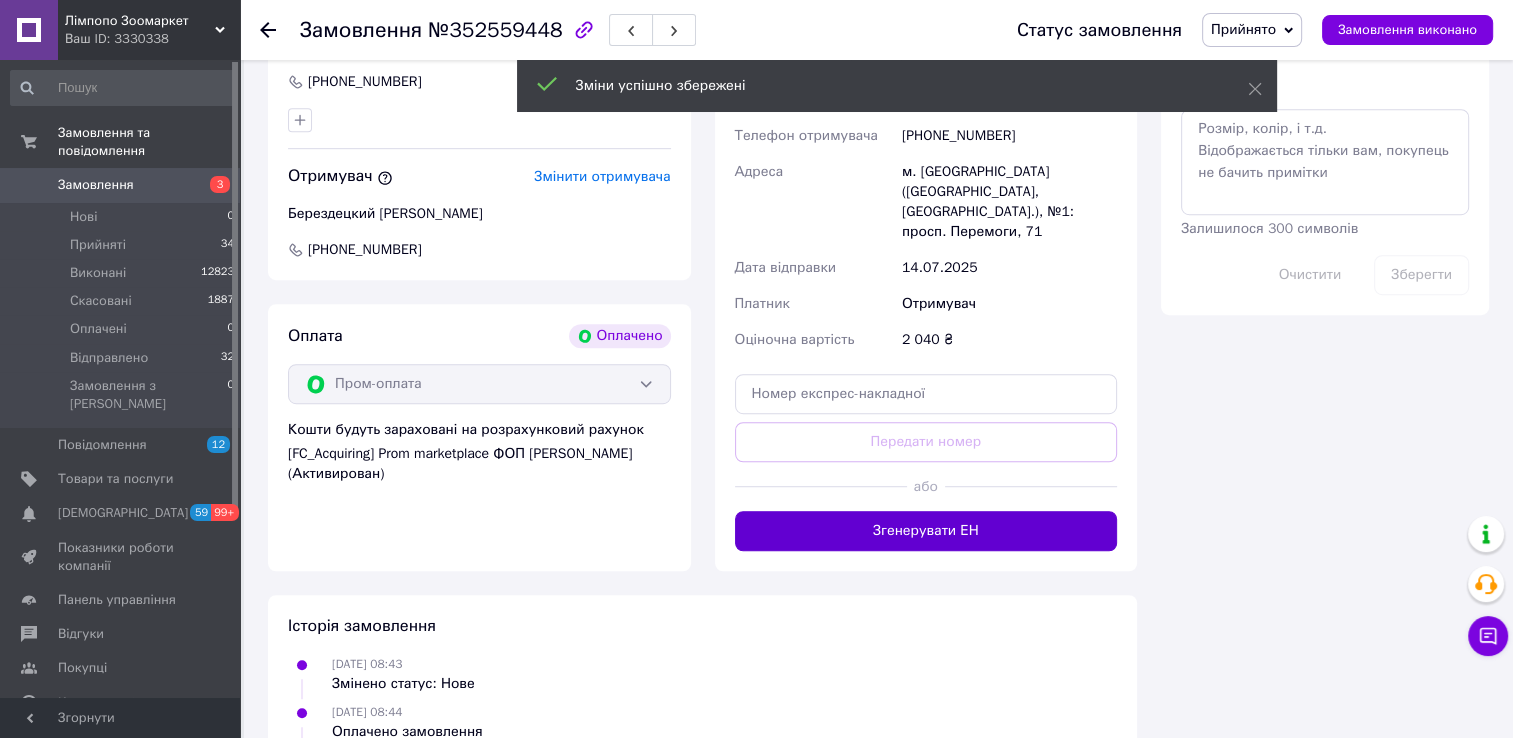click on "Згенерувати ЕН" at bounding box center [926, 531] 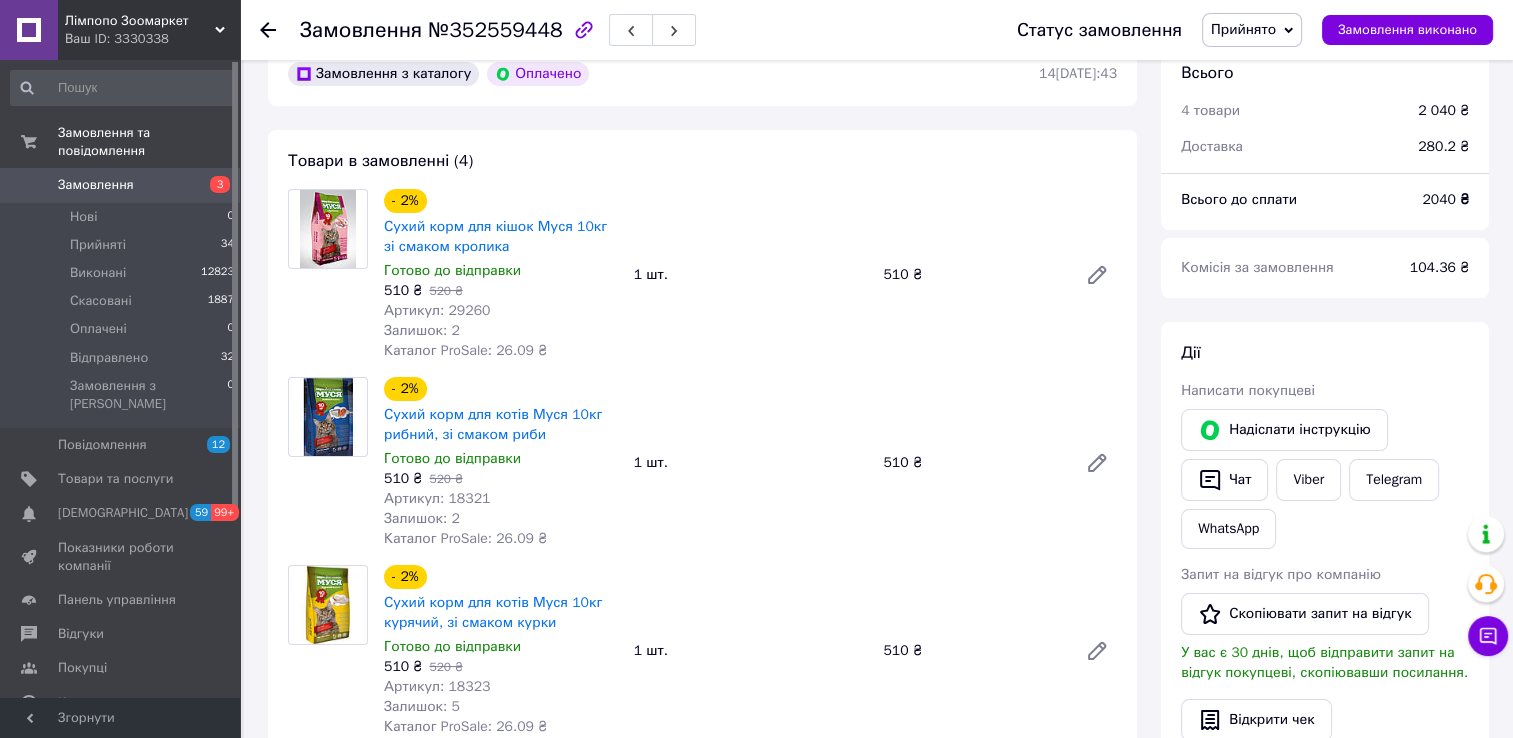 scroll, scrollTop: 100, scrollLeft: 0, axis: vertical 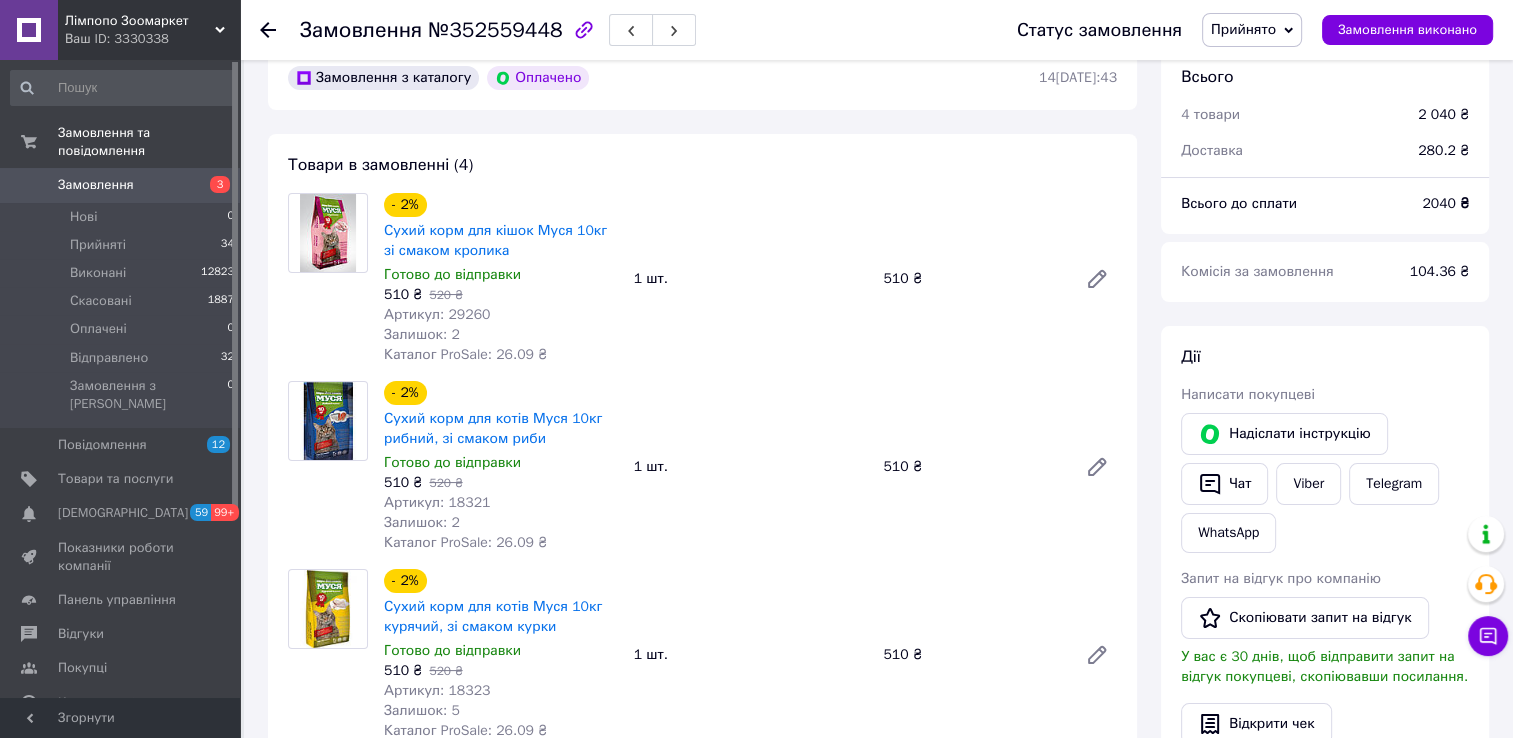 click 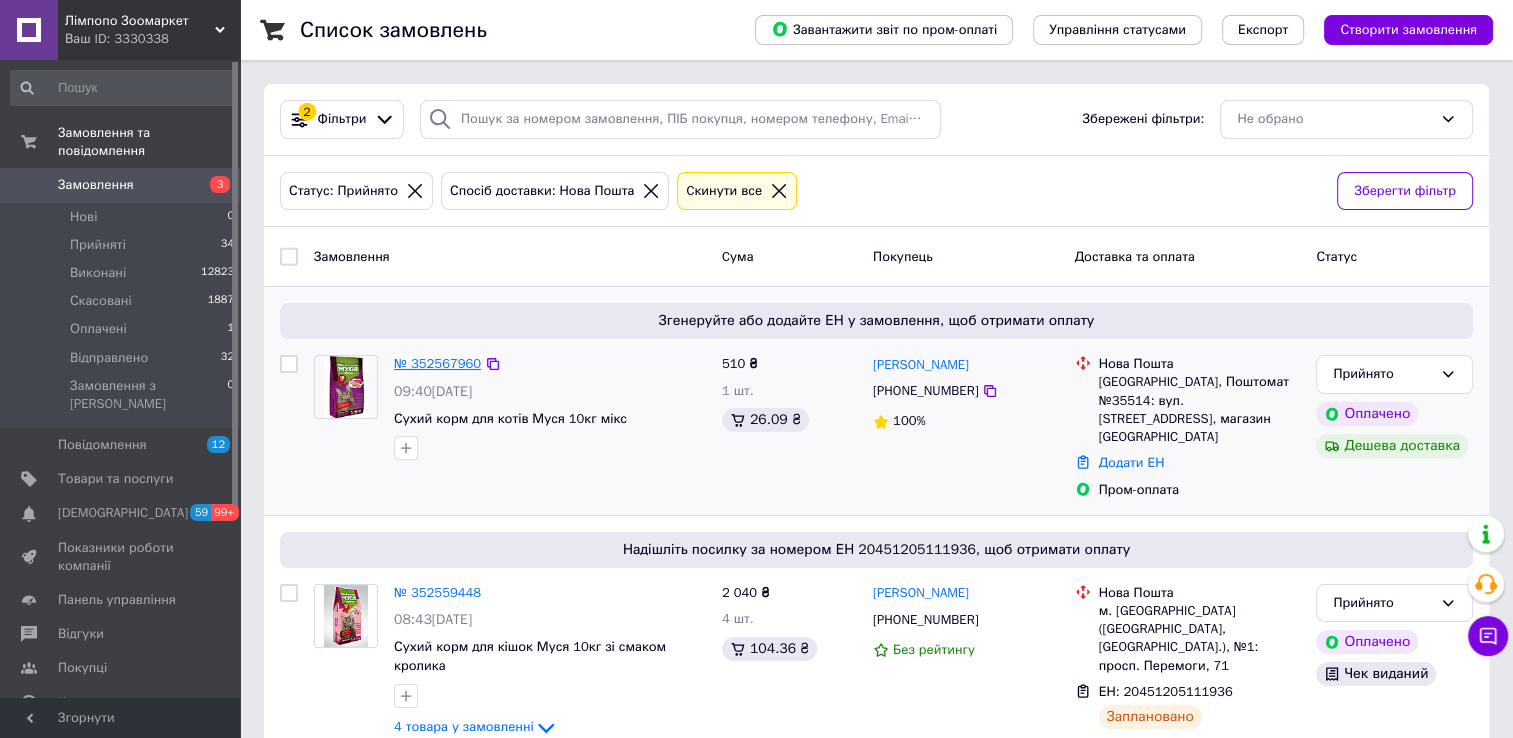 click on "№ 352567960" at bounding box center [437, 363] 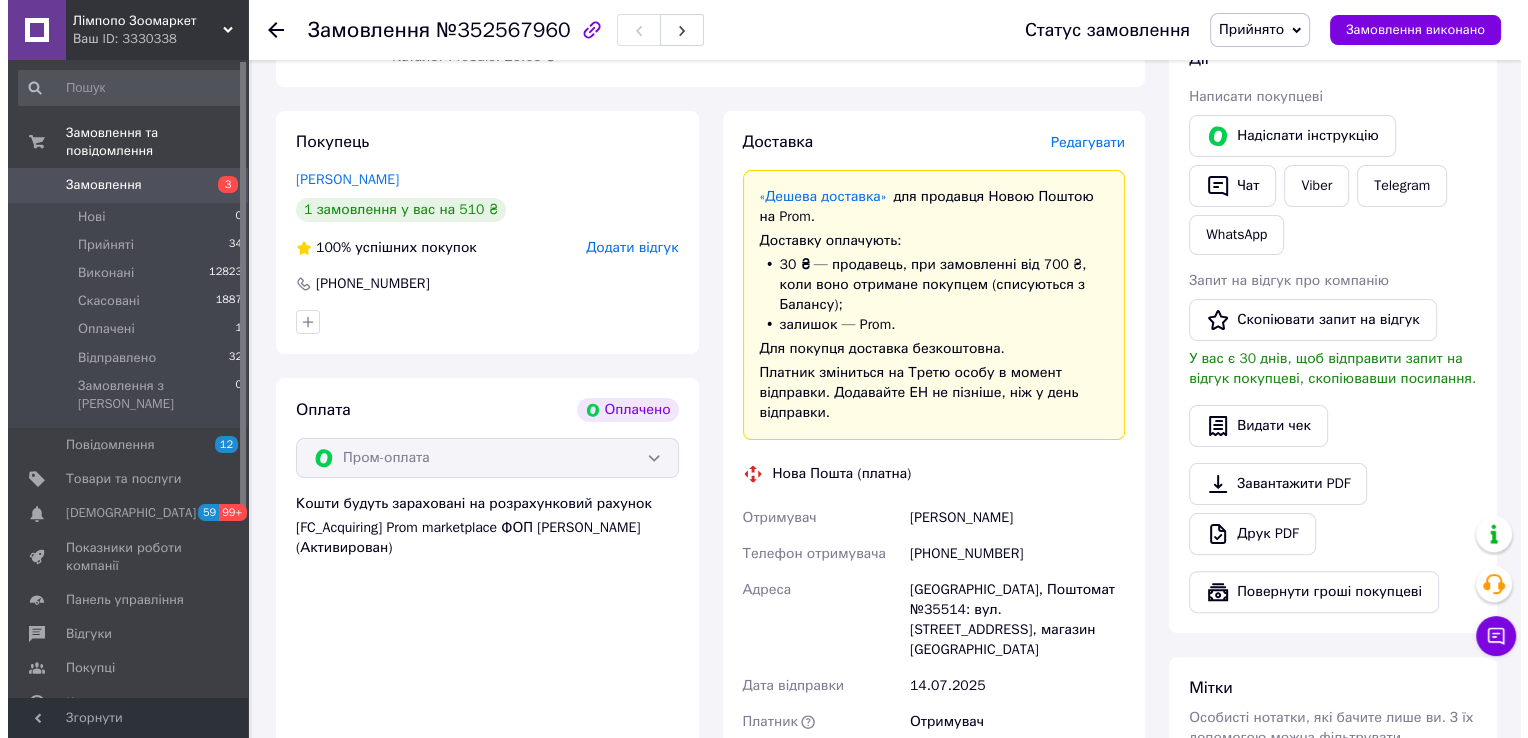 scroll, scrollTop: 400, scrollLeft: 0, axis: vertical 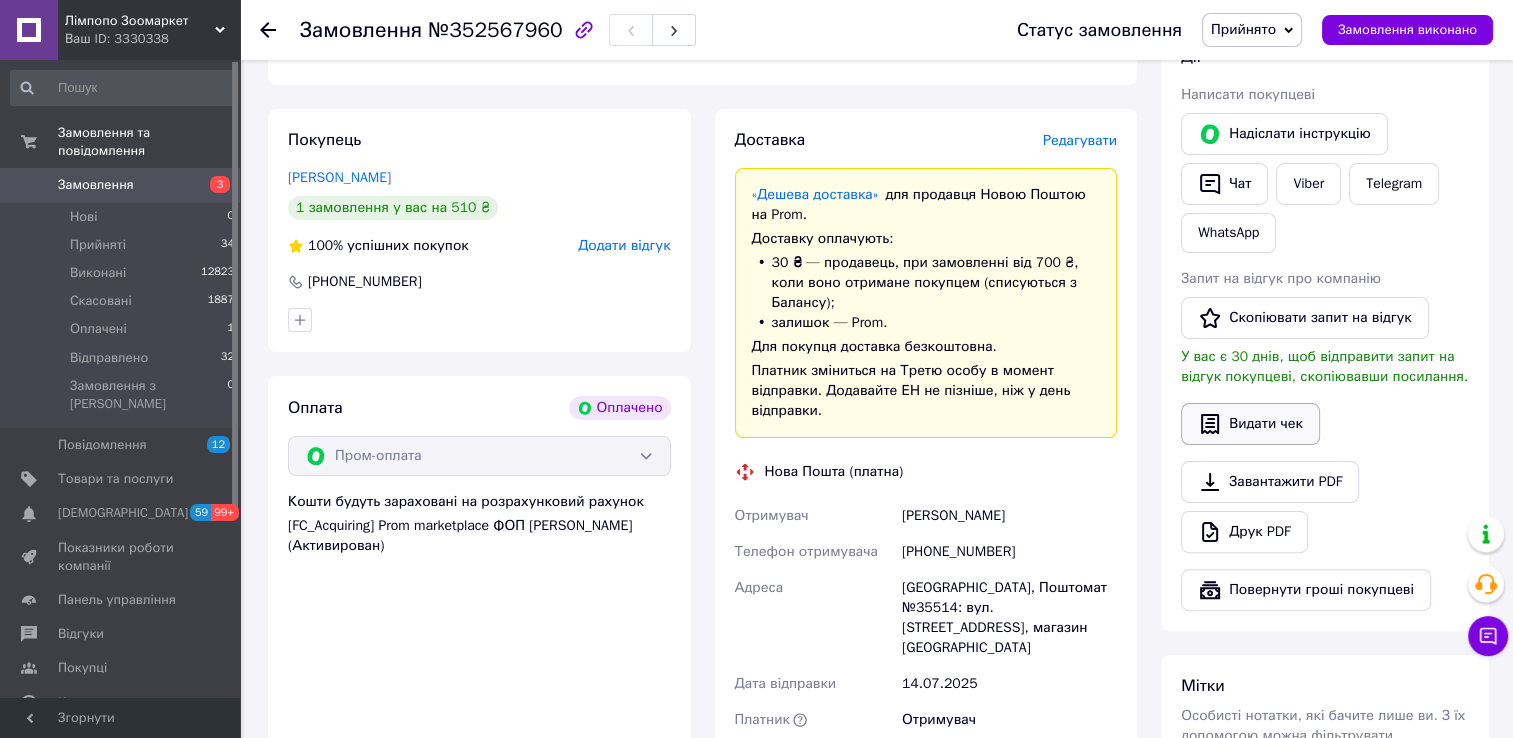 click on "Видати чек" at bounding box center [1250, 424] 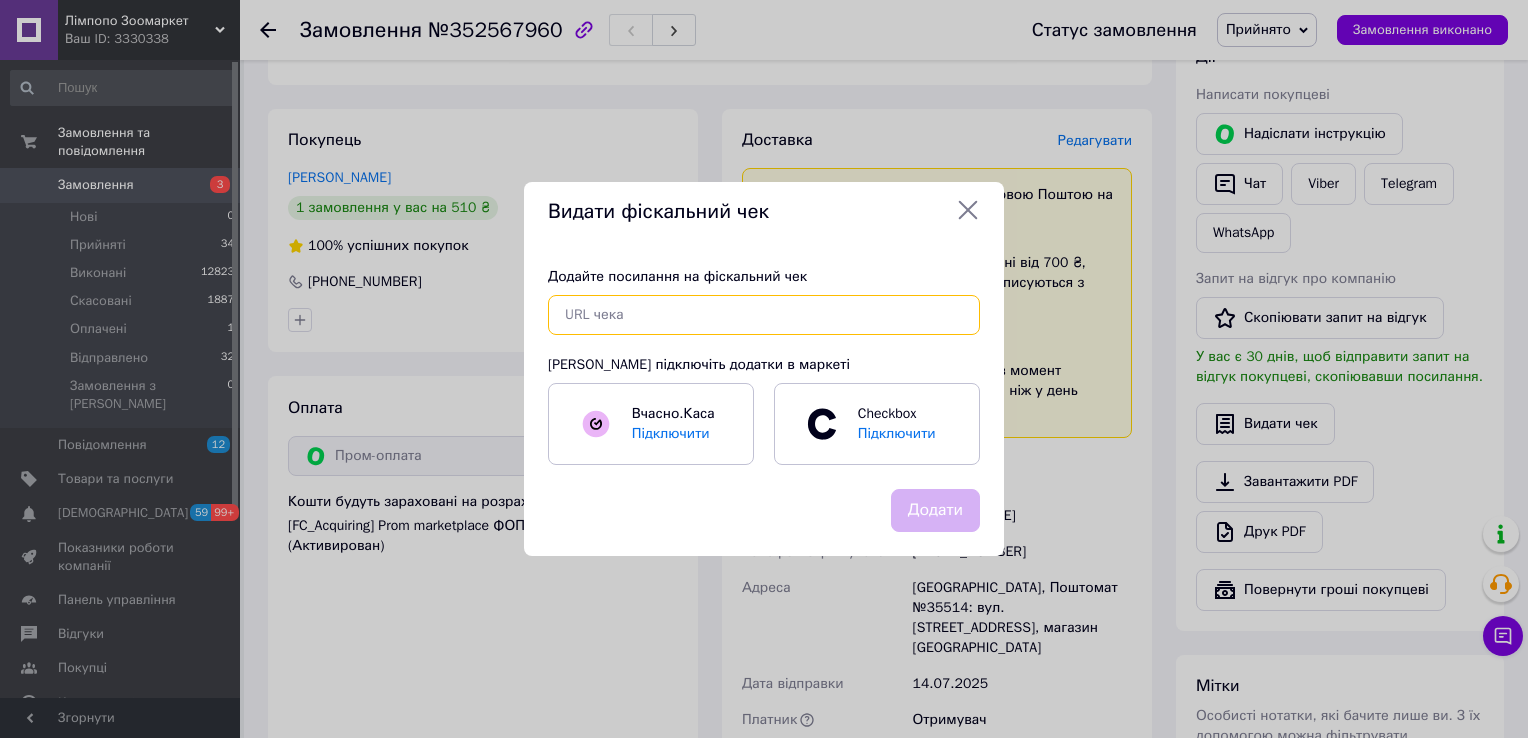 click at bounding box center (764, 315) 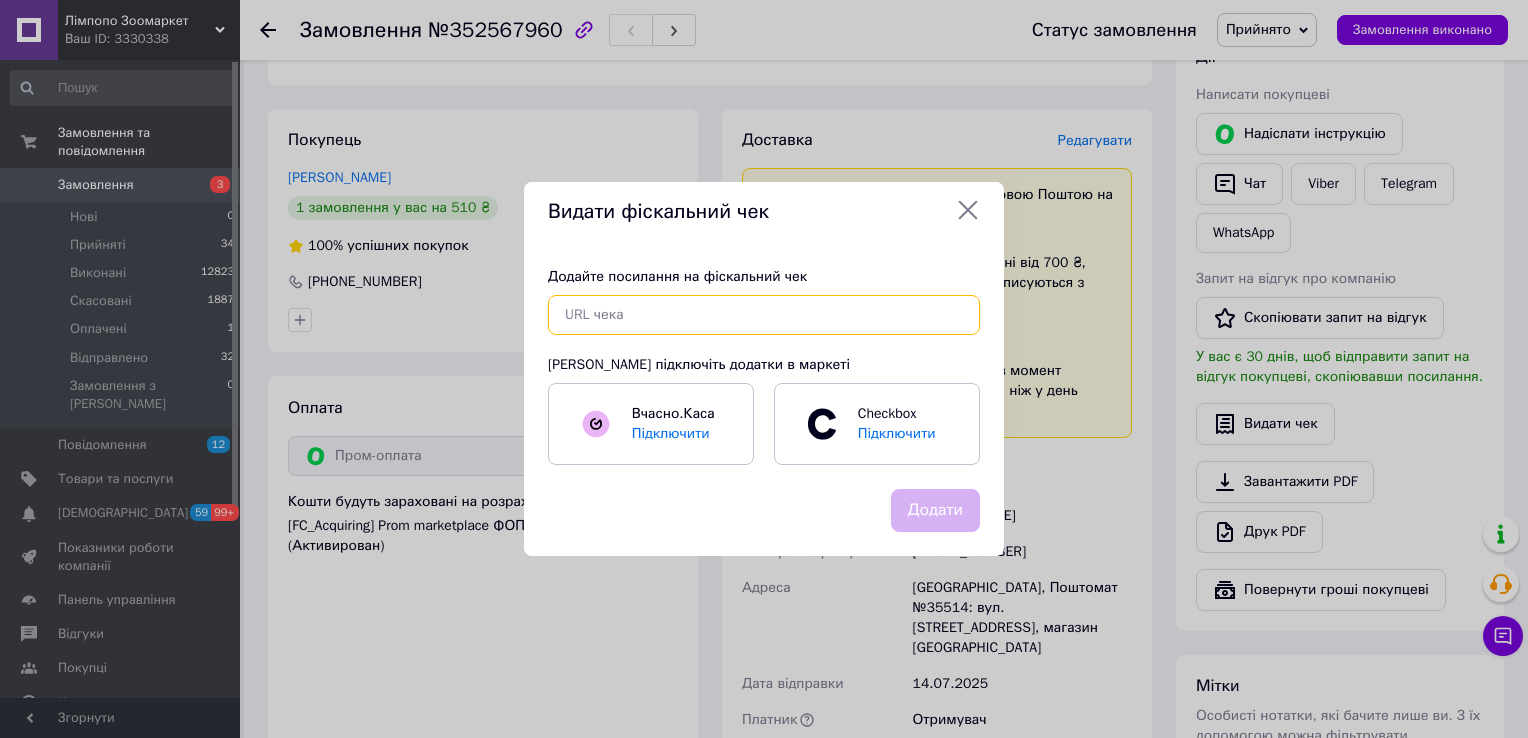paste on "[URL][DOMAIN_NAME]" 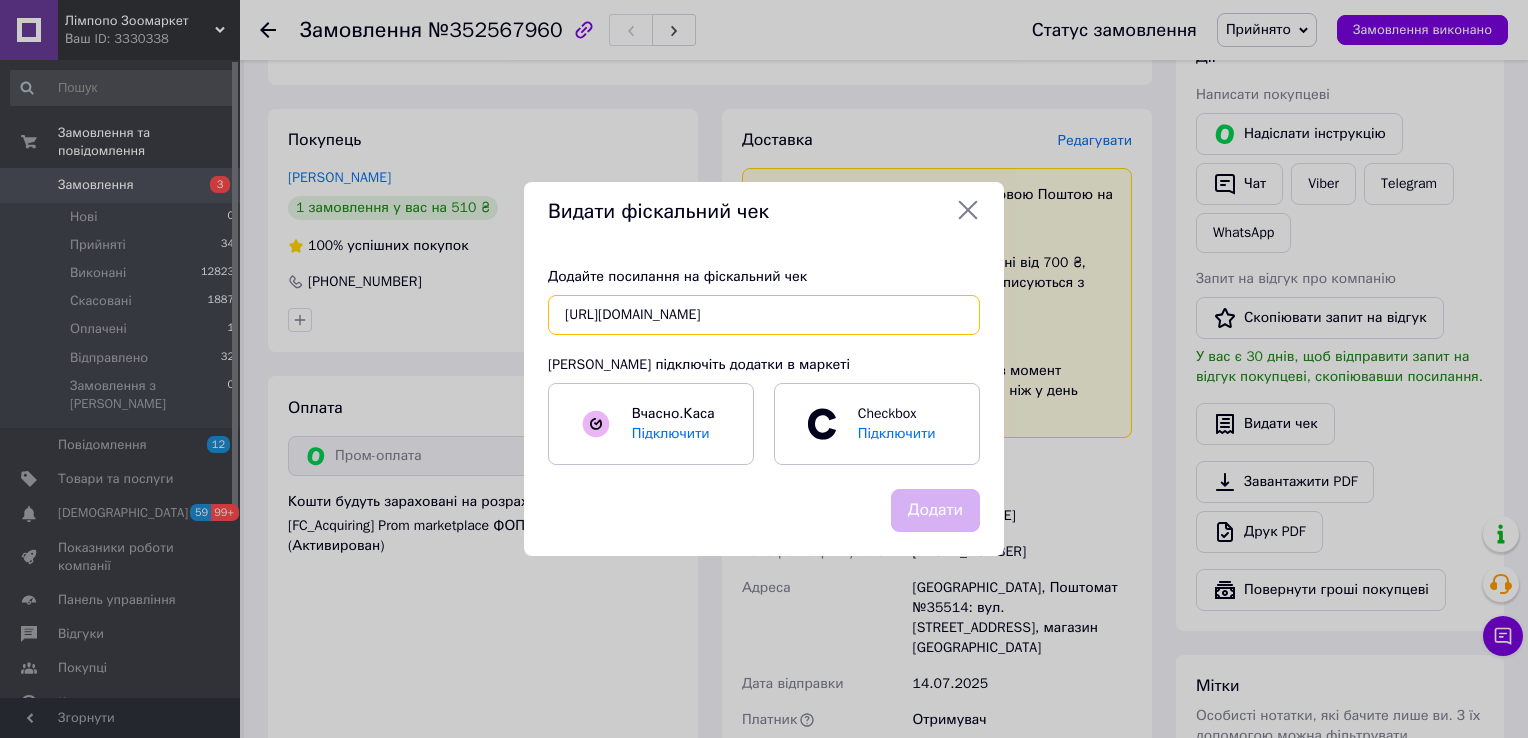 scroll, scrollTop: 0, scrollLeft: 25, axis: horizontal 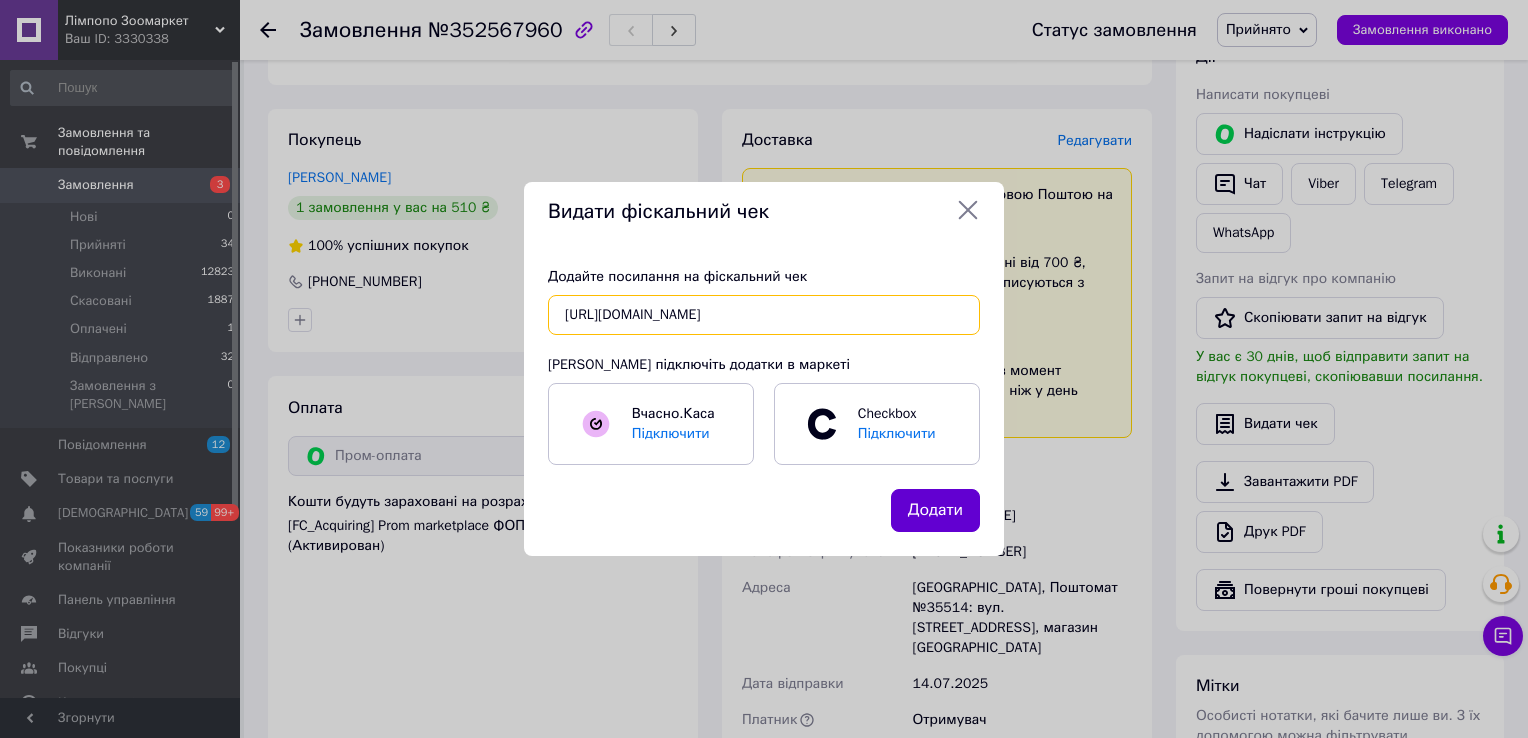 type on "[URL][DOMAIN_NAME]" 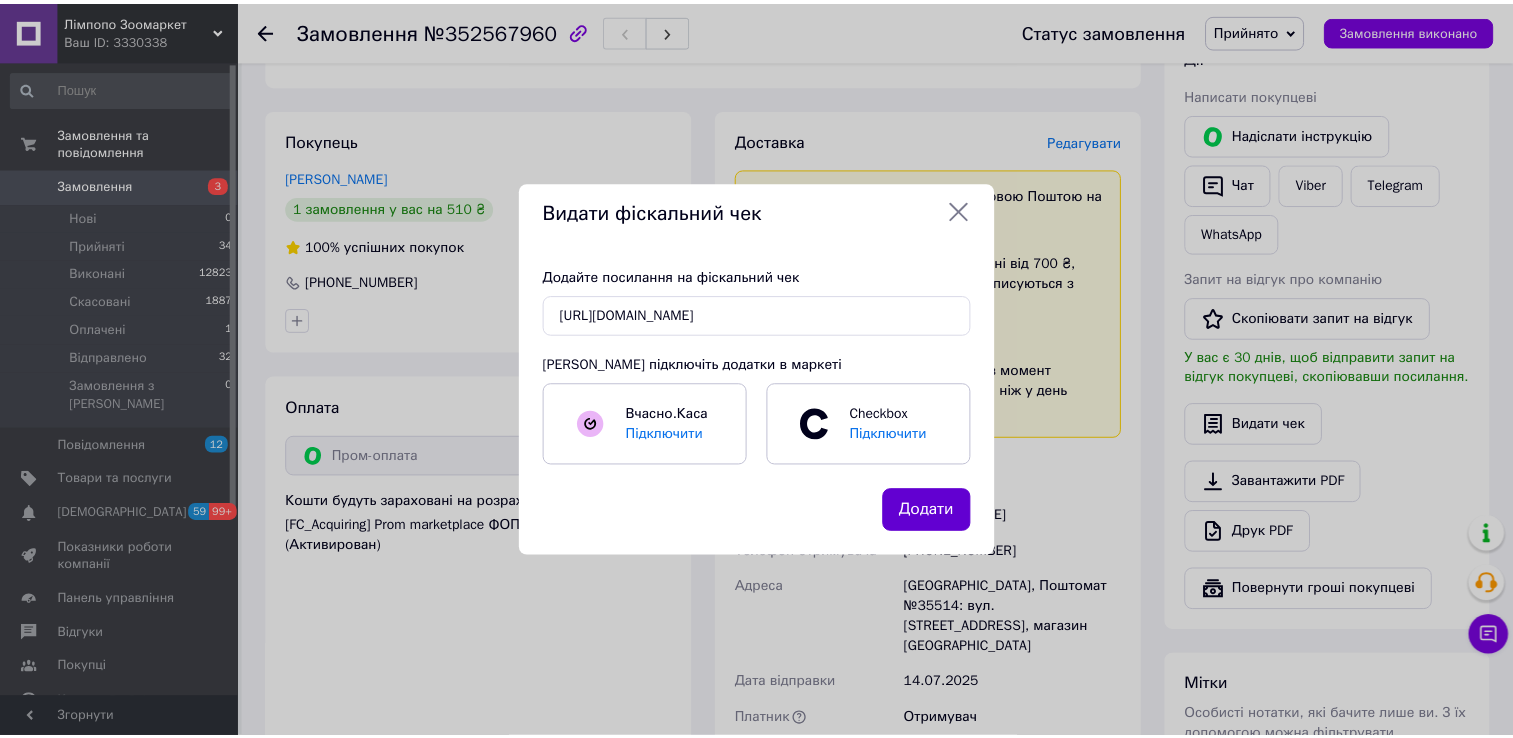 scroll, scrollTop: 0, scrollLeft: 0, axis: both 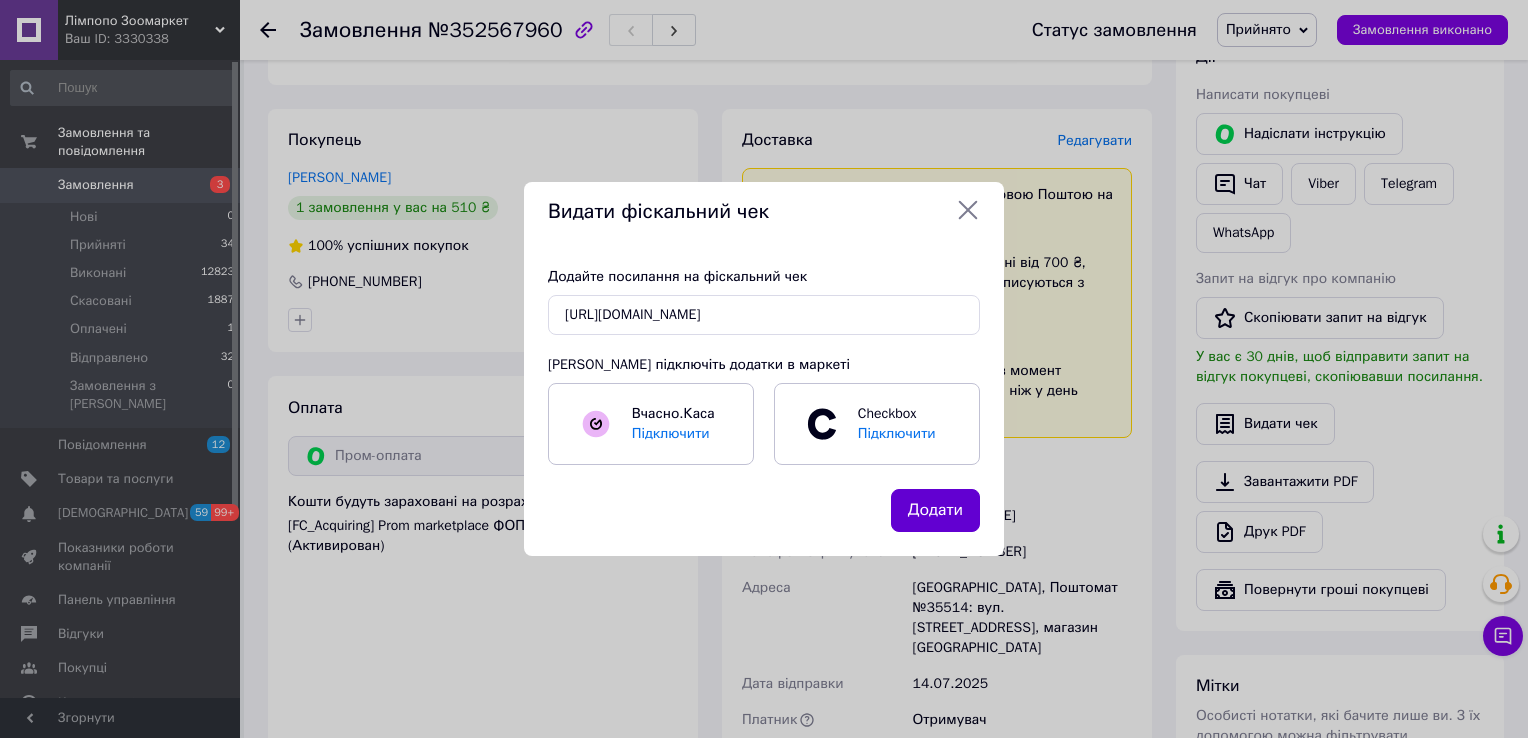 click on "Додати" at bounding box center (935, 510) 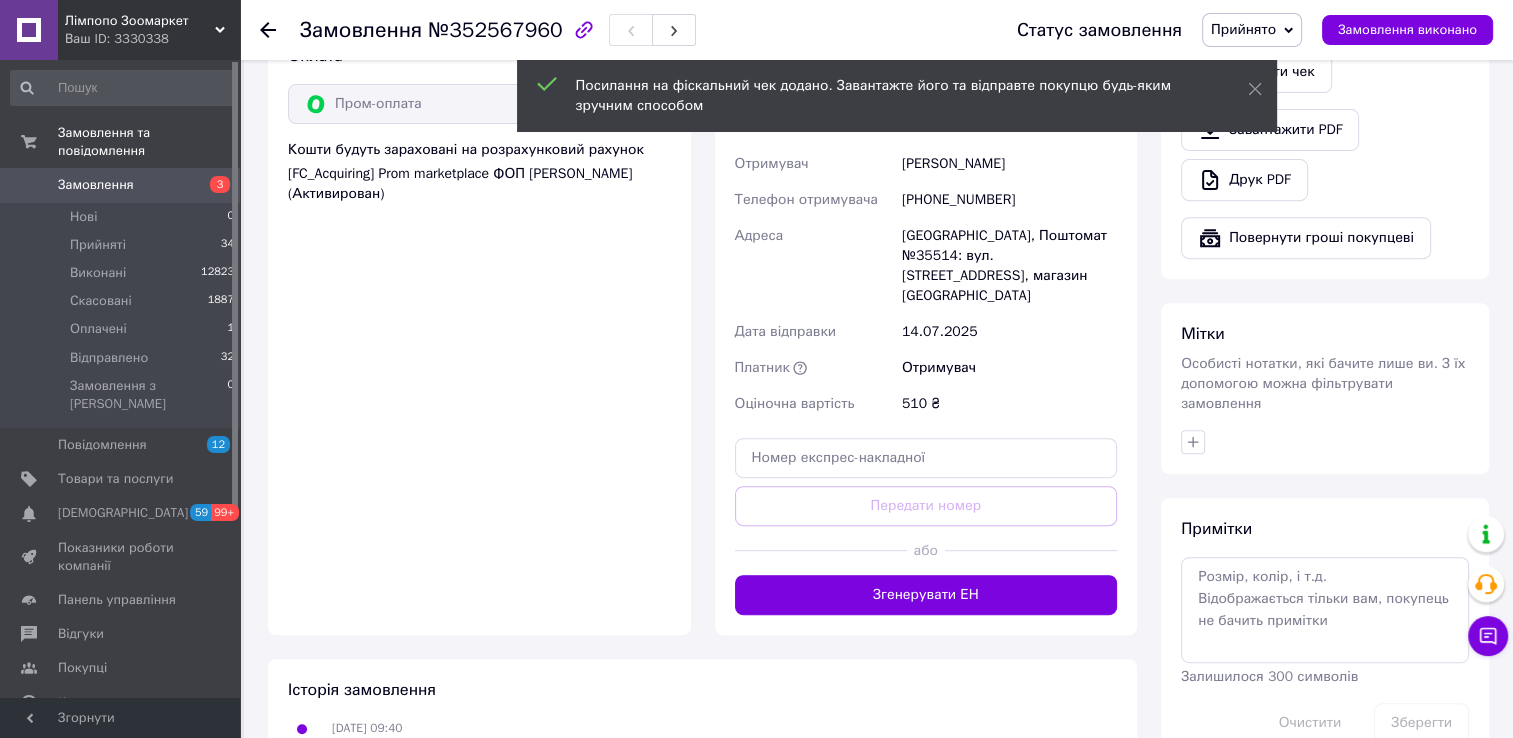 scroll, scrollTop: 800, scrollLeft: 0, axis: vertical 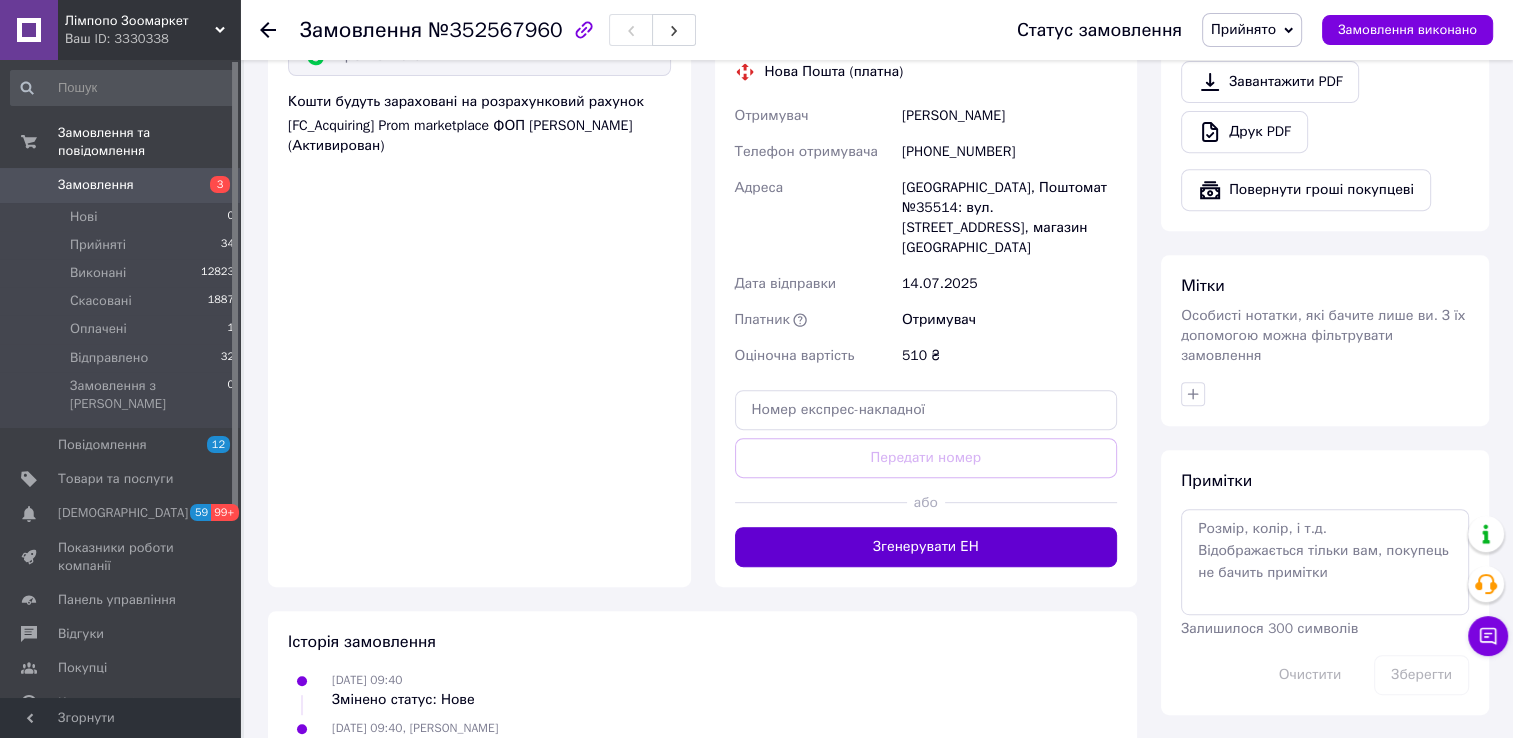 click on "Згенерувати ЕН" at bounding box center (926, 547) 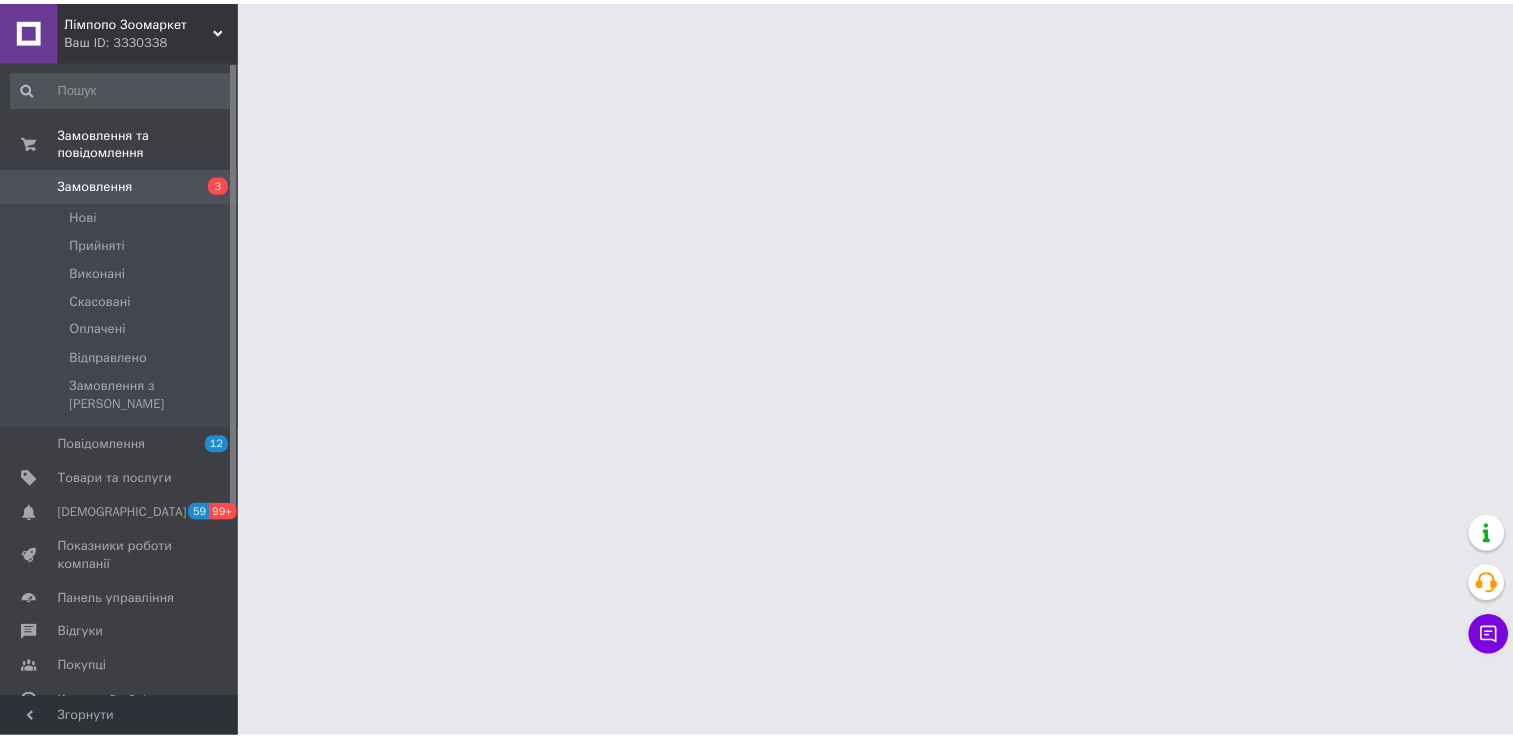 scroll, scrollTop: 0, scrollLeft: 0, axis: both 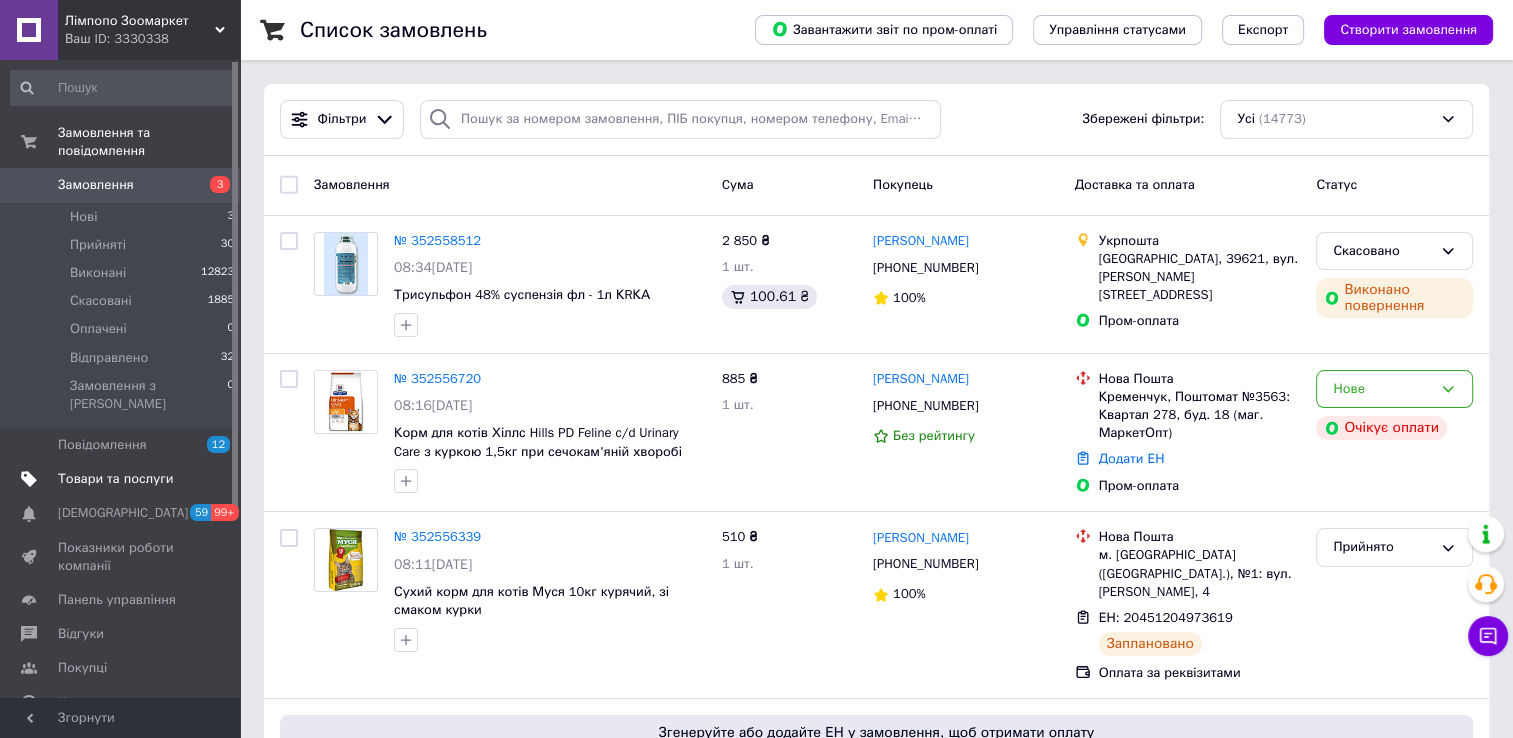 click on "Товари та послуги" at bounding box center (115, 479) 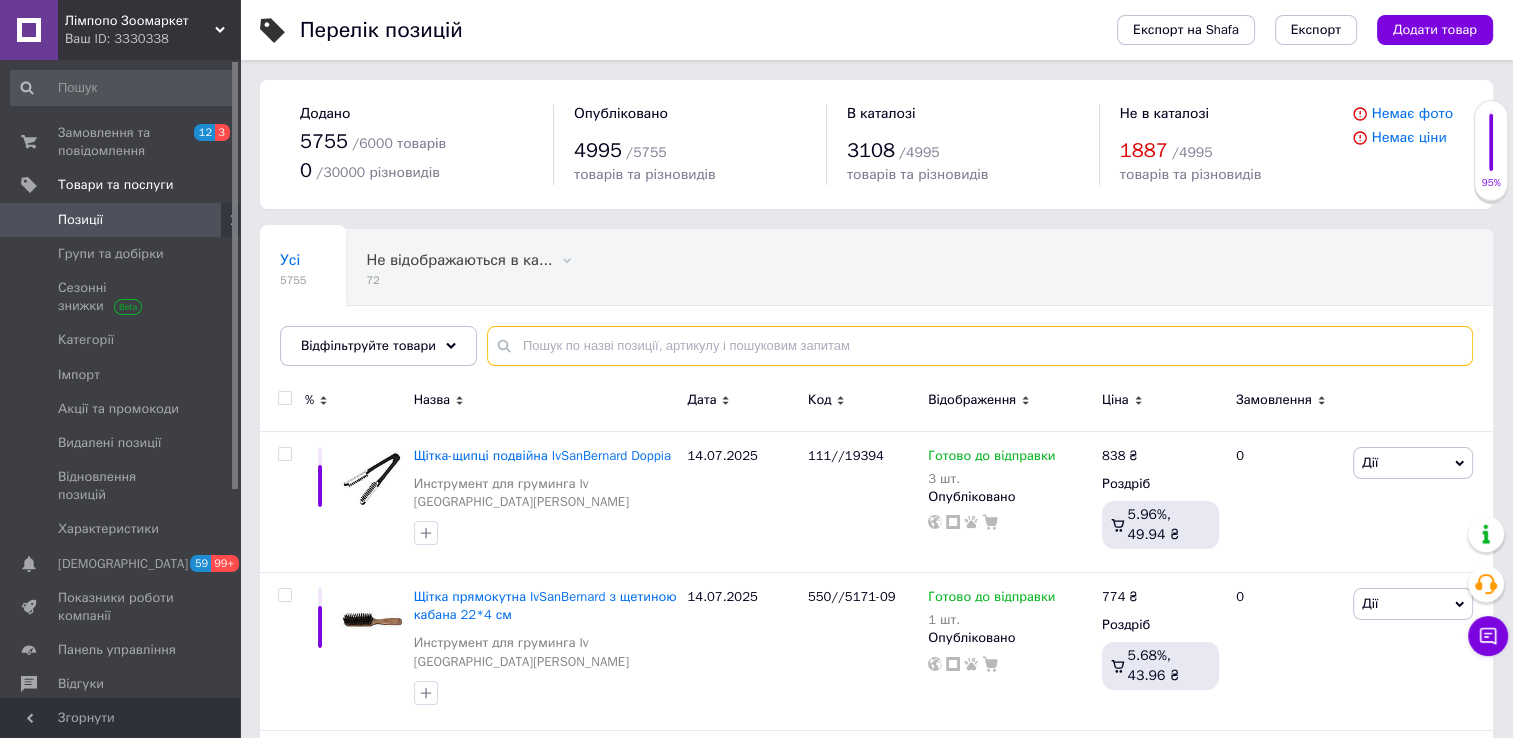 click at bounding box center [980, 346] 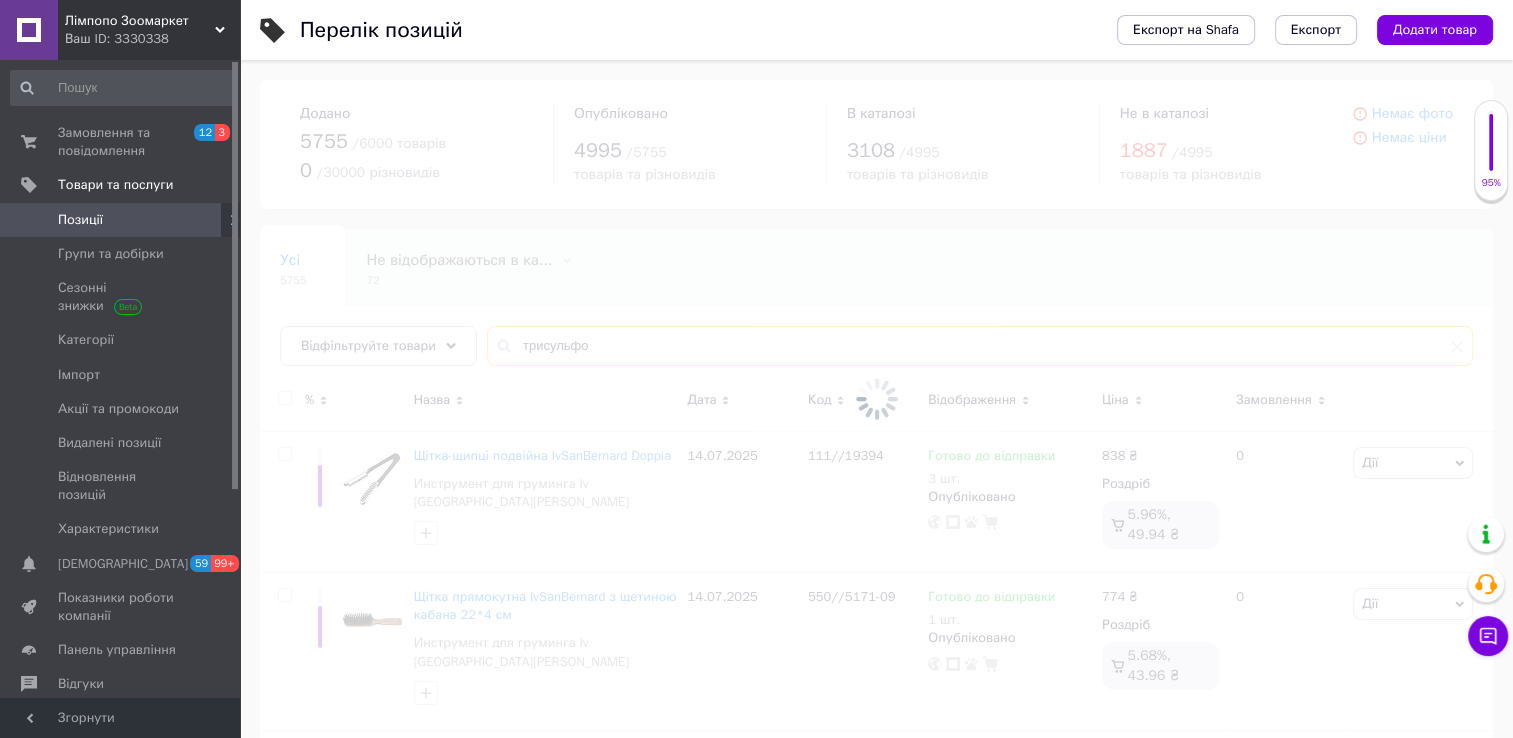 type on "трисульфон" 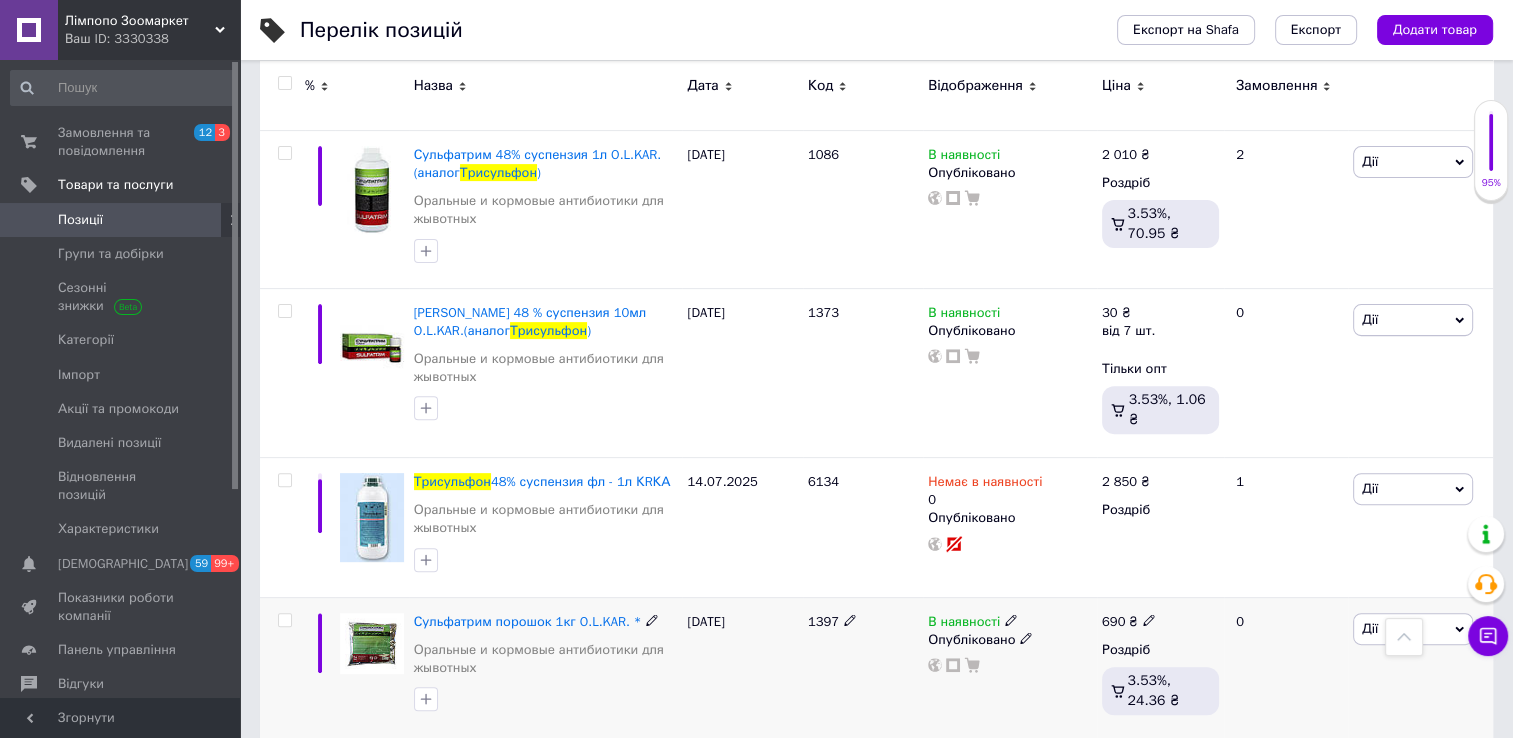 scroll, scrollTop: 581, scrollLeft: 0, axis: vertical 